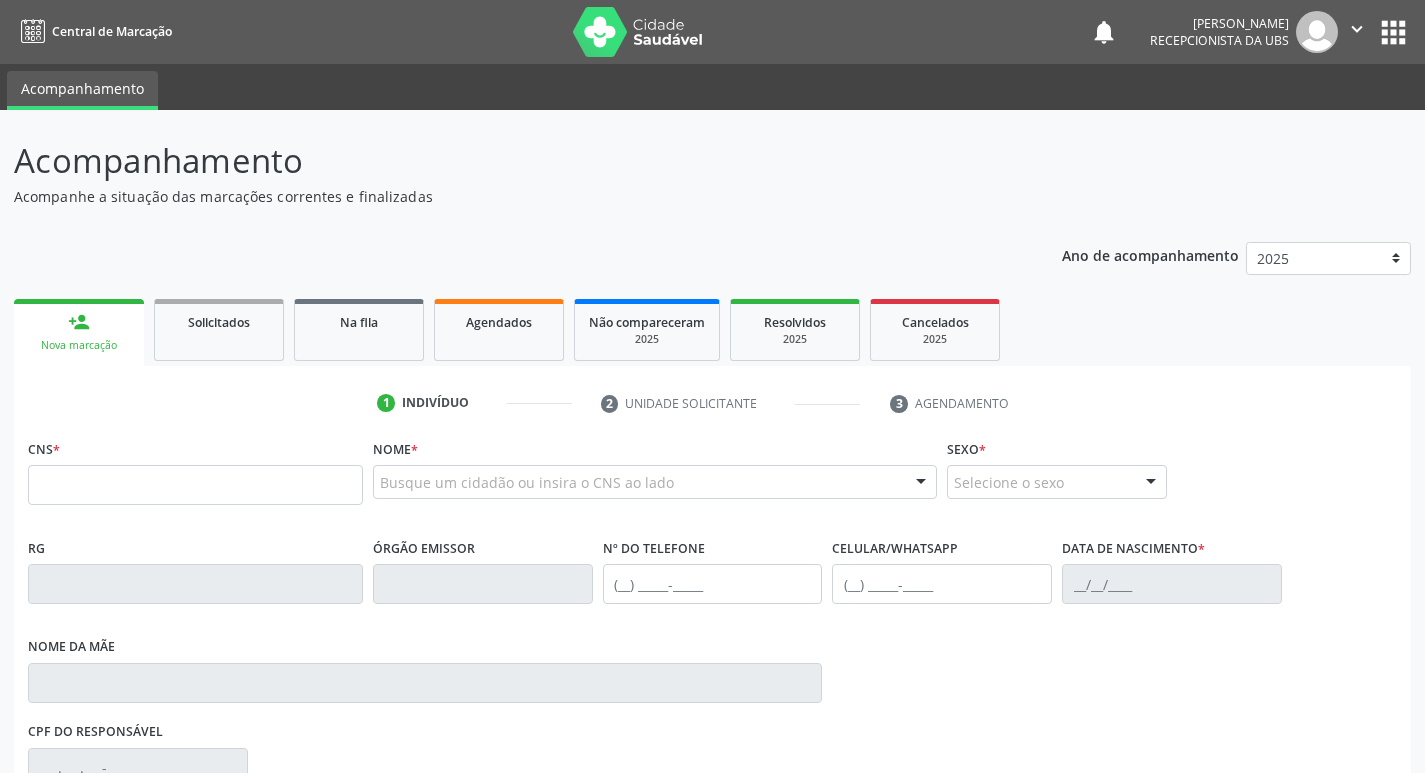 scroll, scrollTop: 0, scrollLeft: 0, axis: both 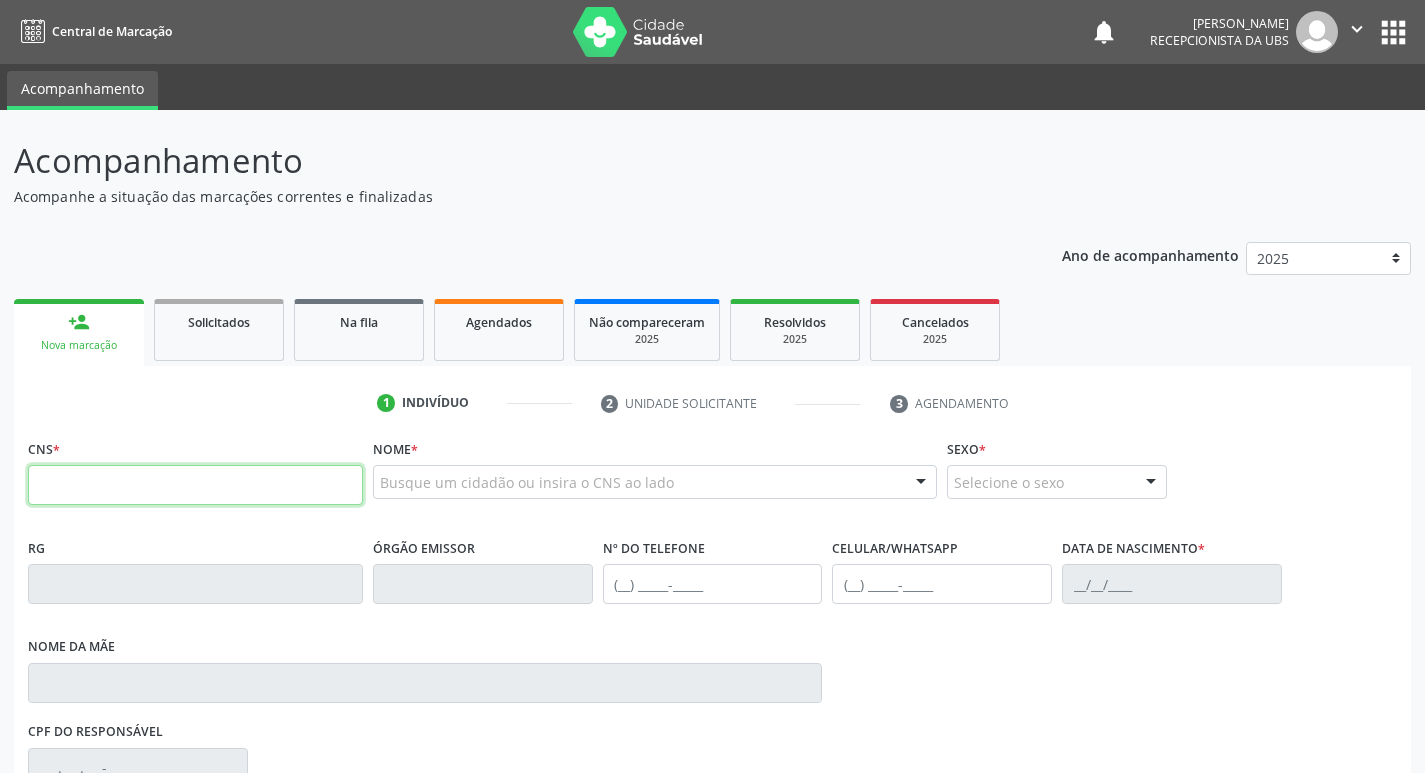 click at bounding box center [195, 485] 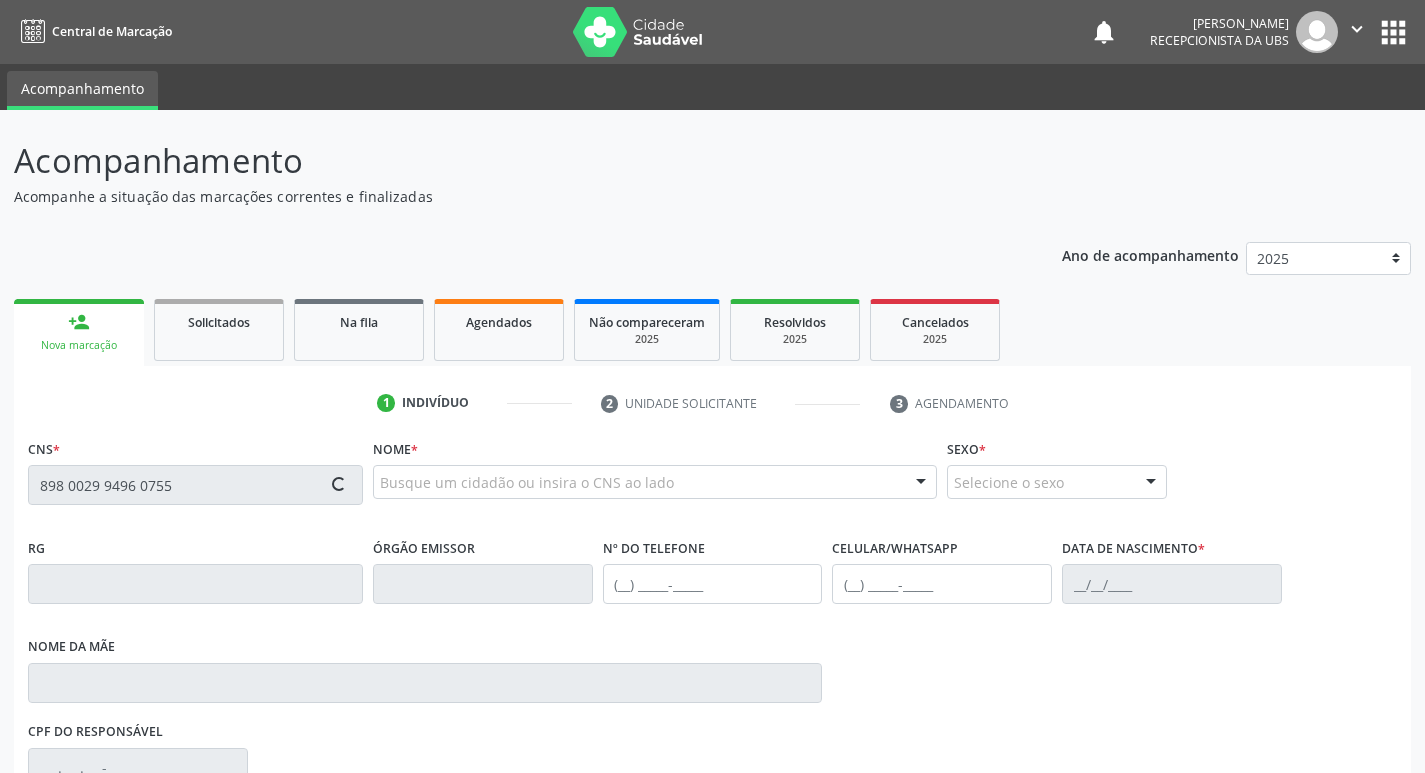 type on "898 0029 9496 0755" 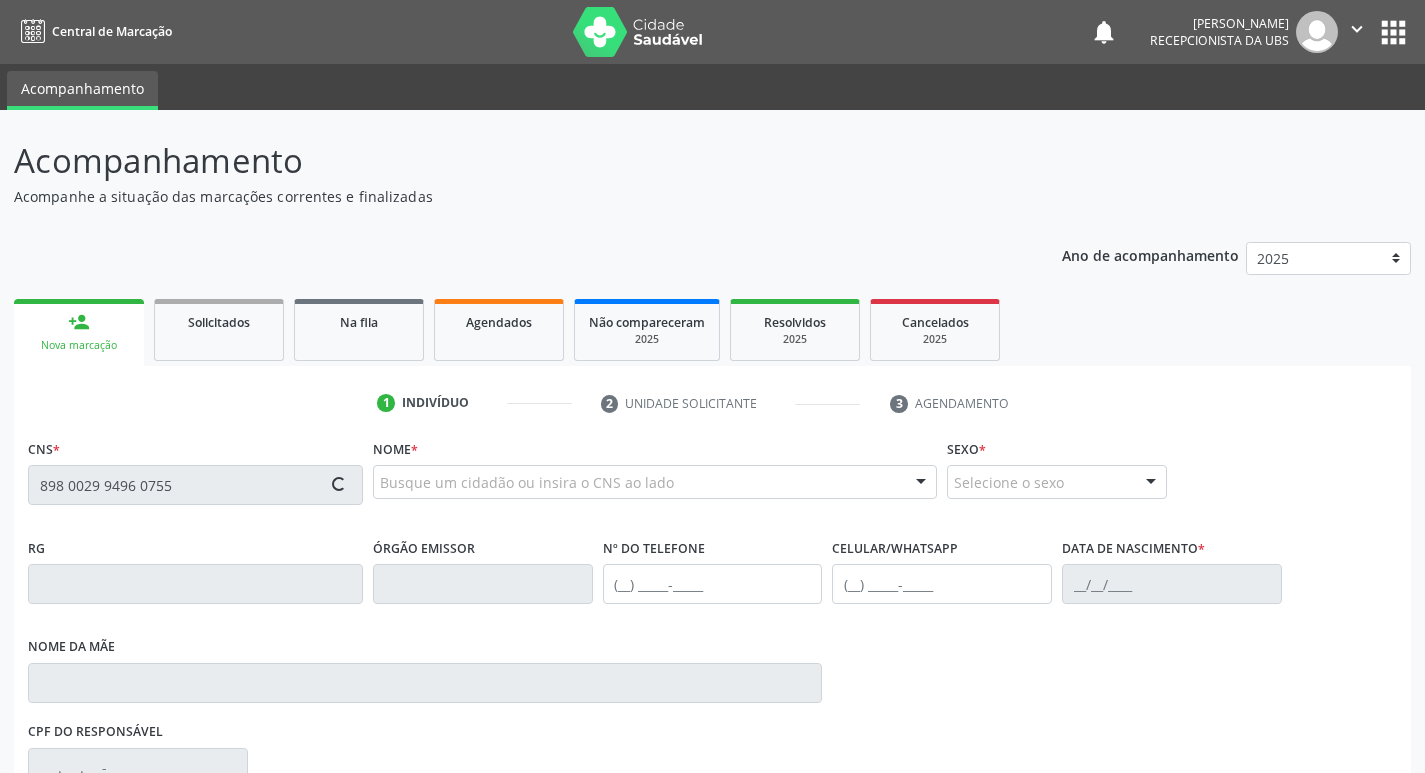 type 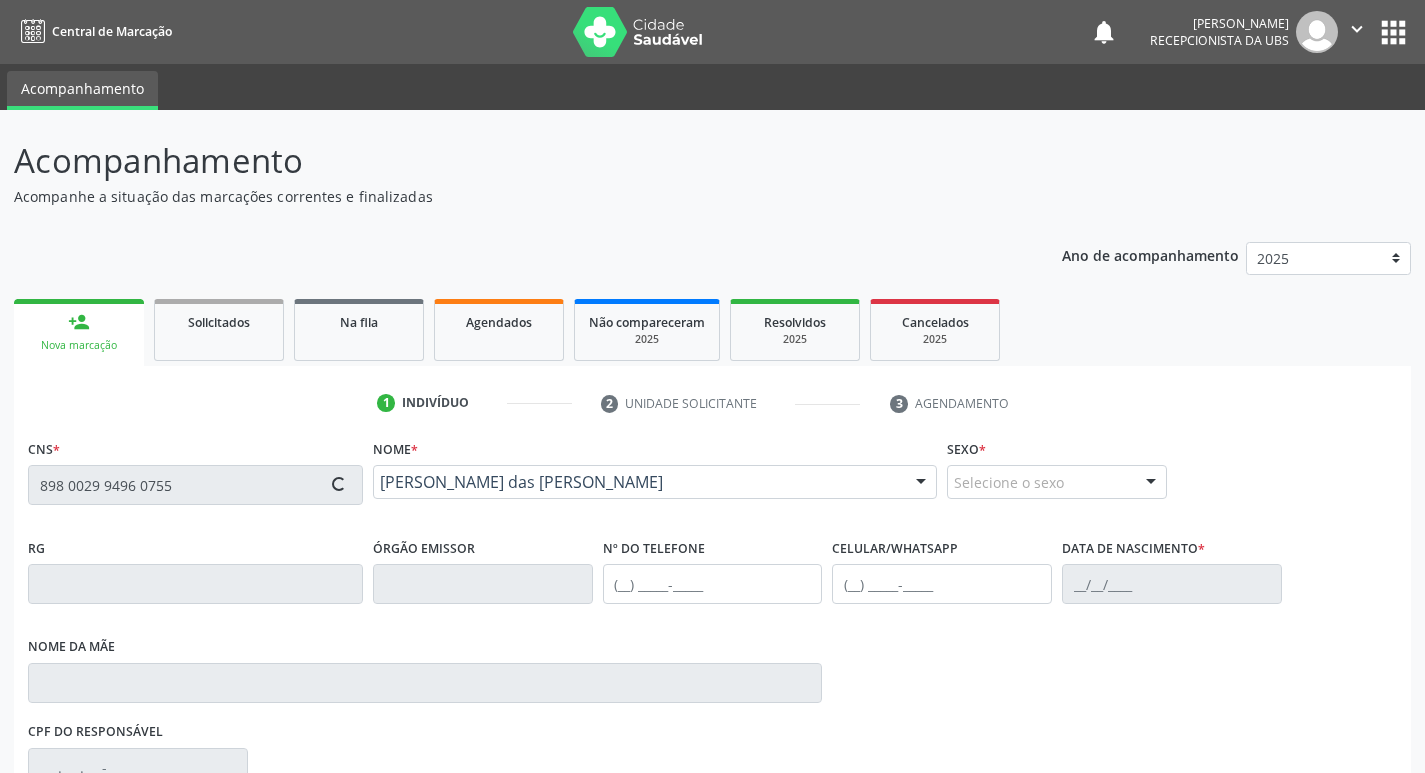 type on "[PHONE_NUMBER]" 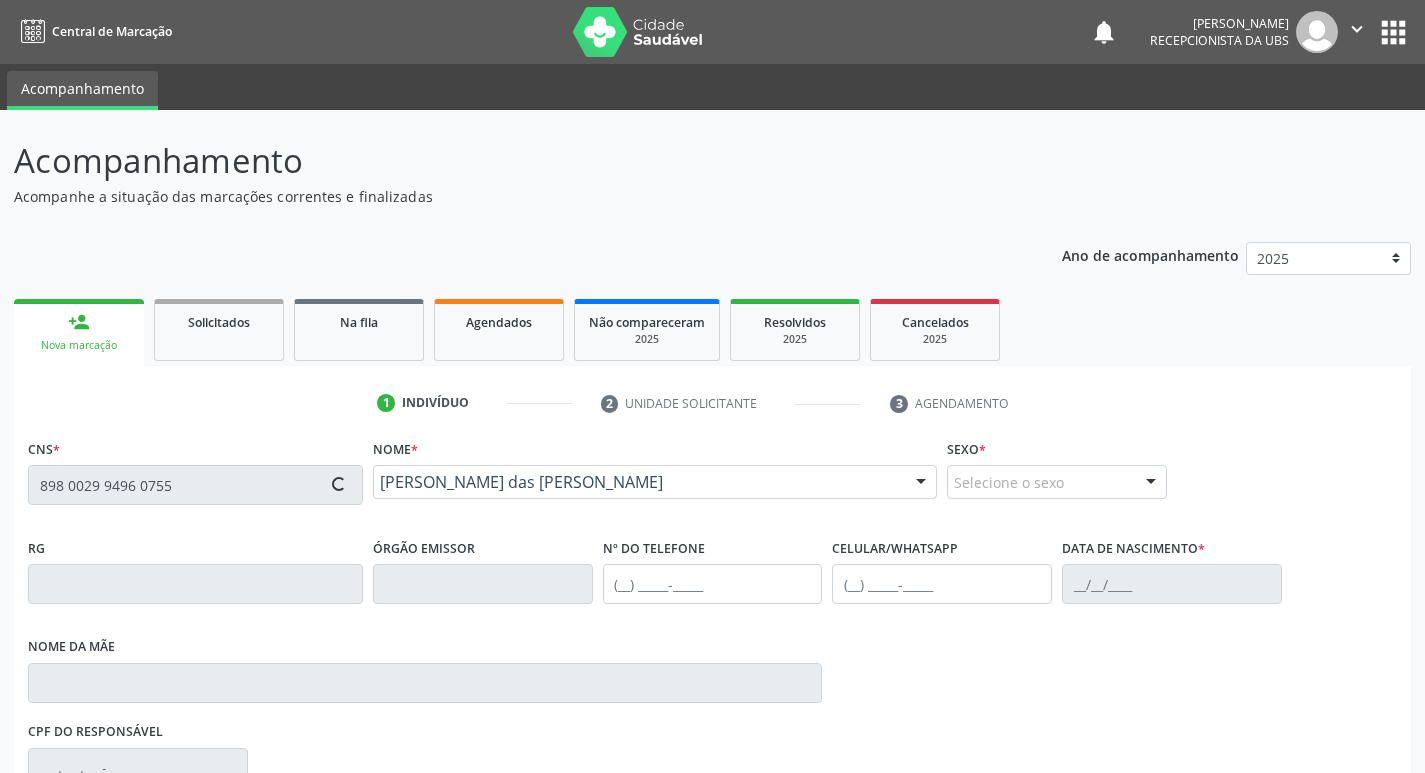 type on "[PHONE_NUMBER]" 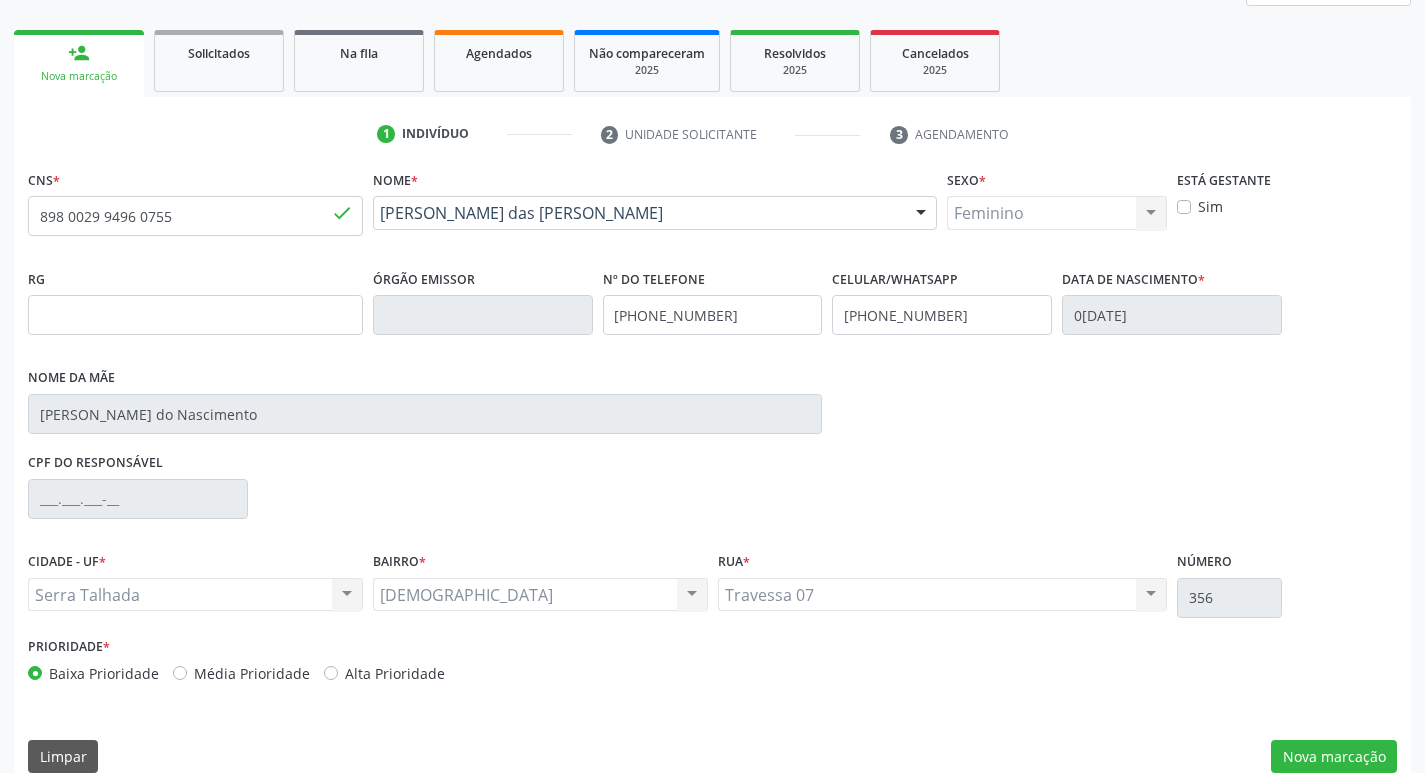 scroll, scrollTop: 297, scrollLeft: 0, axis: vertical 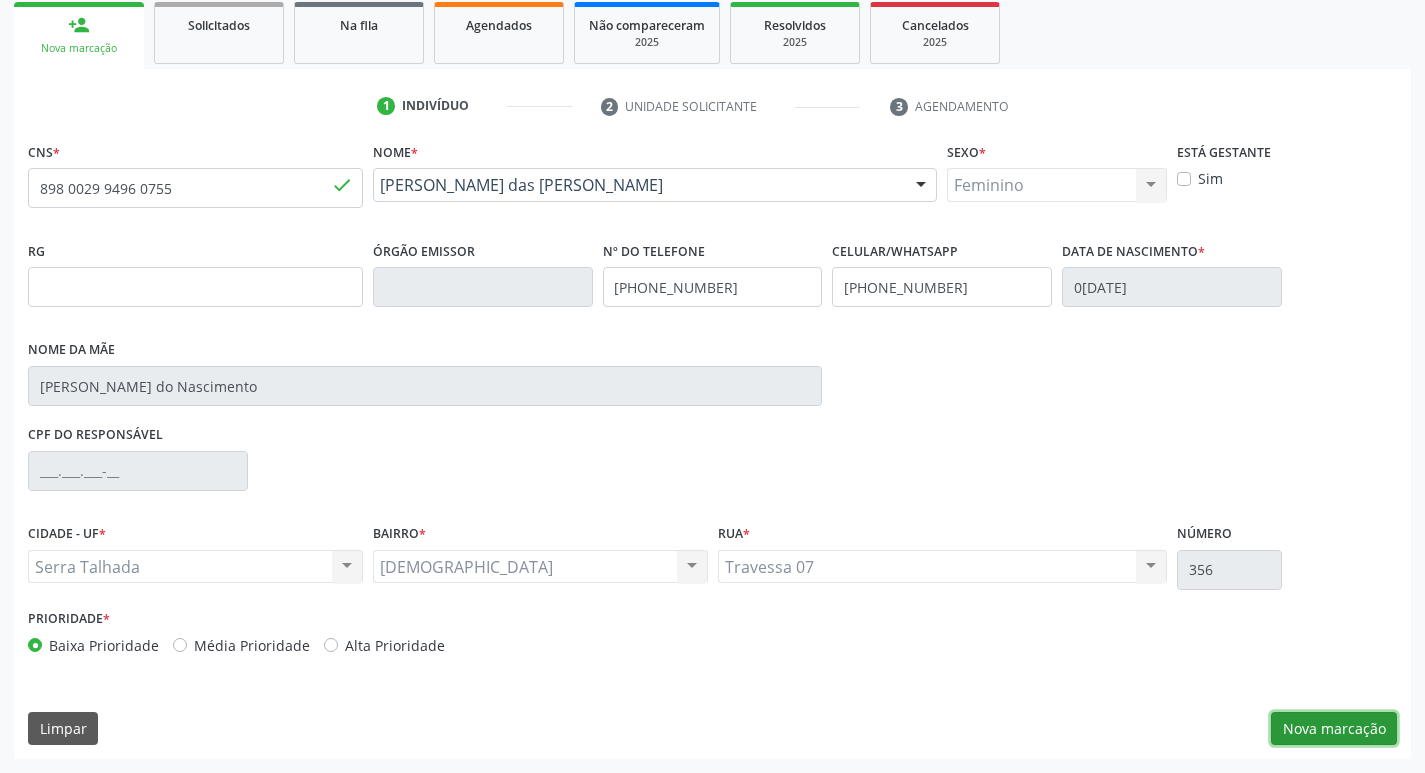 click on "Nova marcação" at bounding box center [1334, 729] 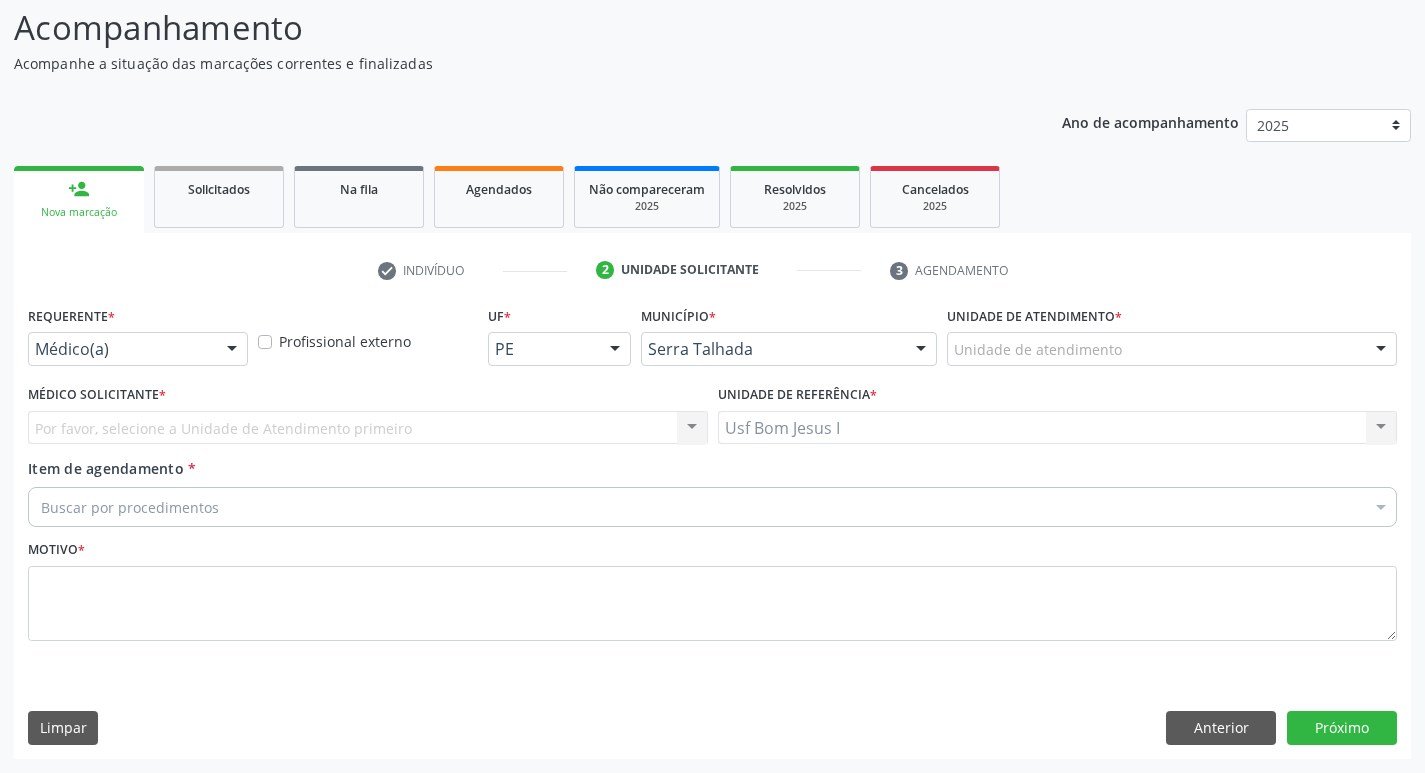 scroll, scrollTop: 133, scrollLeft: 0, axis: vertical 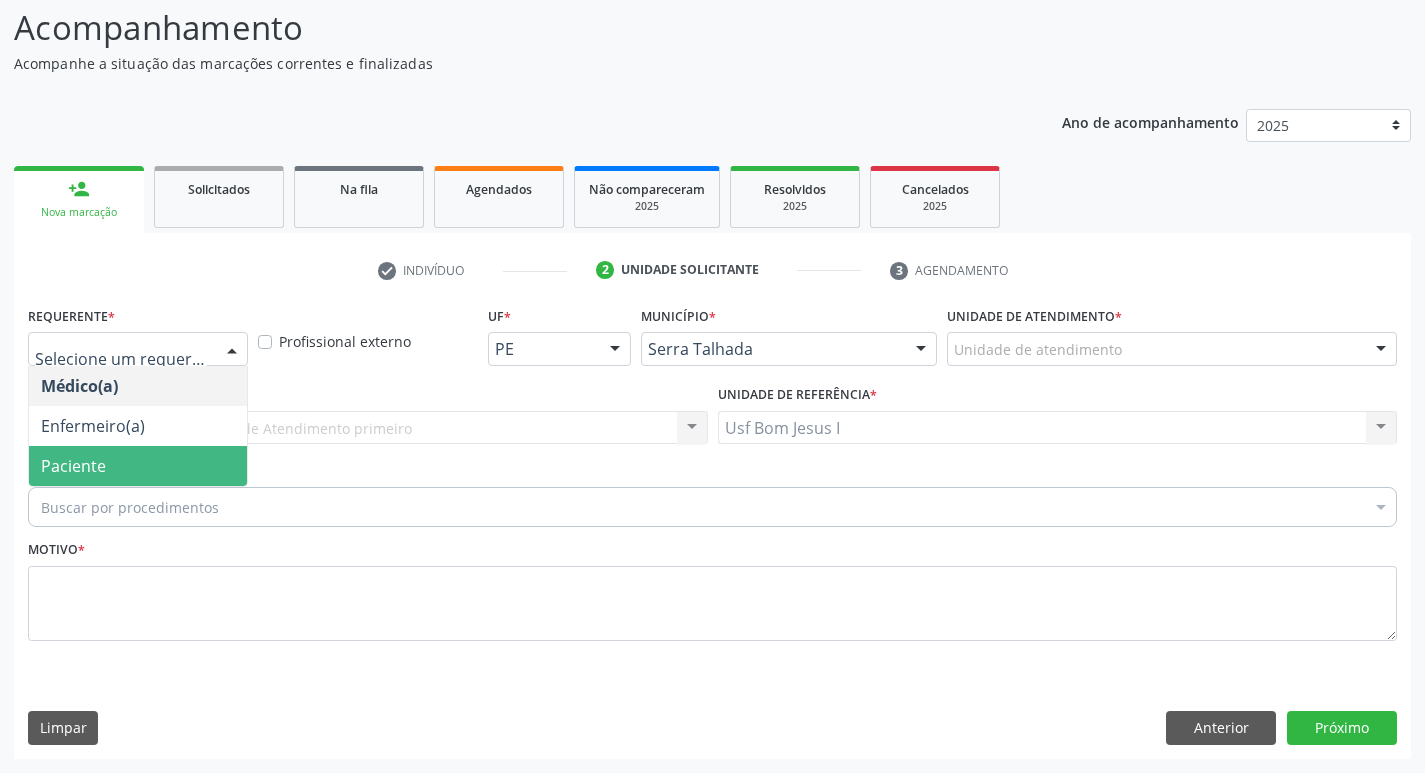 click on "Paciente" at bounding box center (138, 466) 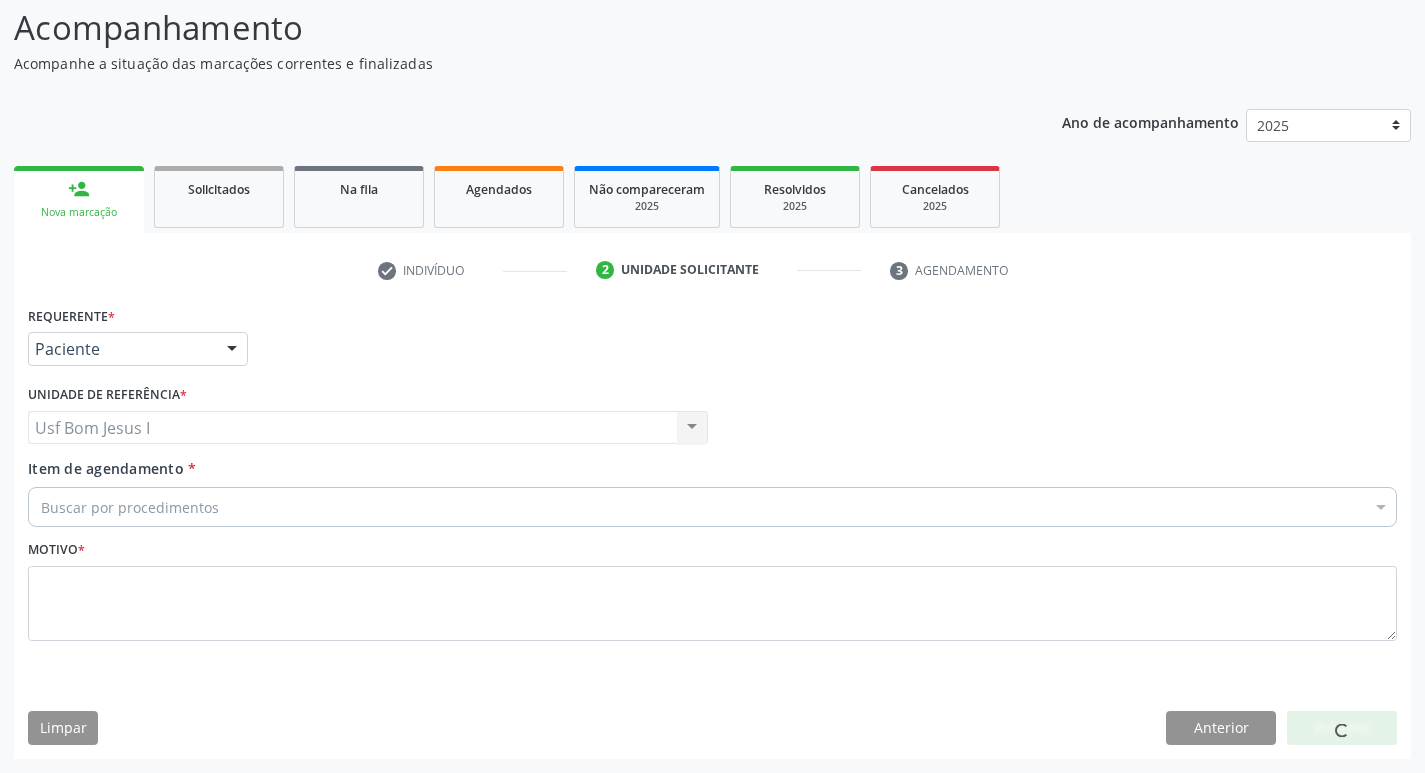 click on "Buscar por procedimentos" at bounding box center [712, 507] 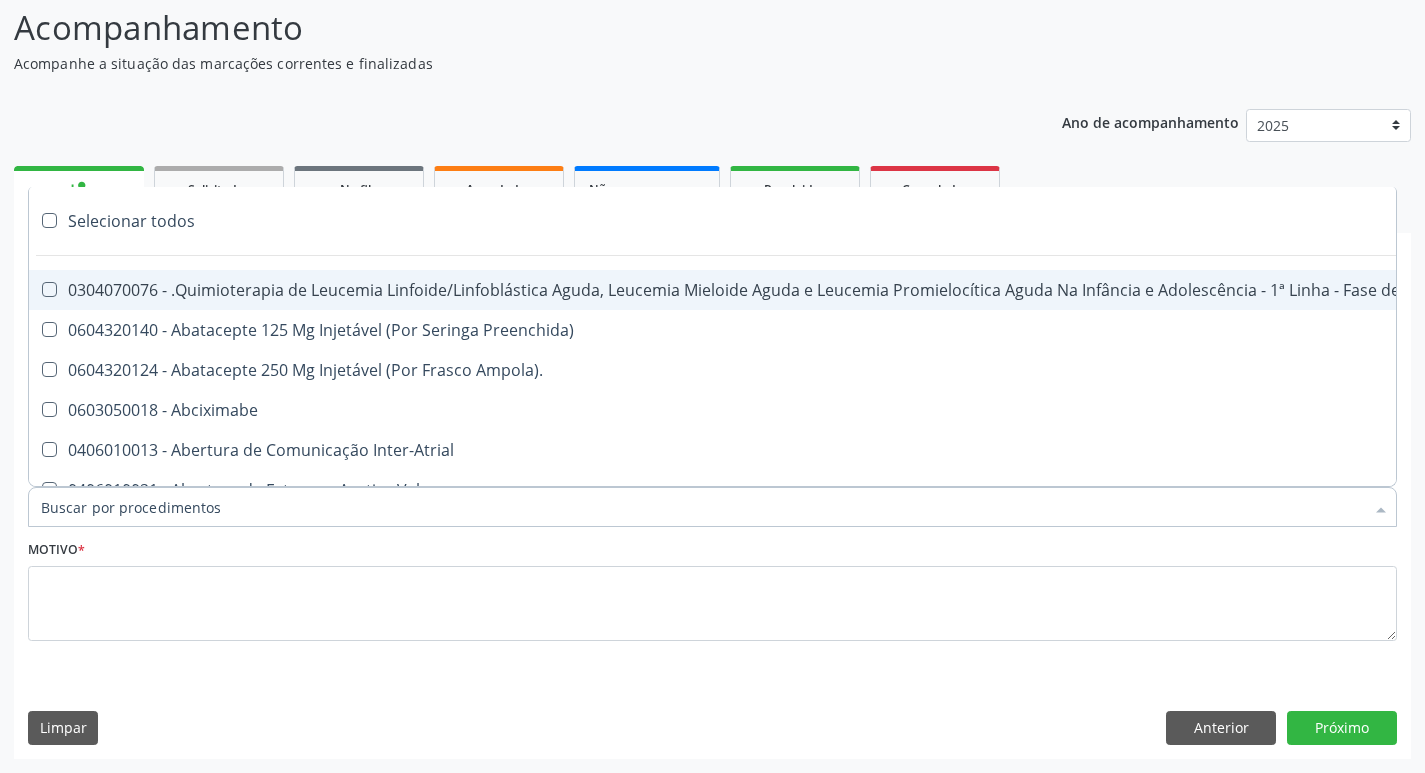 click on "Item de agendamento
*" at bounding box center (702, 507) 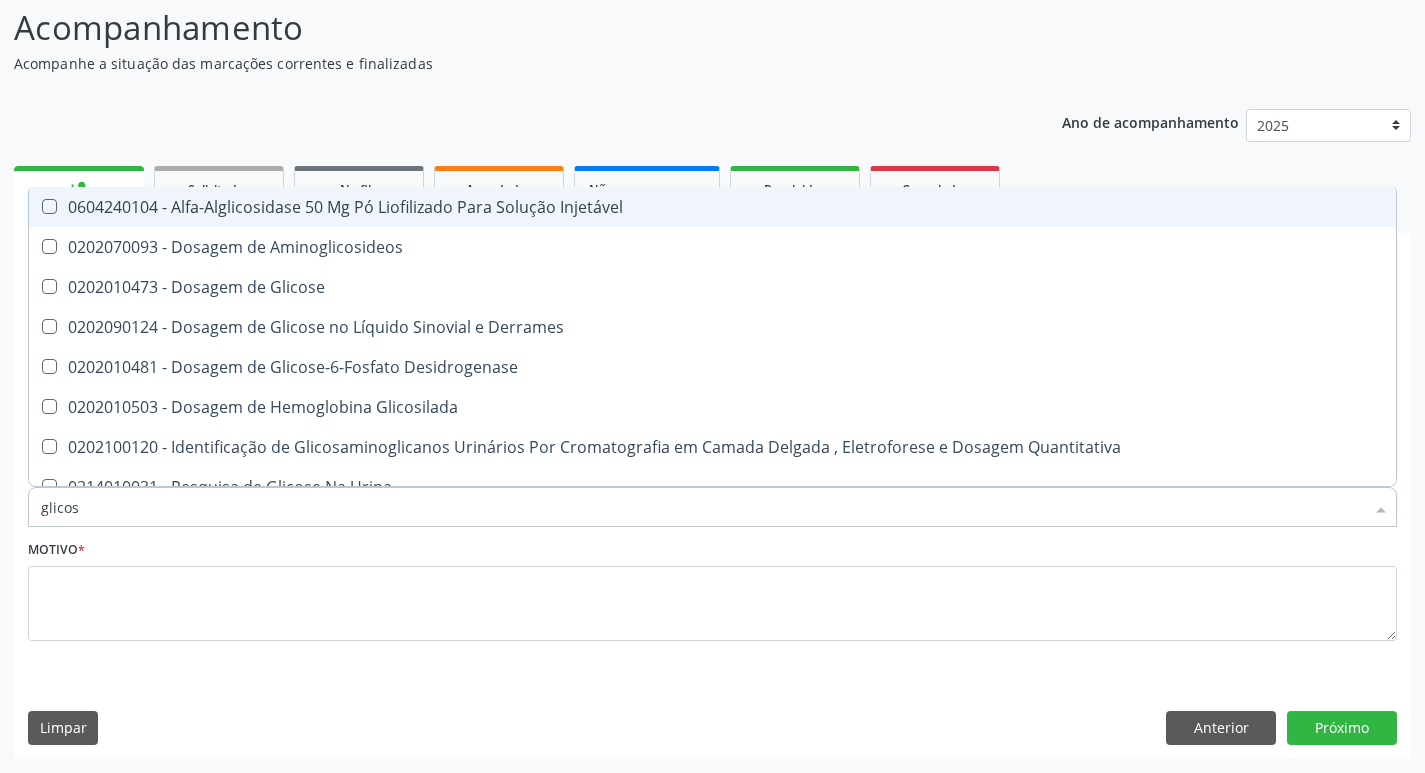 type on "glicose" 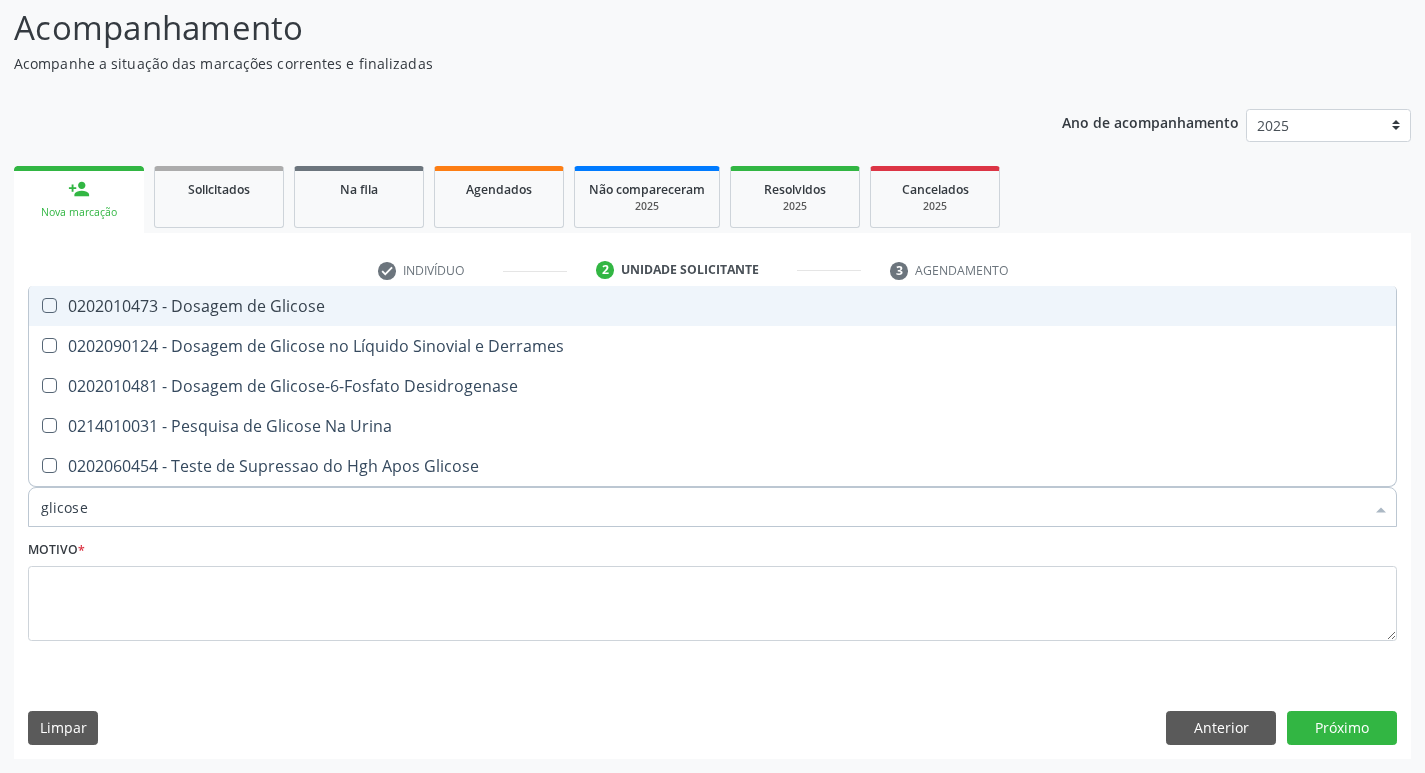 click on "0202010473 - Dosagem de Glicose" at bounding box center (712, 306) 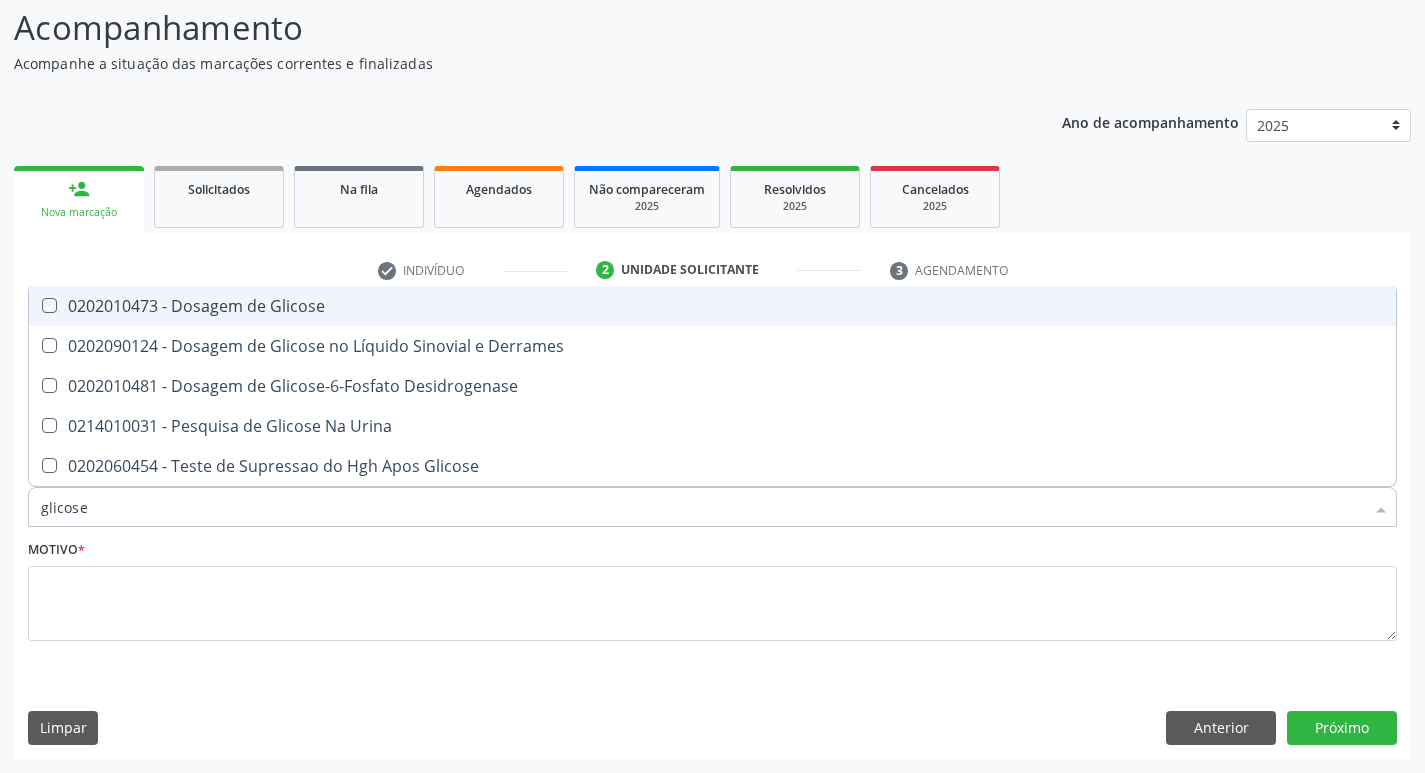 checkbox on "true" 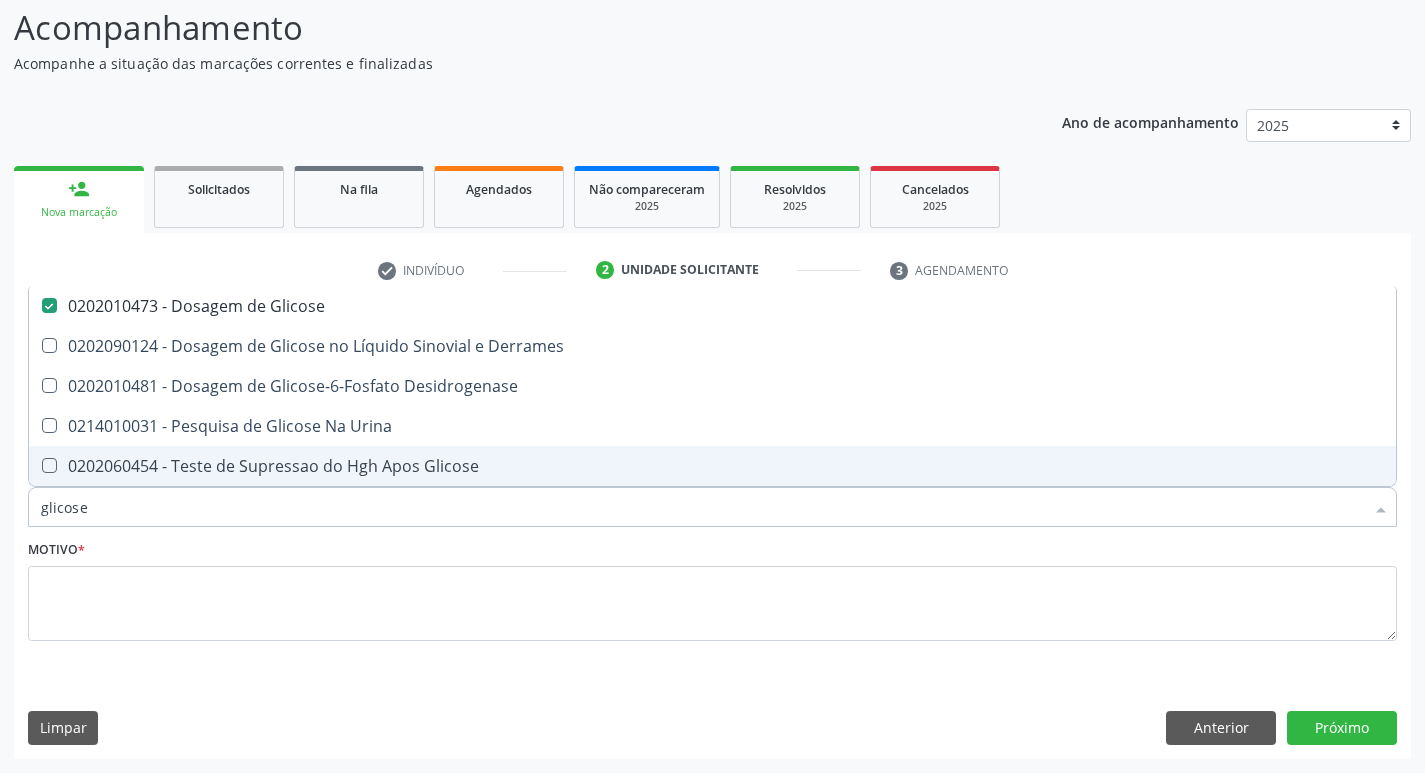 click on "glicose" at bounding box center [702, 507] 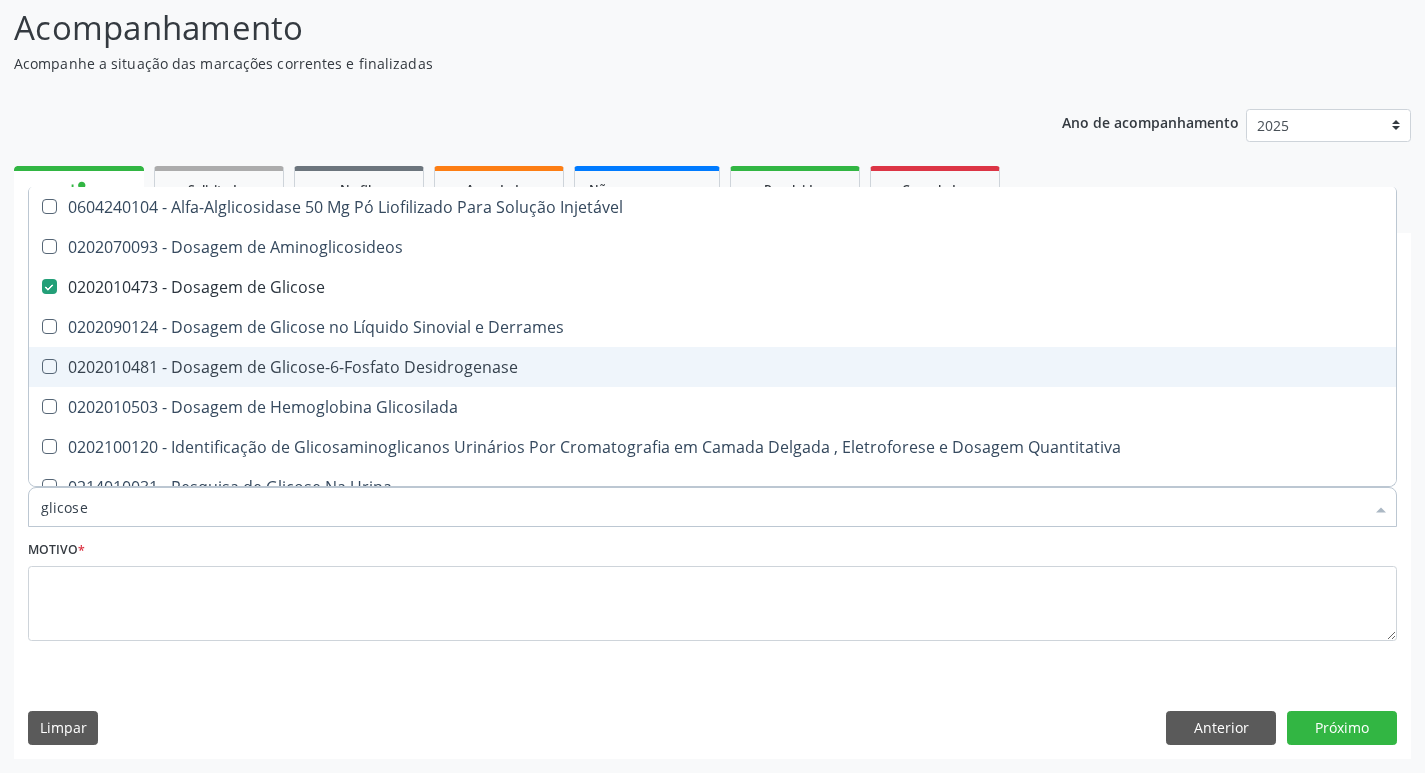 type on "glicos" 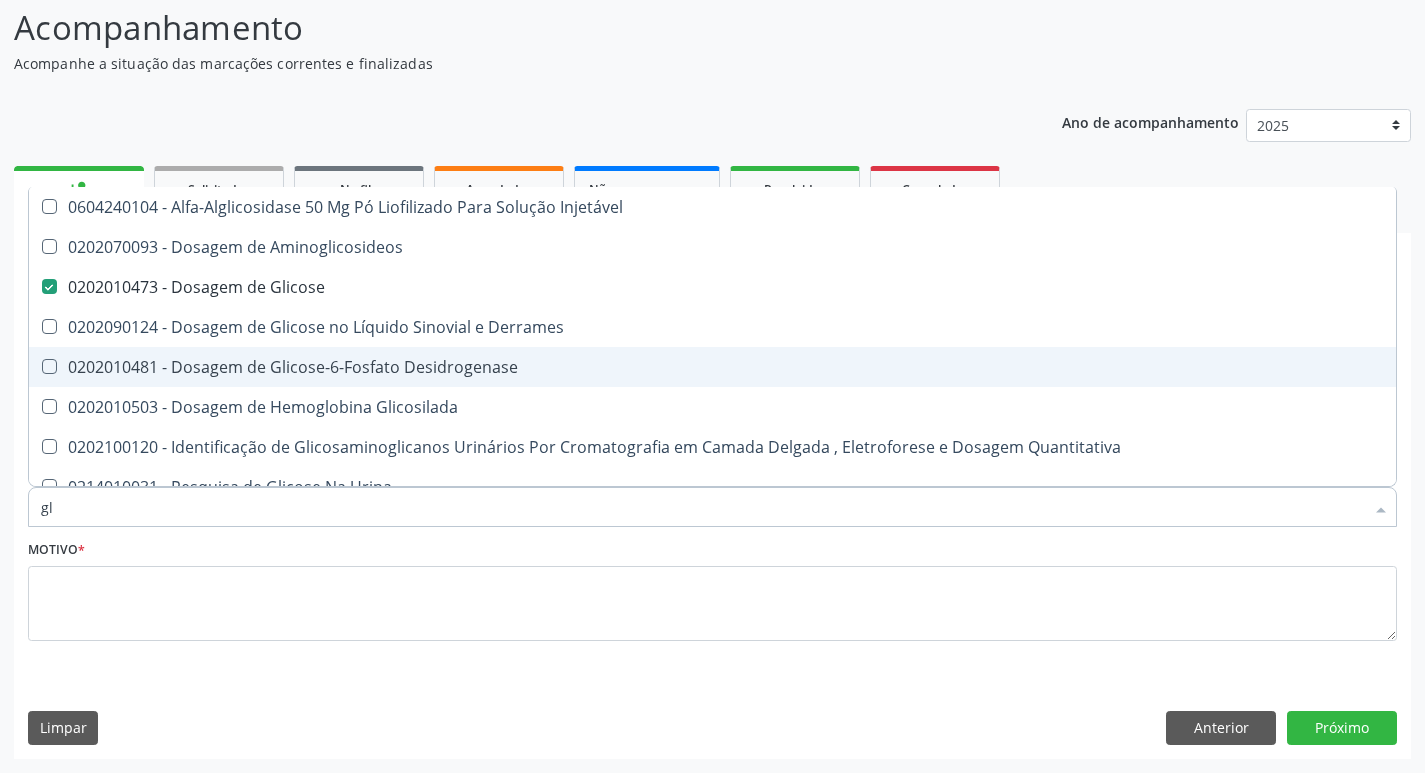 type on "g" 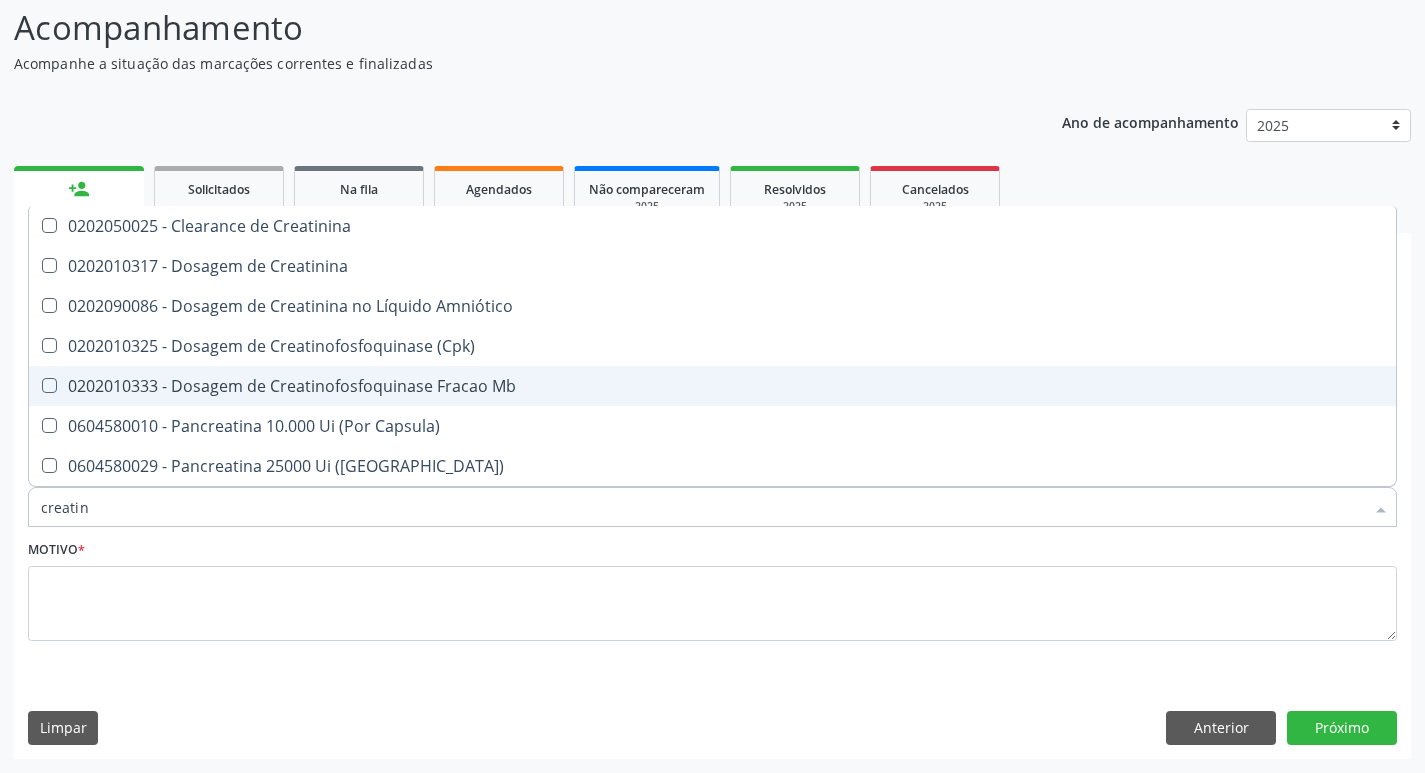 type on "creatini" 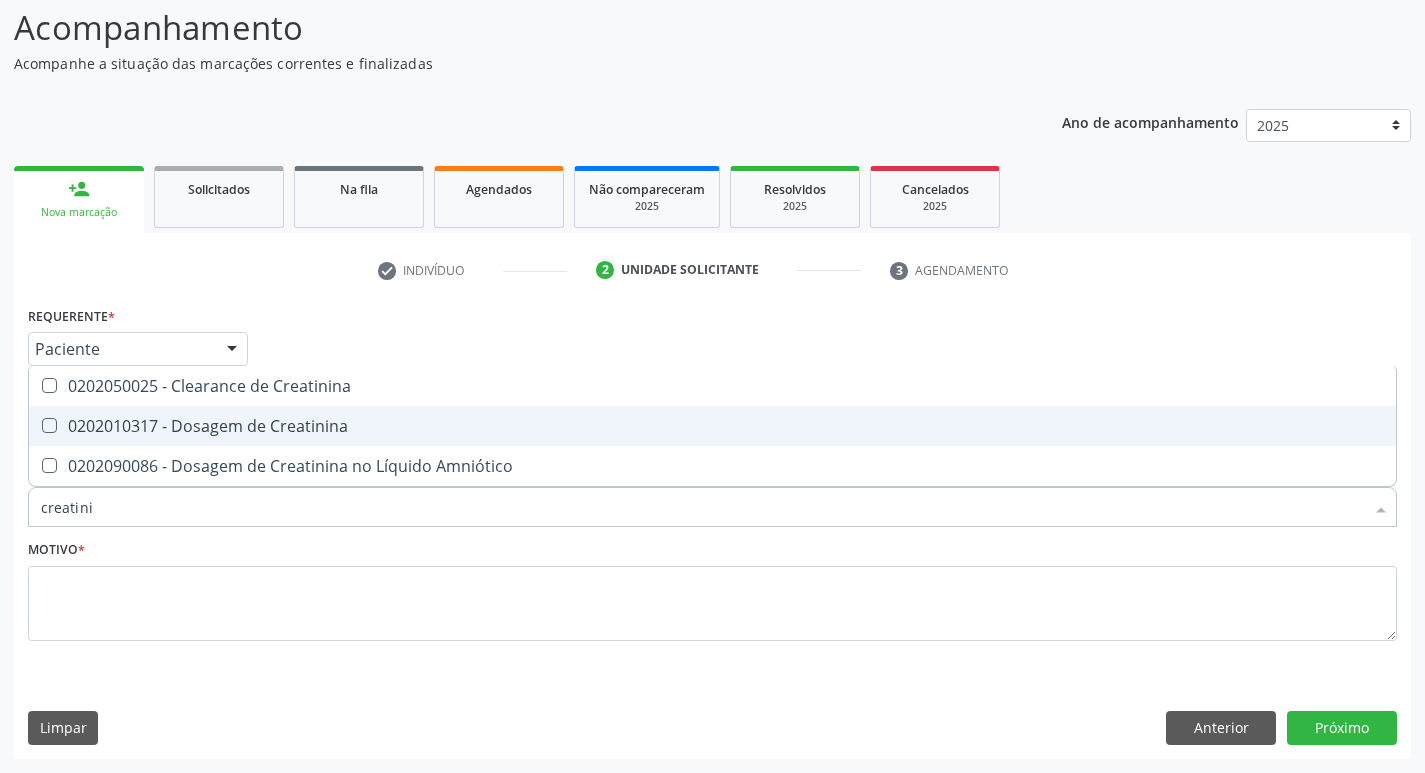 click on "0202010317 - Dosagem de Creatinina" at bounding box center (712, 426) 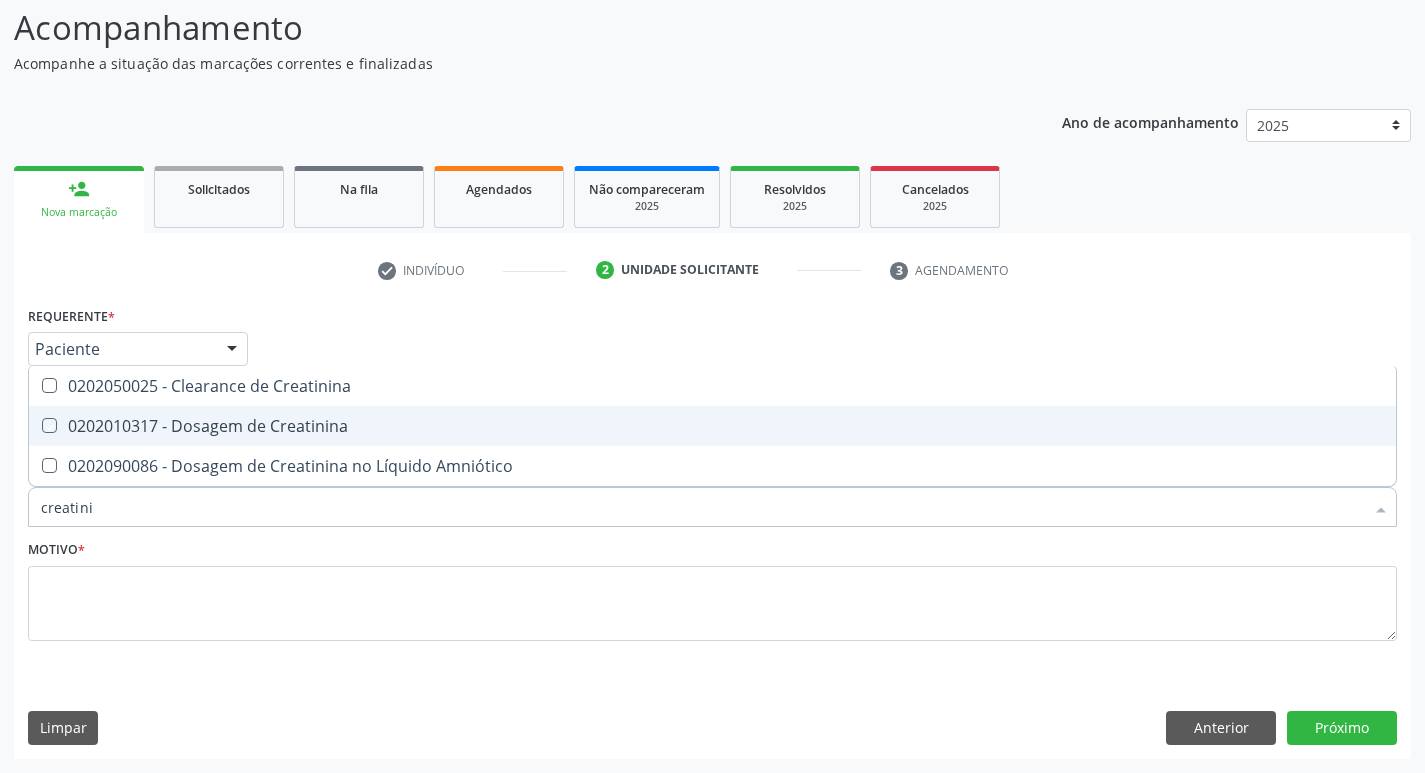 checkbox on "true" 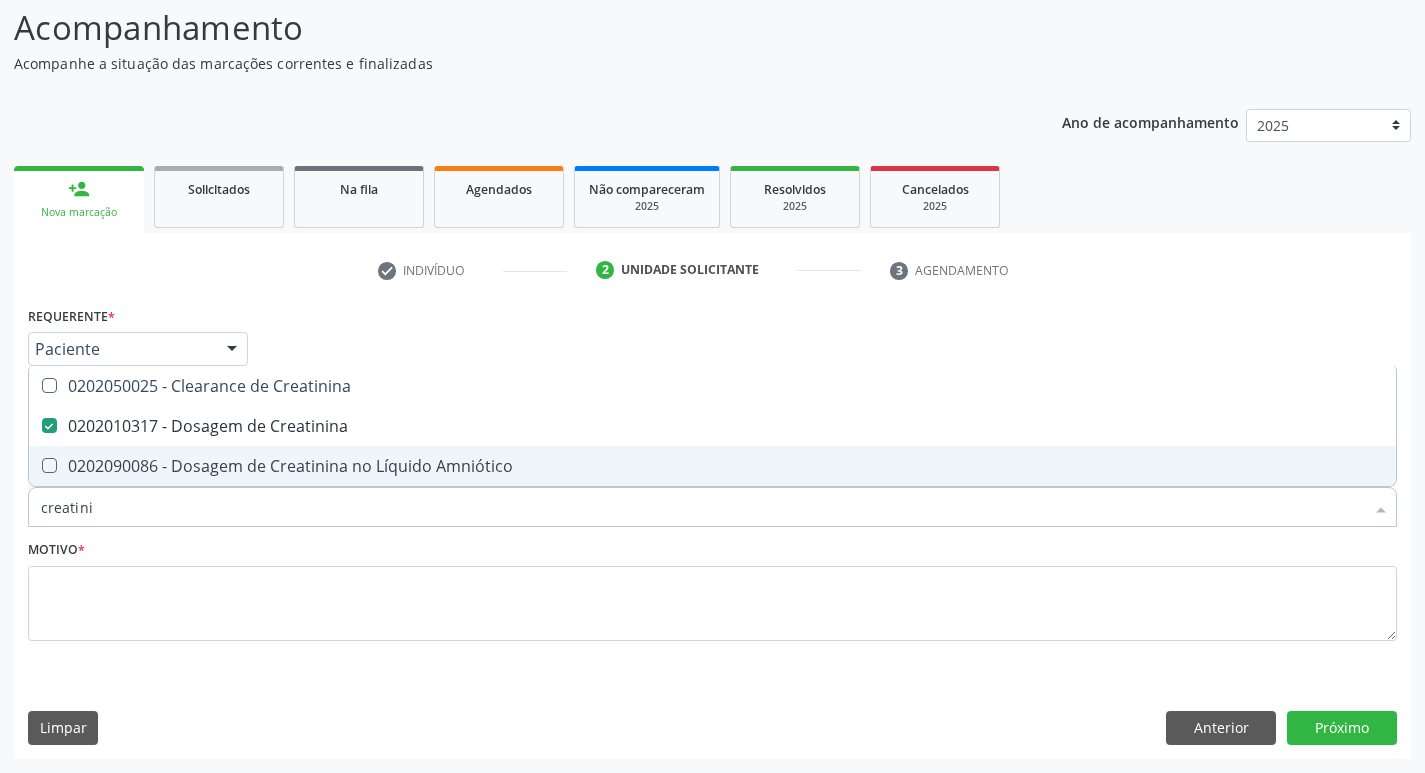 drag, startPoint x: 98, startPoint y: 520, endPoint x: 12, endPoint y: 519, distance: 86.00581 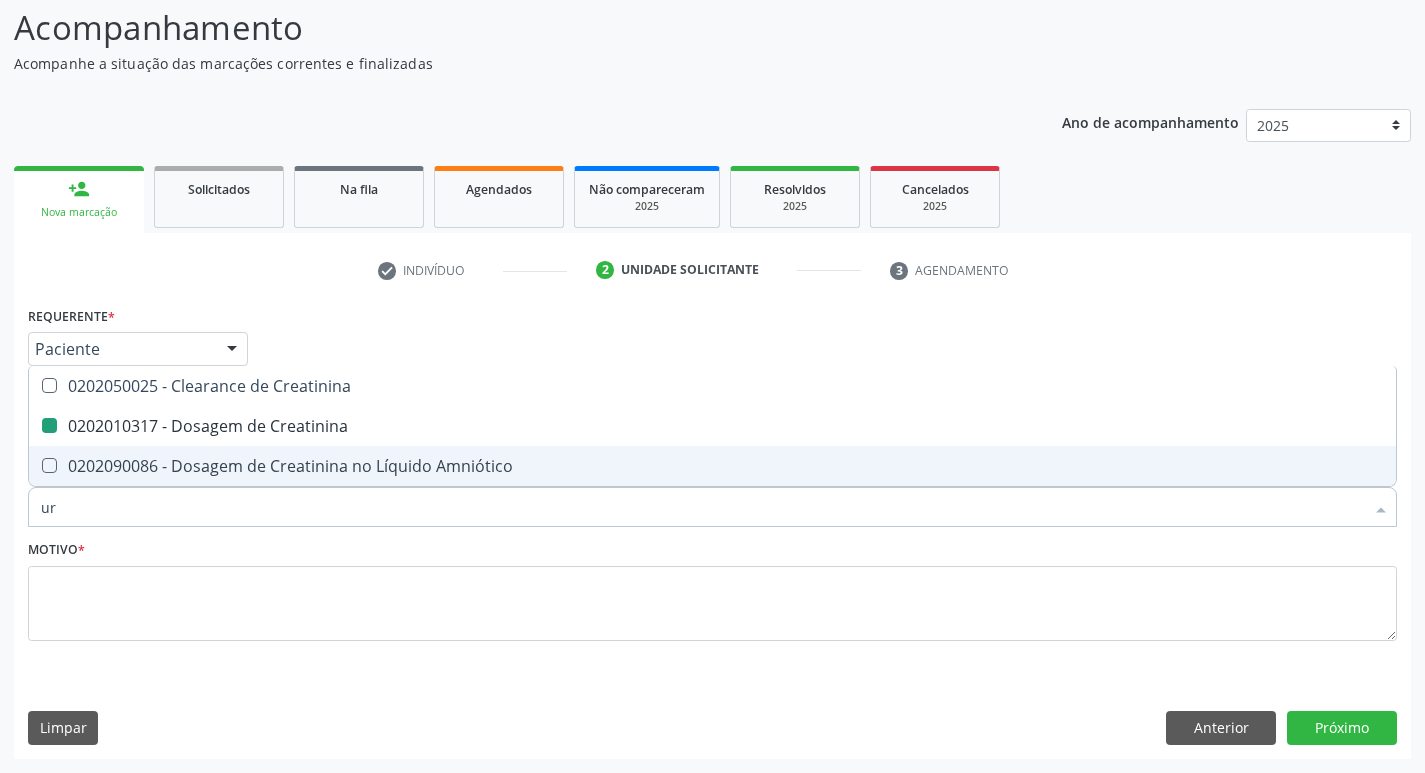 type on "ure" 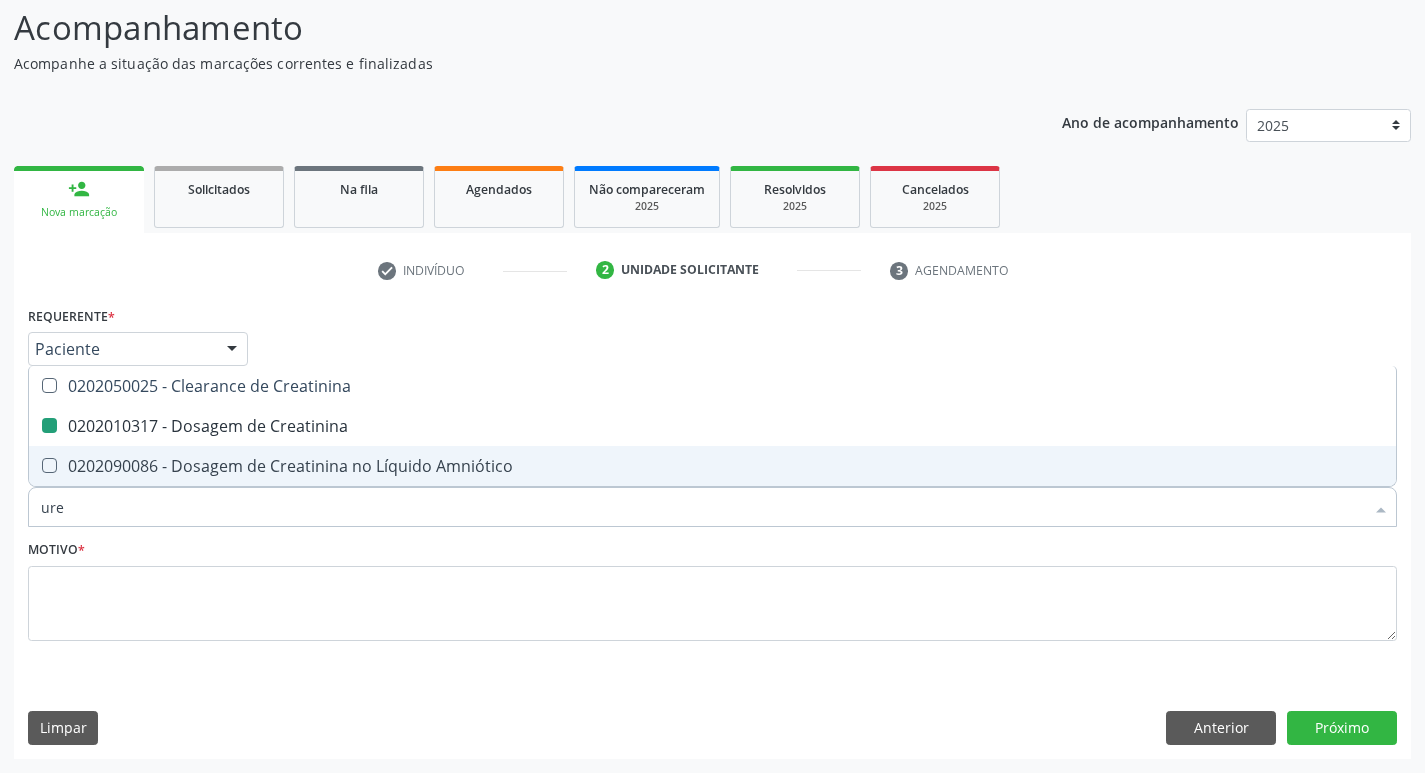 checkbox on "false" 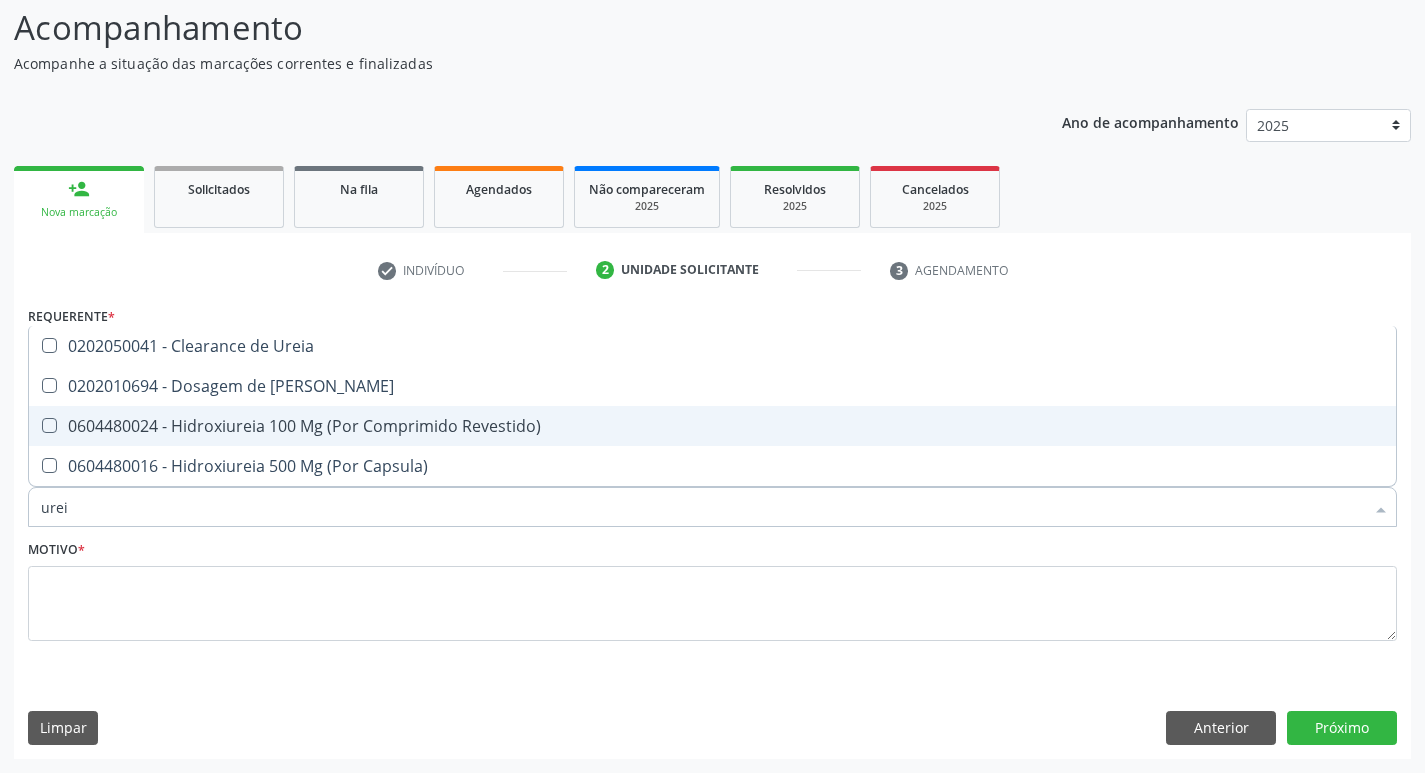 type on "ureia" 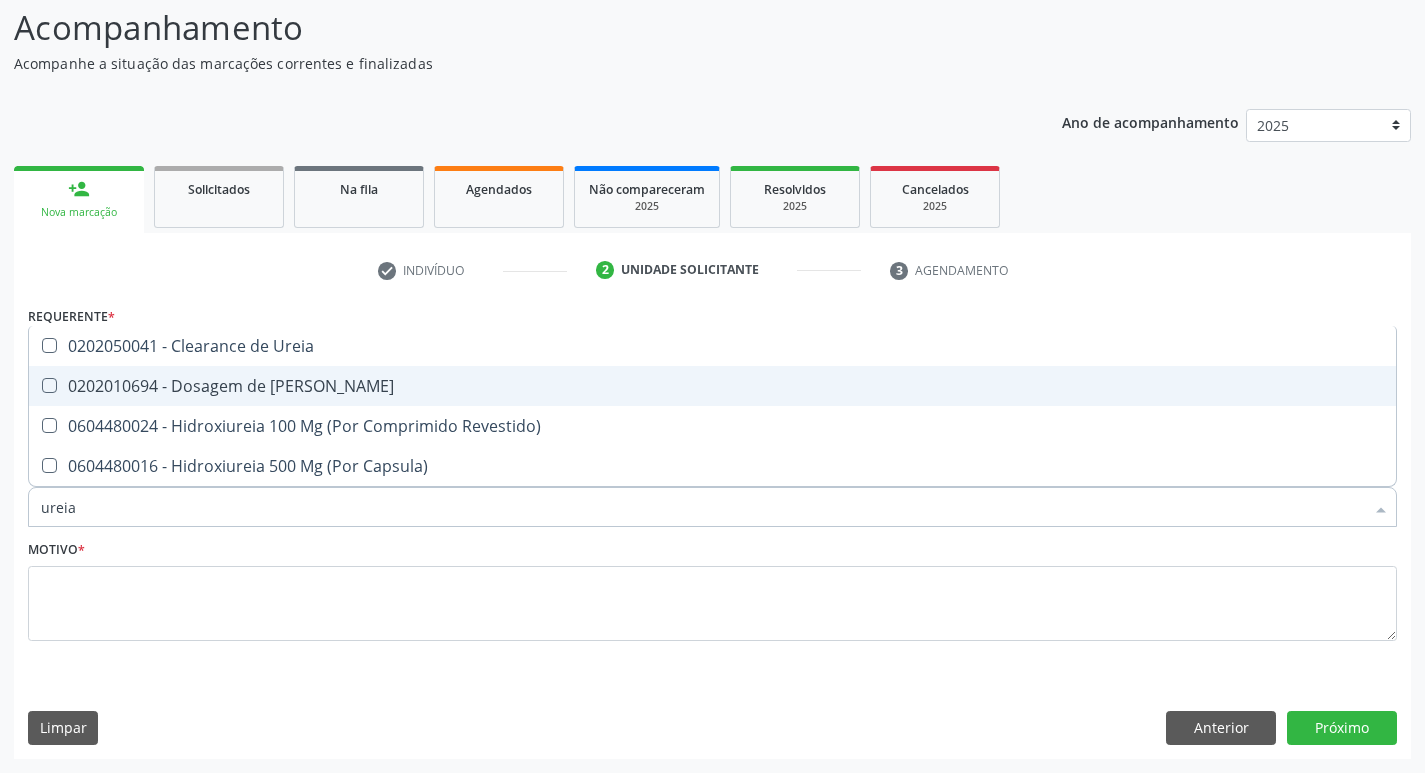 click on "0202010694 - Dosagem de [PERSON_NAME]" at bounding box center [712, 386] 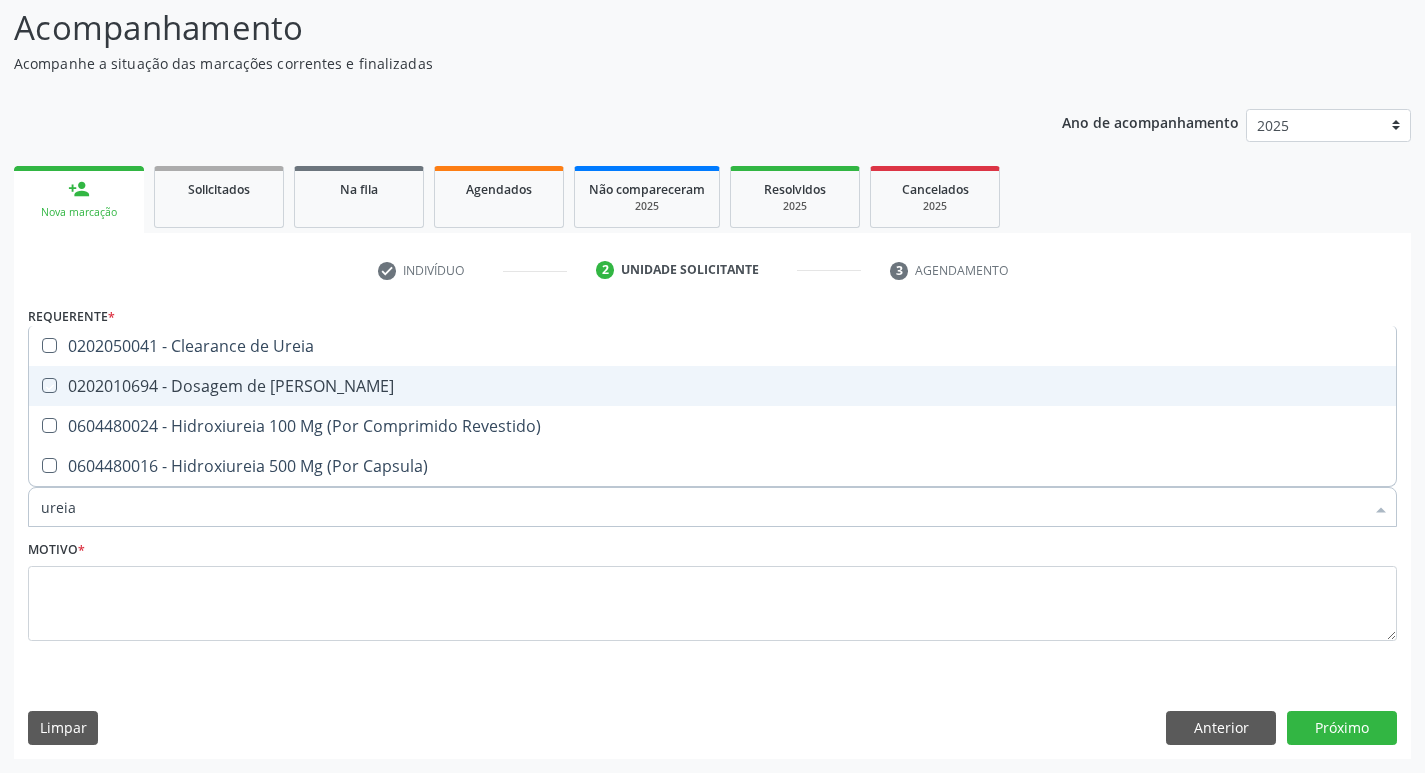 checkbox on "true" 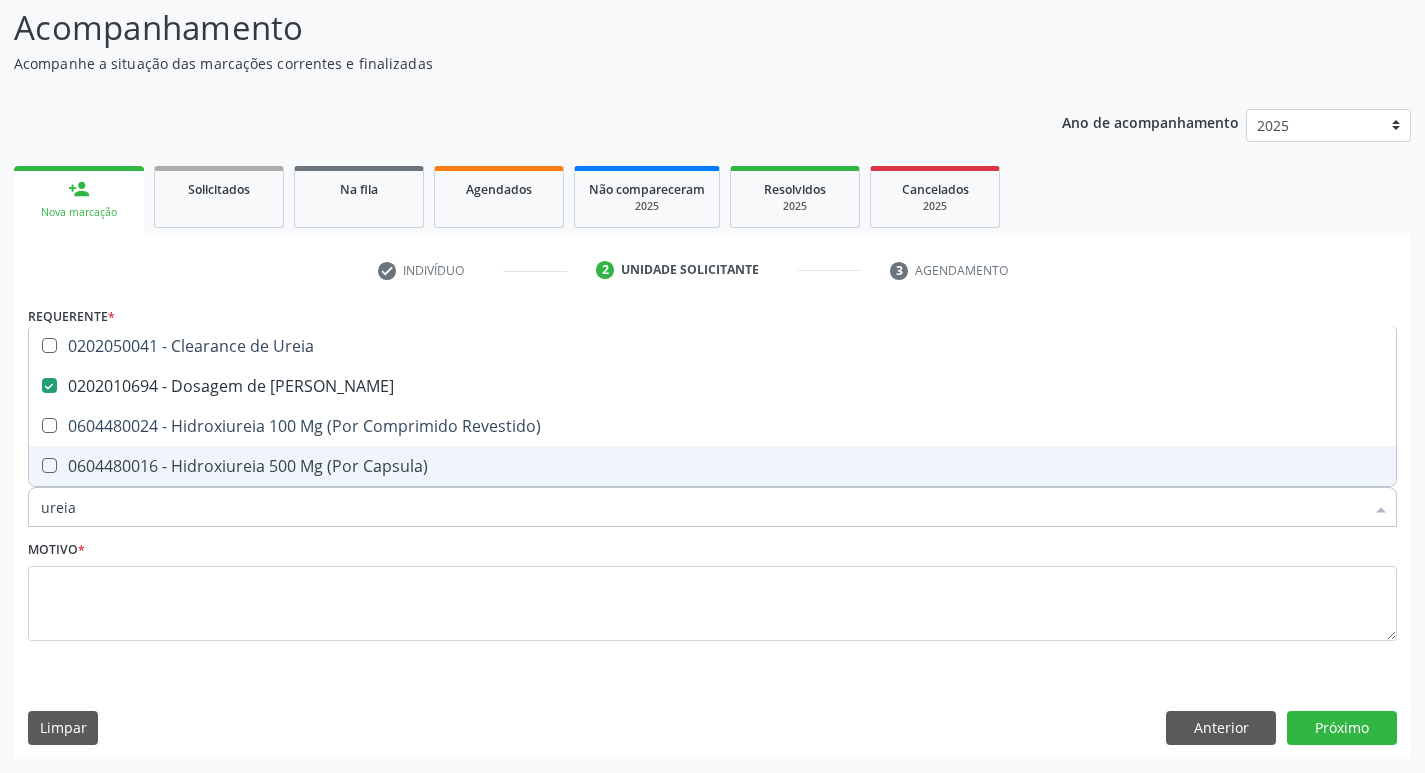 drag, startPoint x: 98, startPoint y: 513, endPoint x: 9, endPoint y: 503, distance: 89.560036 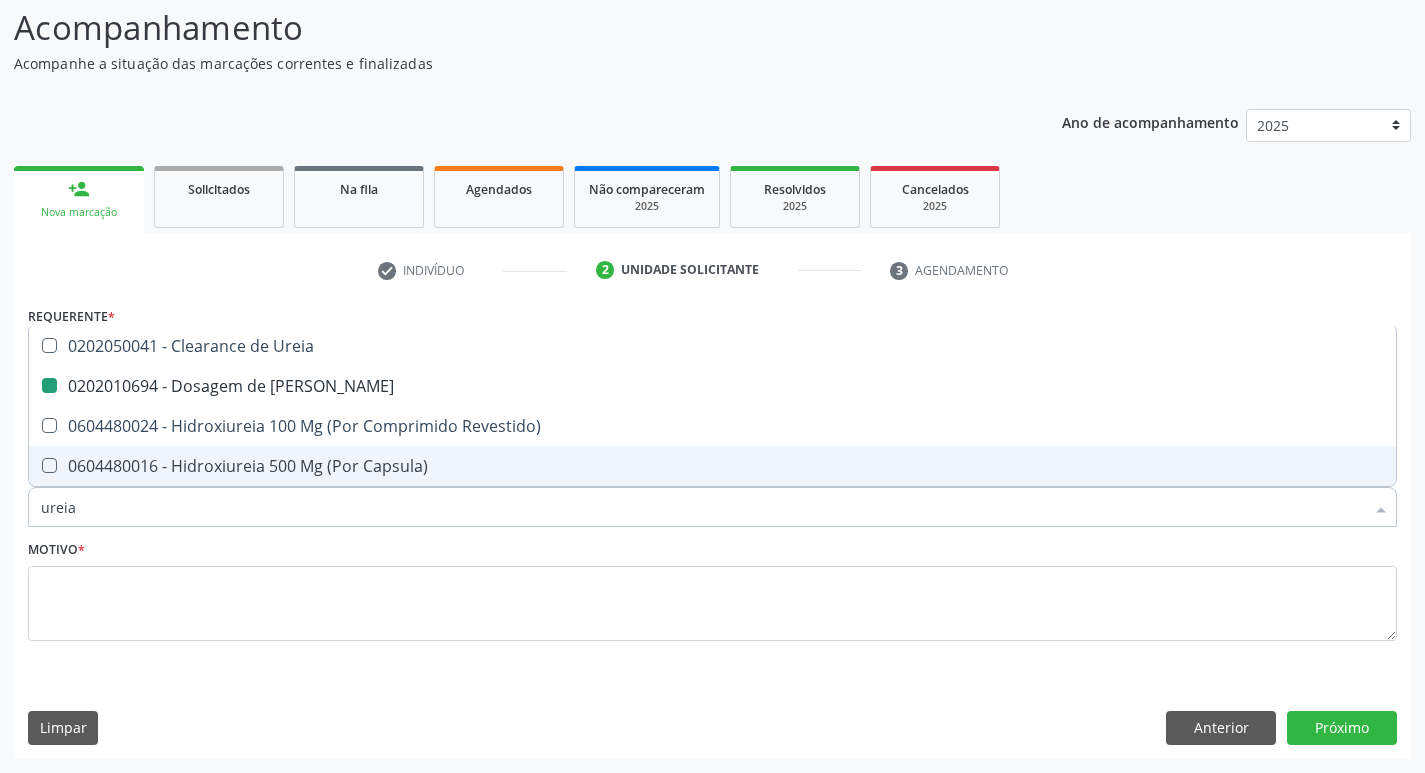 type 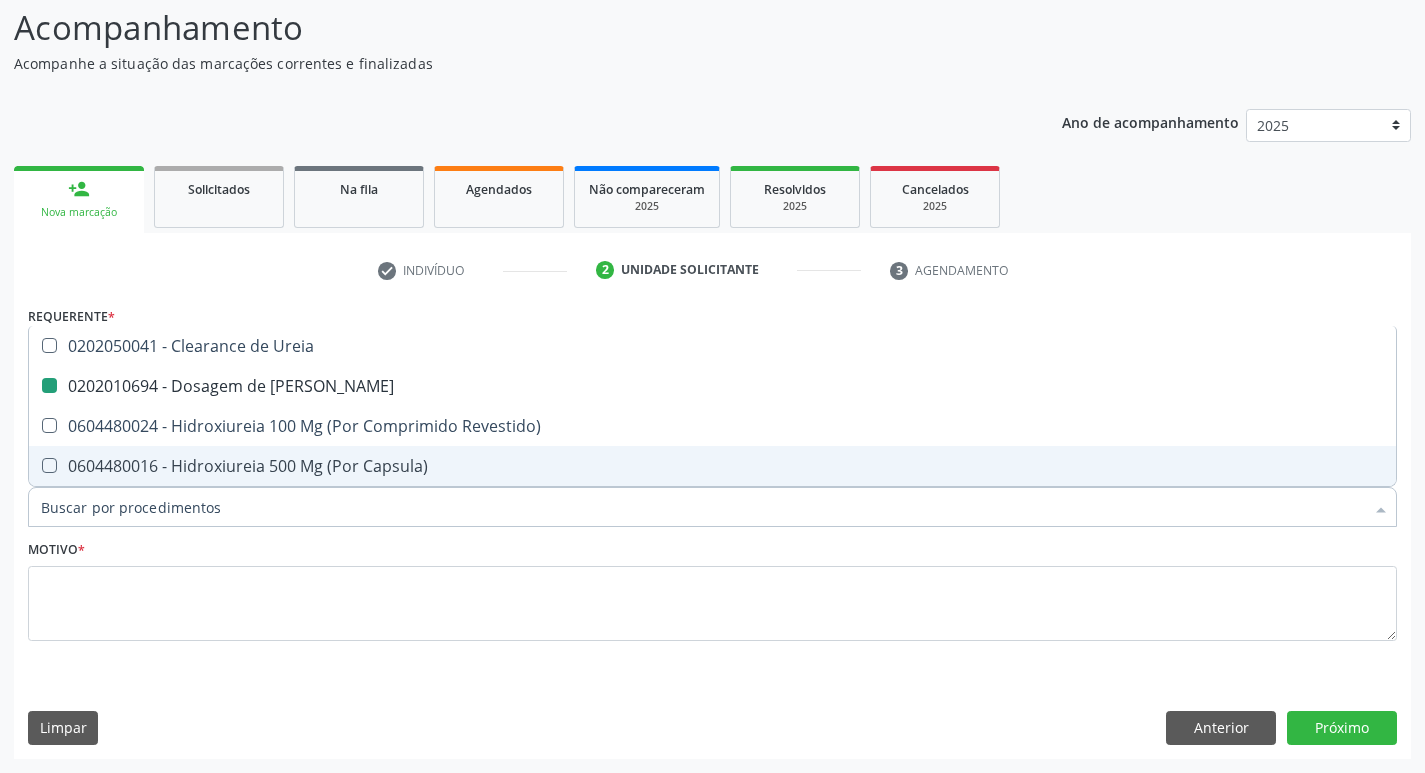 checkbox on "false" 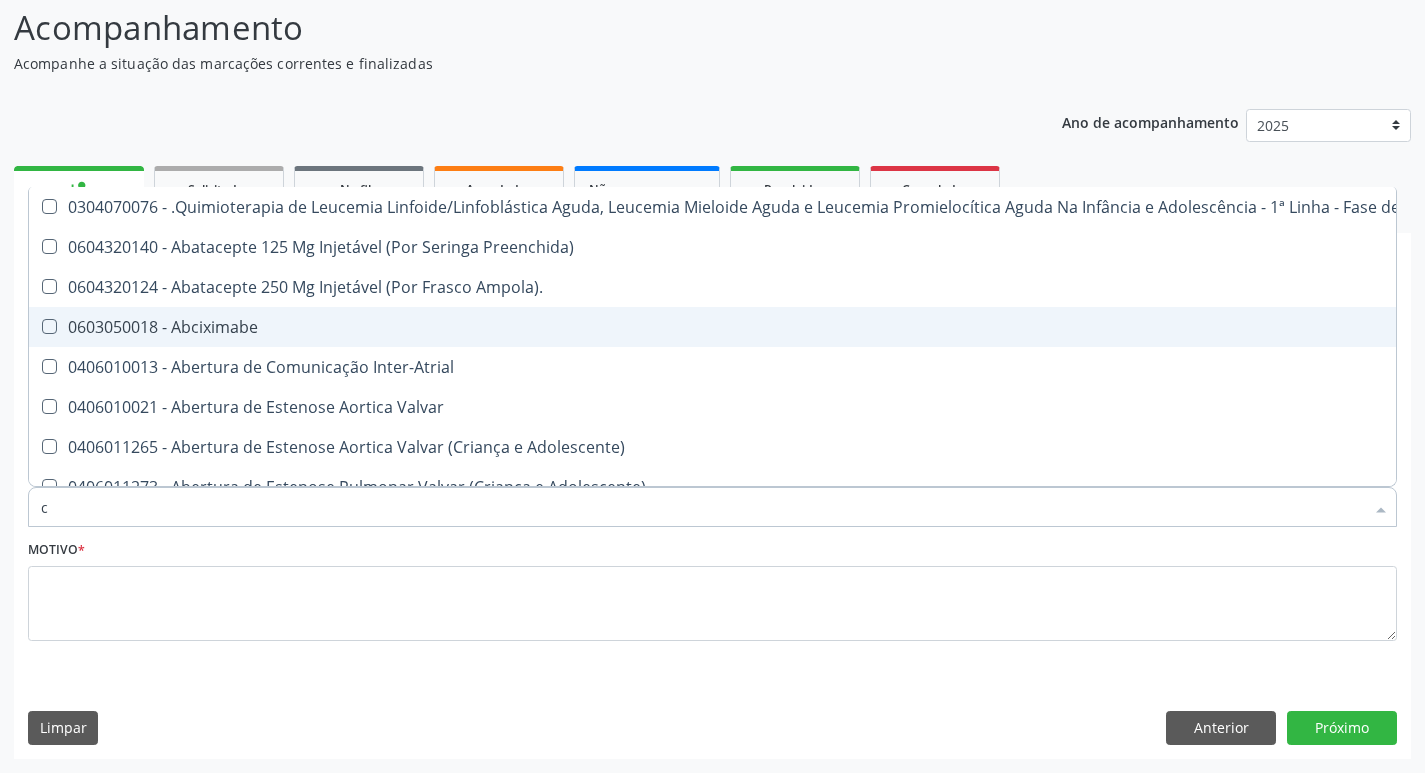 type on "co" 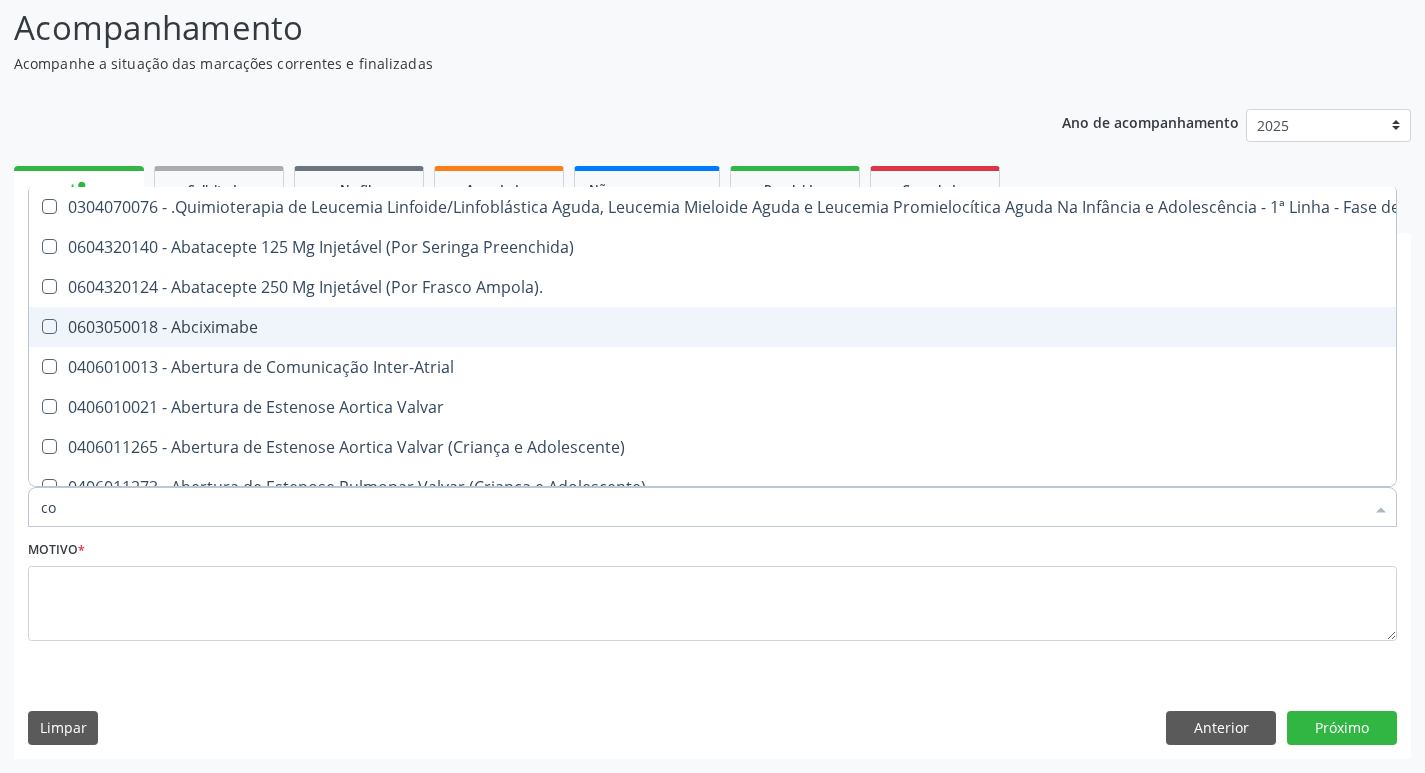 checkbox on "true" 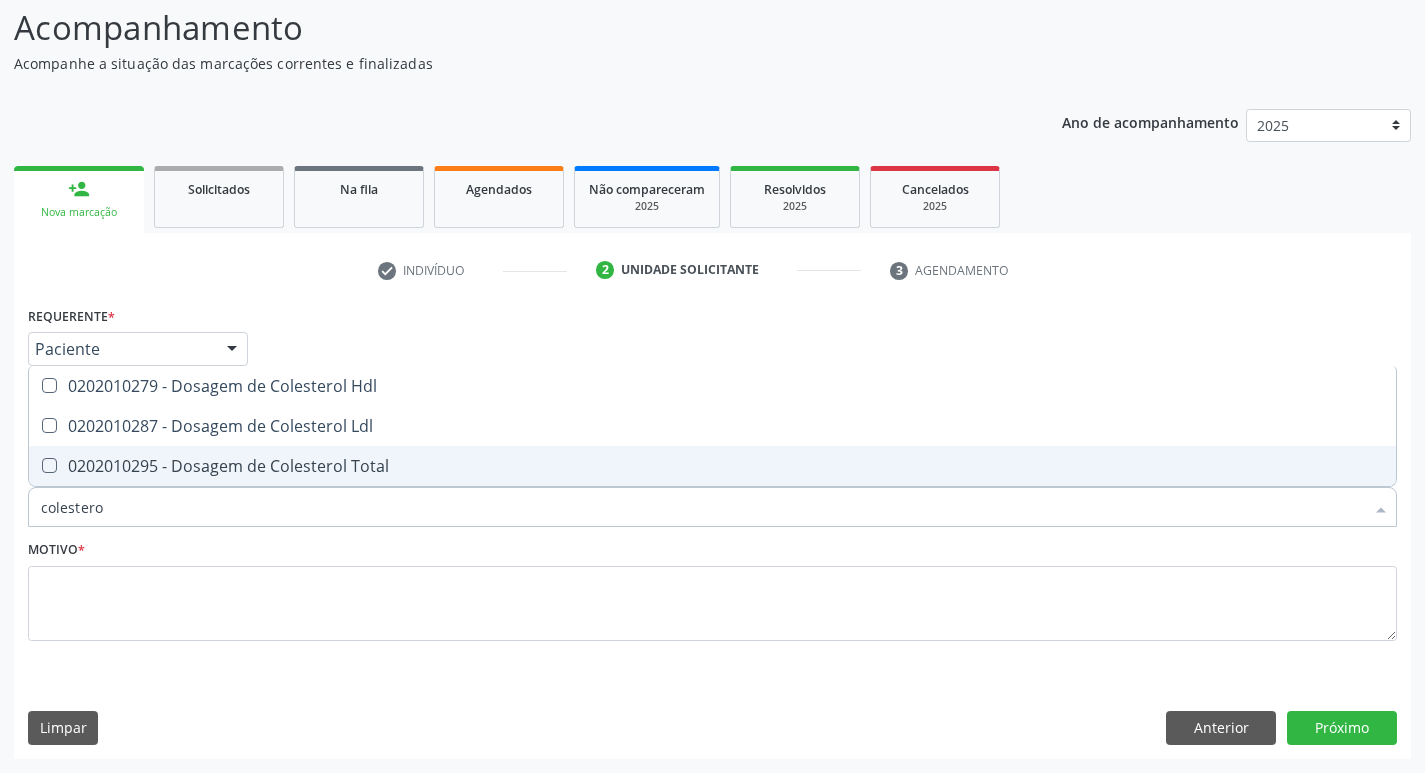 type on "colesterol" 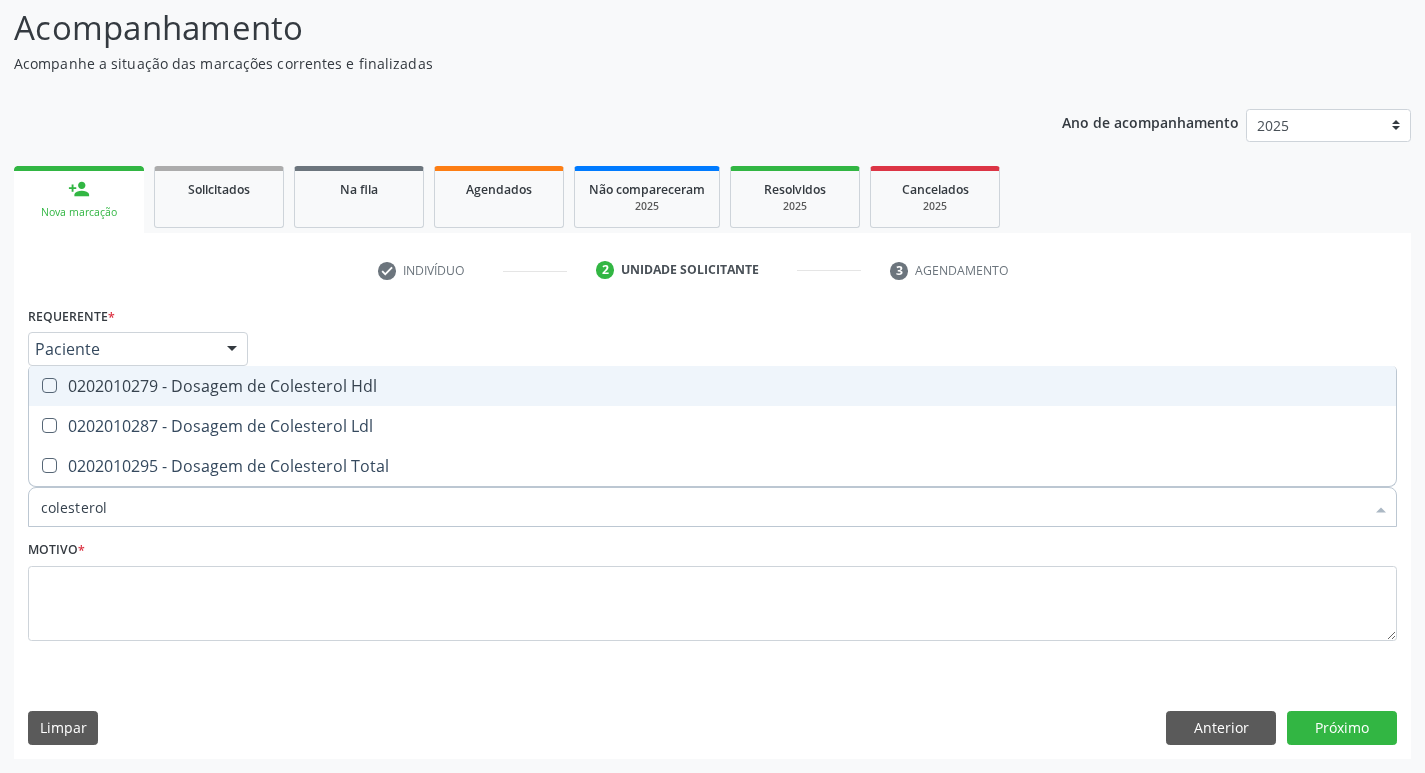click on "0202010279 - Dosagem de Colesterol Hdl" at bounding box center (712, 386) 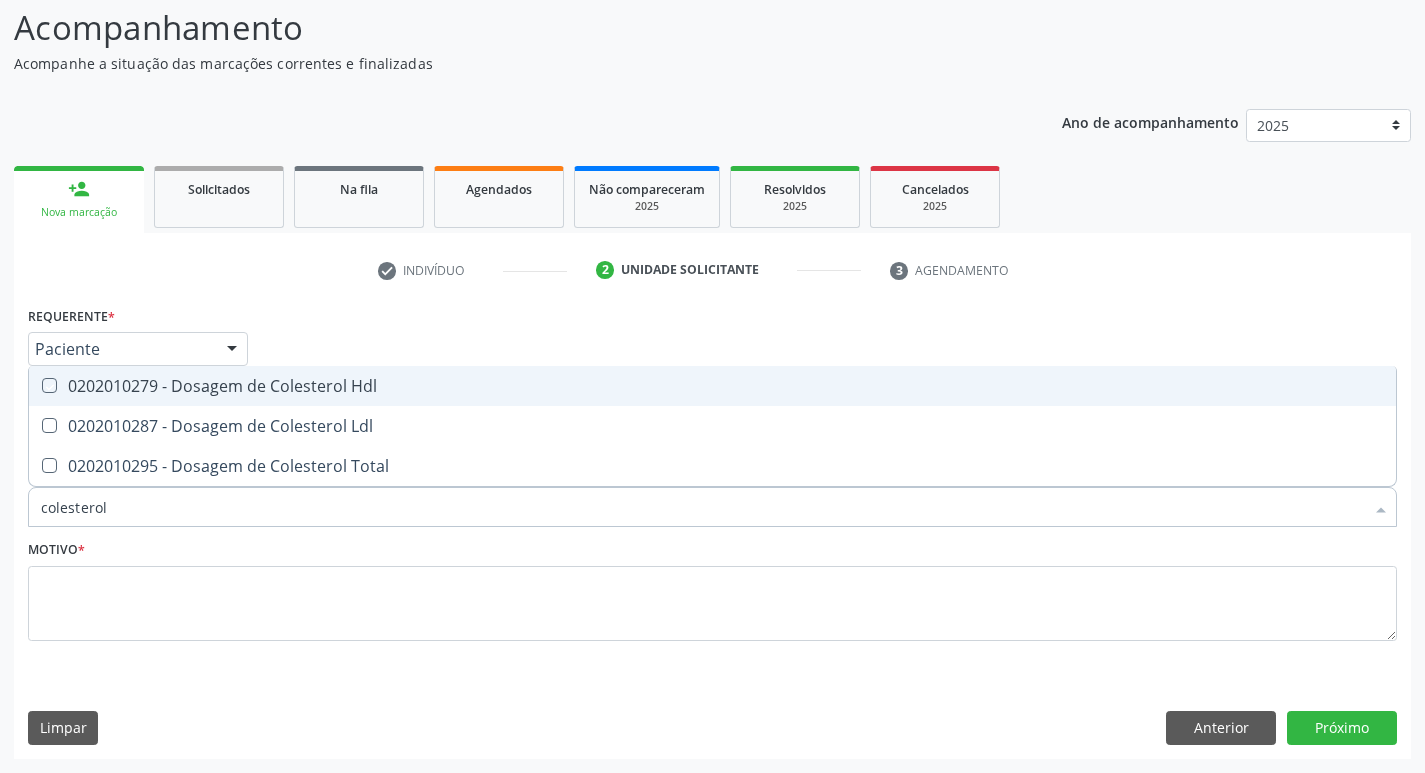 checkbox on "true" 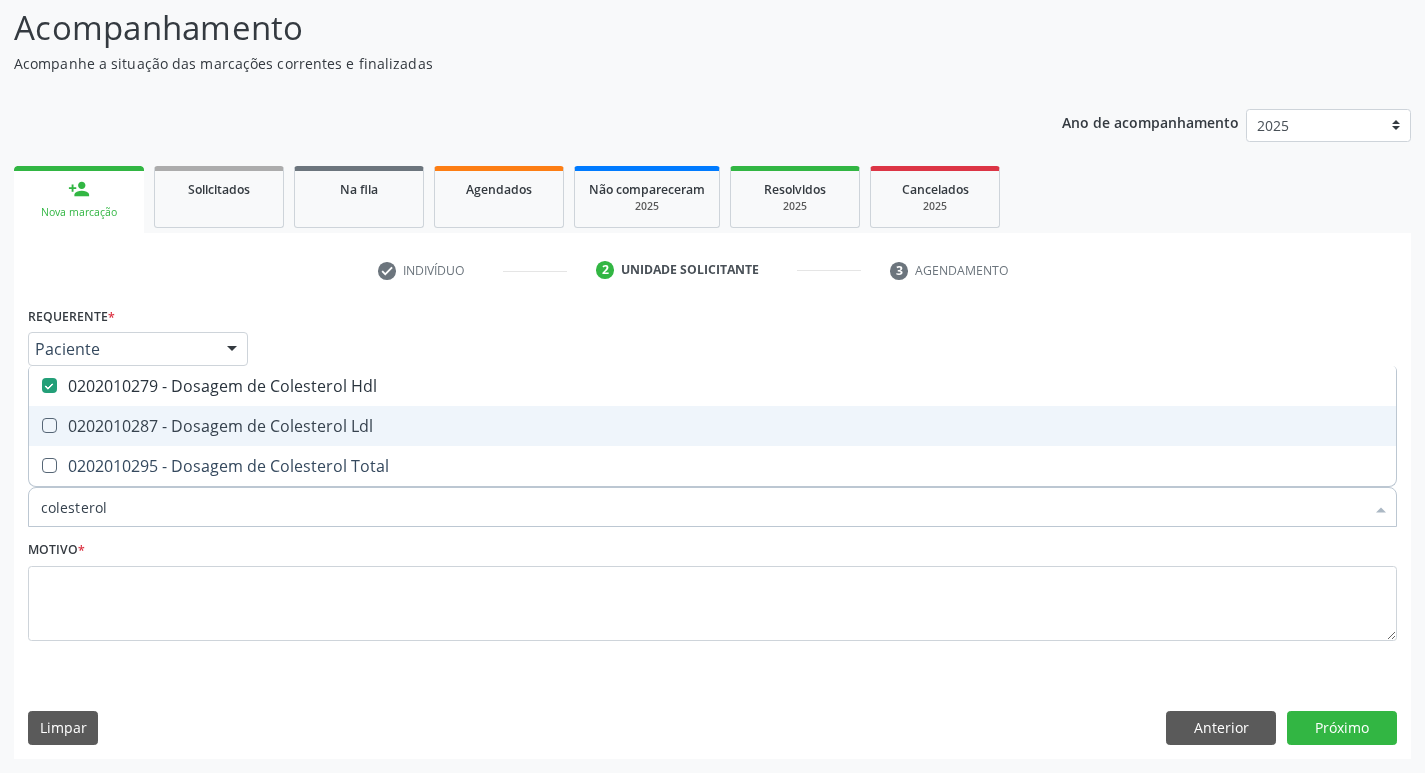 click on "0202010287 - Dosagem de Colesterol Ldl" at bounding box center (712, 426) 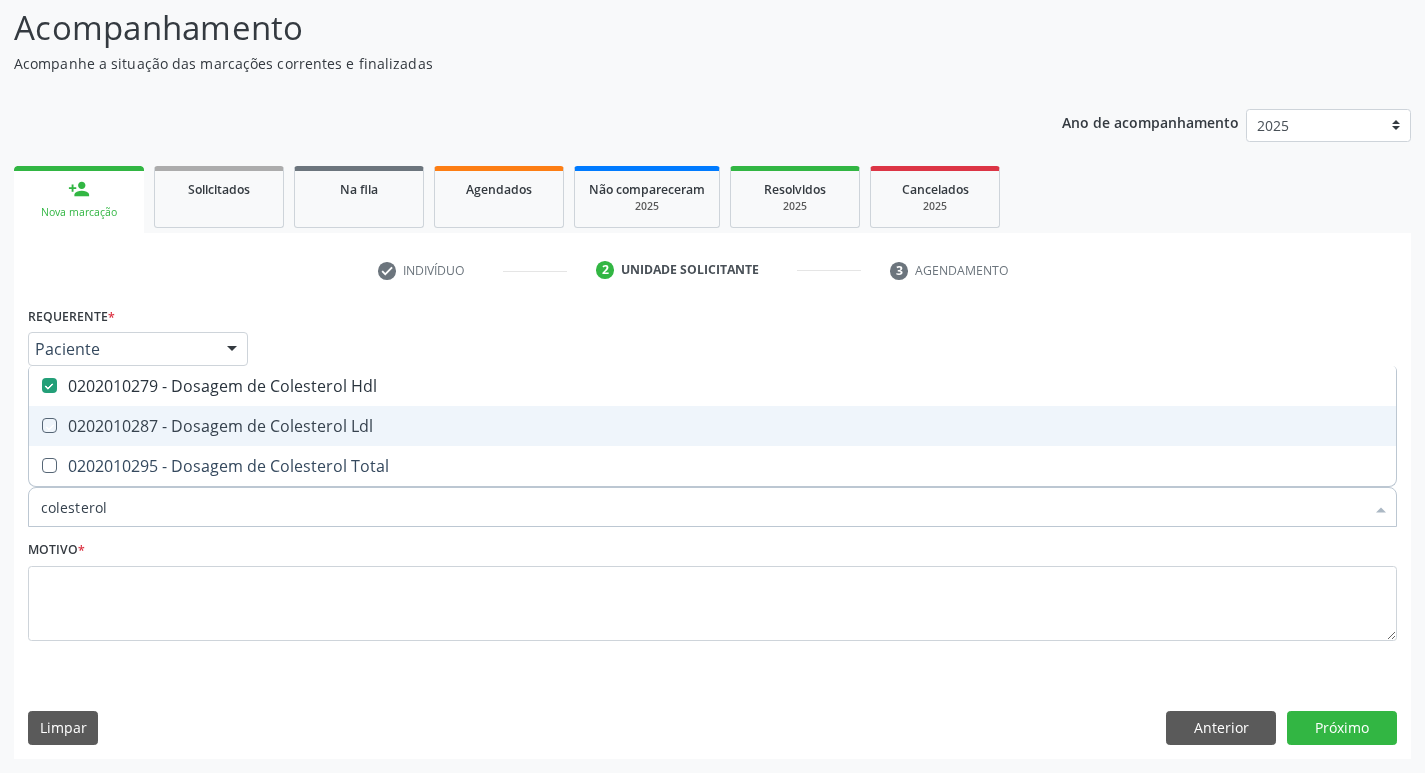 checkbox on "true" 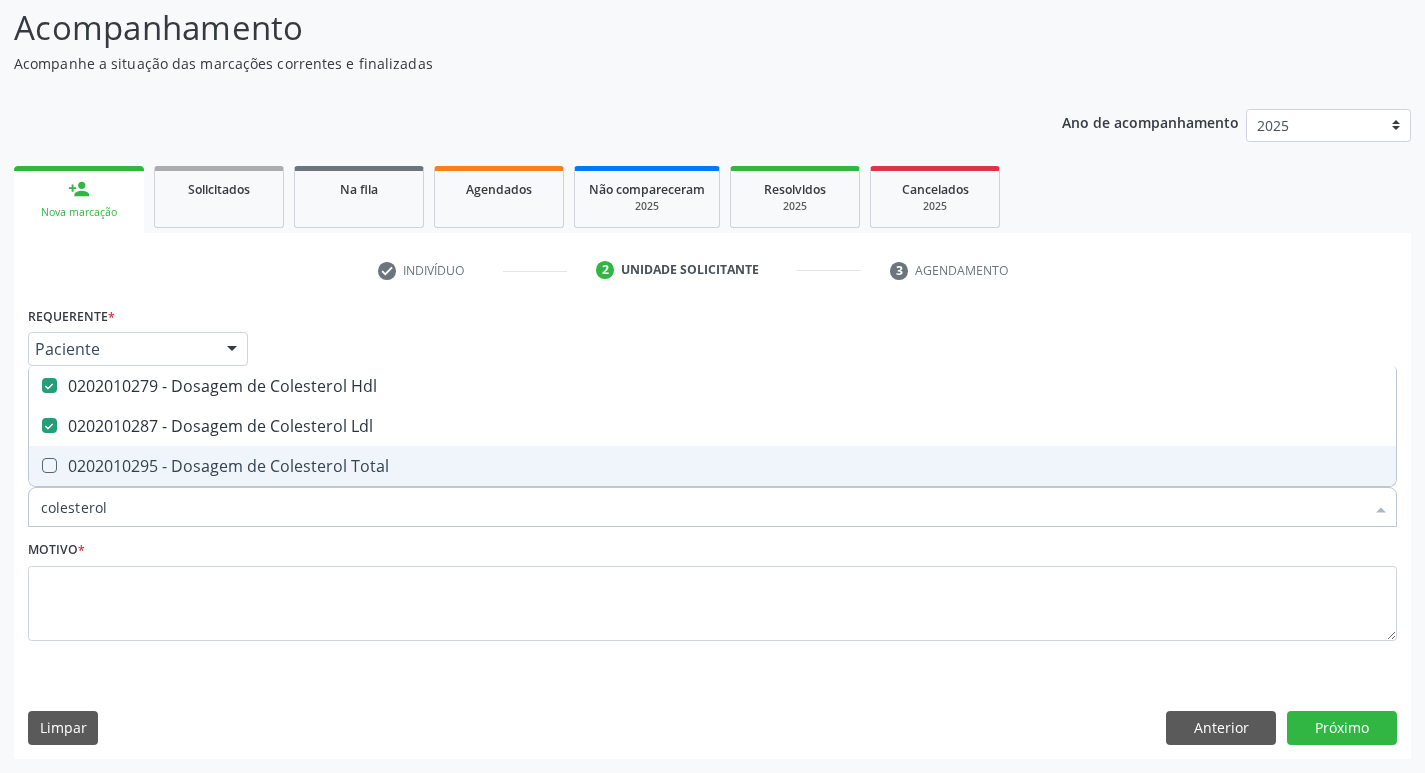 drag, startPoint x: 265, startPoint y: 459, endPoint x: 214, endPoint y: 472, distance: 52.63079 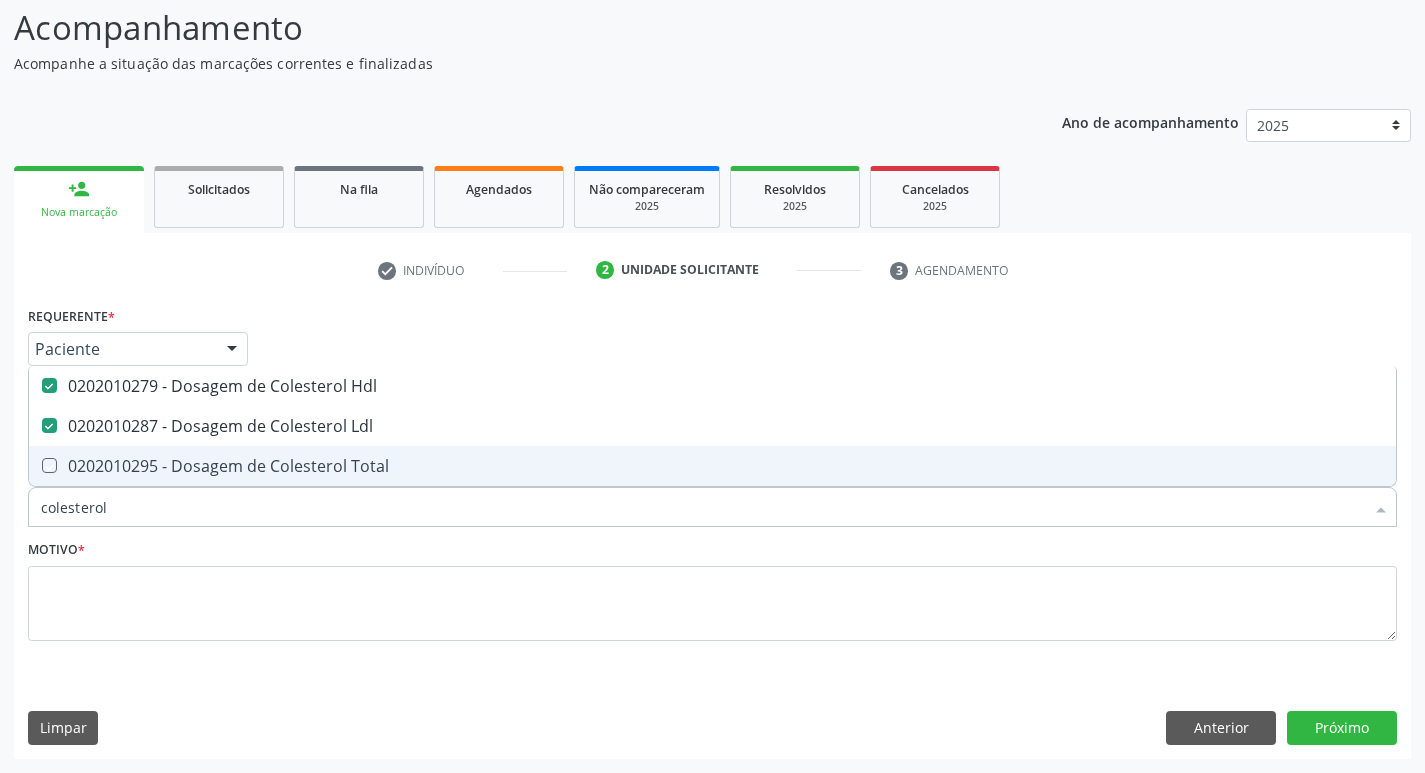 checkbox on "true" 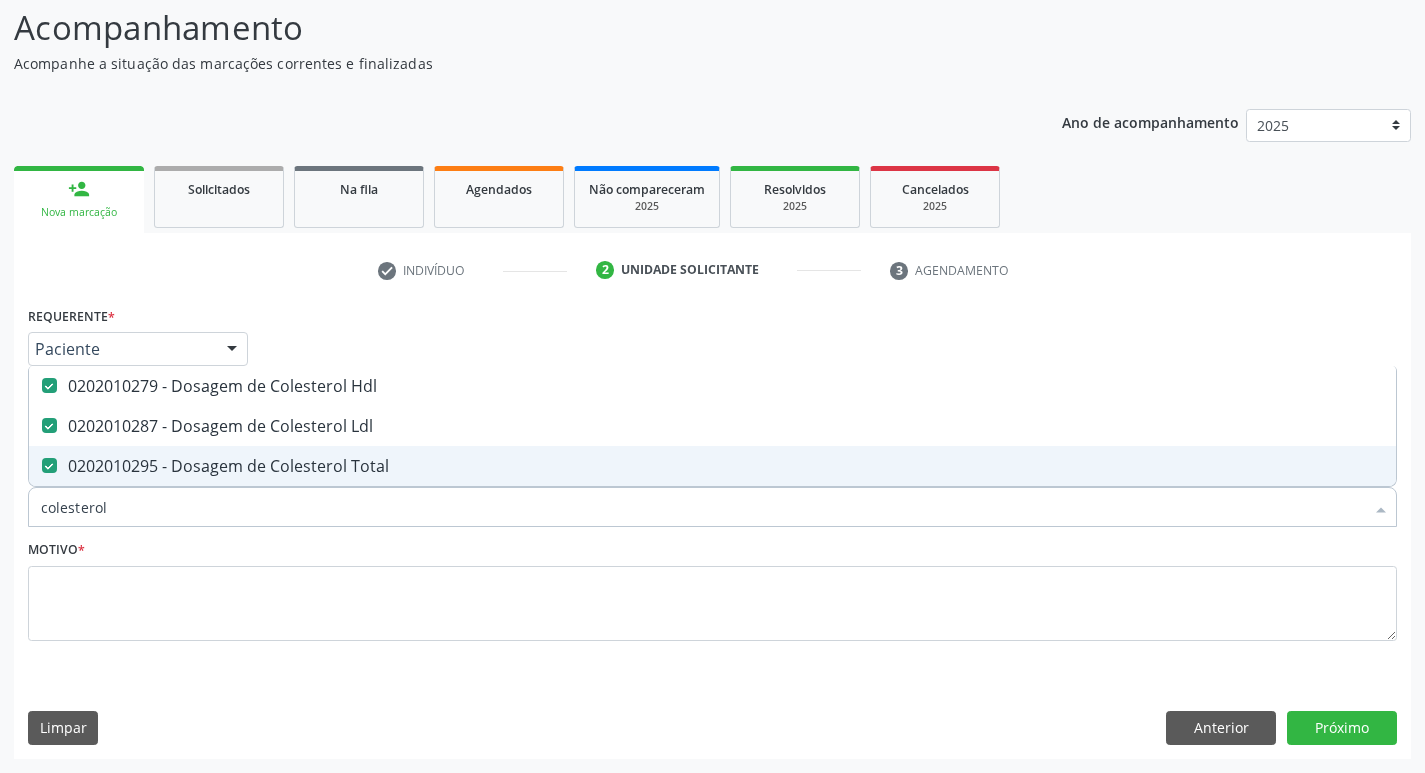 drag, startPoint x: 115, startPoint y: 508, endPoint x: 25, endPoint y: 517, distance: 90.44888 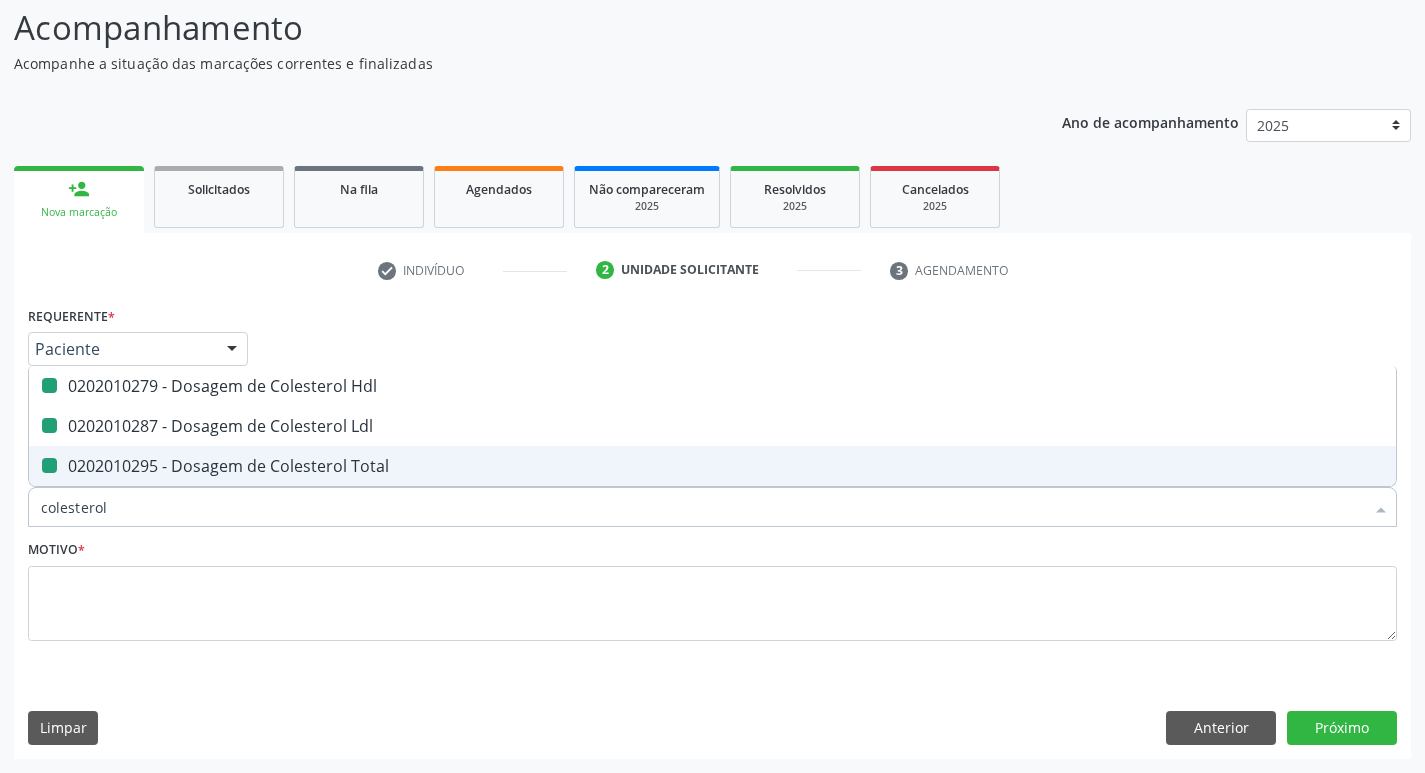 type 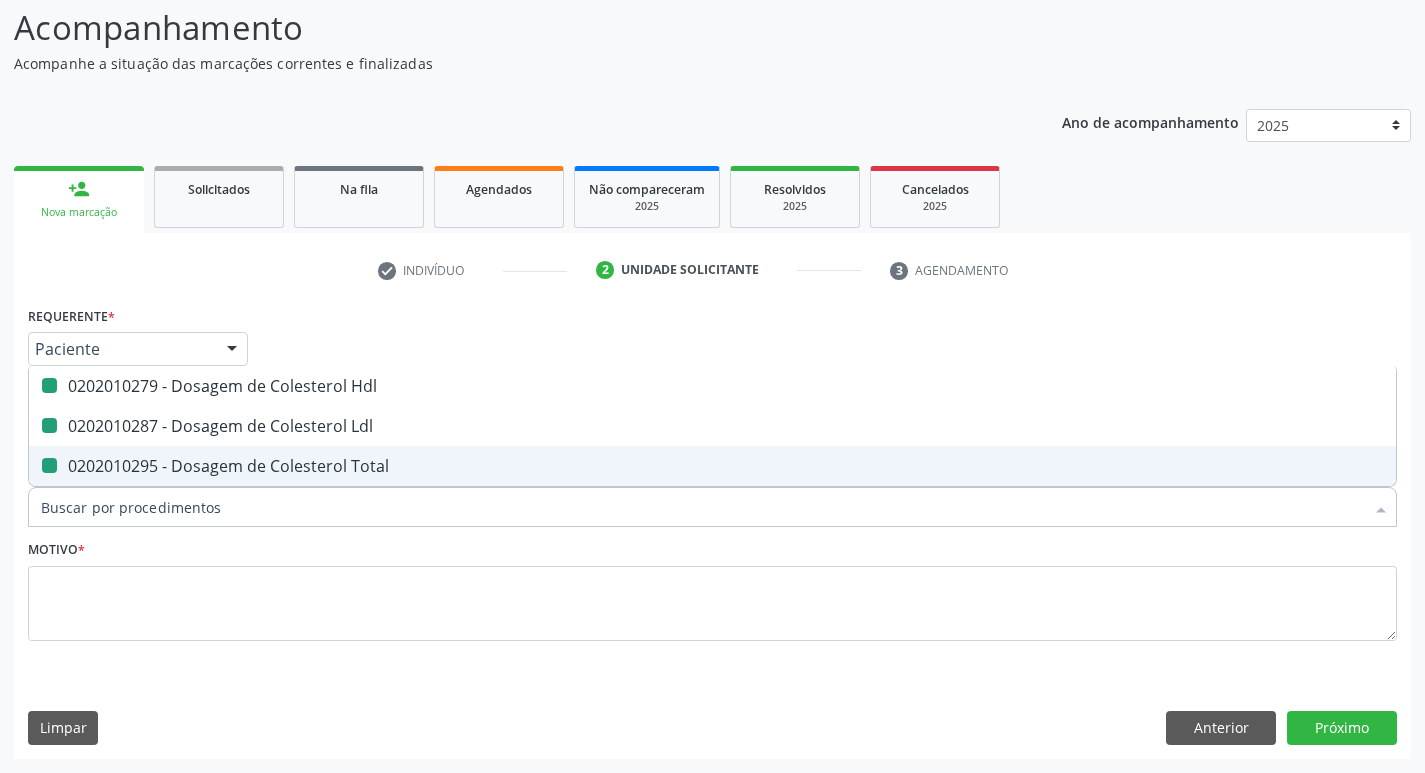 checkbox on "false" 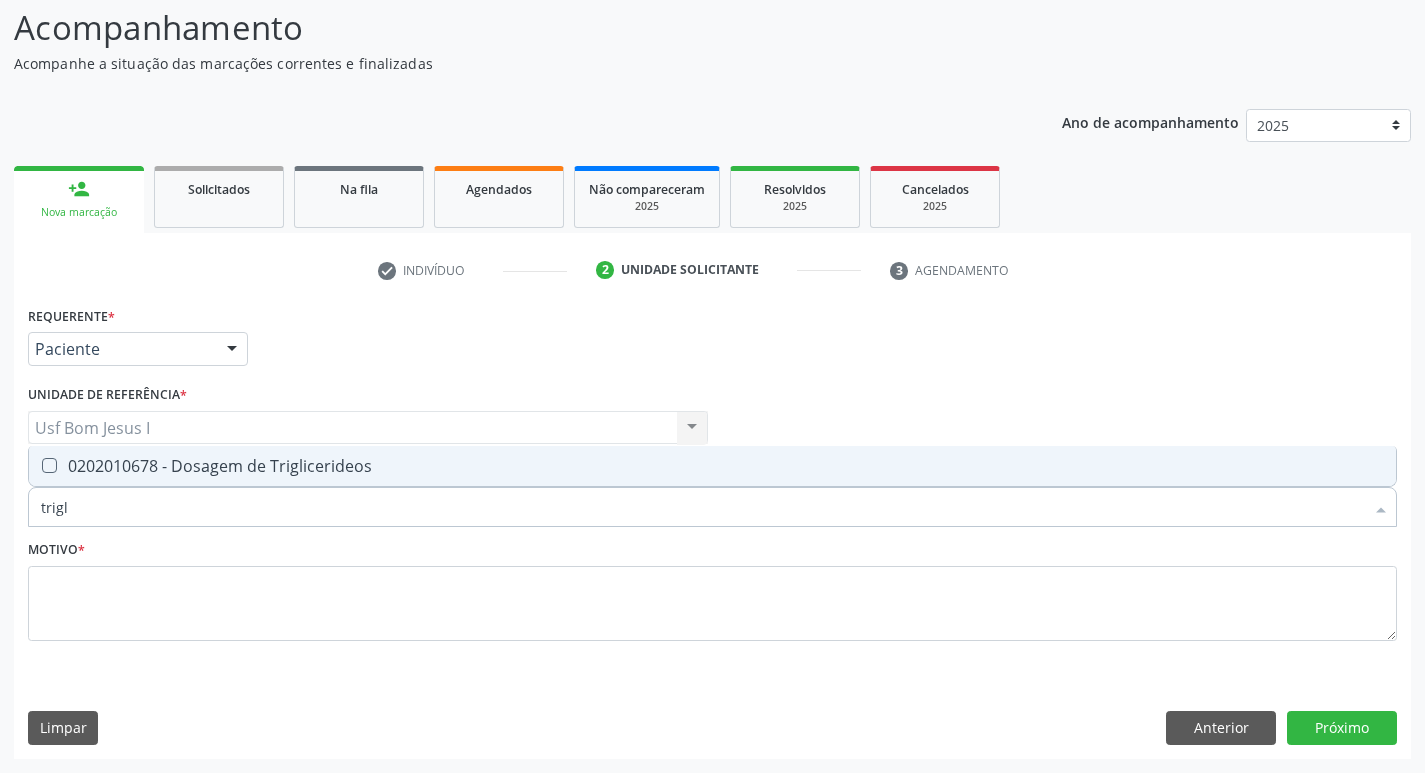 type on "trigli" 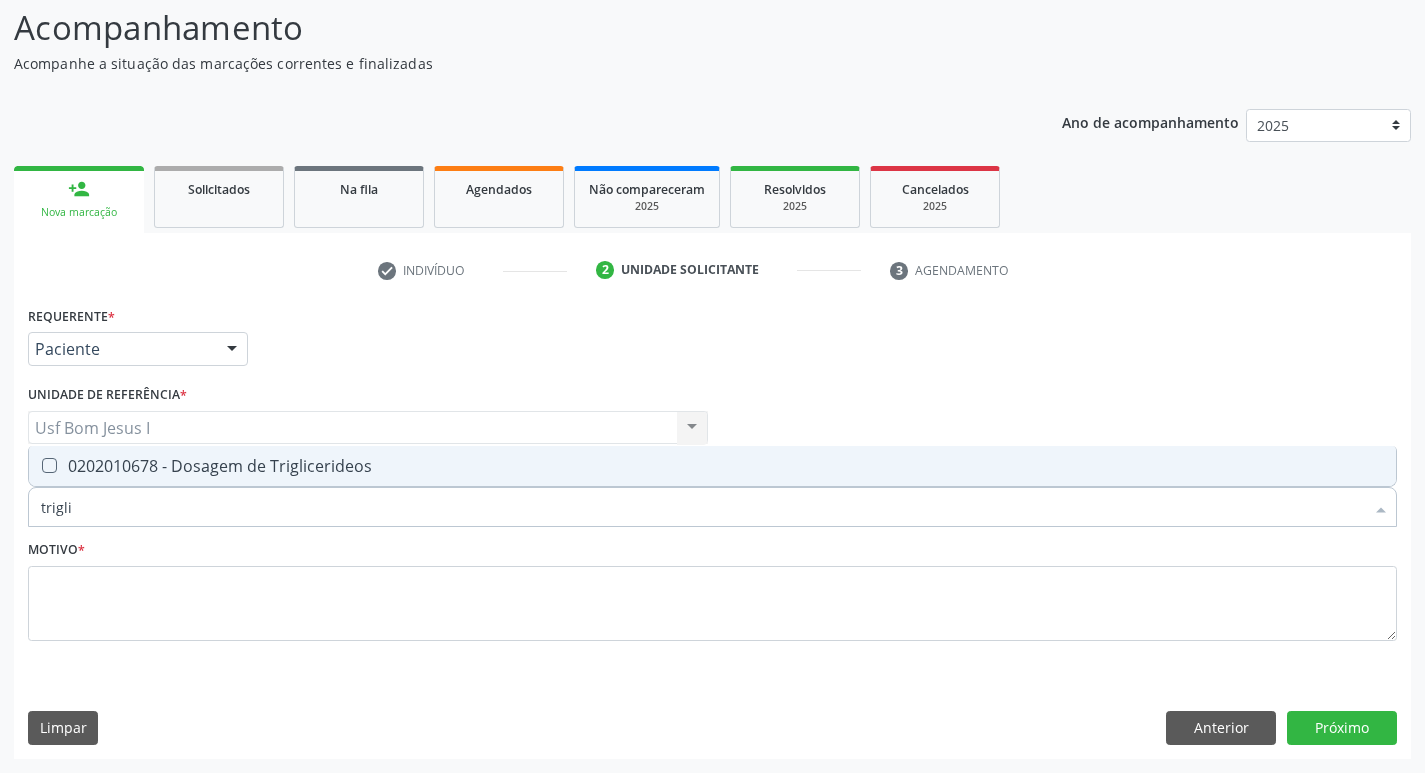 click on "0202010678 - Dosagem de Triglicerideos" at bounding box center [712, 466] 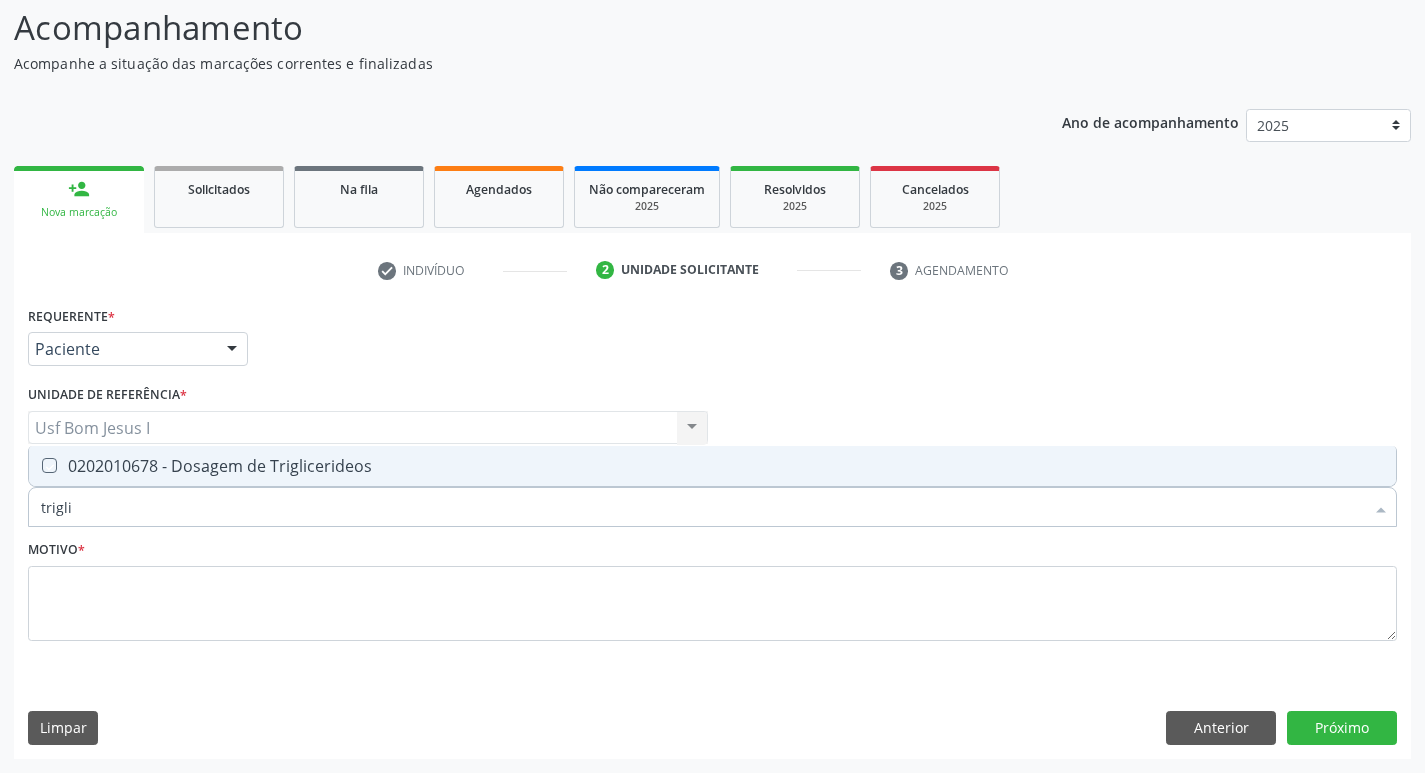 checkbox on "true" 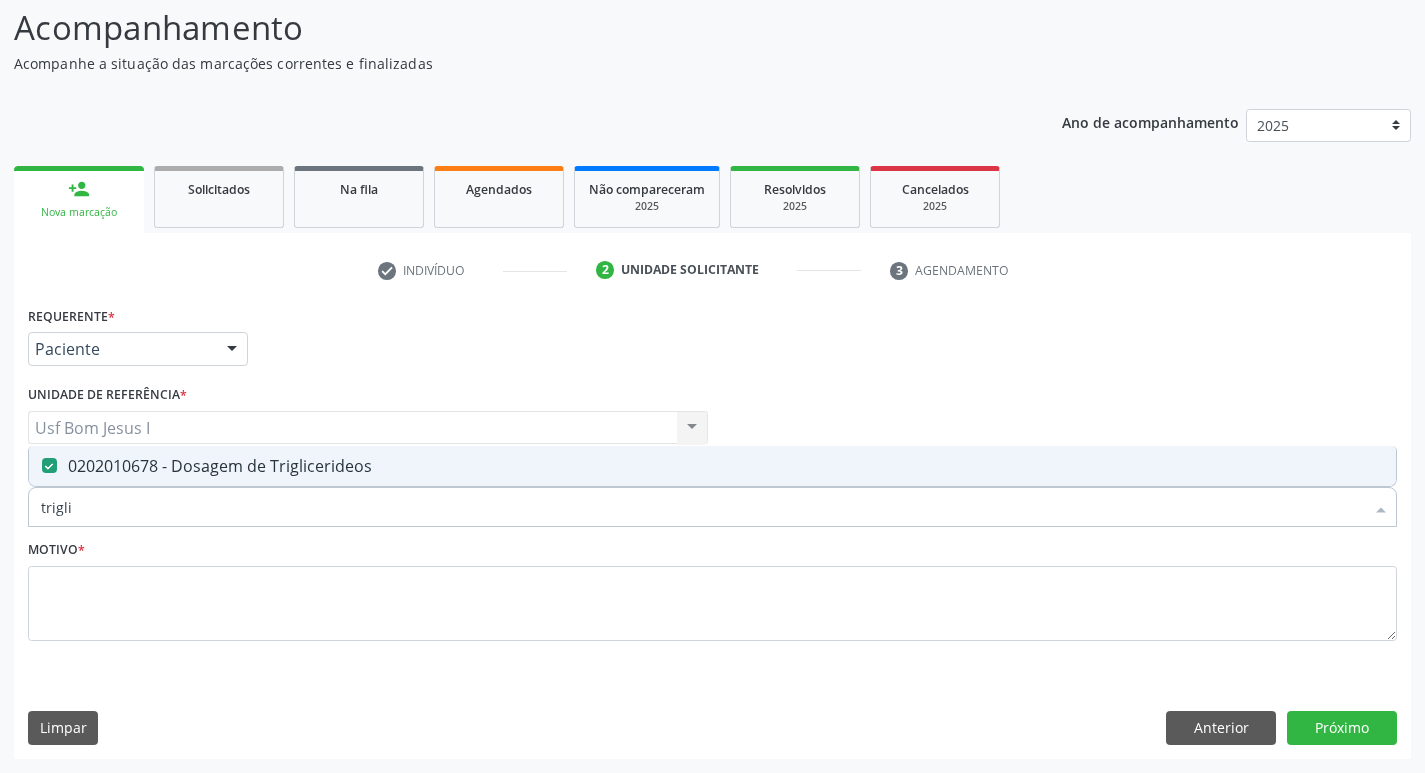 drag, startPoint x: 90, startPoint y: 512, endPoint x: 18, endPoint y: 496, distance: 73.756355 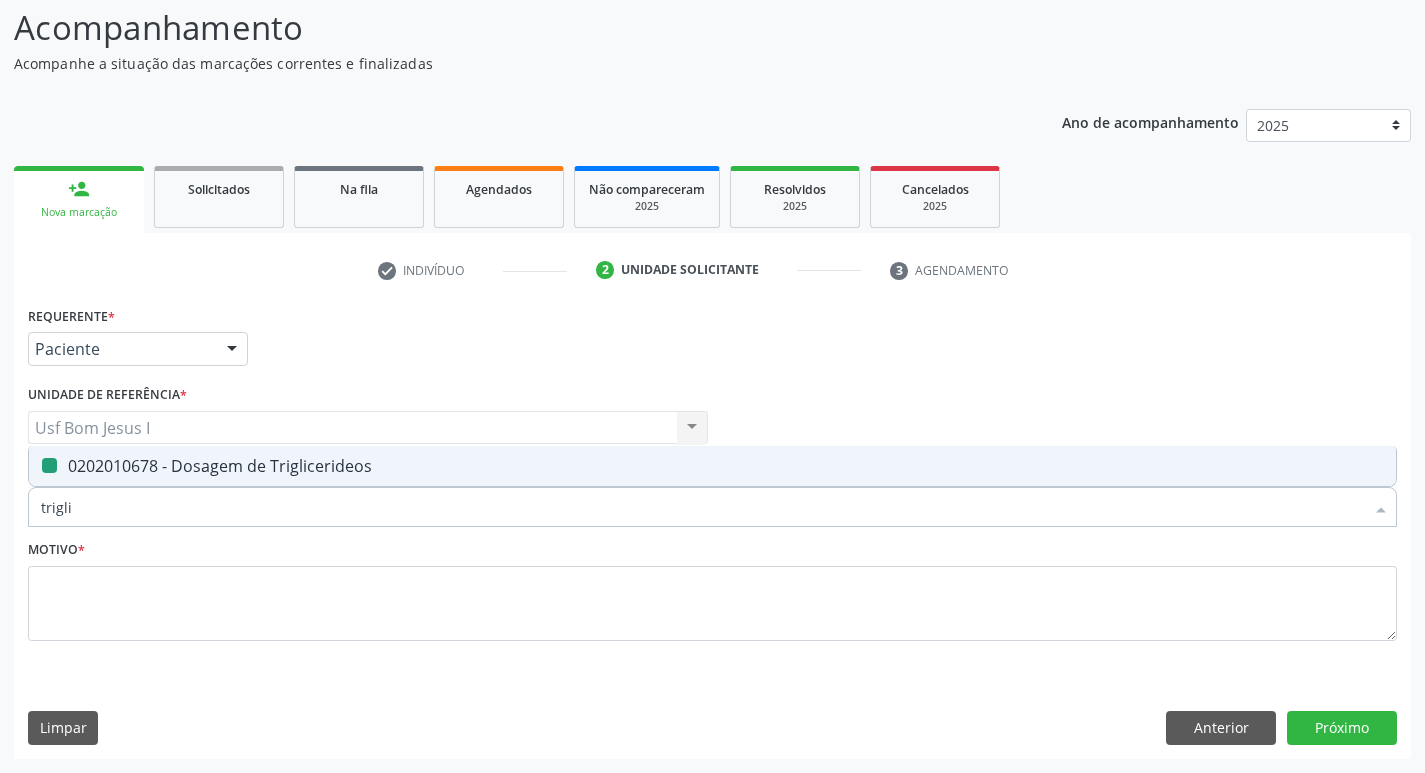 type 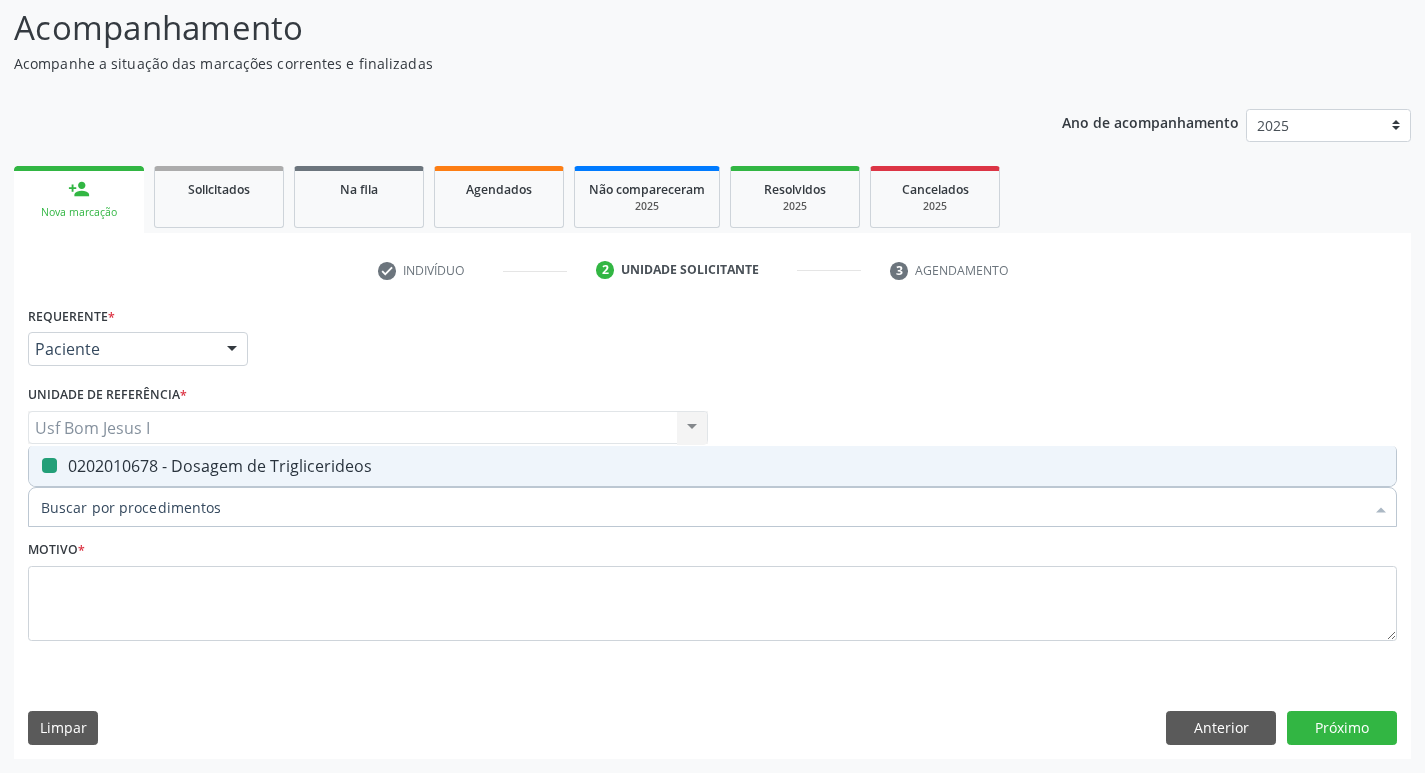 checkbox on "false" 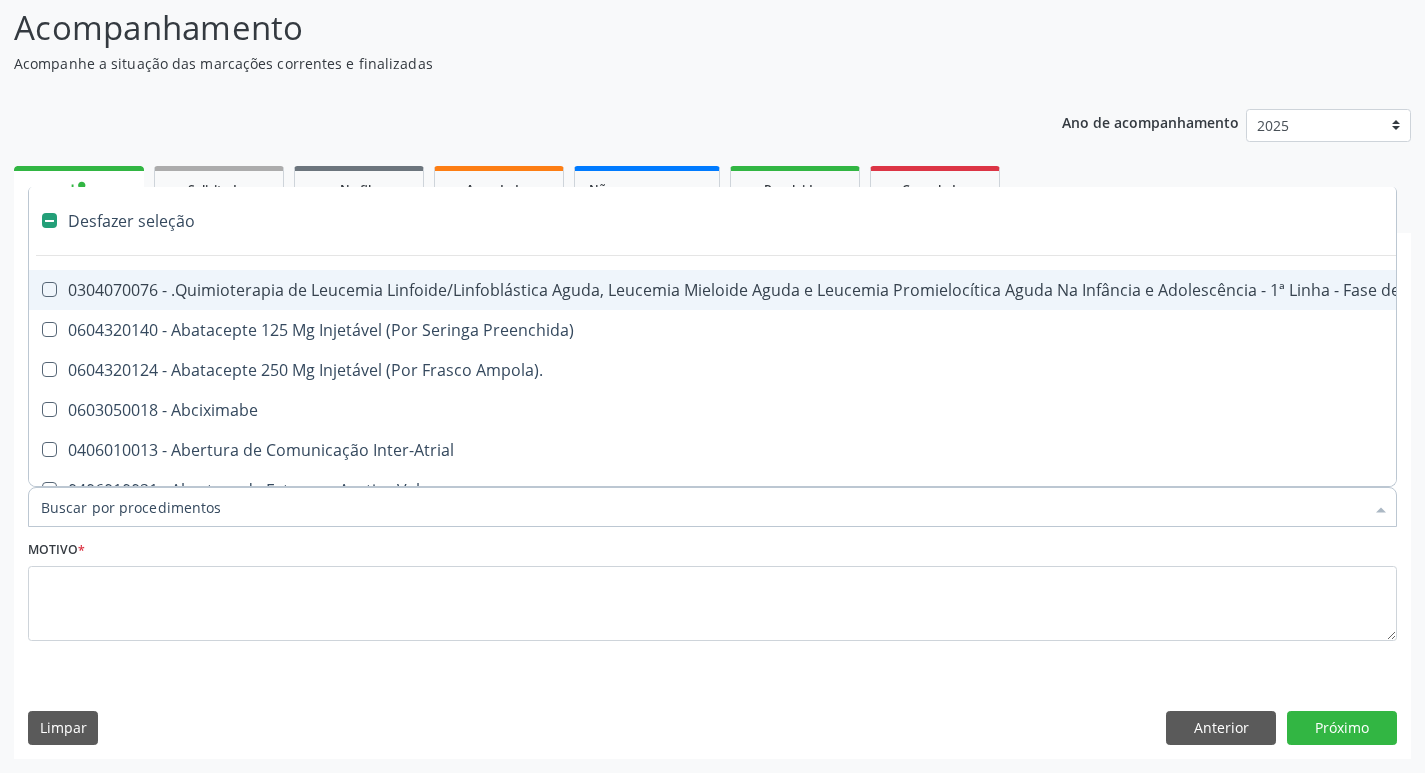 type on "h" 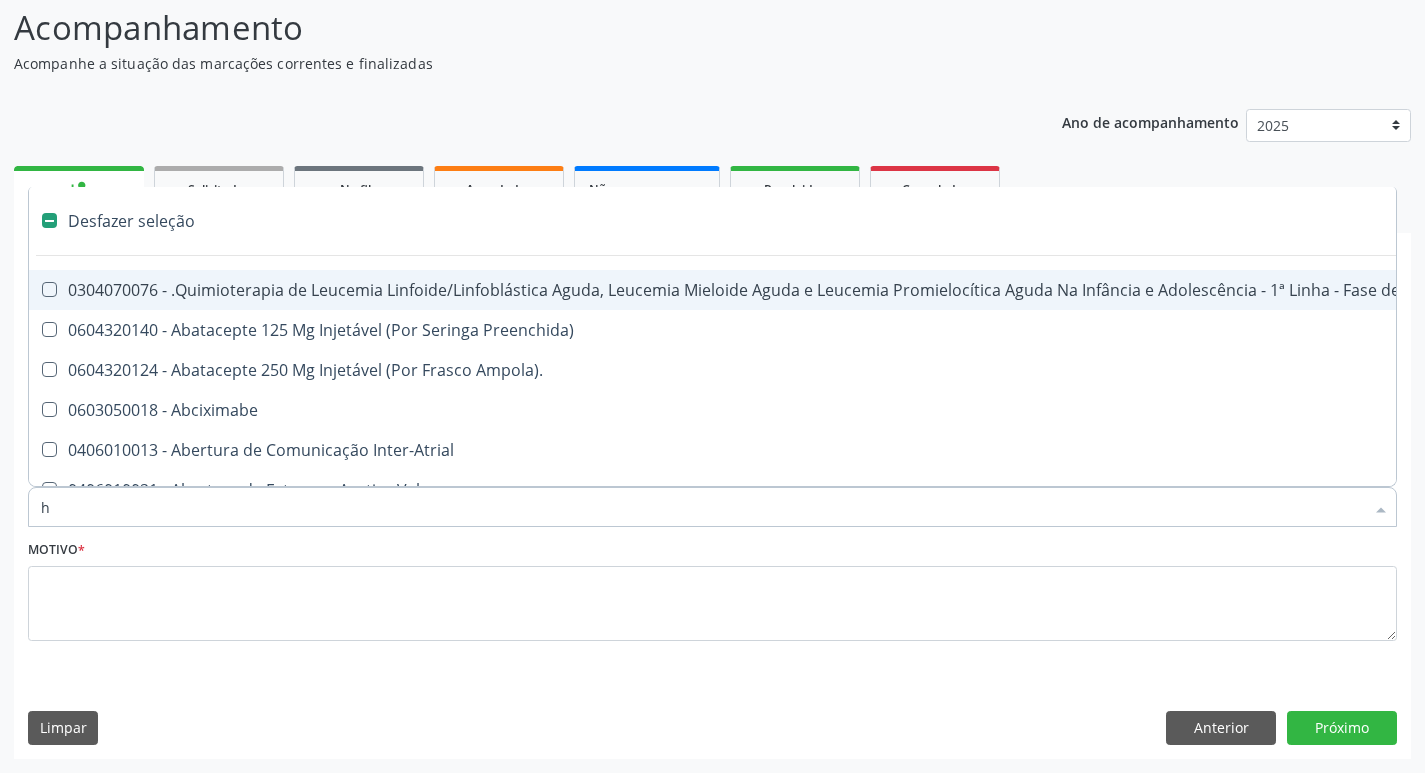 checkbox on "true" 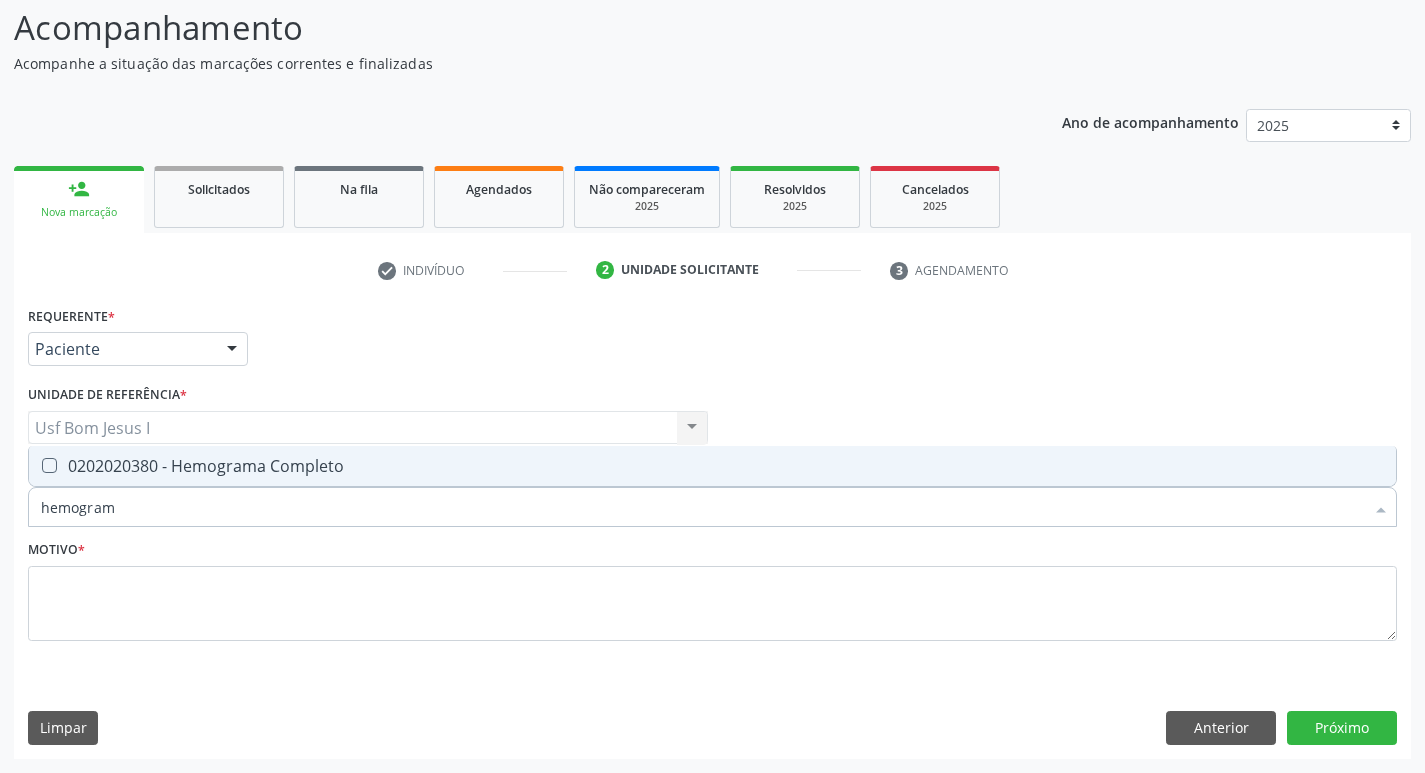 type on "hemograma" 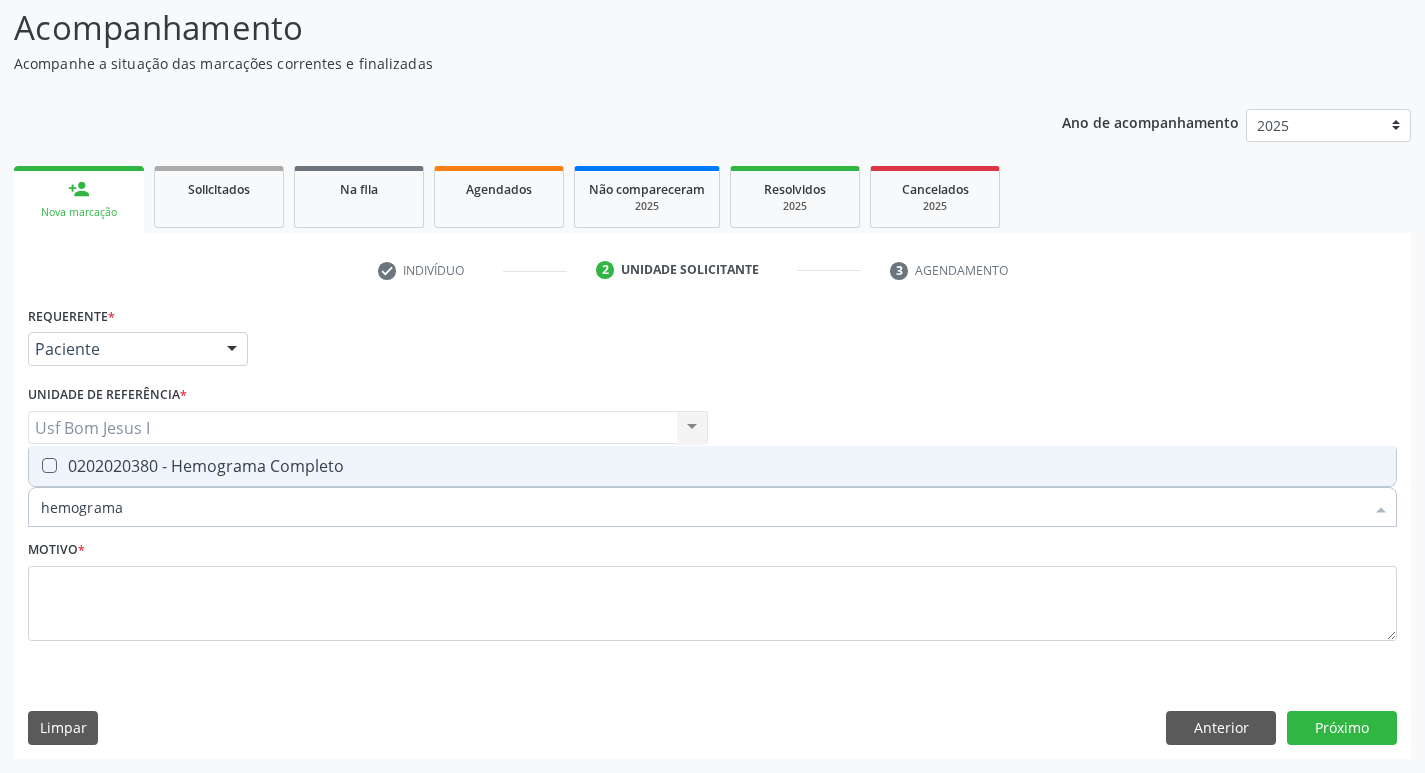 click on "0202020380 - Hemograma Completo" at bounding box center (712, 466) 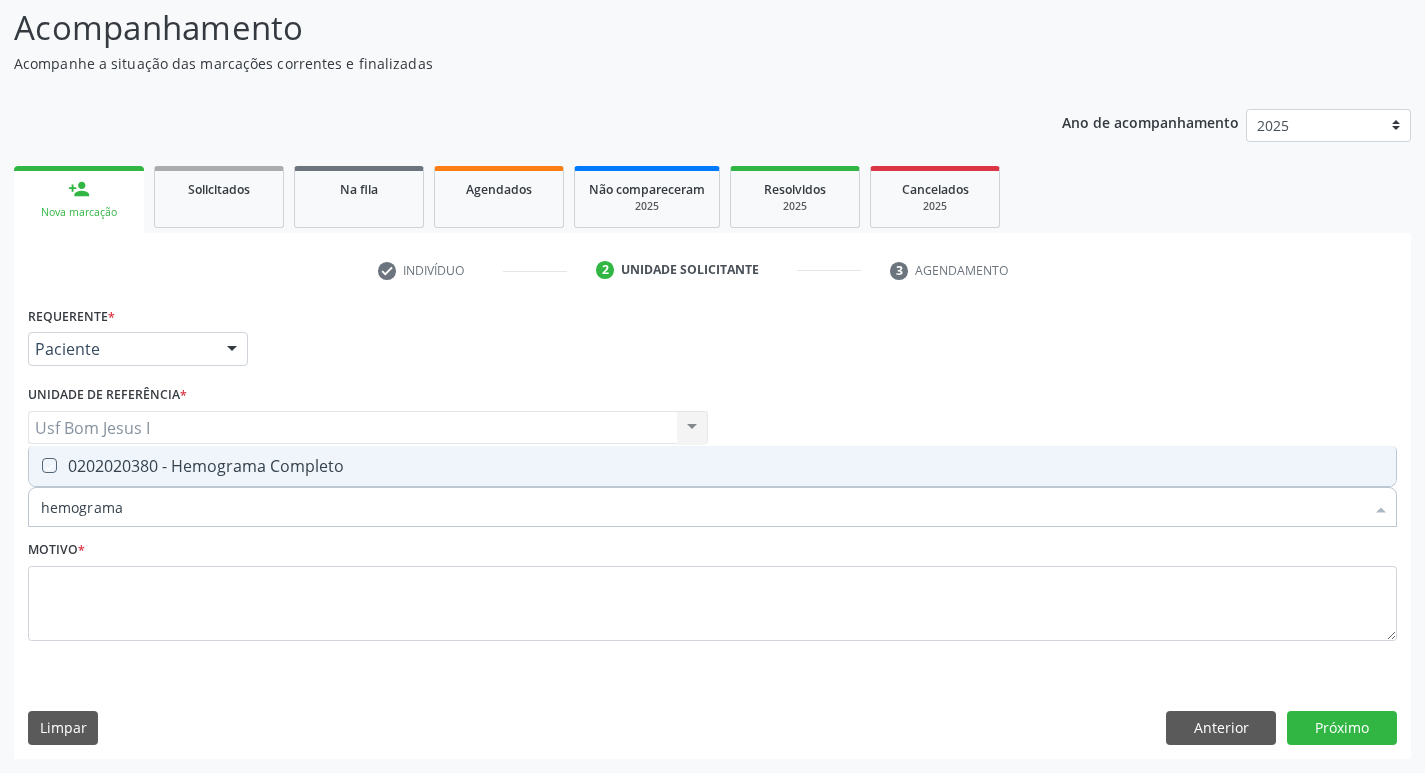 checkbox on "true" 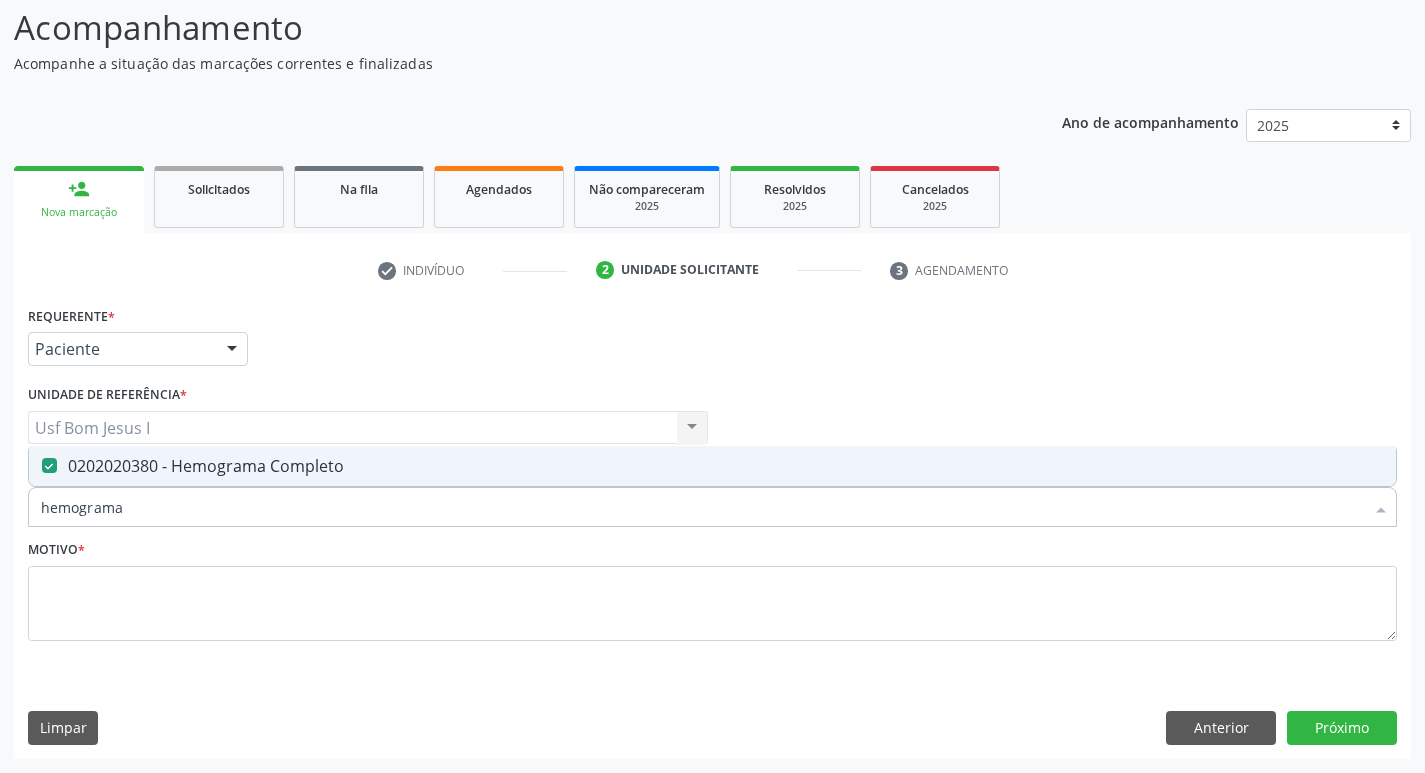drag, startPoint x: 122, startPoint y: 496, endPoint x: 22, endPoint y: 522, distance: 103.32473 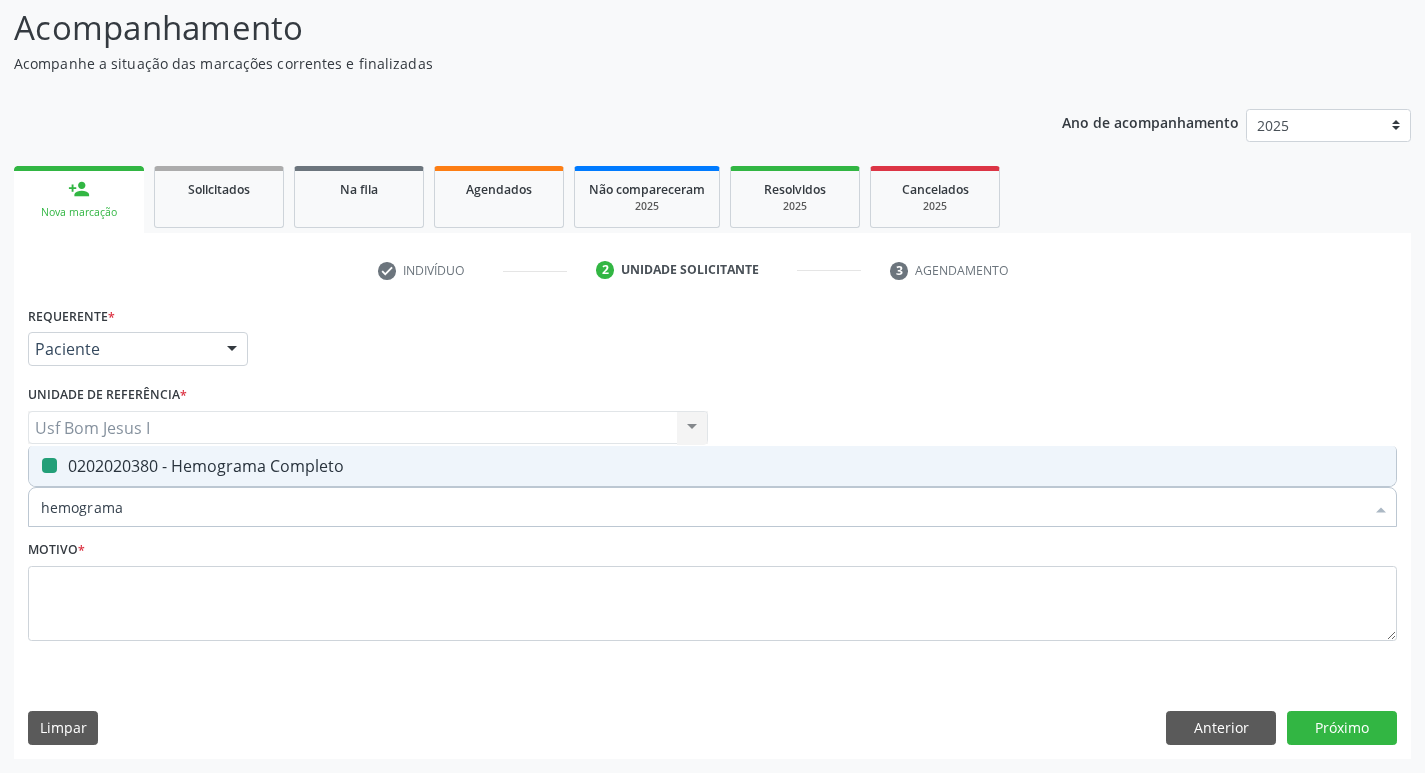 type 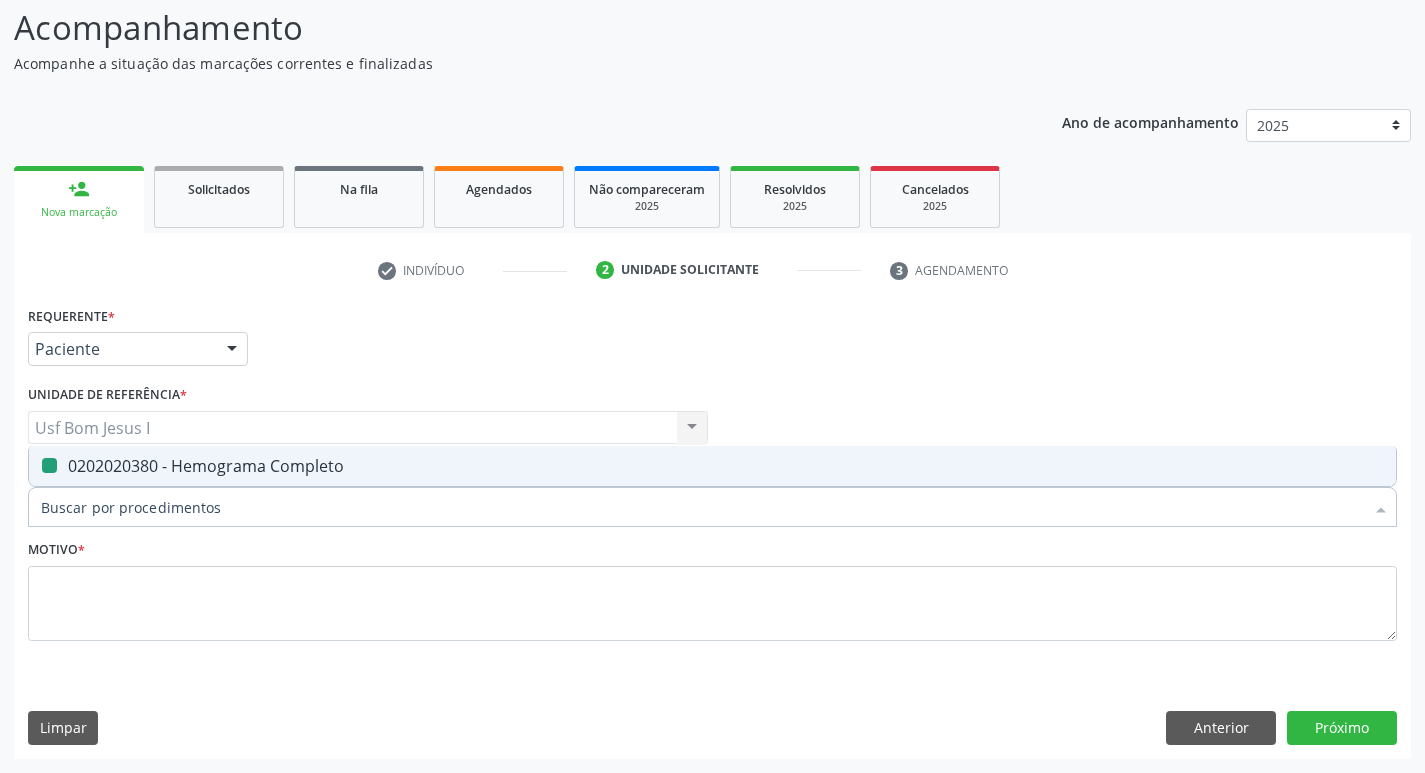 checkbox on "false" 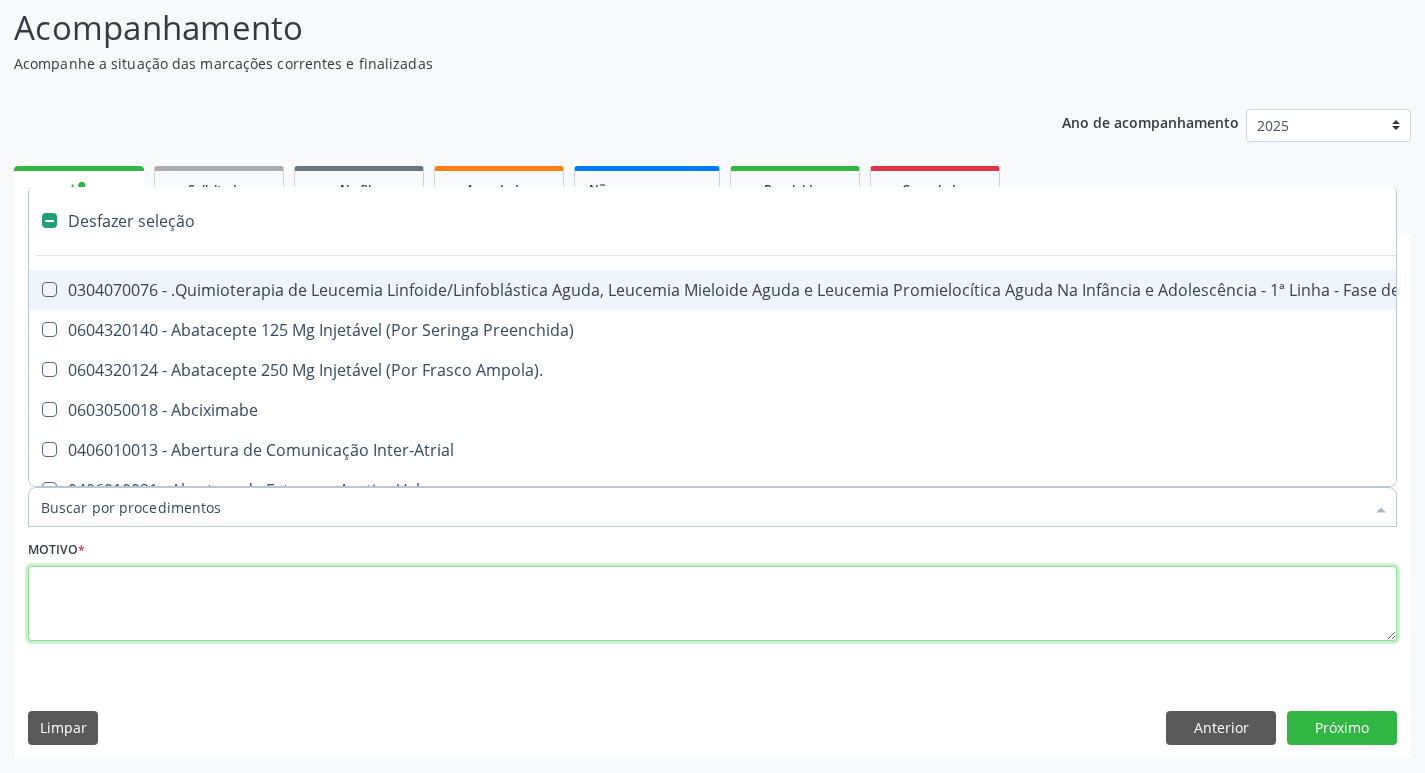 click at bounding box center [712, 604] 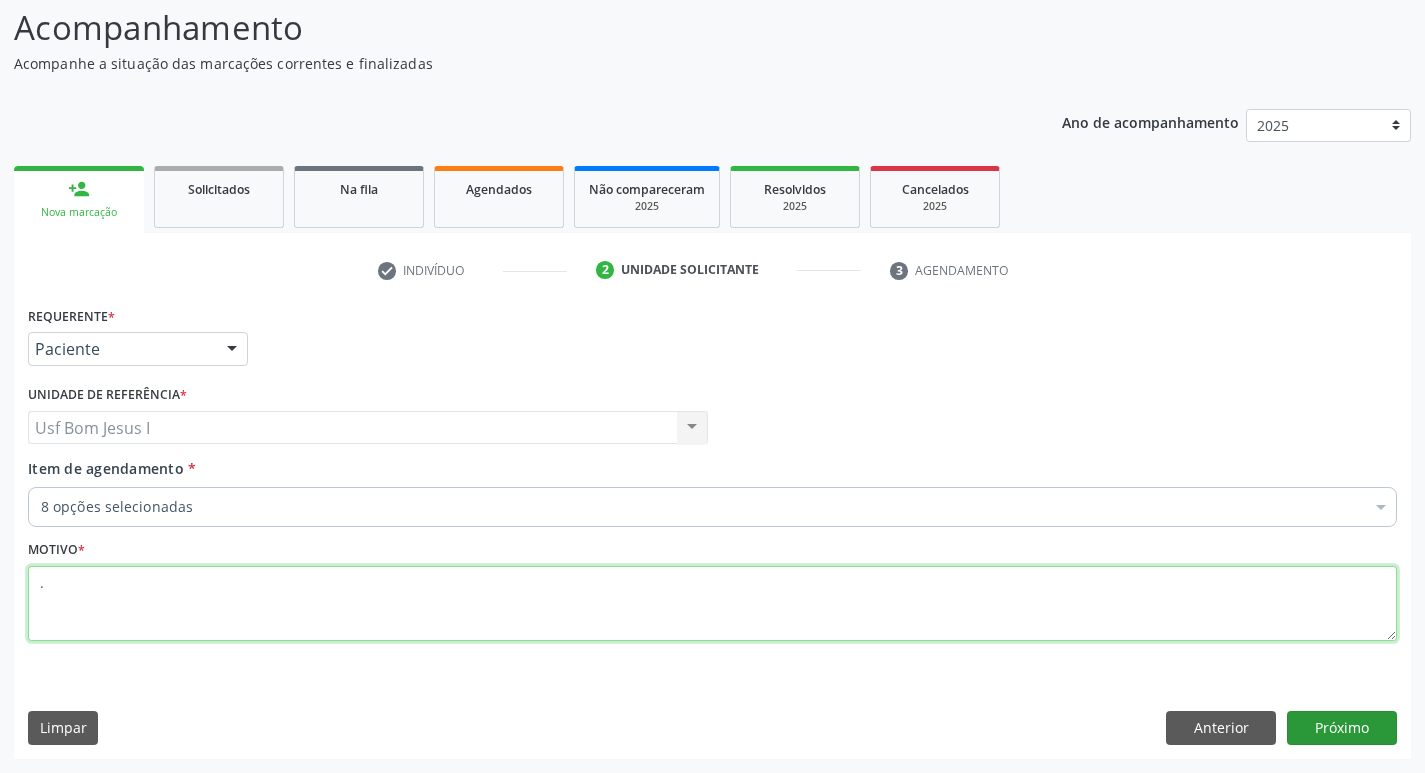 type on "." 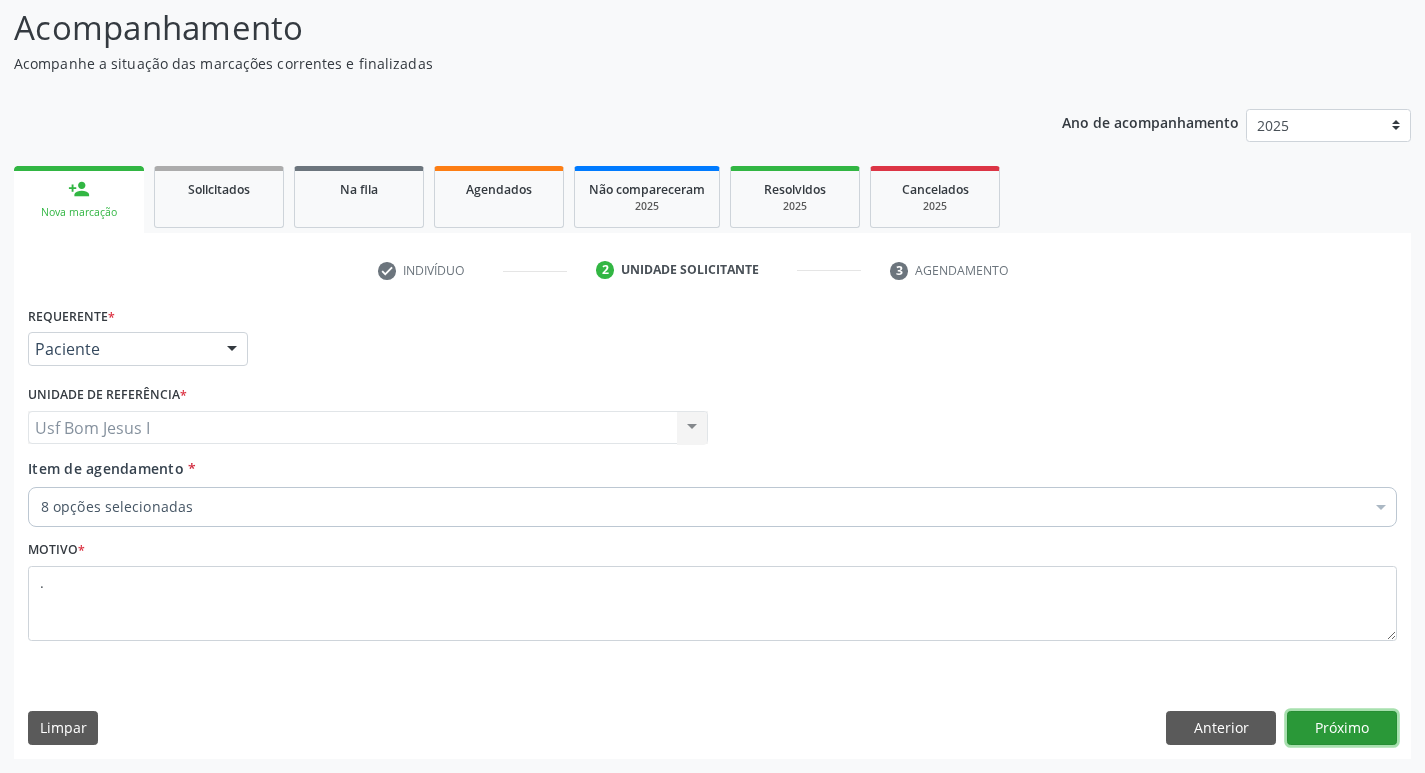 click on "Próximo" at bounding box center [1342, 728] 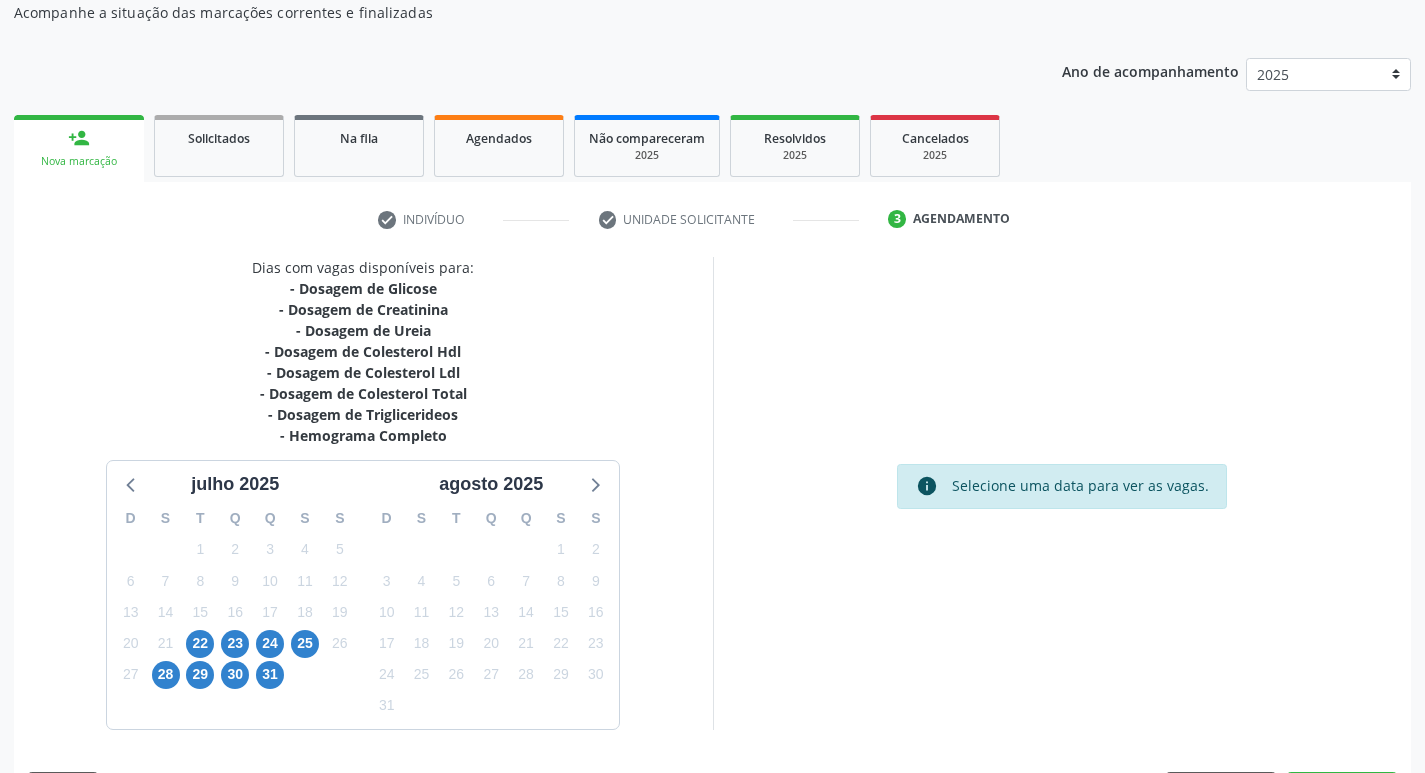scroll, scrollTop: 244, scrollLeft: 0, axis: vertical 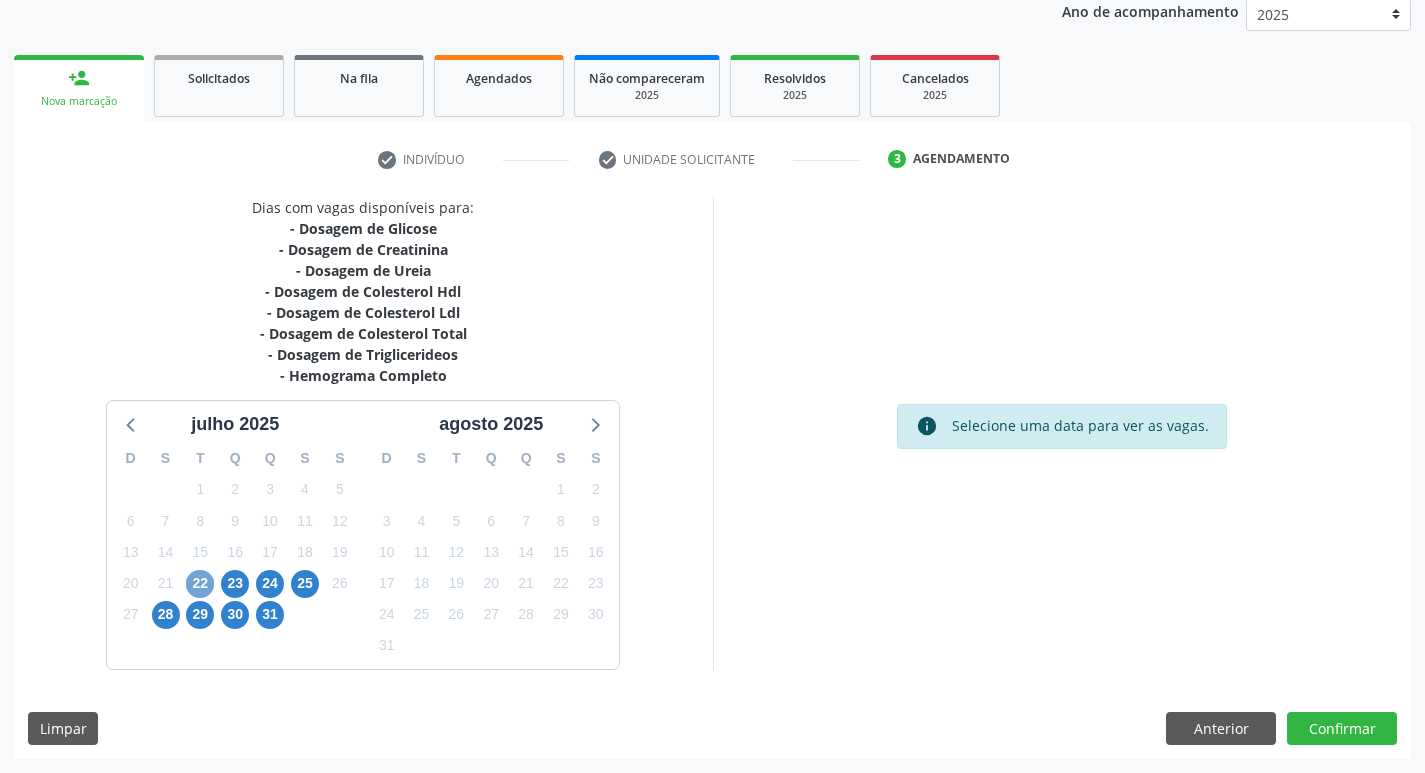 click on "22" at bounding box center [200, 584] 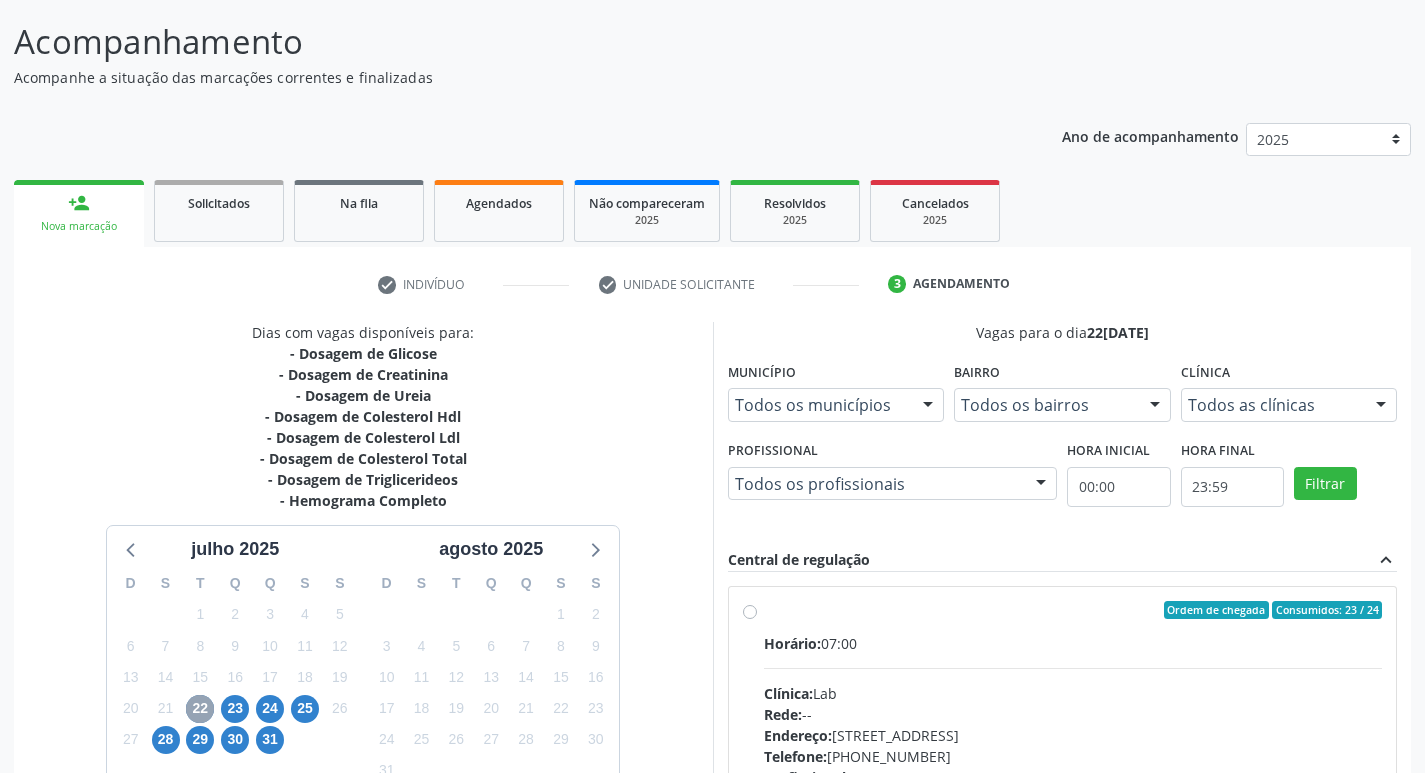 scroll, scrollTop: 386, scrollLeft: 0, axis: vertical 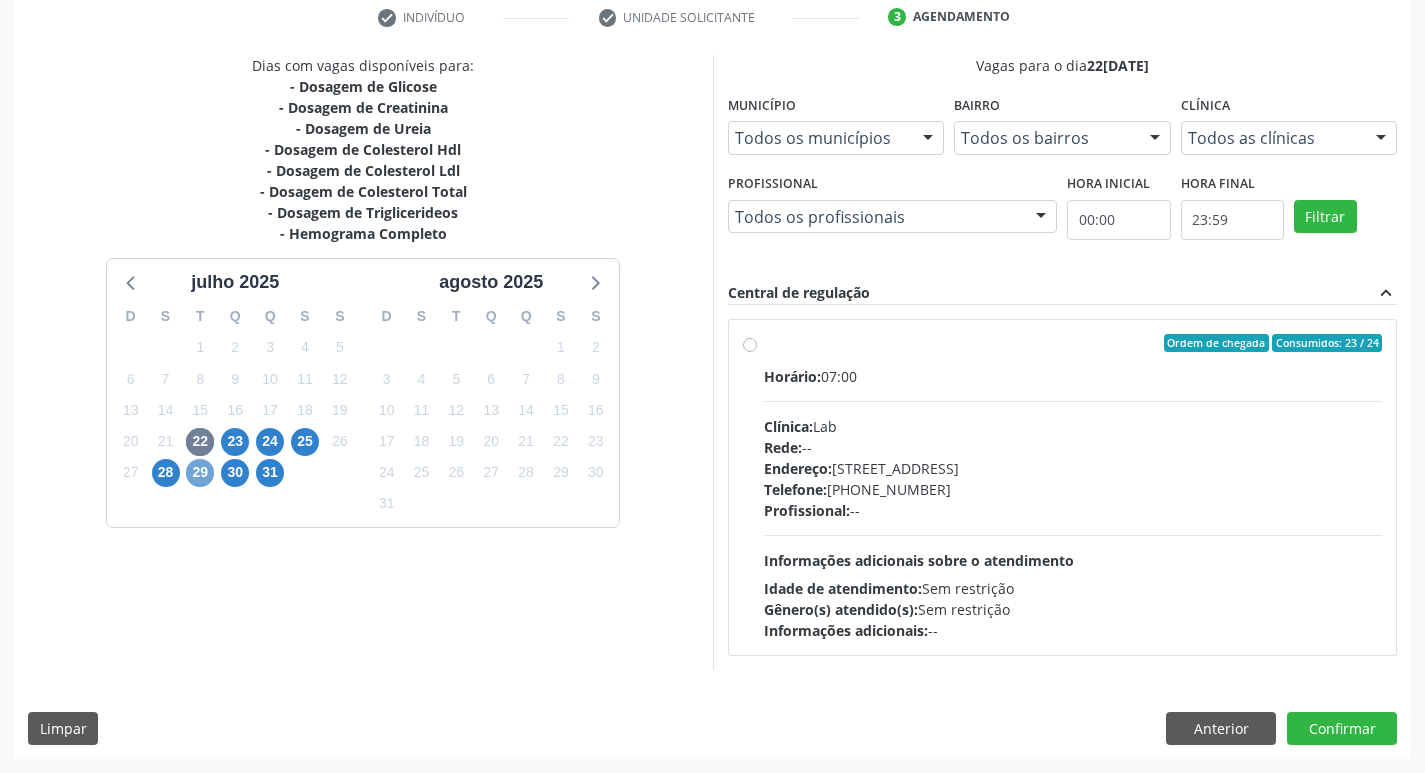 click on "29" at bounding box center [200, 473] 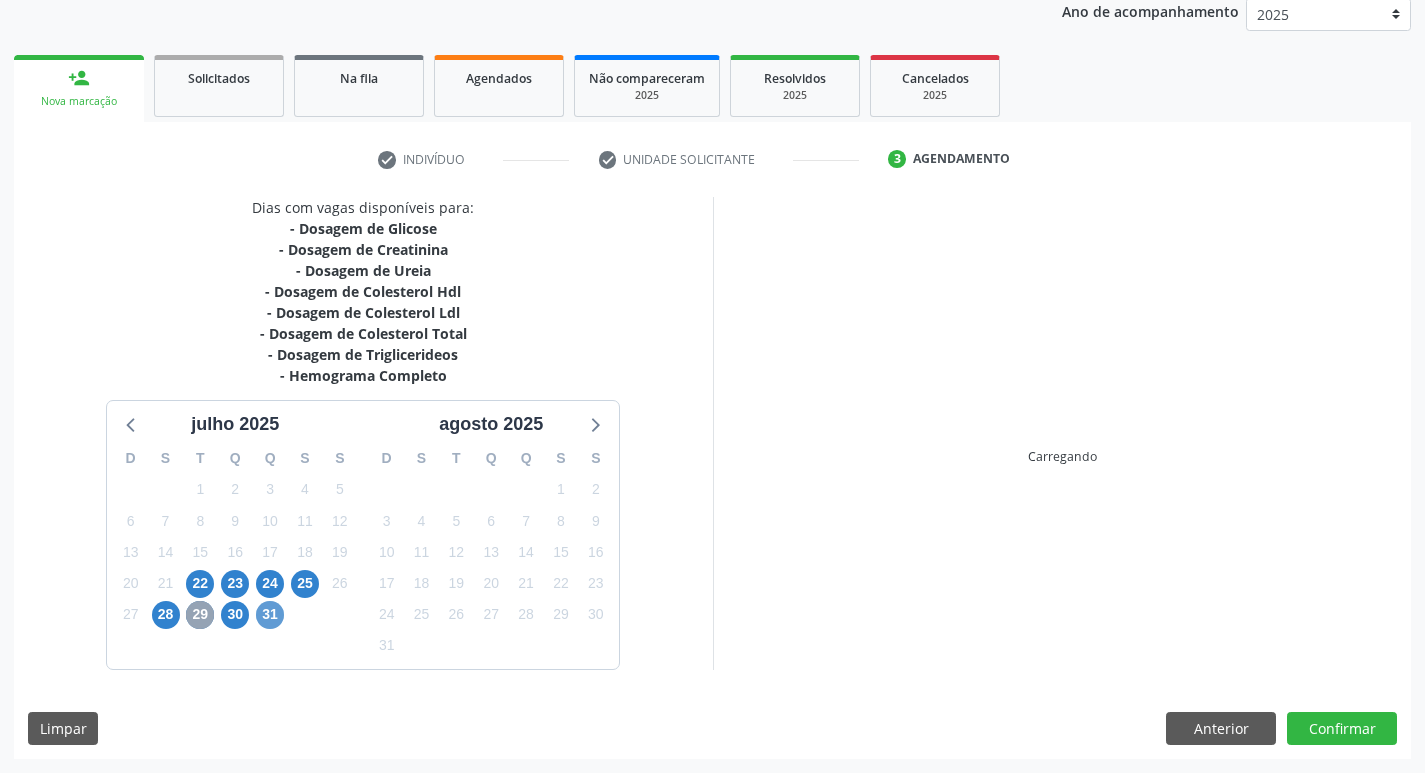 scroll, scrollTop: 386, scrollLeft: 0, axis: vertical 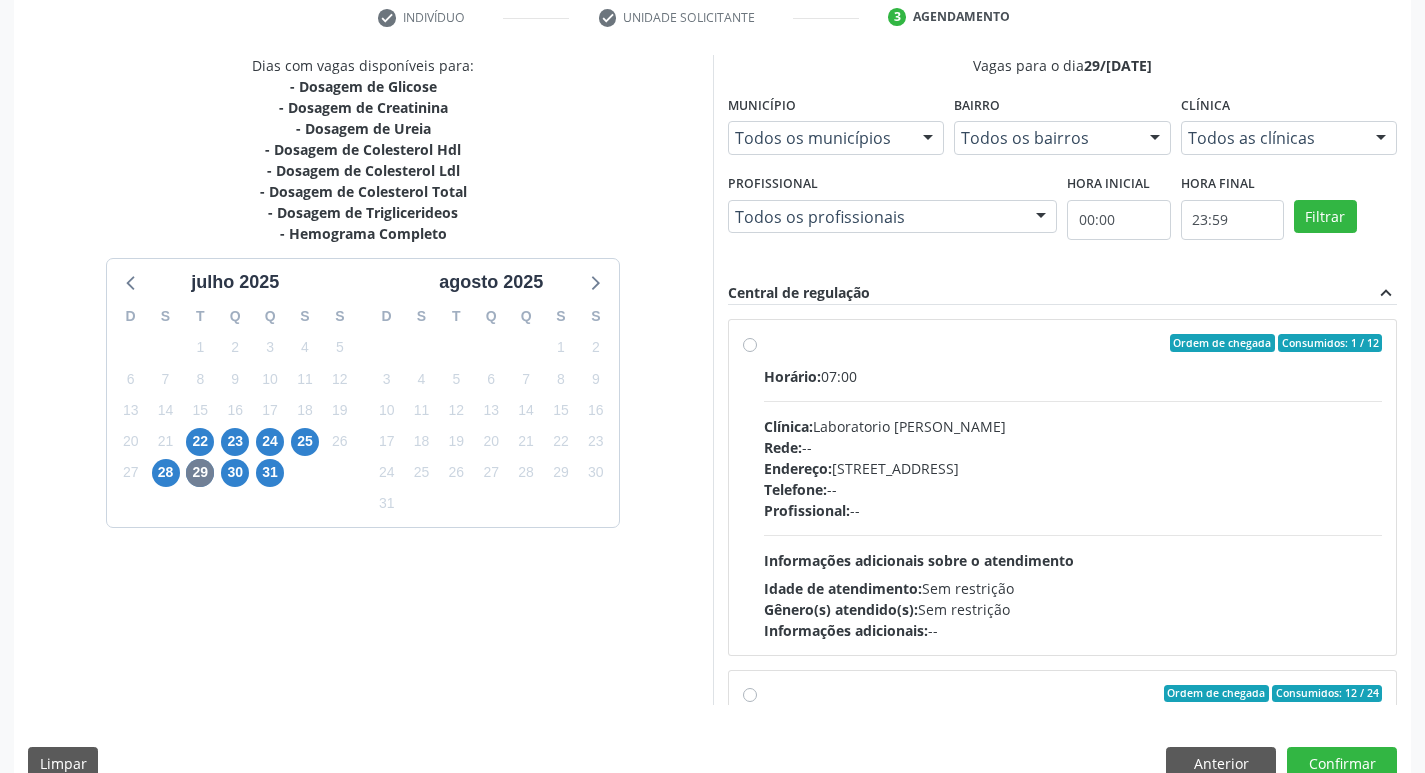 click on "Endereço:   Casa, nº 409, N Senhora da Penha, Serra Talhada - PE" at bounding box center (1073, 468) 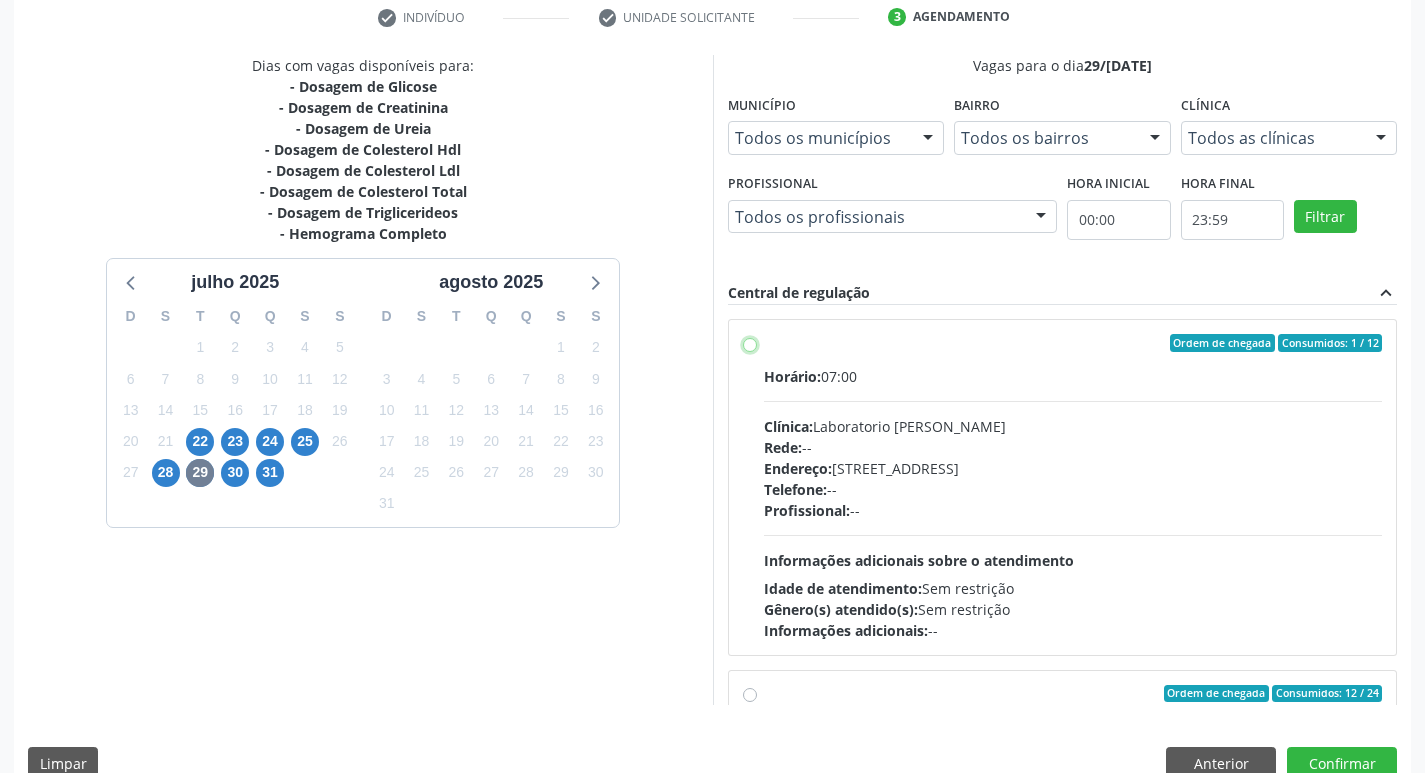 click on "Ordem de chegada
Consumidos: 1 / 12
Horário:   07:00
Clínica:  Laboratorio Jose Paulo Terto
Rede:
--
Endereço:   Casa, nº 409, N Senhora da Penha, Serra Talhada - PE
Telefone:   --
Profissional:
--
Informações adicionais sobre o atendimento
Idade de atendimento:
Sem restrição
Gênero(s) atendido(s):
Sem restrição
Informações adicionais:
--" at bounding box center [750, 343] 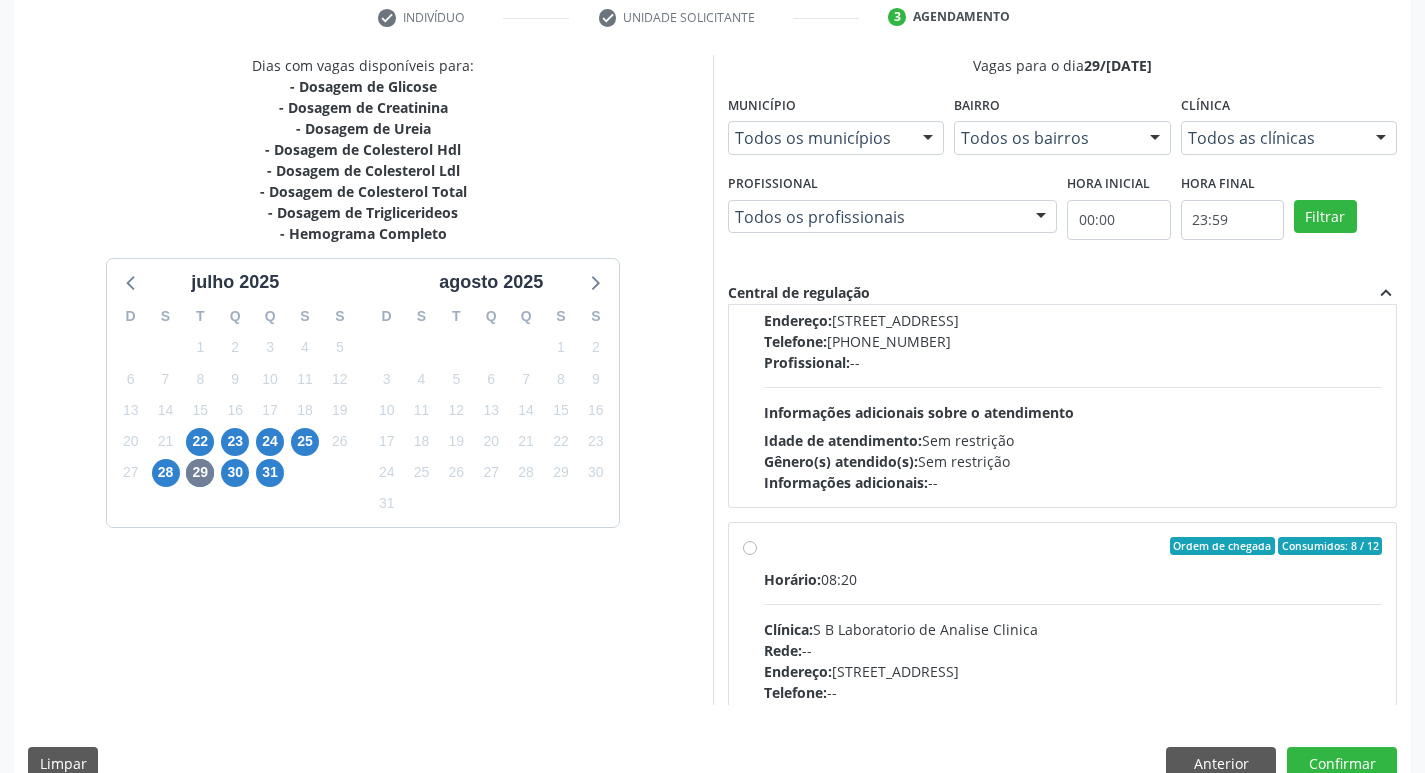 scroll, scrollTop: 800, scrollLeft: 0, axis: vertical 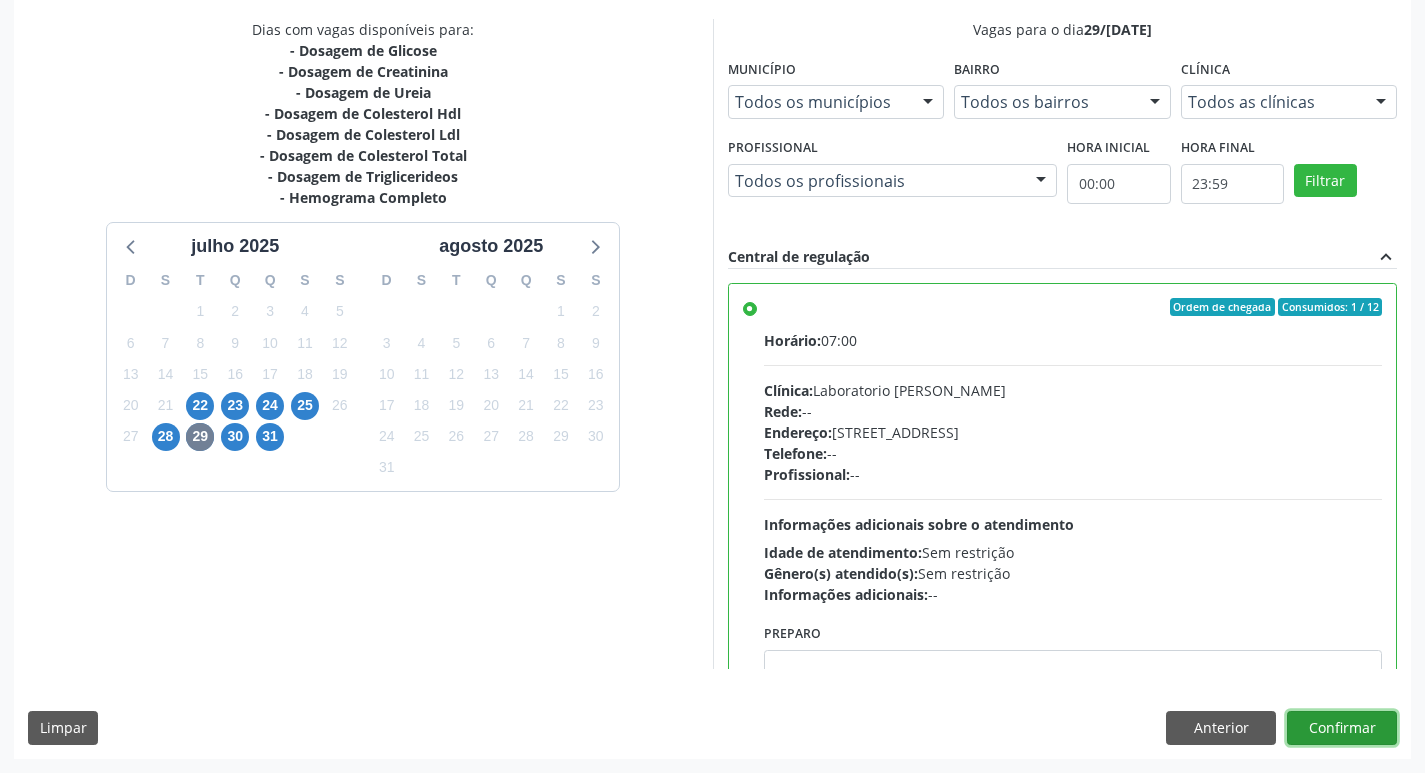 click on "Confirmar" at bounding box center [1342, 728] 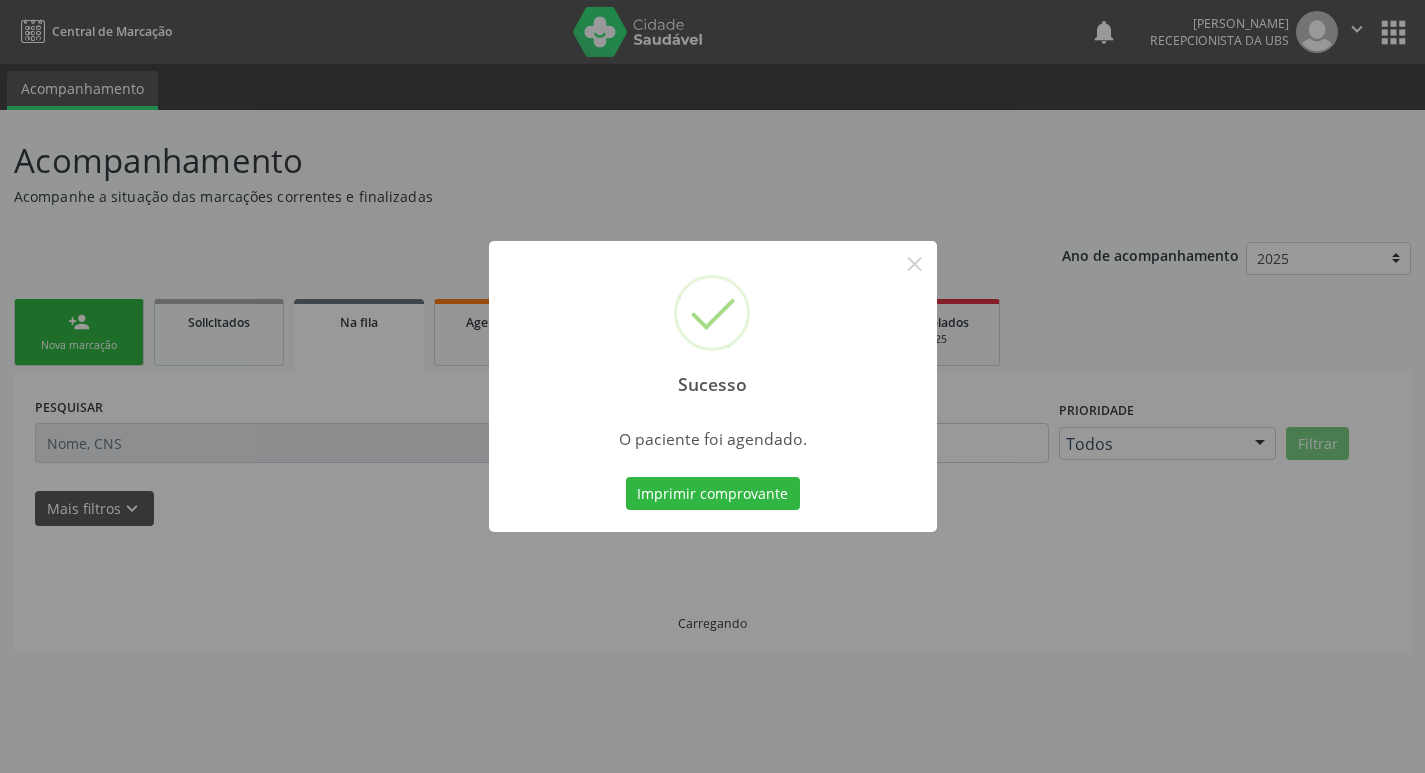 scroll, scrollTop: 0, scrollLeft: 0, axis: both 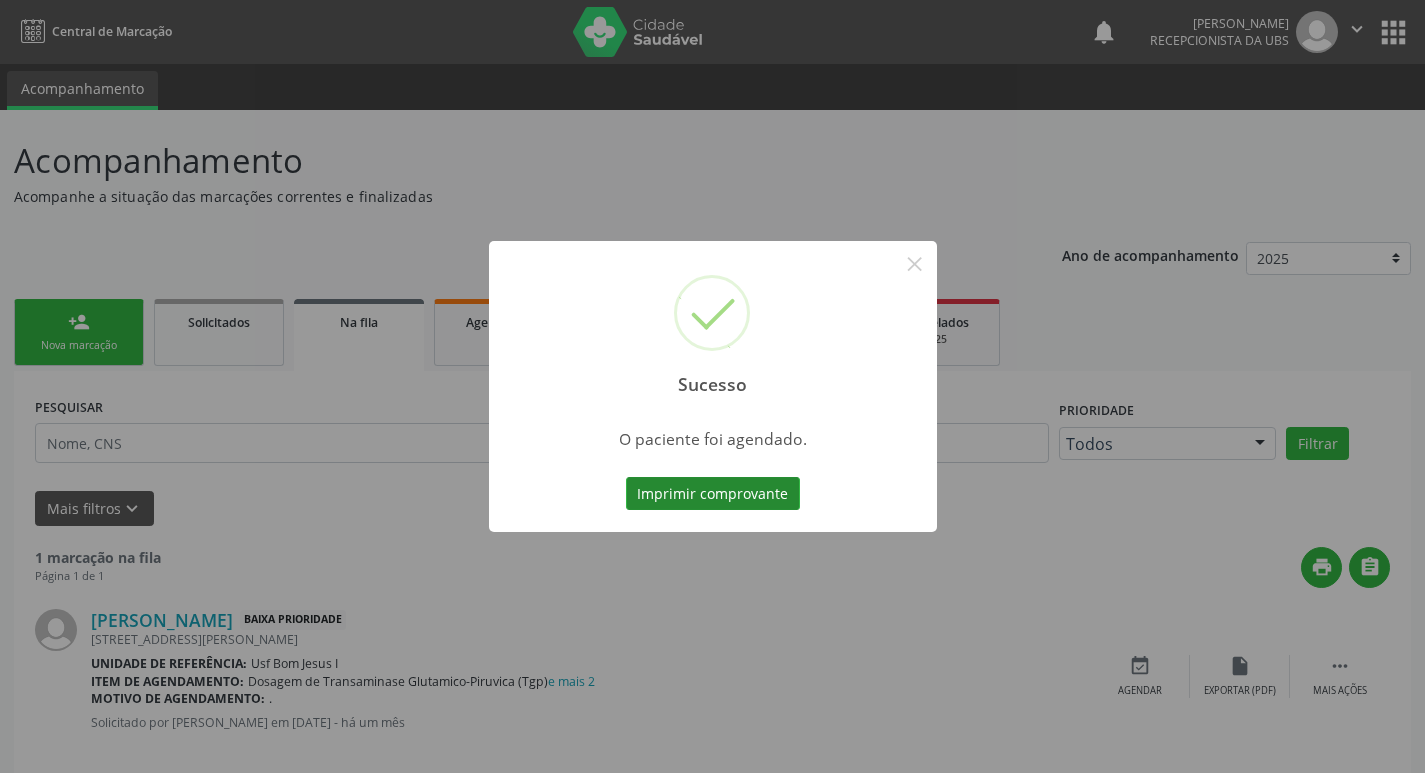 click on "Imprimir comprovante" at bounding box center [713, 494] 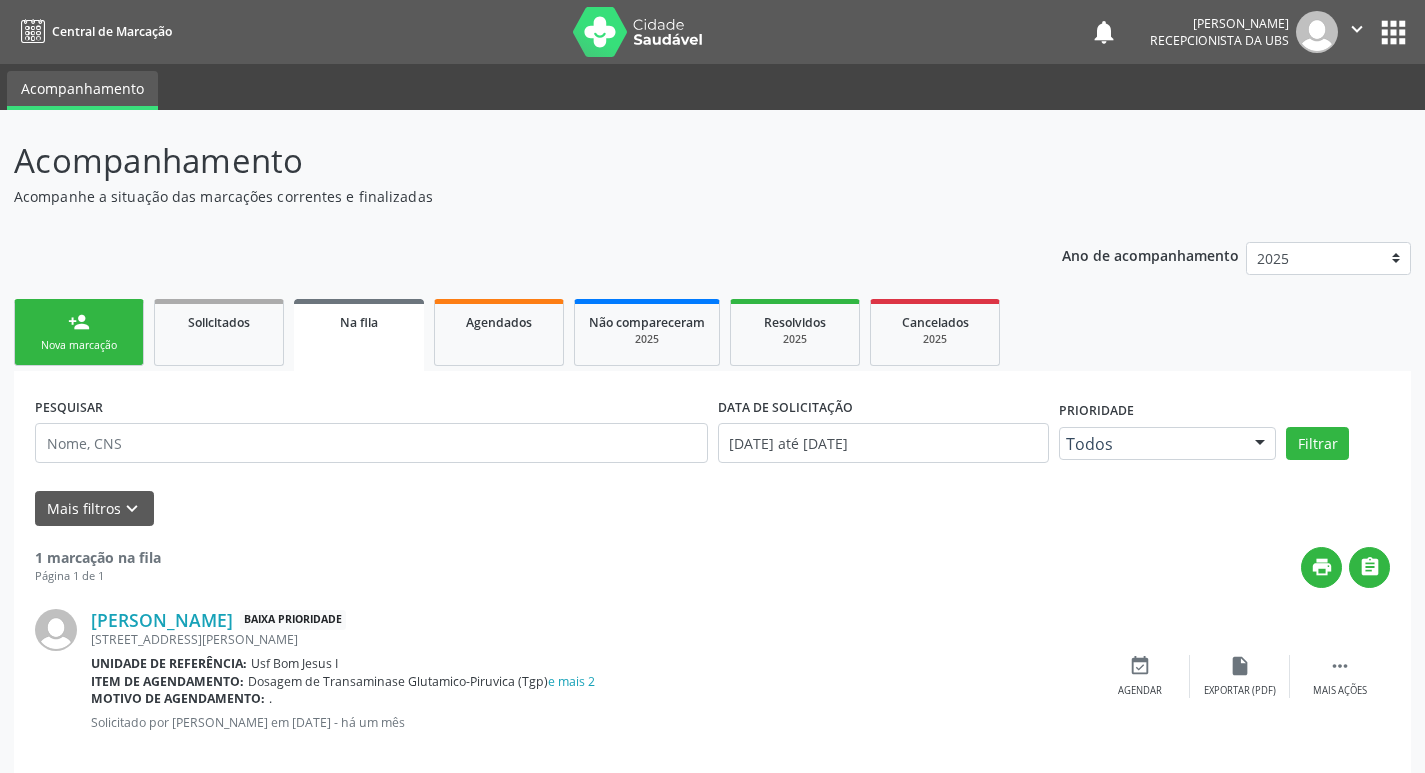 click on "Nova marcação" at bounding box center (79, 345) 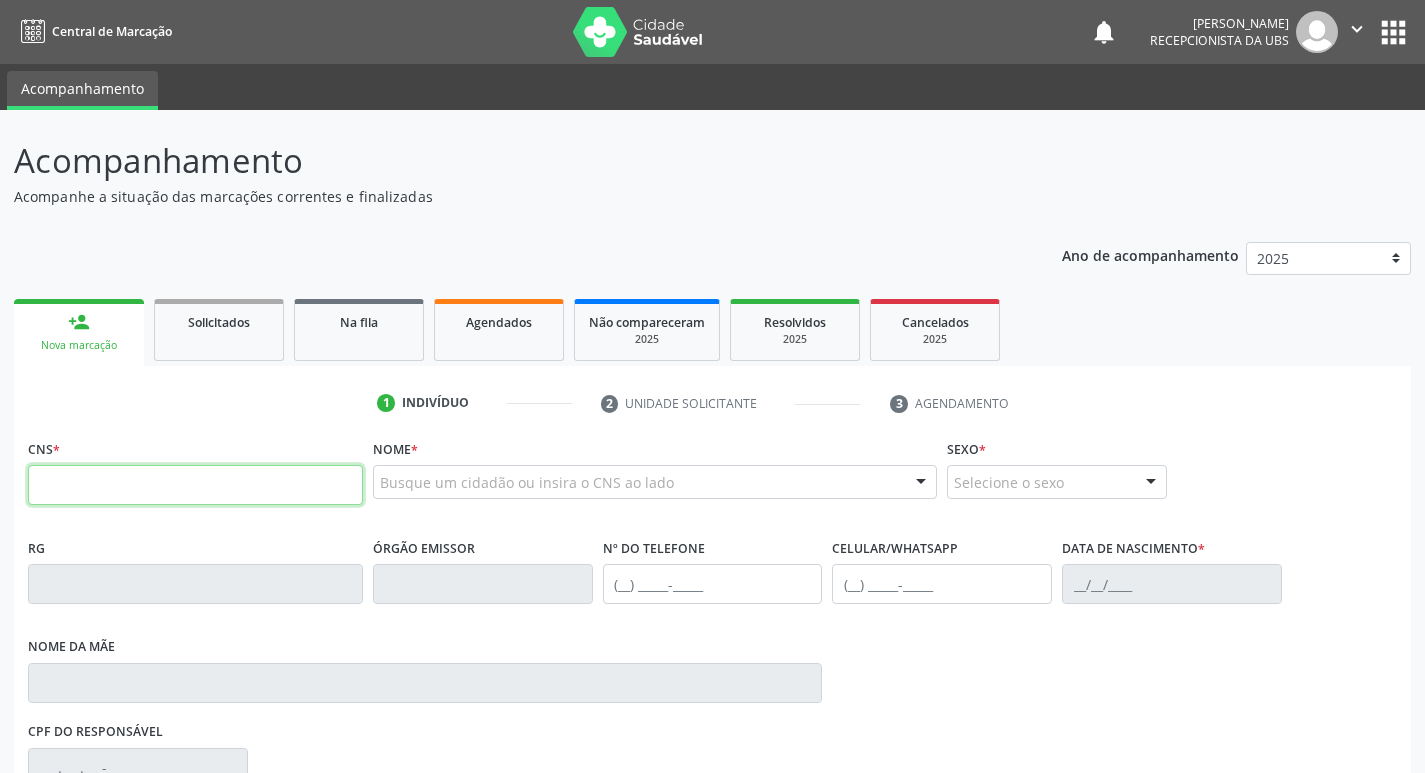 click at bounding box center [195, 485] 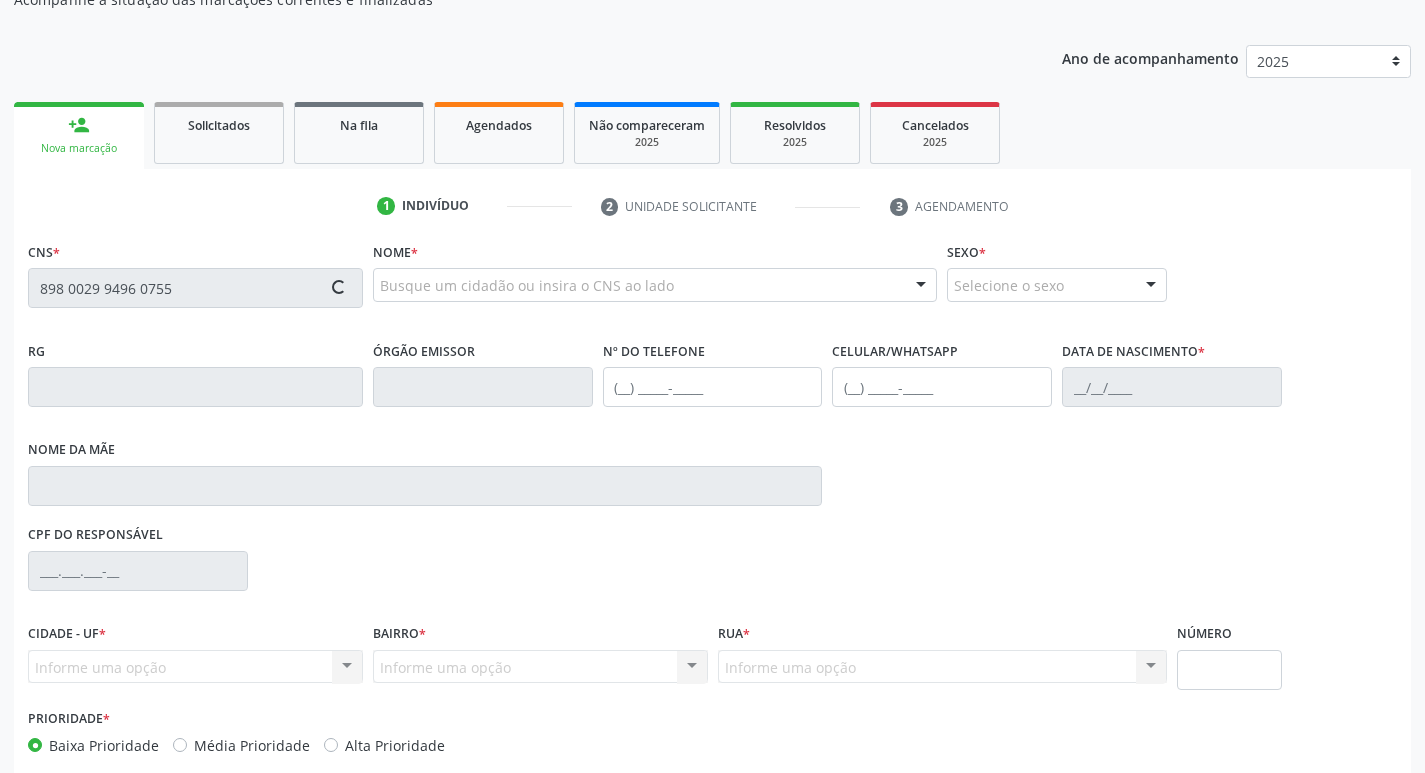 type on "898 0029 9496 0755" 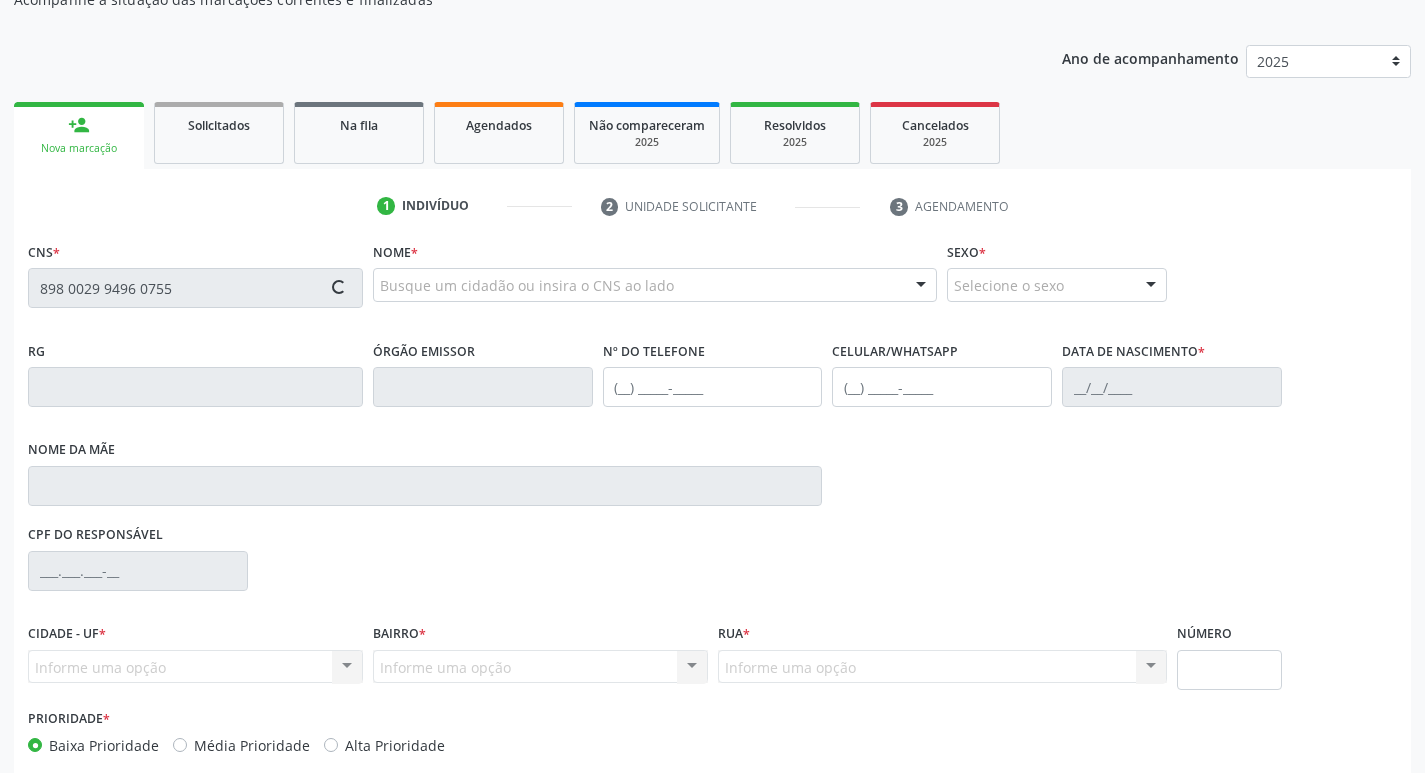 scroll, scrollTop: 297, scrollLeft: 0, axis: vertical 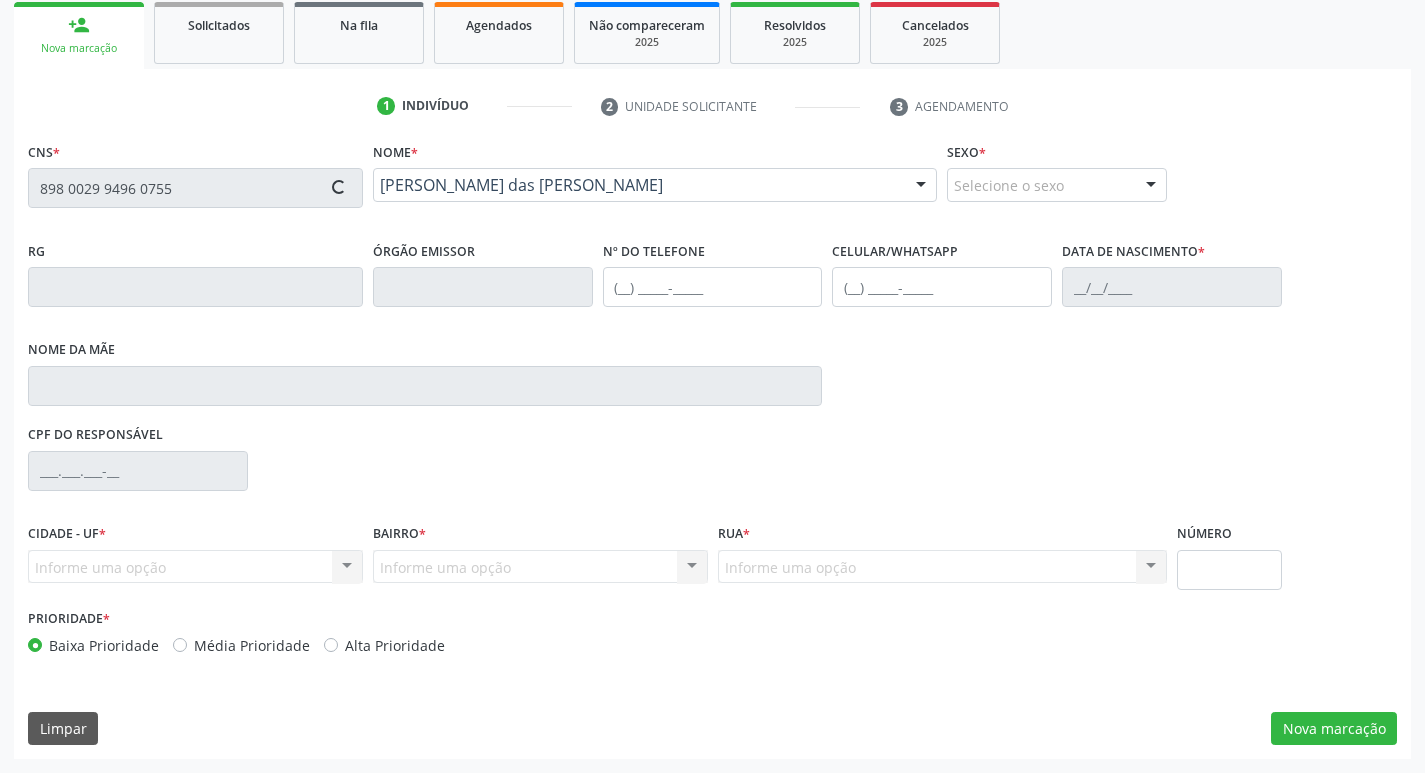 type on "[PHONE_NUMBER]" 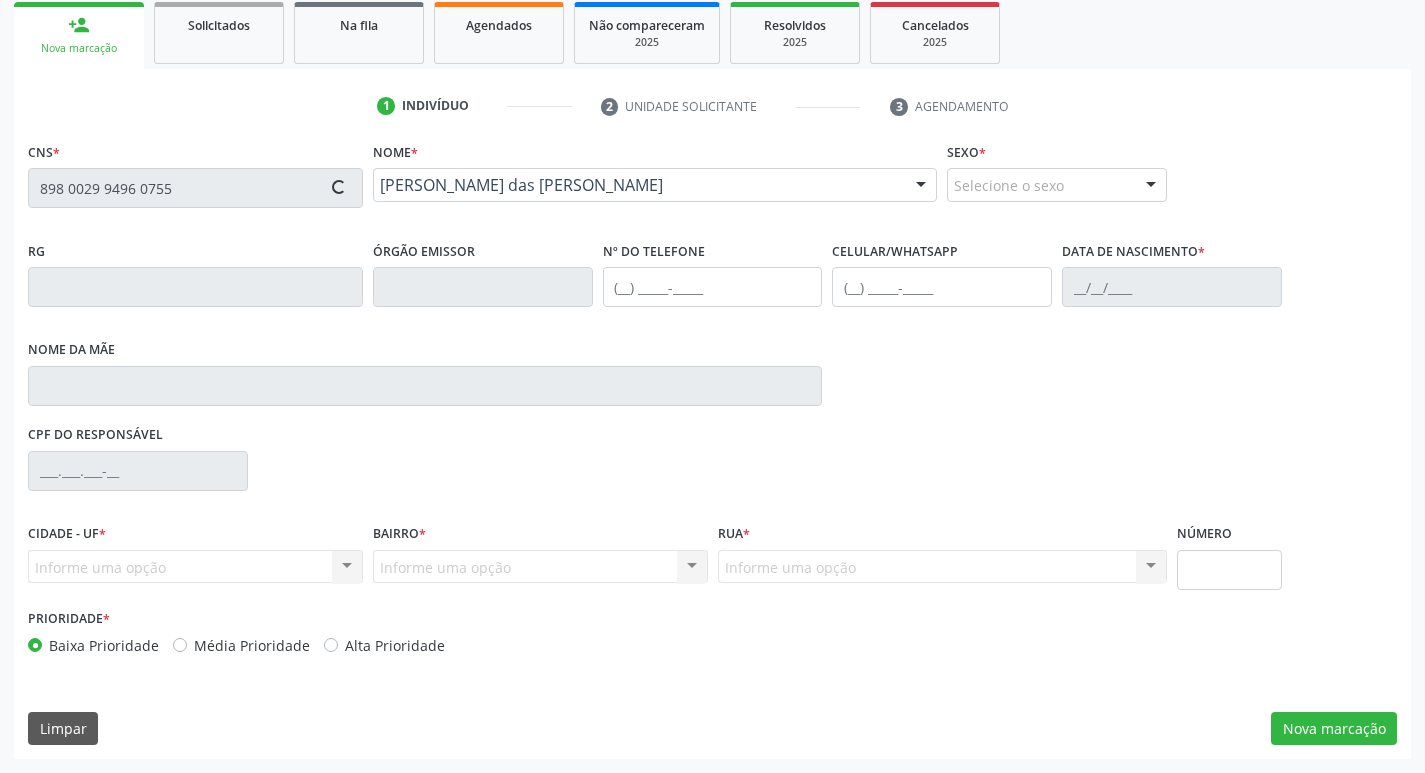 type on "[PHONE_NUMBER]" 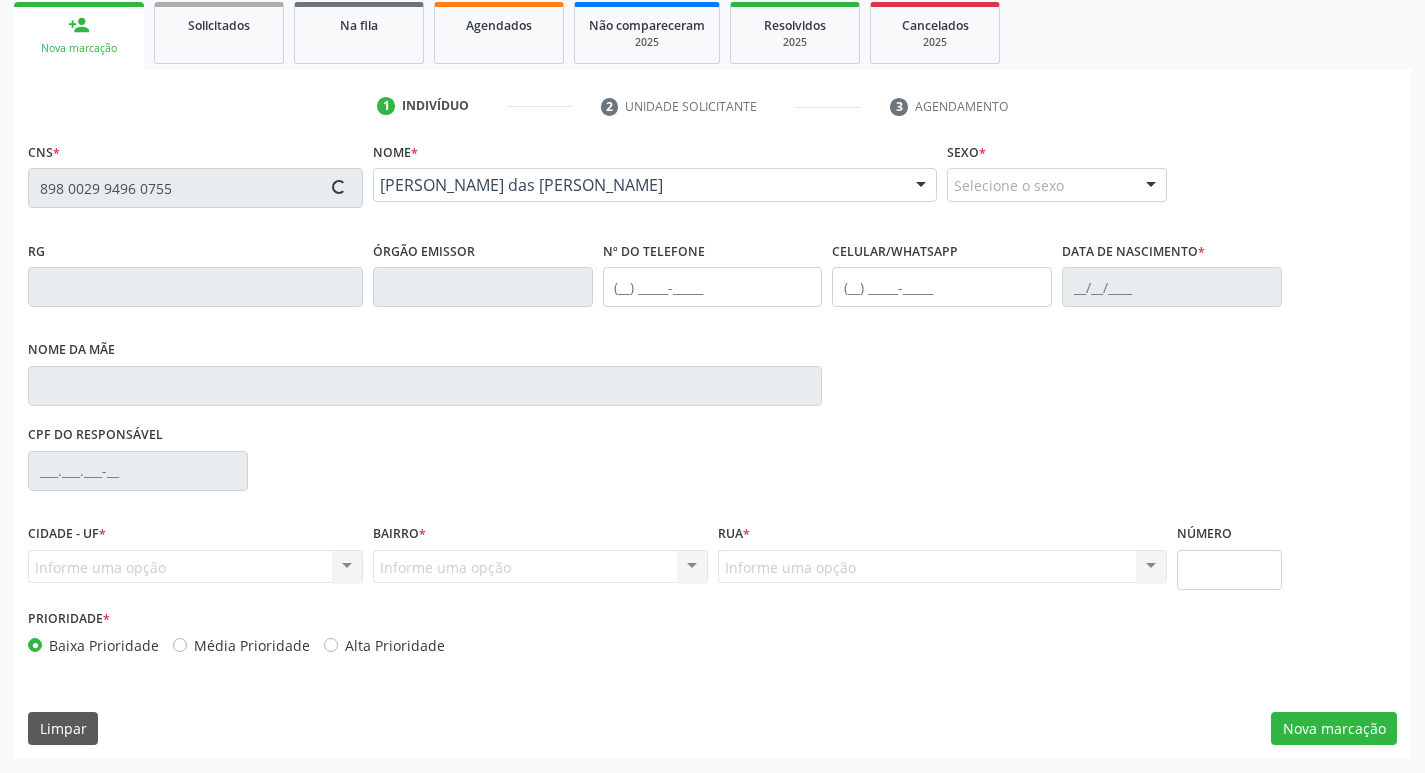type on "04/07/1949" 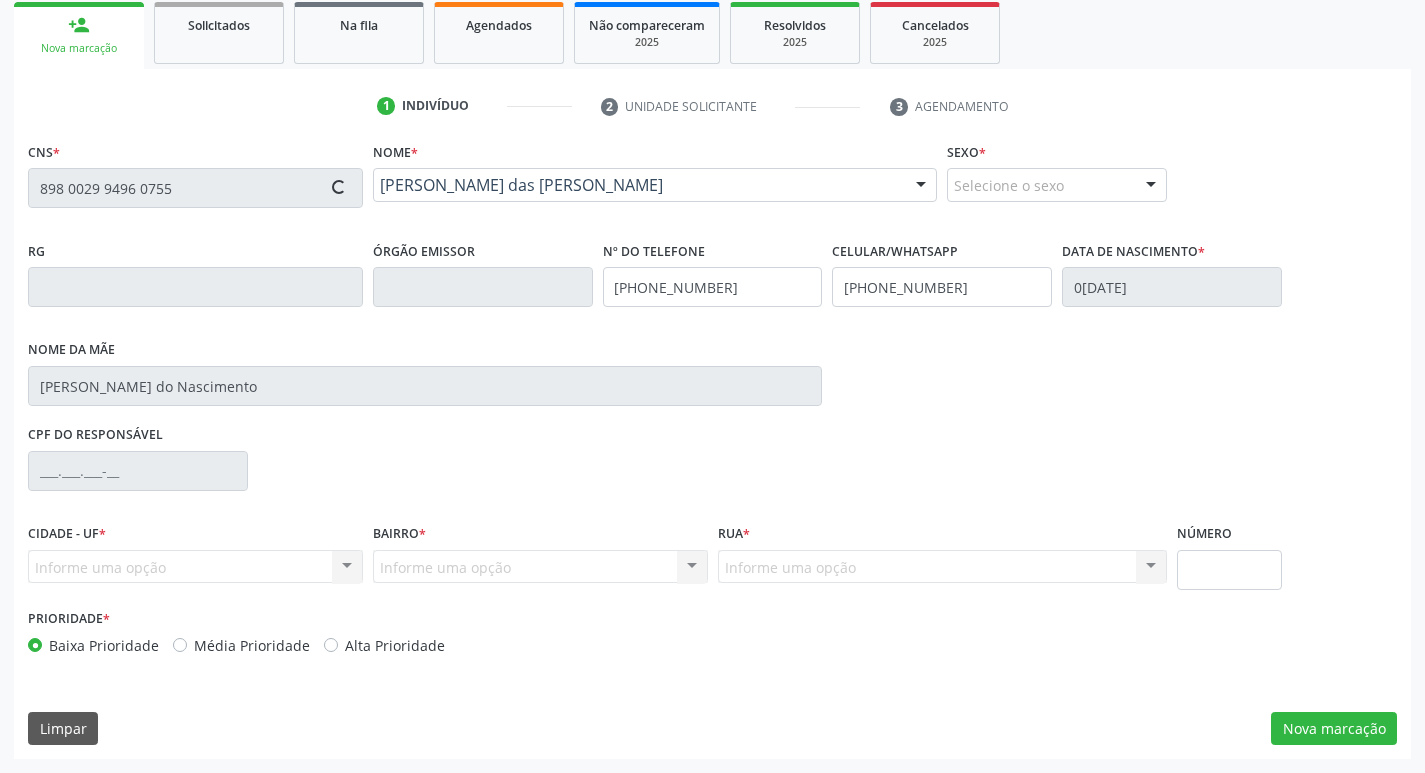type on "356" 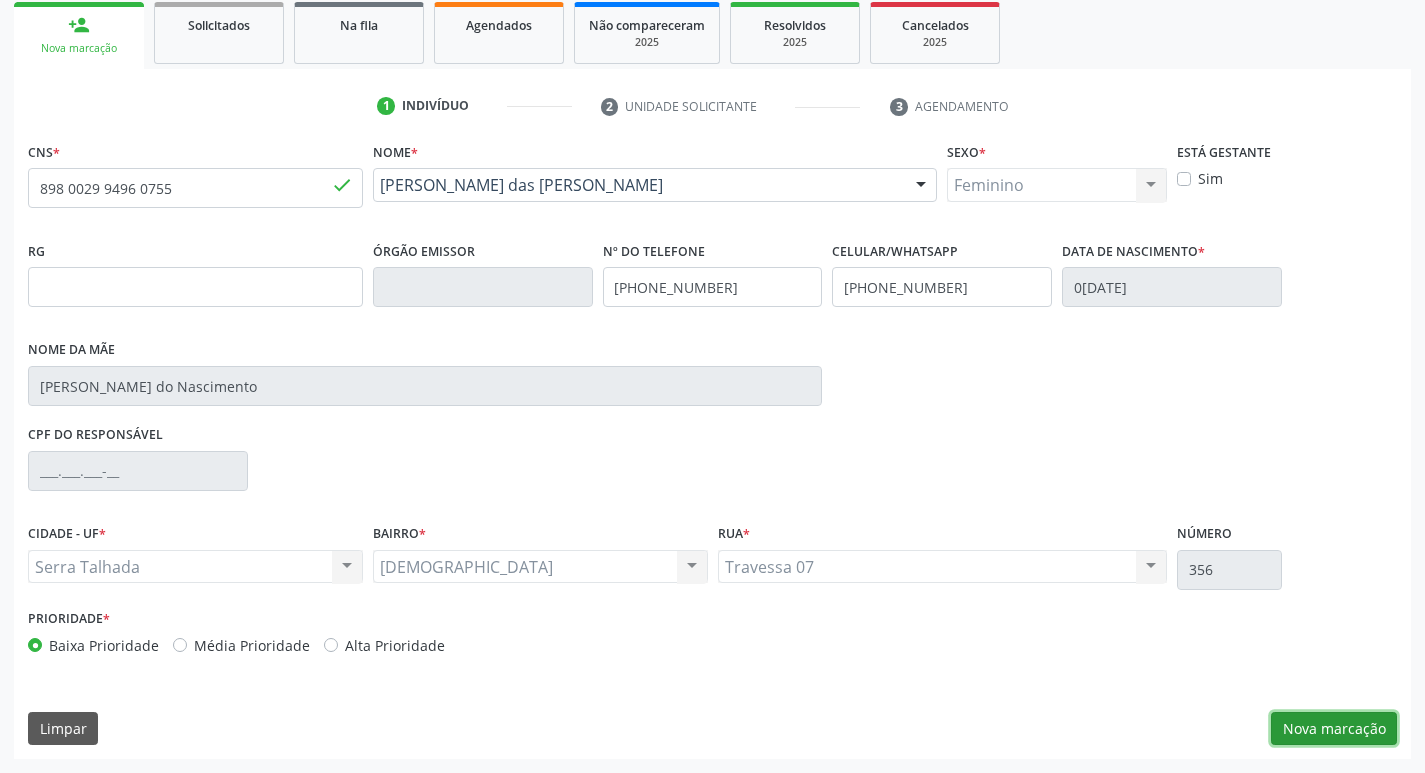 click on "Nova marcação" at bounding box center [1334, 729] 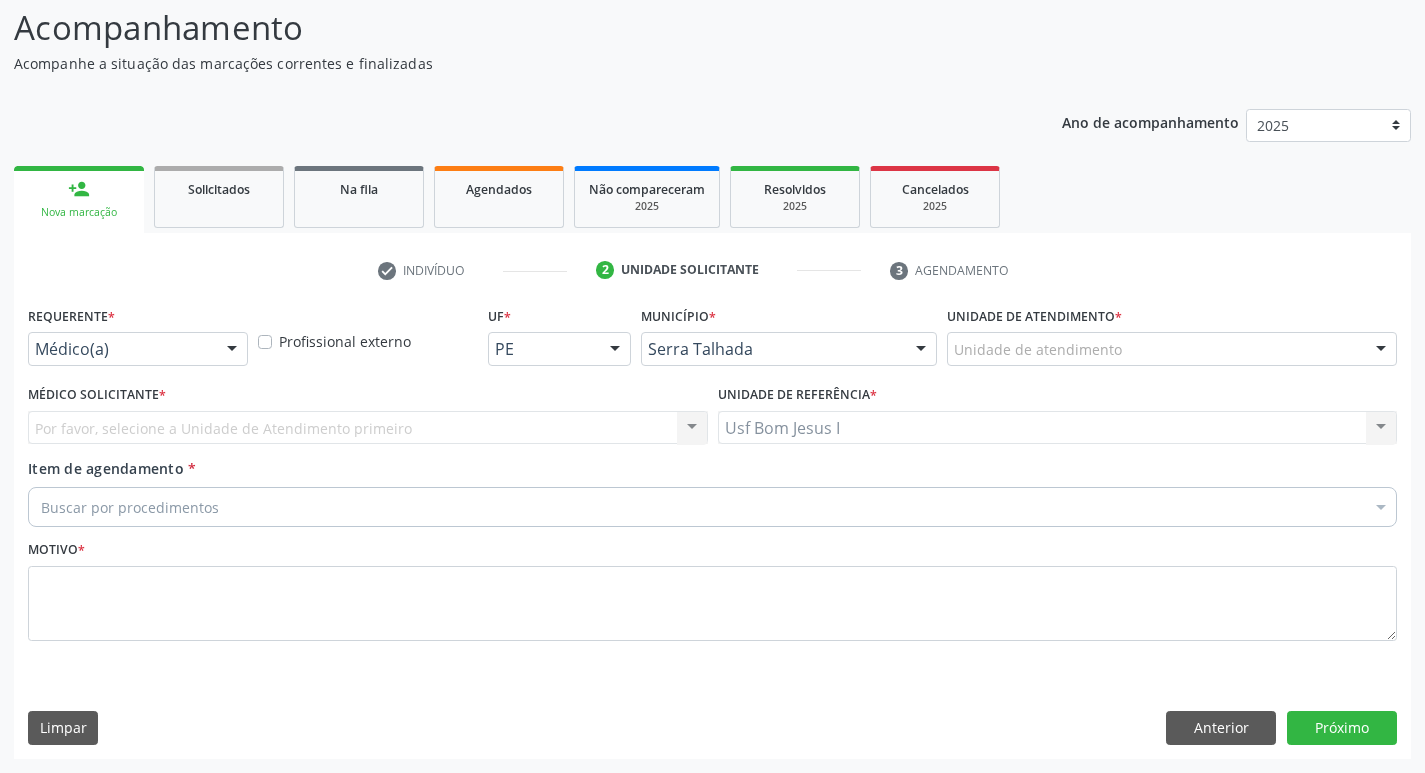 scroll, scrollTop: 133, scrollLeft: 0, axis: vertical 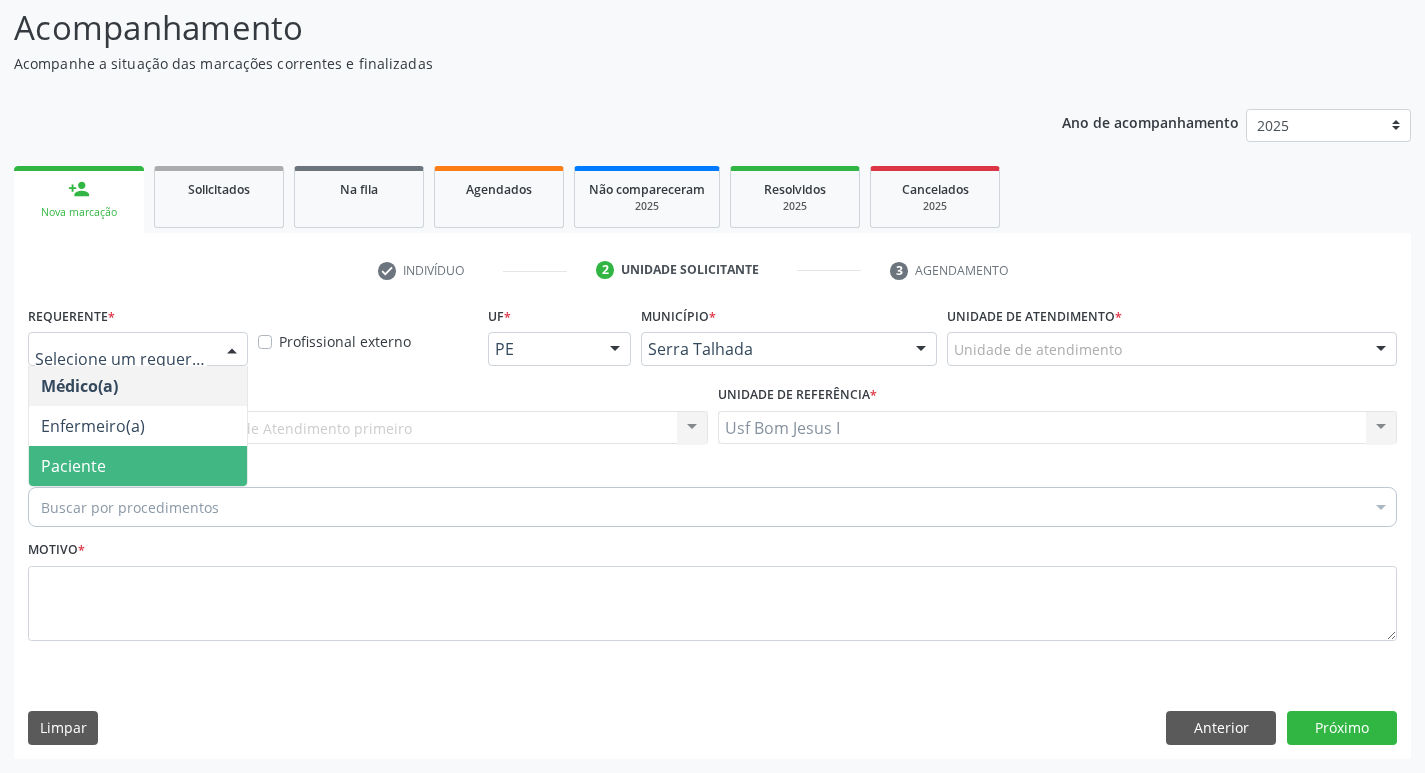 click on "Paciente" at bounding box center (73, 466) 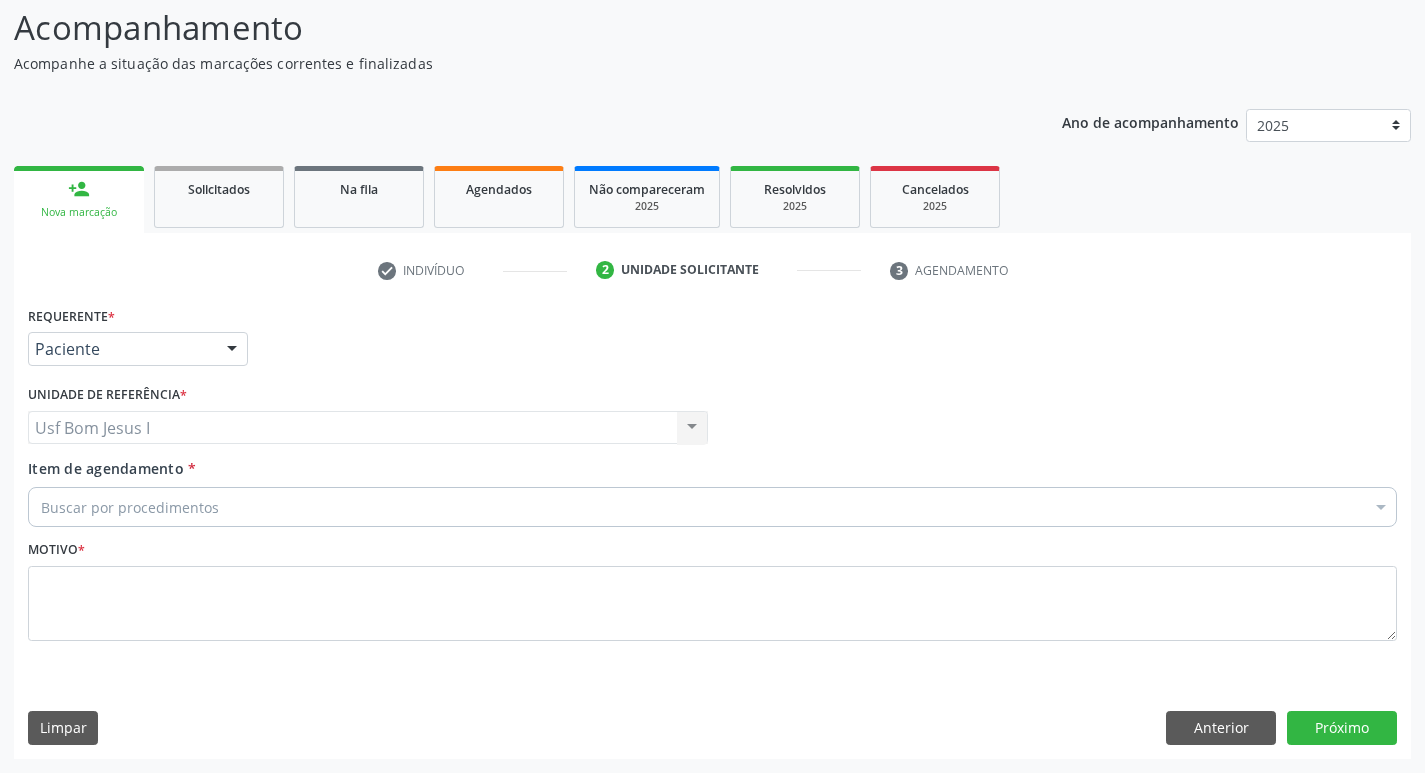 click on "Buscar por procedimentos" at bounding box center (712, 507) 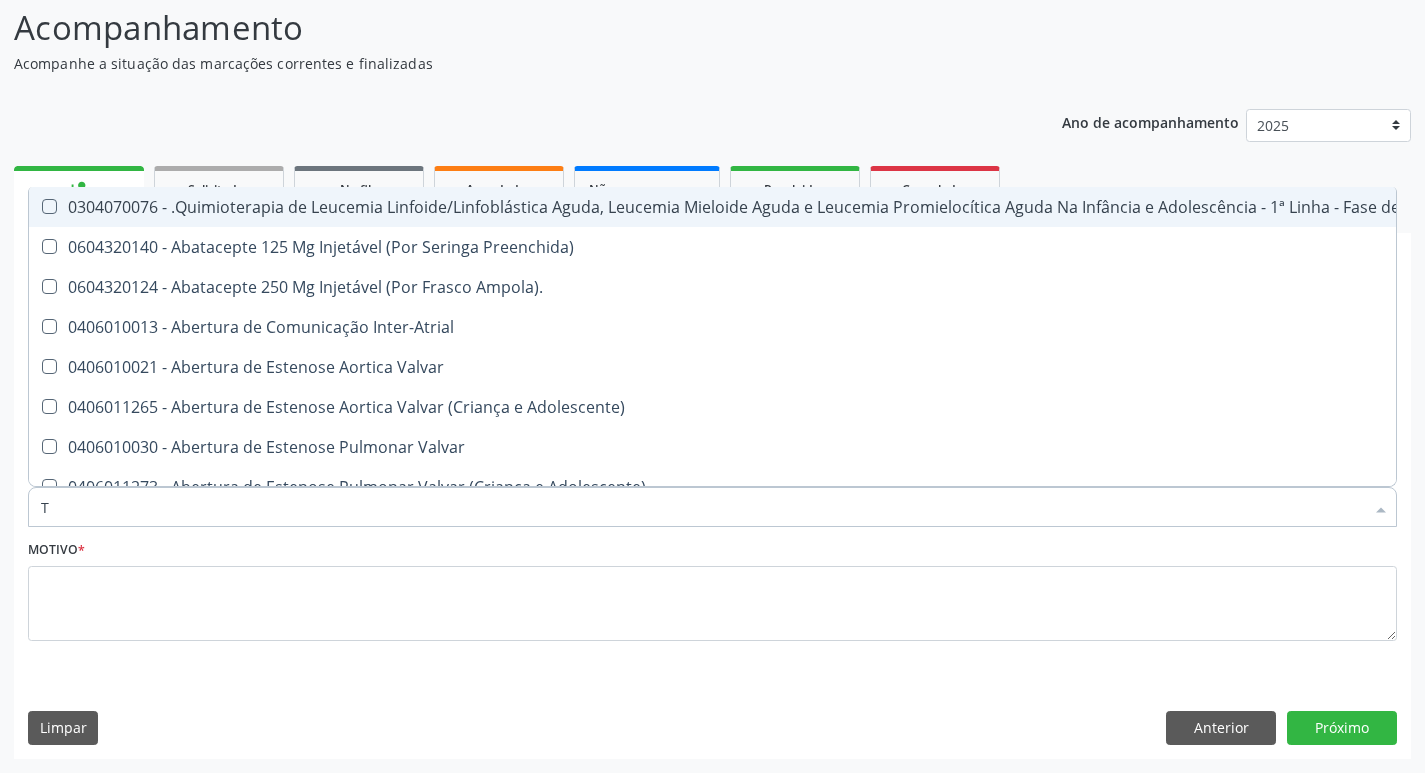 type on "T3" 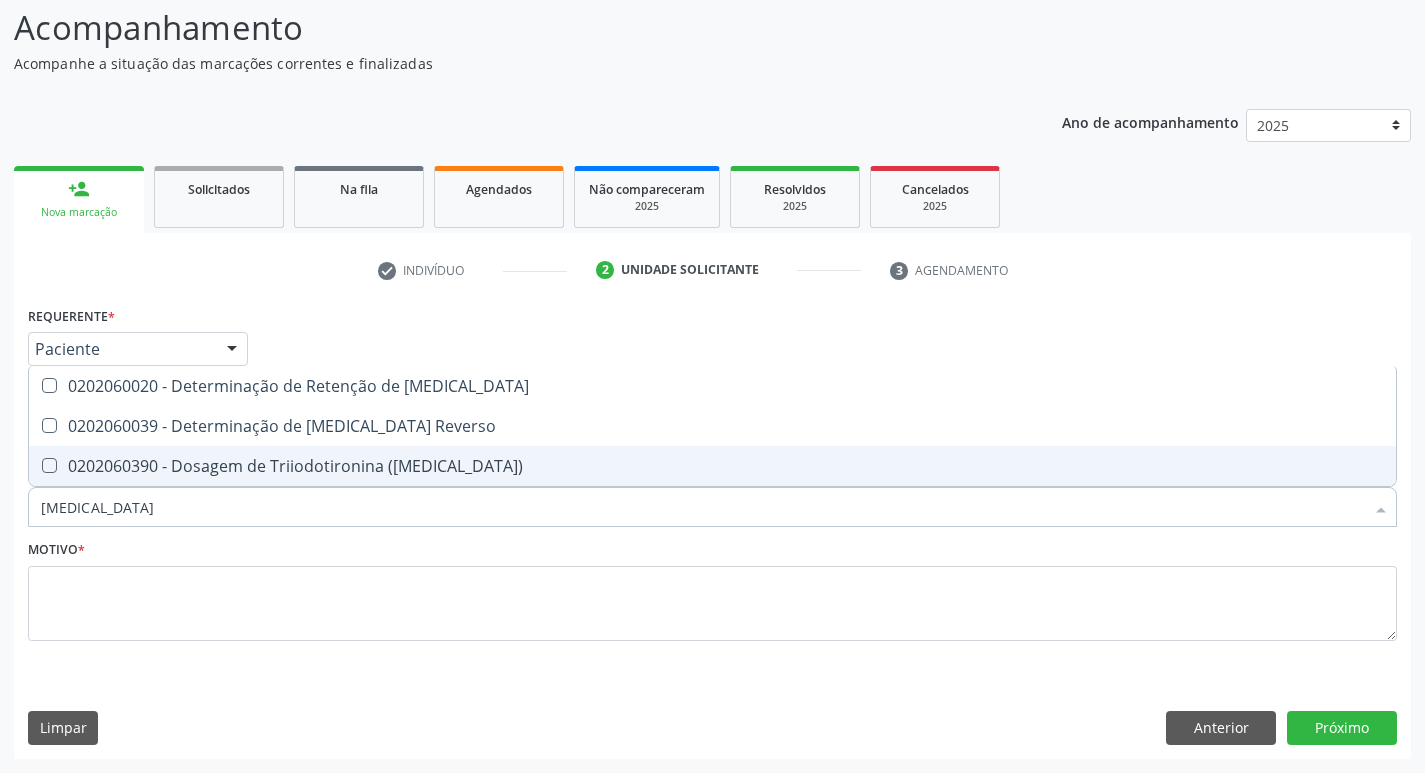 click on "0202060390 - Dosagem de Triiodotironina ([MEDICAL_DATA])" at bounding box center (712, 466) 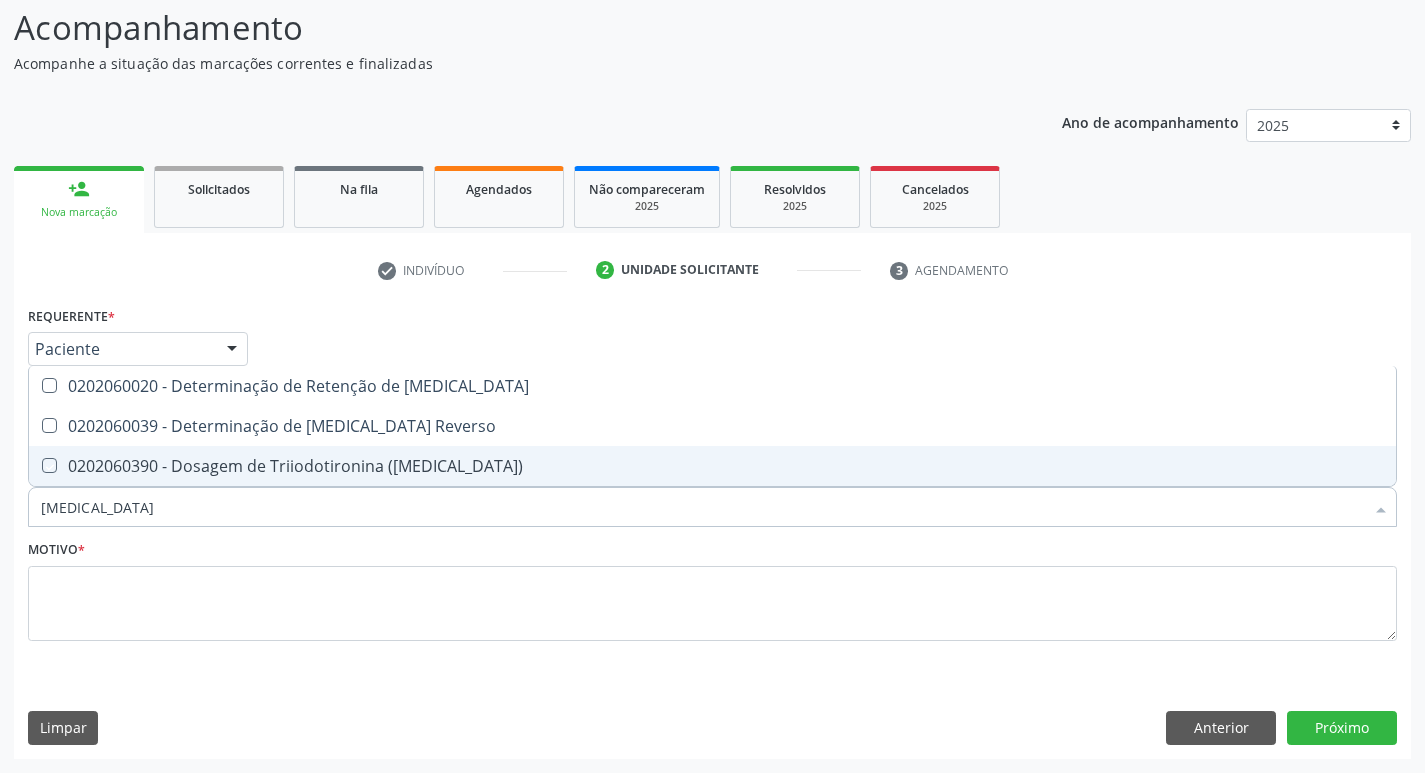 checkbox on "true" 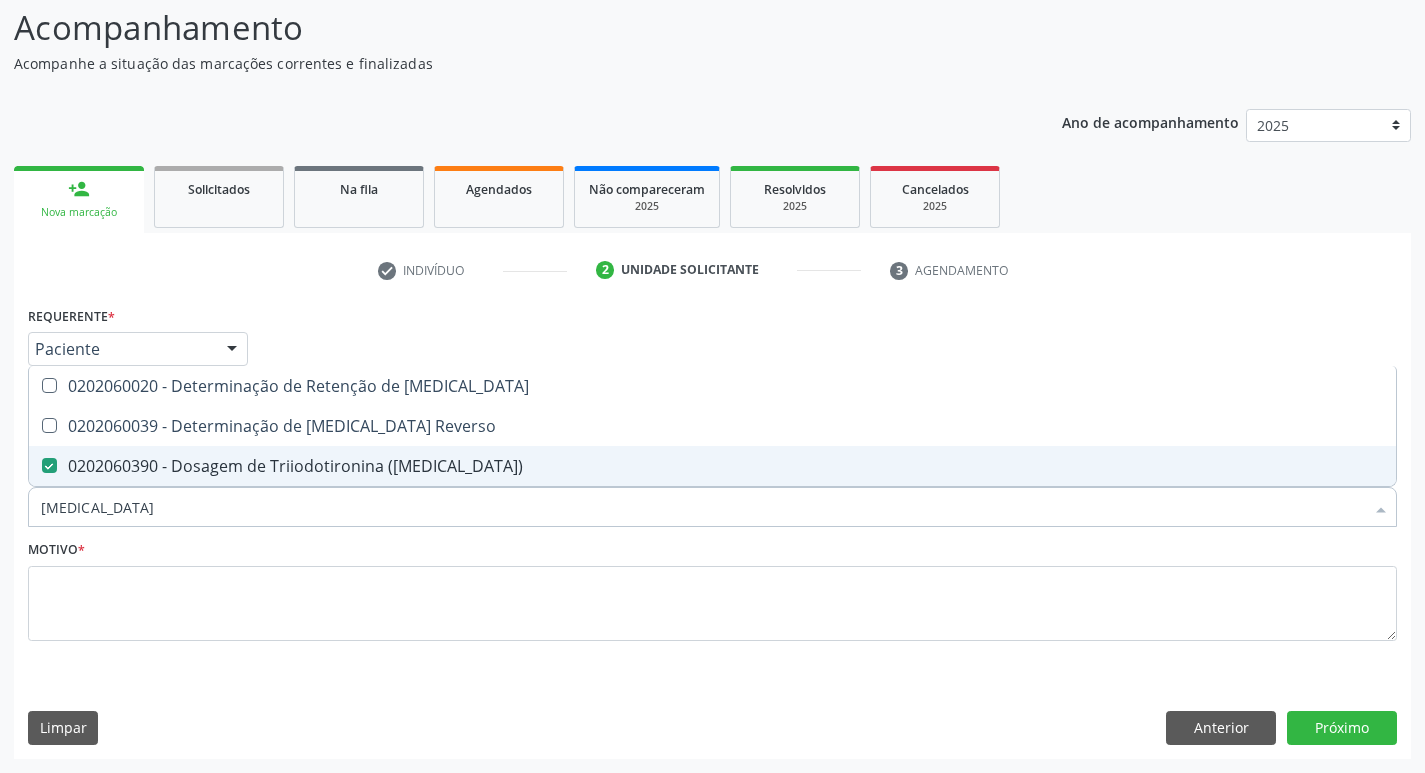 click on "T3" at bounding box center [702, 507] 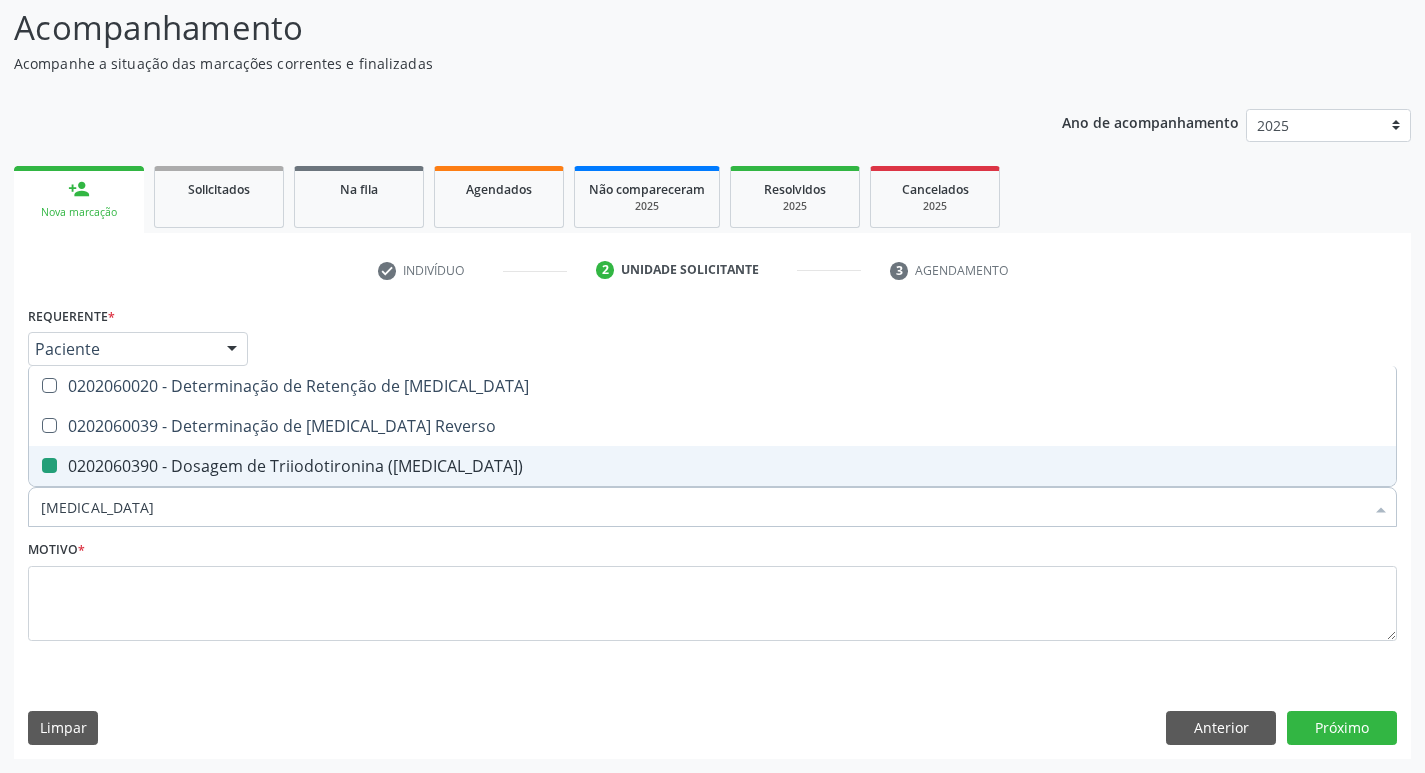 type on "T" 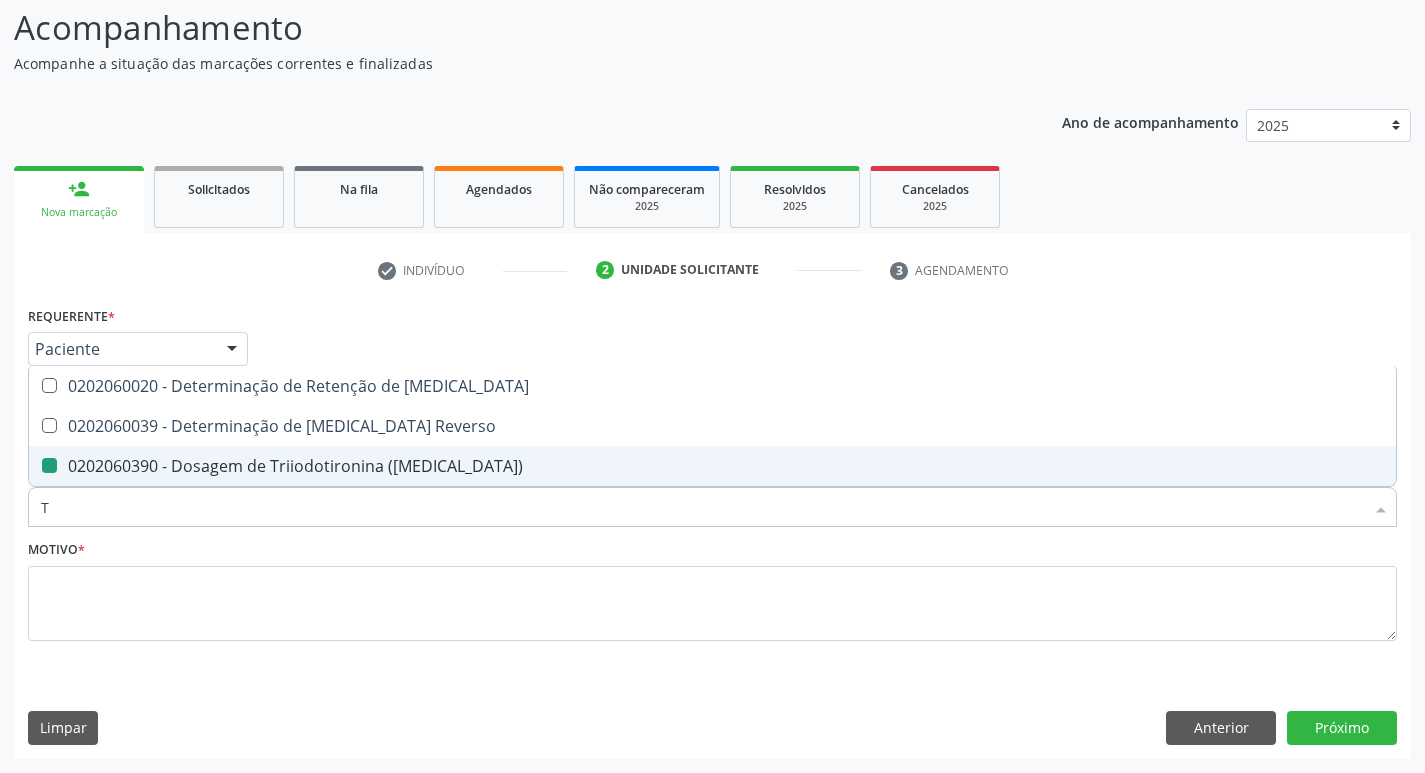 checkbox on "false" 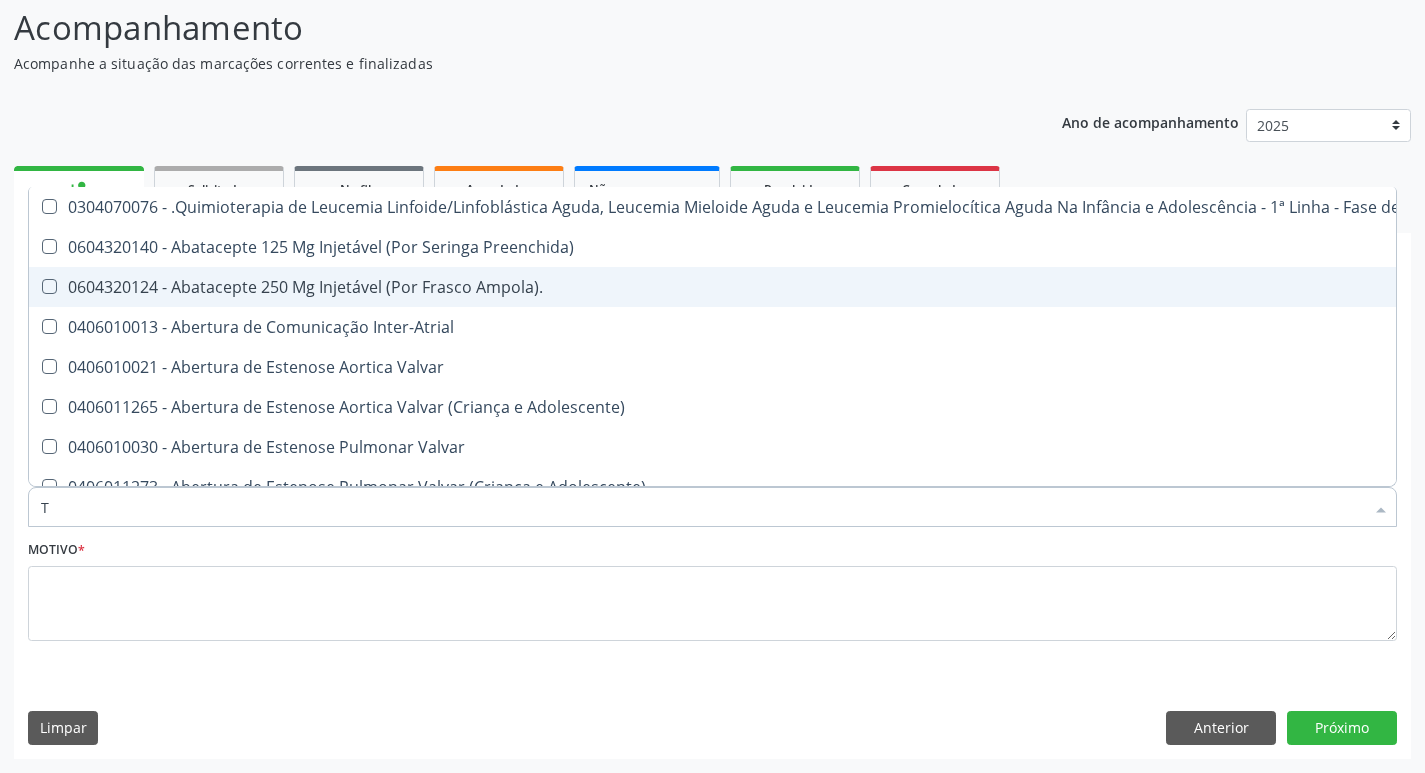type on "T4" 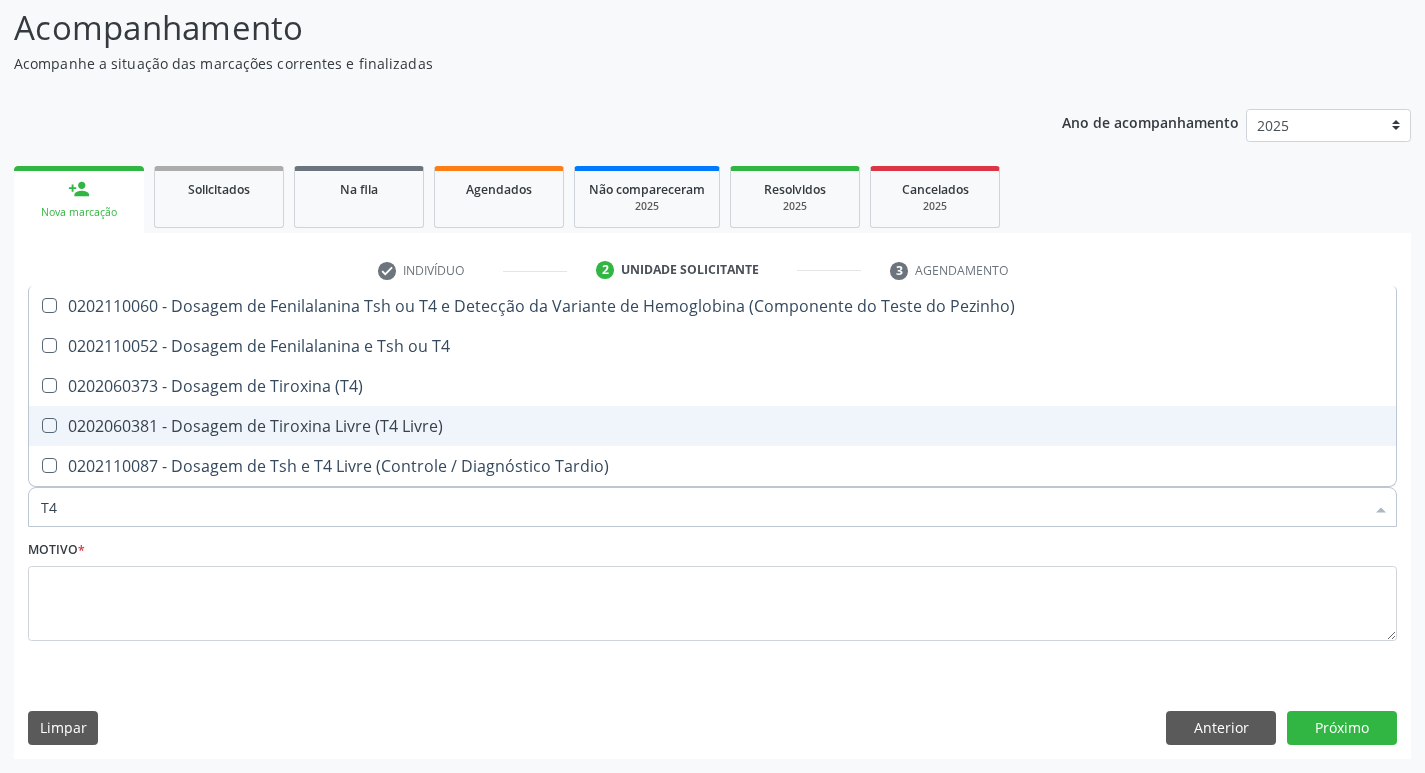click on "0202060381 - Dosagem de Tiroxina Livre (T4 Livre)" at bounding box center [712, 426] 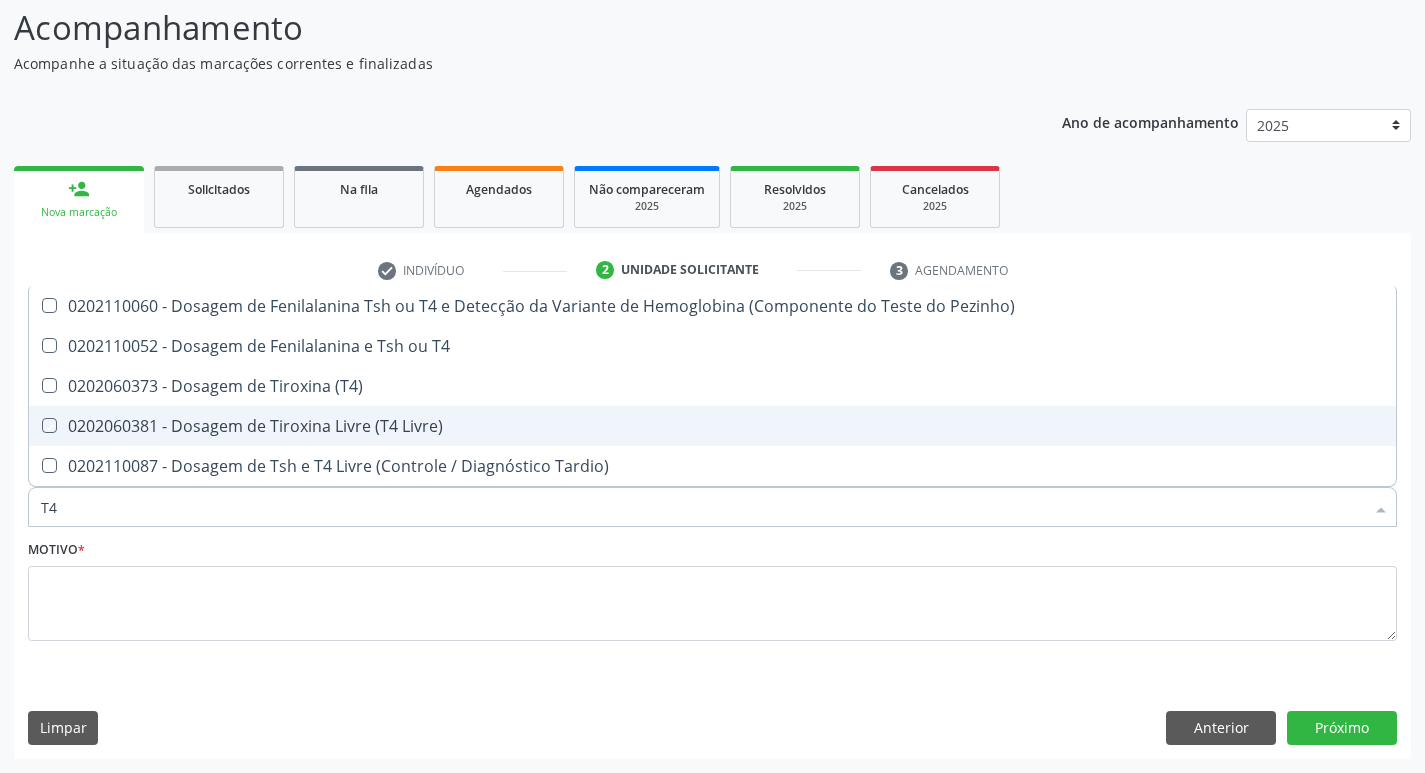 checkbox on "true" 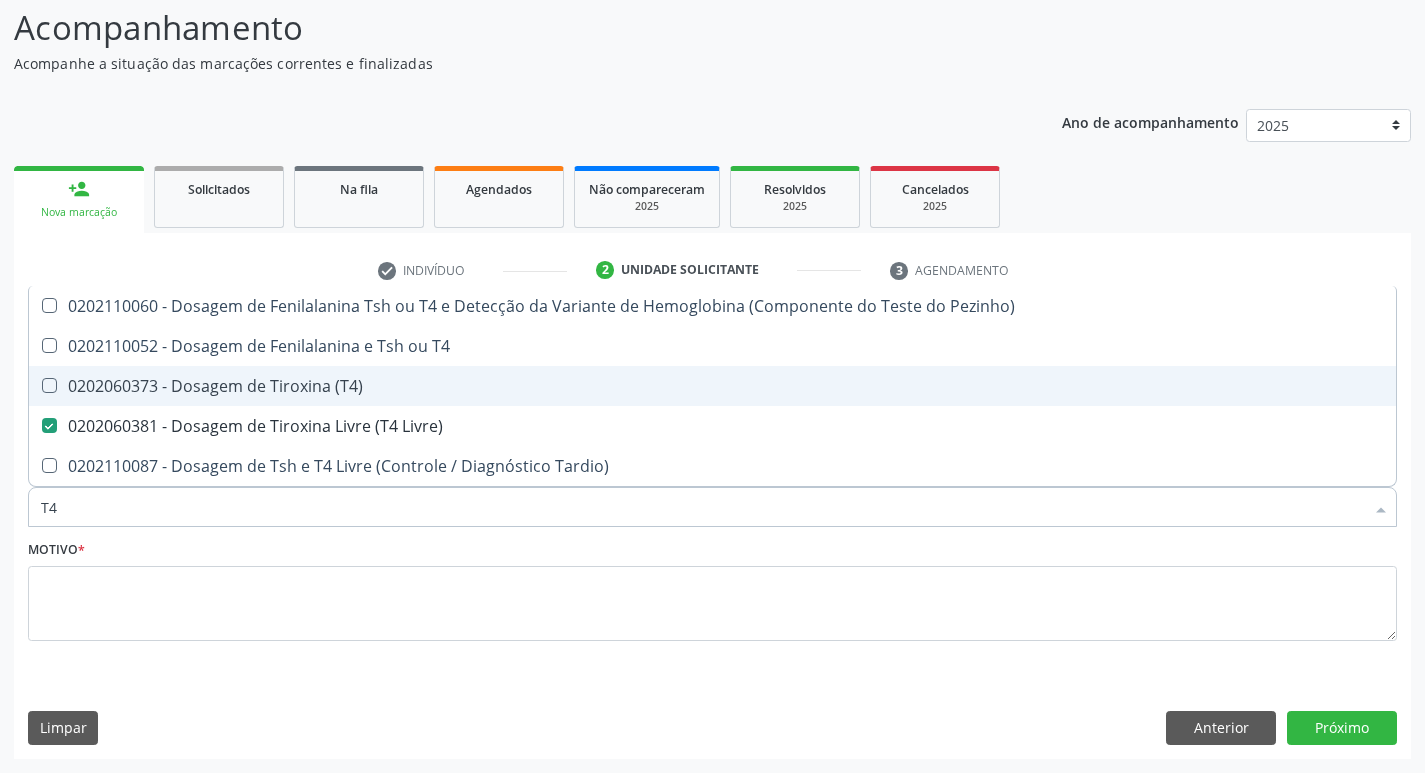 click on "0202060373 - Dosagem de Tiroxina (T4)" at bounding box center [712, 386] 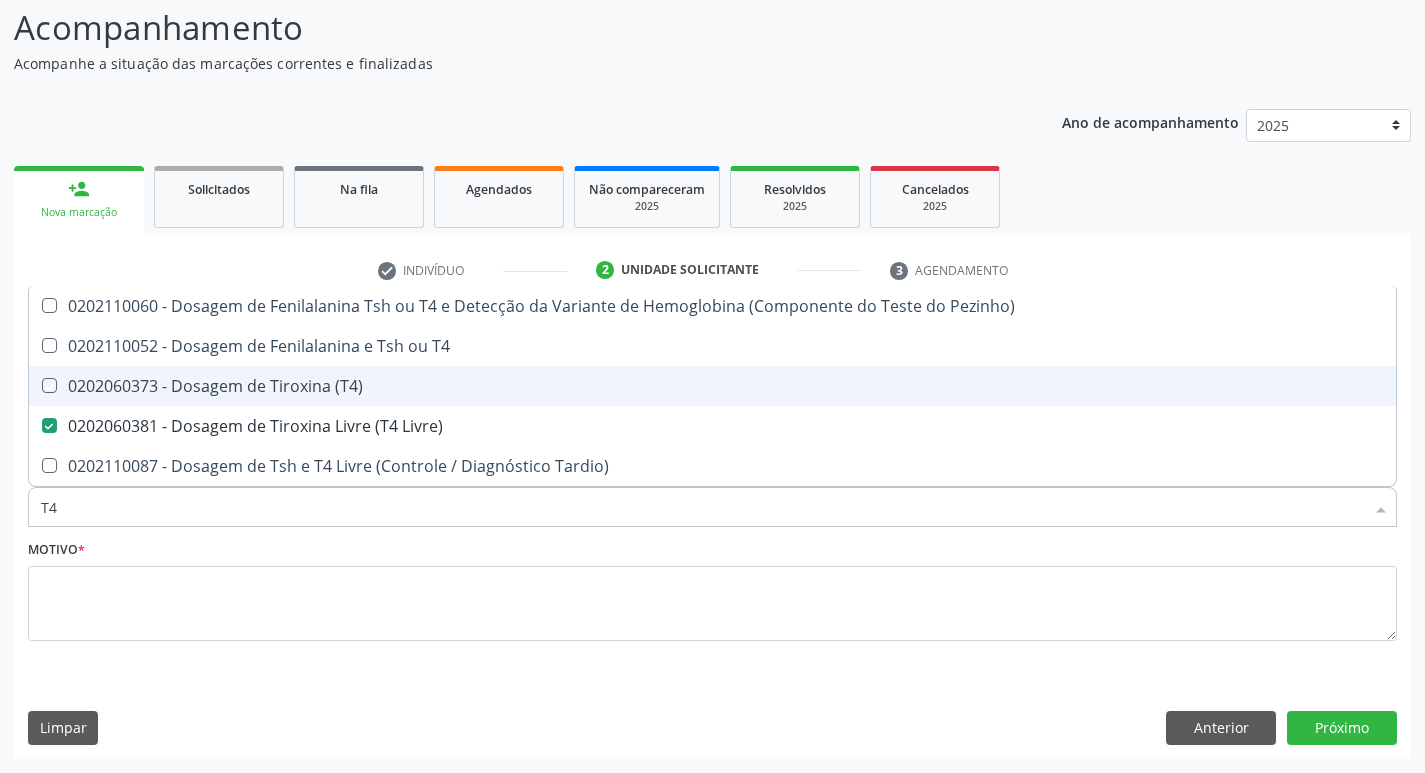 checkbox on "true" 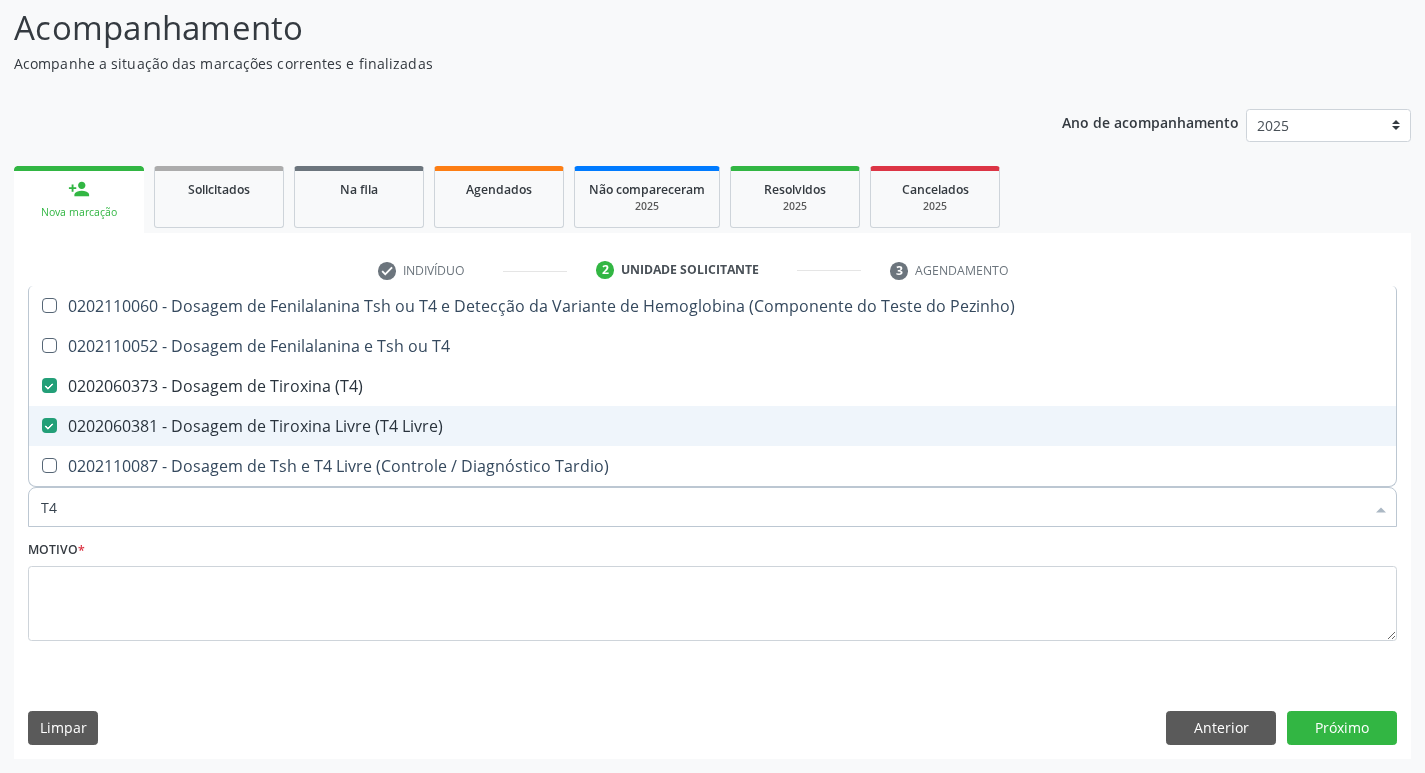 click on "0202060381 - Dosagem de Tiroxina Livre (T4 Livre)" at bounding box center (712, 426) 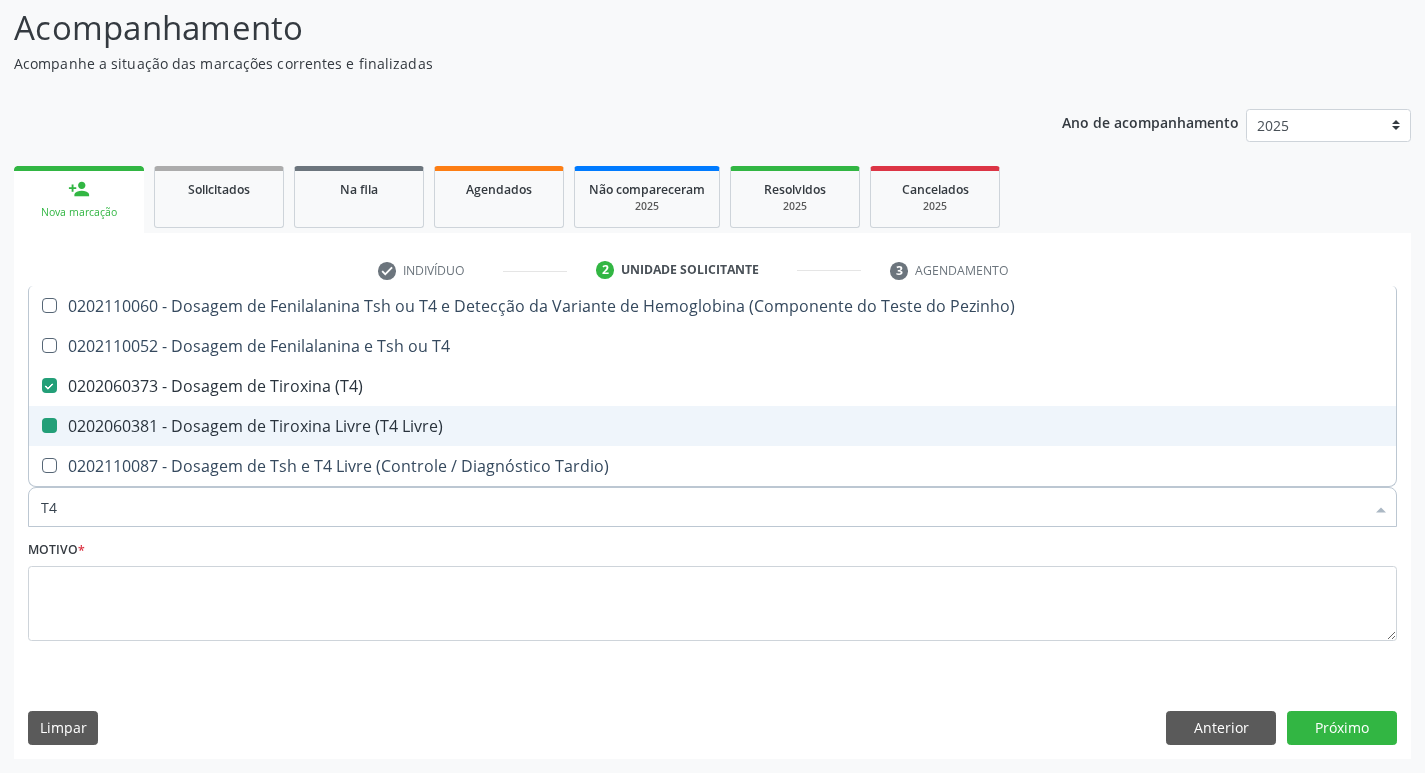 checkbox on "false" 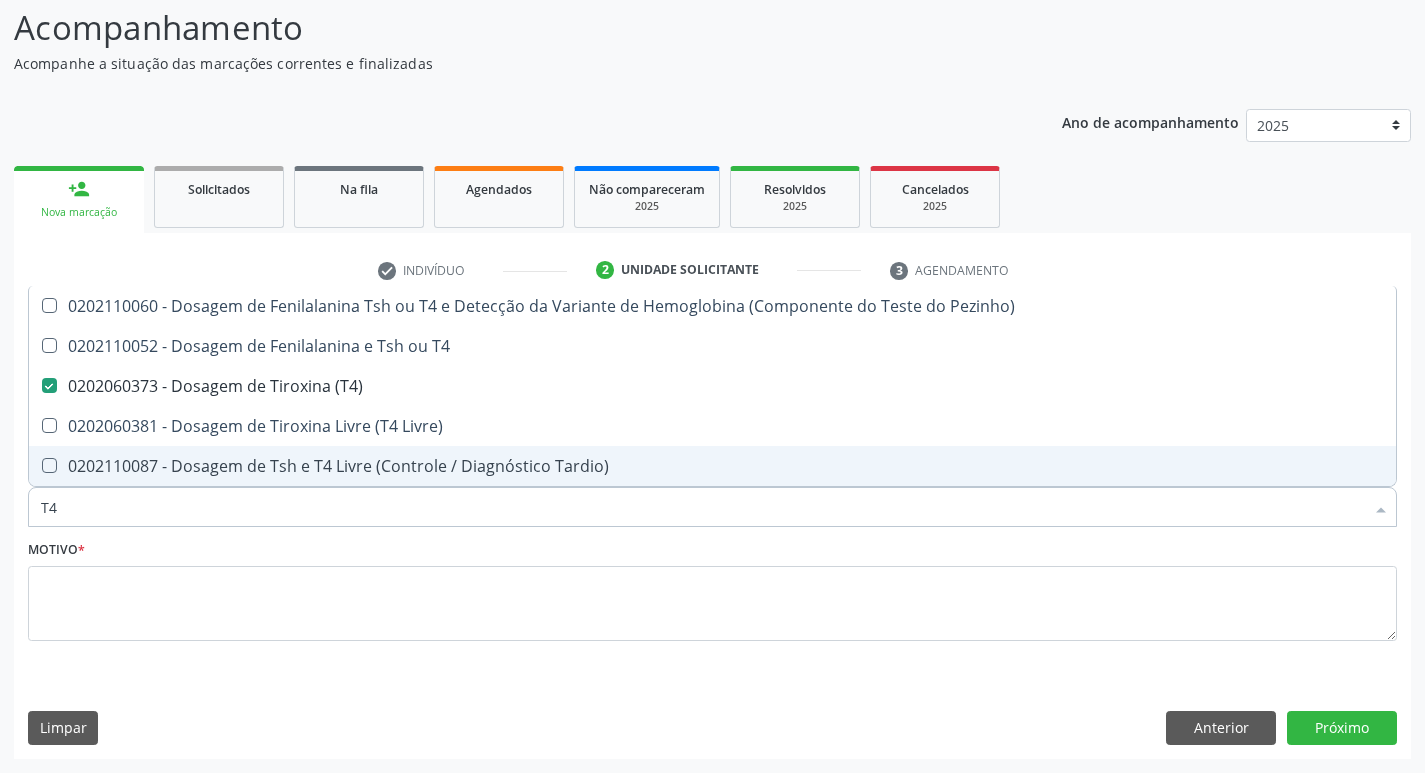 click on "T4" at bounding box center (702, 507) 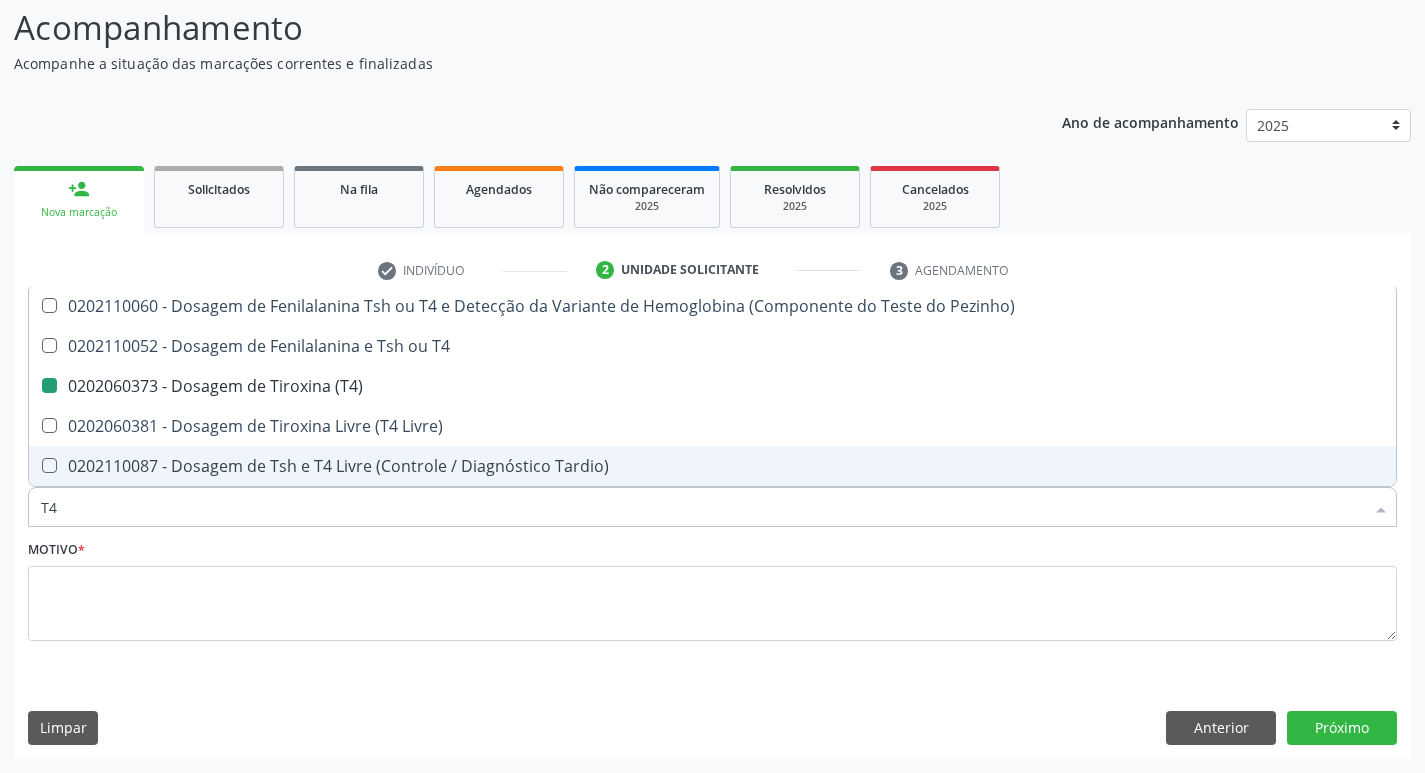 type on "T" 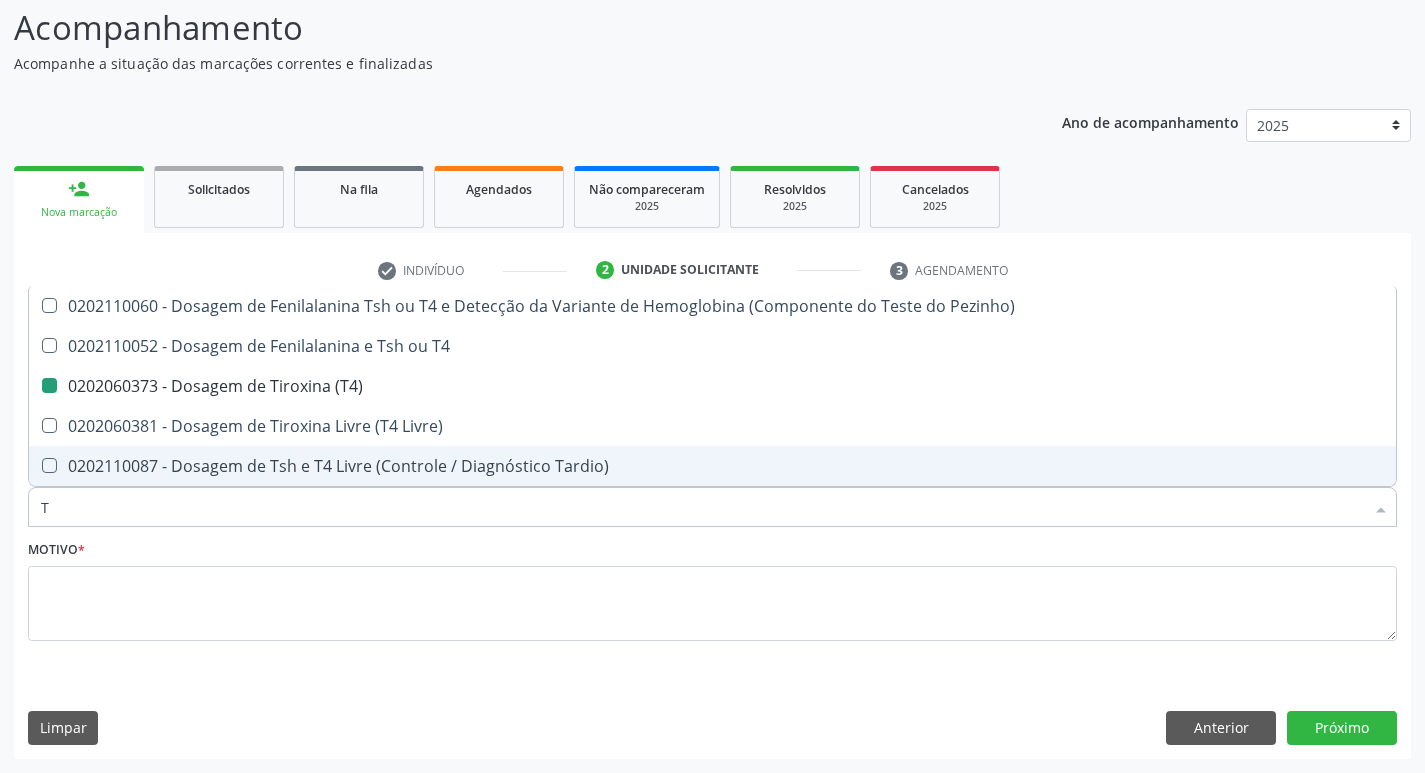 checkbox on "false" 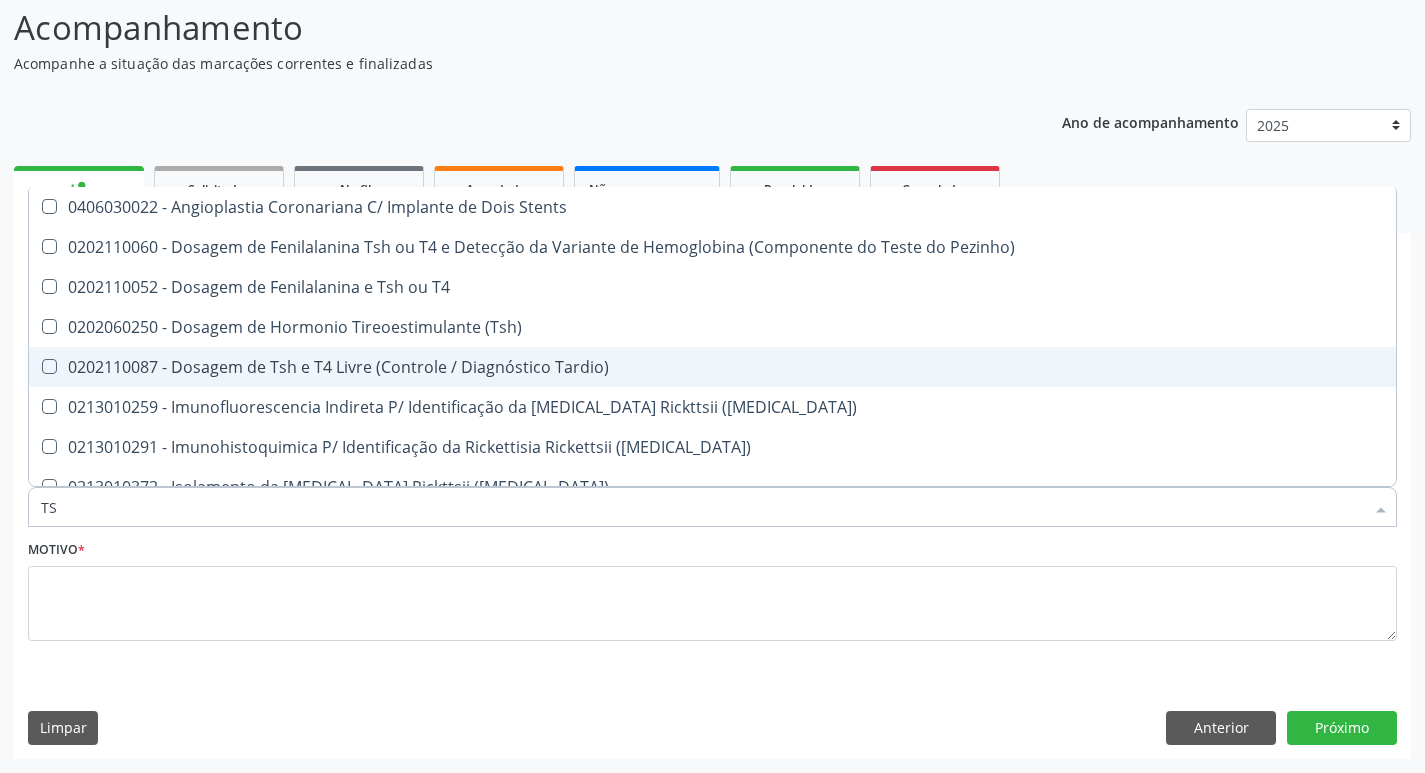 type on "TSH" 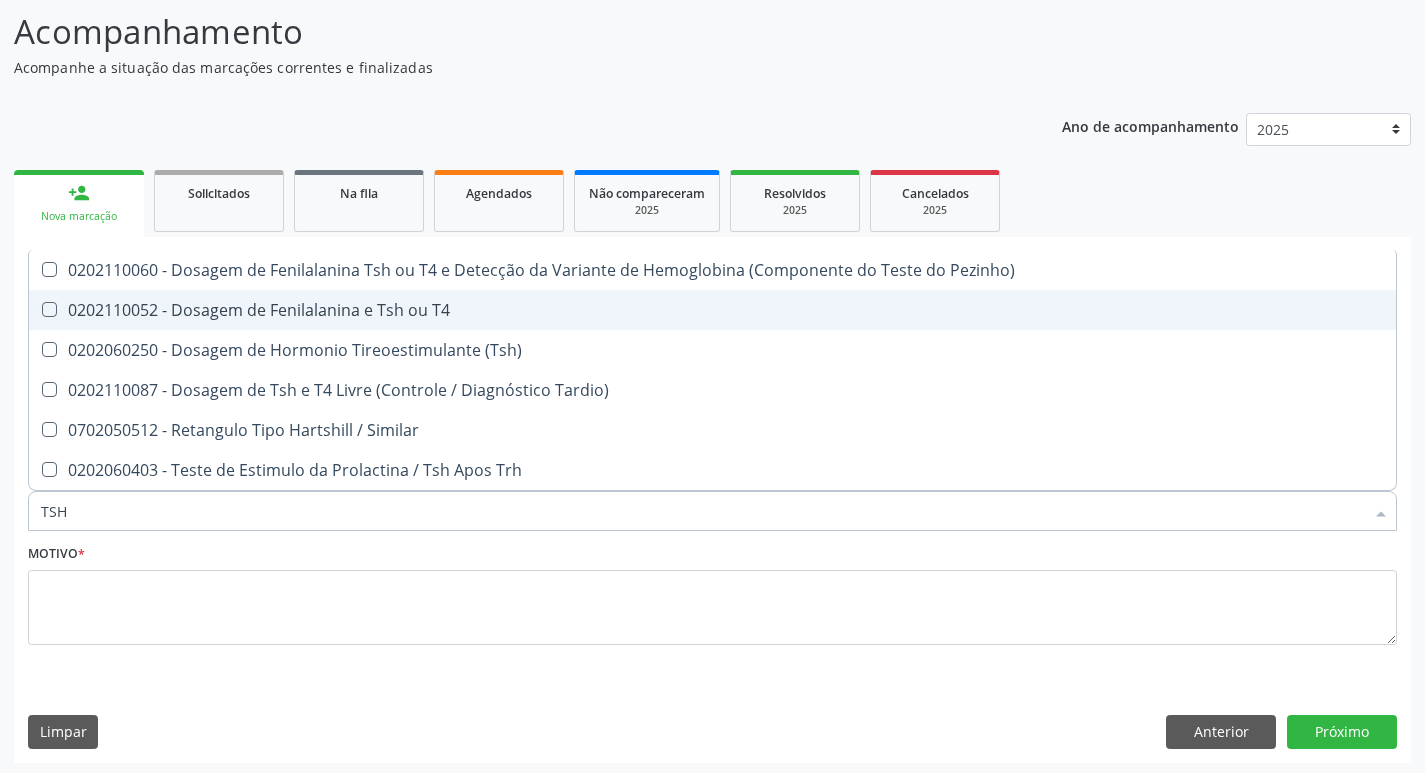 scroll, scrollTop: 133, scrollLeft: 0, axis: vertical 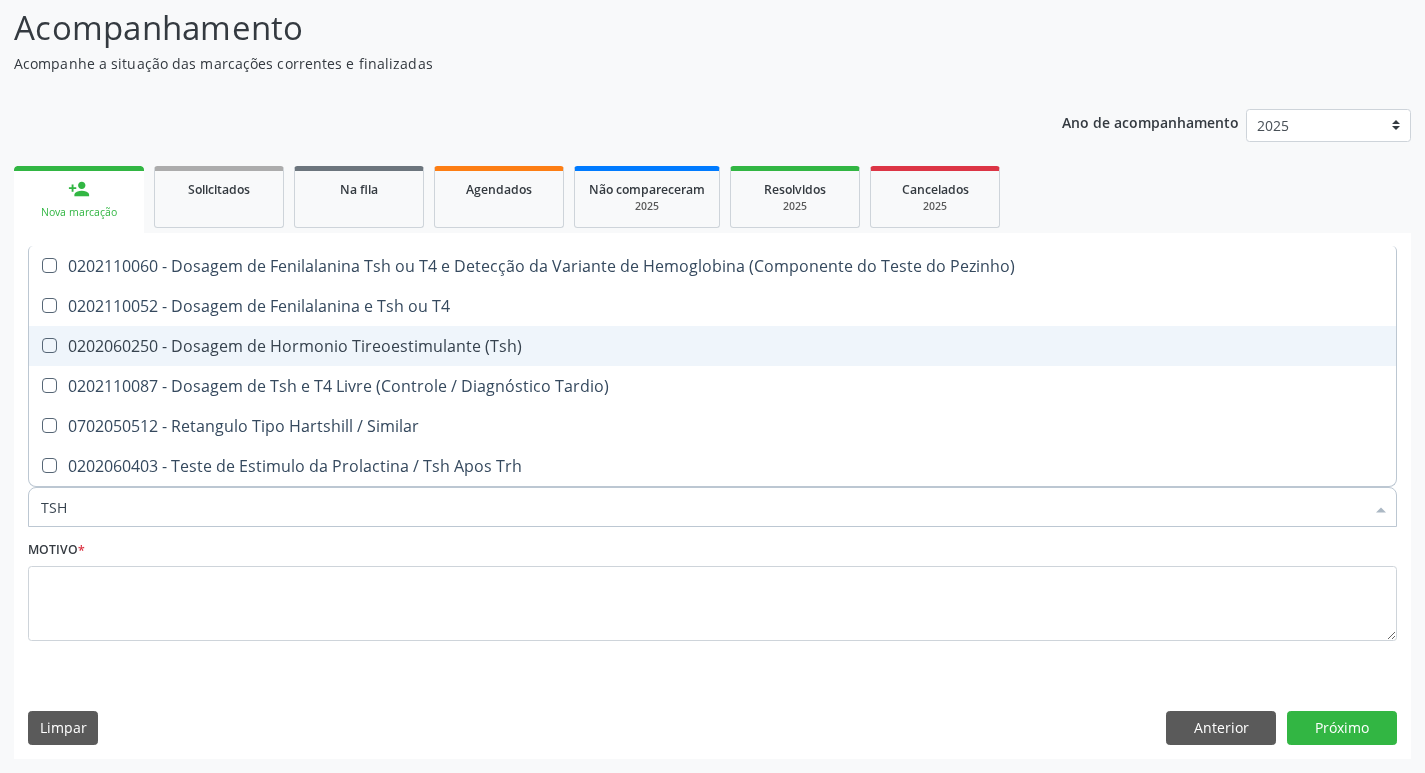 click on "0202060250 - Dosagem de Hormonio Tireoestimulante (Tsh)" at bounding box center [712, 346] 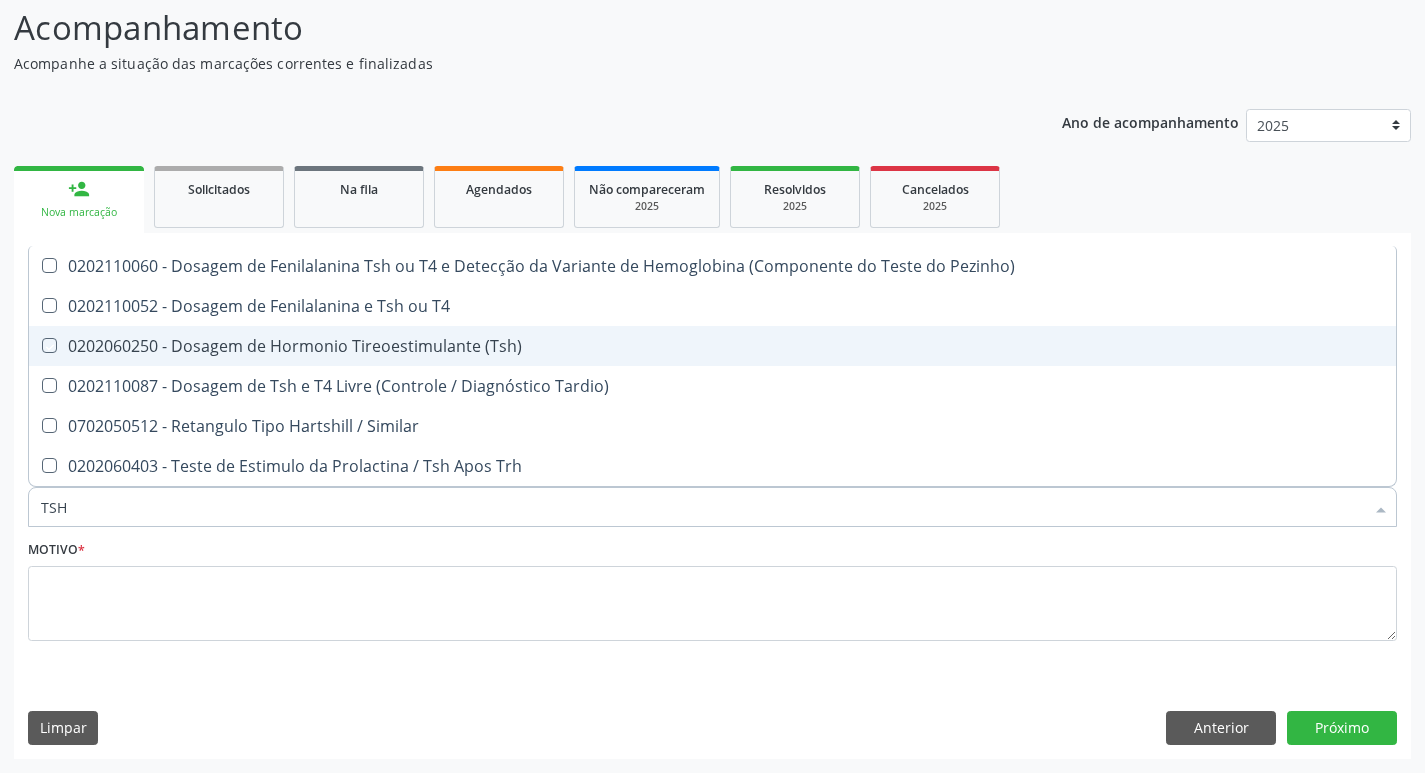 checkbox on "true" 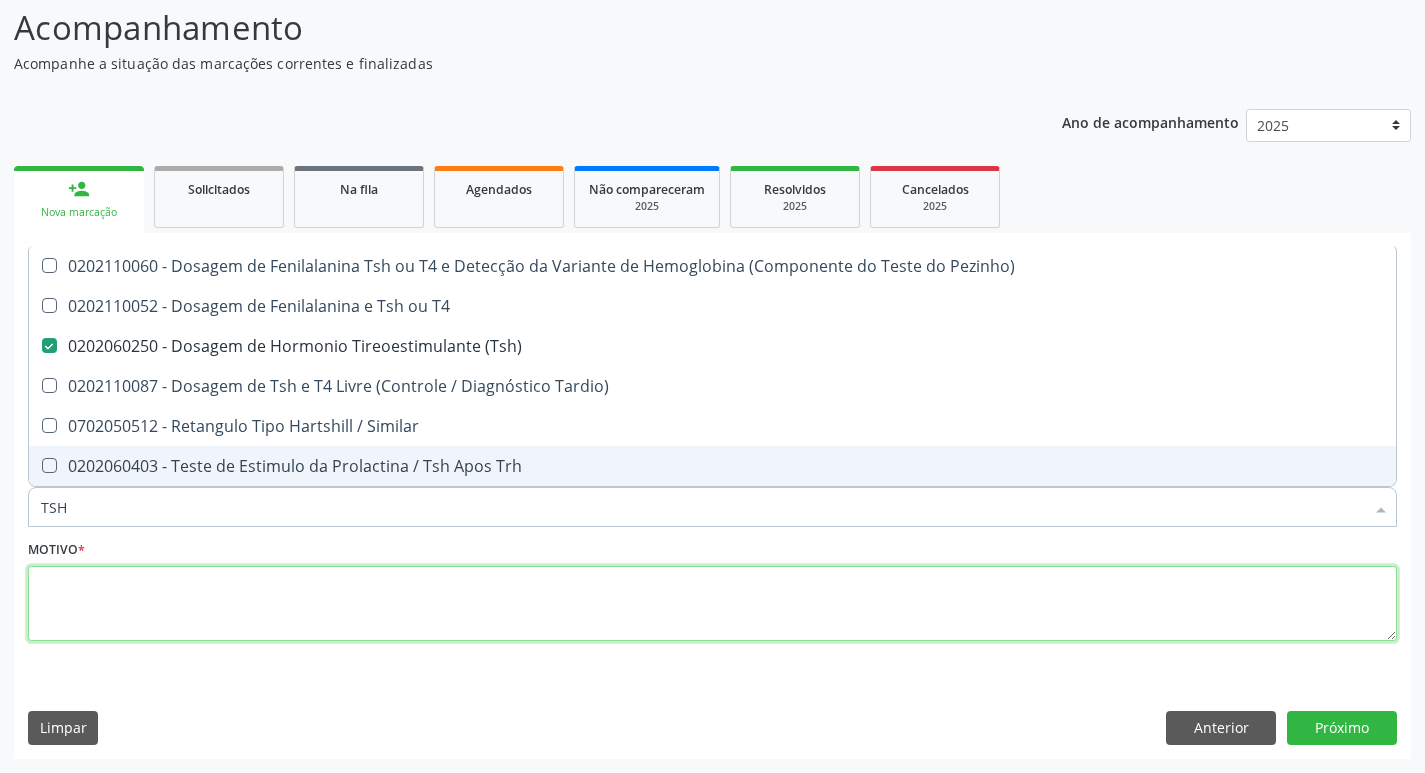 click at bounding box center (712, 604) 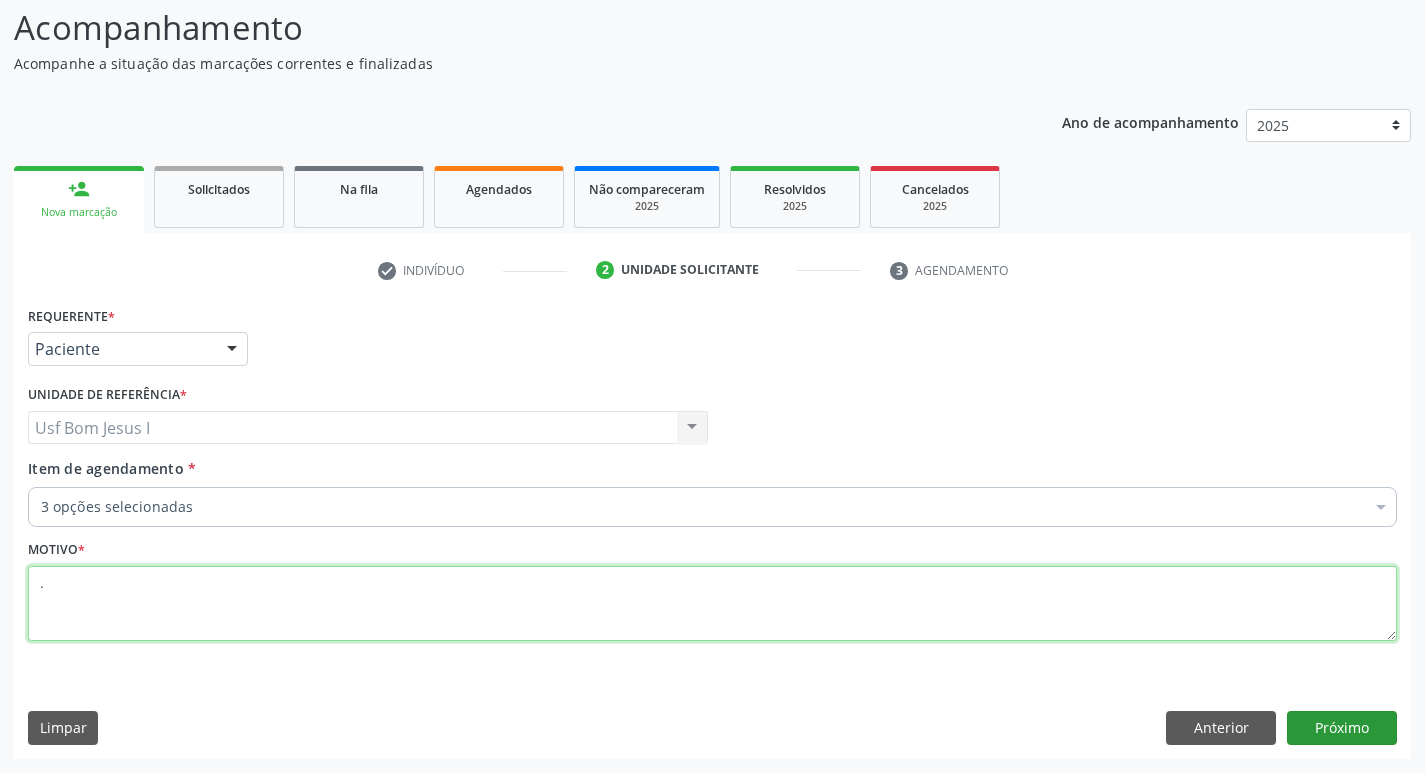 type on "." 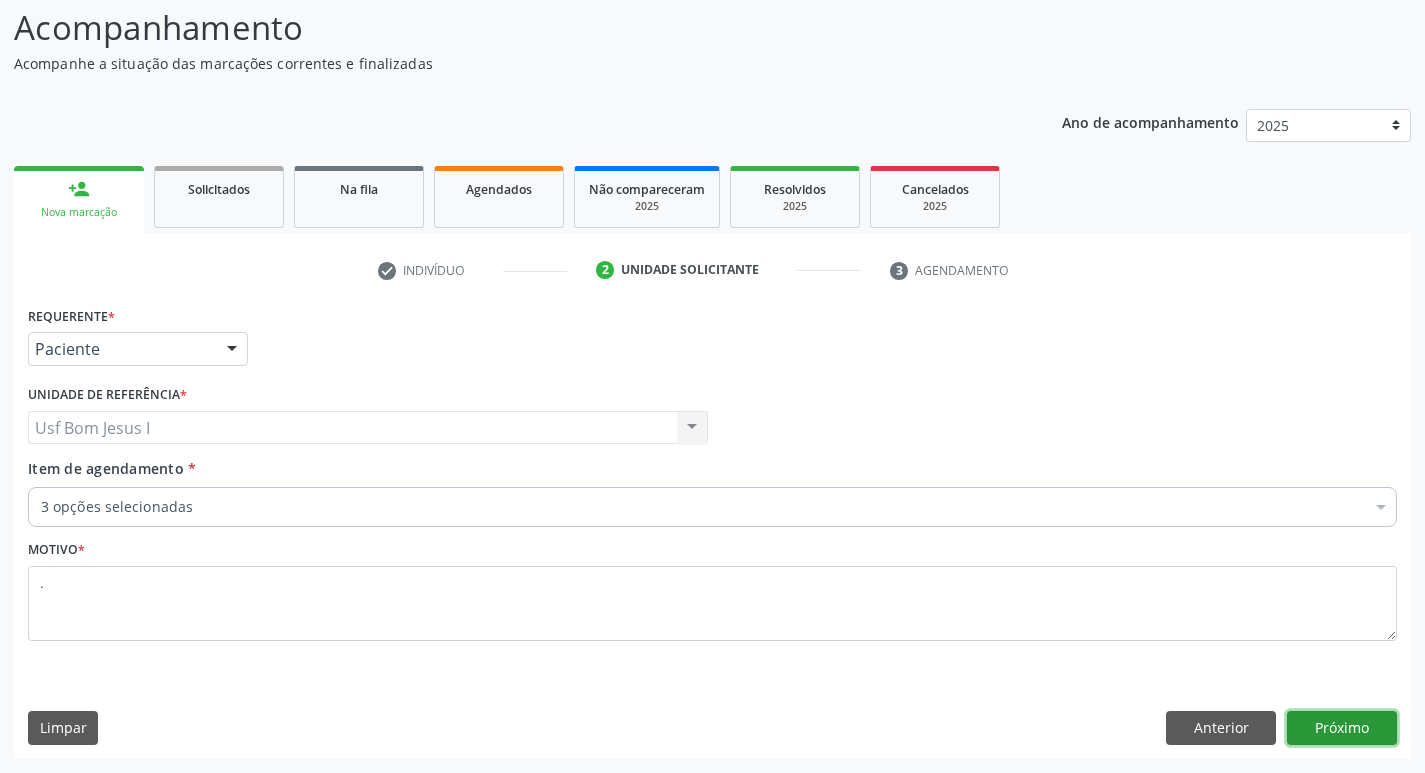 click on "Próximo" at bounding box center (1342, 728) 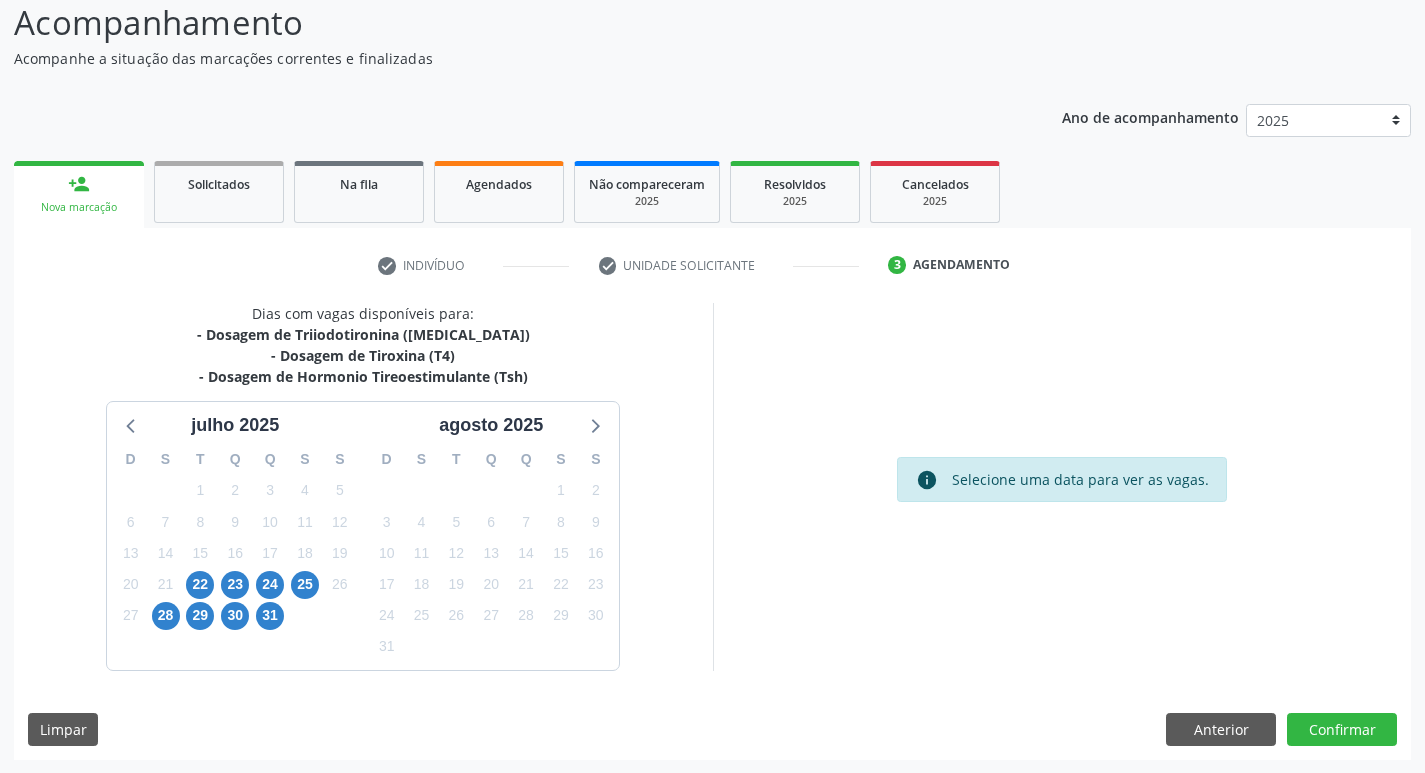 scroll, scrollTop: 139, scrollLeft: 0, axis: vertical 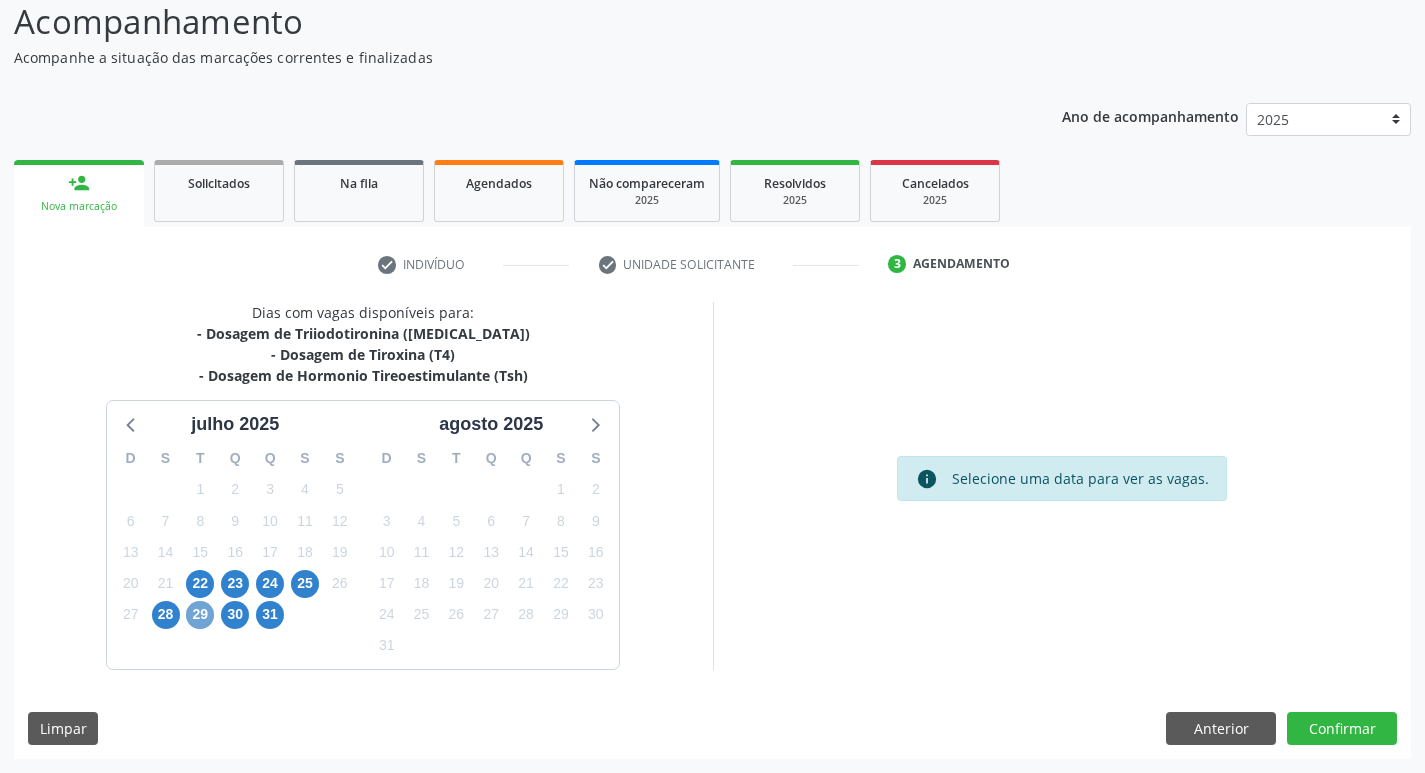 click on "29" at bounding box center (200, 615) 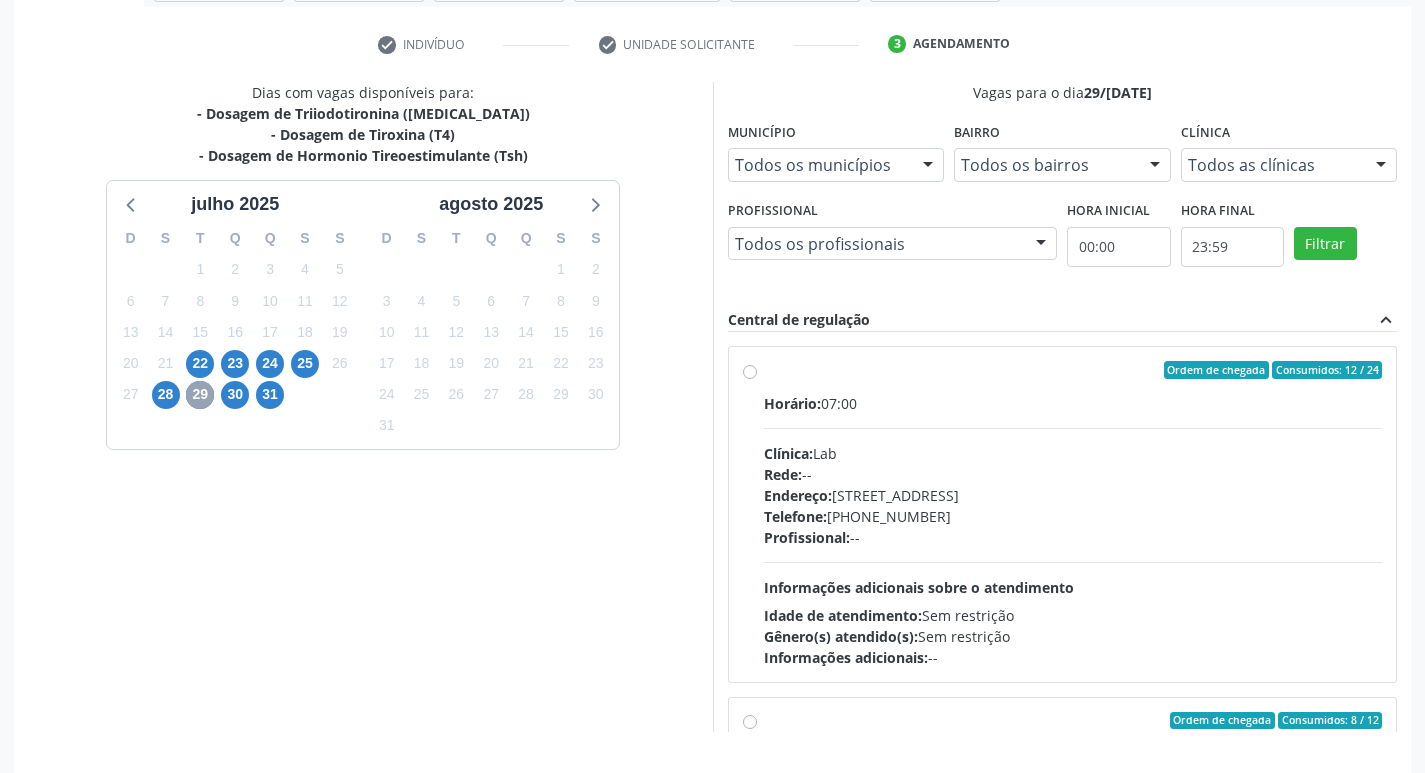 scroll, scrollTop: 406, scrollLeft: 0, axis: vertical 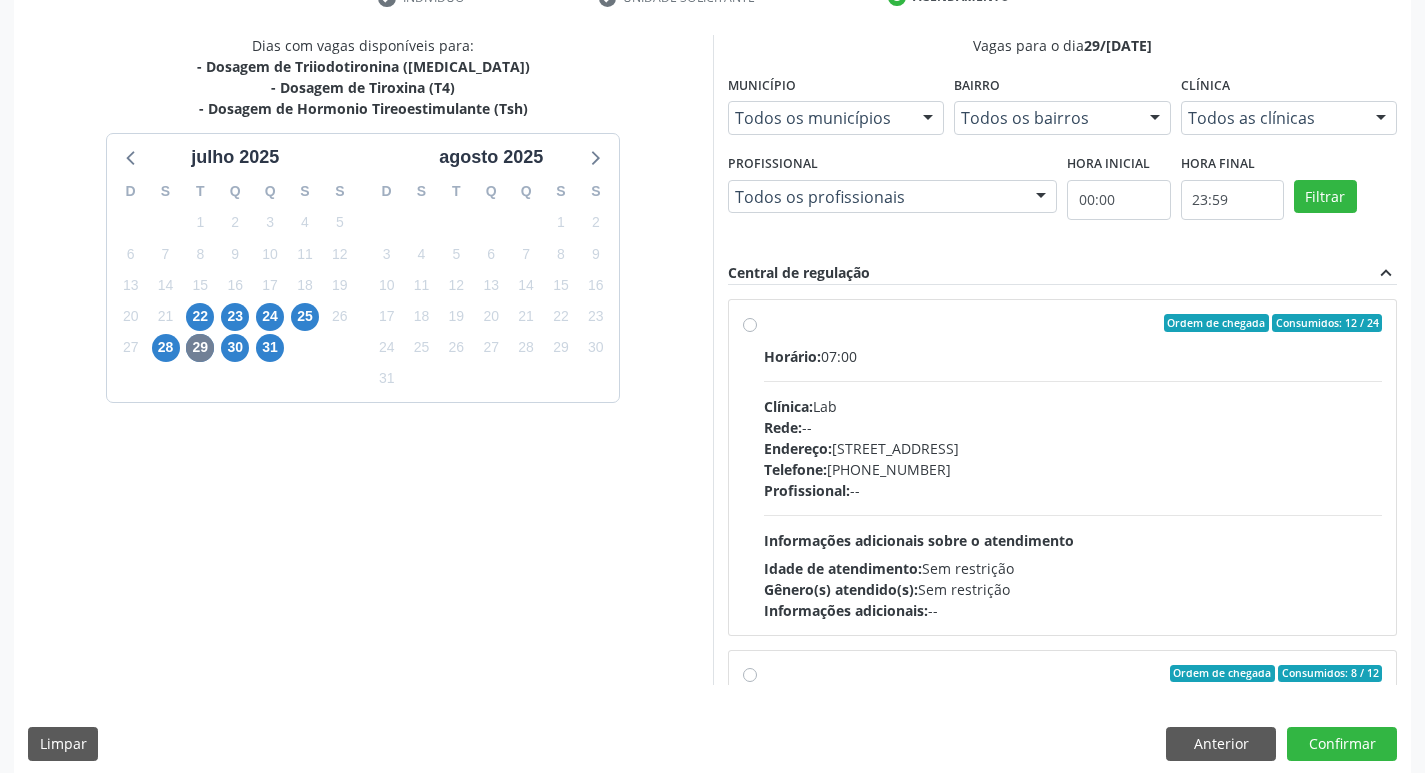 click on "Endereço:   Casa, nº 1037, N S da Penha, Serra Talhada - PE" at bounding box center (1073, 448) 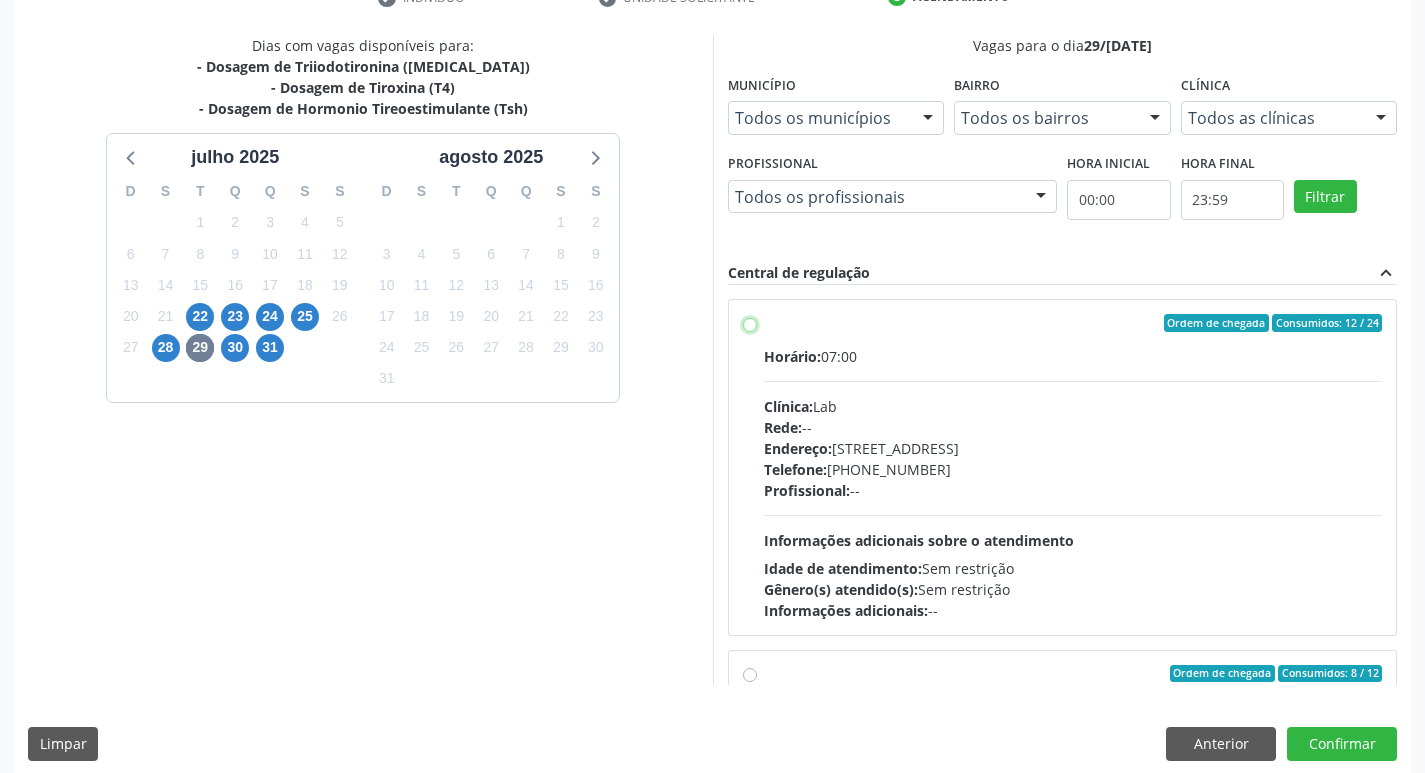 click on "Ordem de chegada
Consumidos: 12 / 24
Horário:   07:00
Clínica:  Lab
Rede:
--
Endereço:   Casa, nº 1037, N S da Penha, Serra Talhada - PE
Telefone:   (81) 38312481
Profissional:
--
Informações adicionais sobre o atendimento
Idade de atendimento:
Sem restrição
Gênero(s) atendido(s):
Sem restrição
Informações adicionais:
--" at bounding box center [750, 323] 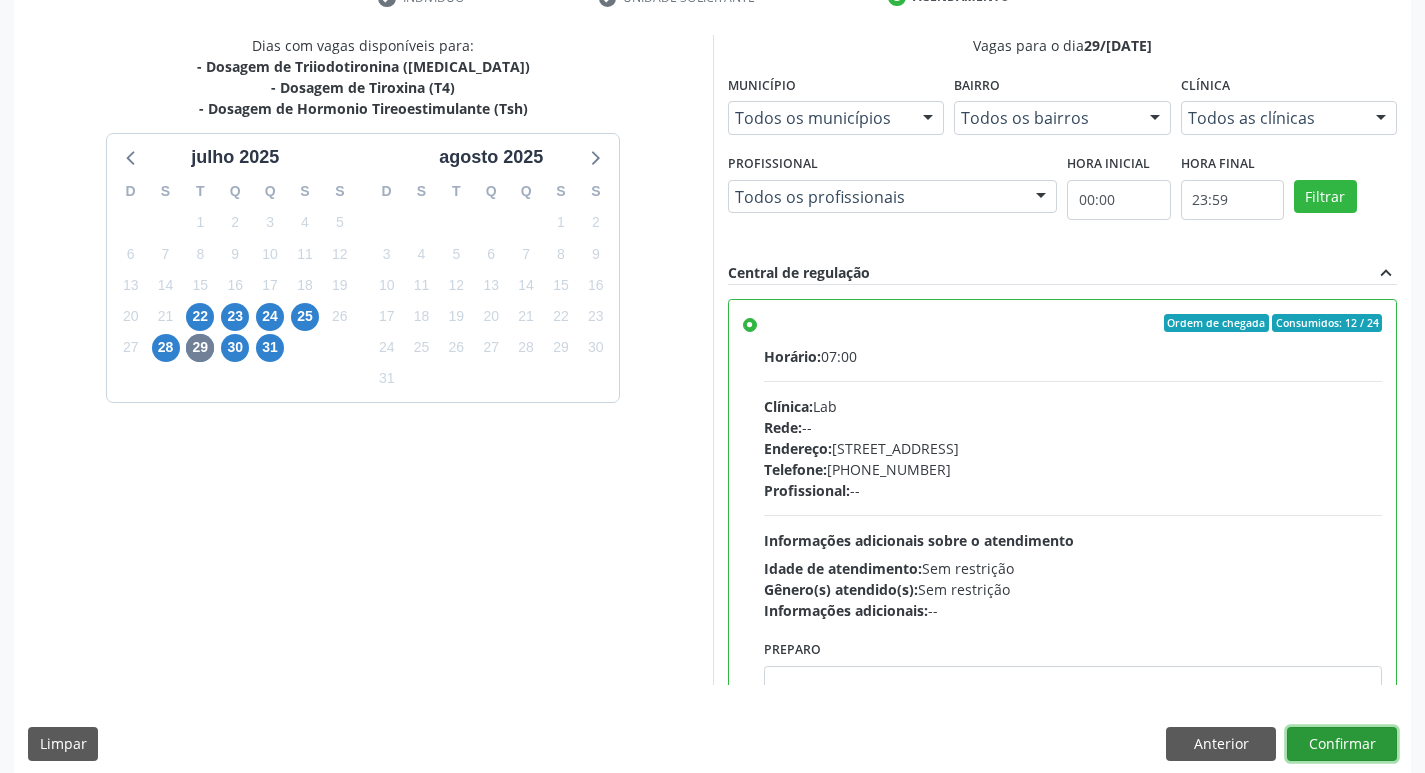 click on "Confirmar" at bounding box center (1342, 744) 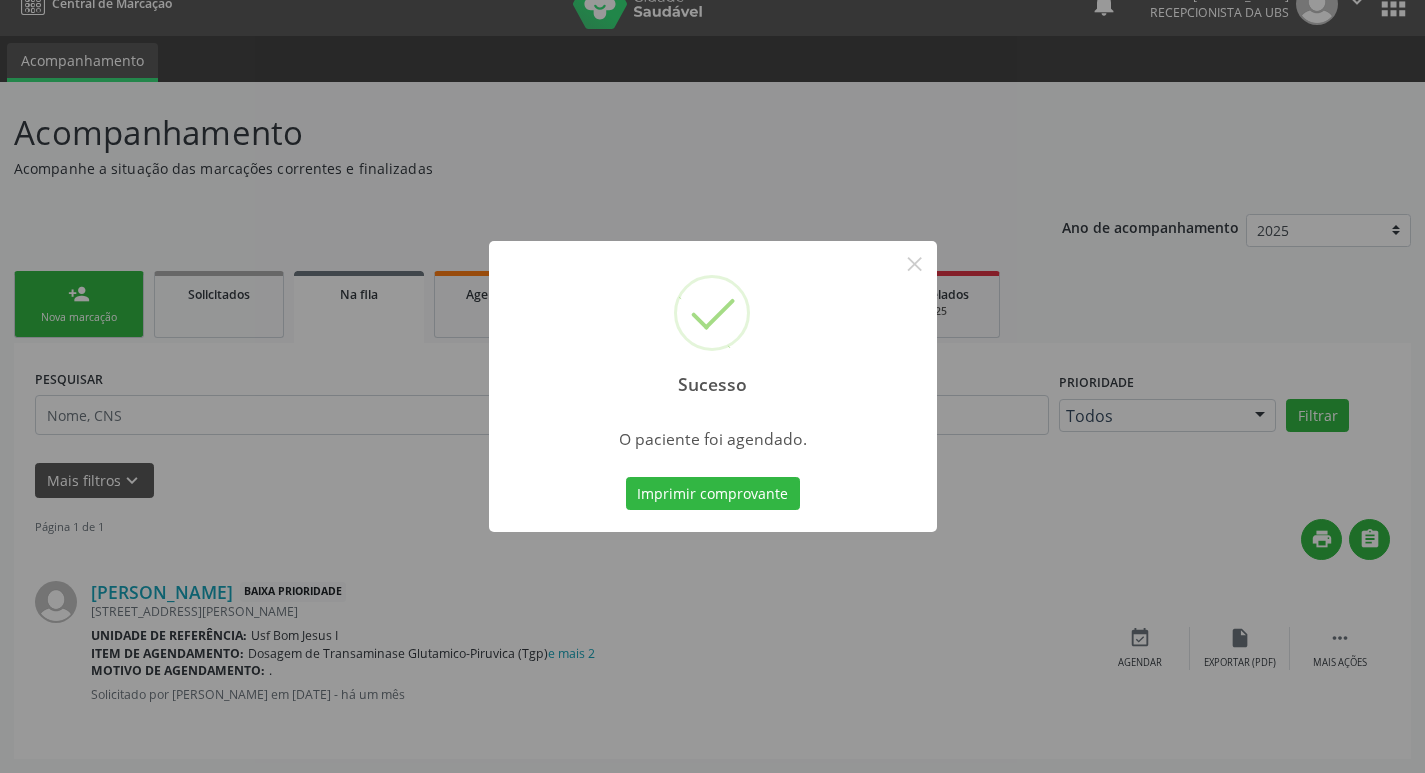 scroll, scrollTop: 0, scrollLeft: 0, axis: both 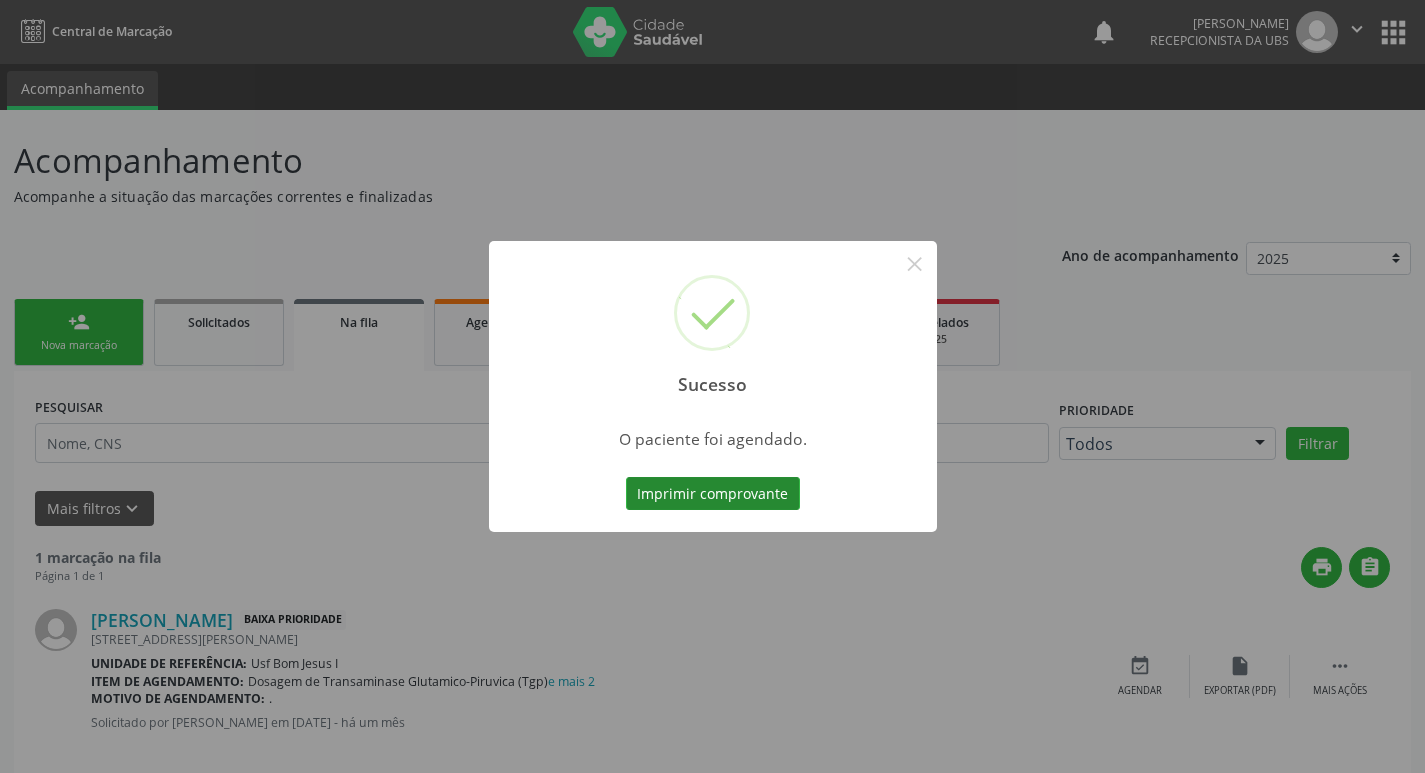 click on "Imprimir comprovante" at bounding box center (713, 494) 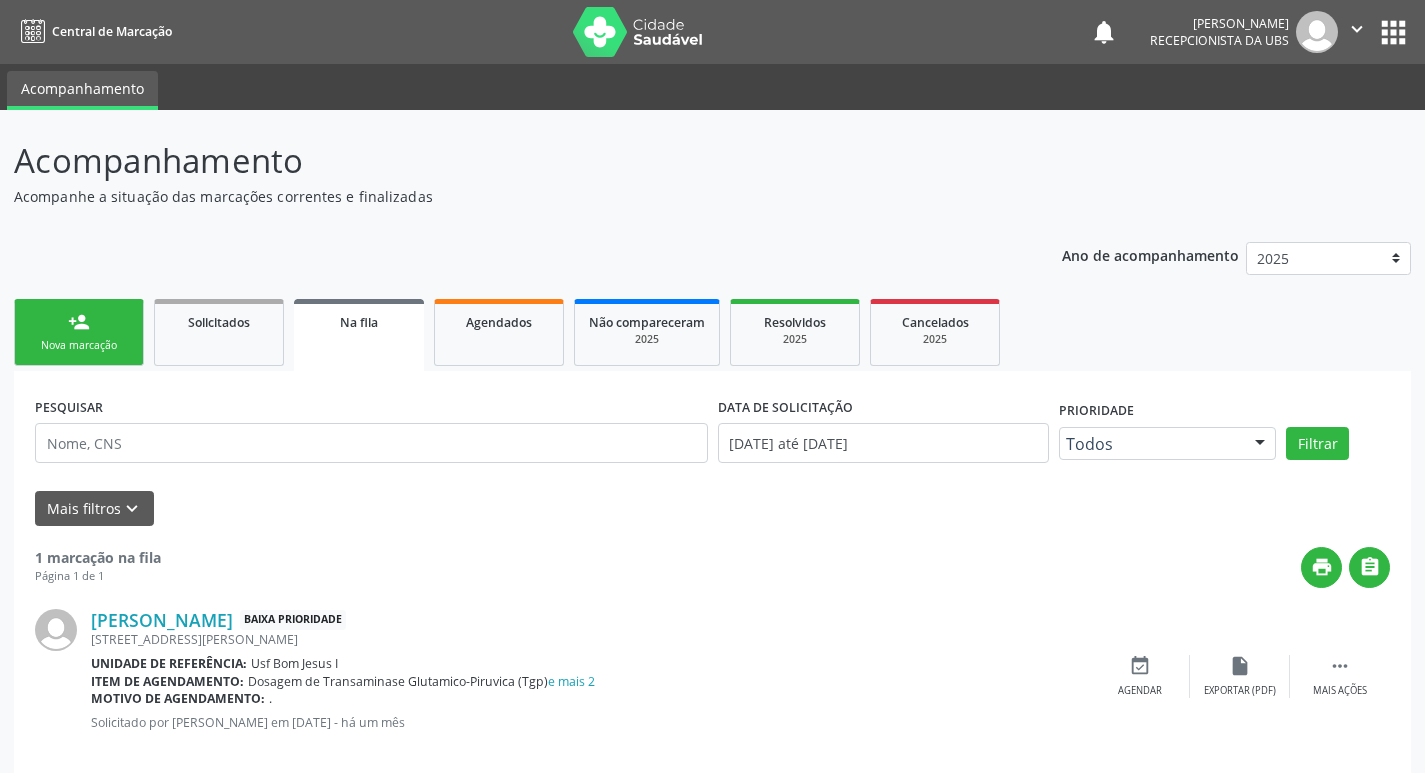 click on "Nova marcação" at bounding box center (79, 345) 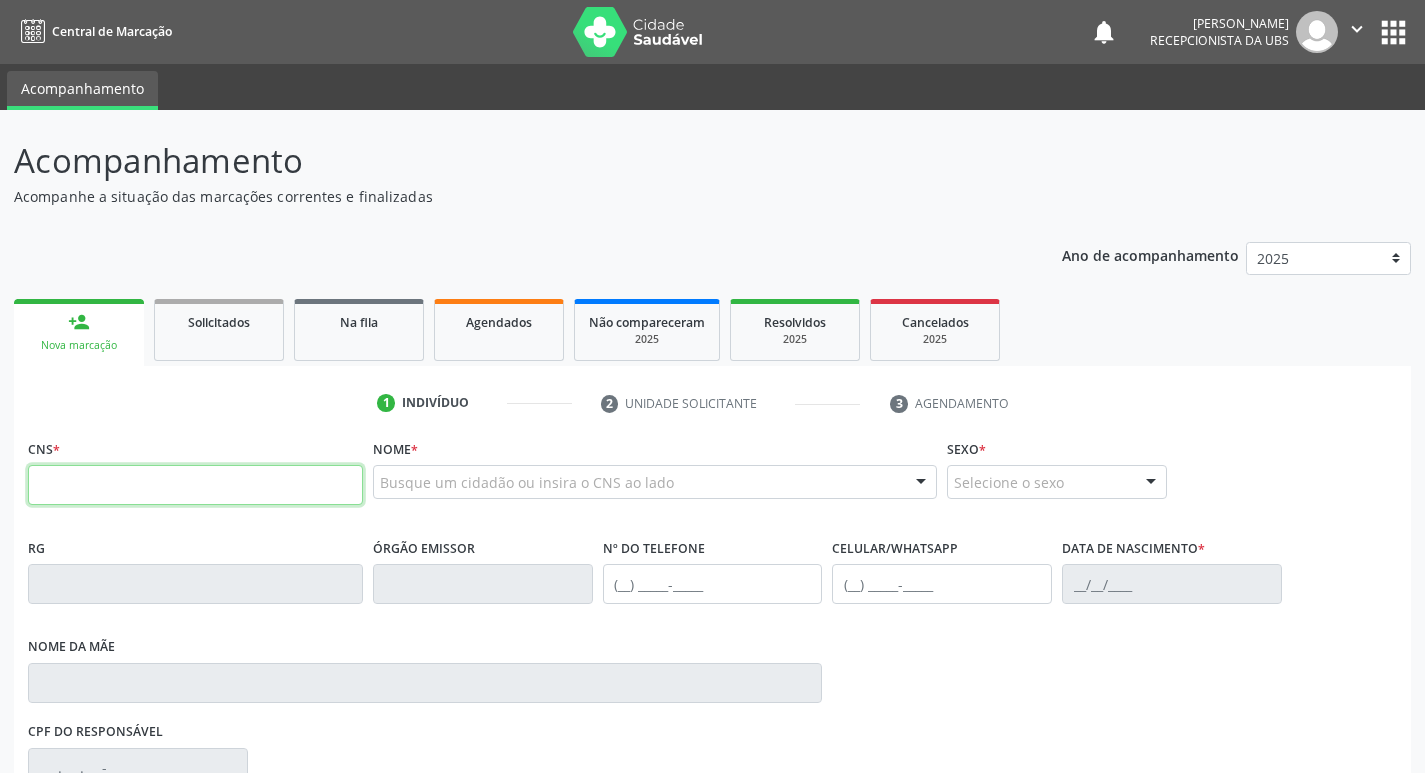 click at bounding box center (195, 485) 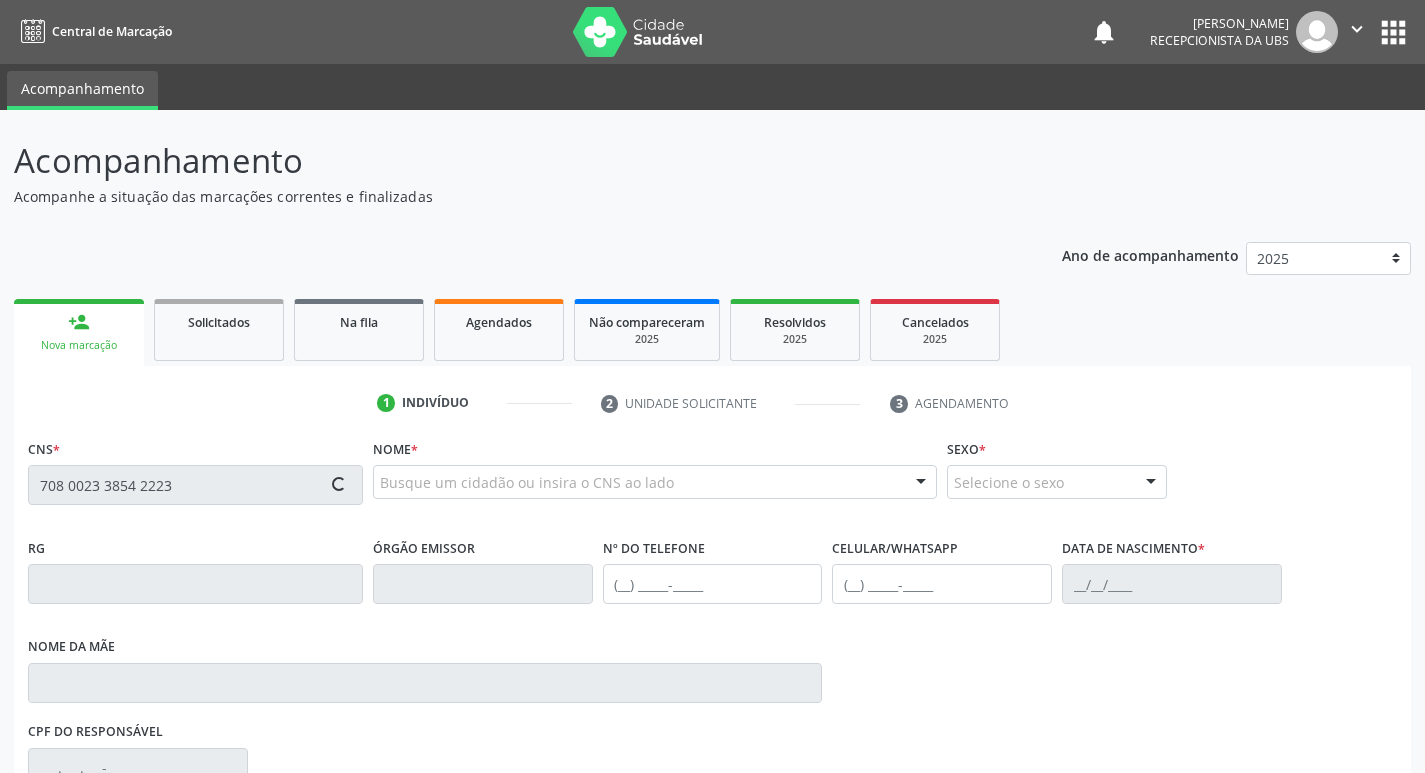type on "708 0023 3854 2223" 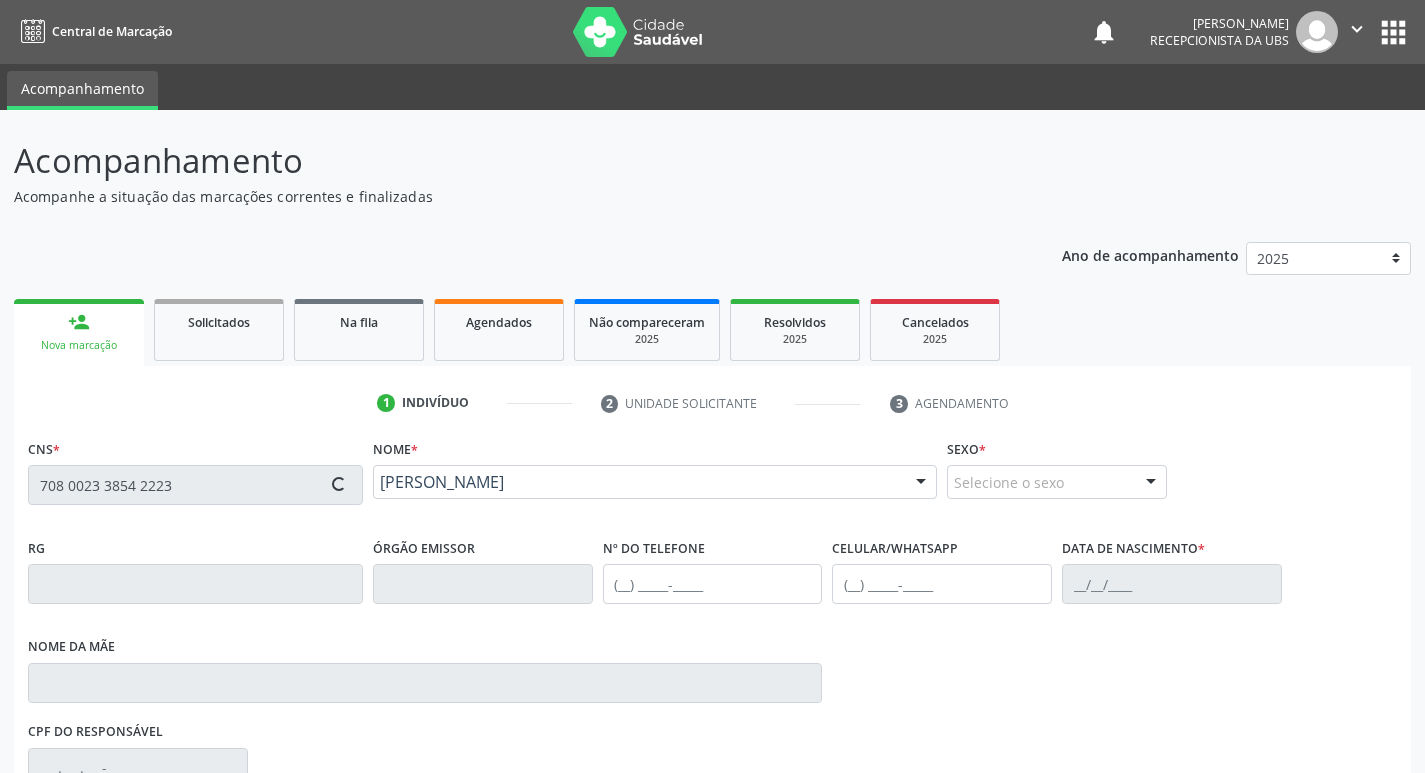 type on "(87) 98177-7400" 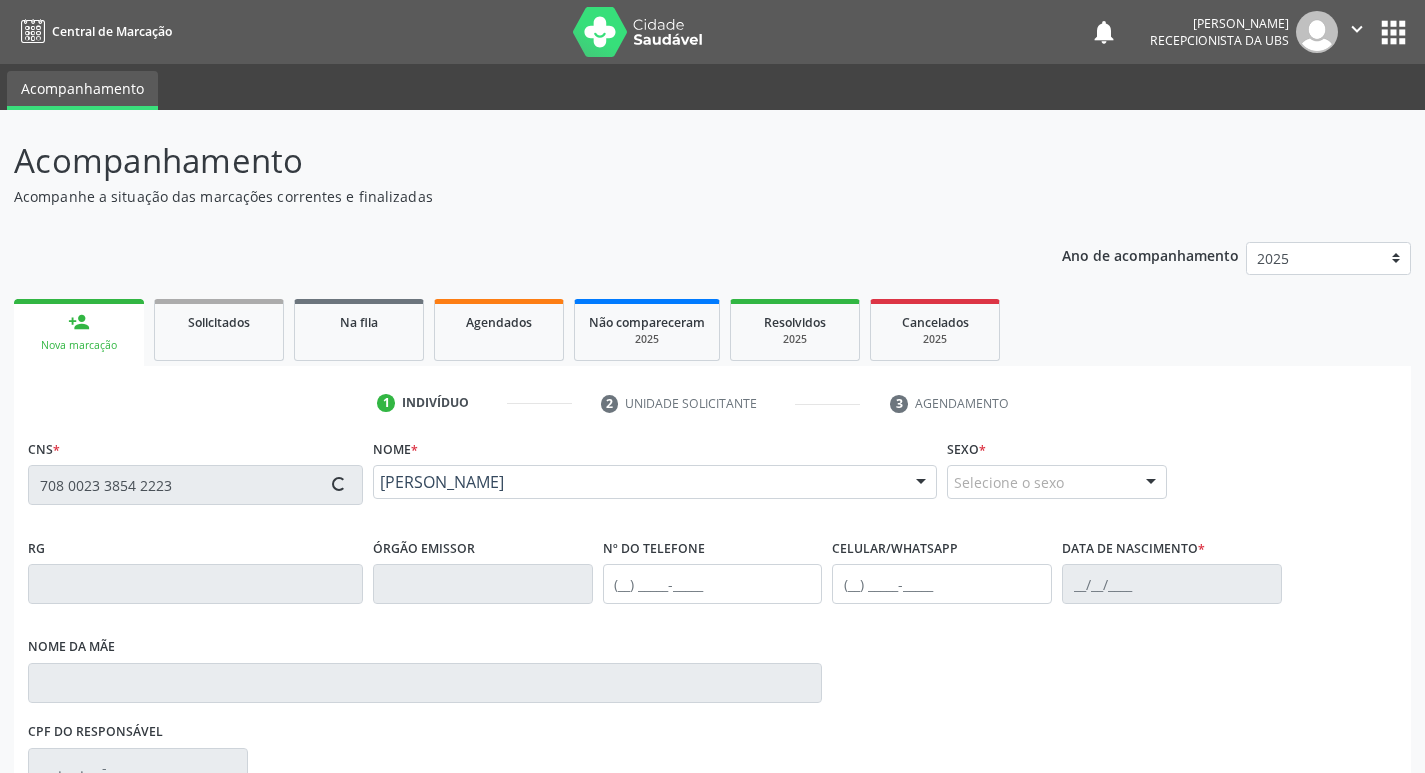 type on "(87) 98177-7400" 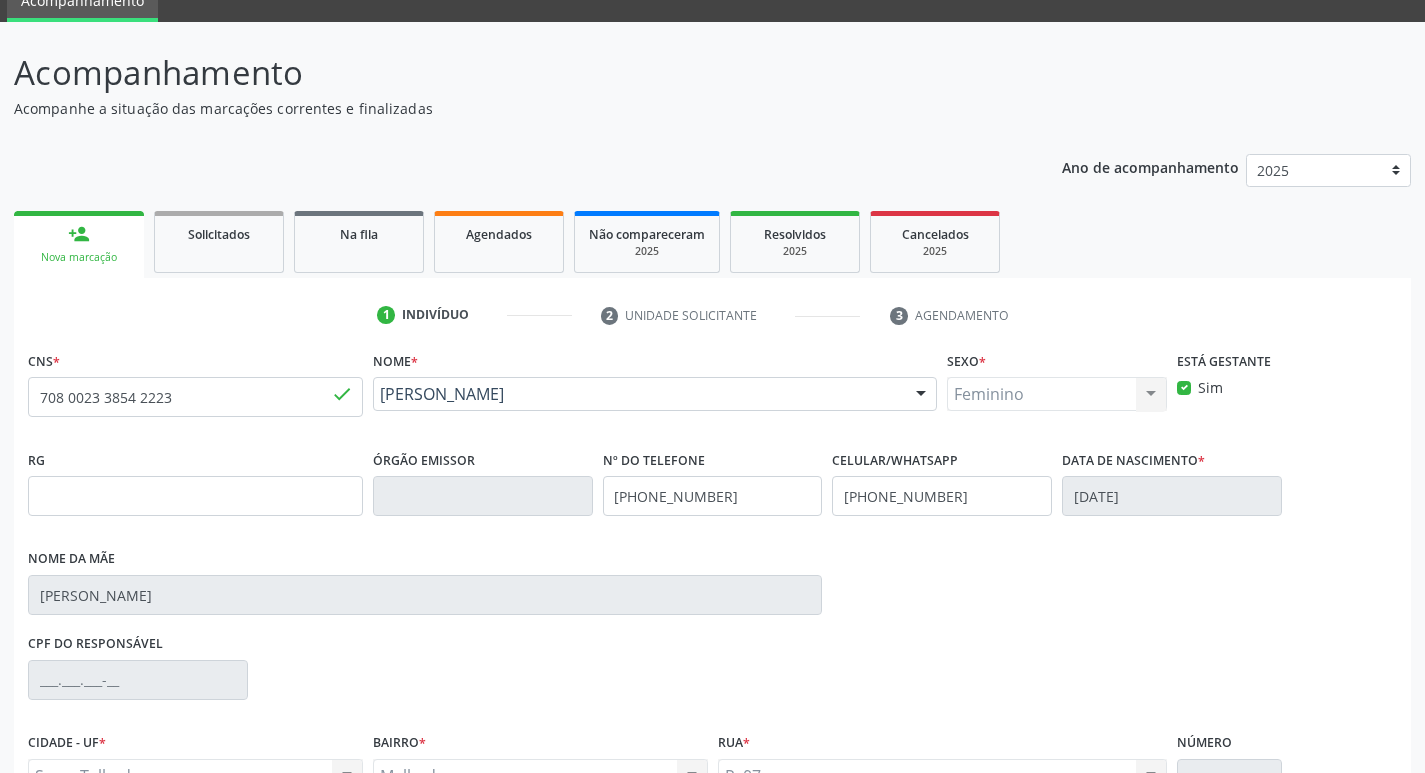 scroll, scrollTop: 297, scrollLeft: 0, axis: vertical 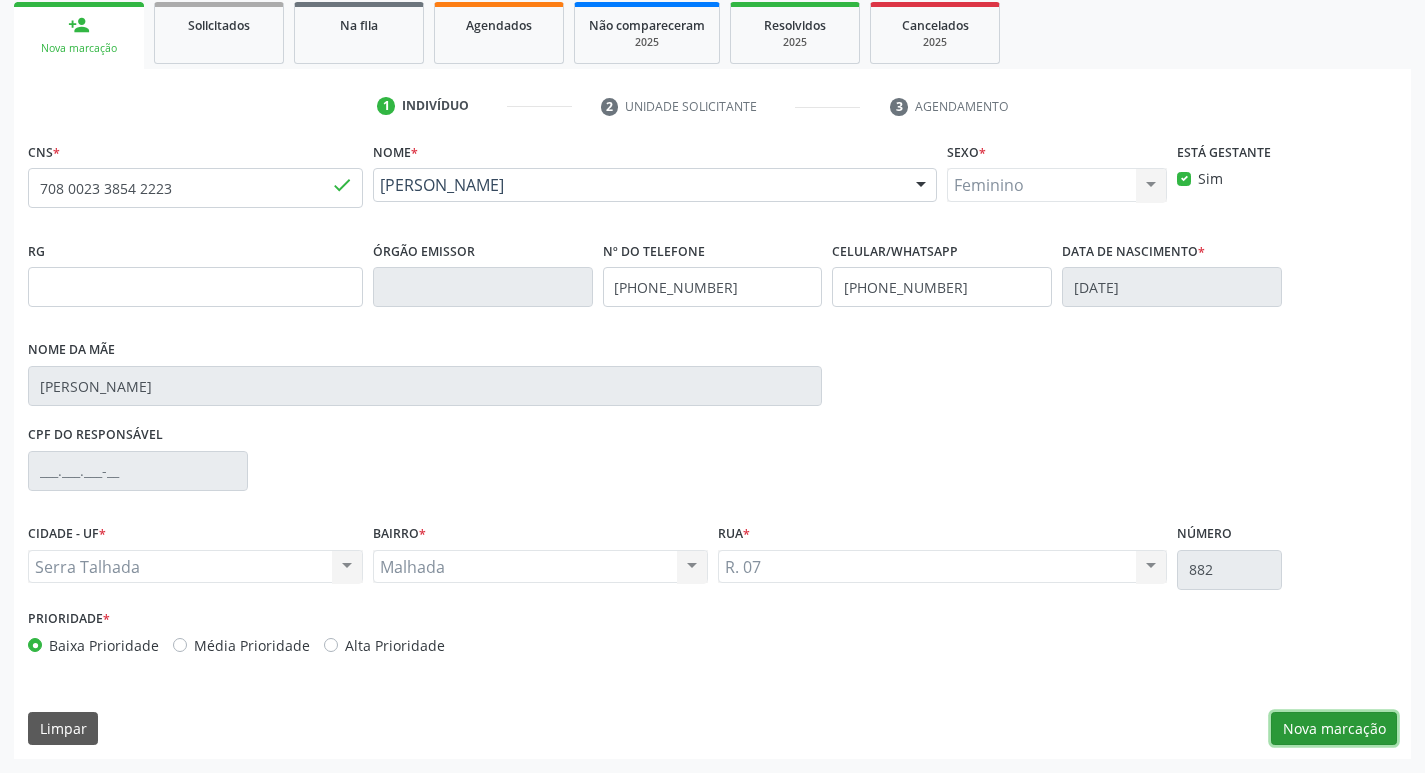 click on "Nova marcação" at bounding box center (1334, 729) 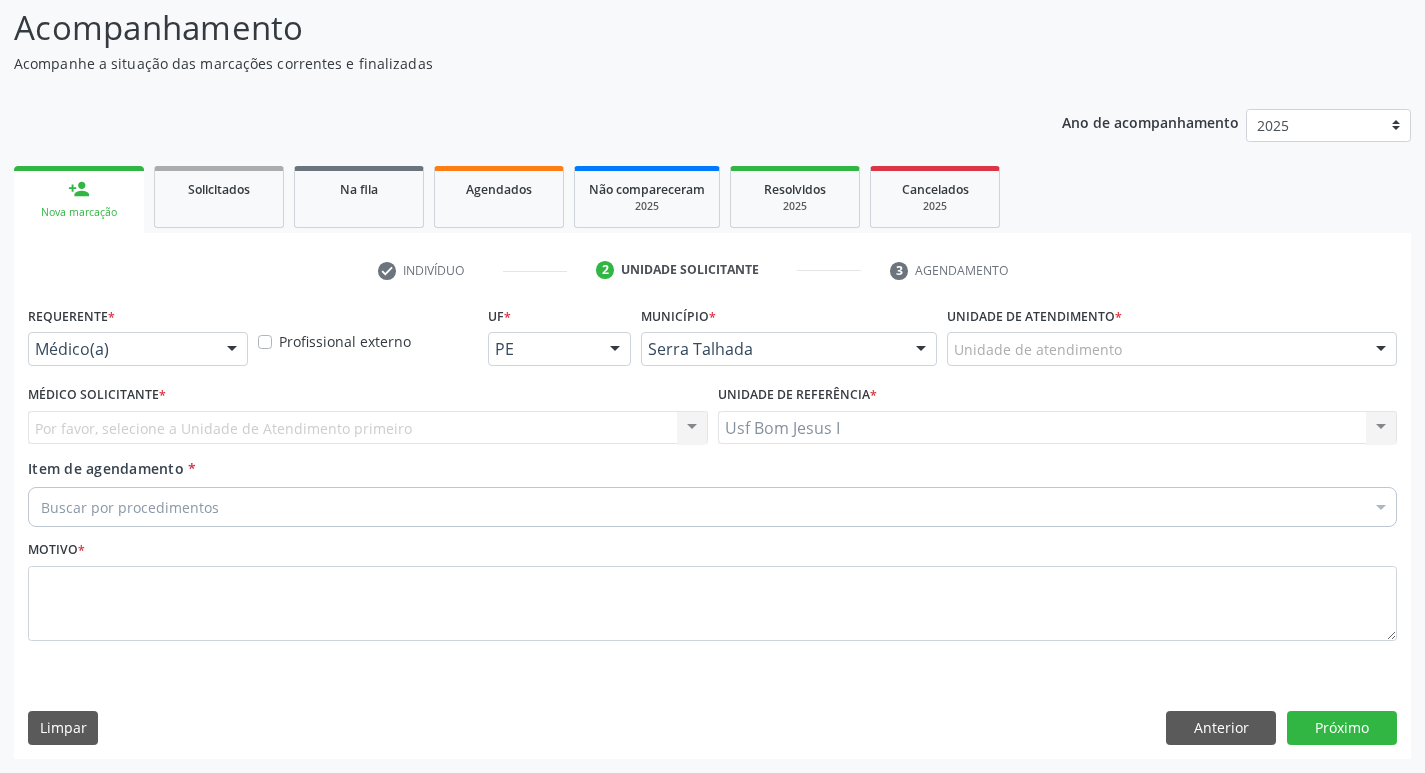scroll, scrollTop: 133, scrollLeft: 0, axis: vertical 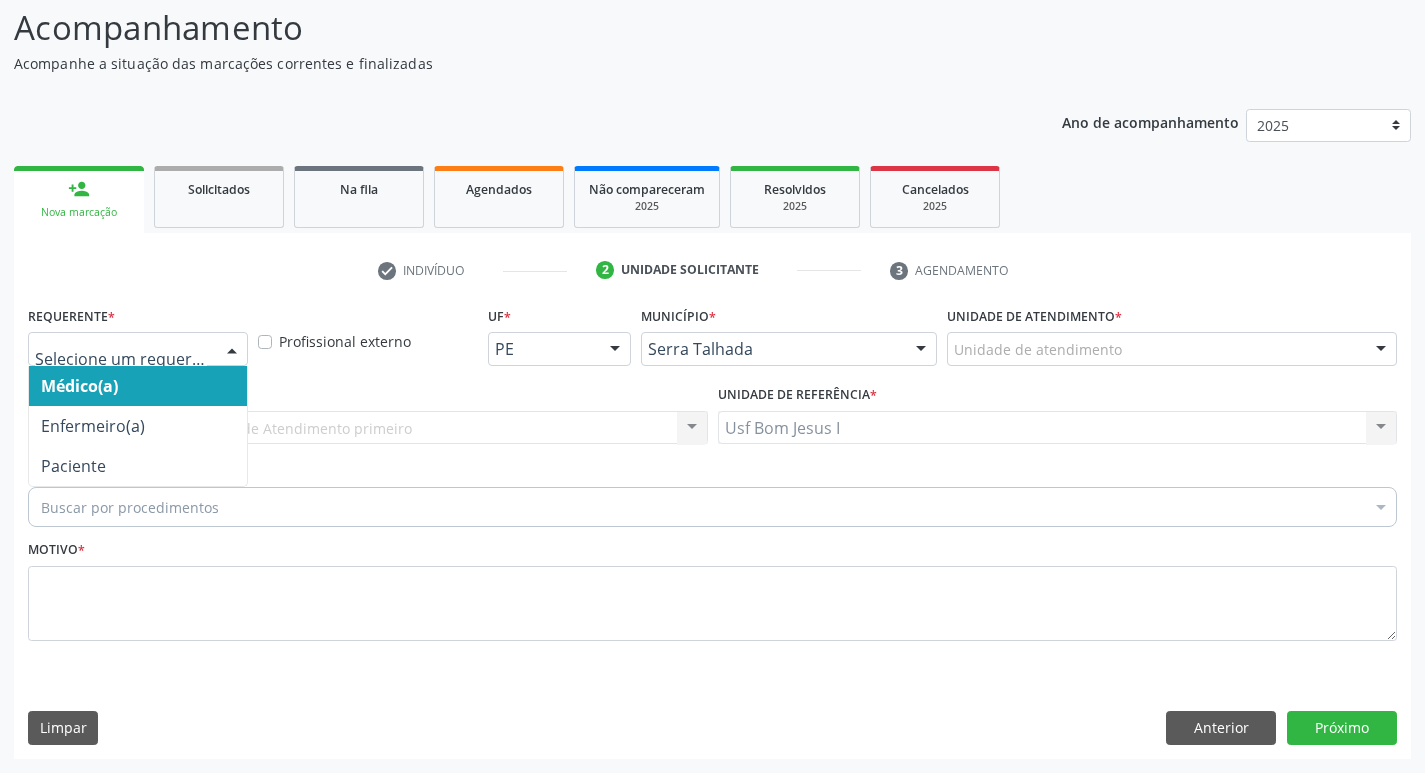click at bounding box center (138, 349) 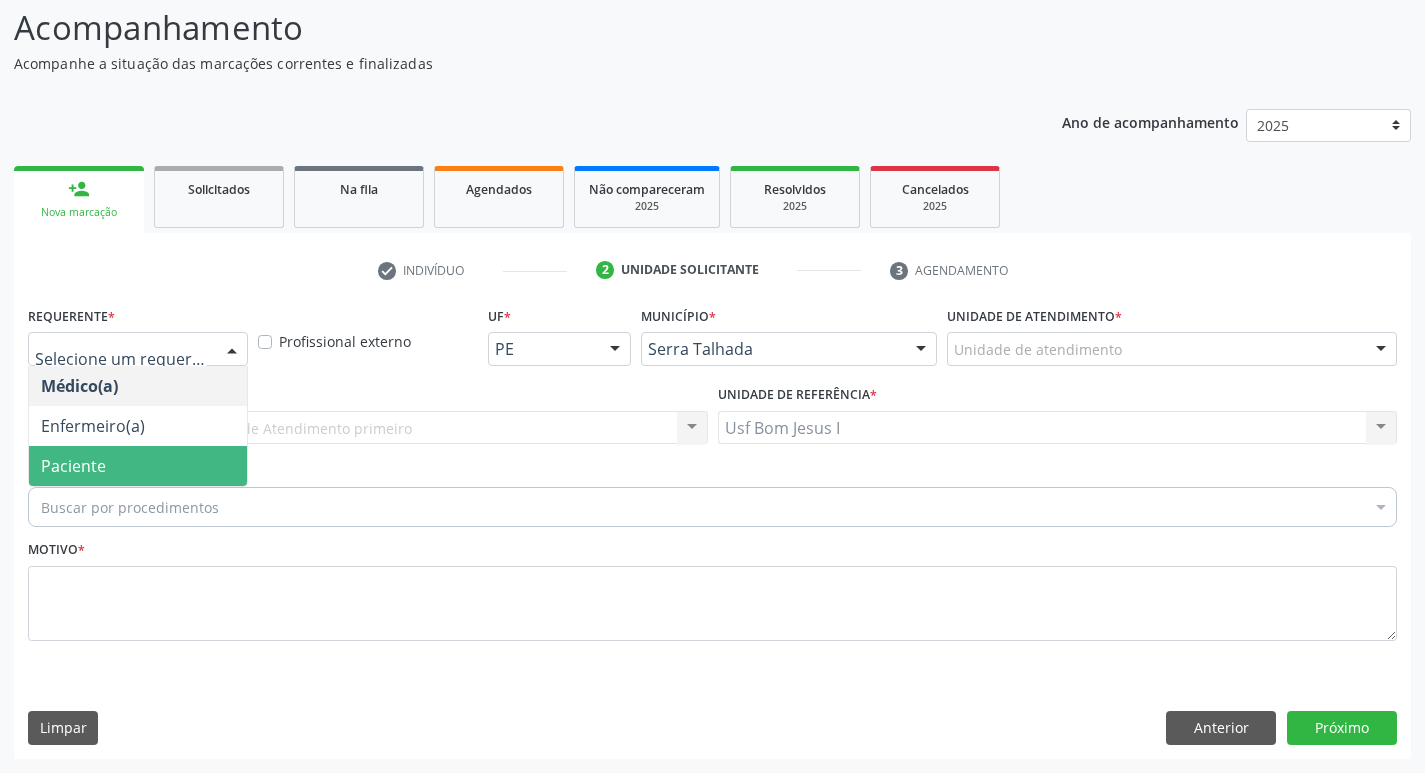 click on "Paciente" at bounding box center [138, 466] 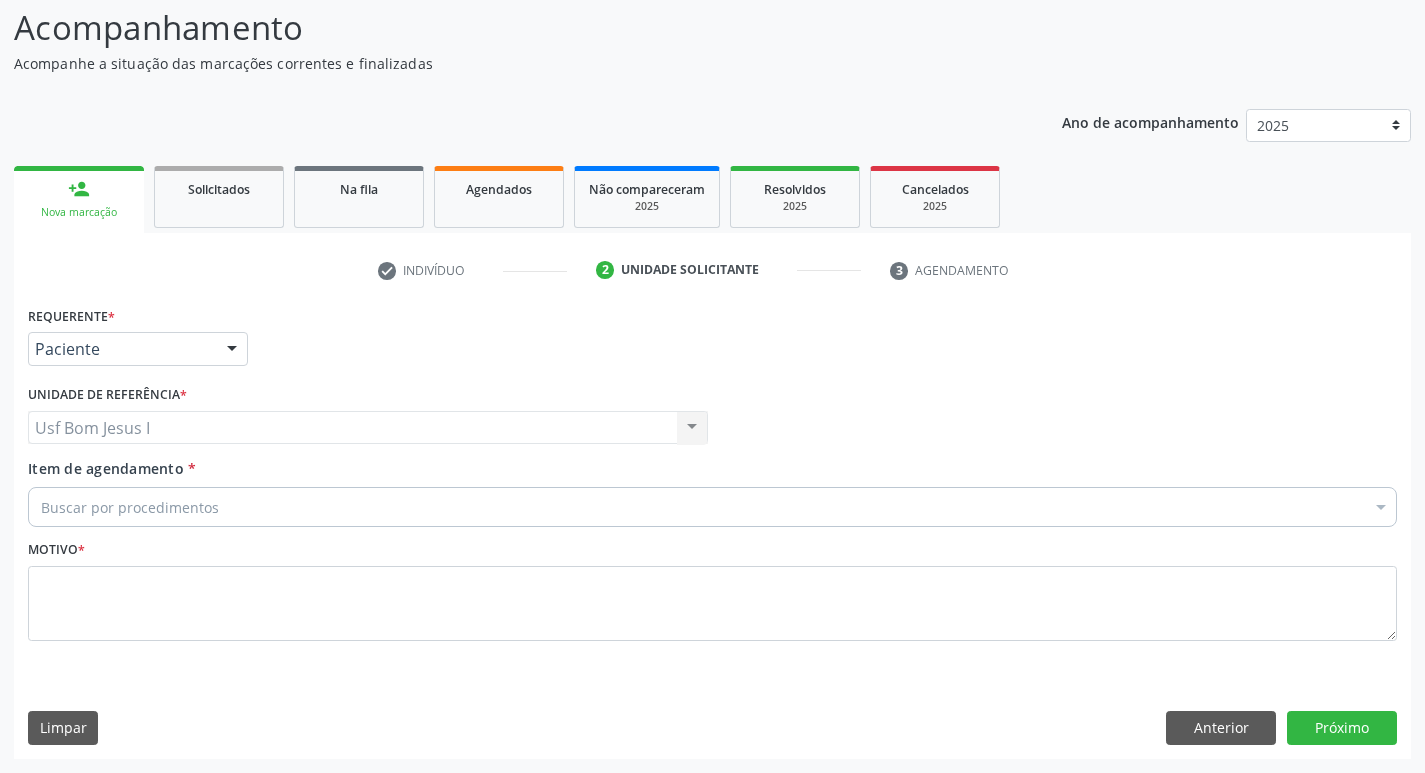 click on "Buscar por procedimentos" at bounding box center (712, 507) 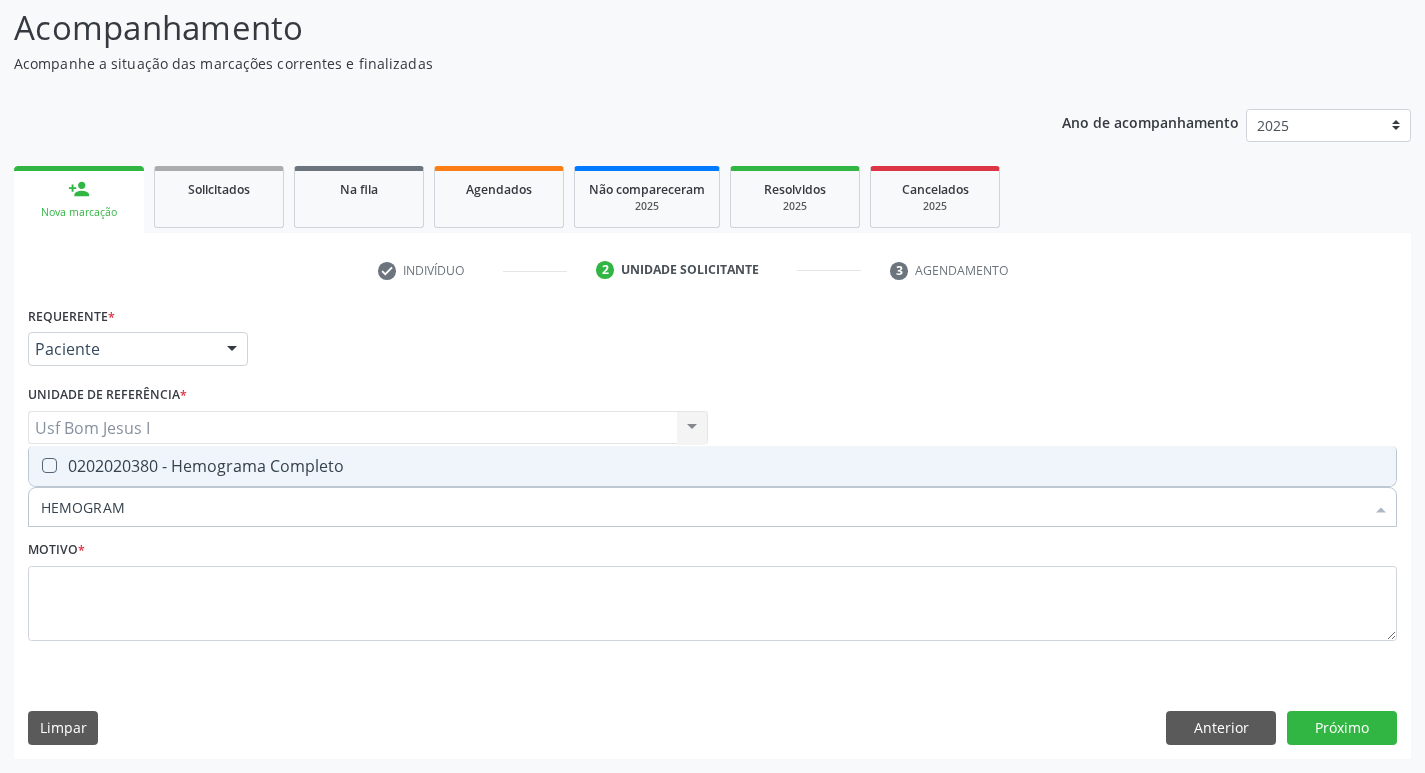 type on "HEMOGRAMA" 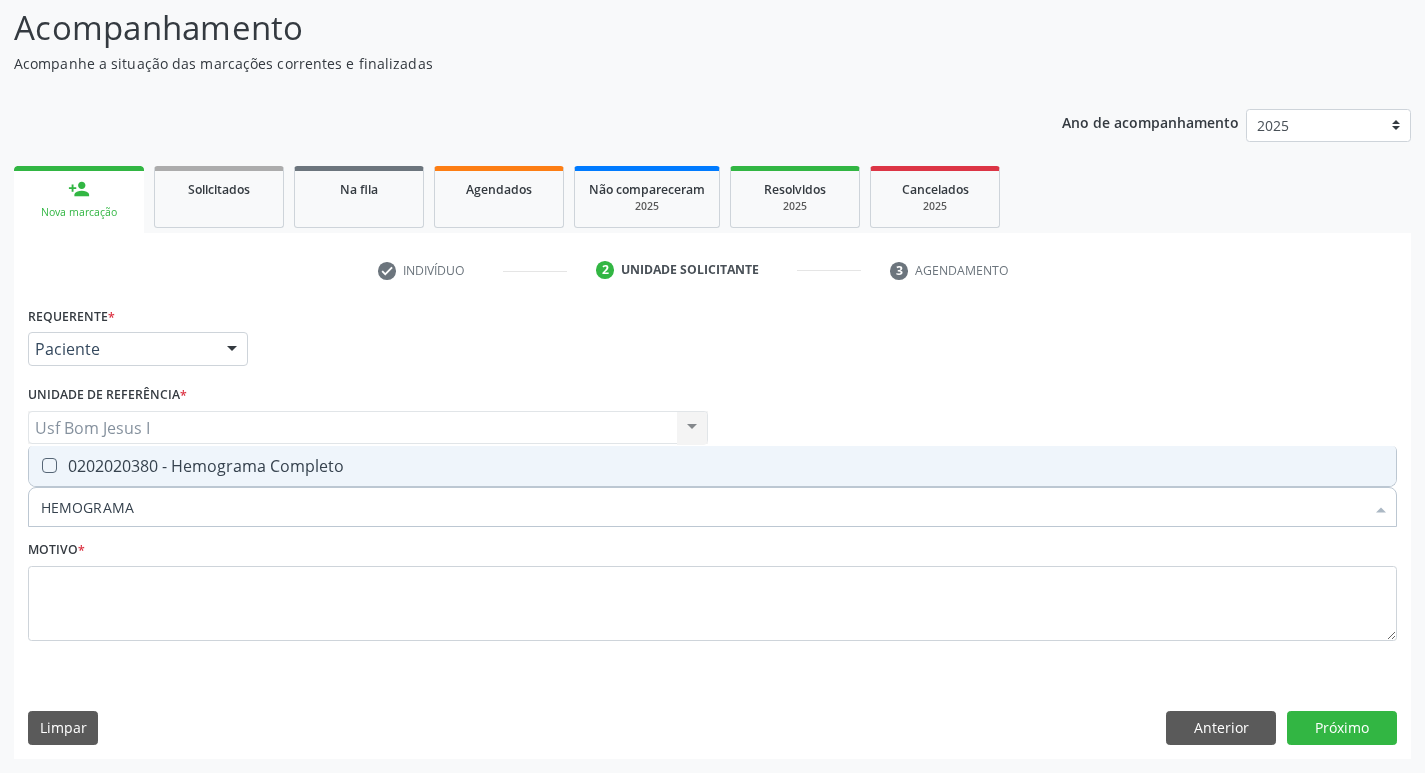 click on "0202020380 - Hemograma Completo" at bounding box center [712, 466] 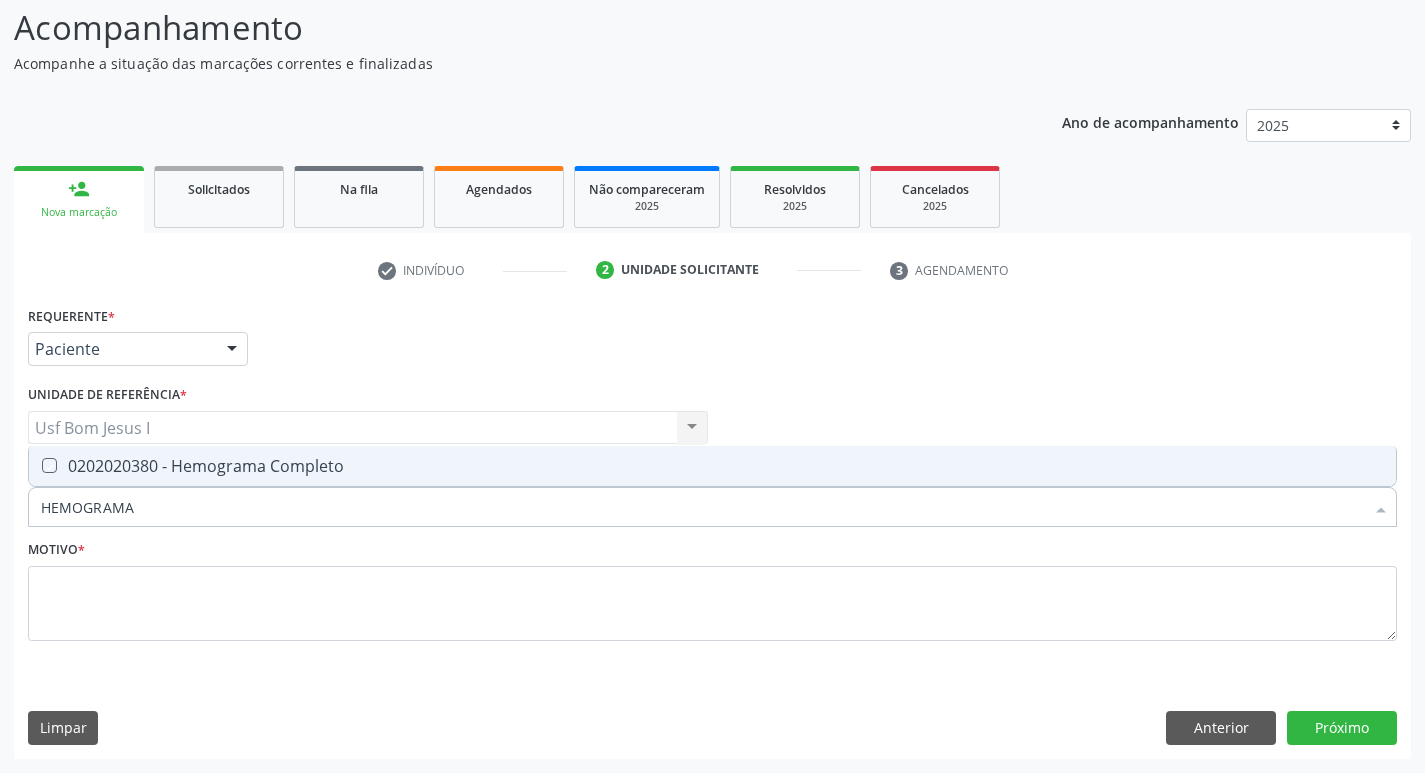 checkbox on "true" 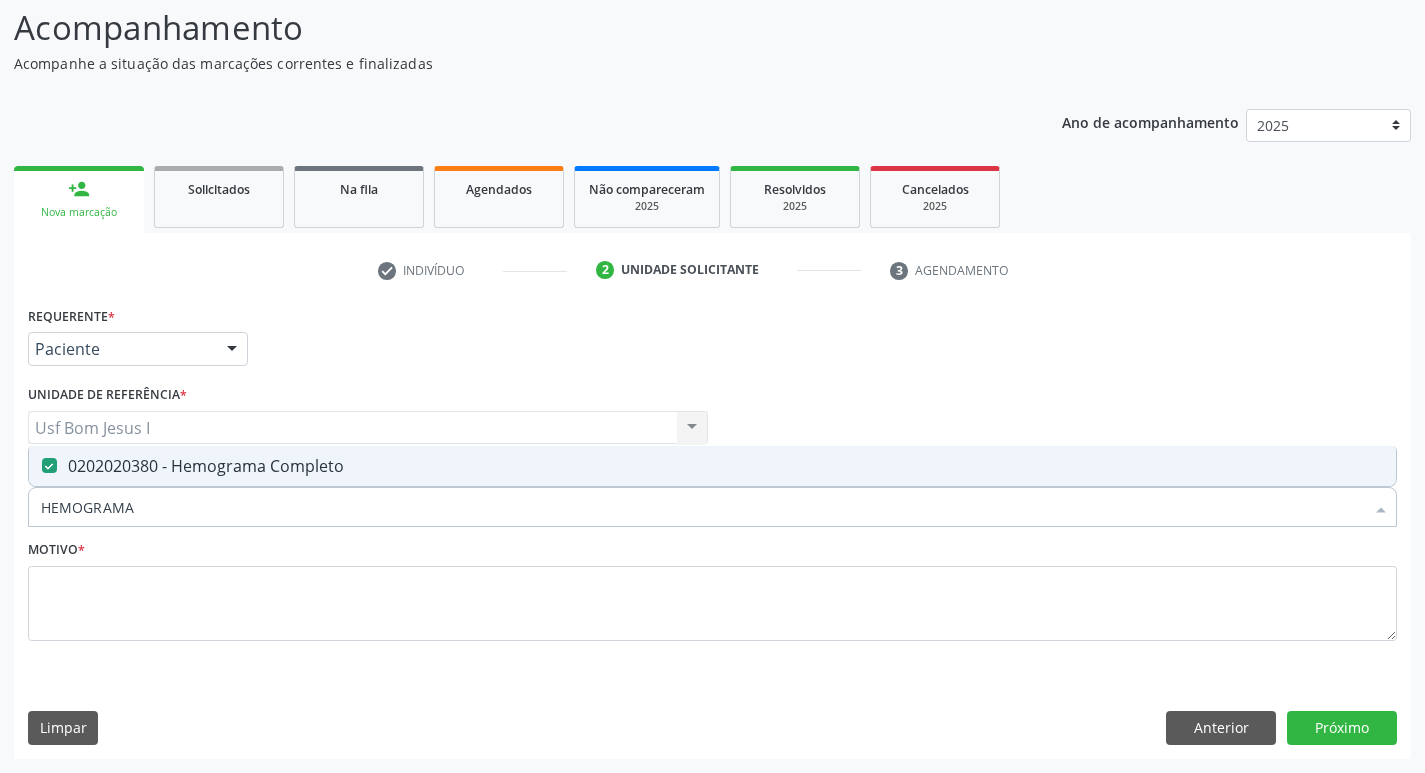 drag, startPoint x: 136, startPoint y: 517, endPoint x: 29, endPoint y: 513, distance: 107.07474 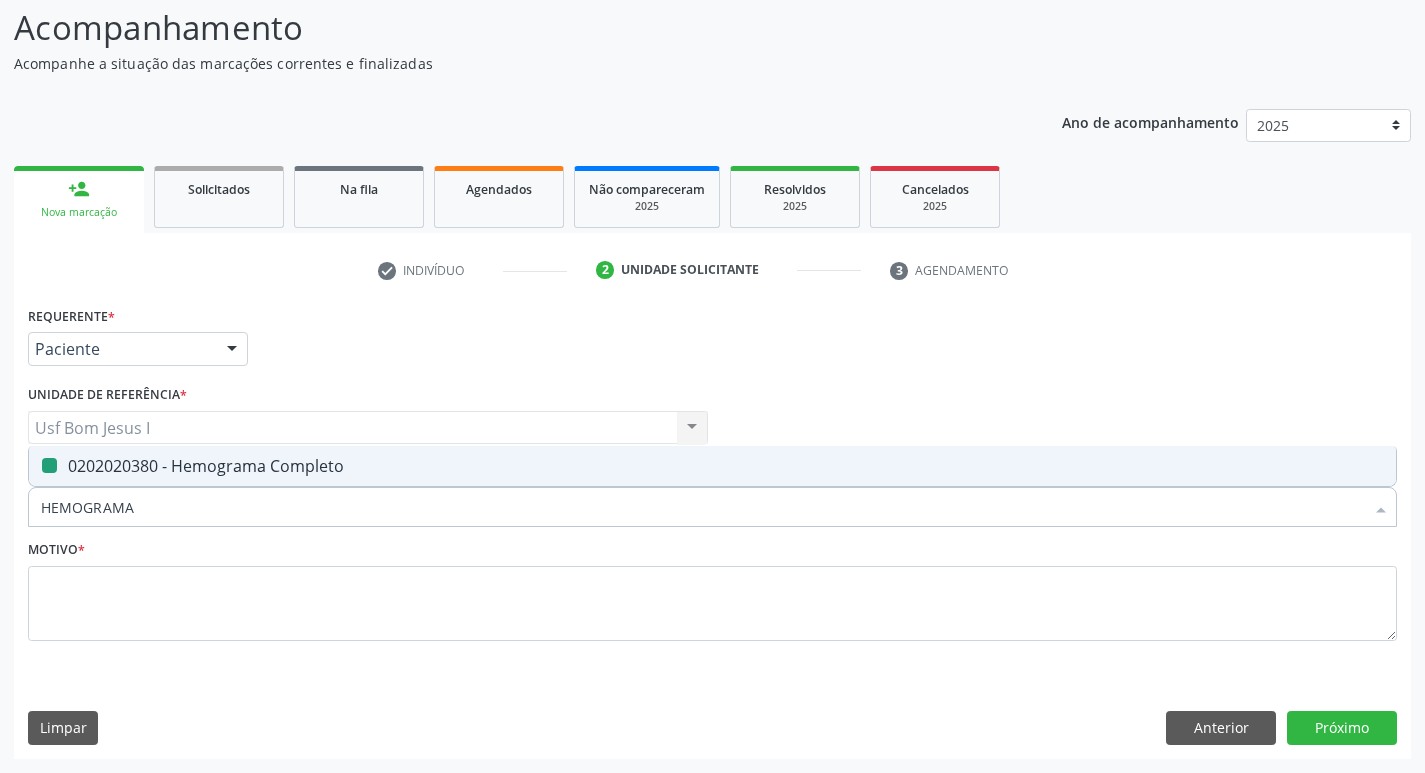 type 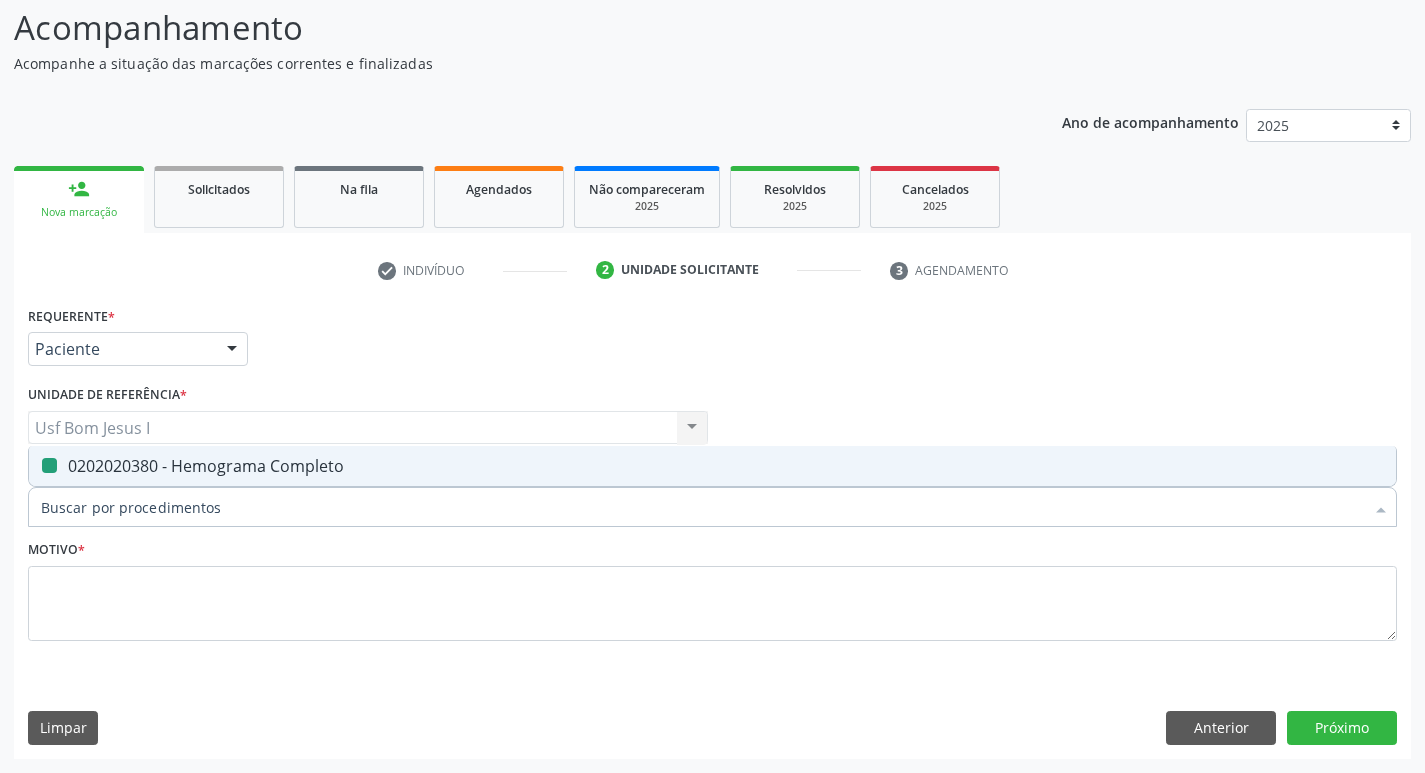 checkbox on "false" 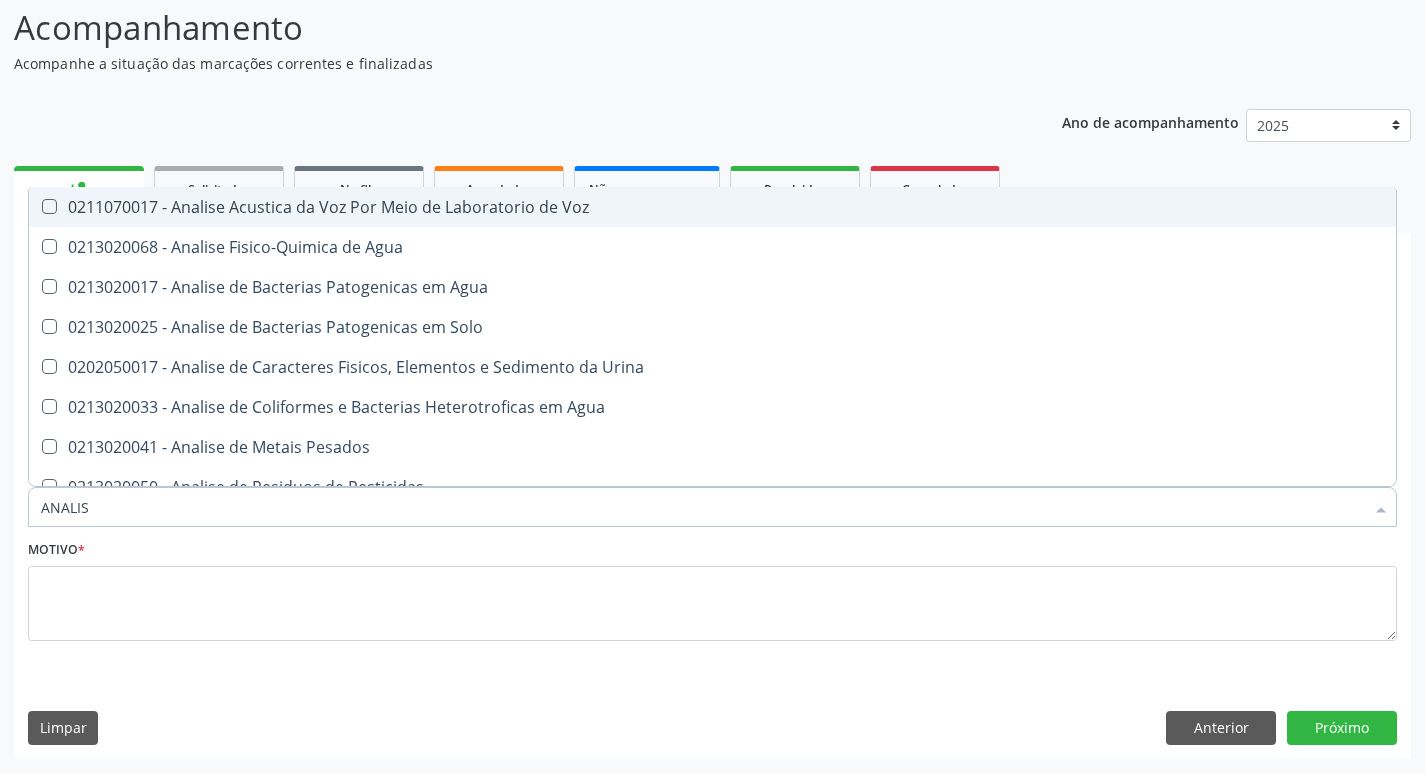 type on "ANALISE" 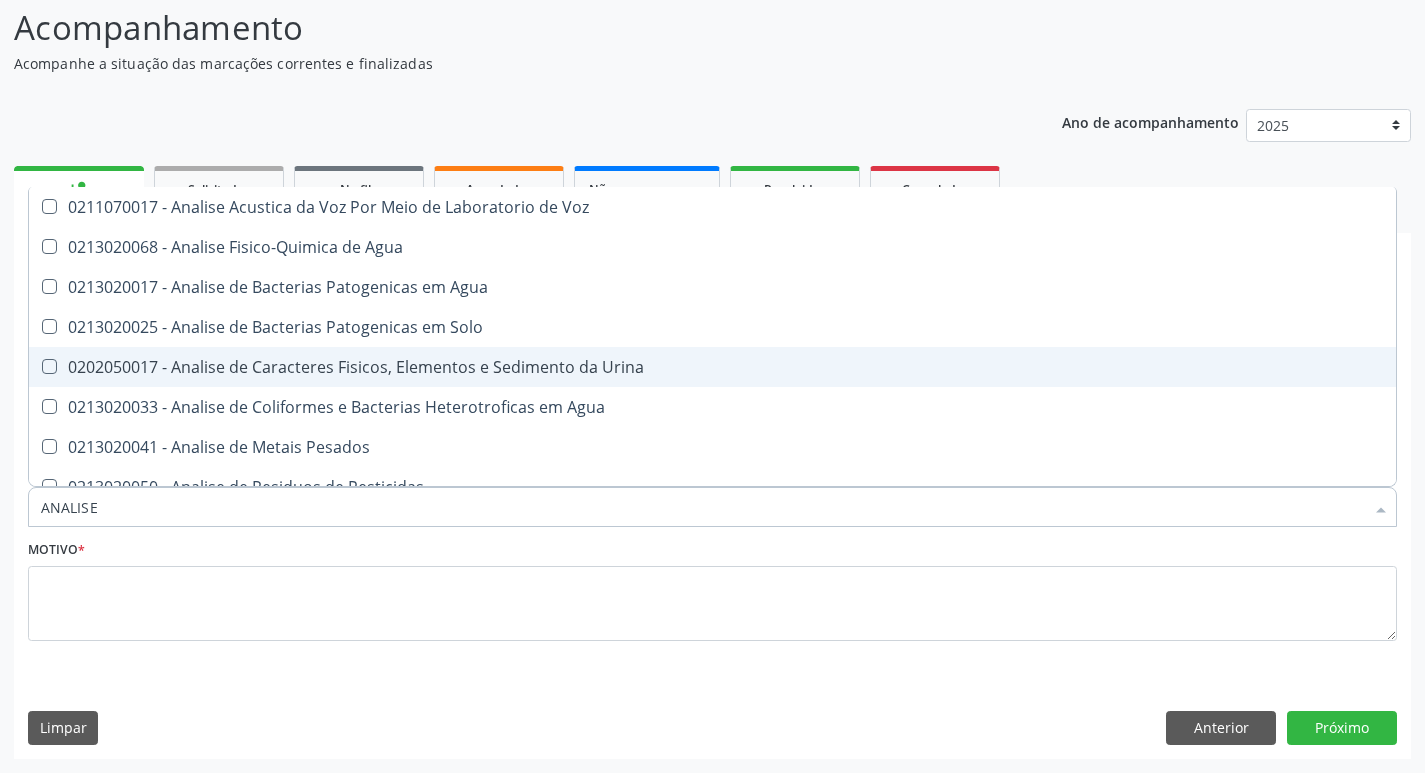 click on "0202050017 - Analise de Caracteres Fisicos, Elementos e Sedimento da Urina" at bounding box center [712, 367] 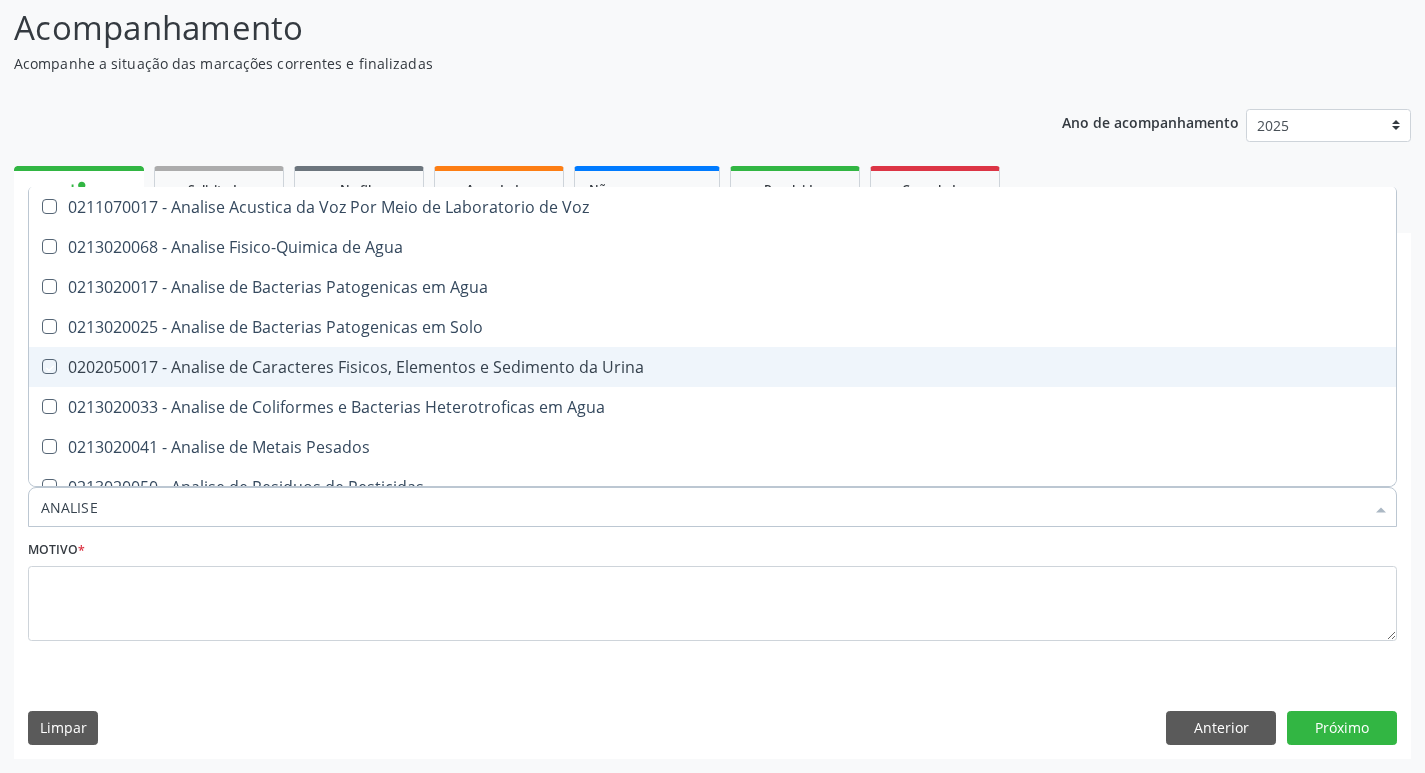 checkbox on "true" 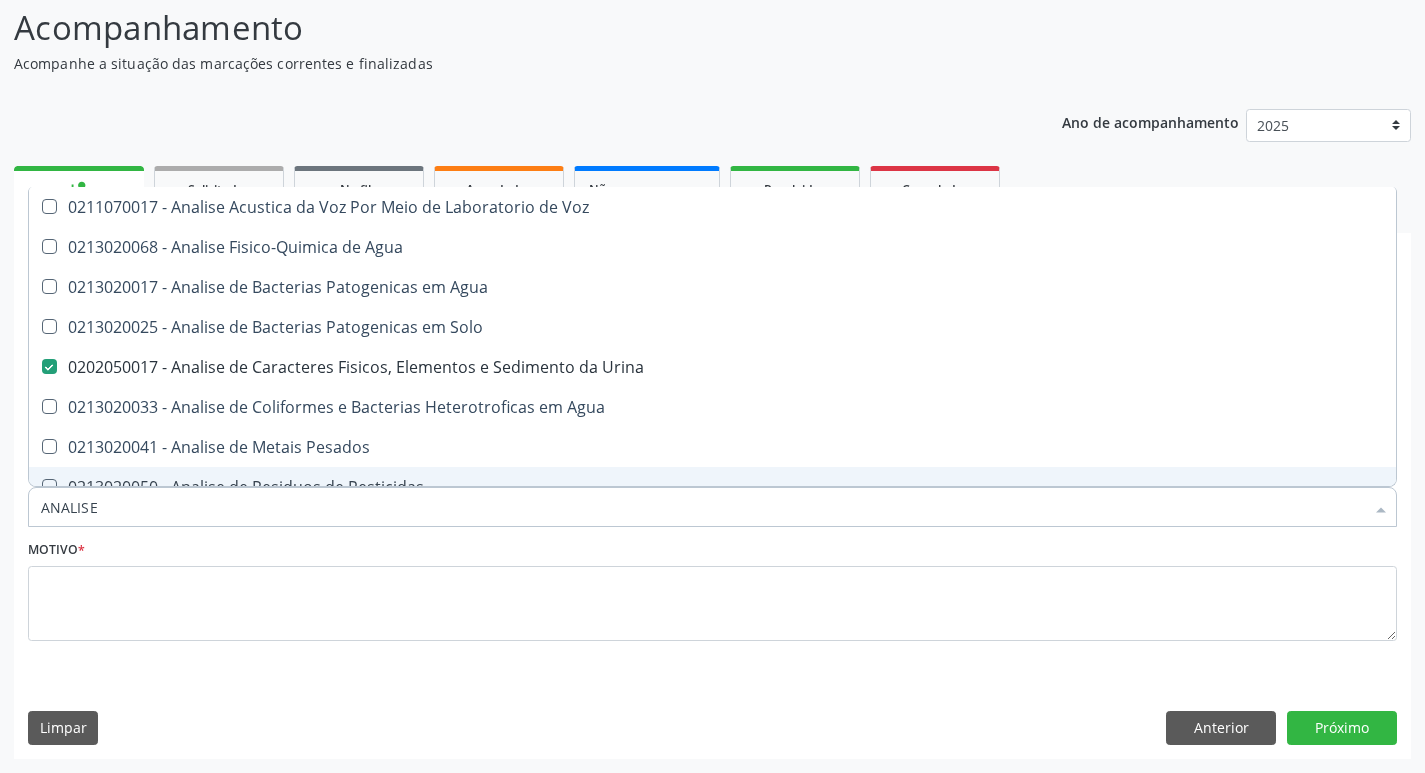 drag, startPoint x: 110, startPoint y: 517, endPoint x: 0, endPoint y: 517, distance: 110 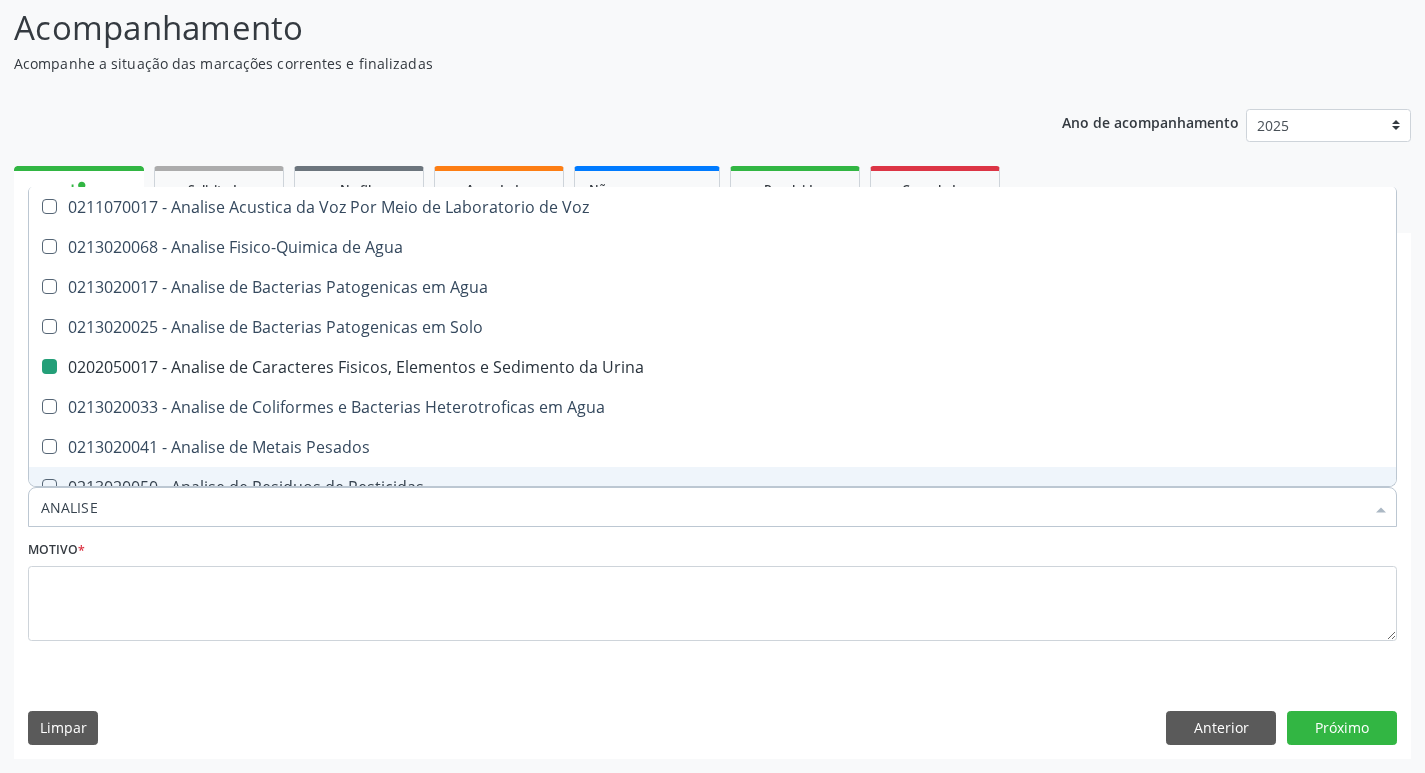 type 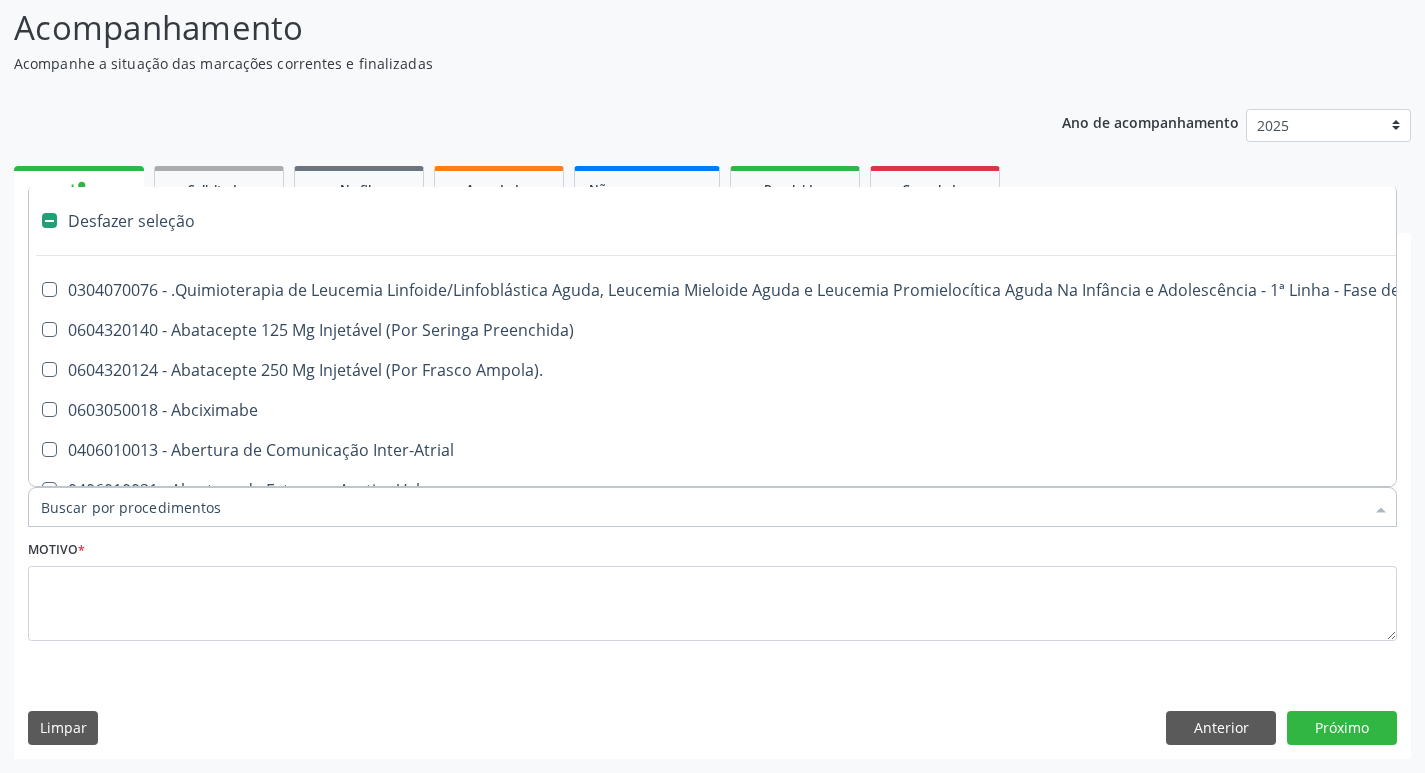 checkbox on "false" 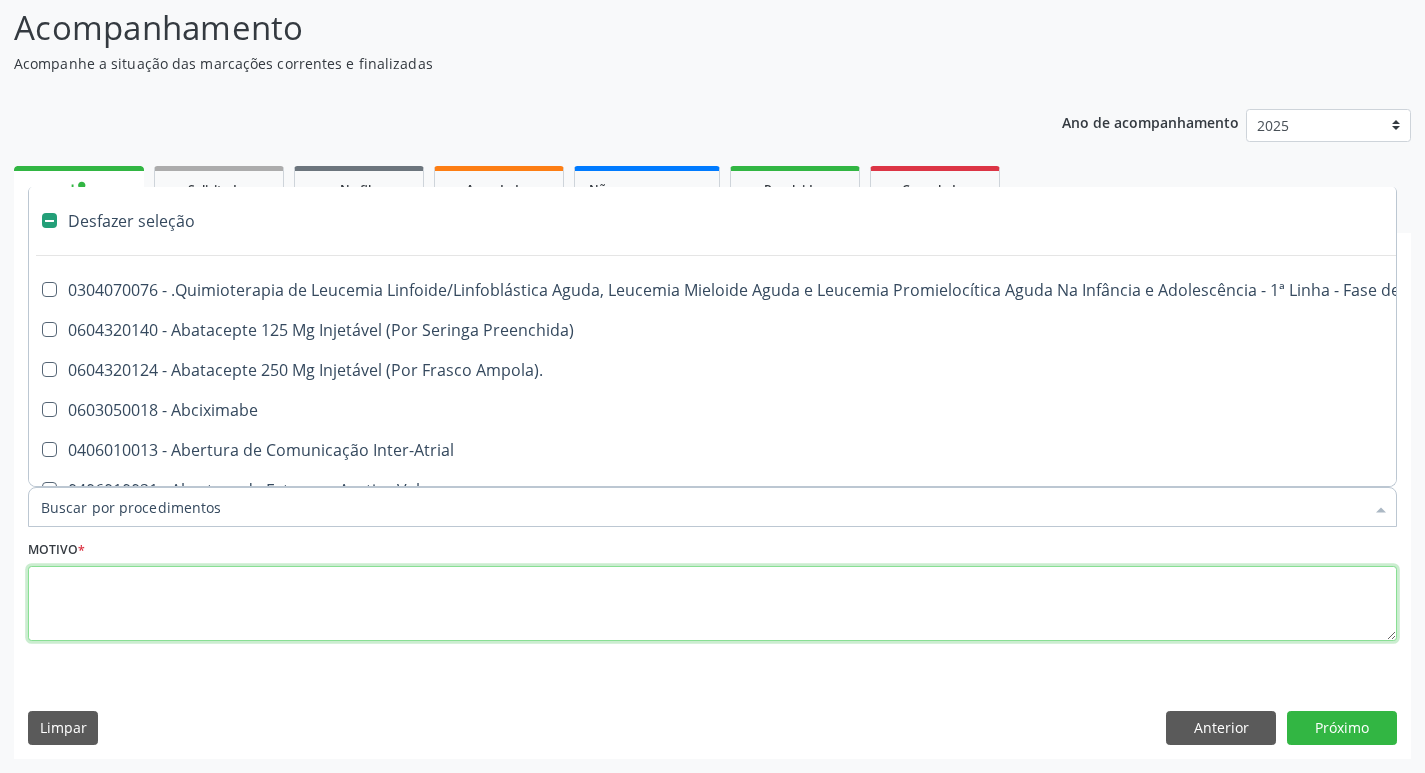 click at bounding box center (712, 604) 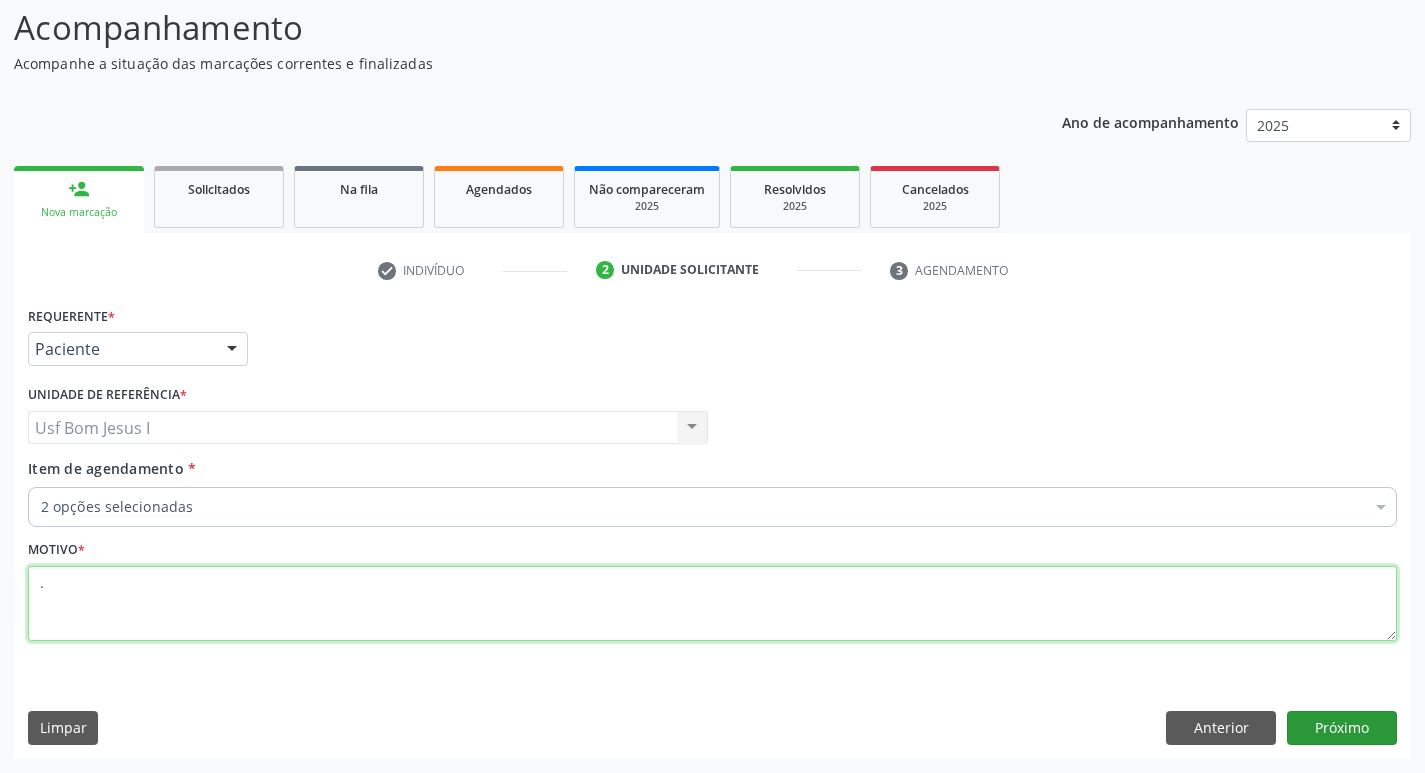 type on "." 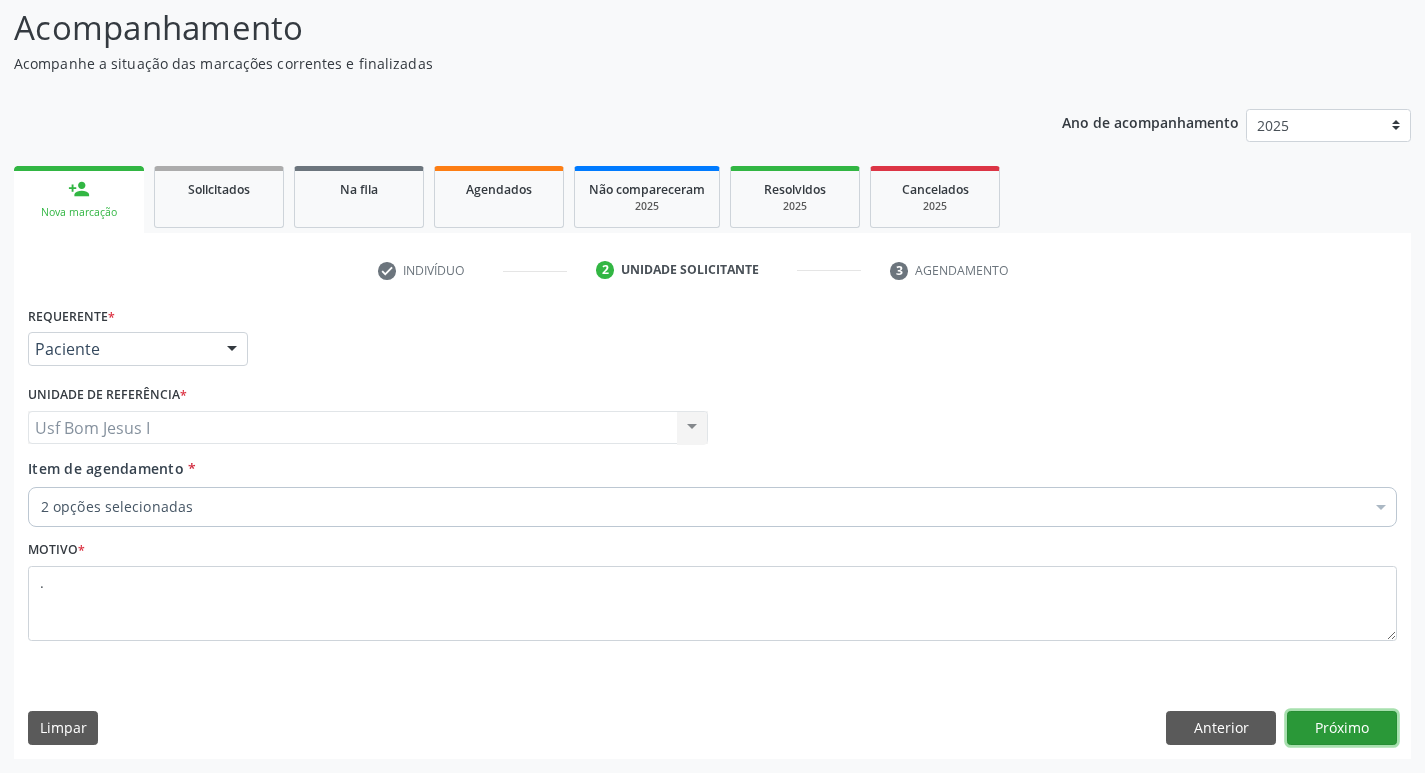 click on "Próximo" at bounding box center [1342, 728] 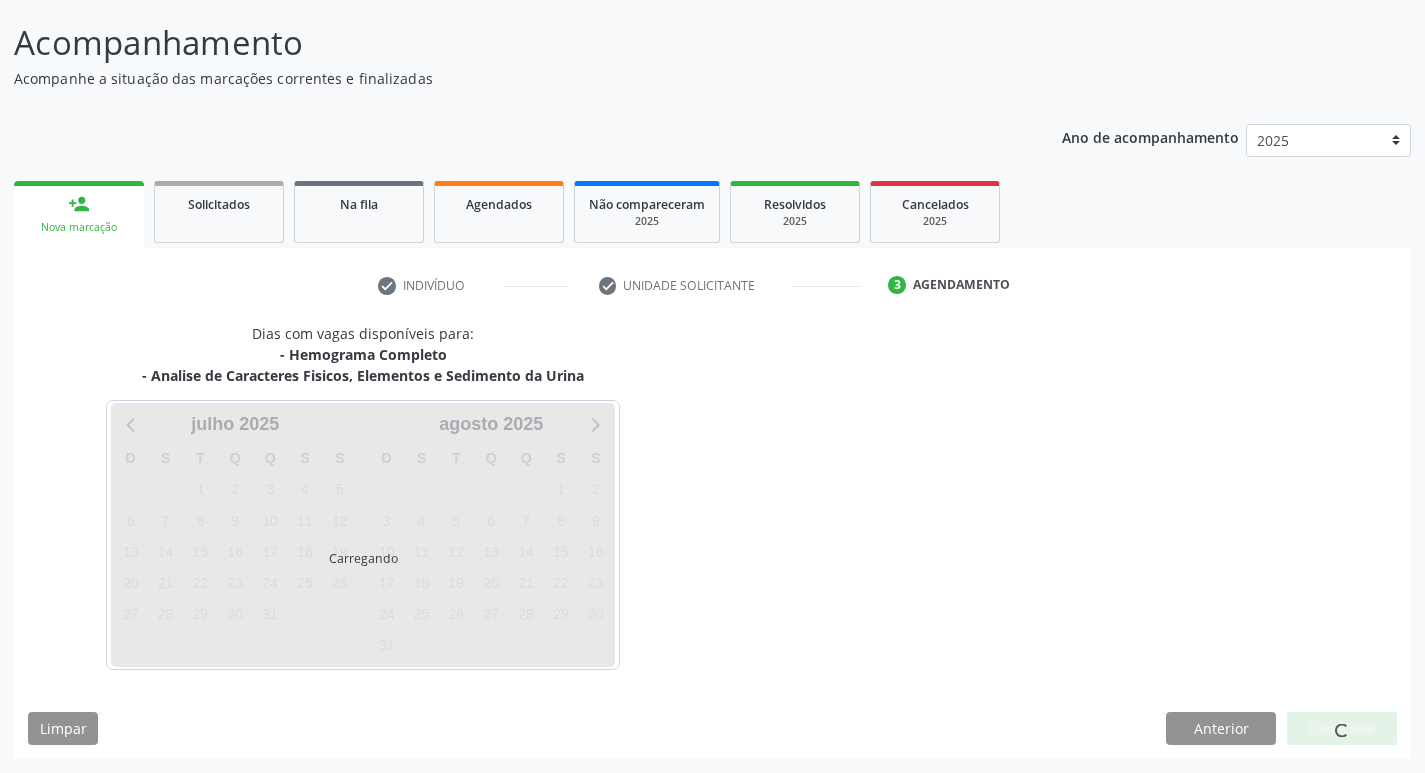 scroll, scrollTop: 118, scrollLeft: 0, axis: vertical 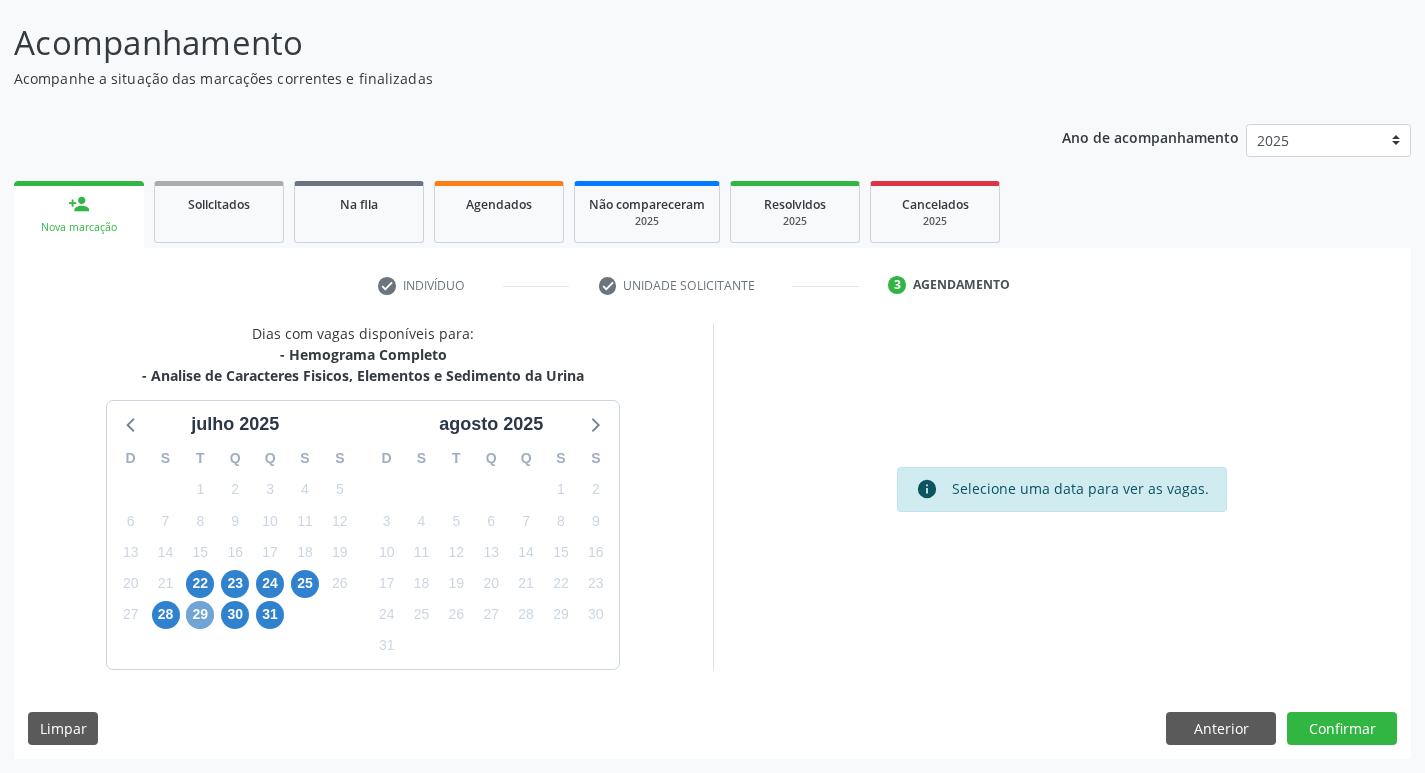 click on "29" at bounding box center (200, 615) 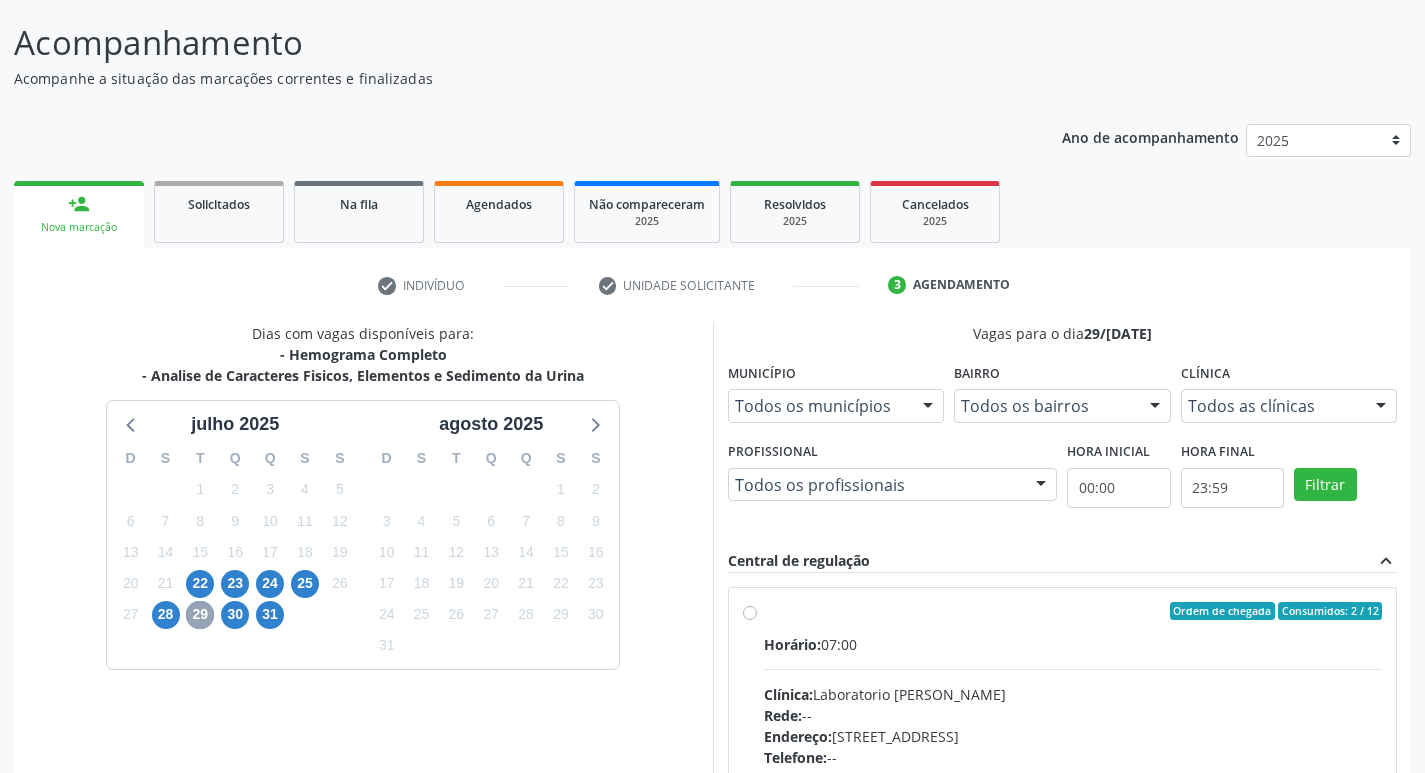 scroll, scrollTop: 67, scrollLeft: 0, axis: vertical 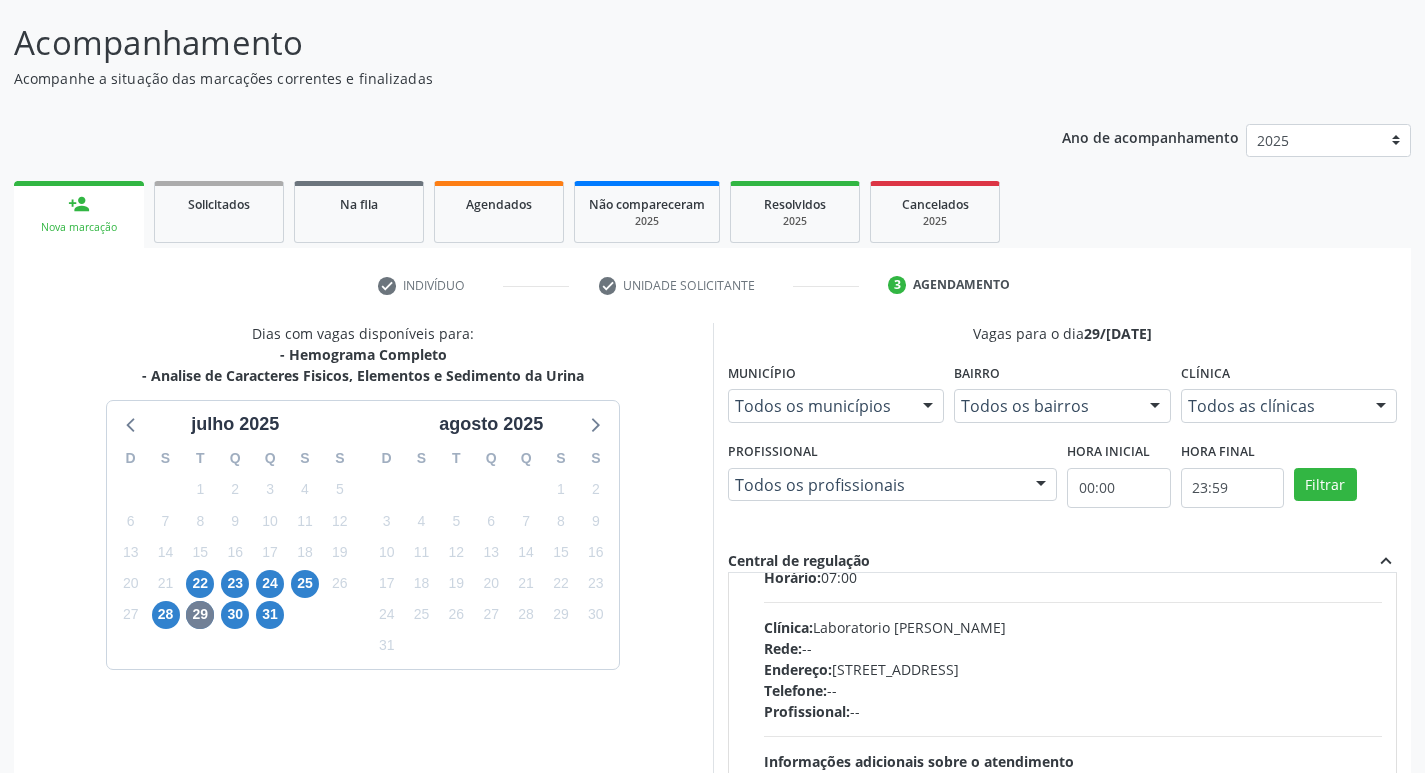 click on "Rede:
--" at bounding box center (1073, 648) 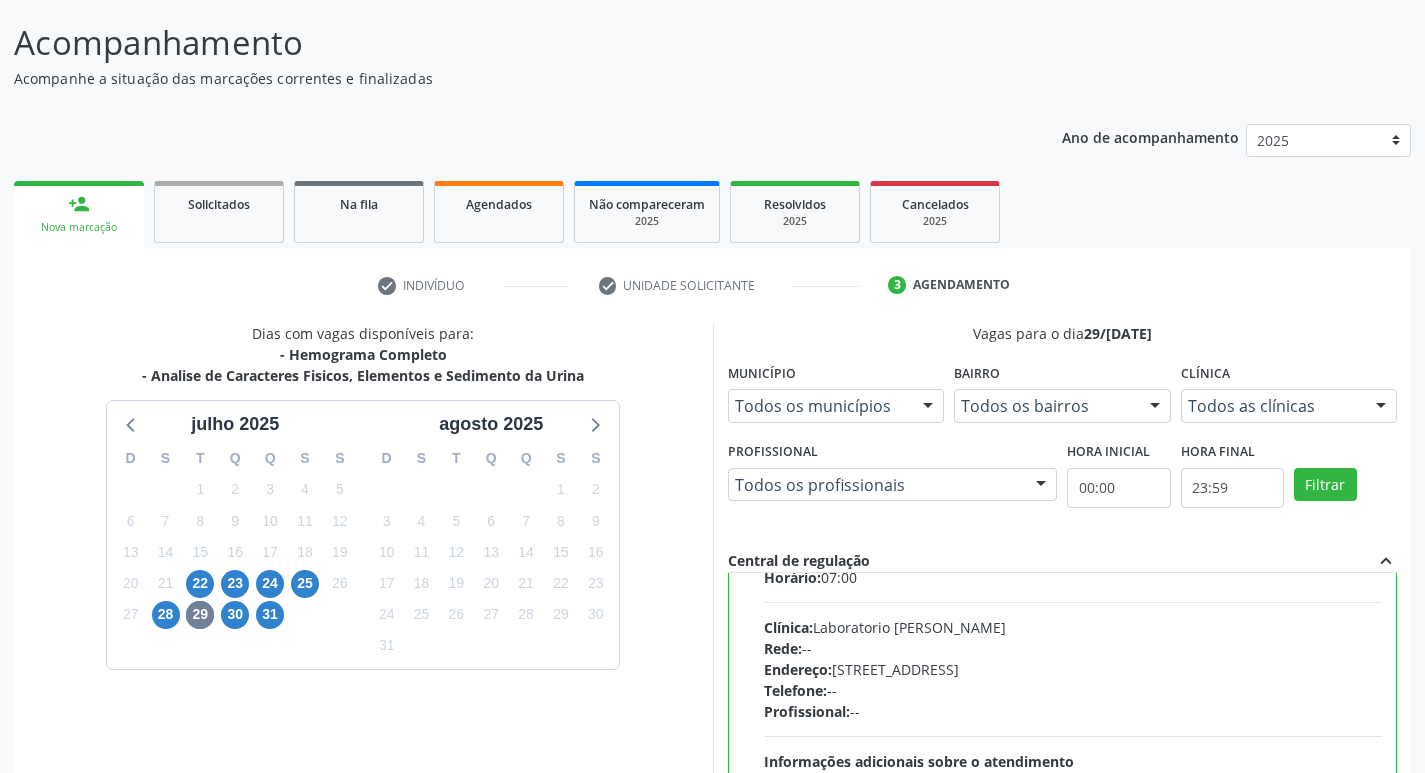 scroll, scrollTop: 0, scrollLeft: 0, axis: both 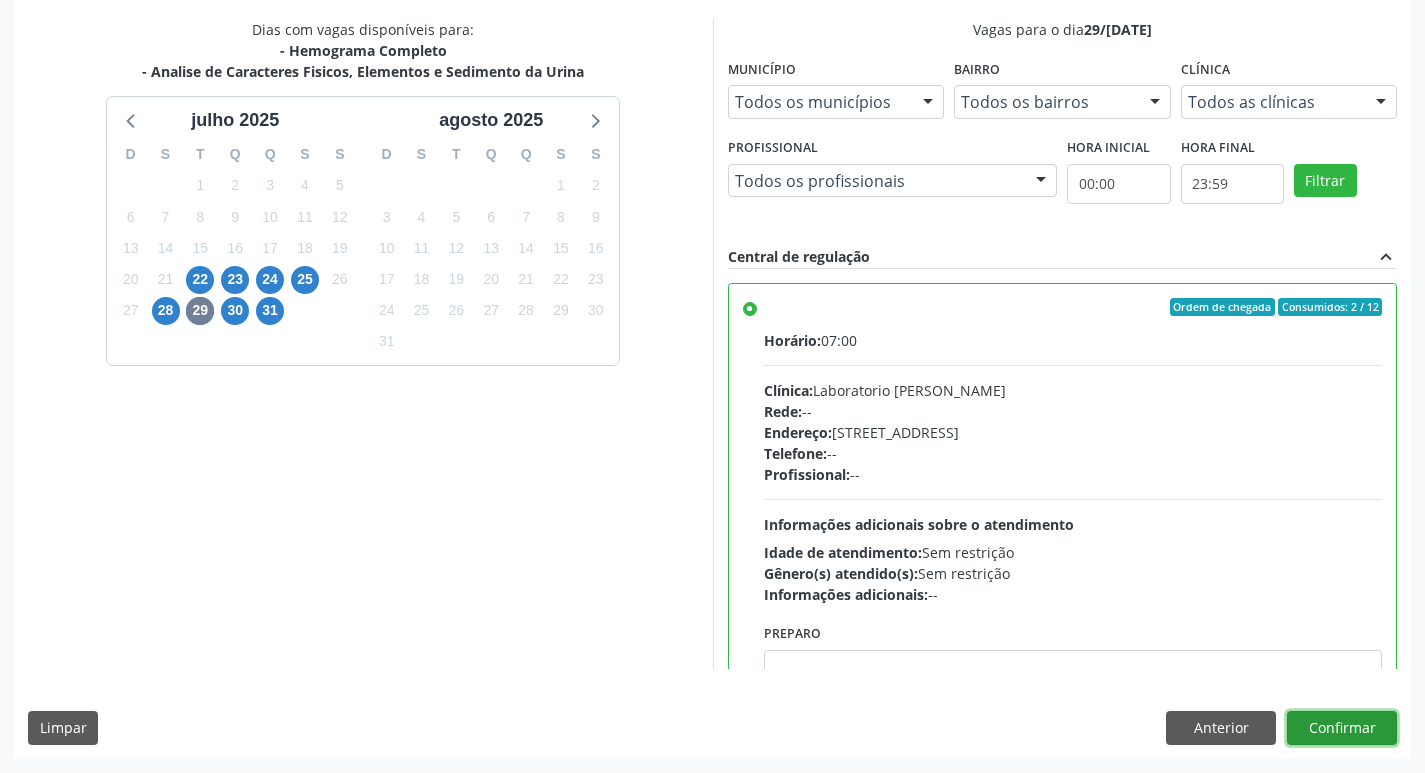 click on "Confirmar" at bounding box center [1342, 728] 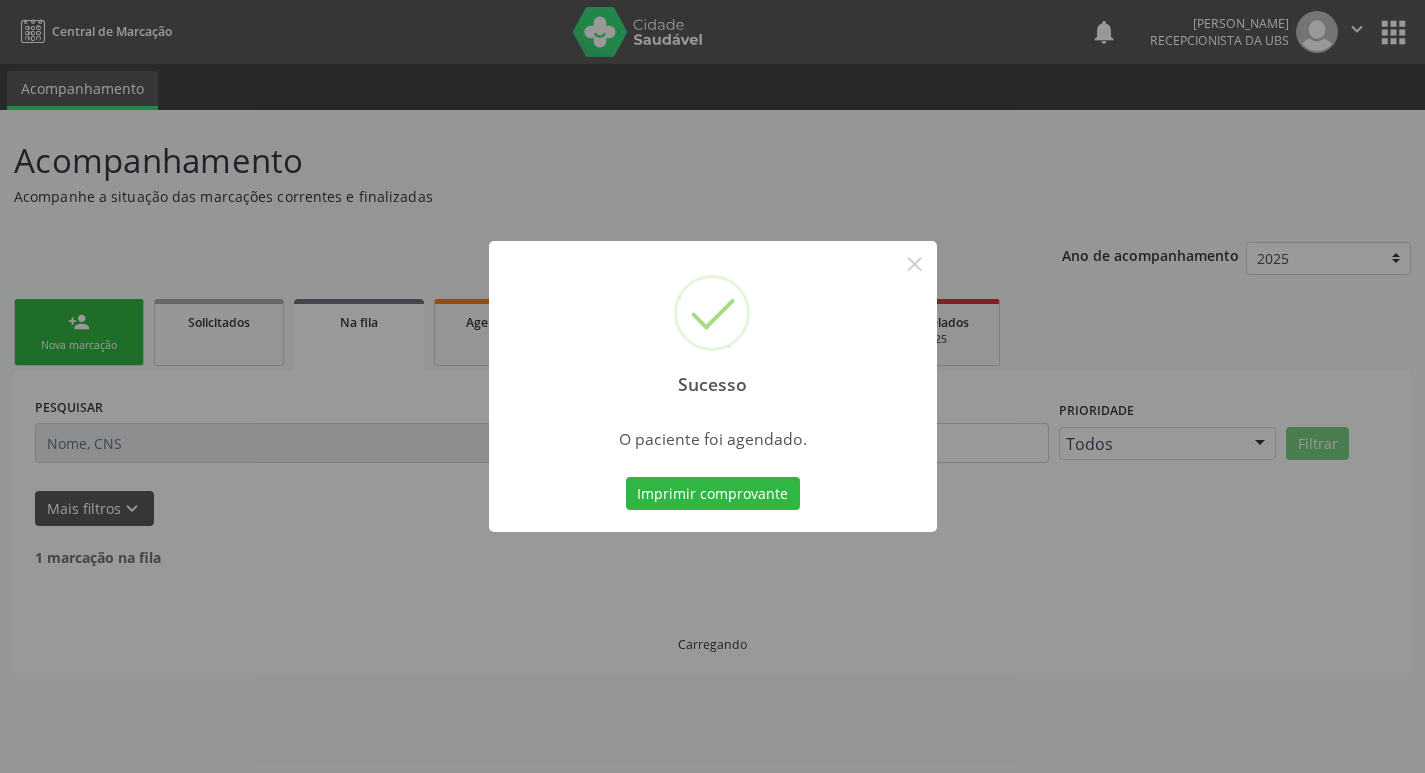 scroll, scrollTop: 0, scrollLeft: 0, axis: both 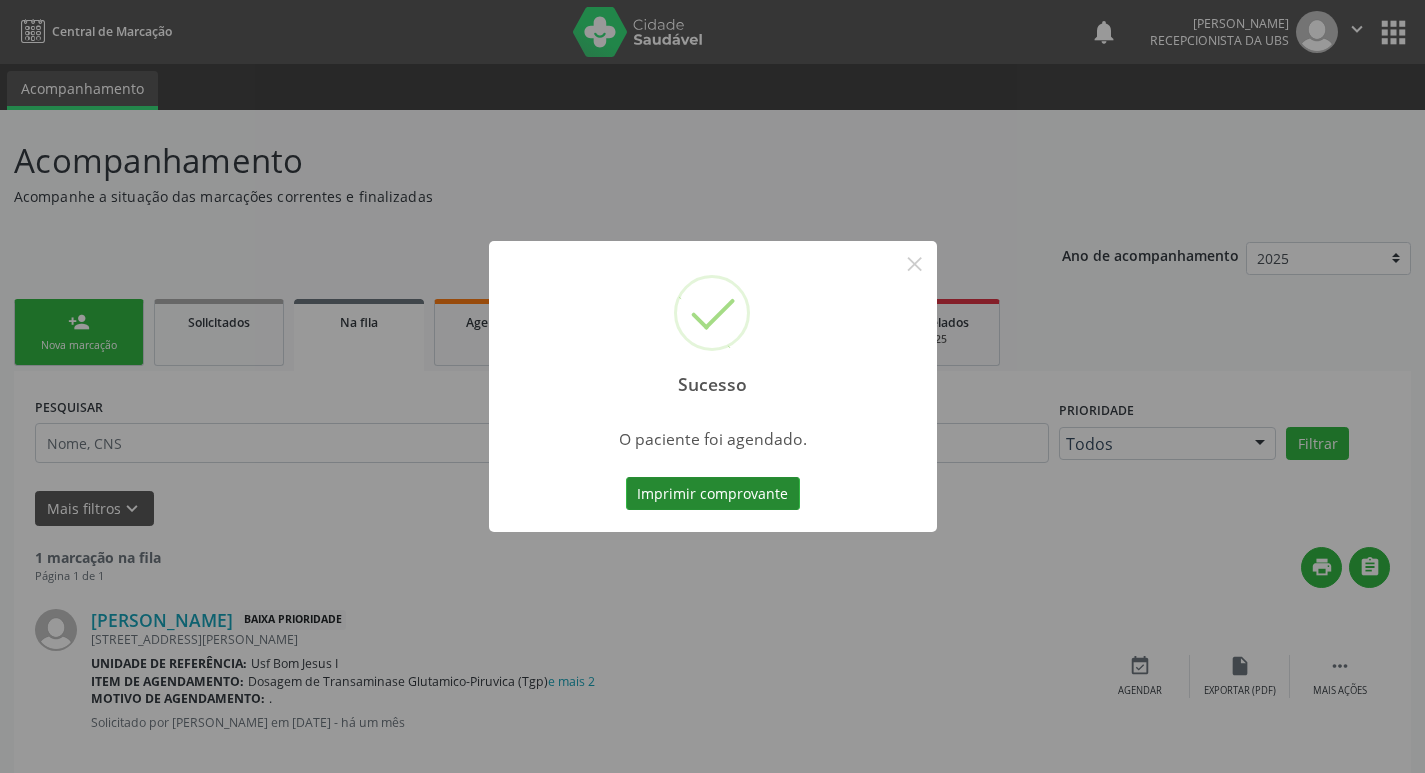 click on "Imprimir comprovante" at bounding box center (713, 494) 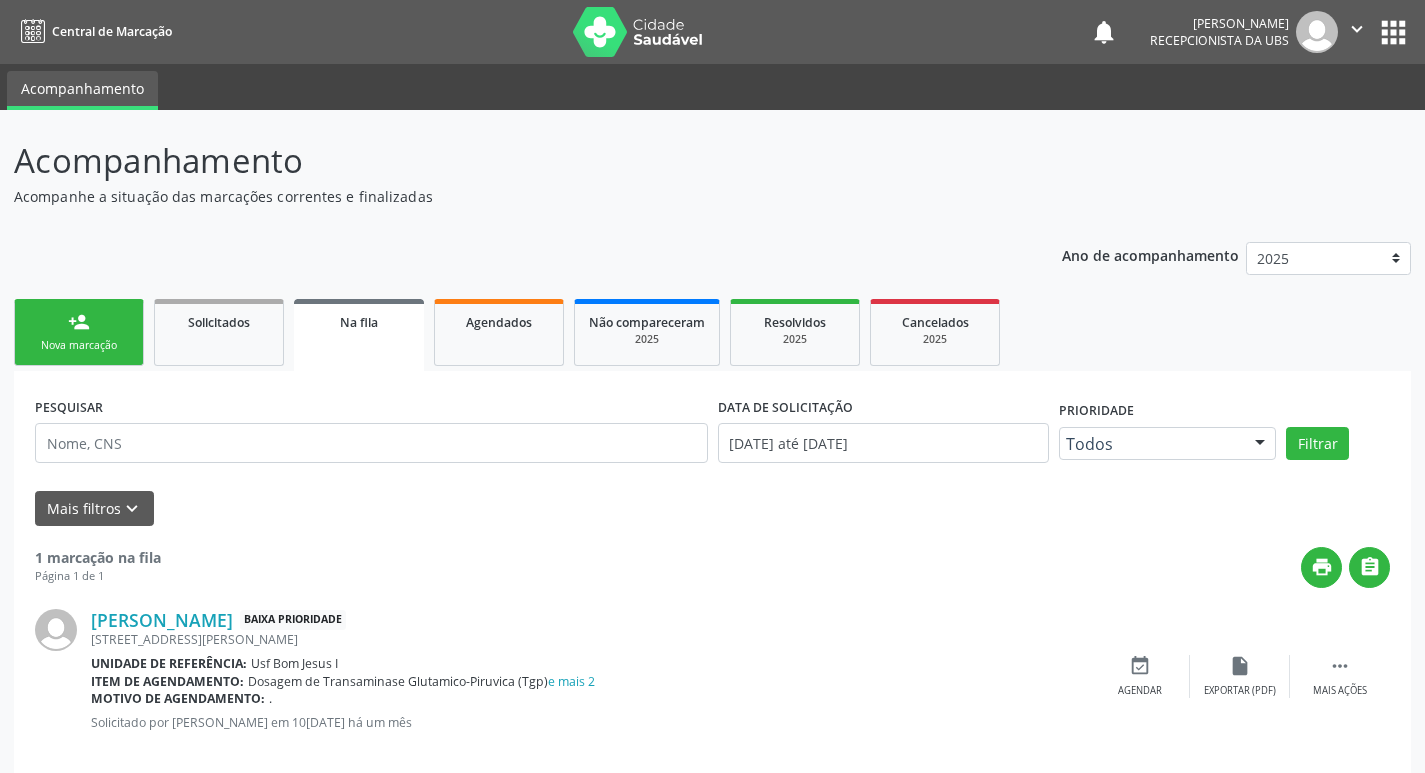 scroll, scrollTop: 0, scrollLeft: 0, axis: both 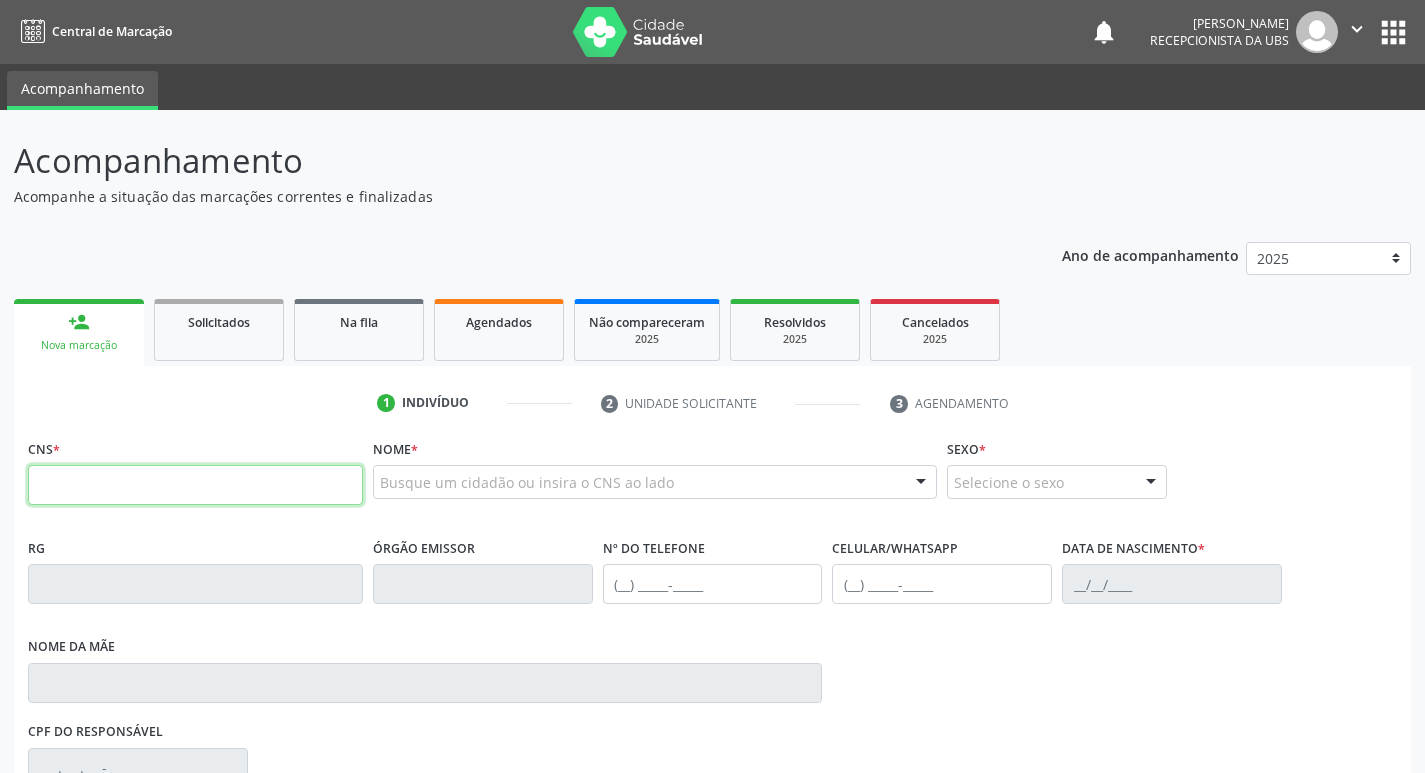 click at bounding box center (195, 485) 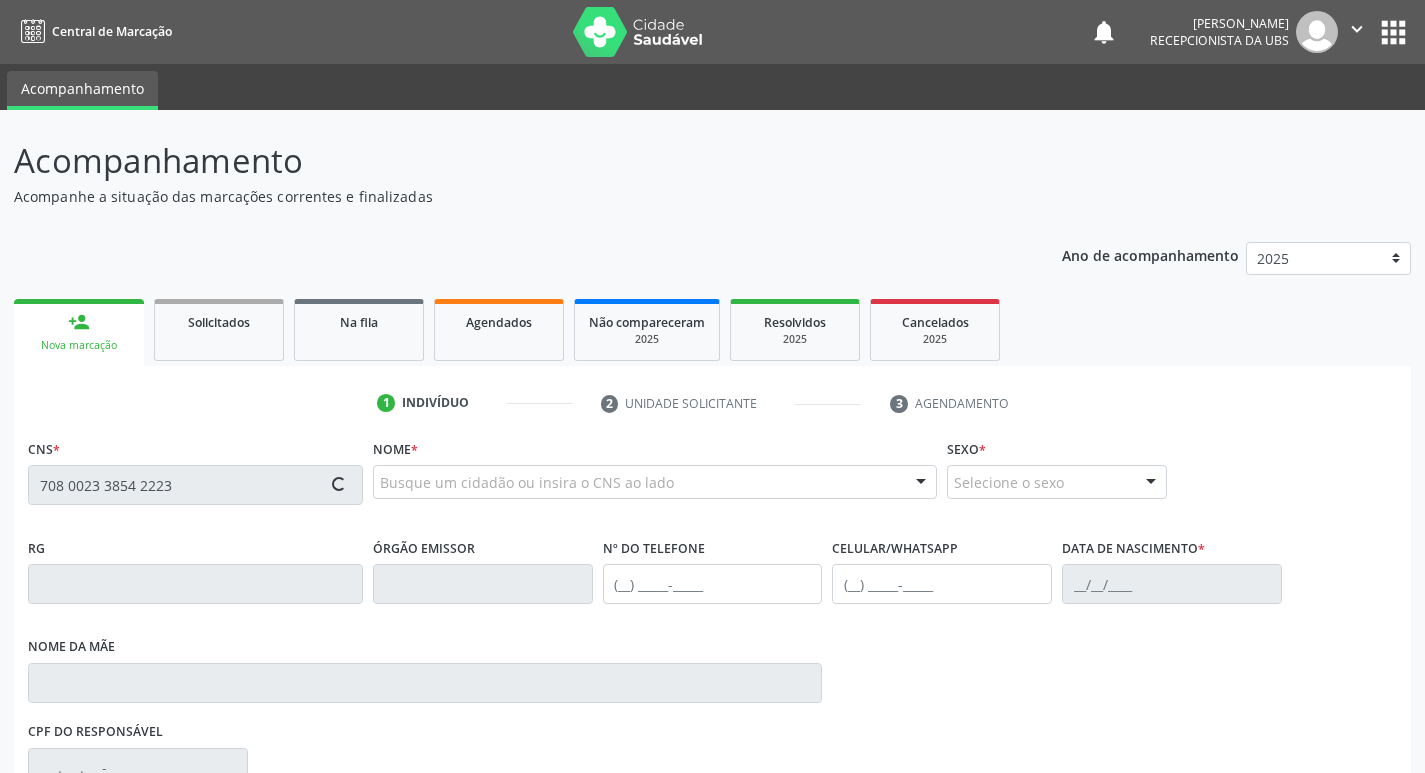 type on "708 0023 3854 2223" 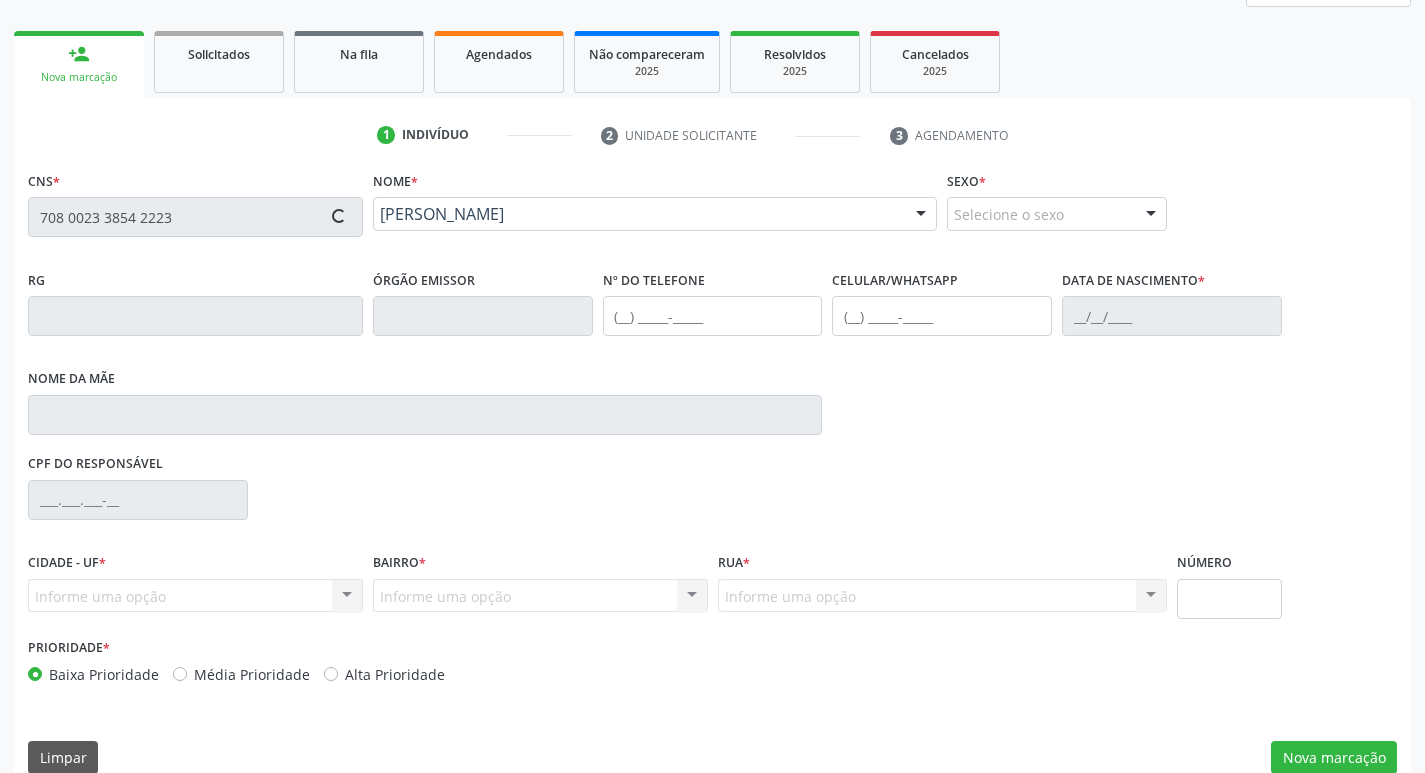 scroll, scrollTop: 297, scrollLeft: 0, axis: vertical 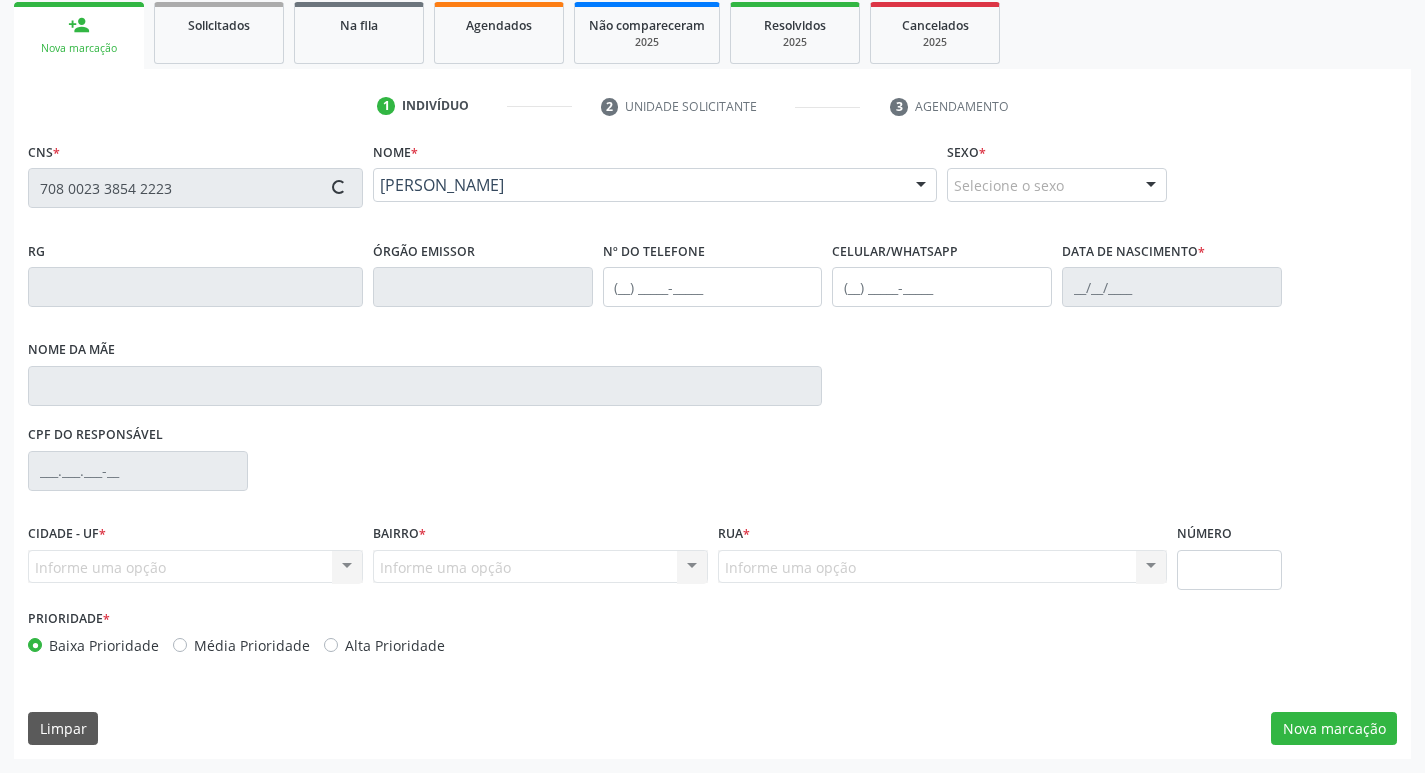 type on "[PHONE_NUMBER]" 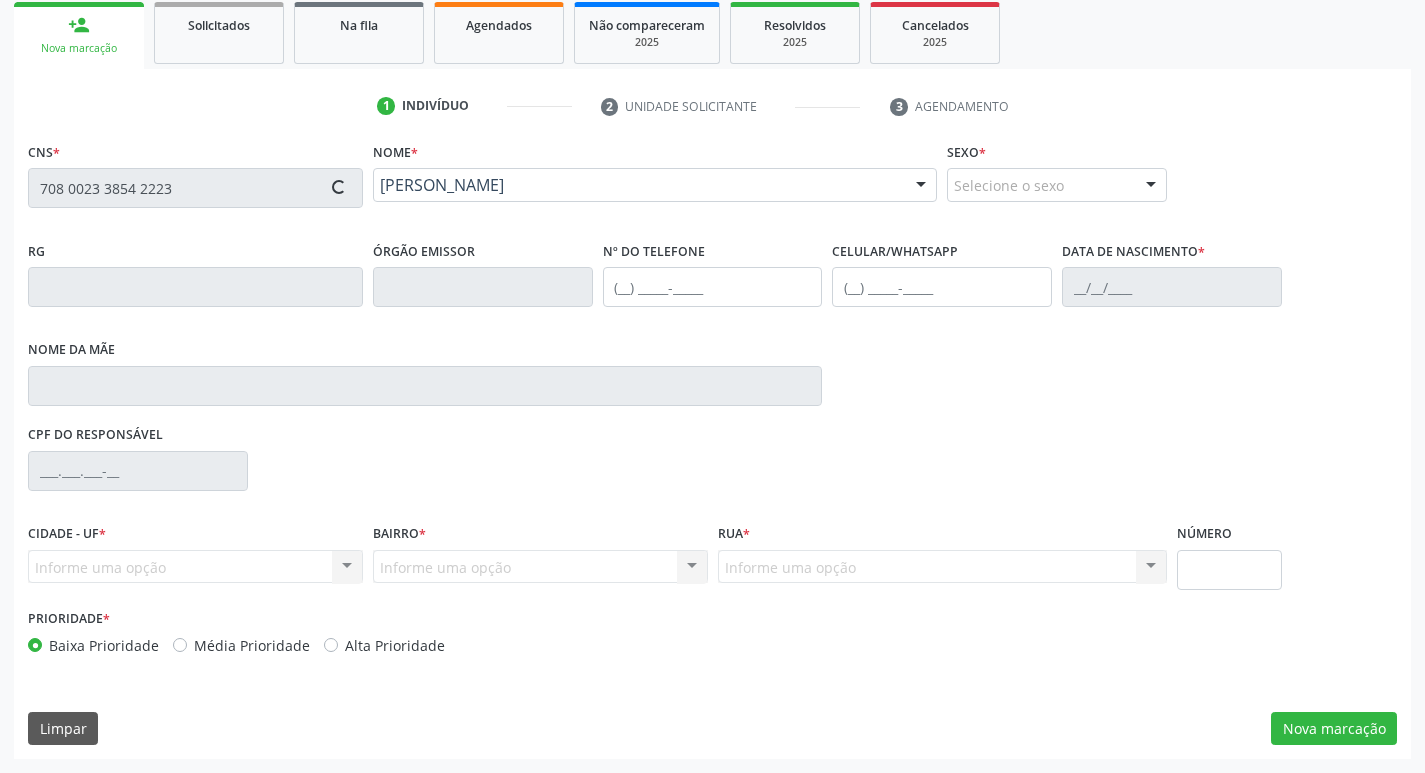 type on "[PHONE_NUMBER]" 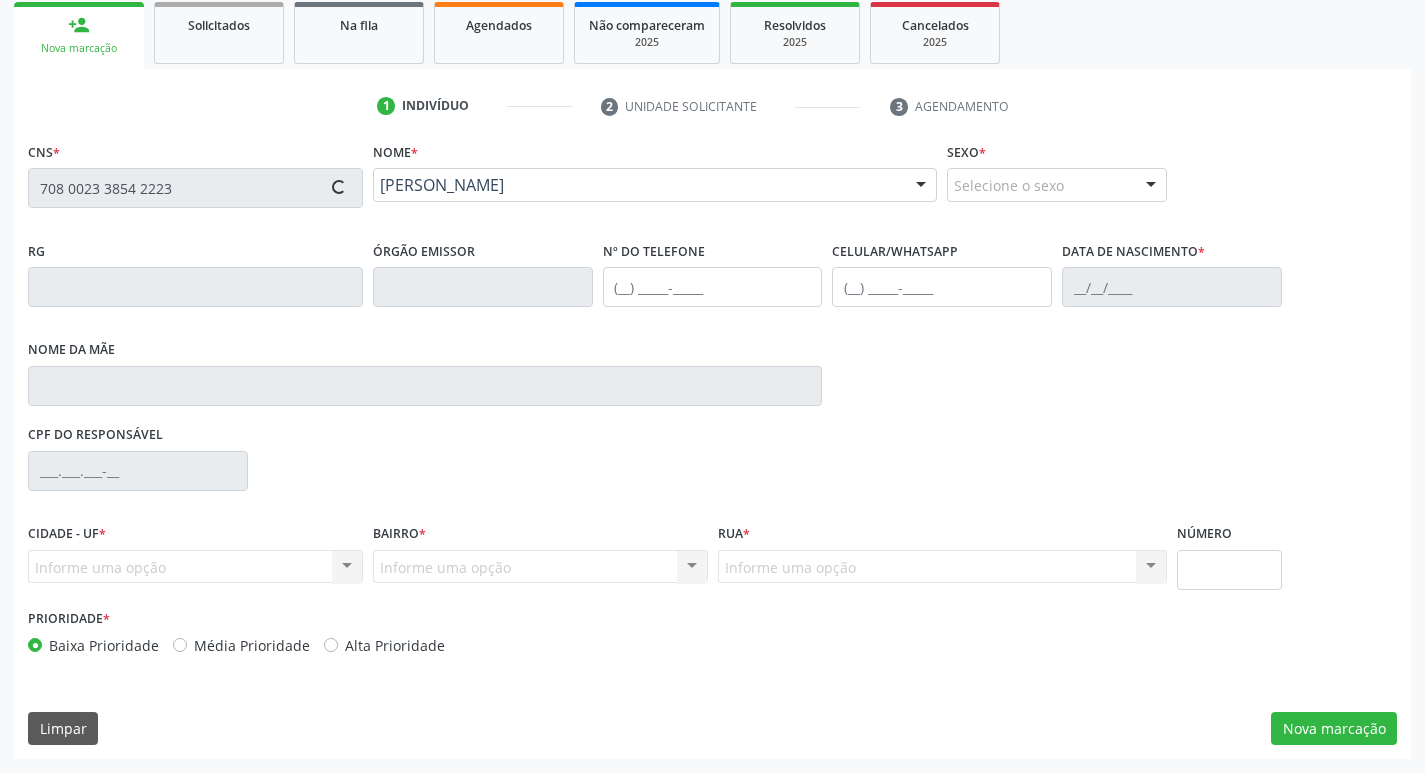 type on "[DATE]" 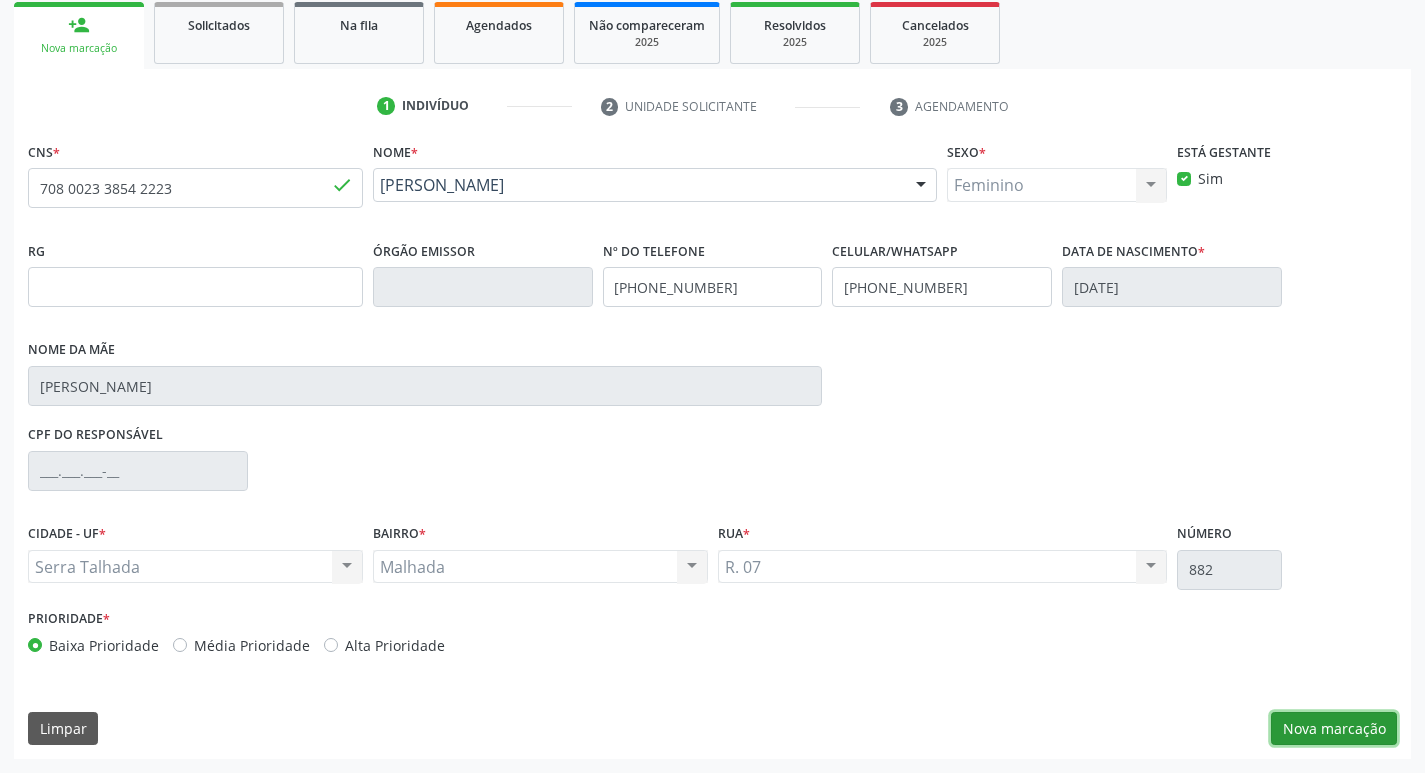 click on "Nova marcação" at bounding box center (1334, 729) 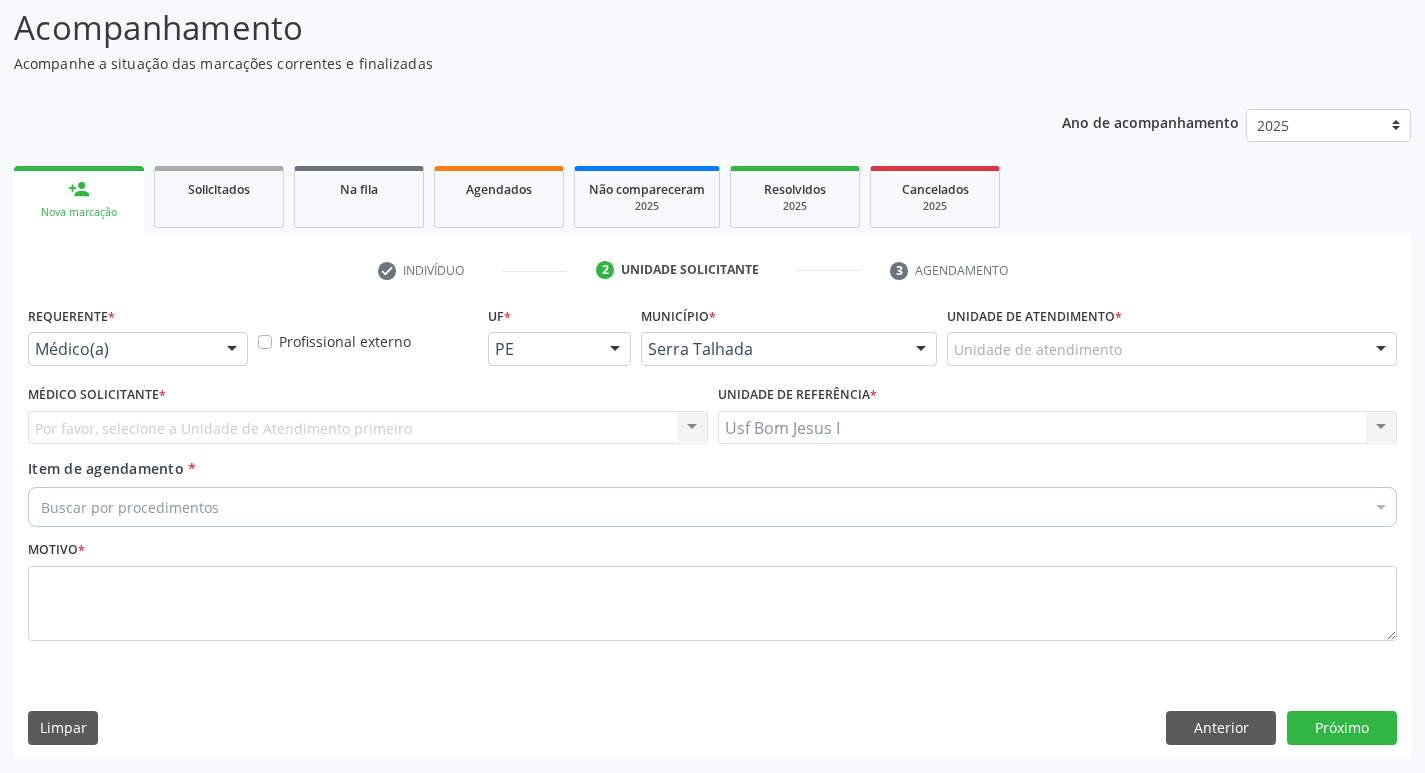 scroll, scrollTop: 133, scrollLeft: 0, axis: vertical 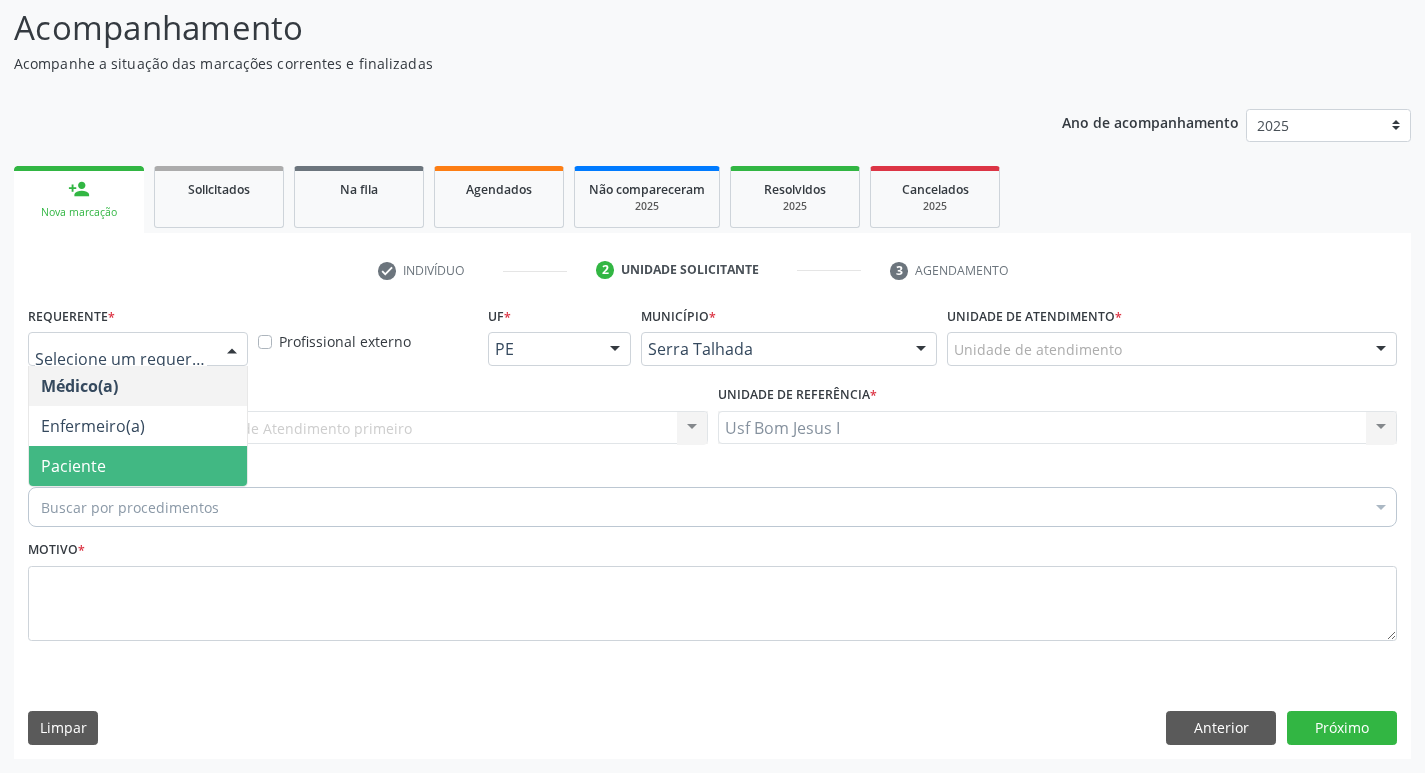 click on "Paciente" at bounding box center [138, 466] 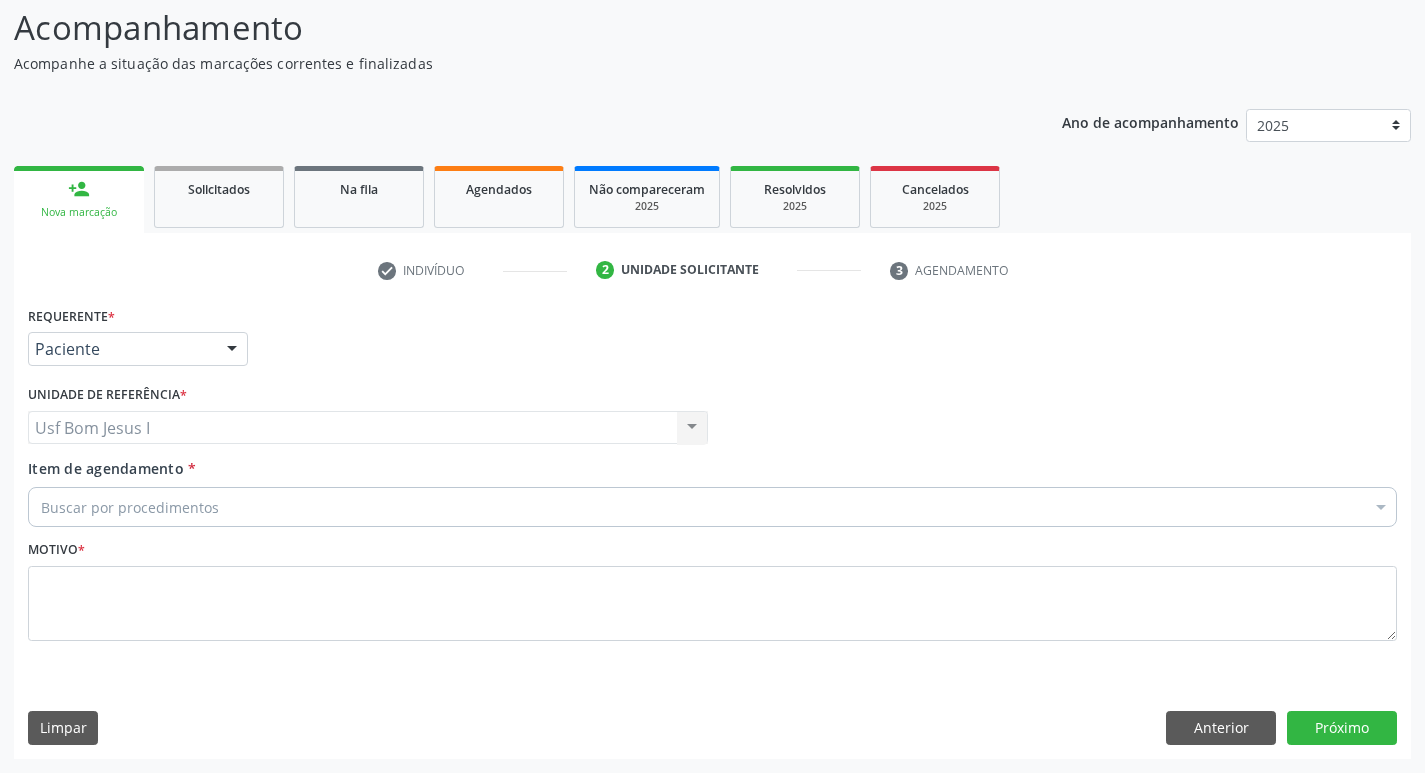 click on "Buscar por procedimentos" at bounding box center (712, 507) 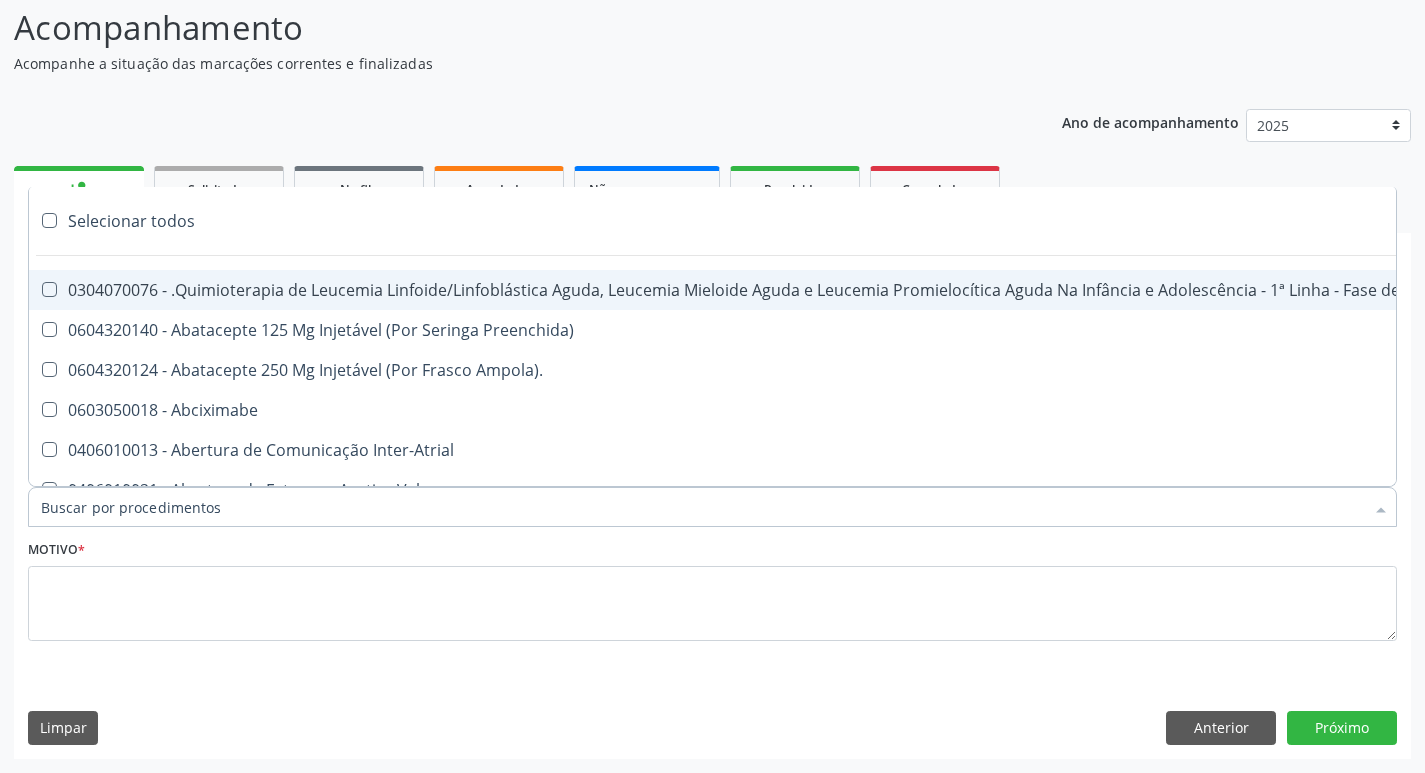 click on "Item de agendamento
*" at bounding box center (702, 507) 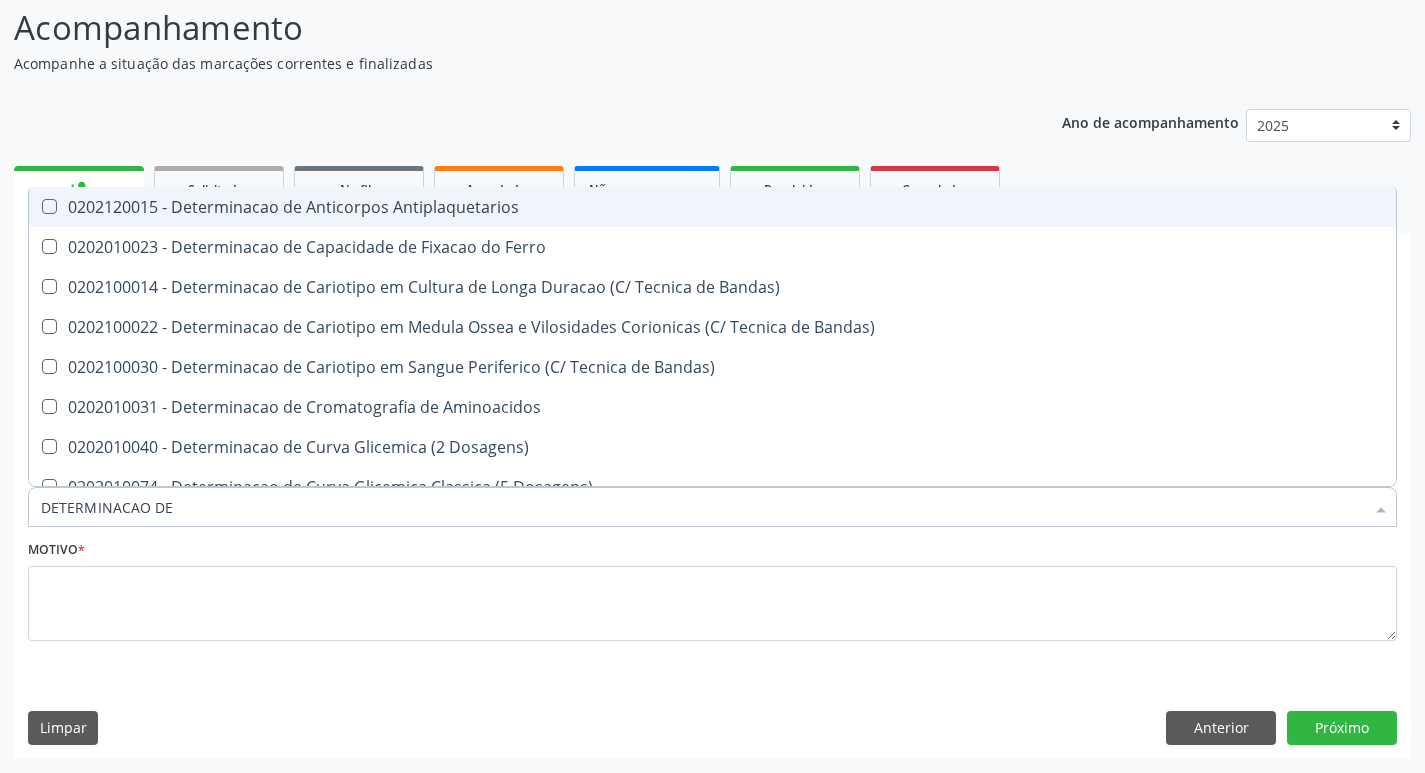 type on "DETERMINACAO DE" 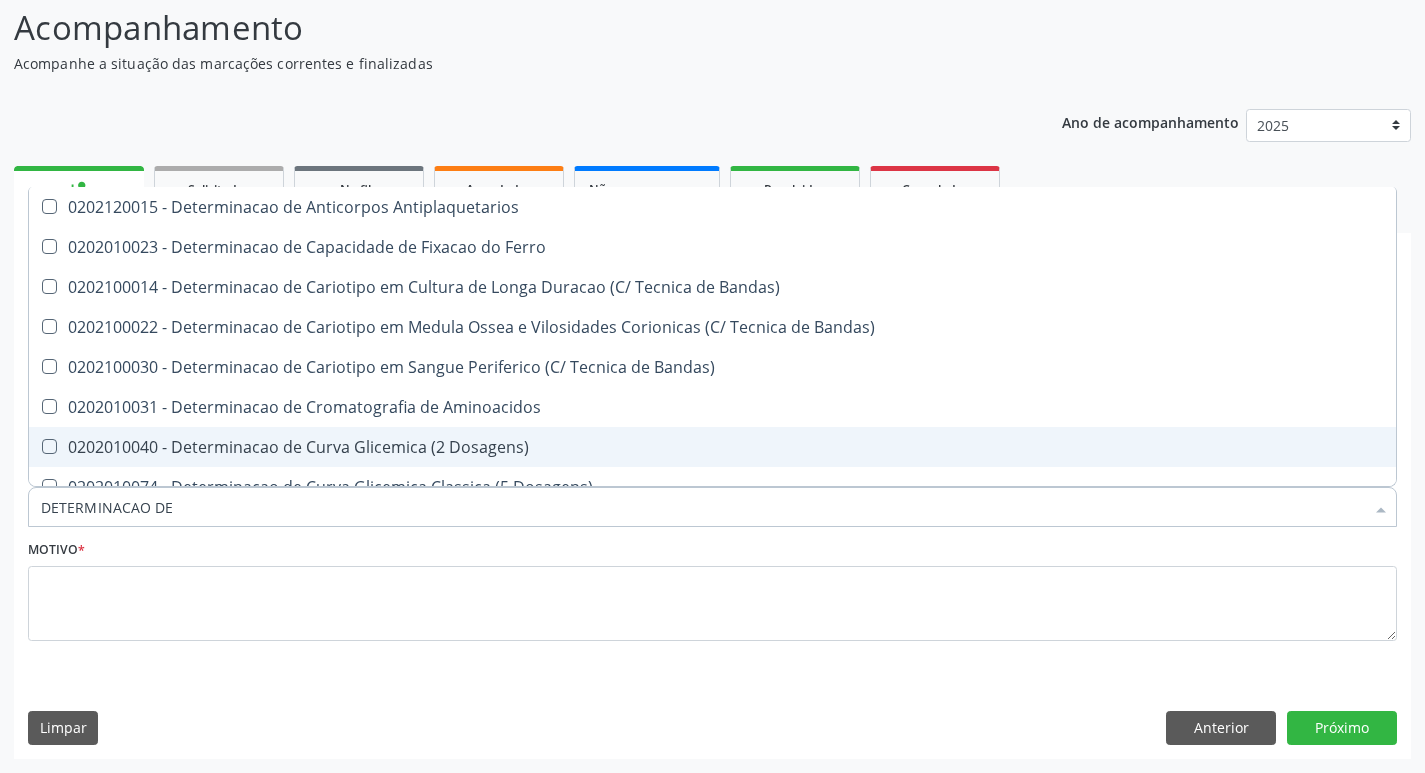 click on "0202010040 - Determinacao de Curva Glicemica (2 Dosagens)" at bounding box center (712, 447) 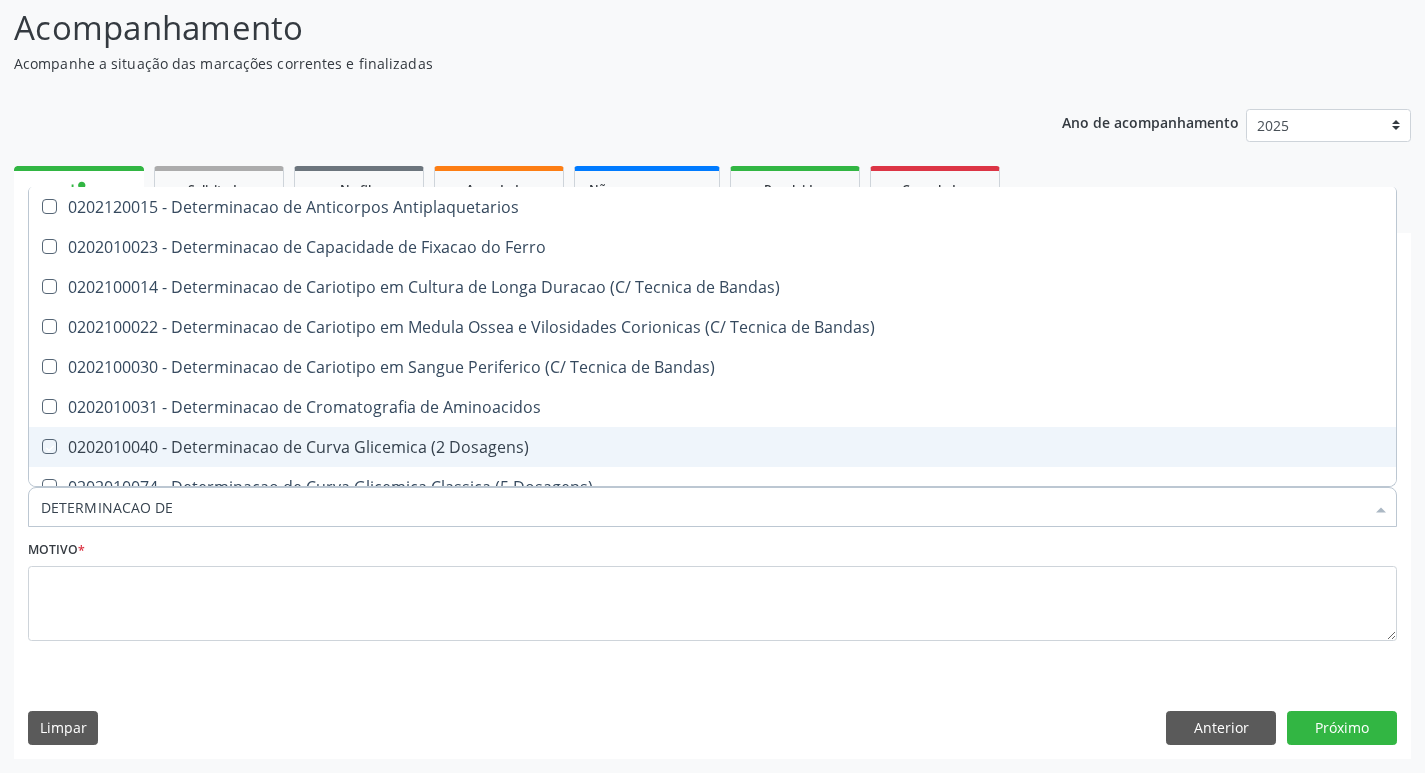 checkbox on "true" 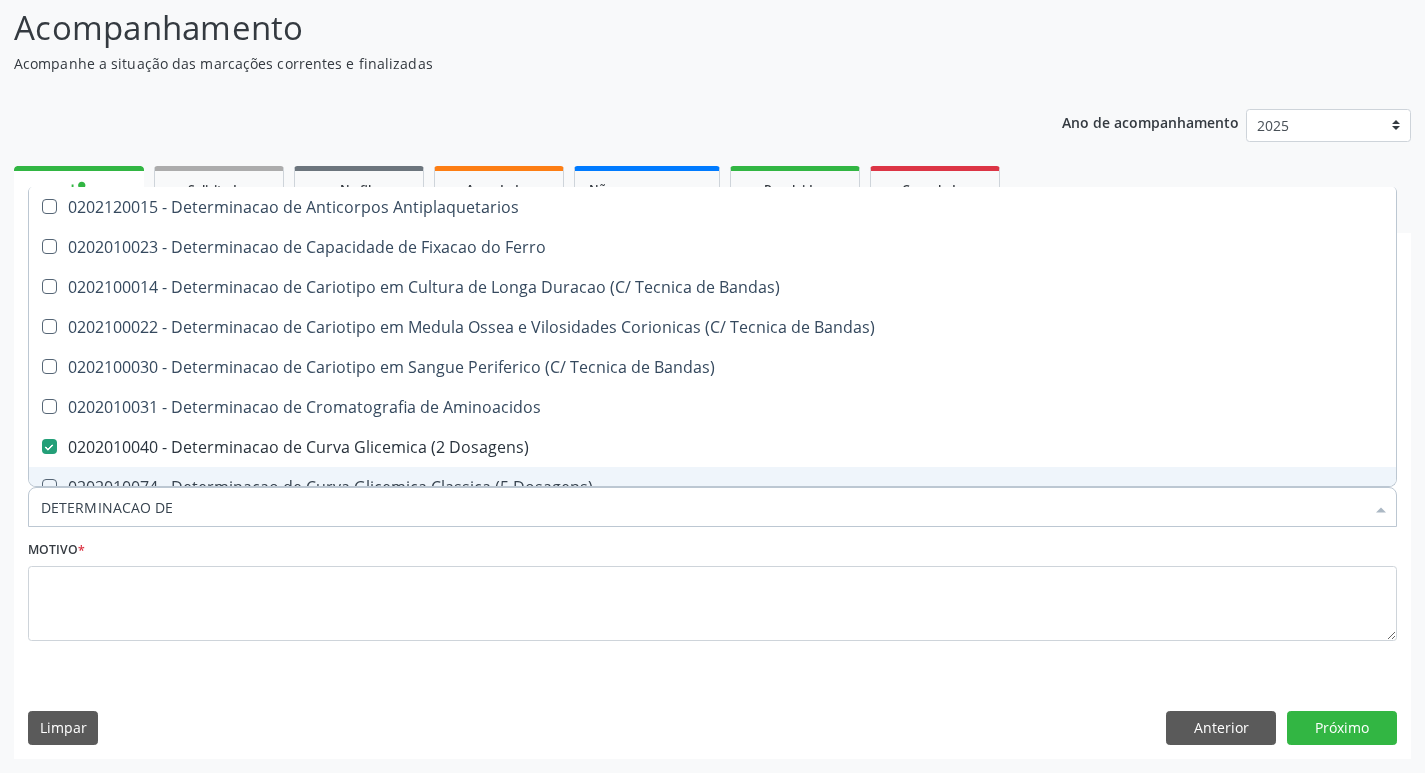 drag, startPoint x: 185, startPoint y: 503, endPoint x: 26, endPoint y: 504, distance: 159.00314 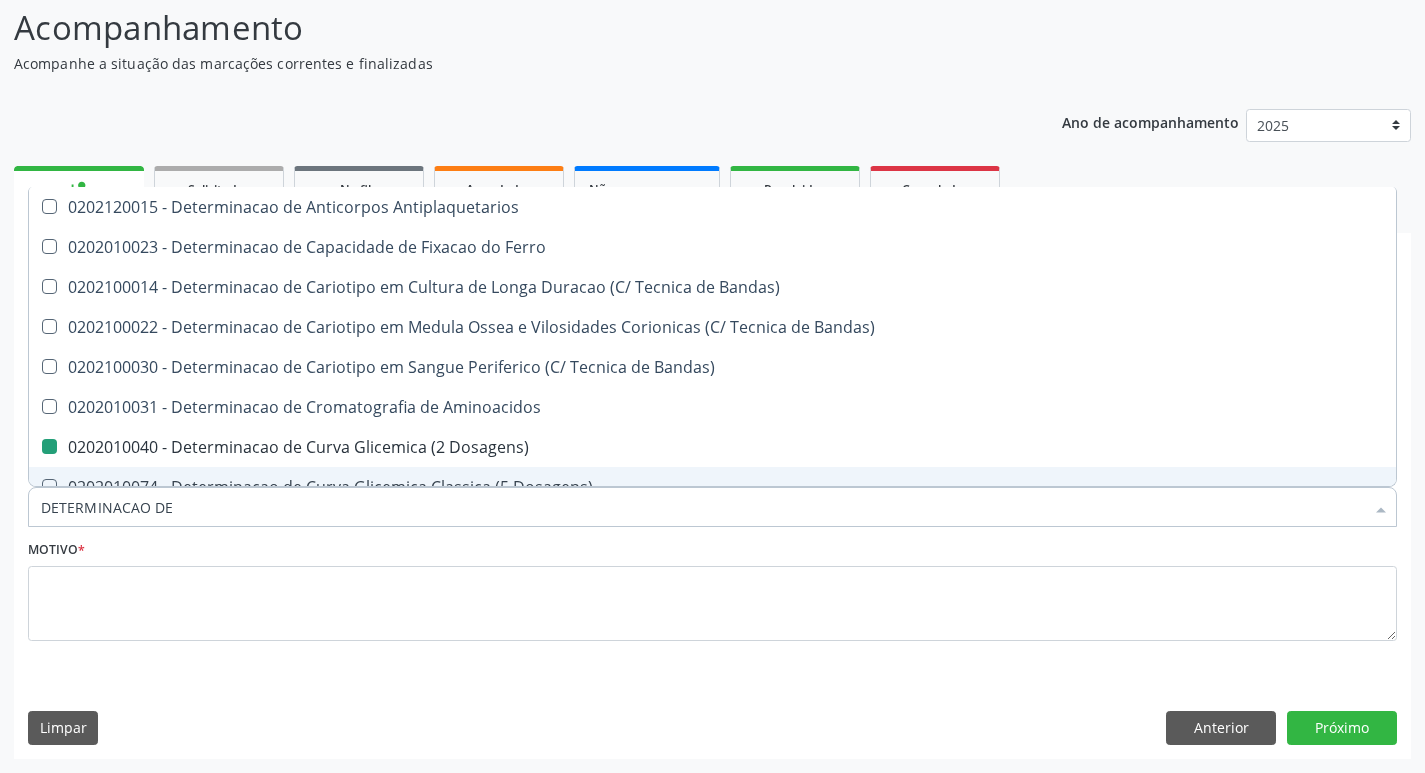 type 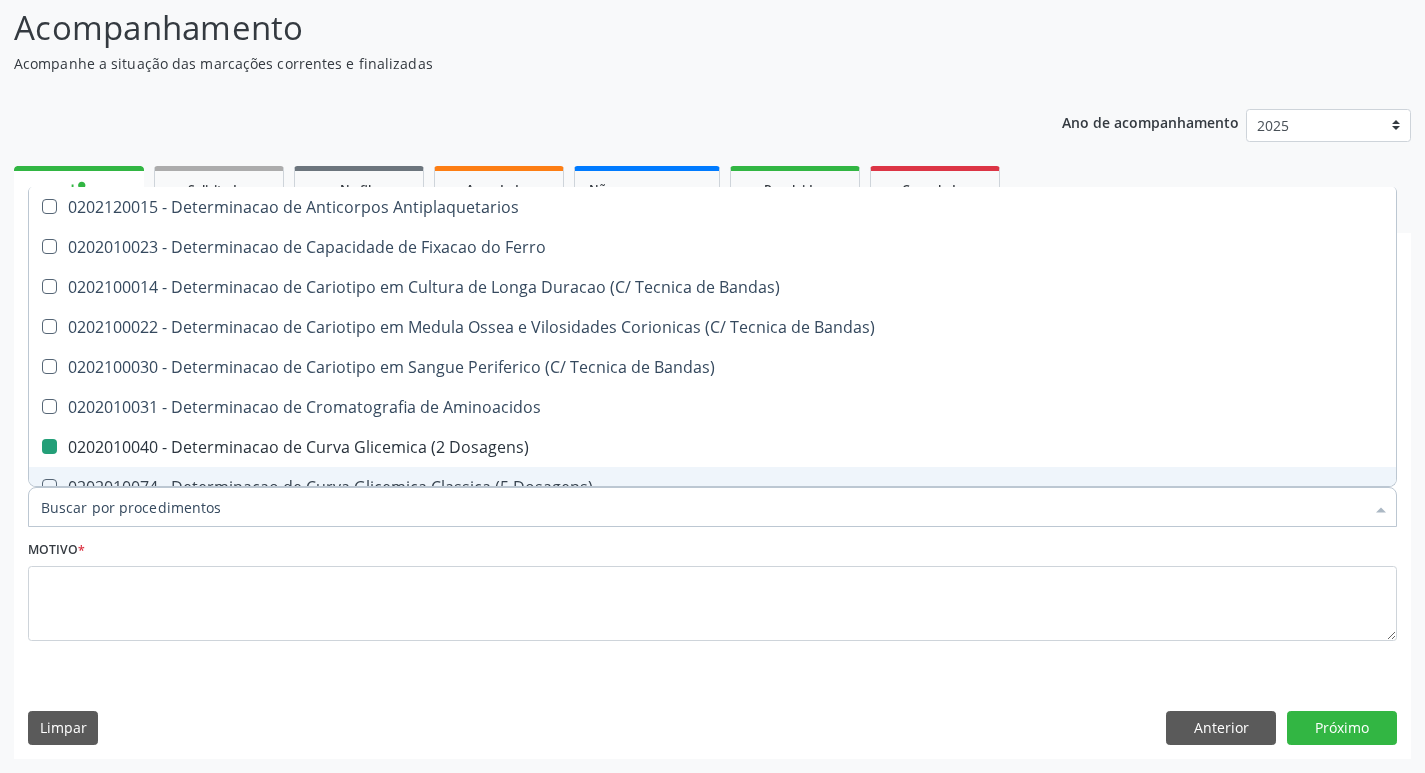checkbox on "false" 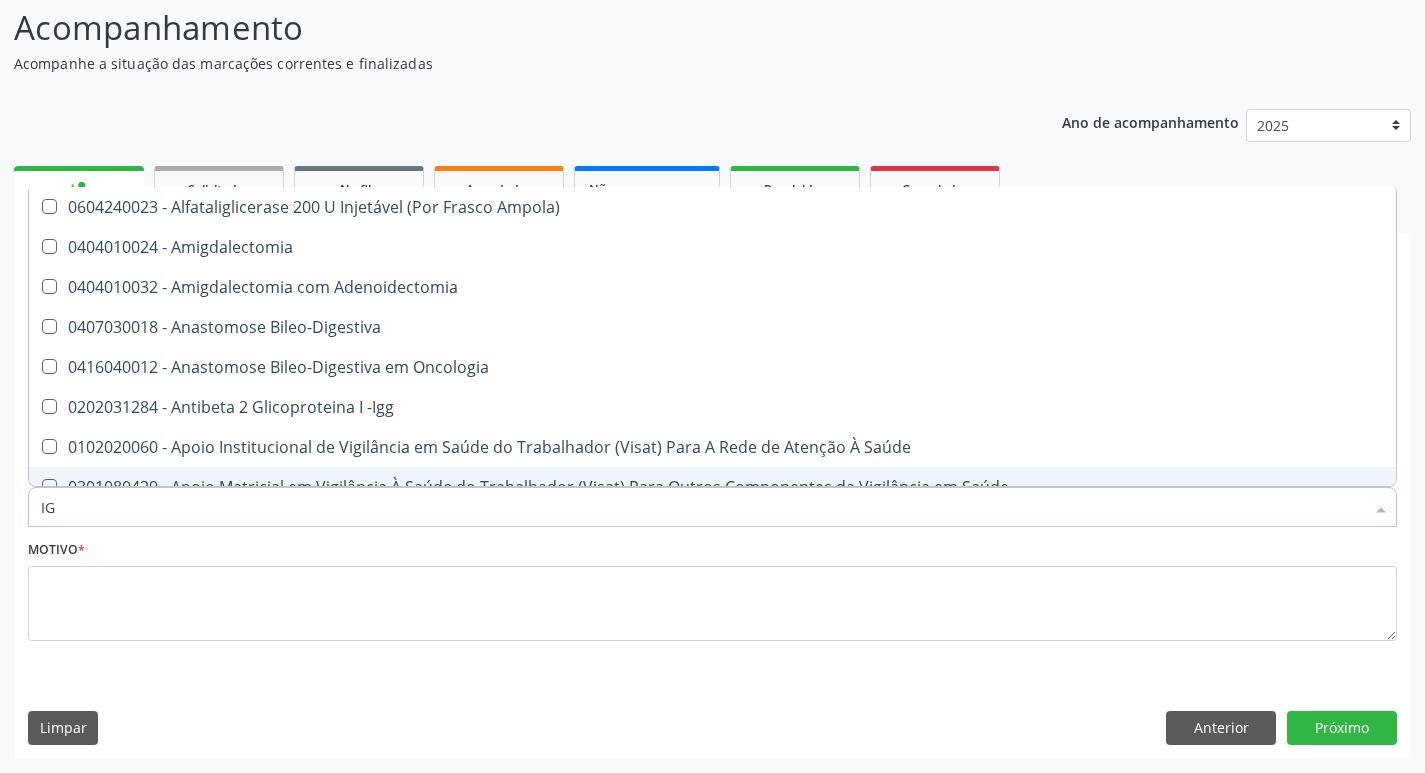 type on "IGG" 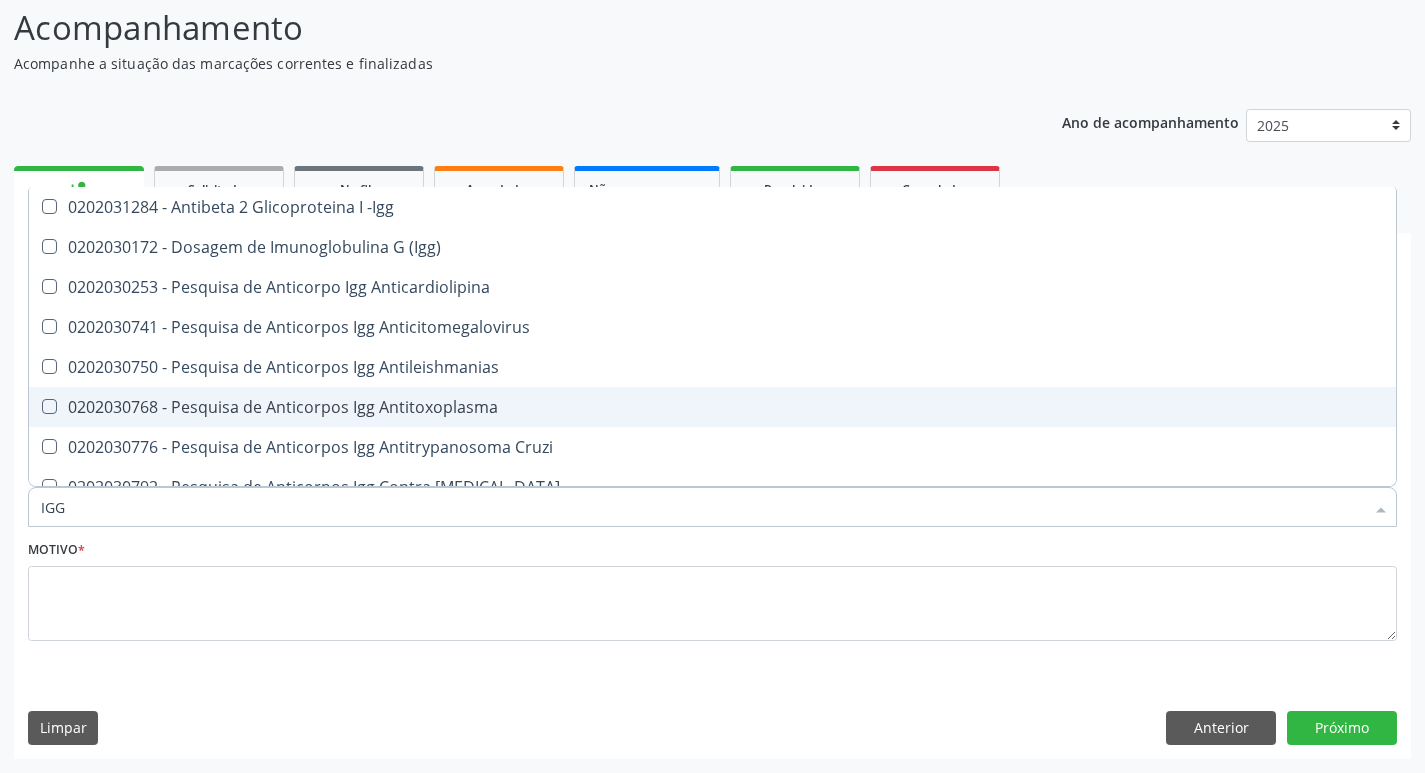 click on "0202030768 - Pesquisa de Anticorpos Igg Antitoxoplasma" at bounding box center [712, 407] 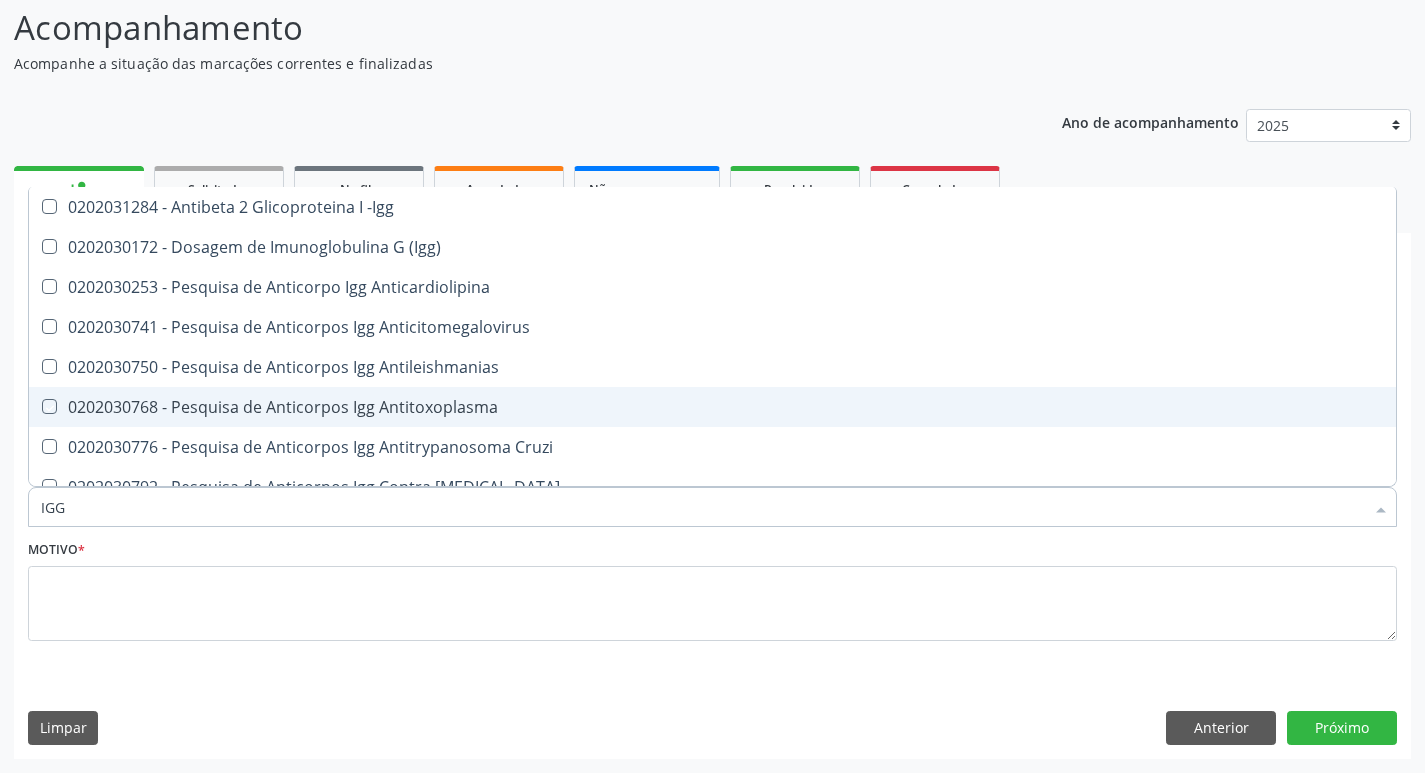 checkbox on "true" 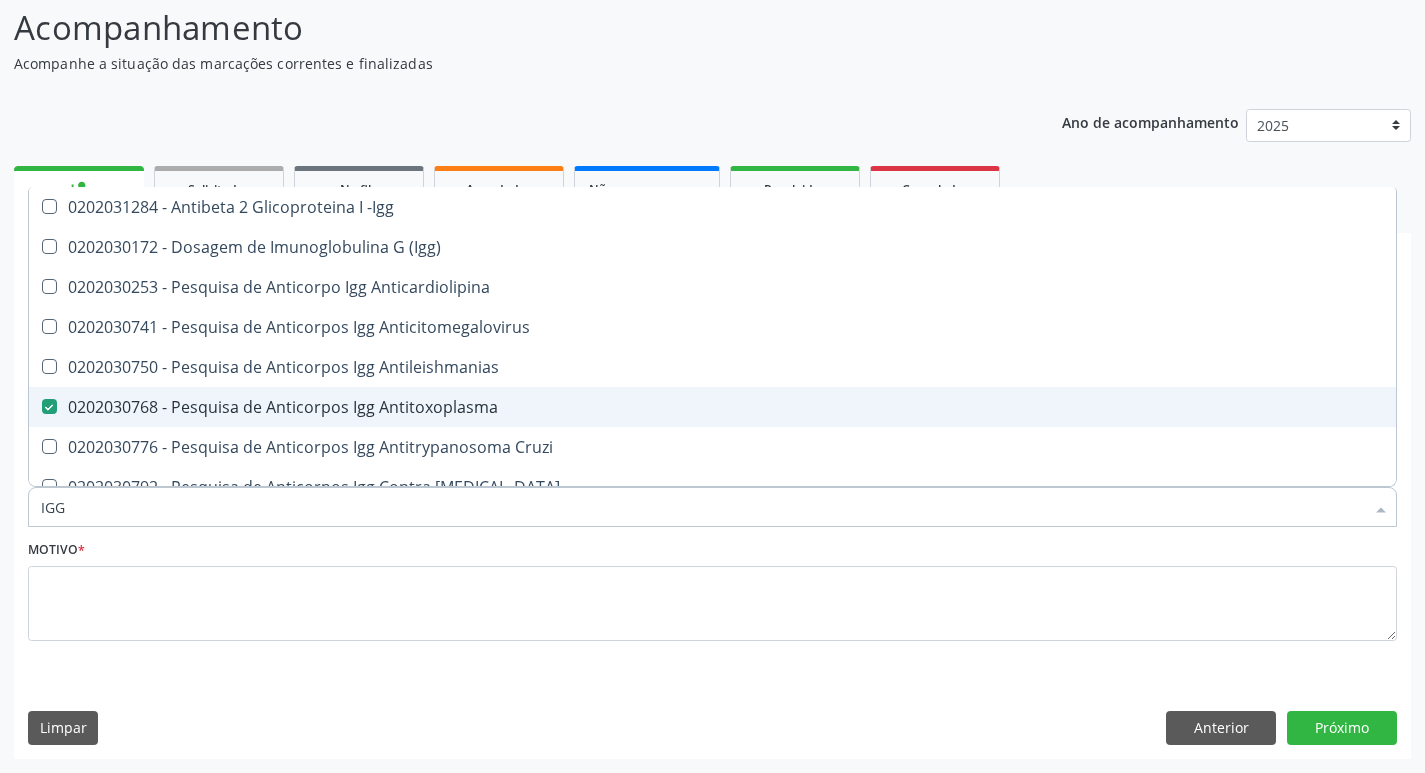 type on "IG" 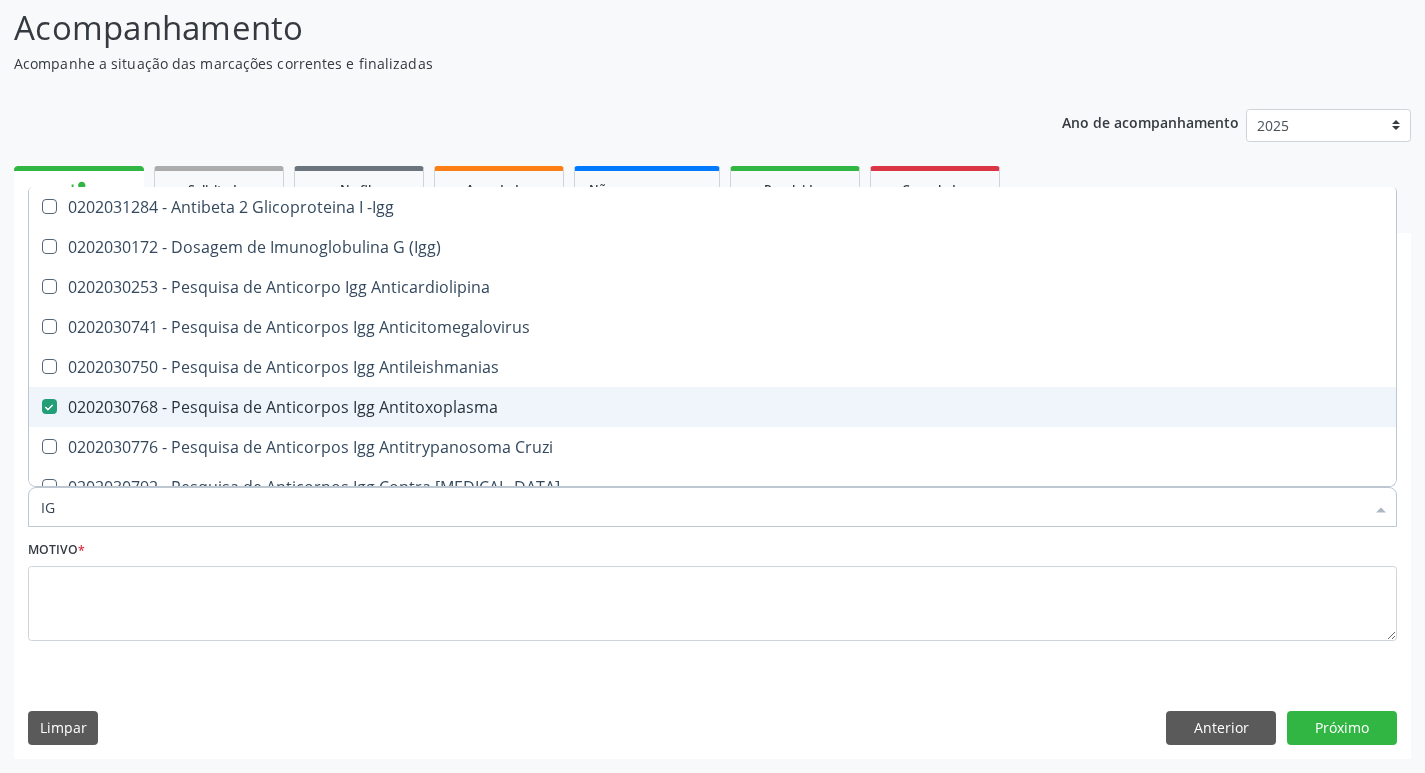 checkbox on "false" 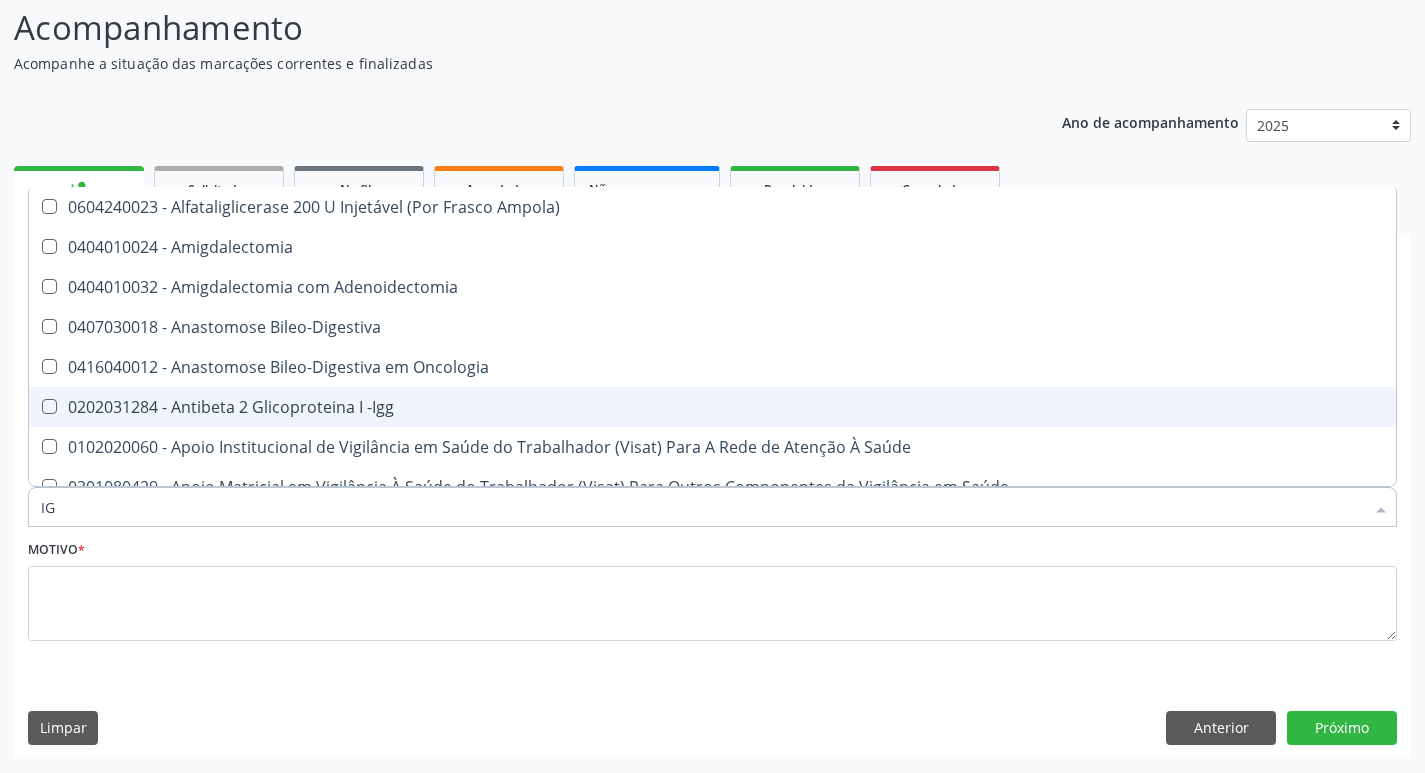 type on "IGM" 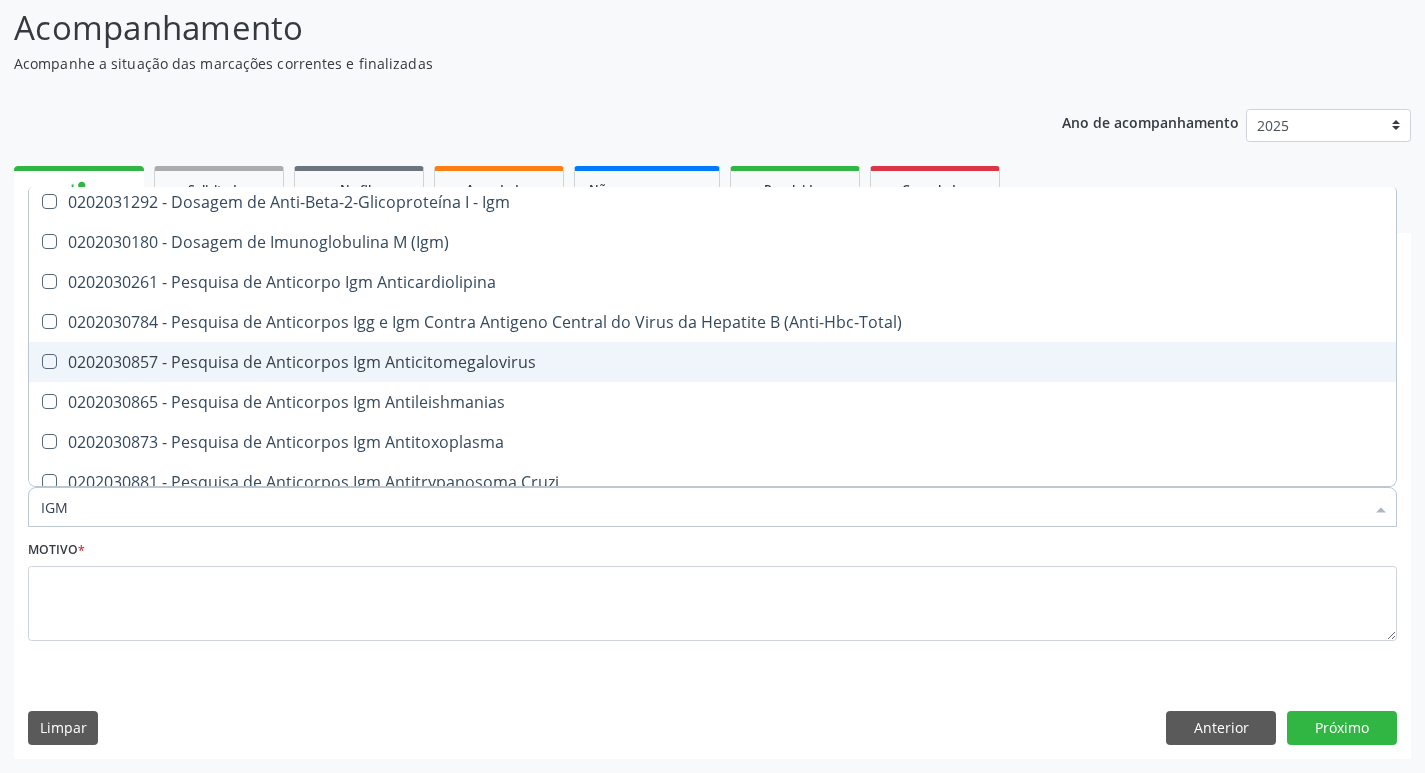 scroll, scrollTop: 67, scrollLeft: 0, axis: vertical 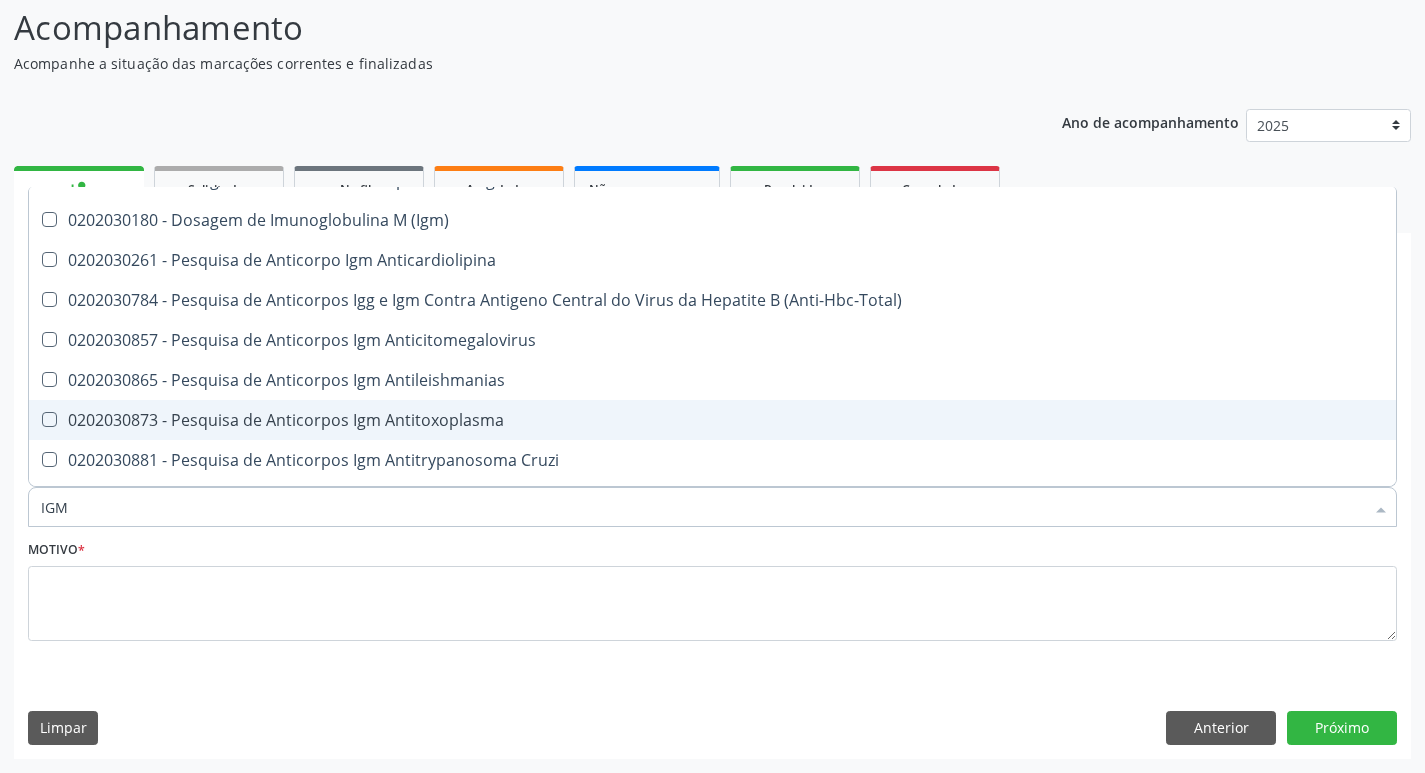 click on "0202030873 - Pesquisa de Anticorpos Igm Antitoxoplasma" at bounding box center [712, 420] 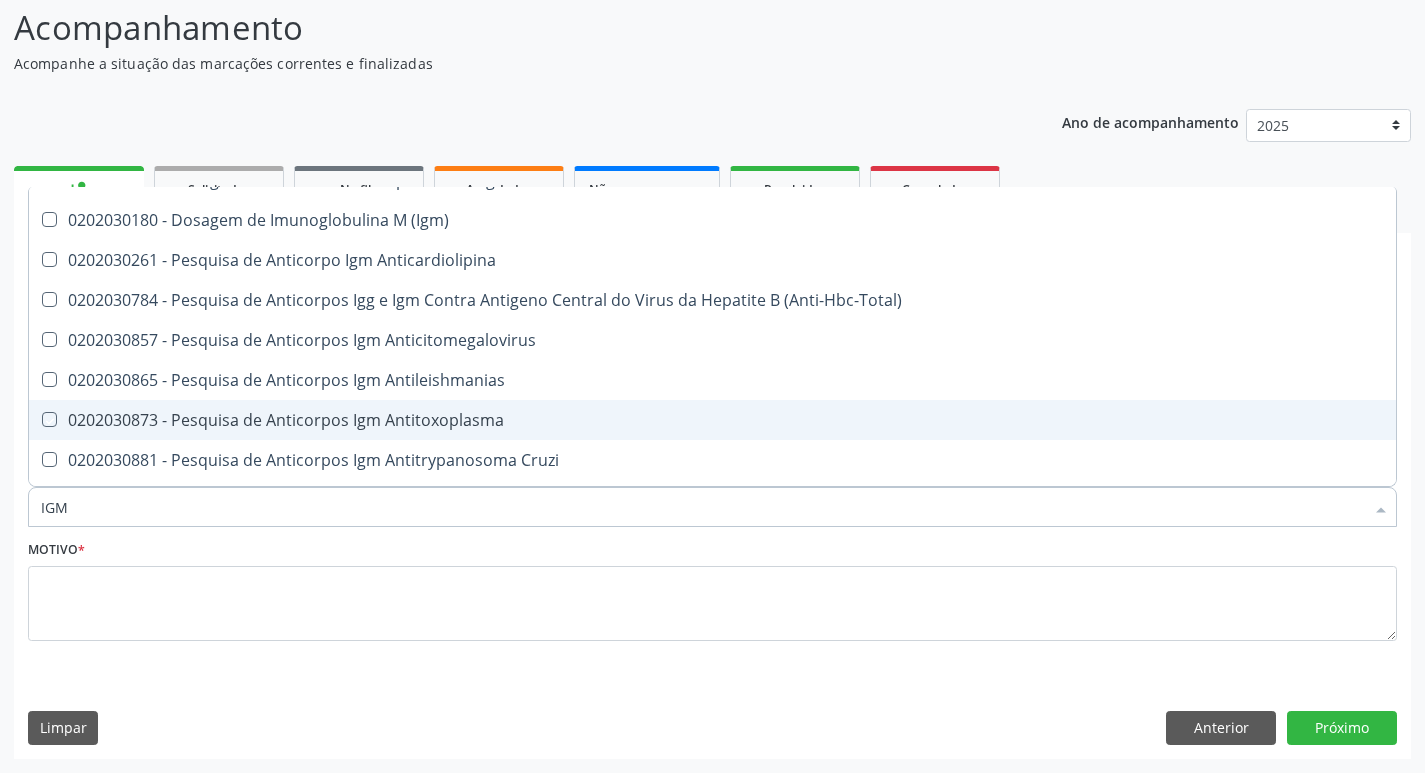 checkbox on "true" 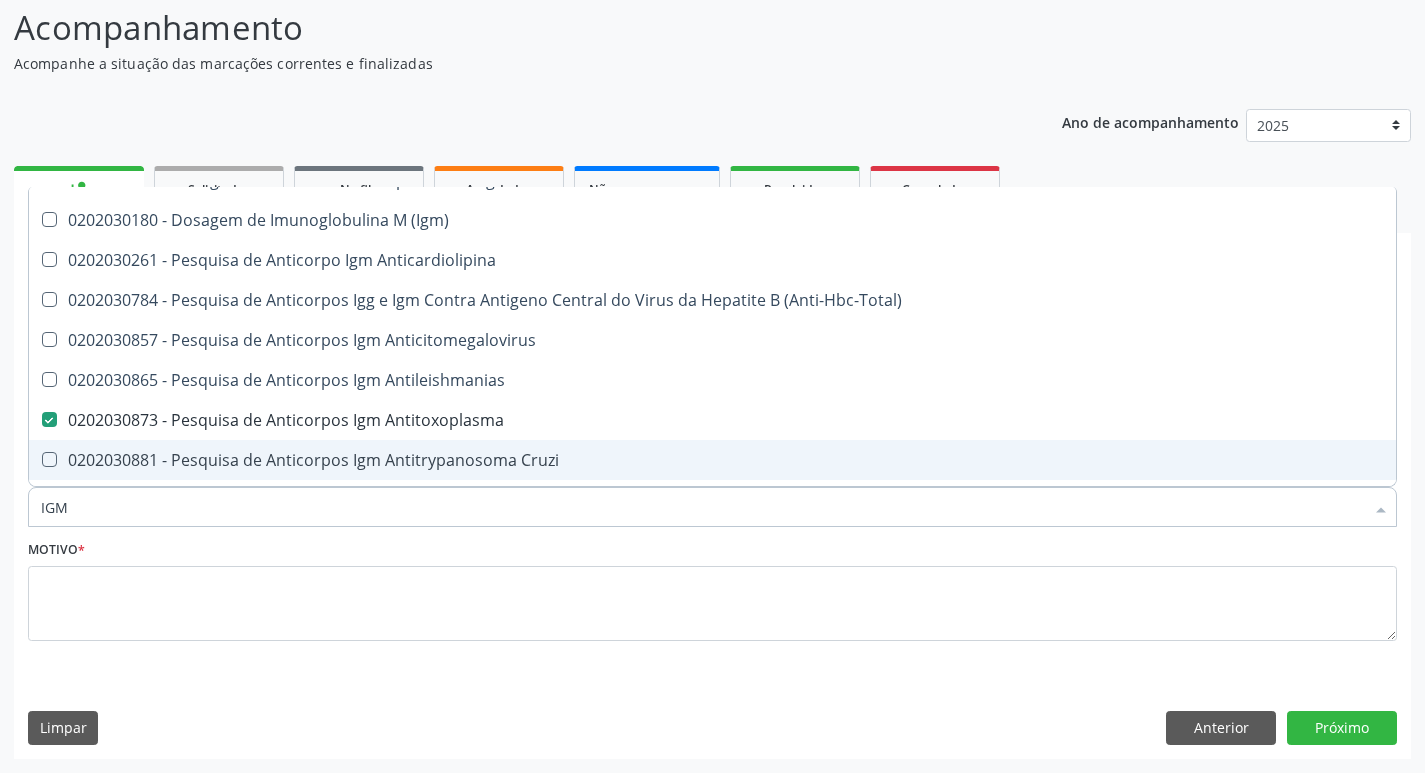 type on "IG" 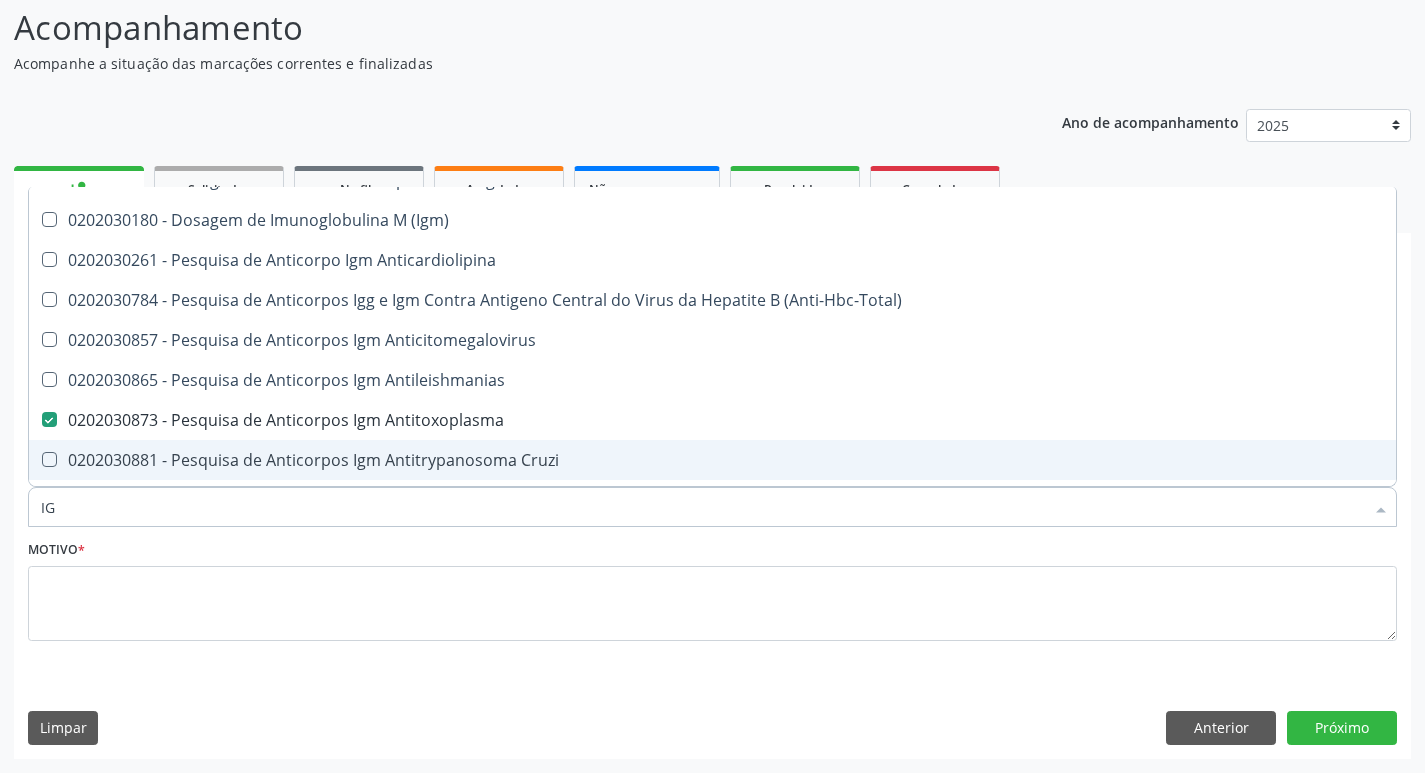 checkbox on "false" 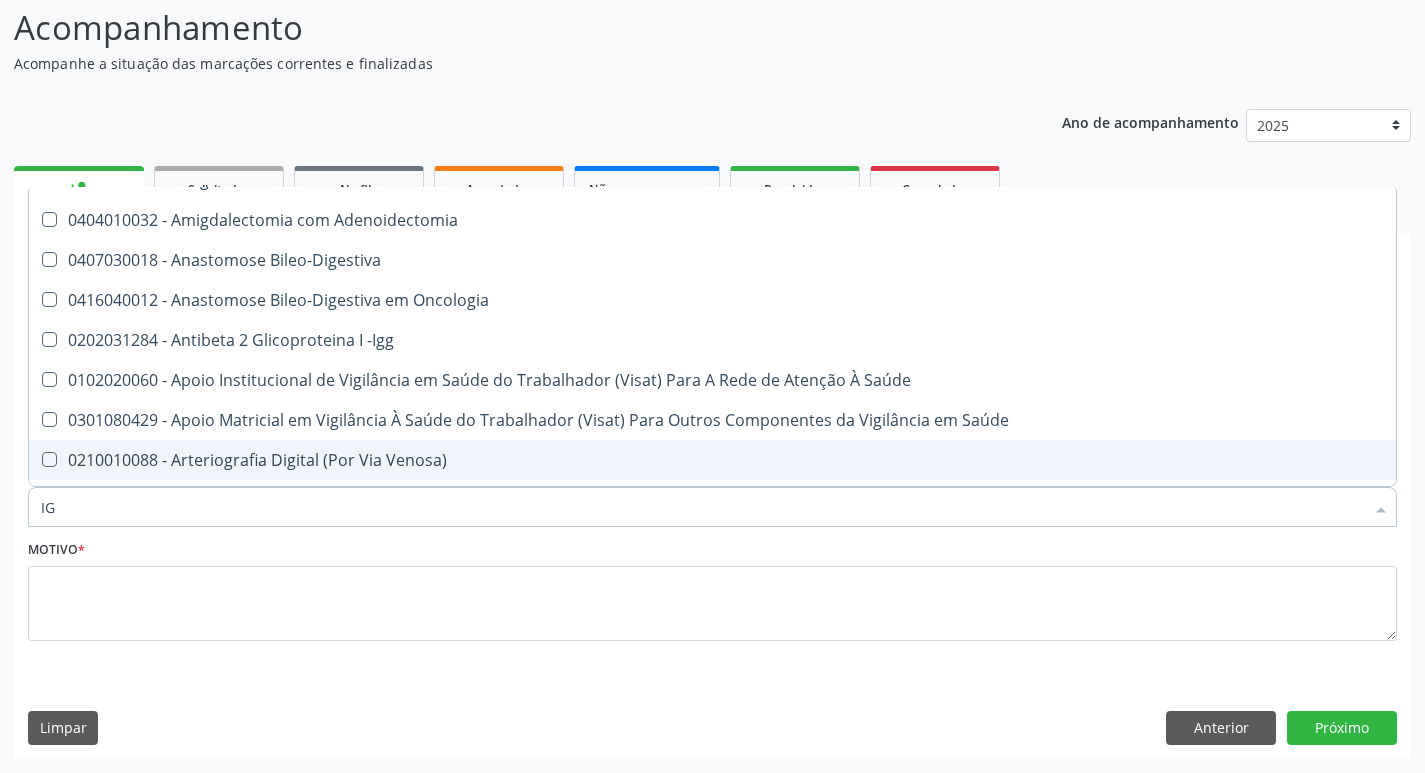 type on "I" 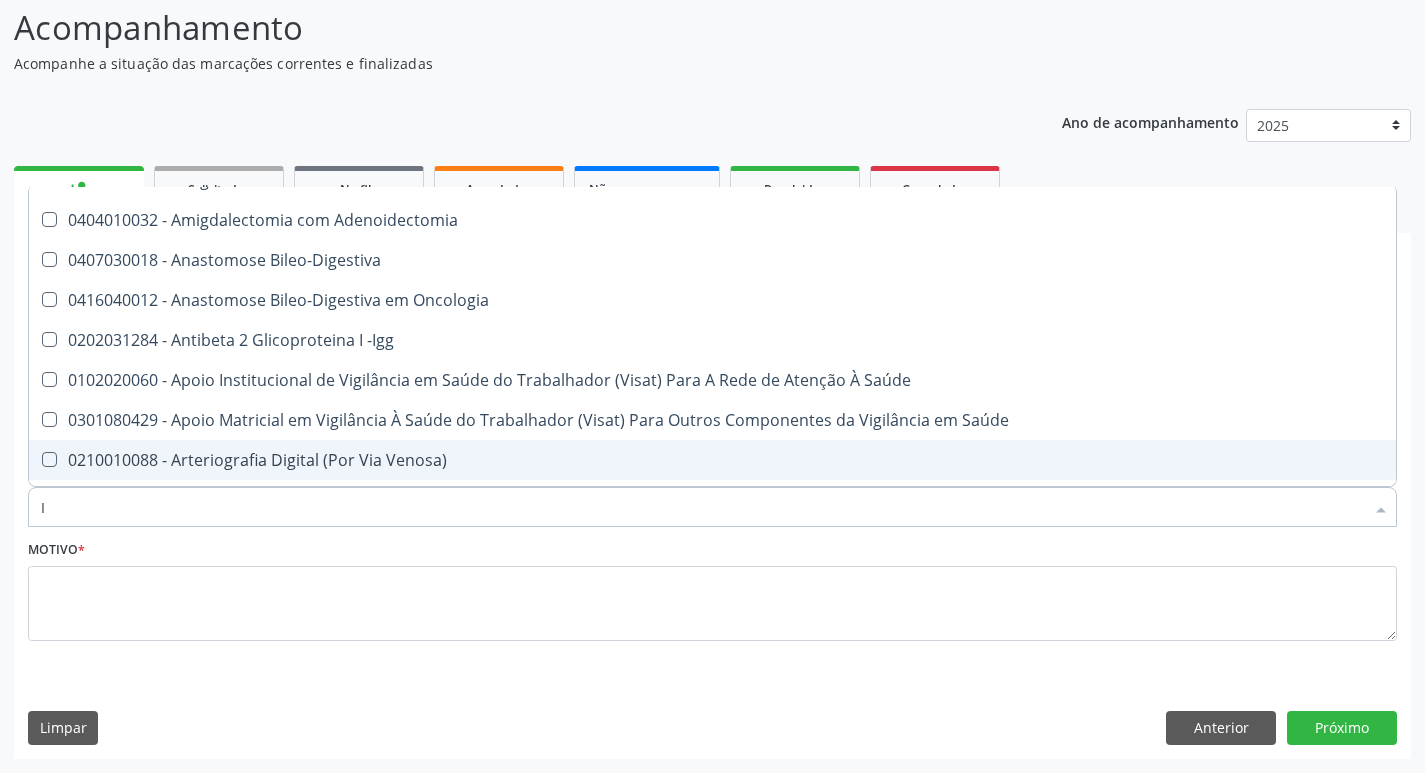 type 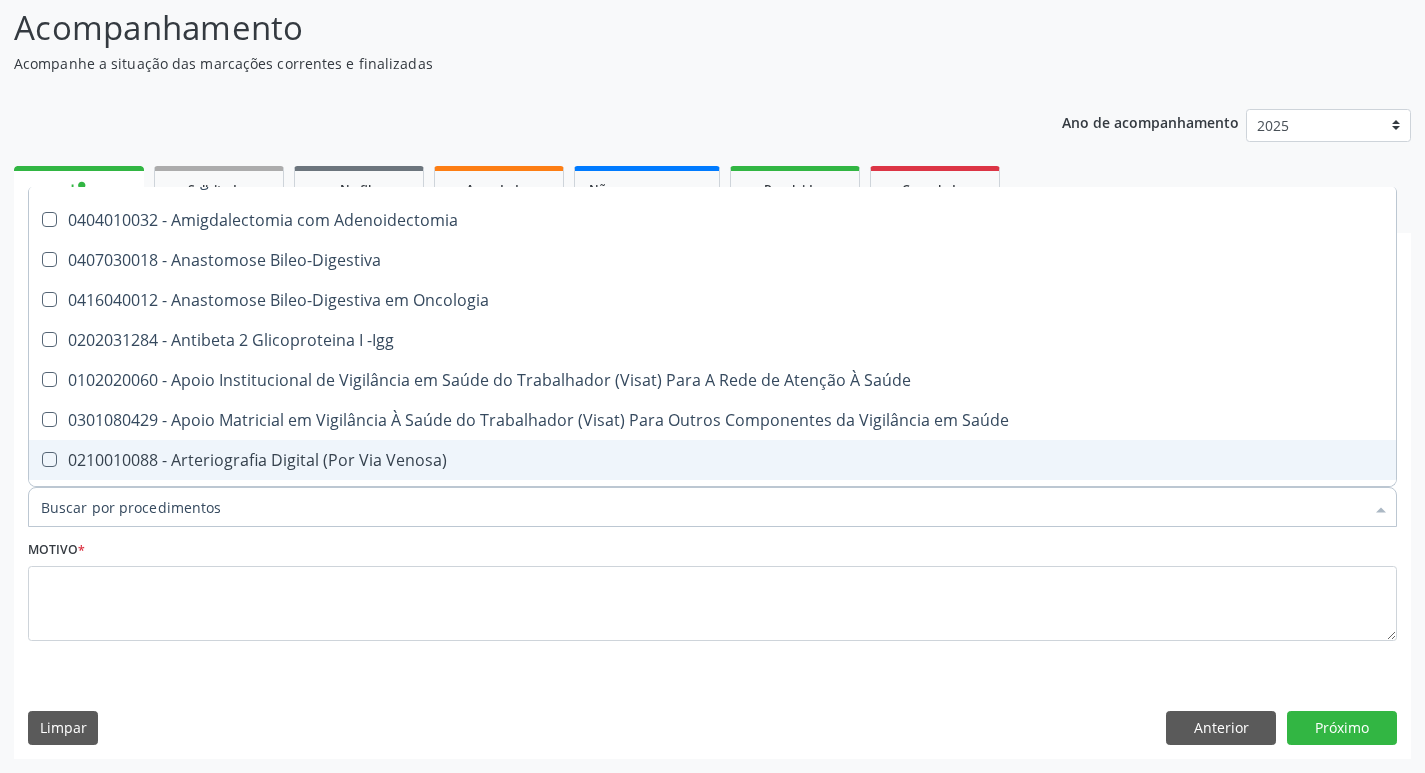 checkbox on "false" 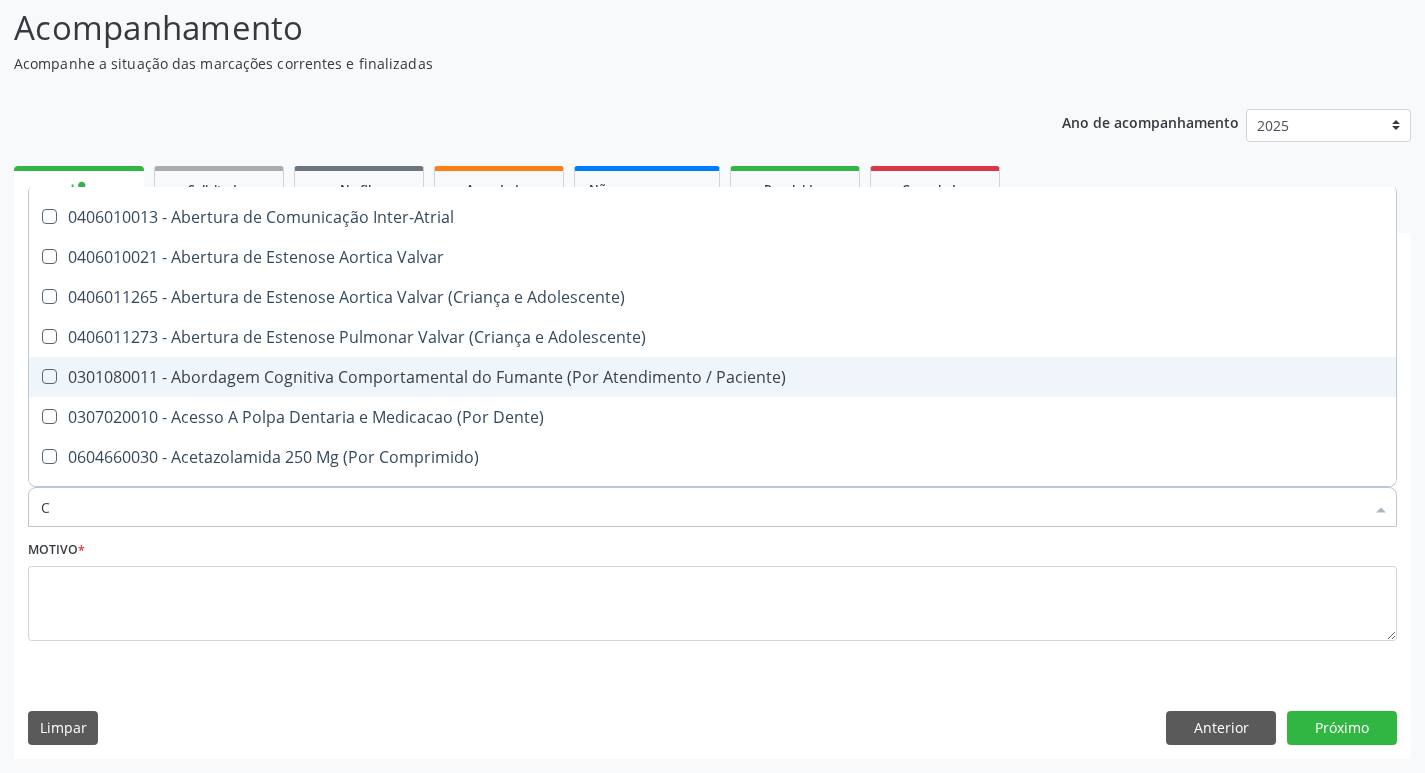 type on "CU" 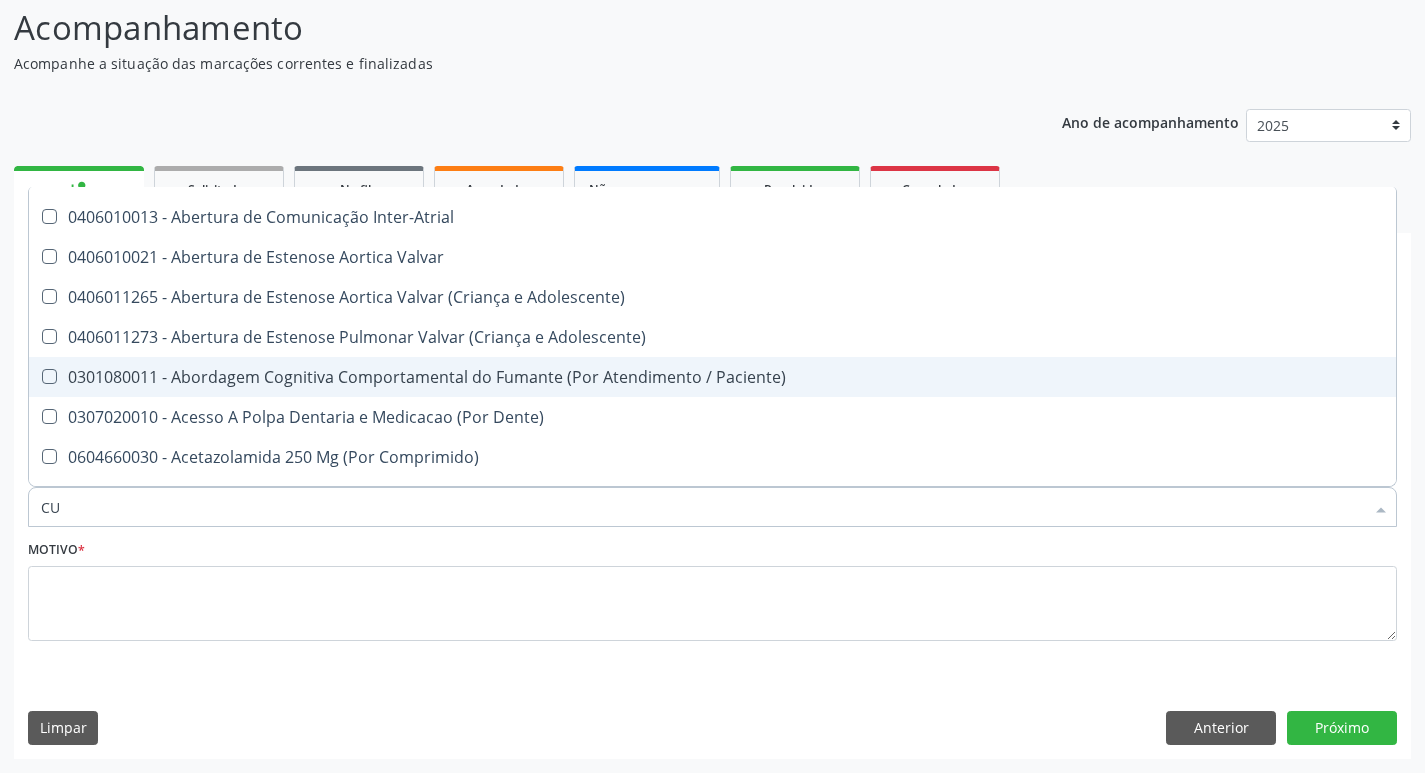 checkbox on "true" 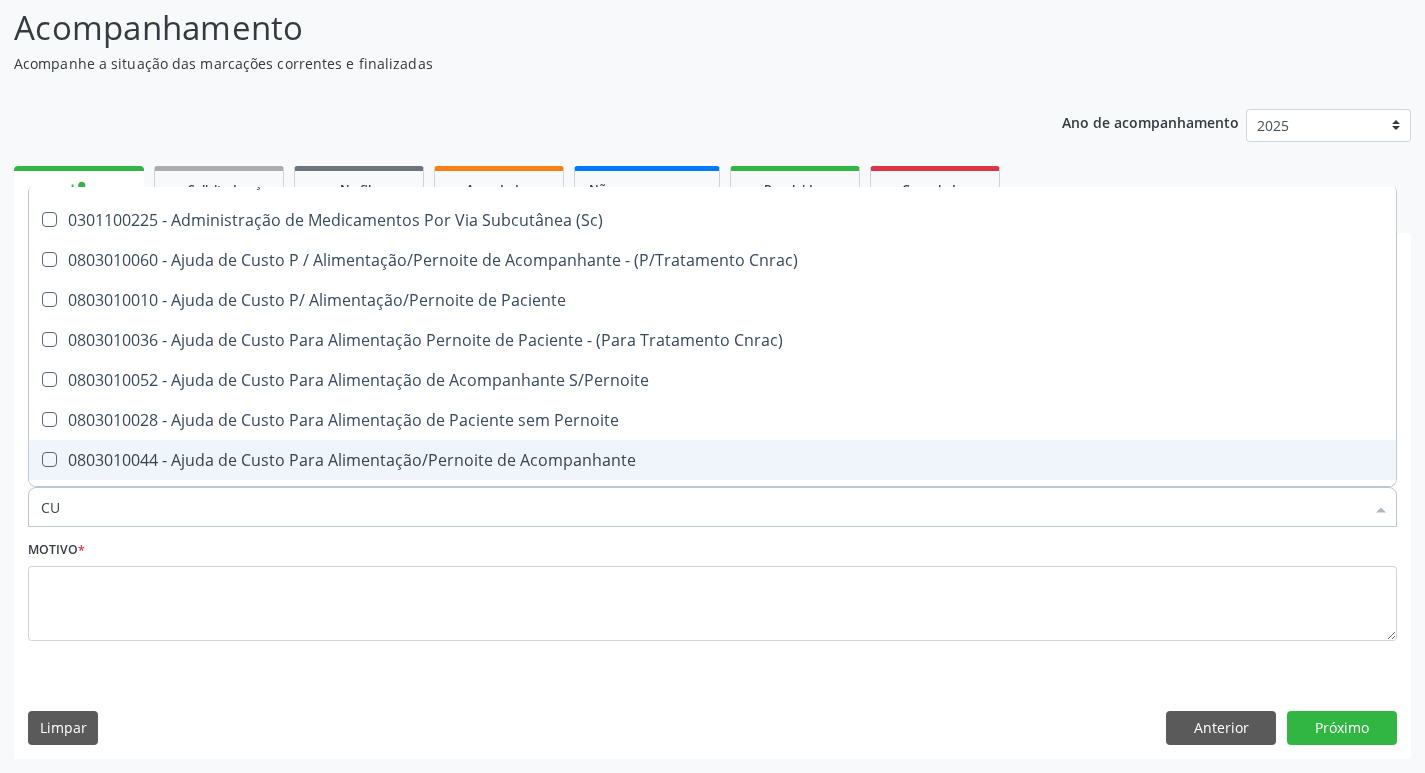 type on "CUL" 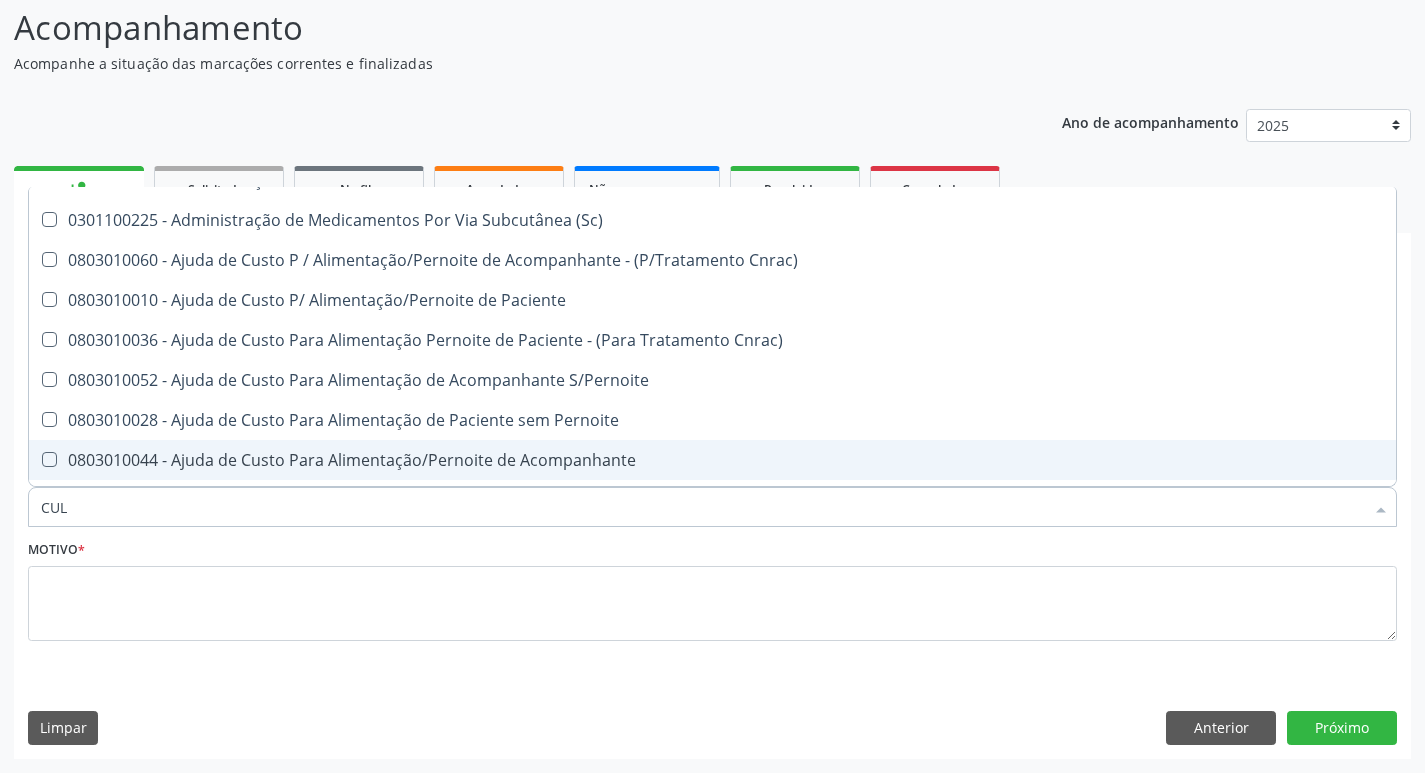 checkbox on "false" 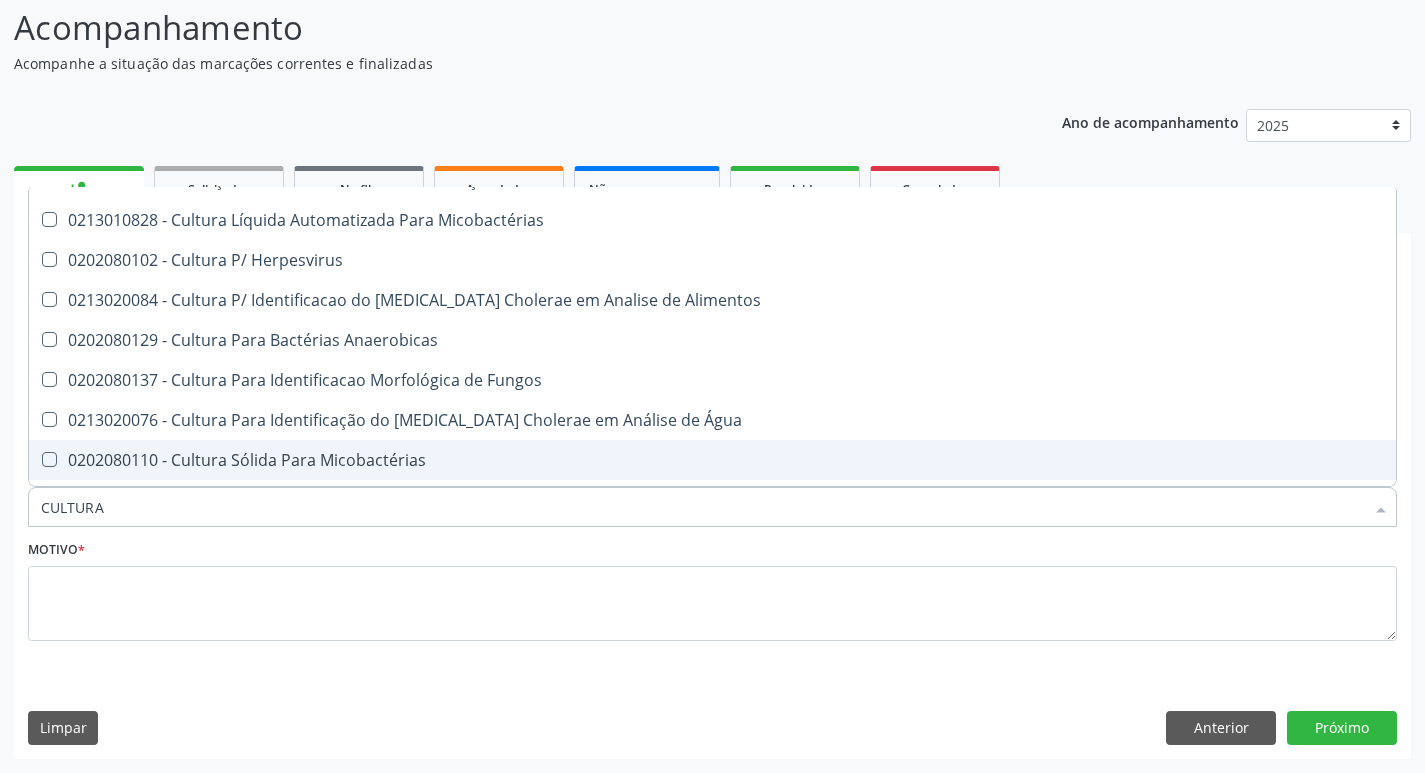 type on "CULTURA D" 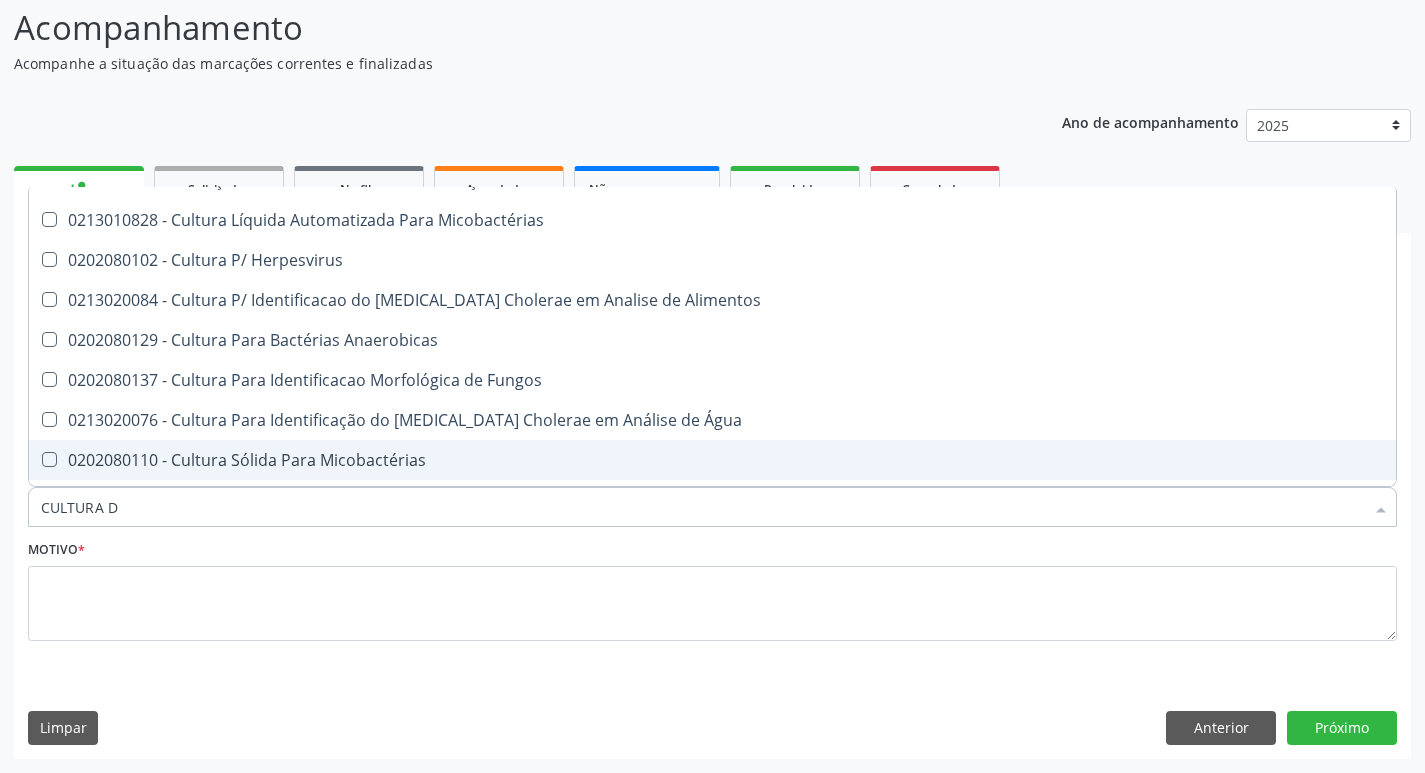 scroll, scrollTop: 0, scrollLeft: 0, axis: both 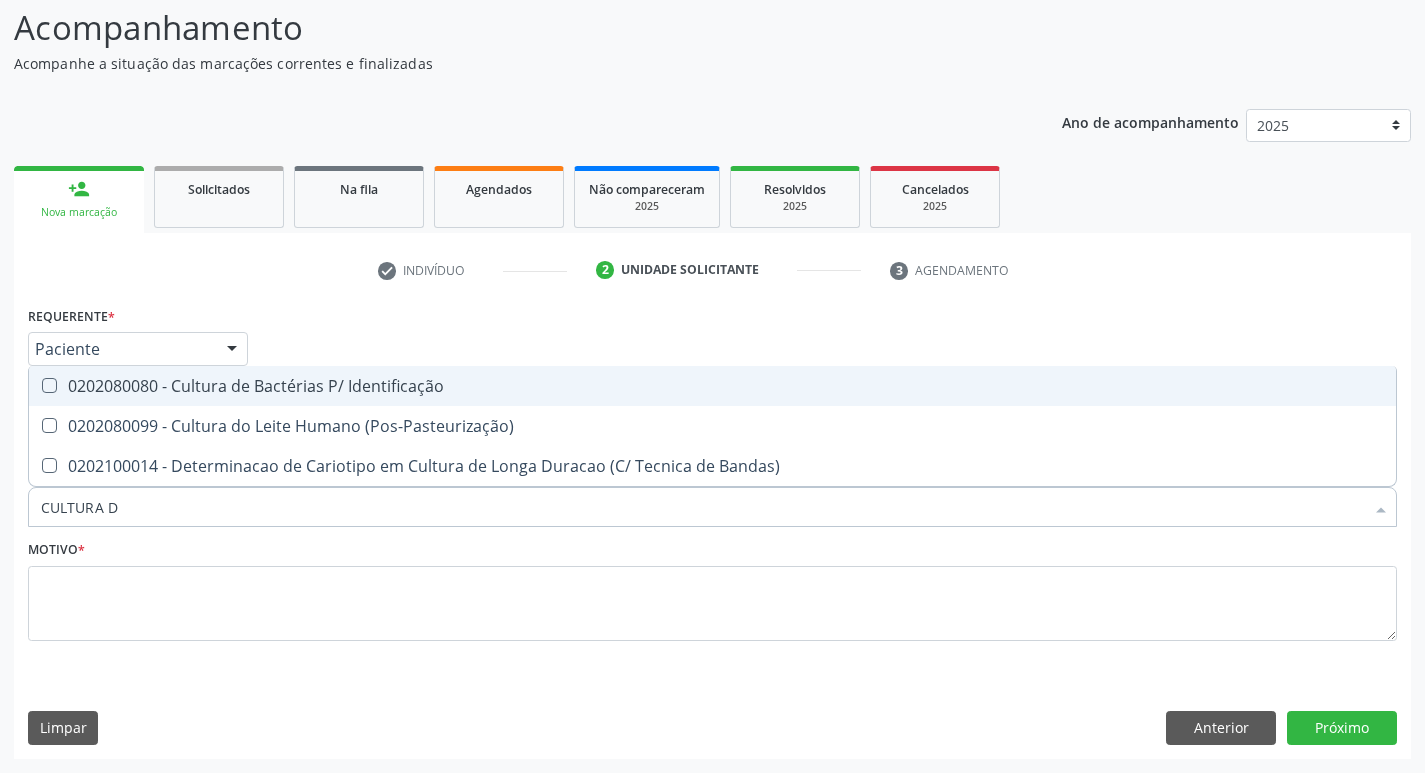 click on "0202080080 - Cultura de Bactérias P/ Identificação" at bounding box center [712, 386] 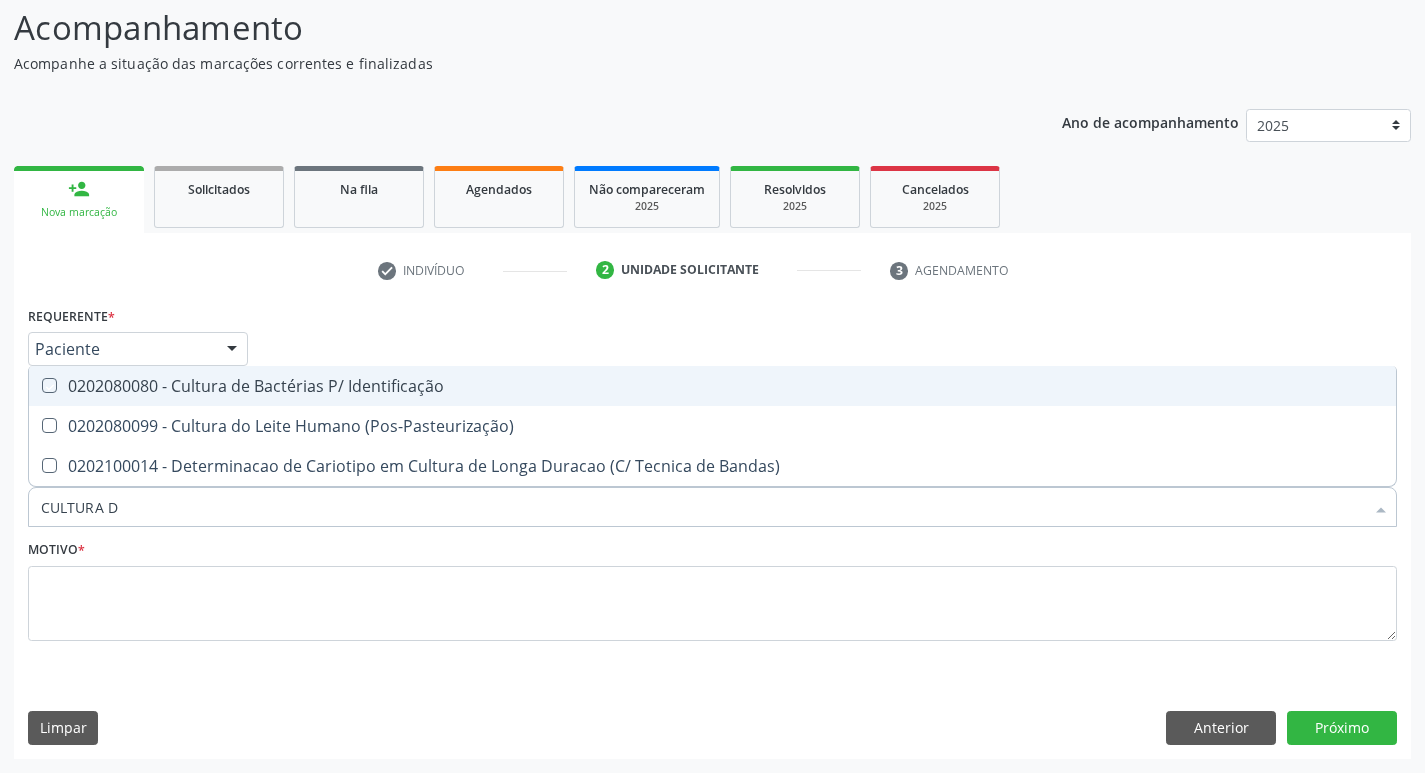 checkbox on "true" 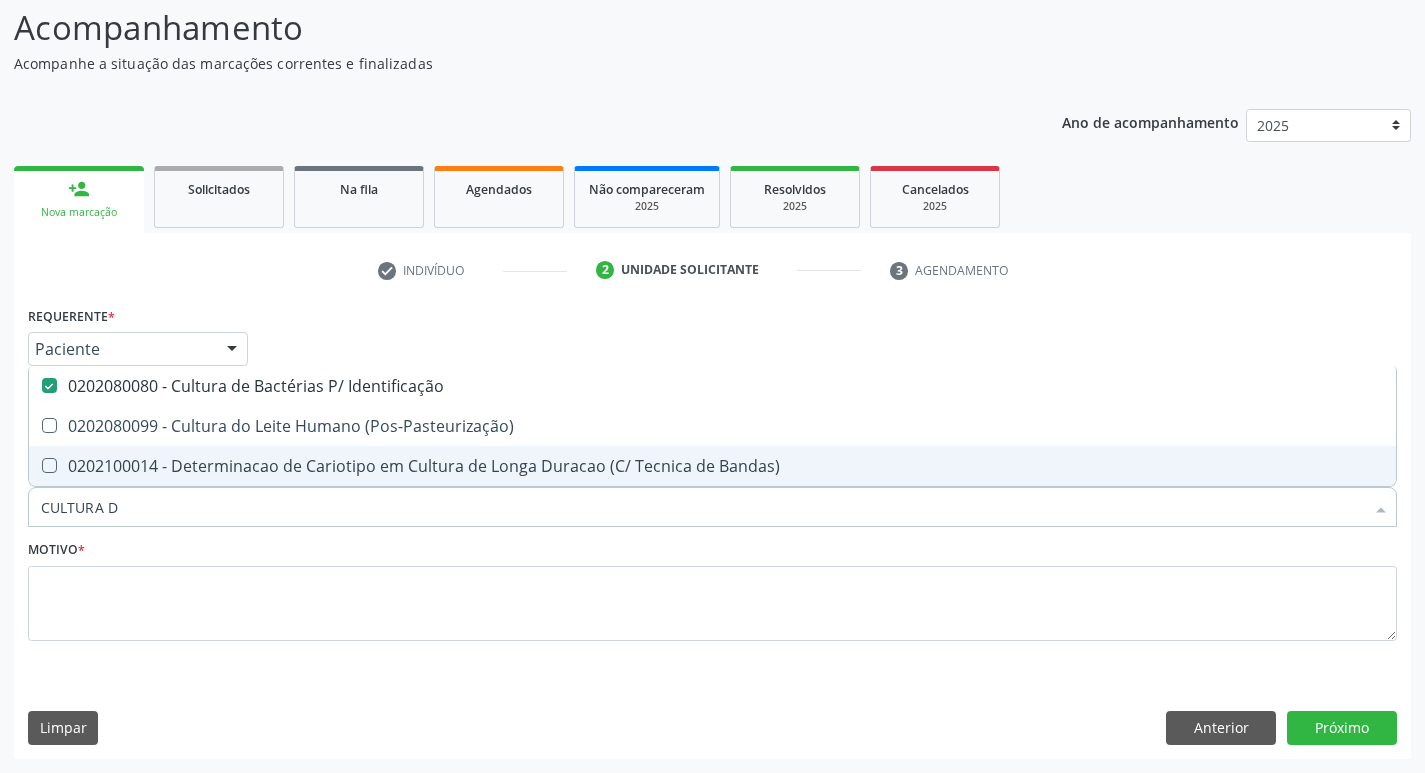 drag, startPoint x: 181, startPoint y: 519, endPoint x: 36, endPoint y: 485, distance: 148.93288 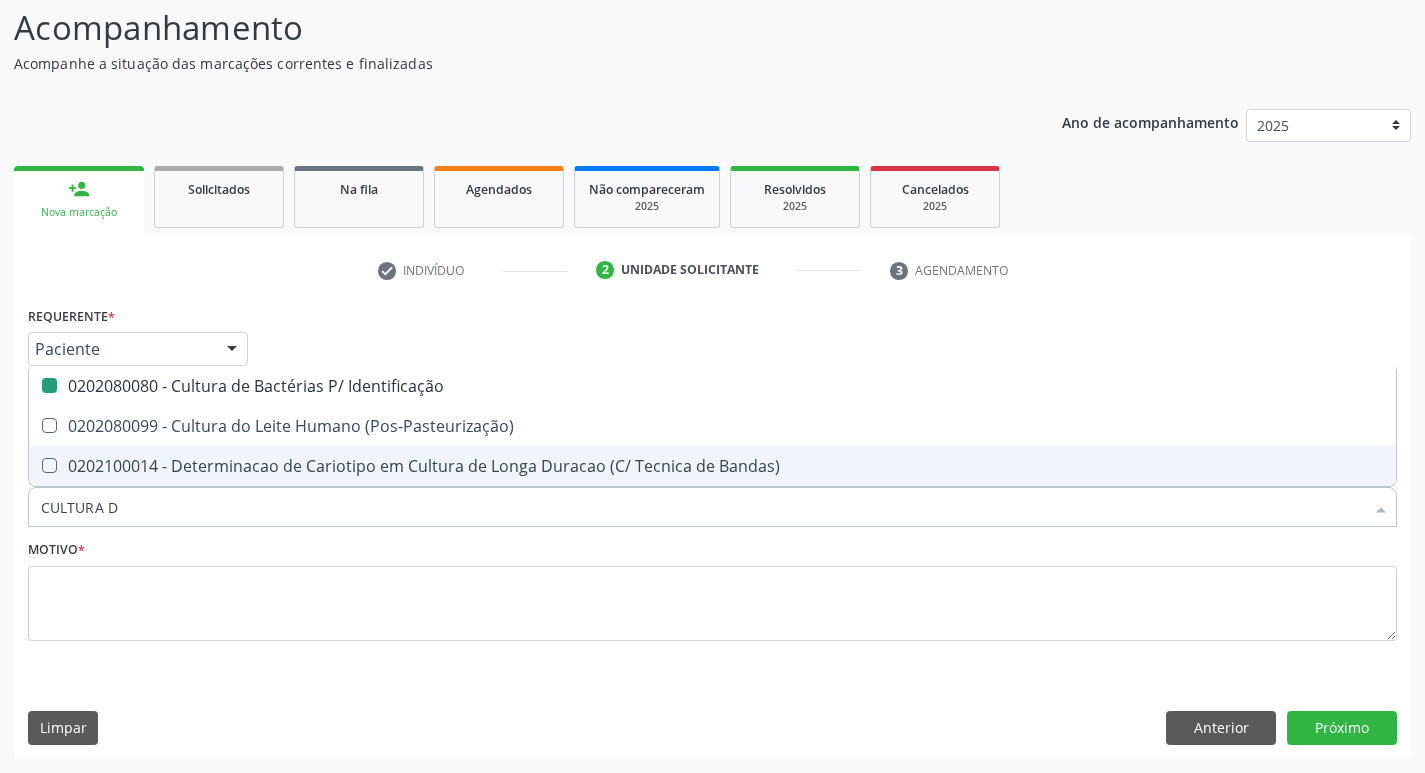 type 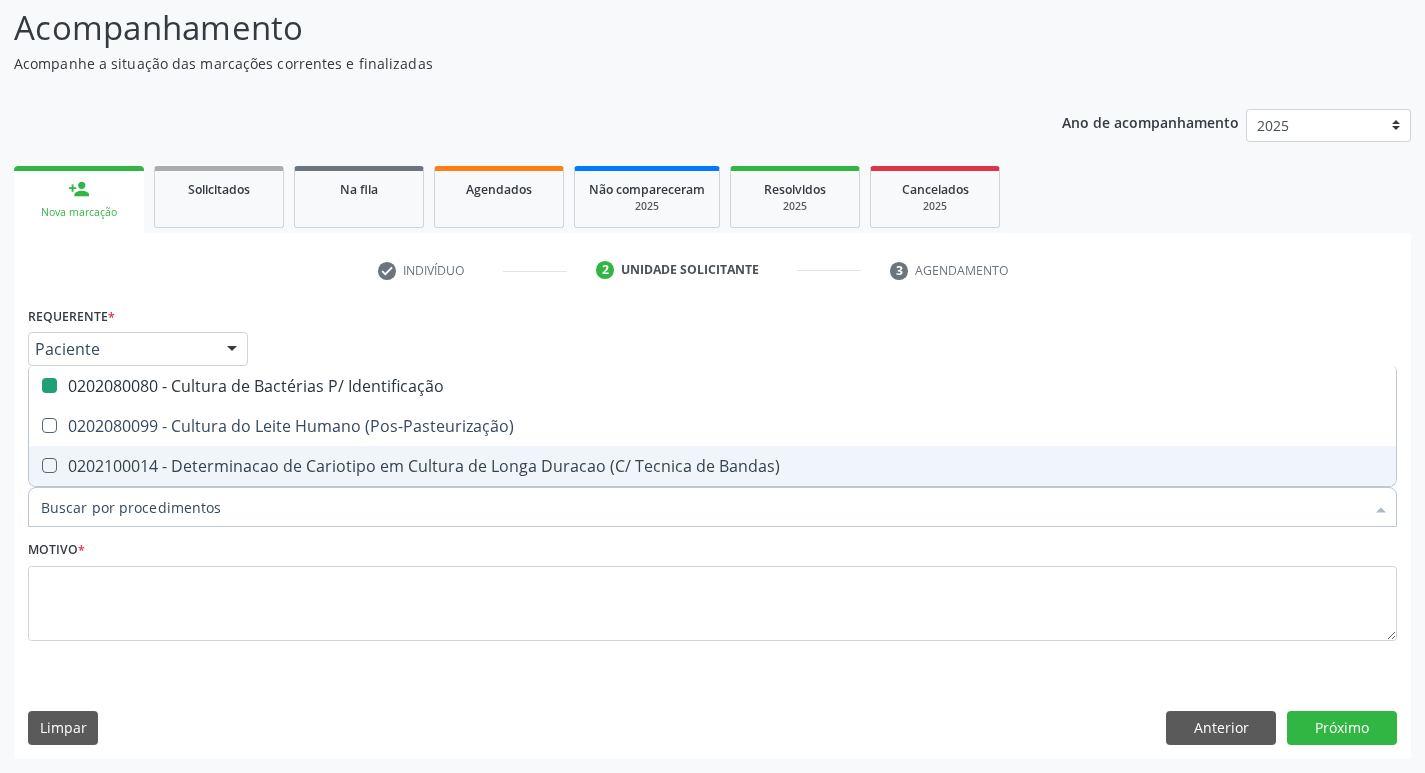 checkbox on "false" 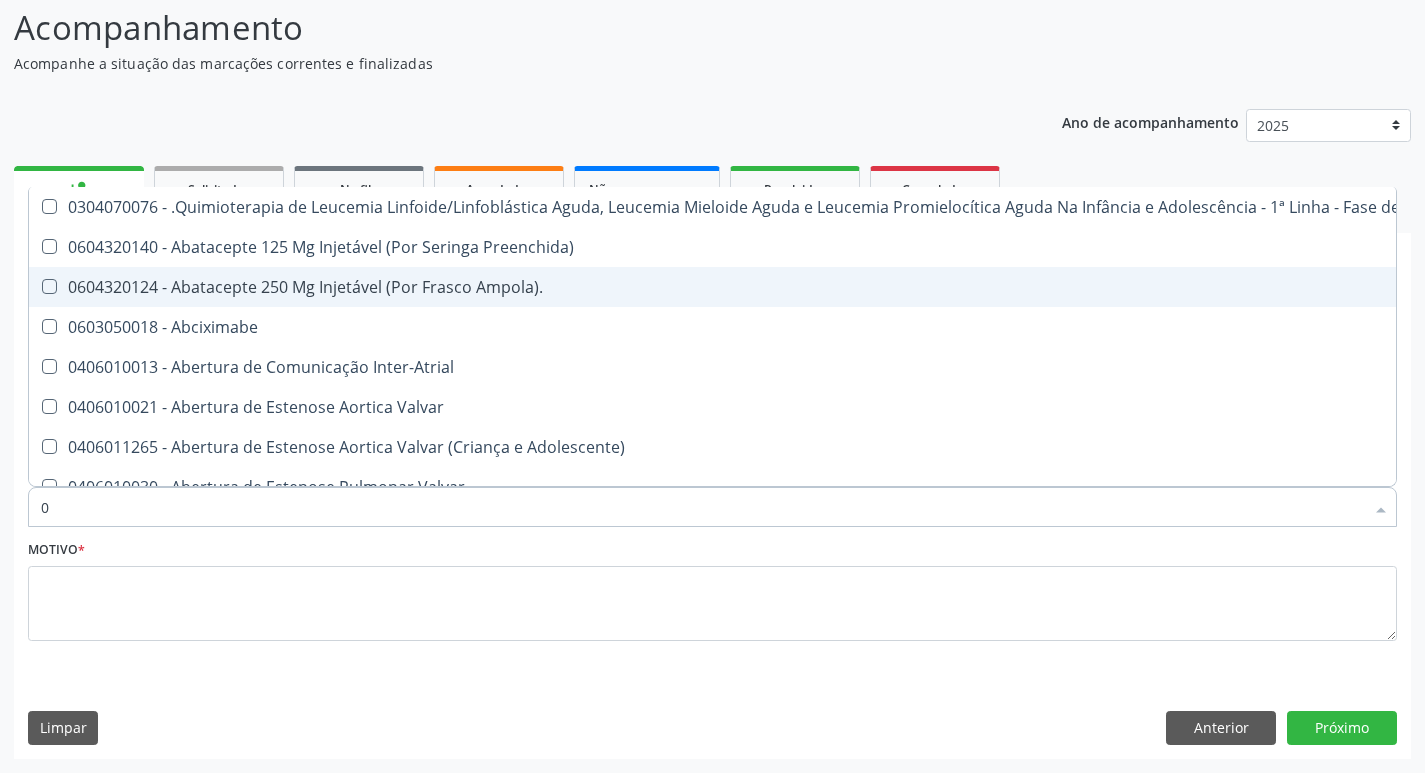 type on "02" 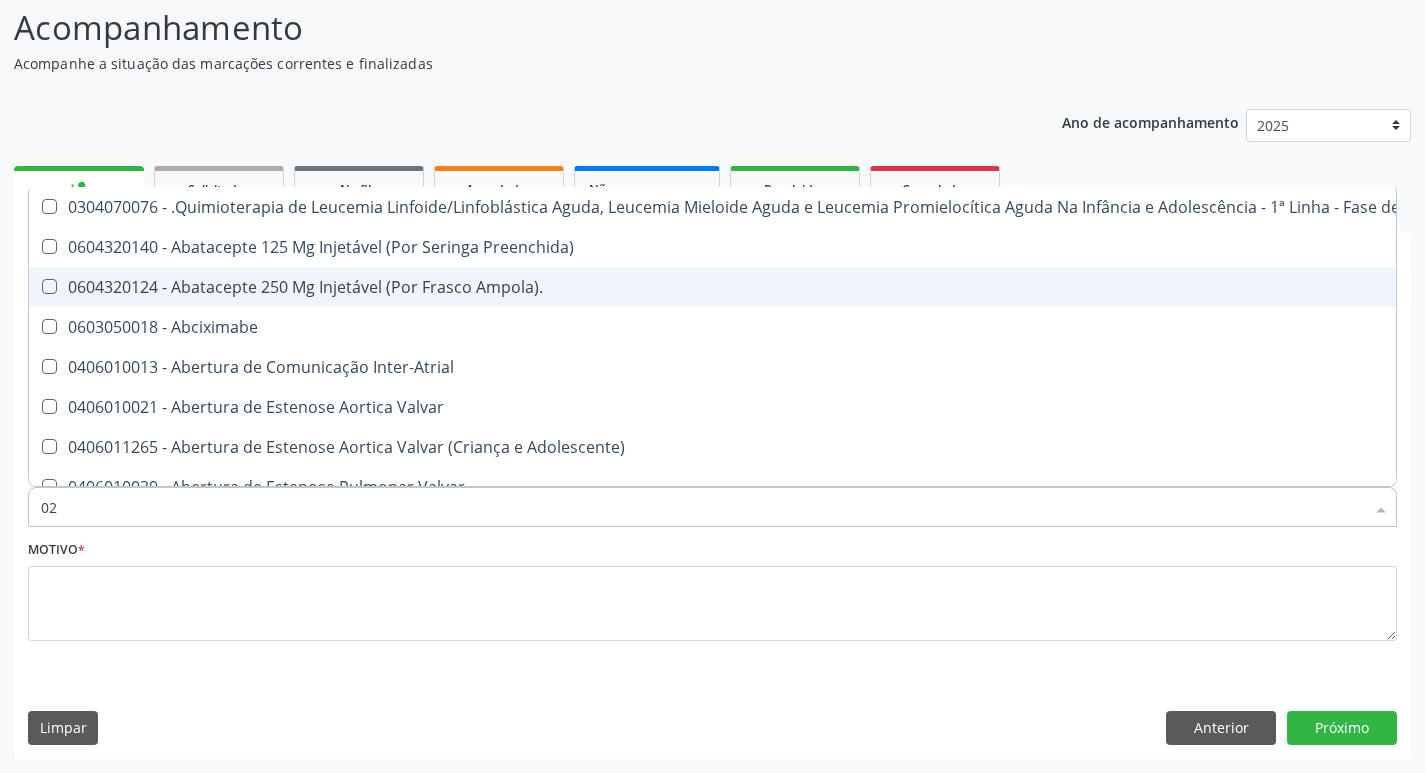 checkbox on "true" 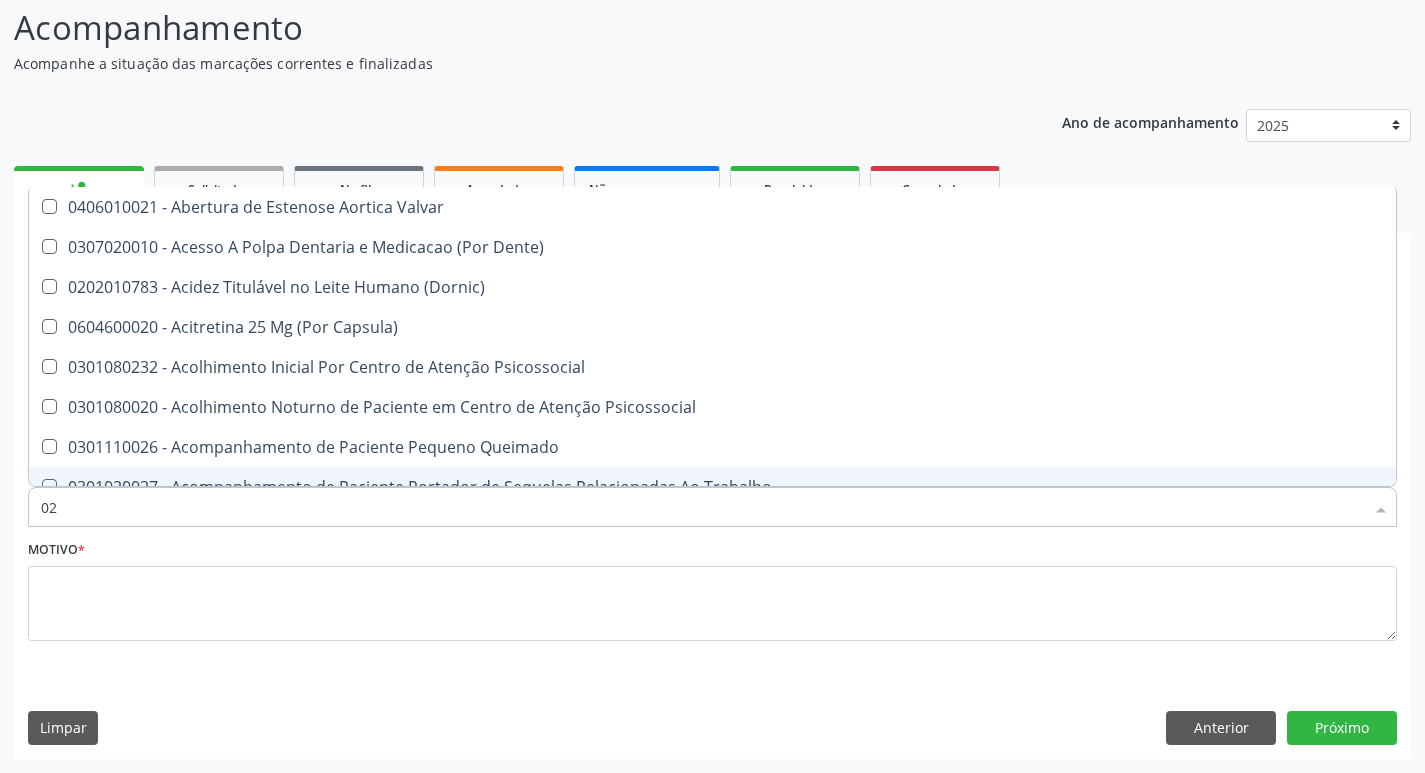 type on "020" 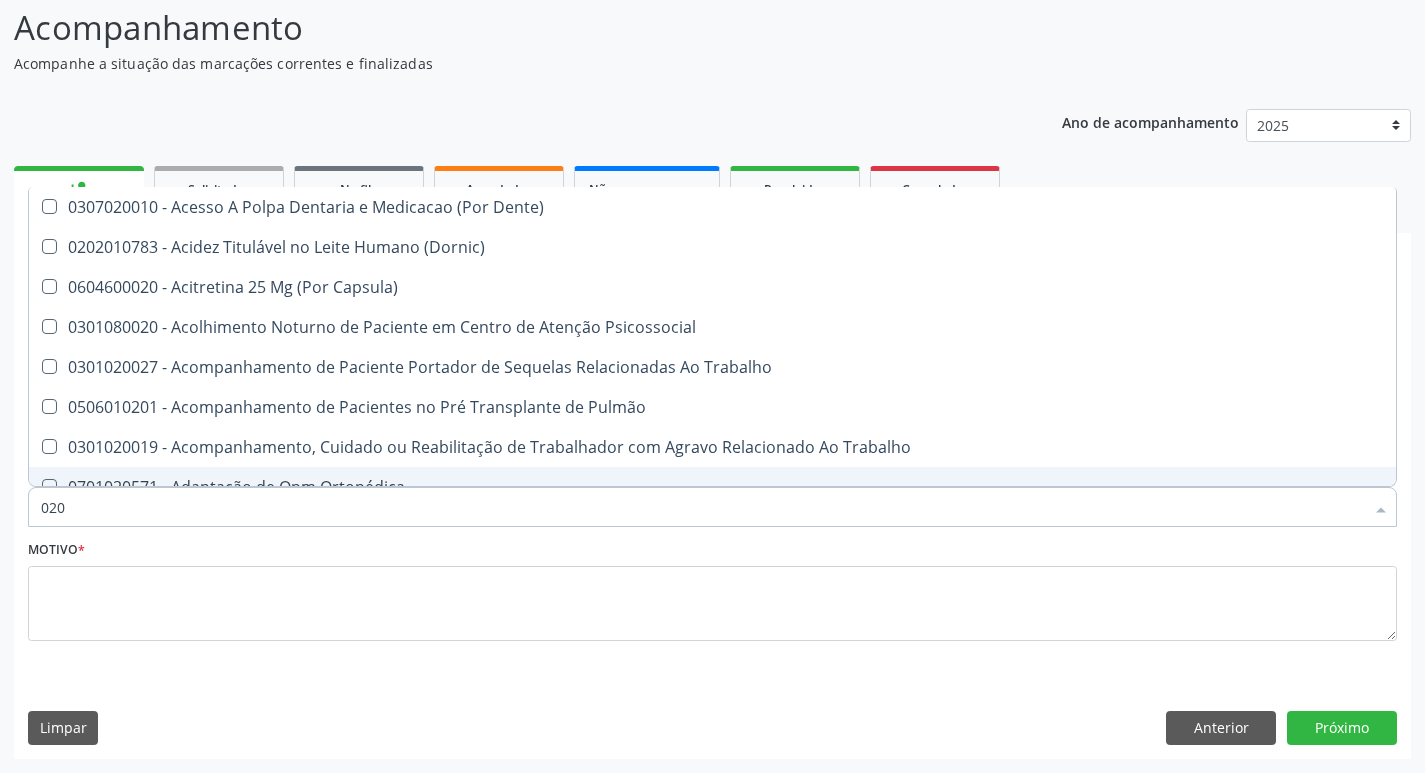 type on "0202" 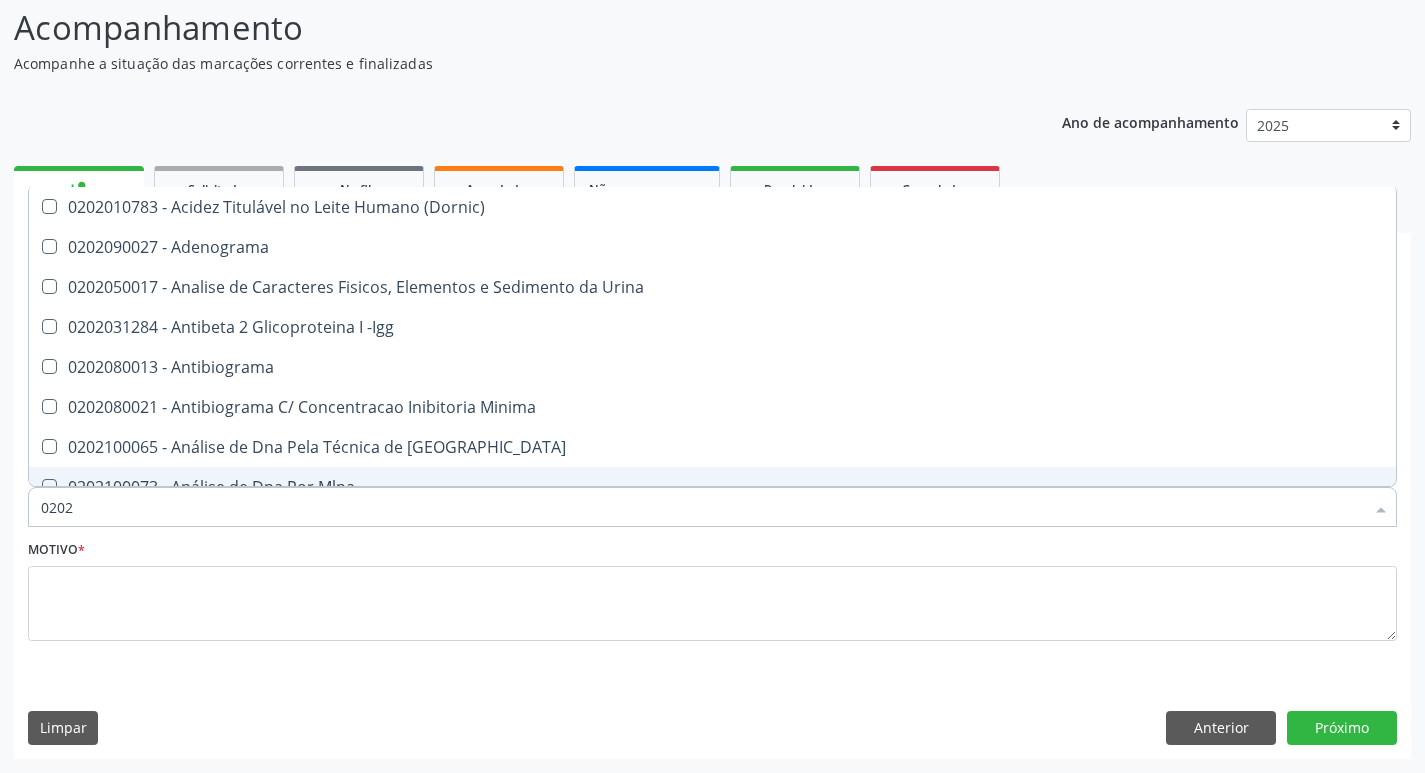type on "02020" 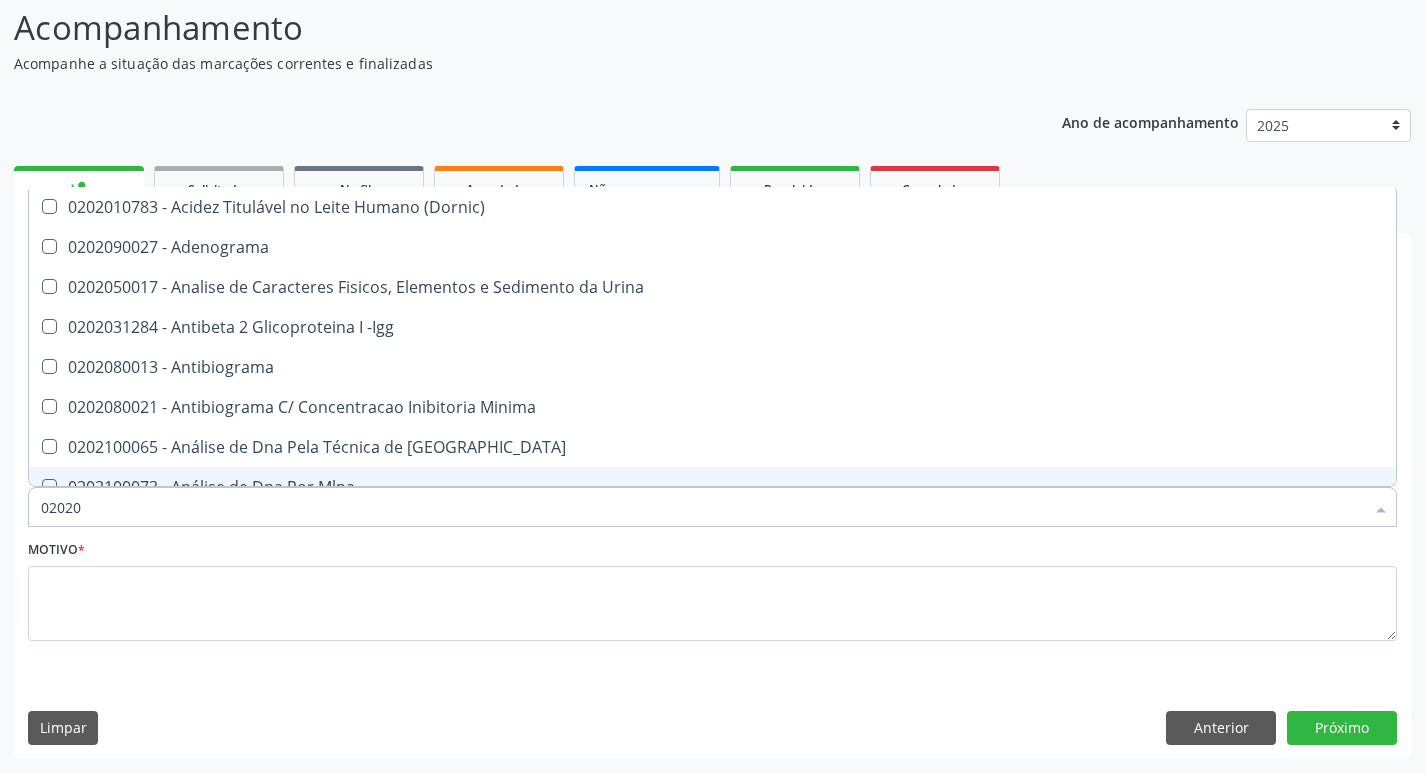 checkbox on "true" 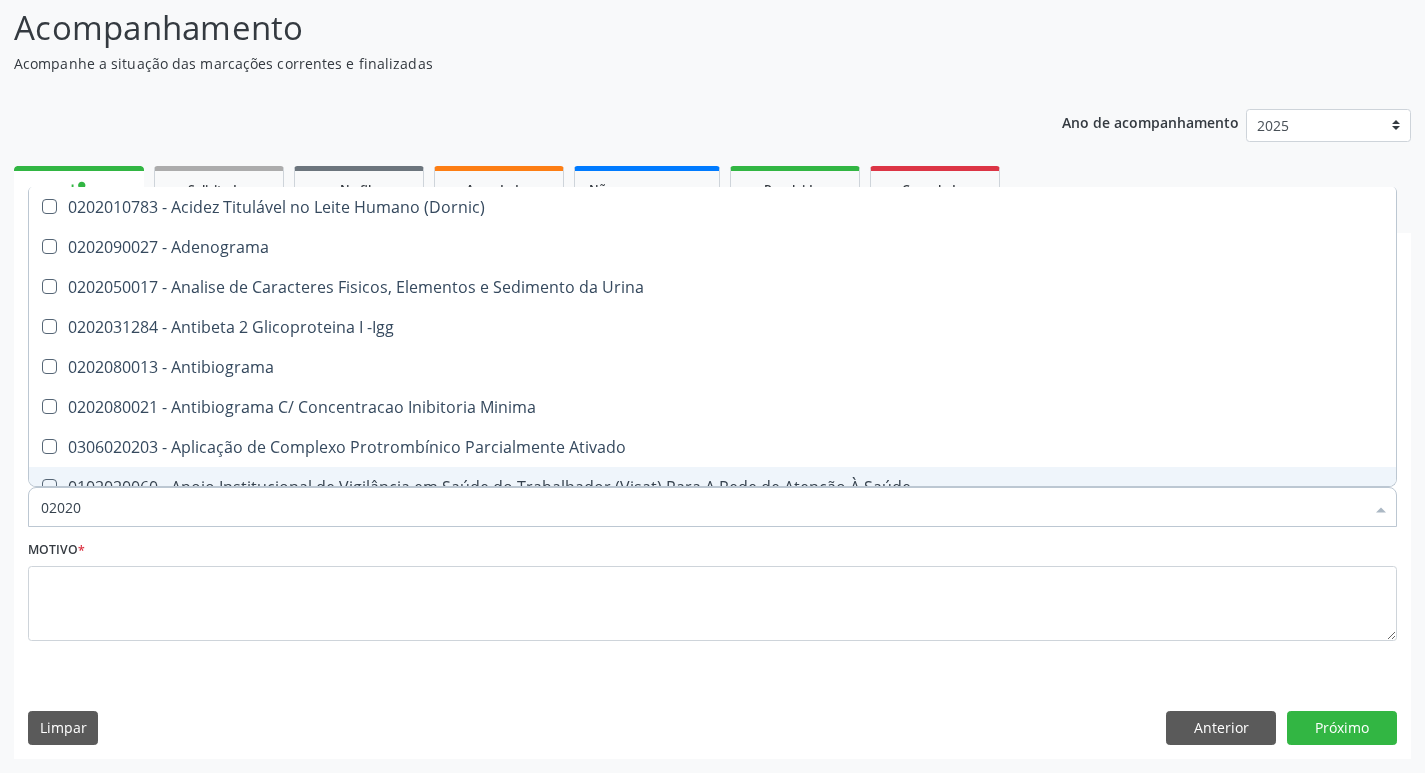 type on "020203" 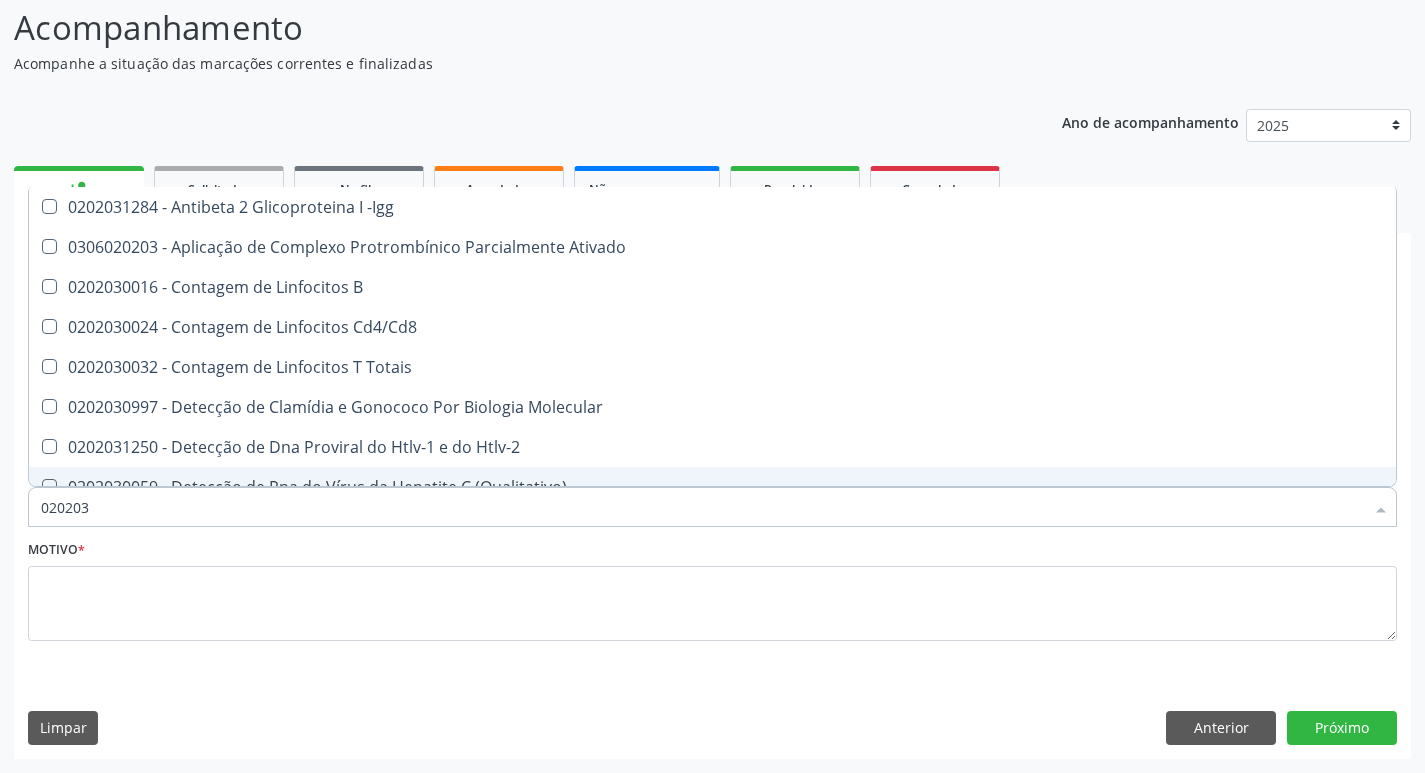 type on "0202030" 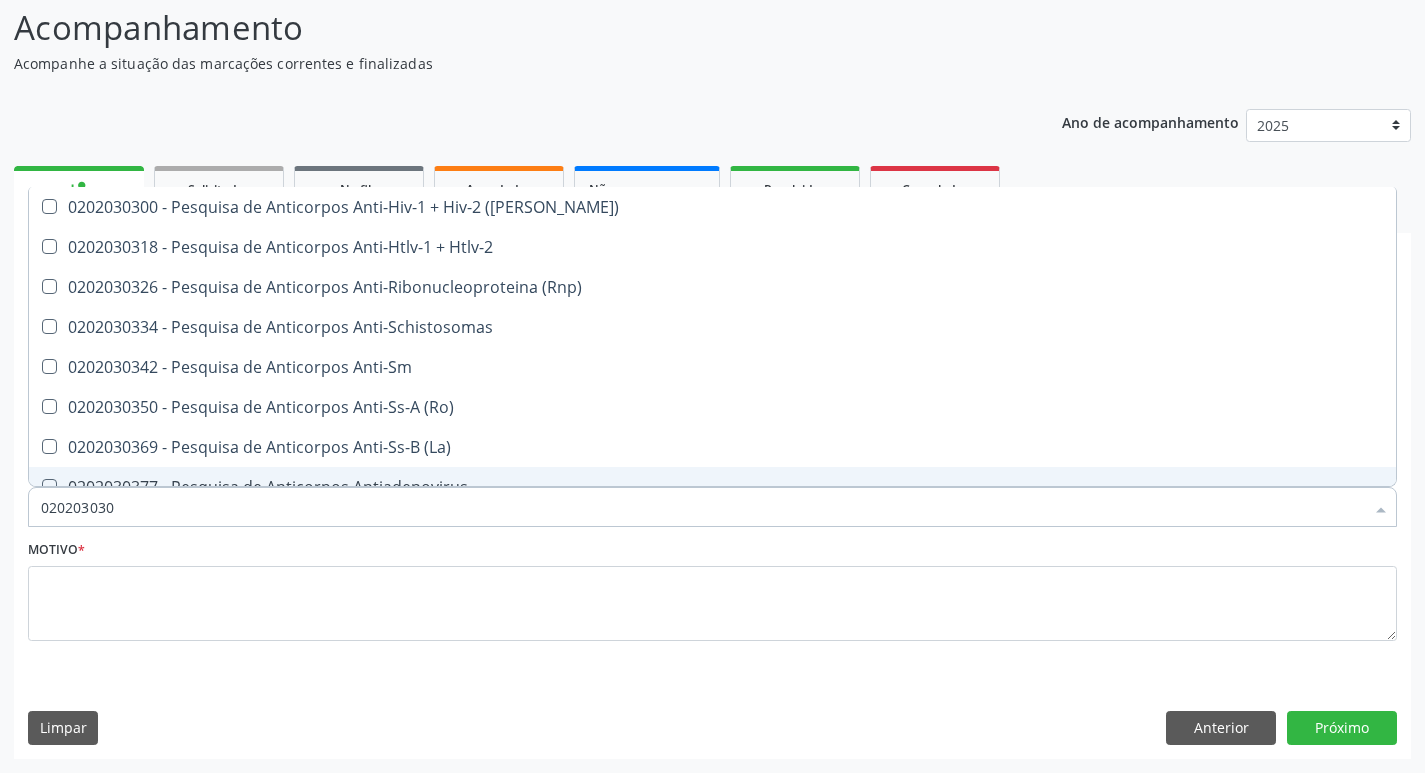 type on "0202030300" 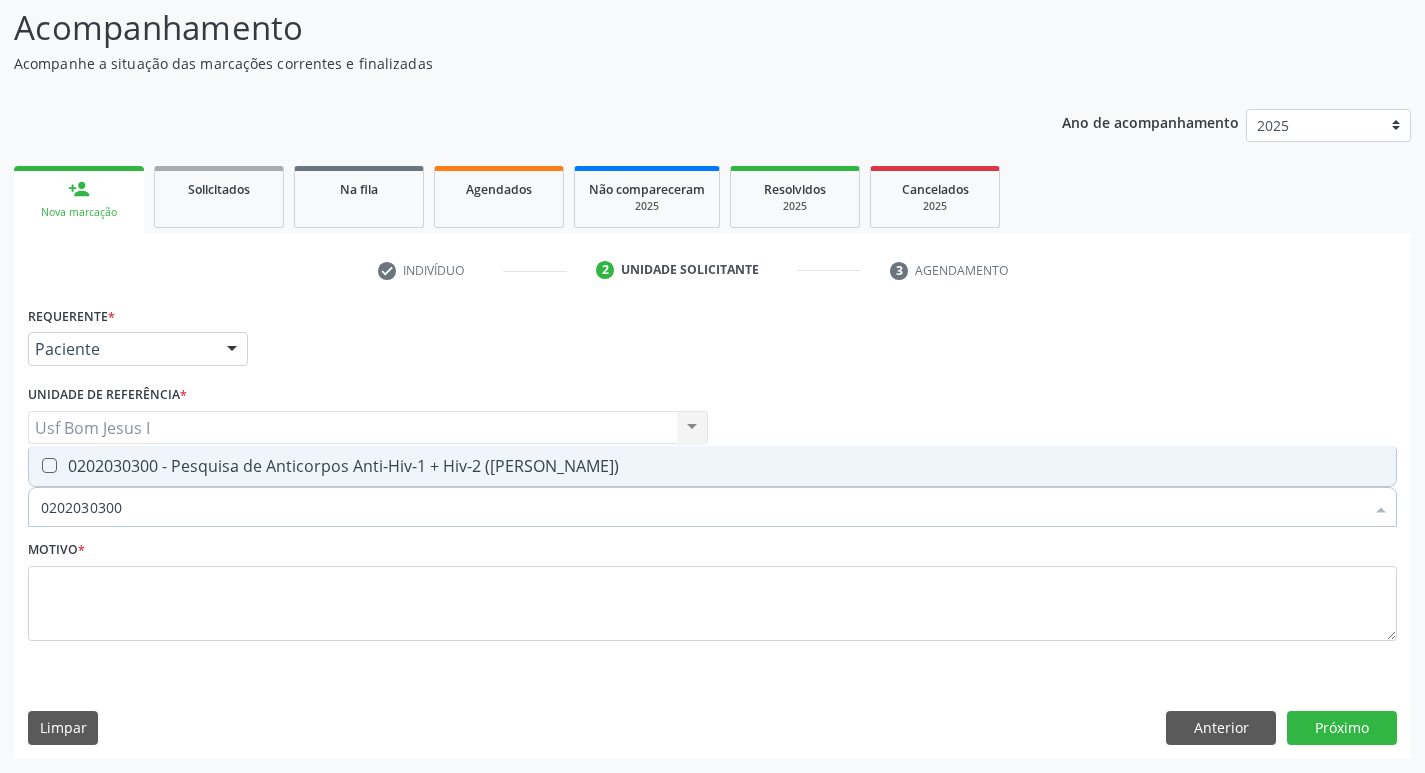click at bounding box center [49, 465] 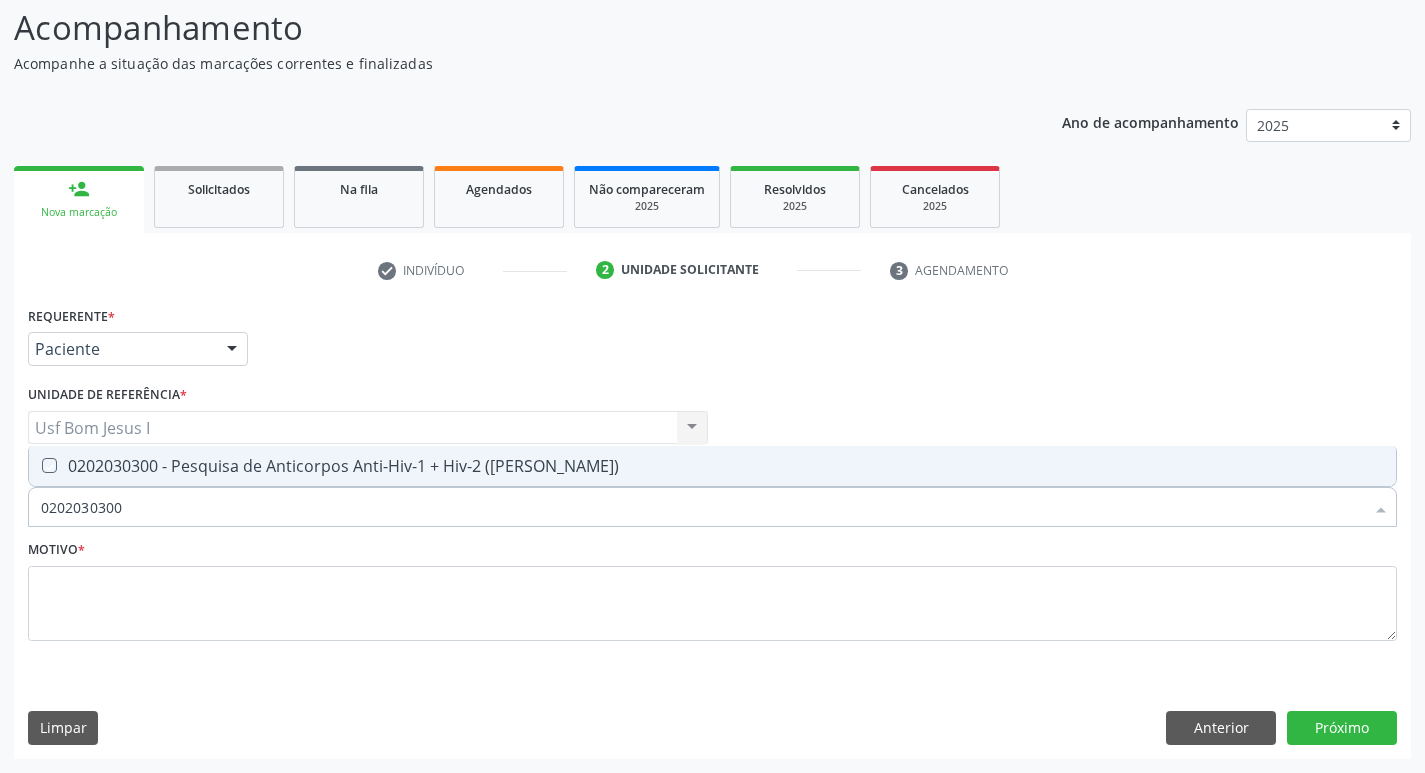 checkbox on "true" 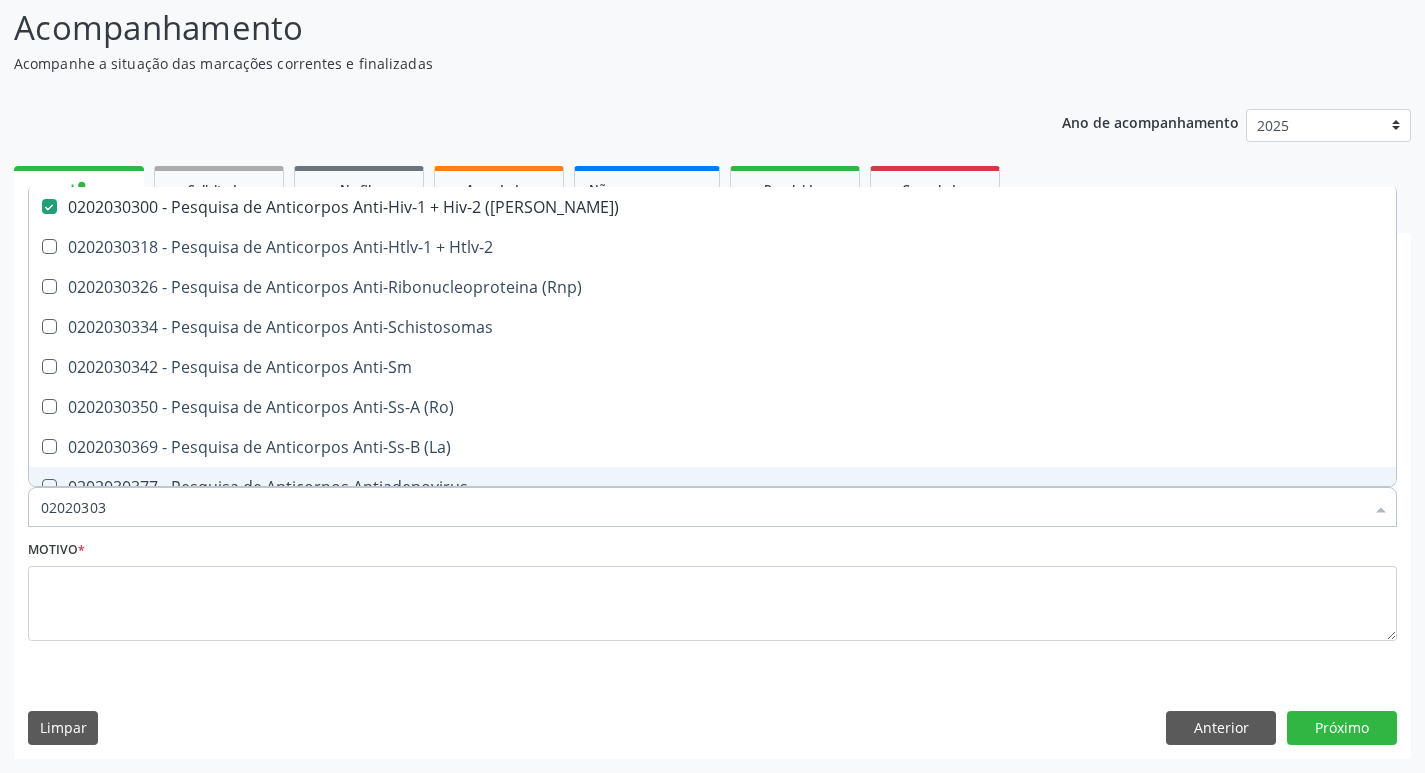type on "0202030" 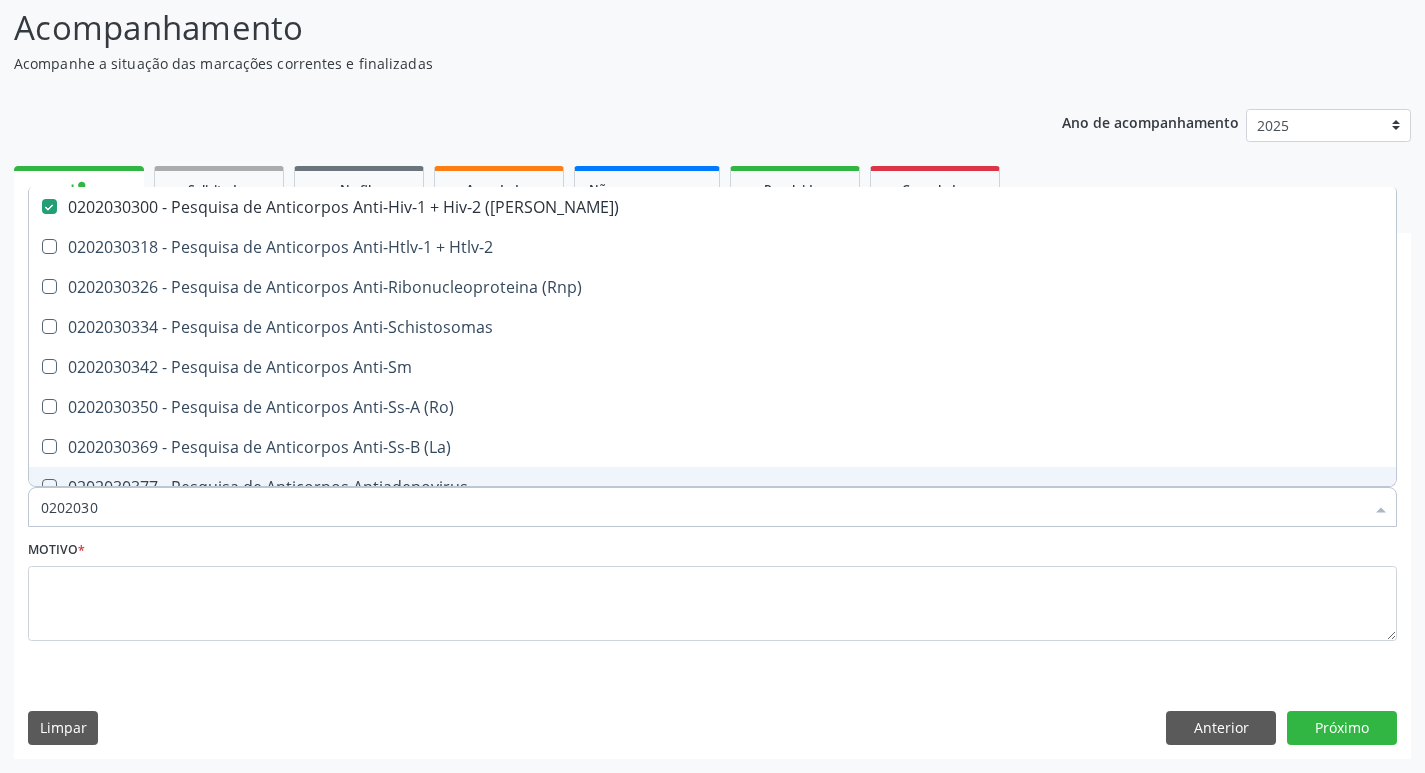 checkbox on "false" 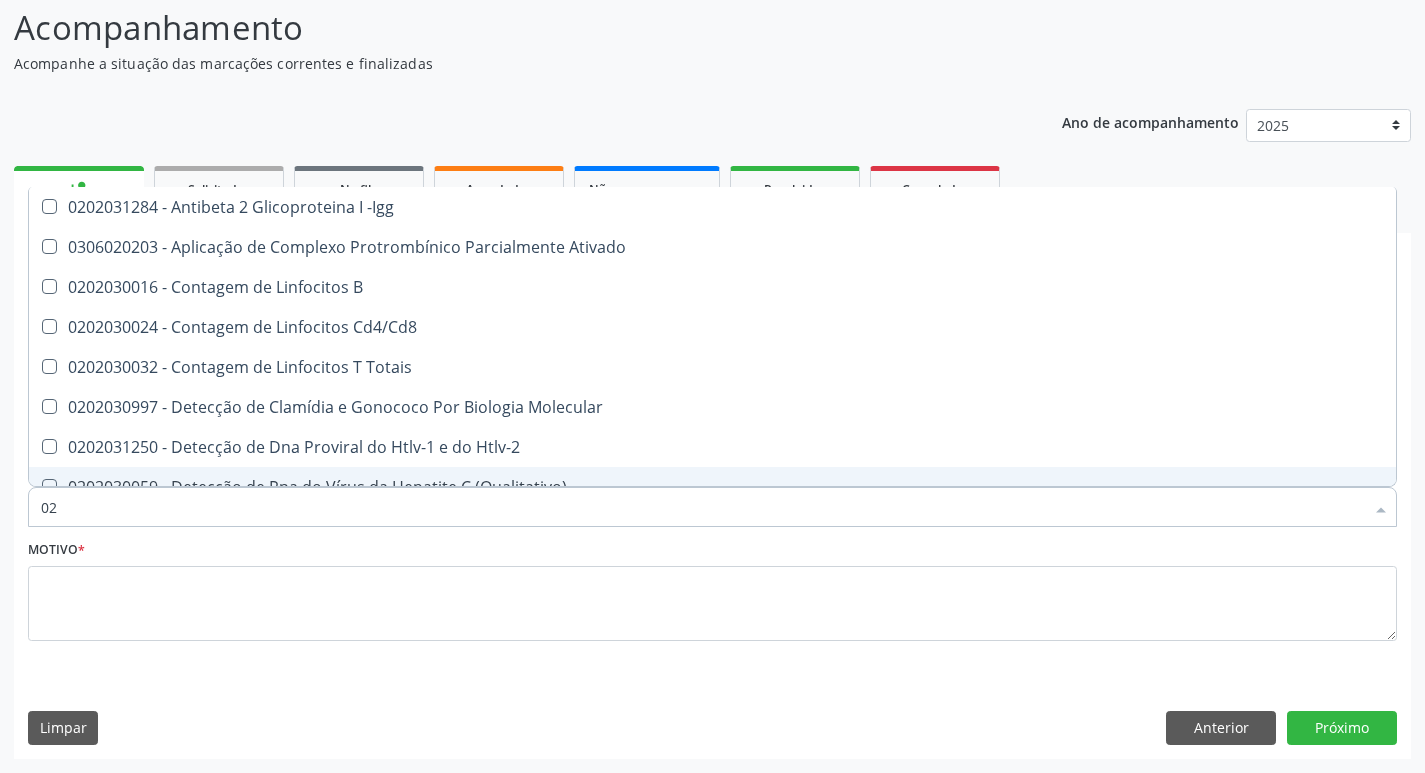 type on "0" 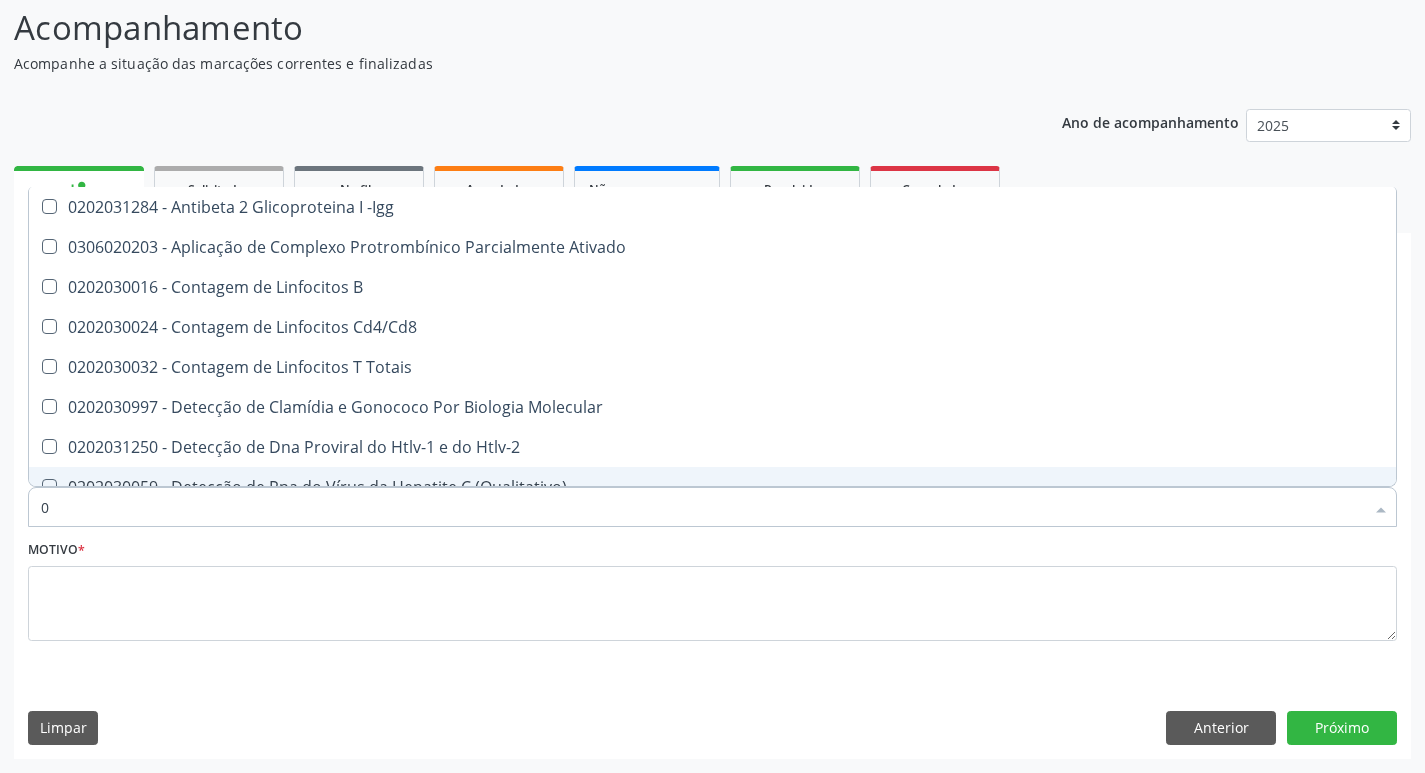 type 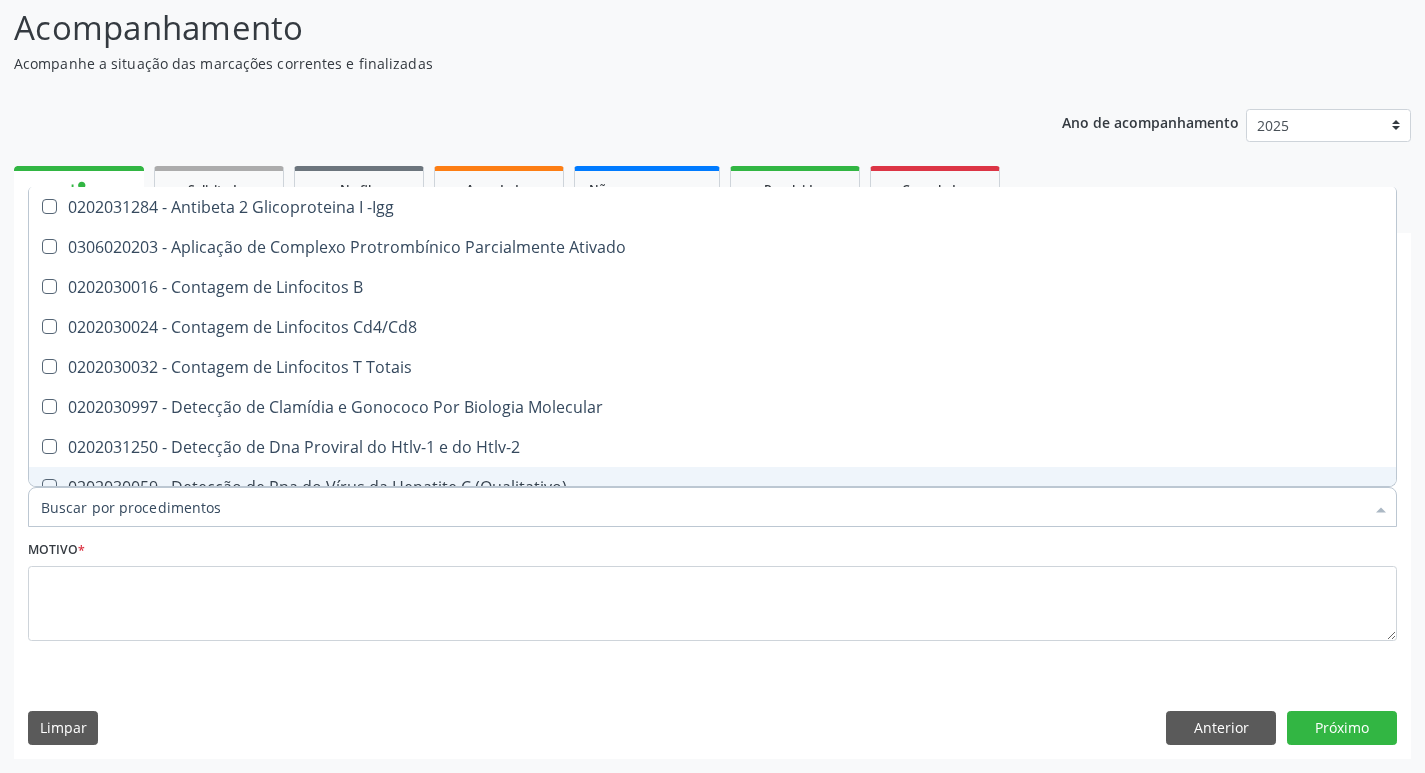 checkbox on "false" 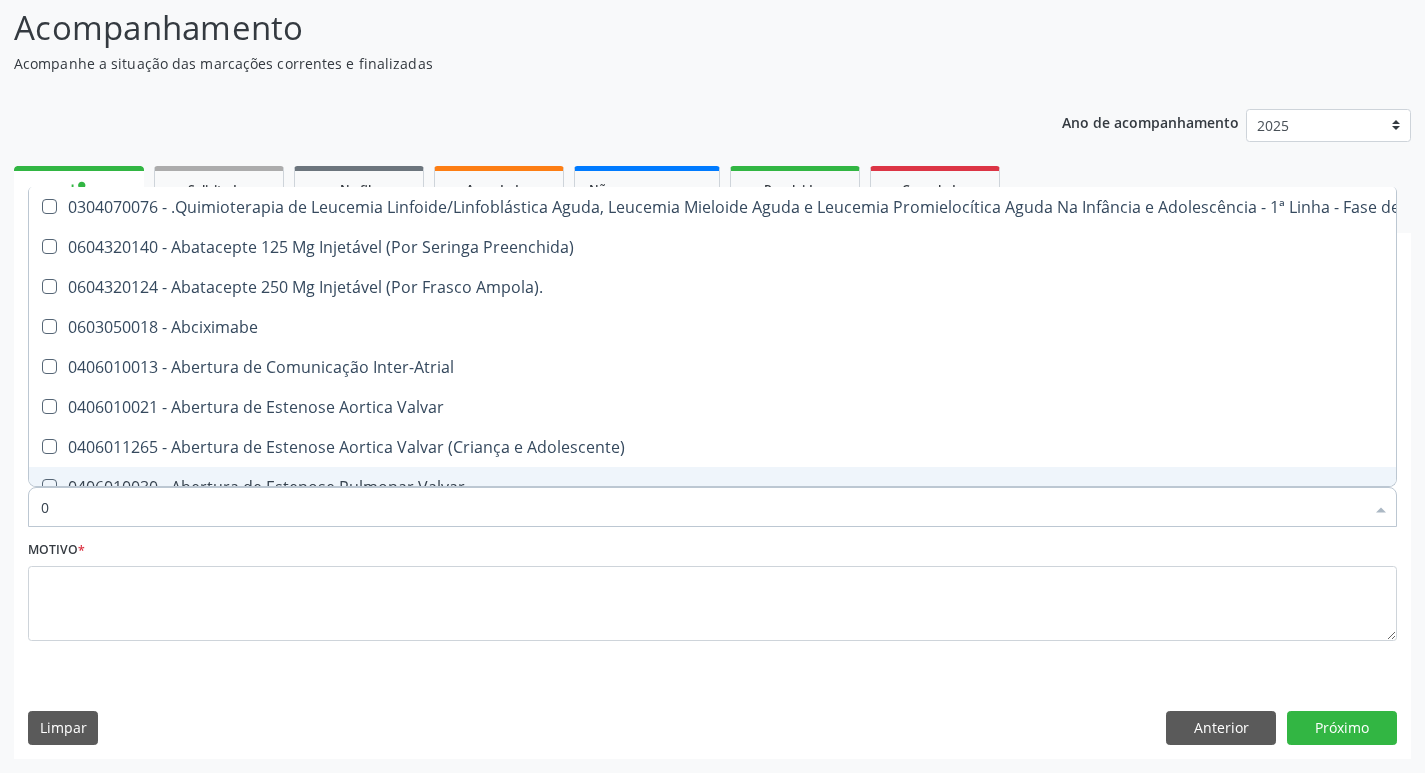 type on "02" 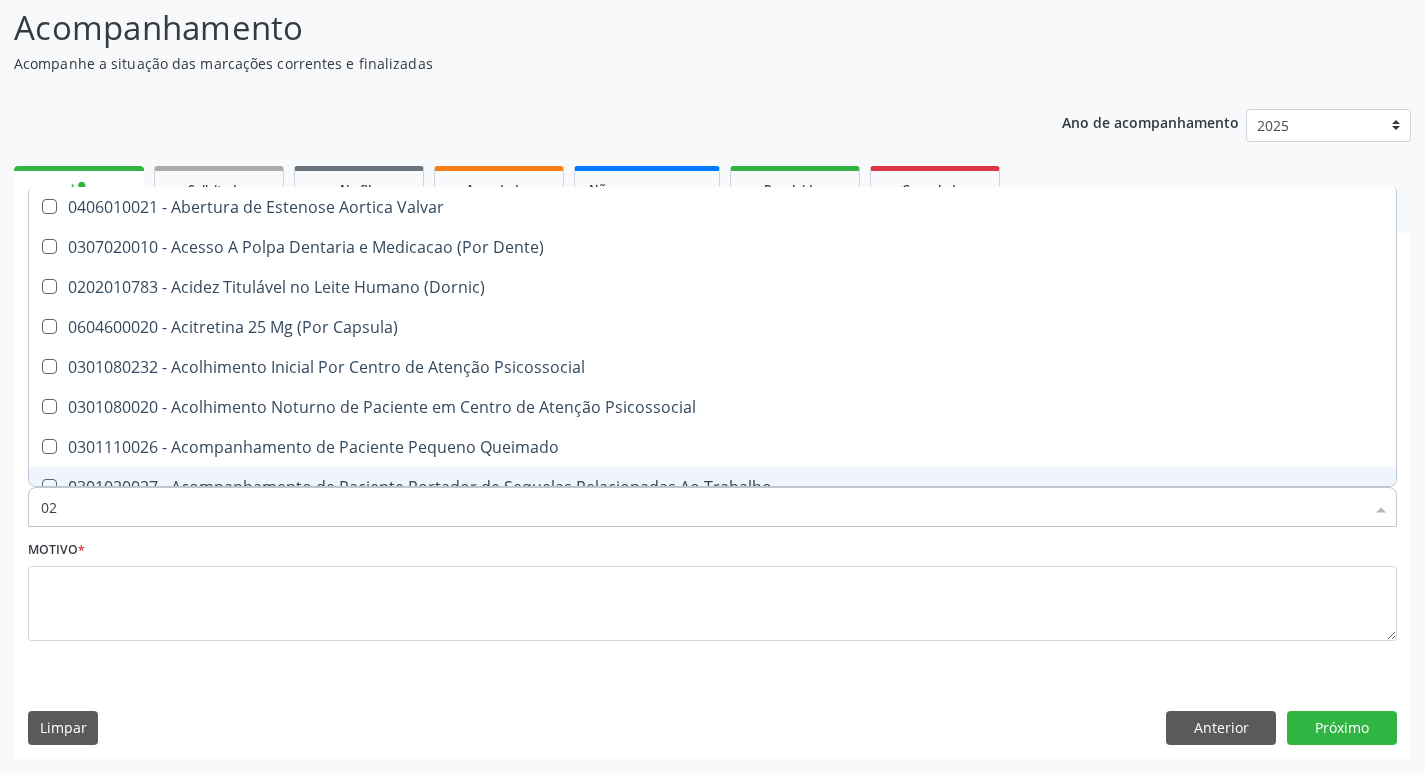 type on "020" 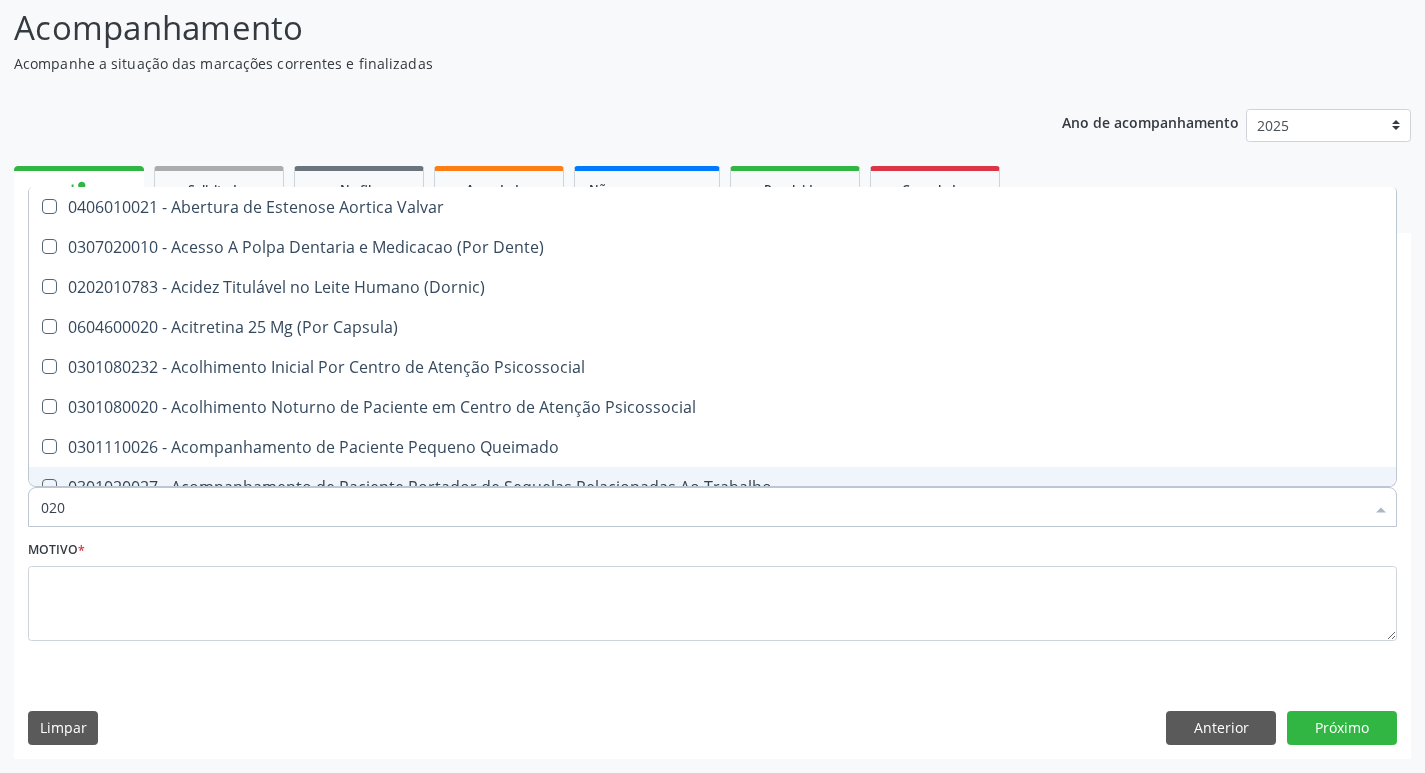 checkbox on "true" 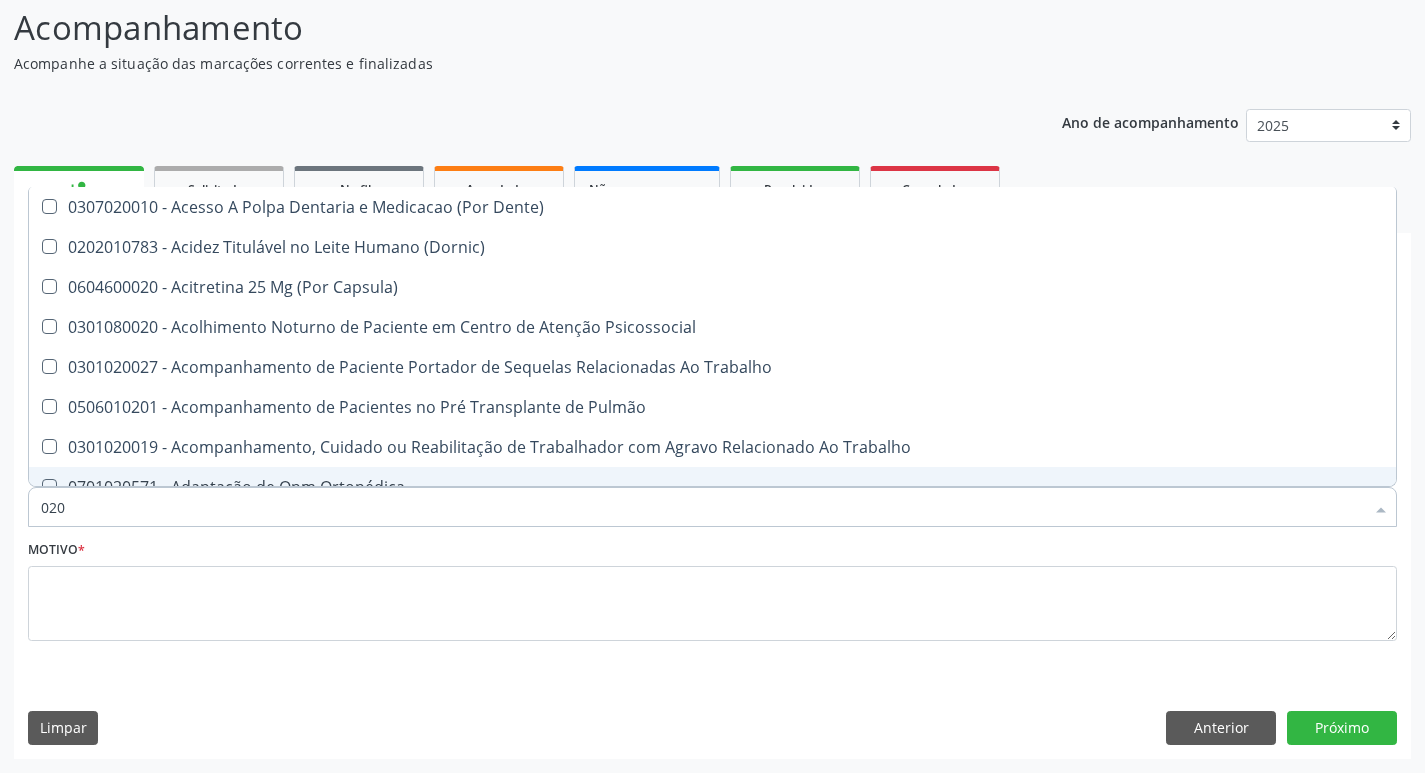 type on "0202" 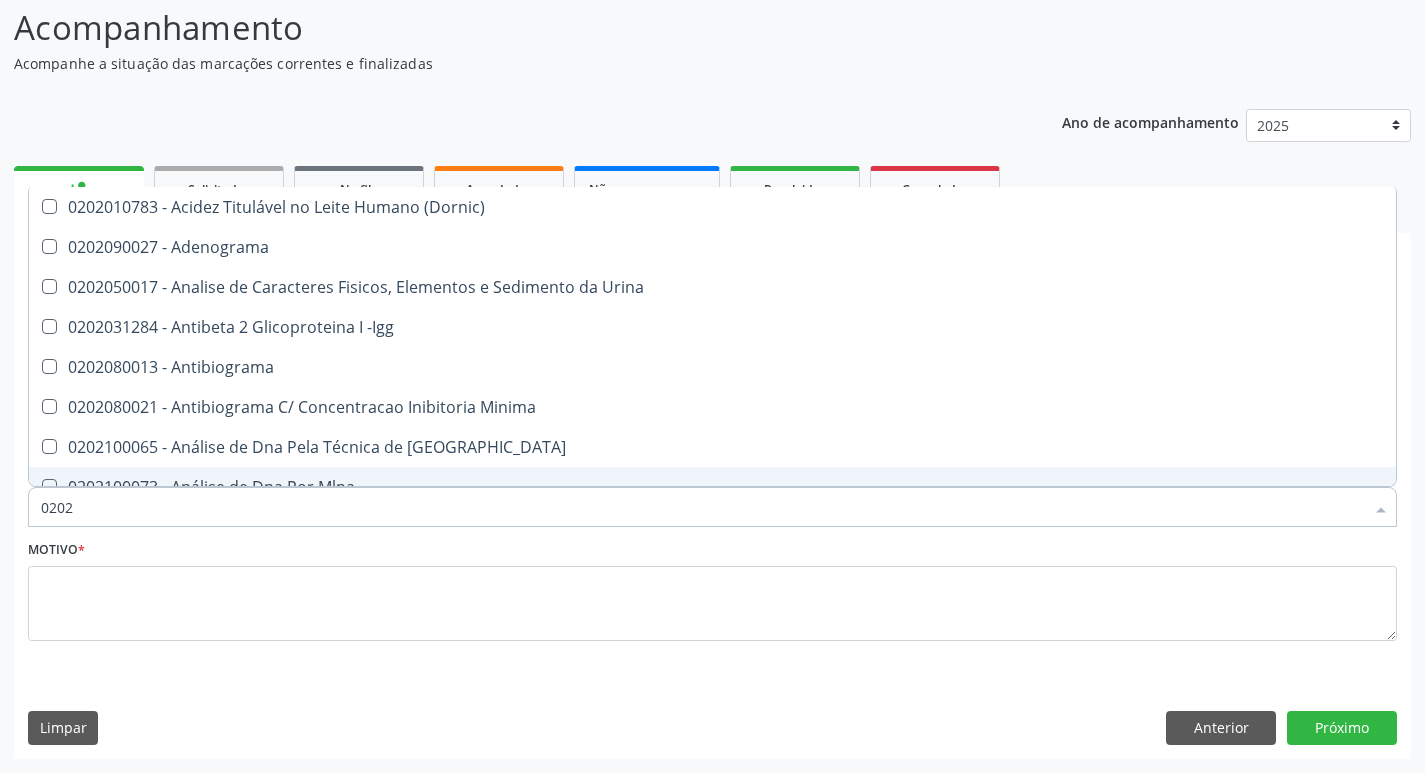 type on "02020" 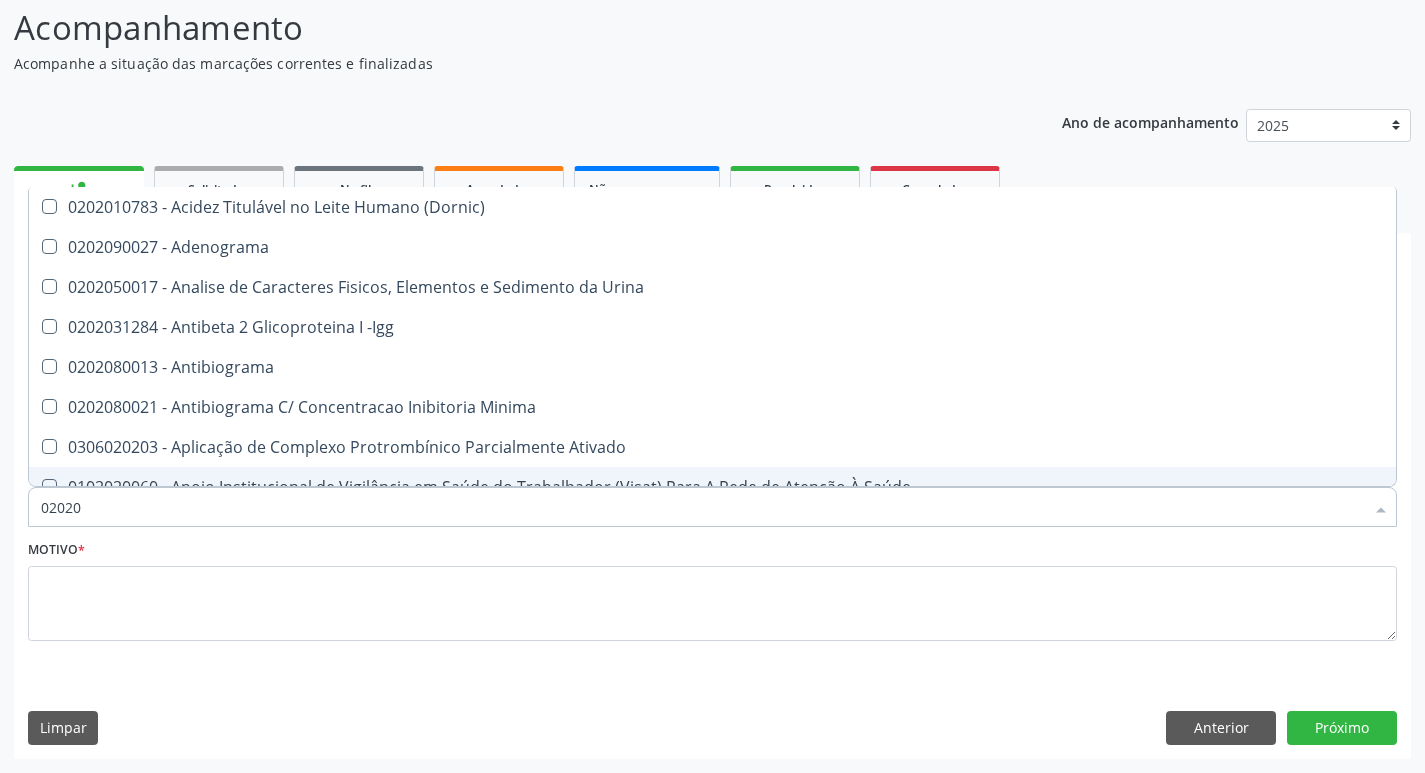 type on "020203" 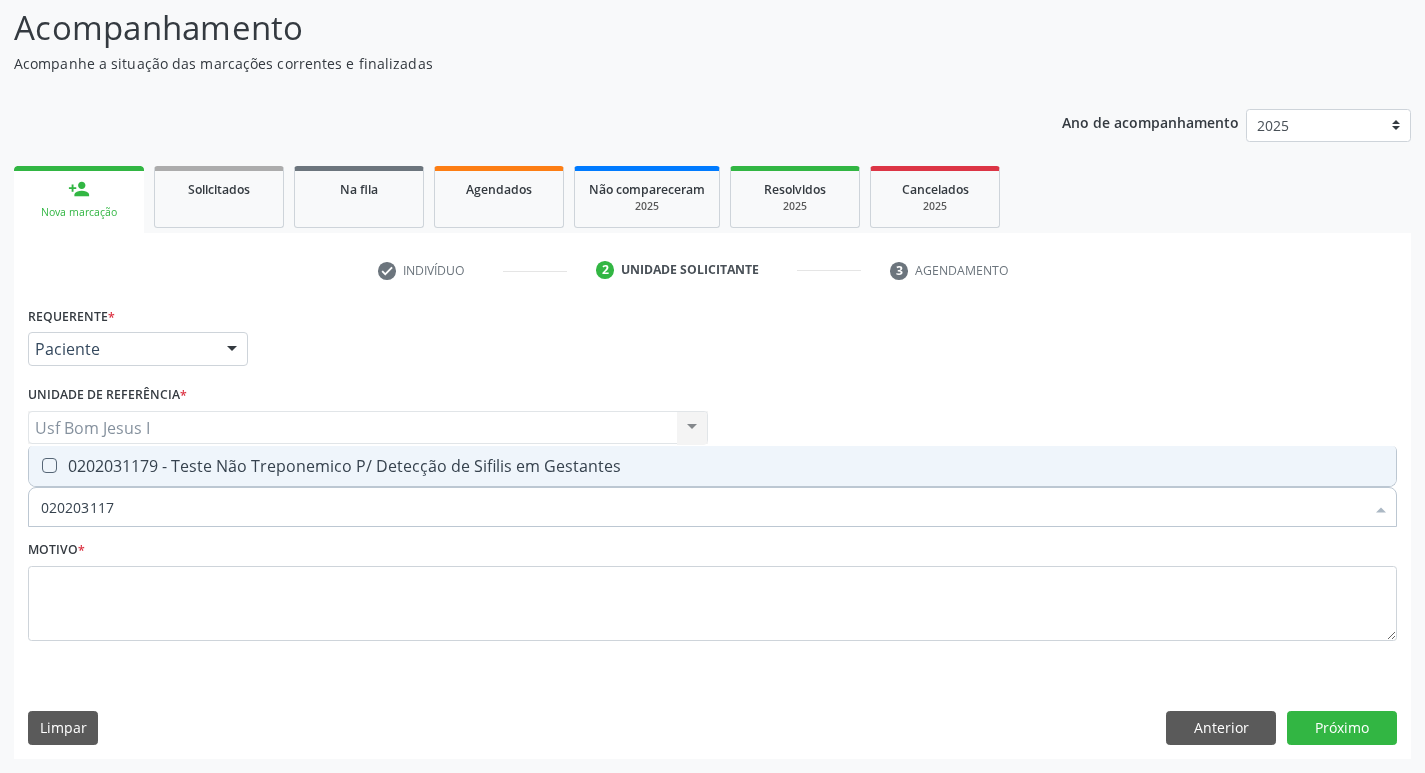 type on "0202031179" 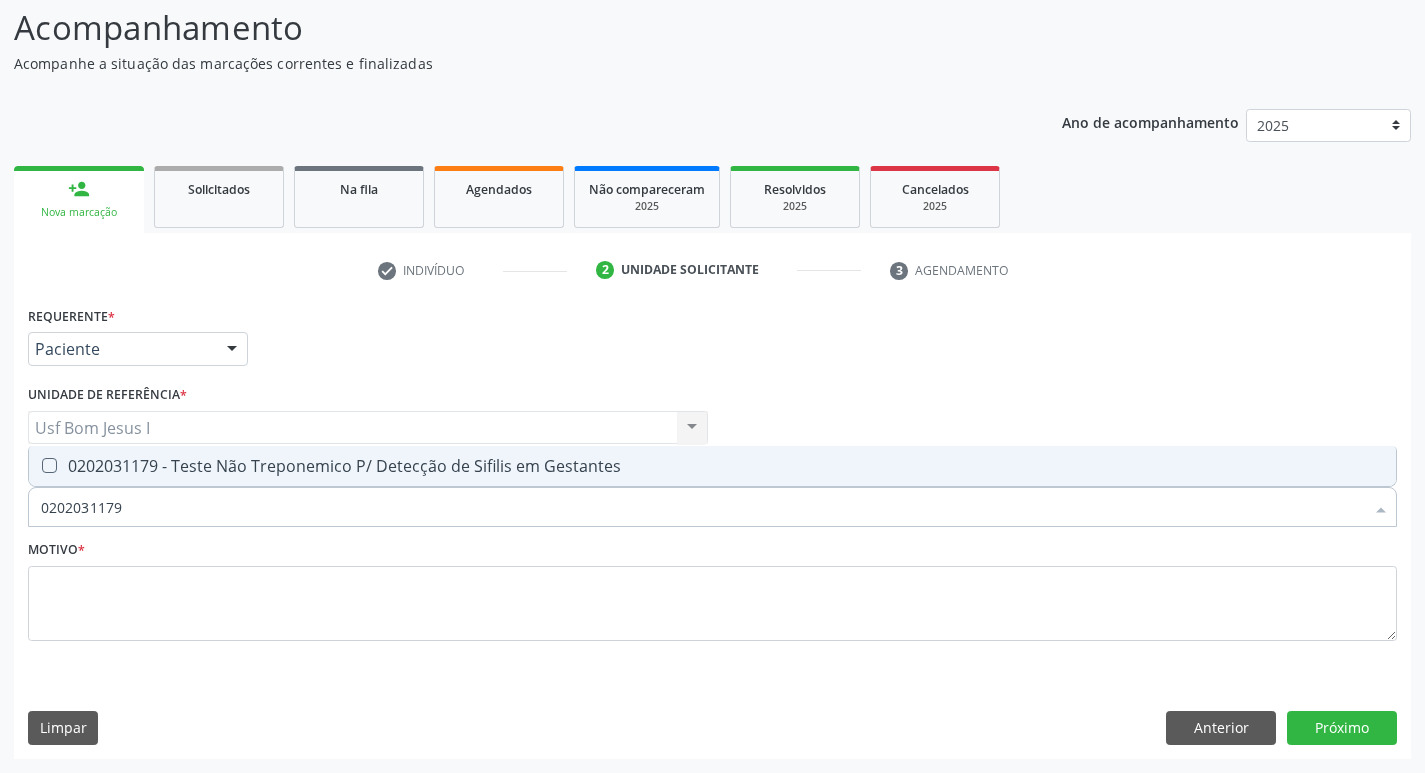 click on "0202031179 - Teste Não Treponemico P/ Detecção de Sifilis em Gestantes" at bounding box center [712, 466] 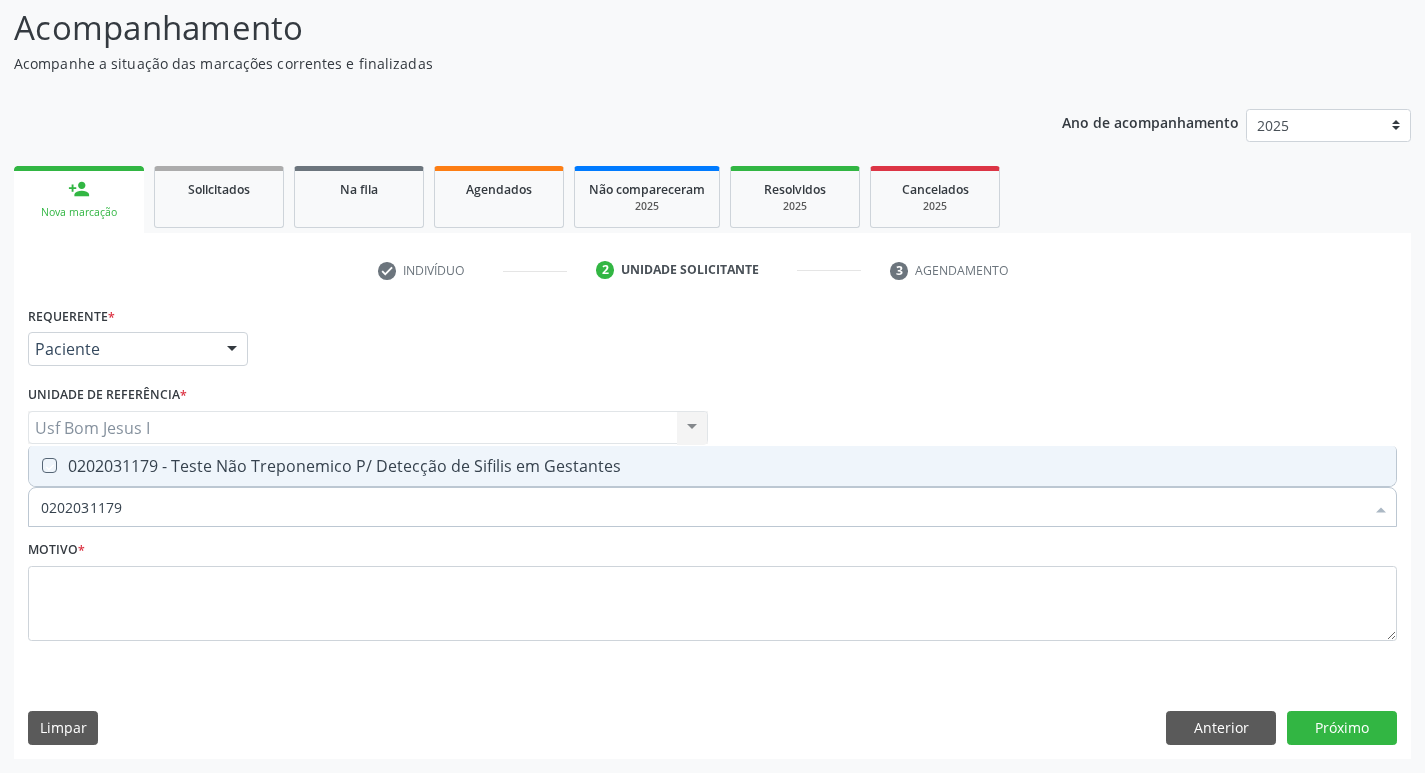 checkbox on "true" 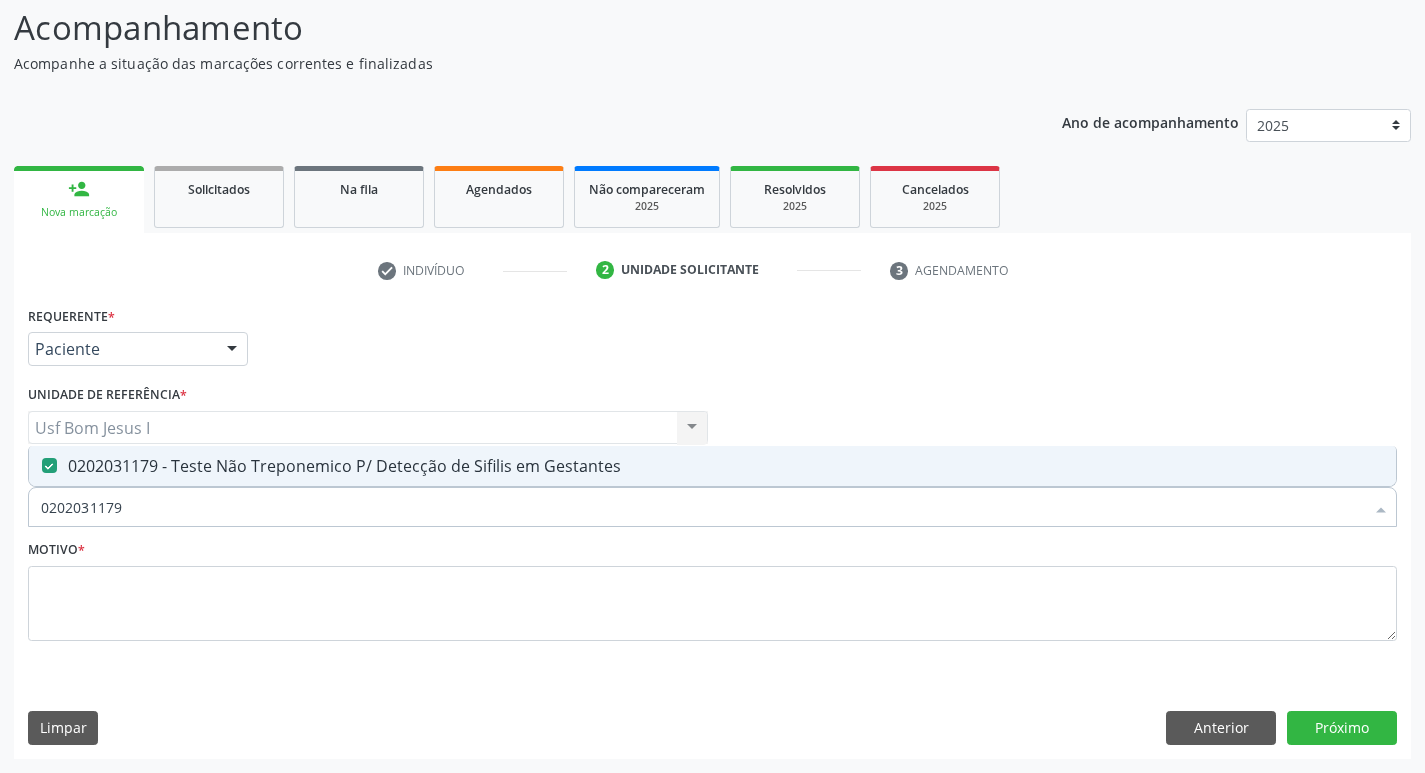 drag, startPoint x: 130, startPoint y: 507, endPoint x: 0, endPoint y: 519, distance: 130.55267 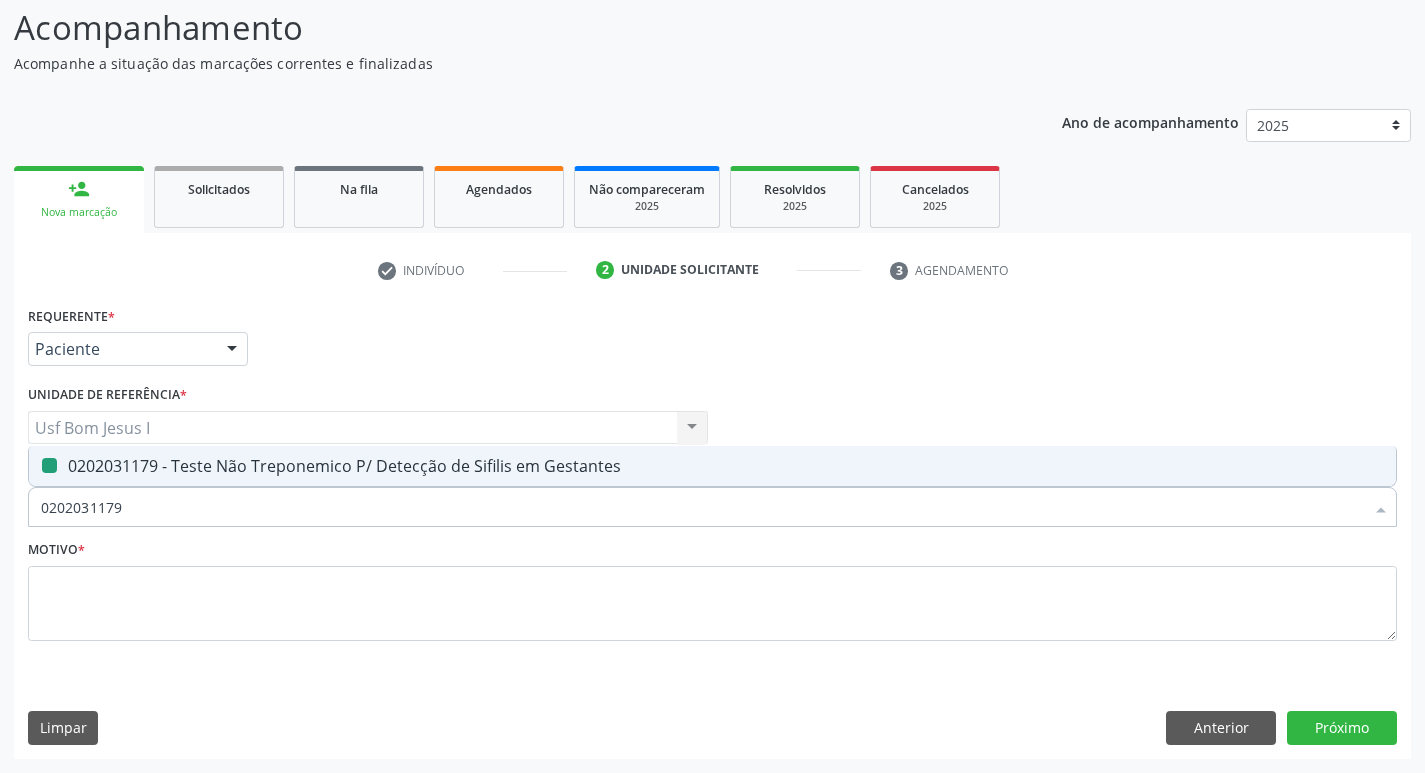 type 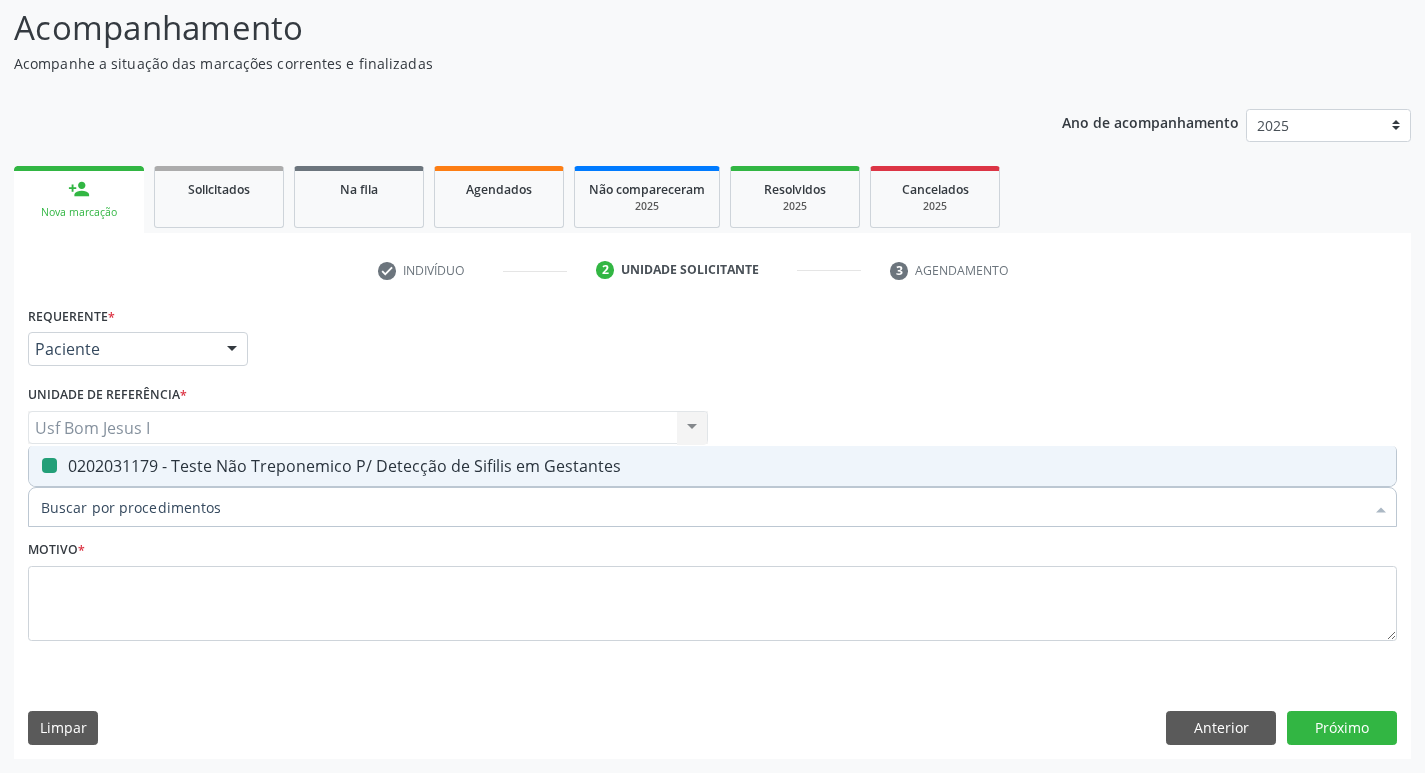 checkbox on "false" 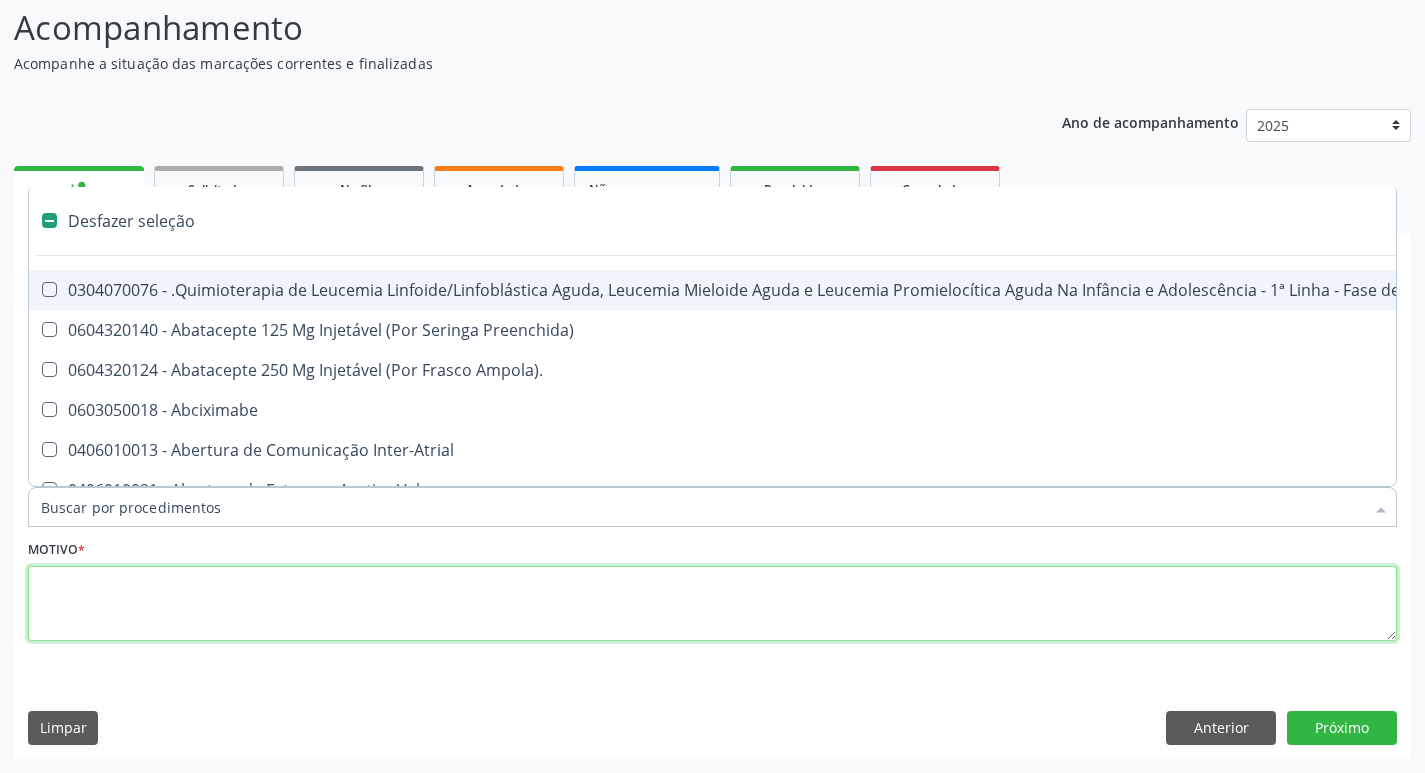 click at bounding box center (712, 604) 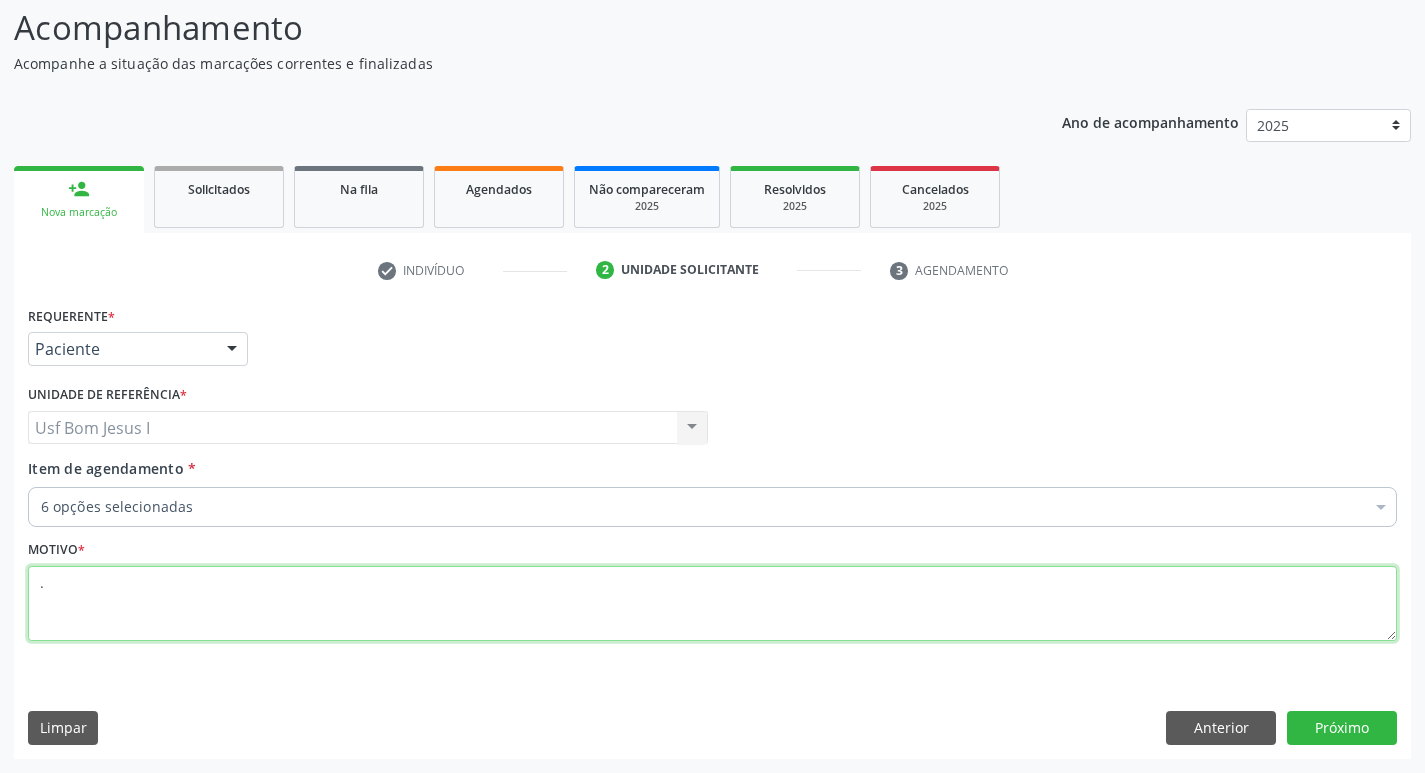 type on "." 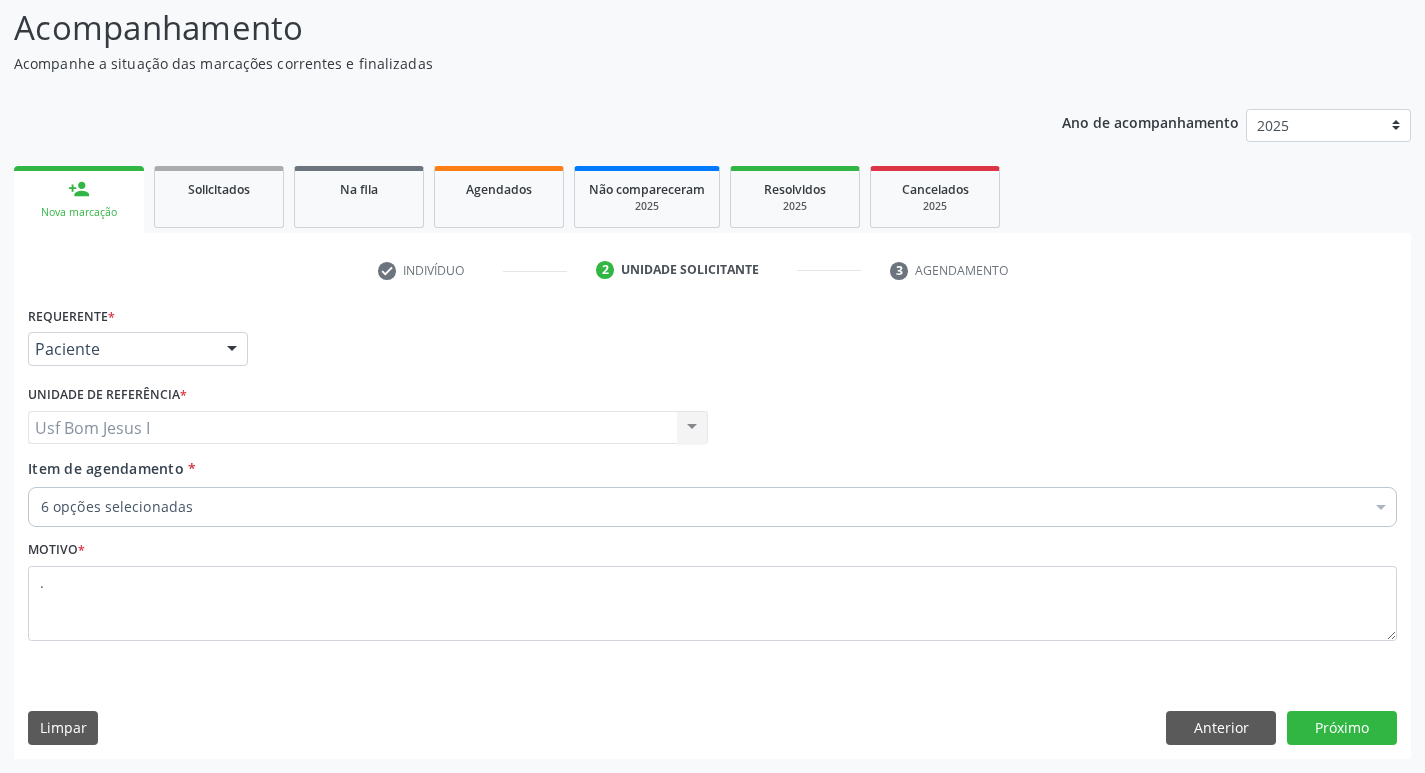 click on "Requerente
*
Paciente         Médico(a)   Enfermeiro(a)   Paciente
Nenhum resultado encontrado para: "   "
Não há nenhuma opção para ser exibida.
UF
PE         PE
Nenhum resultado encontrado para: "   "
Não há nenhuma opção para ser exibida.
Município
Serra Talhada         Serra Talhada
Nenhum resultado encontrado para: "   "
Não há nenhuma opção para ser exibida.
Médico Solicitante
Por favor, selecione a Unidade de Atendimento primeiro
Nenhum resultado encontrado para: "   "
Não há nenhuma opção para ser exibida.
Unidade de referência
*
Usf Bom Jesus I         Usf Bom Jesus I
Nenhum resultado encontrado para: "   "
Não há nenhuma opção para ser exibida.
Item de agendamento
*" at bounding box center (712, 529) 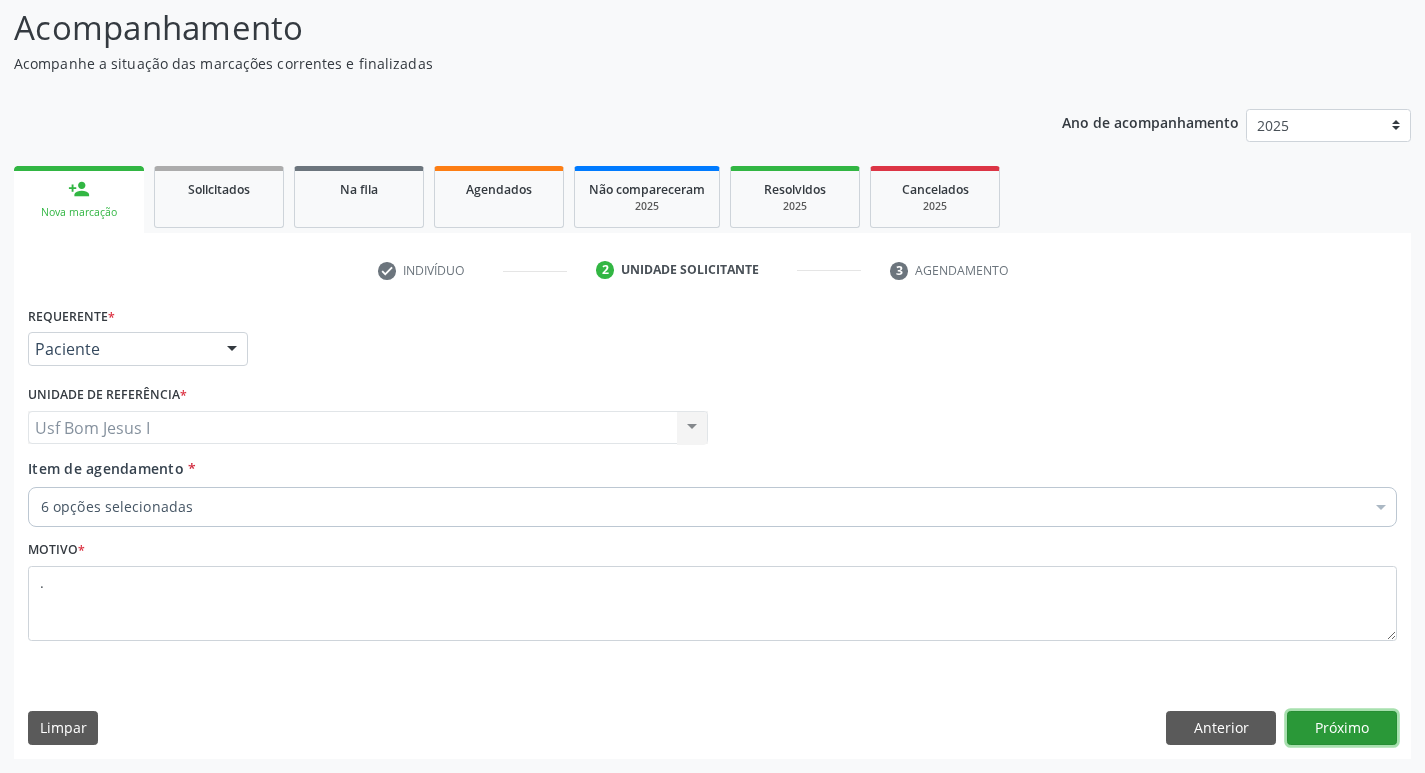 click on "Próximo" at bounding box center [1342, 728] 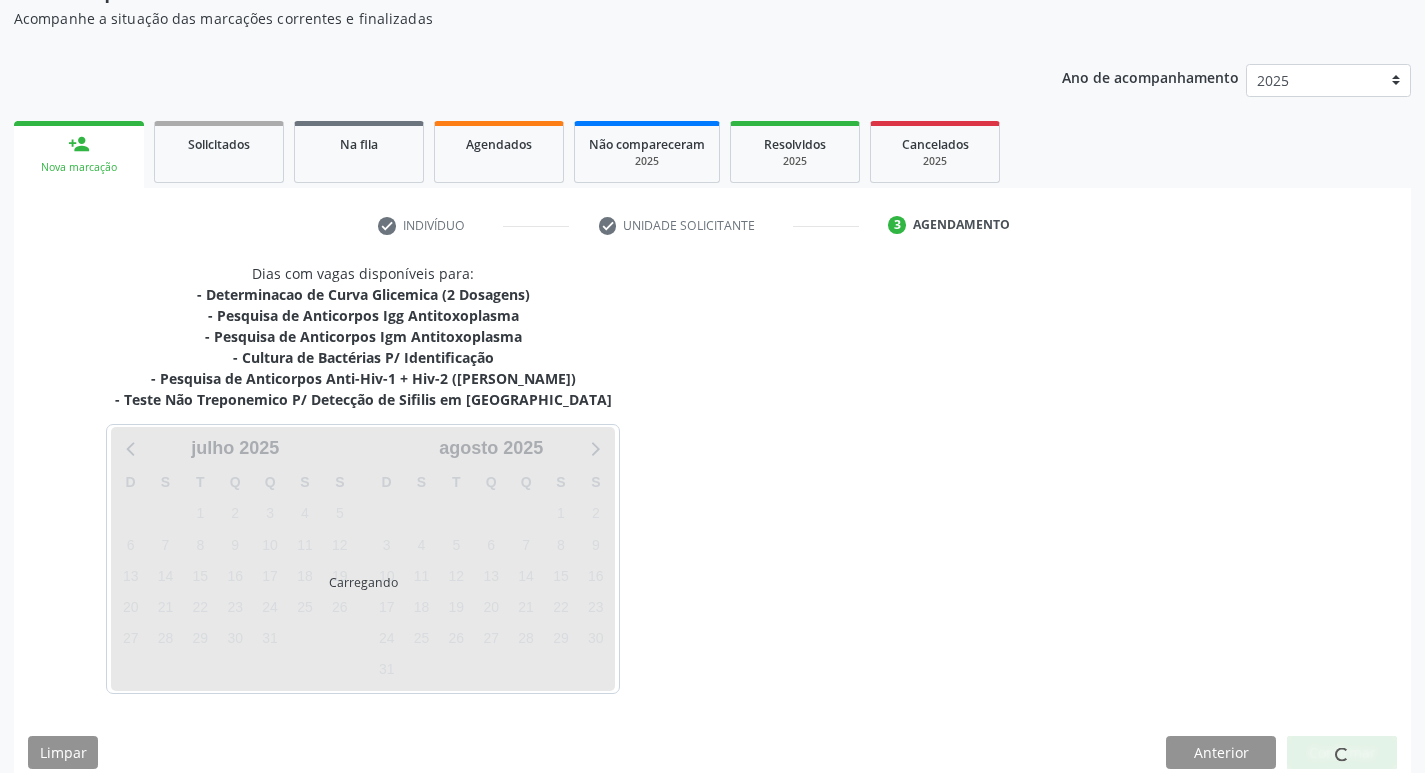 scroll, scrollTop: 202, scrollLeft: 0, axis: vertical 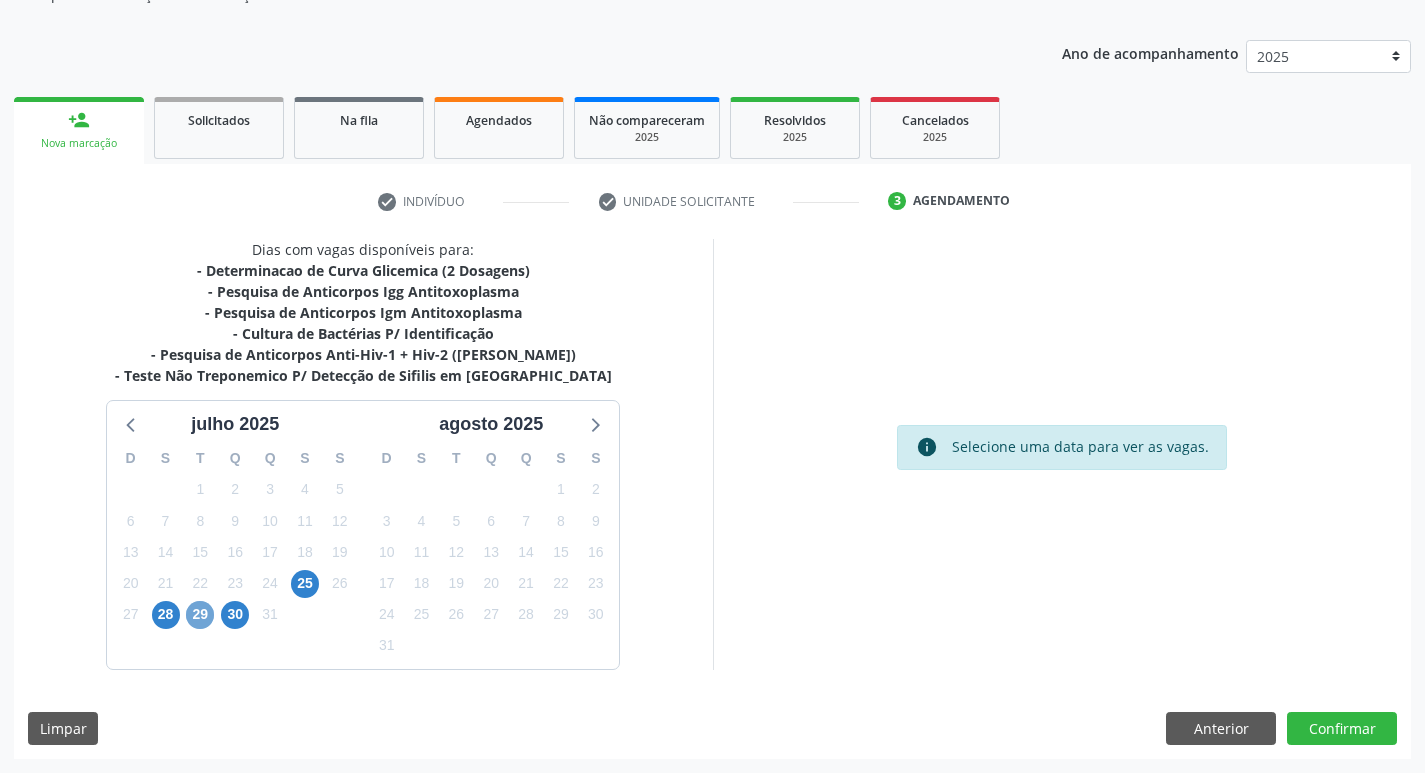 click on "29" at bounding box center [200, 615] 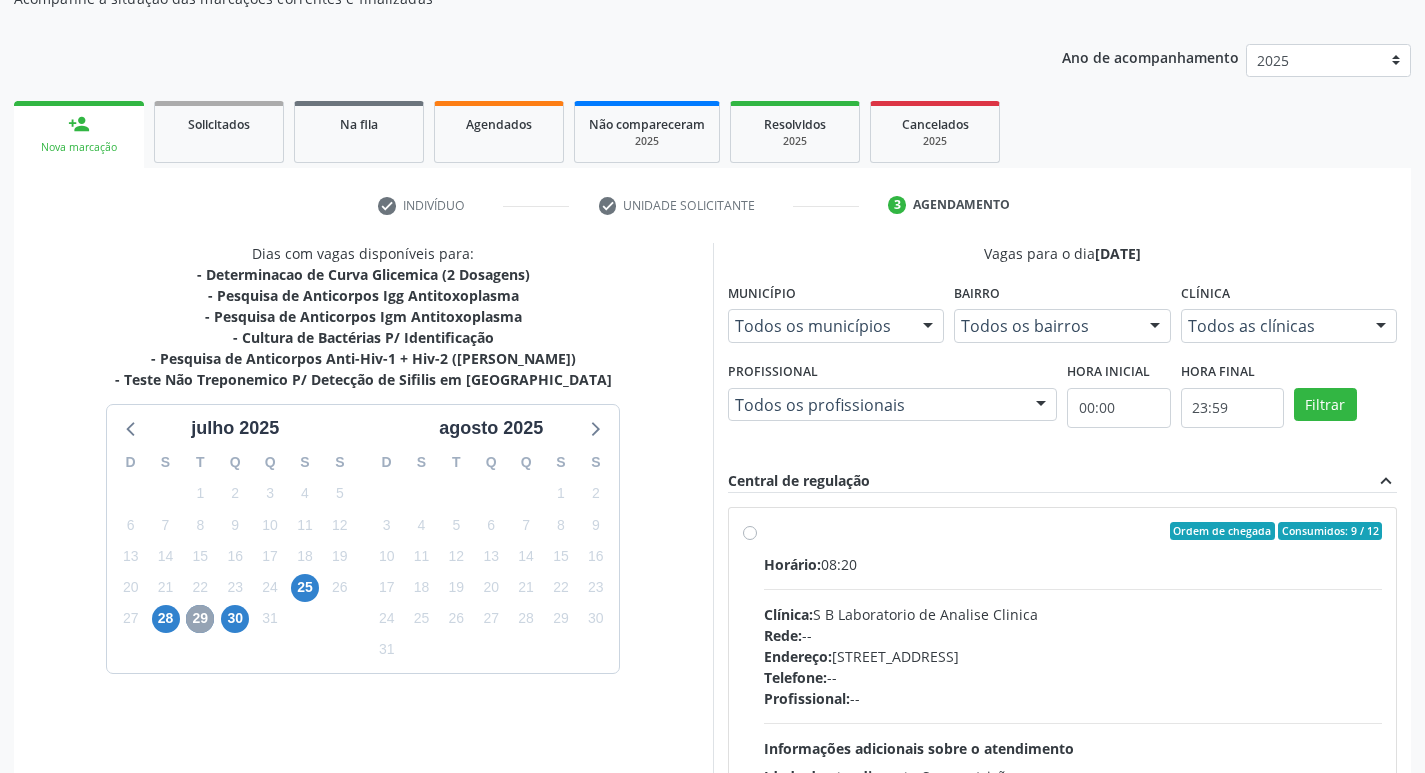 scroll, scrollTop: 319, scrollLeft: 0, axis: vertical 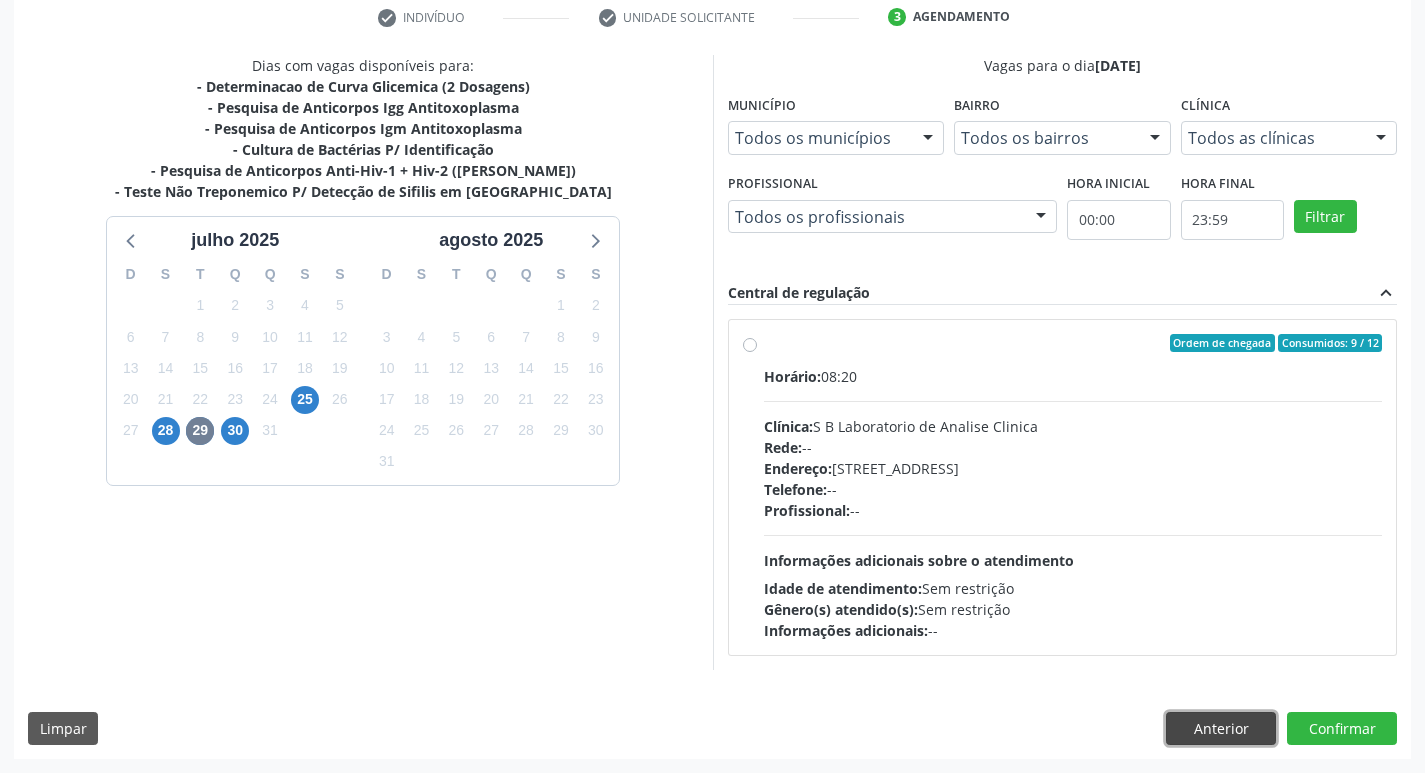 click on "Anterior" at bounding box center (1221, 729) 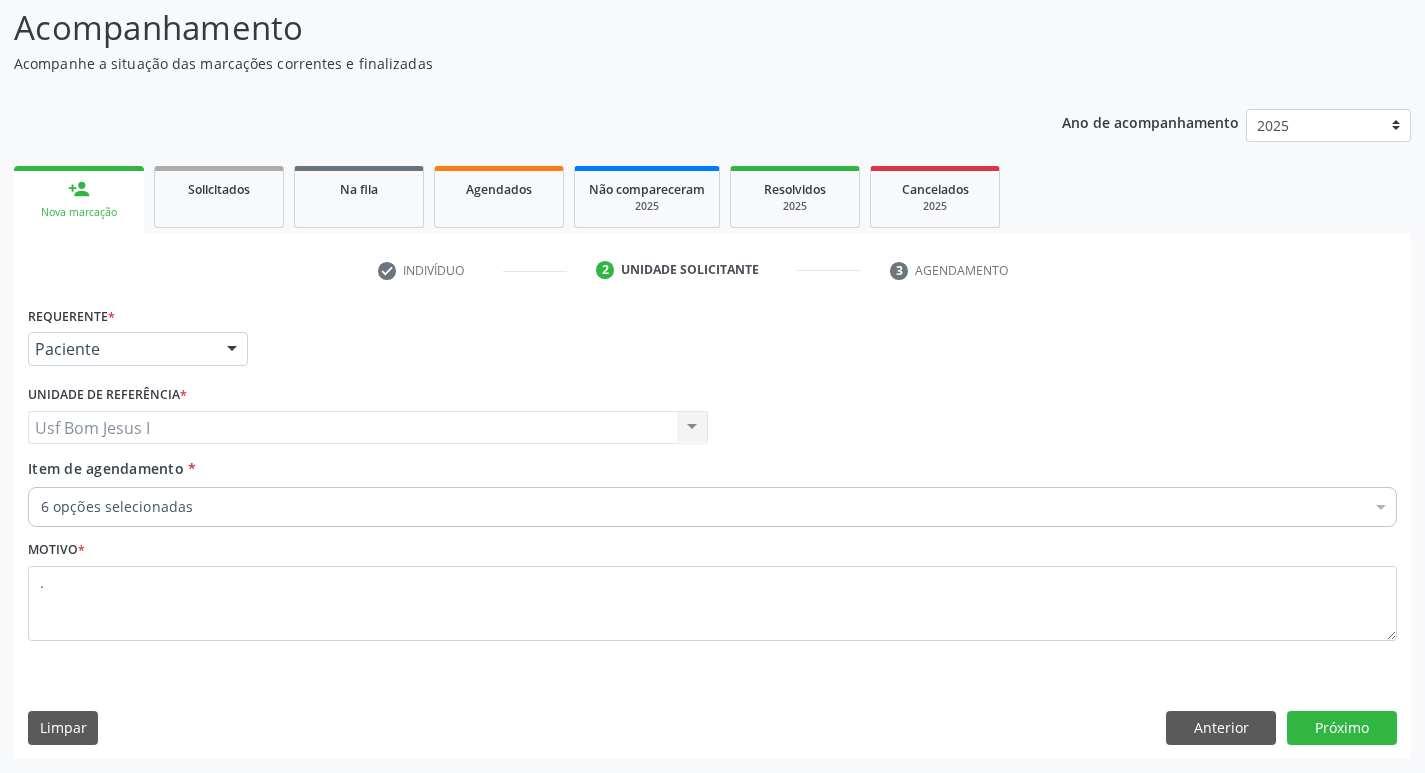 scroll, scrollTop: 133, scrollLeft: 0, axis: vertical 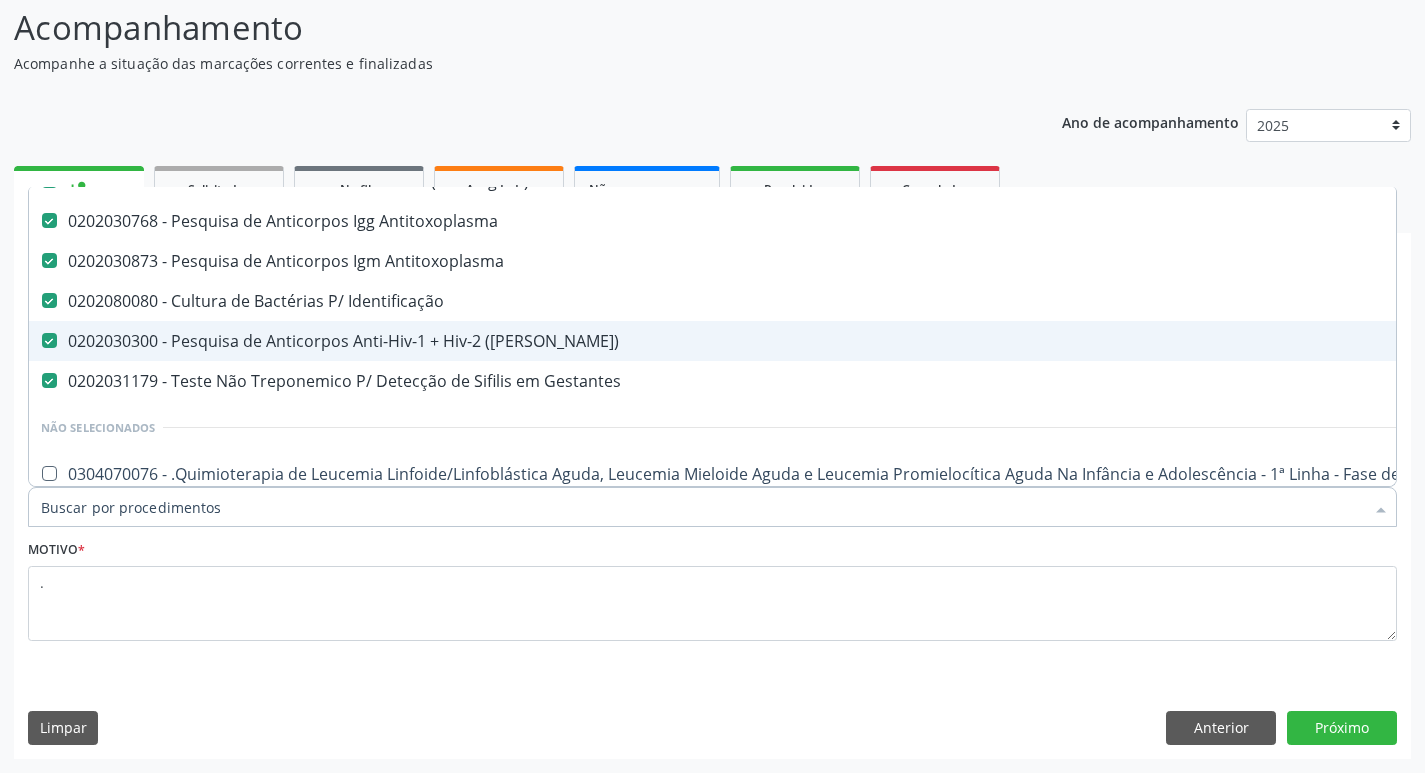 click on "0202030300 - Pesquisa de Anticorpos Anti-Hiv-1 + Hiv-2 ([PERSON_NAME])" at bounding box center (819, 341) 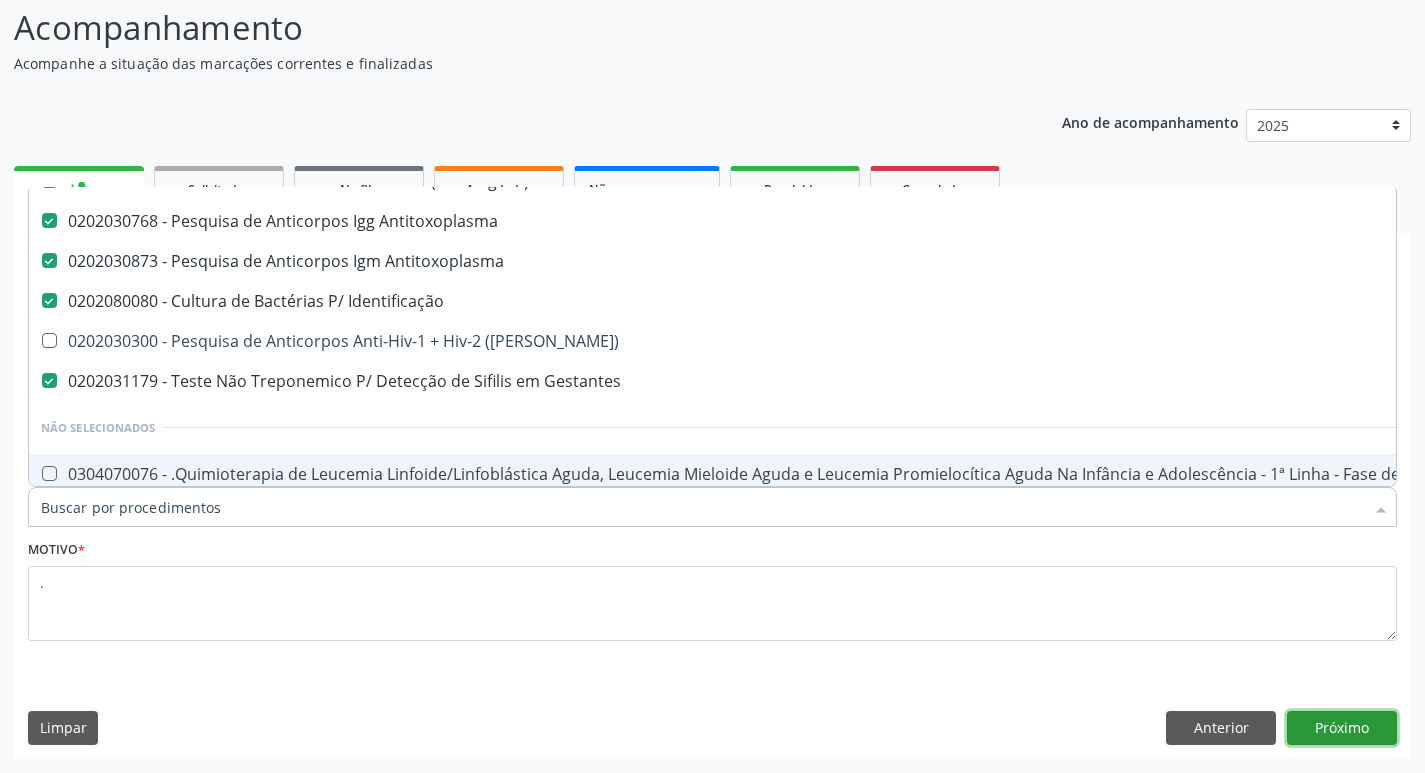 click on "Próximo" at bounding box center [1342, 728] 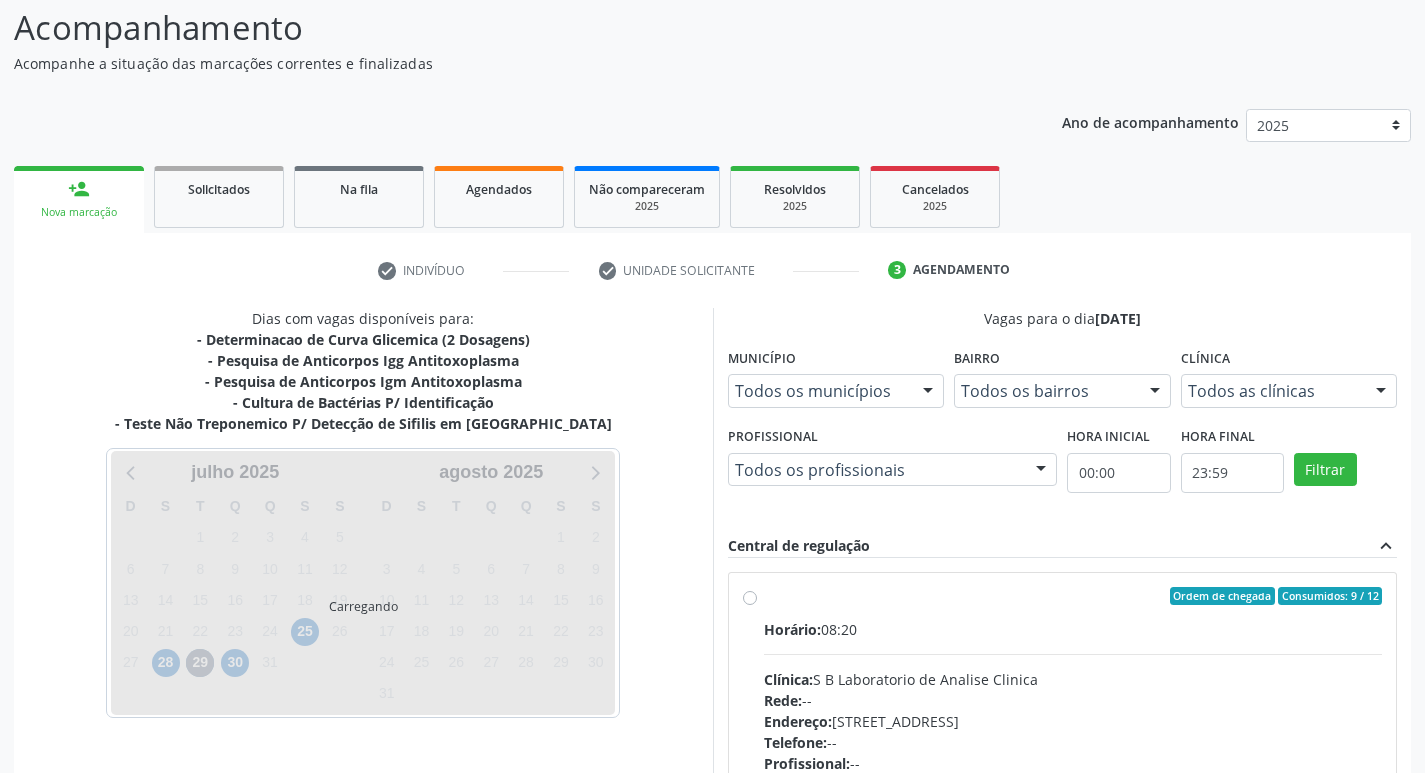 scroll, scrollTop: 0, scrollLeft: 0, axis: both 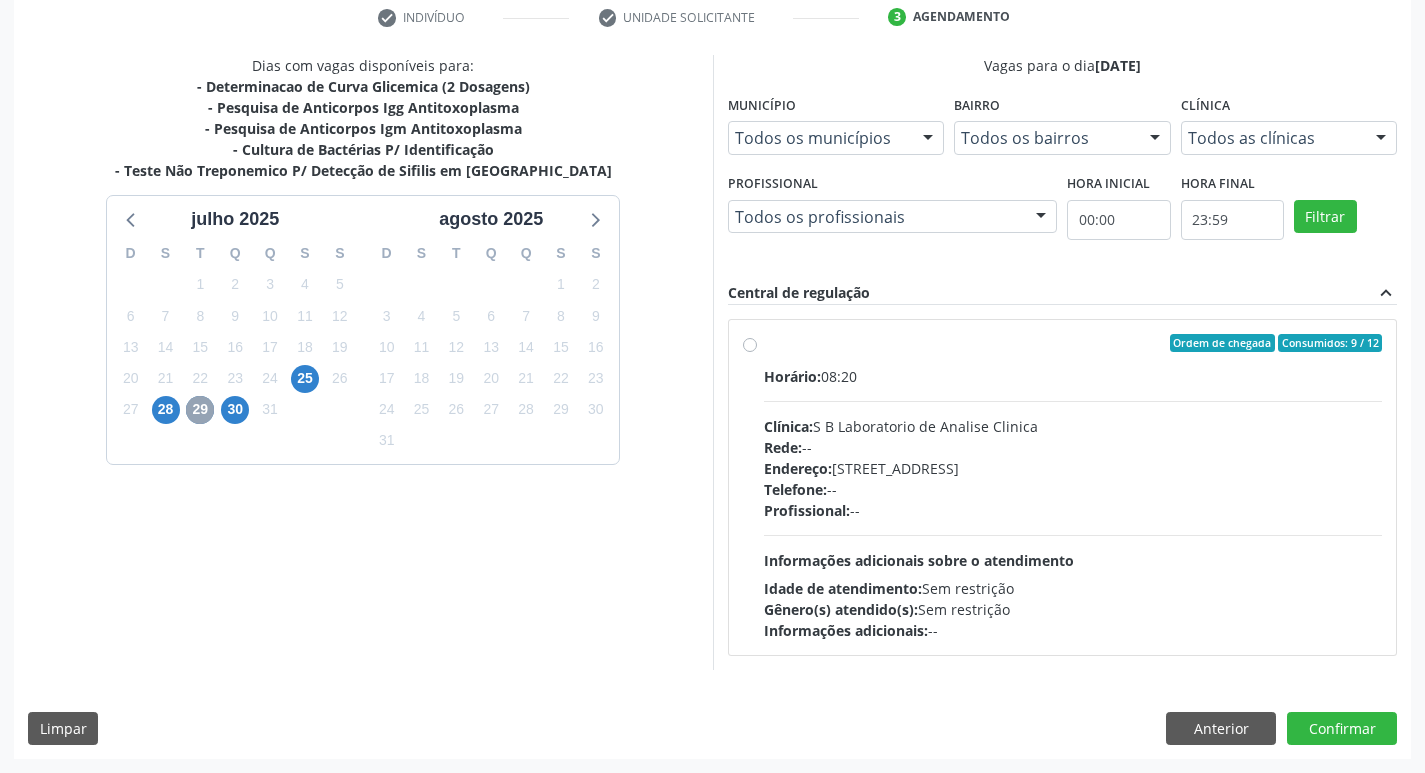 click on "29" at bounding box center (200, 410) 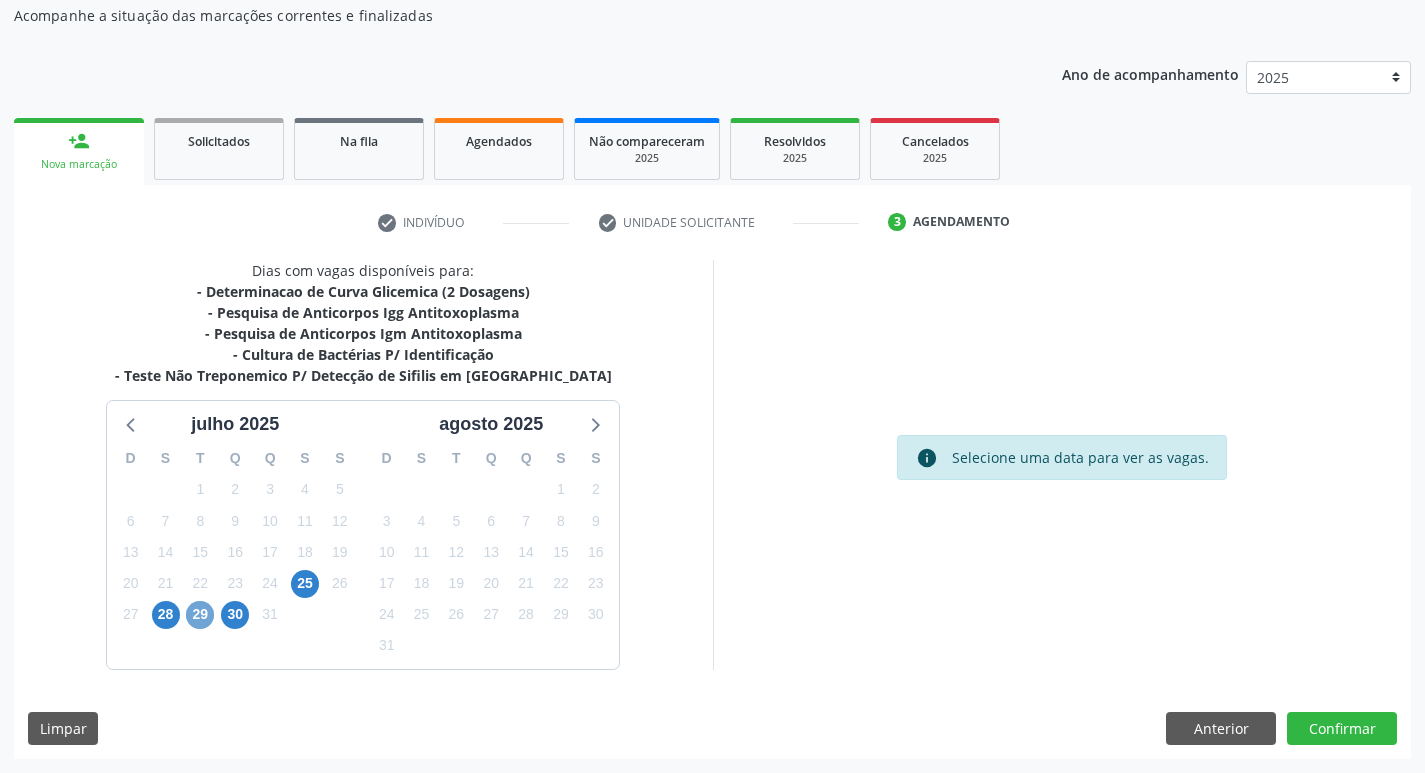 scroll, scrollTop: 181, scrollLeft: 0, axis: vertical 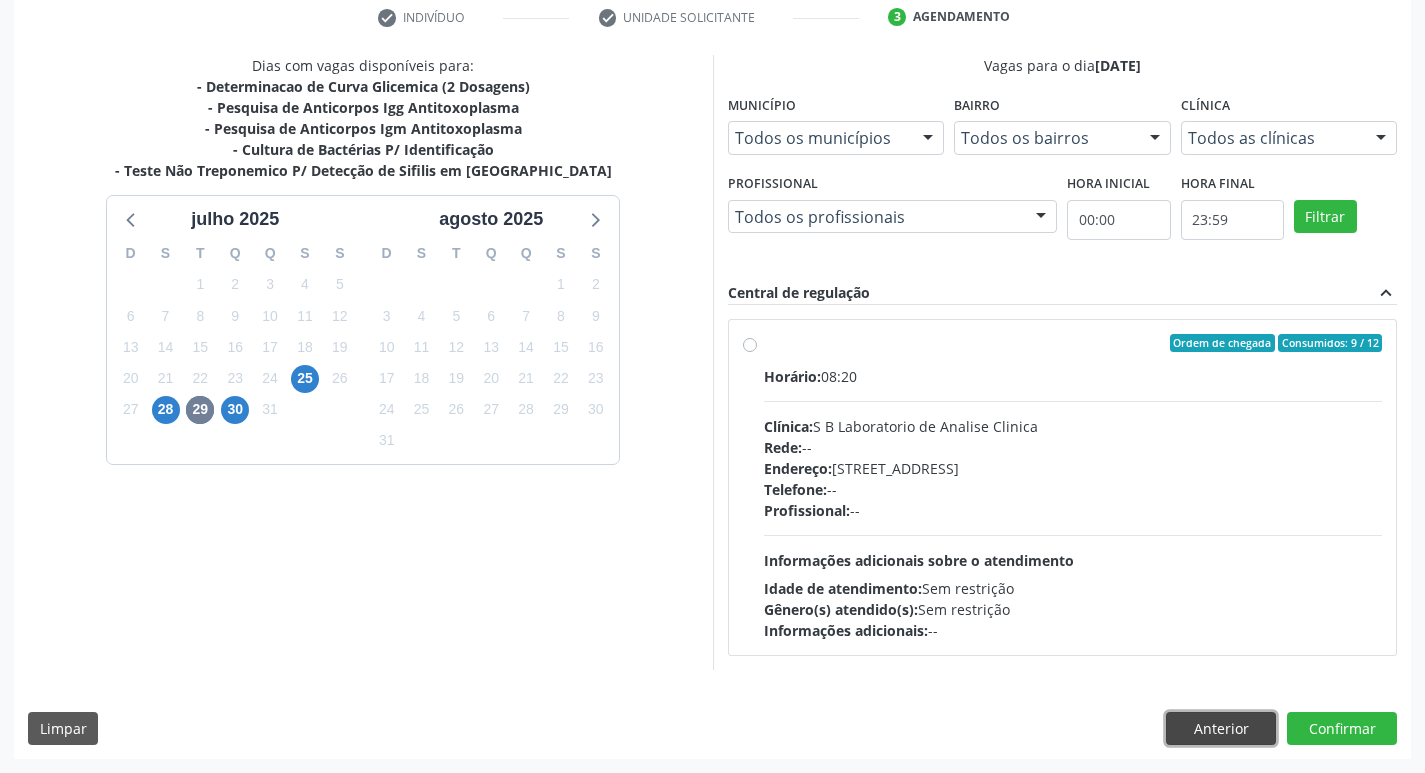 click on "Anterior" at bounding box center (1221, 729) 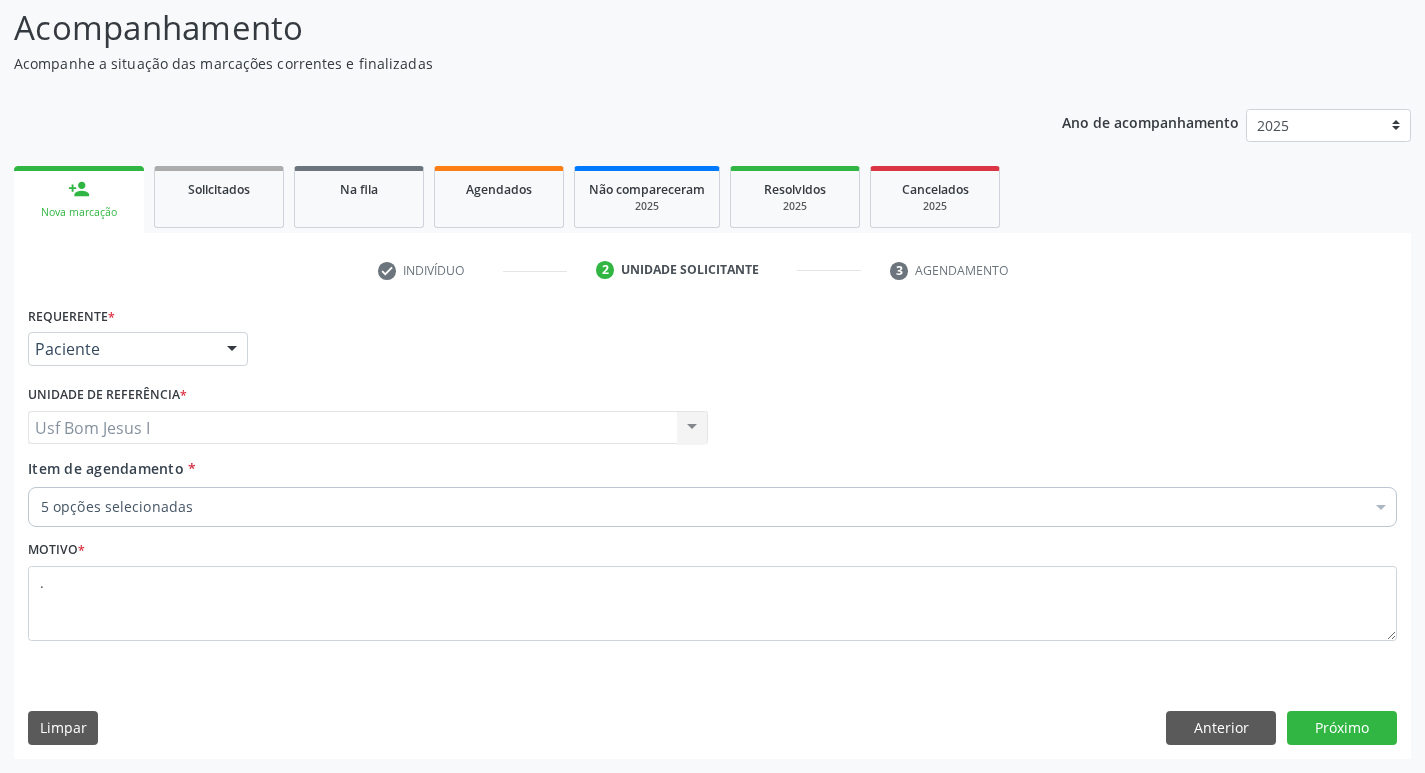 scroll, scrollTop: 133, scrollLeft: 0, axis: vertical 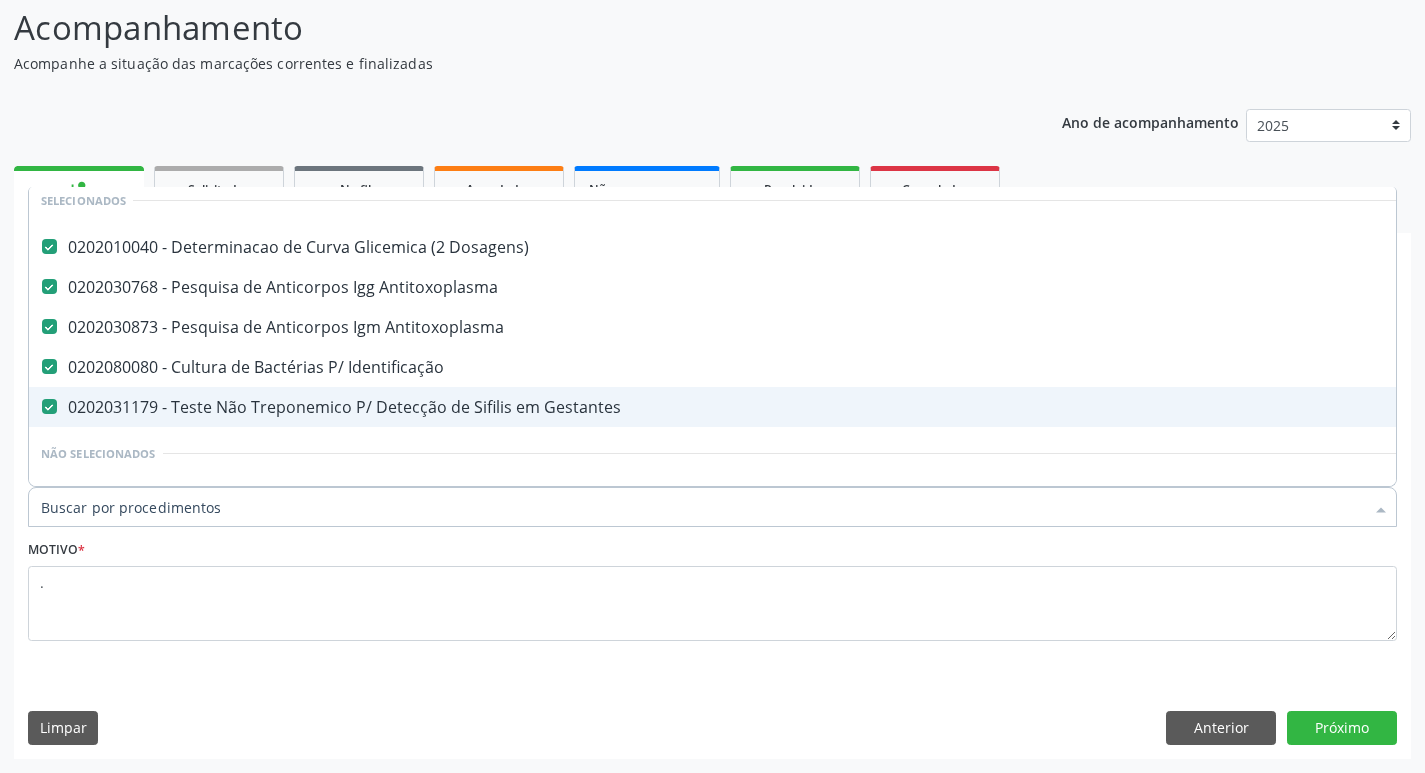 click on "0202031179 - Teste Não Treponemico P/ Detecção de Sifilis em Gestantes" at bounding box center (819, 407) 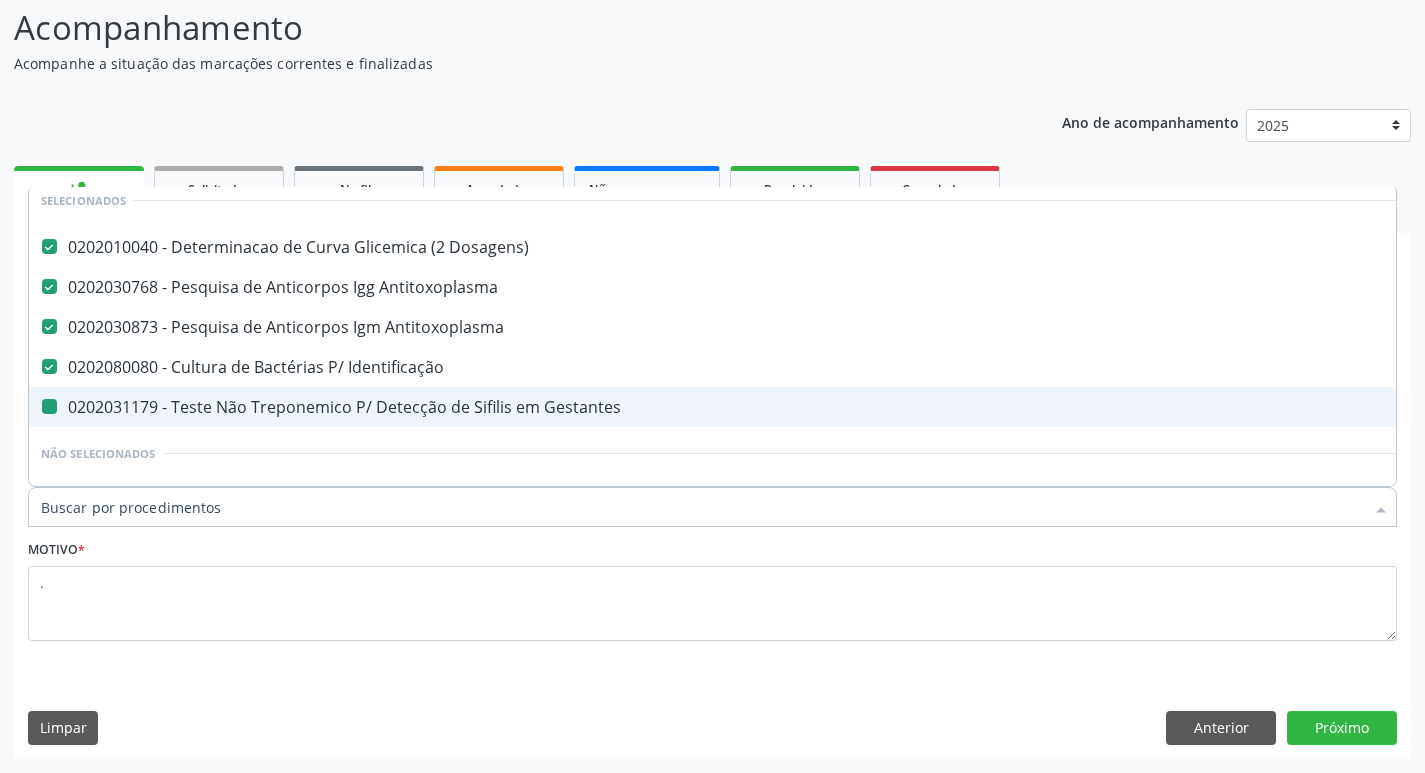 checkbox on "false" 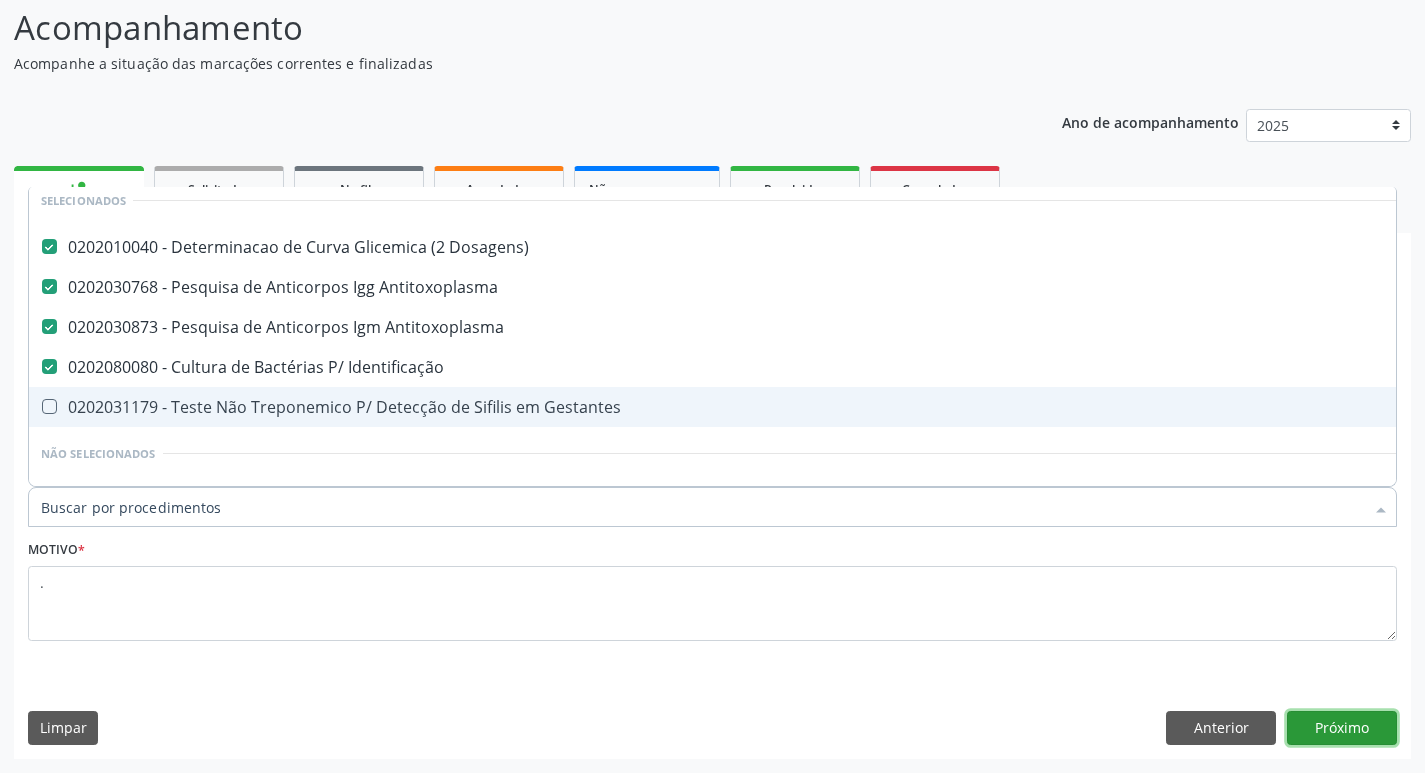 click on "Próximo" at bounding box center [1342, 728] 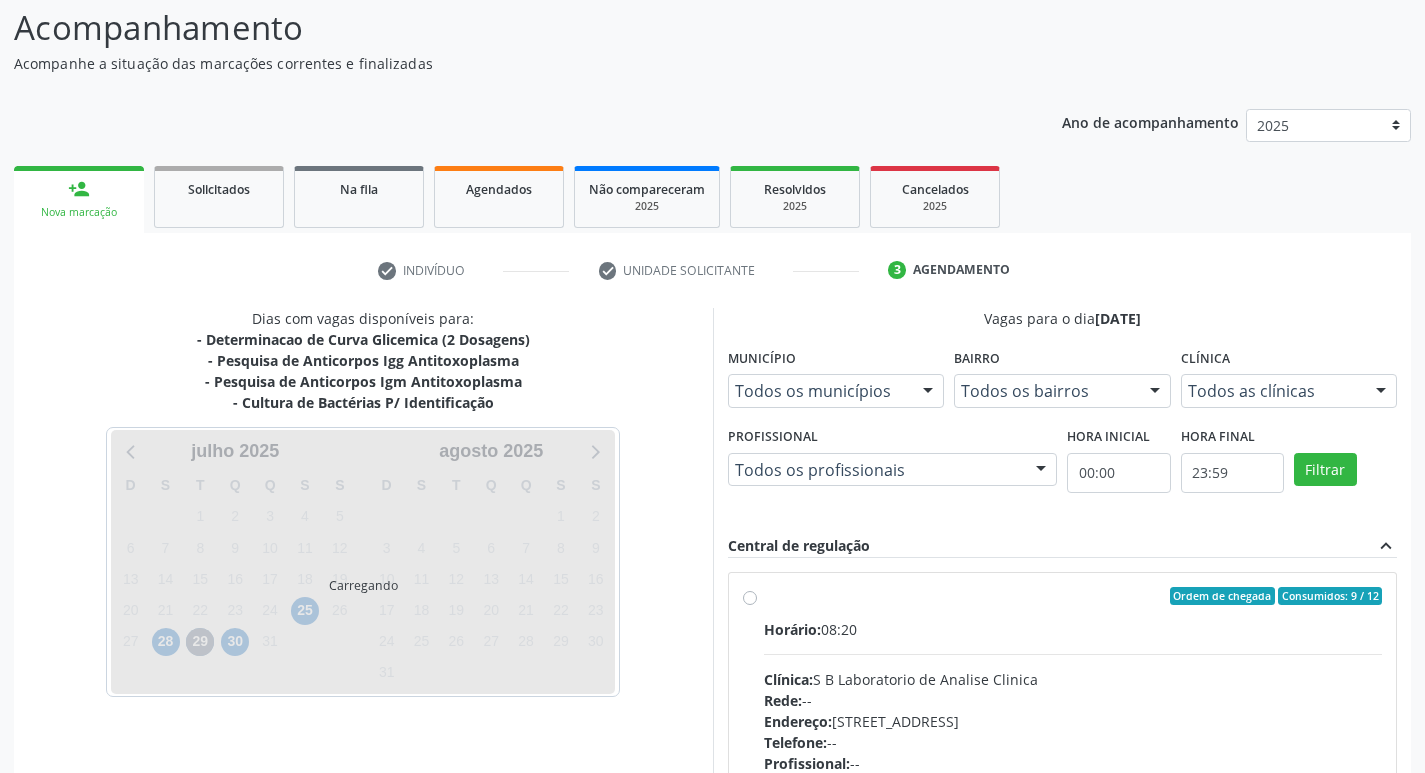 scroll, scrollTop: 0, scrollLeft: 0, axis: both 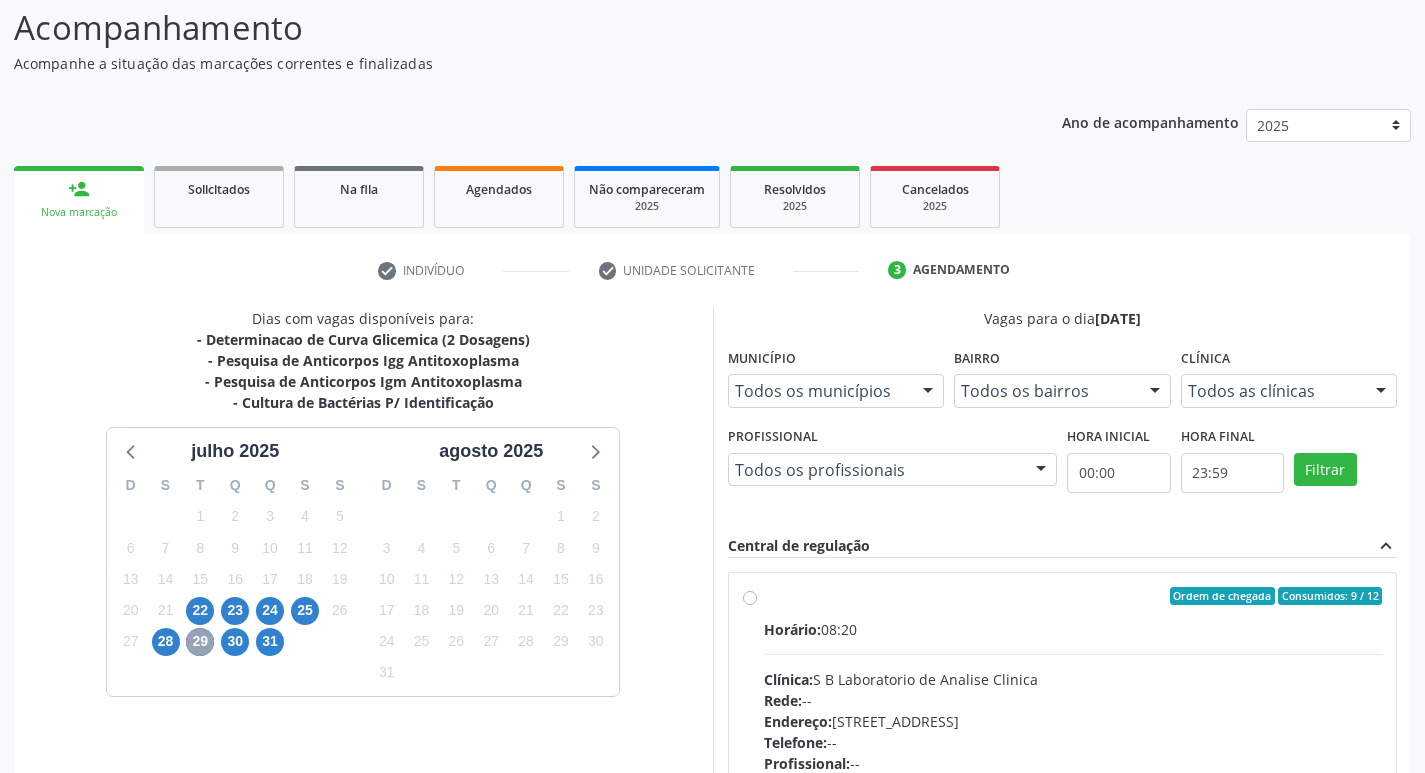 click on "29" at bounding box center [200, 642] 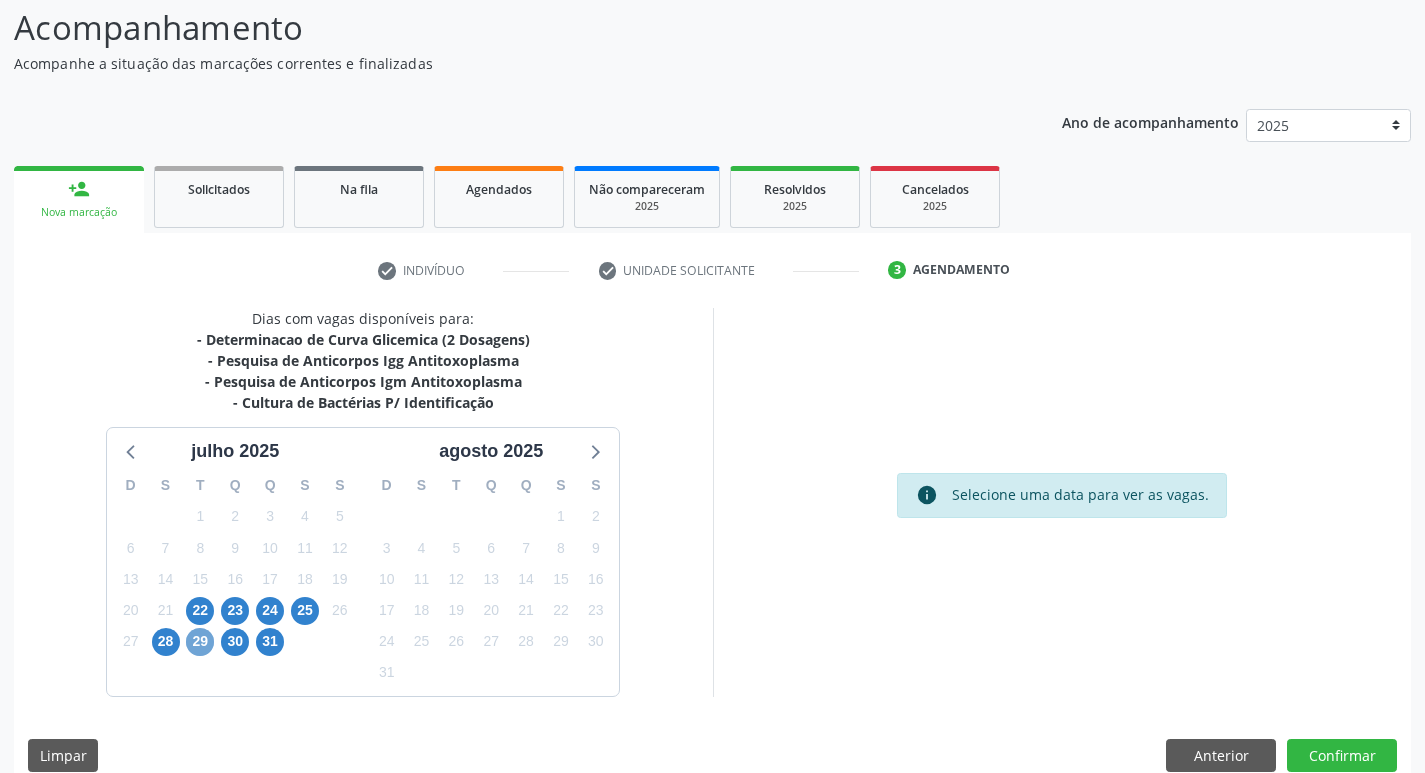 click on "29" at bounding box center [200, 642] 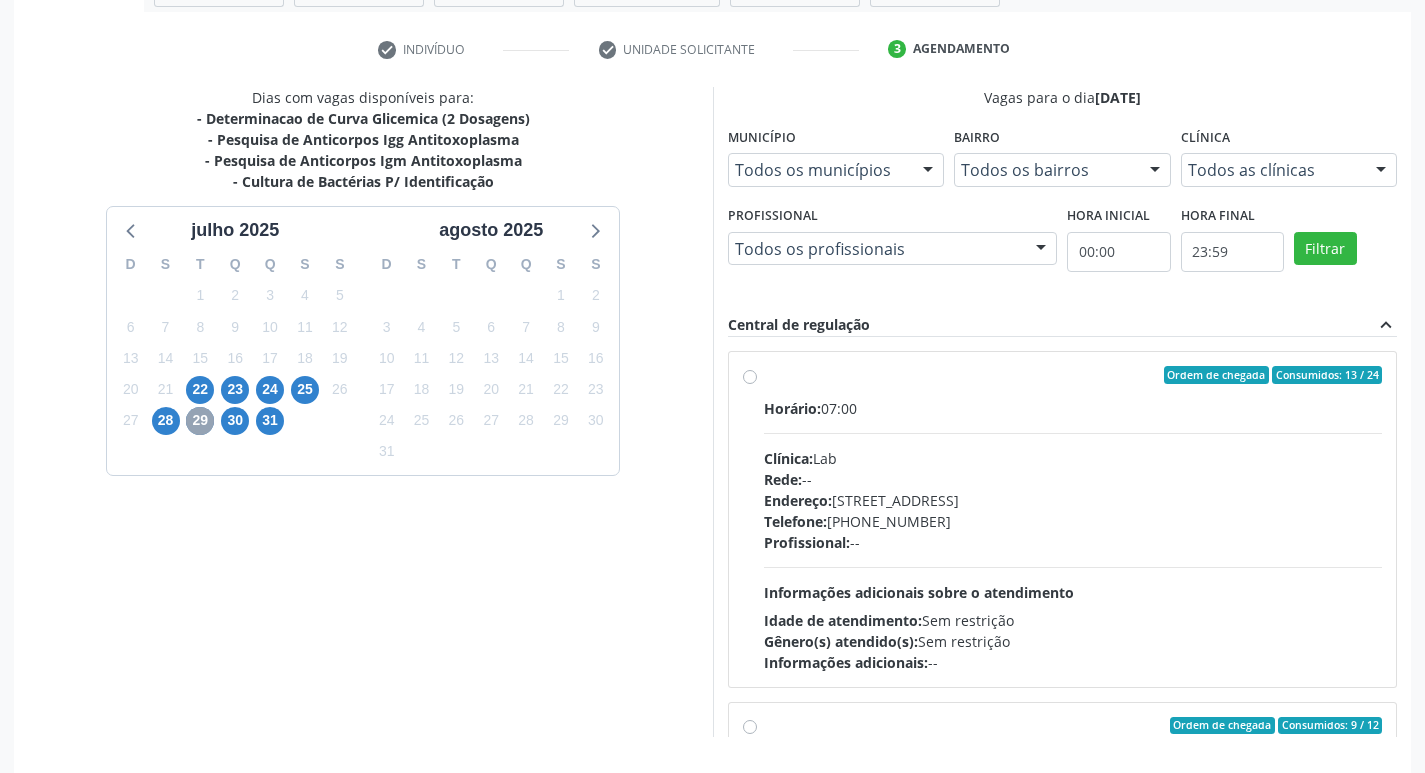 scroll, scrollTop: 422, scrollLeft: 0, axis: vertical 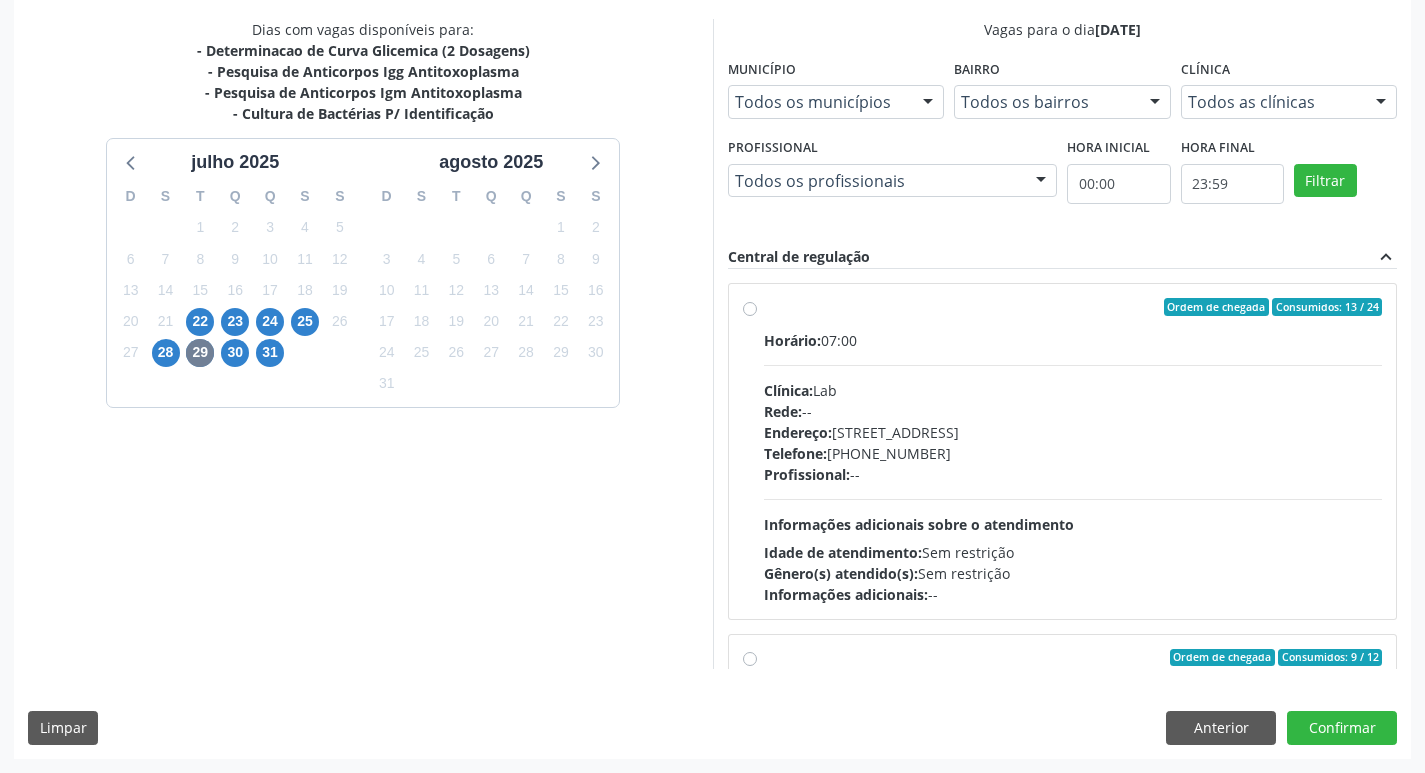 click on "Horário:   07:00
Clínica:  Lab
Rede:
--
Endereço:   Casa, nº 1037, N S da Penha, Serra Talhada - PE
Telefone:   (81) 38312481
Profissional:
--
Informações adicionais sobre o atendimento
Idade de atendimento:
Sem restrição
Gênero(s) atendido(s):
Sem restrição
Informações adicionais:
--" at bounding box center [1073, 467] 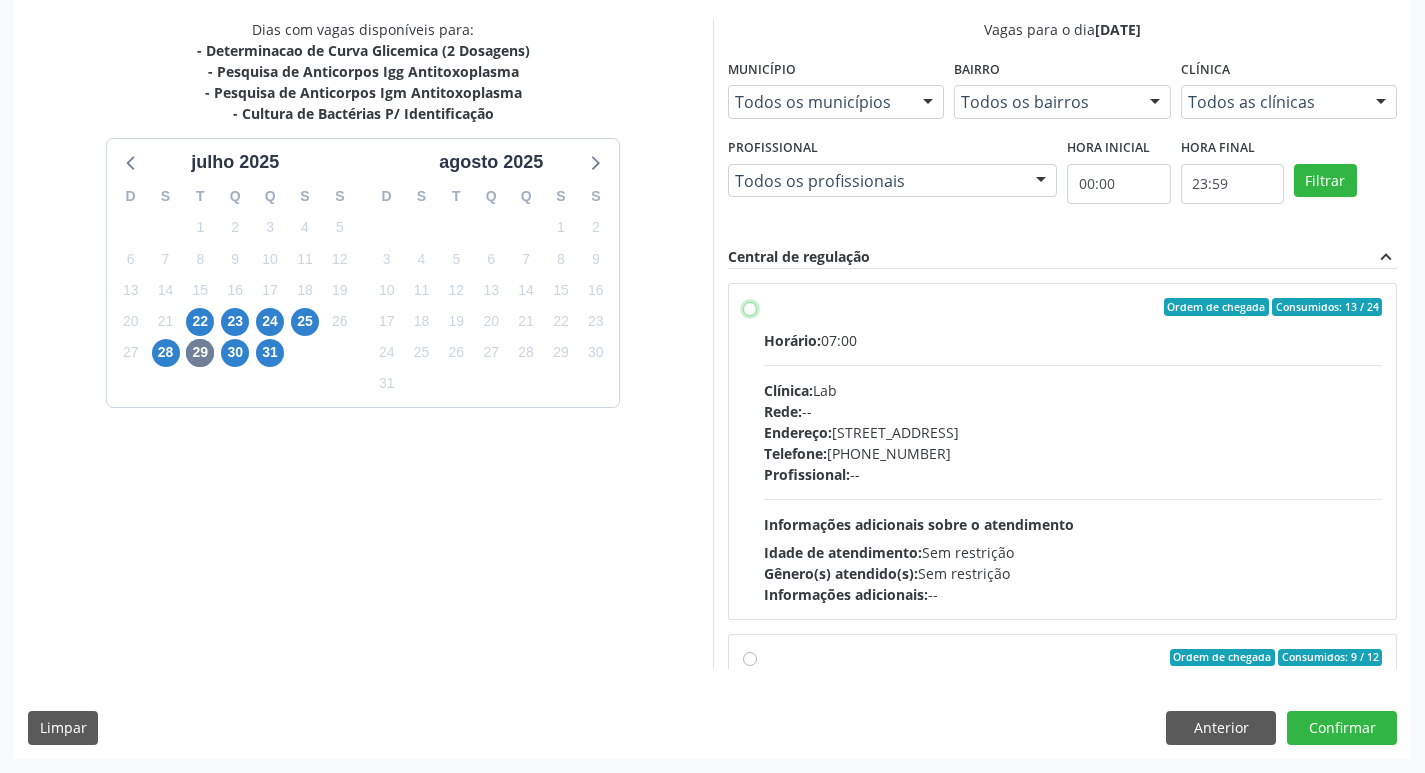 click on "Ordem de chegada
Consumidos: 13 / 24
Horário:   07:00
Clínica:  Lab
Rede:
--
Endereço:   Casa, nº 1037, N S da Penha, Serra Talhada - PE
Telefone:   (81) 38312481
Profissional:
--
Informações adicionais sobre o atendimento
Idade de atendimento:
Sem restrição
Gênero(s) atendido(s):
Sem restrição
Informações adicionais:
--" at bounding box center [750, 307] 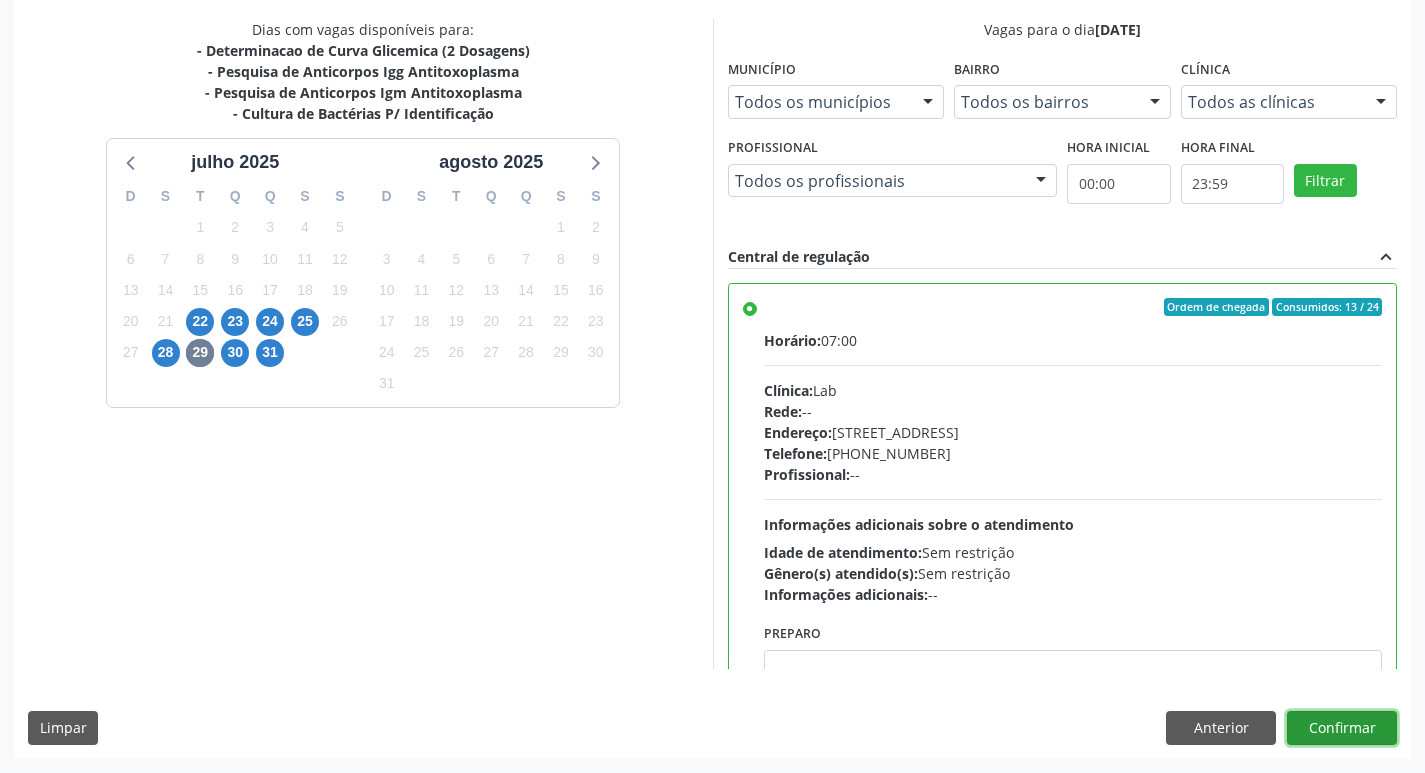 click on "Confirmar" at bounding box center (1342, 728) 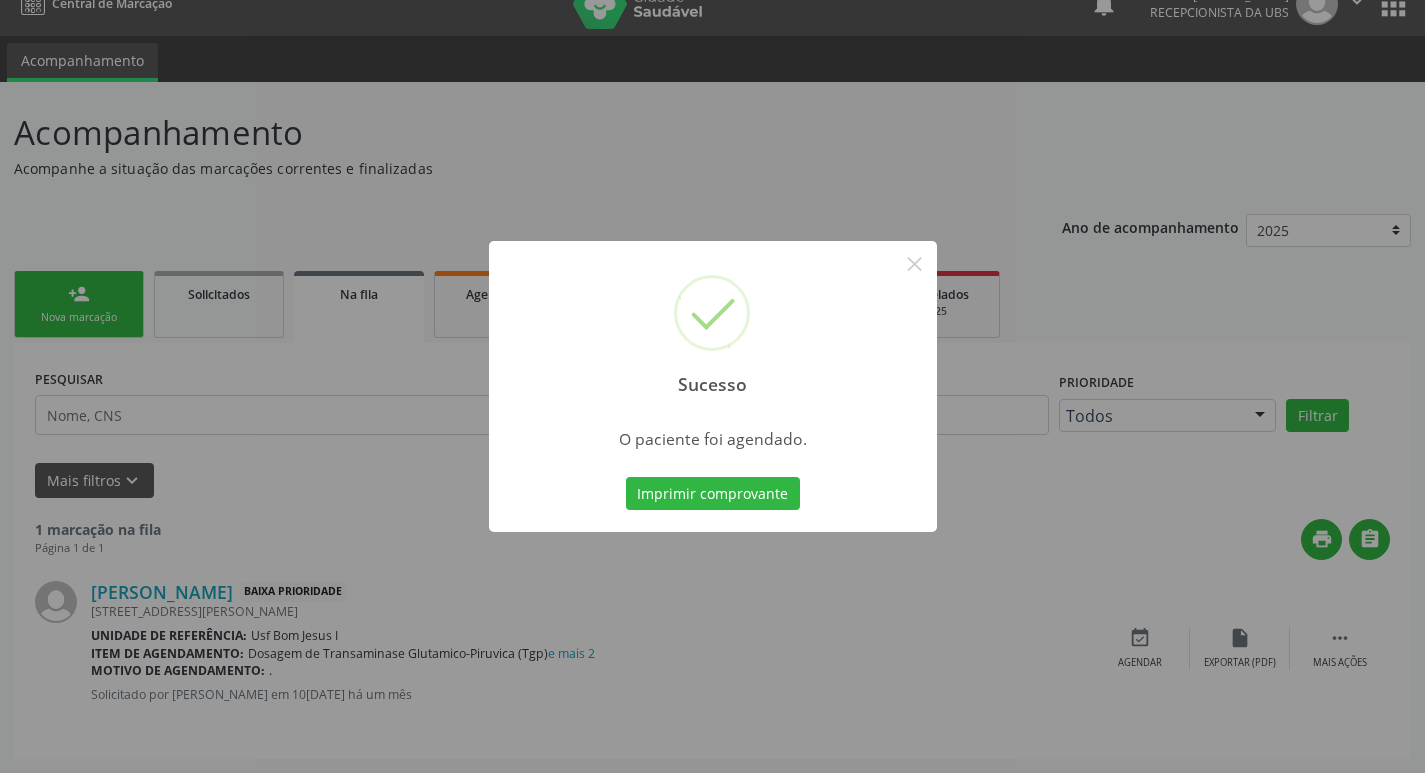 scroll, scrollTop: 0, scrollLeft: 0, axis: both 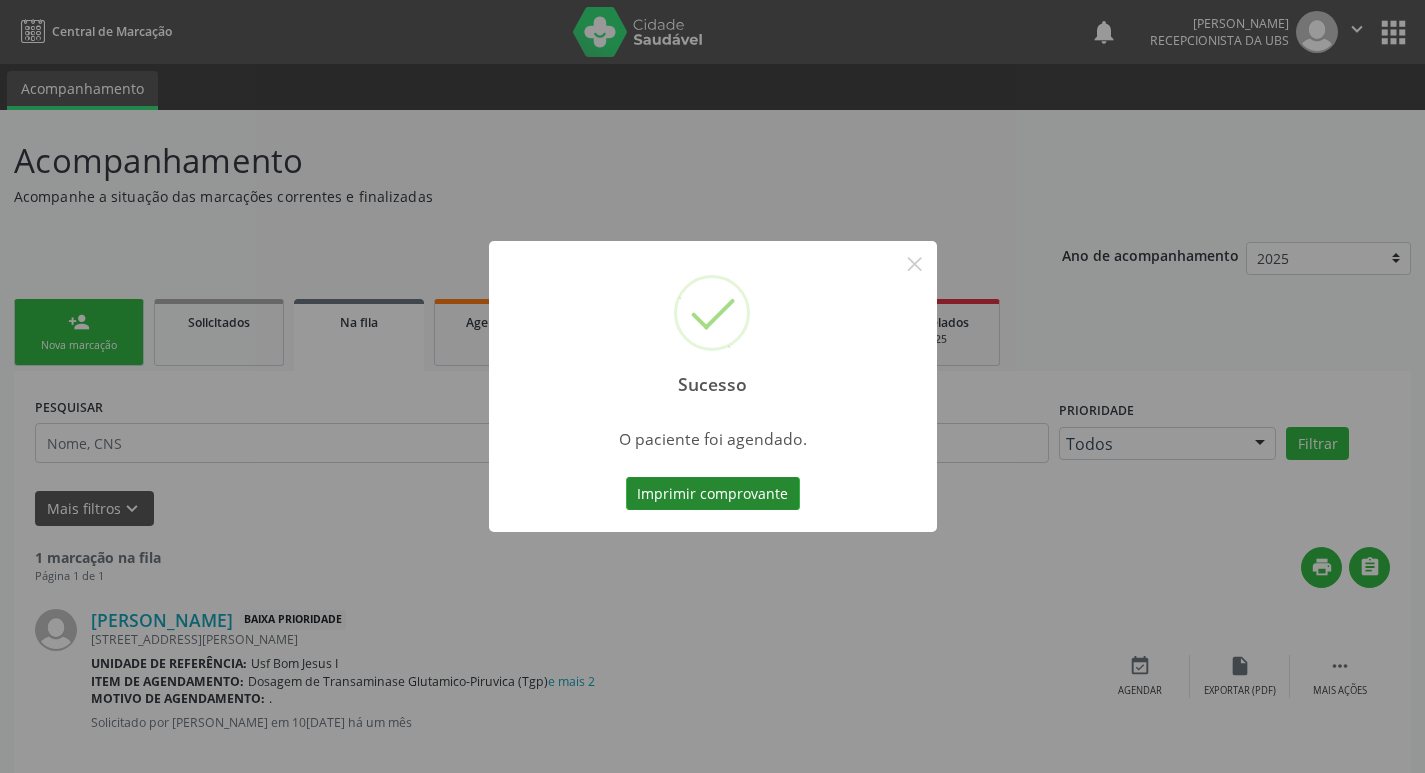 click on "Imprimir comprovante" at bounding box center [713, 494] 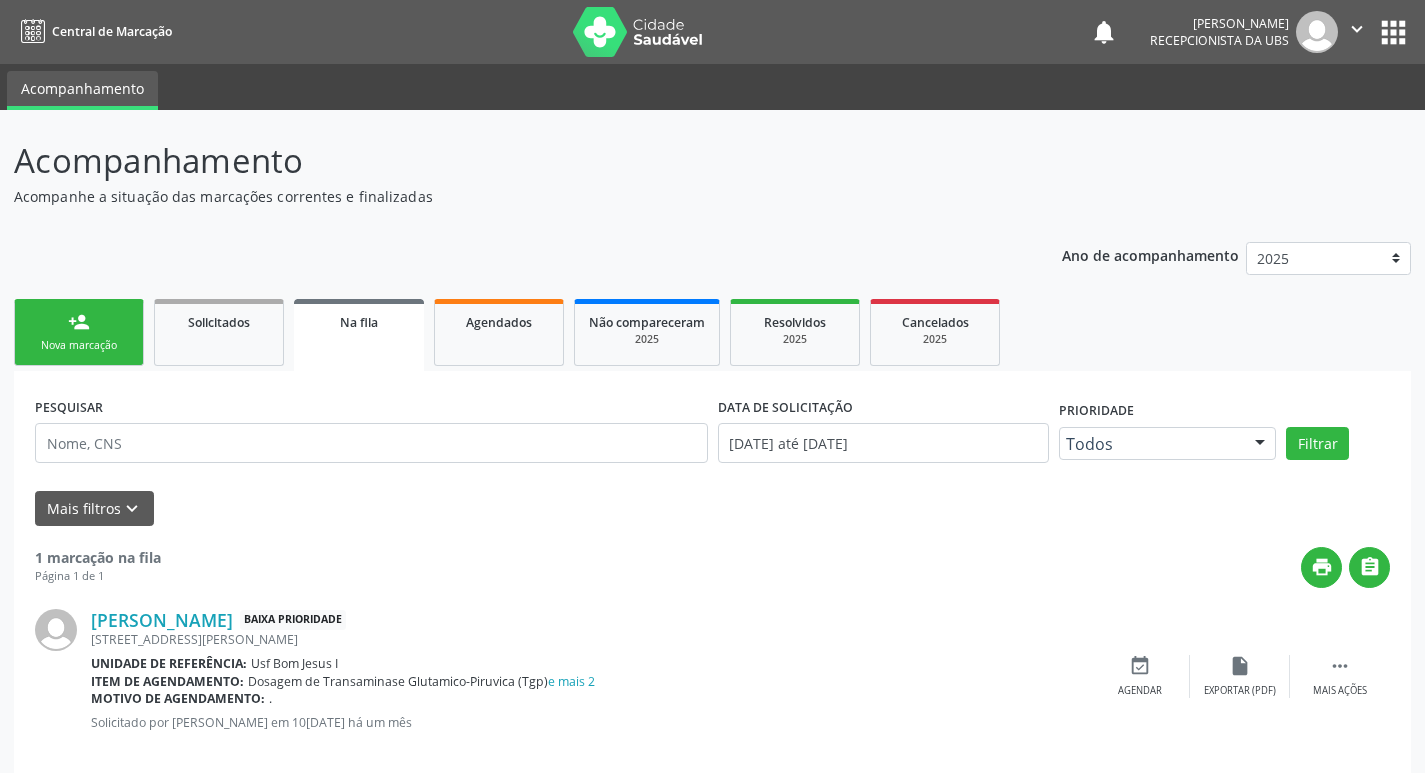 click on "person_add
Nova marcação" at bounding box center (79, 332) 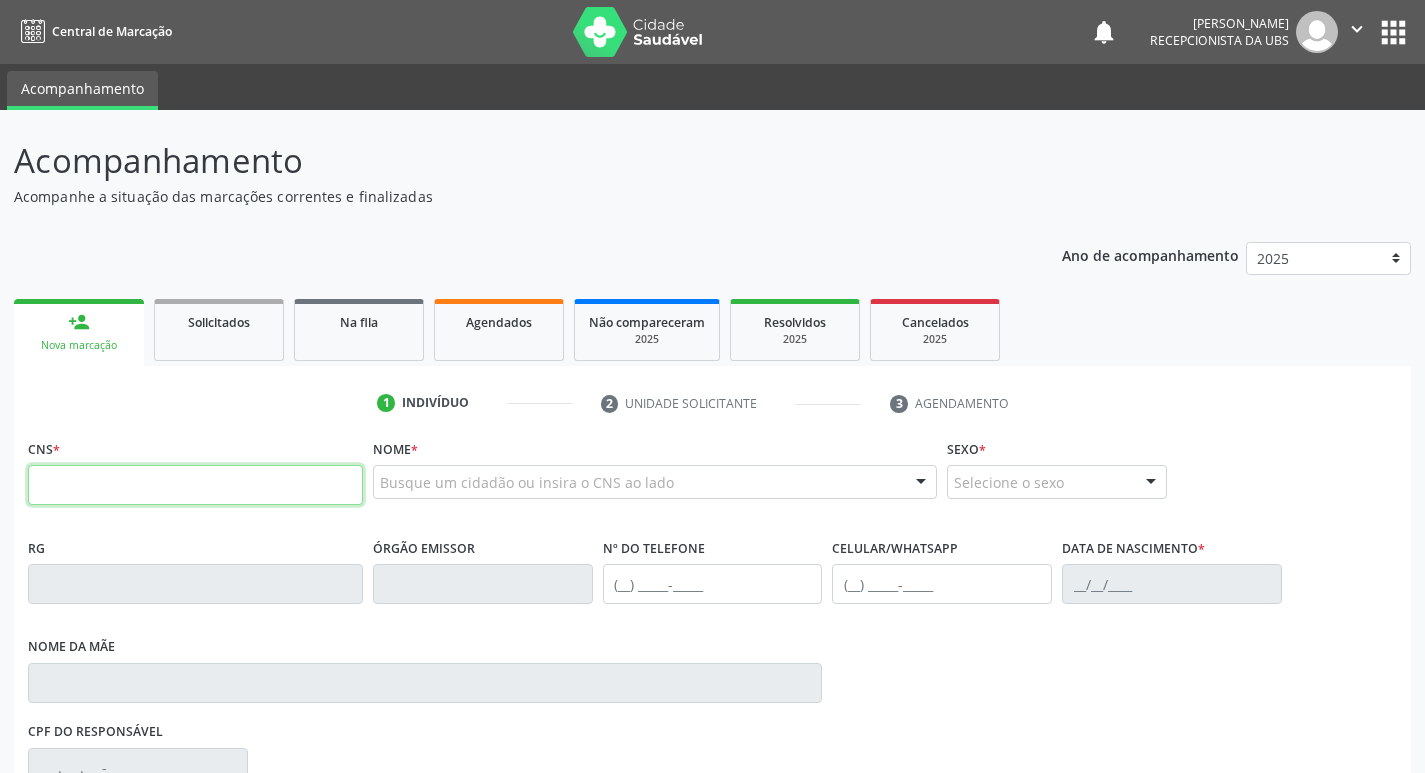 click at bounding box center (195, 485) 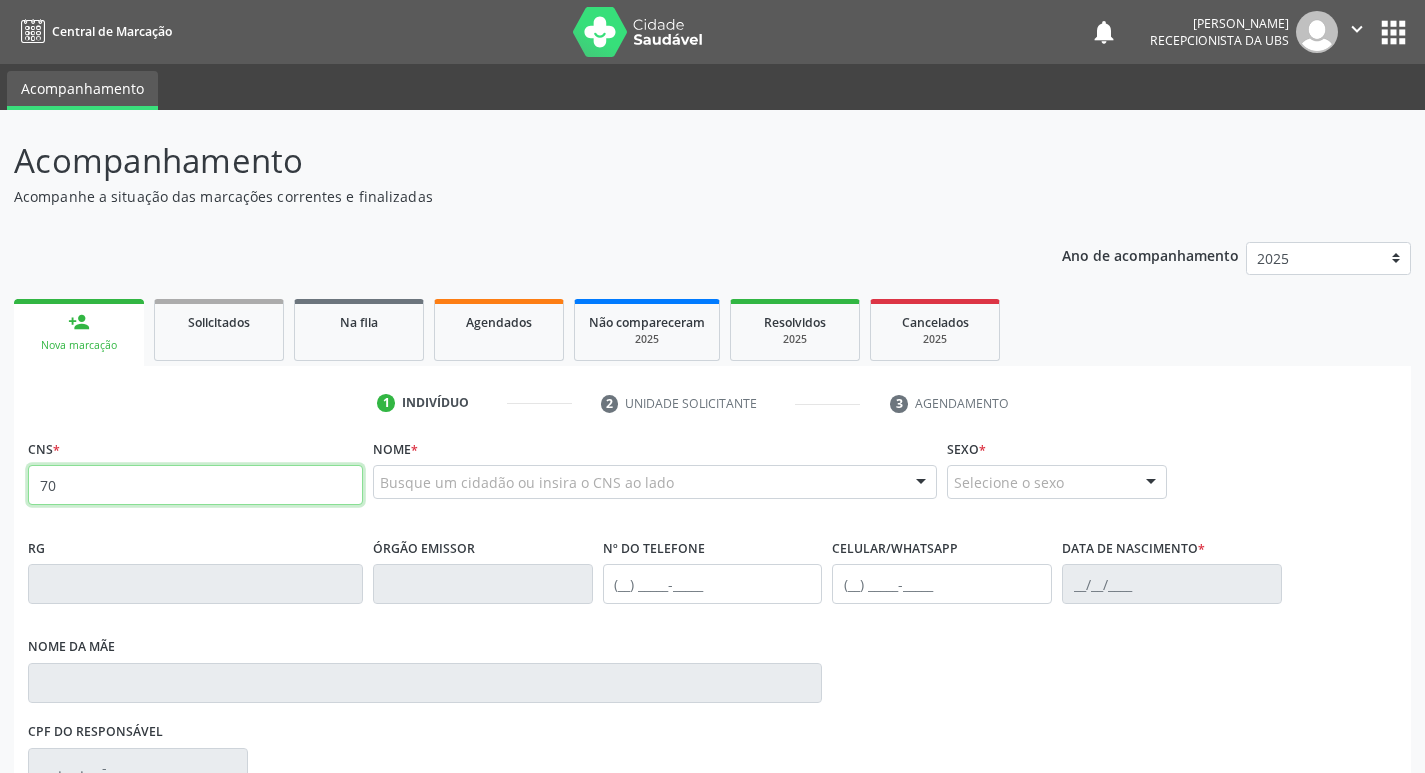 type on "7" 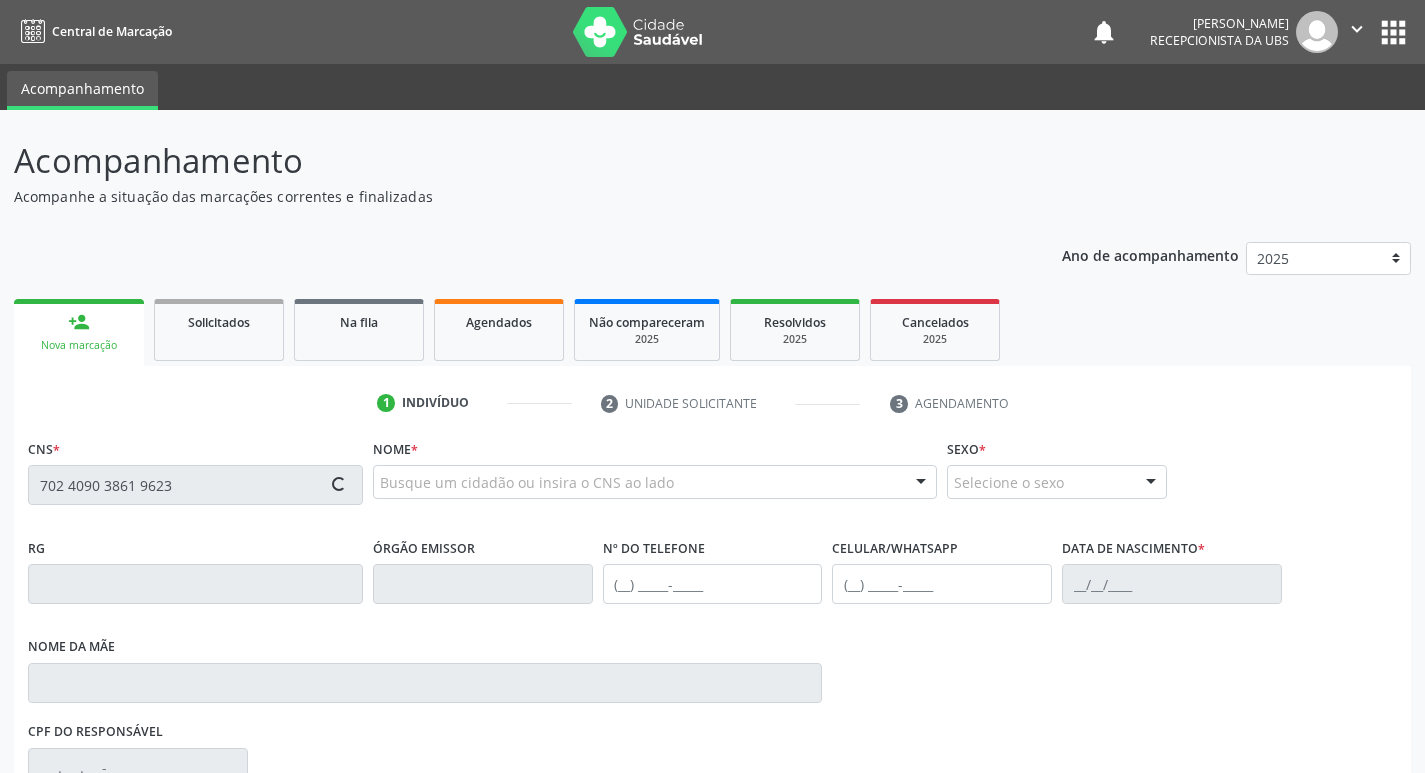 type on "702 4090 3861 9623" 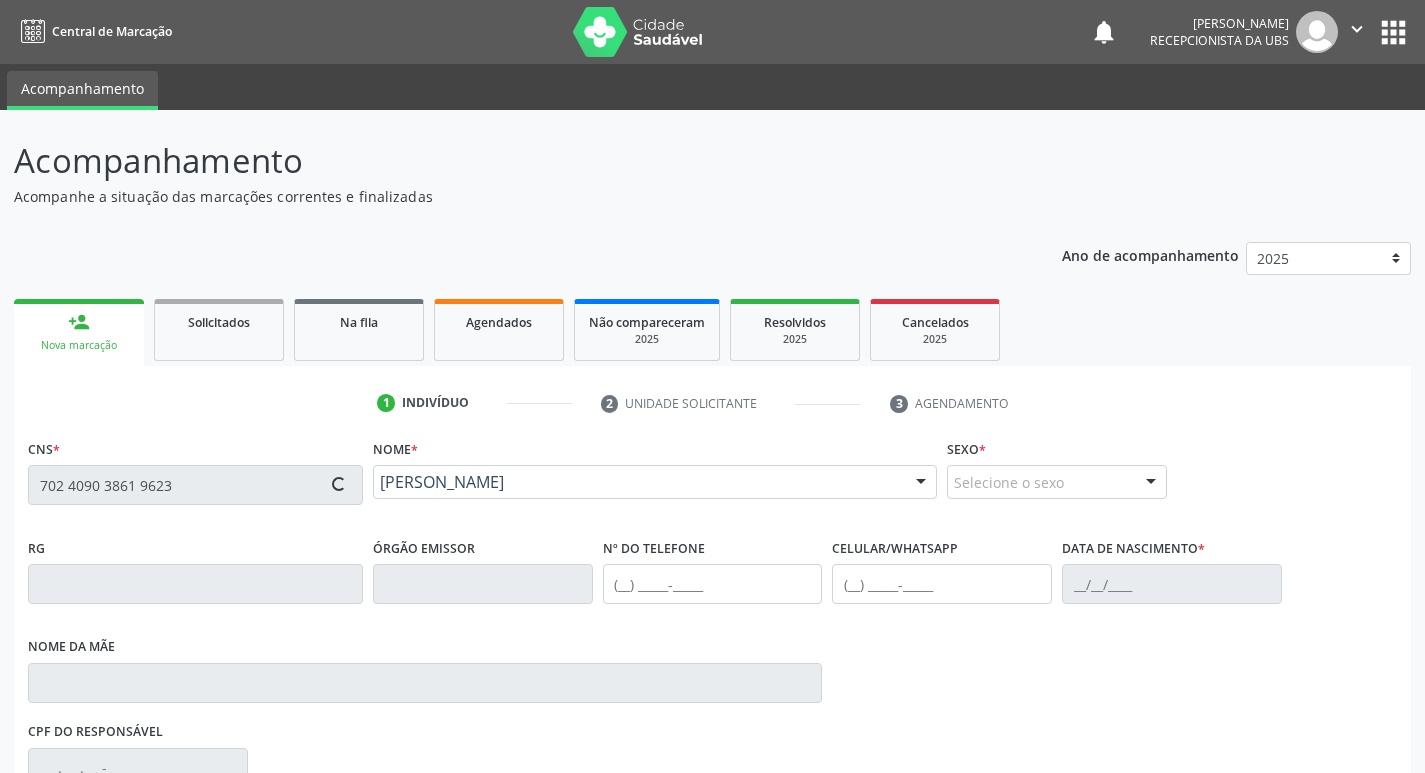type on "(87) 99999-9999" 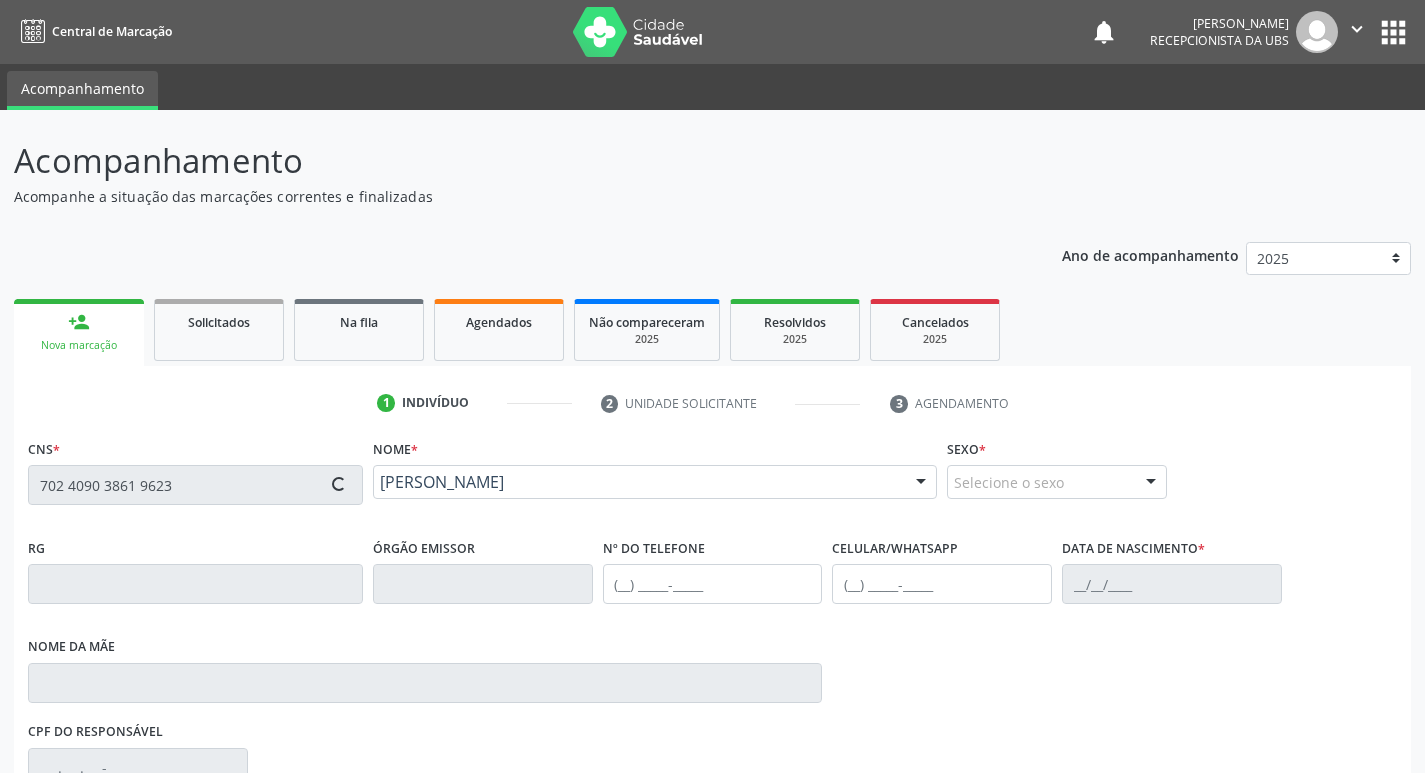 type on "(87) 99999-9999" 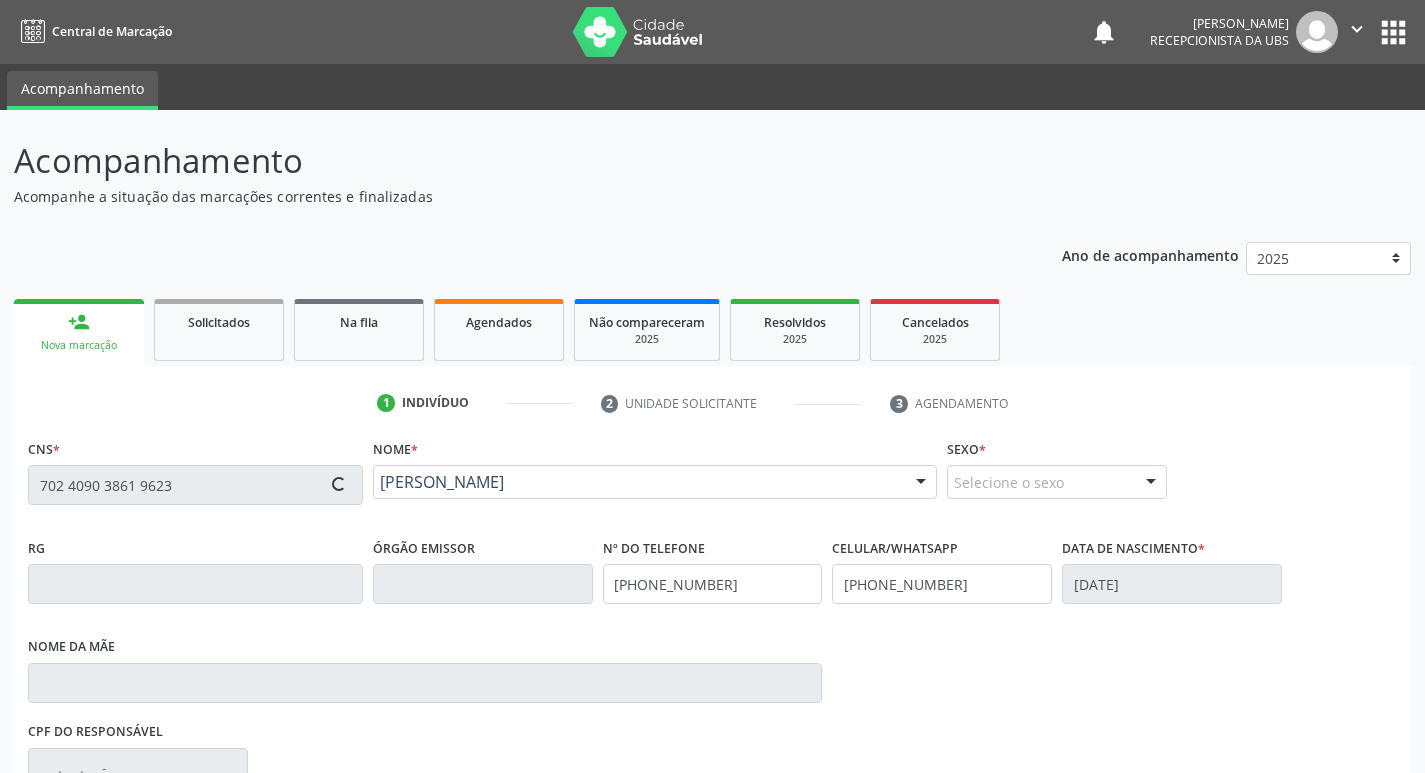 type on "Francineide Alves Ferraz" 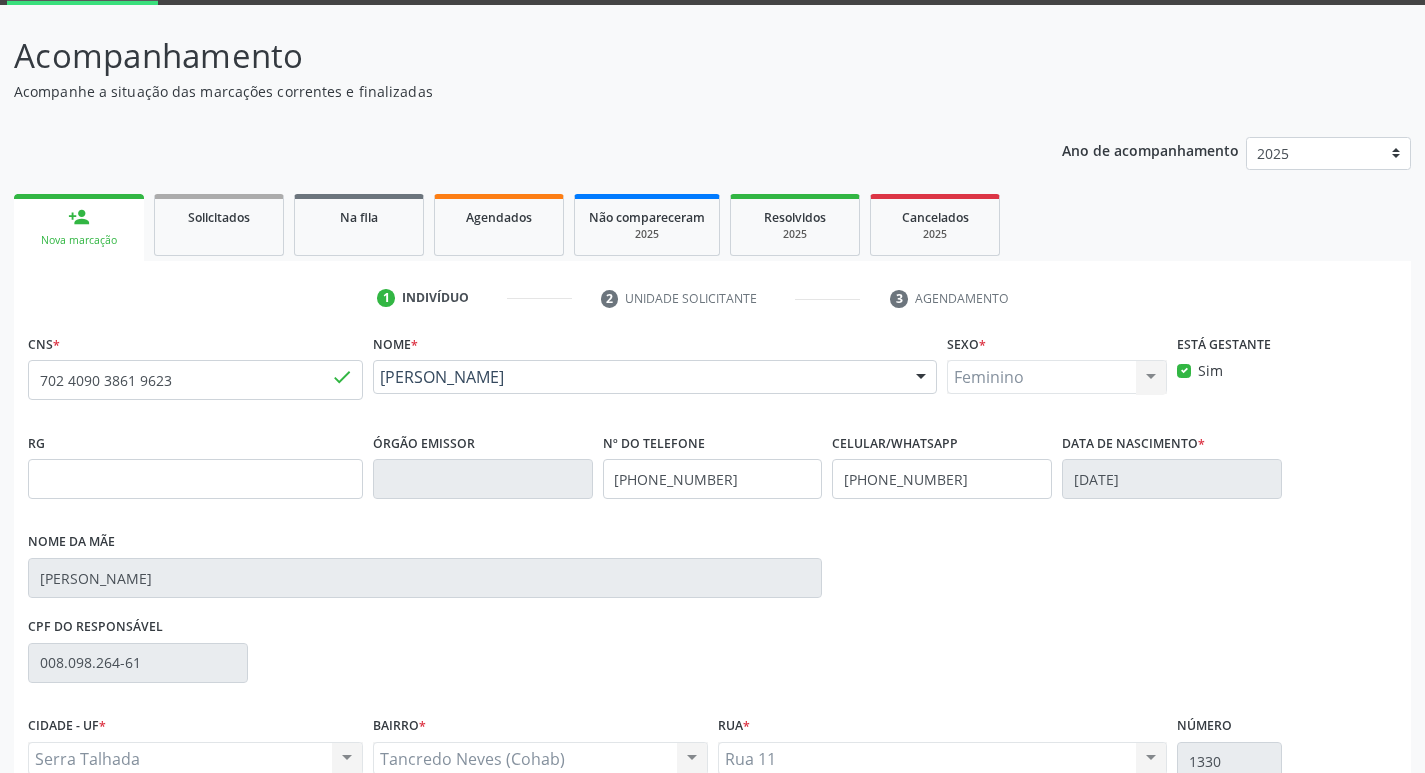 scroll, scrollTop: 267, scrollLeft: 0, axis: vertical 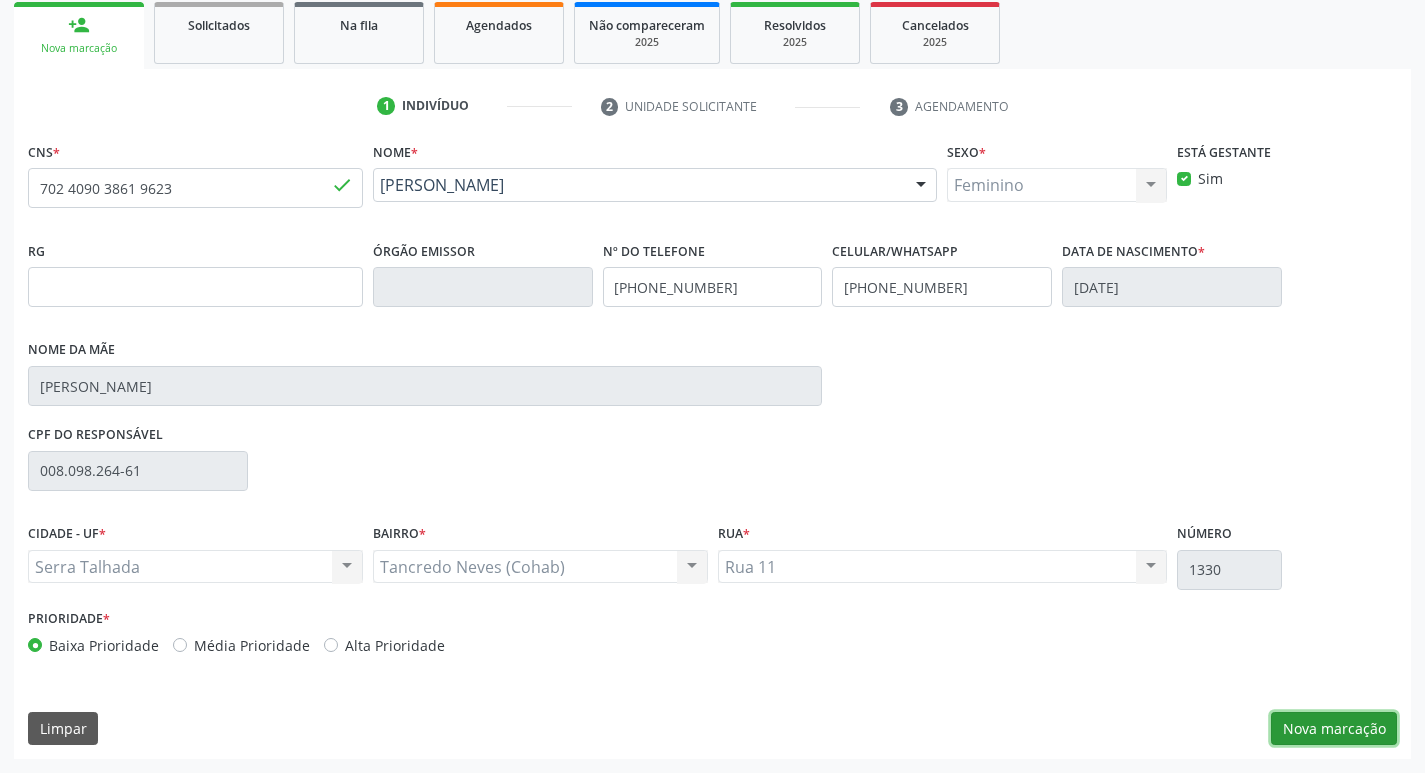click on "Nova marcação" at bounding box center [1334, 729] 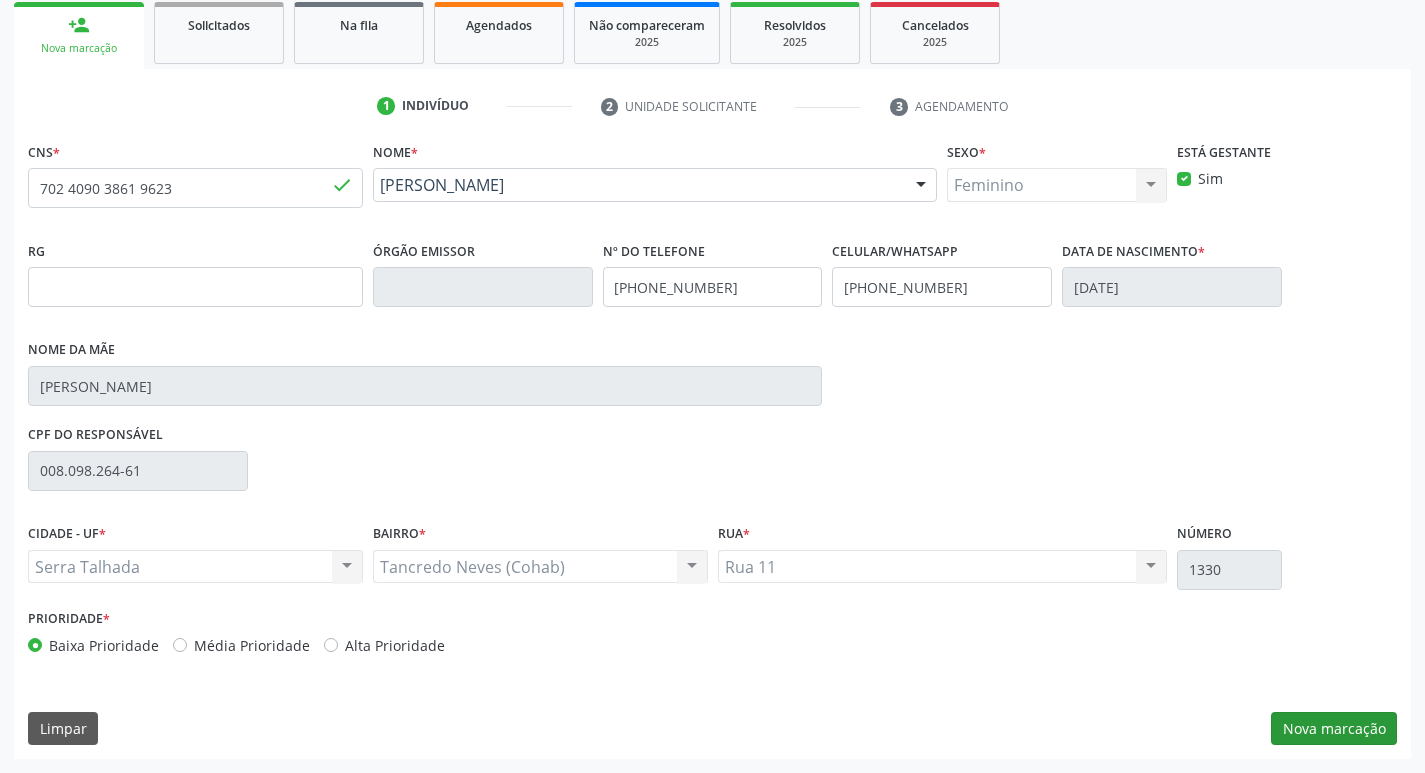 scroll, scrollTop: 133, scrollLeft: 0, axis: vertical 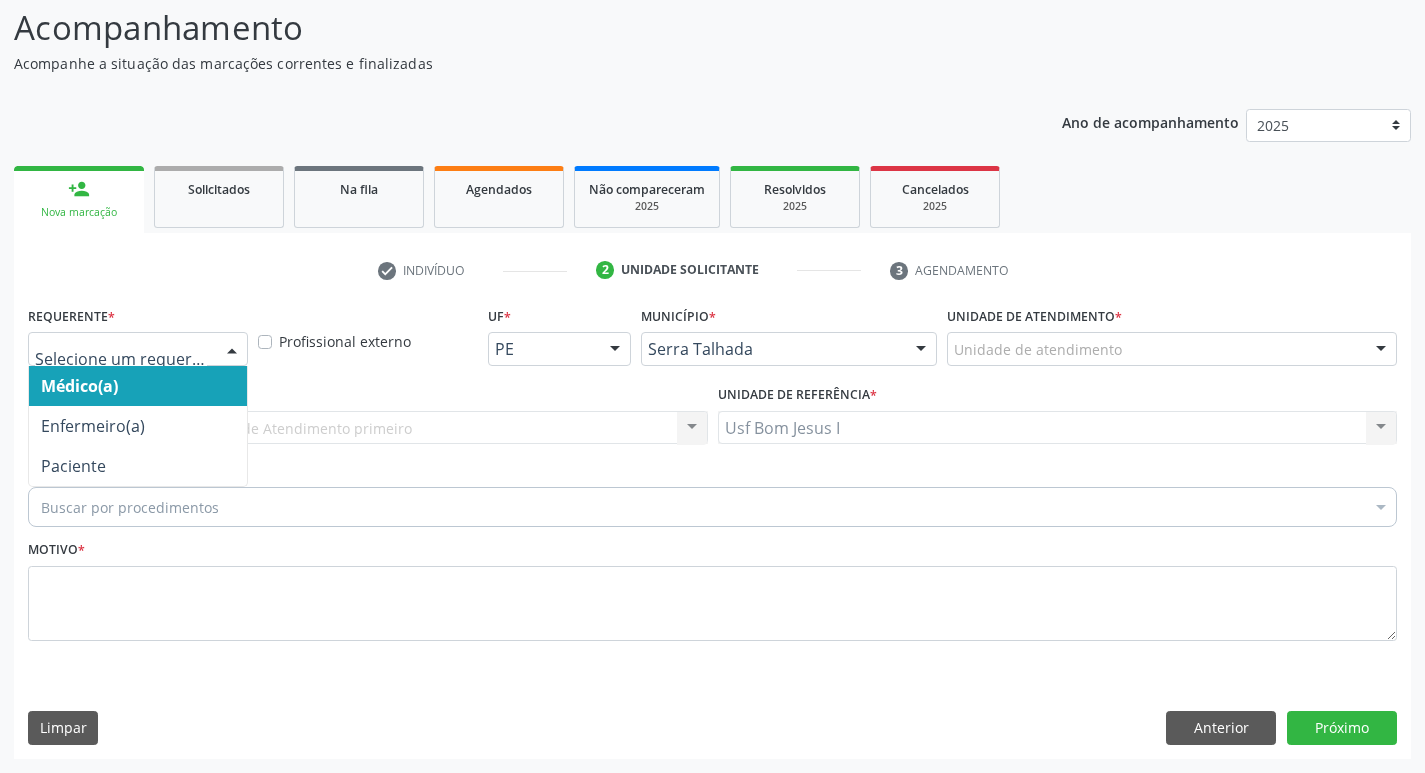click at bounding box center (232, 350) 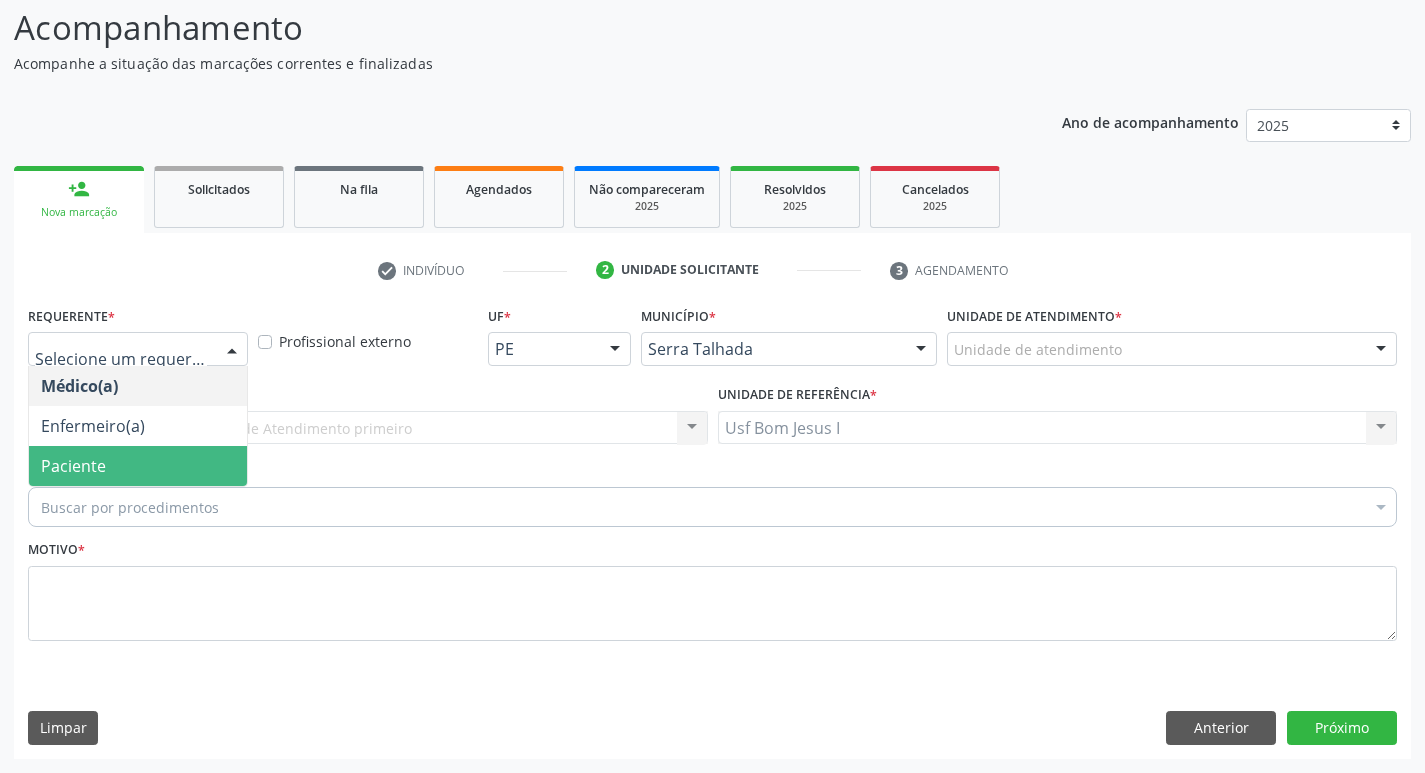 click on "Paciente" at bounding box center (138, 466) 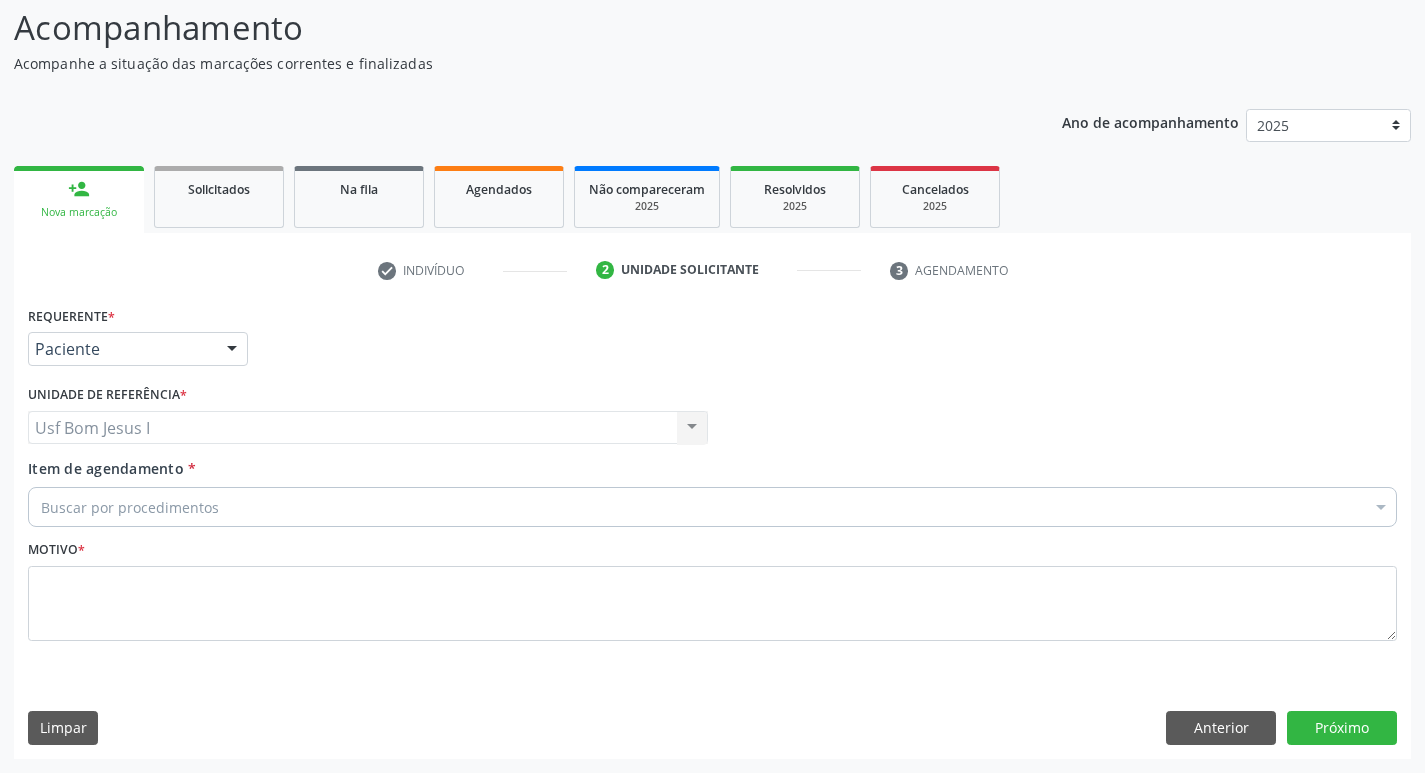 click on "Buscar por procedimentos" at bounding box center (712, 507) 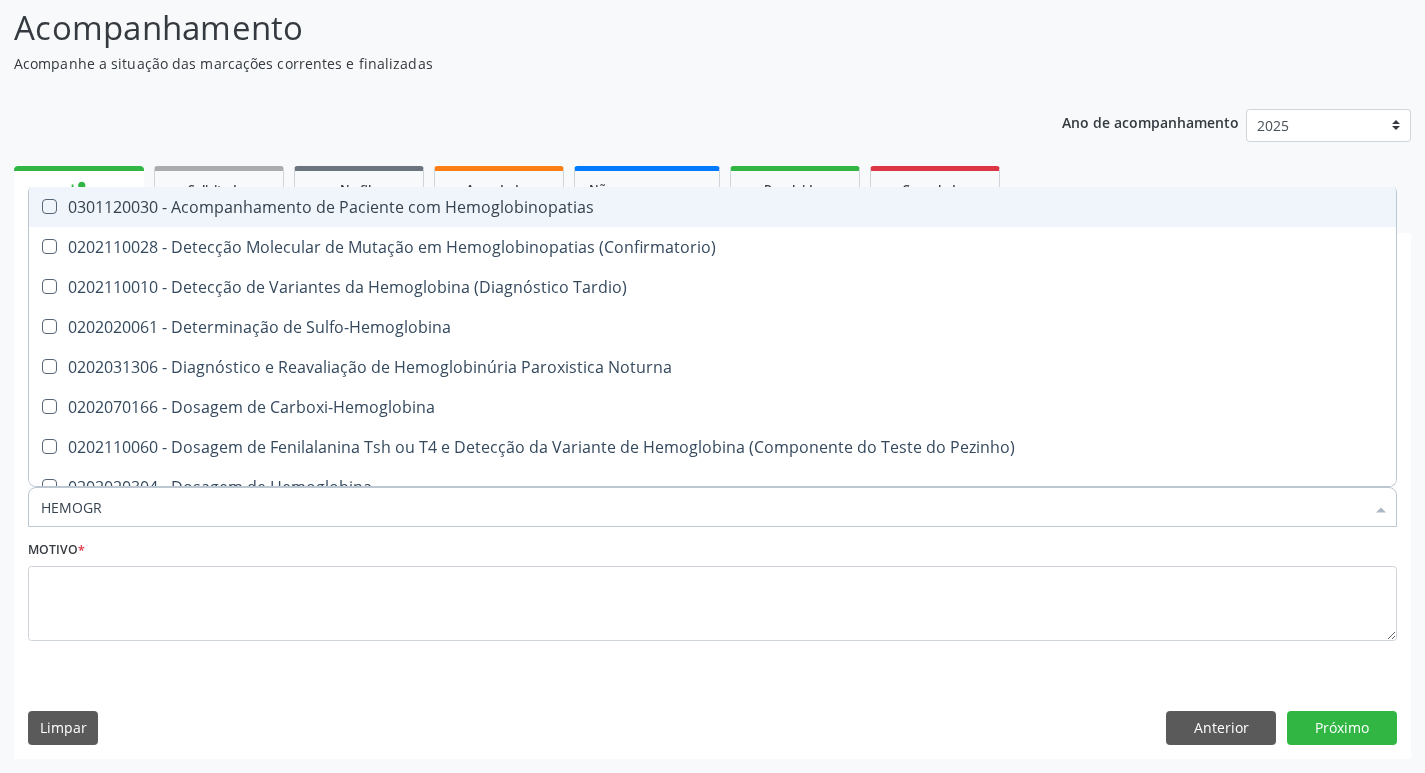 type on "HEMOGRA" 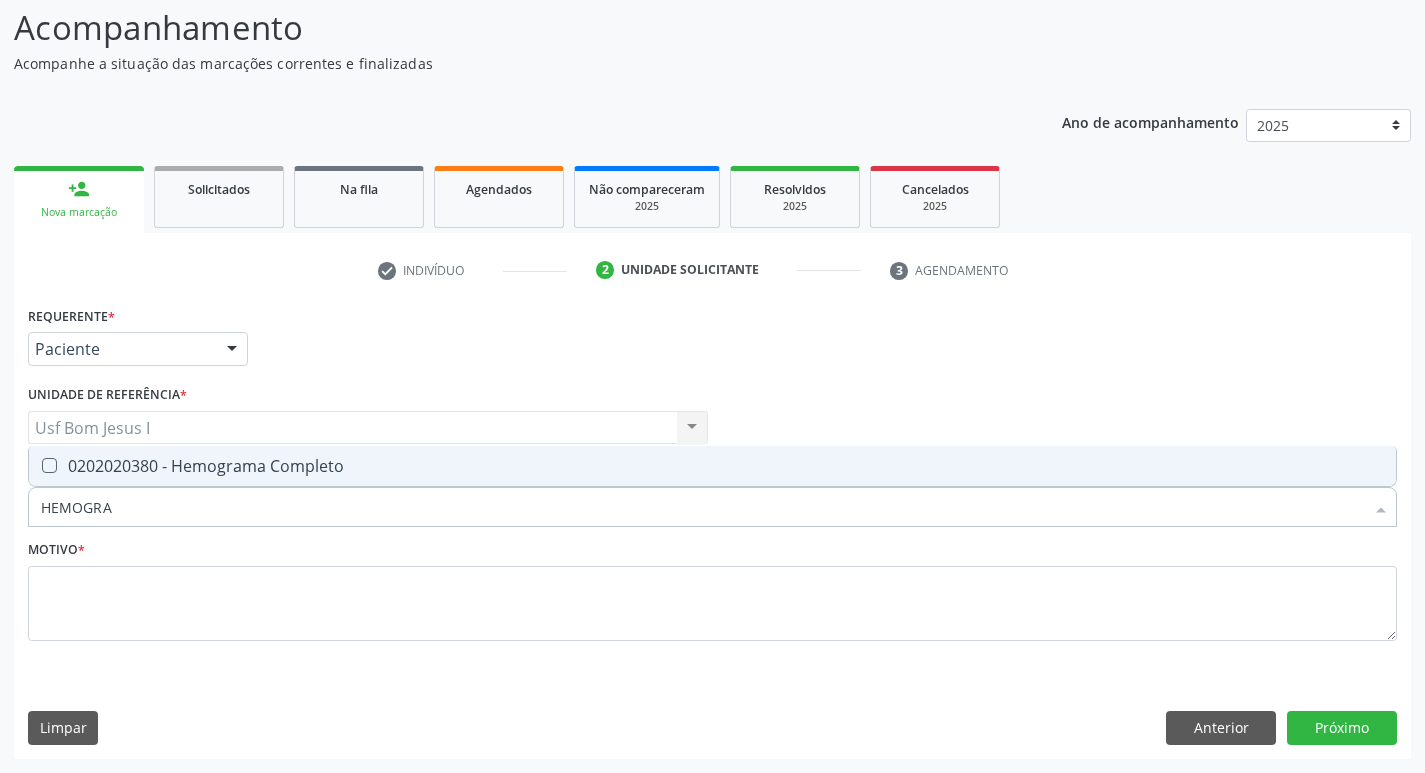 click on "0202020380 - Hemograma Completo" at bounding box center (712, 466) 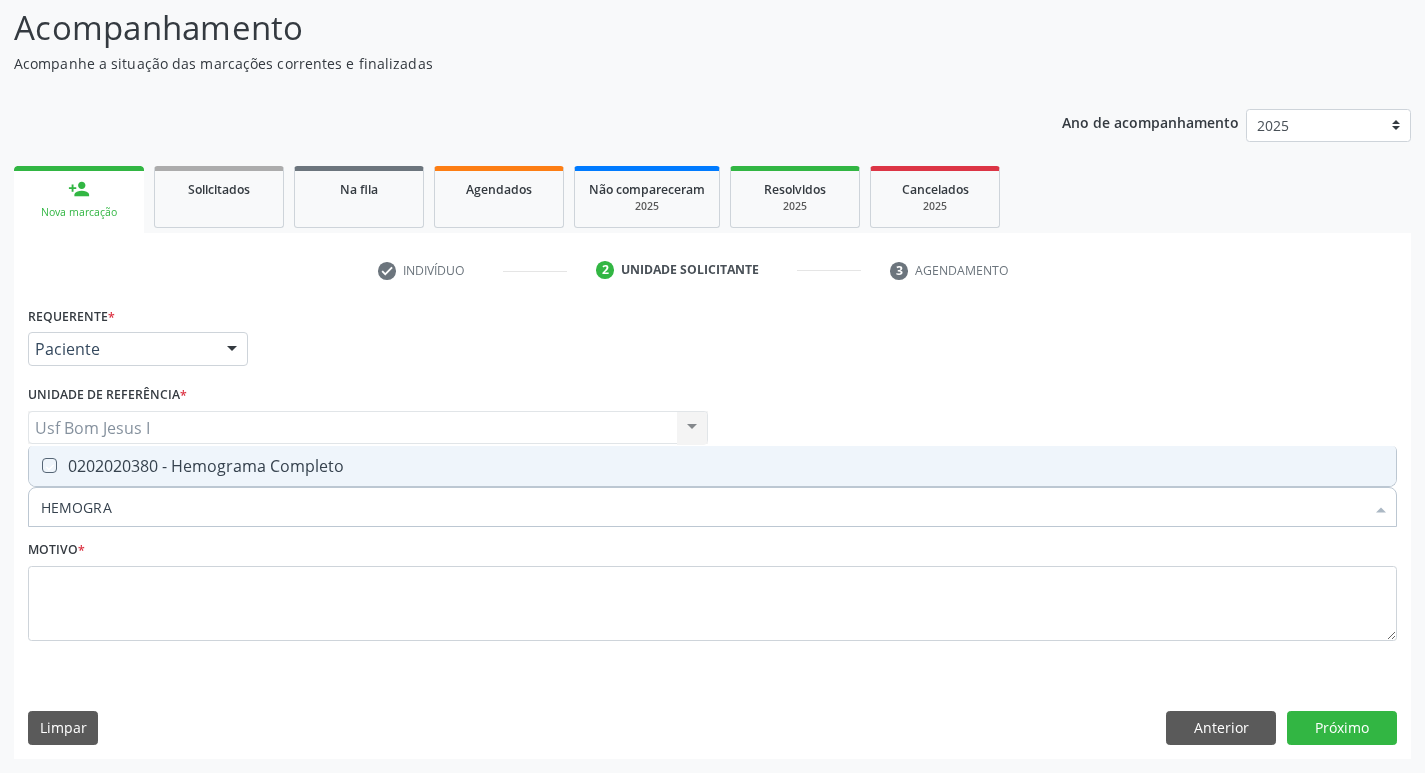 checkbox on "true" 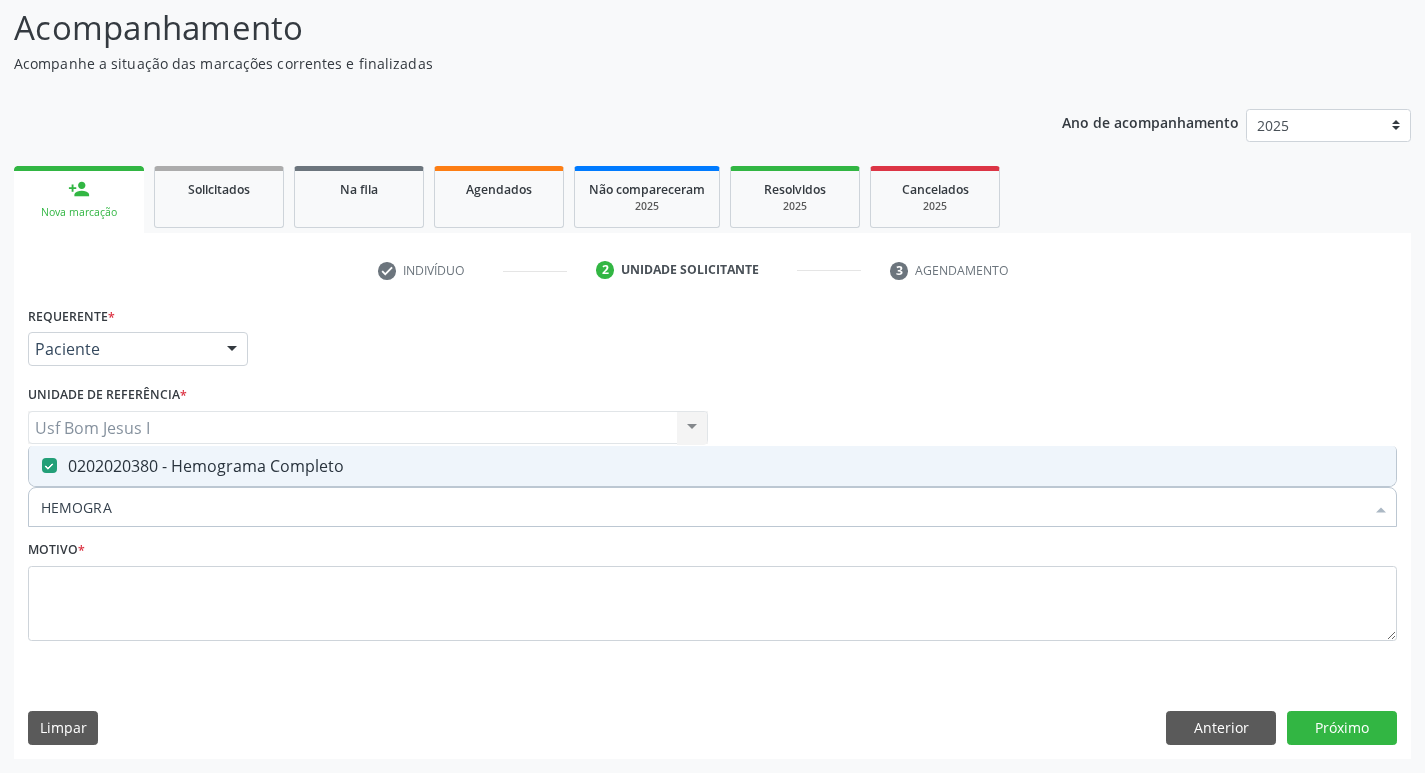 click on "HEMOGRA" at bounding box center (702, 507) 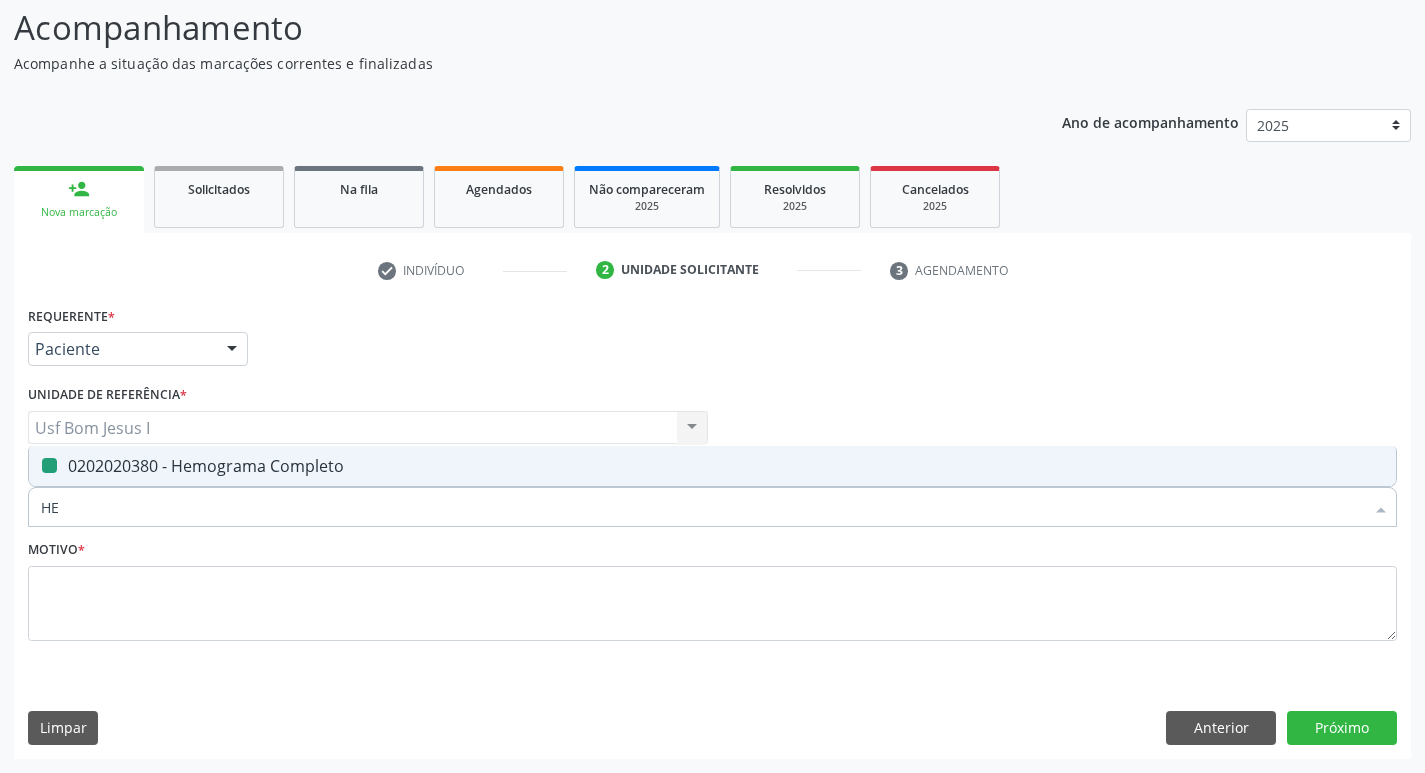 type on "H" 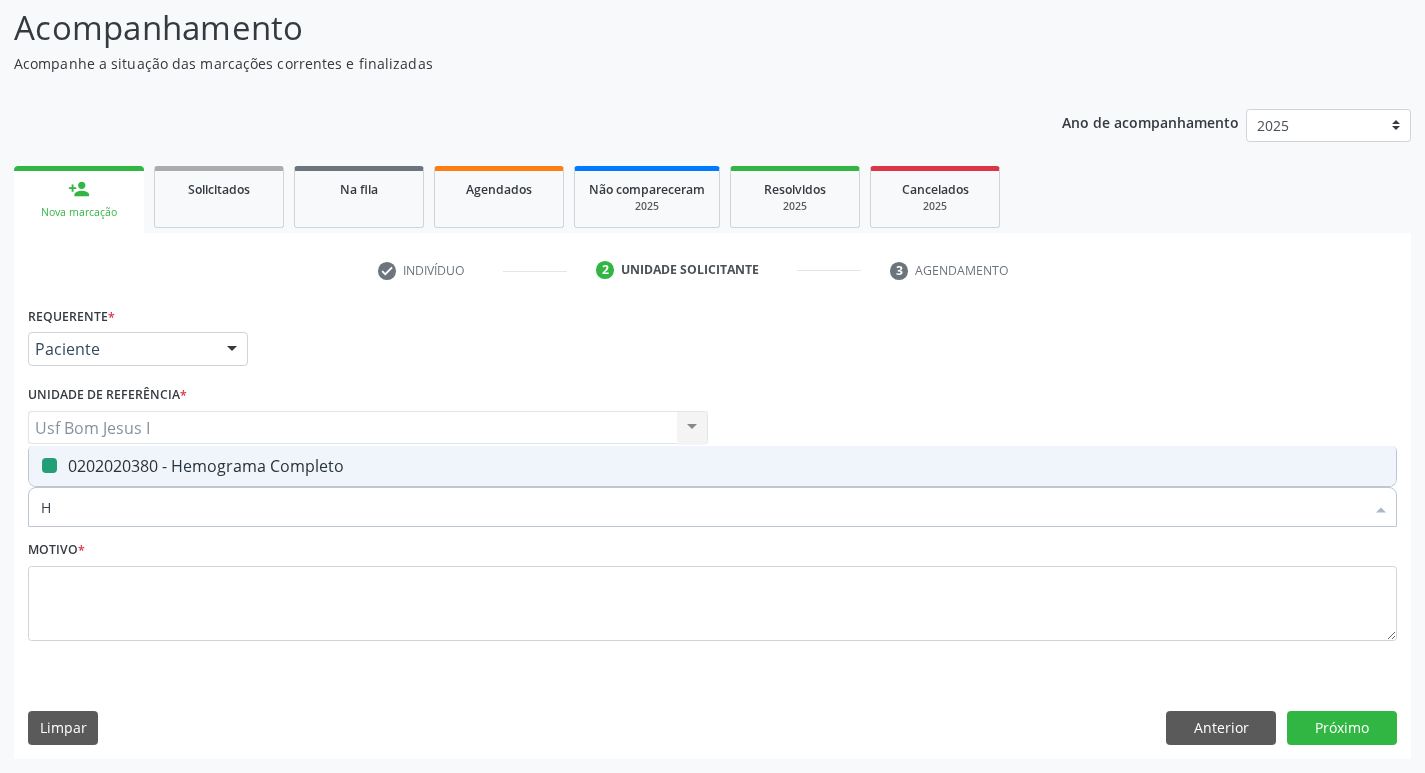 type 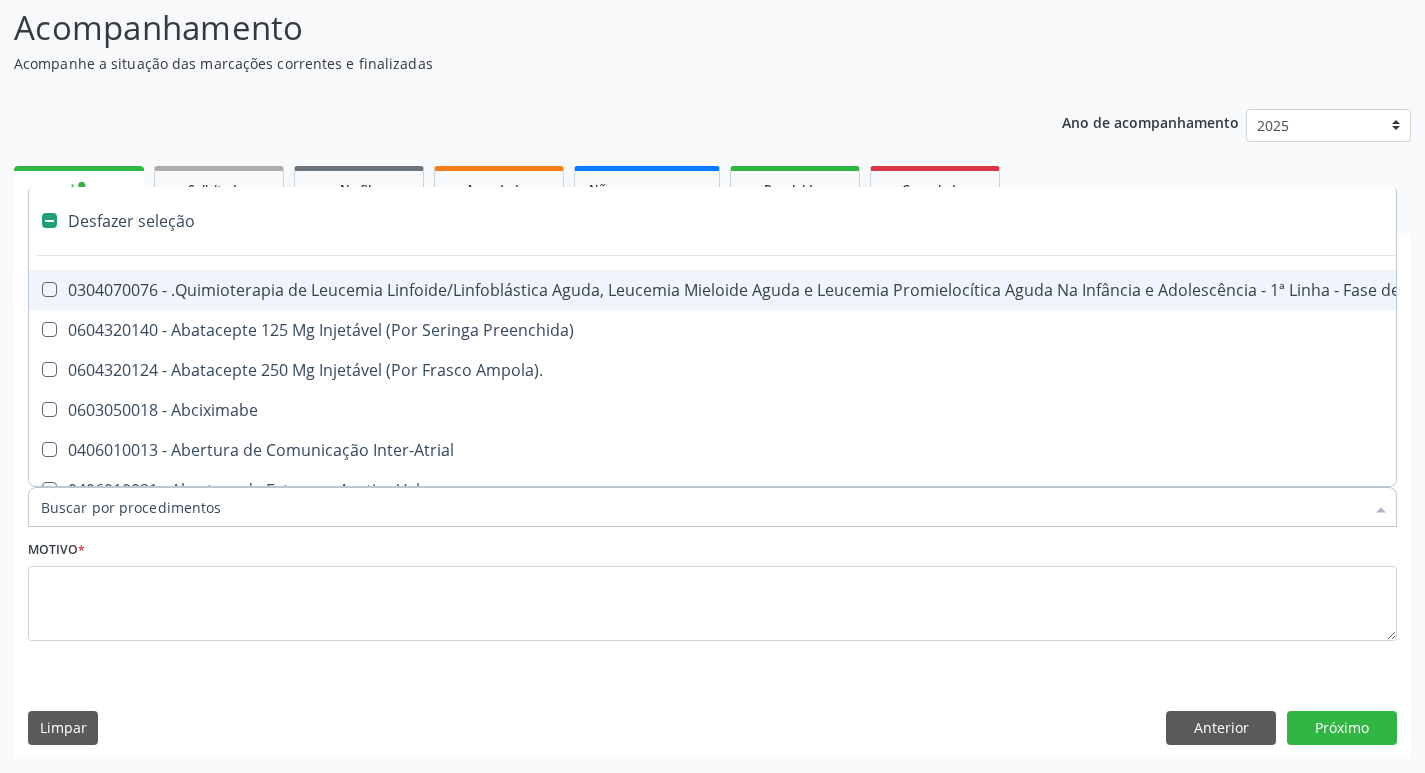 checkbox on "false" 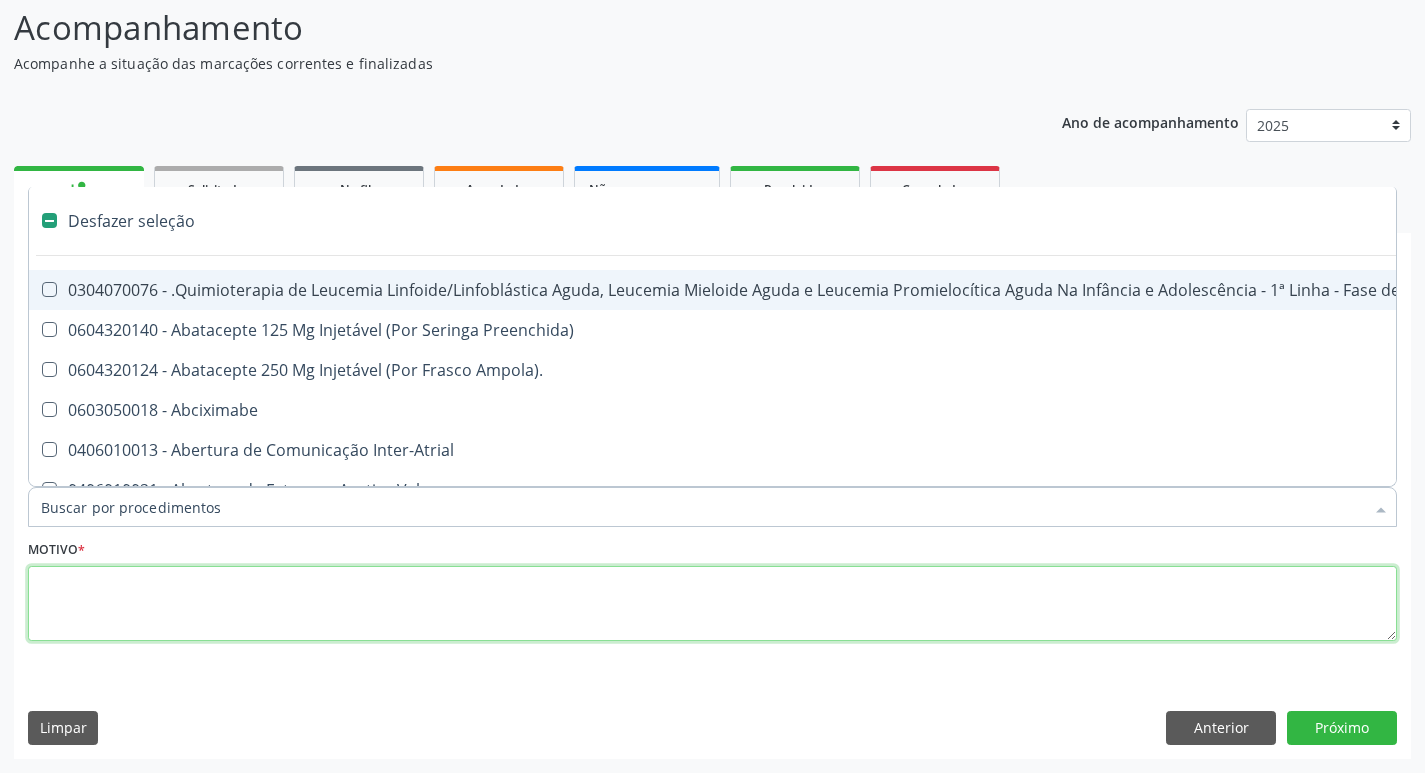 click at bounding box center [712, 604] 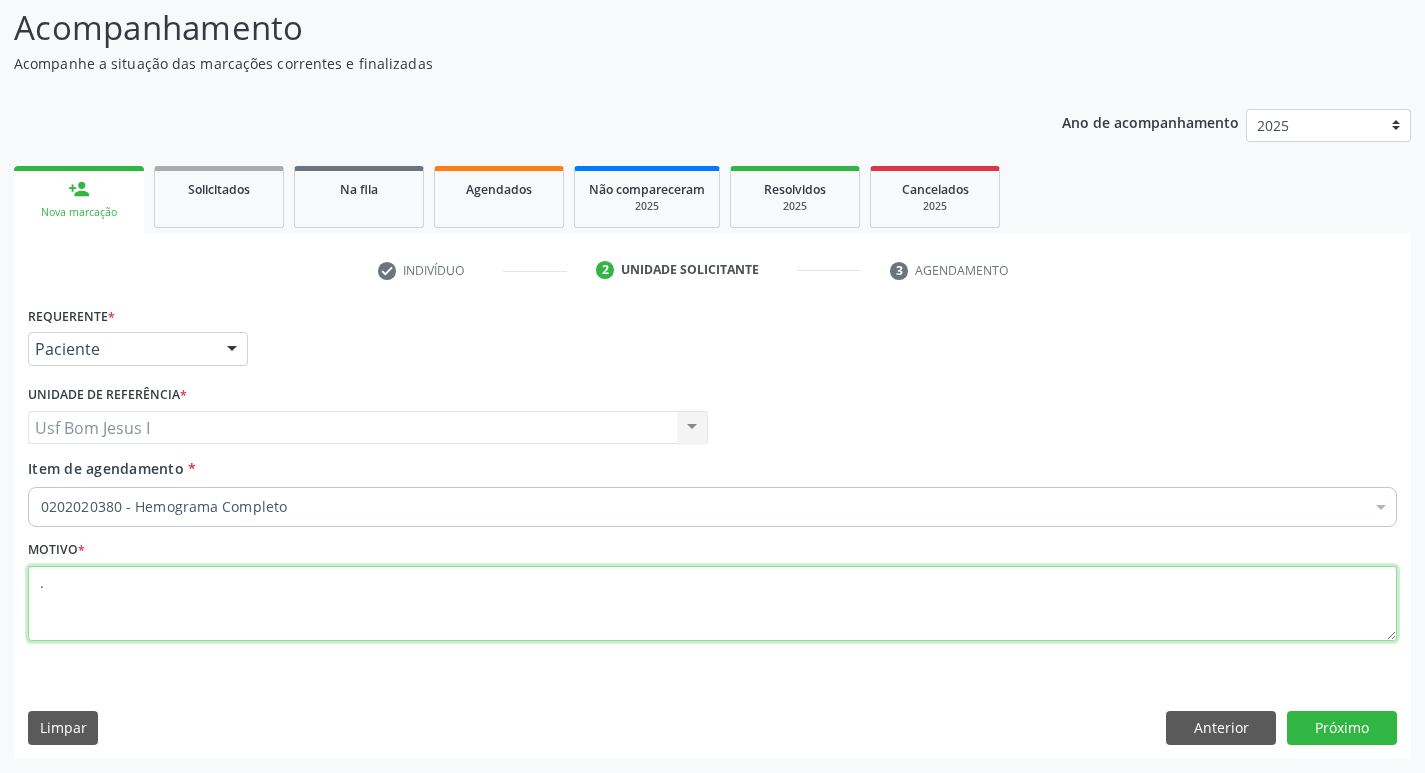 checkbox on "true" 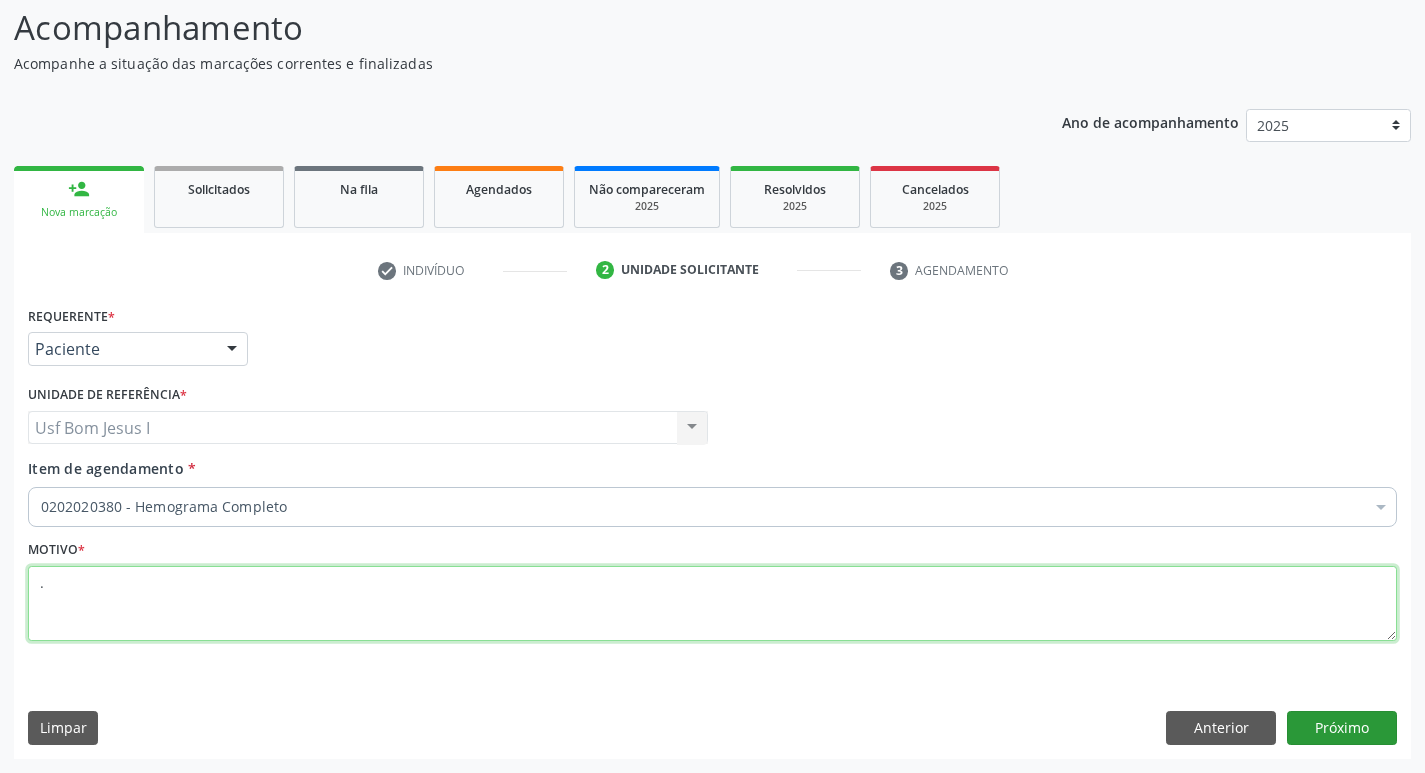 type on "." 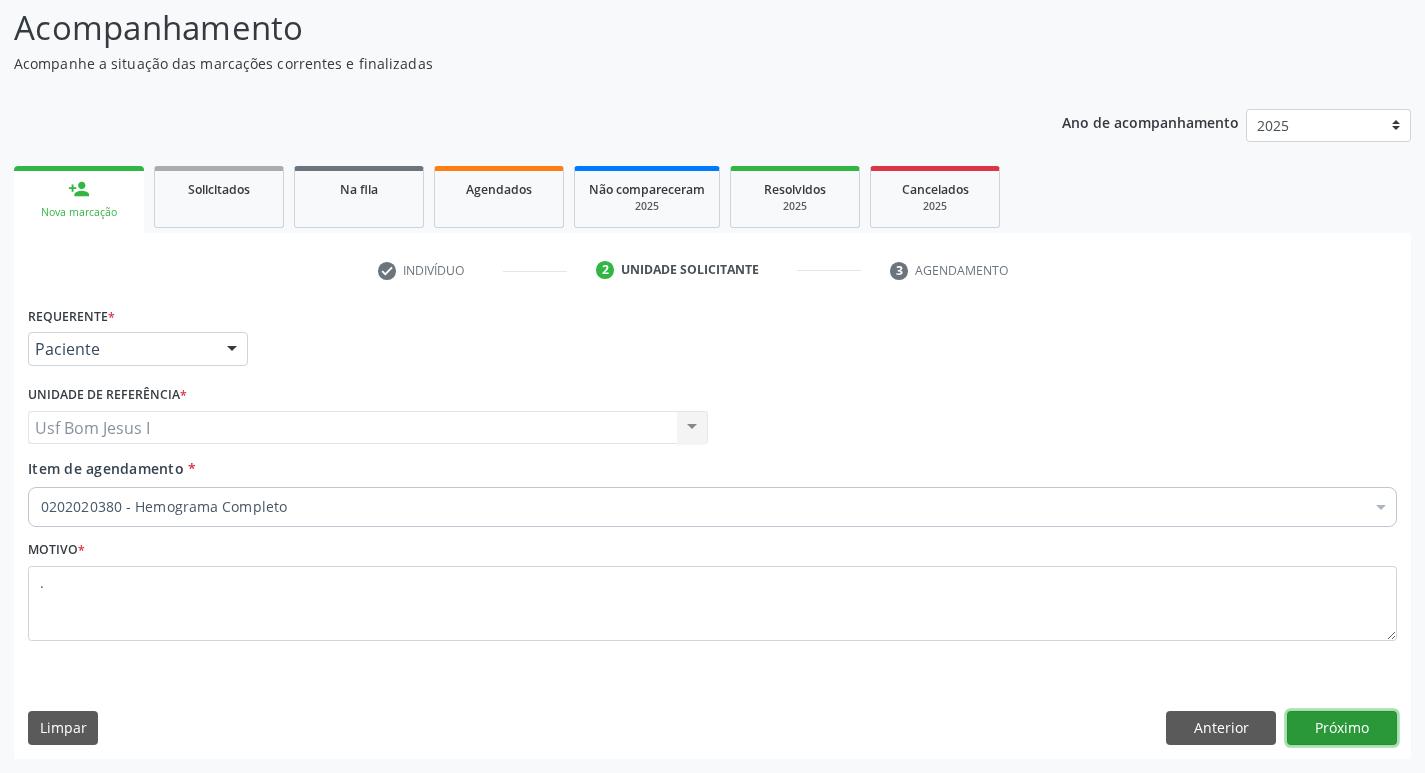 click on "Próximo" at bounding box center [1342, 728] 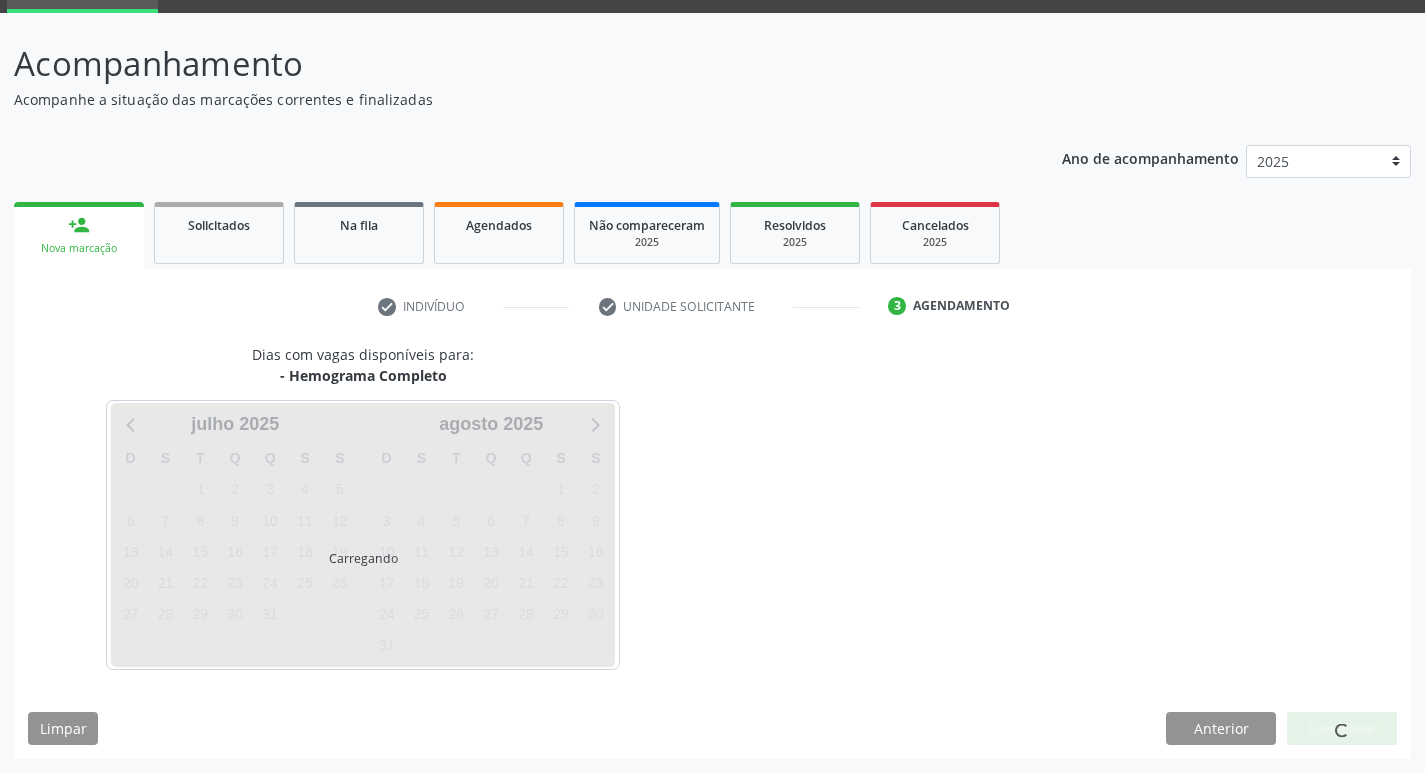 scroll, scrollTop: 97, scrollLeft: 0, axis: vertical 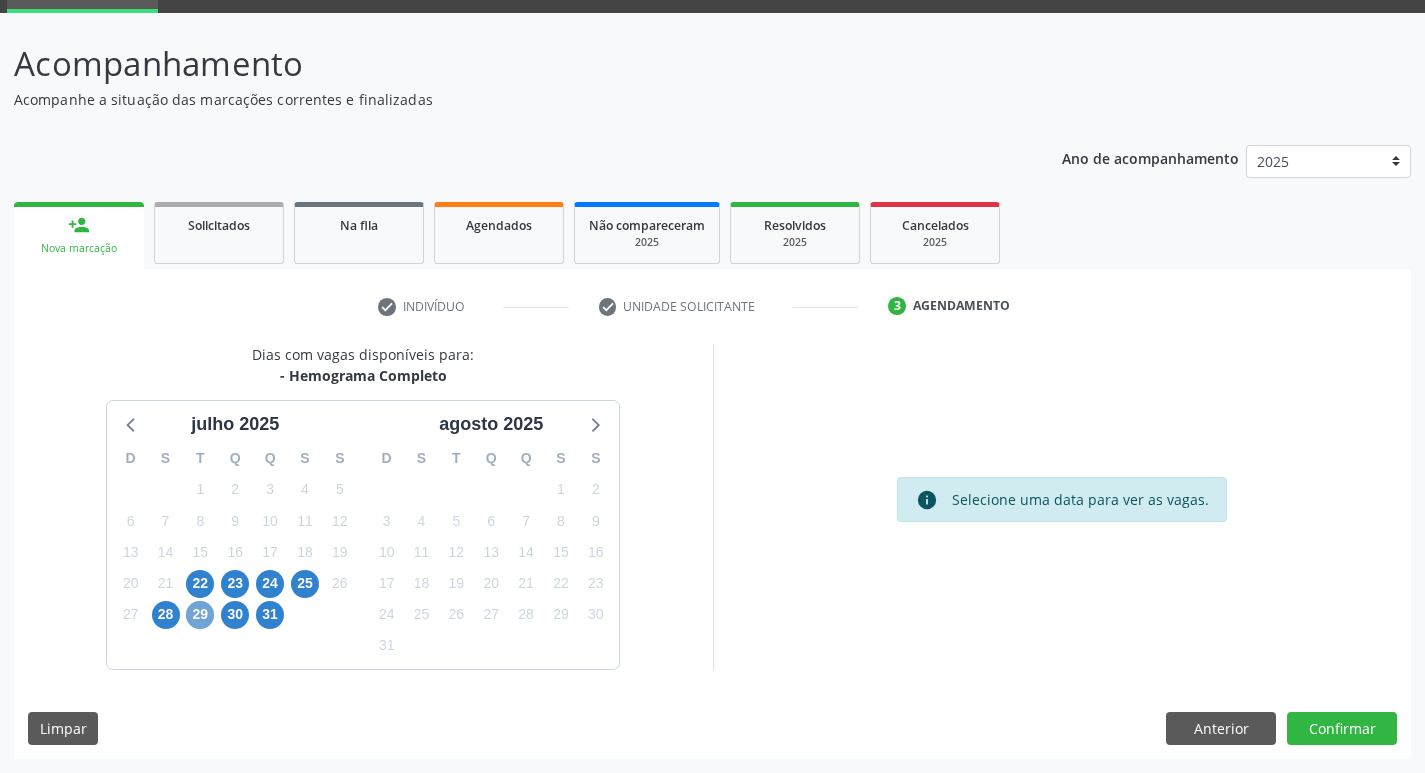click on "29" at bounding box center (200, 615) 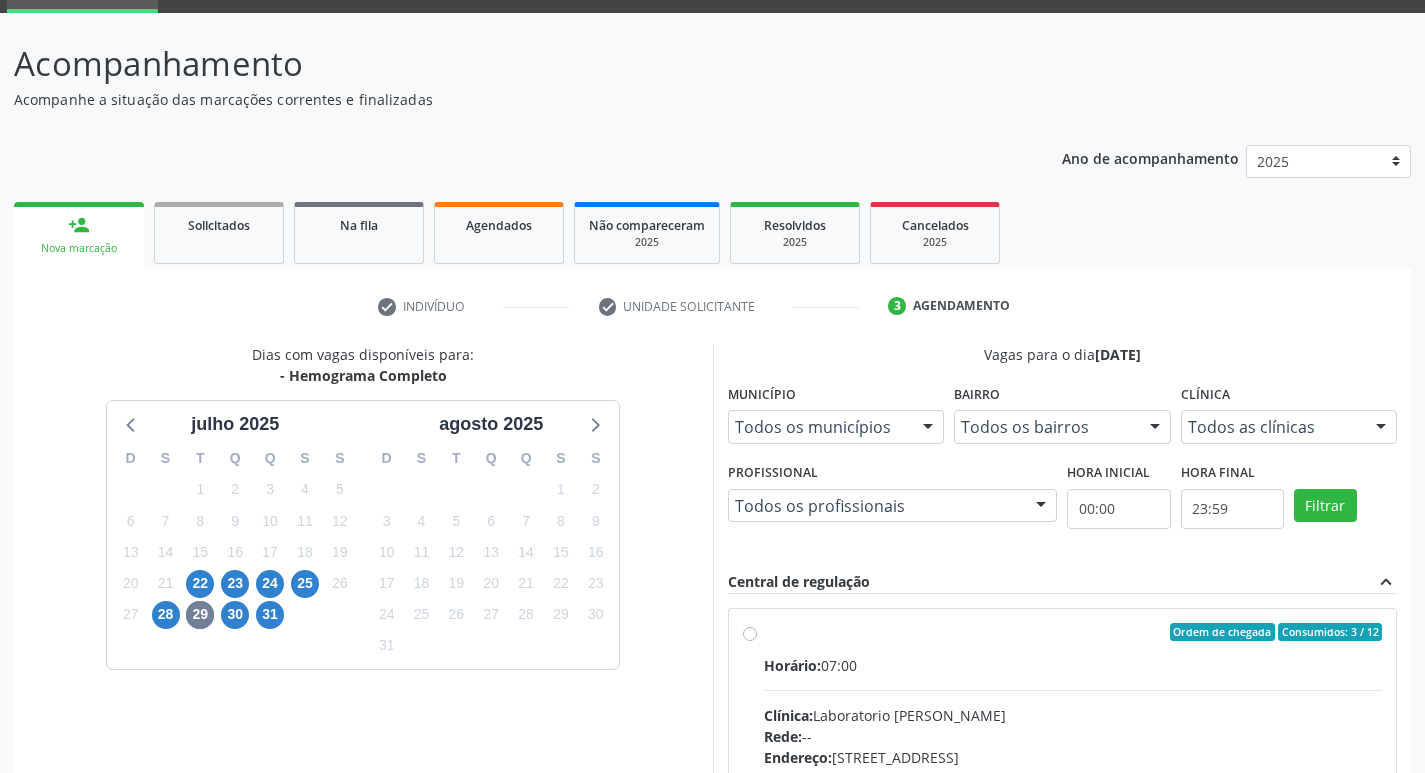 click on "Horário:   07:00
Clínica:  Laboratorio Jose Paulo Terto
Rede:
--
Endereço:   Casa, nº 409, N Senhora da Penha, Serra Talhada - PE
Telefone:   --
Profissional:
--
Informações adicionais sobre o atendimento
Idade de atendimento:
Sem restrição
Gênero(s) atendido(s):
Sem restrição
Informações adicionais:
--" at bounding box center (1073, 792) 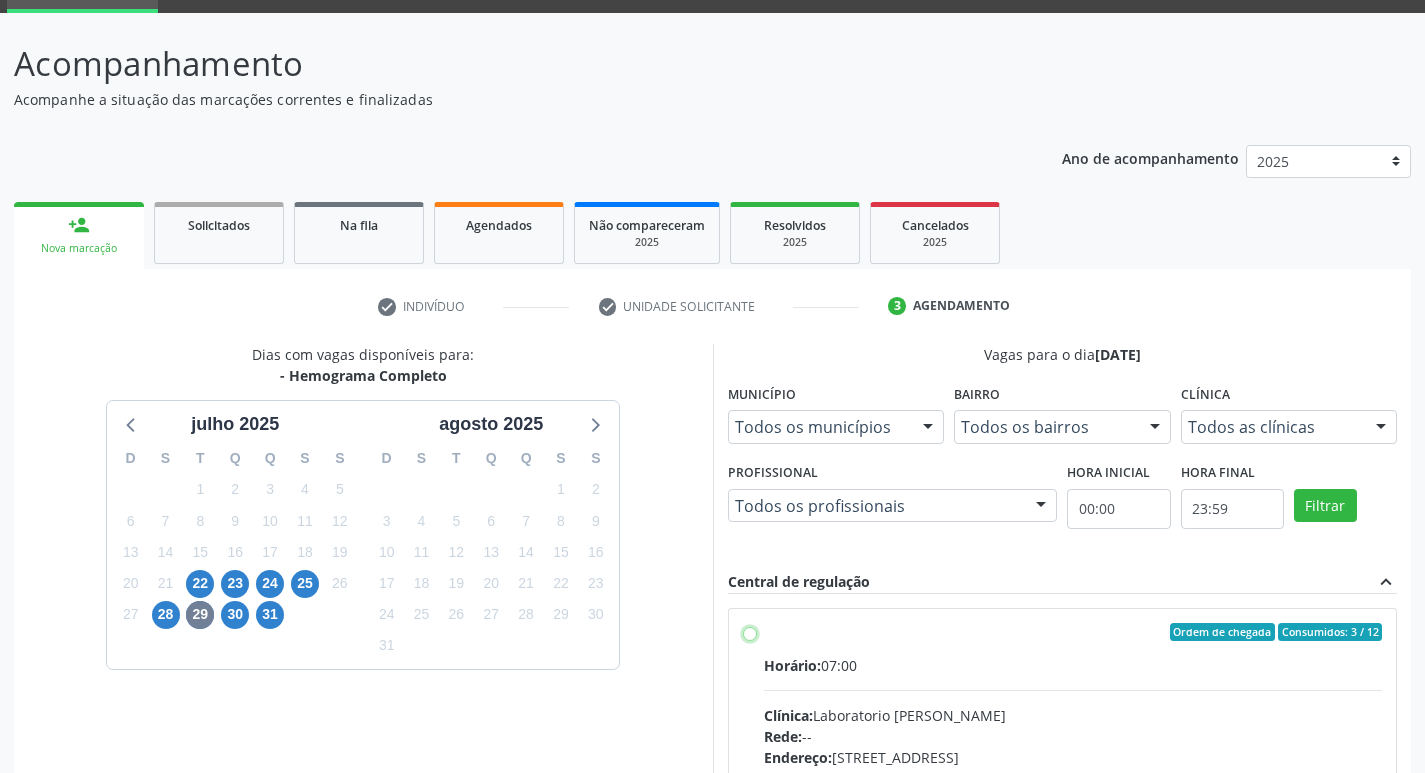click on "Ordem de chegada
Consumidos: 3 / 12
Horário:   07:00
Clínica:  Laboratorio Jose Paulo Terto
Rede:
--
Endereço:   Casa, nº 409, N Senhora da Penha, Serra Talhada - PE
Telefone:   --
Profissional:
--
Informações adicionais sobre o atendimento
Idade de atendimento:
Sem restrição
Gênero(s) atendido(s):
Sem restrição
Informações adicionais:
--" at bounding box center [750, 632] 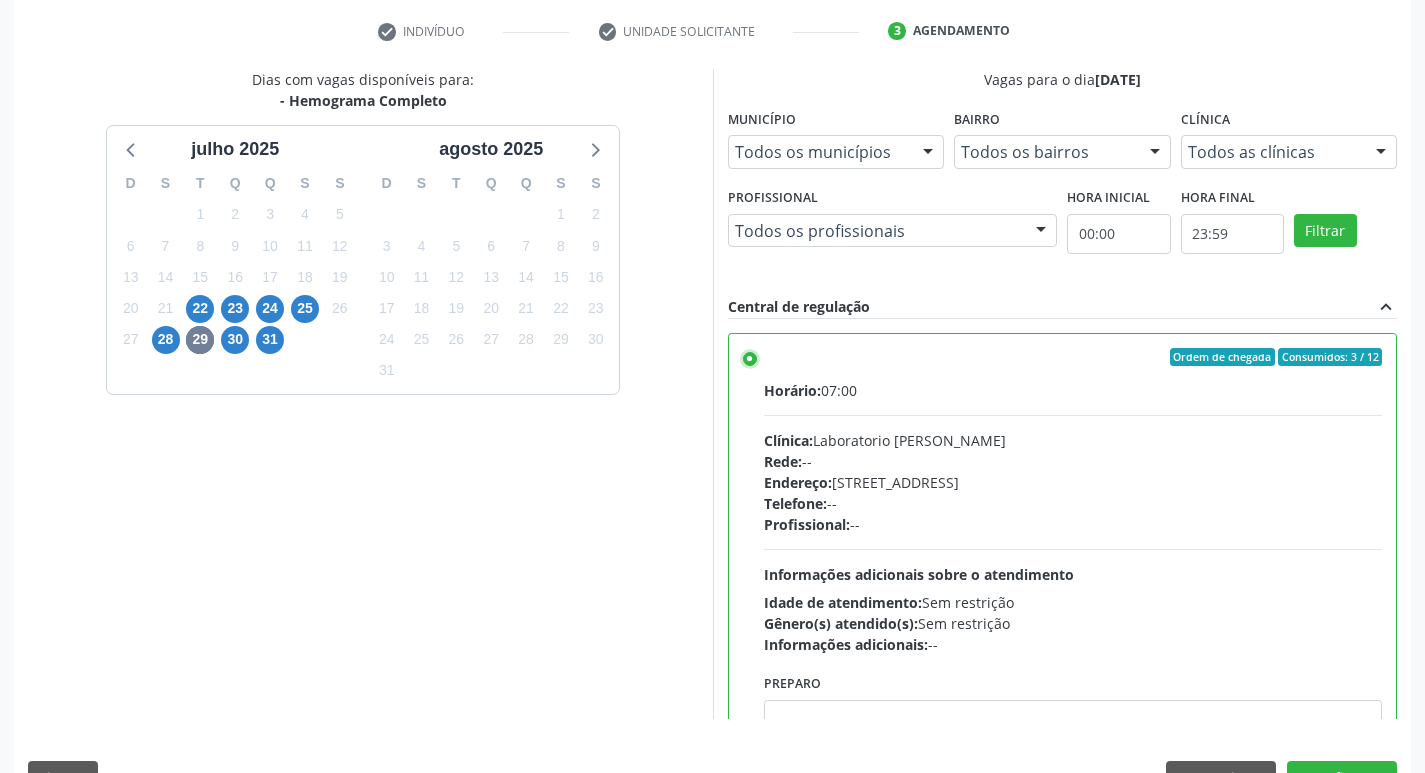 scroll, scrollTop: 422, scrollLeft: 0, axis: vertical 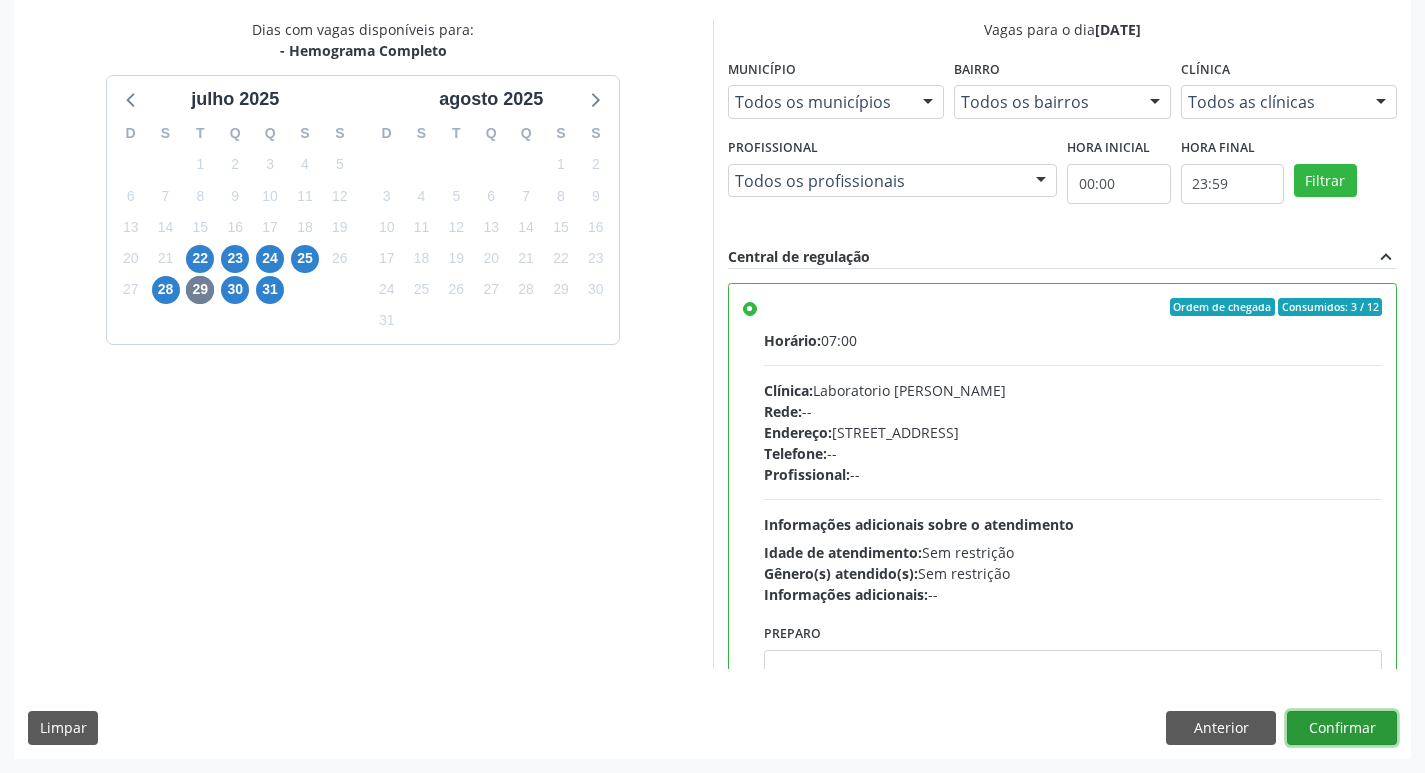 click on "Confirmar" at bounding box center [1342, 728] 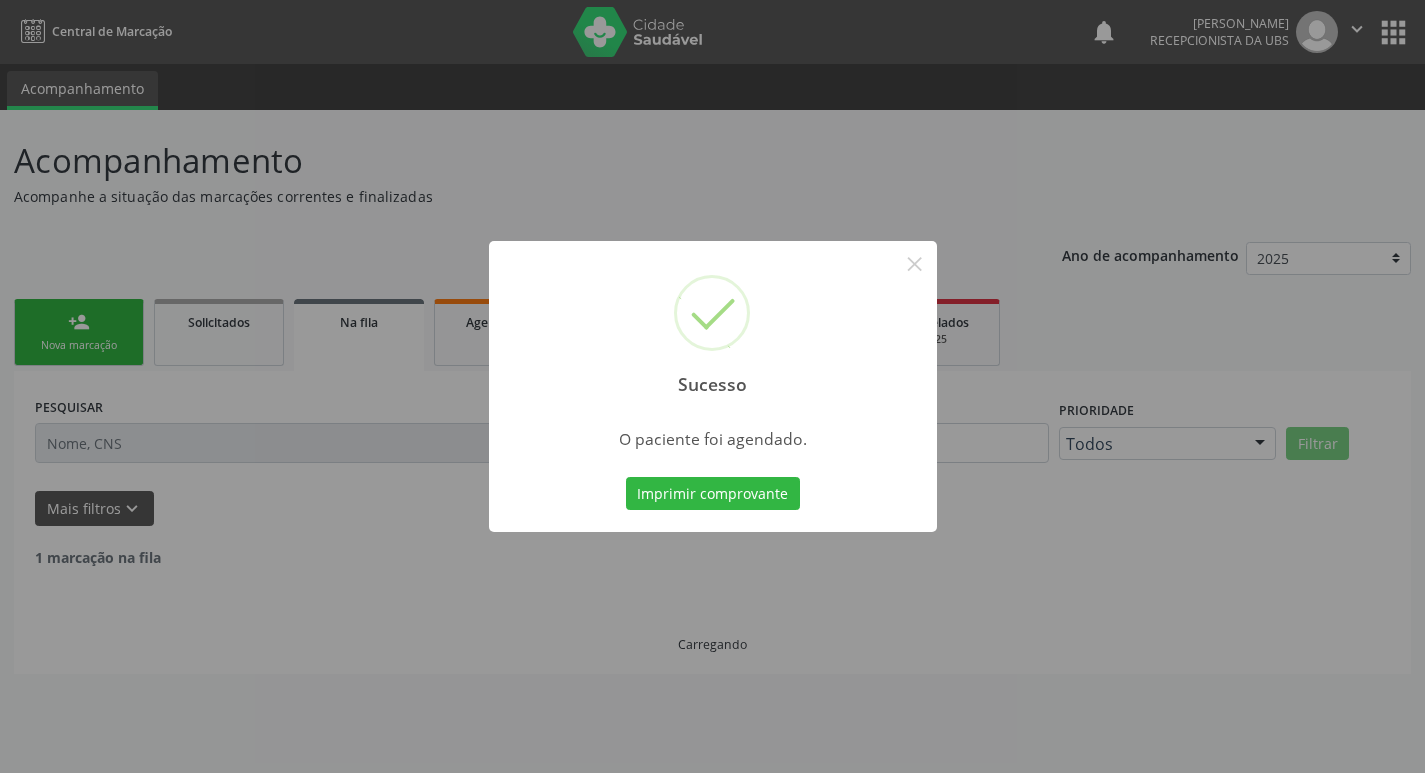 scroll, scrollTop: 0, scrollLeft: 0, axis: both 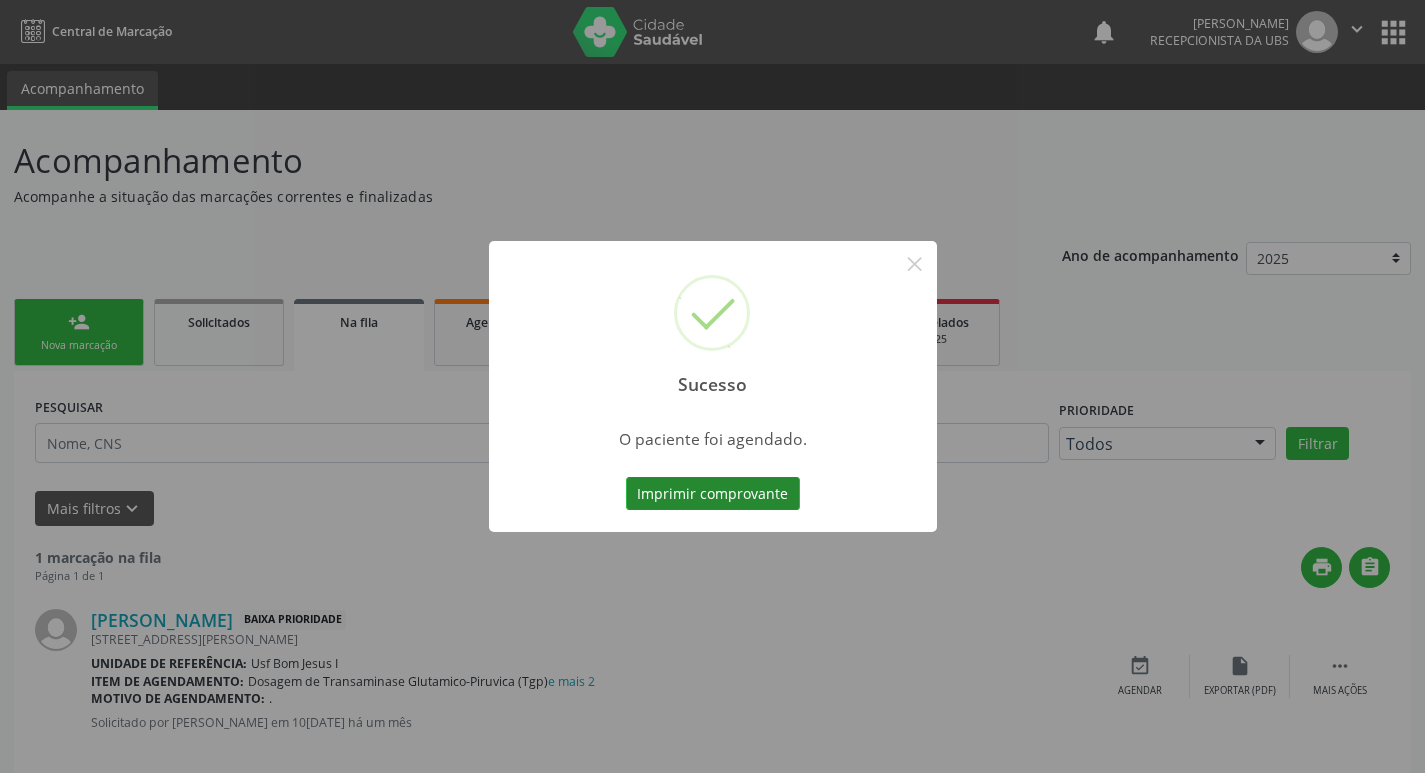 click on "Imprimir comprovante" at bounding box center (713, 494) 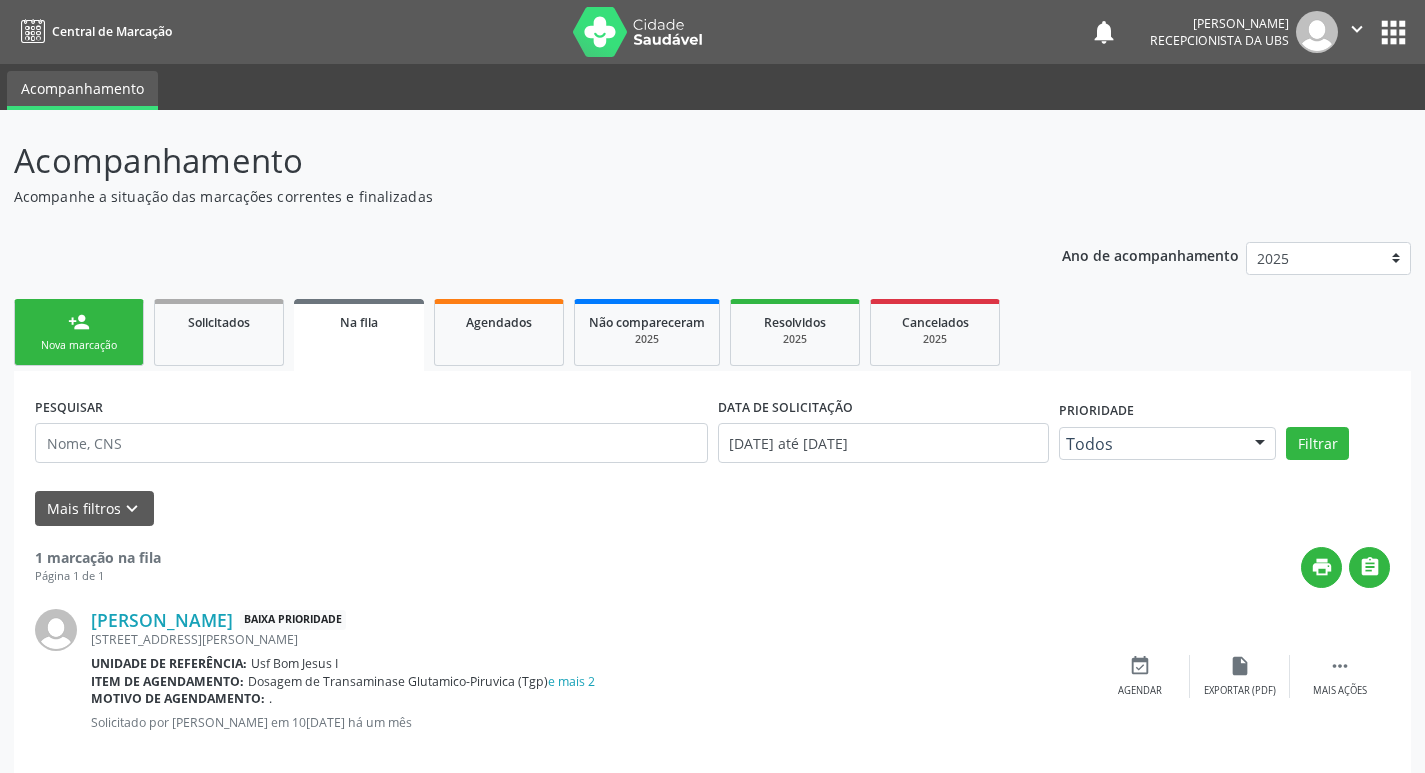 drag, startPoint x: 98, startPoint y: 293, endPoint x: 97, endPoint y: 328, distance: 35.014282 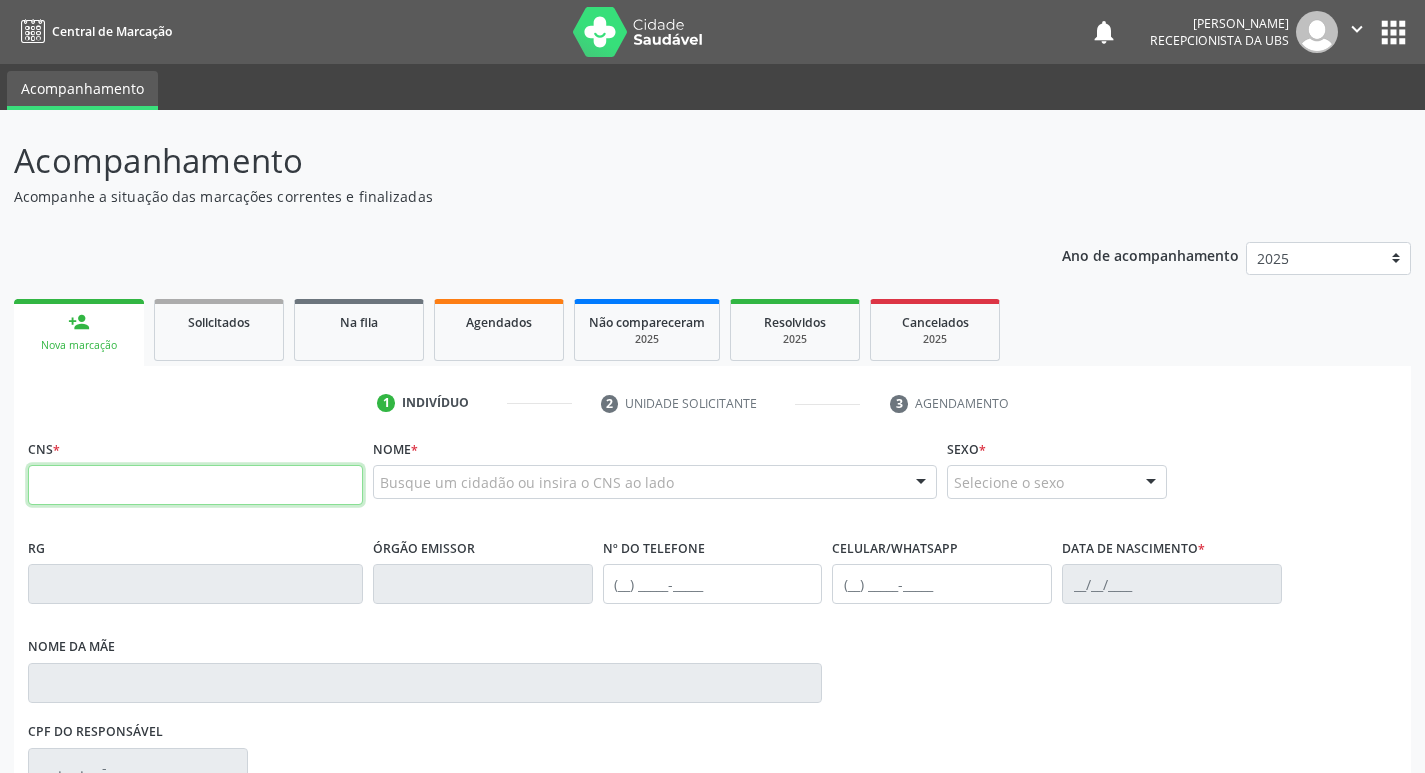 click at bounding box center (195, 485) 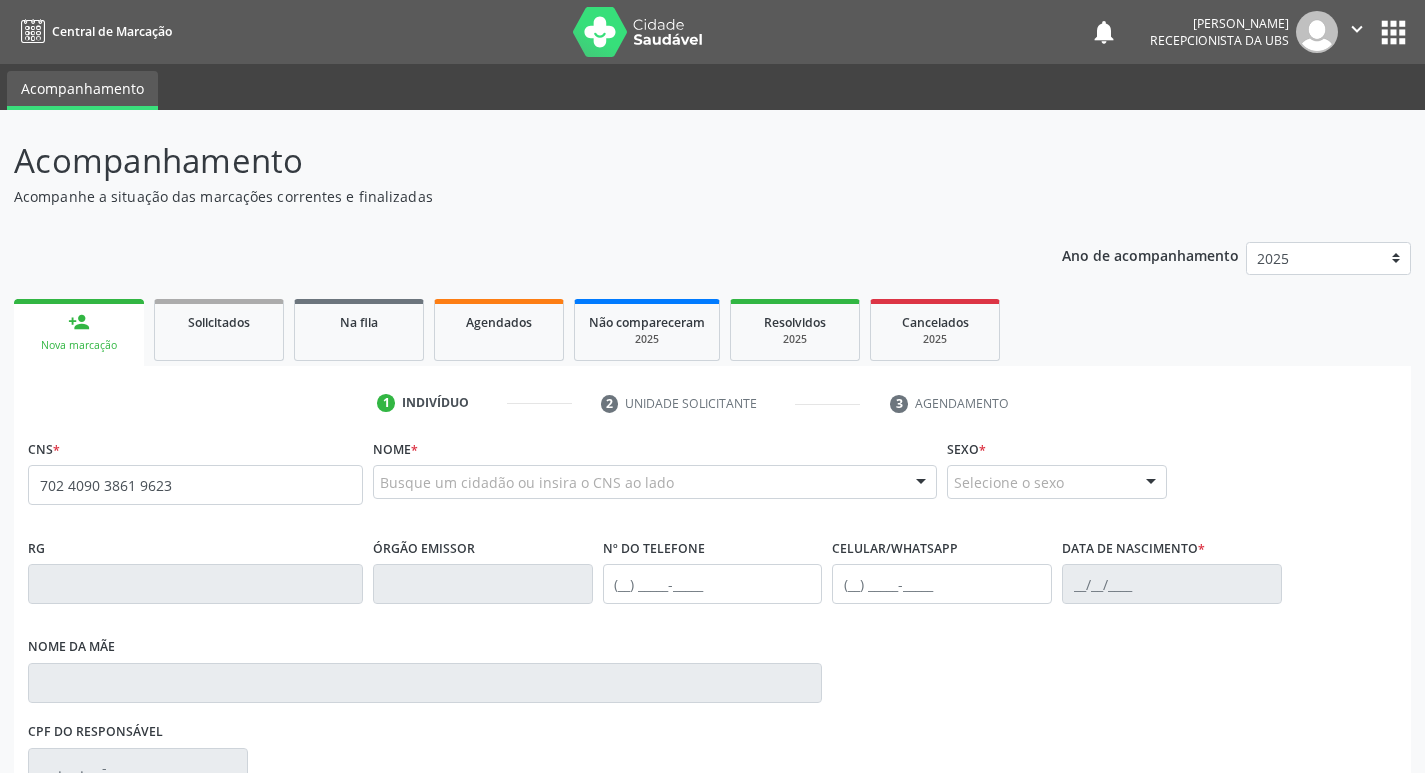 scroll, scrollTop: 0, scrollLeft: 0, axis: both 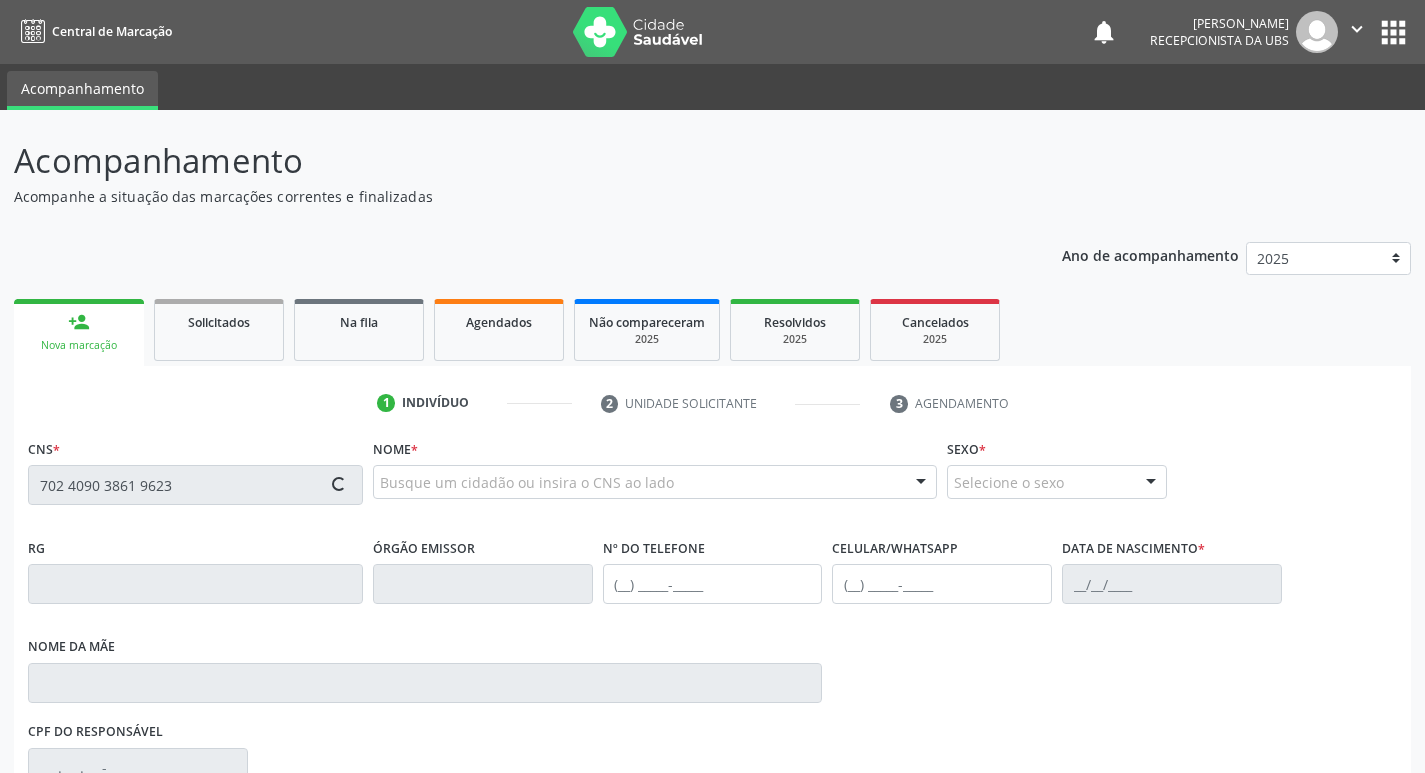 type on "702 4090 3861 9623" 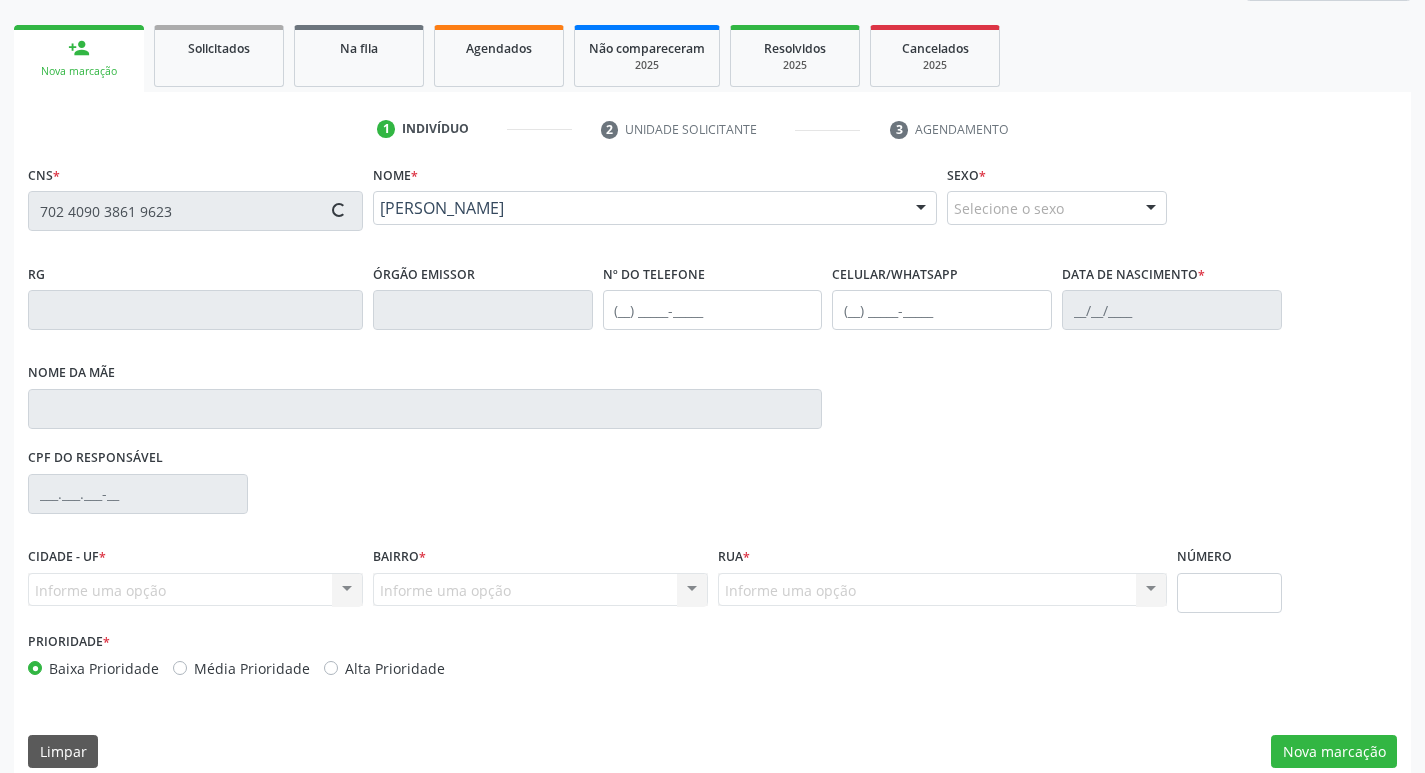 scroll, scrollTop: 297, scrollLeft: 0, axis: vertical 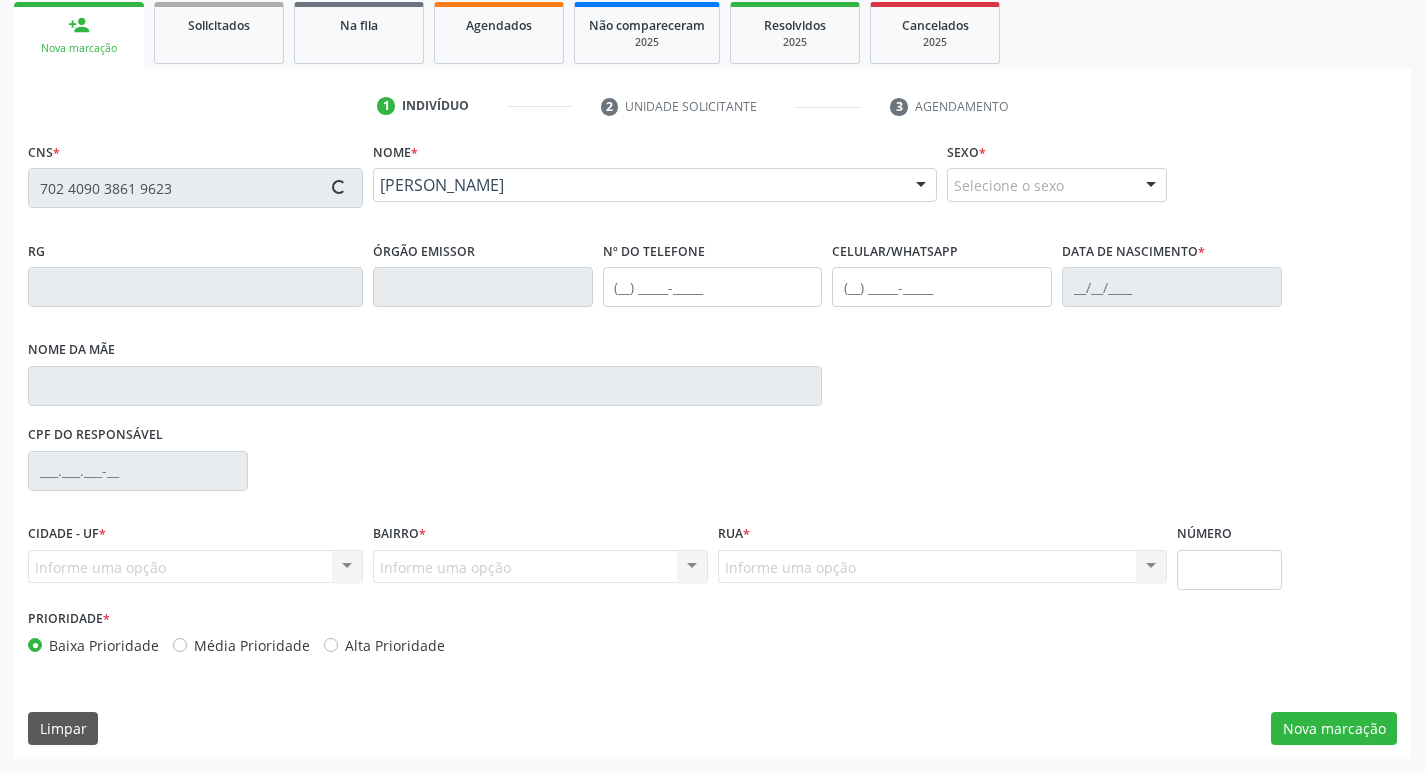 type on "[PHONE_NUMBER]" 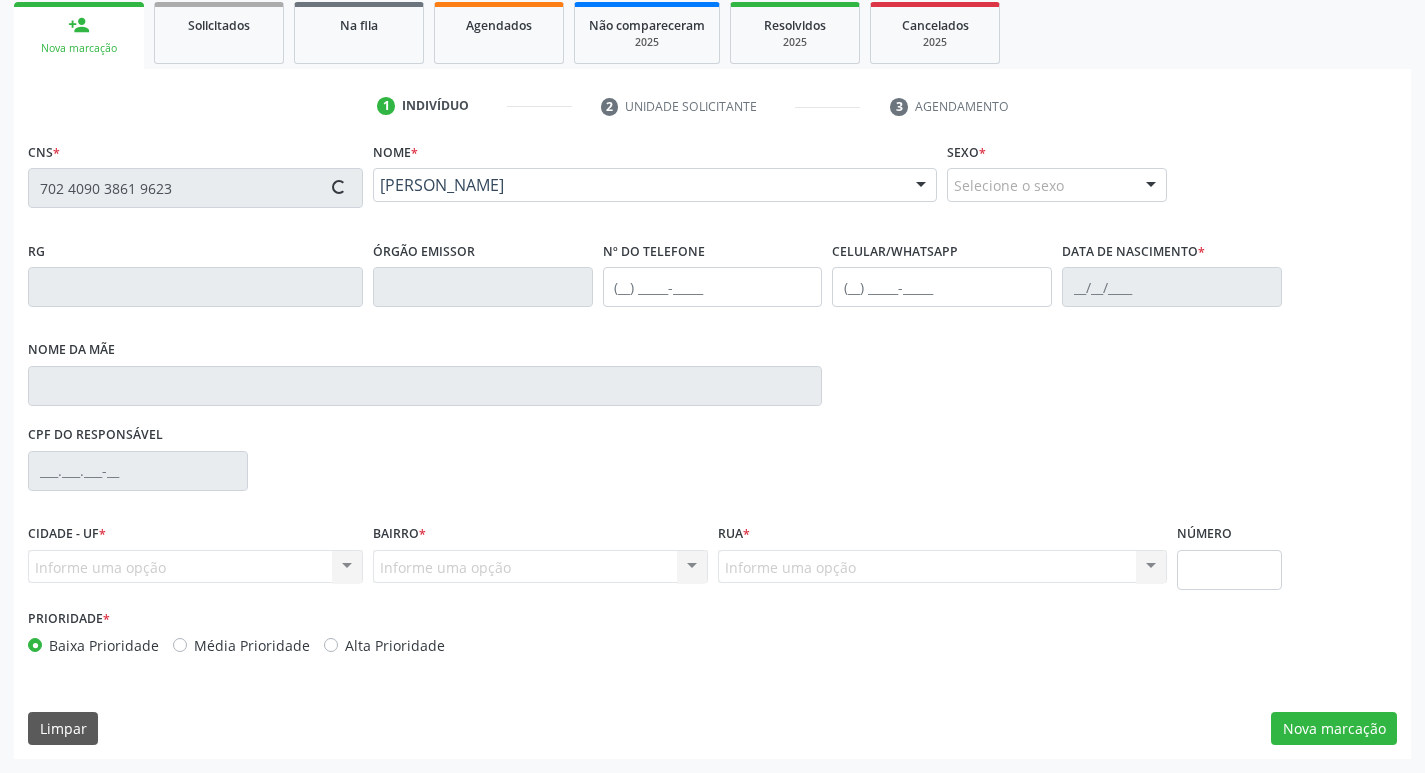 type on "008.098.264-61" 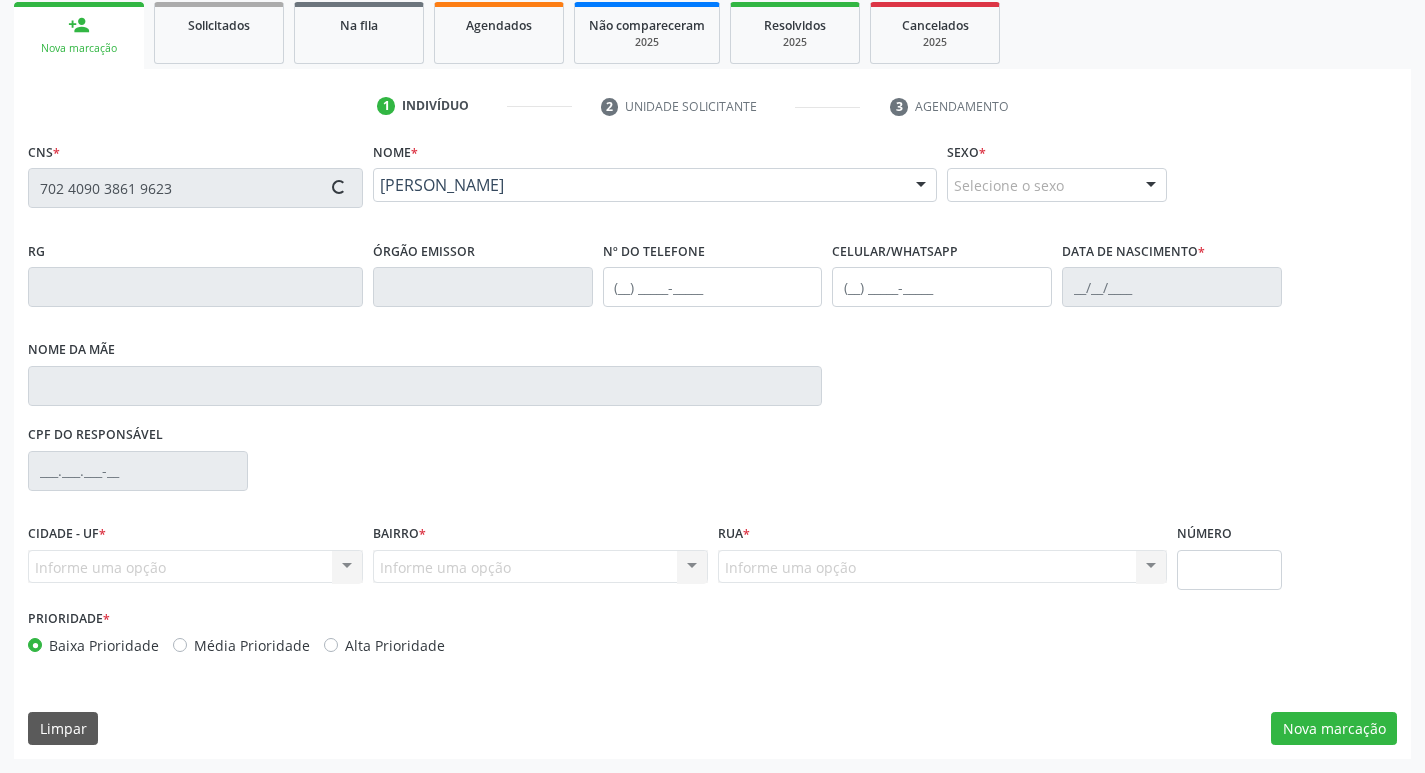 type on "1330" 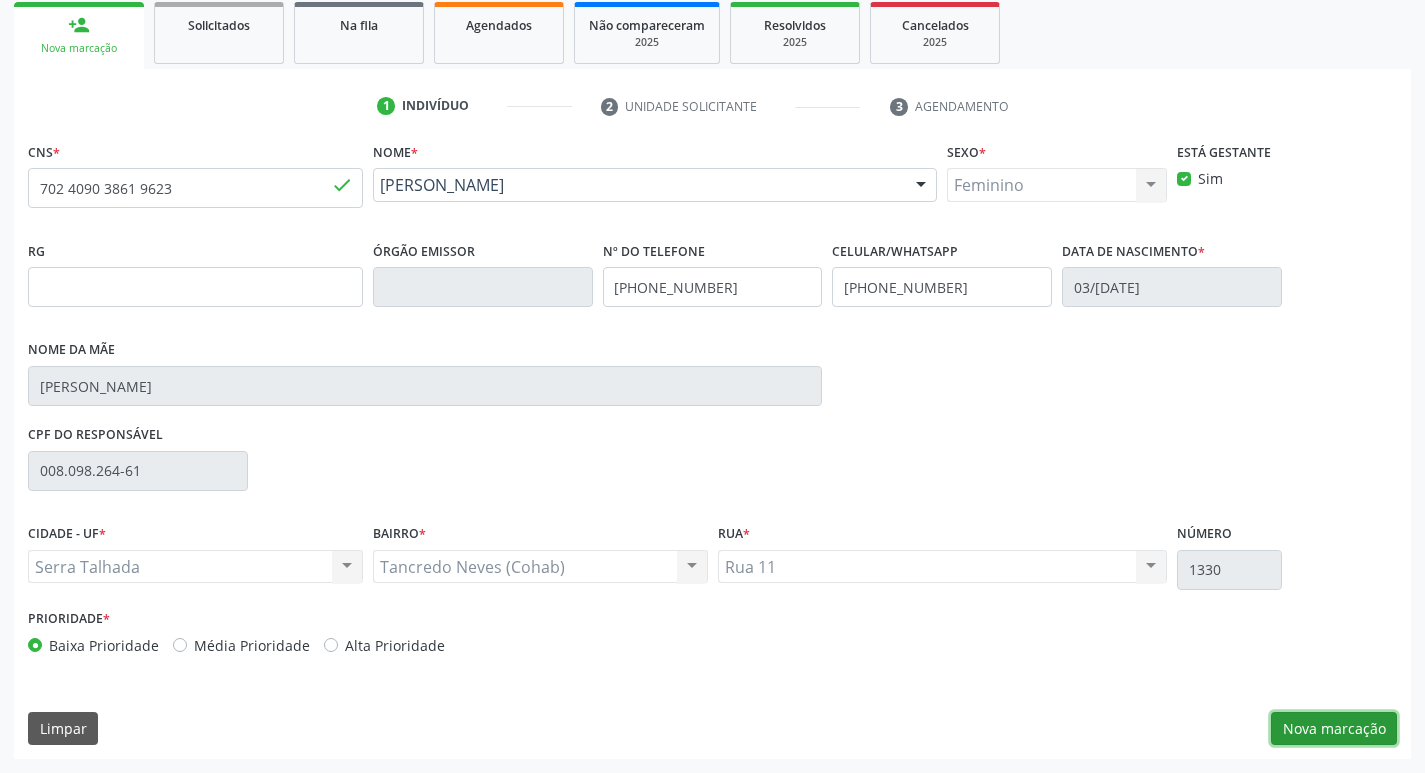 click on "Nova marcação" at bounding box center [1334, 729] 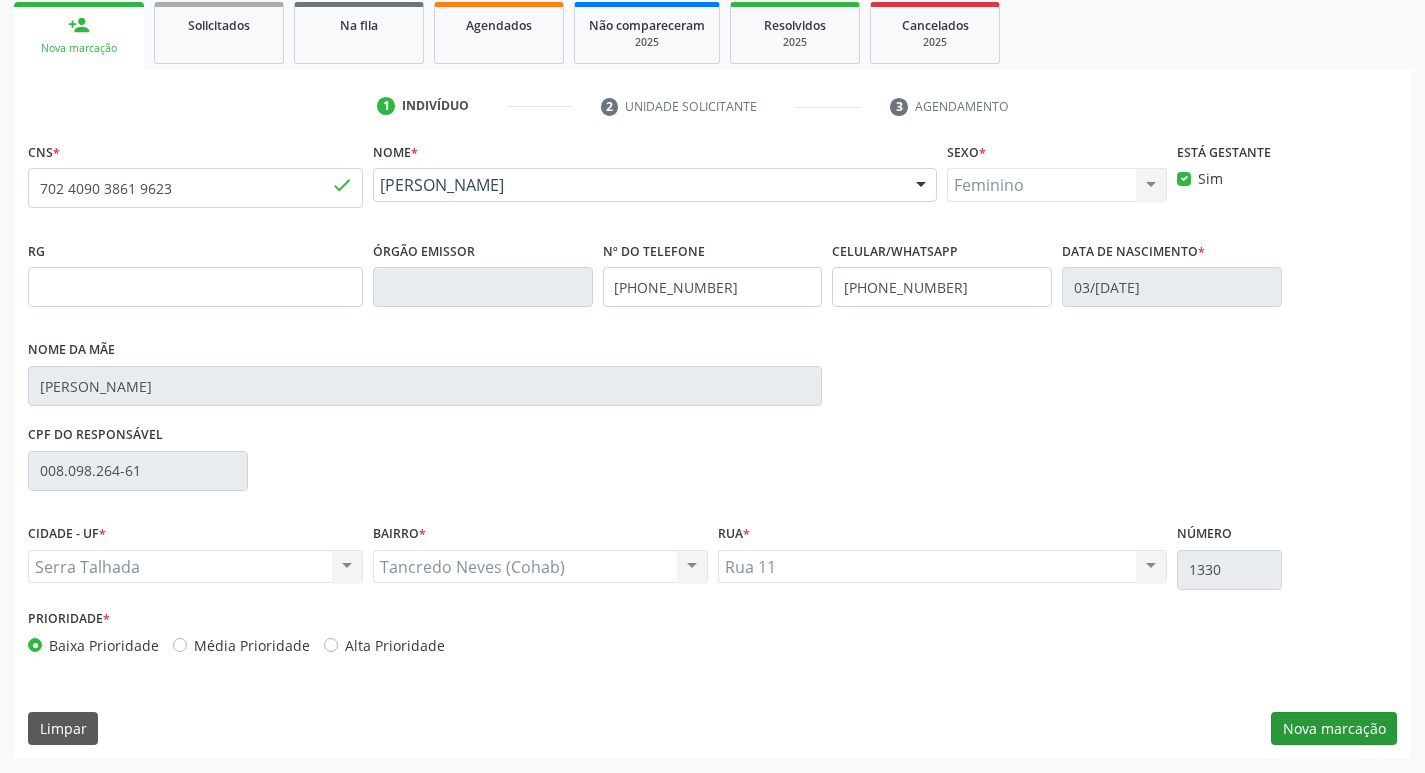 scroll, scrollTop: 133, scrollLeft: 0, axis: vertical 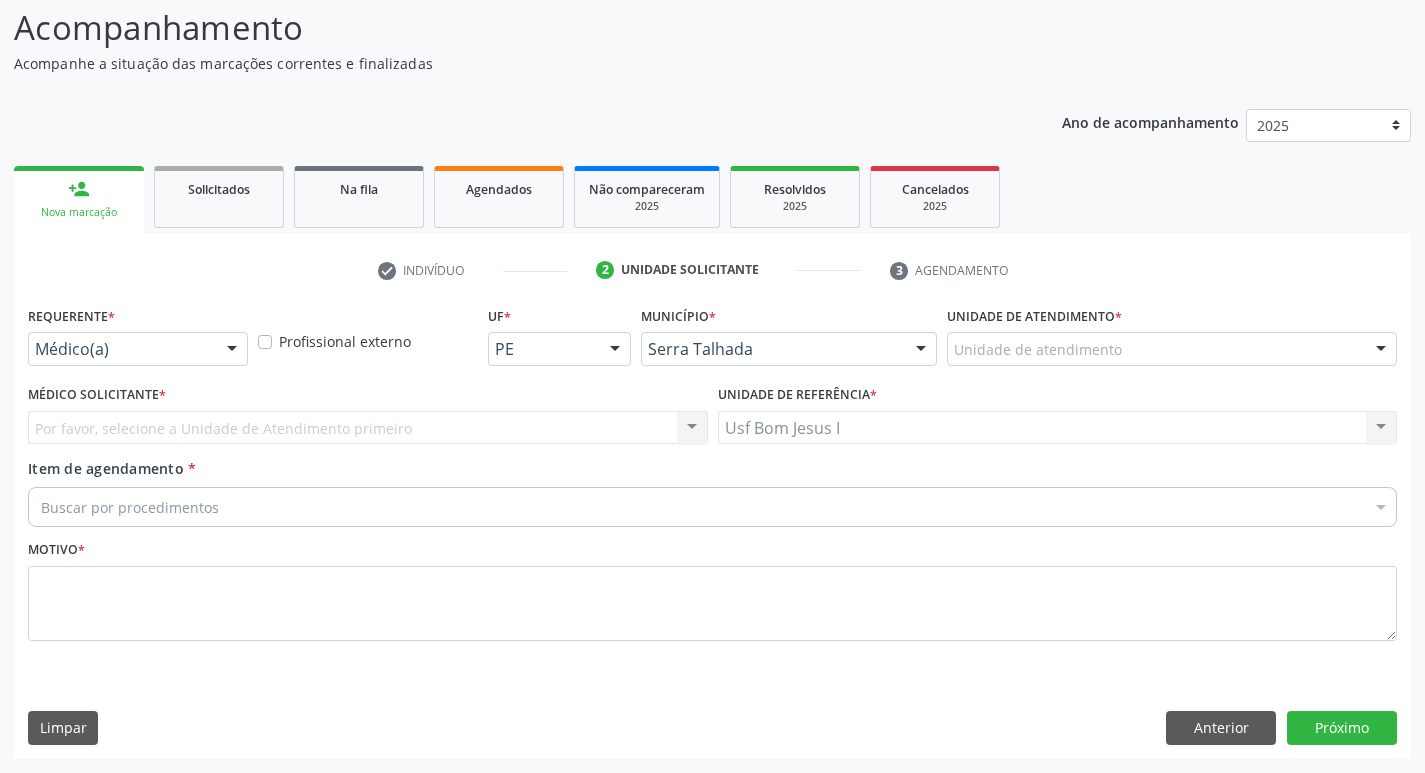 click on "Médico(a)" at bounding box center [138, 349] 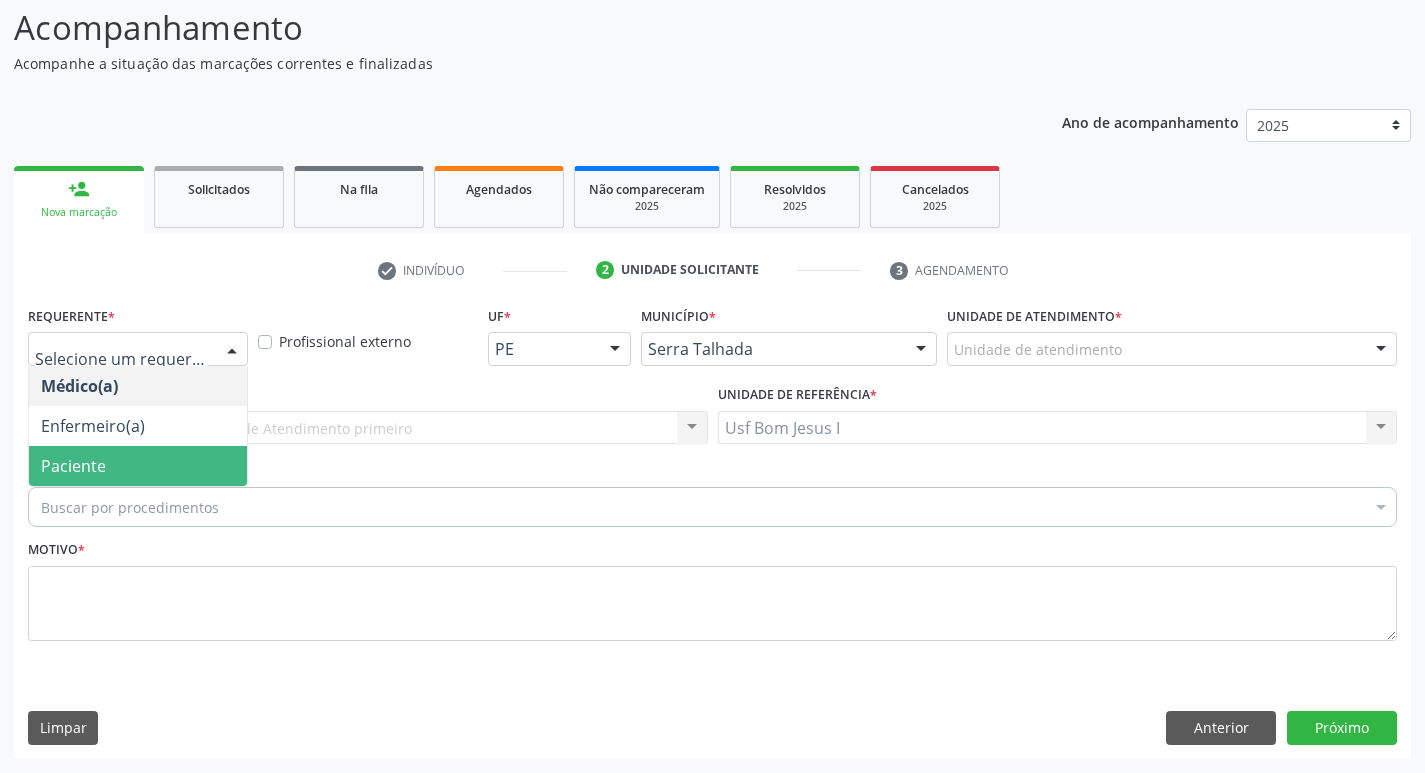 click on "Paciente" at bounding box center (138, 466) 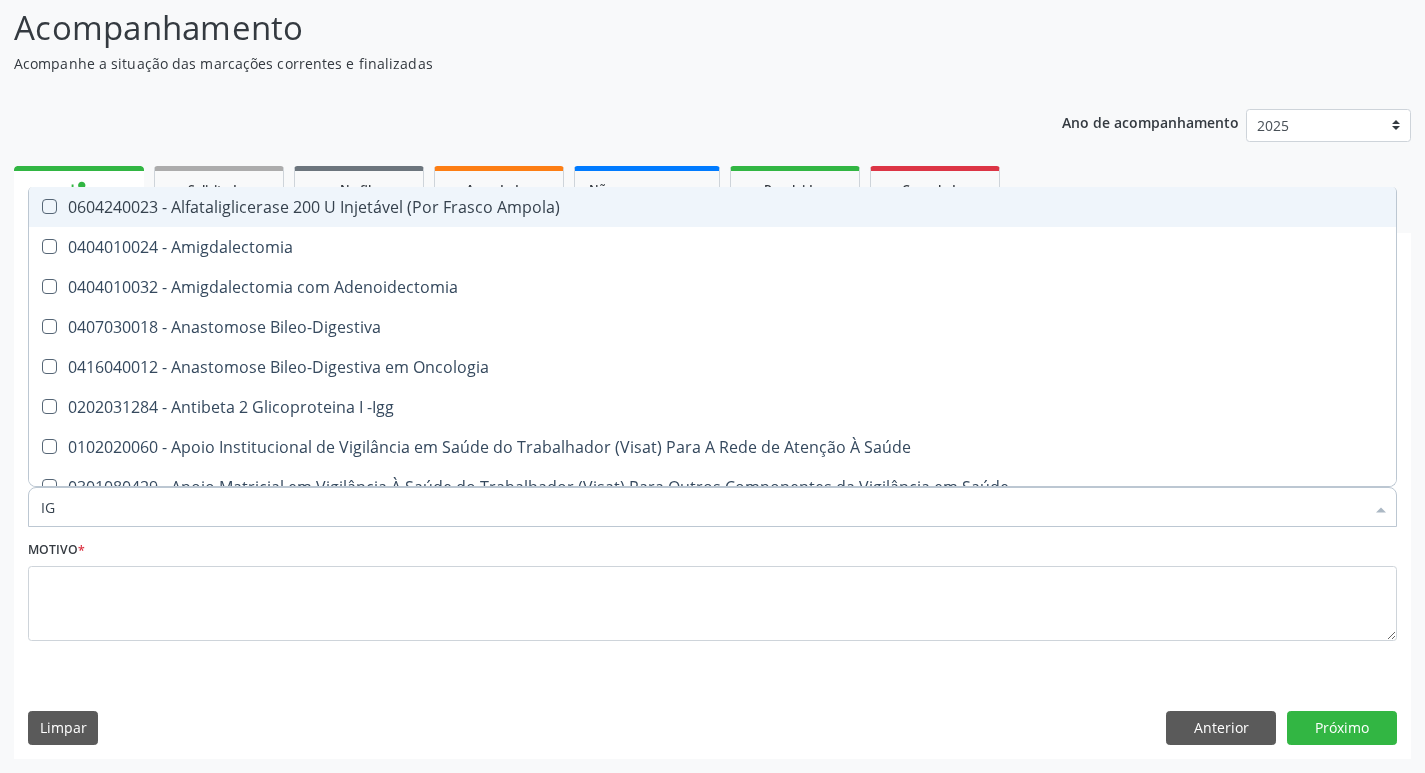 type on "IGG" 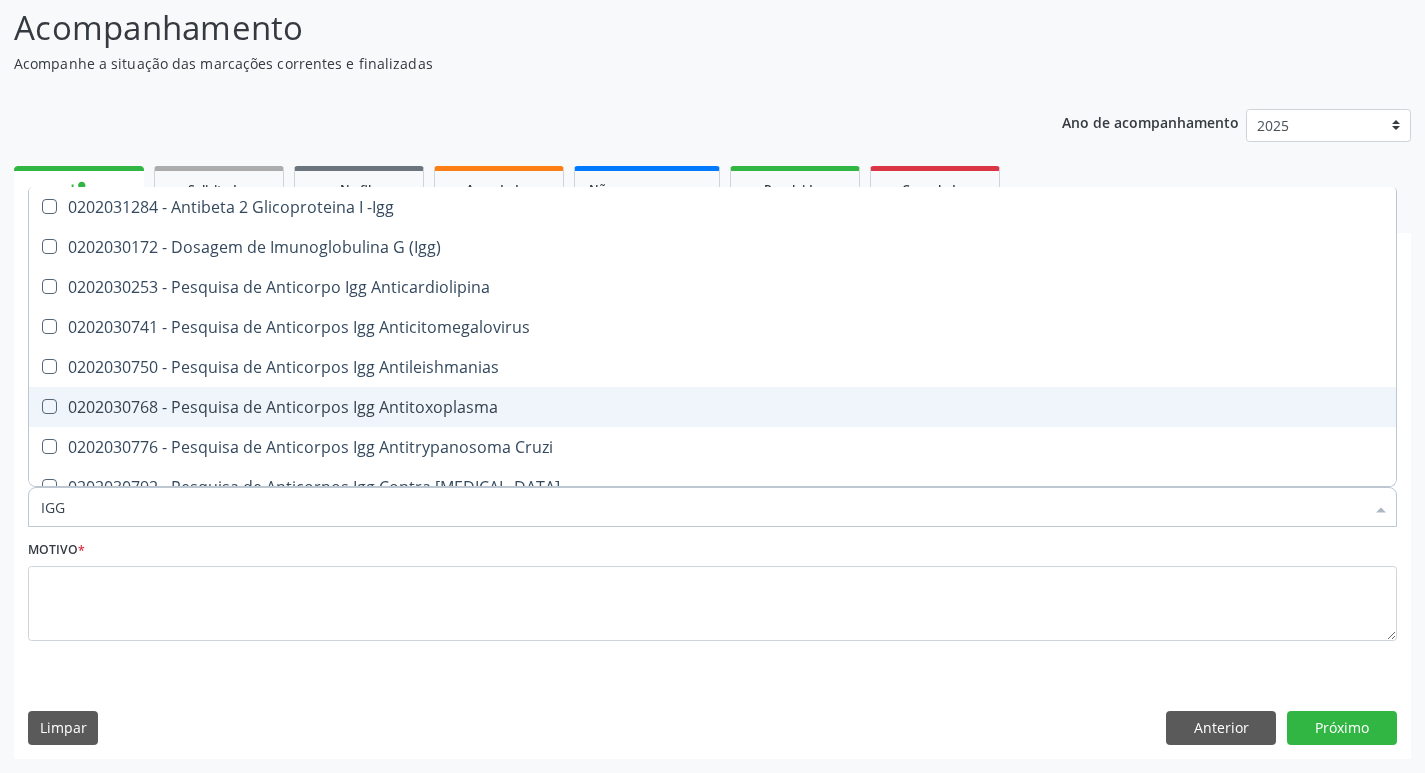 click on "0202030768 - Pesquisa de Anticorpos Igg Antitoxoplasma" at bounding box center [712, 407] 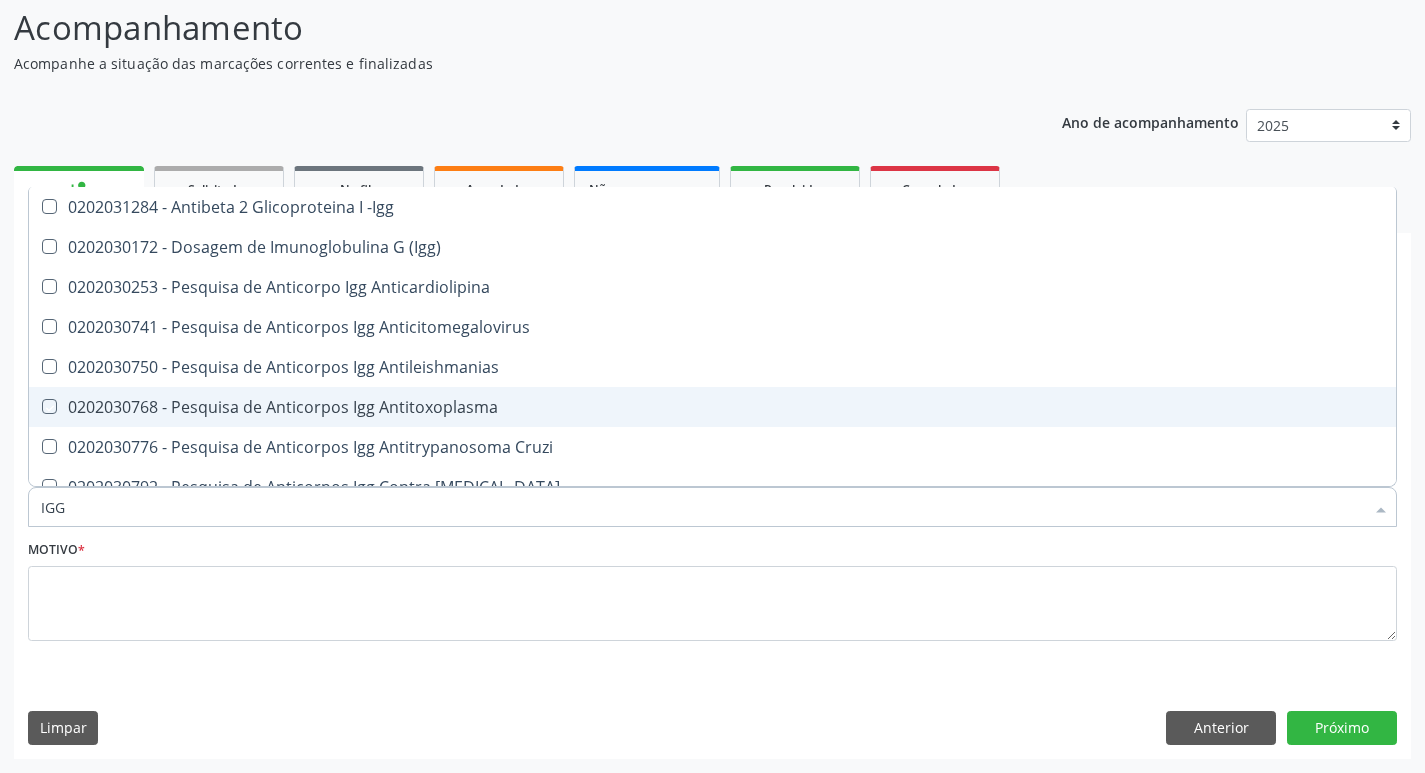 checkbox on "true" 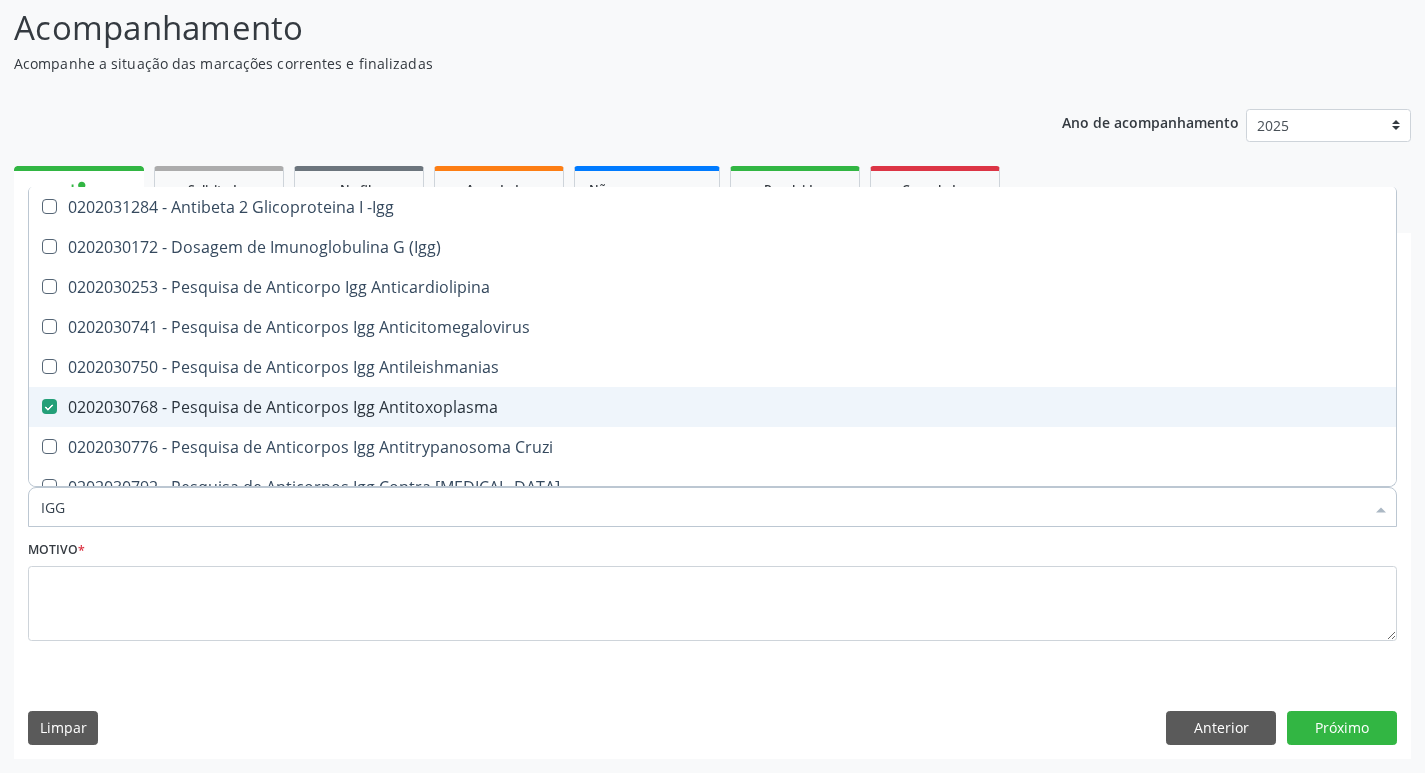 type on "IG" 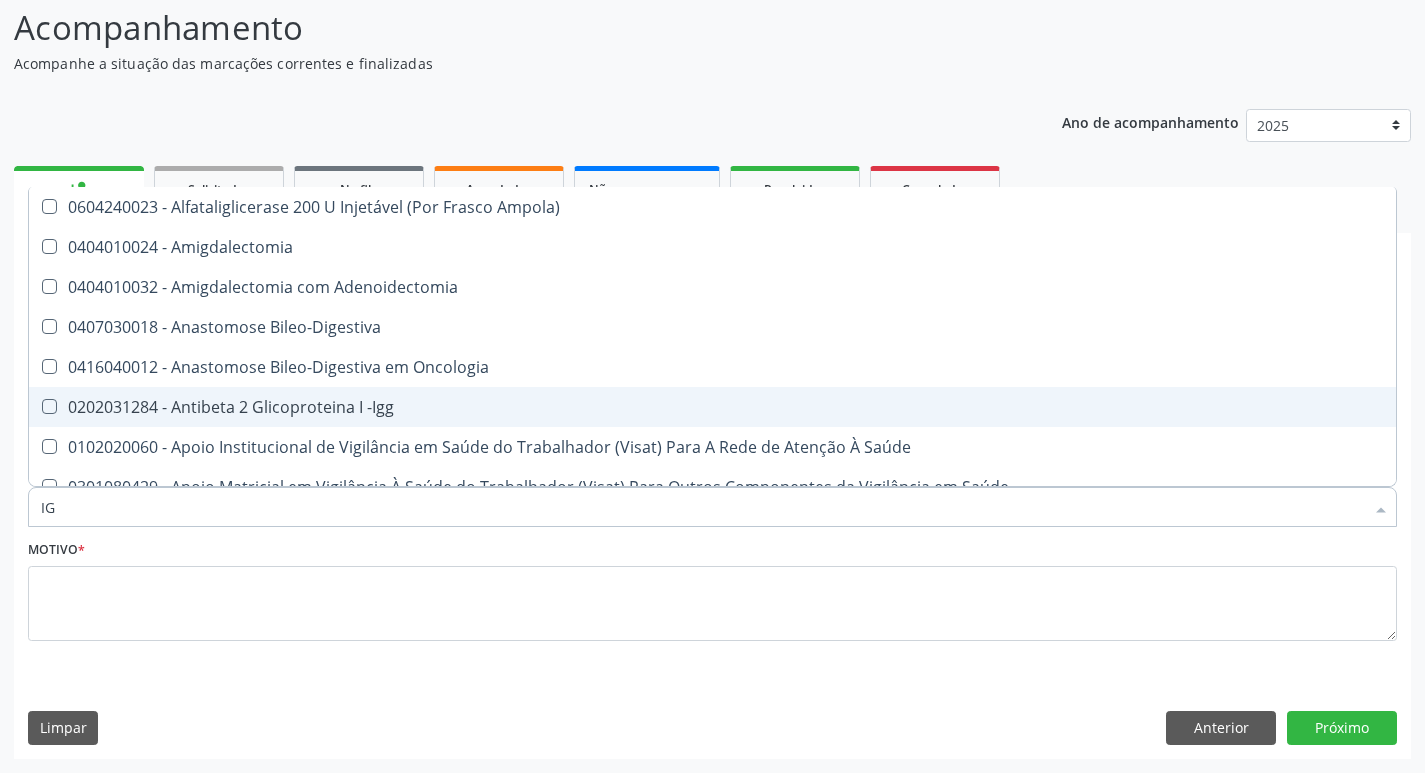 type on "IGM" 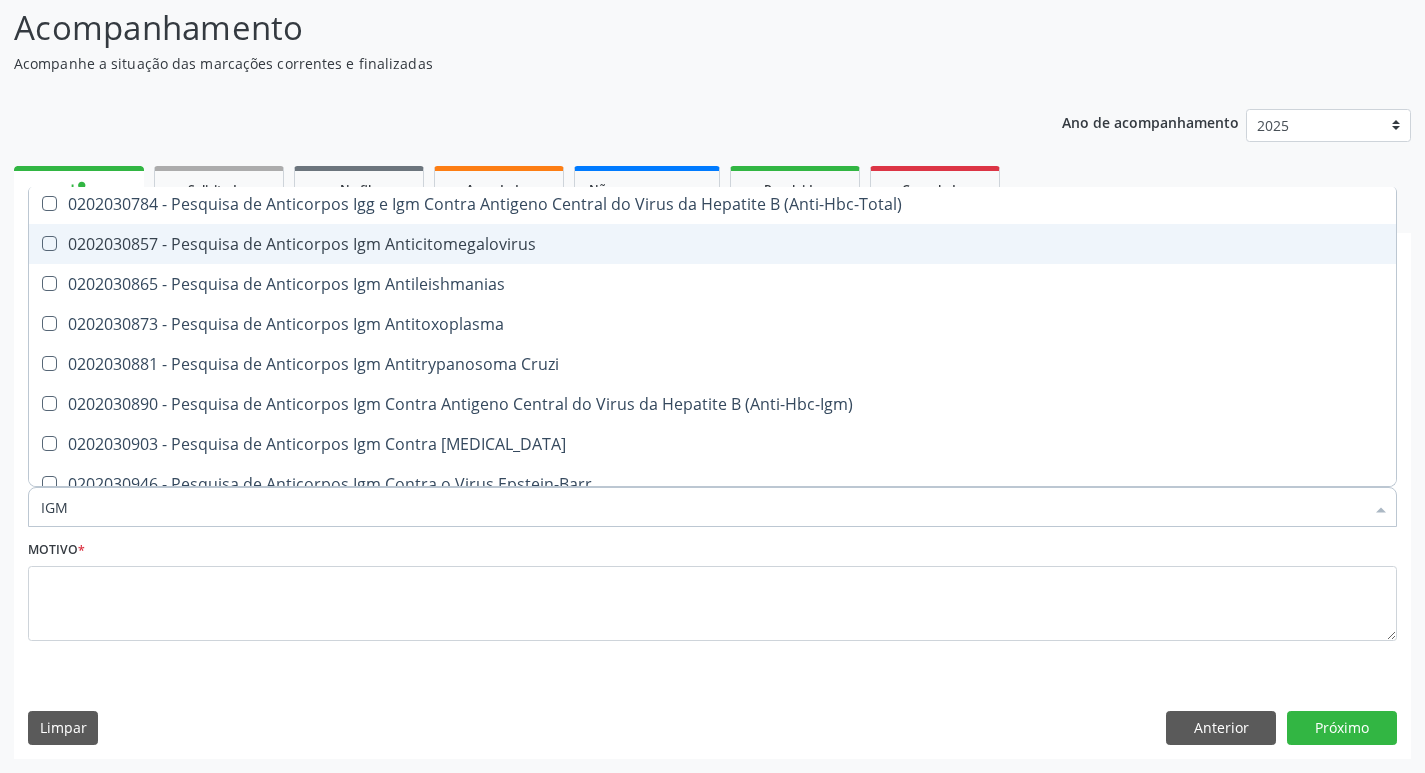 scroll, scrollTop: 200, scrollLeft: 0, axis: vertical 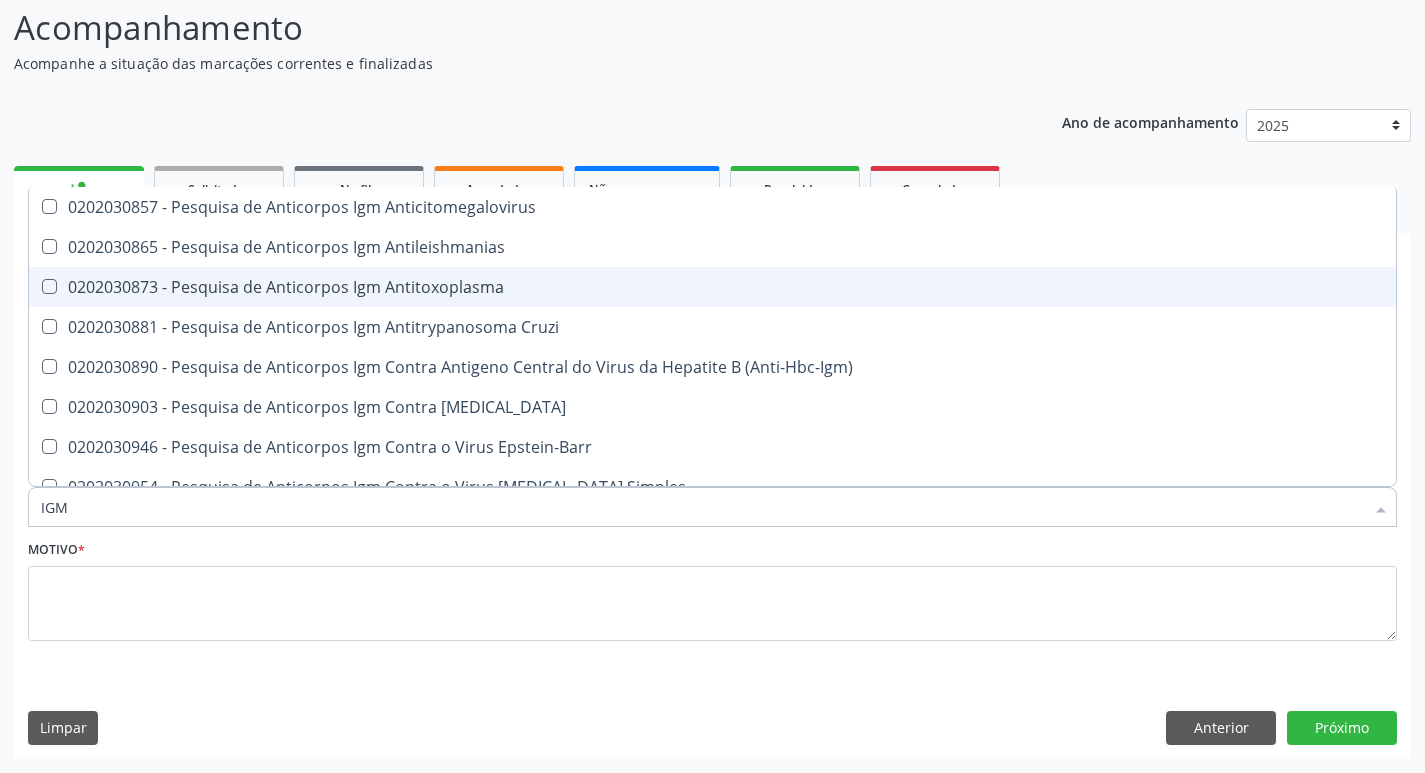 click on "0202030873 - Pesquisa de Anticorpos Igm Antitoxoplasma" at bounding box center [712, 287] 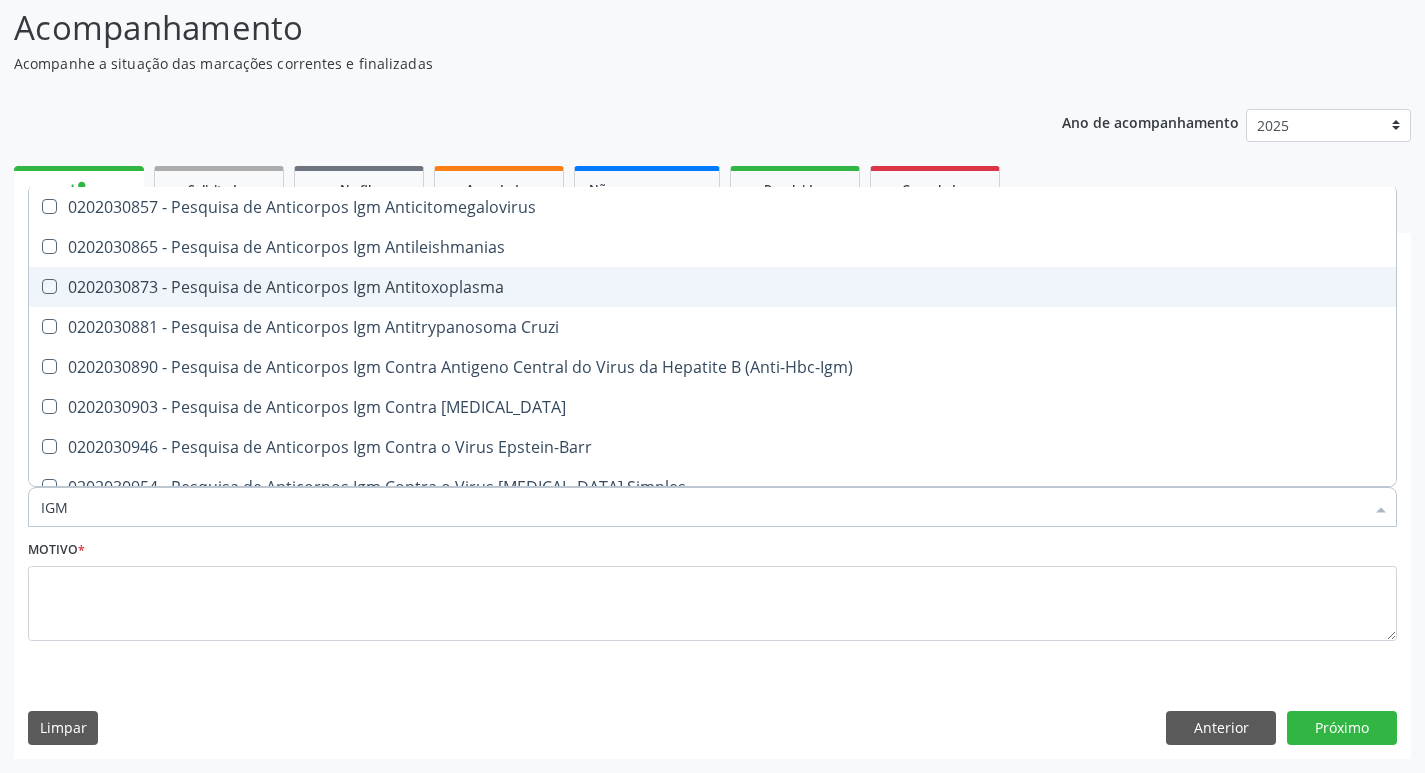 checkbox on "true" 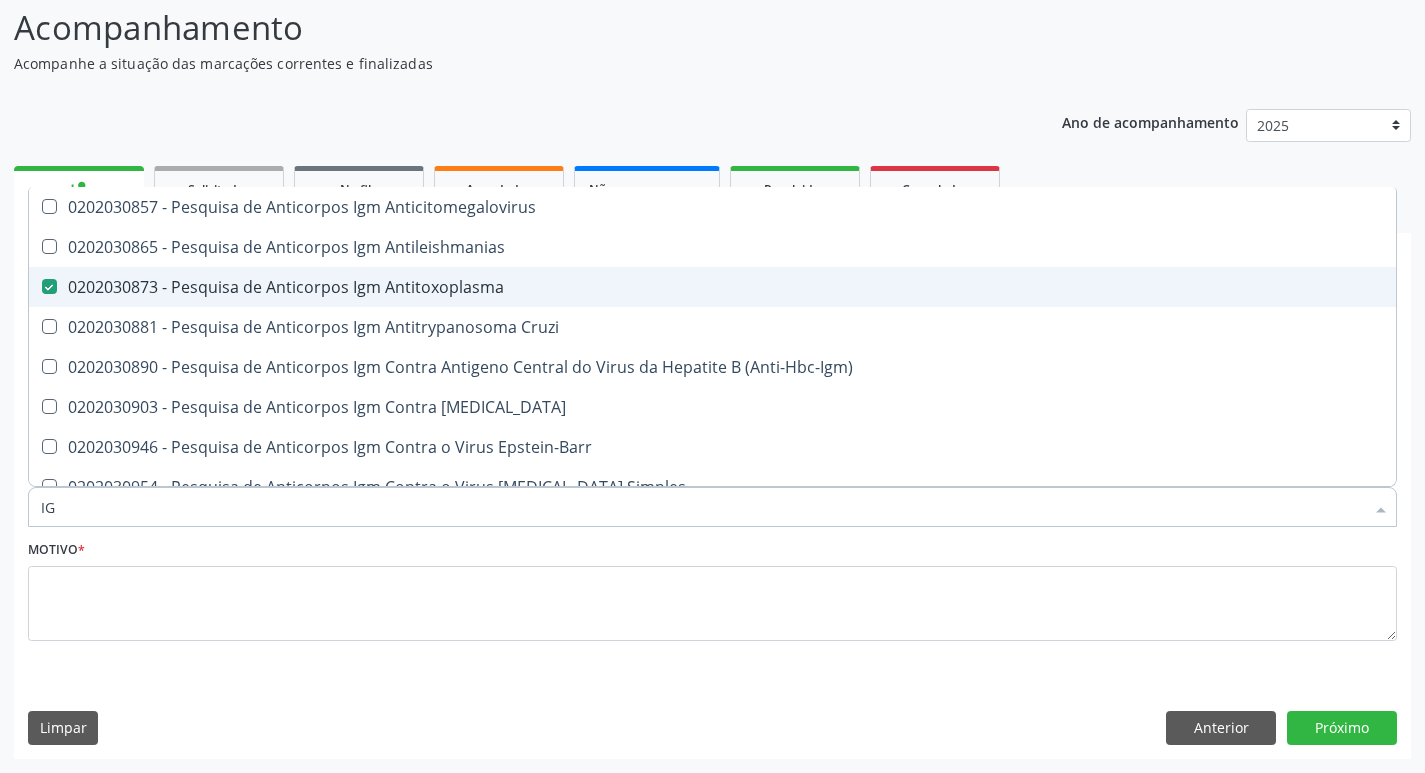 type on "I" 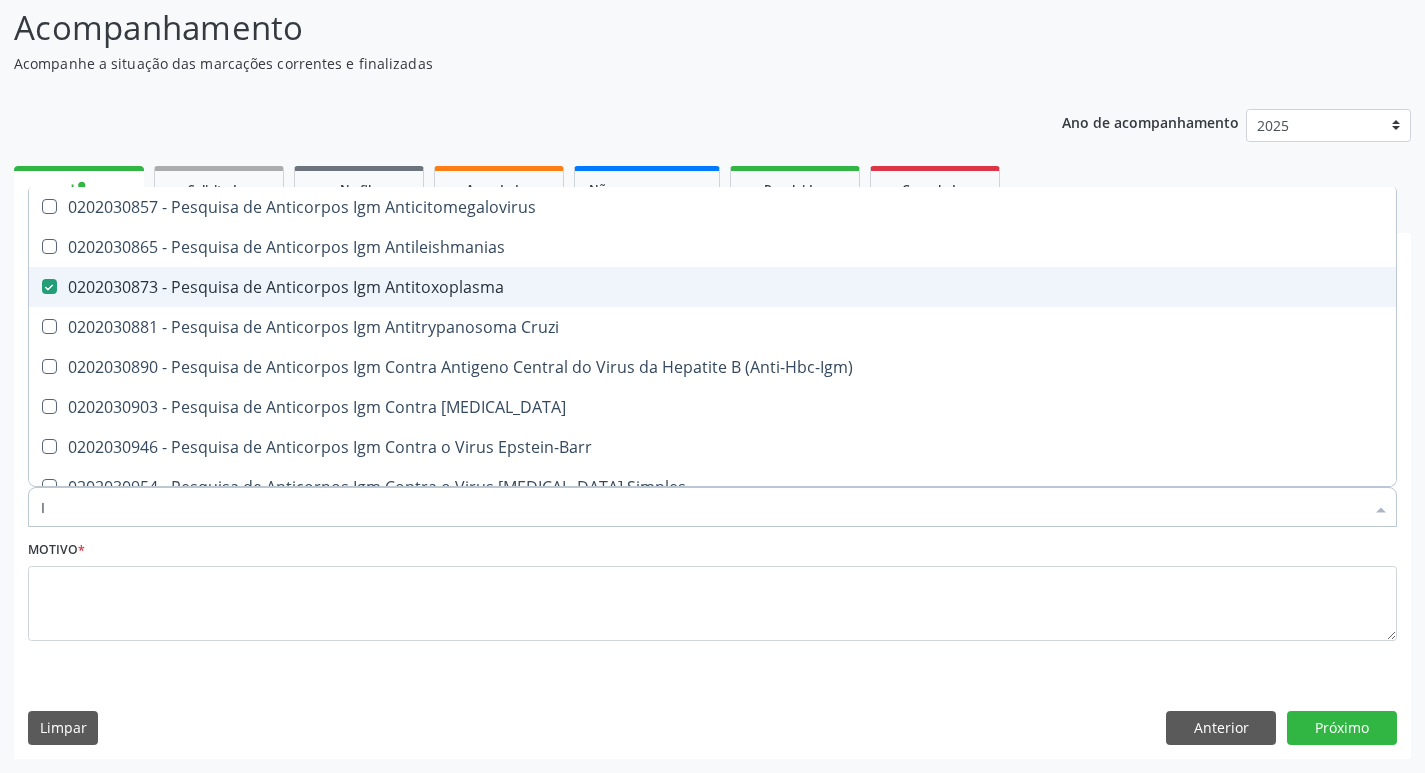 checkbox on "false" 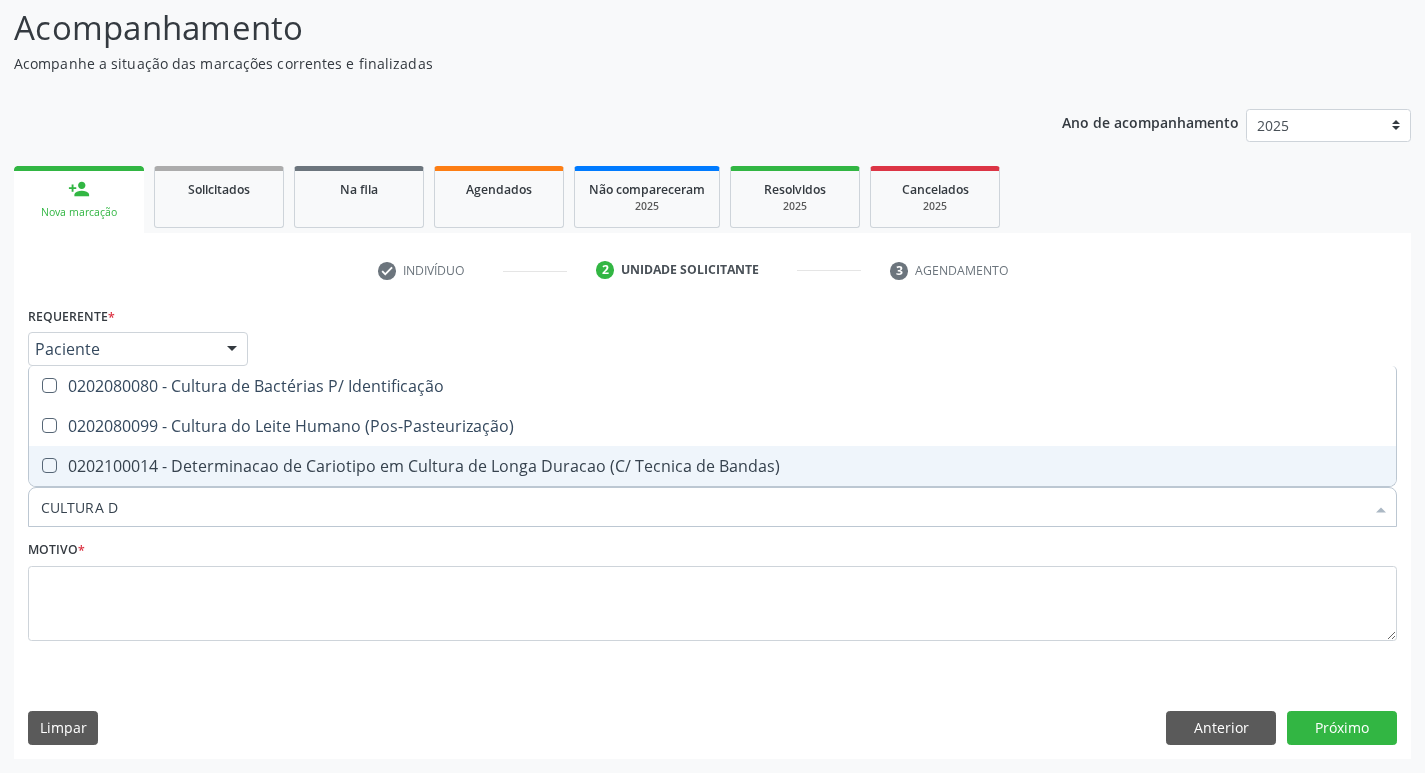 scroll, scrollTop: 0, scrollLeft: 0, axis: both 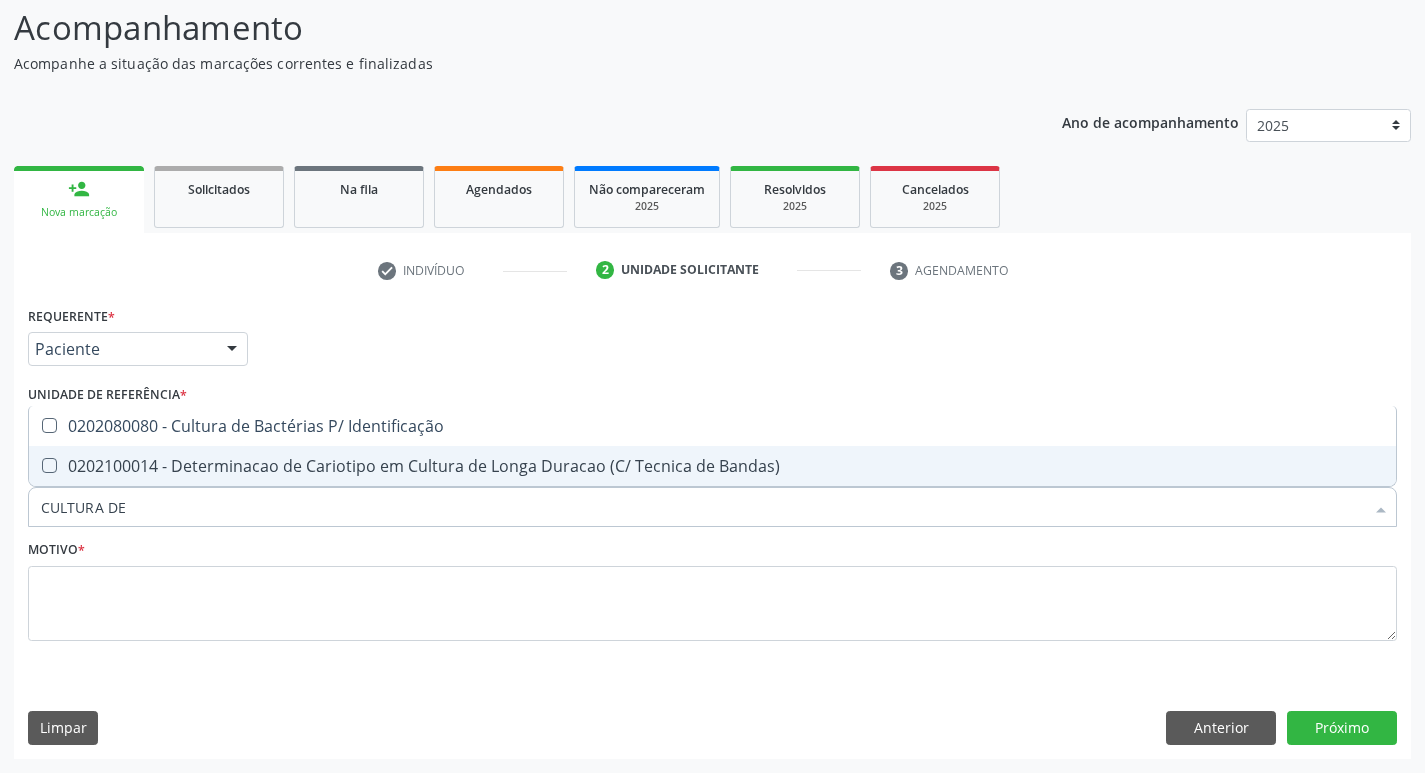 type on "CULTURA DE B" 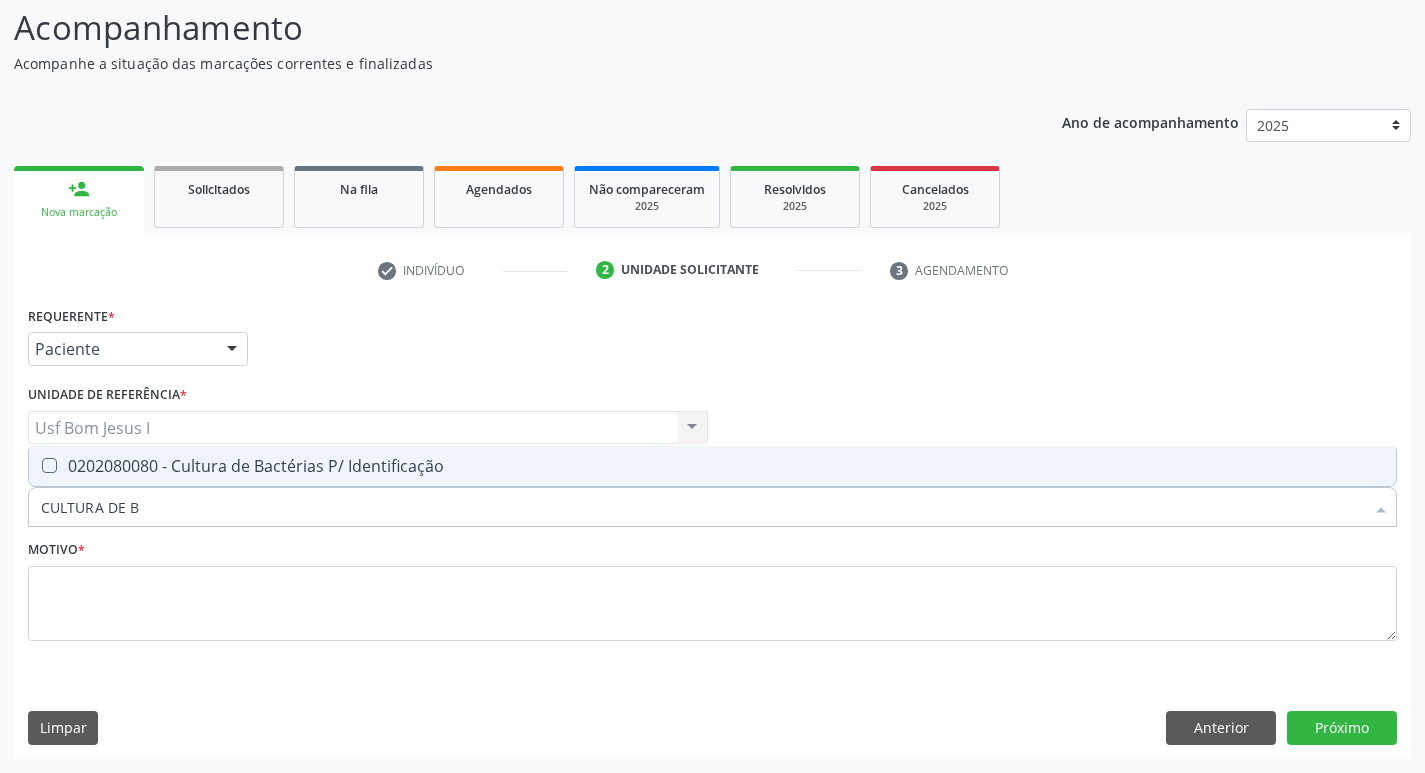 click on "0202080080 - Cultura de Bactérias P/ Identificação" at bounding box center (712, 466) 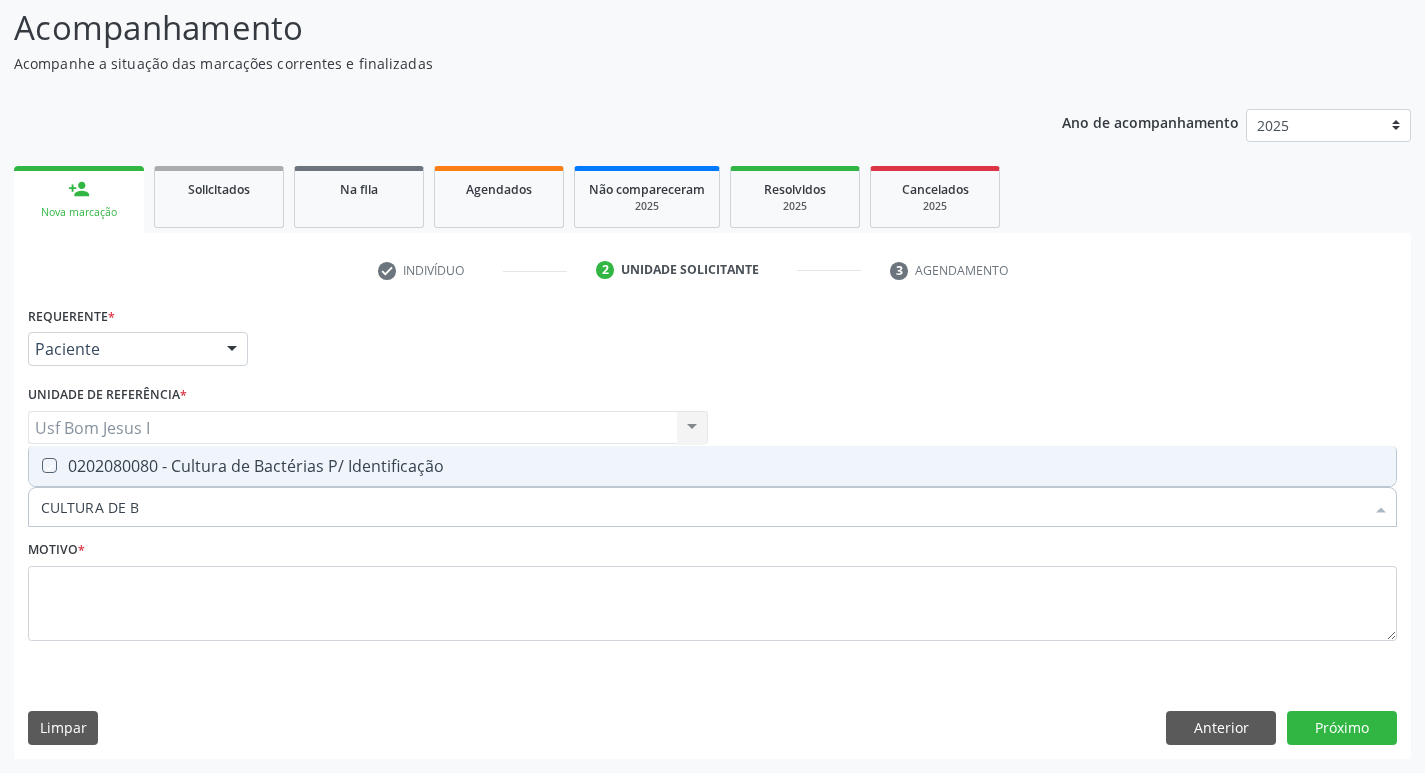 checkbox on "true" 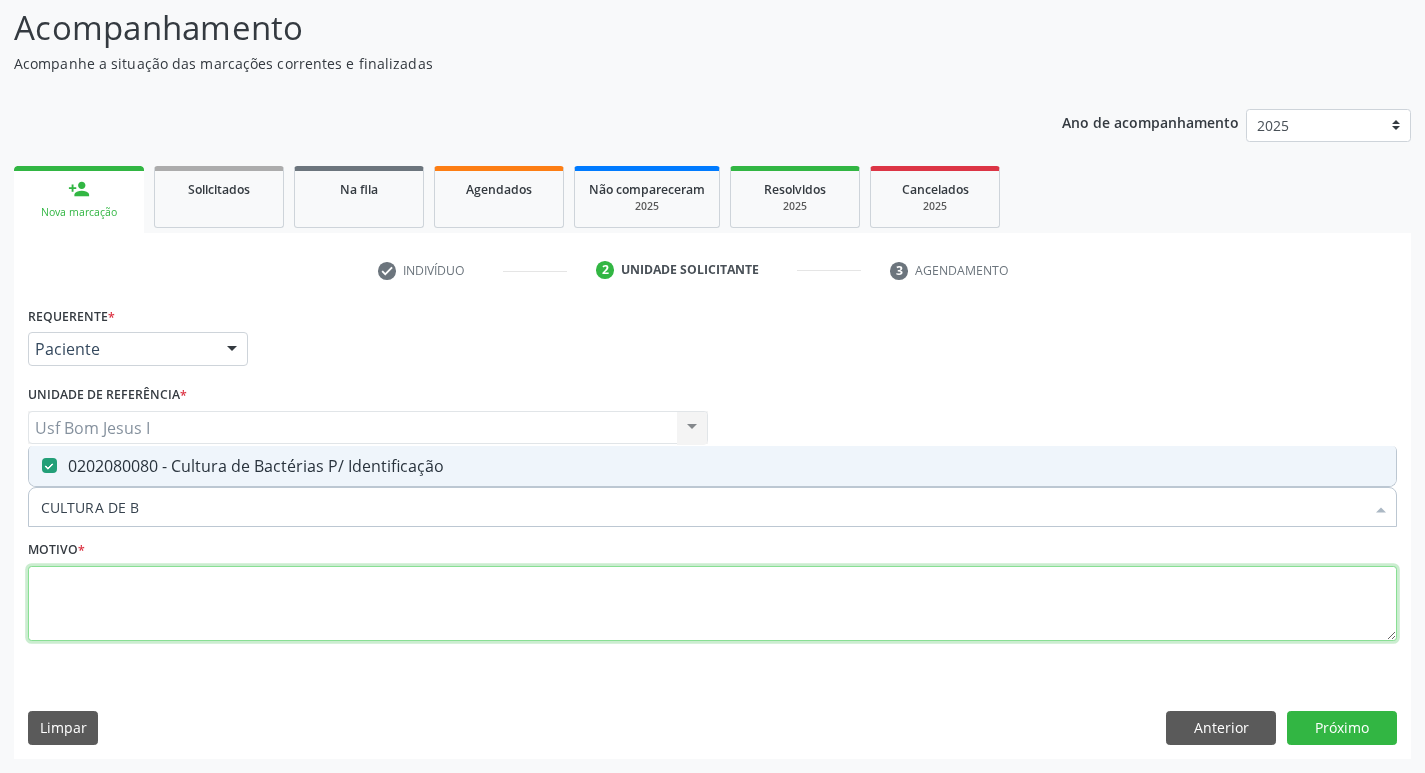 click at bounding box center [712, 604] 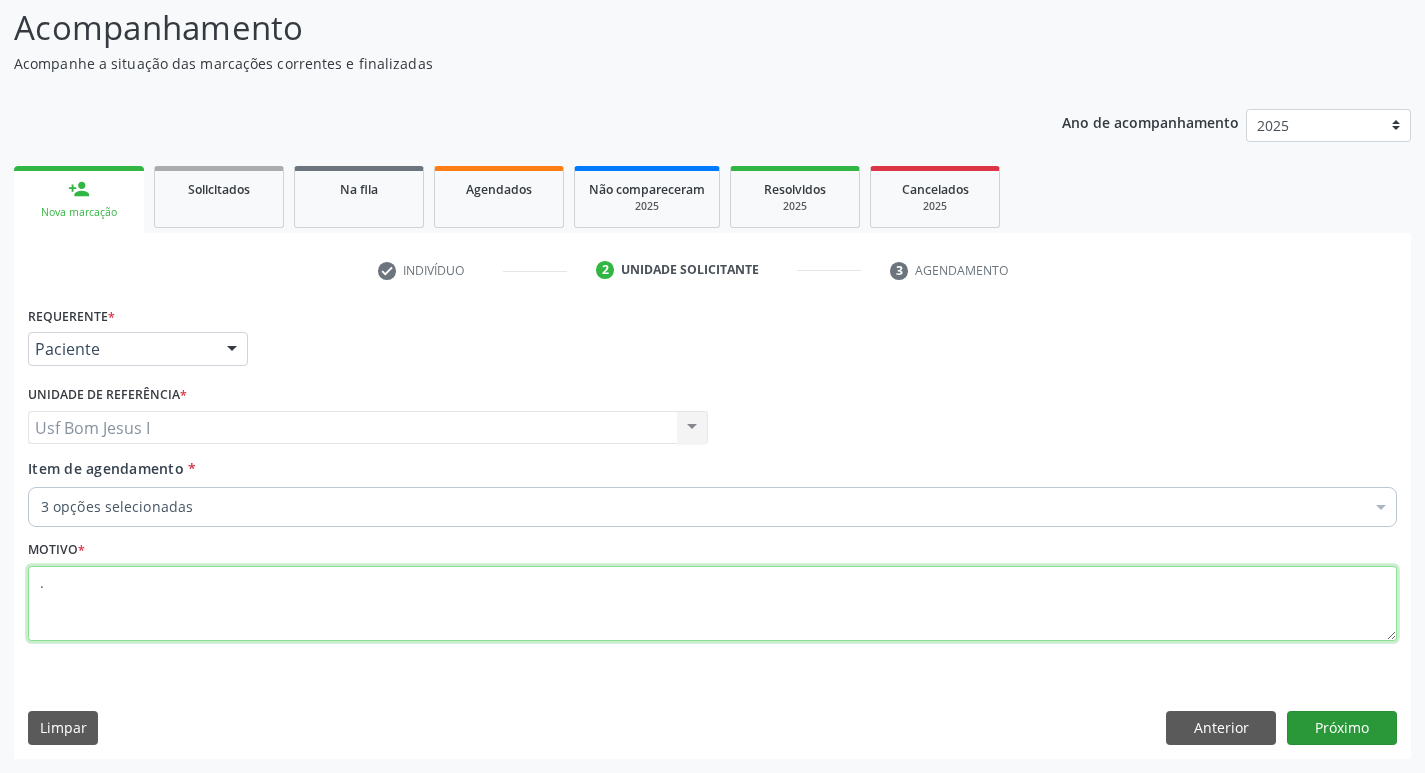 type on "." 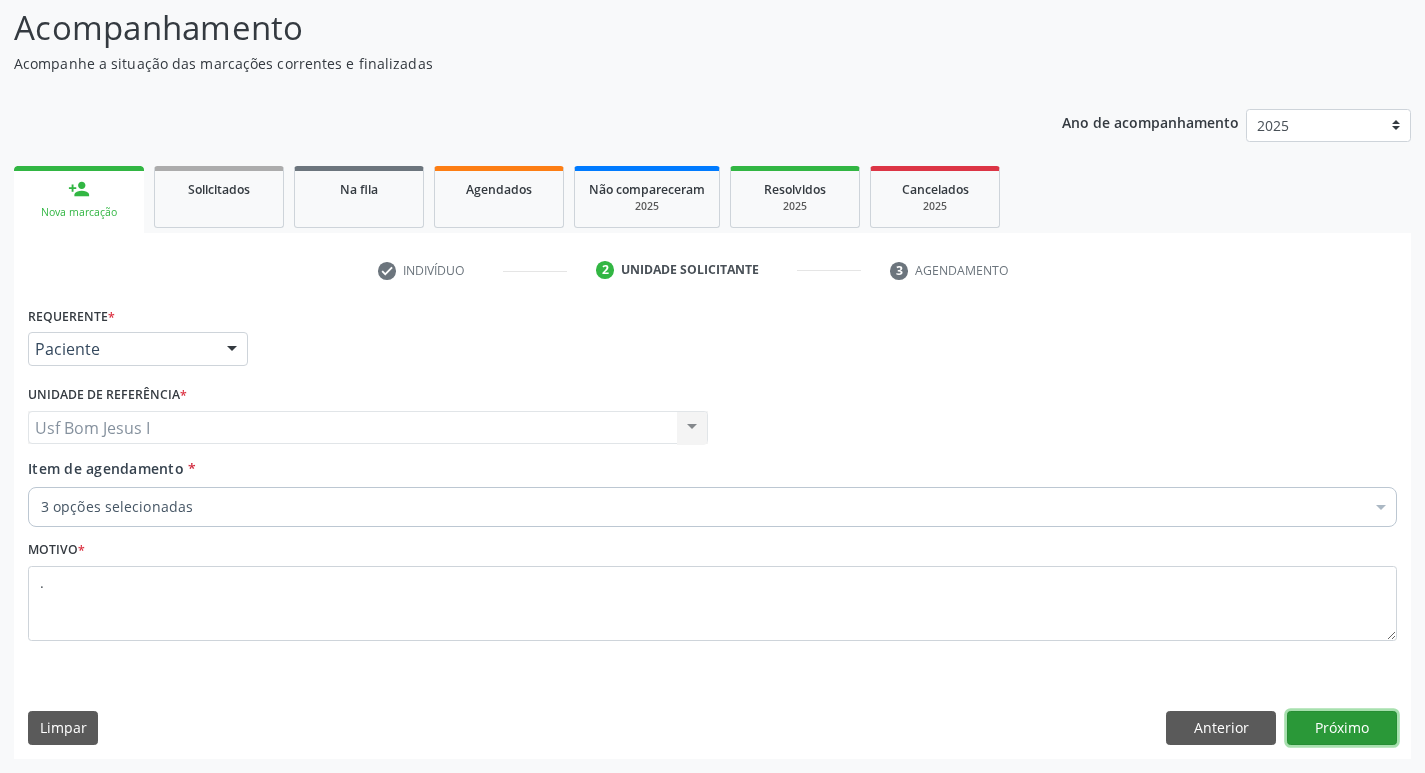 click on "Próximo" at bounding box center (1342, 728) 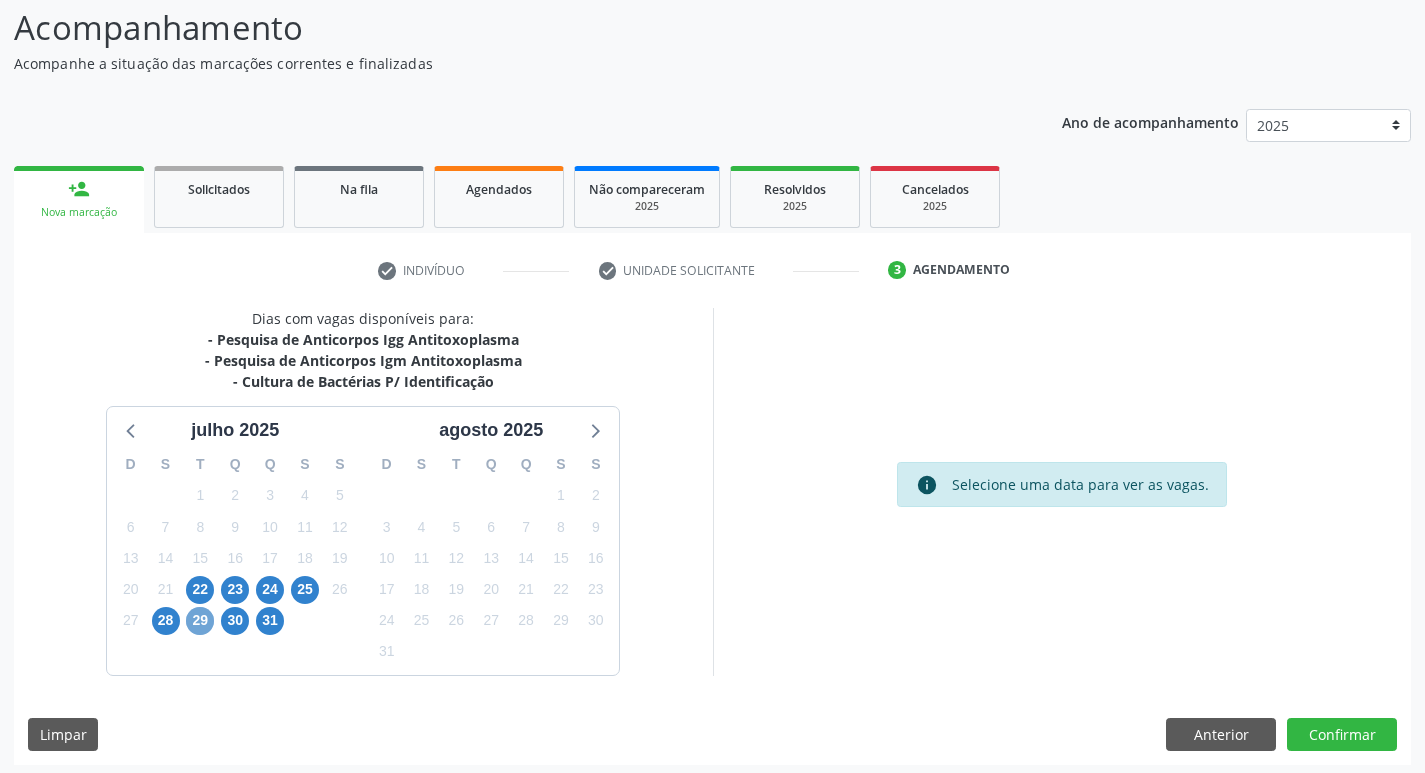 click on "29" at bounding box center [200, 621] 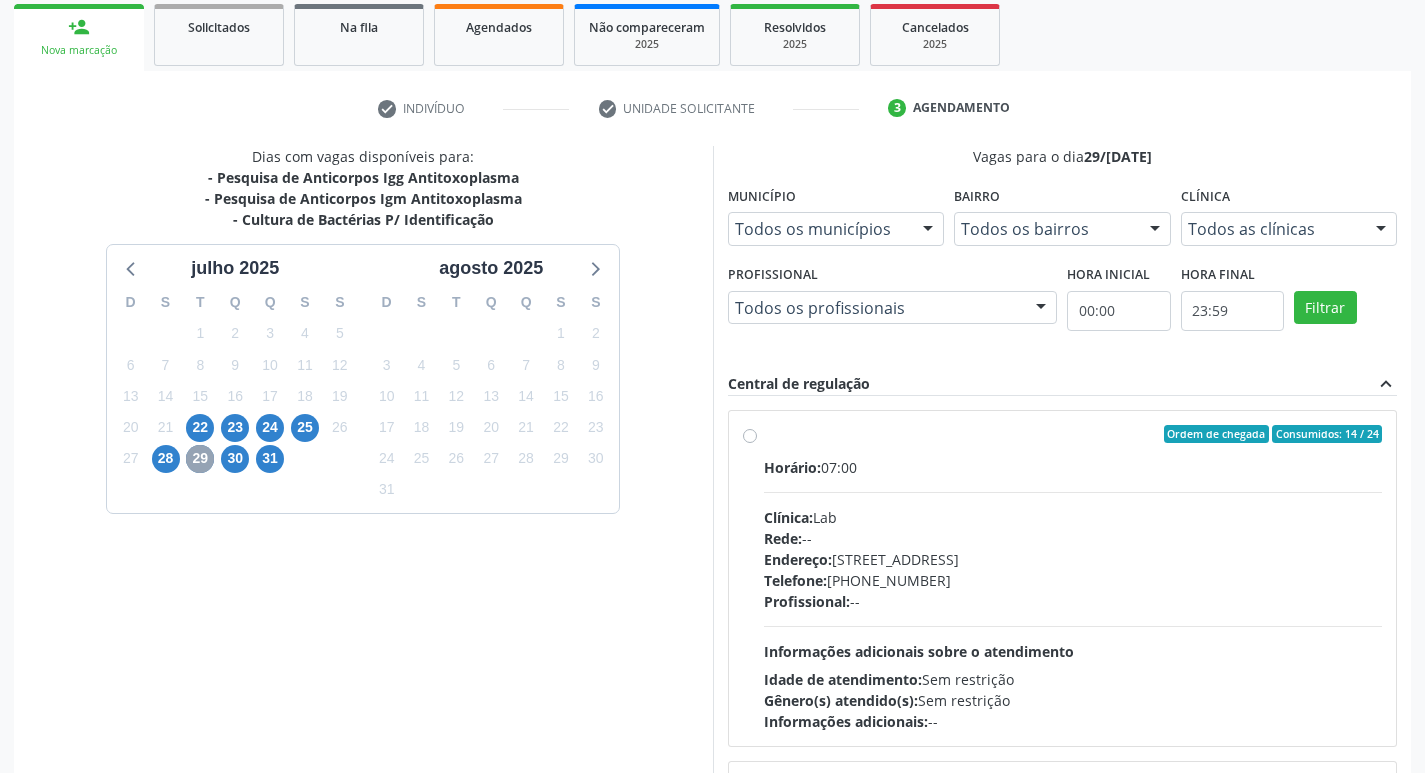 scroll, scrollTop: 333, scrollLeft: 0, axis: vertical 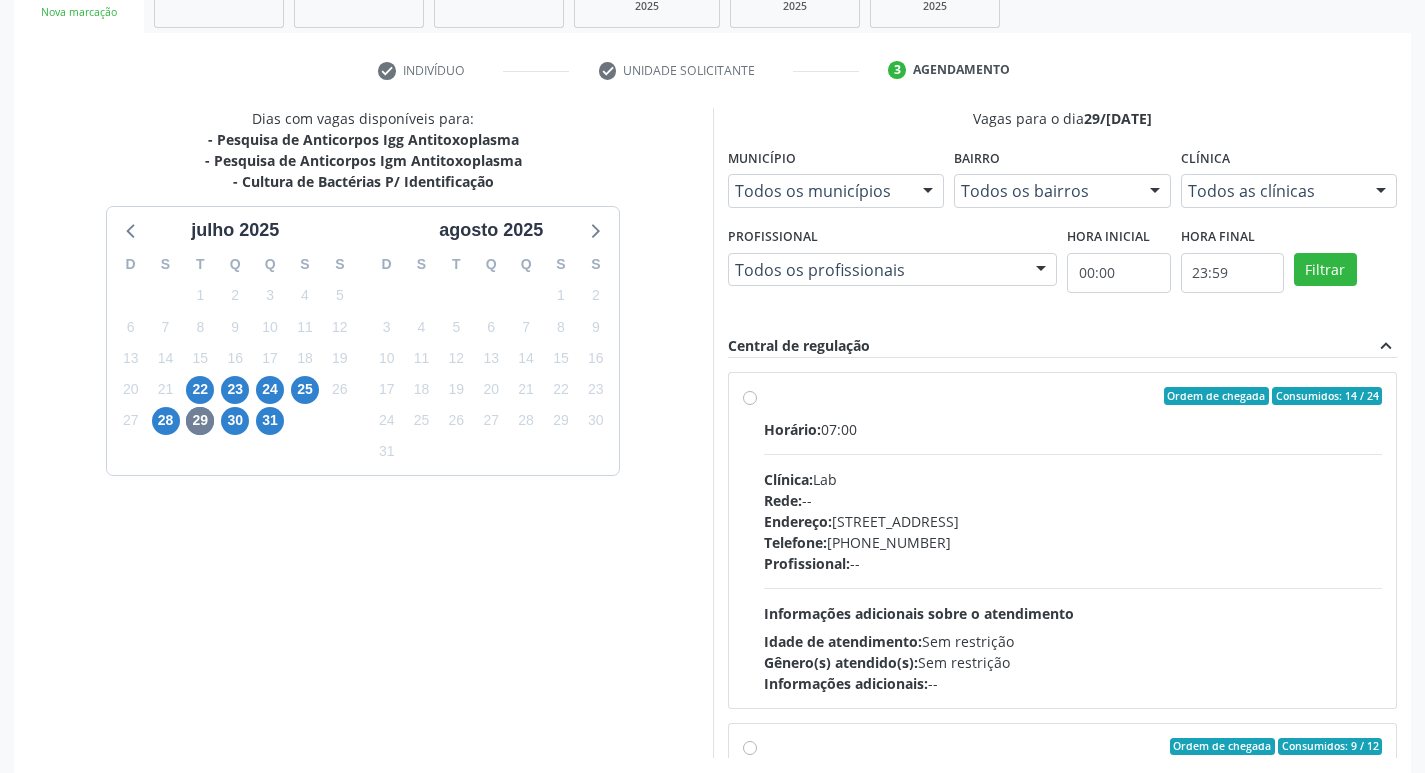 click on "Telefone:   (81) 38312481" at bounding box center (1073, 542) 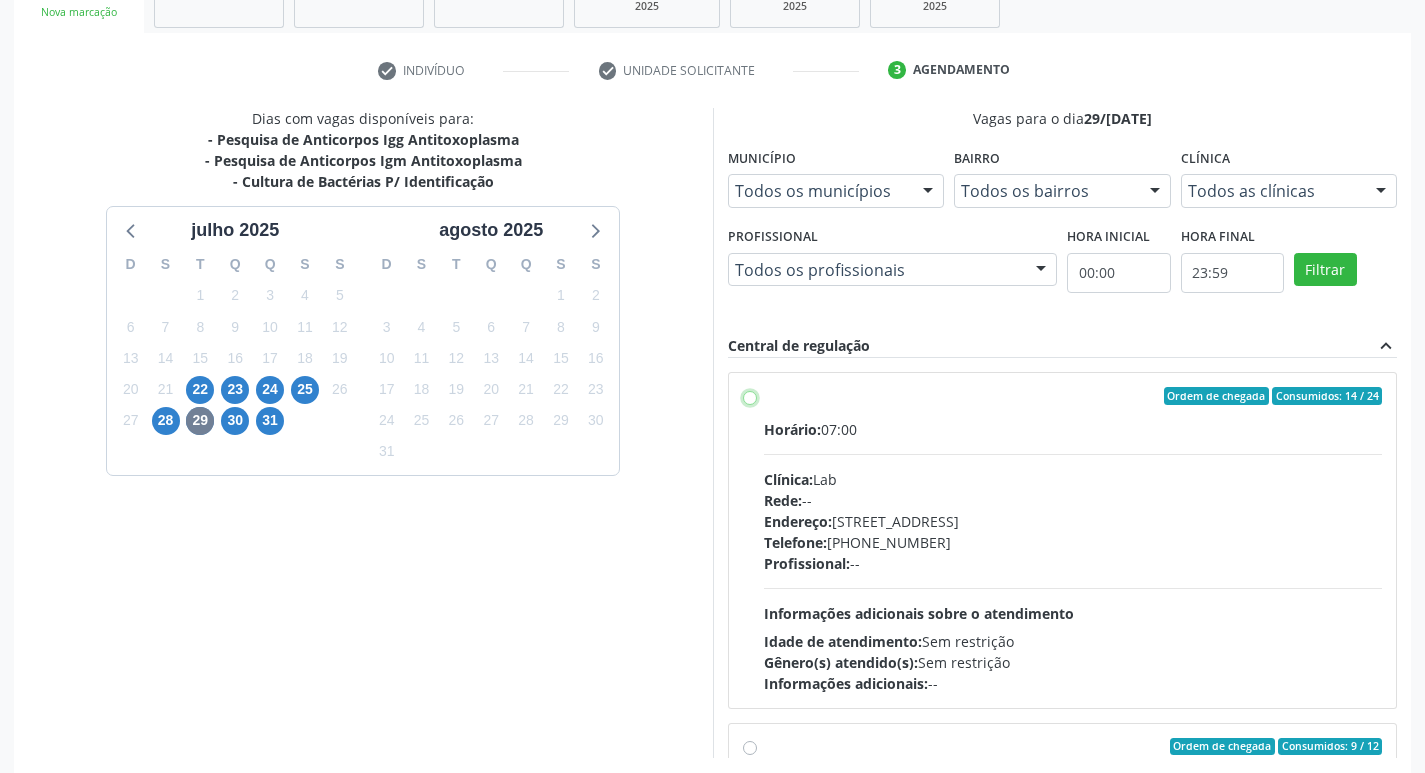 click on "Ordem de chegada
Consumidos: 14 / 24
Horário:   07:00
Clínica:  Lab
Rede:
--
Endereço:   Casa, nº 1037, N S da Penha, Serra Talhada - PE
Telefone:   (81) 38312481
Profissional:
--
Informações adicionais sobre o atendimento
Idade de atendimento:
Sem restrição
Gênero(s) atendido(s):
Sem restrição
Informações adicionais:
--" at bounding box center [750, 396] 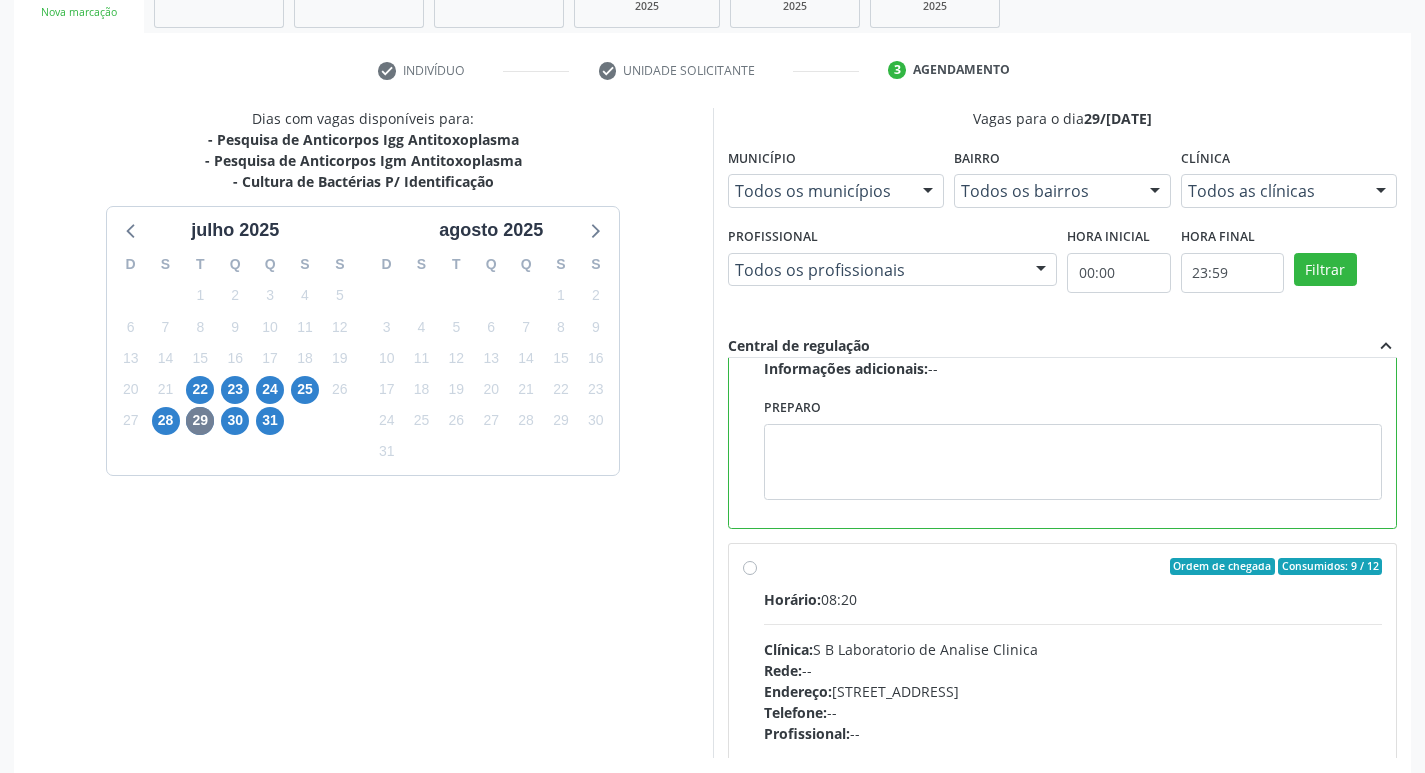 scroll, scrollTop: 333, scrollLeft: 0, axis: vertical 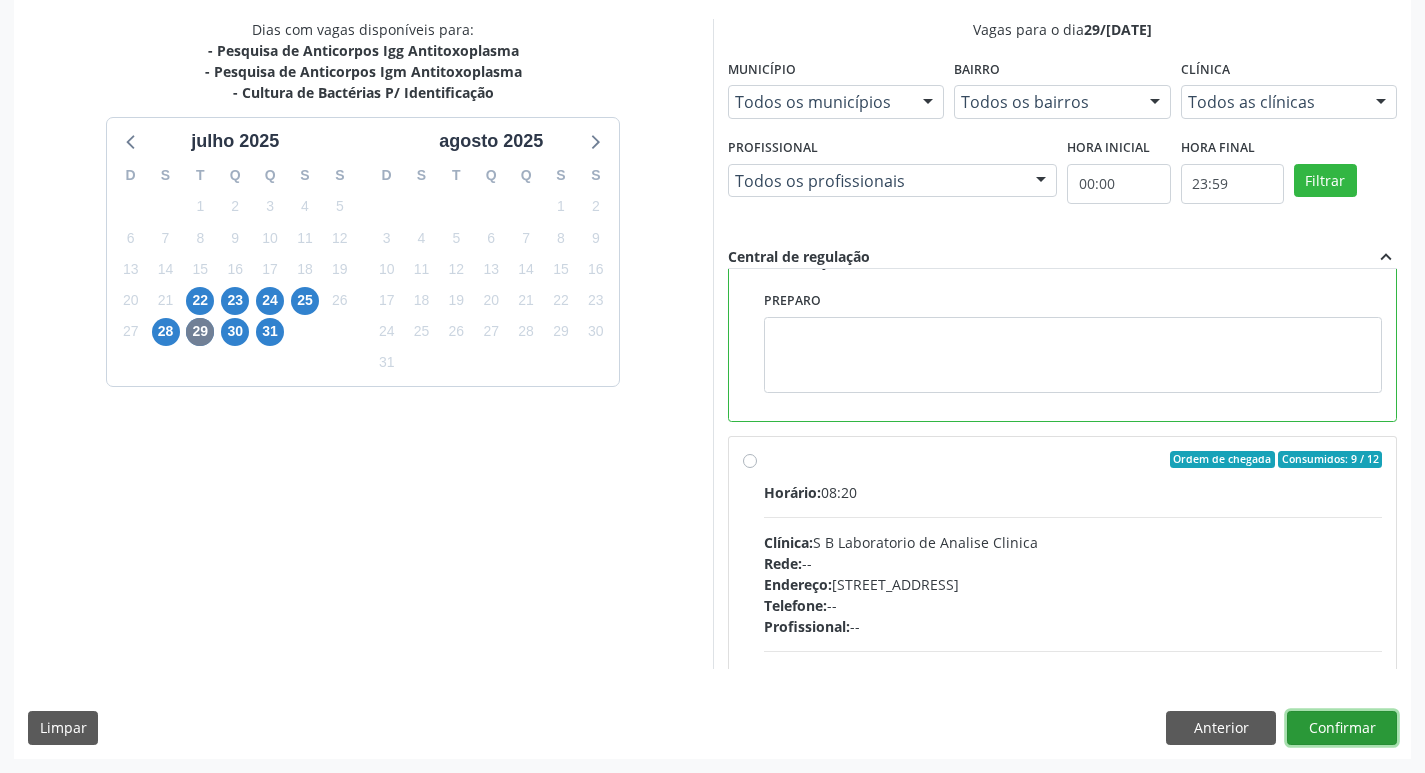 click on "Confirmar" at bounding box center (1342, 728) 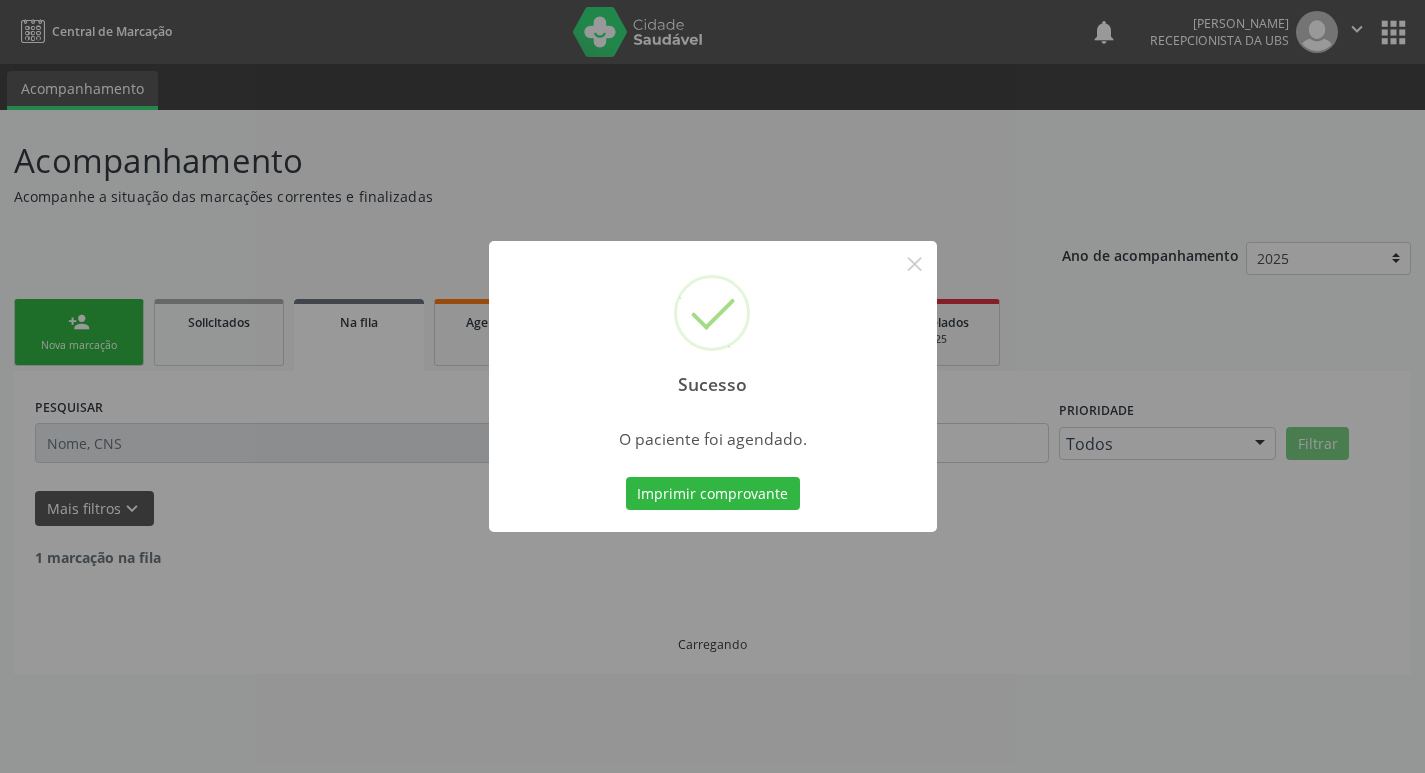 scroll, scrollTop: 0, scrollLeft: 0, axis: both 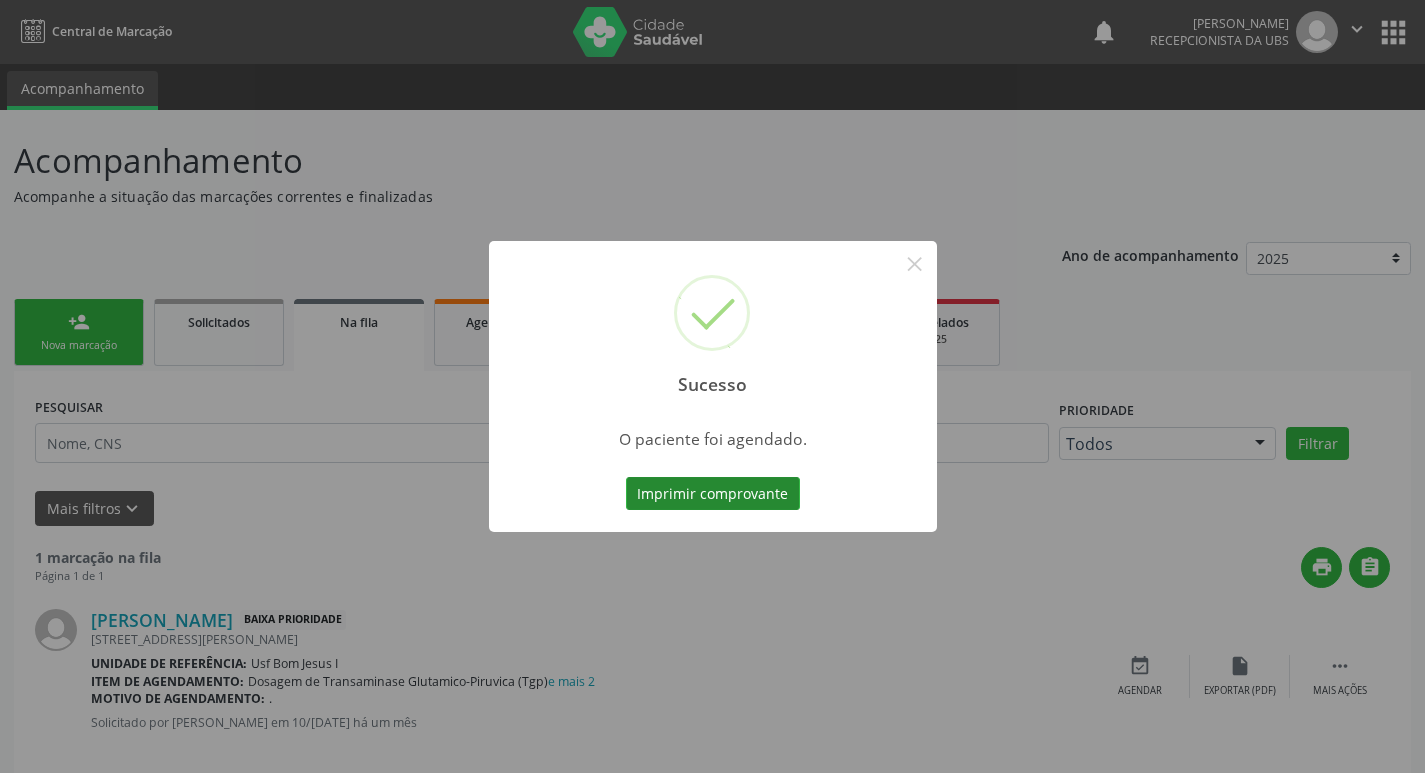 click on "Imprimir comprovante" at bounding box center [713, 494] 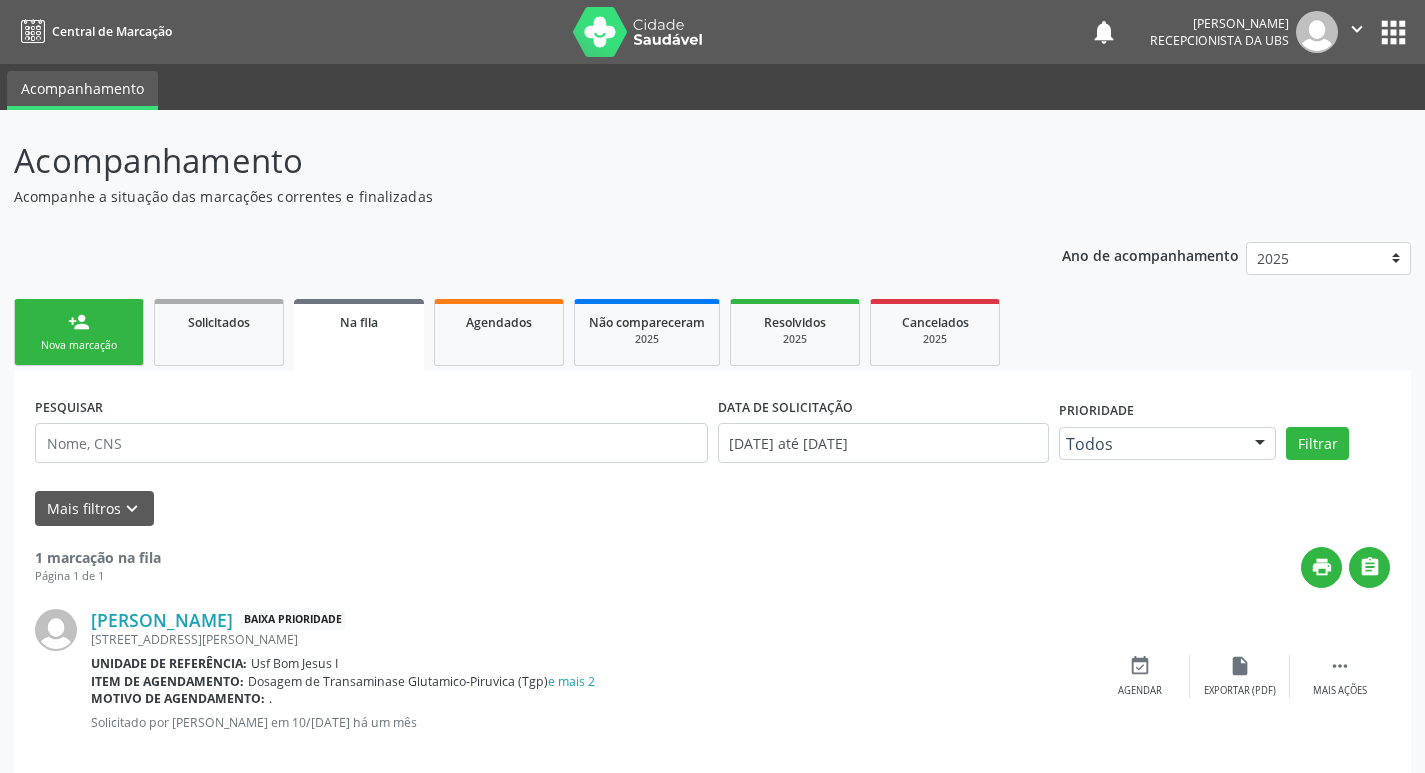 click on "person_add
Nova marcação" at bounding box center [79, 332] 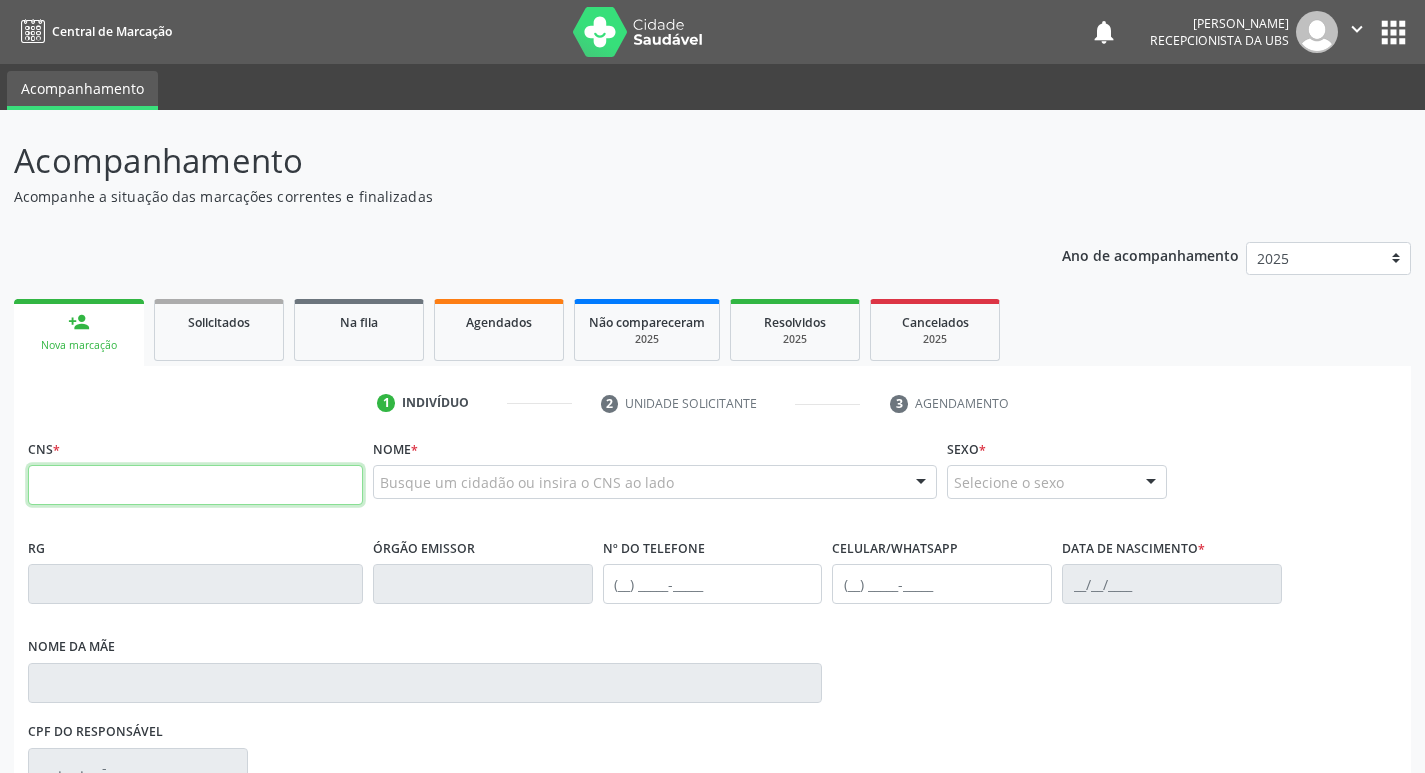 click at bounding box center [195, 485] 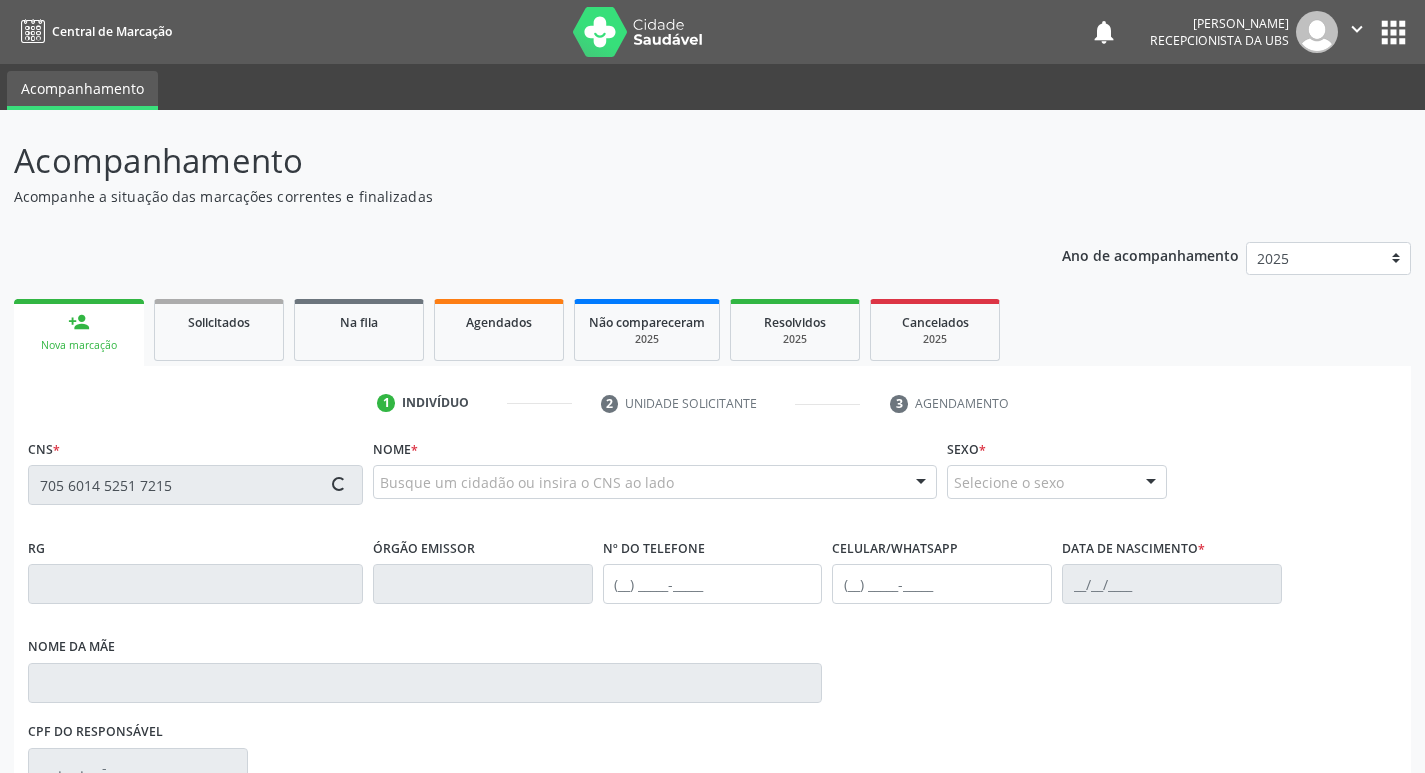 type on "705 6014 5251 7215" 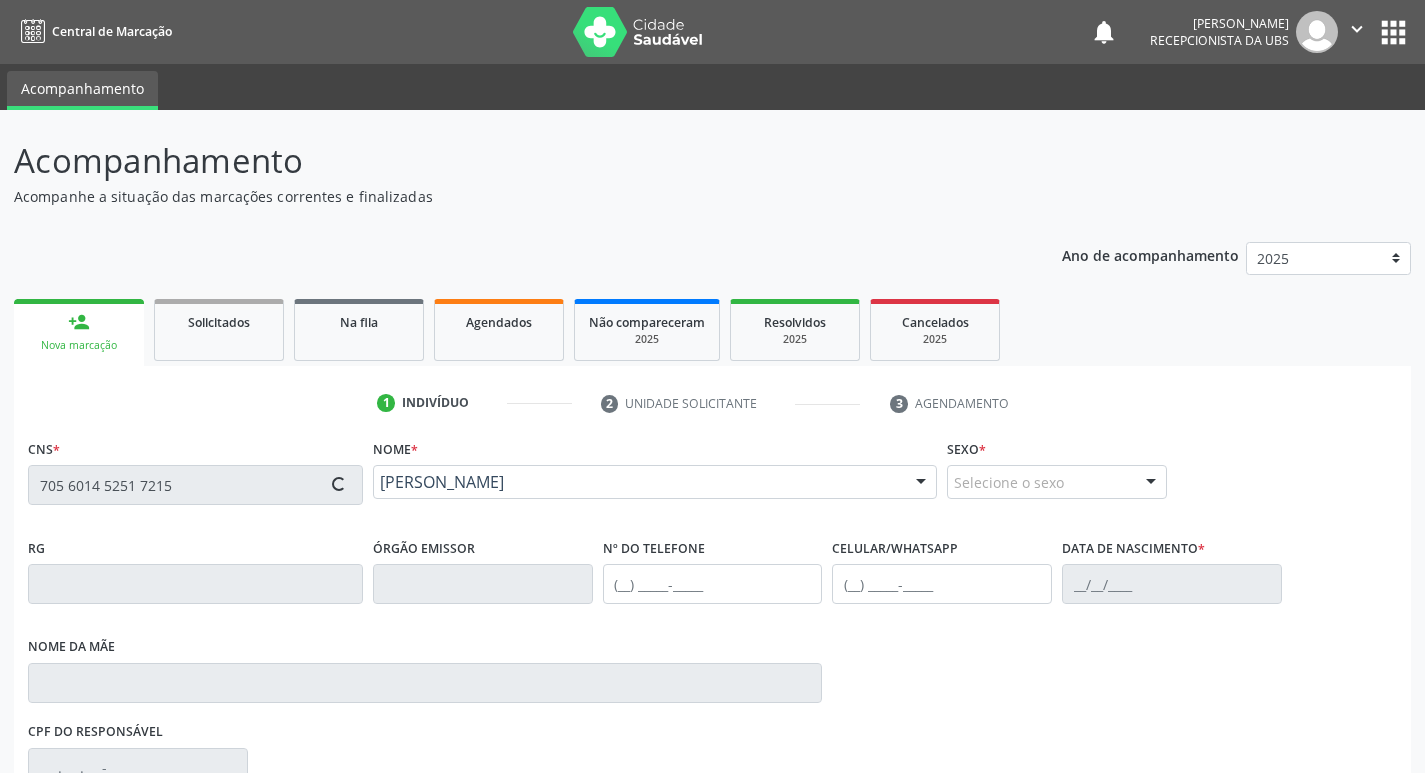 type on "(87) 98126-5601" 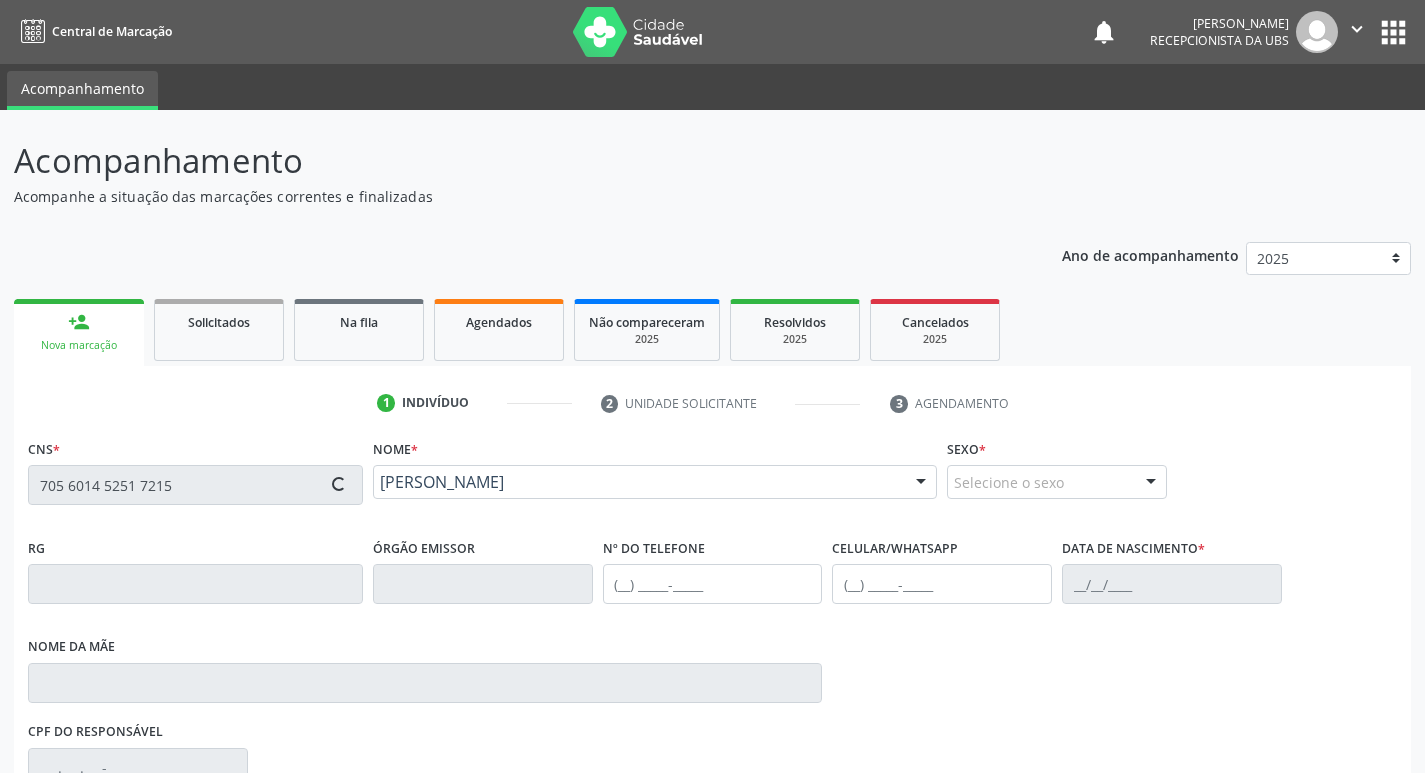 type on "(87) 98155-4802" 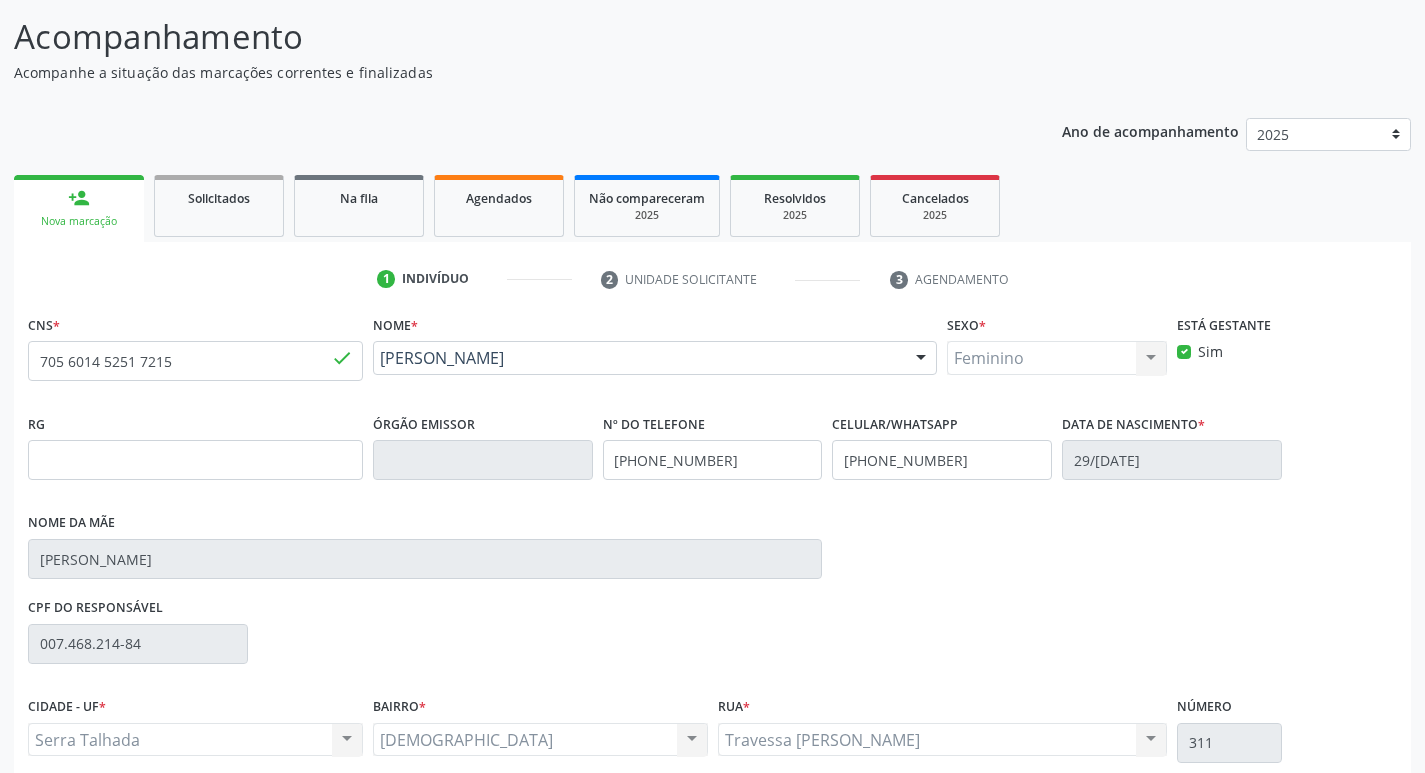 scroll, scrollTop: 297, scrollLeft: 0, axis: vertical 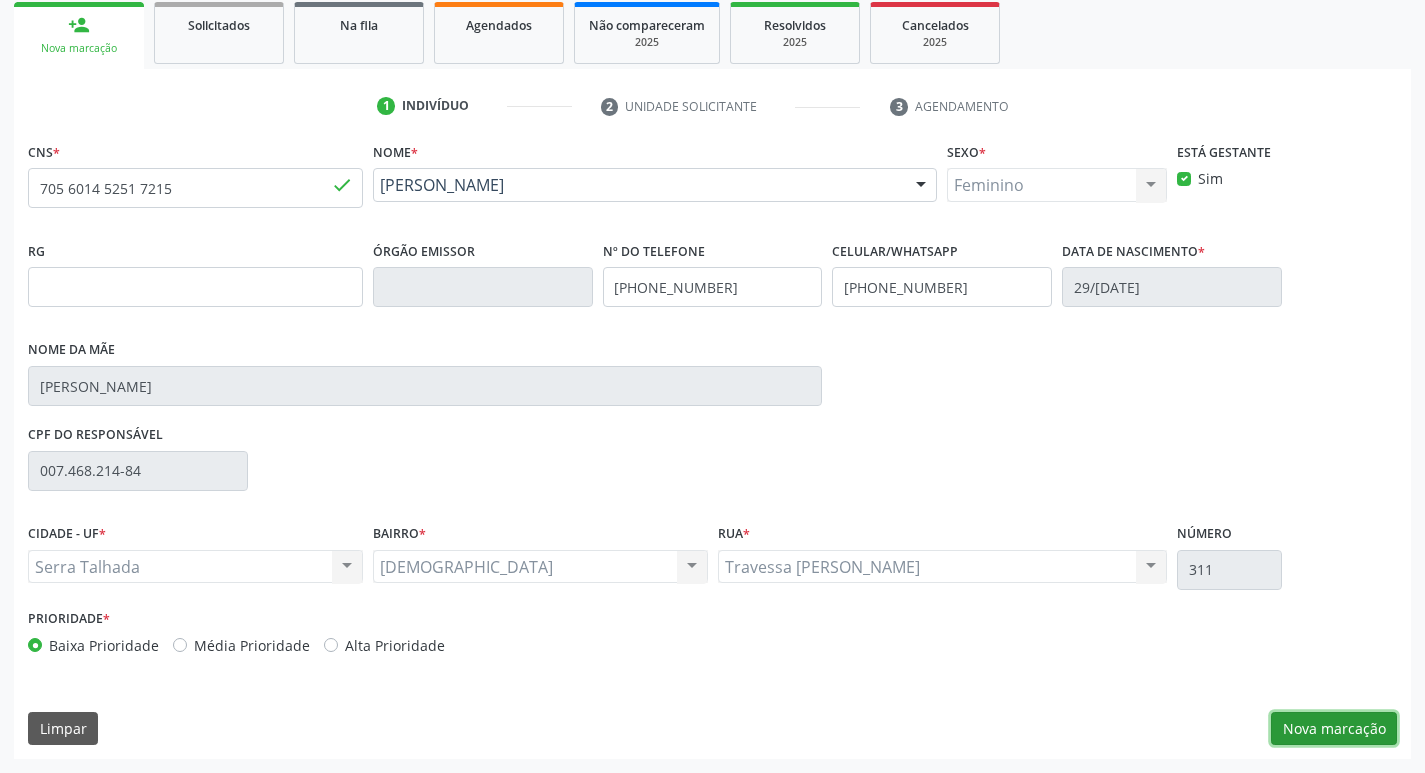 click on "Nova marcação" at bounding box center (1334, 729) 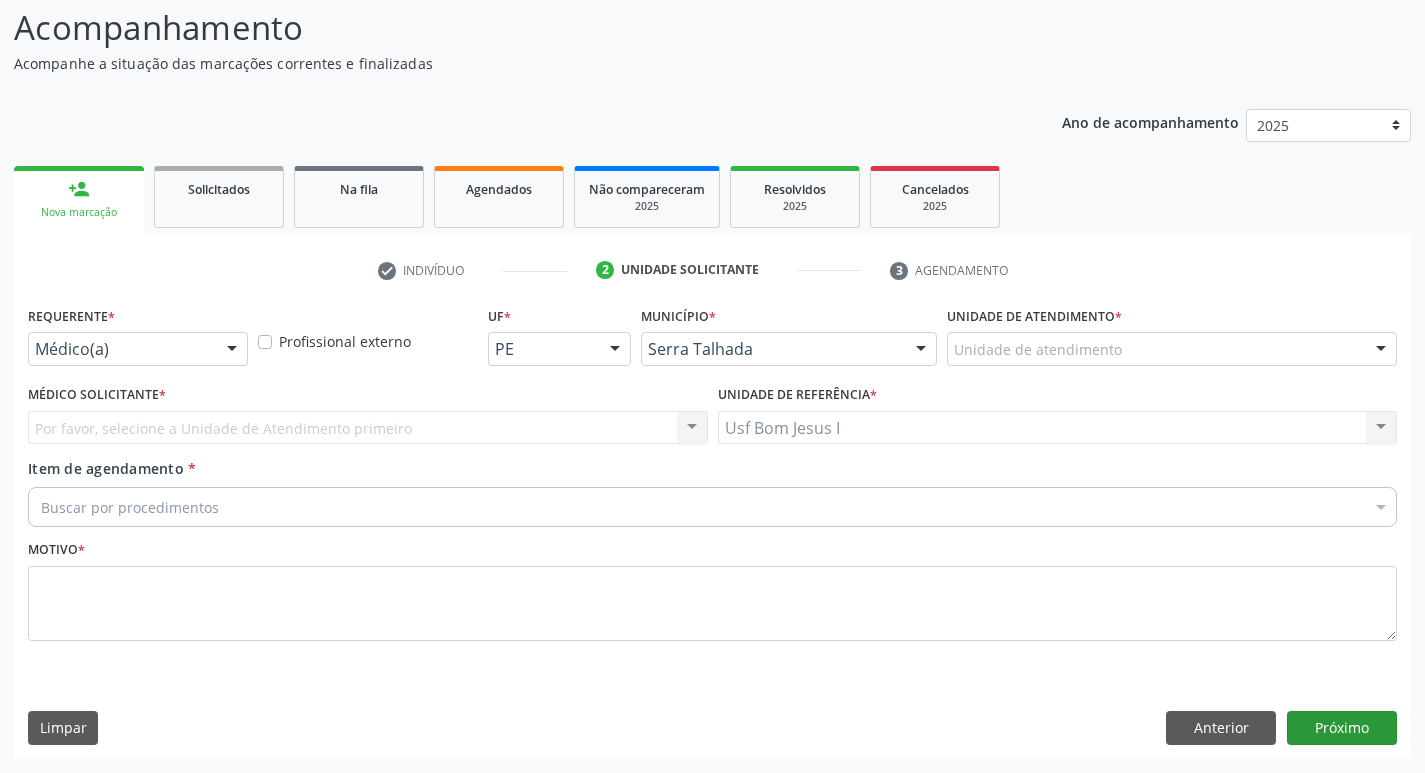 scroll, scrollTop: 133, scrollLeft: 0, axis: vertical 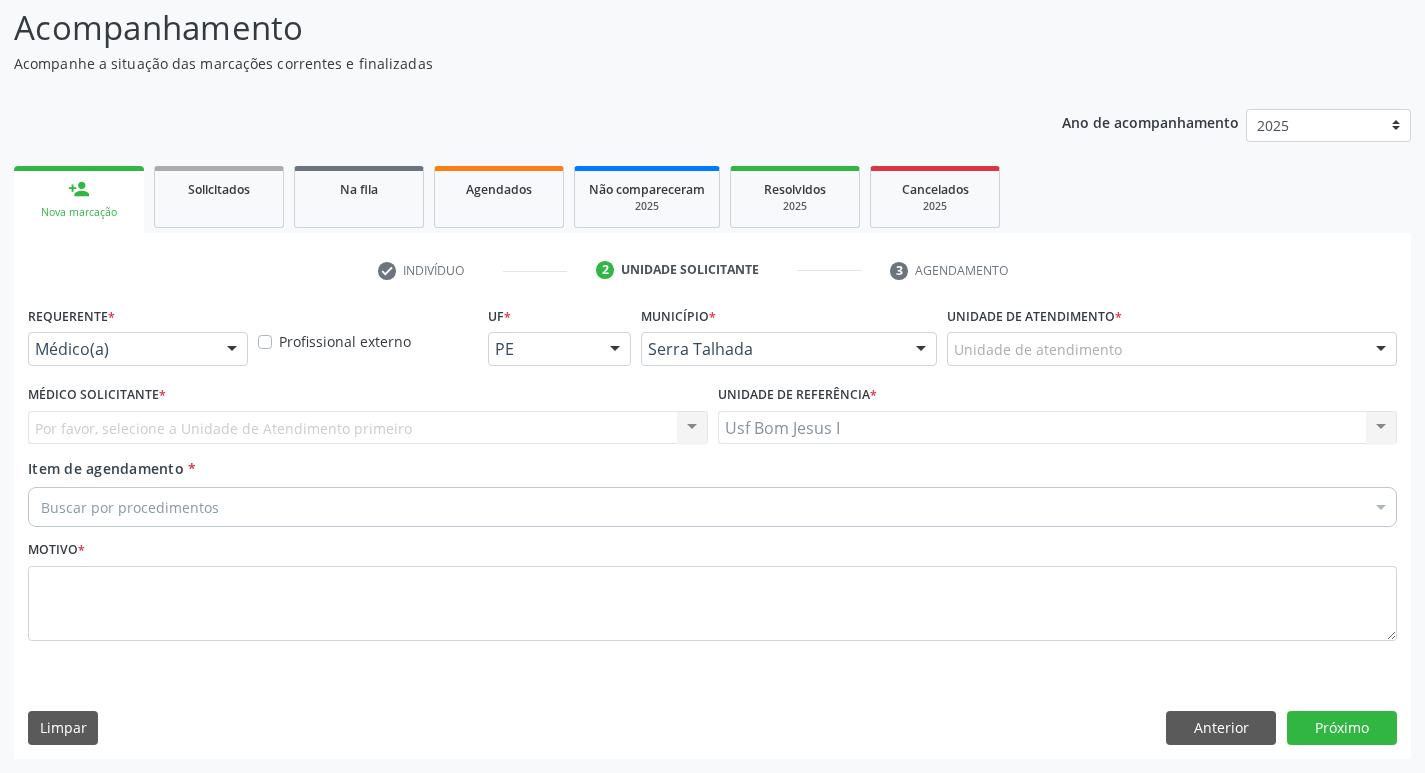 click at bounding box center [232, 350] 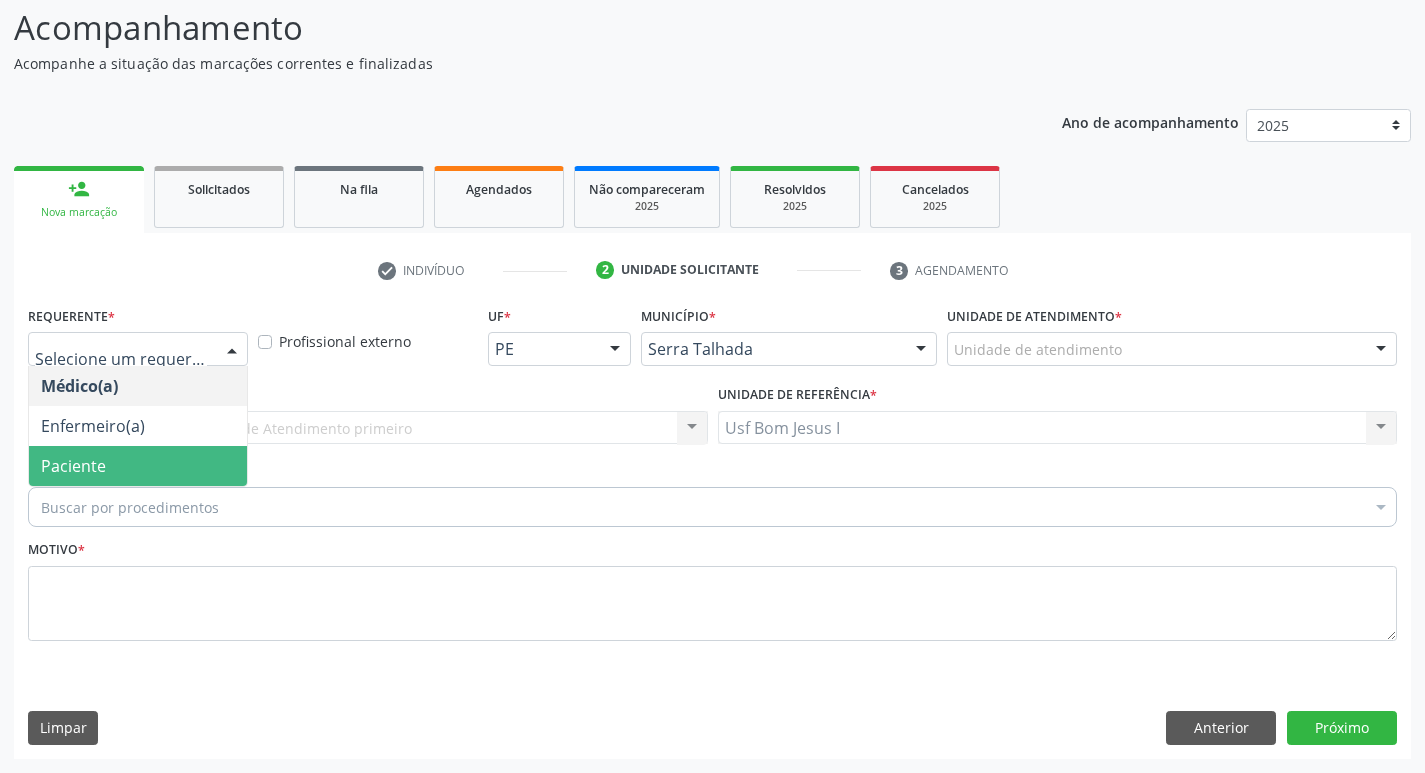 click on "Paciente" at bounding box center [138, 466] 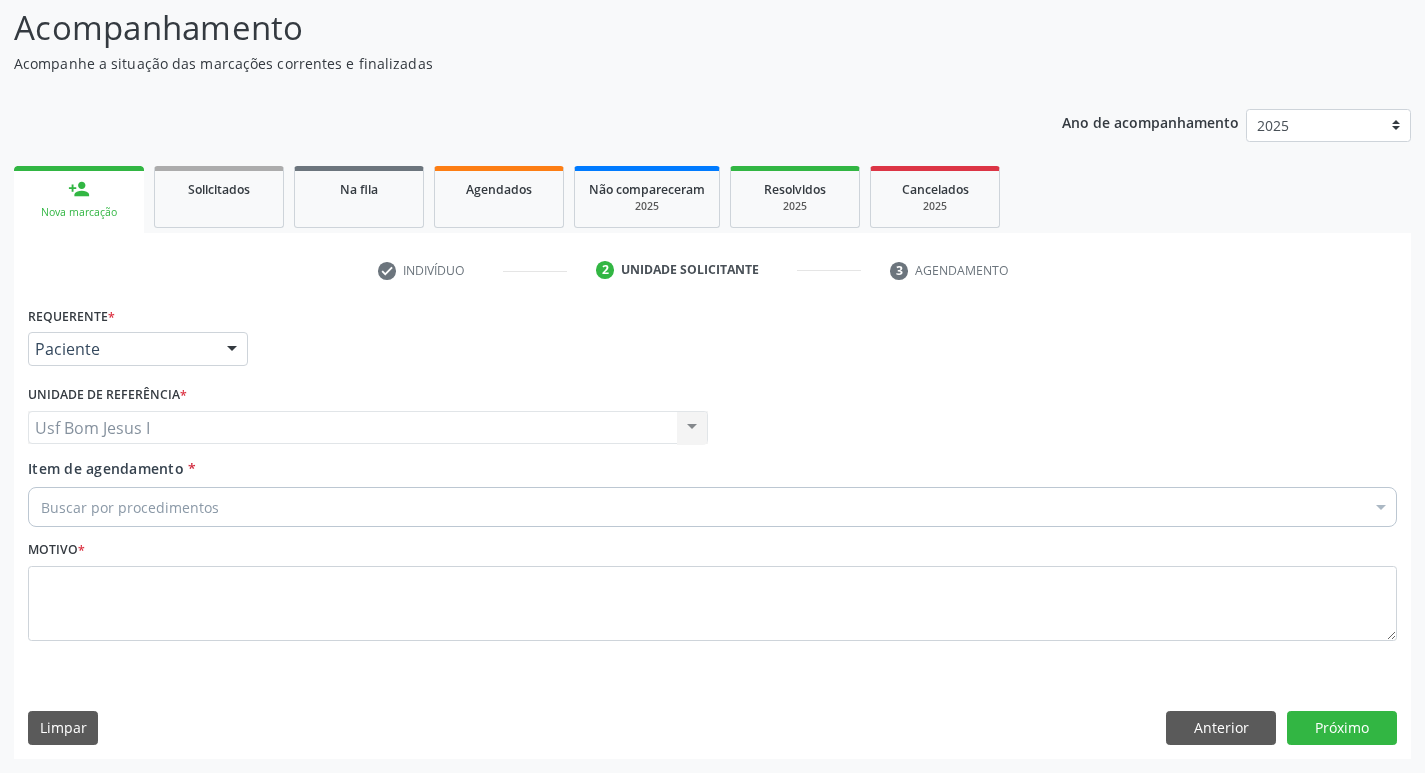 click on "Buscar por procedimentos" at bounding box center [712, 507] 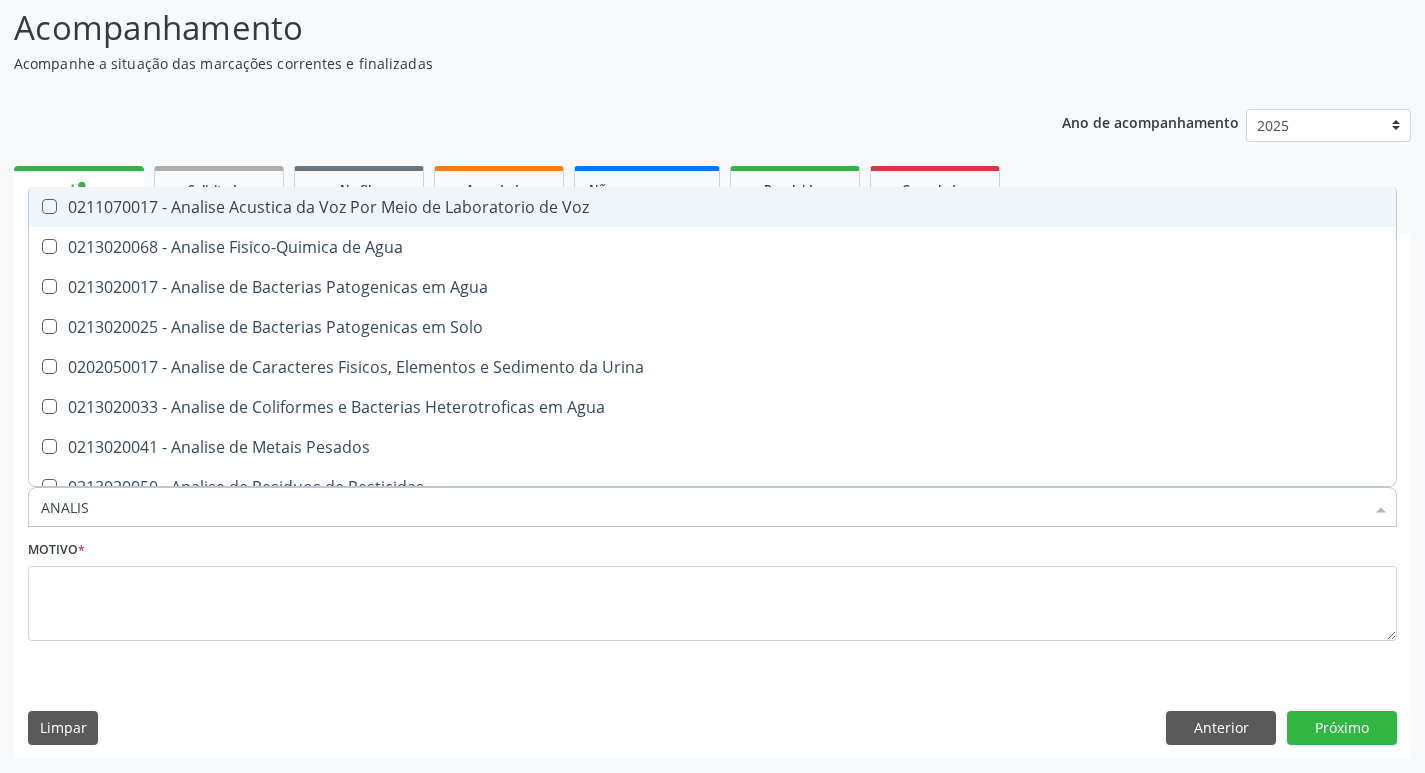 type on "ANALISE" 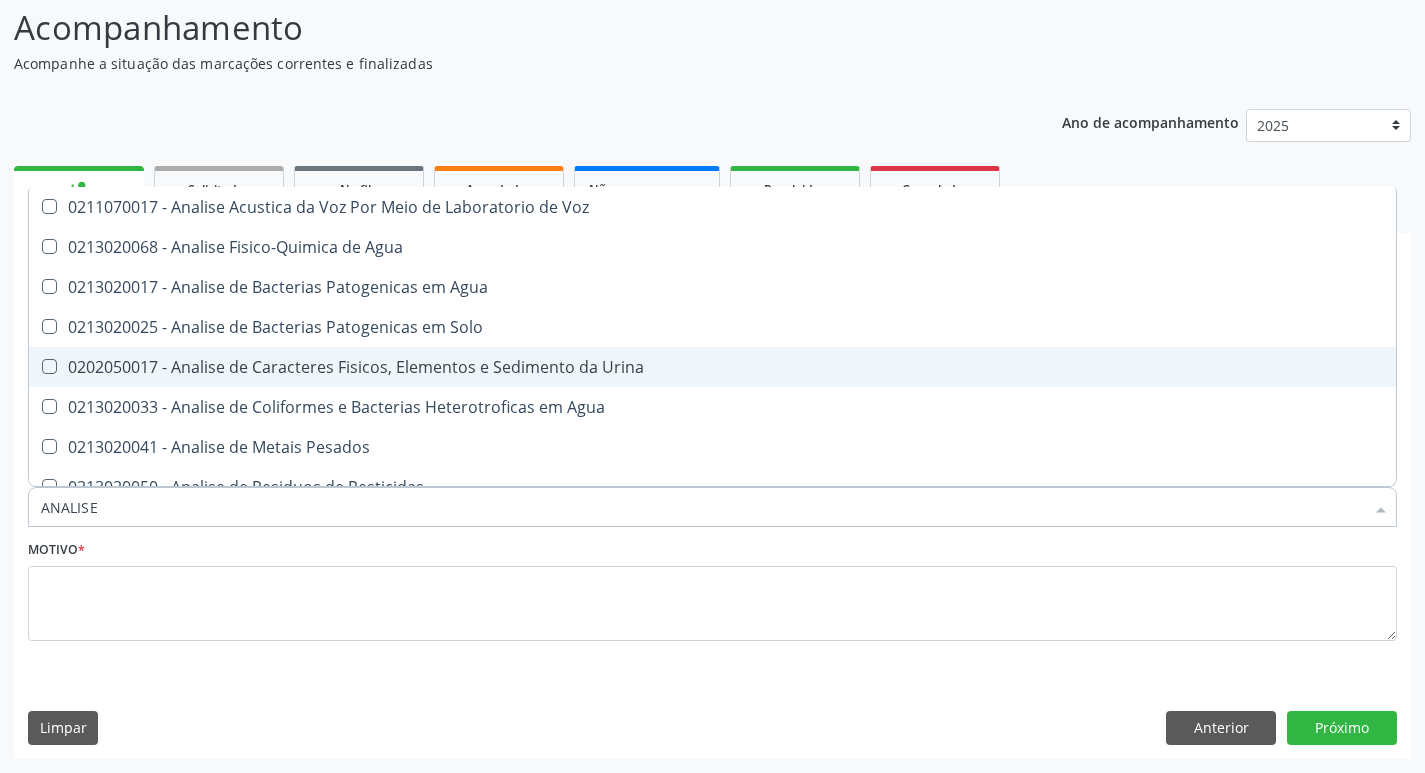 drag, startPoint x: 330, startPoint y: 371, endPoint x: 230, endPoint y: 513, distance: 173.67786 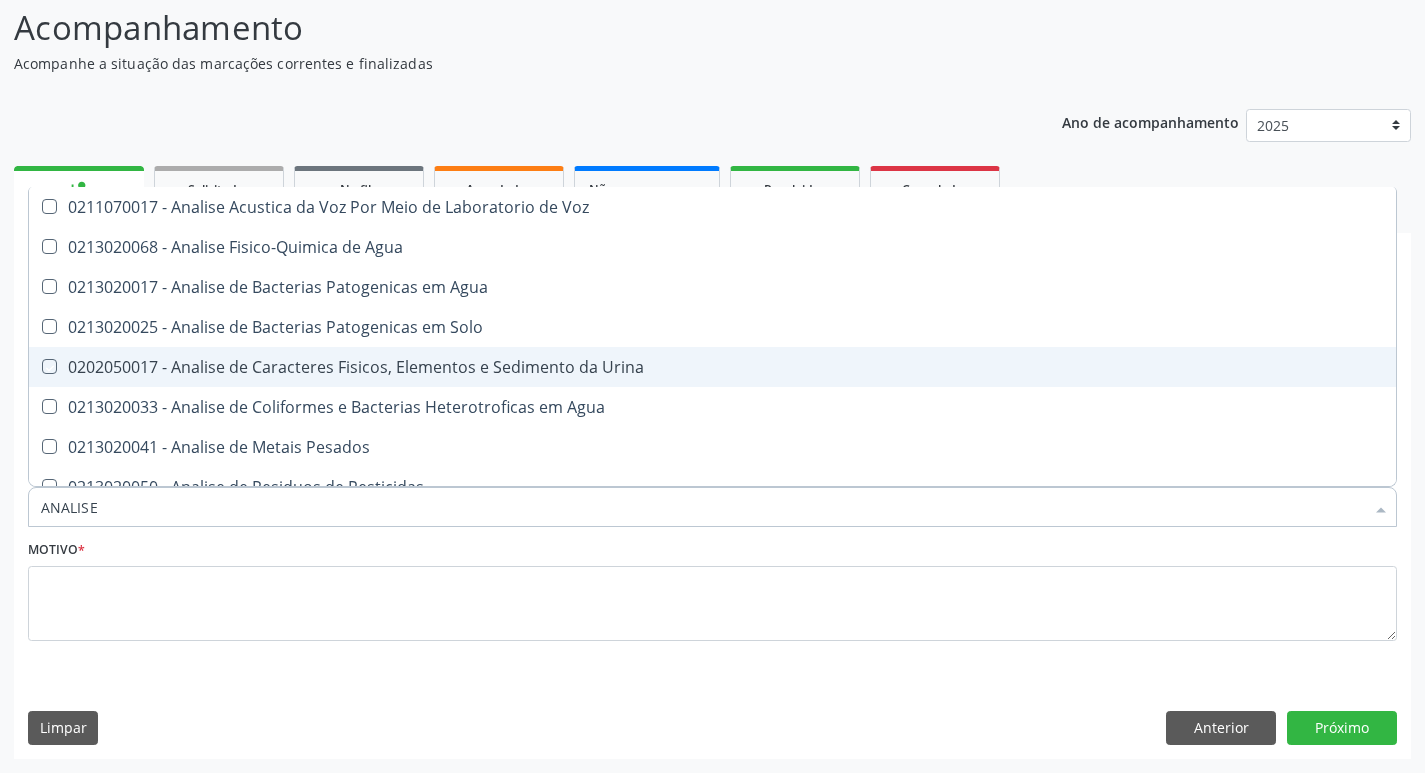 checkbox on "true" 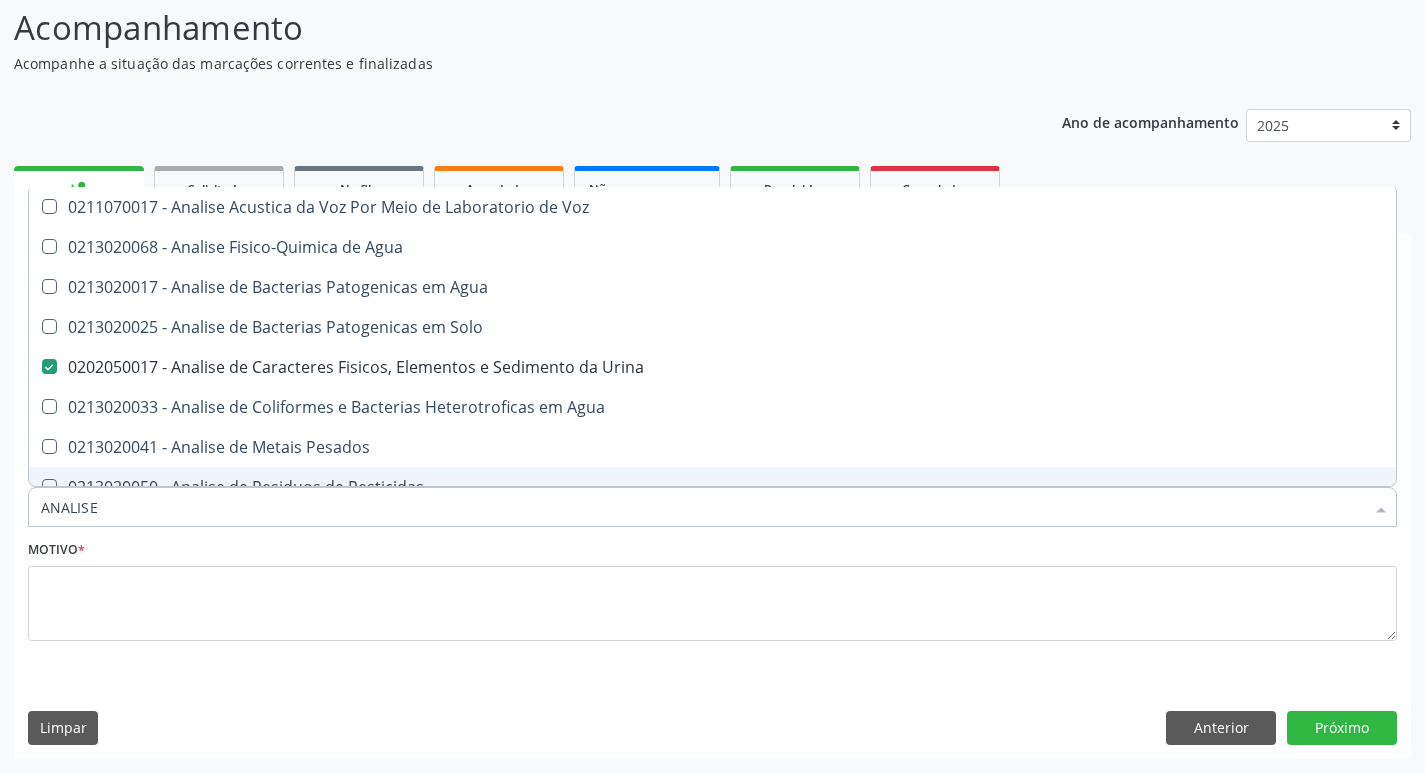 drag, startPoint x: 182, startPoint y: 517, endPoint x: 12, endPoint y: 516, distance: 170.00294 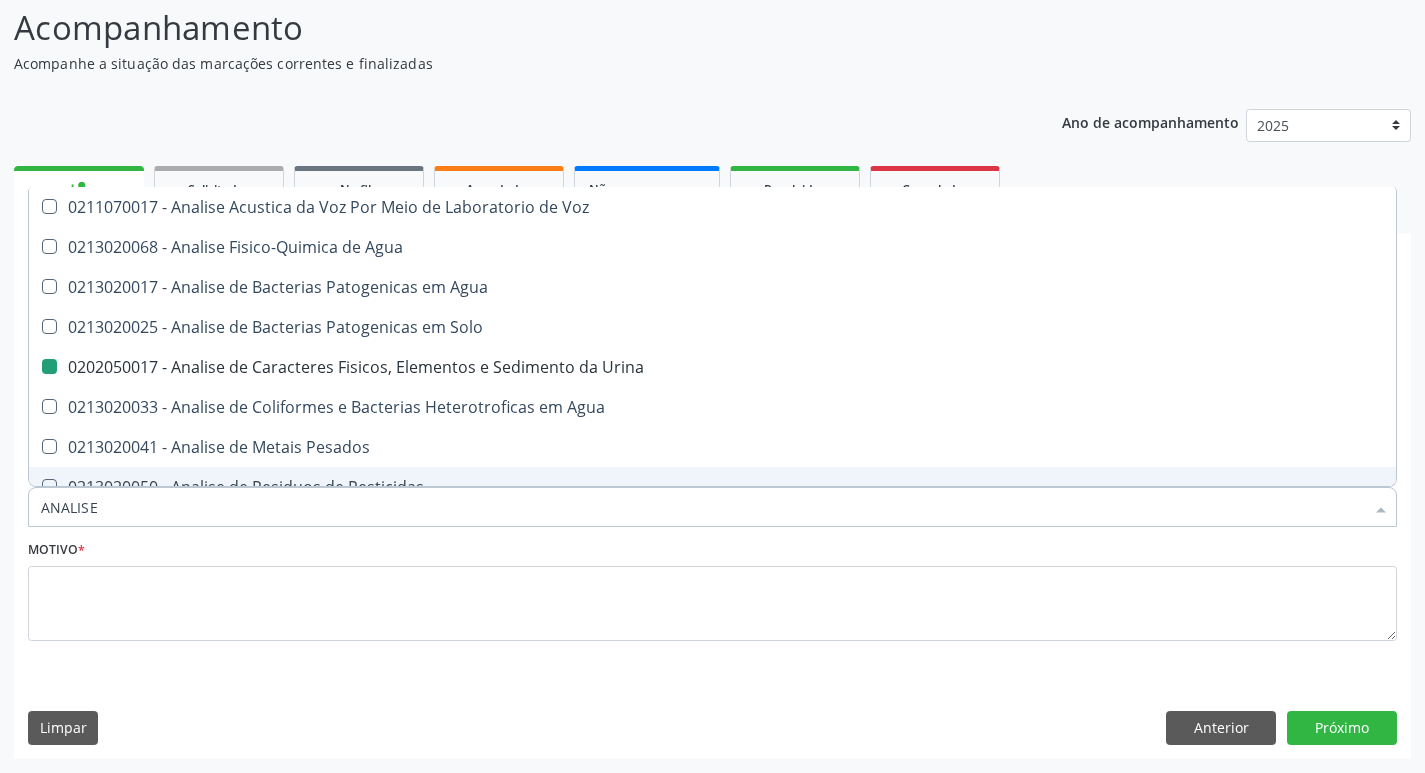 type 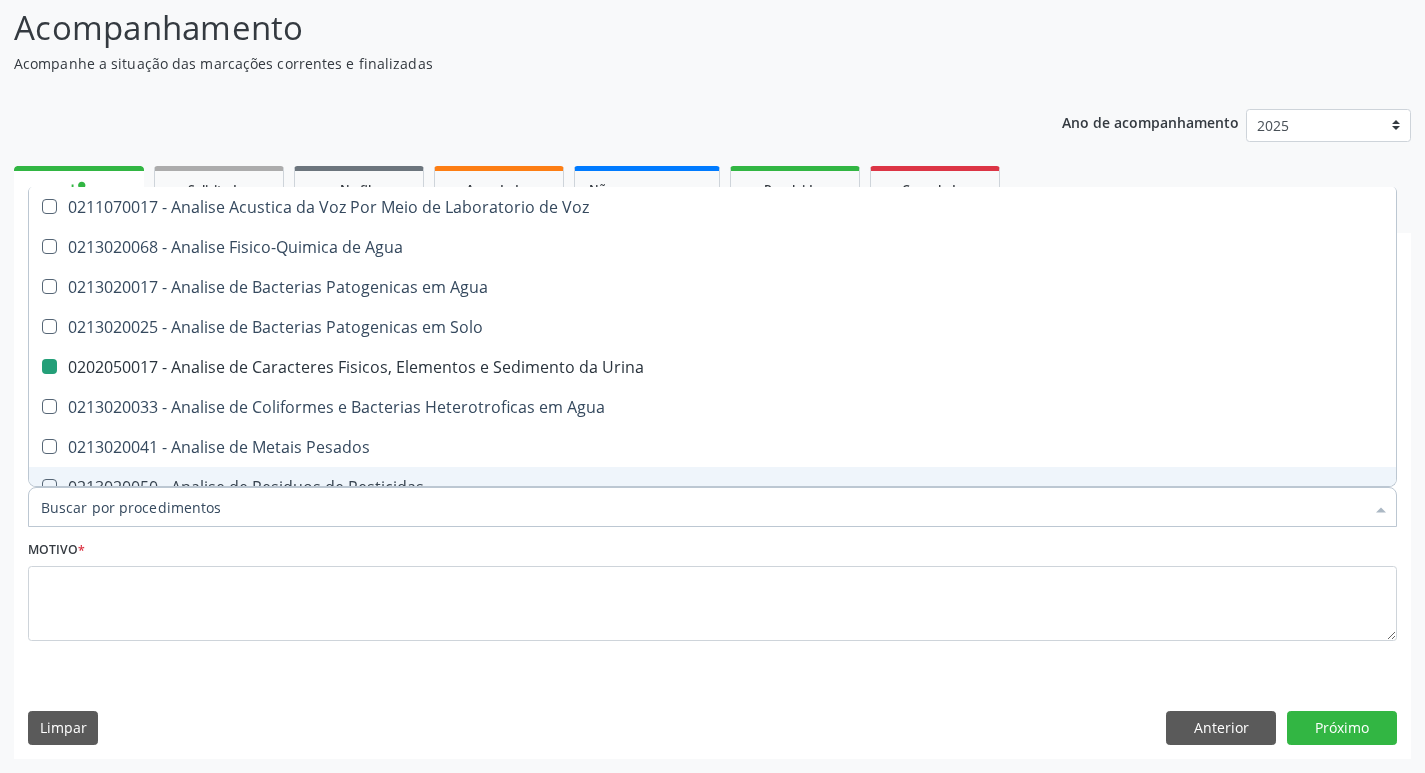checkbox on "false" 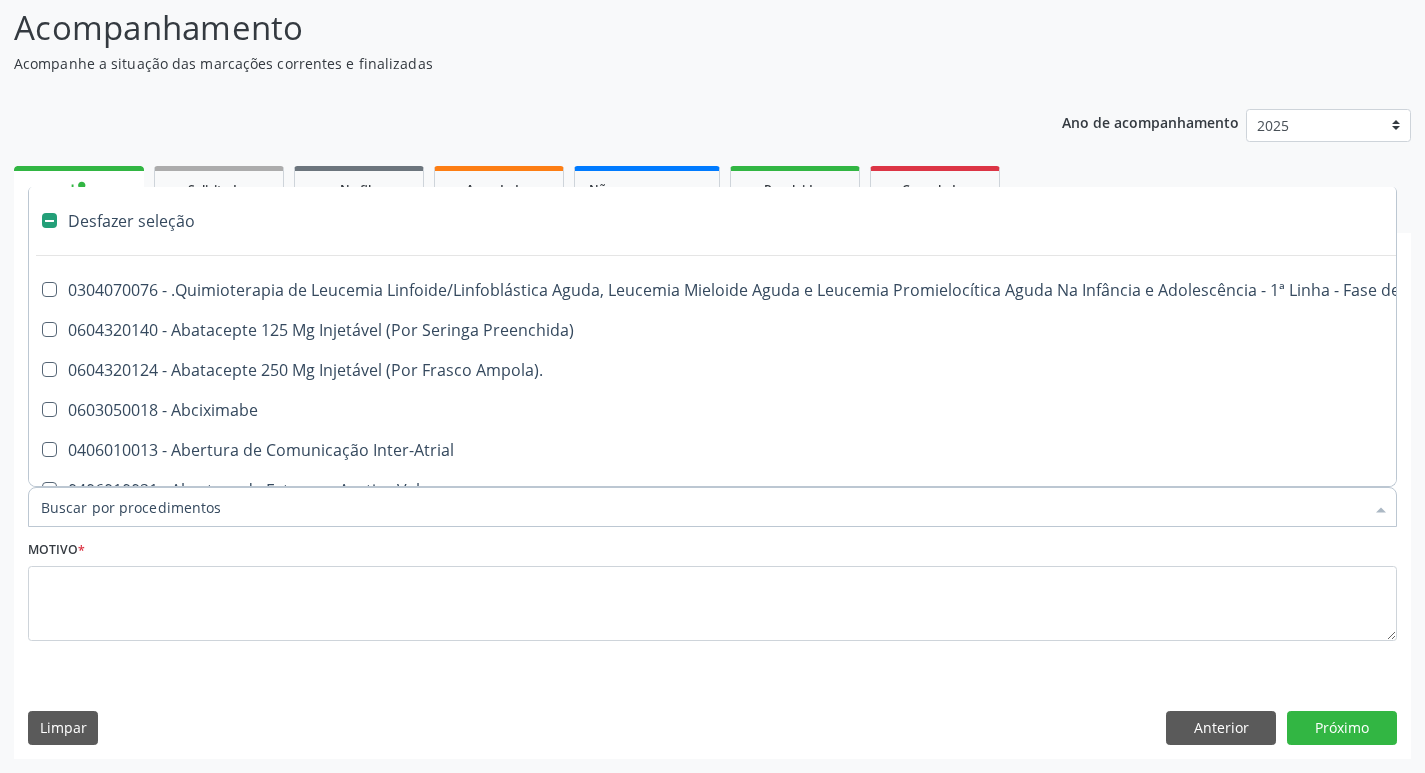 type on "H" 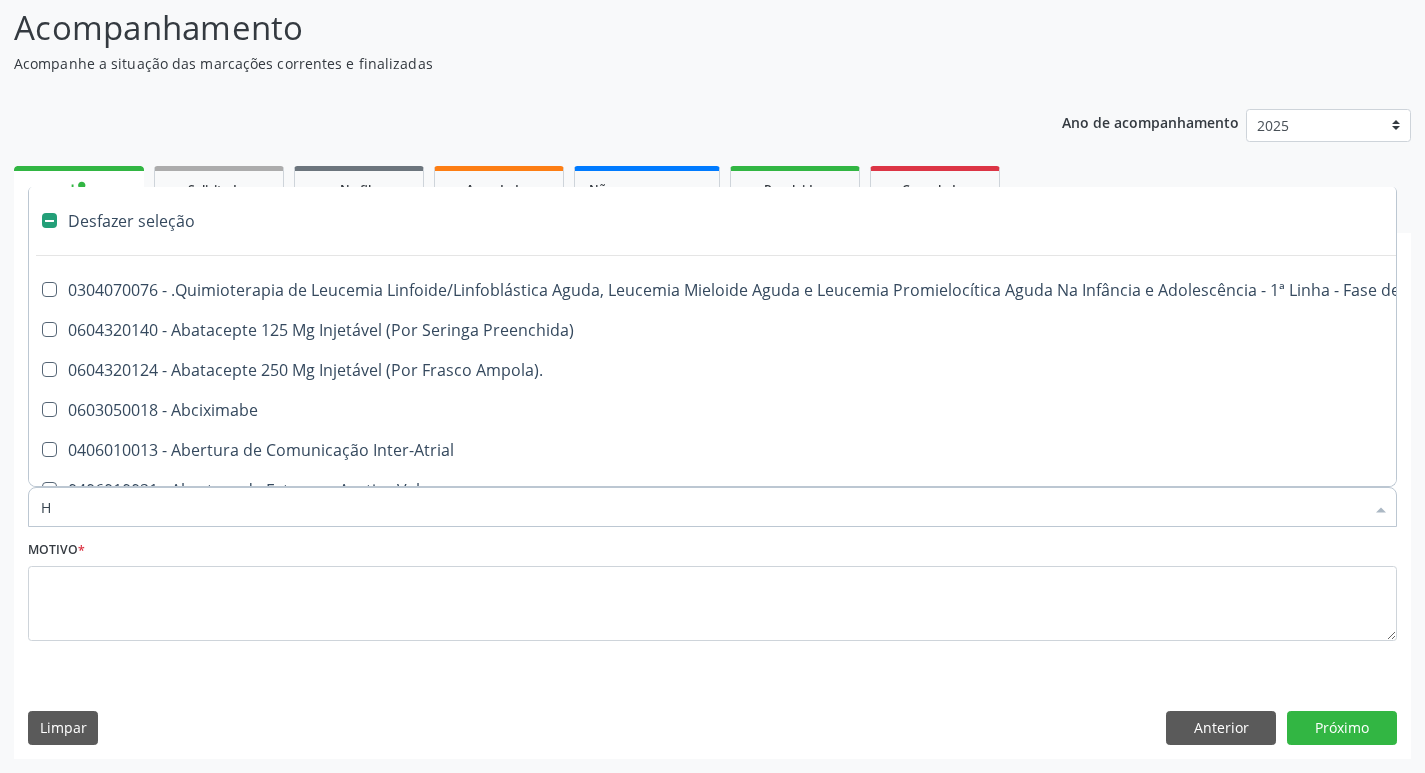 checkbox on "false" 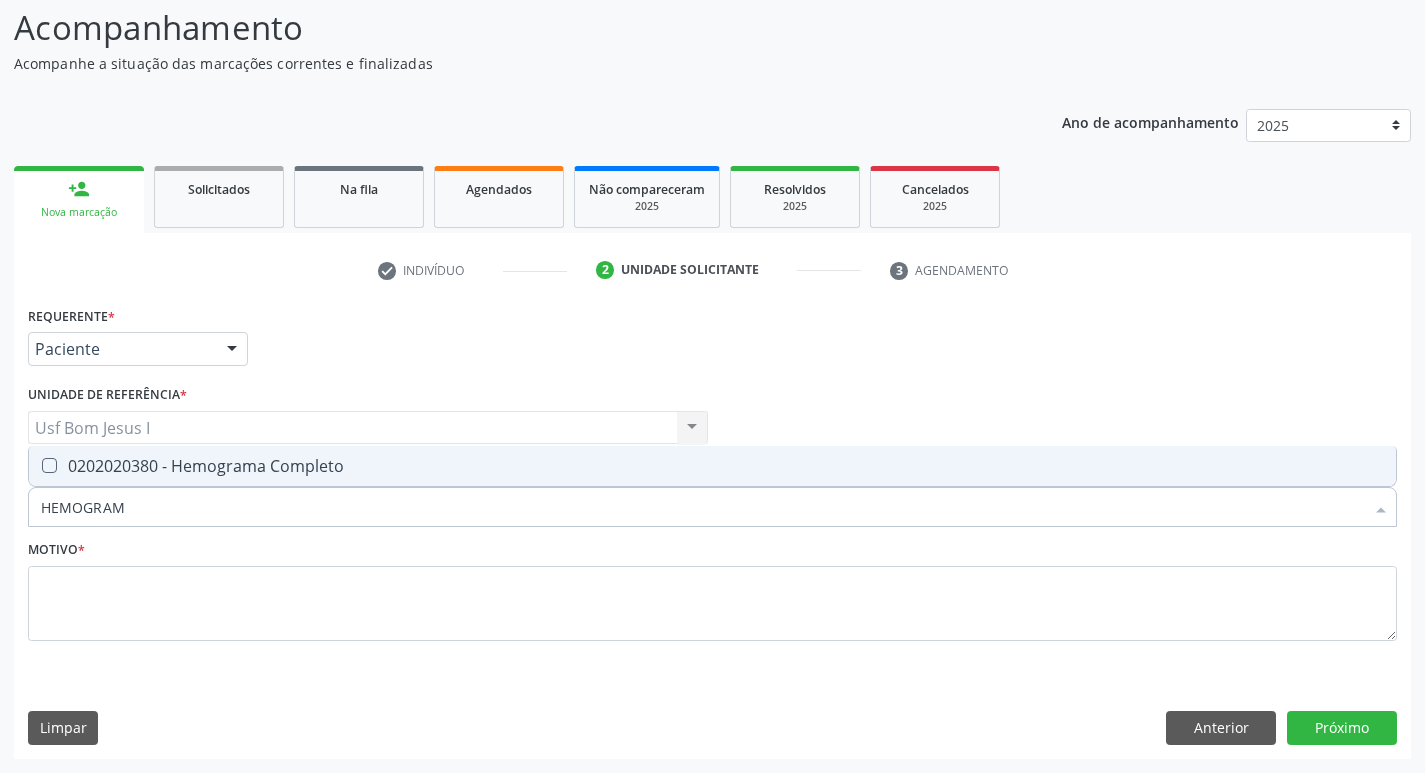 type on "HEMOGRAMA" 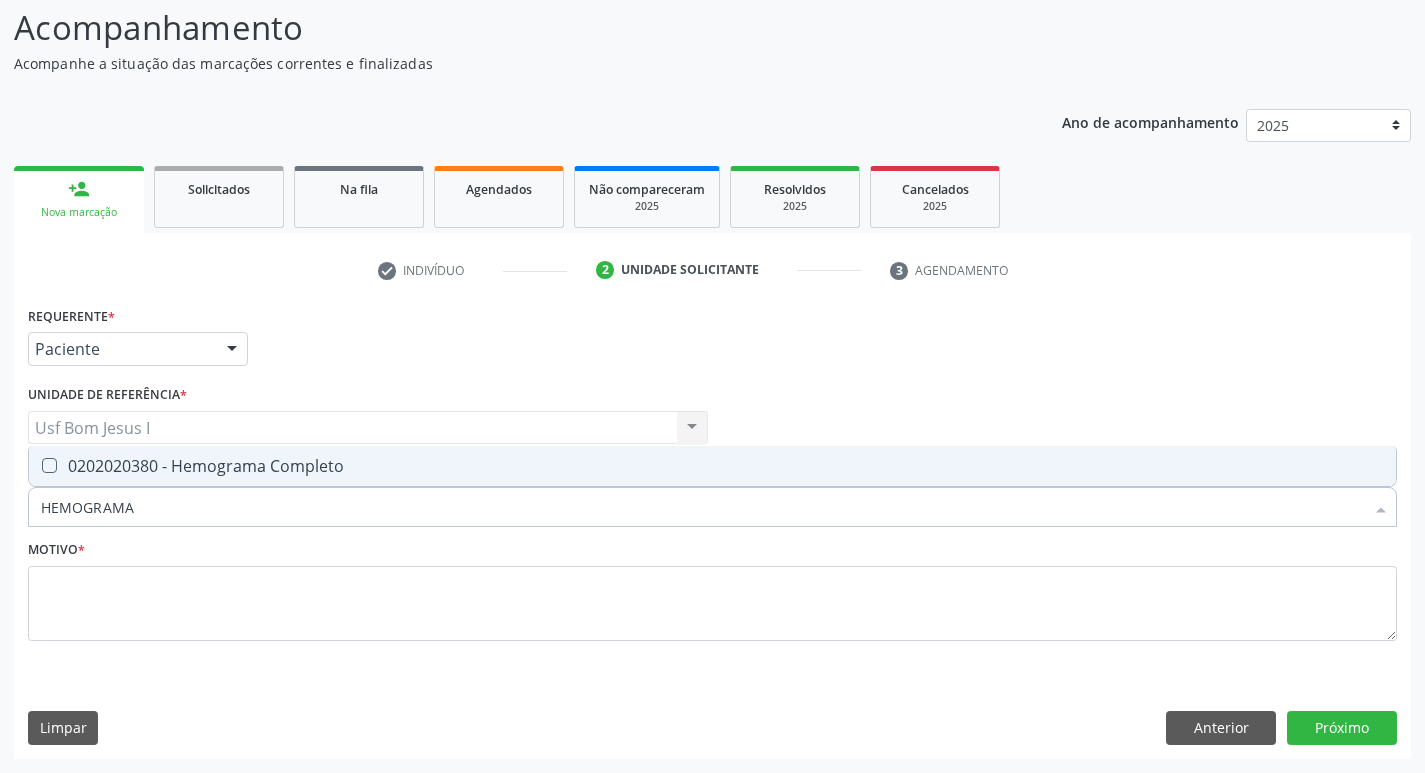 click on "0202020380 - Hemograma Completo" at bounding box center (712, 466) 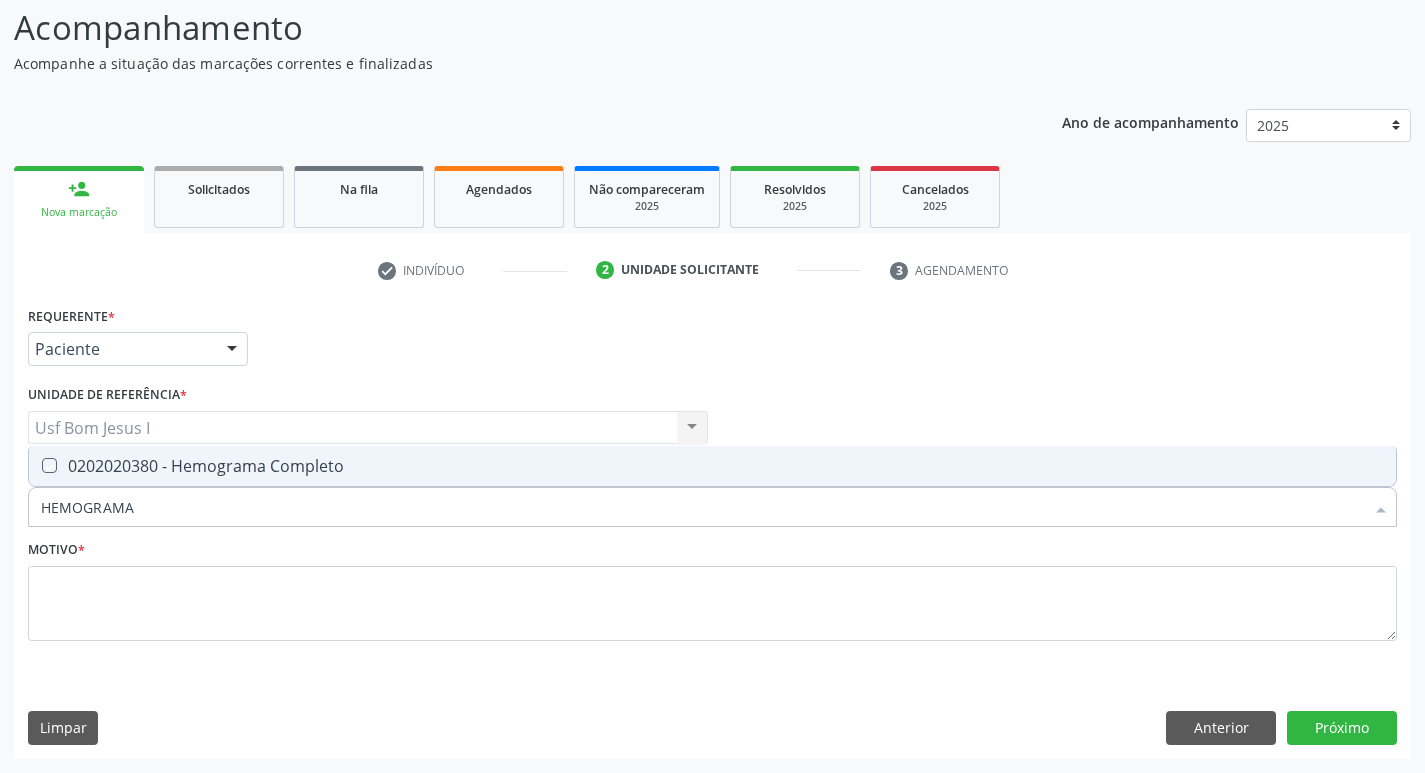checkbox on "true" 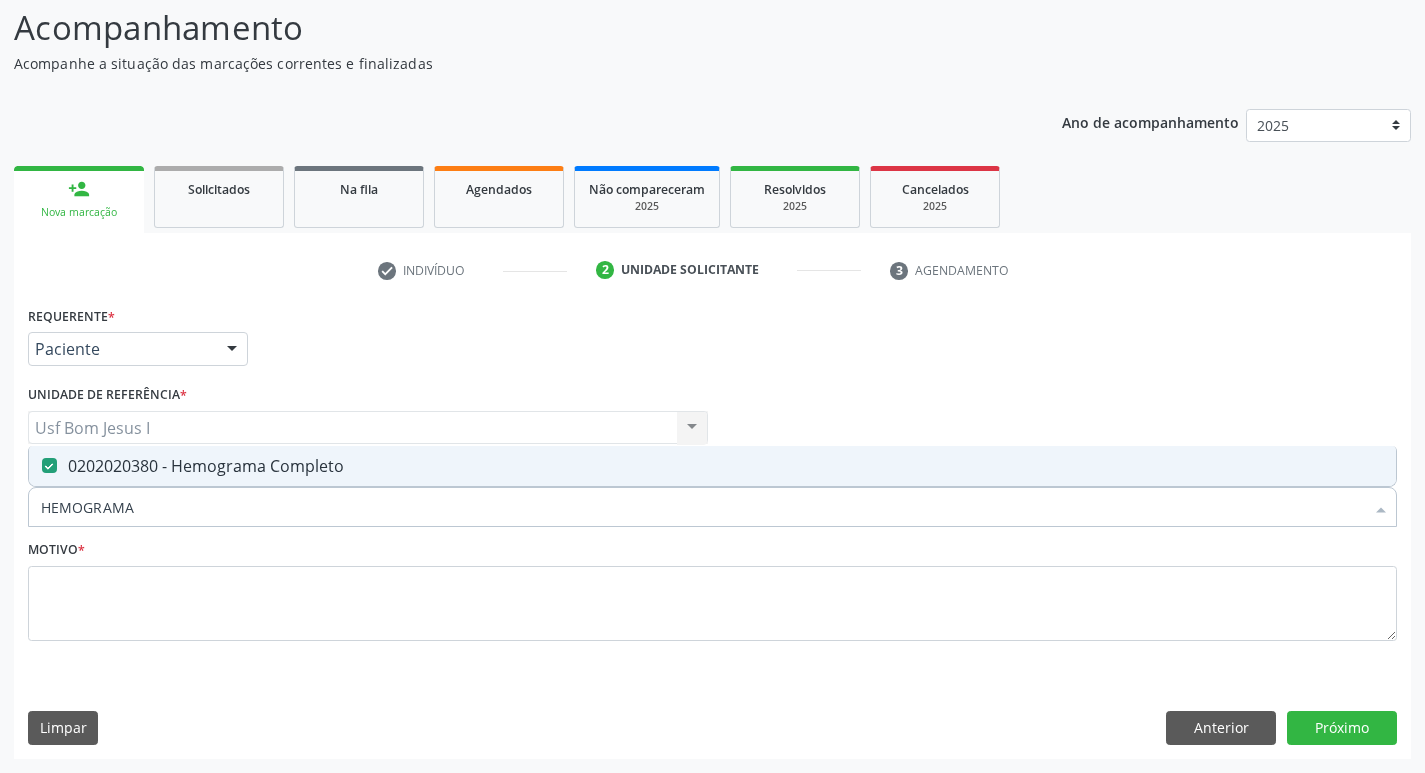 drag, startPoint x: 134, startPoint y: 495, endPoint x: 4, endPoint y: 533, distance: 135.44002 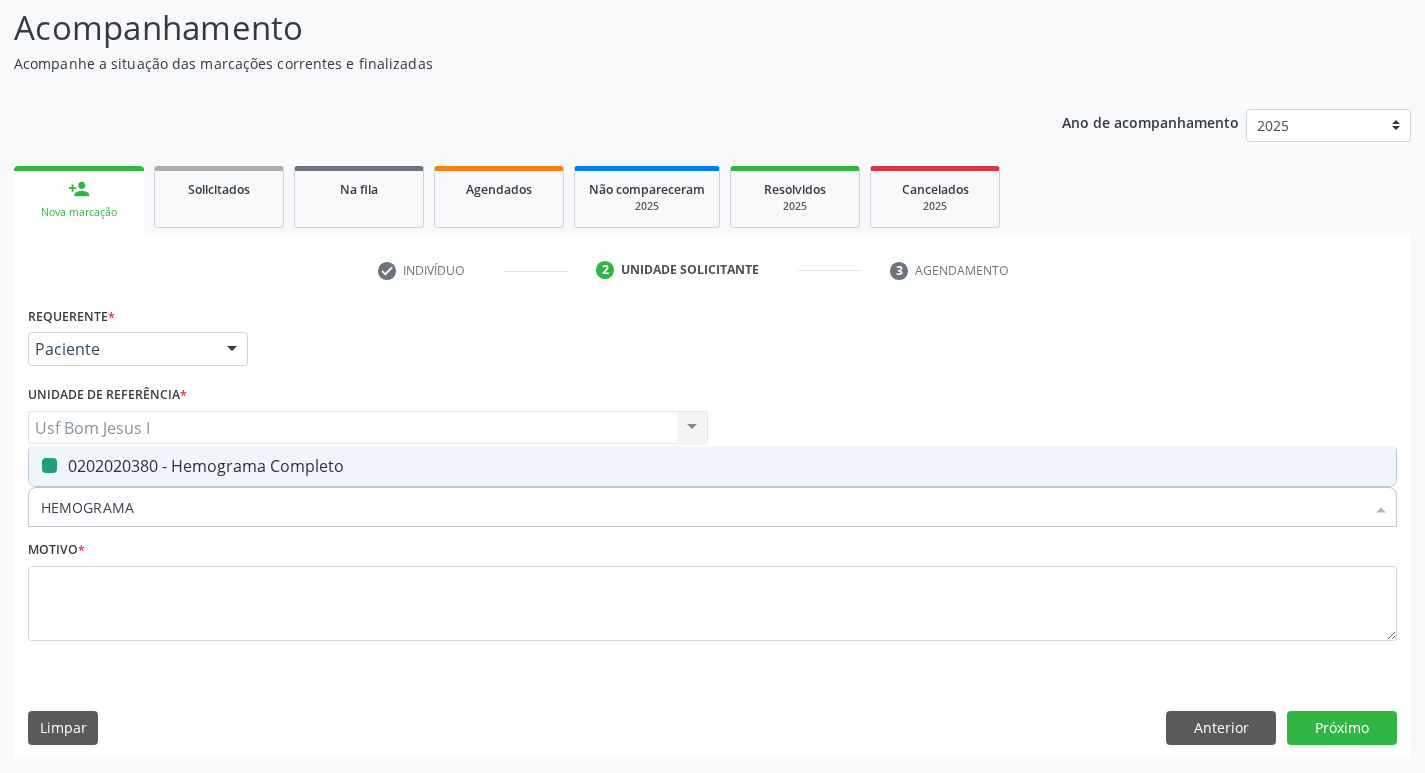 type 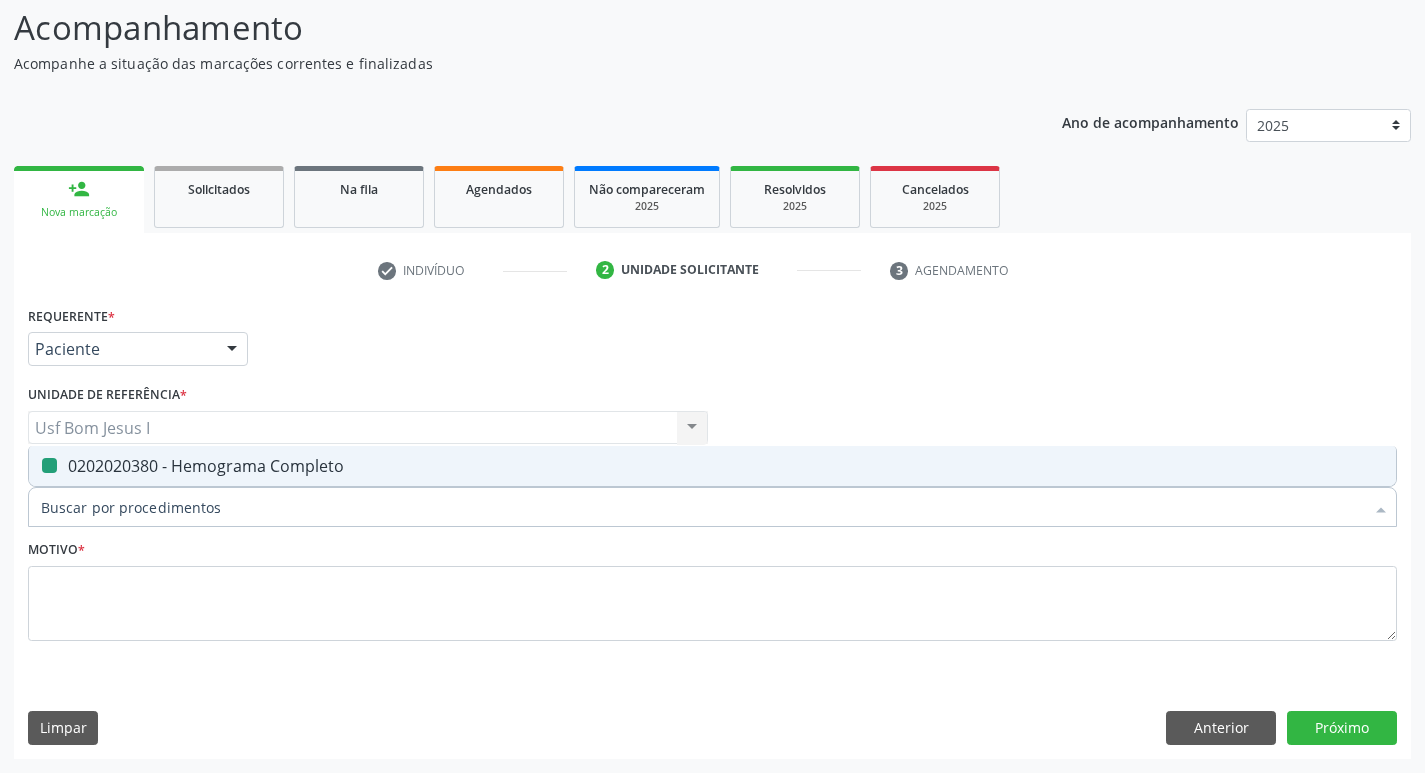 checkbox on "false" 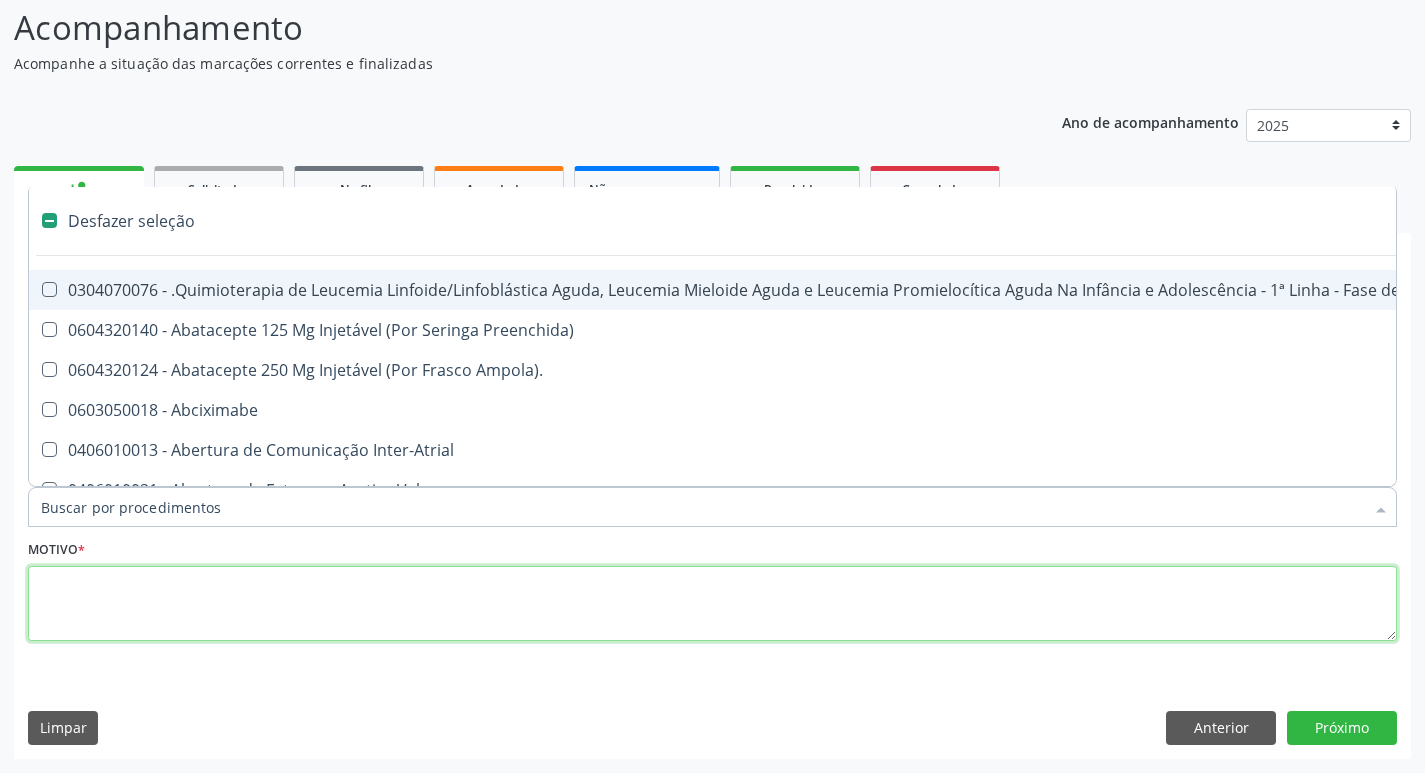 click at bounding box center (712, 604) 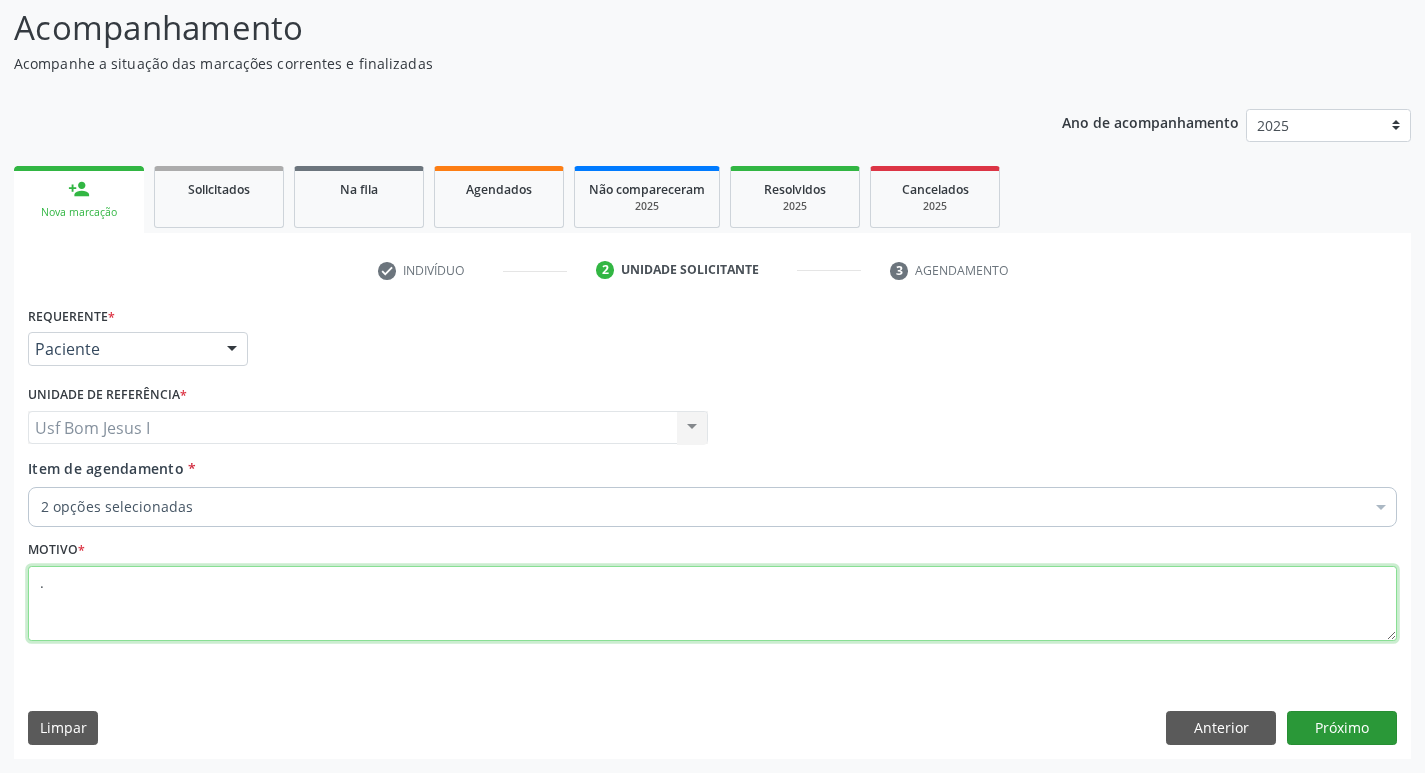 type on "." 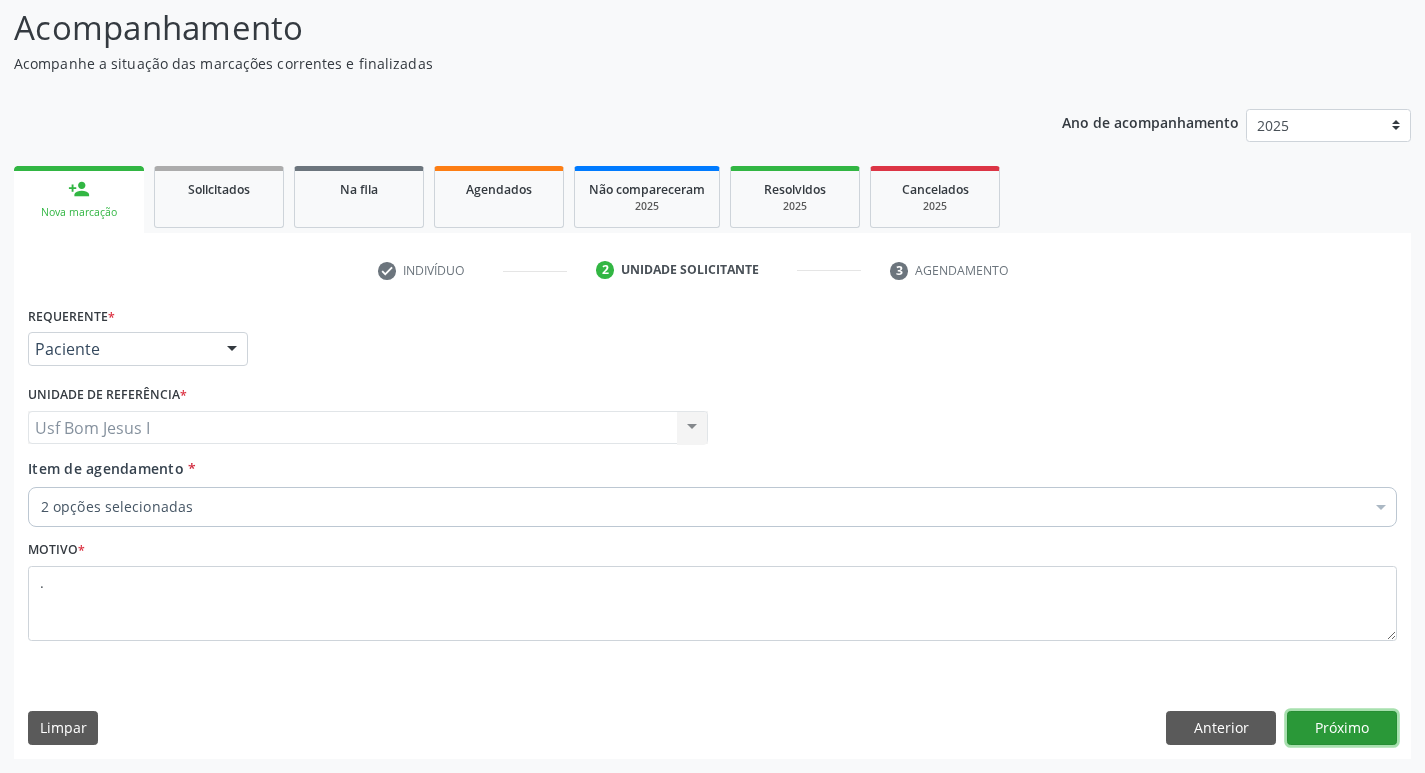 click on "Próximo" at bounding box center [1342, 728] 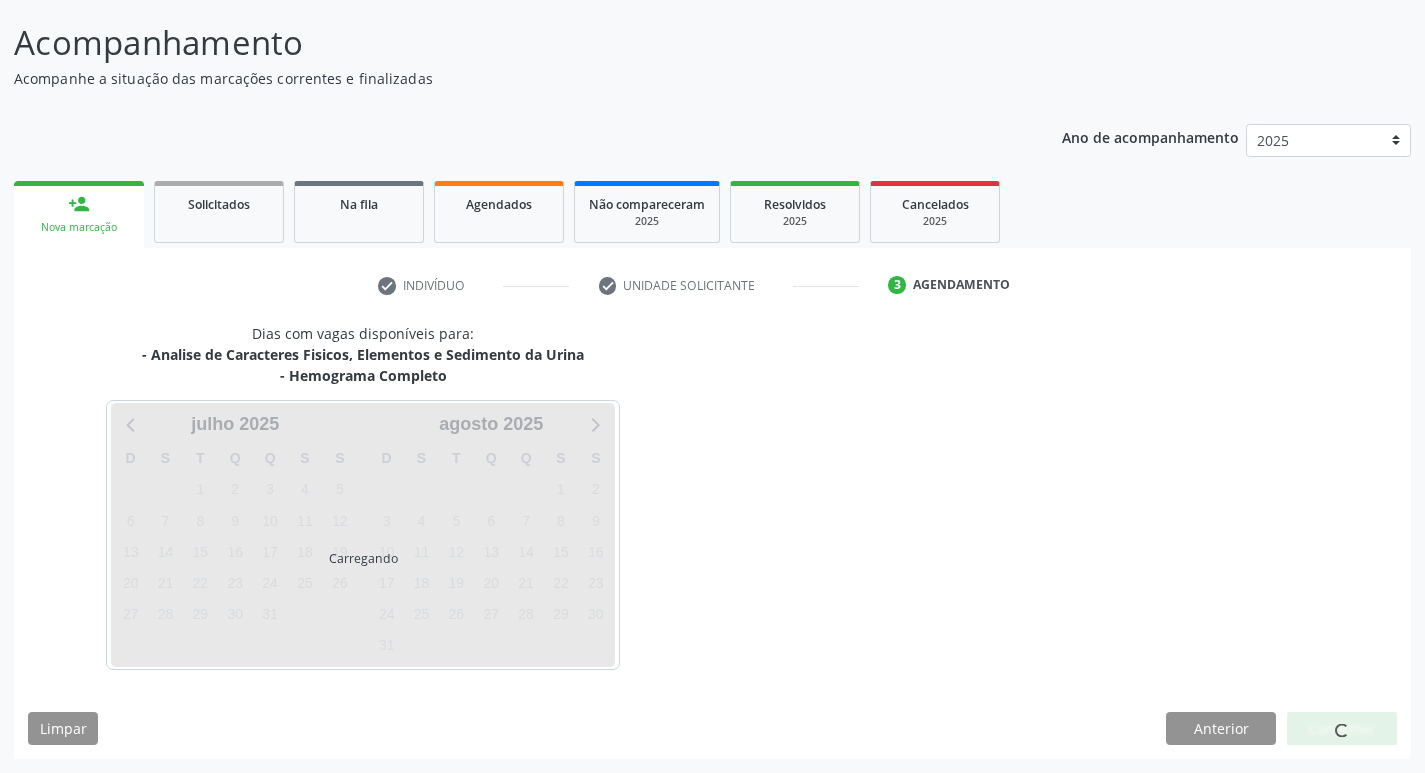 scroll, scrollTop: 118, scrollLeft: 0, axis: vertical 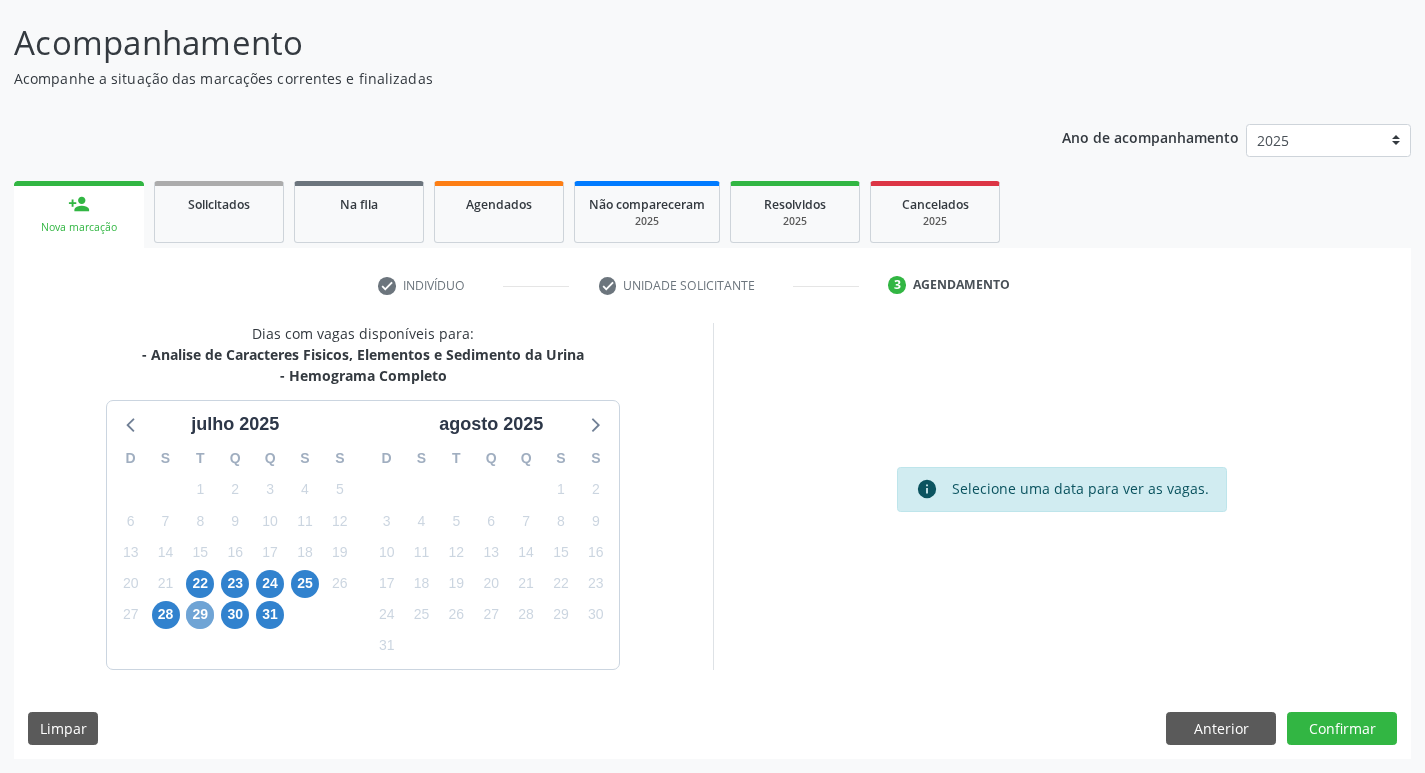 click on "29" at bounding box center (200, 615) 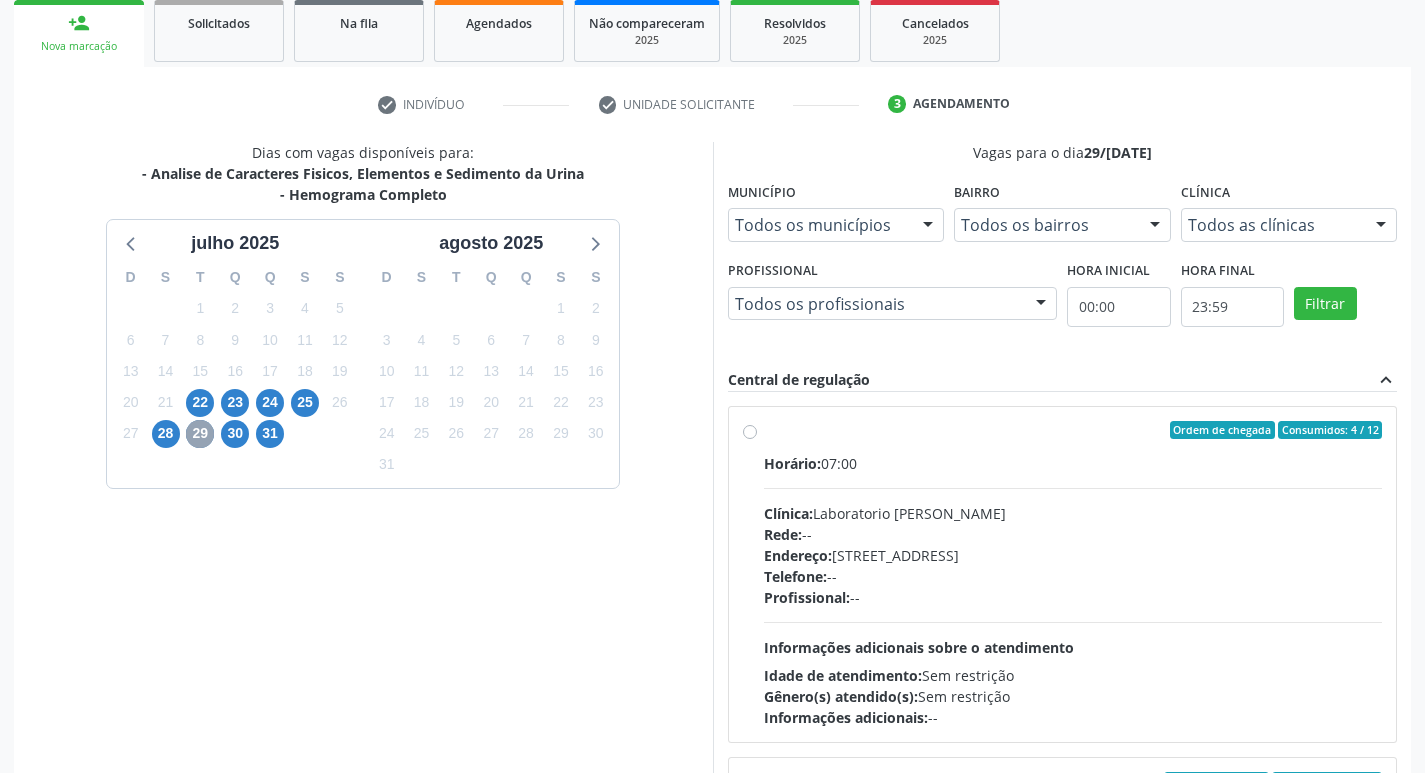 scroll, scrollTop: 318, scrollLeft: 0, axis: vertical 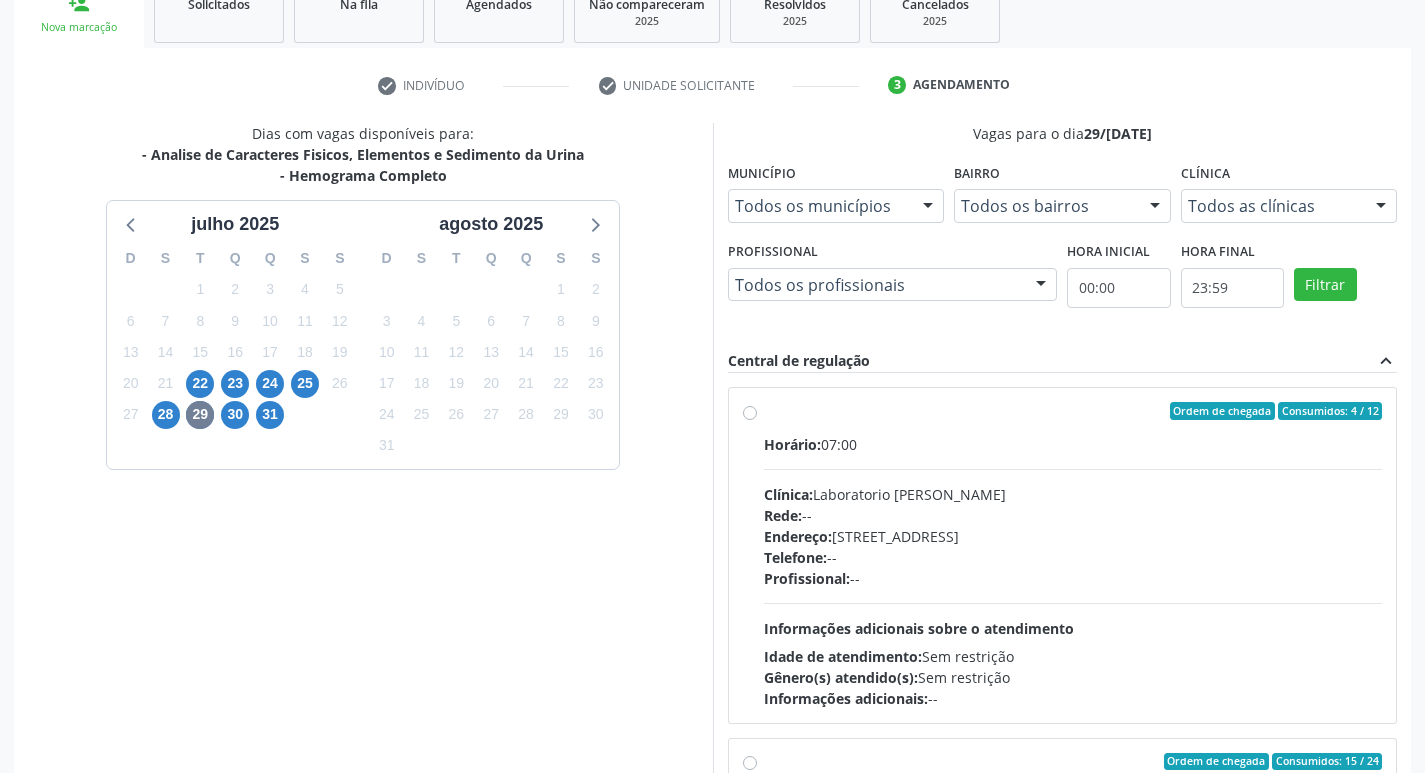 click on "Endereço:   Casa, nº 409, N Senhora da Penha, Serra Talhada - PE" at bounding box center (1073, 536) 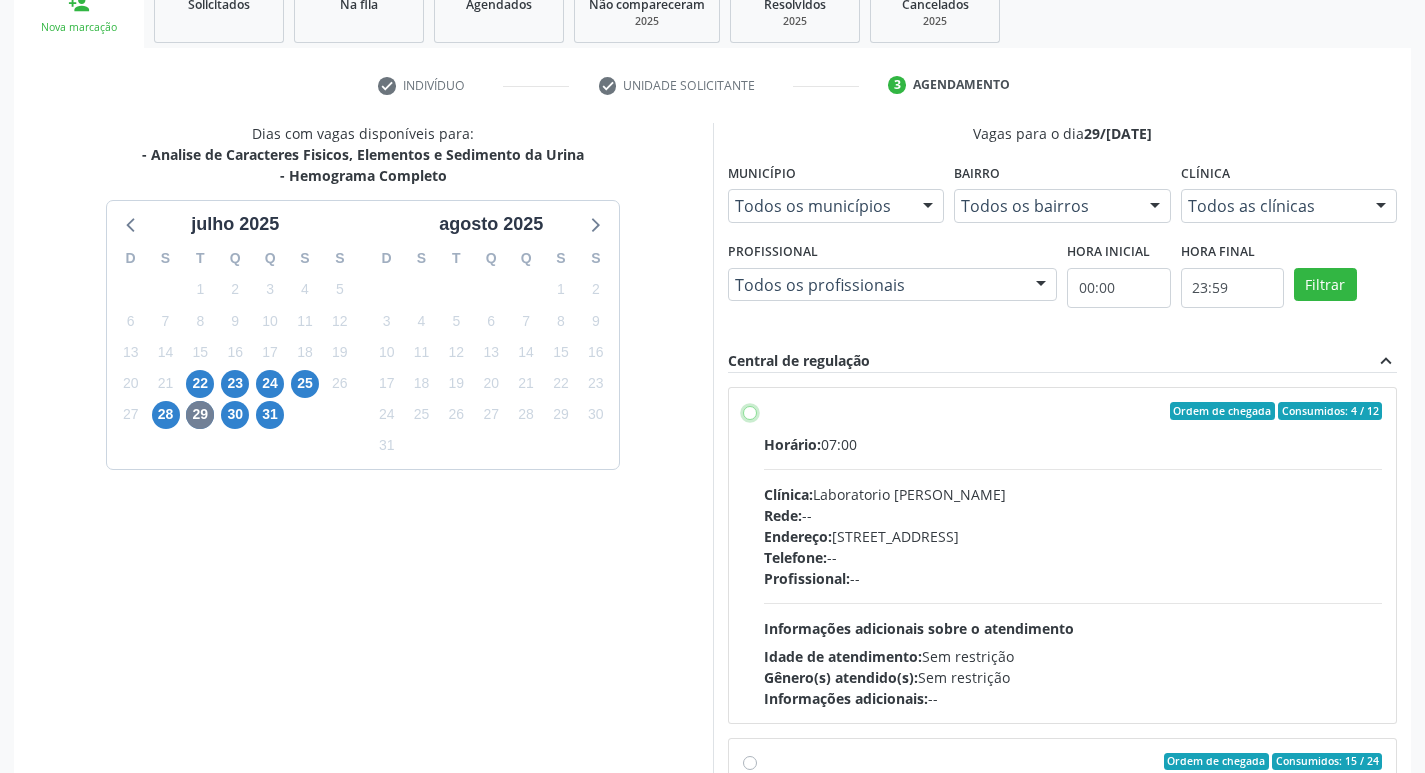 click on "Ordem de chegada
Consumidos: 4 / 12
Horário:   07:00
Clínica:  Laboratorio Jose Paulo Terto
Rede:
--
Endereço:   Casa, nº 409, N Senhora da Penha, Serra Talhada - PE
Telefone:   --
Profissional:
--
Informações adicionais sobre o atendimento
Idade de atendimento:
Sem restrição
Gênero(s) atendido(s):
Sem restrição
Informações adicionais:
--" at bounding box center [750, 411] 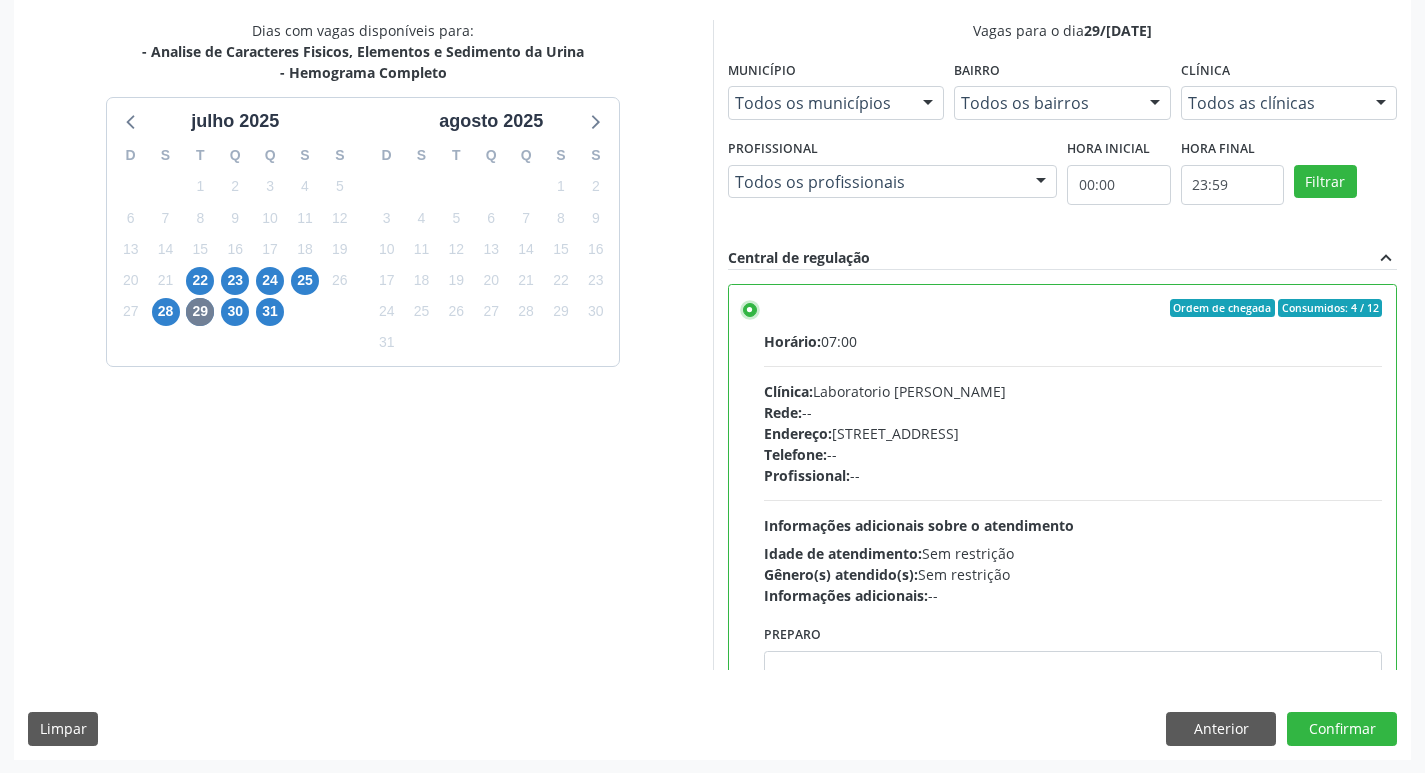 scroll, scrollTop: 422, scrollLeft: 0, axis: vertical 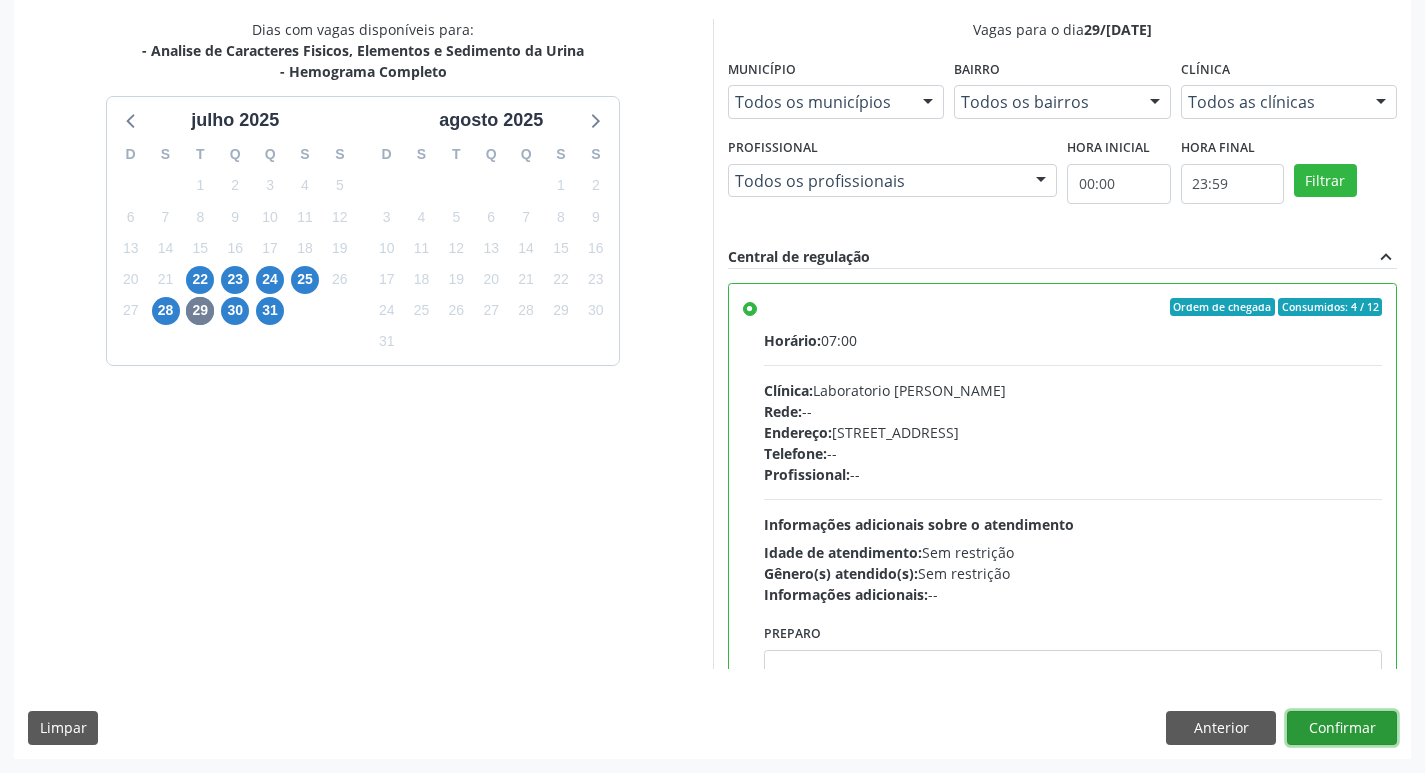 click on "Confirmar" at bounding box center (1342, 728) 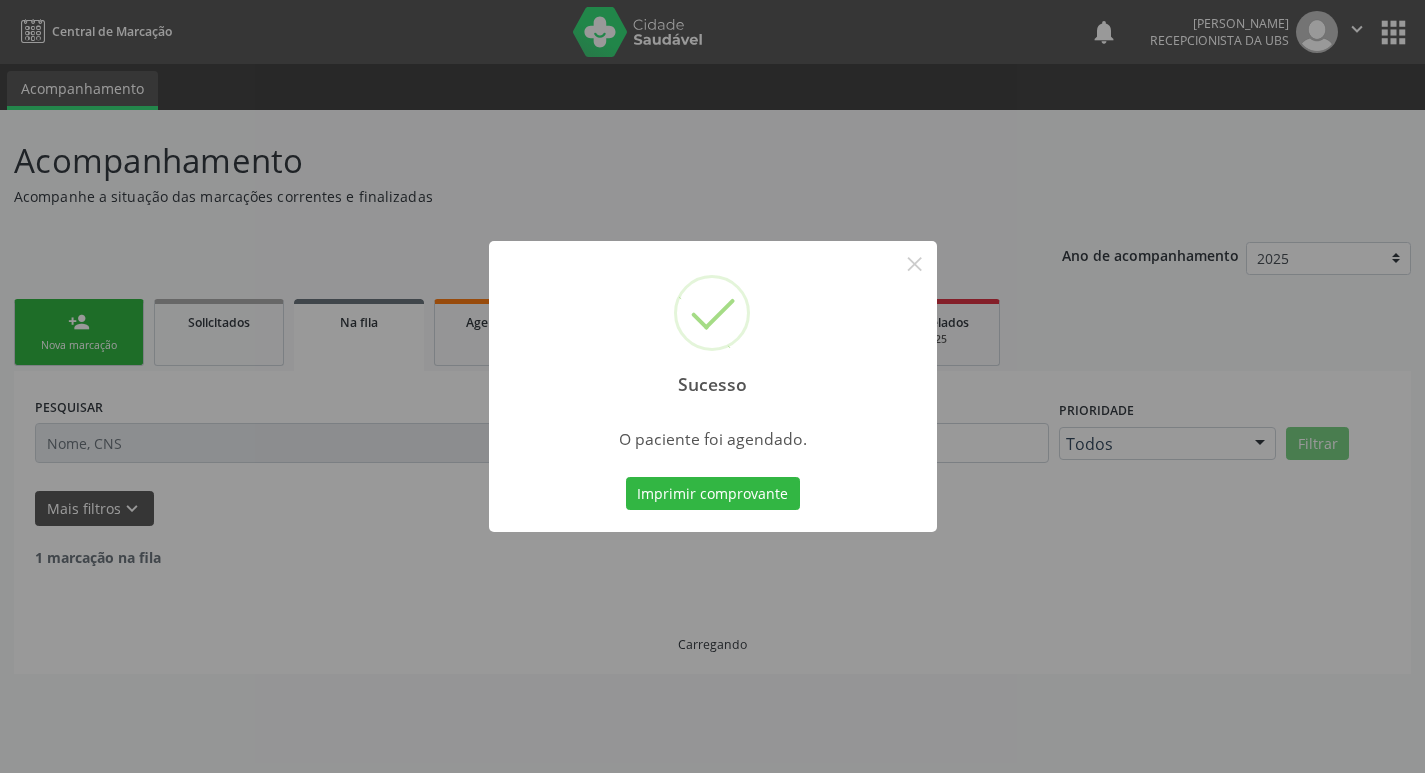 scroll, scrollTop: 0, scrollLeft: 0, axis: both 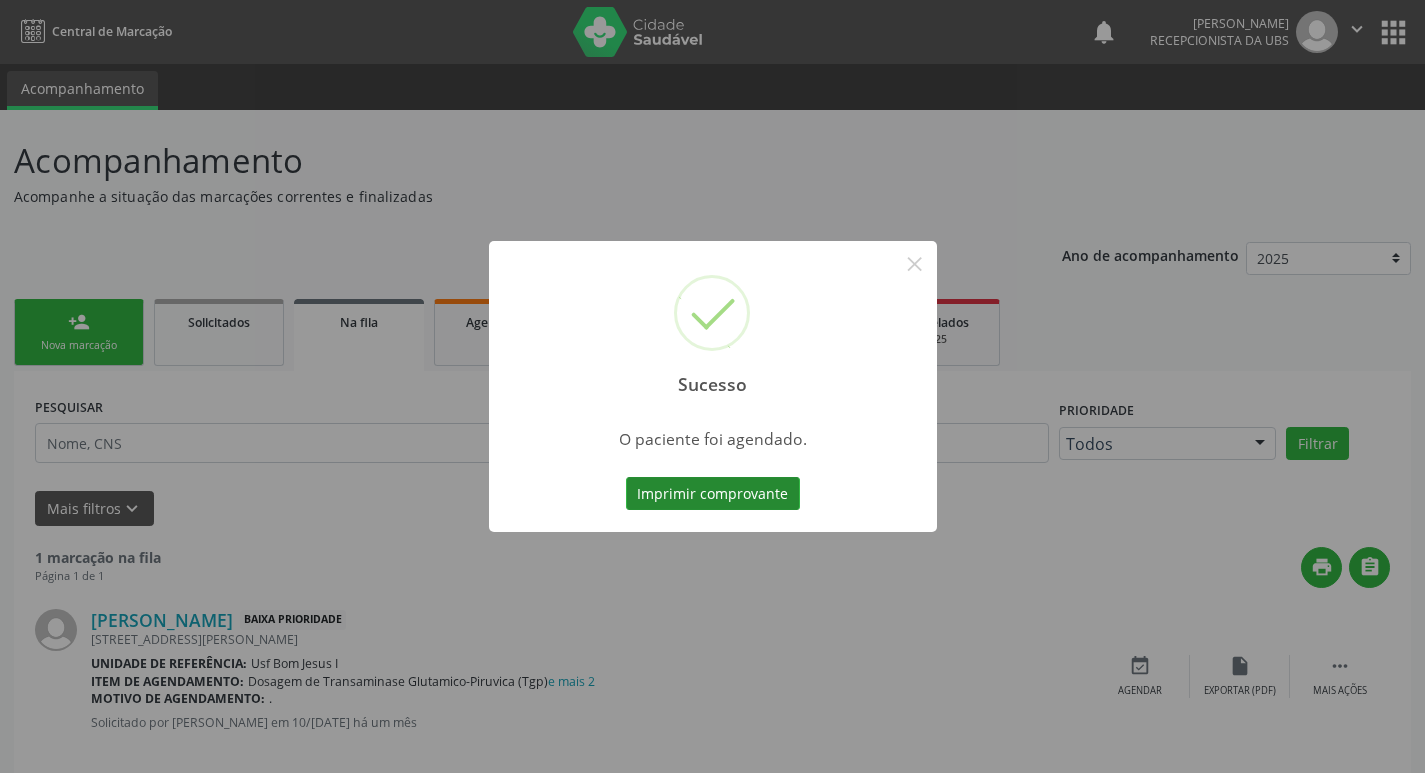 click on "Imprimir comprovante" at bounding box center (713, 494) 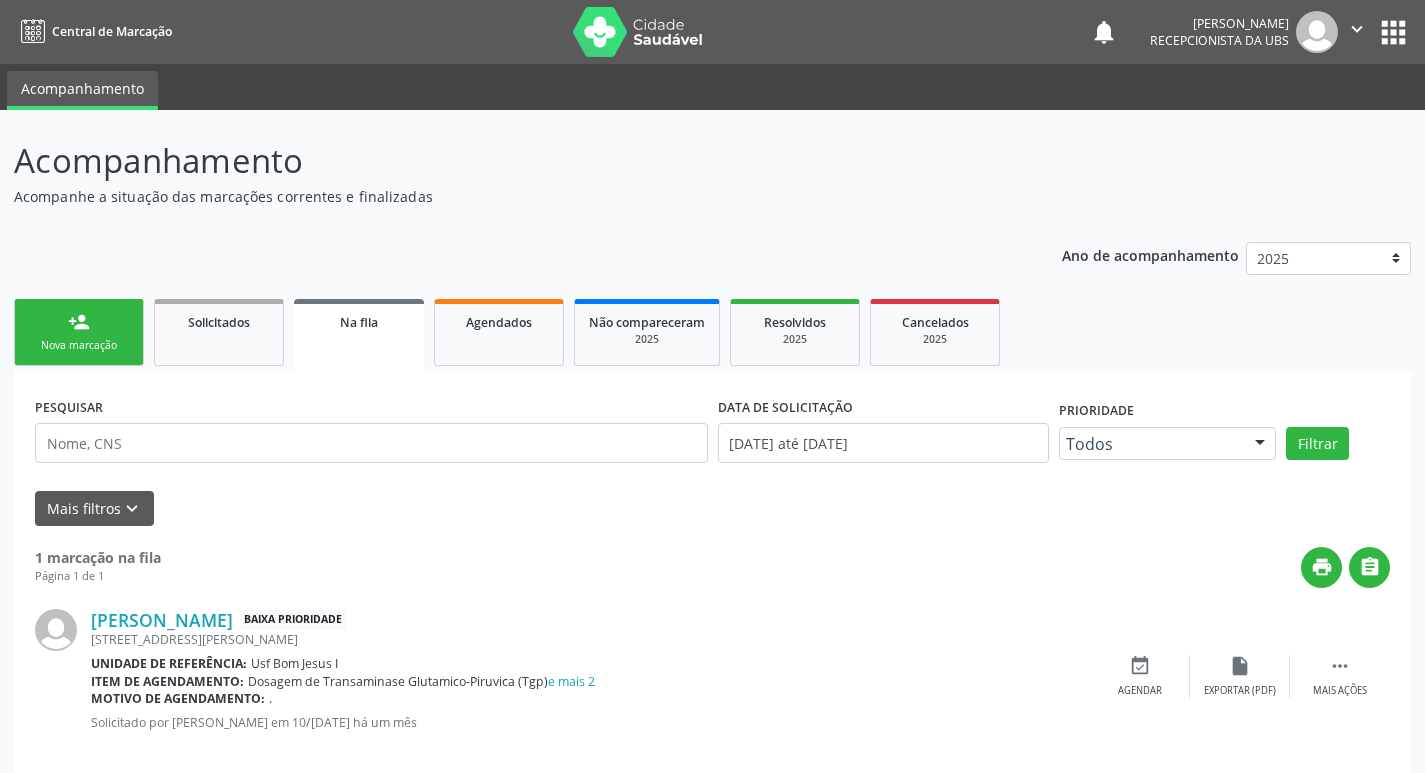 click on "person_add" at bounding box center [79, 322] 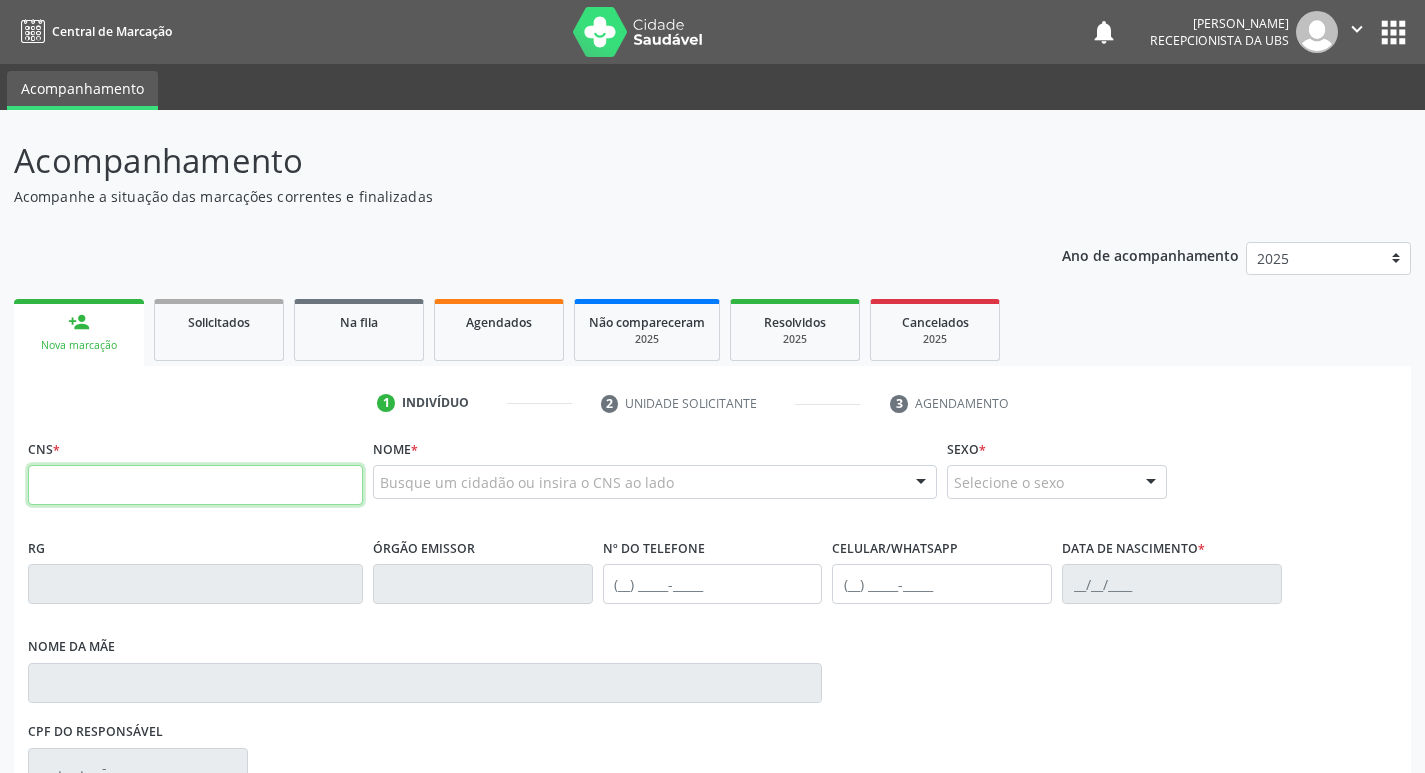 click at bounding box center [195, 485] 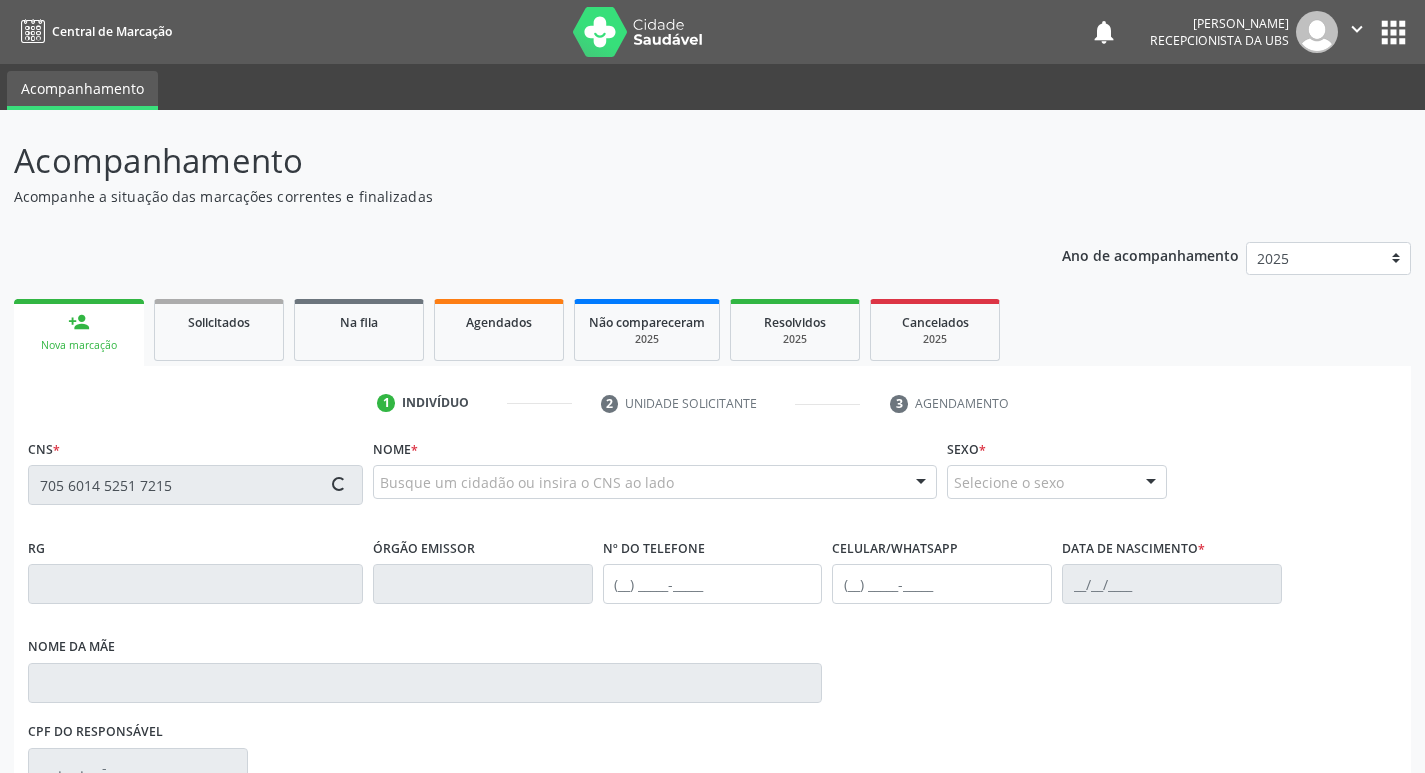 type on "705 6014 5251 7215" 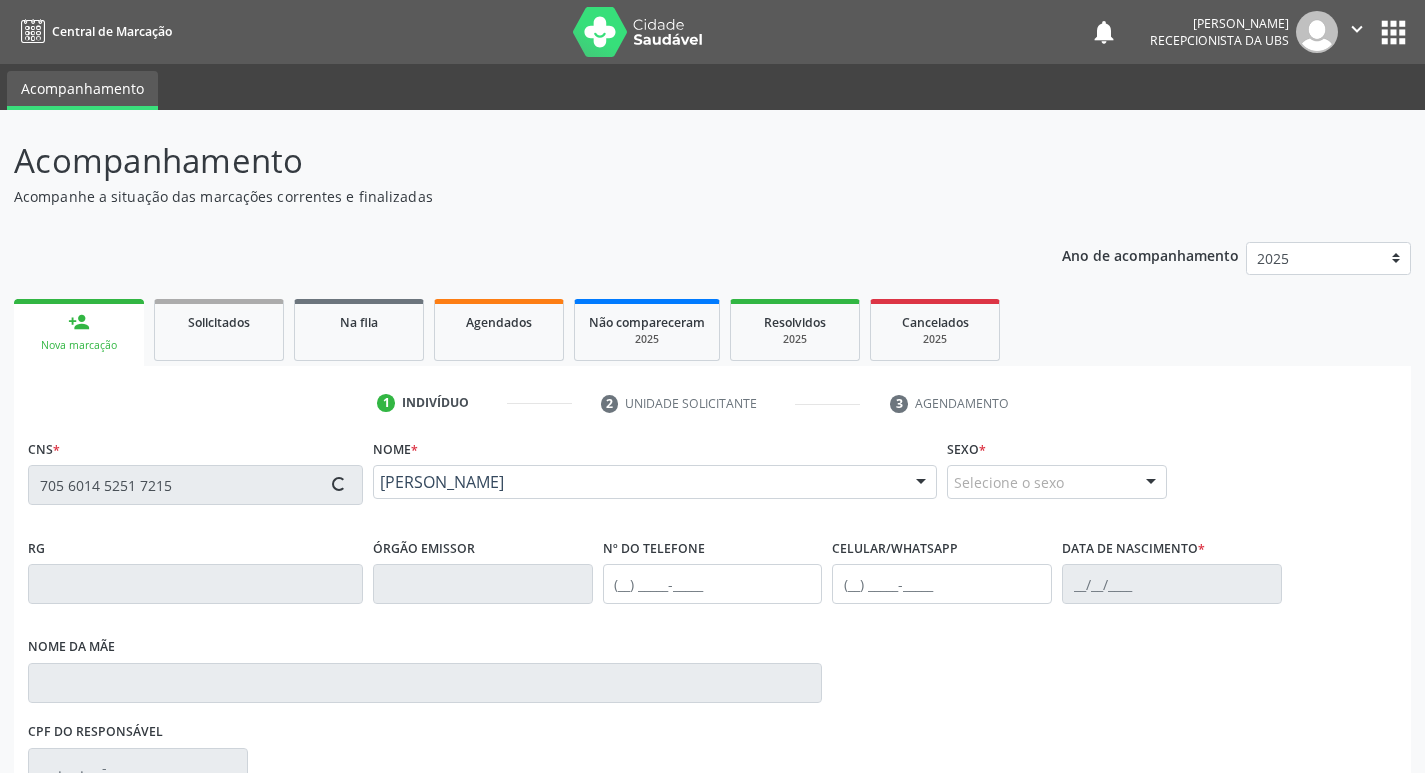 type on "(87) 98126-5601" 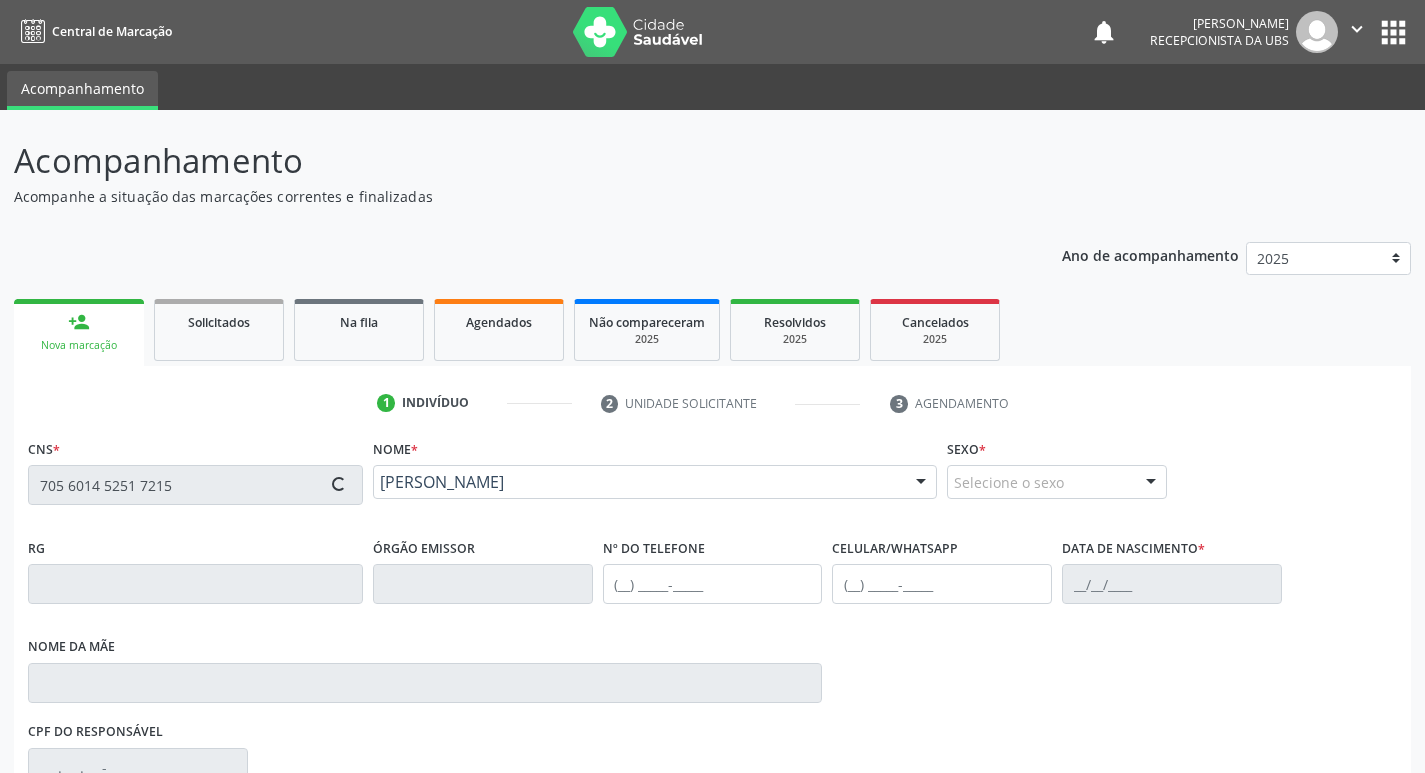 type on "(87) 98155-4802" 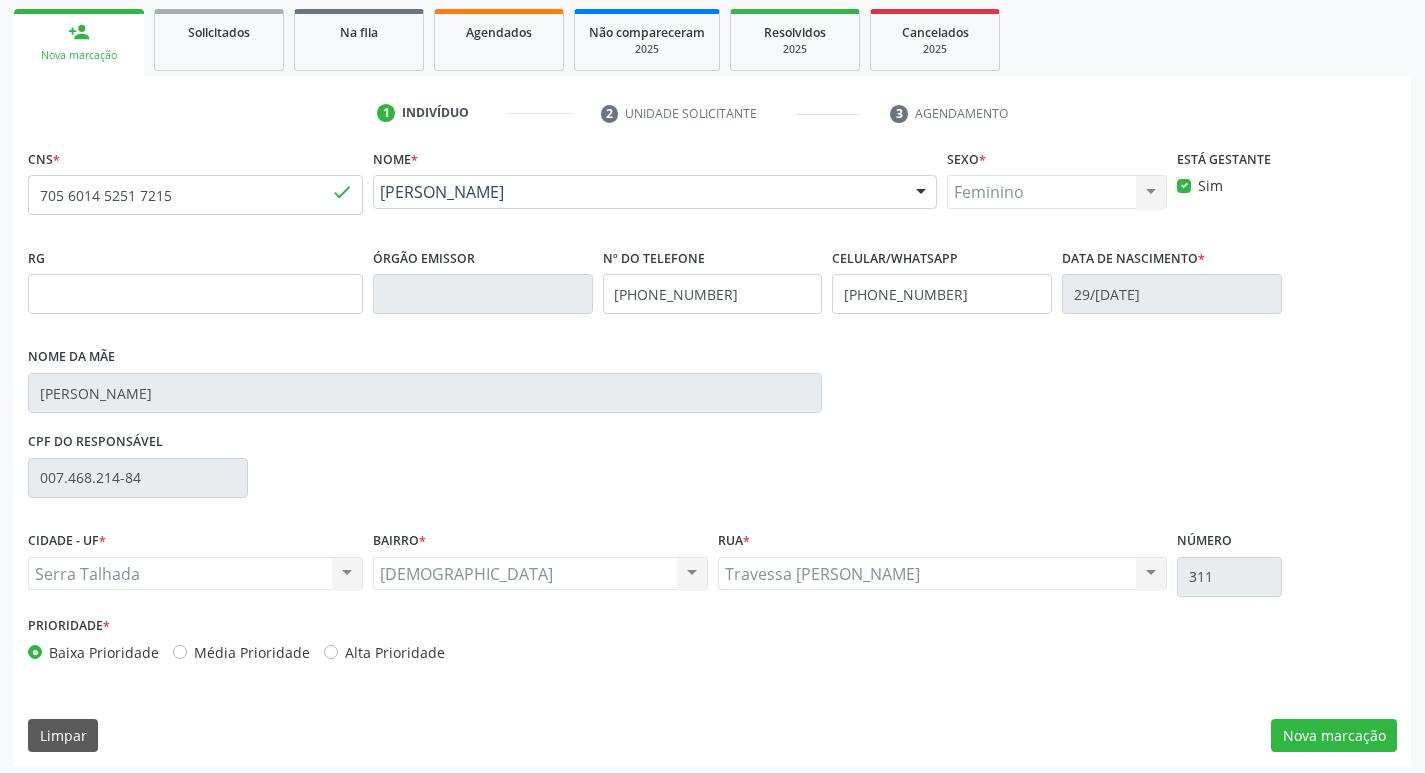 scroll, scrollTop: 297, scrollLeft: 0, axis: vertical 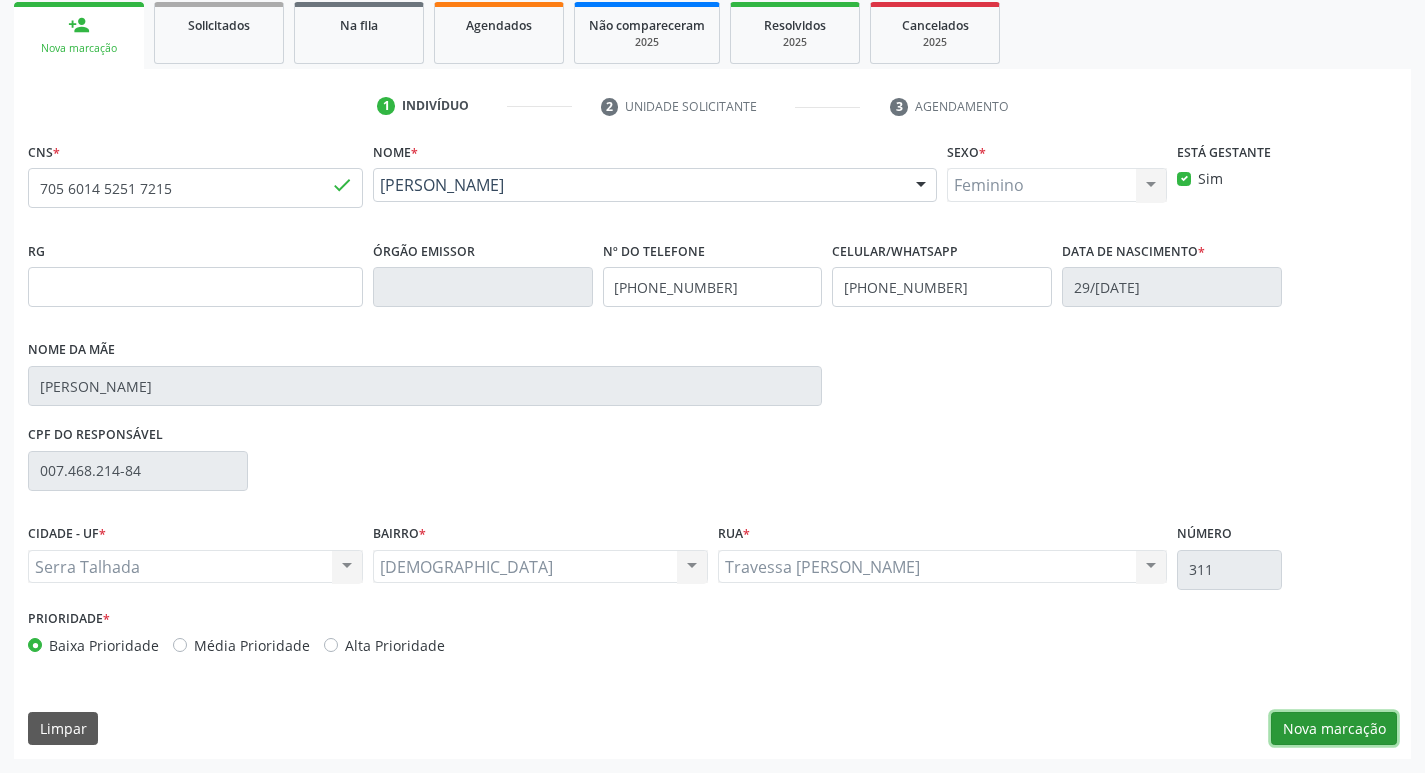 click on "Nova marcação" at bounding box center [1334, 729] 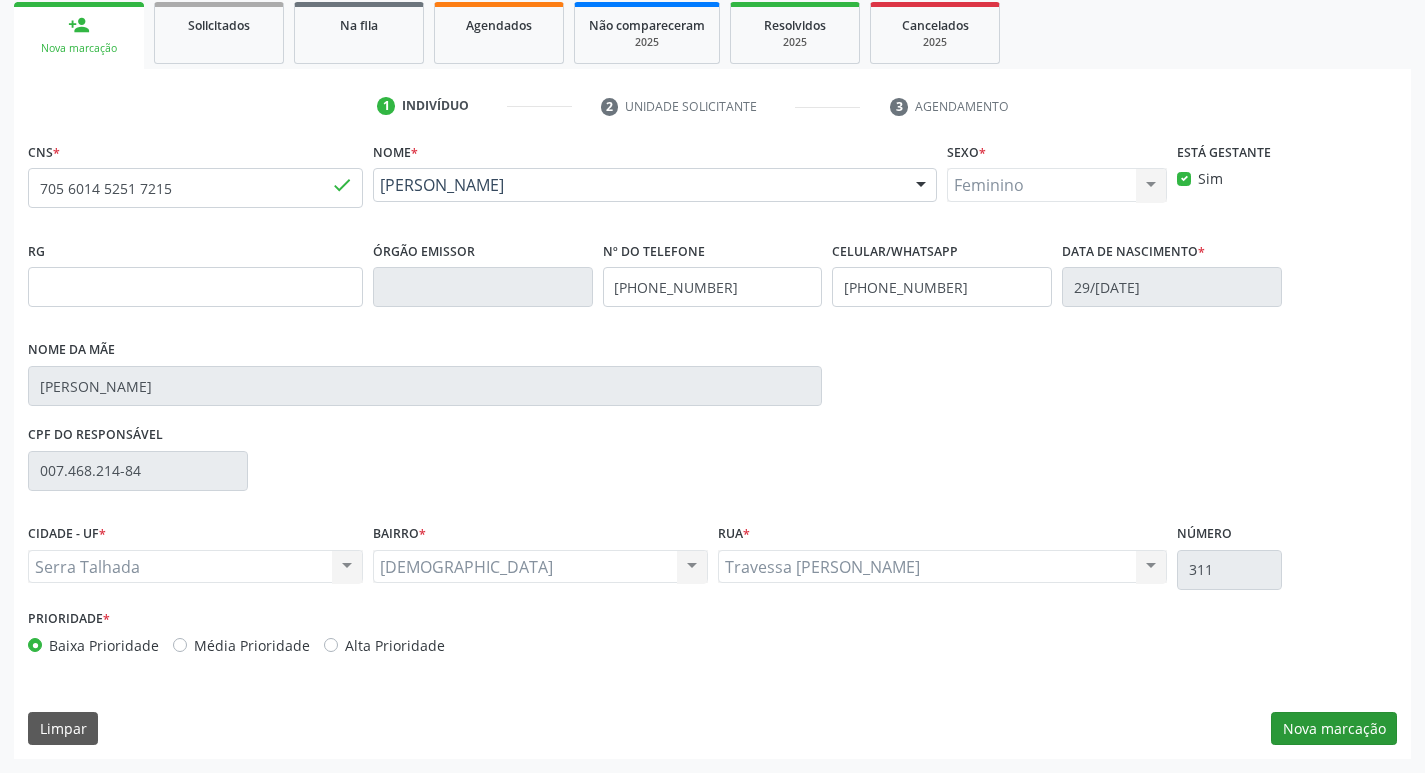 scroll, scrollTop: 133, scrollLeft: 0, axis: vertical 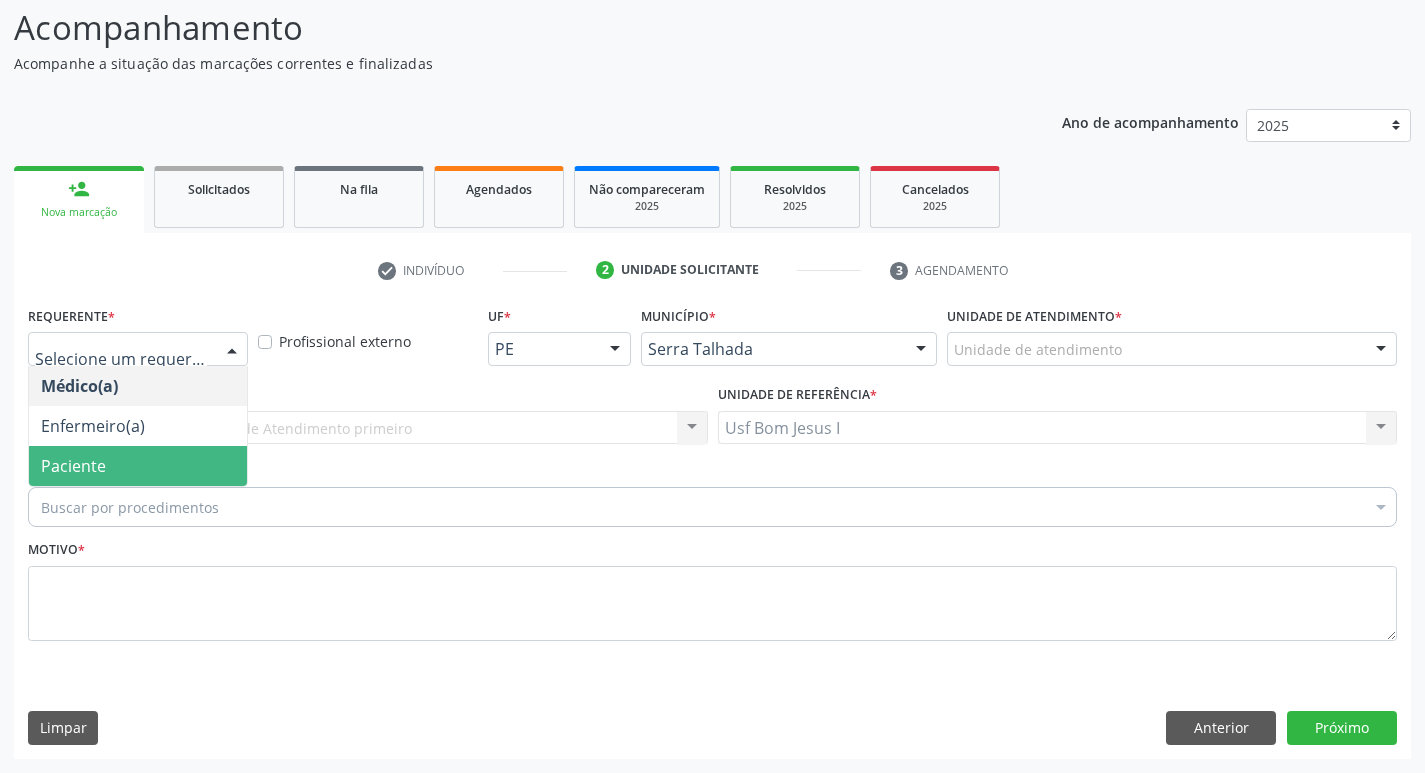 click on "Paciente" at bounding box center [138, 466] 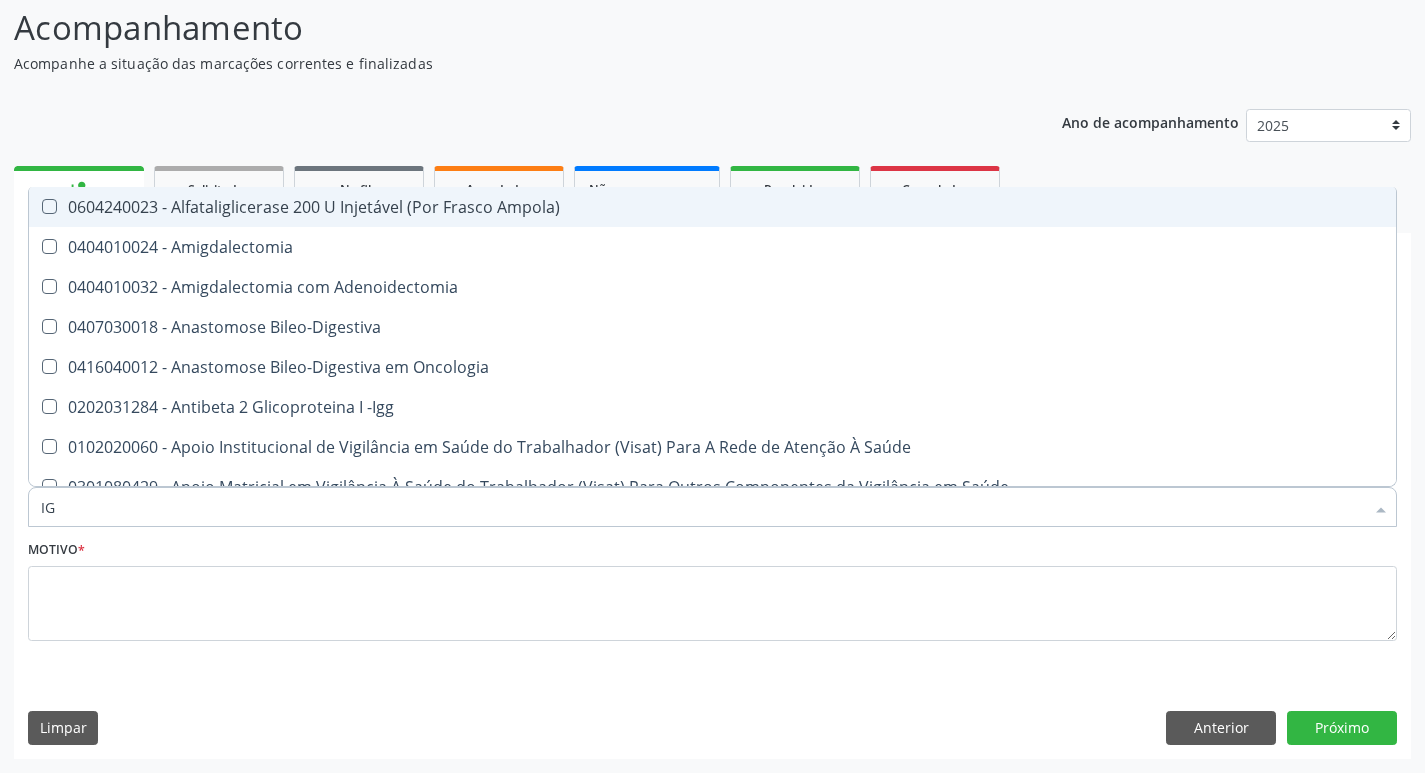 type on "IGG" 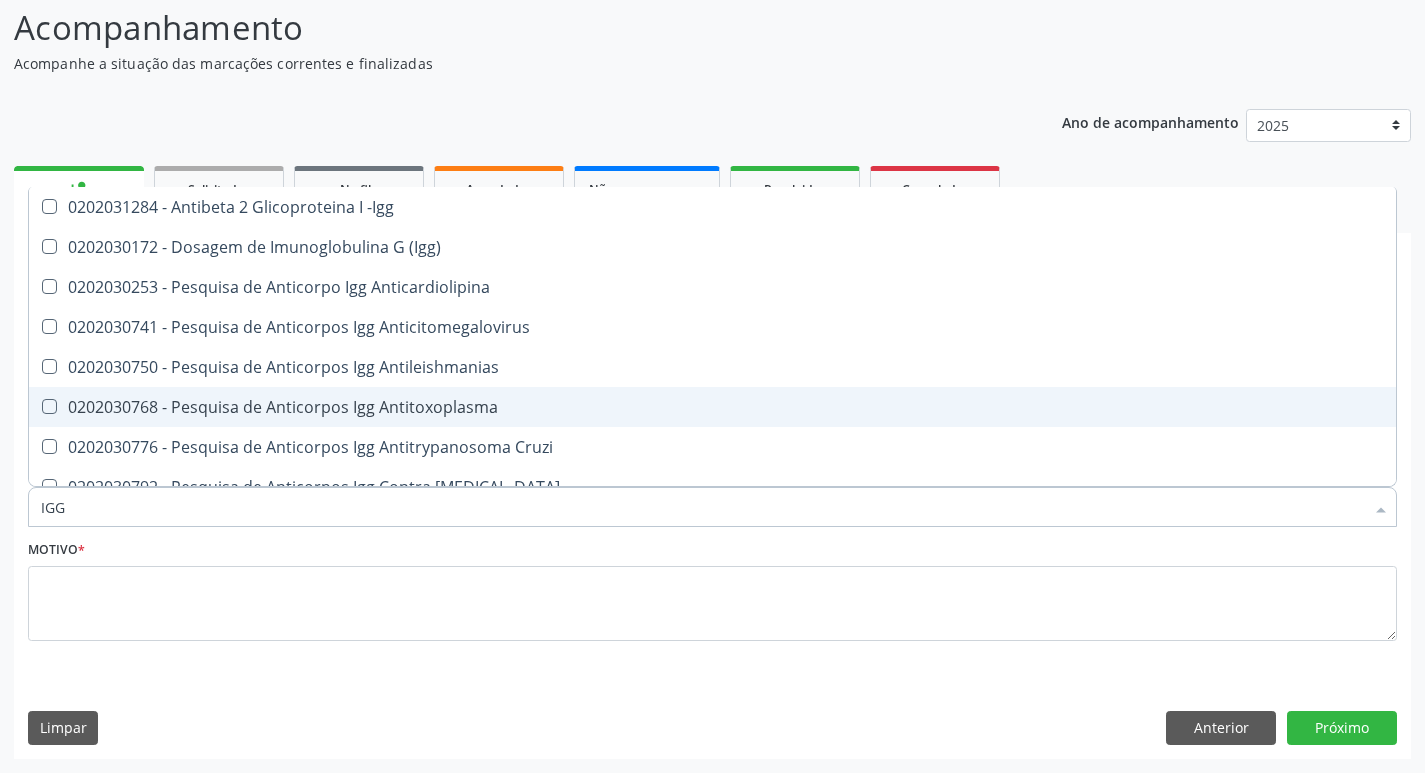 click on "0202030768 - Pesquisa de Anticorpos Igg Antitoxoplasma" at bounding box center [712, 407] 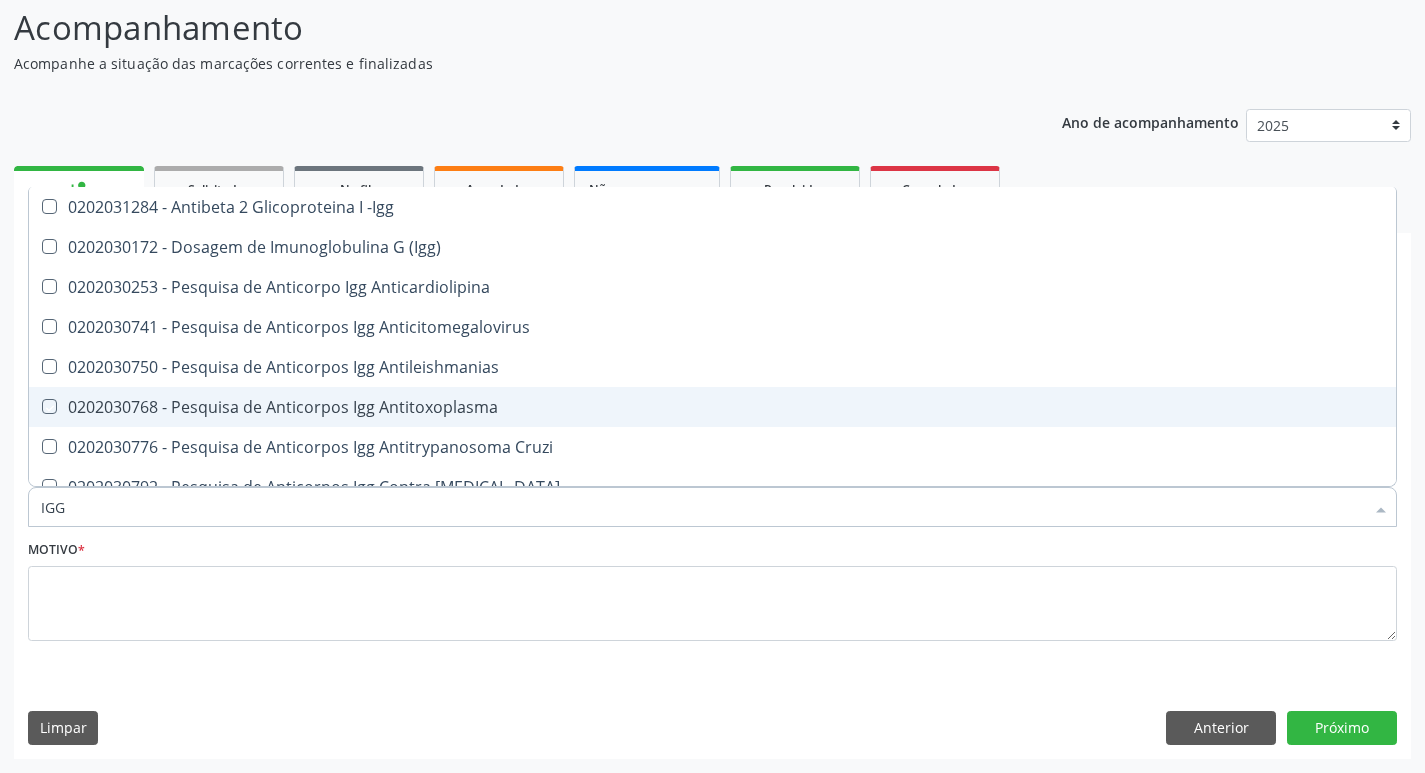 checkbox on "true" 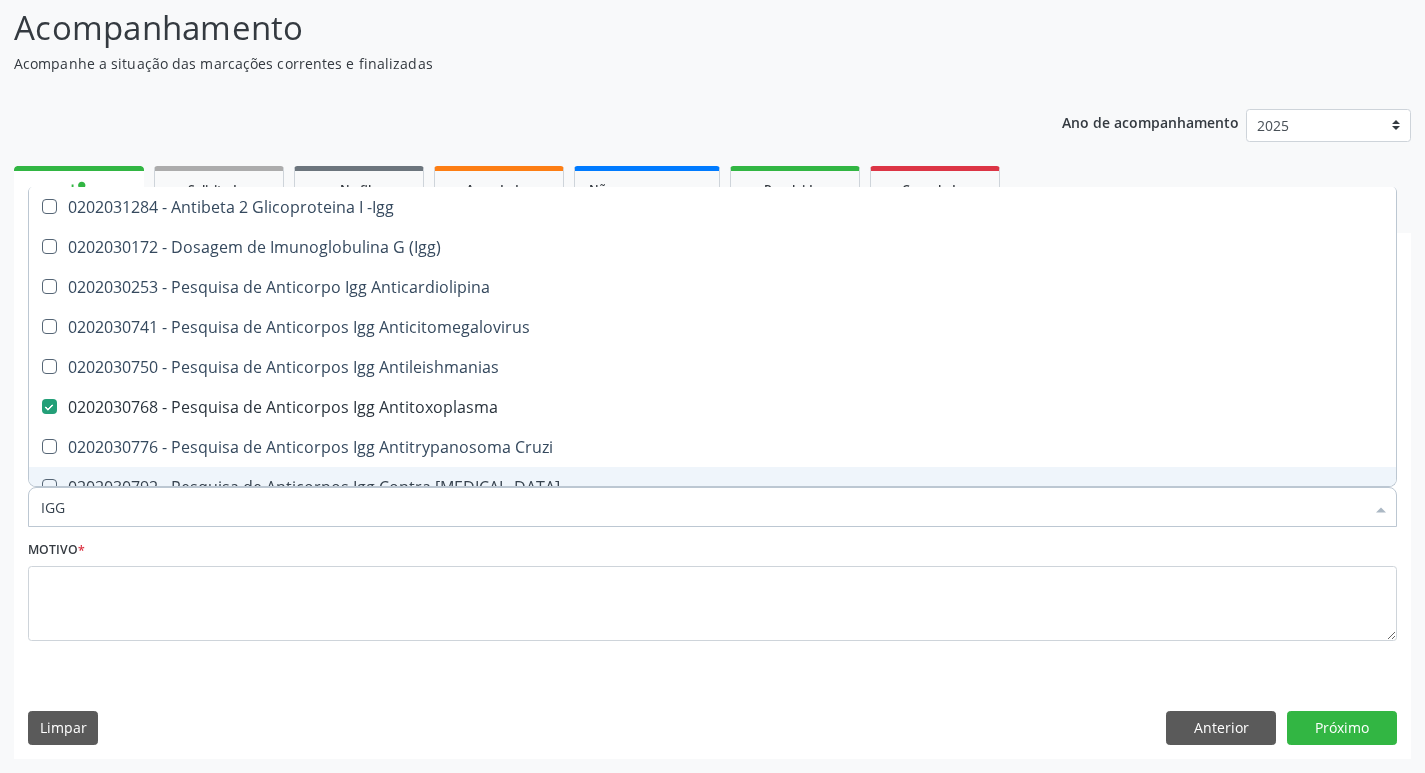 type on "IG" 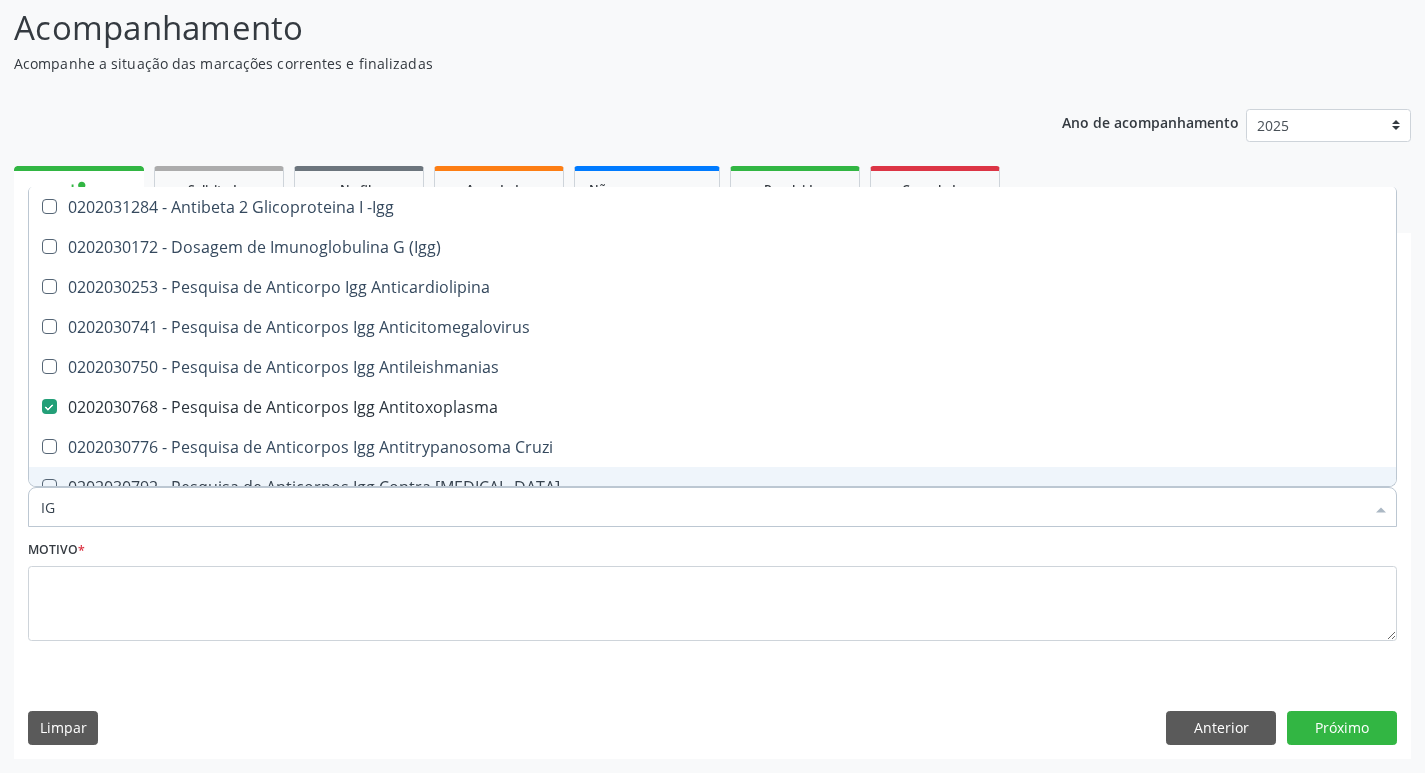 checkbox on "false" 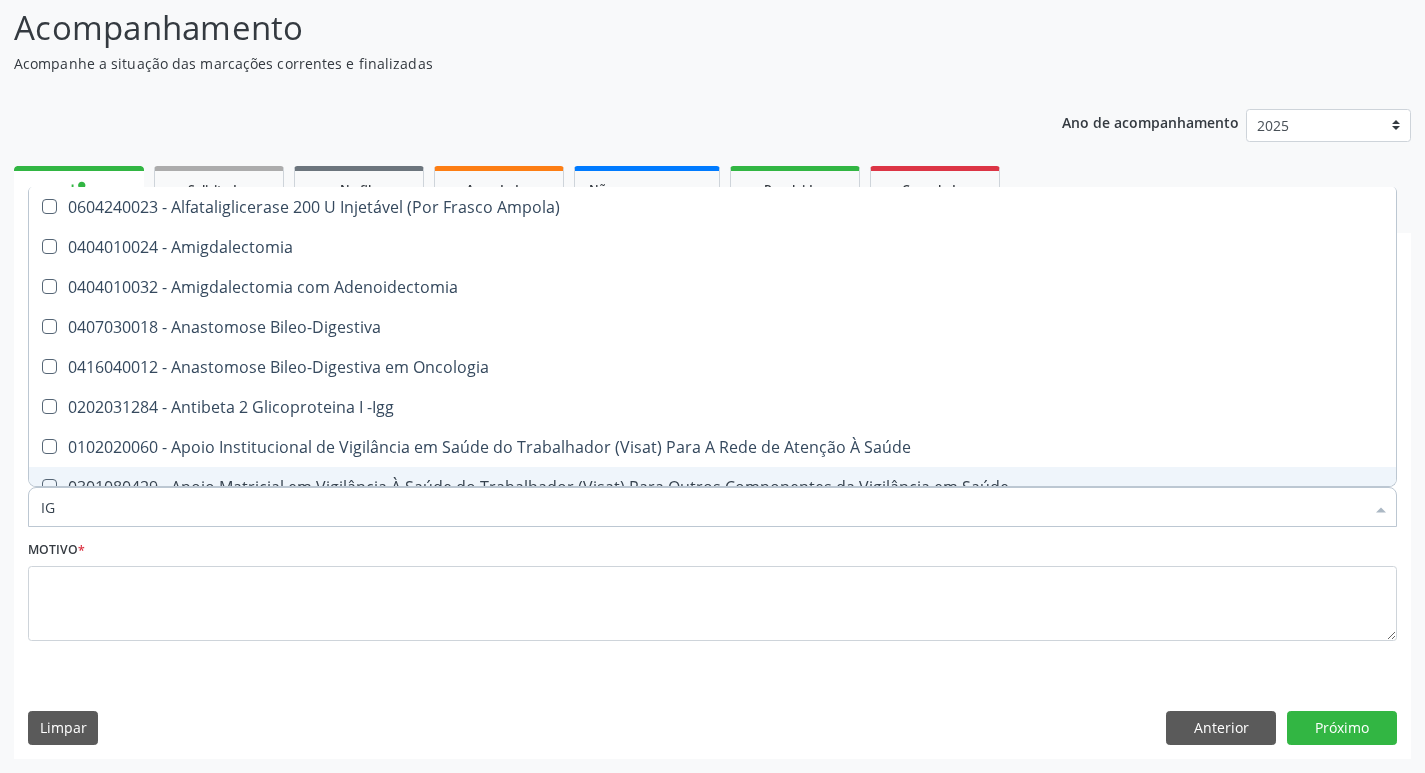 type on "IGM" 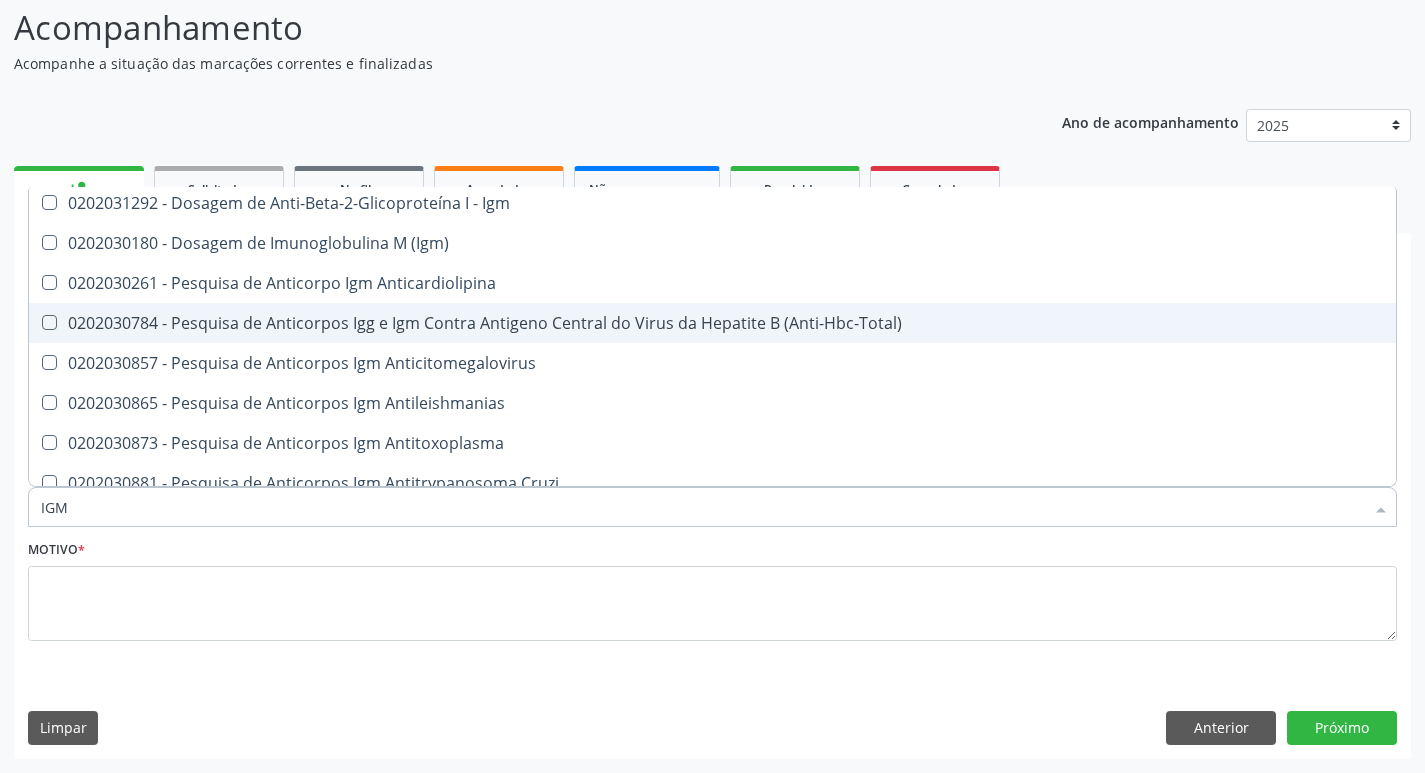 scroll, scrollTop: 67, scrollLeft: 0, axis: vertical 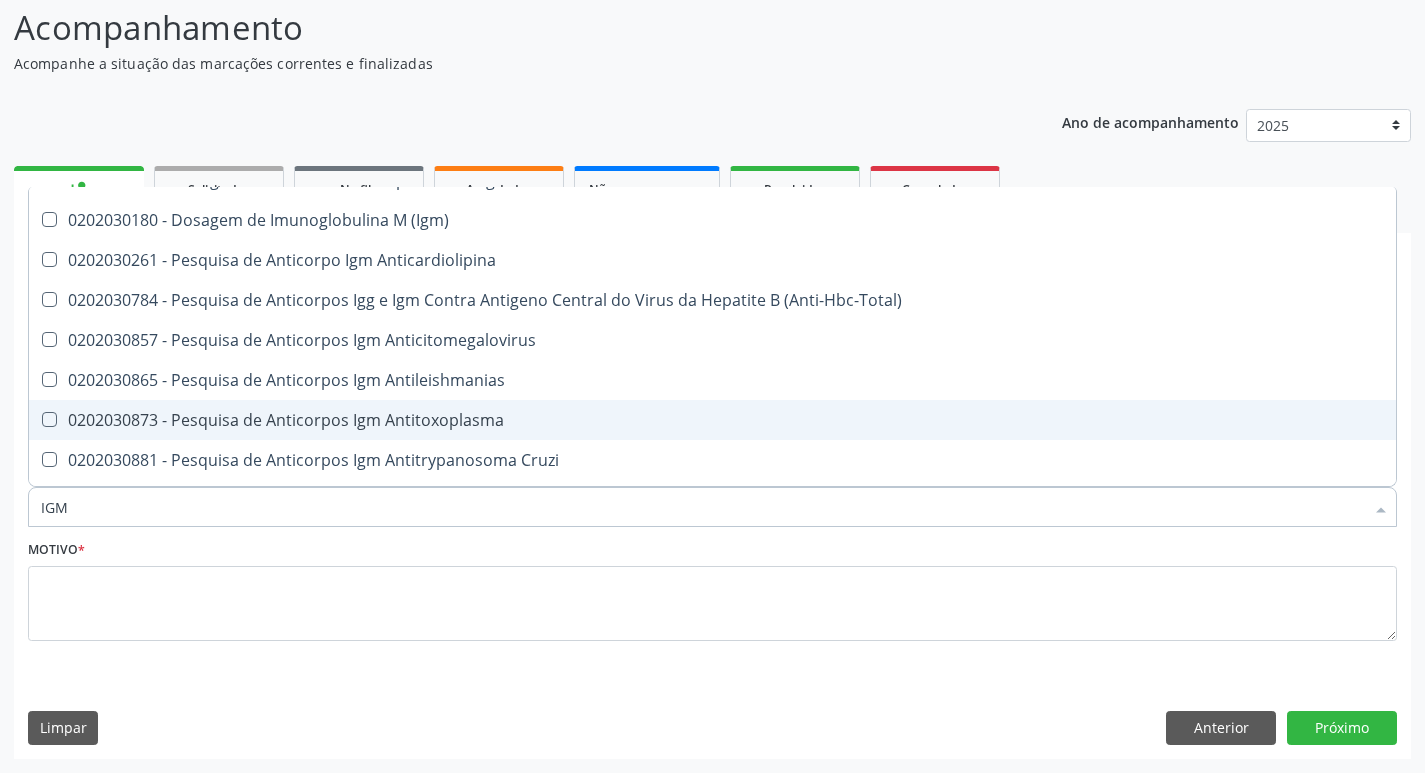 click on "0202030873 - Pesquisa de Anticorpos Igm Antitoxoplasma" at bounding box center [712, 420] 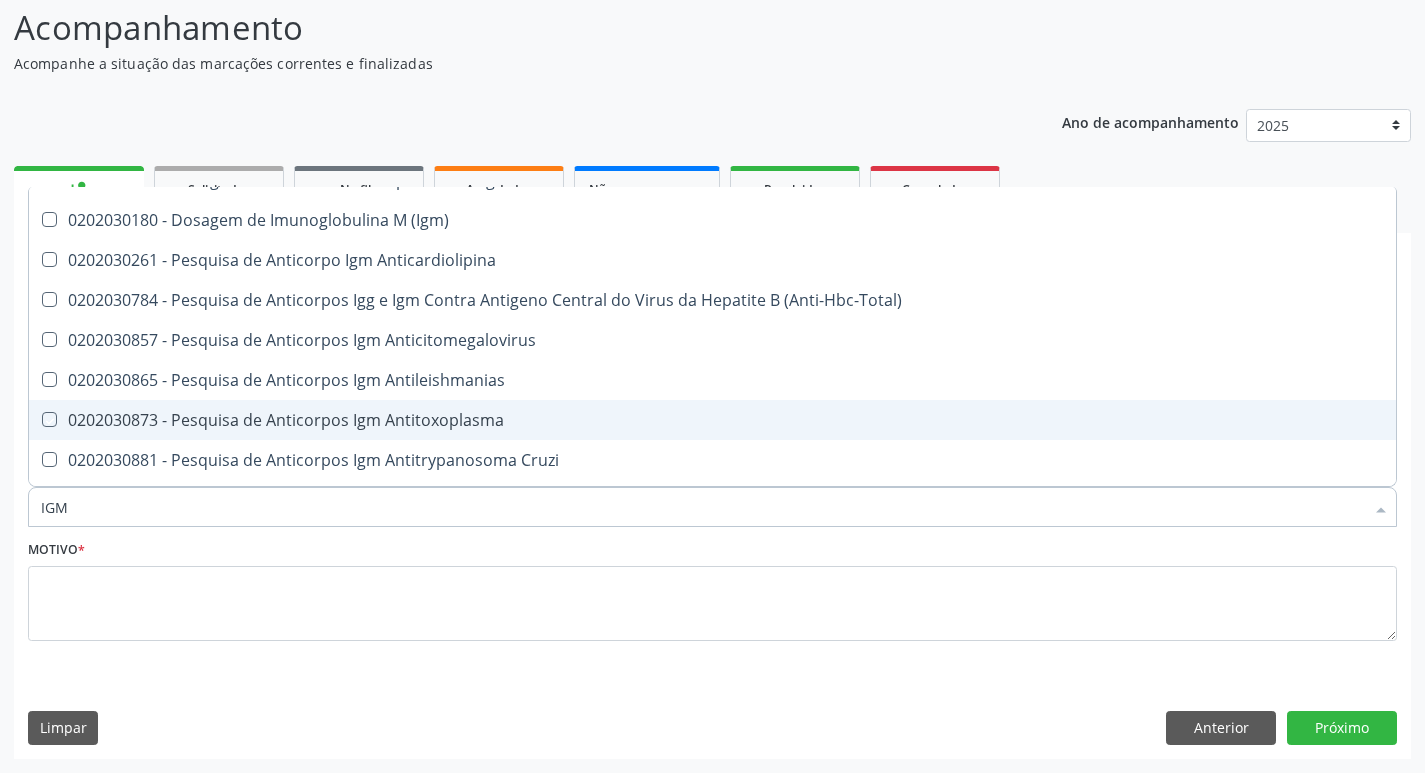 checkbox on "true" 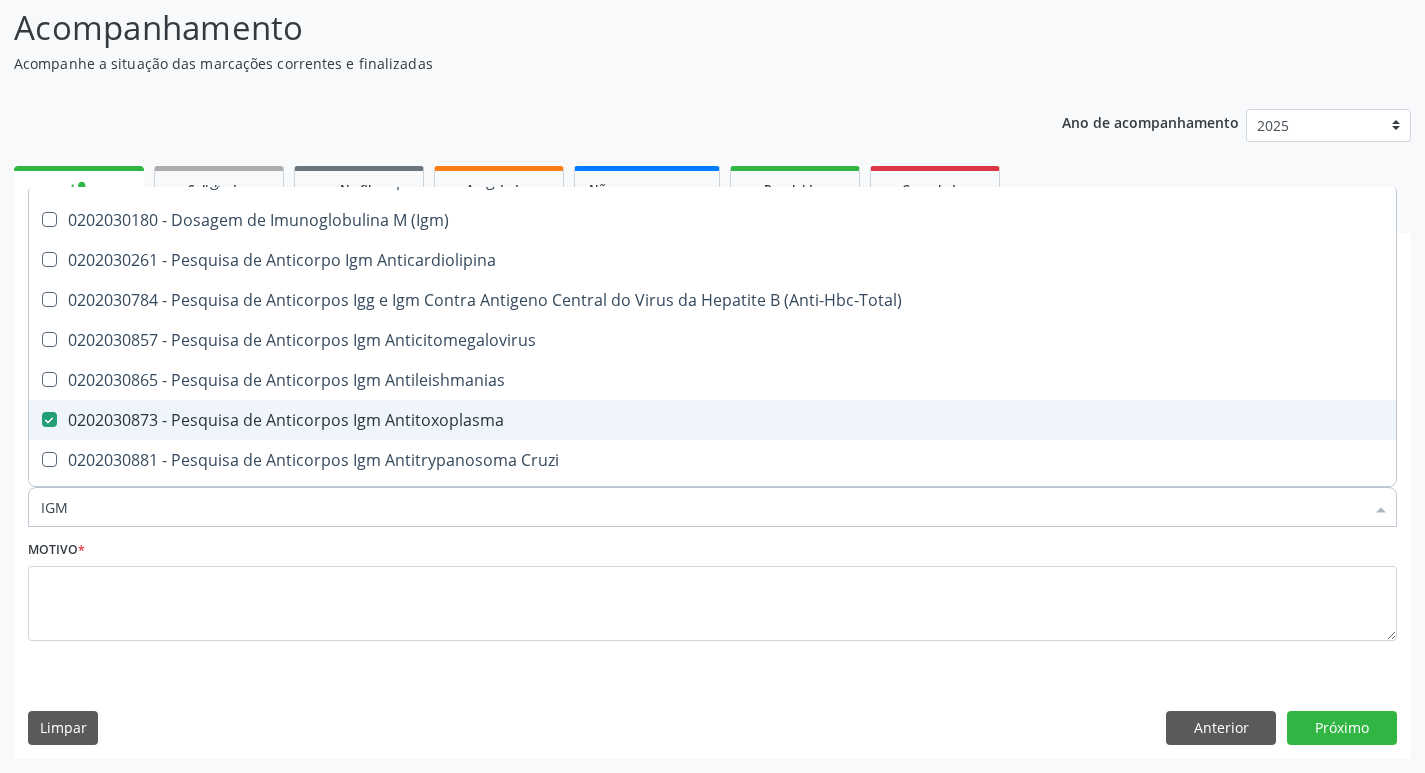 type on "IG" 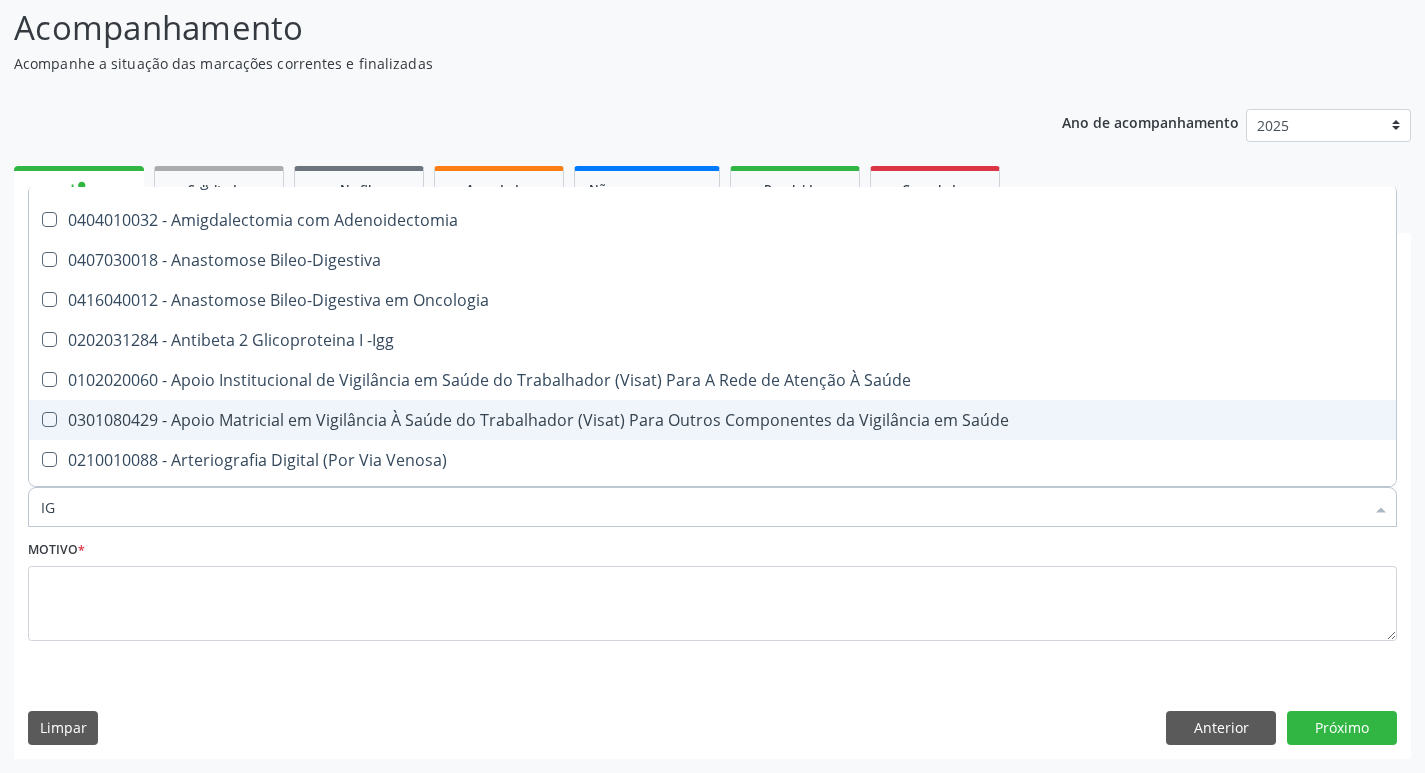 type on "I" 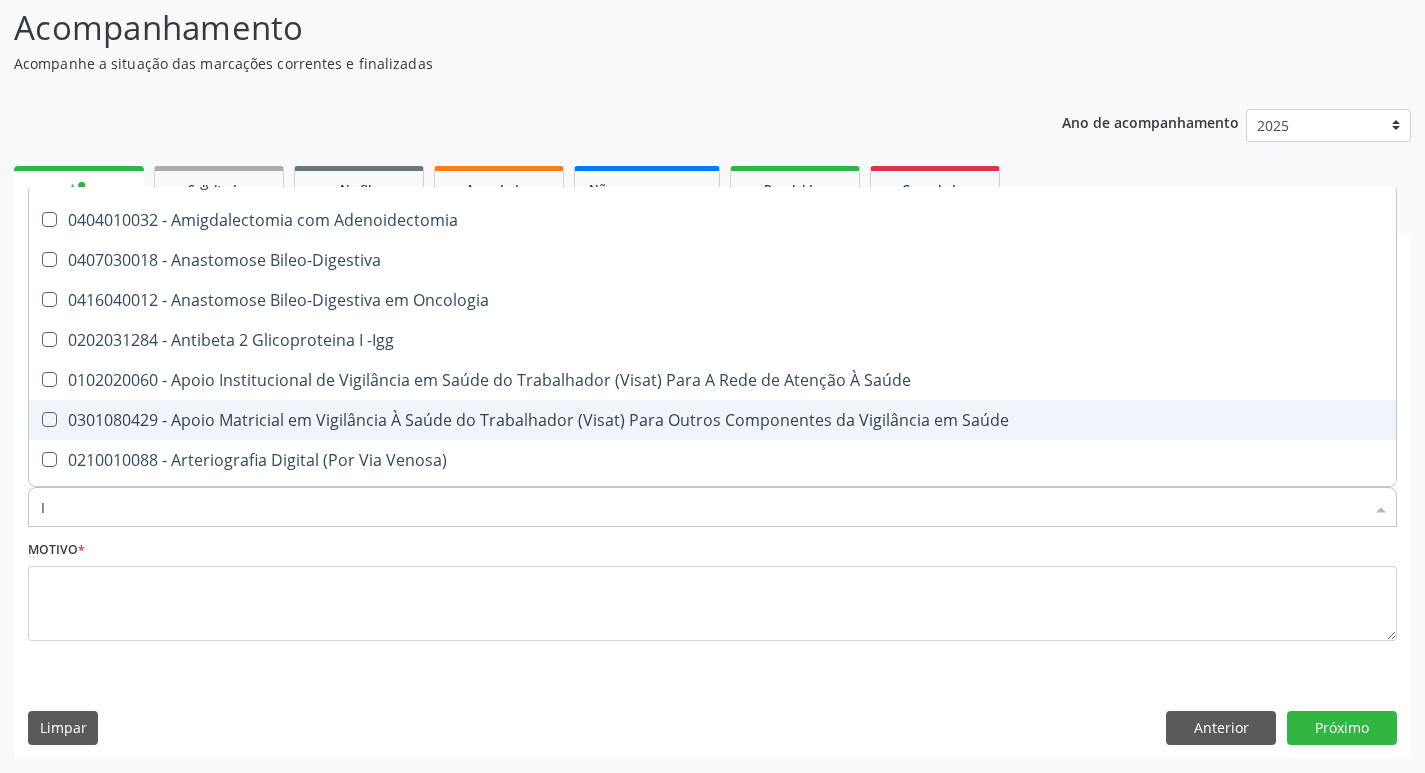 type 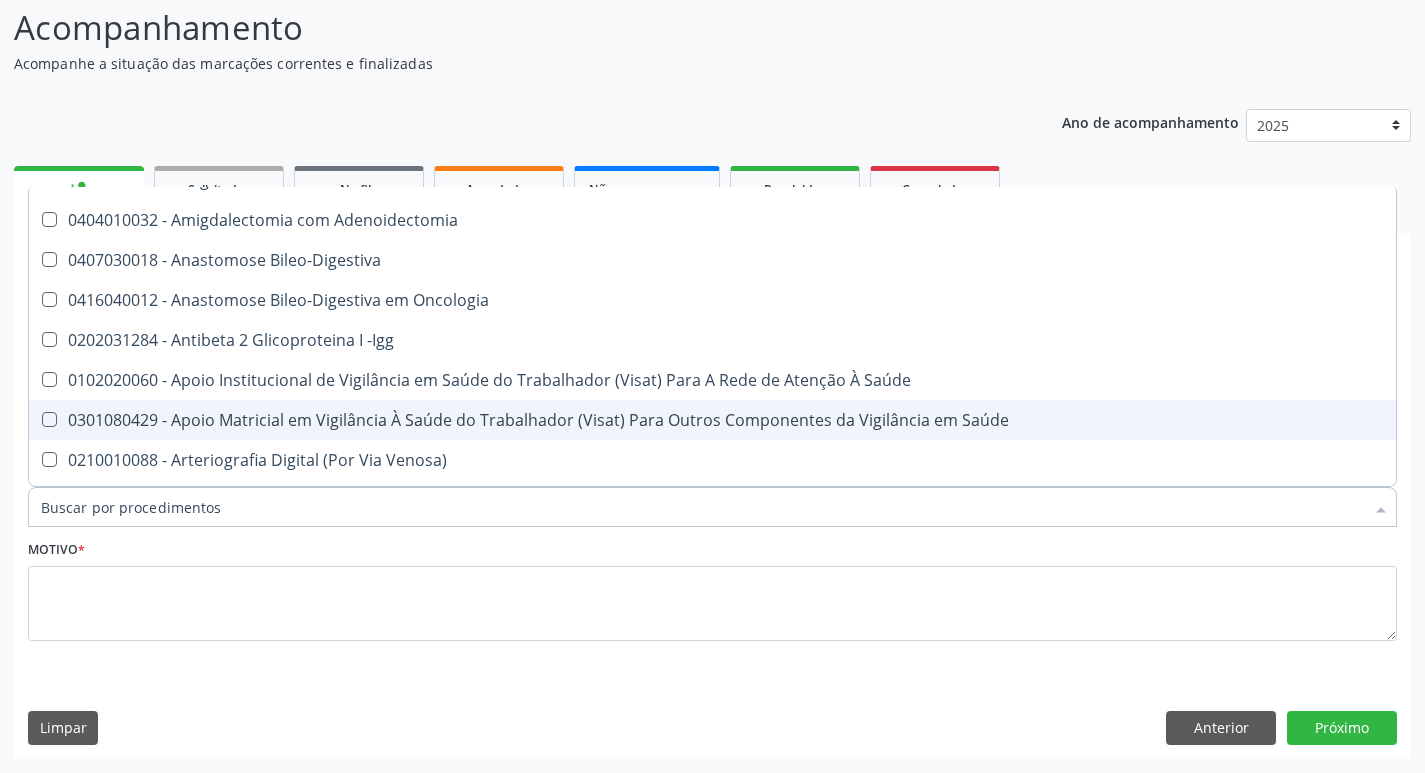 checkbox on "false" 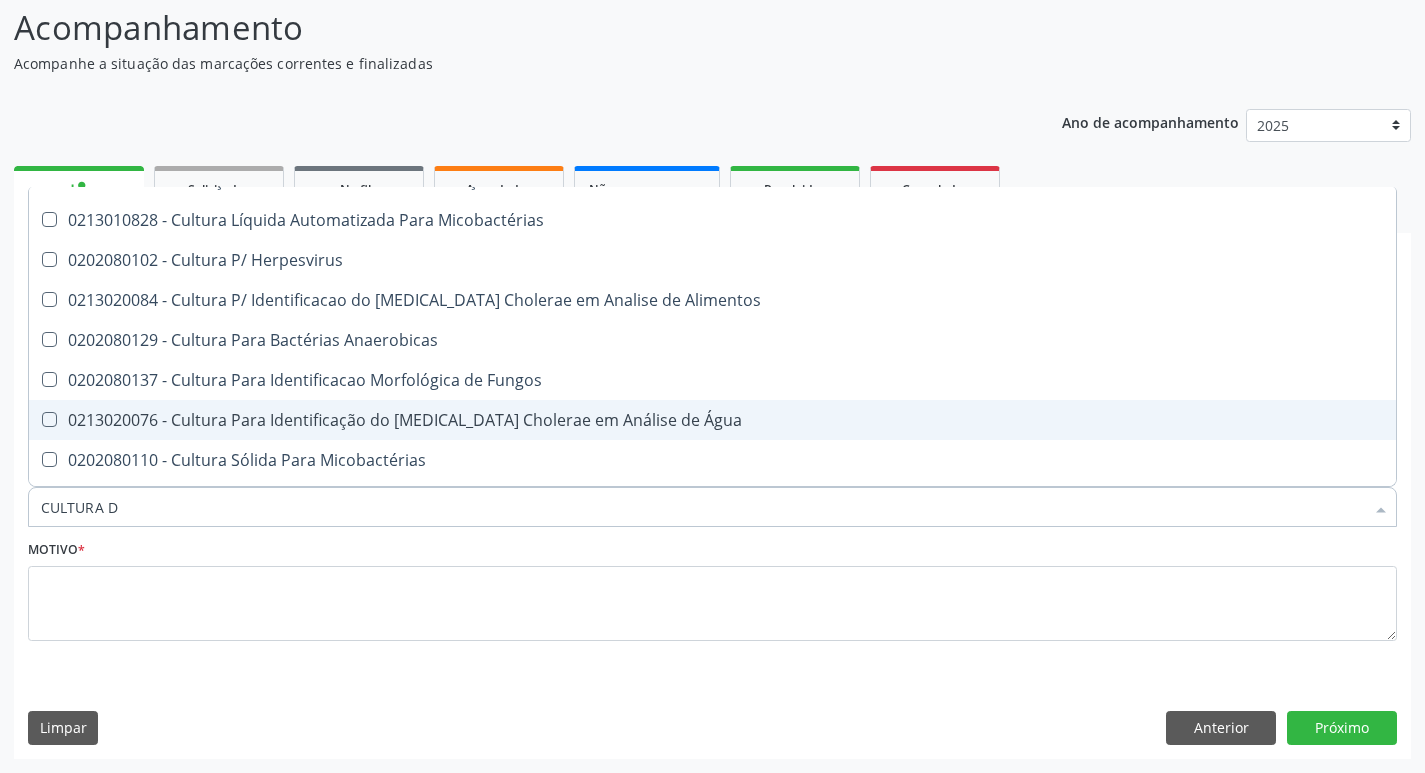 scroll, scrollTop: 0, scrollLeft: 0, axis: both 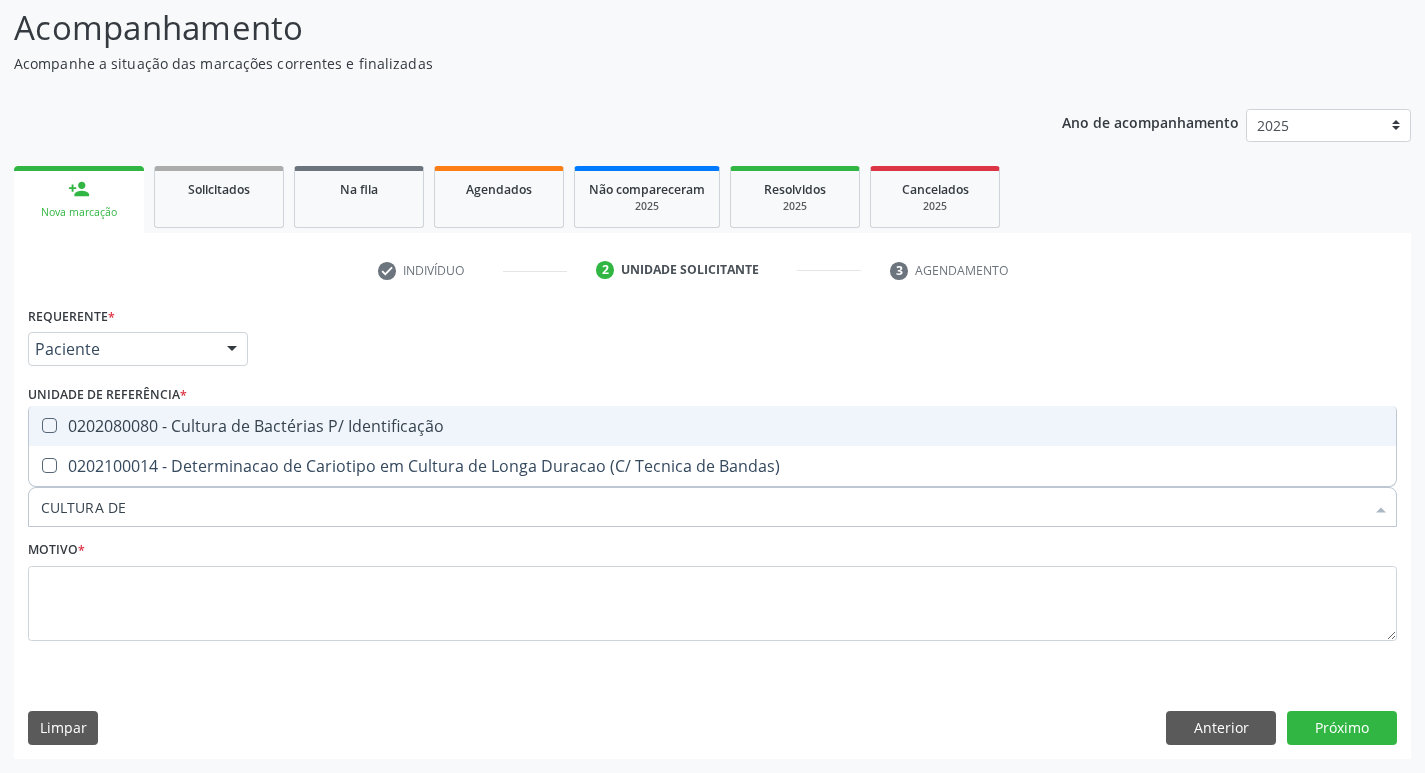 type on "CULTURA DE B" 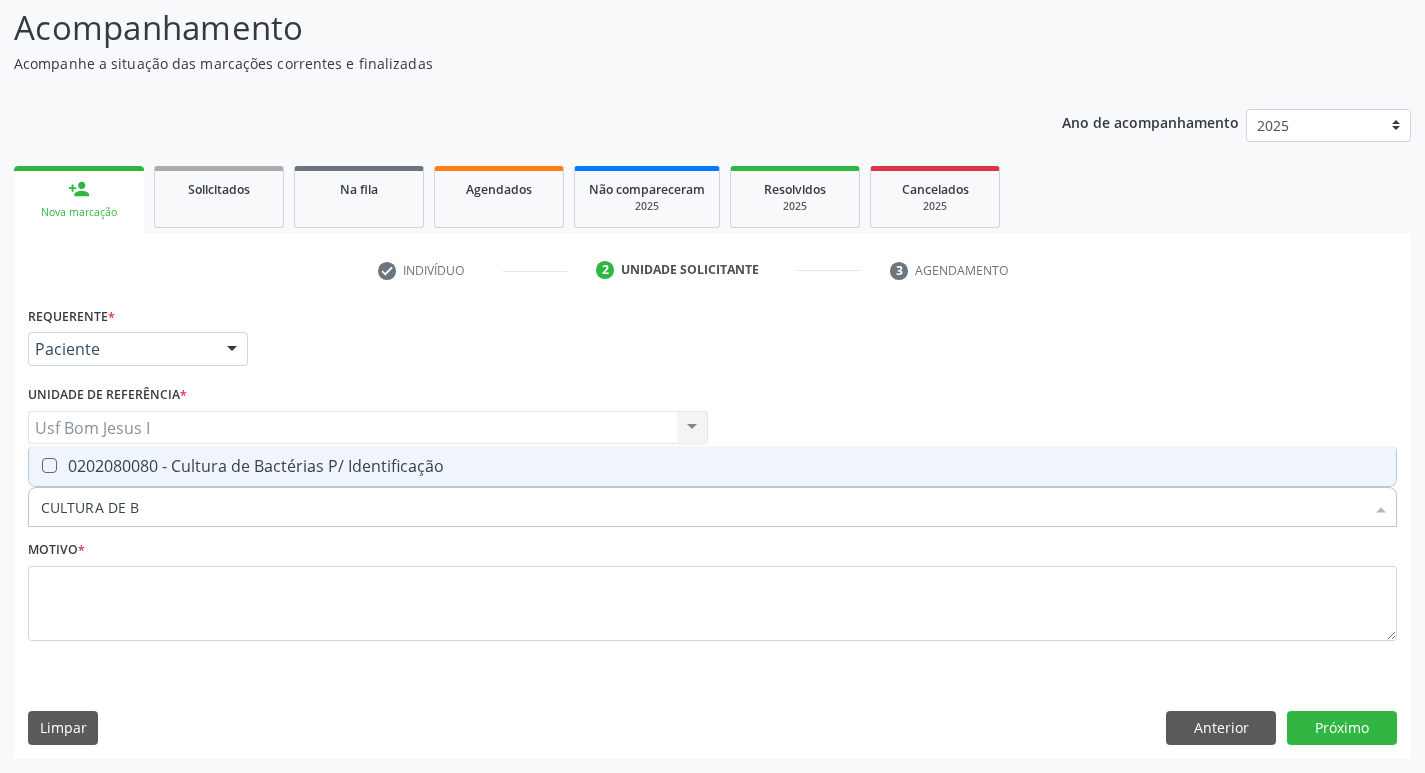 click on "0202080080 - Cultura de Bactérias P/ Identificação" at bounding box center (712, 466) 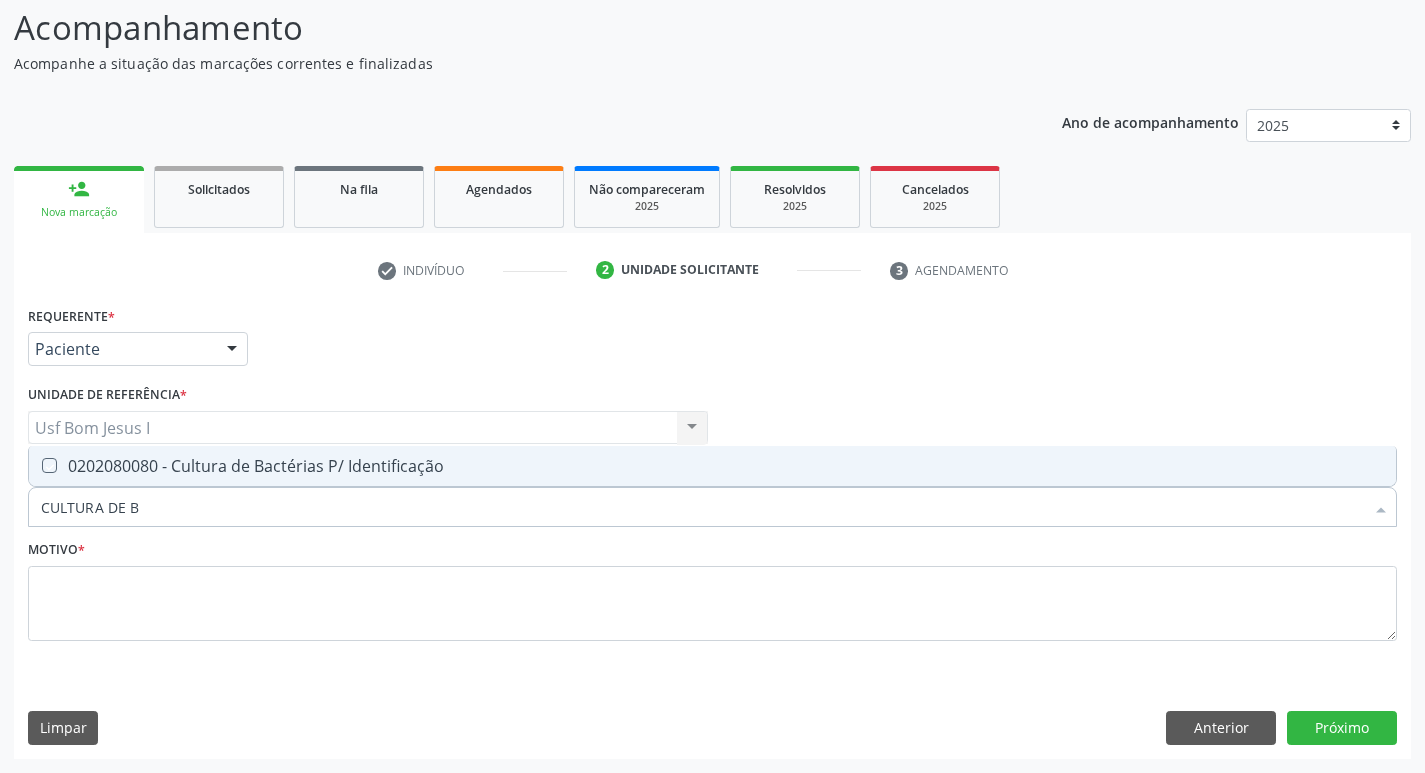 checkbox on "true" 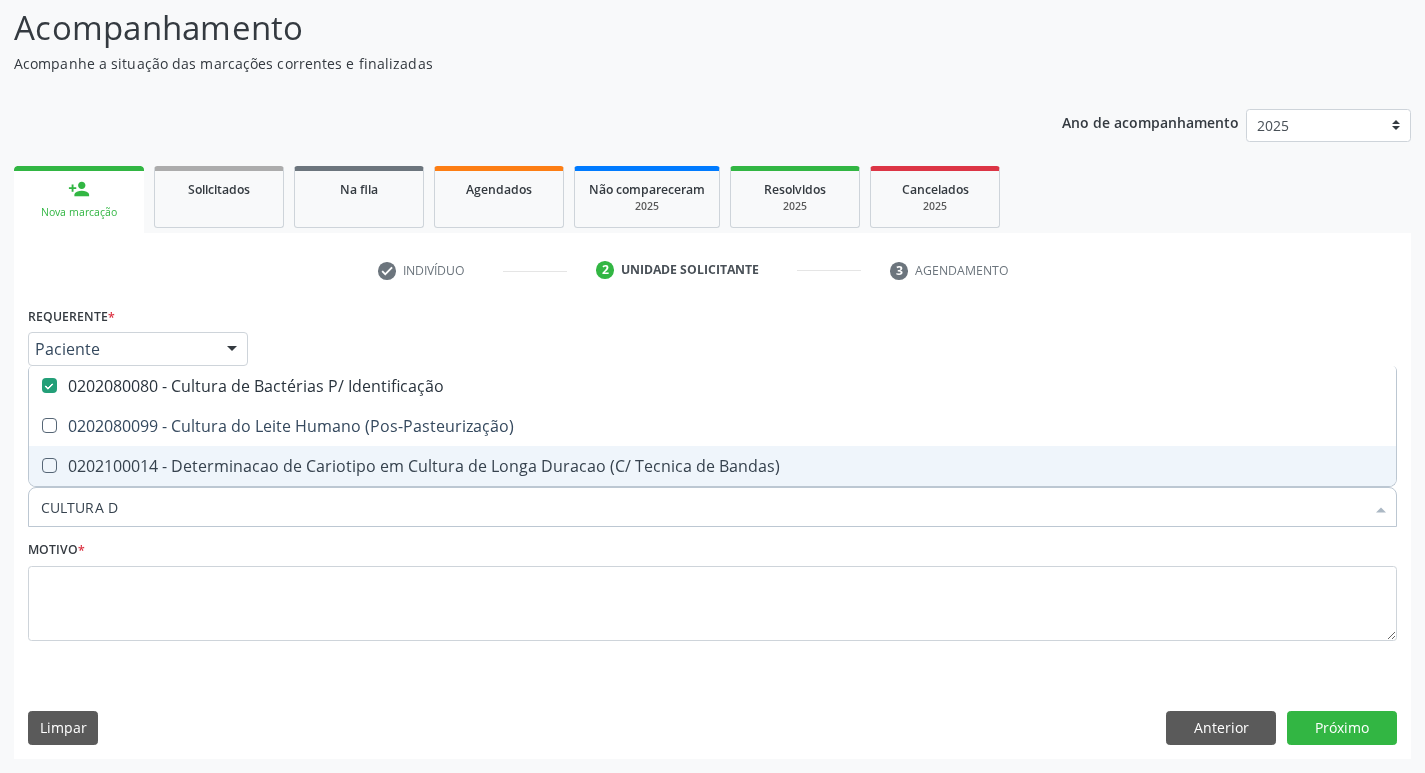type on "CULTURA" 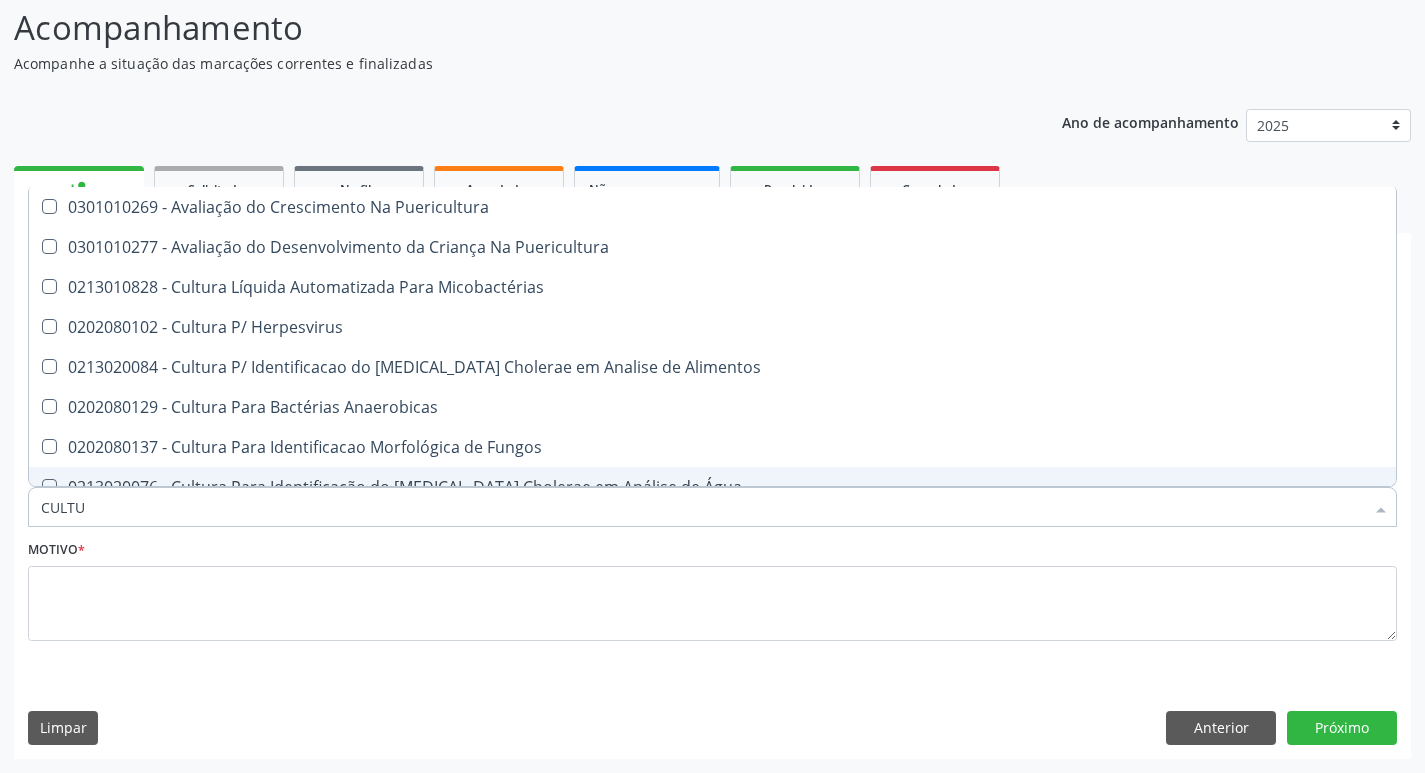 type on "CULT" 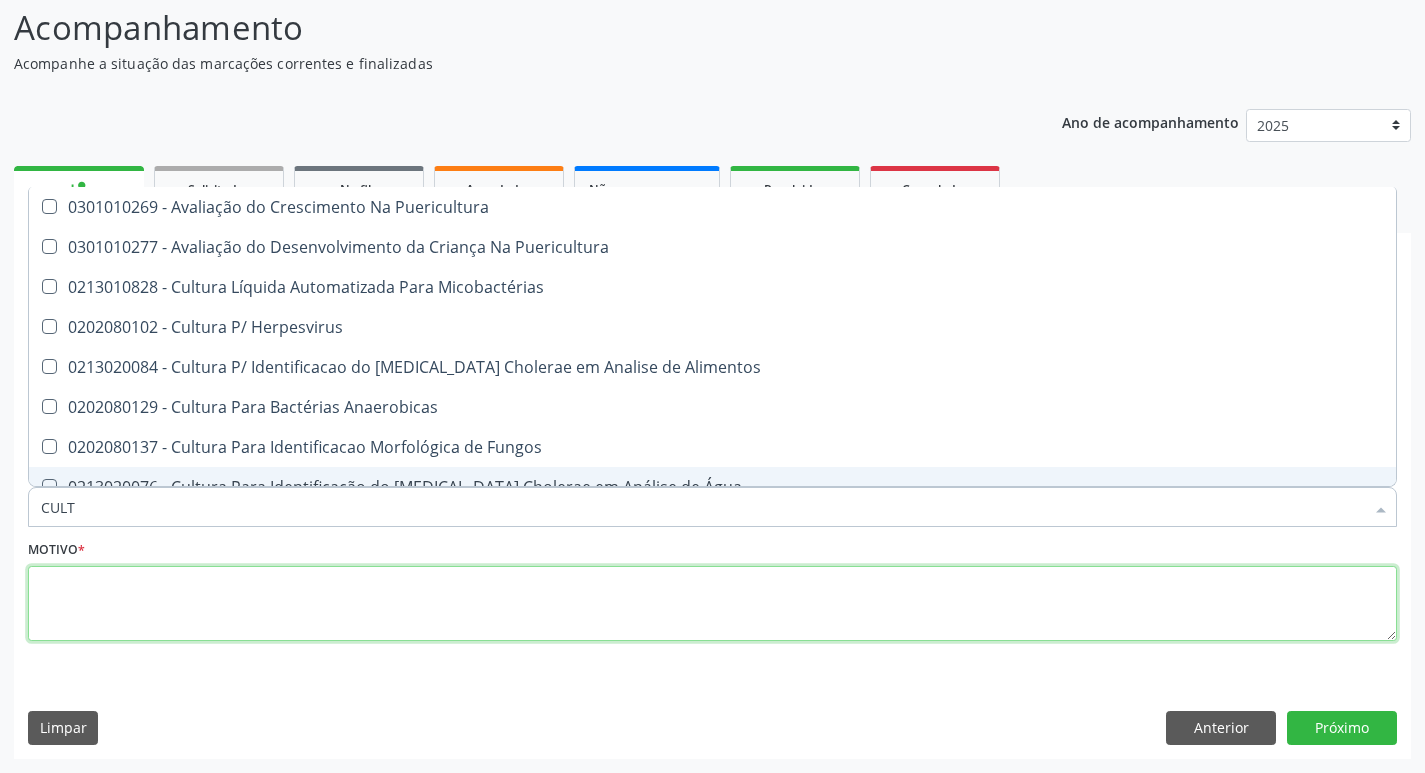 click at bounding box center (712, 604) 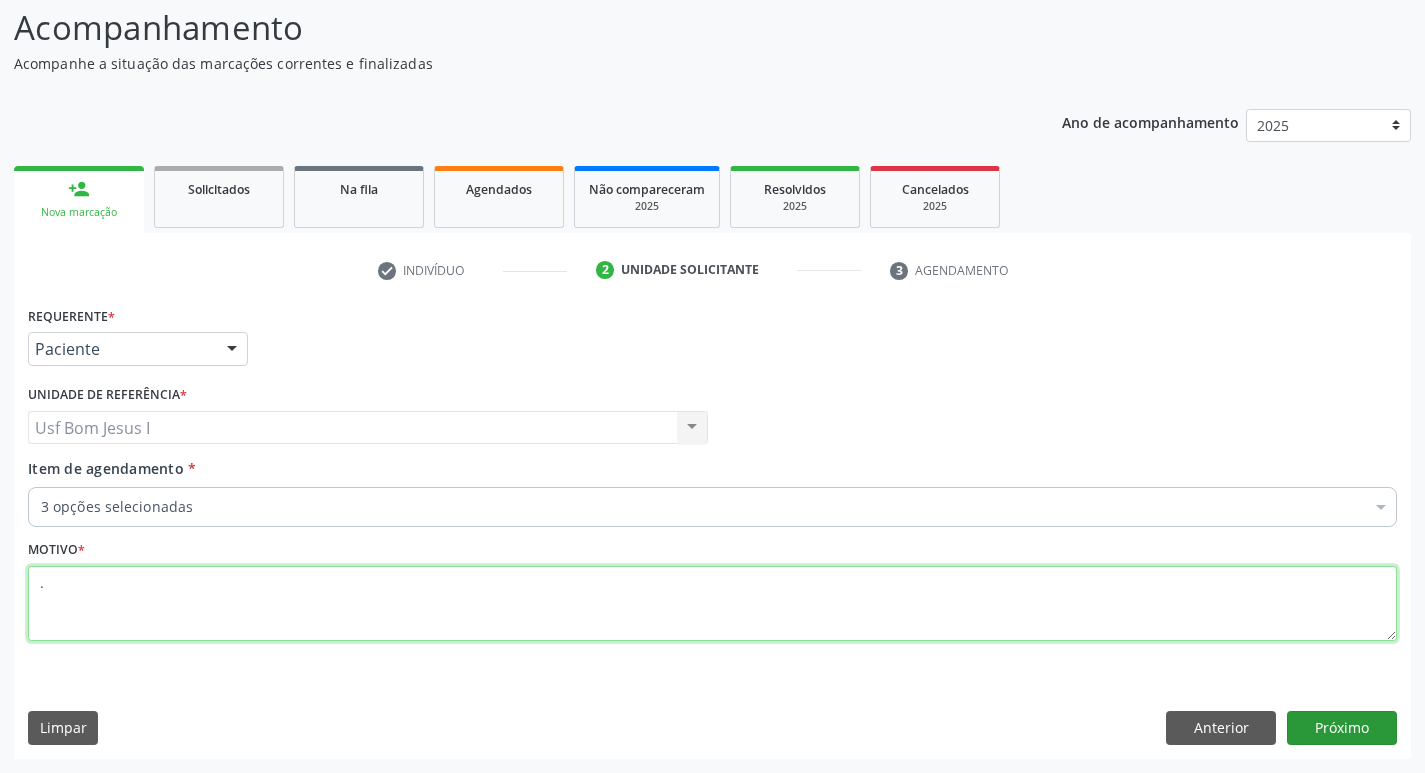 type on "." 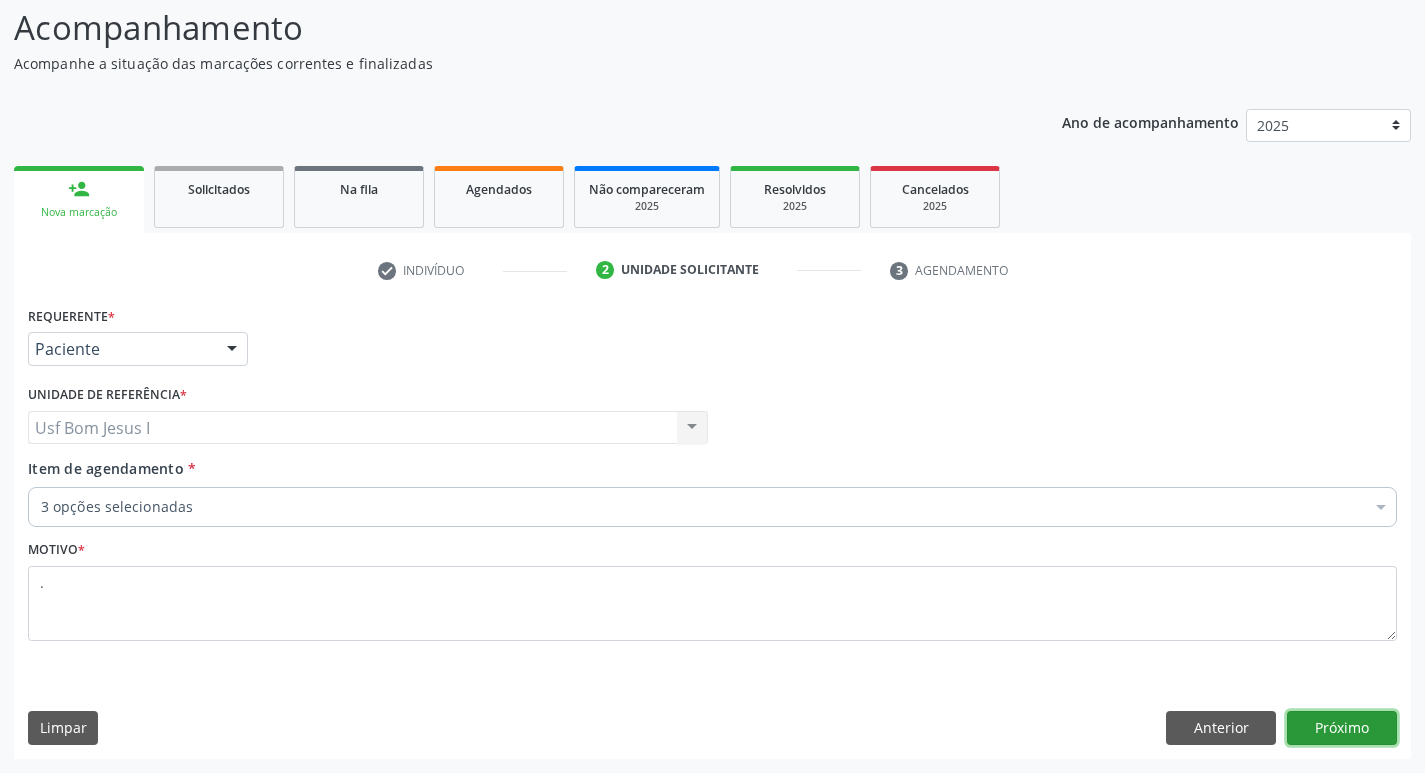 click on "Próximo" at bounding box center (1342, 728) 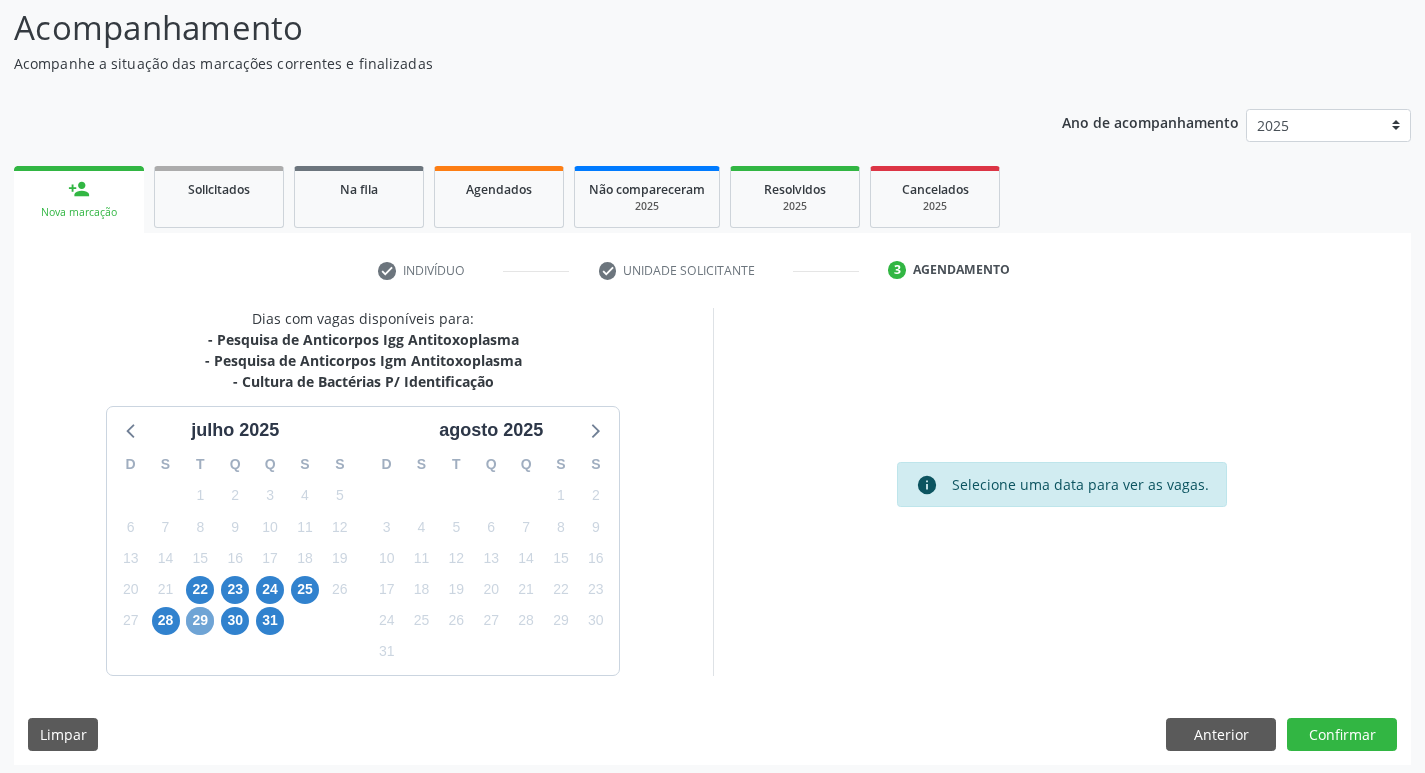 click on "29" at bounding box center [200, 621] 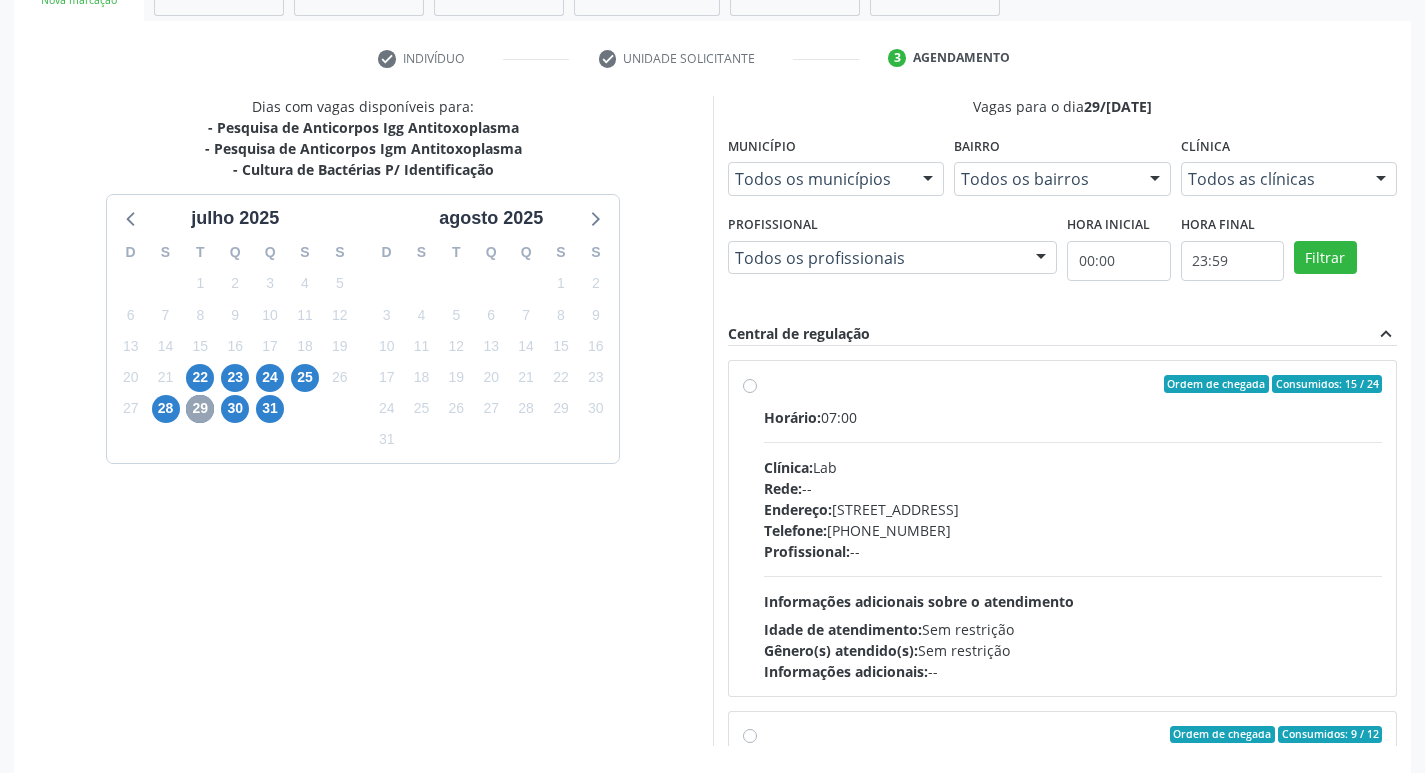 scroll, scrollTop: 400, scrollLeft: 0, axis: vertical 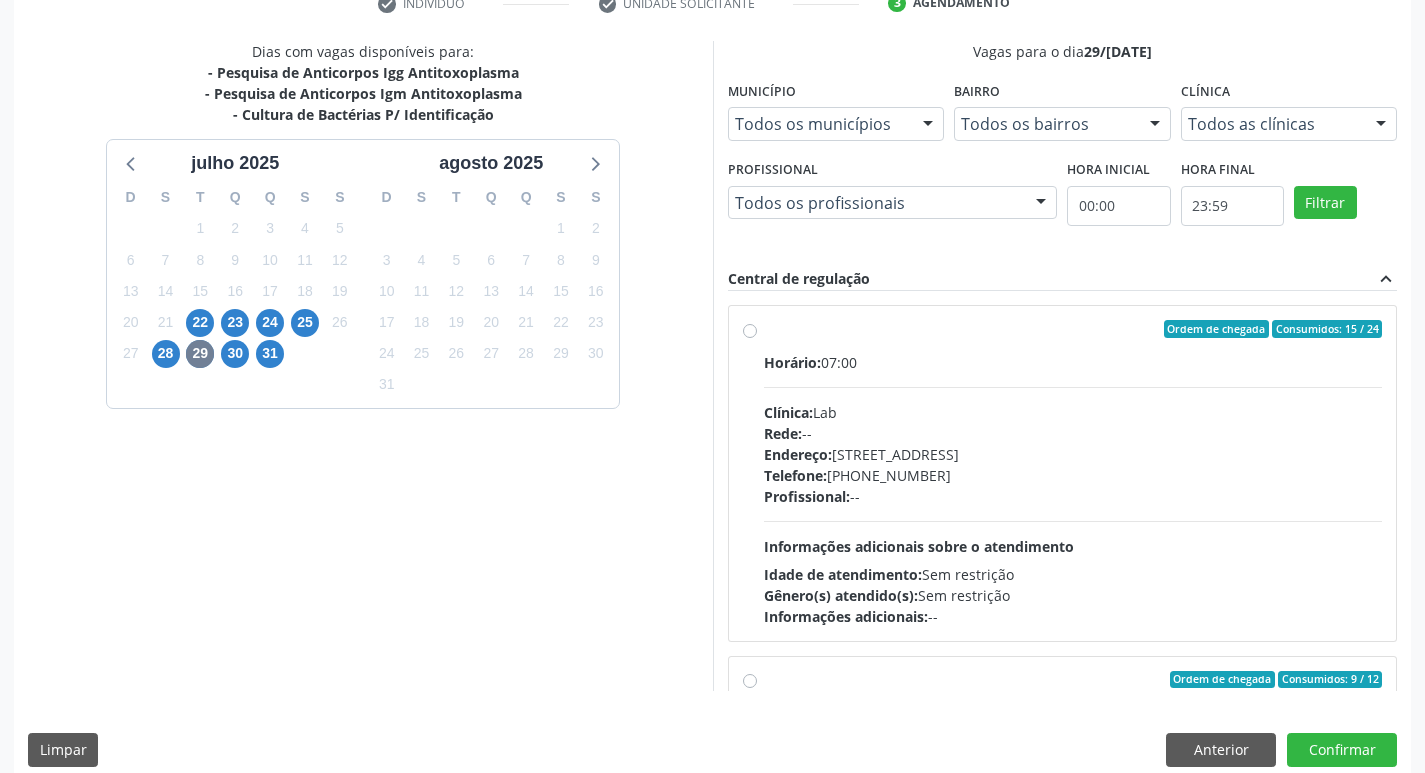click on "Horário:   07:00
Clínica:  Lab
Rede:
--
Endereço:   [STREET_ADDRESS]
Telefone:   [PHONE_NUMBER]
Profissional:
--
Informações adicionais sobre o atendimento
Idade de atendimento:
Sem restrição
Gênero(s) atendido(s):
Sem restrição
Informações adicionais:
--" at bounding box center (1073, 489) 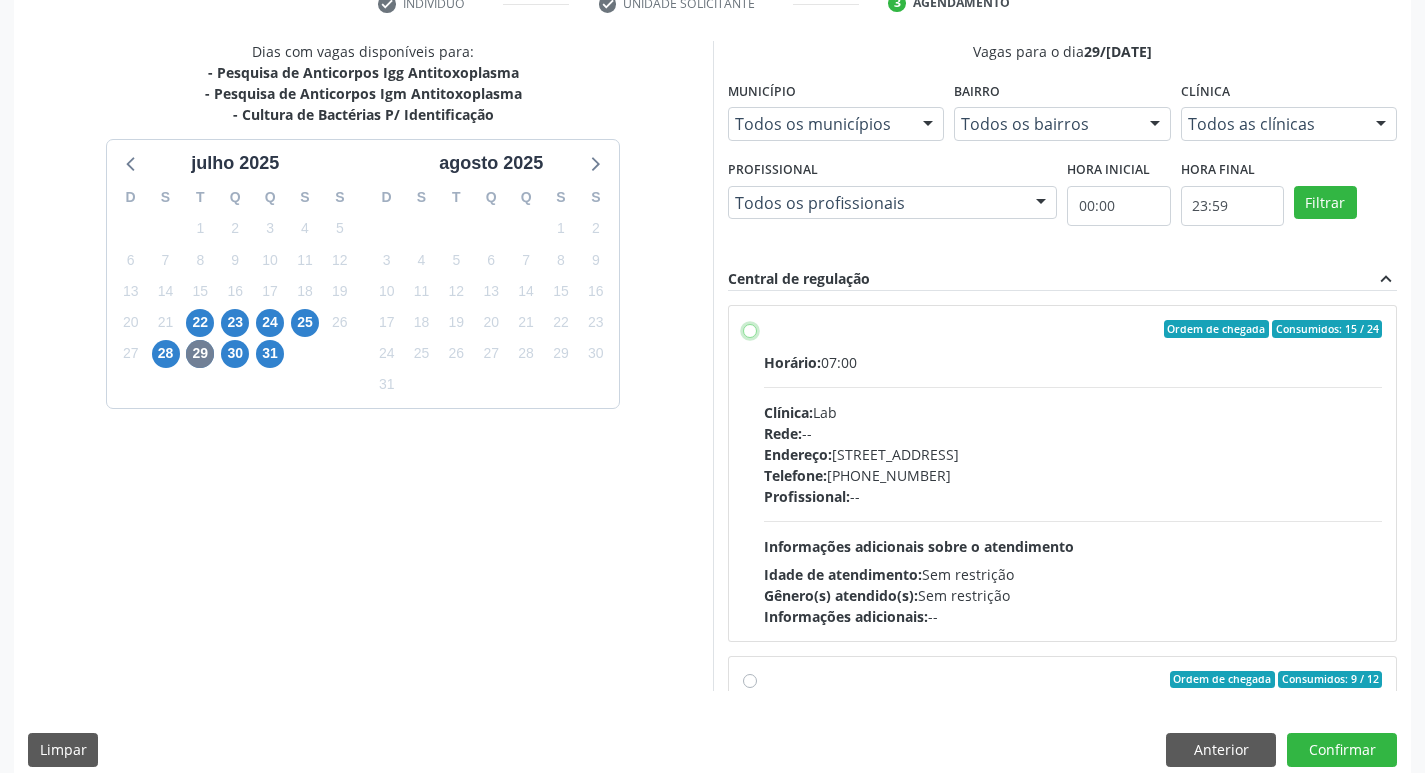 click on "Ordem de chegada
Consumidos: 15 / 24
Horário:   07:00
Clínica:  Lab
Rede:
--
Endereço:   Casa, nº 1037, N S da Penha, Serra Talhada - PE
Telefone:   (81) 38312481
Profissional:
--
Informações adicionais sobre o atendimento
Idade de atendimento:
Sem restrição
Gênero(s) atendido(s):
Sem restrição
Informações adicionais:
--" at bounding box center [750, 329] 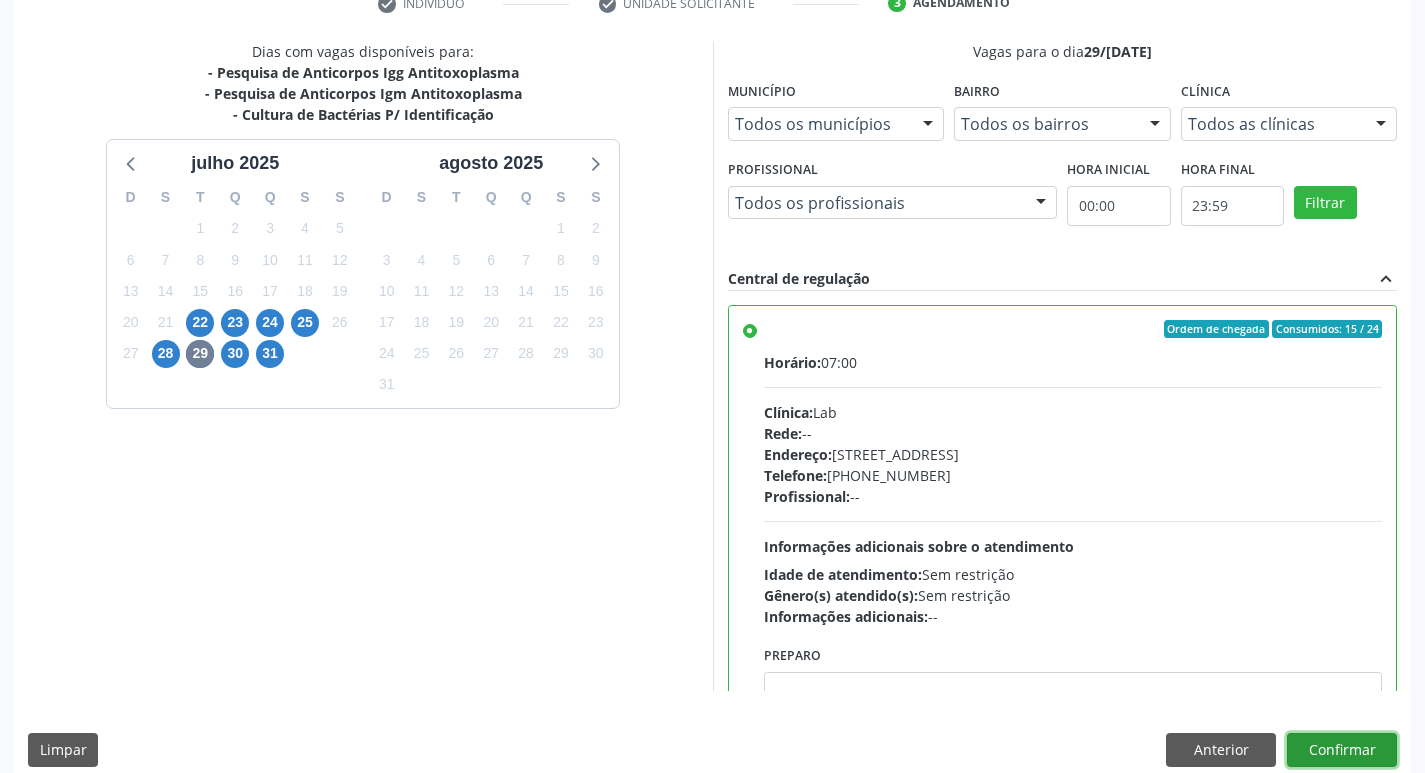 click on "Confirmar" at bounding box center [1342, 750] 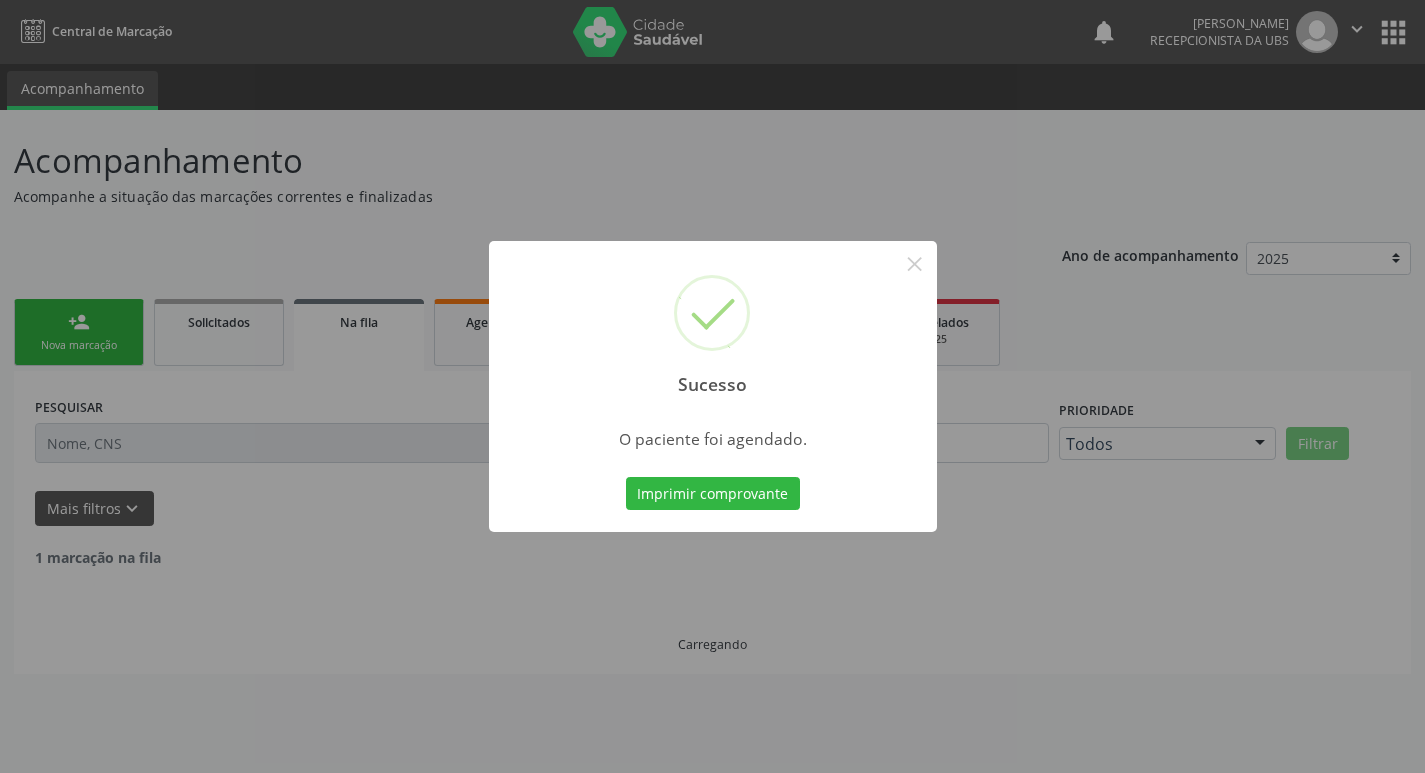 scroll, scrollTop: 0, scrollLeft: 0, axis: both 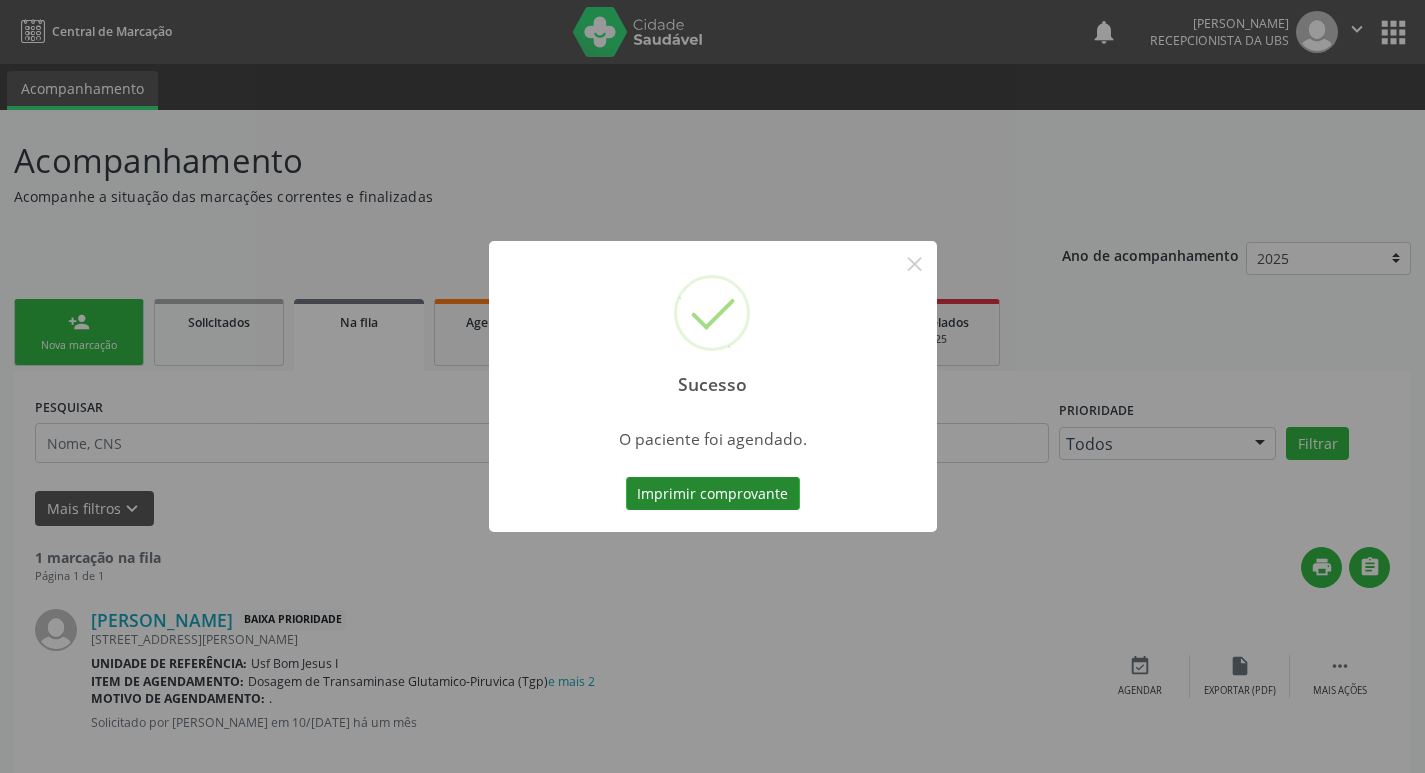 click on "Imprimir comprovante" at bounding box center [713, 494] 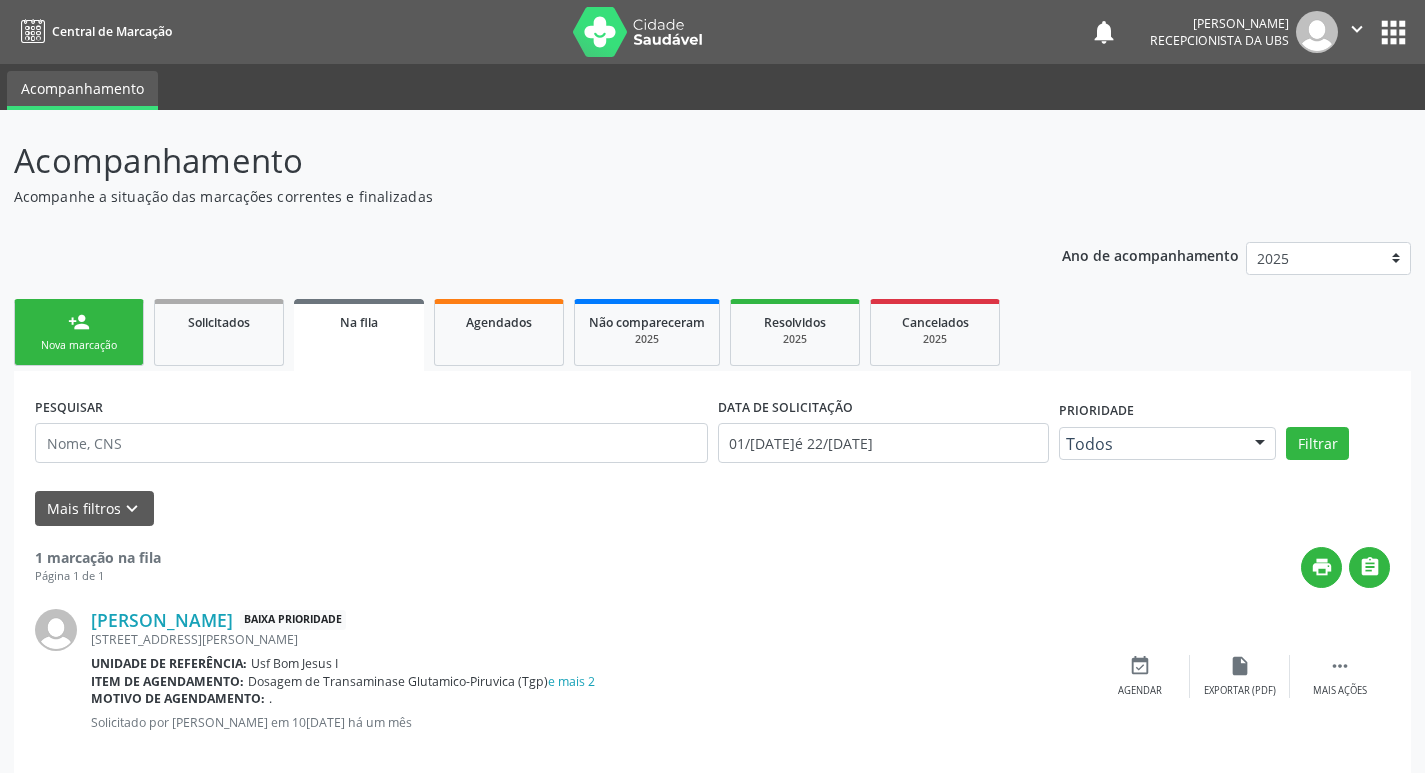 scroll, scrollTop: 0, scrollLeft: 0, axis: both 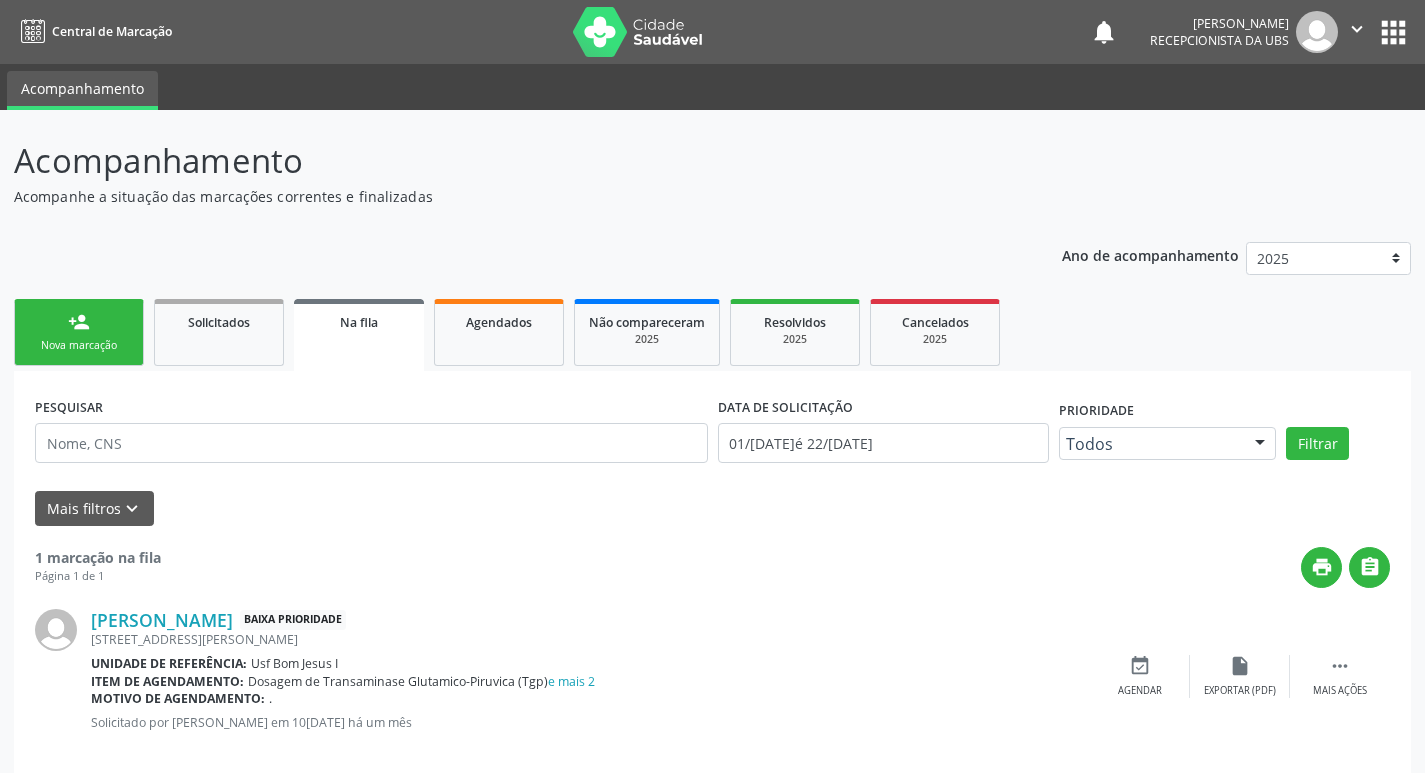 click on "Nova marcação" at bounding box center (79, 345) 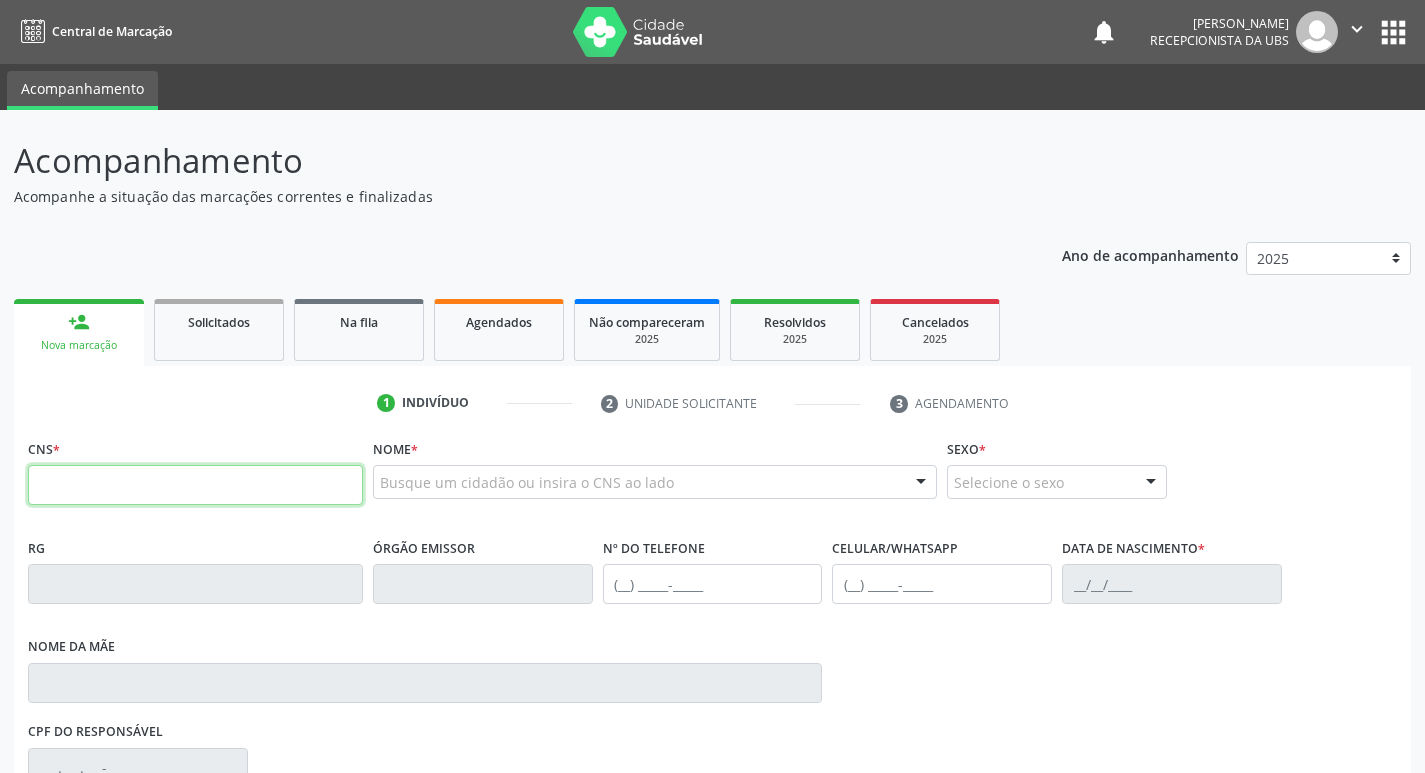 click at bounding box center (195, 485) 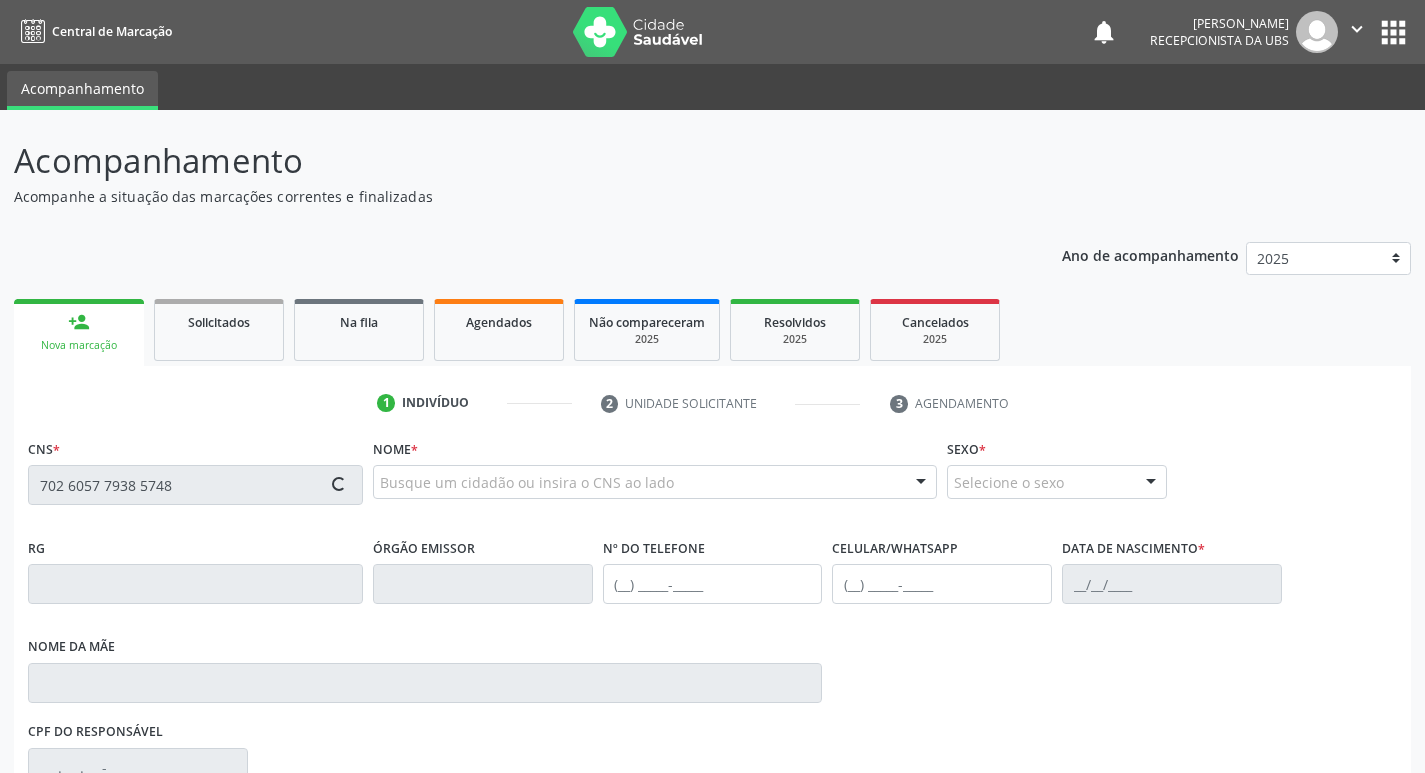 type on "702 6057 7938 5748" 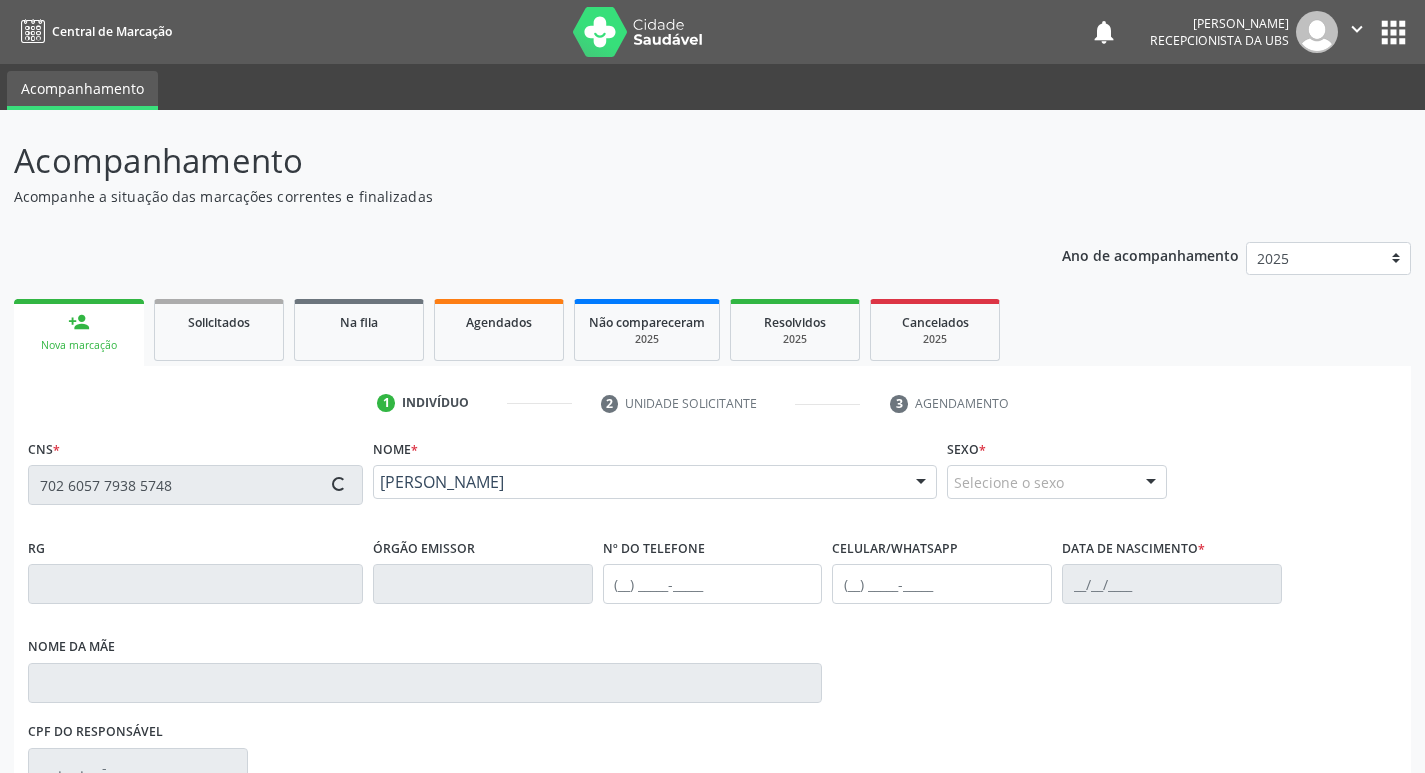 type on "(87) 99914-7611" 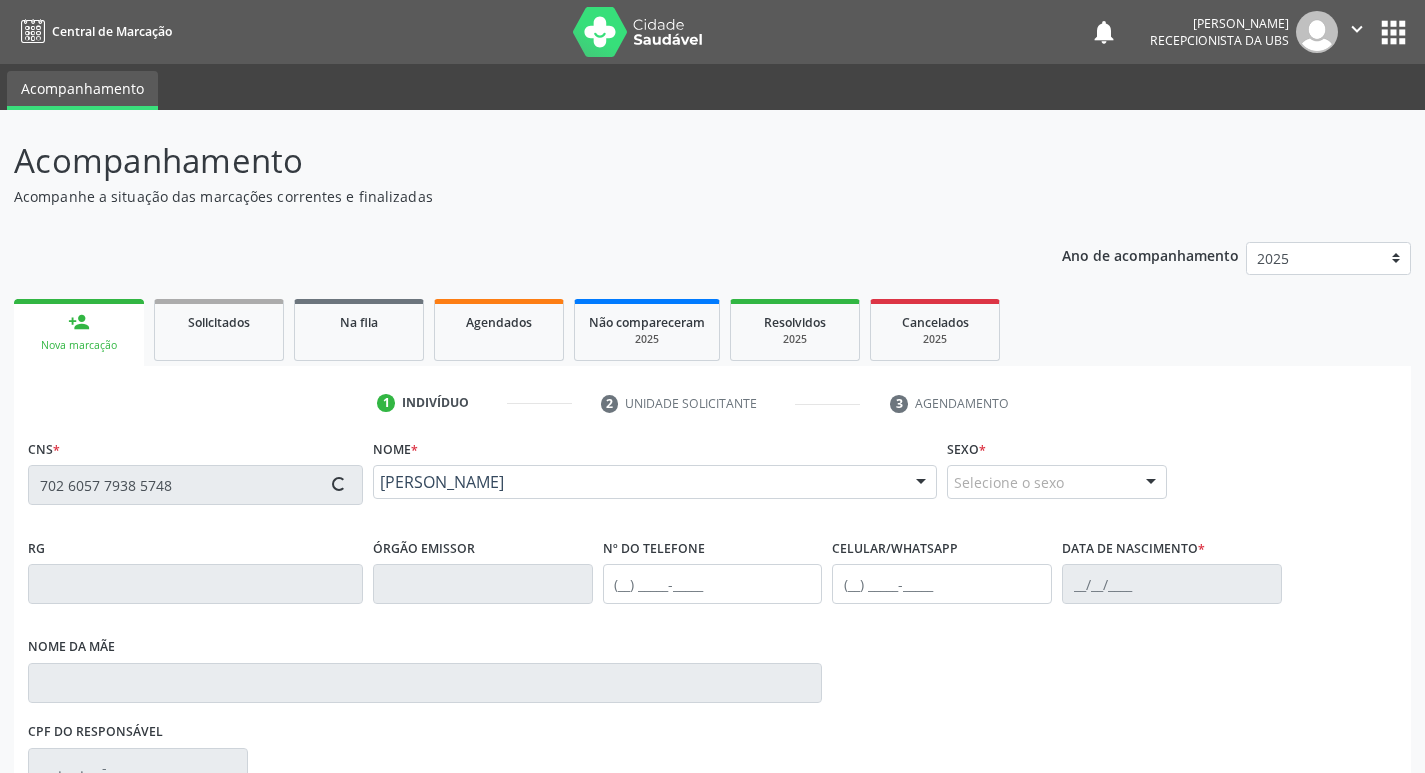 type on "31/10/1991" 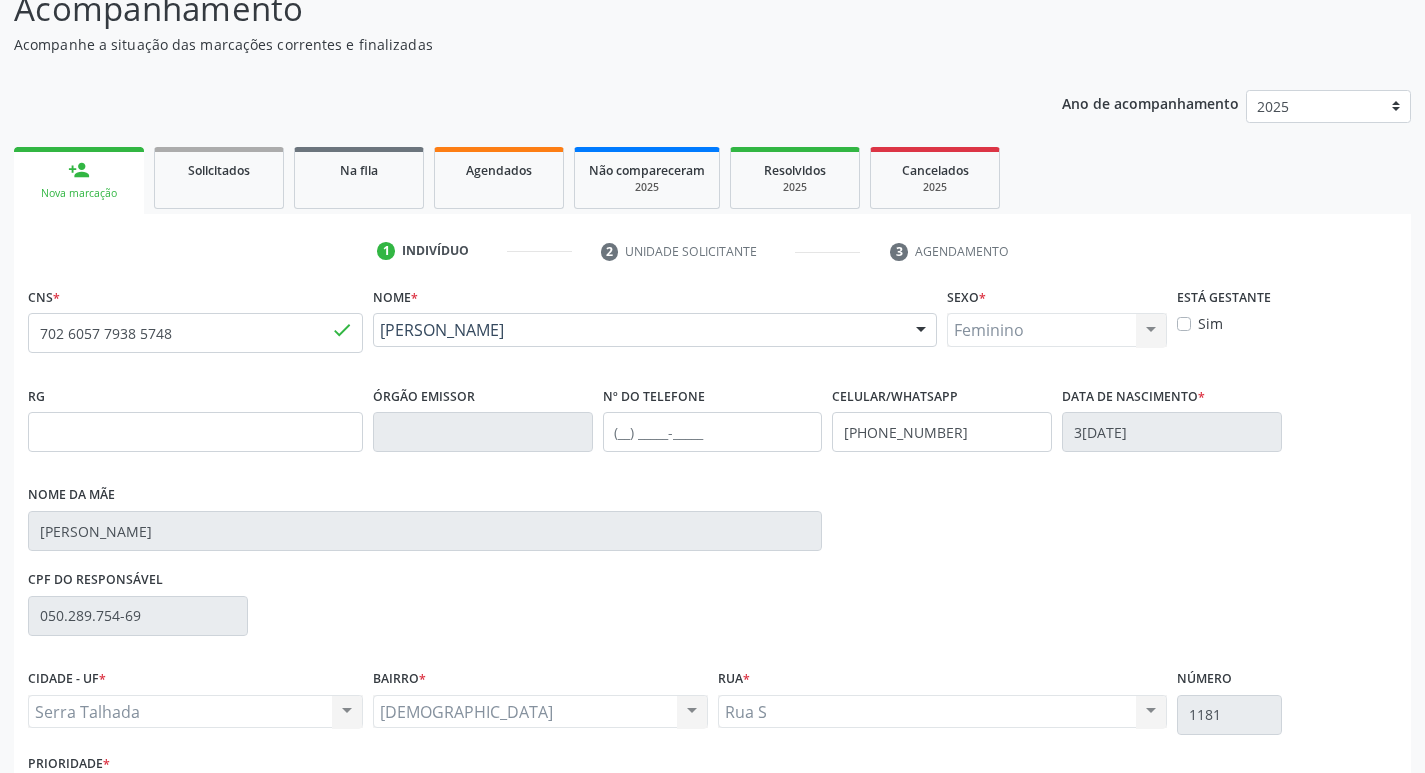 scroll, scrollTop: 297, scrollLeft: 0, axis: vertical 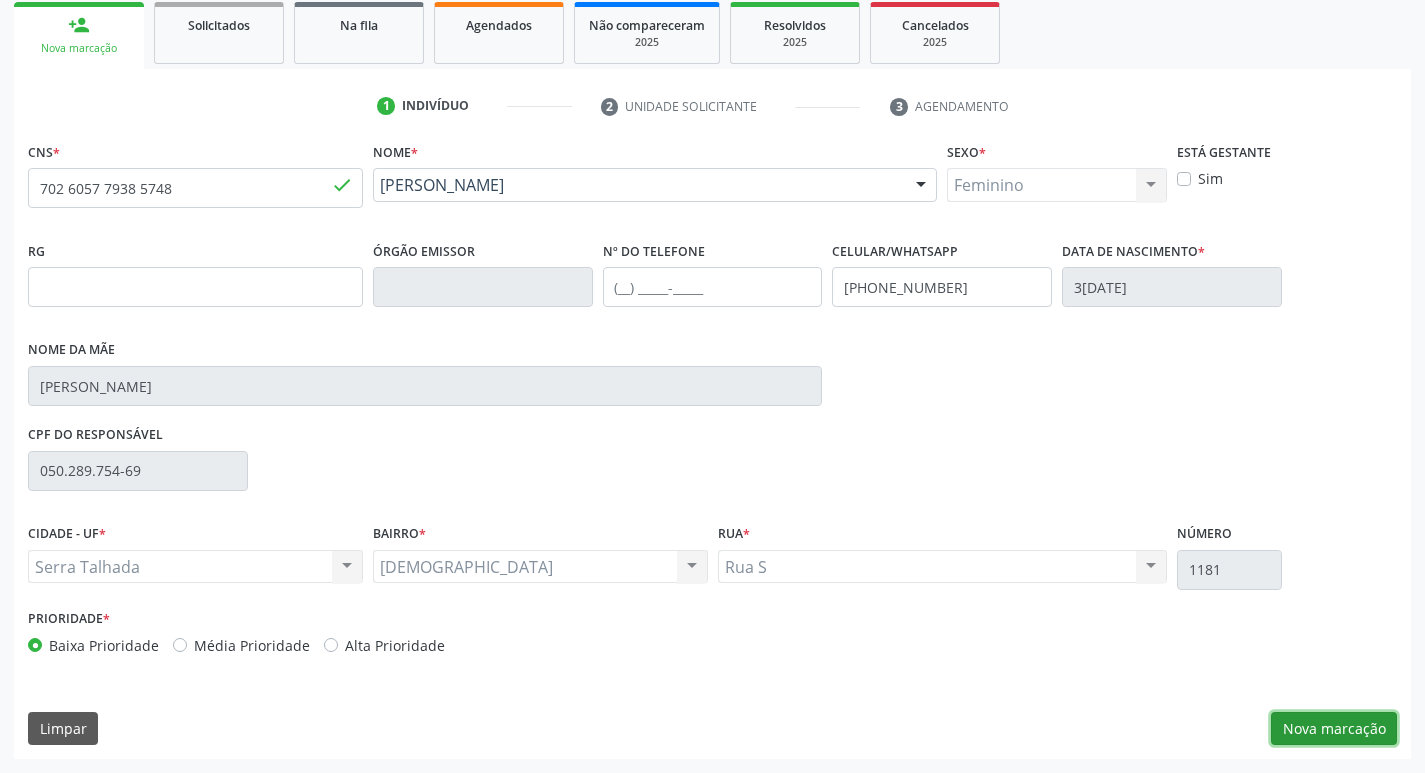 click on "Nova marcação" at bounding box center [1334, 729] 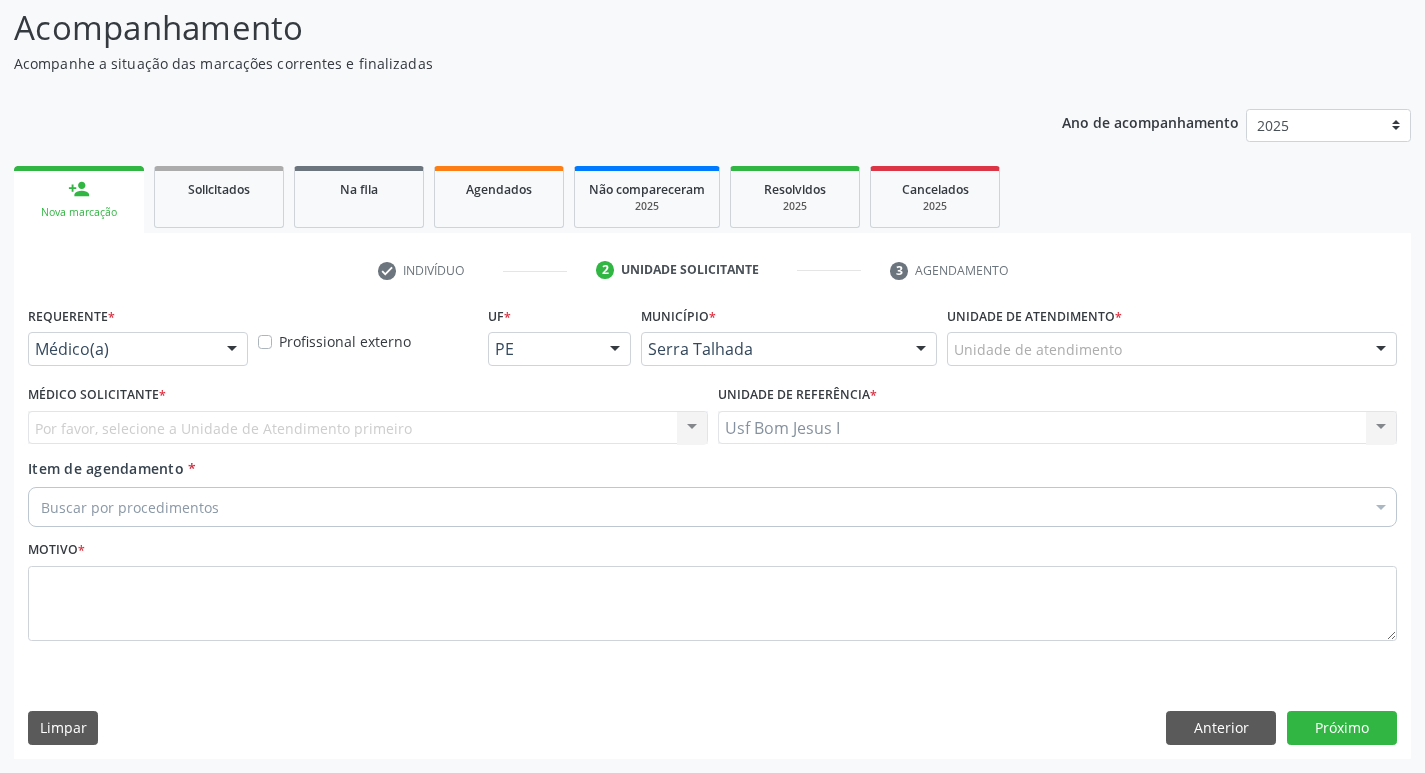 scroll, scrollTop: 133, scrollLeft: 0, axis: vertical 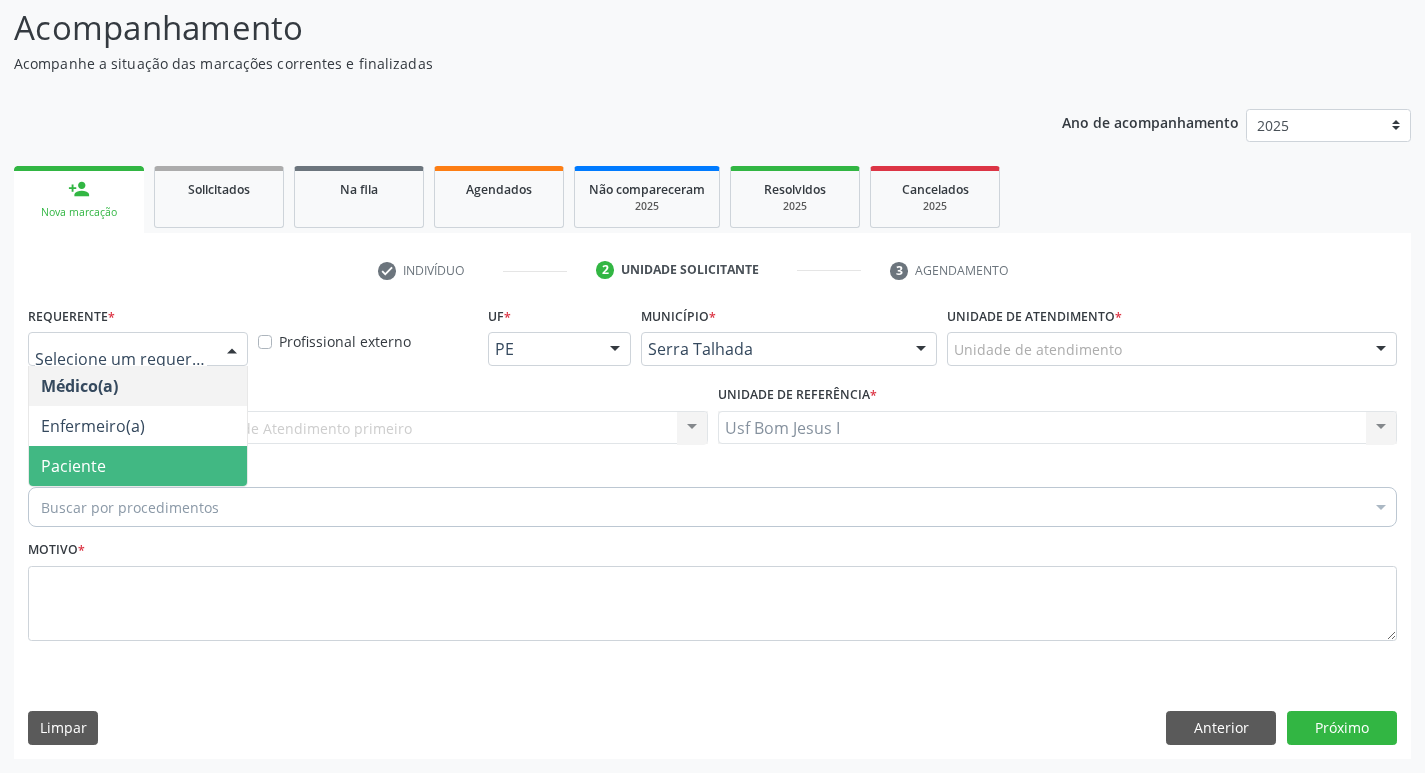 click on "Paciente" at bounding box center [138, 466] 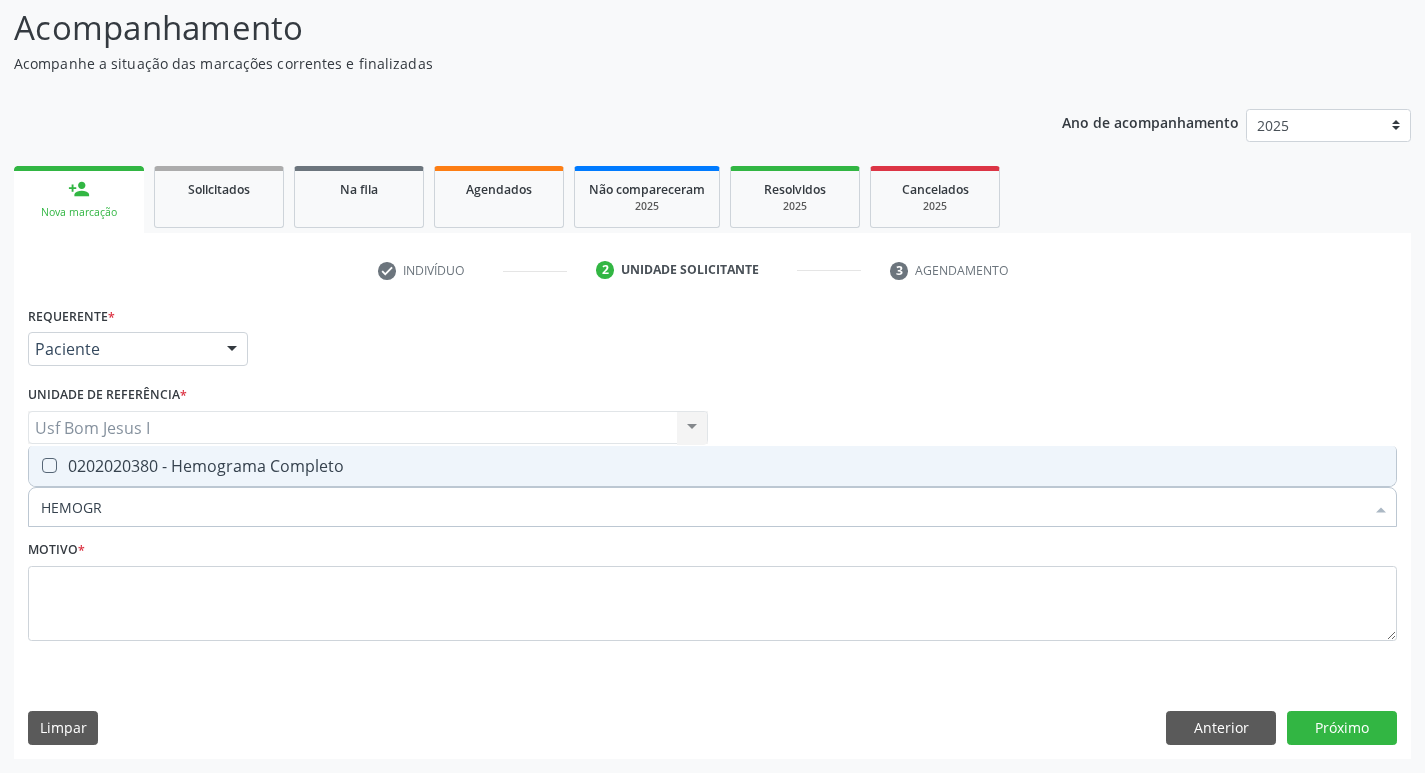 type on "HEMOGRA" 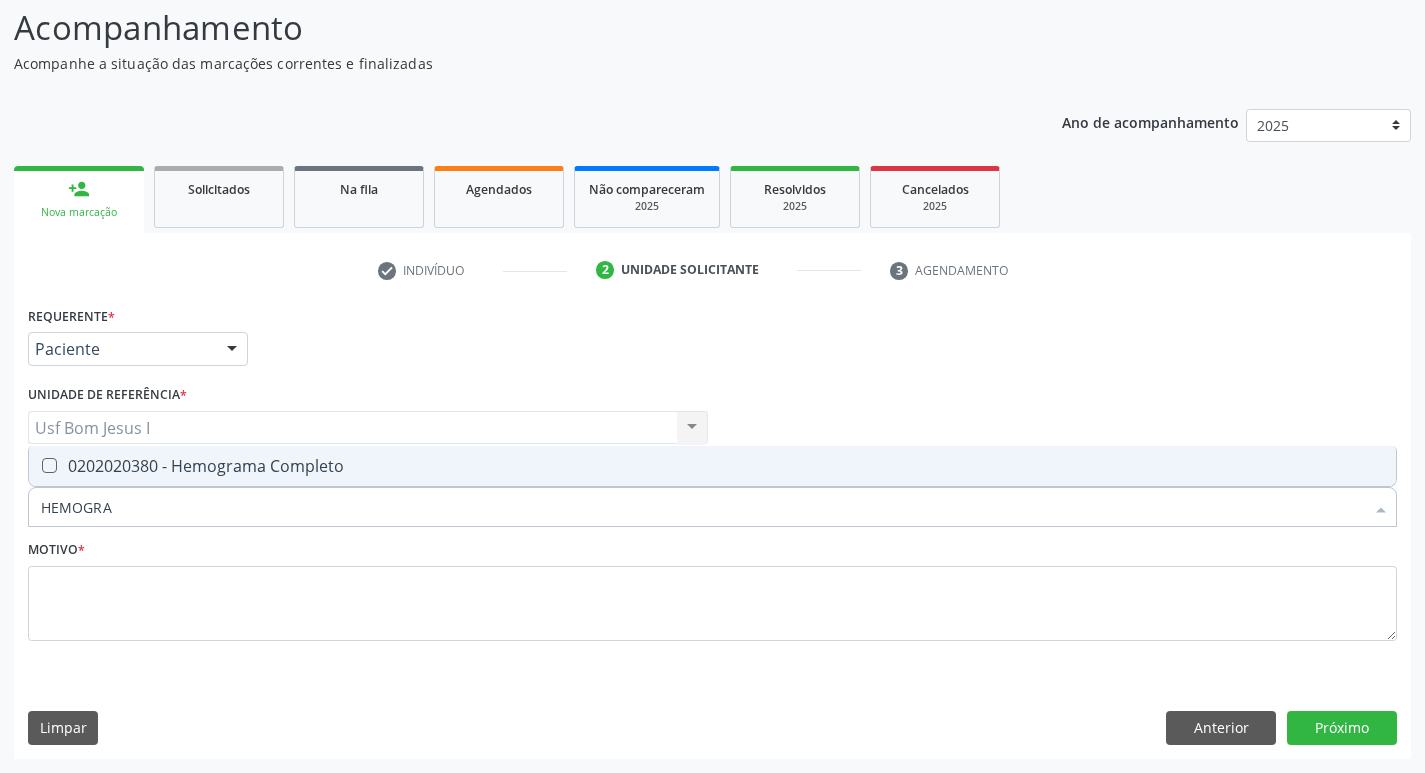 click on "0202020380 - Hemograma Completo" at bounding box center [712, 466] 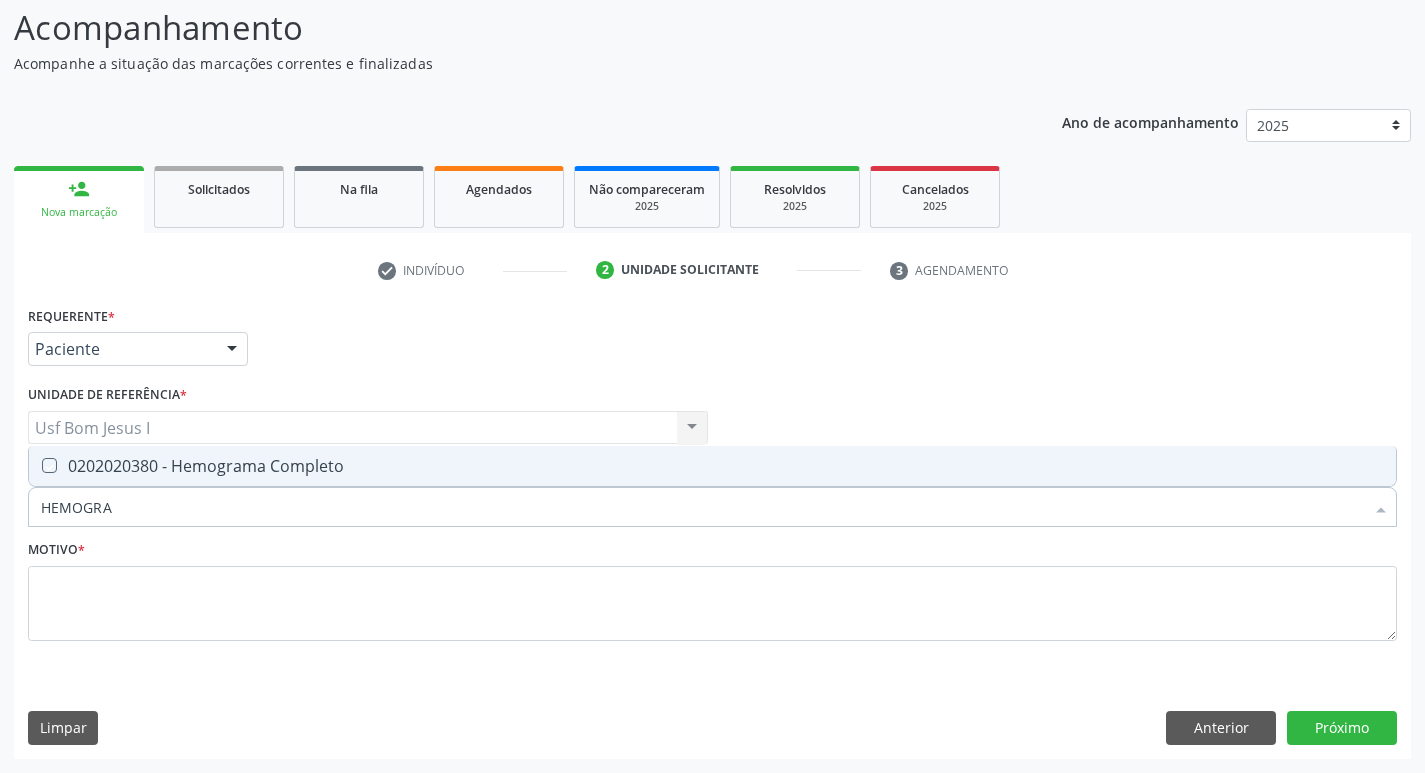 checkbox on "true" 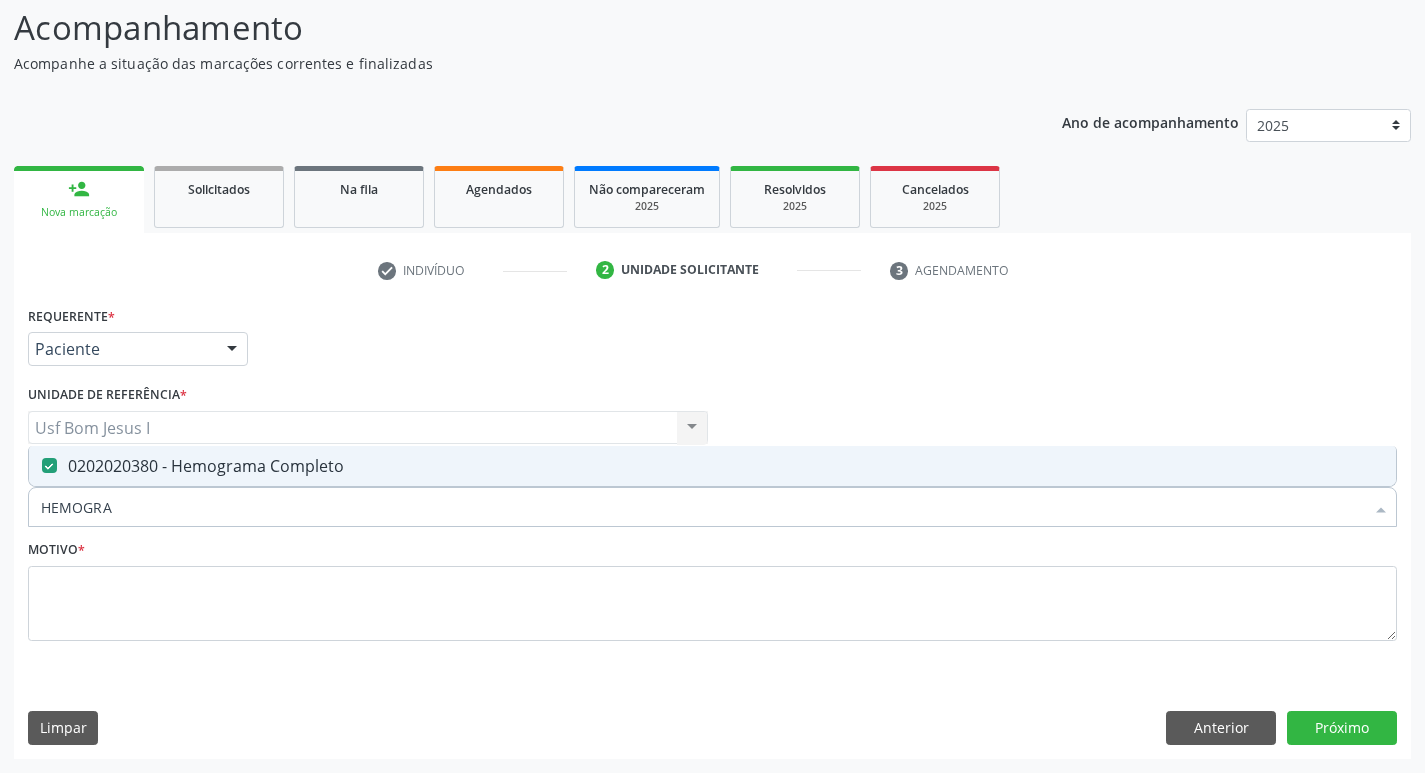 drag, startPoint x: 131, startPoint y: 522, endPoint x: 34, endPoint y: 526, distance: 97.082436 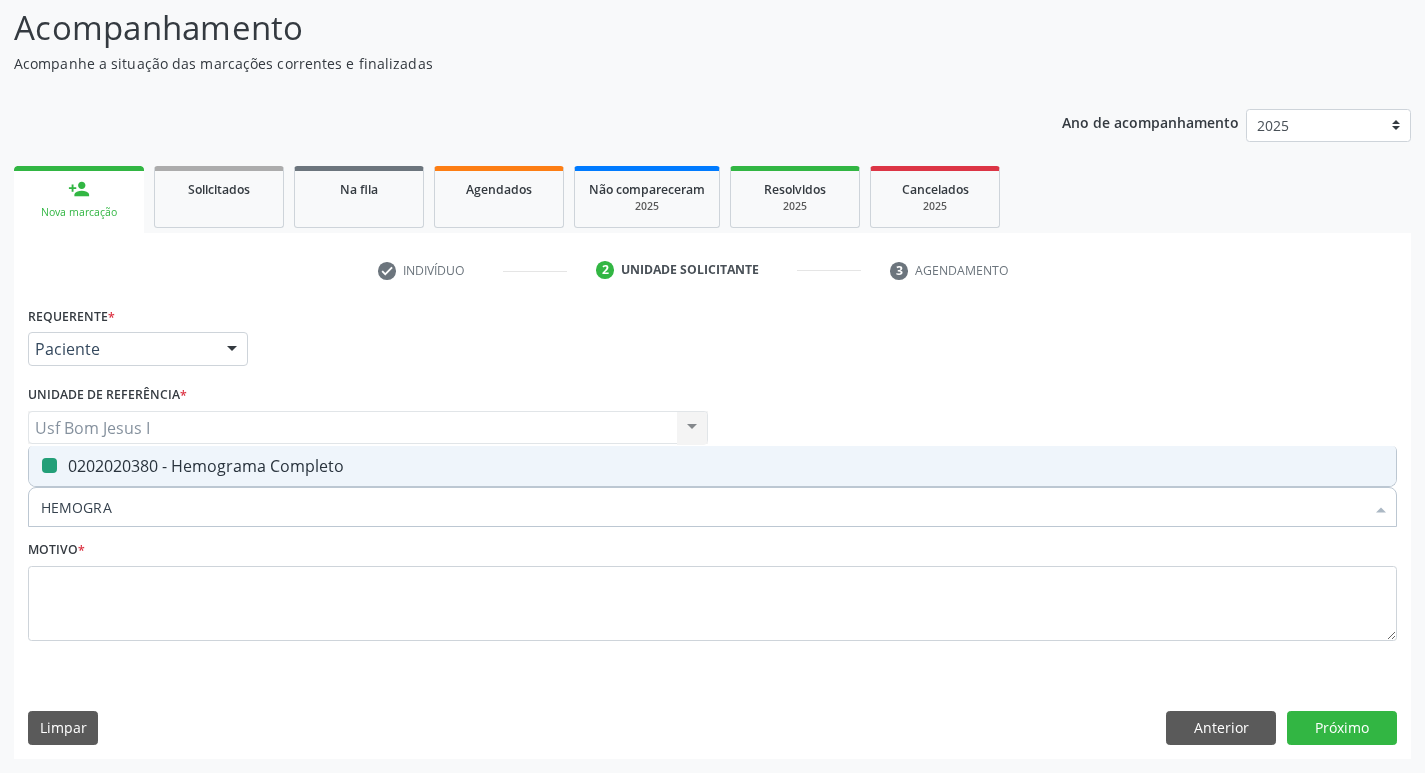 type on "U" 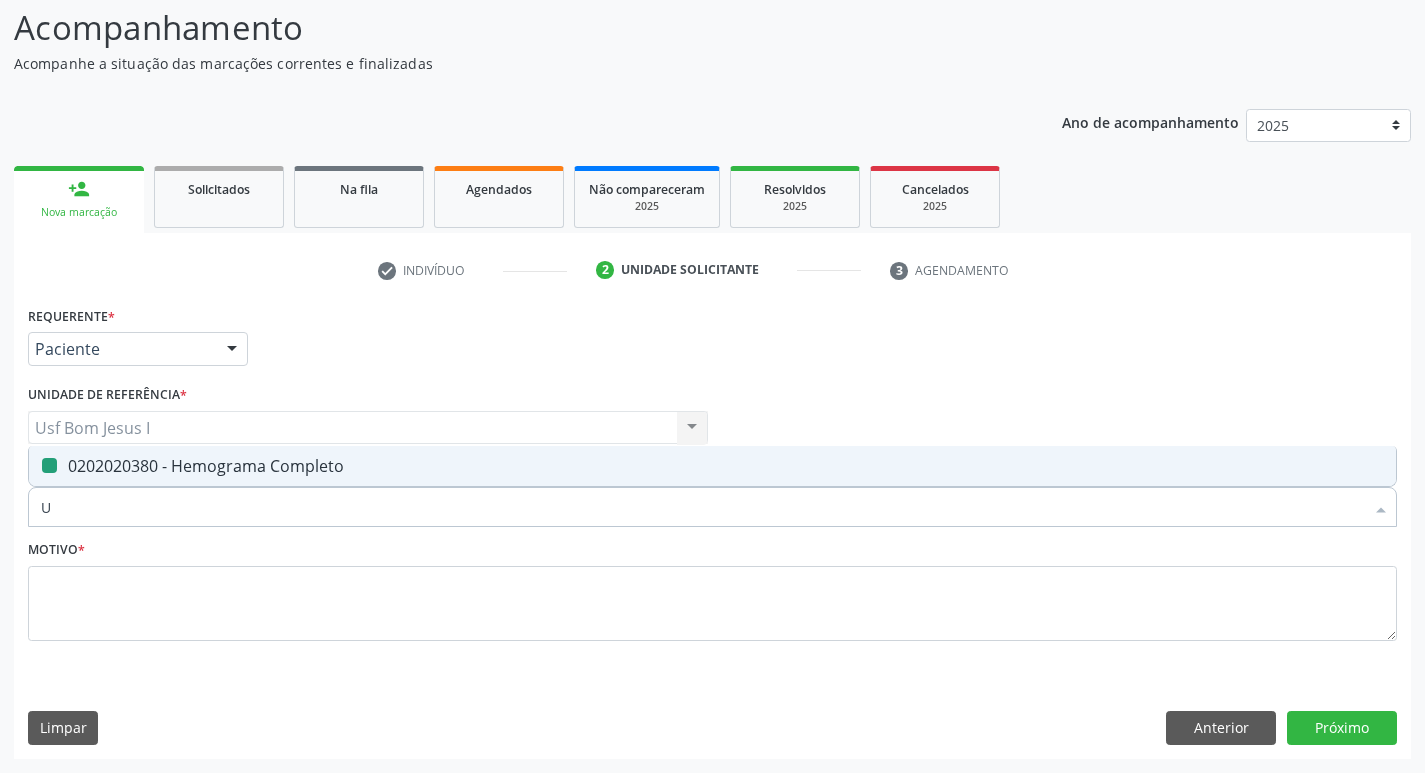 checkbox on "false" 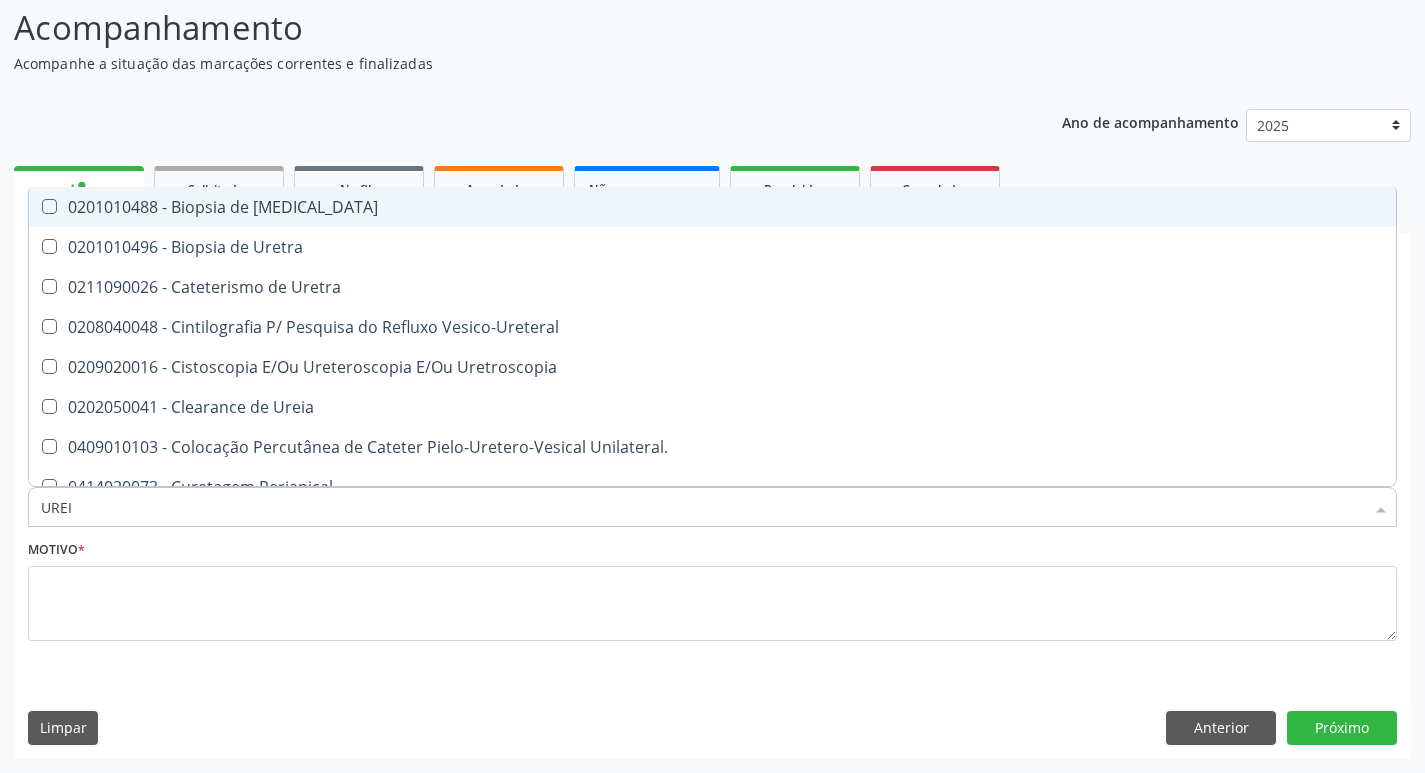 type on "UREIA" 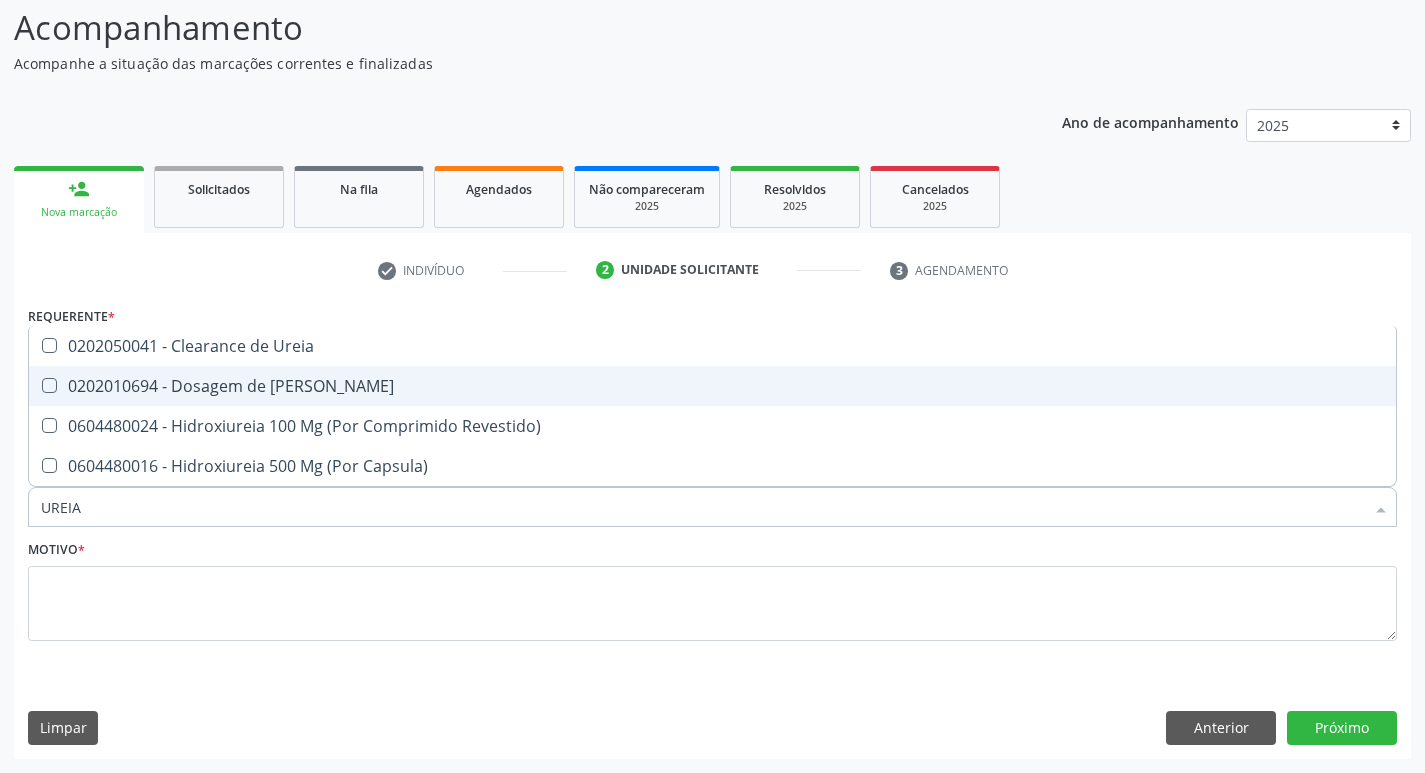 click on "0202010694 - Dosagem de [PERSON_NAME]" at bounding box center (712, 386) 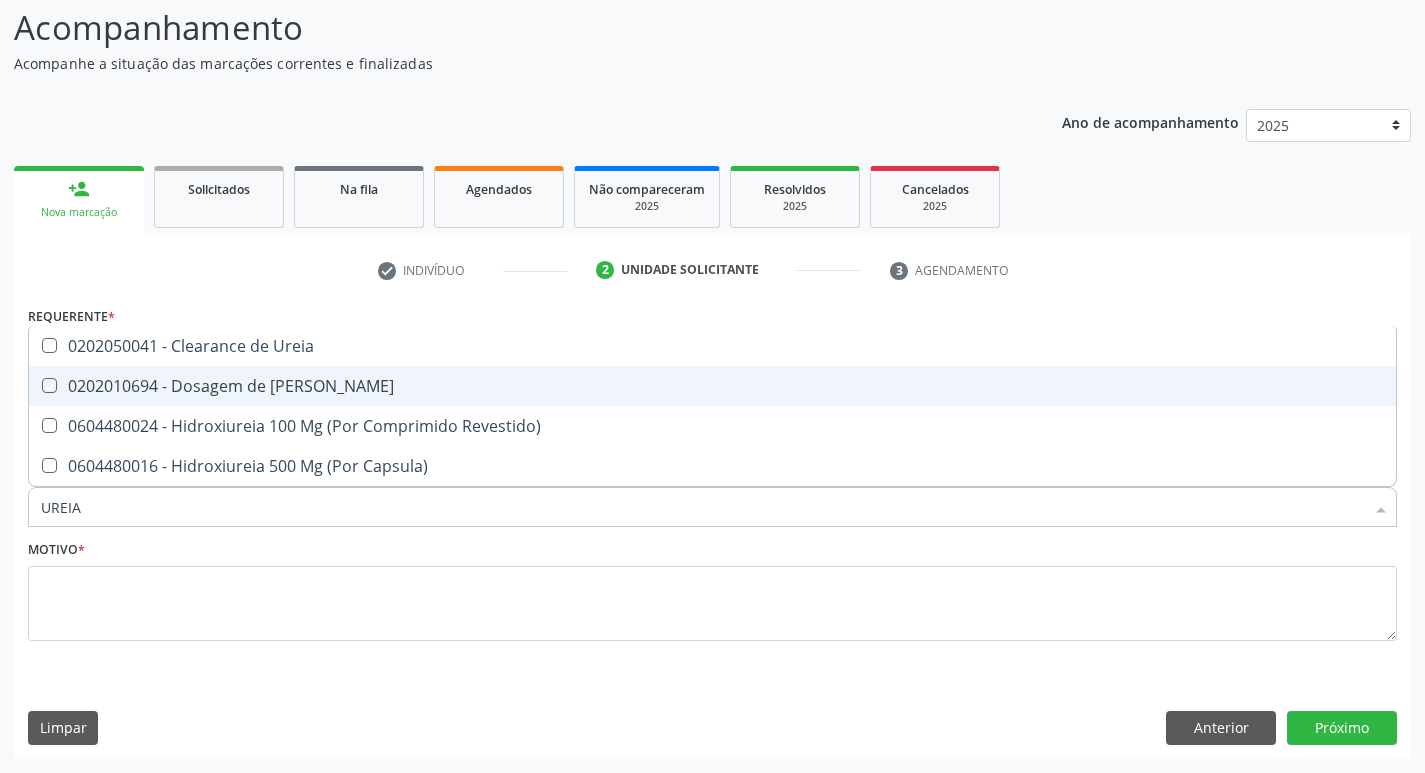 checkbox on "true" 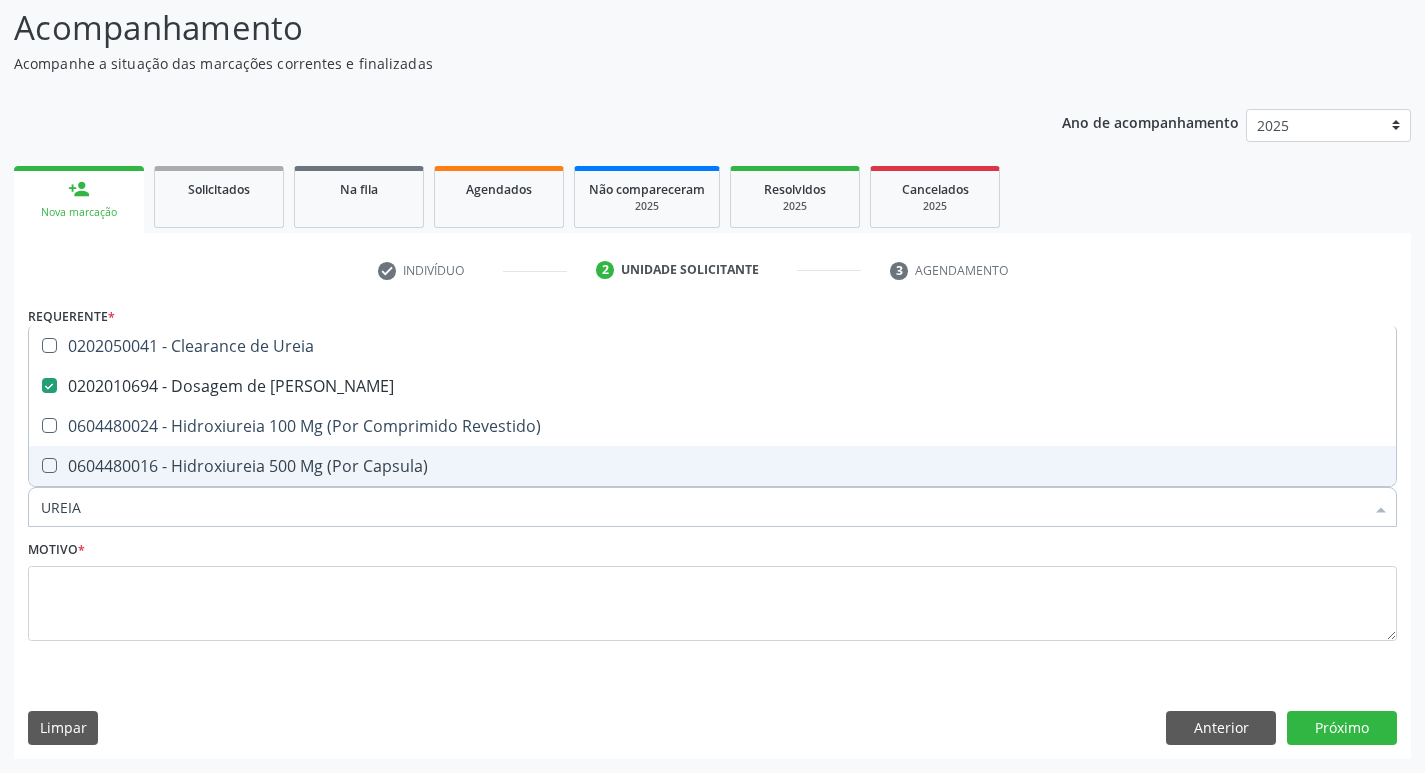 drag, startPoint x: 107, startPoint y: 515, endPoint x: 0, endPoint y: 537, distance: 109.23827 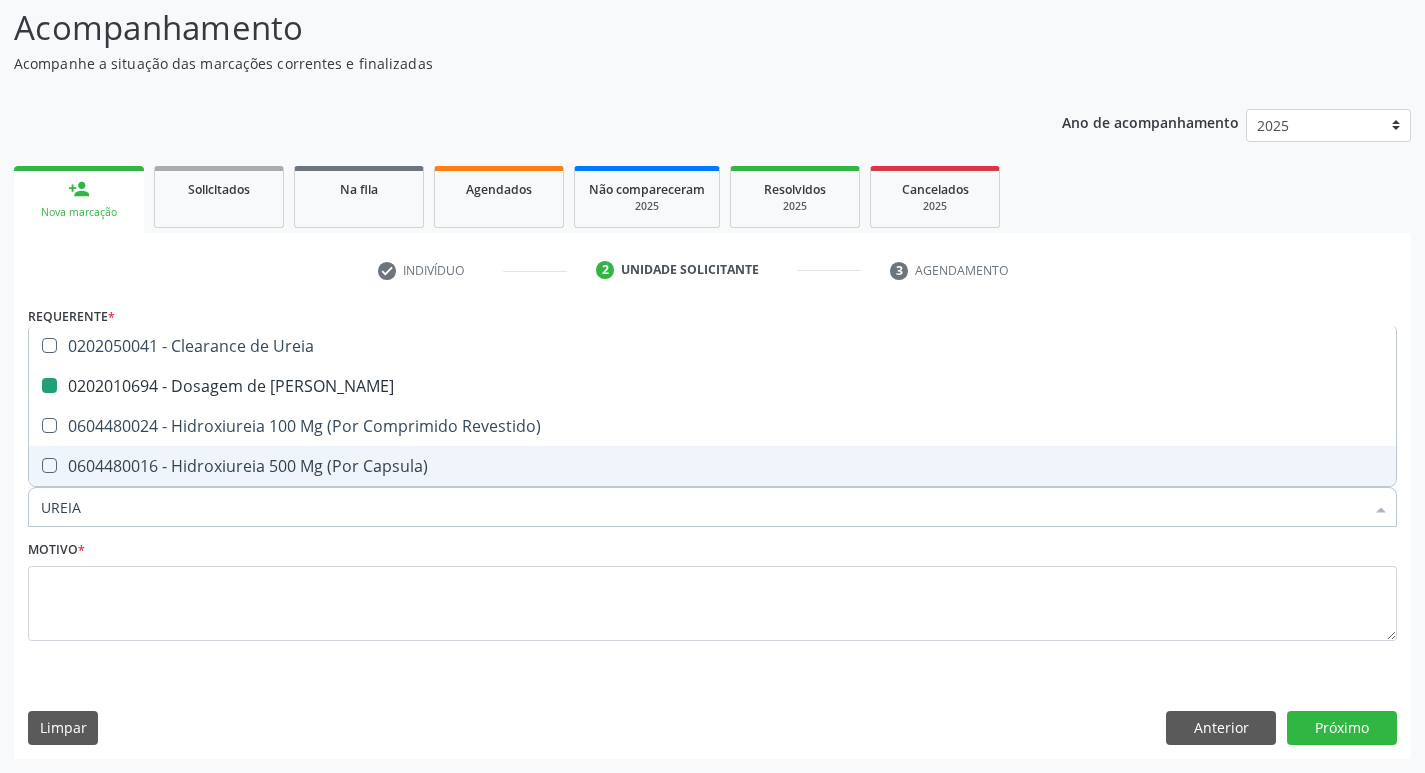 type on "C" 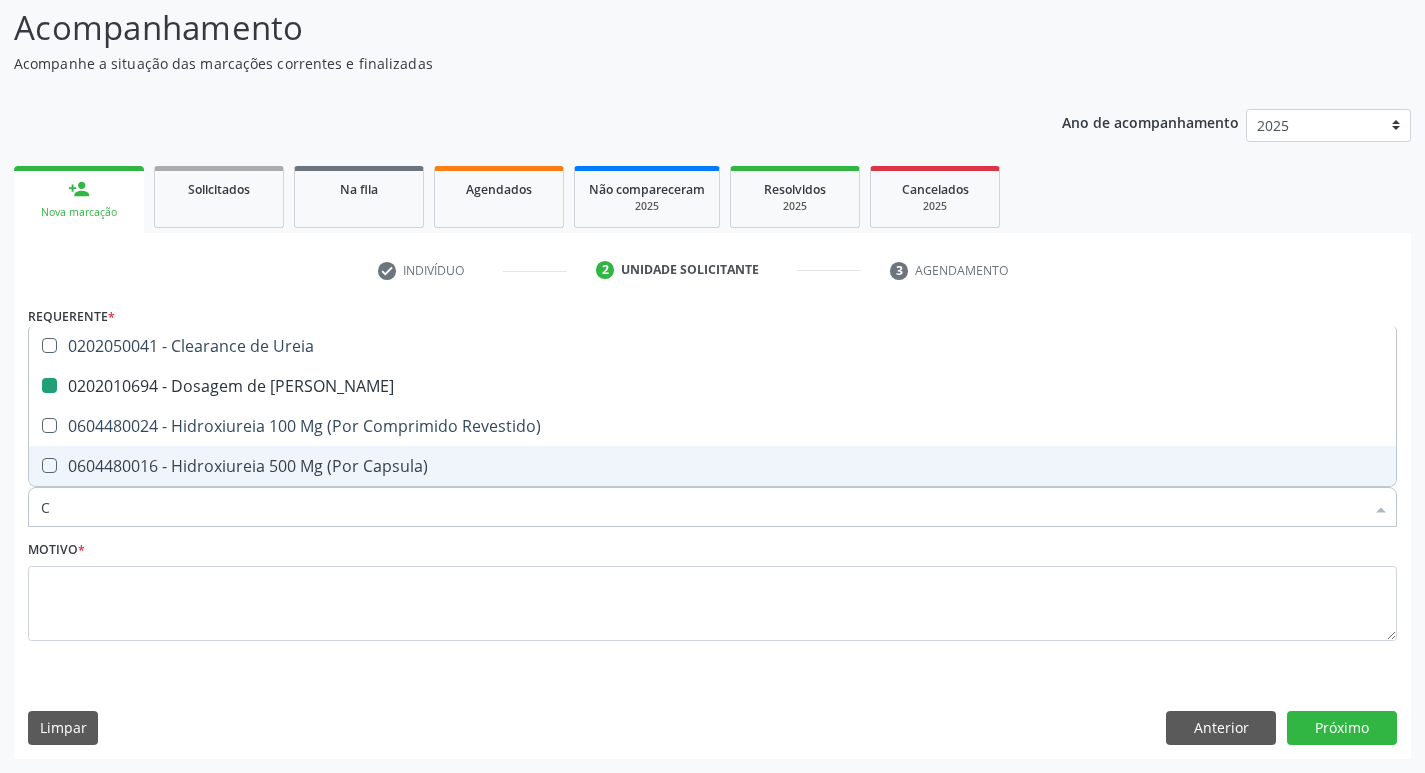 checkbox on "false" 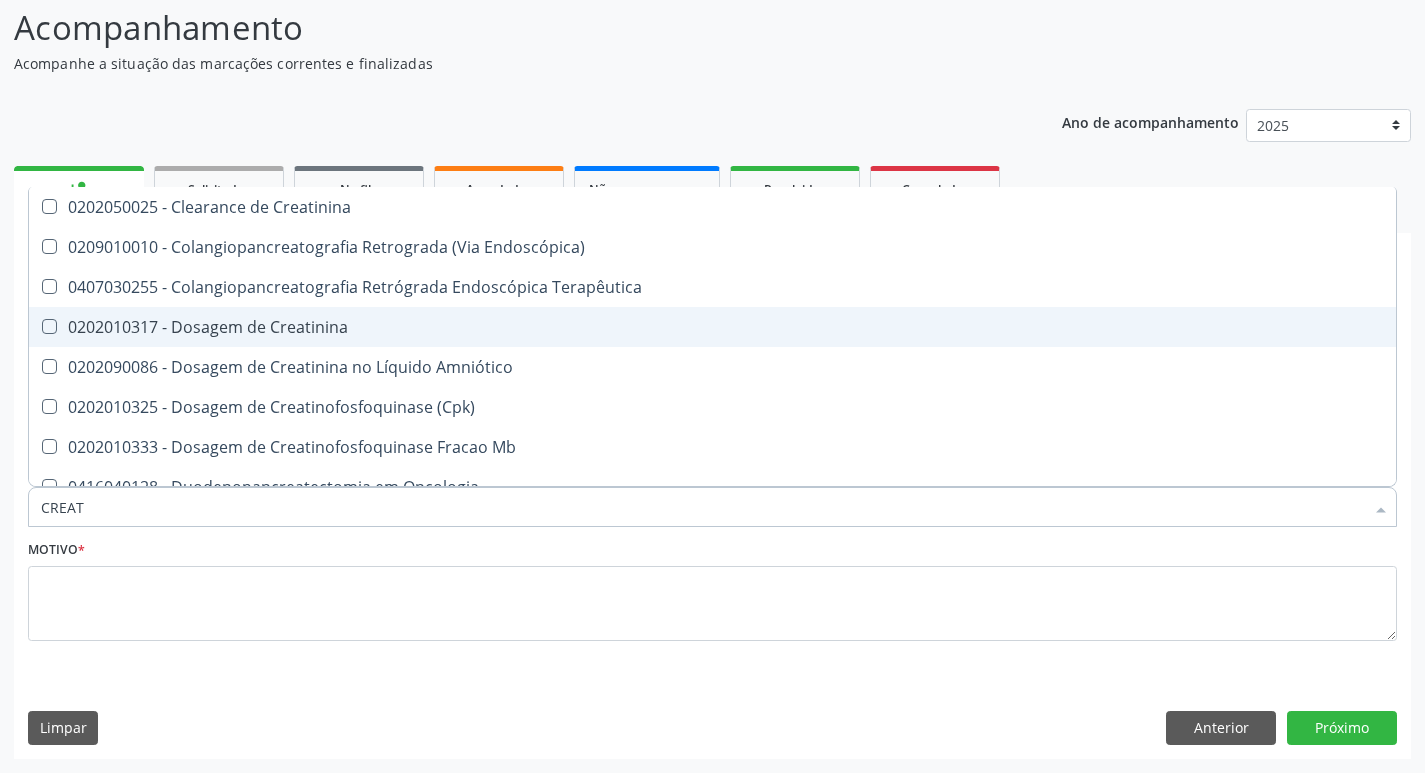 type on "CREATI" 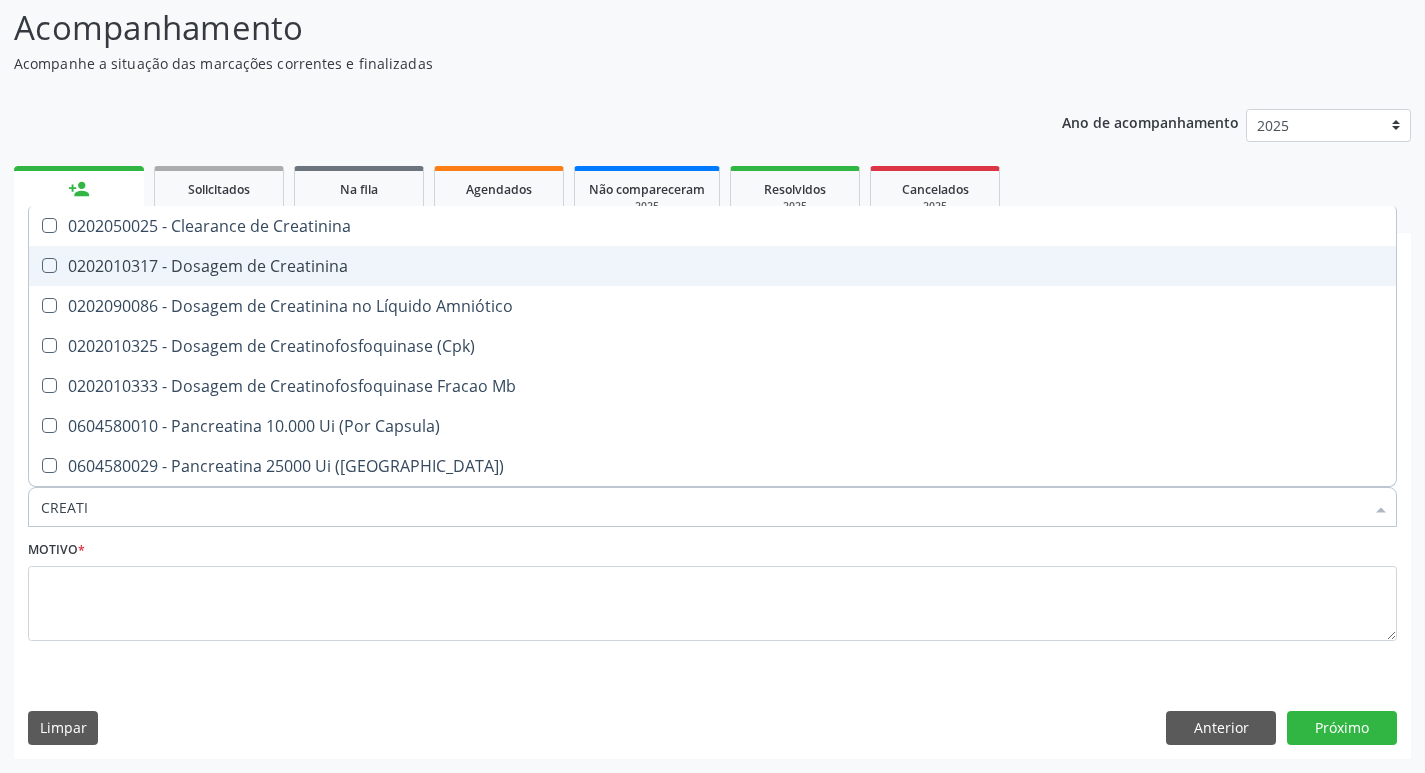 click on "0202010317 - Dosagem de Creatinina" at bounding box center (712, 266) 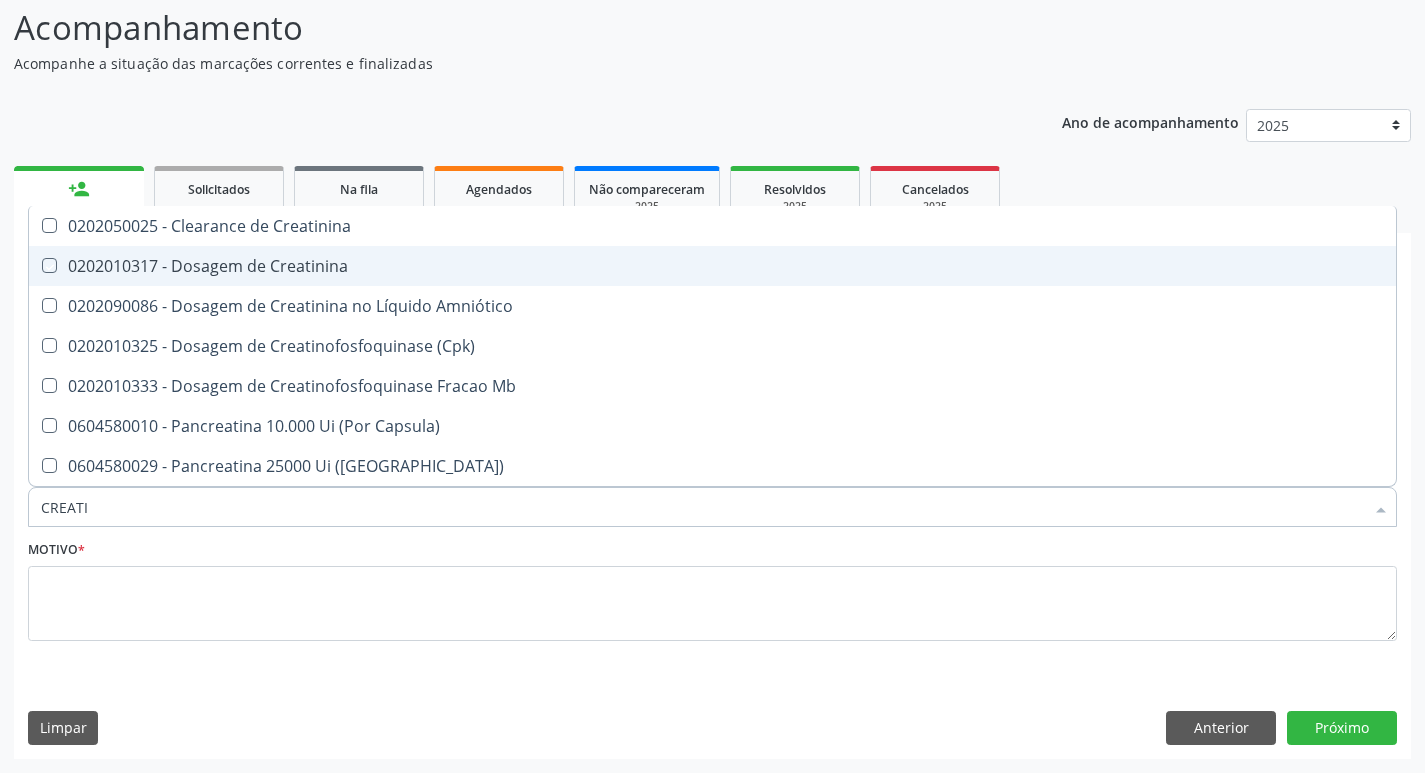 checkbox on "true" 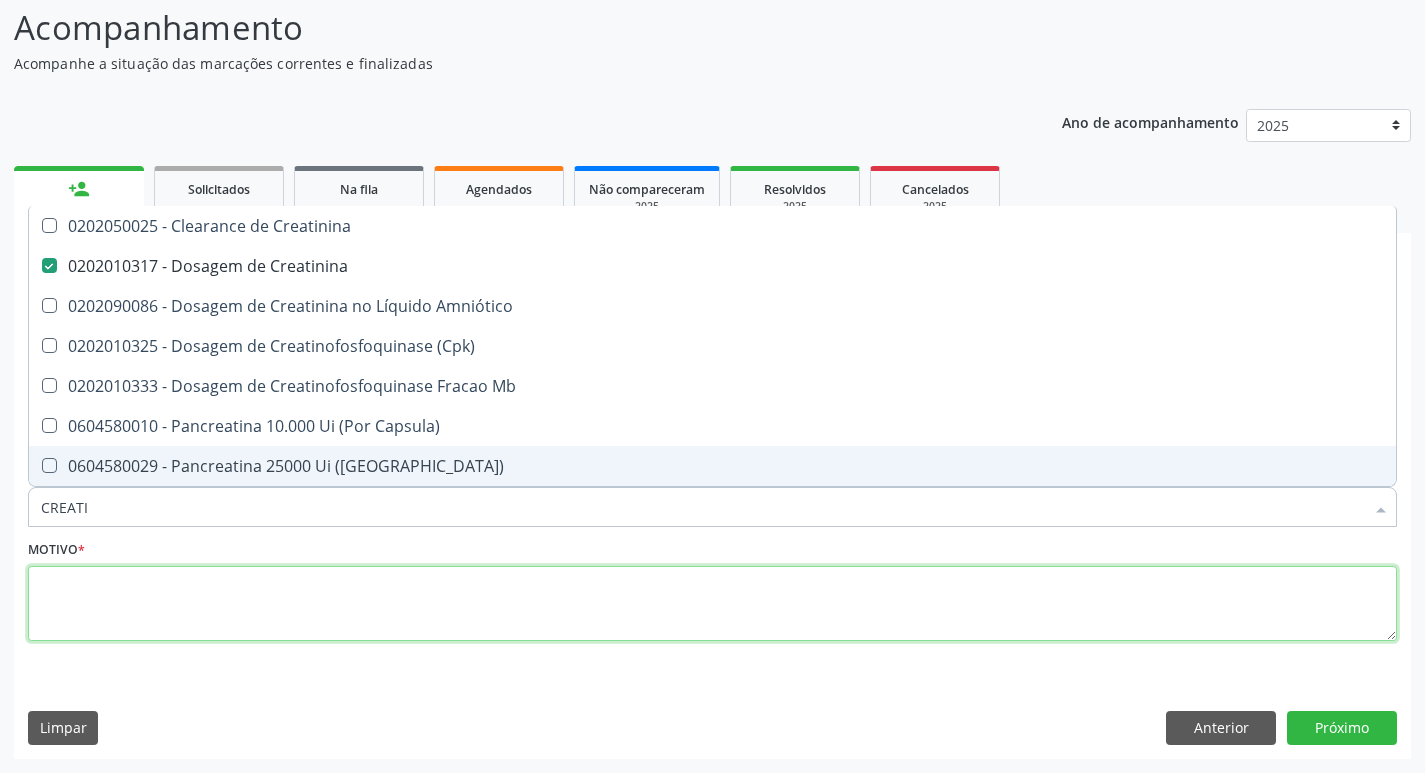 click at bounding box center [712, 604] 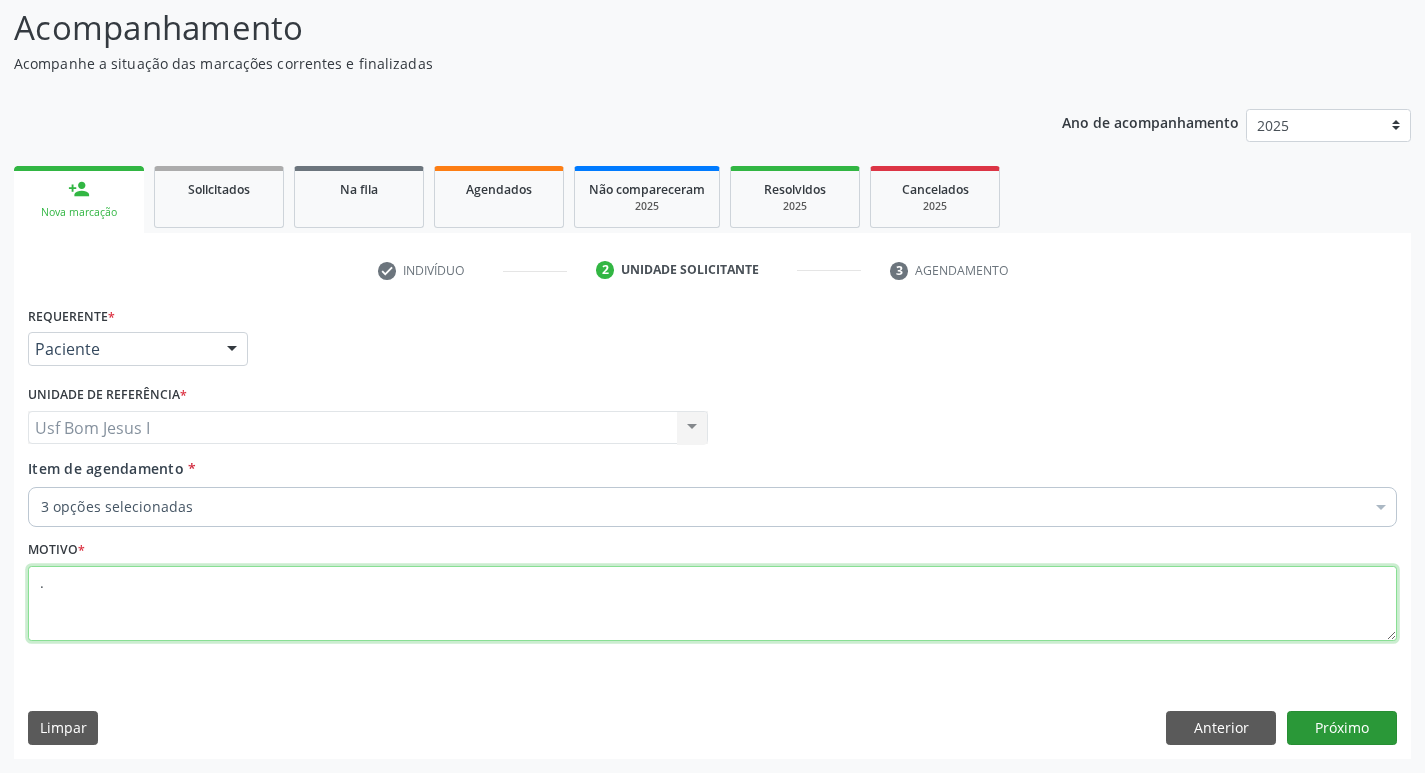 type on "." 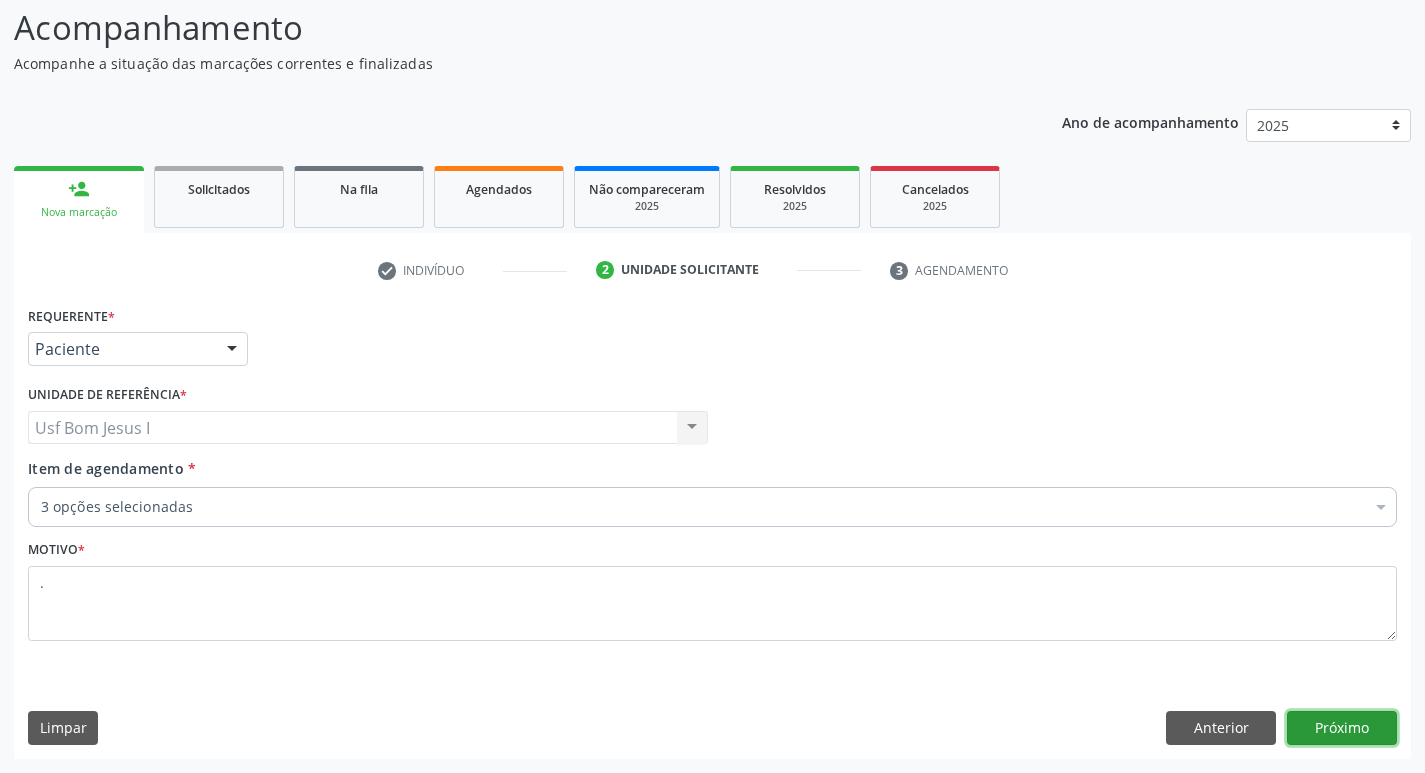 click on "Próximo" at bounding box center (1342, 728) 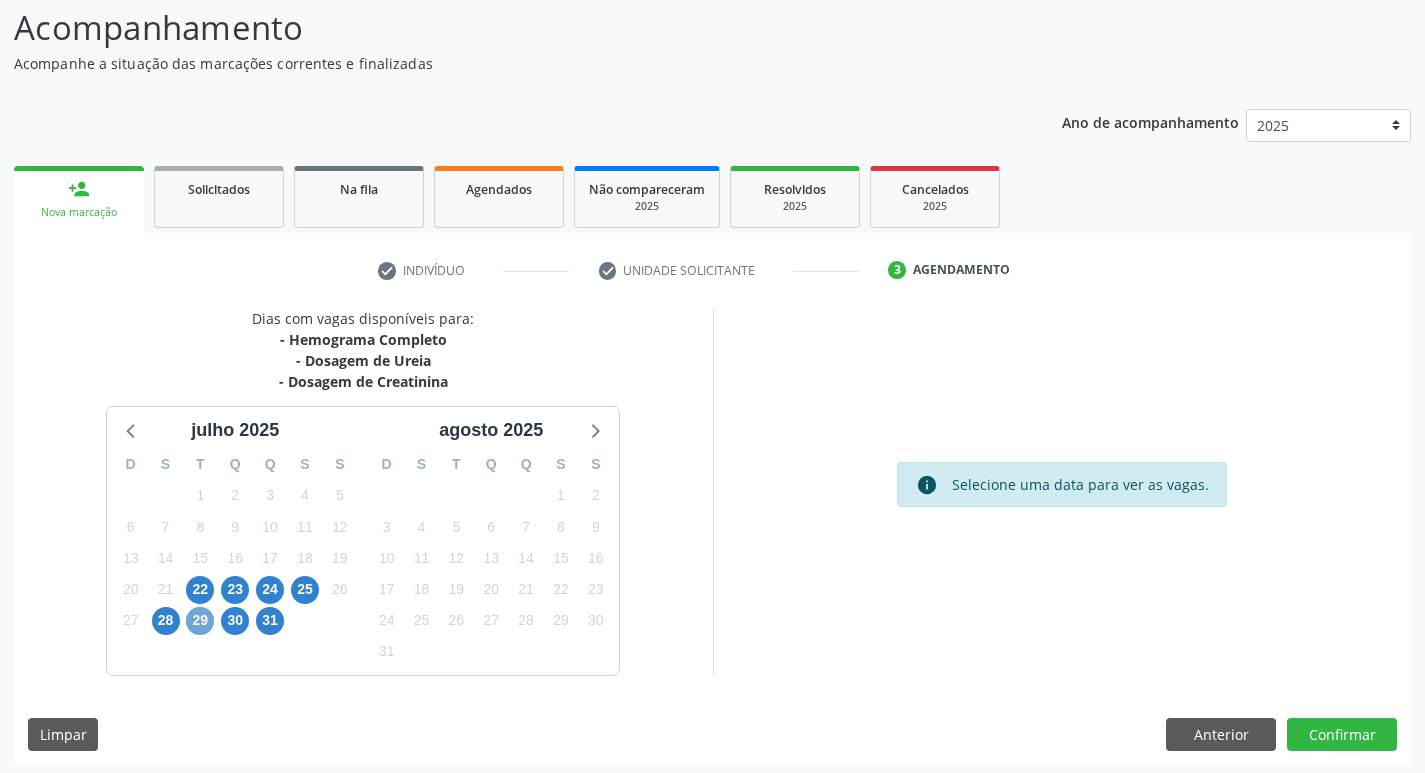 click on "29" at bounding box center [200, 621] 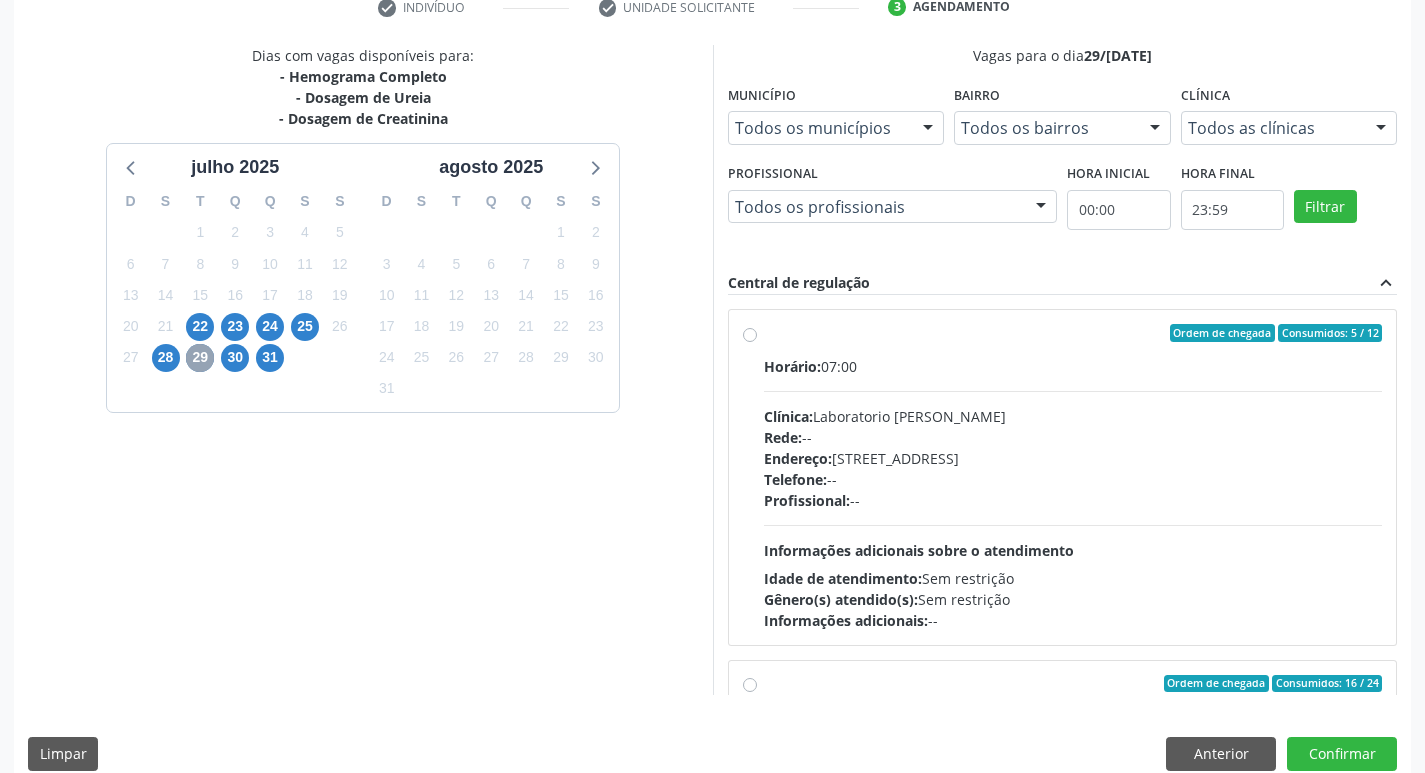 scroll, scrollTop: 400, scrollLeft: 0, axis: vertical 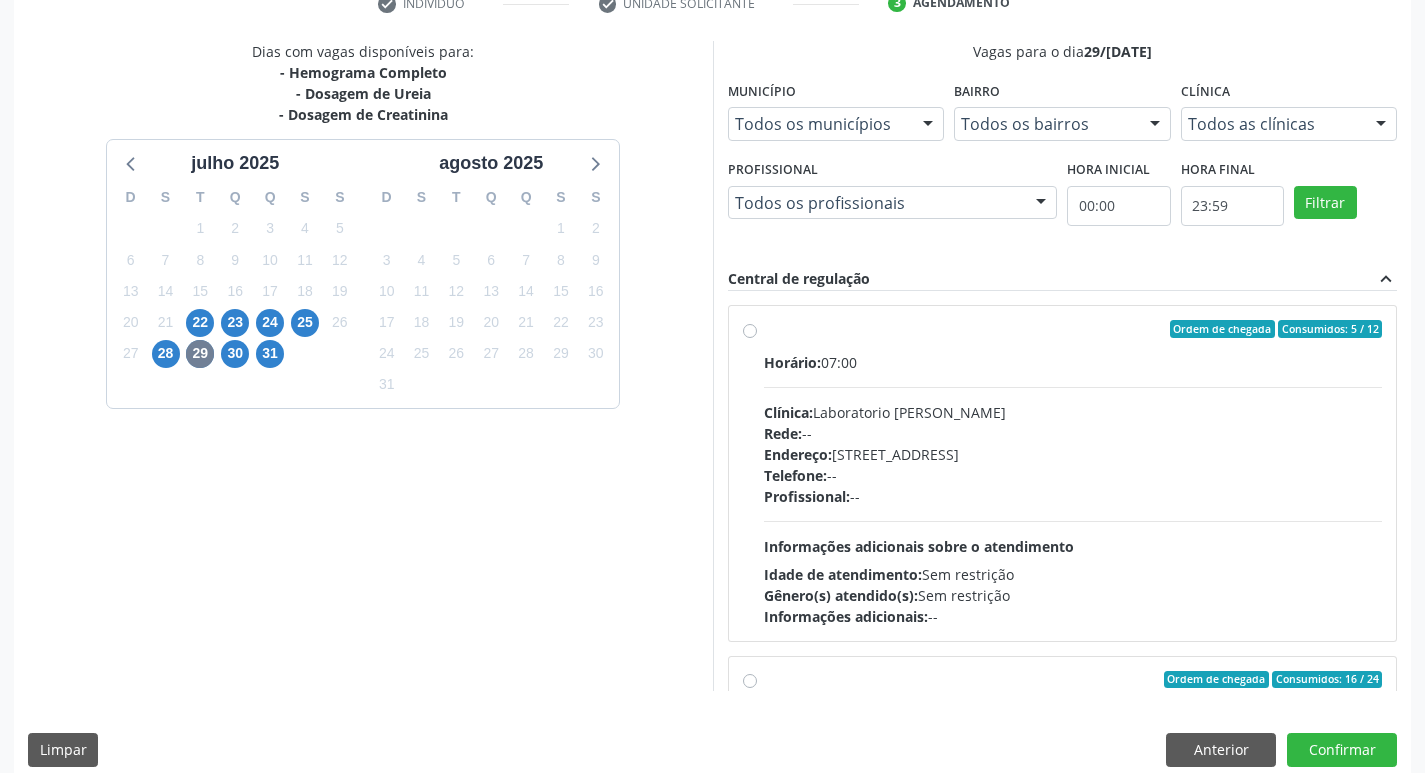 click on "Endereço:   Casa, nº 409, N Senhora da Penha, Serra Talhada - PE" at bounding box center (1073, 454) 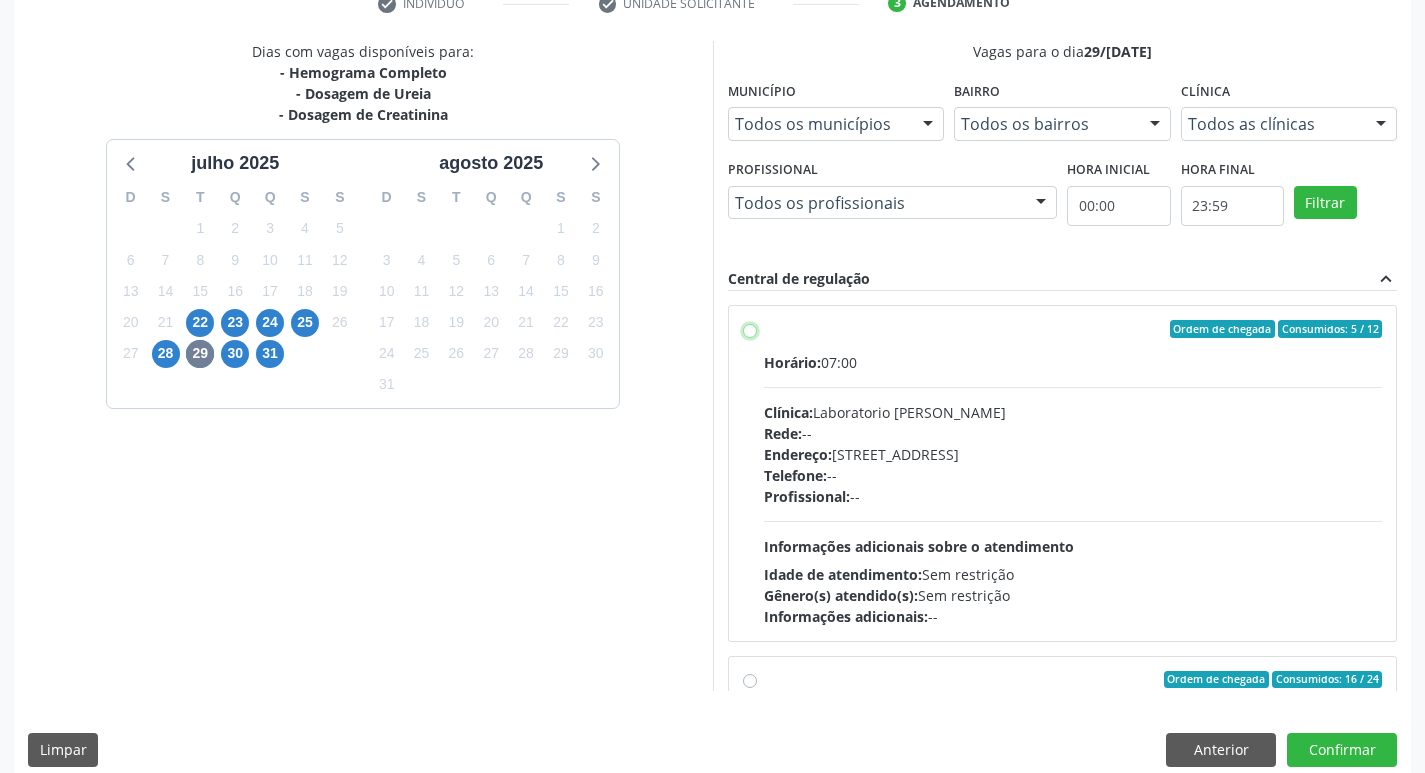 radio on "true" 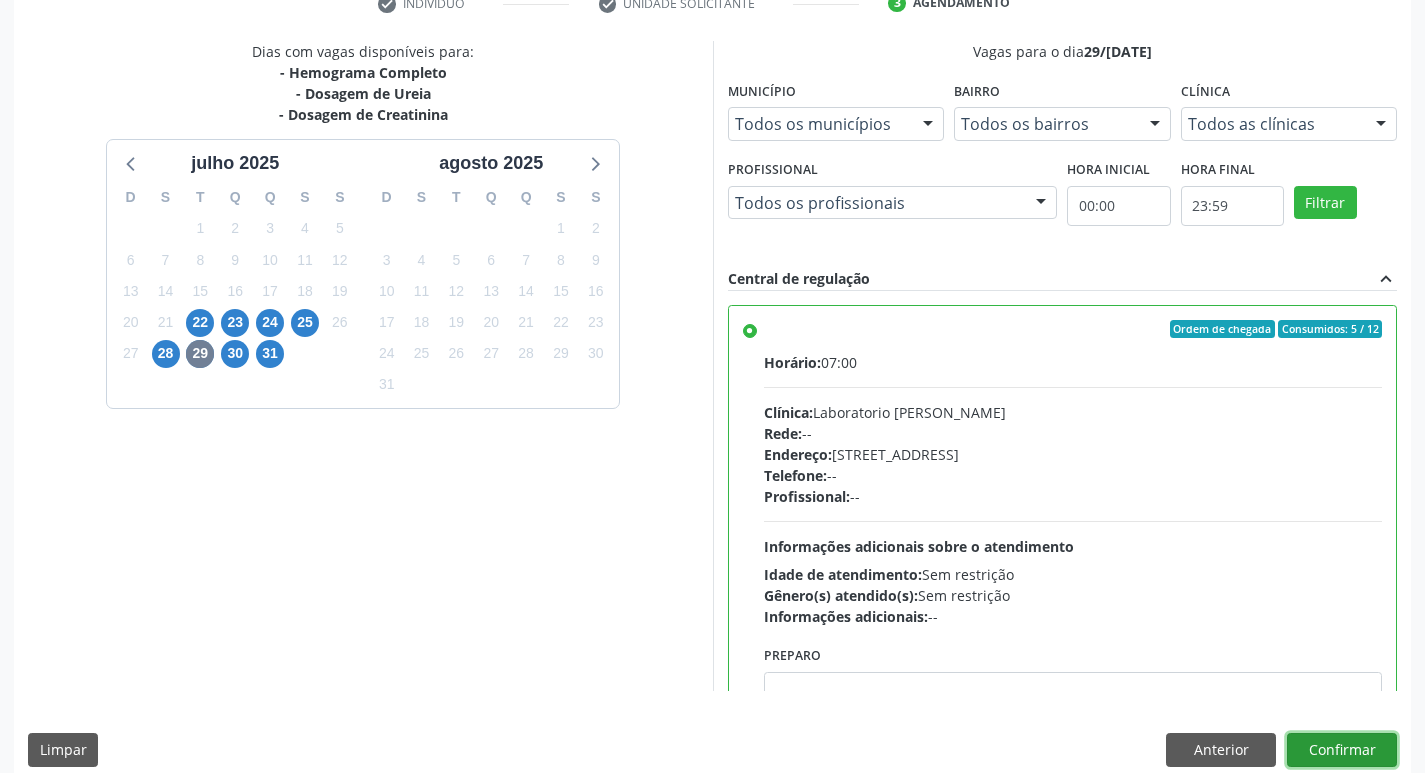 click on "Confirmar" at bounding box center (1342, 750) 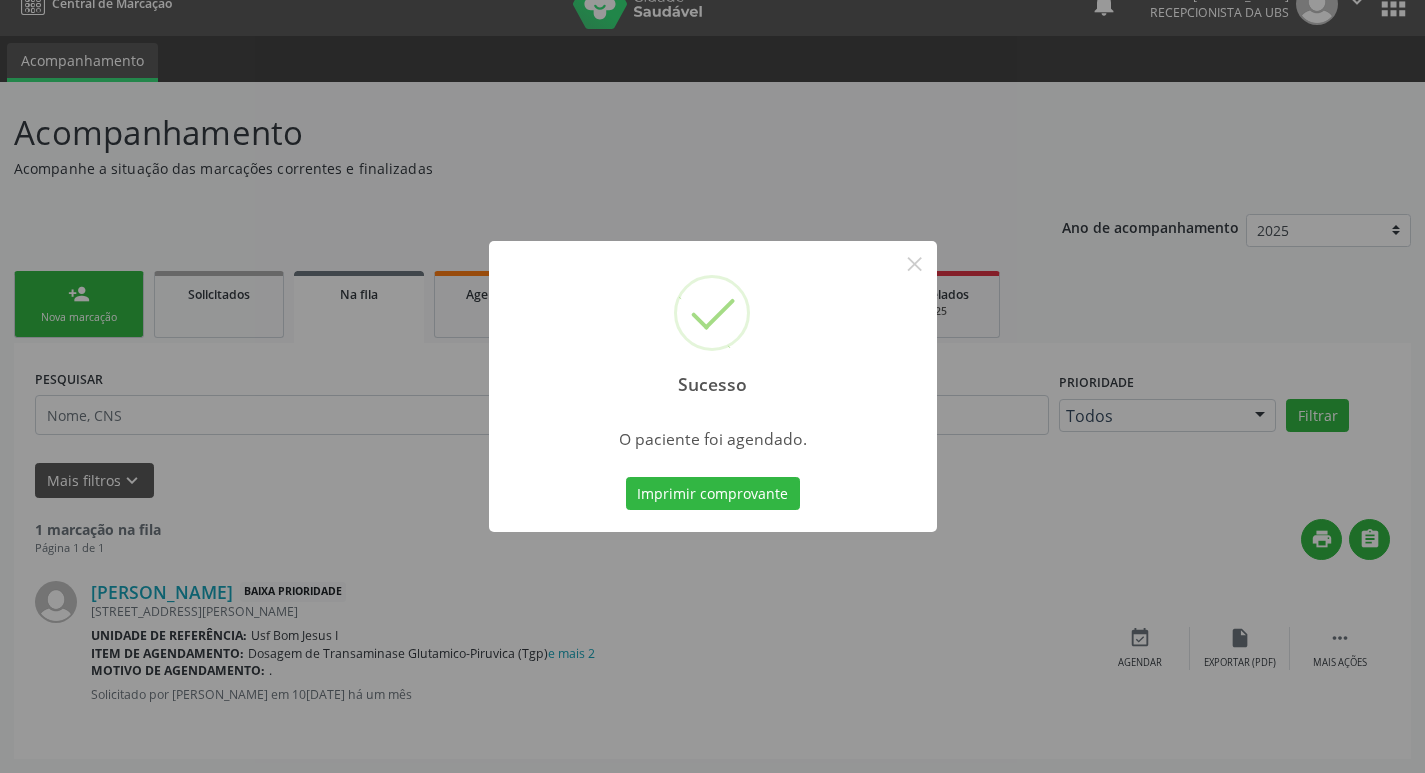 scroll, scrollTop: 0, scrollLeft: 0, axis: both 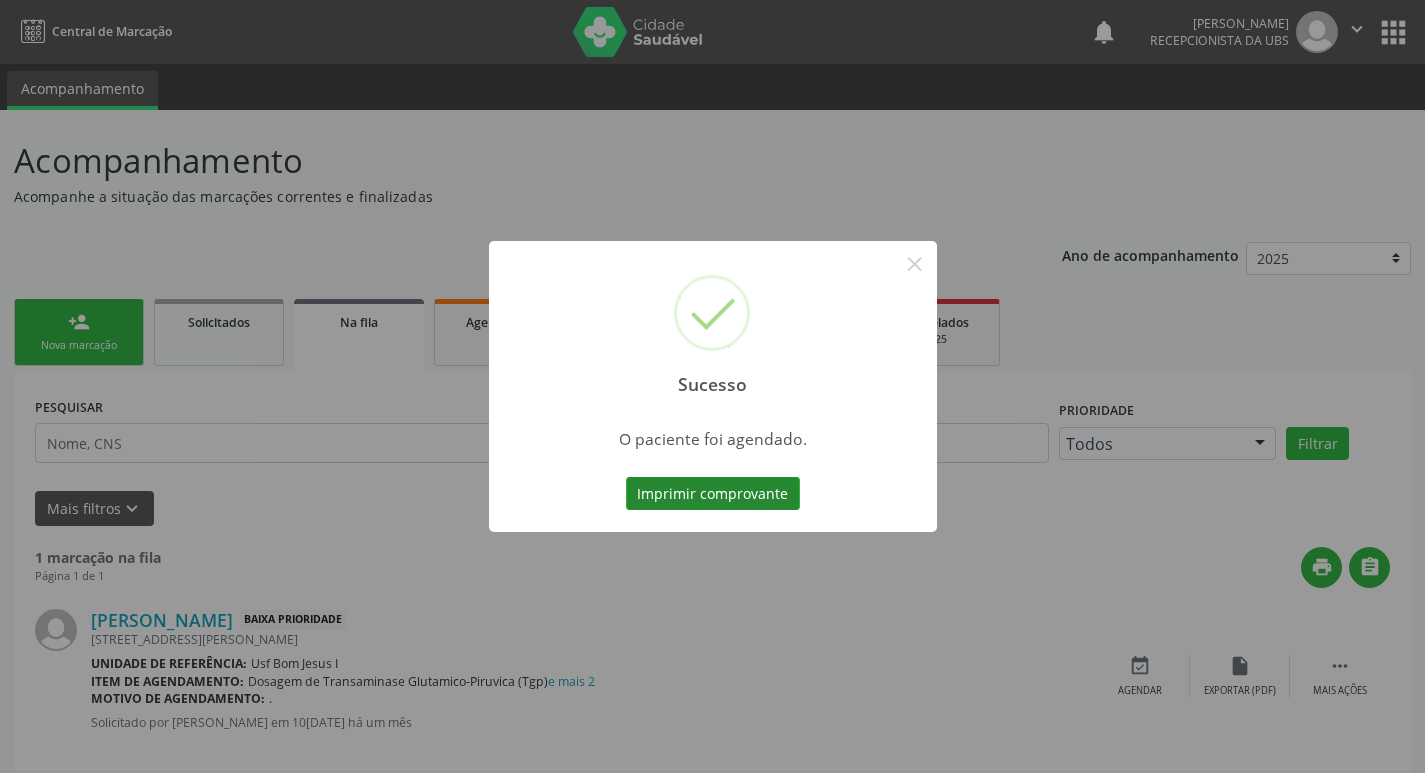 click on "Imprimir comprovante" at bounding box center (713, 494) 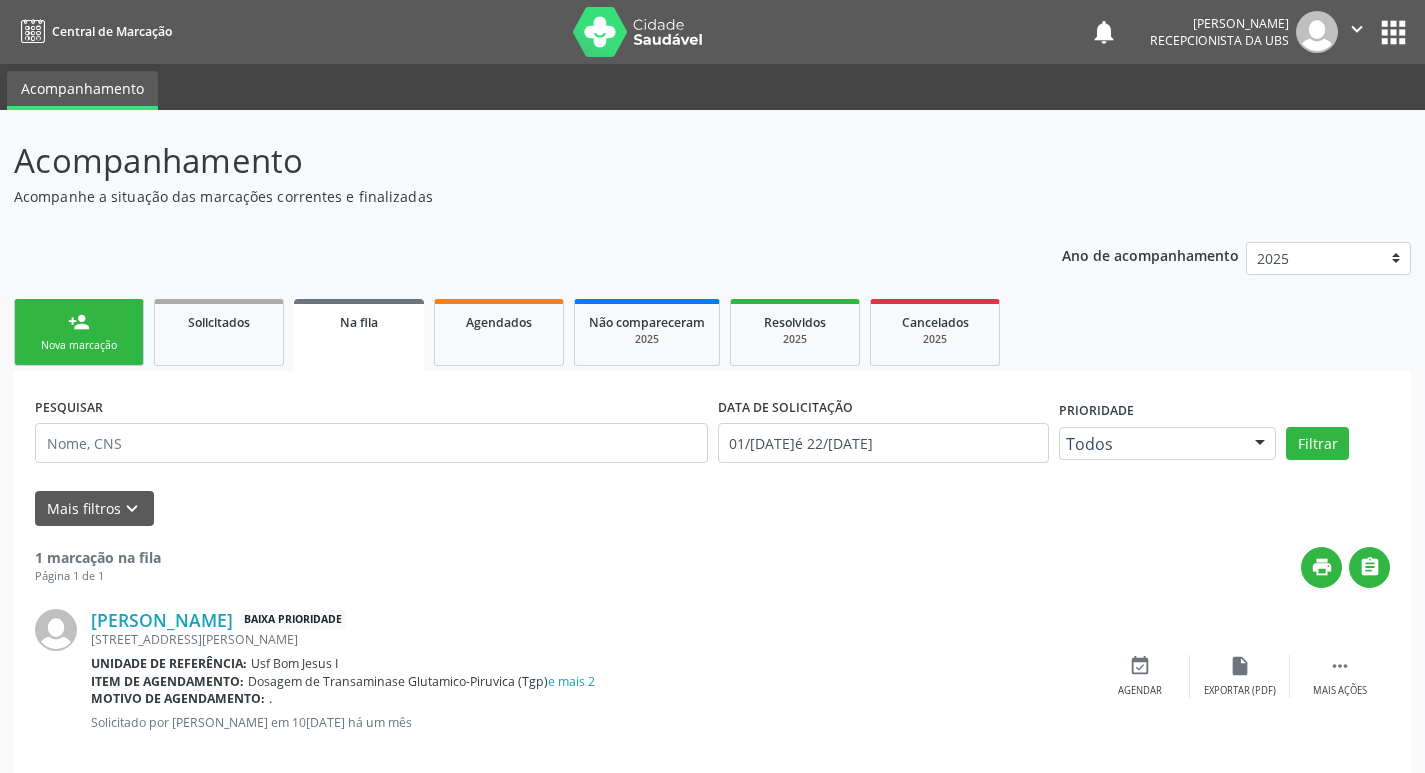 click on "person_add
Nova marcação" at bounding box center [79, 332] 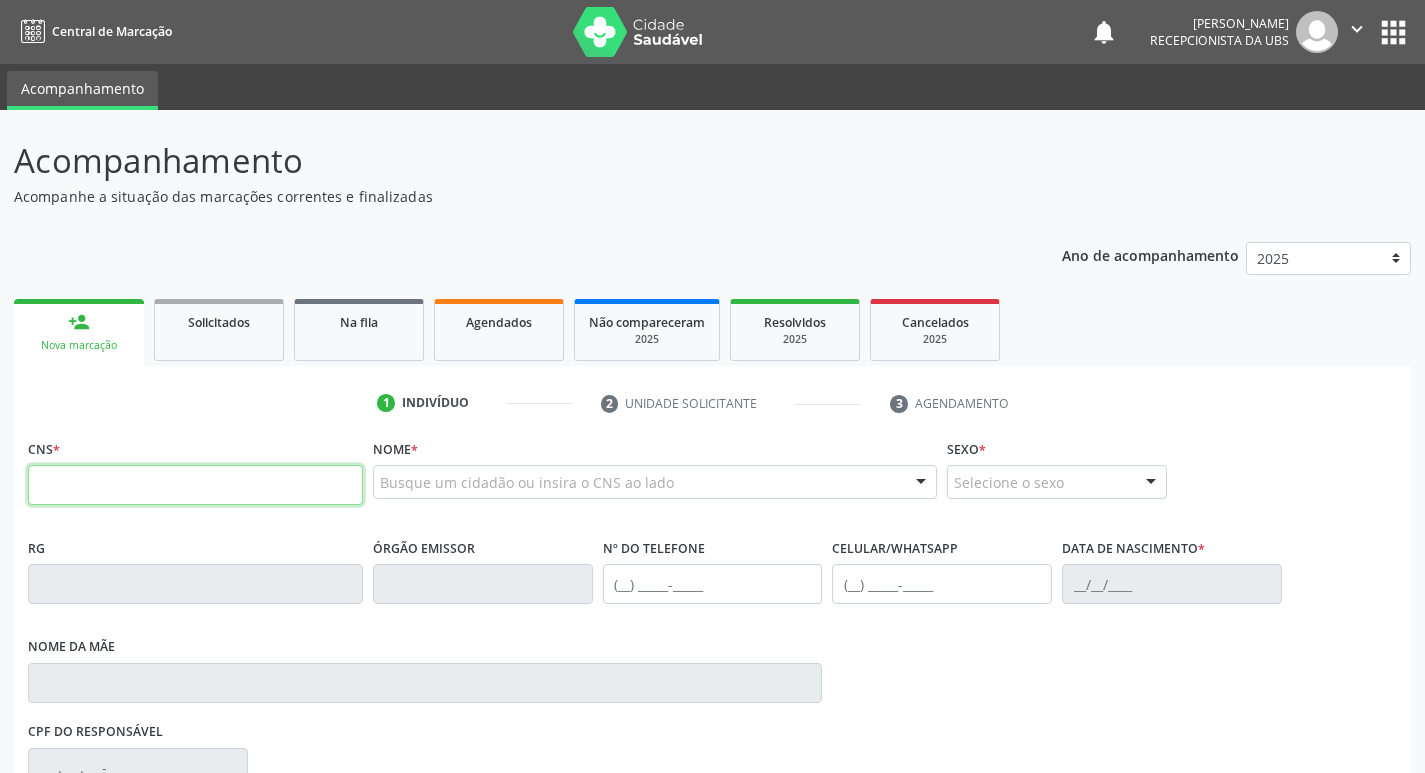 click at bounding box center [195, 485] 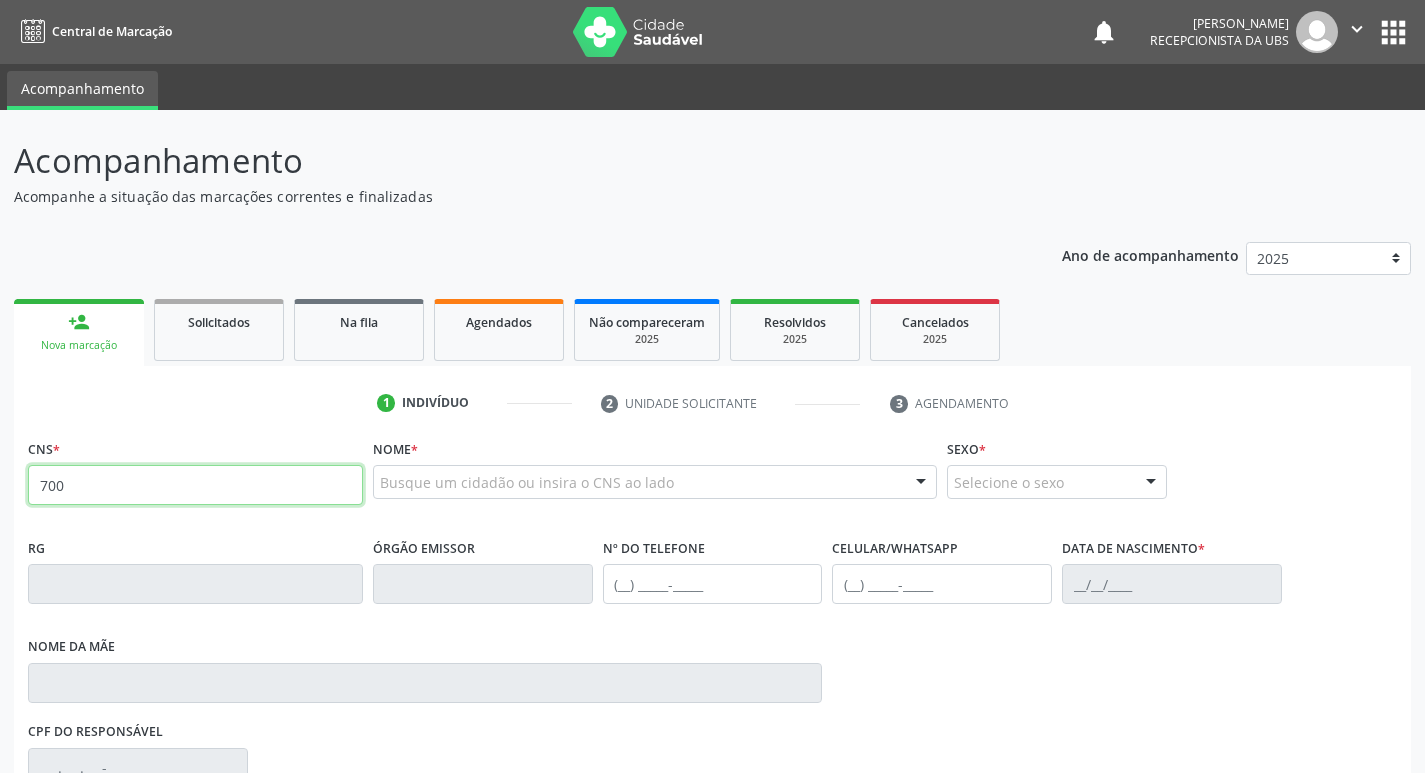 click on "700" at bounding box center (195, 485) 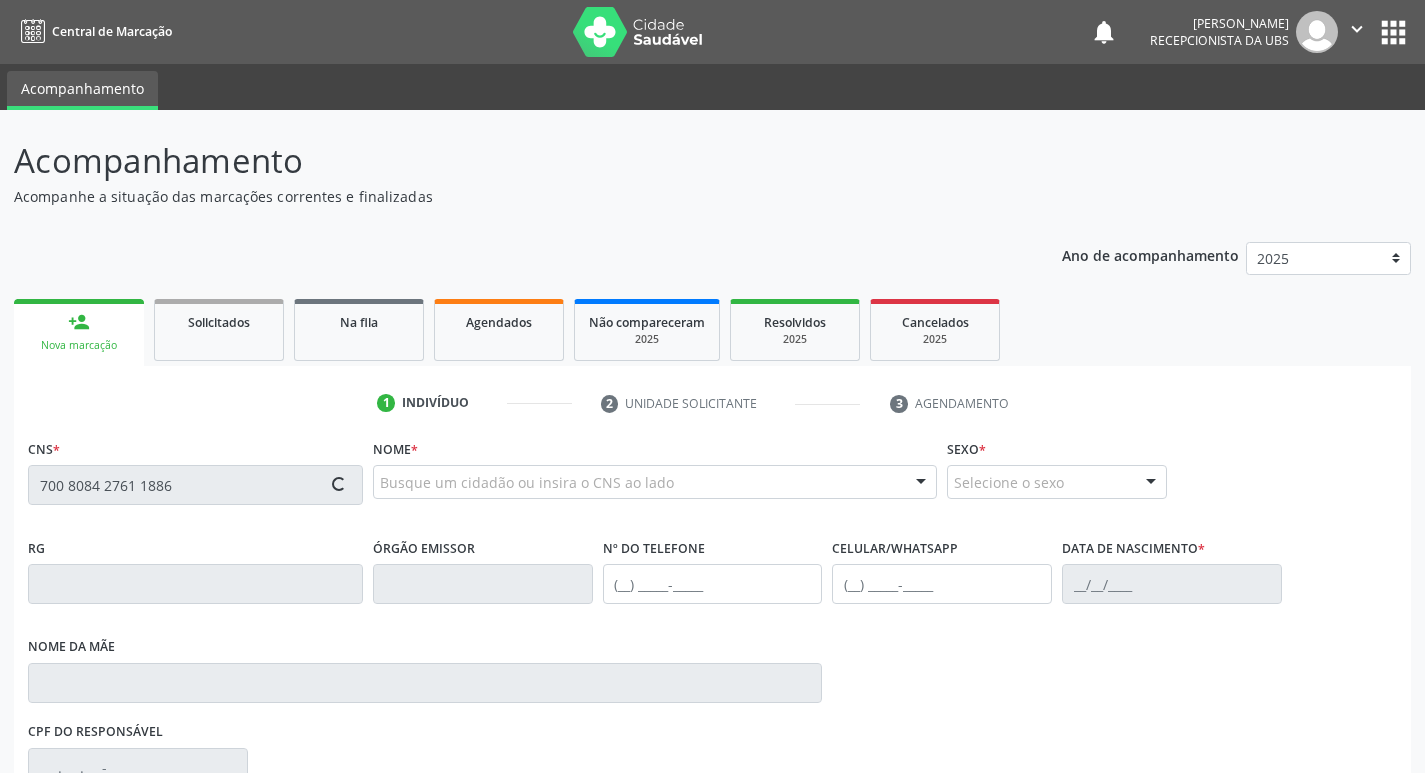 type on "700 8084 2761 1886" 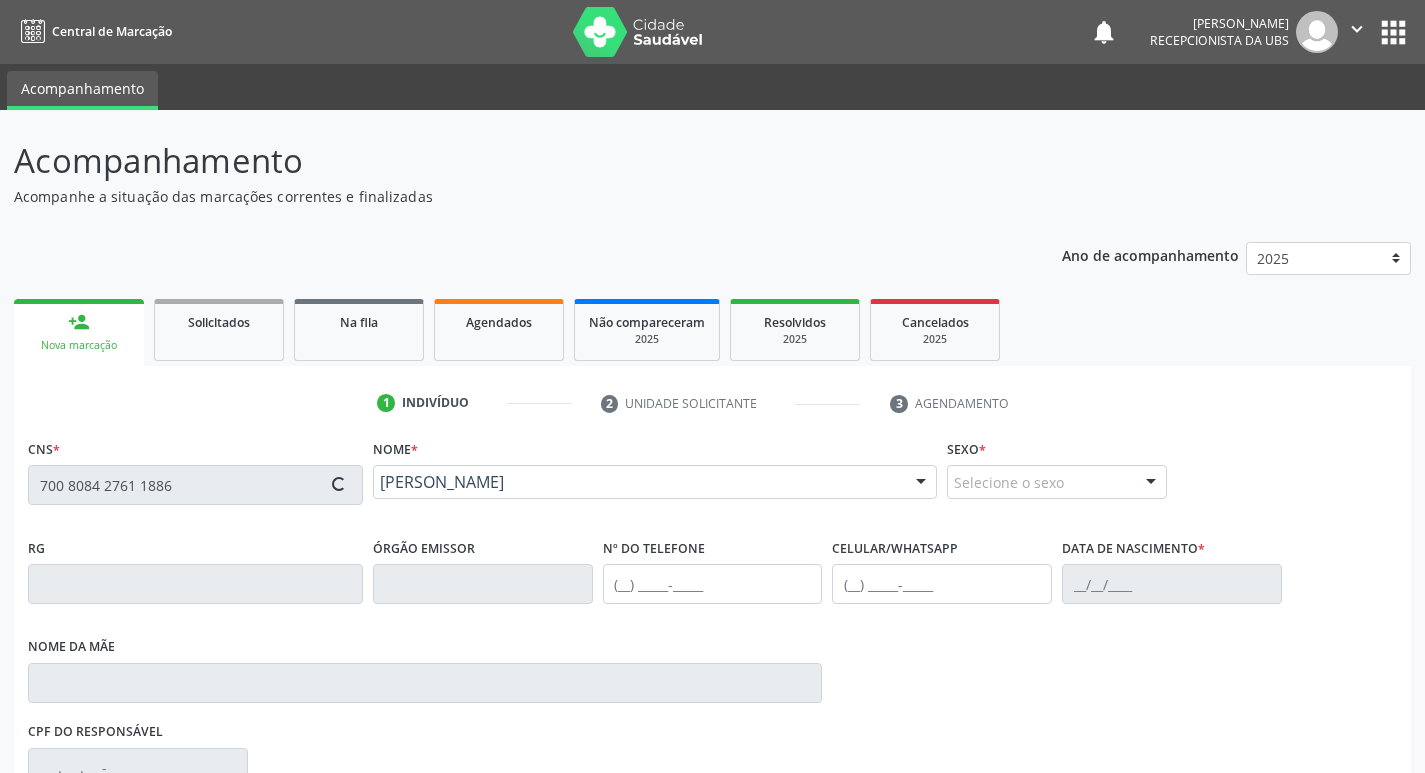 type on "[PHONE_NUMBER]" 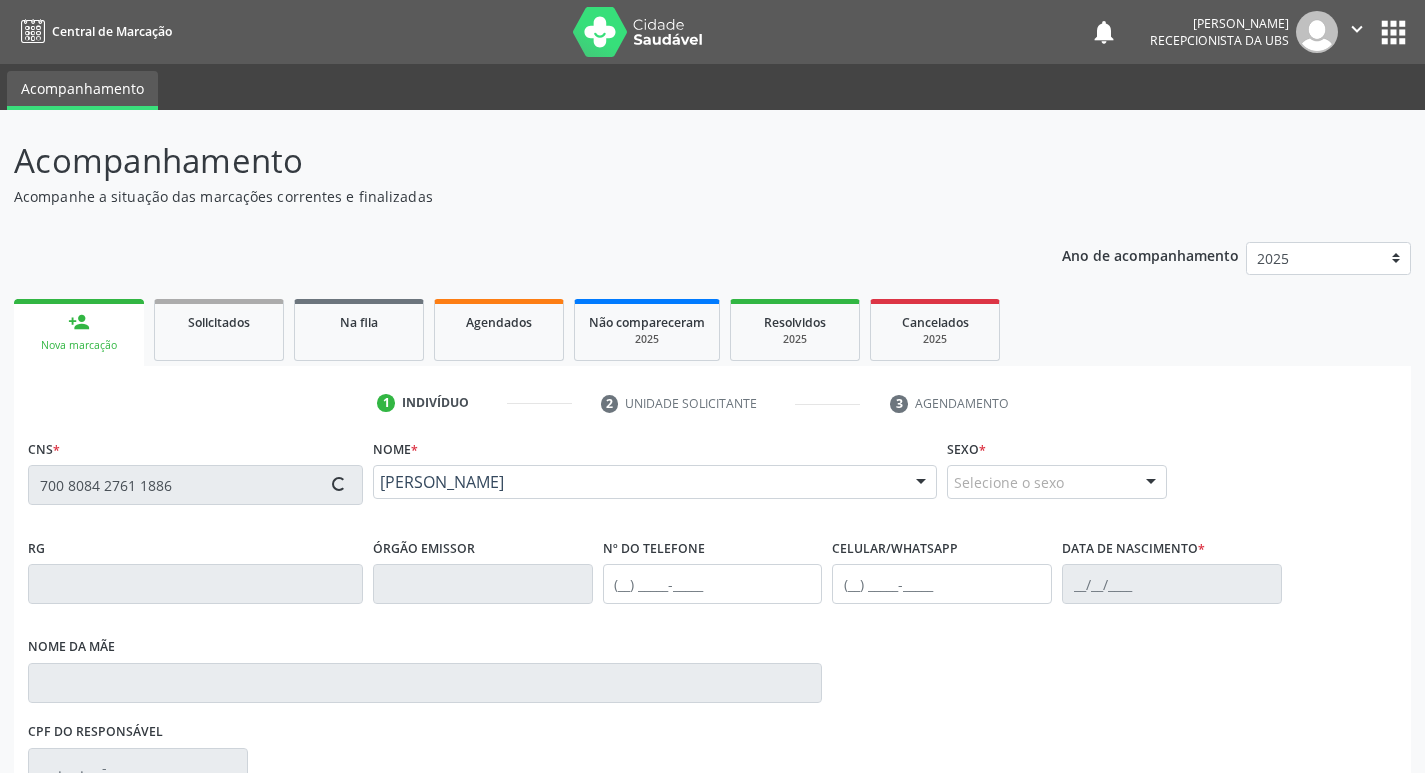 type on "07/04/1967" 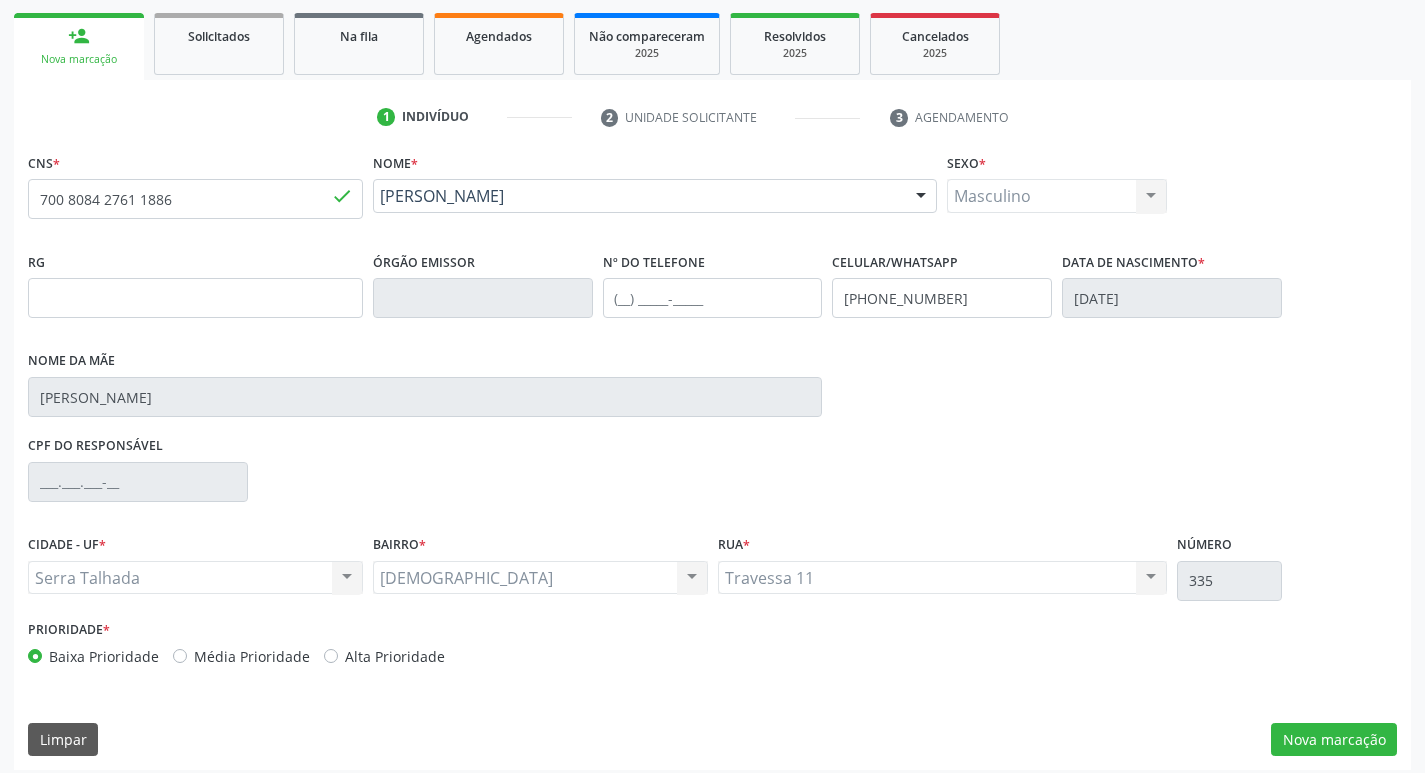 scroll, scrollTop: 297, scrollLeft: 0, axis: vertical 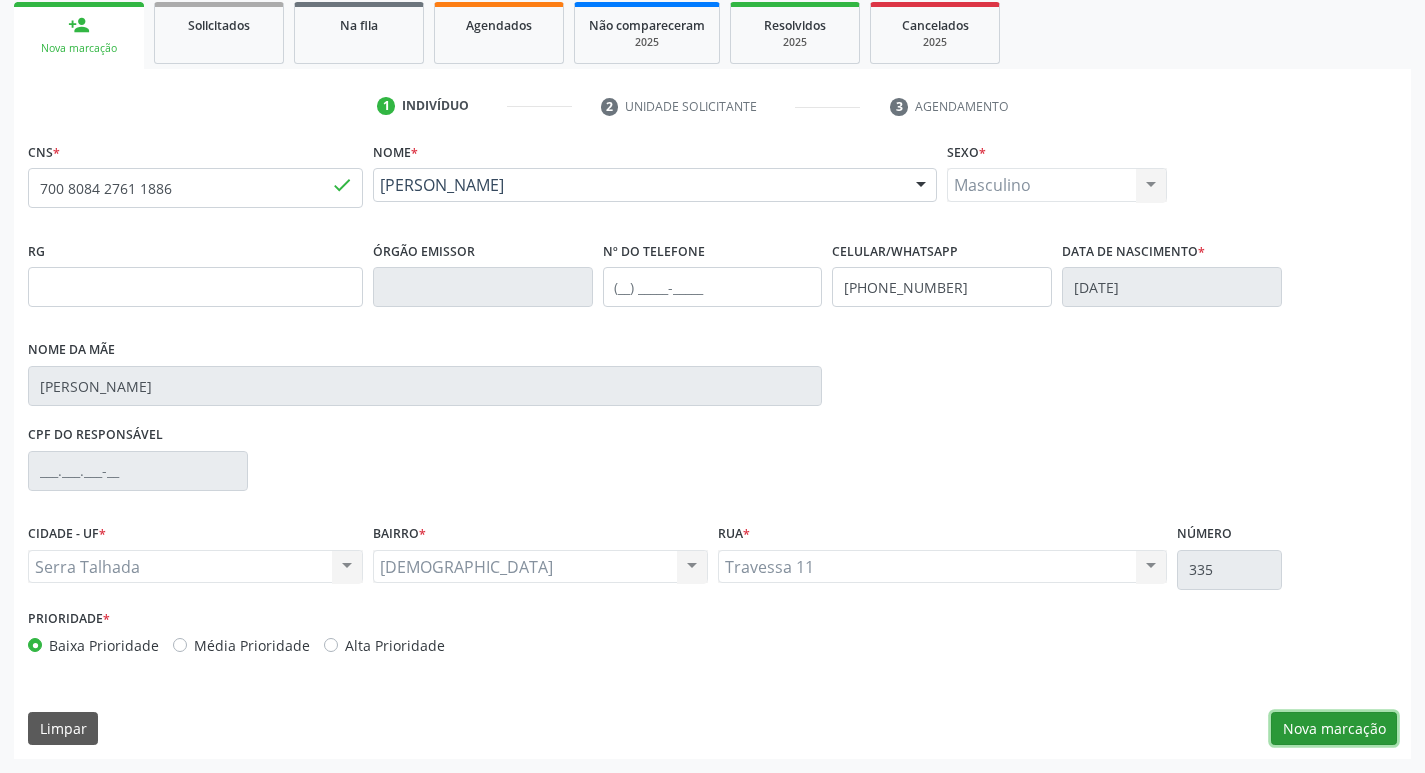 click on "Nova marcação" at bounding box center [1334, 729] 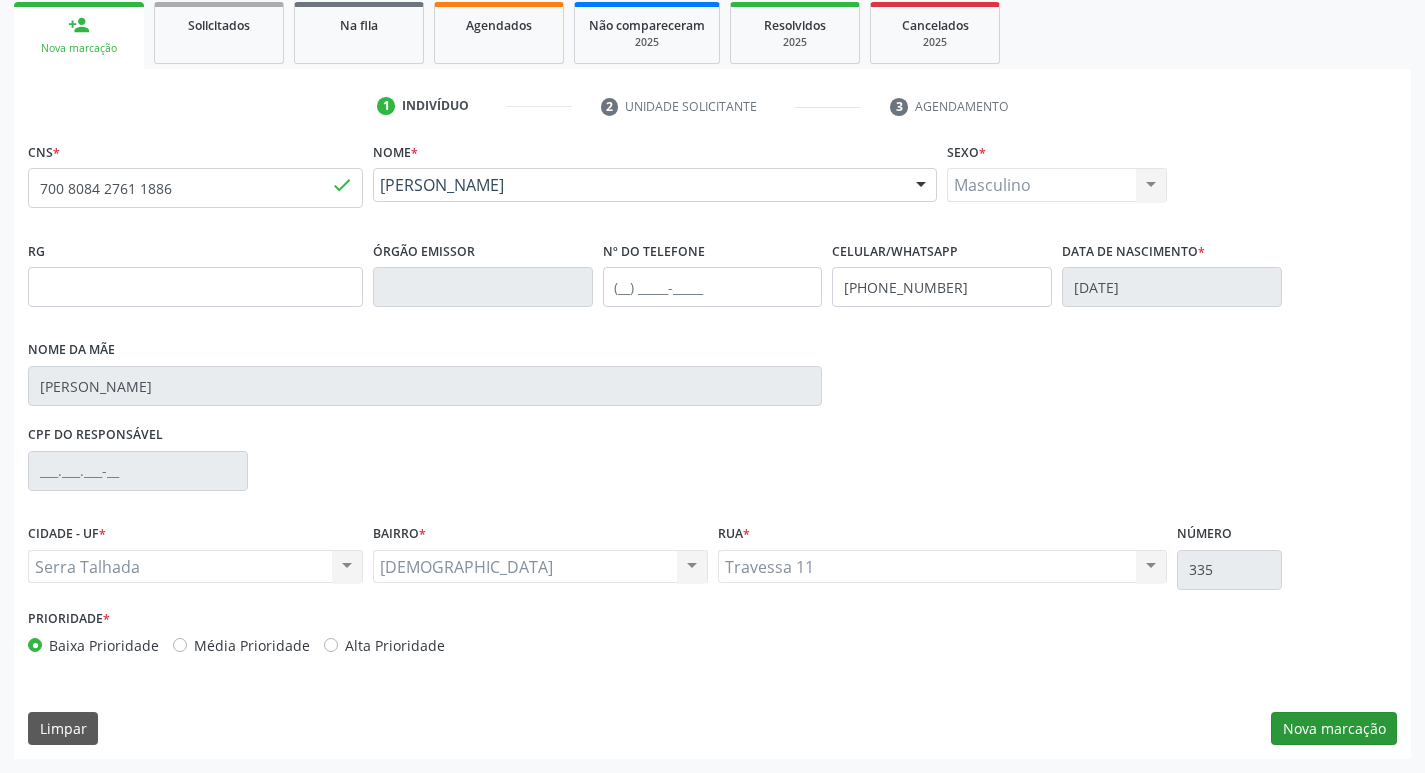 scroll, scrollTop: 133, scrollLeft: 0, axis: vertical 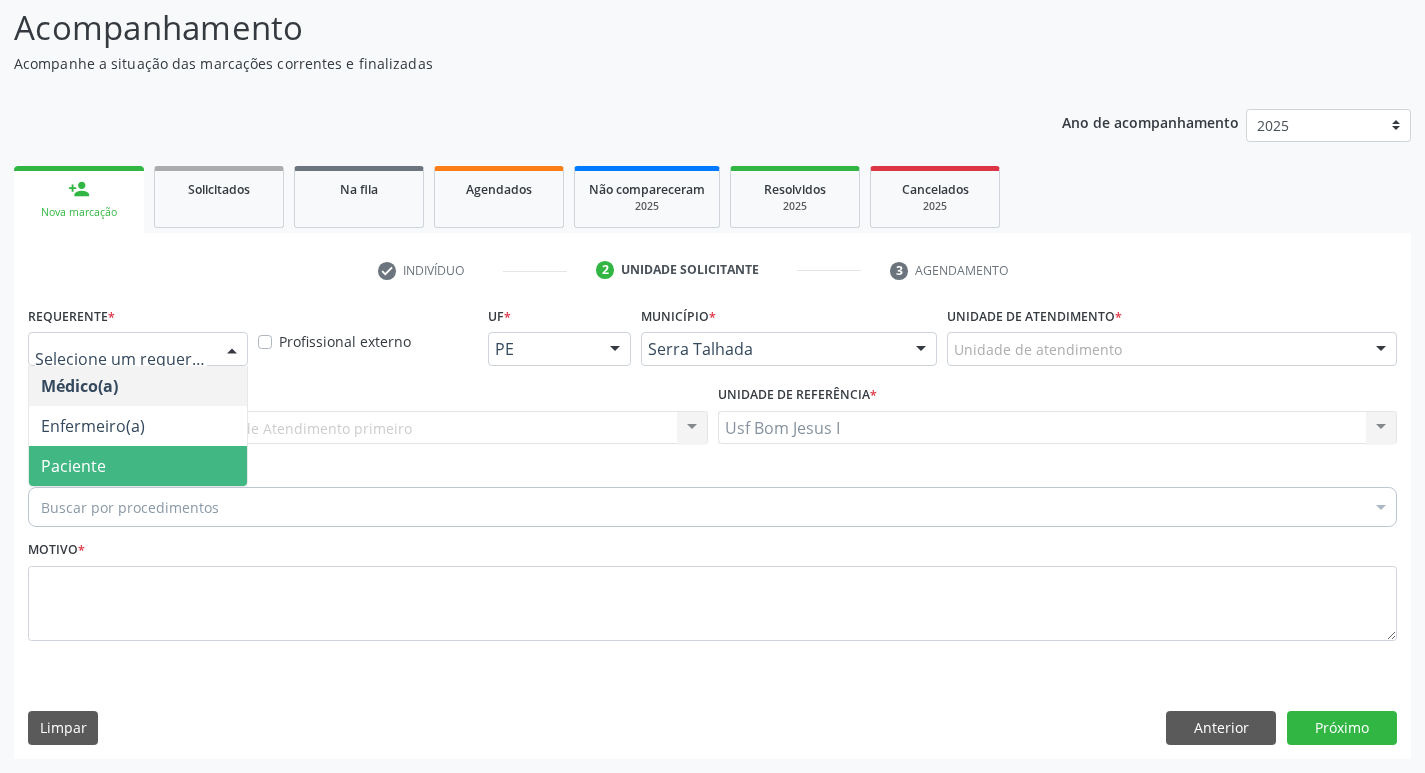 click on "Paciente" at bounding box center (138, 466) 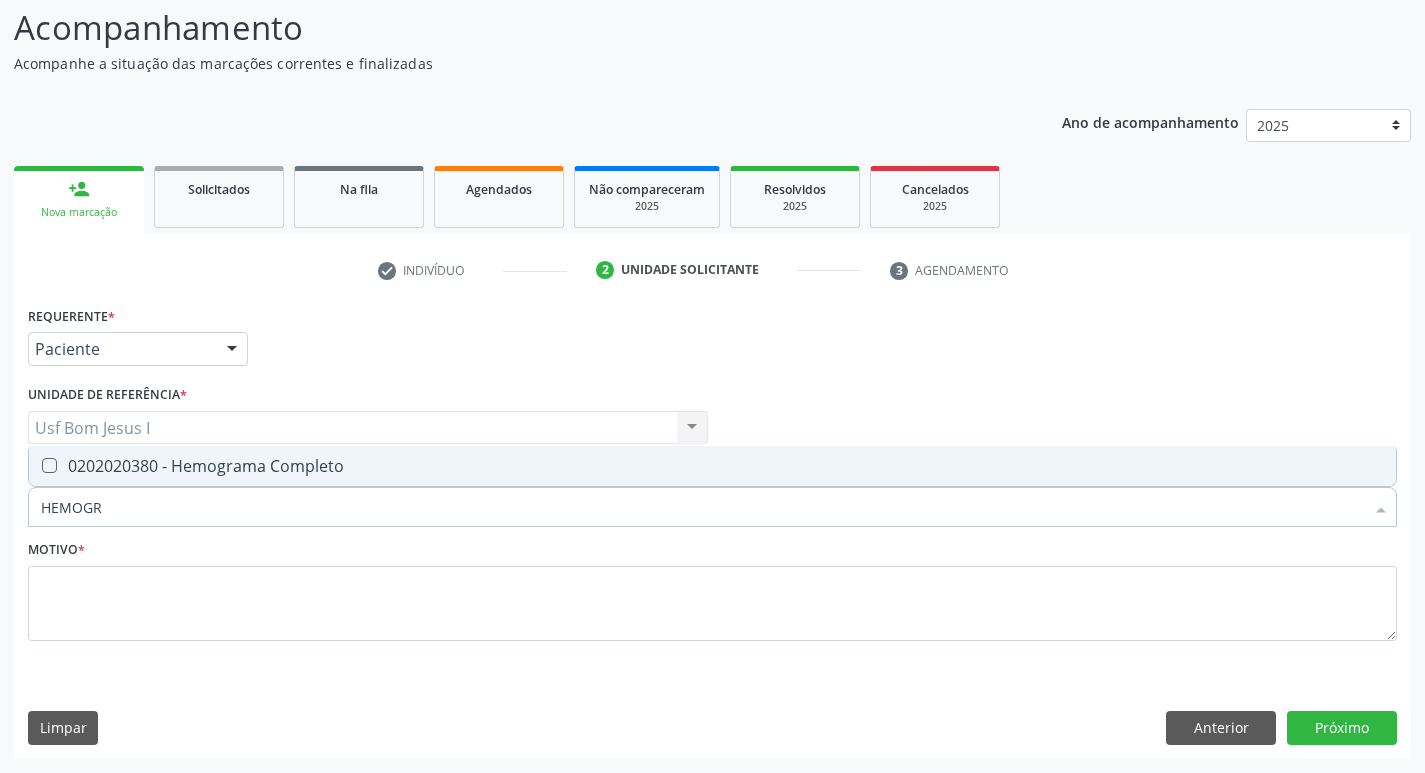 type on "HEMOGRA" 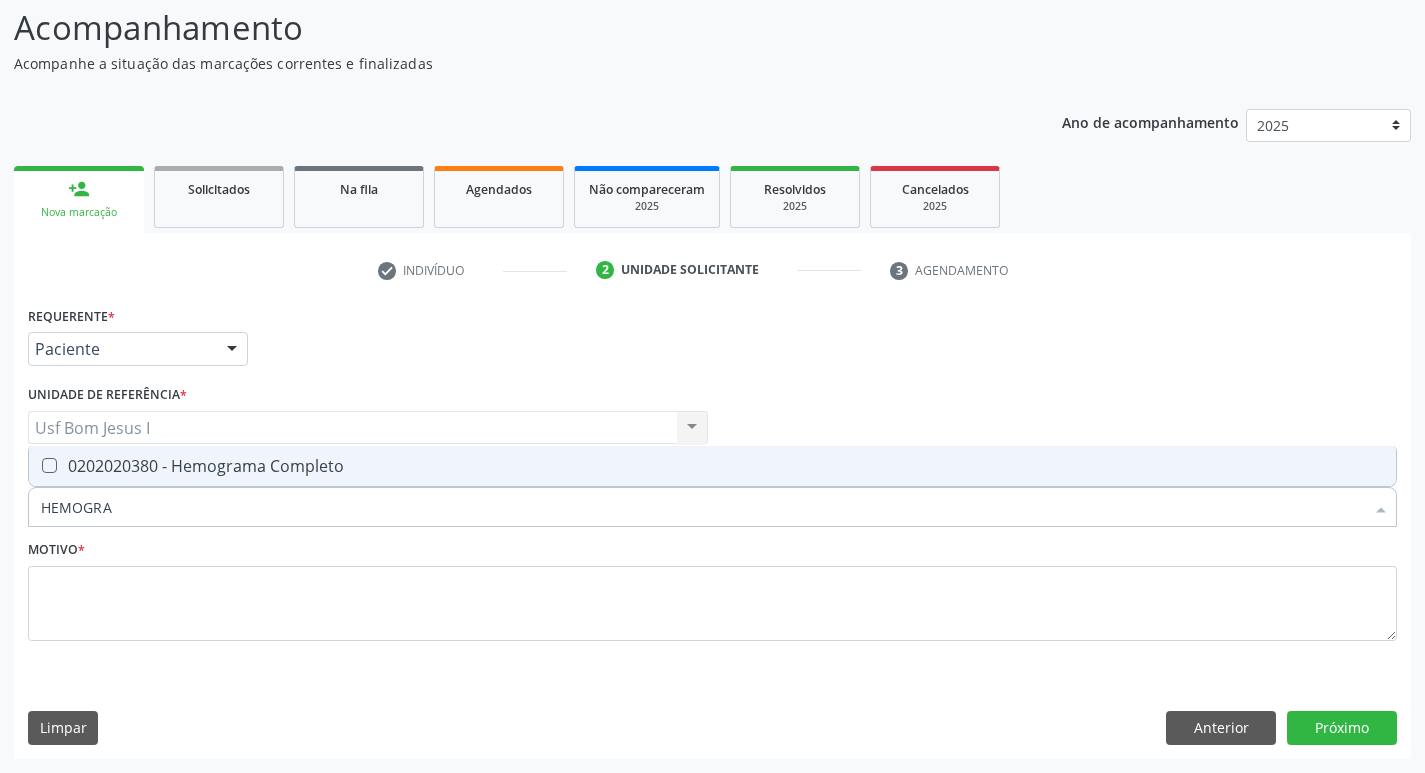 click on "0202020380 - Hemograma Completo" at bounding box center [712, 466] 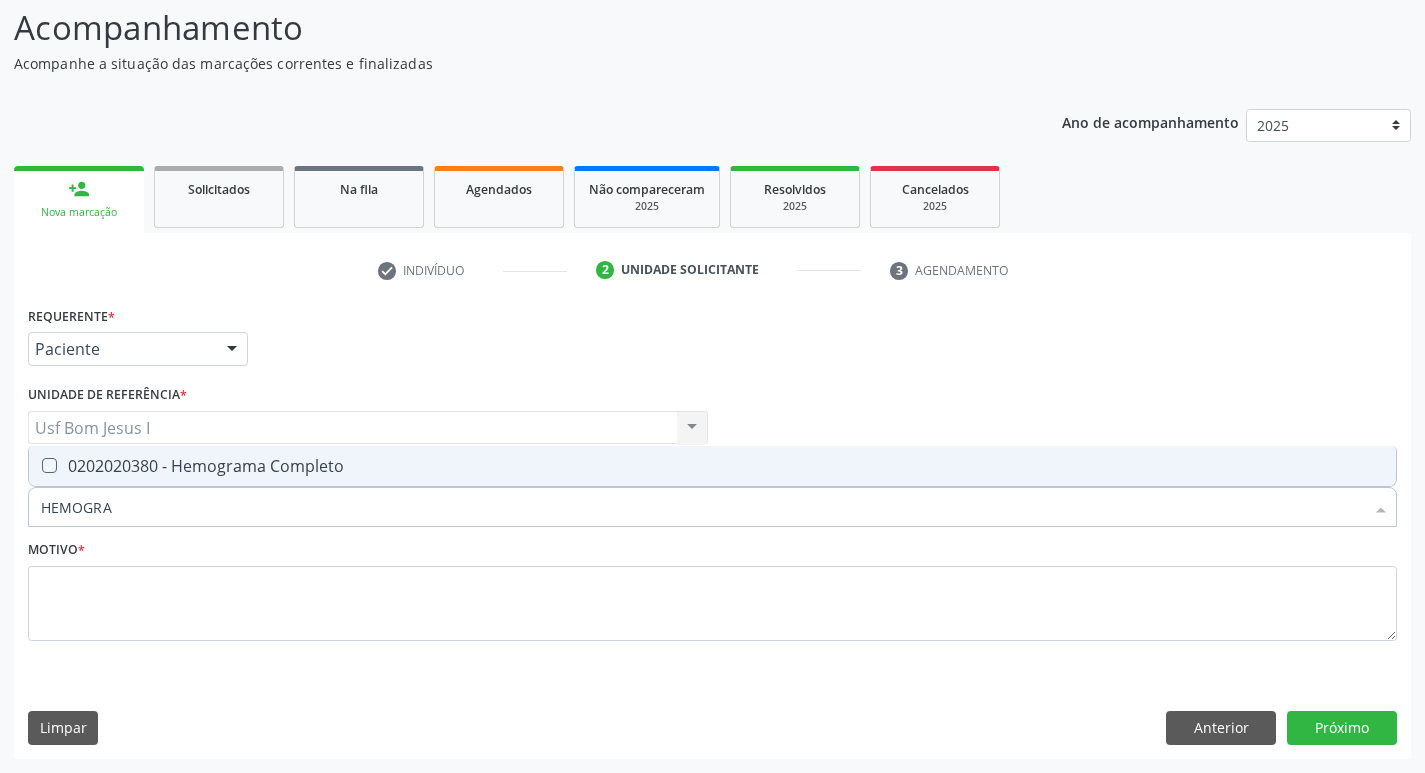 checkbox on "true" 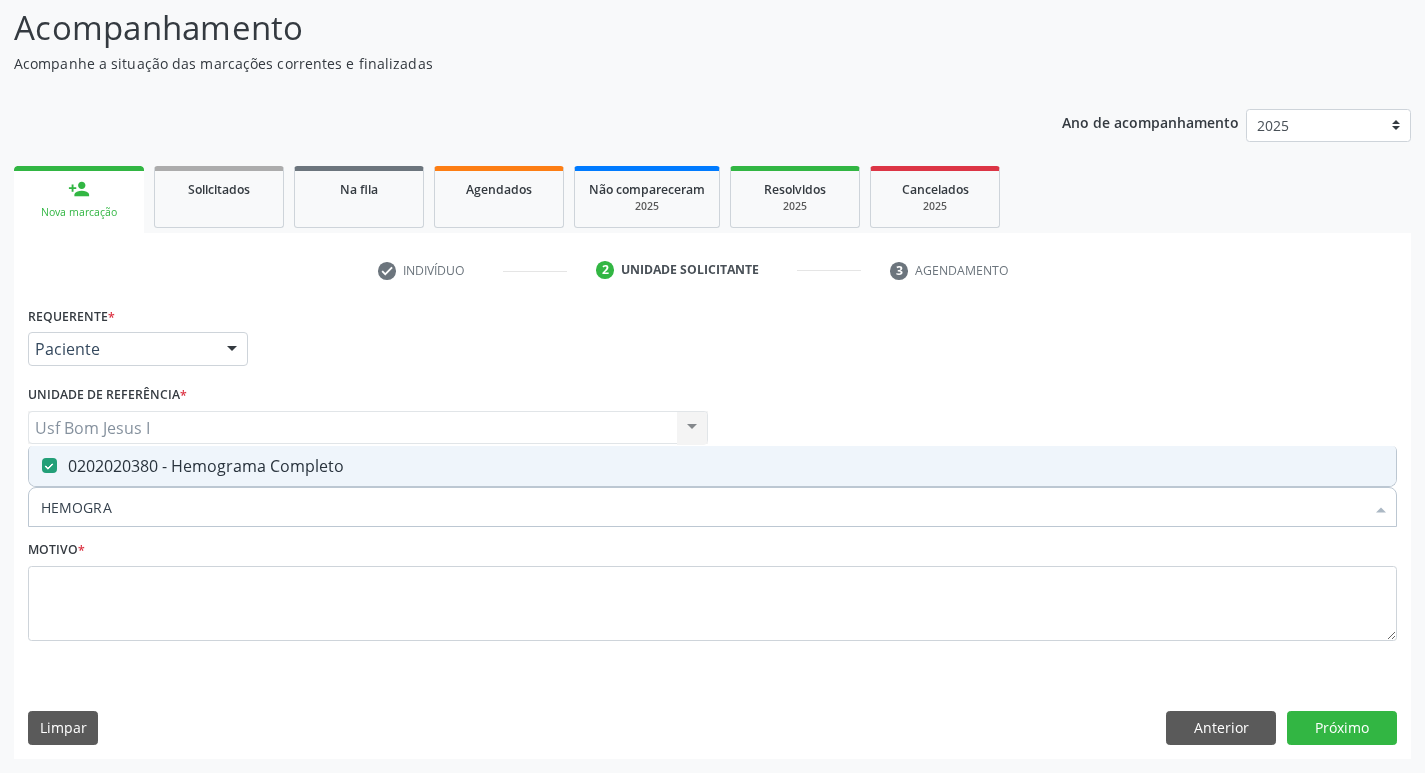drag, startPoint x: 143, startPoint y: 527, endPoint x: 97, endPoint y: 528, distance: 46.010868 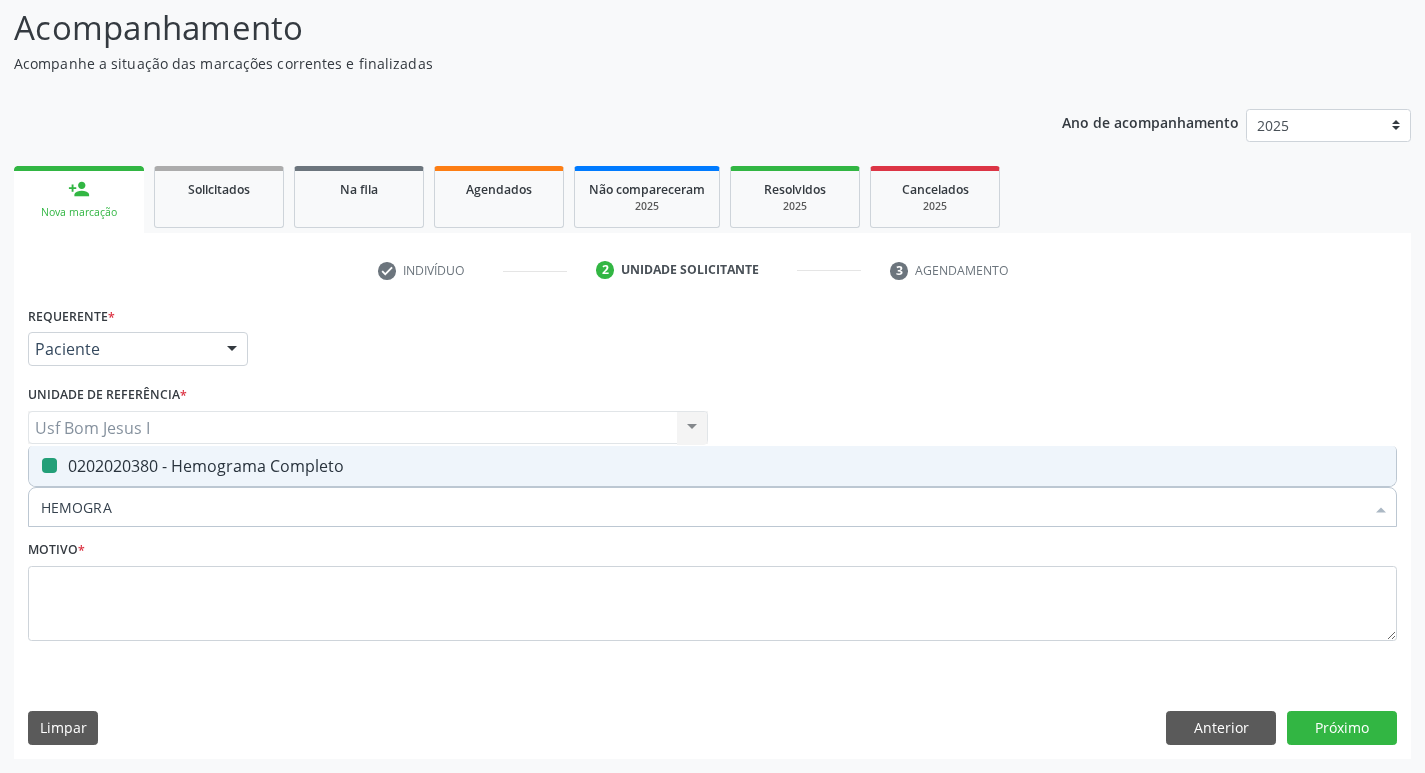 type 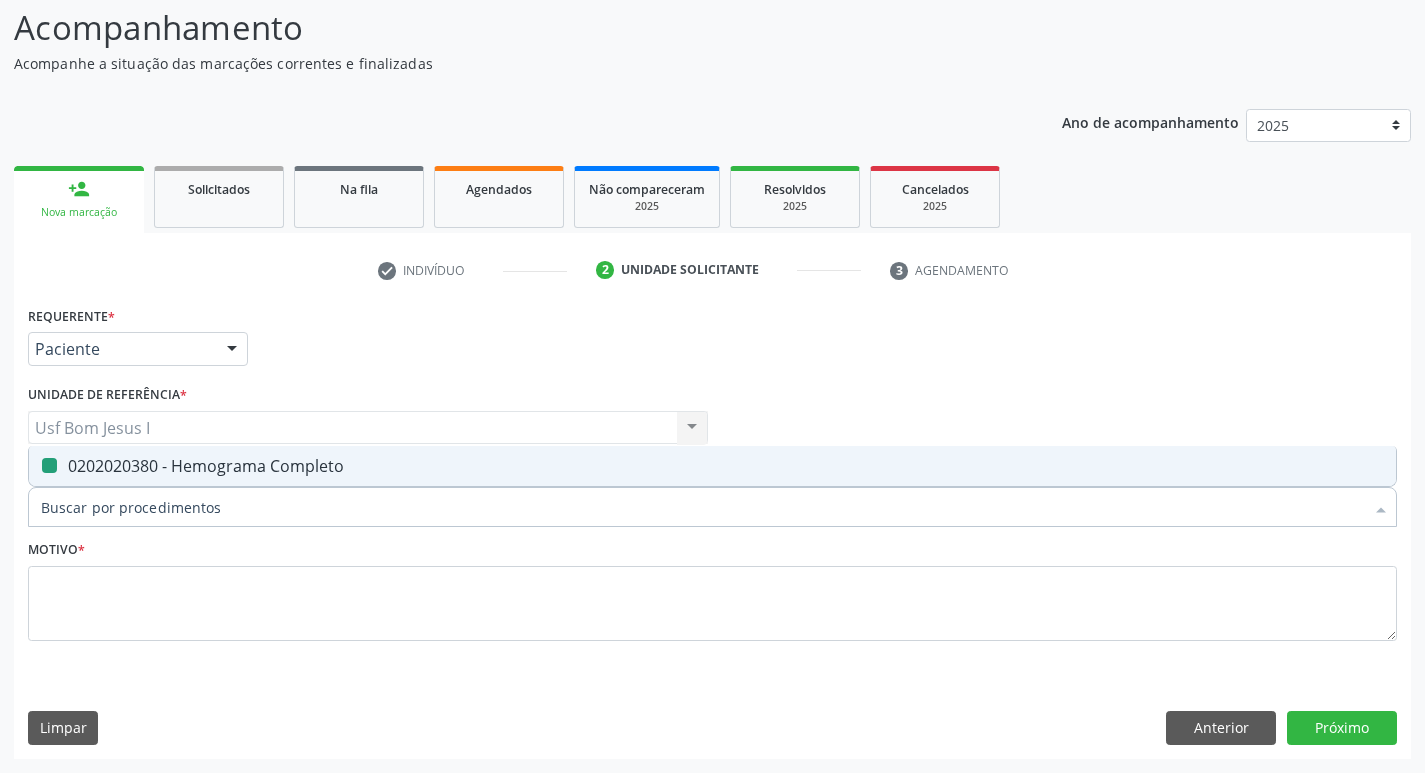 checkbox on "false" 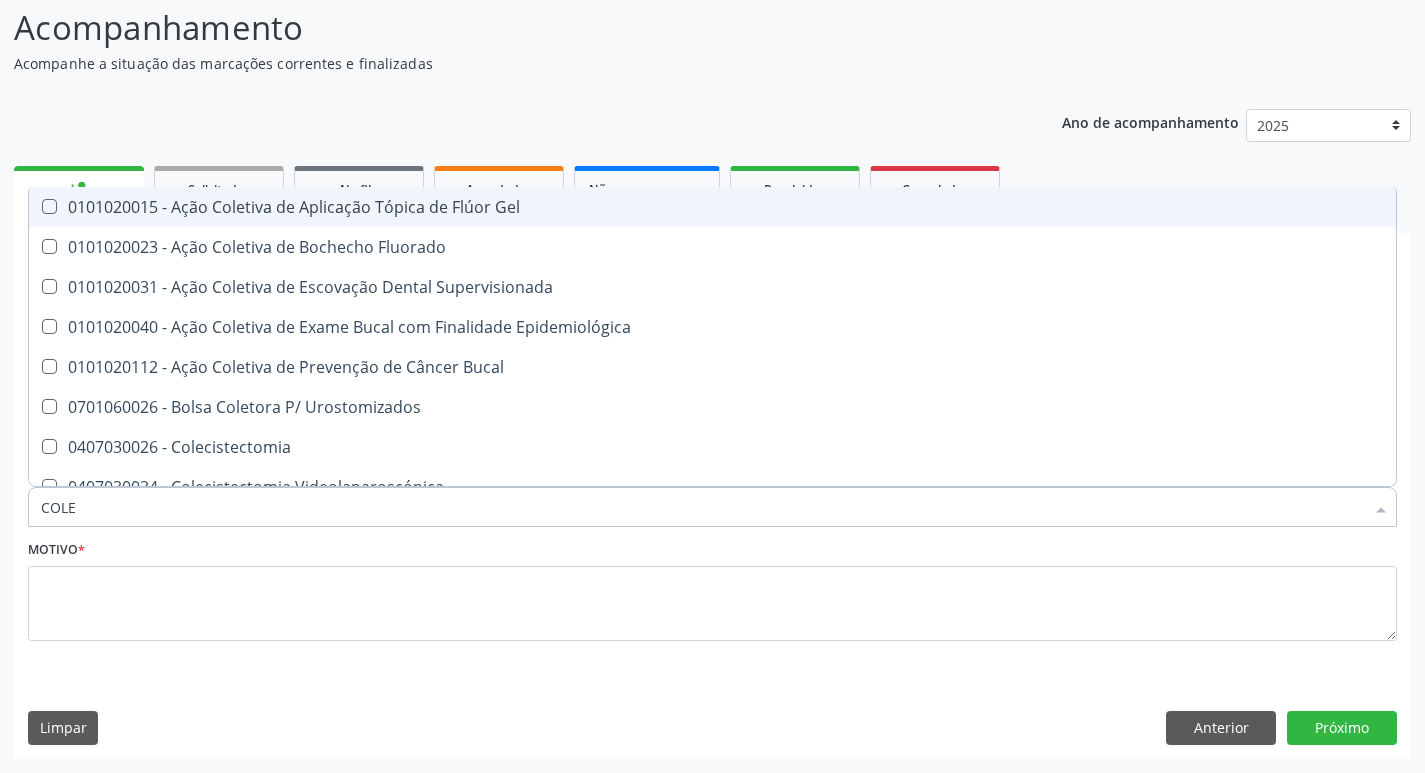 type on "COLES" 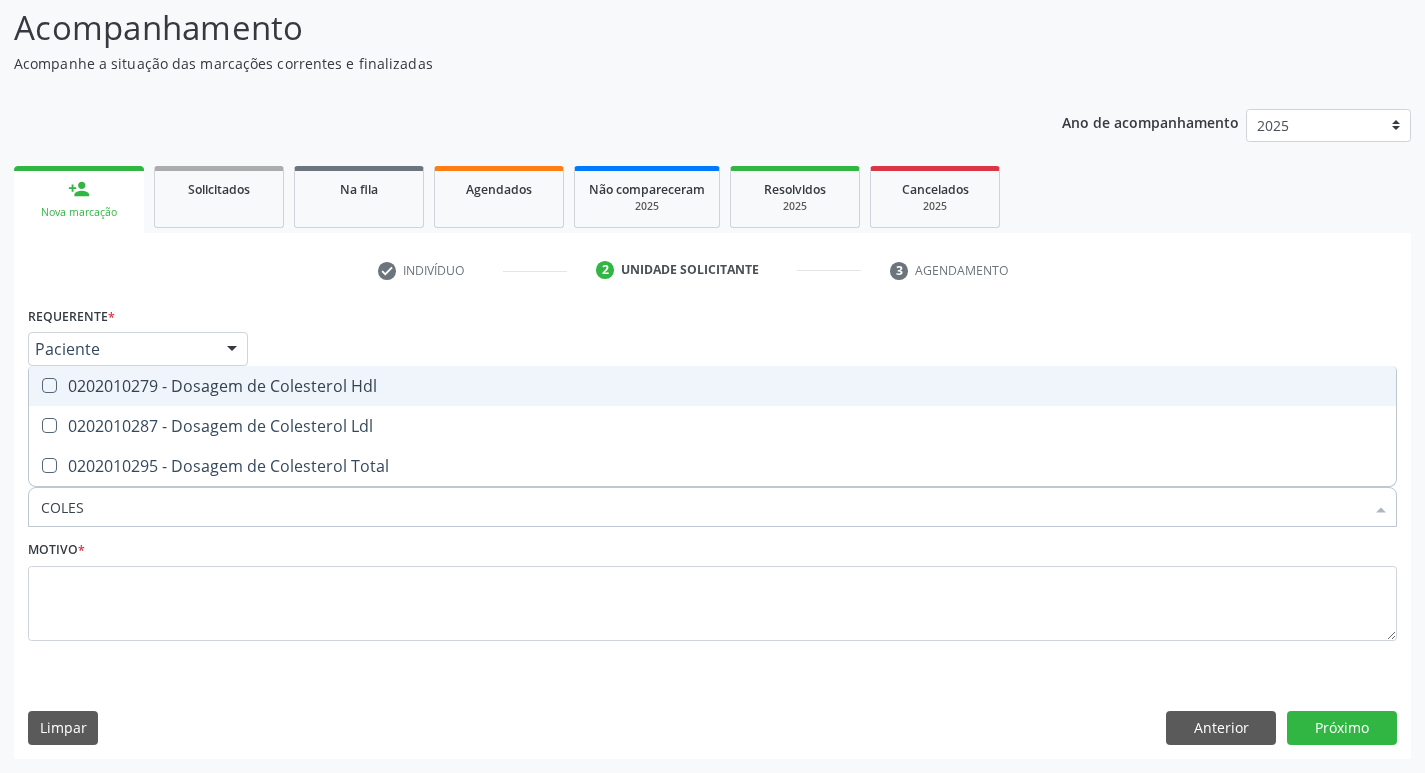 click on "0202010279 - Dosagem de Colesterol Hdl" at bounding box center (712, 386) 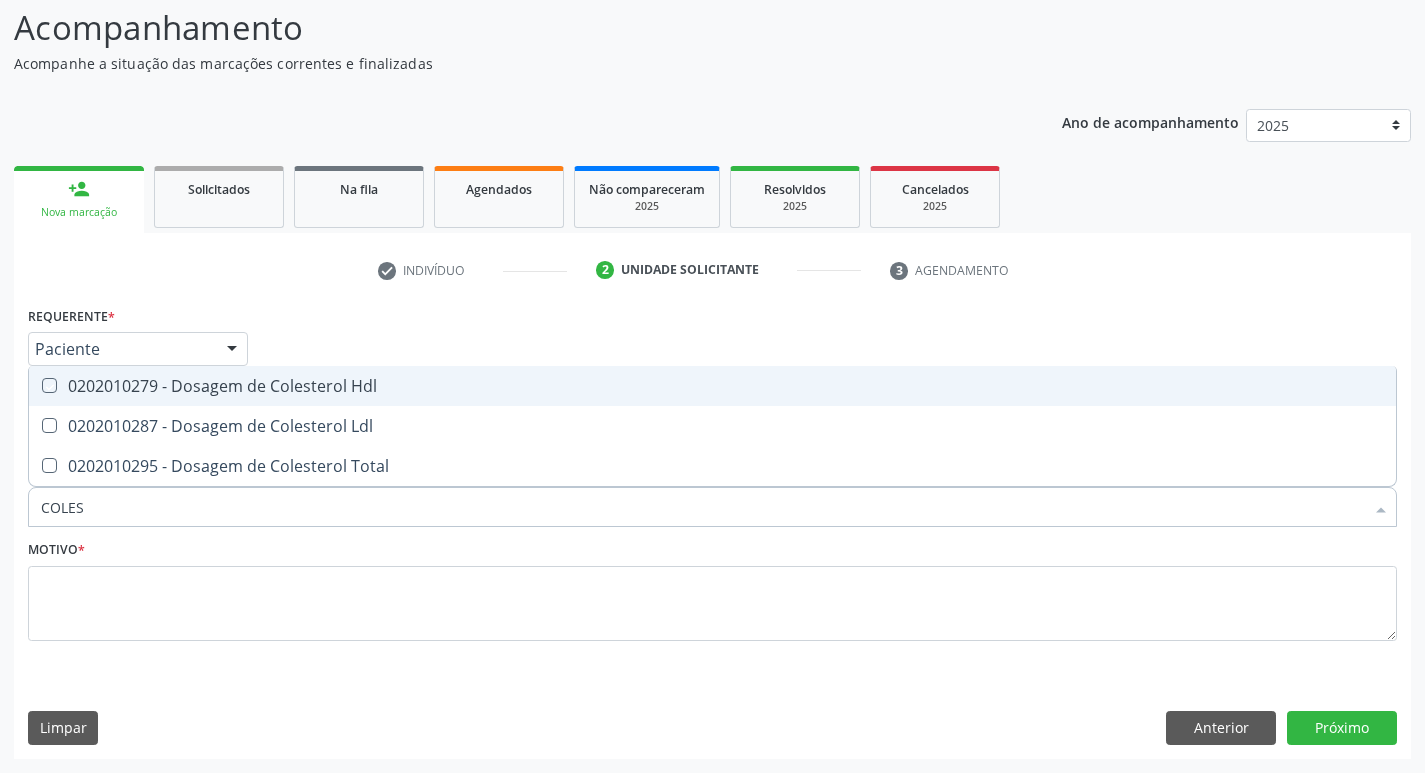 checkbox on "true" 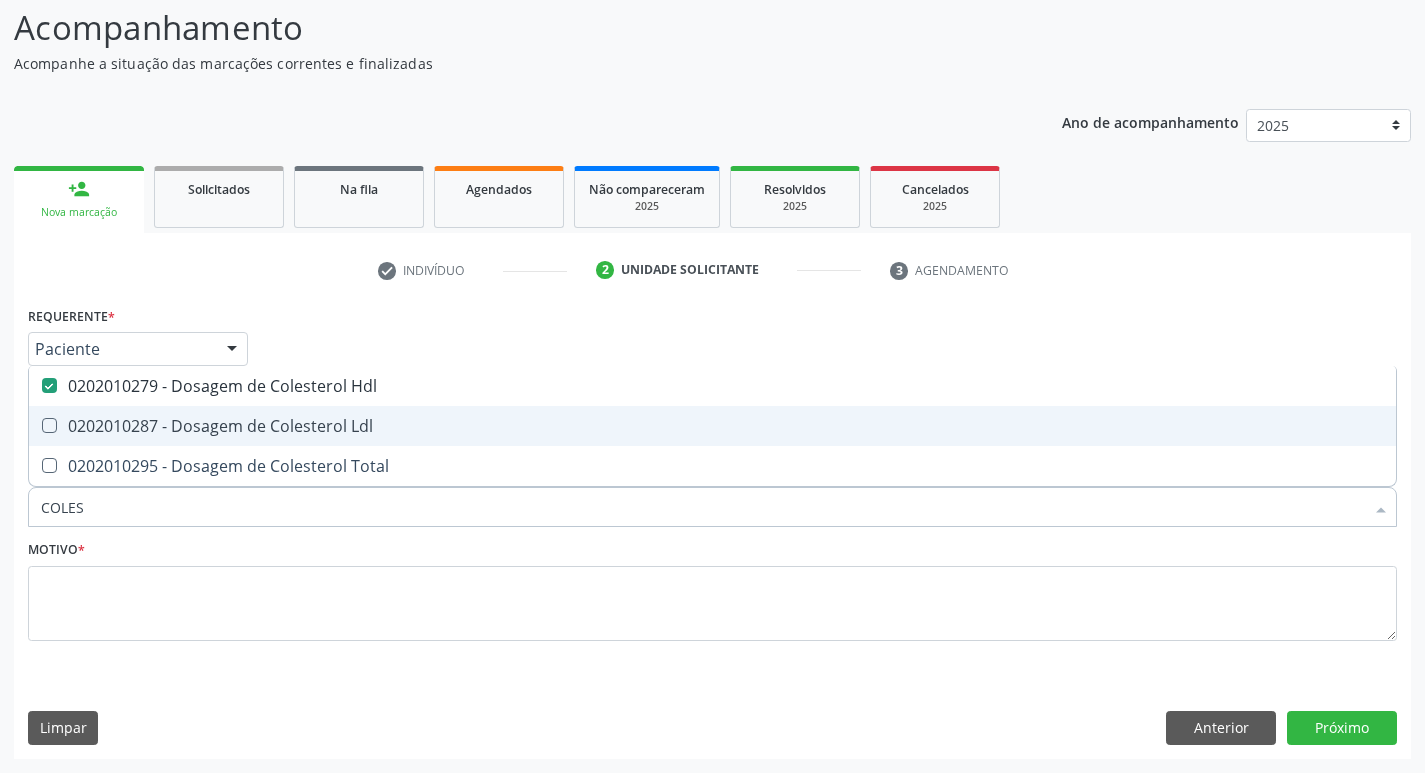 click on "0202010287 - Dosagem de Colesterol Ldl" at bounding box center (712, 426) 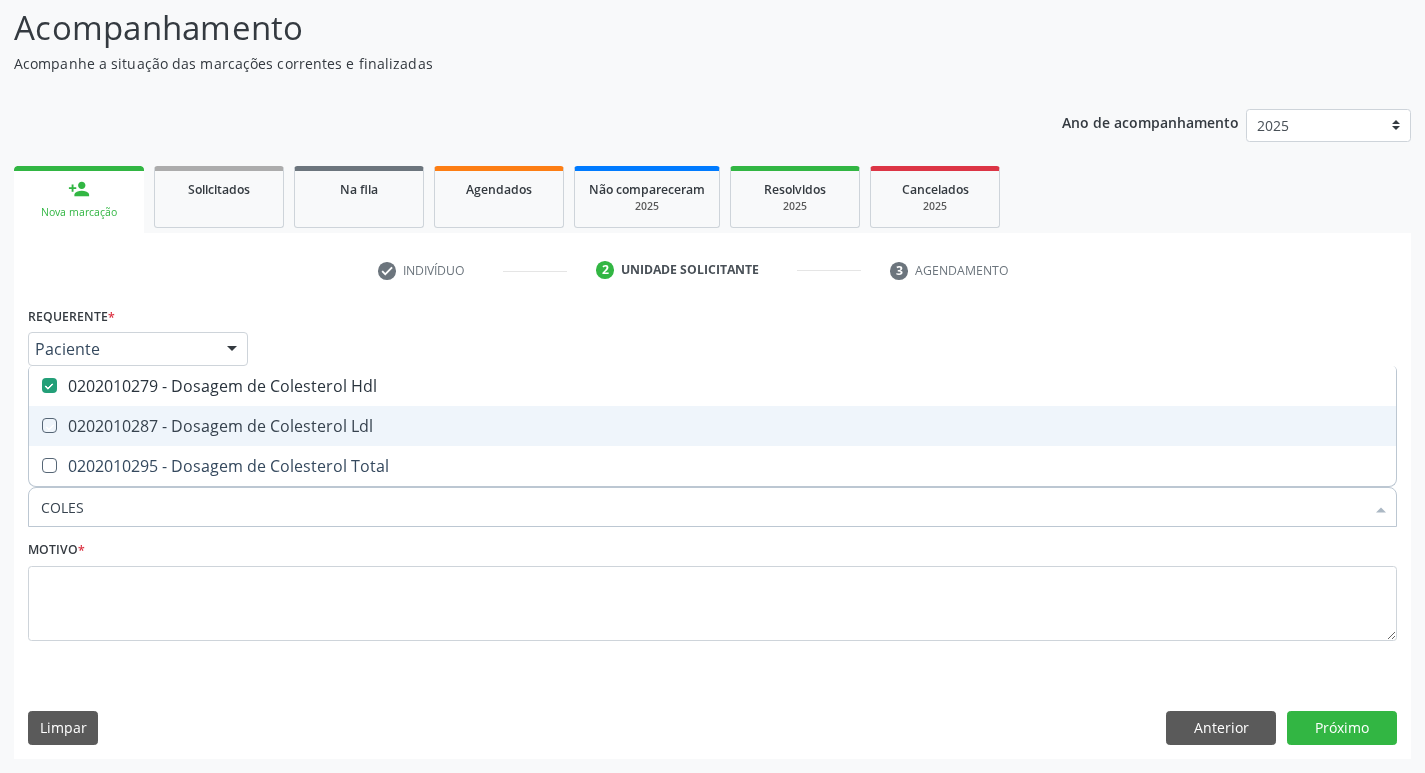 checkbox on "true" 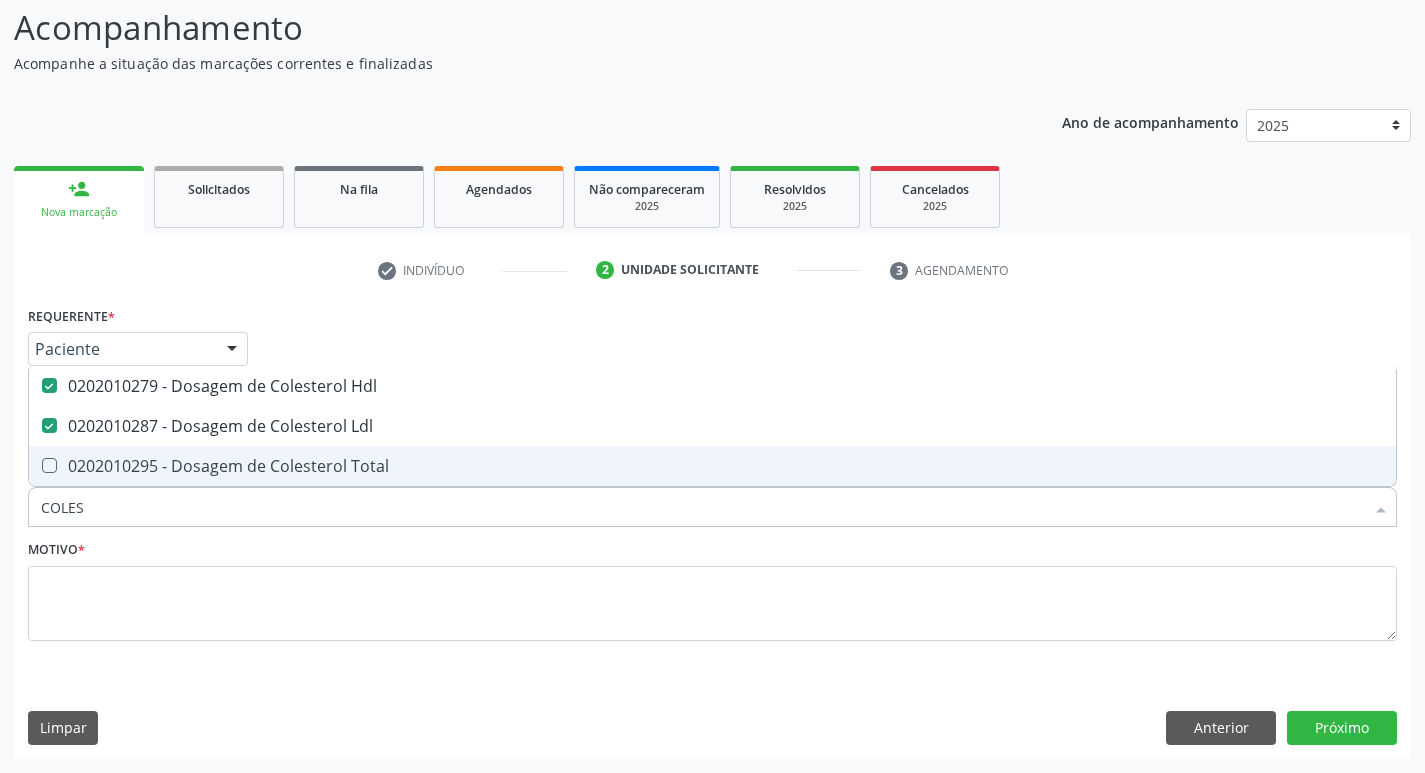 click on "0202010295 - Dosagem de Colesterol Total" at bounding box center (712, 466) 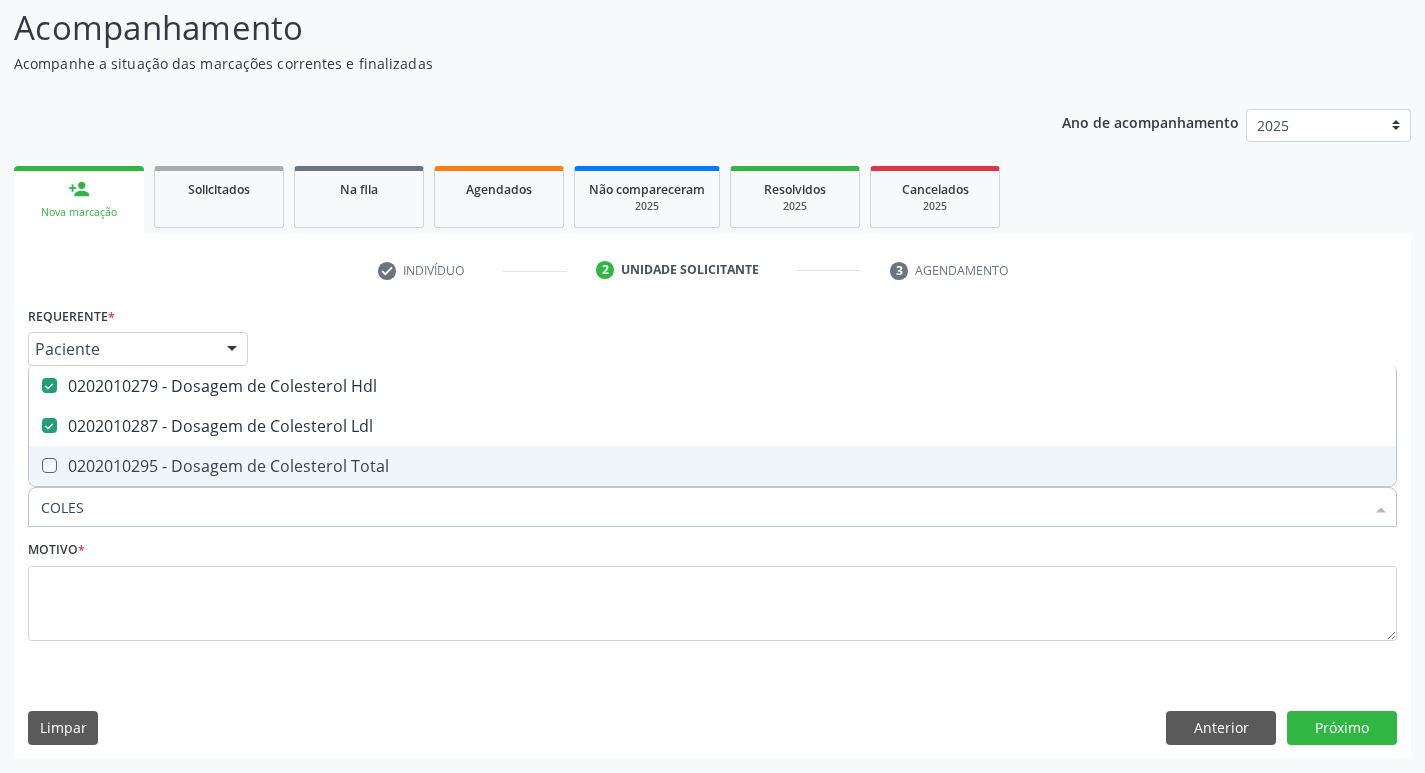 checkbox on "true" 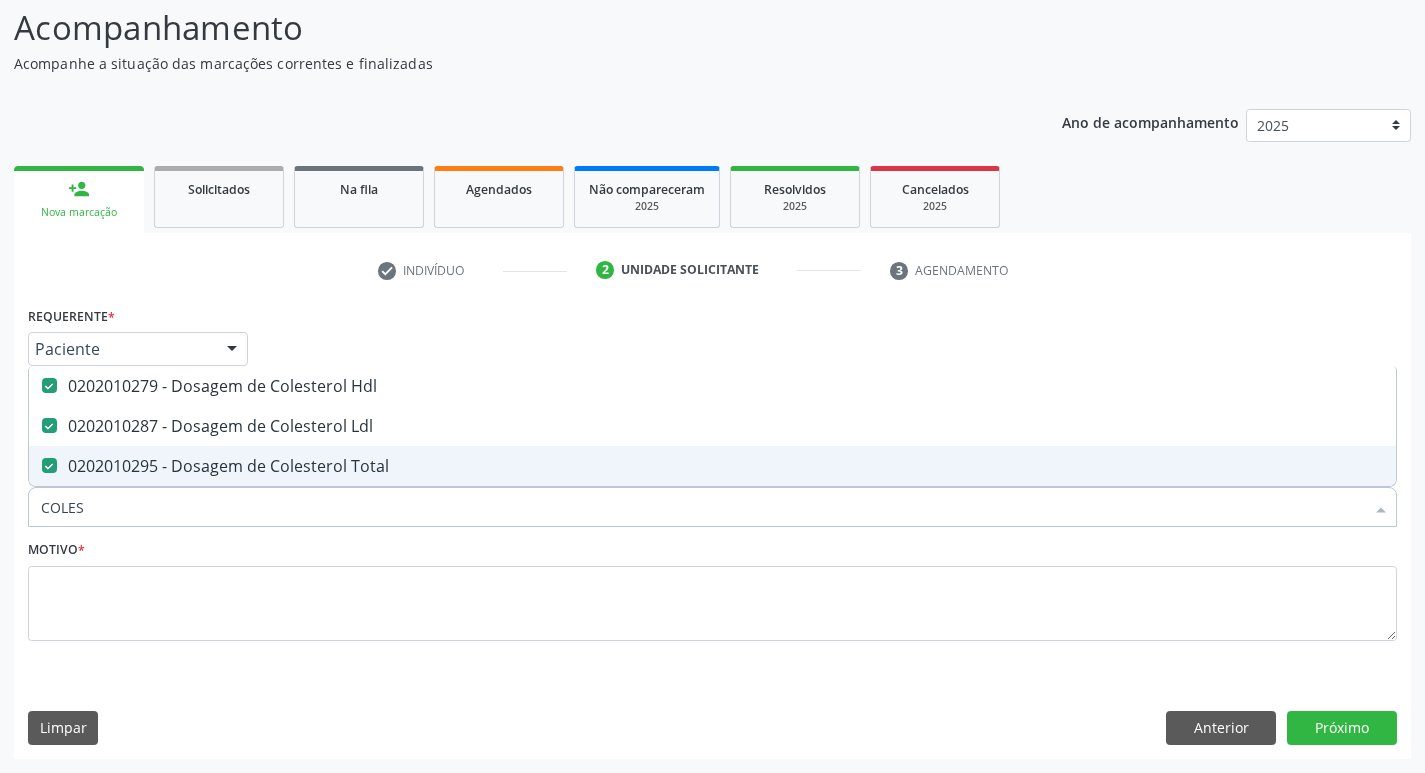 click on "COLES" at bounding box center [702, 507] 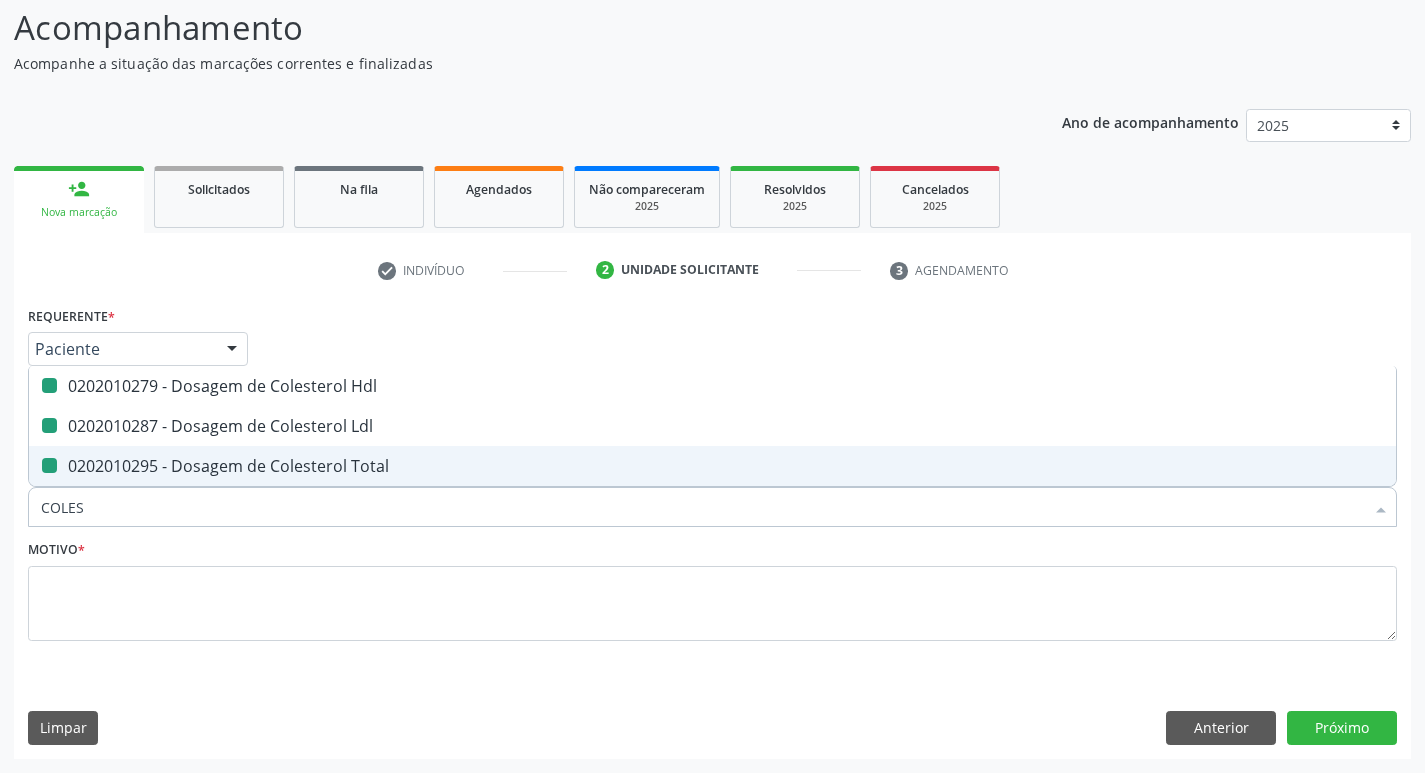 type on "C" 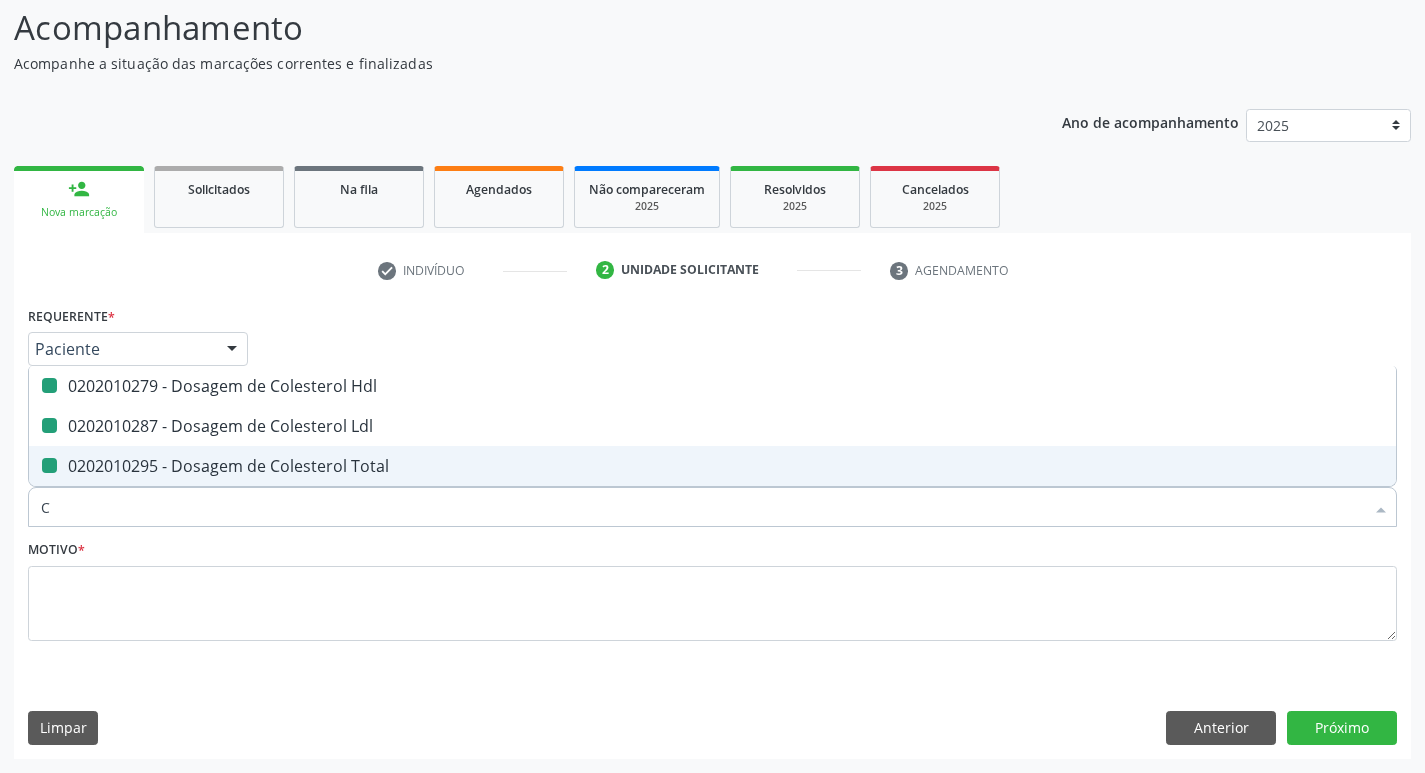 checkbox on "false" 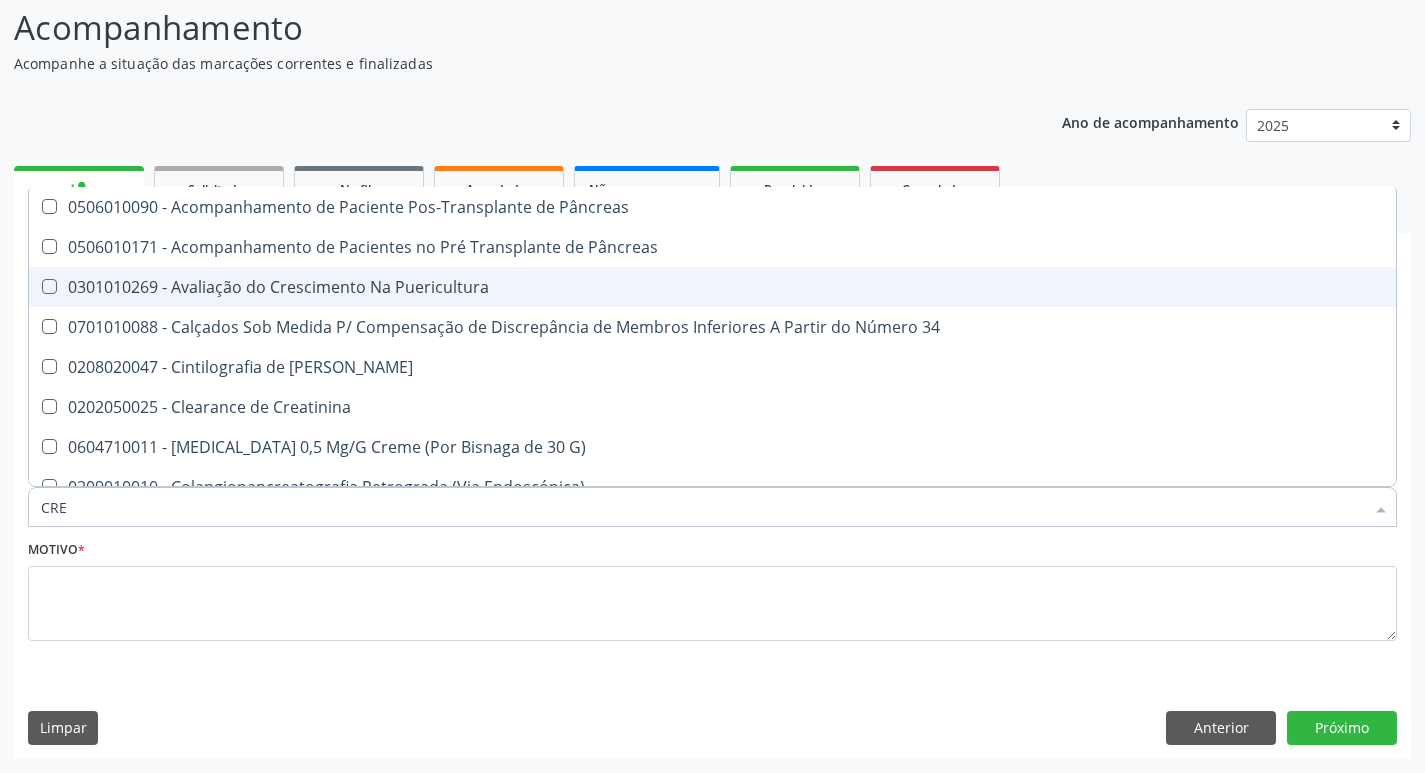 type on "CREA" 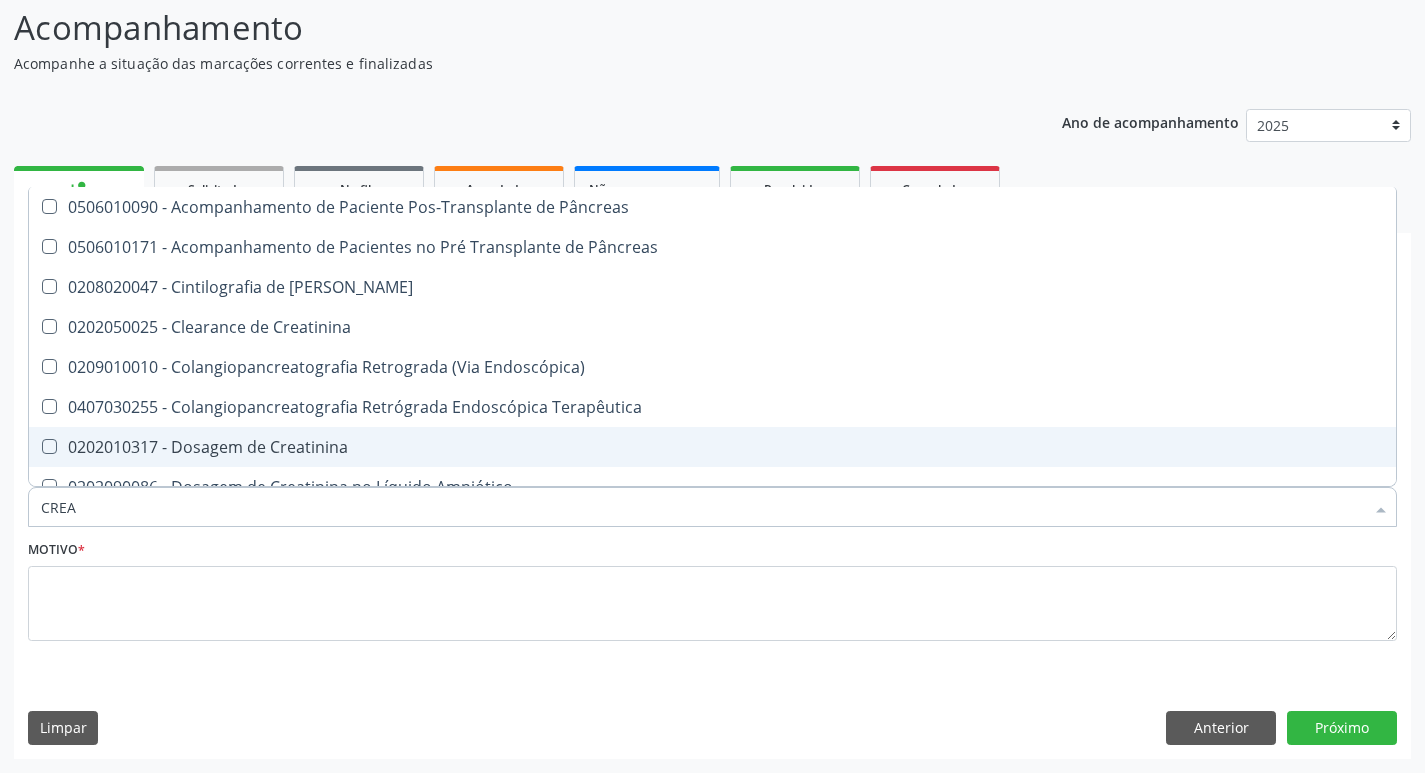 click on "0202010317 - Dosagem de Creatinina" at bounding box center [712, 447] 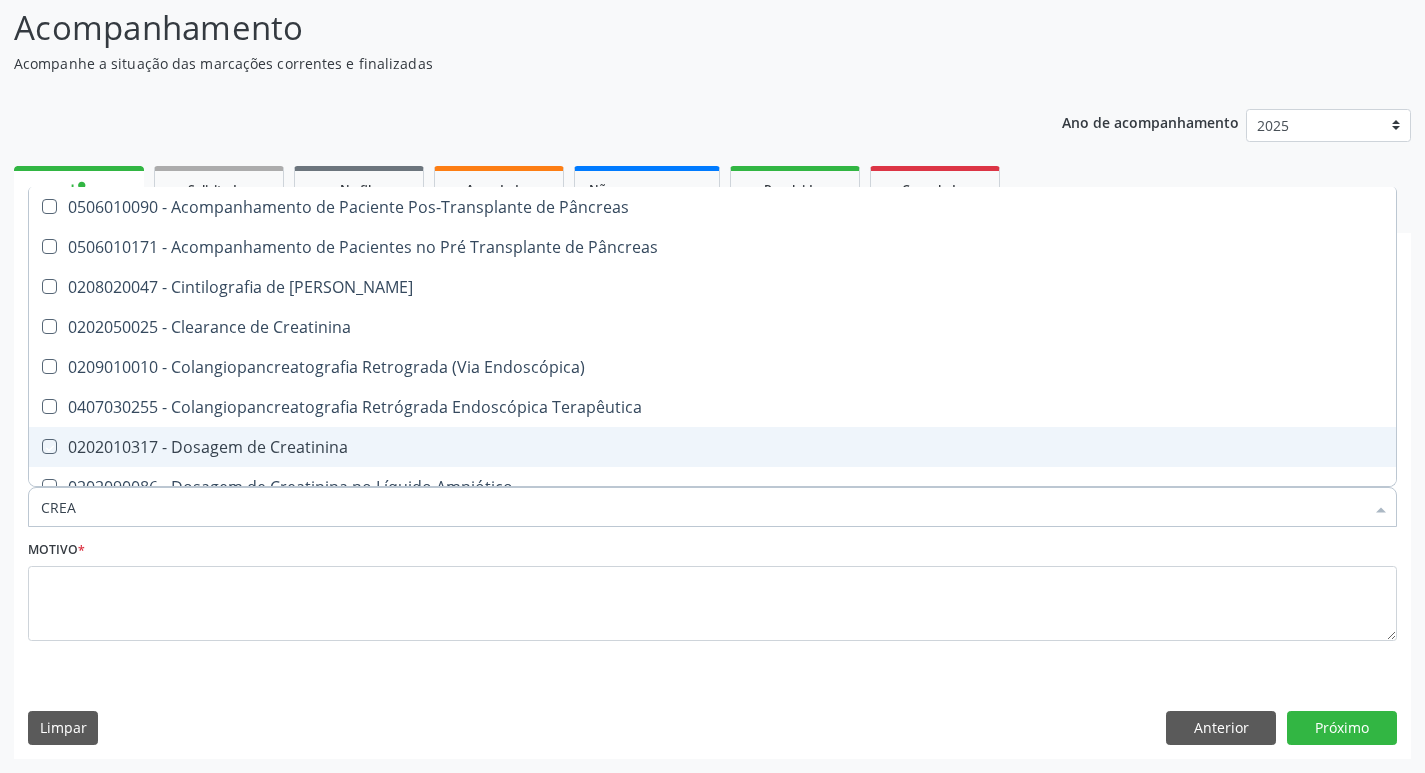 checkbox on "true" 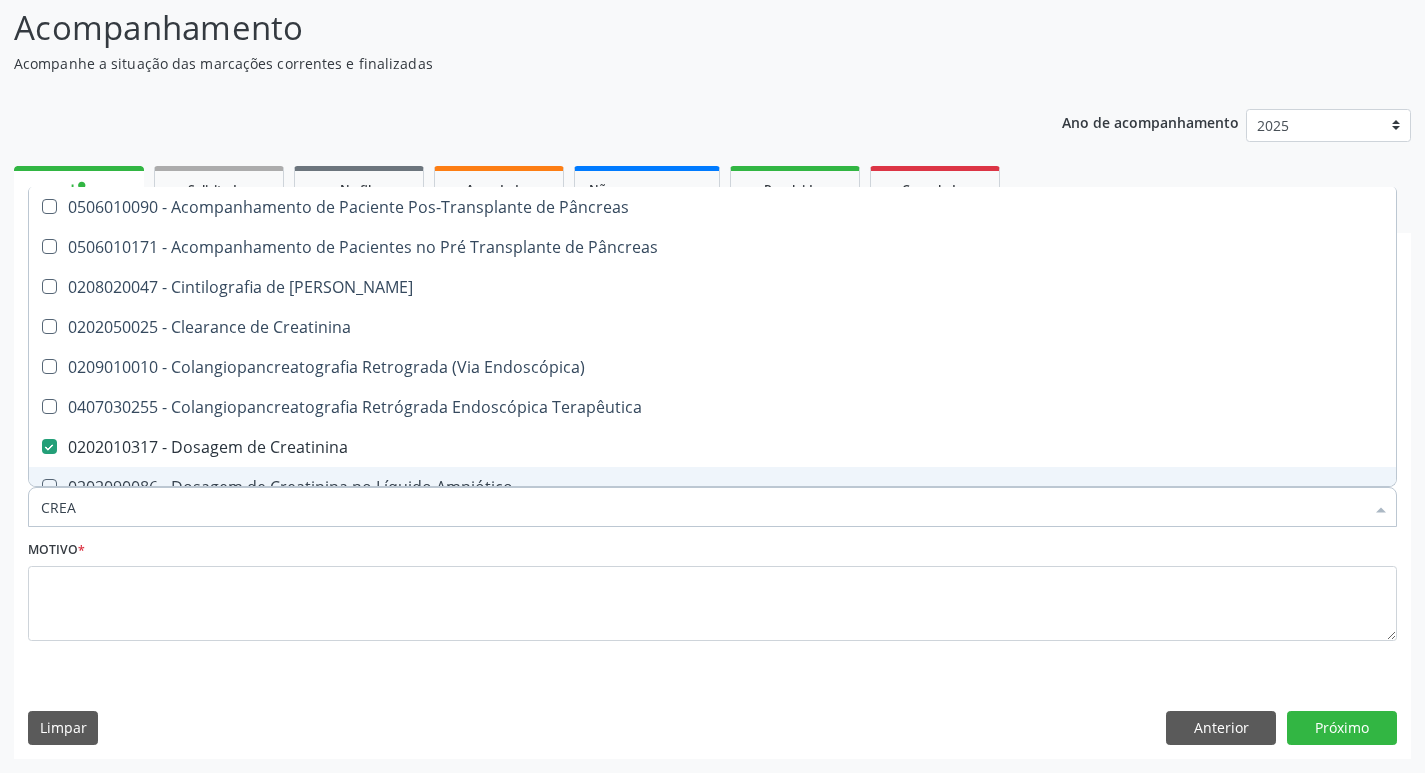 click on "CREA" at bounding box center (702, 507) 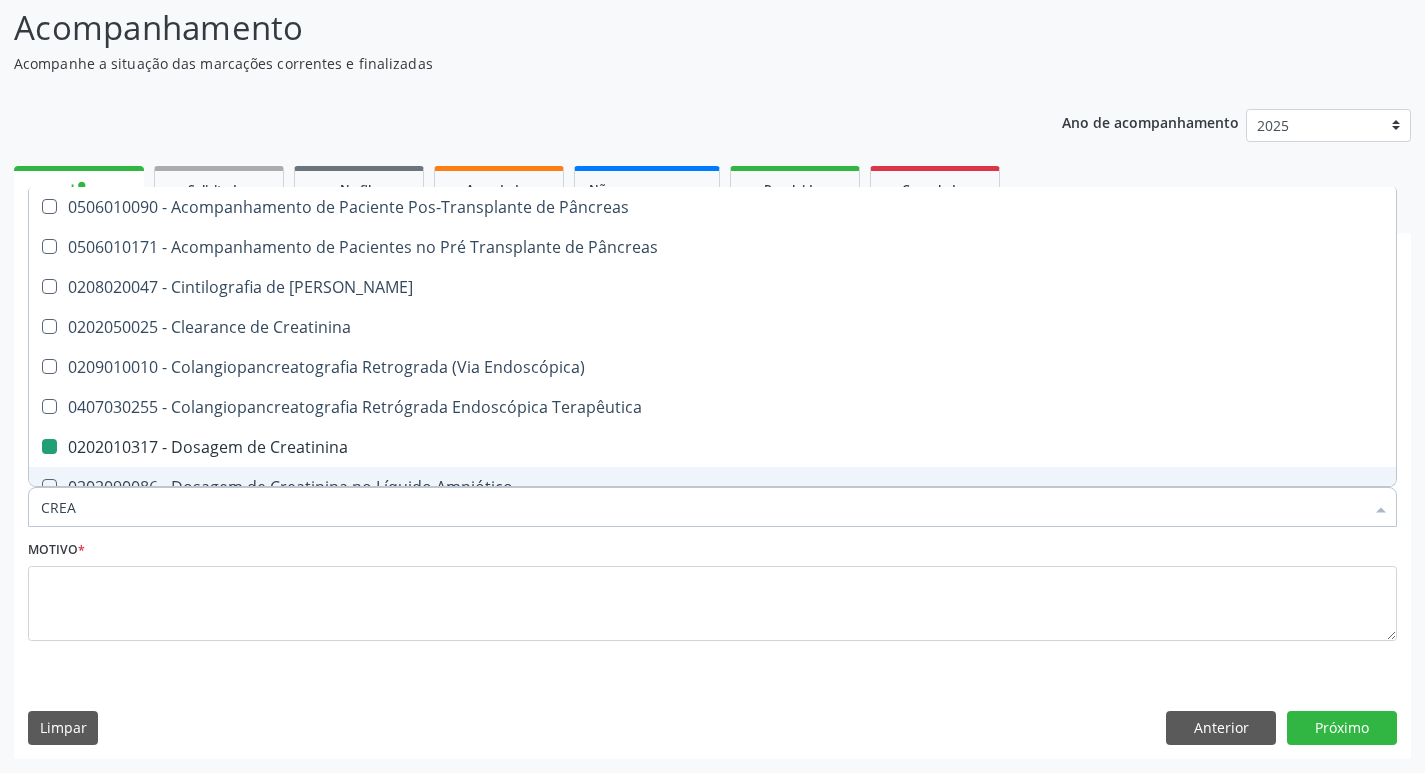 type 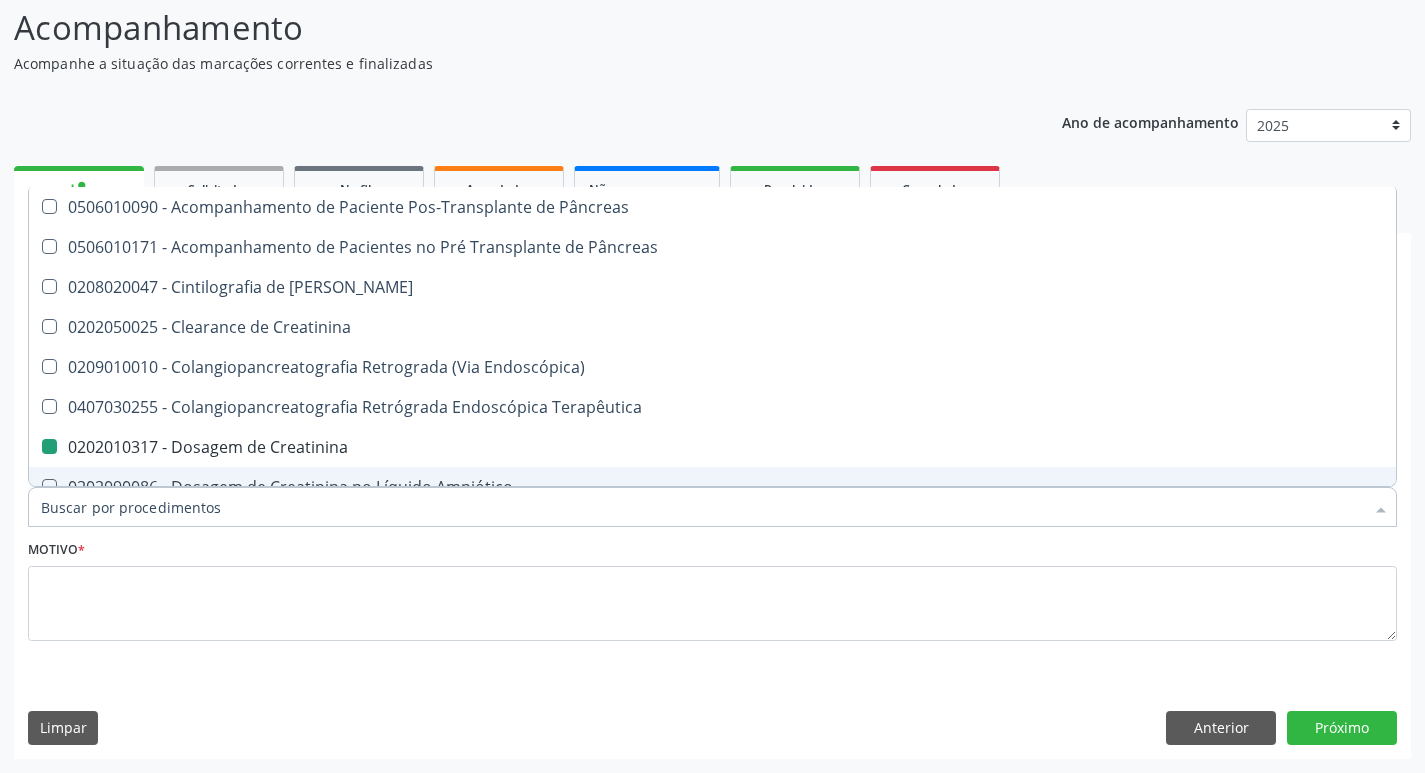 checkbox on "false" 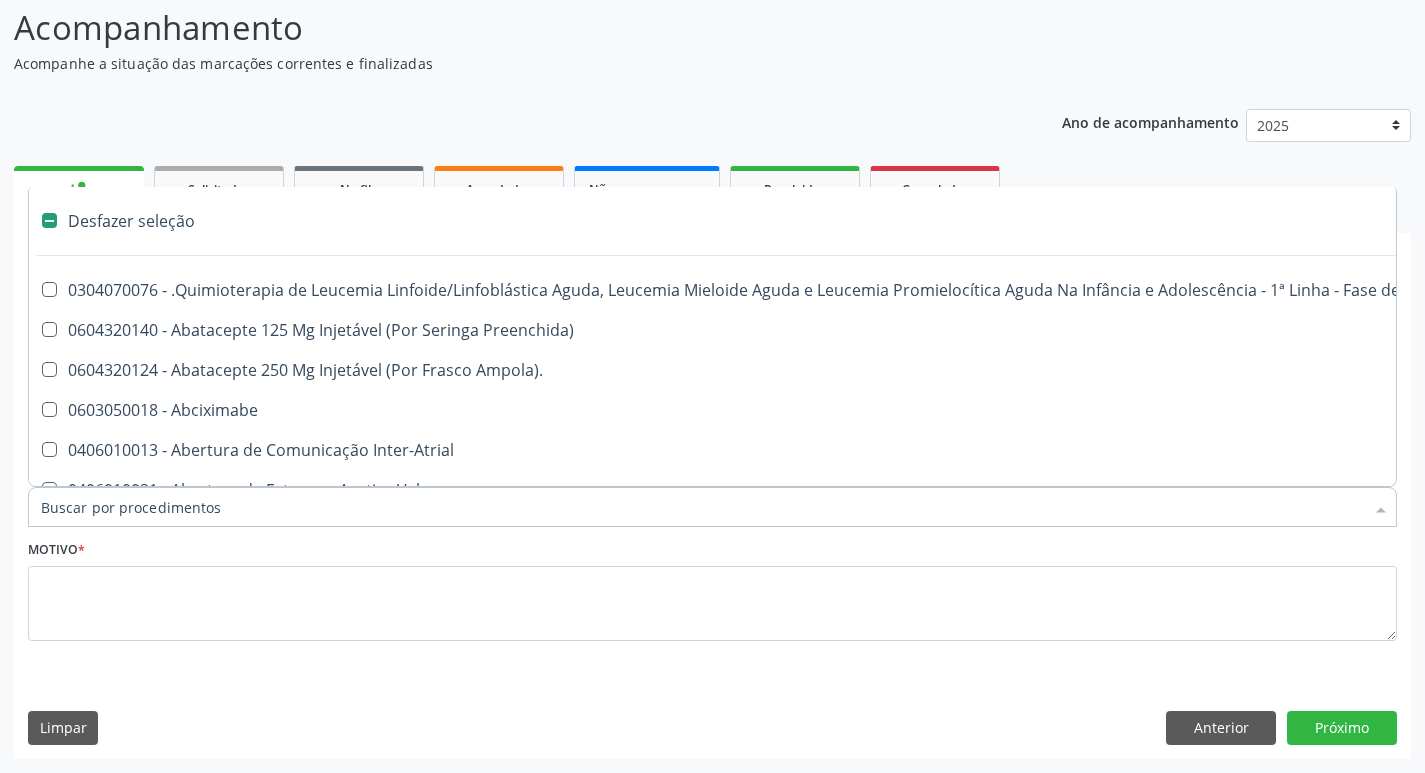 type on "G" 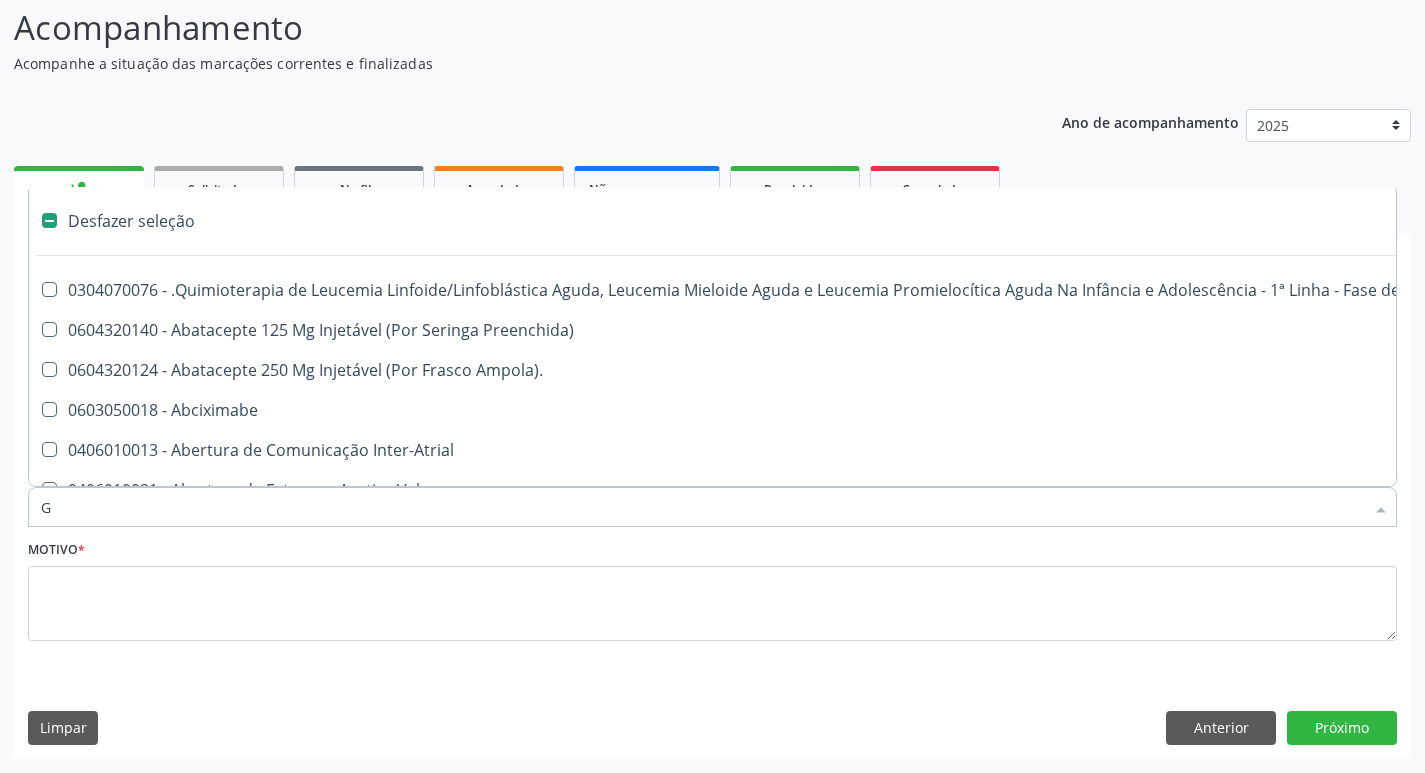 checkbox on "true" 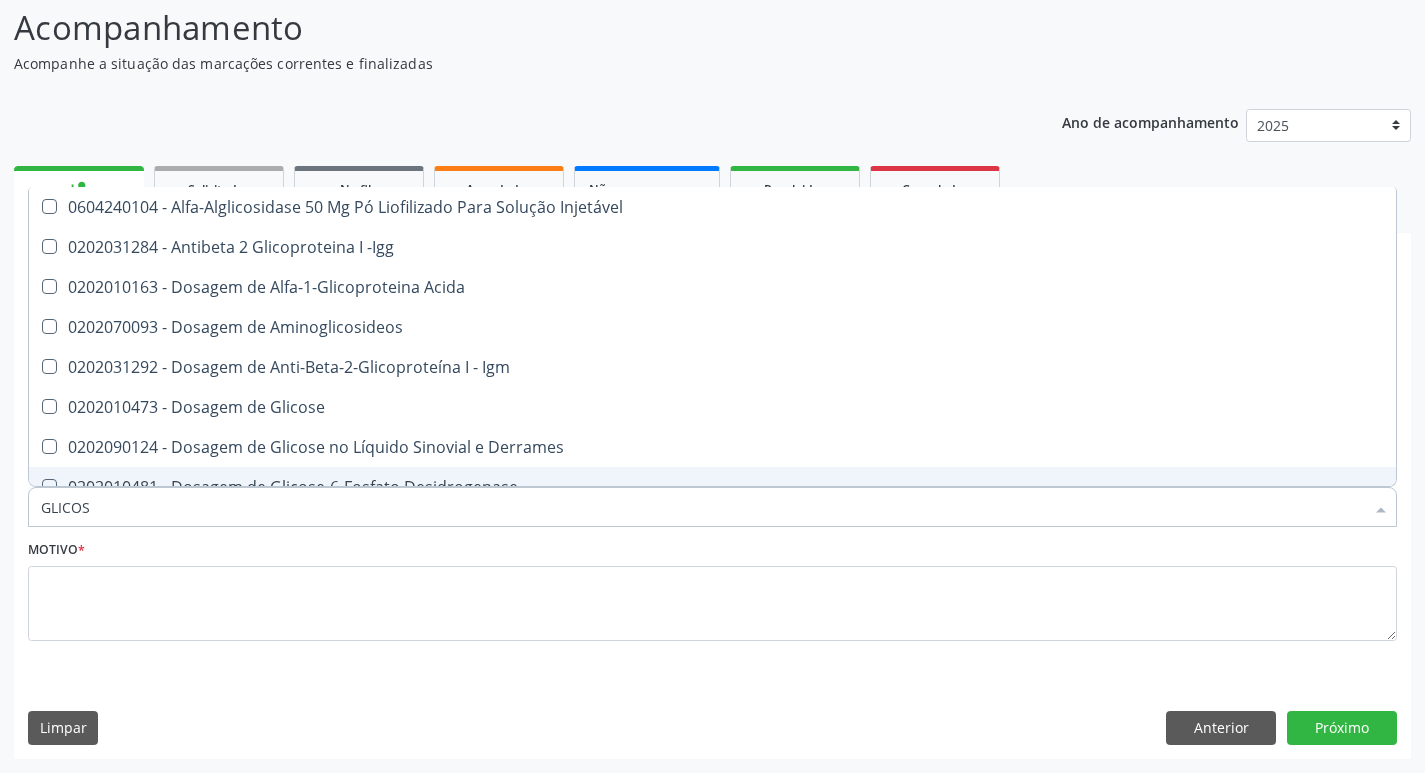 type on "GLICOSE" 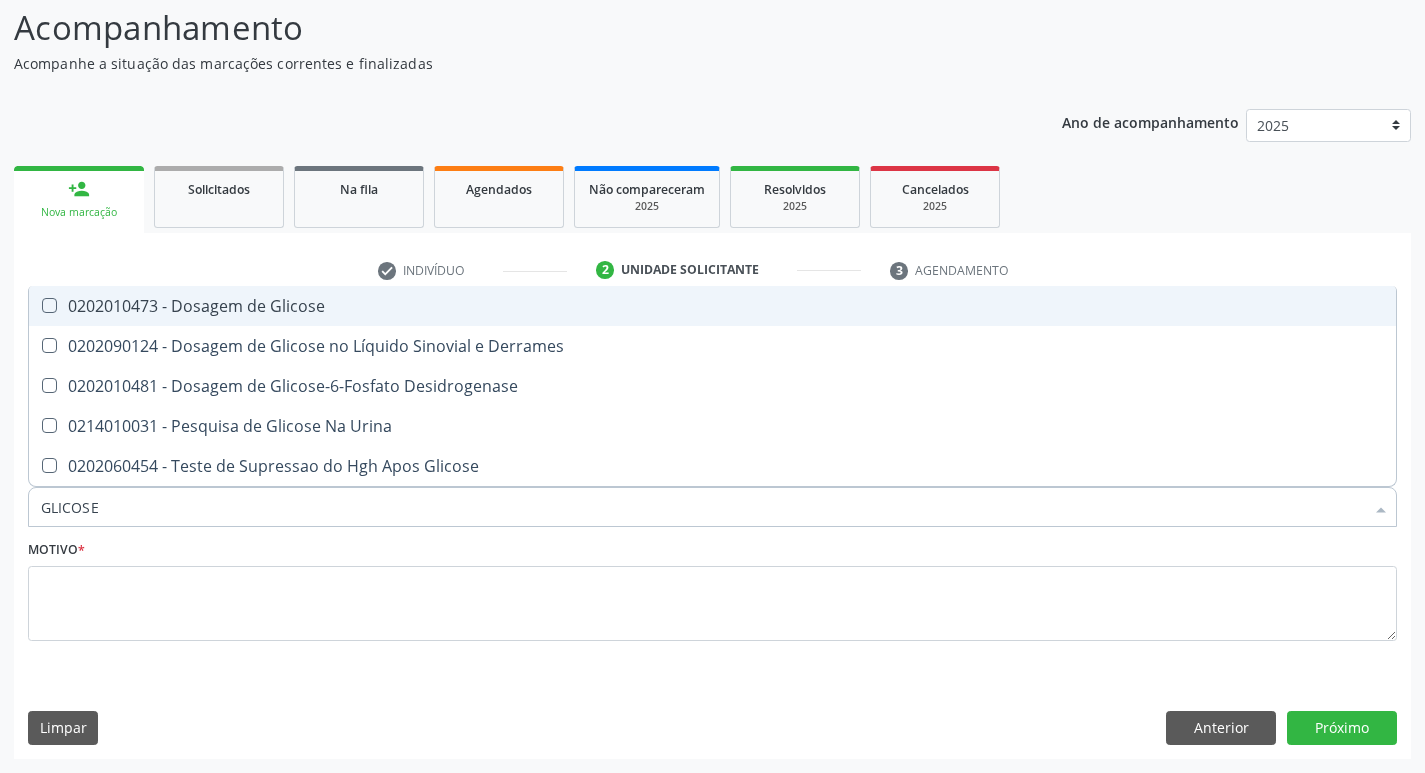 click on "0202010473 - Dosagem de Glicose" at bounding box center (712, 306) 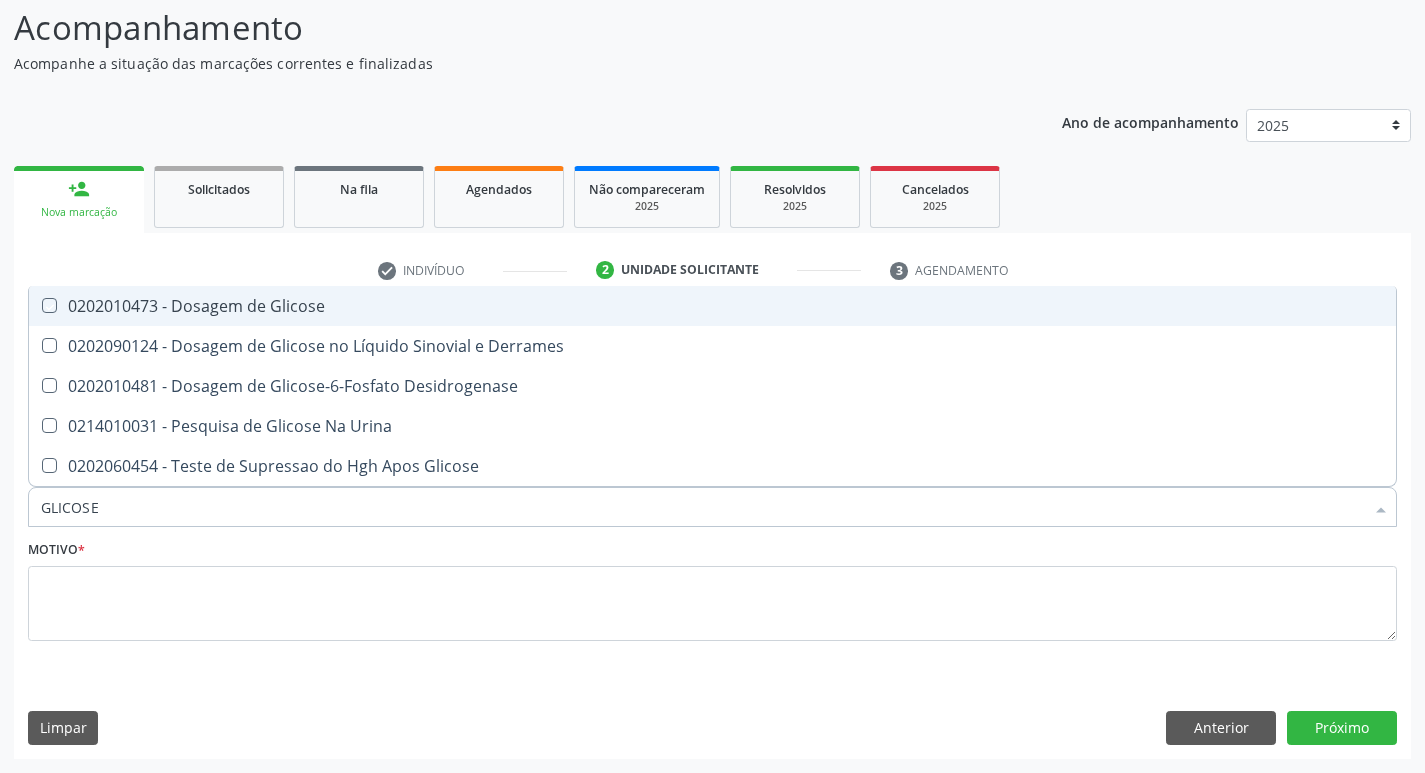 checkbox on "true" 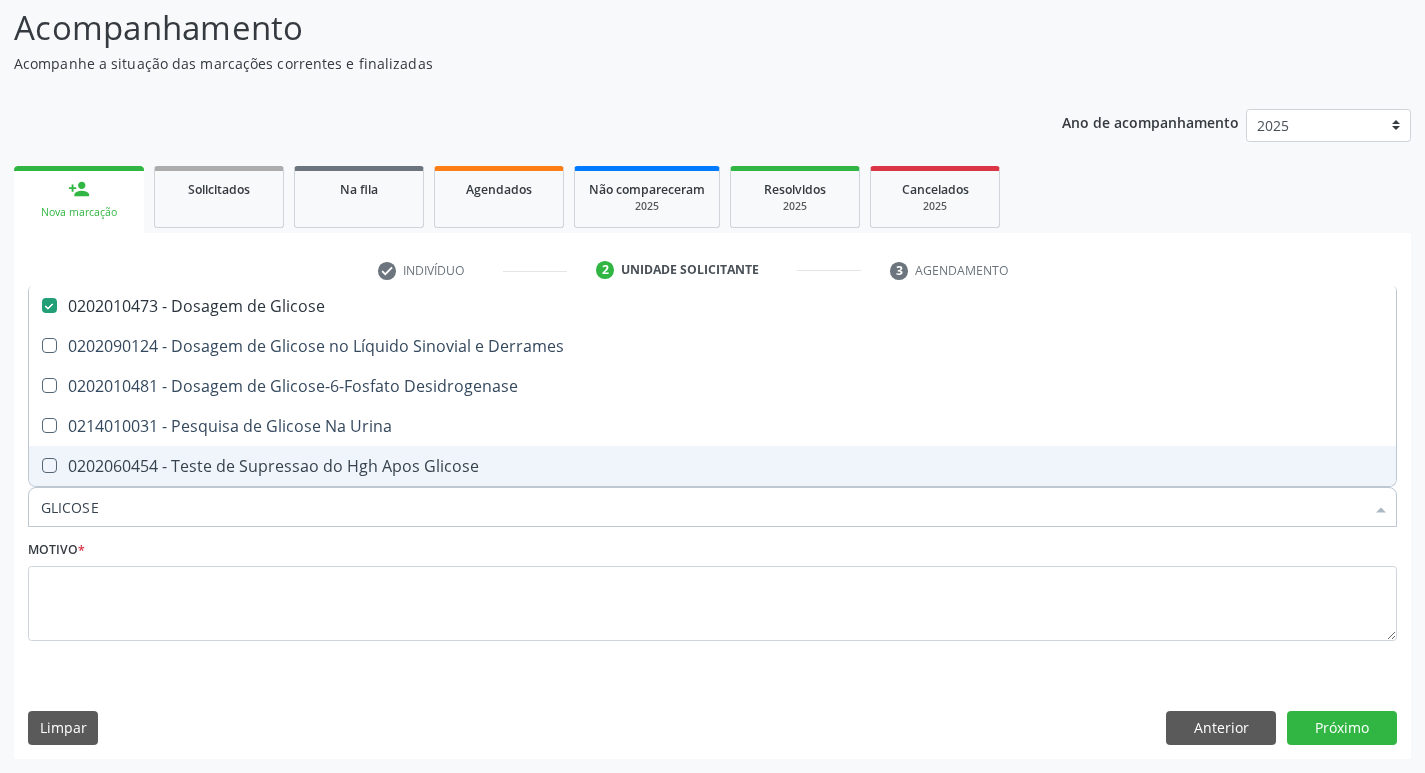 click on "GLICOSE" at bounding box center (702, 507) 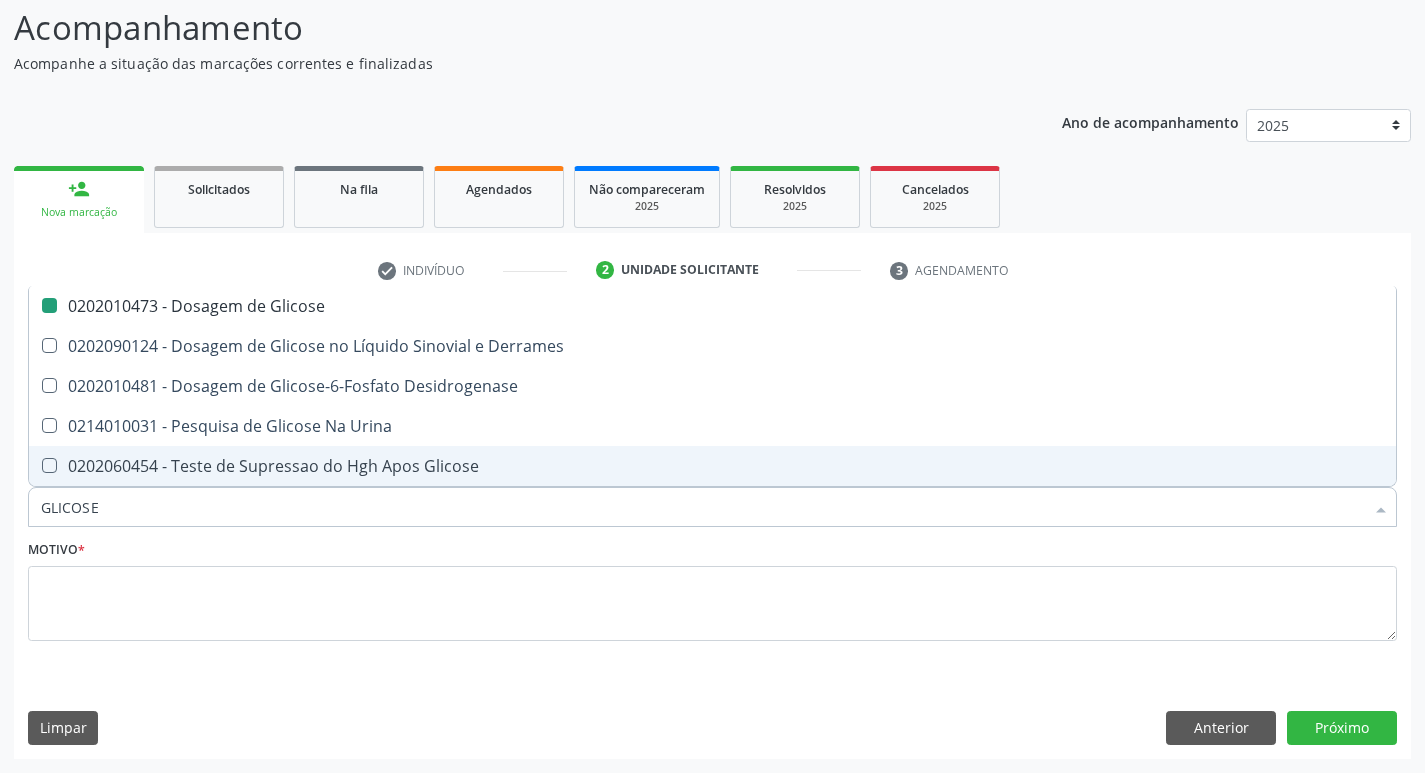 type 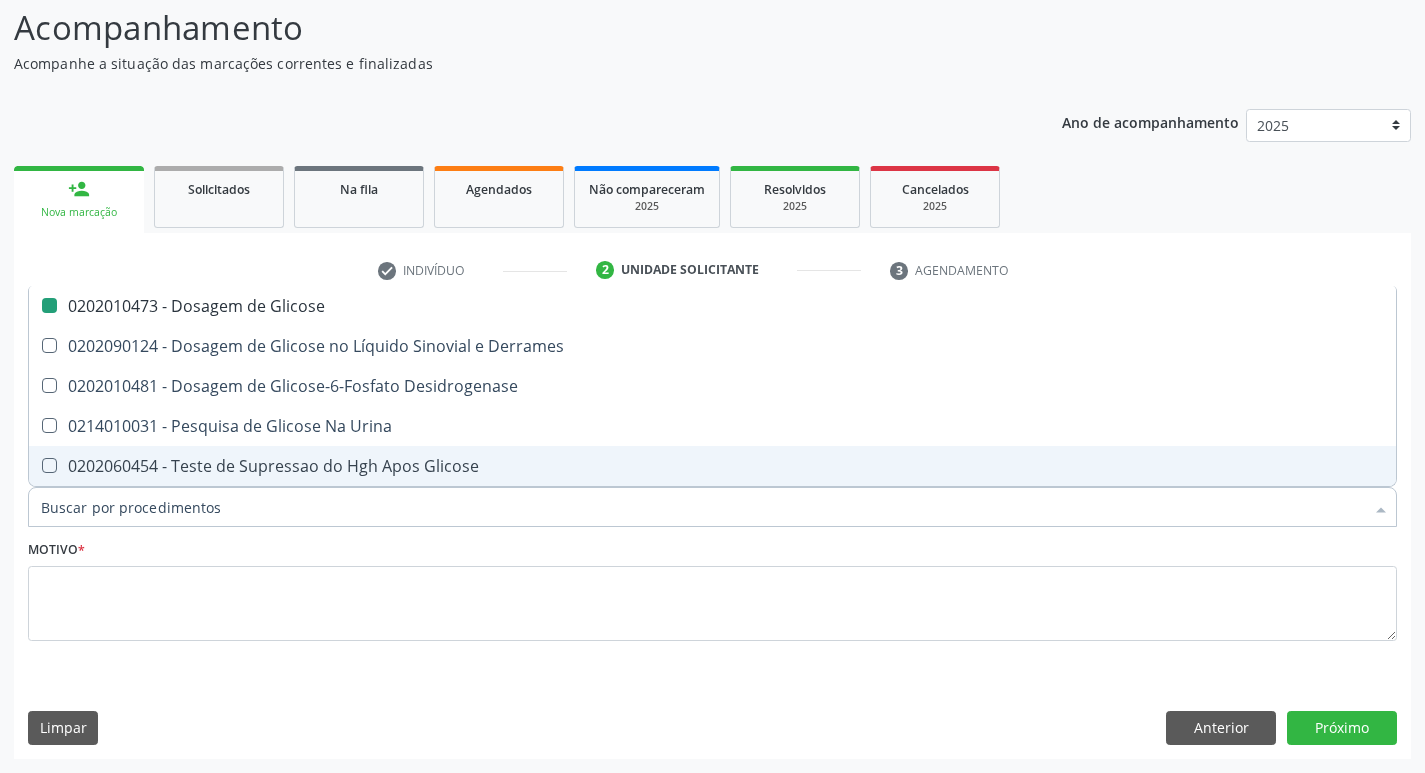 checkbox on "false" 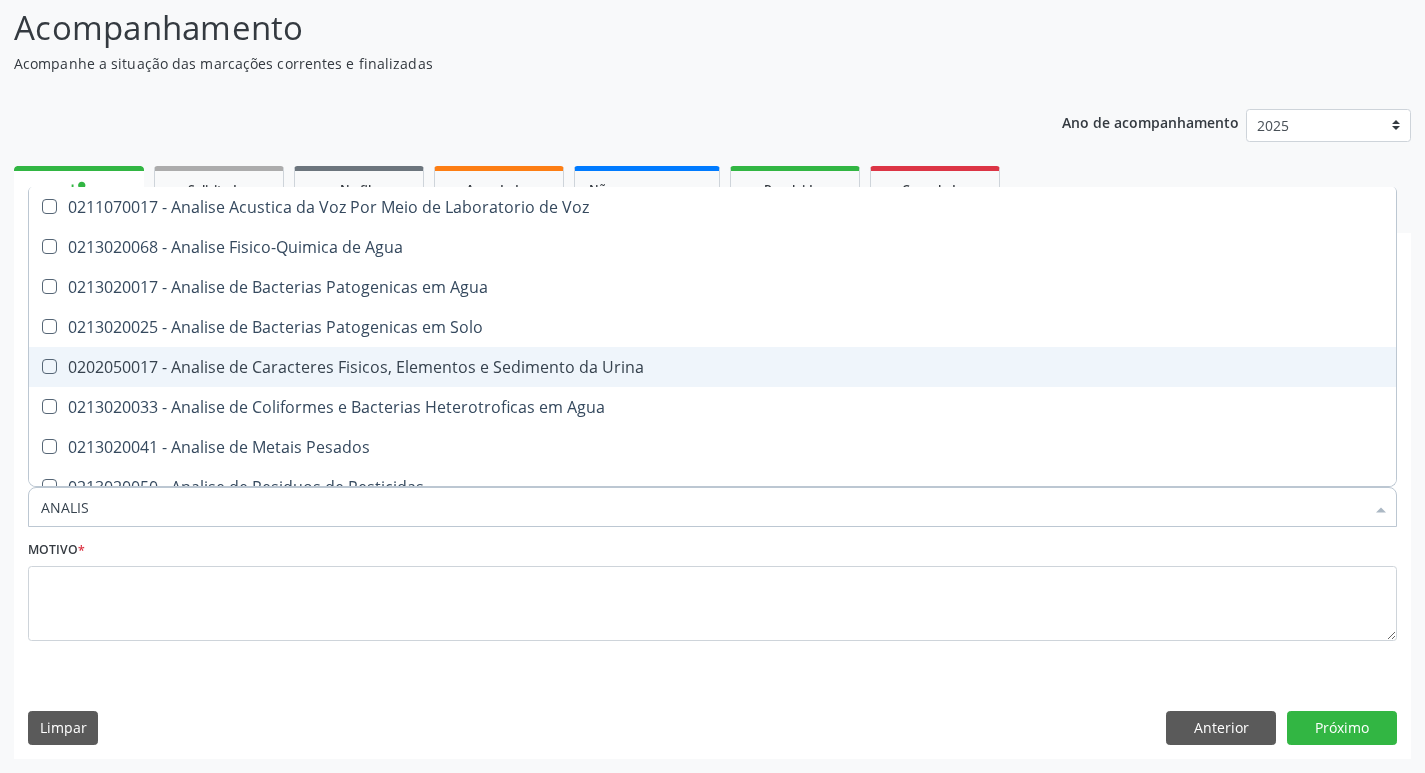 type on "ANALISE" 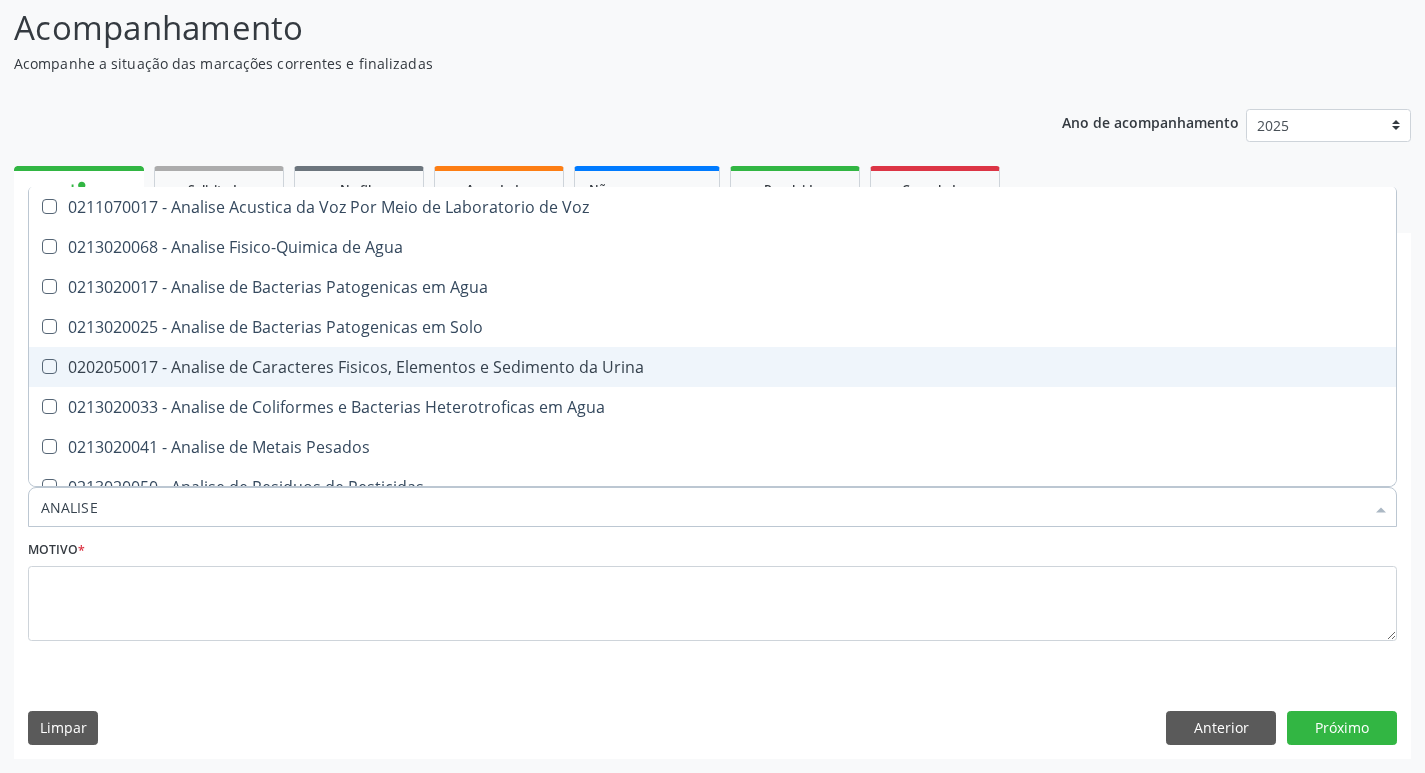 click on "0202050017 - Analise de Caracteres Fisicos, Elementos e Sedimento da Urina" at bounding box center (712, 367) 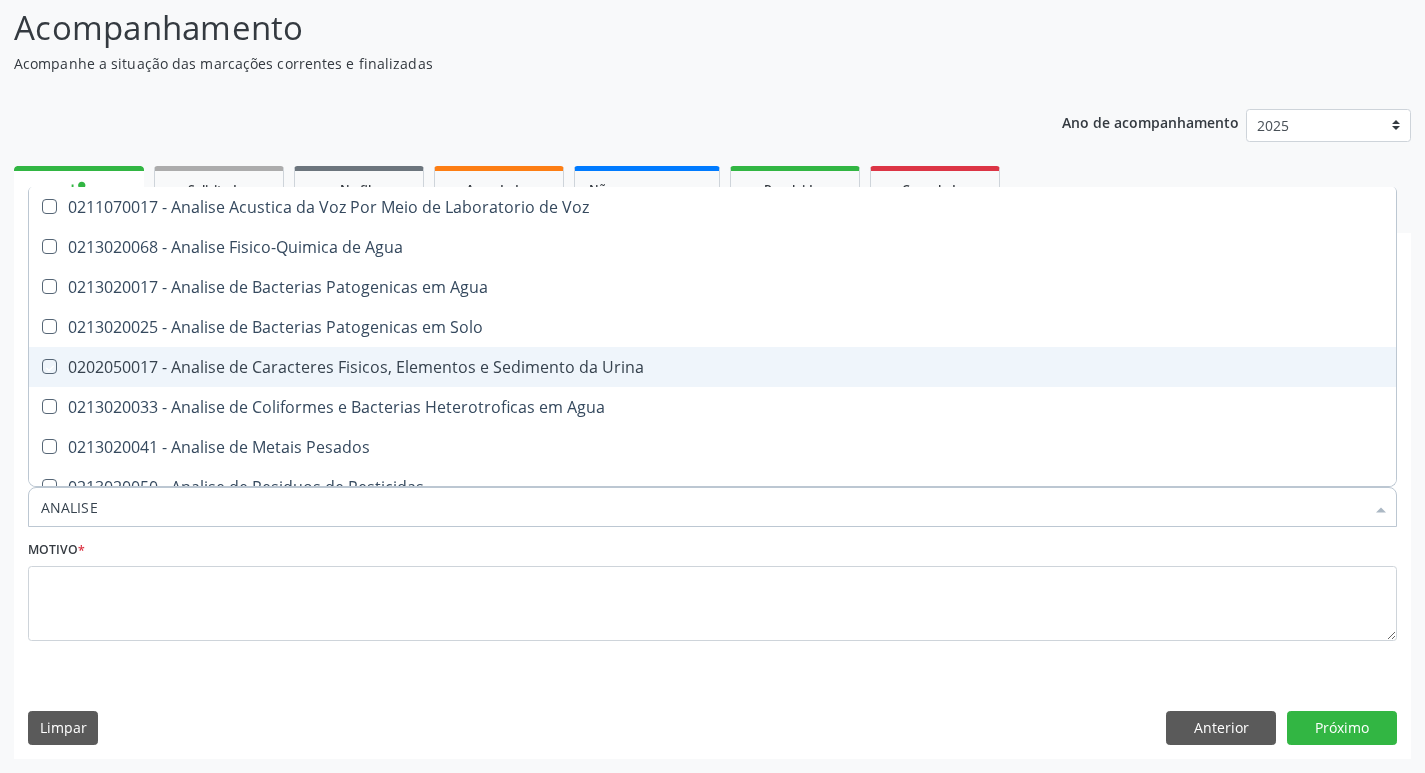 checkbox on "true" 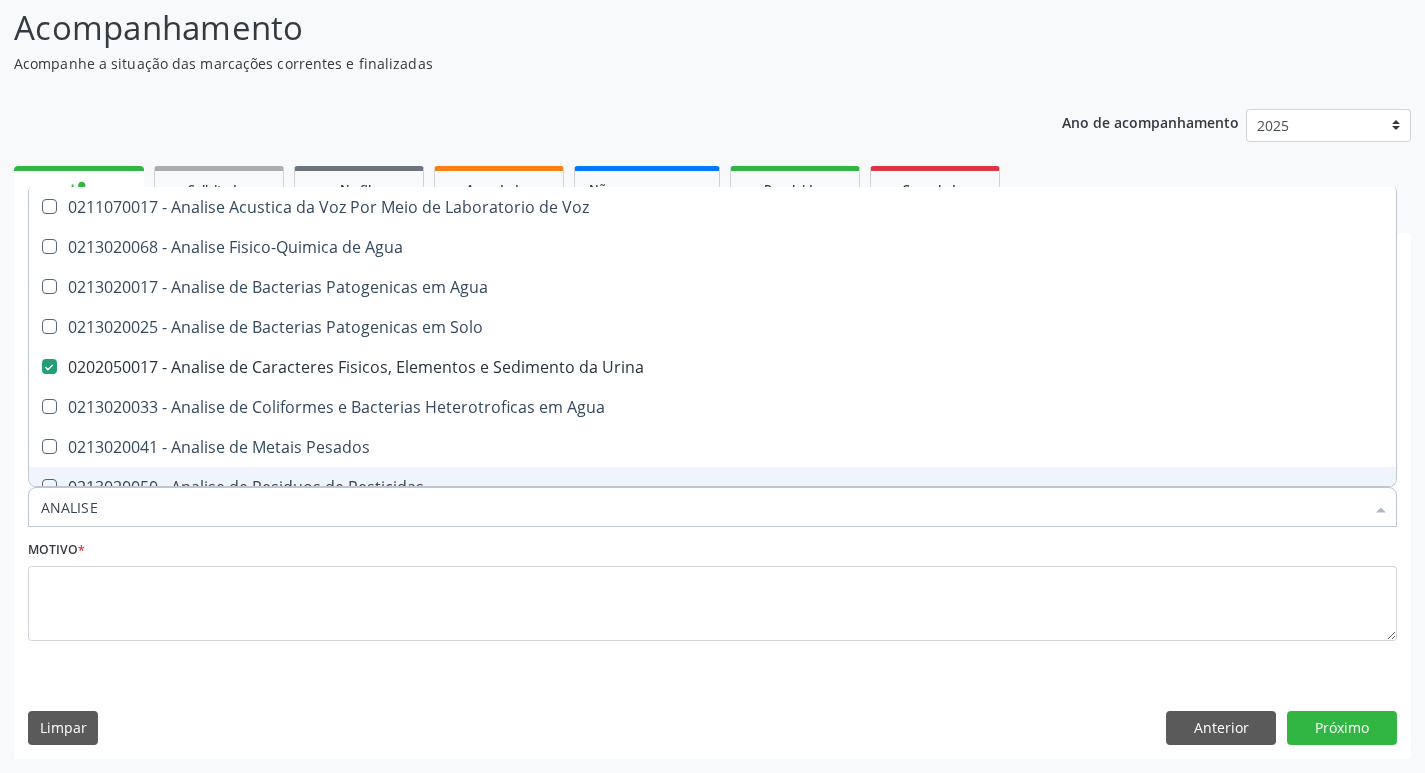 type on "ANALISE" 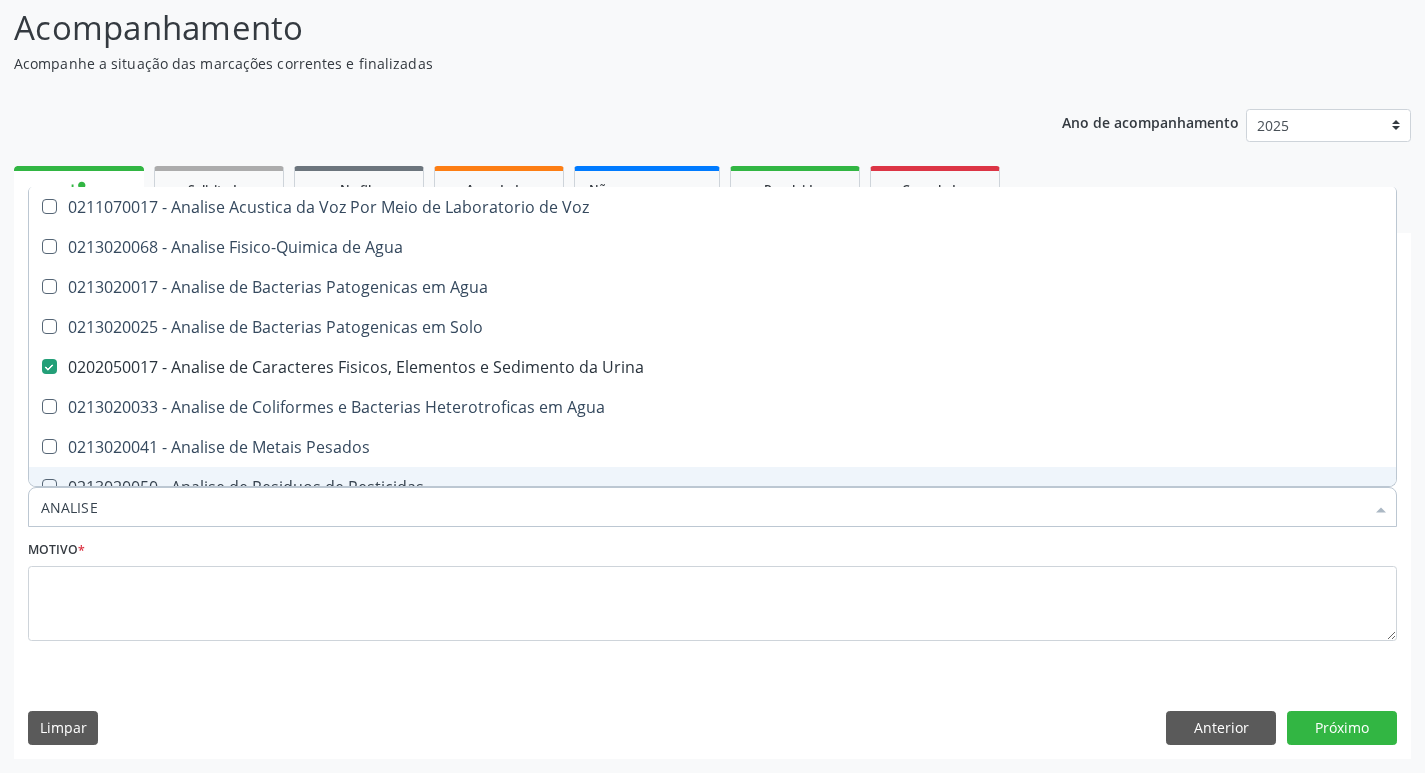 click on "Item de agendamento
*
ANALISE
Desfazer seleção
0211070017 - Analise Acustica da Voz Por Meio de Laboratorio de Voz
0213020068 - Analise Fisico-Quimica de Agua
0213020017 - Analise de Bacterias Patogenicas em Agua
0213020025 - Analise de Bacterias Patogenicas em Solo
0202050017 - Analise de Caracteres Fisicos, Elementos e Sedimento da Urina
0213020033 - Analise de Coliformes e Bacterias Heterotroficas em Agua
0213020041 - Analise de Metais Pesados
0213020050 - Analise de Residuos de Pesticidas
0213020084 - Cultura P/ Identificacao do Vibrio Cholerae em Analise de Alimentos
Nenhum resultado encontrado para: " ANALISE  "
Não há nenhuma opção para ser exibida." at bounding box center (712, 496) 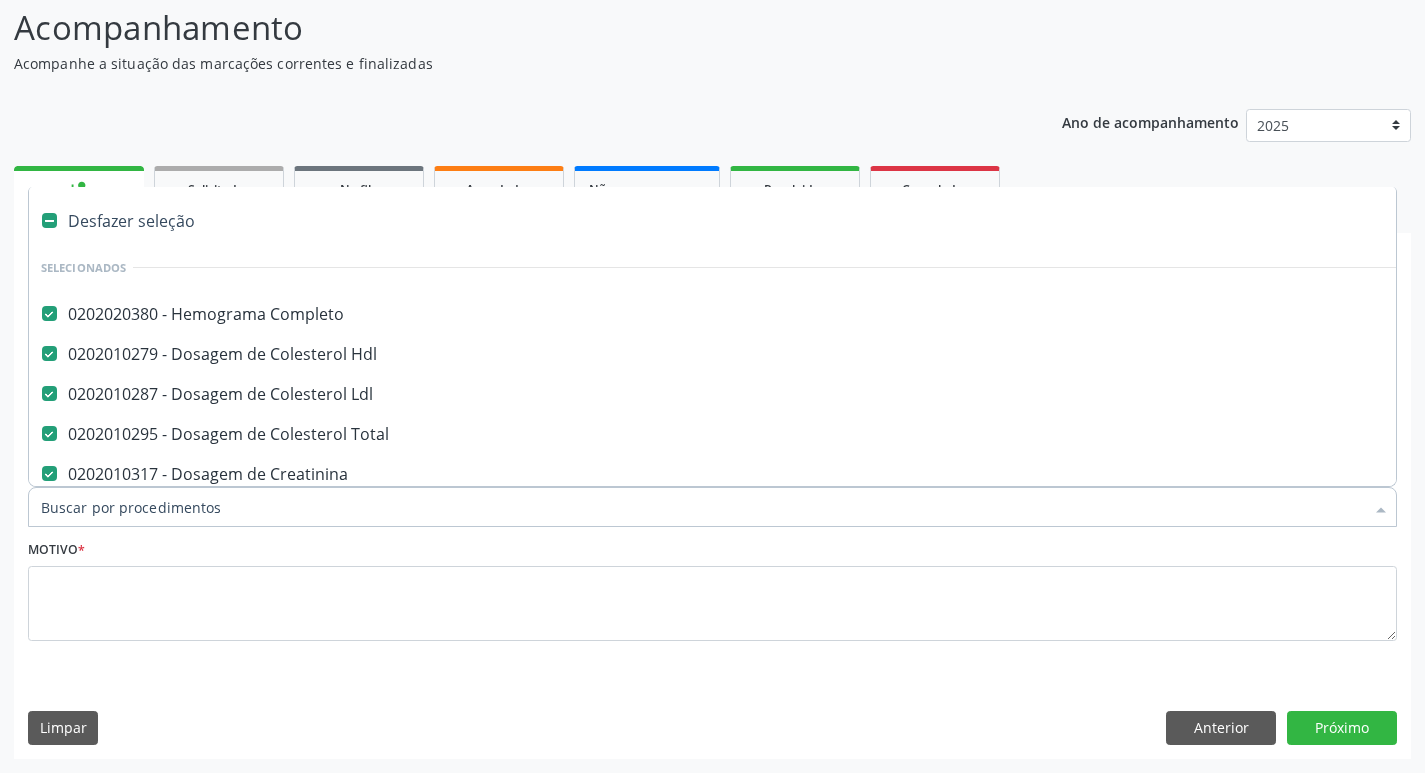 click on "Item de agendamento
*" at bounding box center (702, 507) 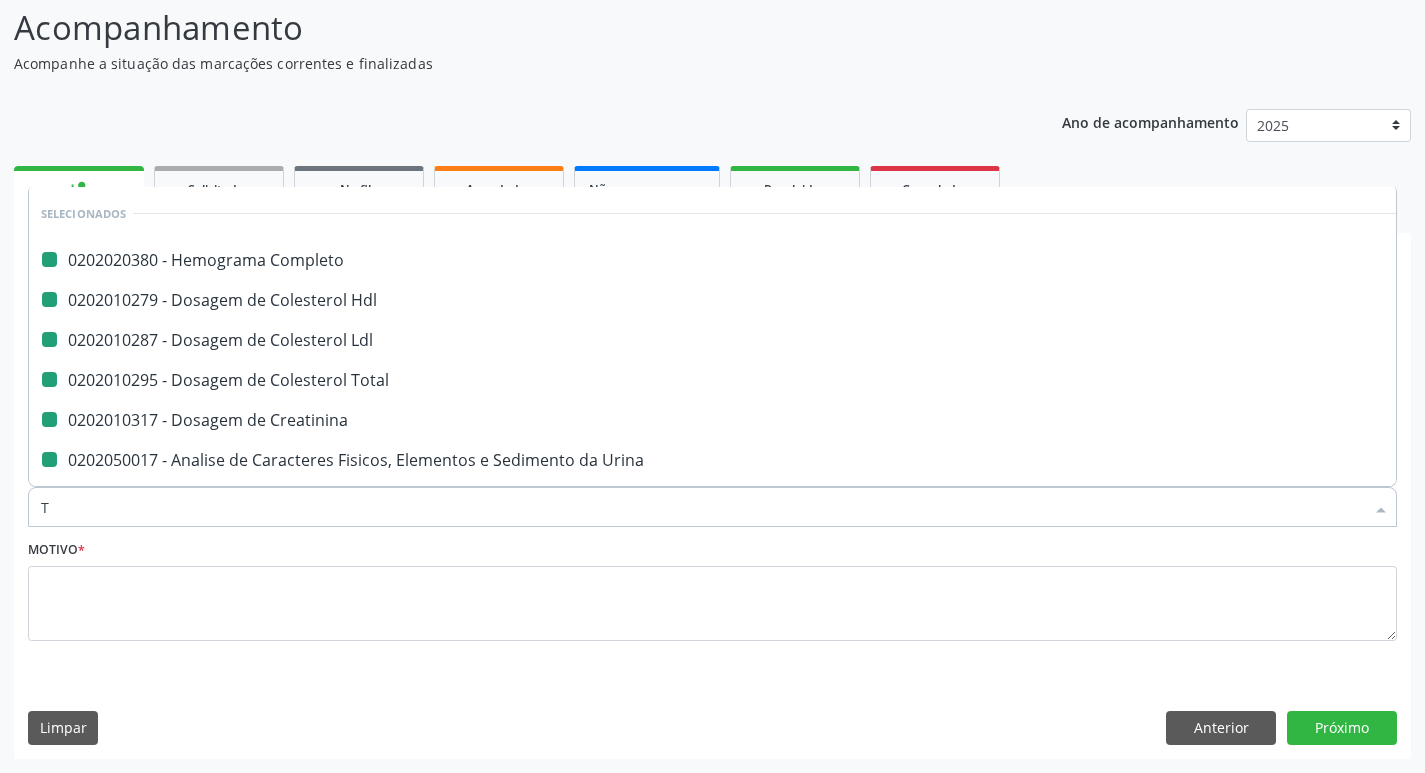 type on "TR" 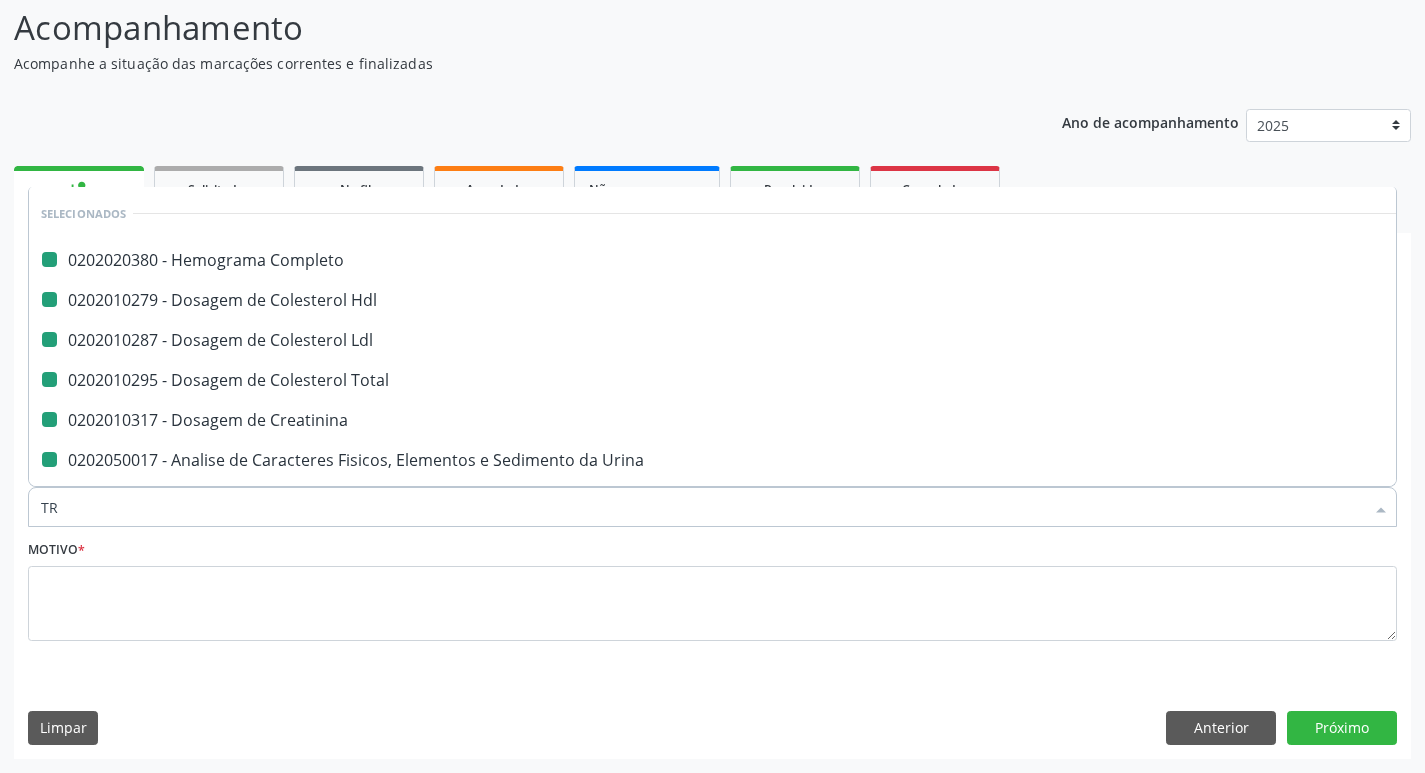 scroll, scrollTop: 6, scrollLeft: 0, axis: vertical 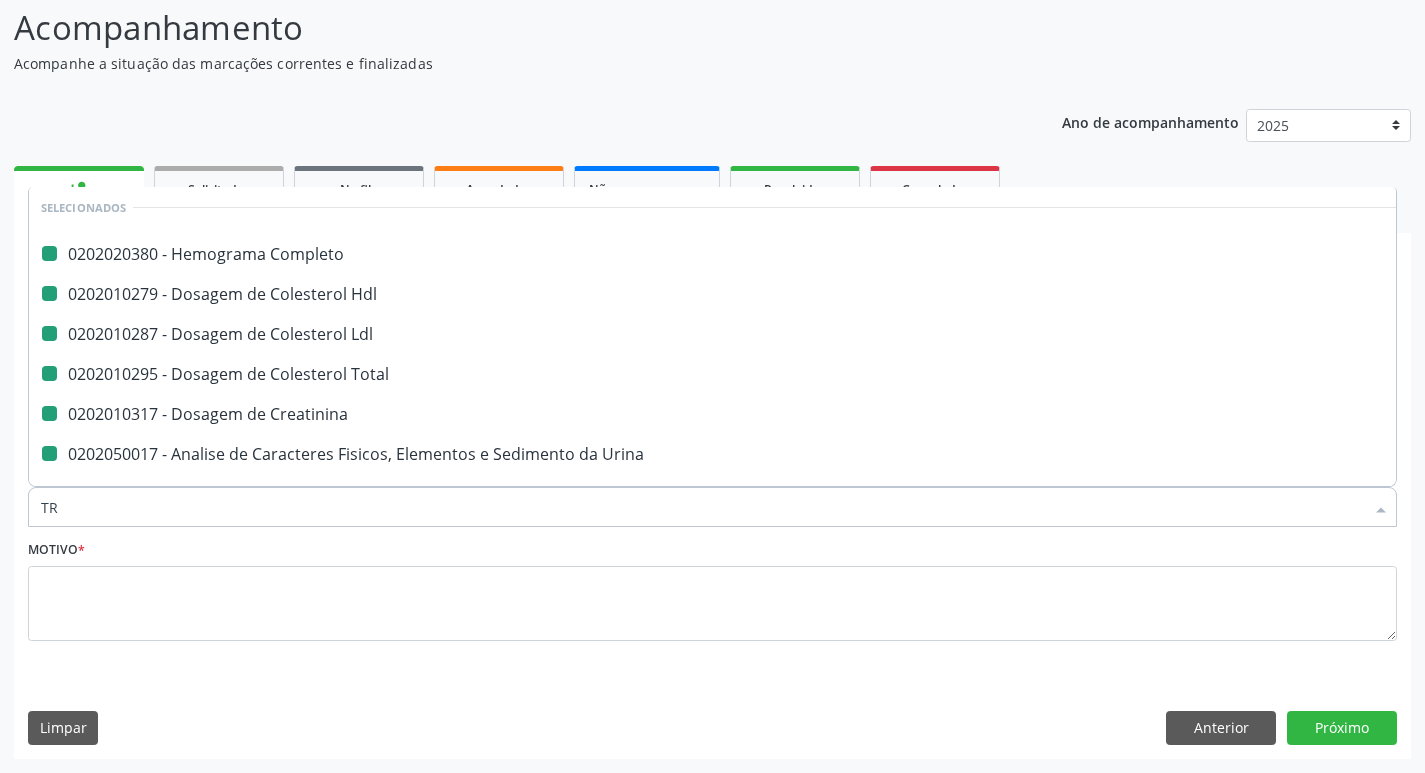 checkbox on "false" 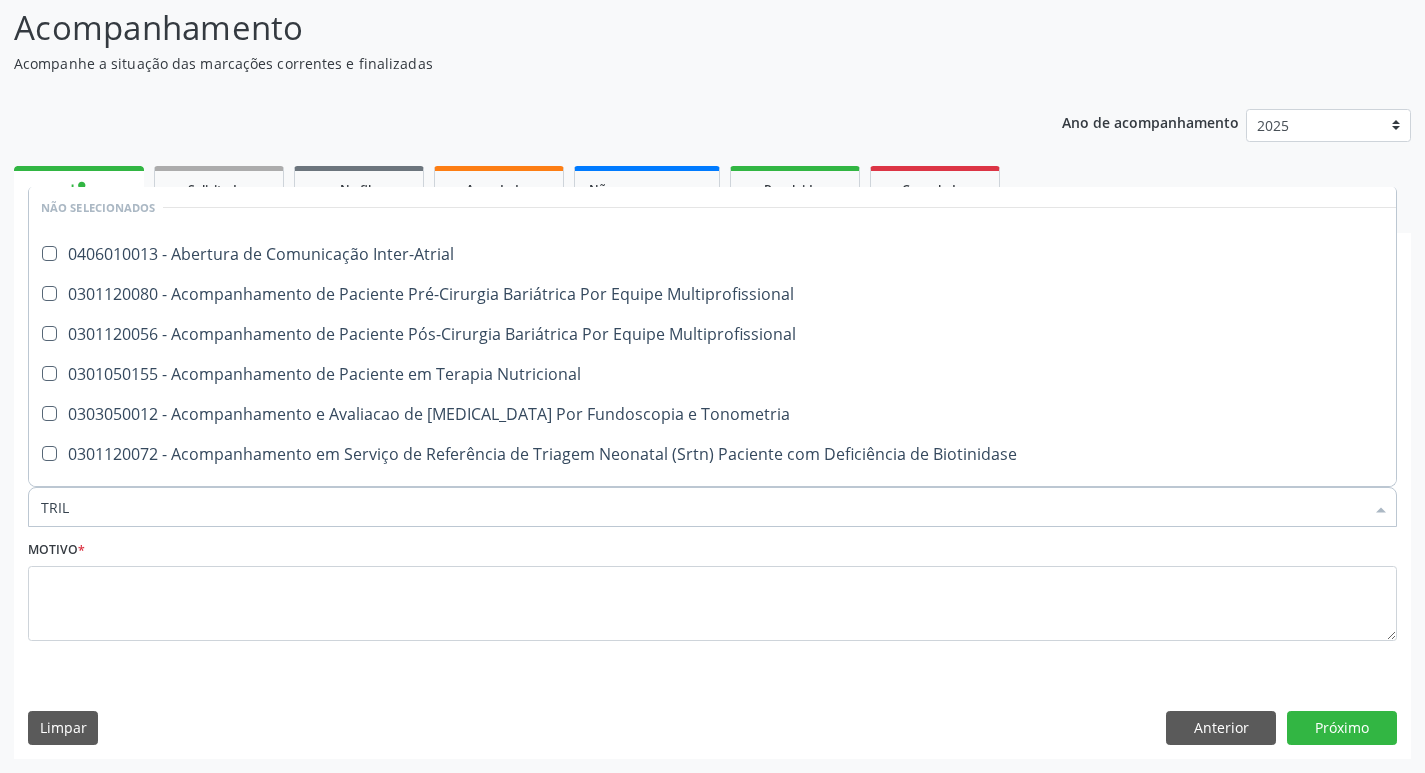 scroll, scrollTop: 0, scrollLeft: 0, axis: both 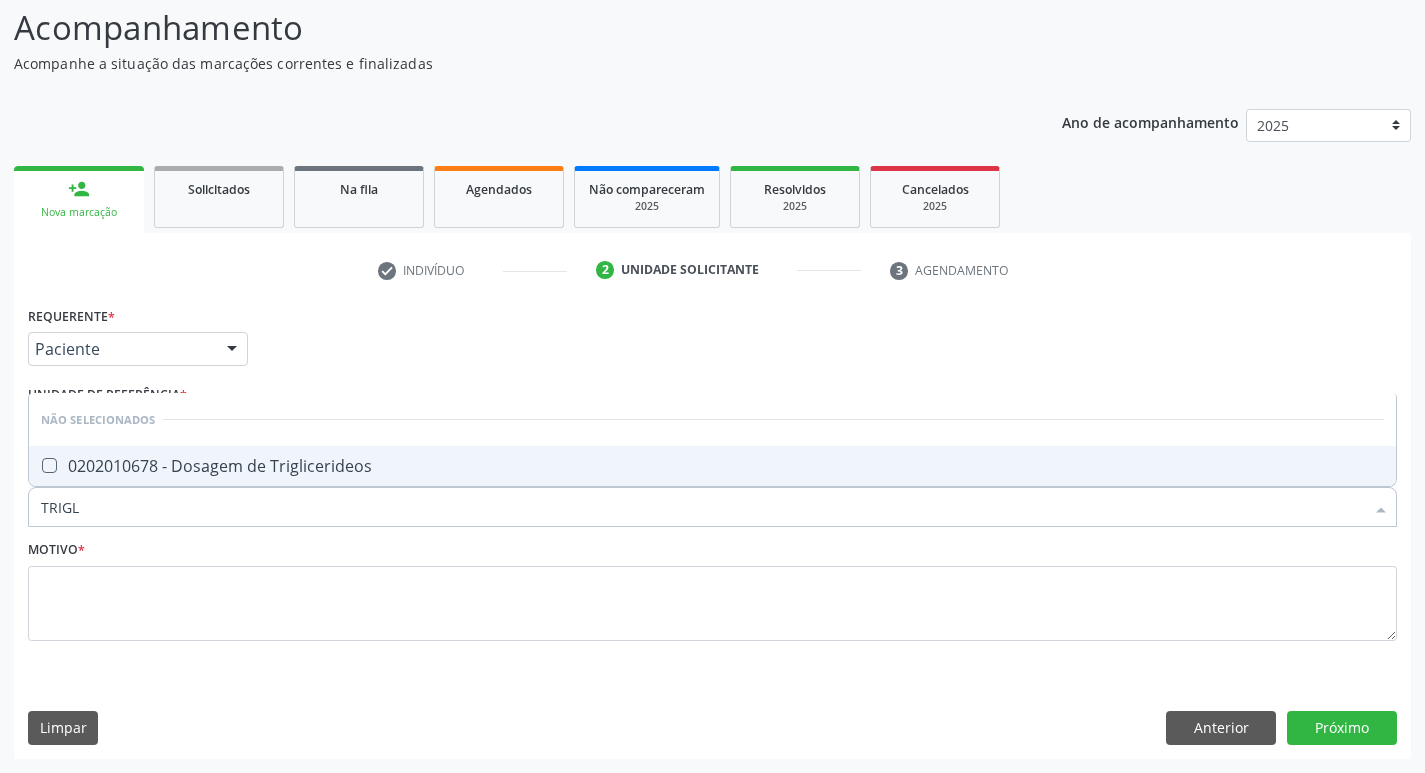 type on "TRIGLI" 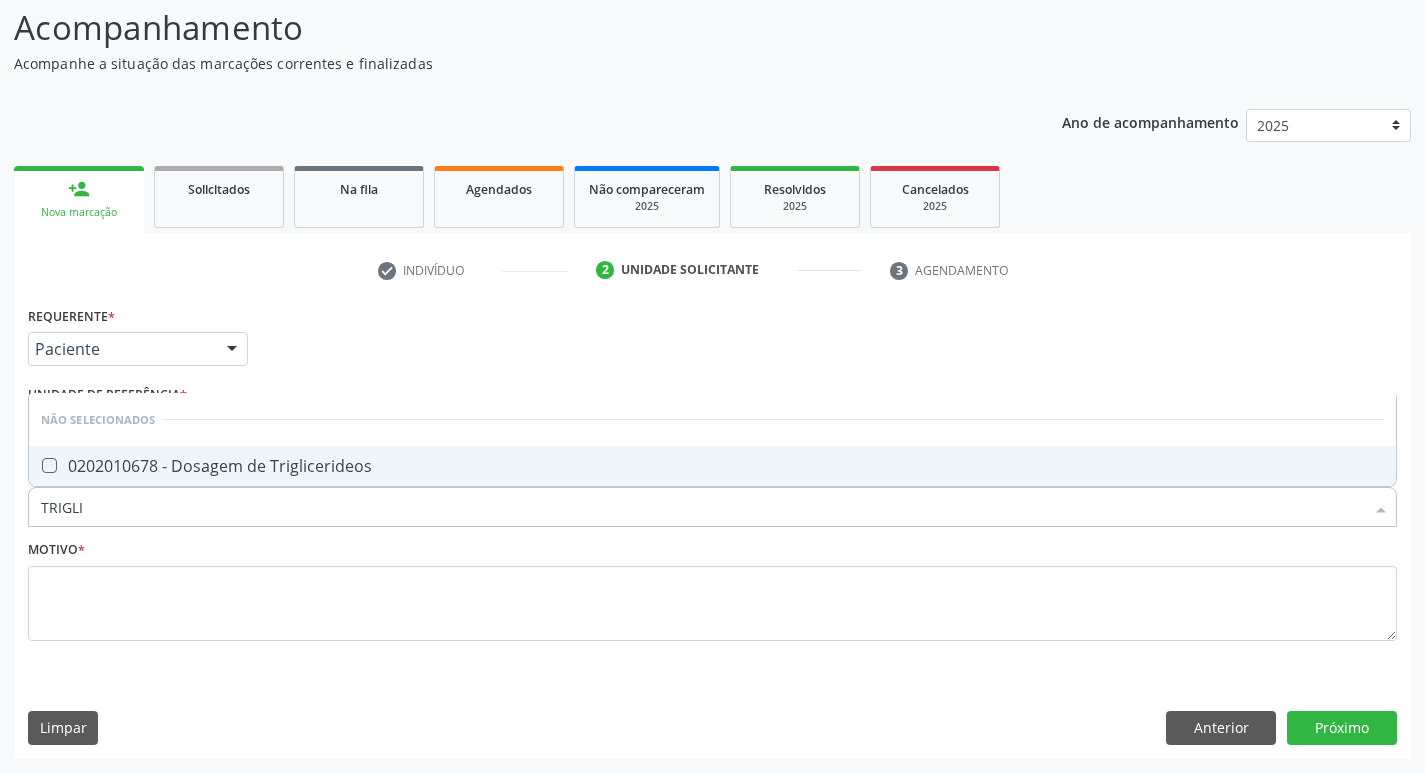 click on "0202010678 - Dosagem de Triglicerideos" at bounding box center (712, 466) 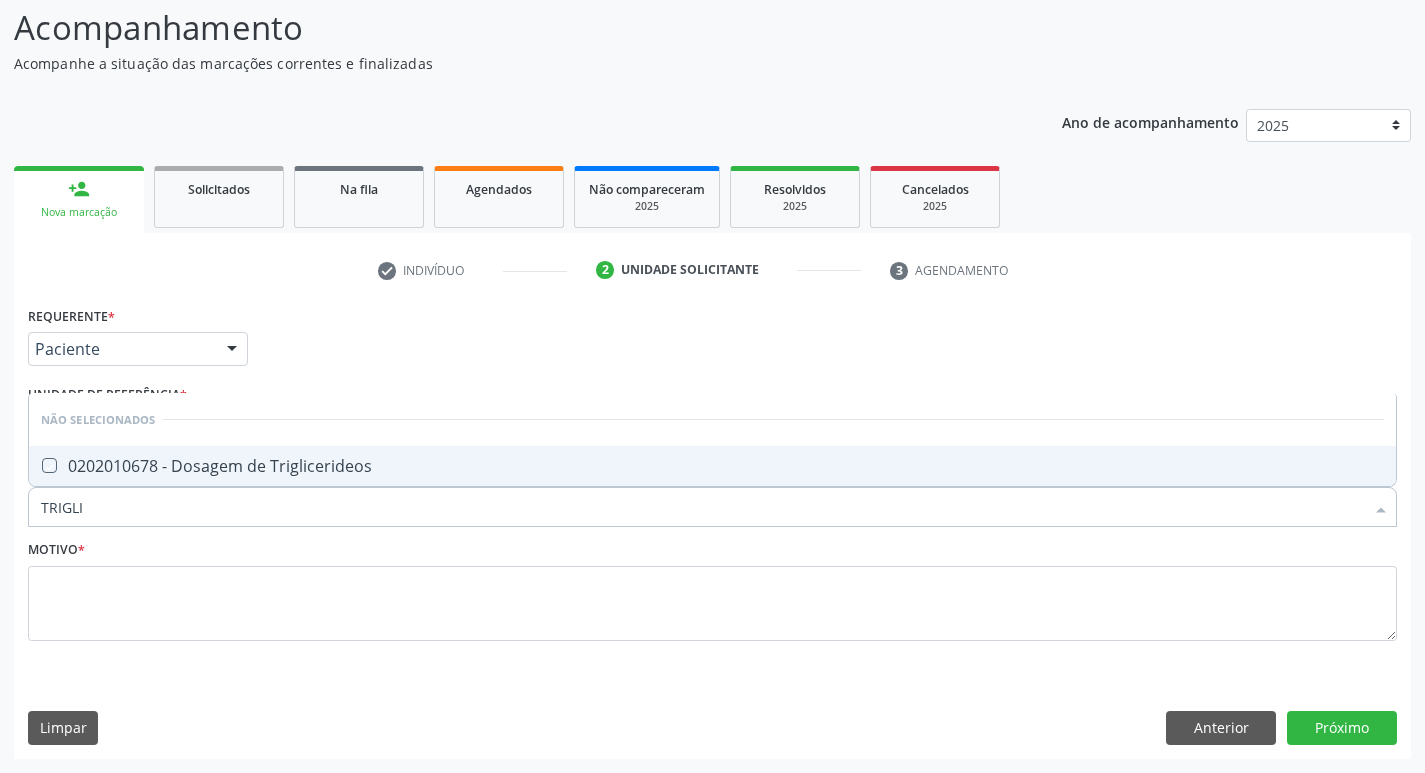 checkbox on "true" 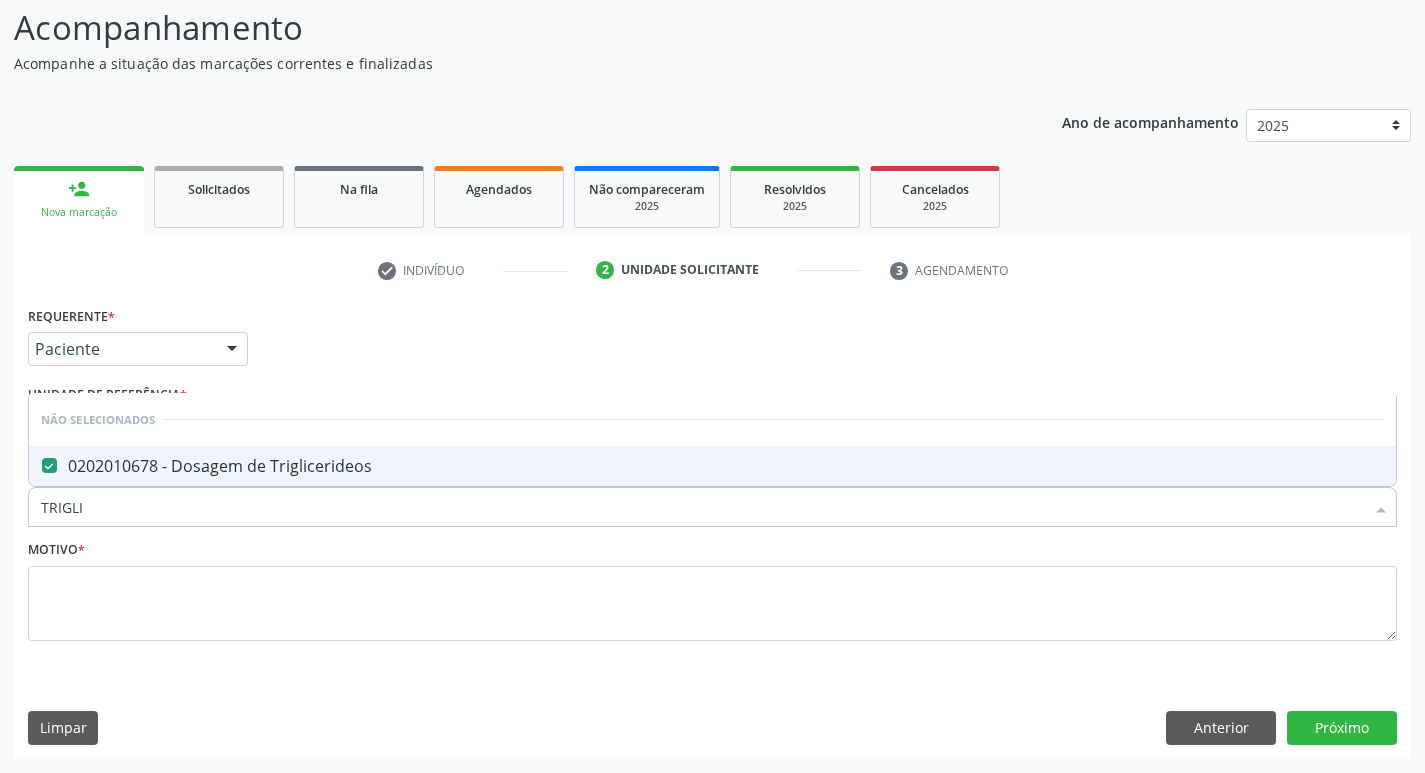 click on "TRIGLI" at bounding box center (702, 507) 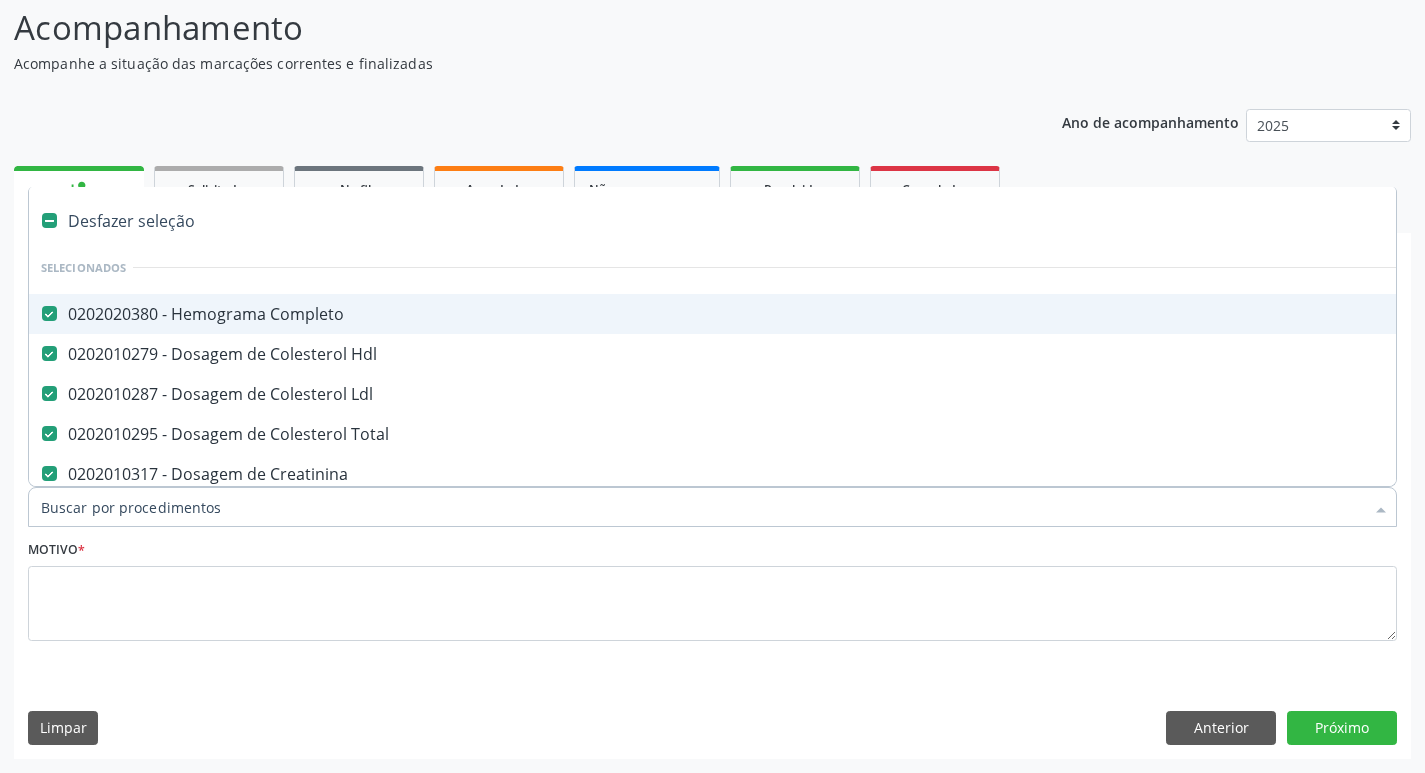 type on "U" 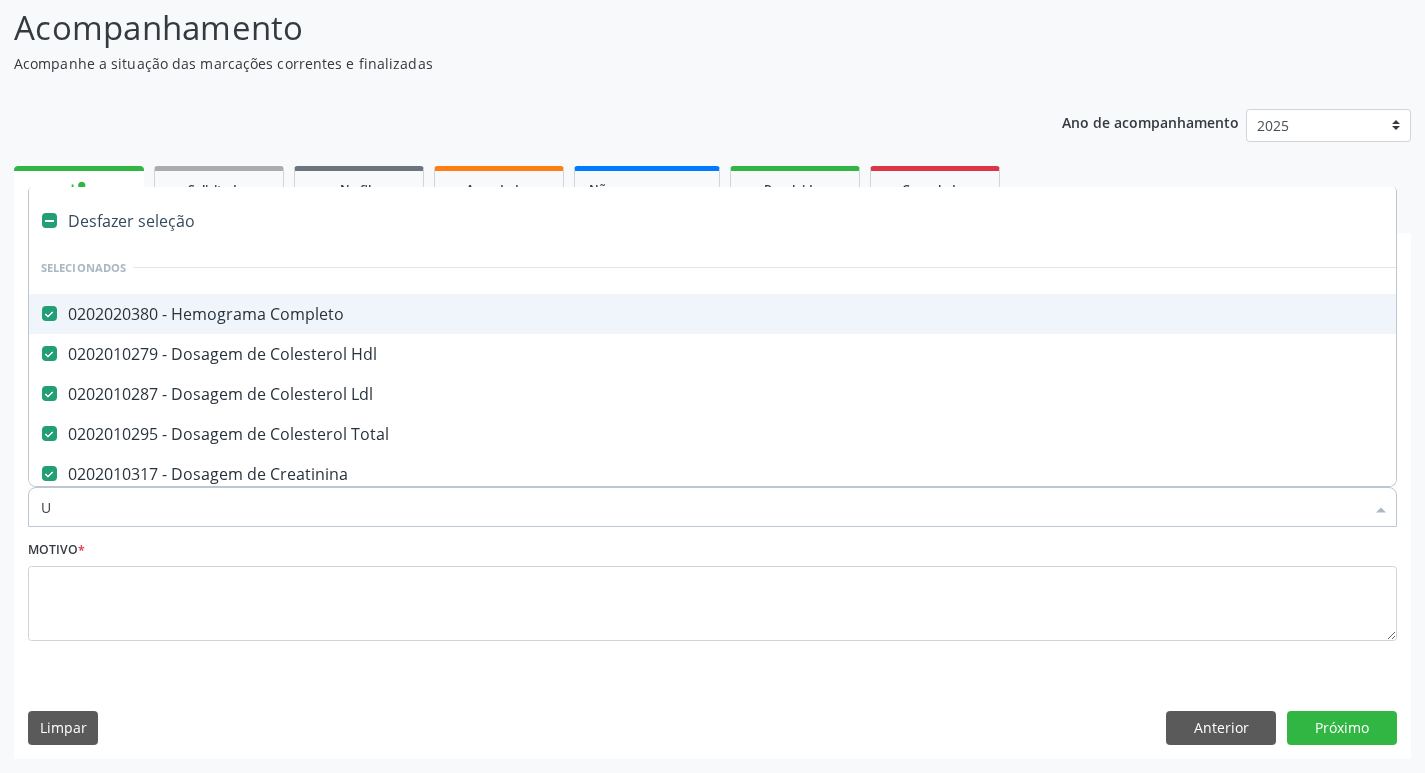checkbox on "false" 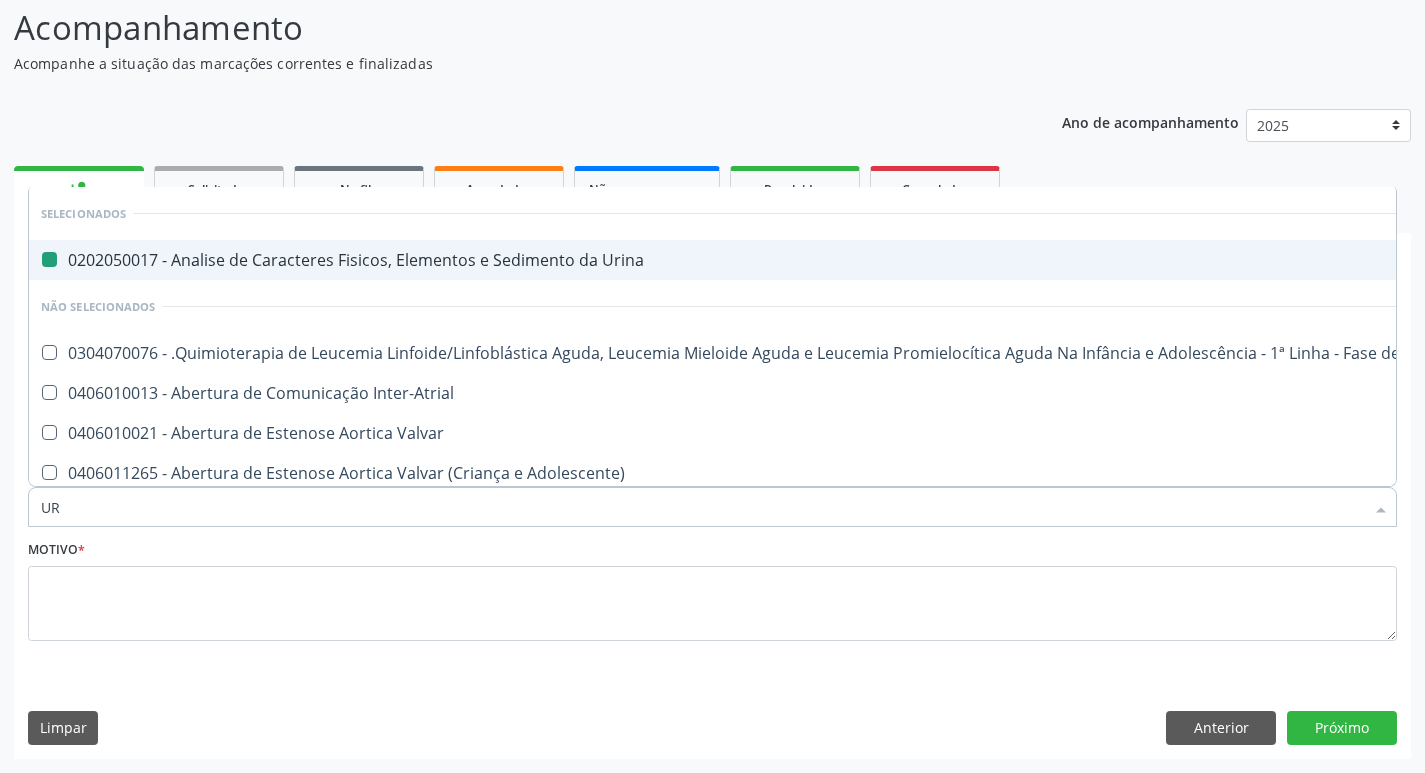 type on "URE" 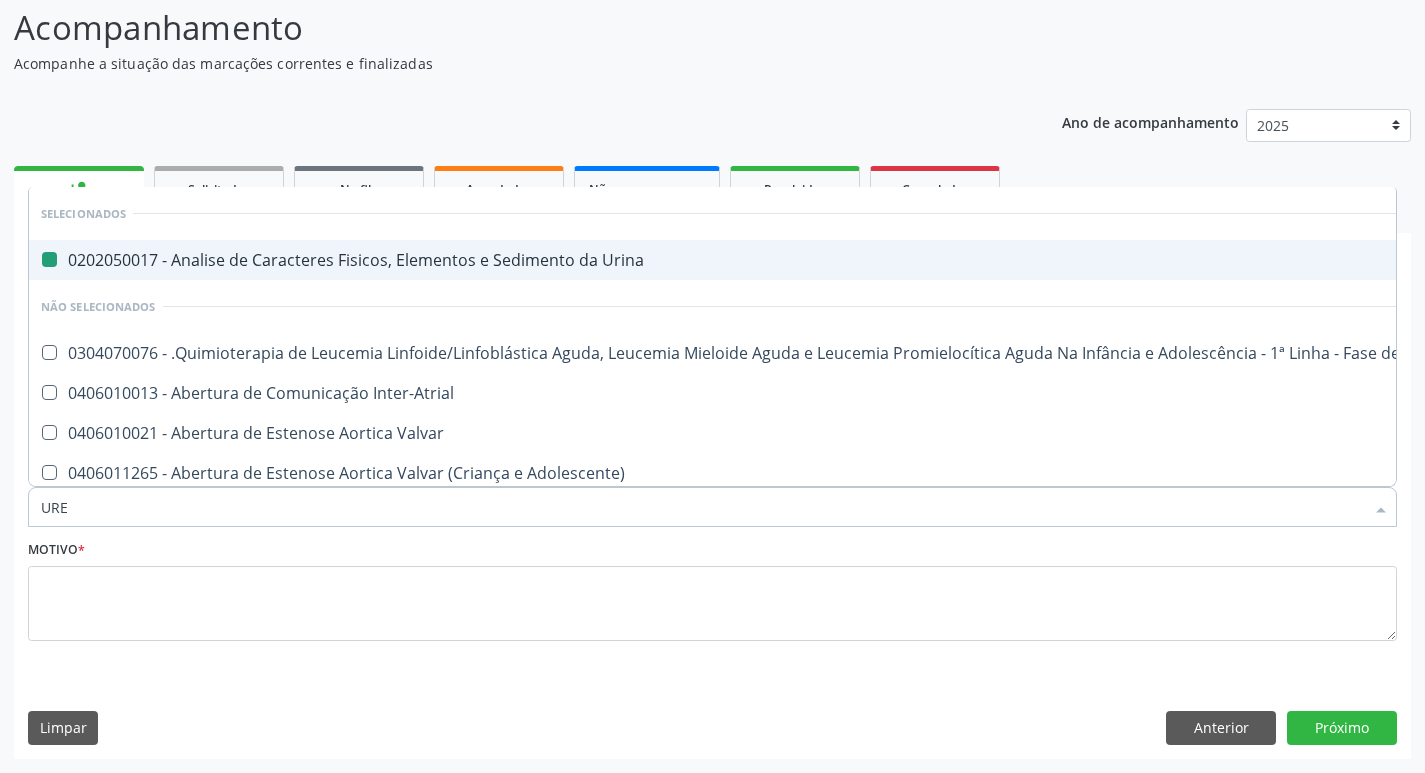 checkbox on "false" 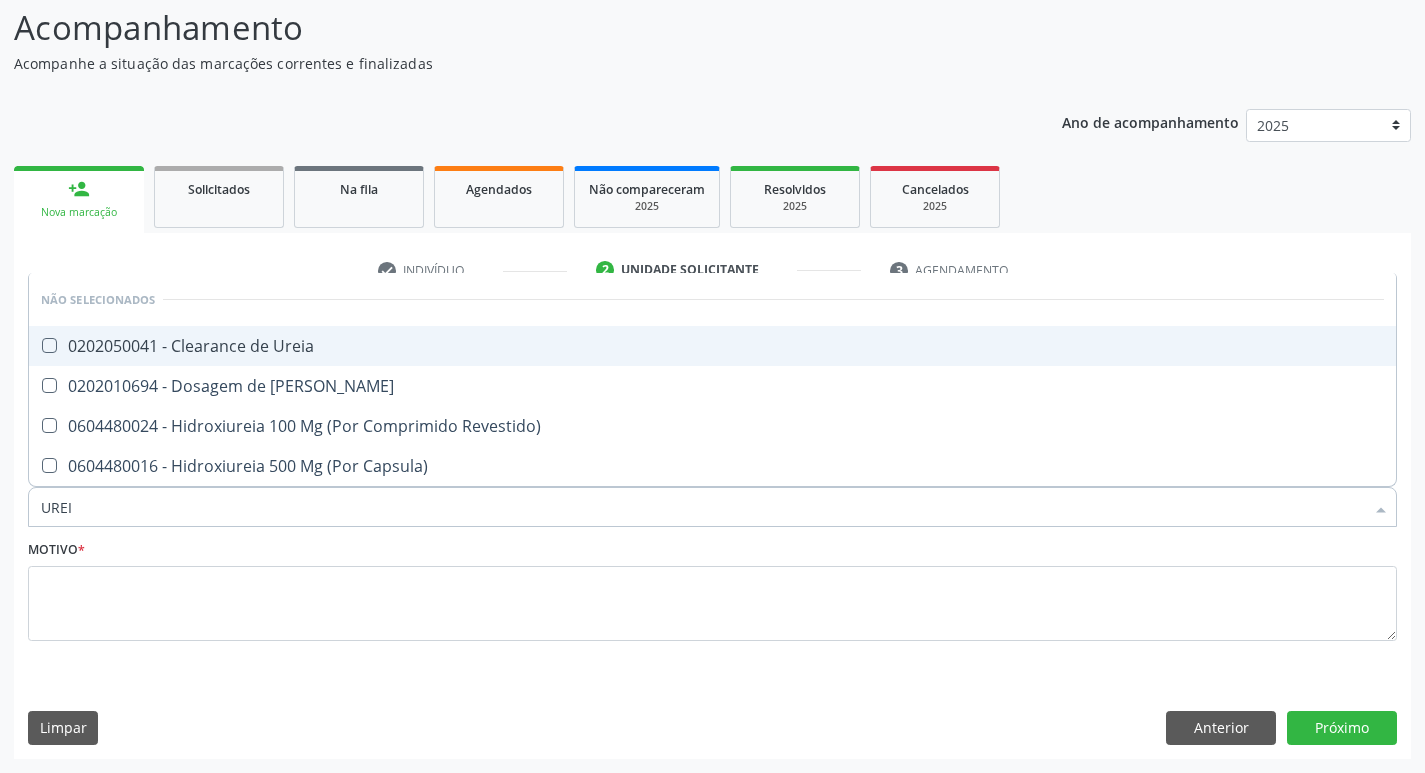 type on "UREIA" 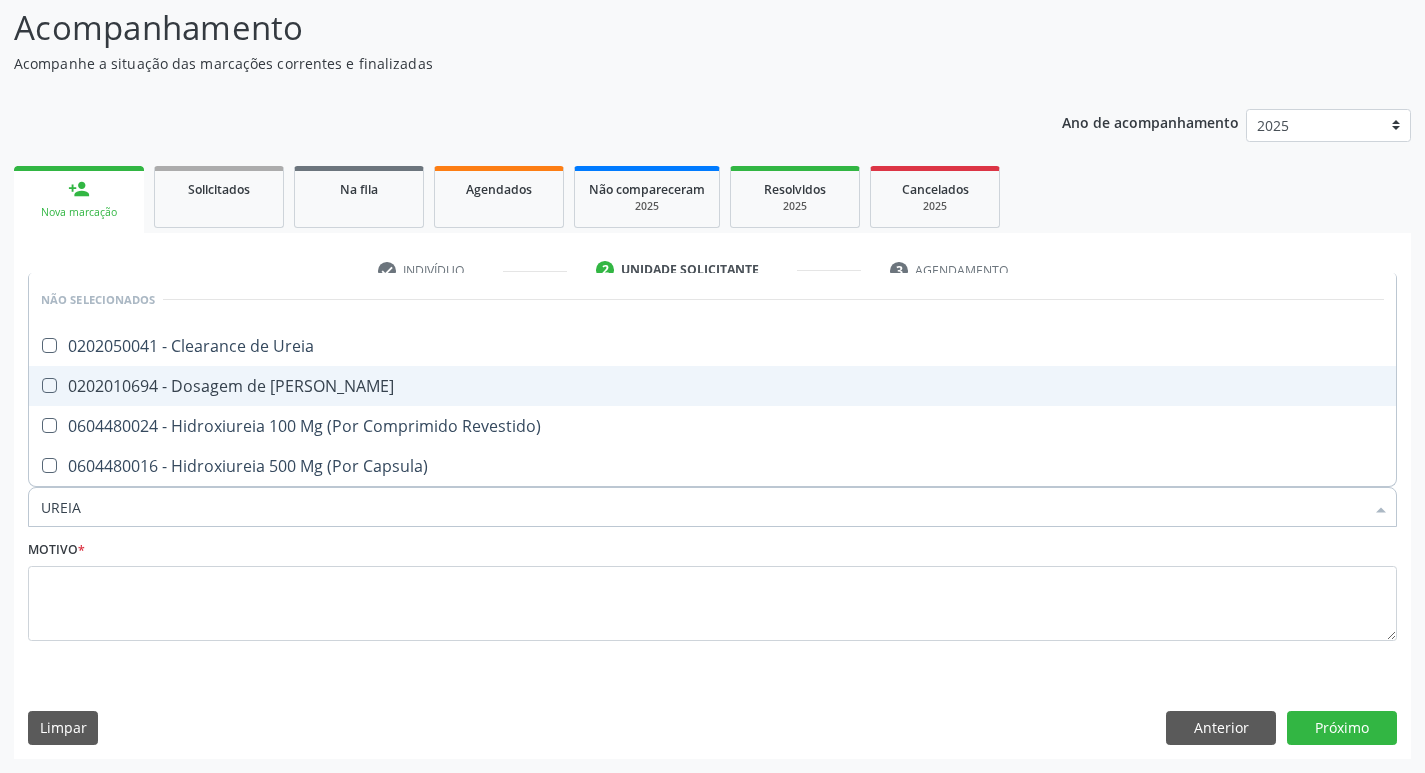 click on "0202010694 - Dosagem de [PERSON_NAME]" at bounding box center (712, 386) 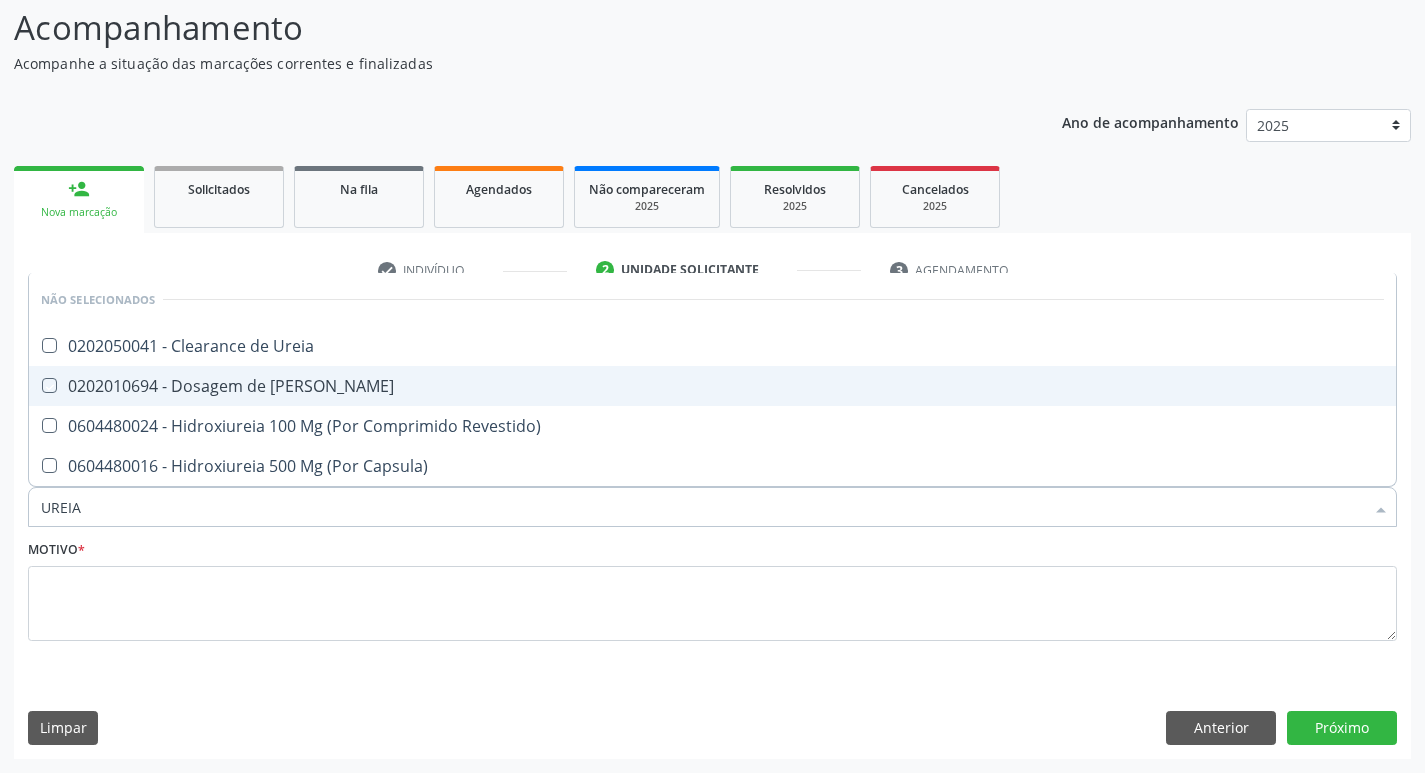 checkbox on "true" 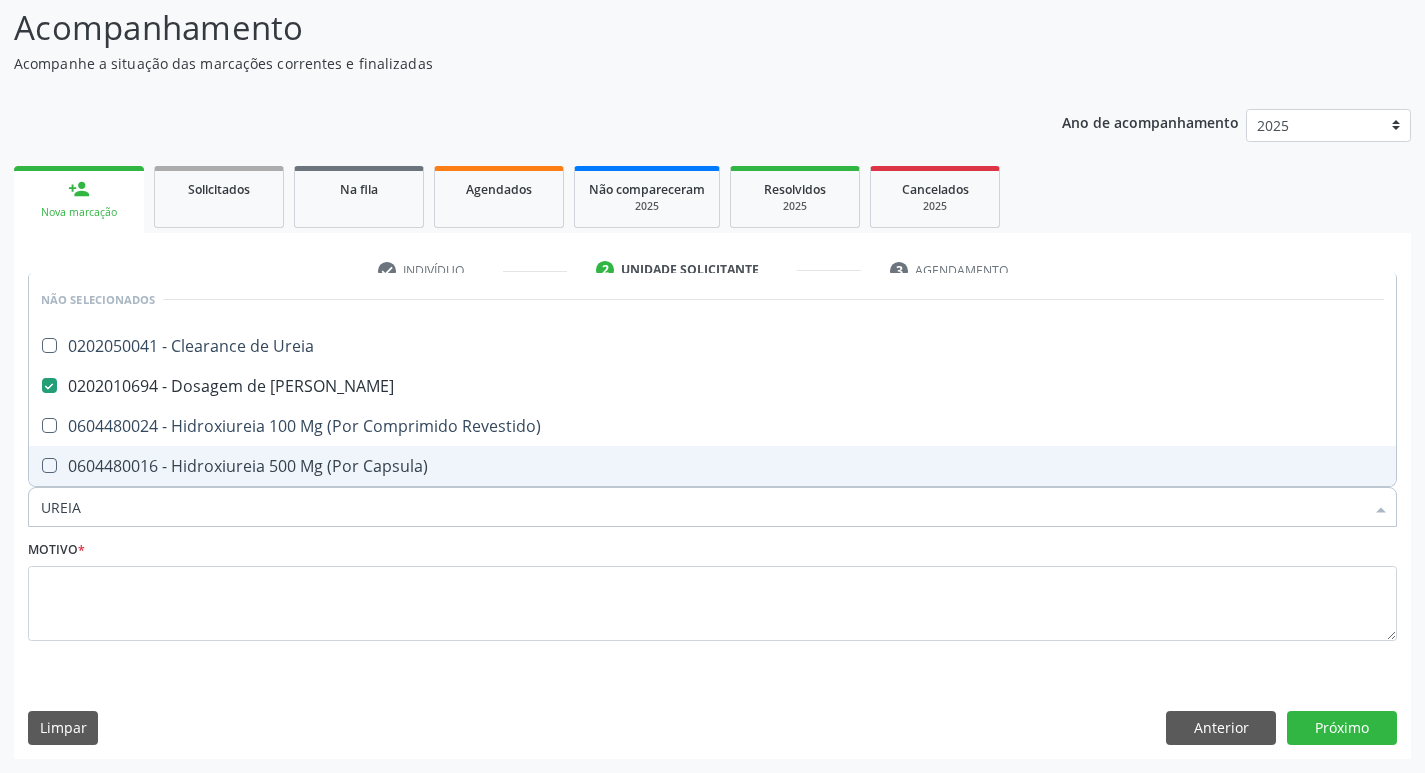 click on "UREIA" at bounding box center (702, 507) 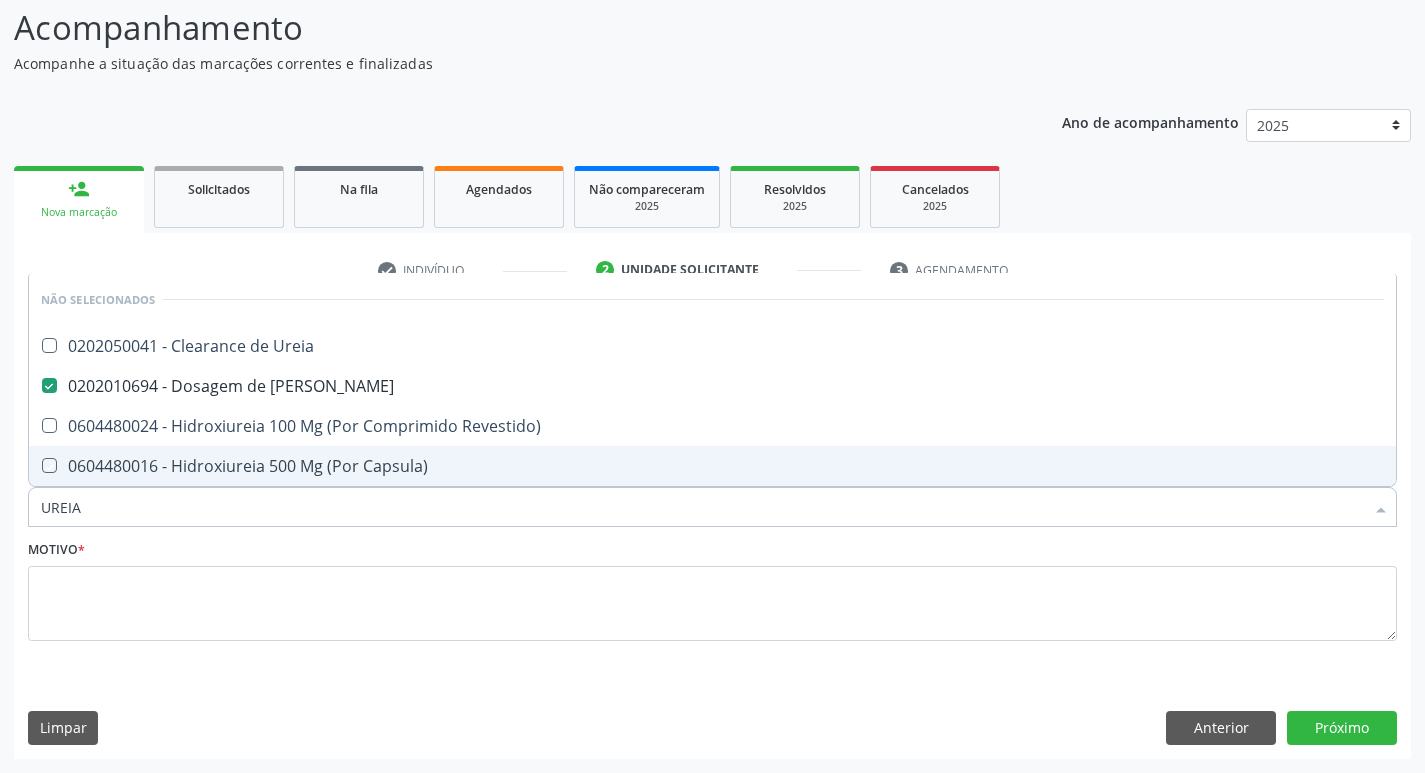 type 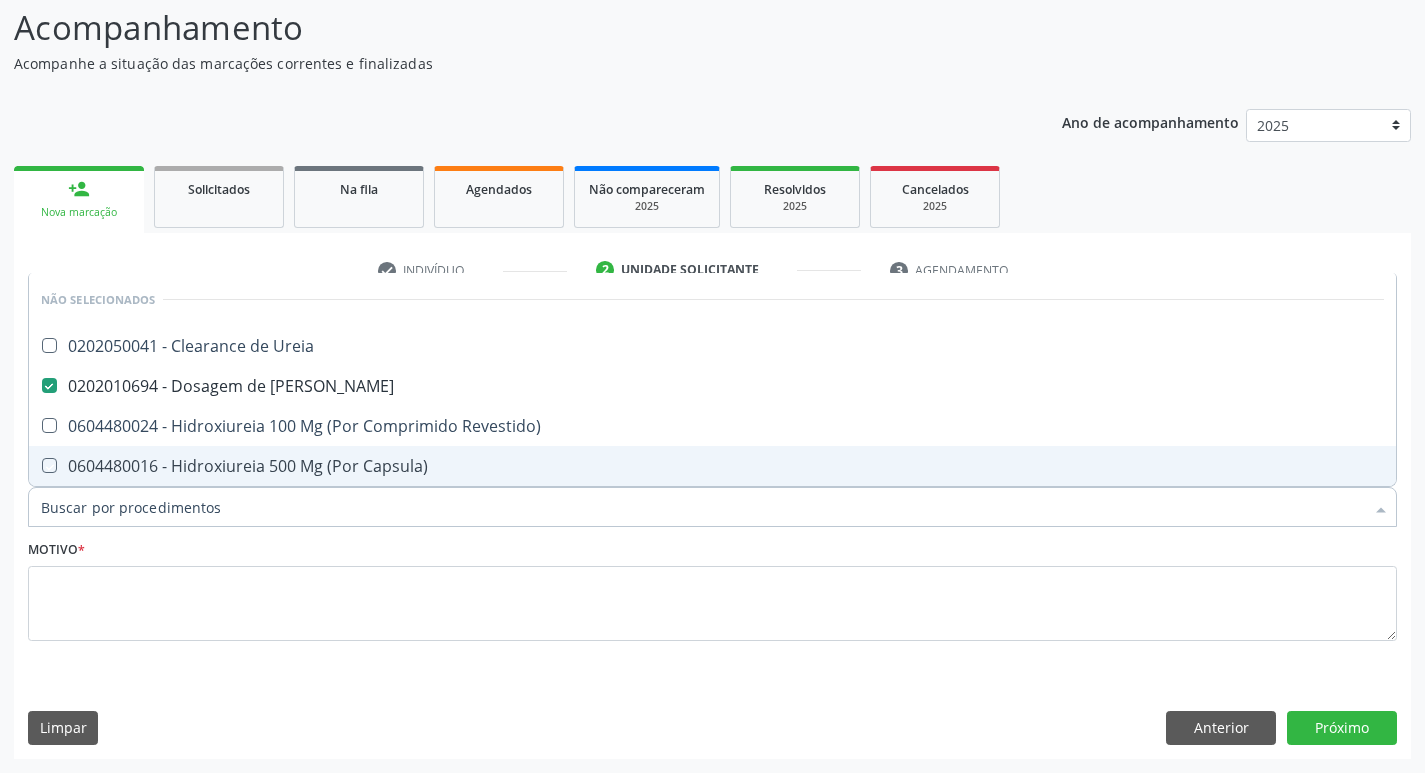 checkbox on "true" 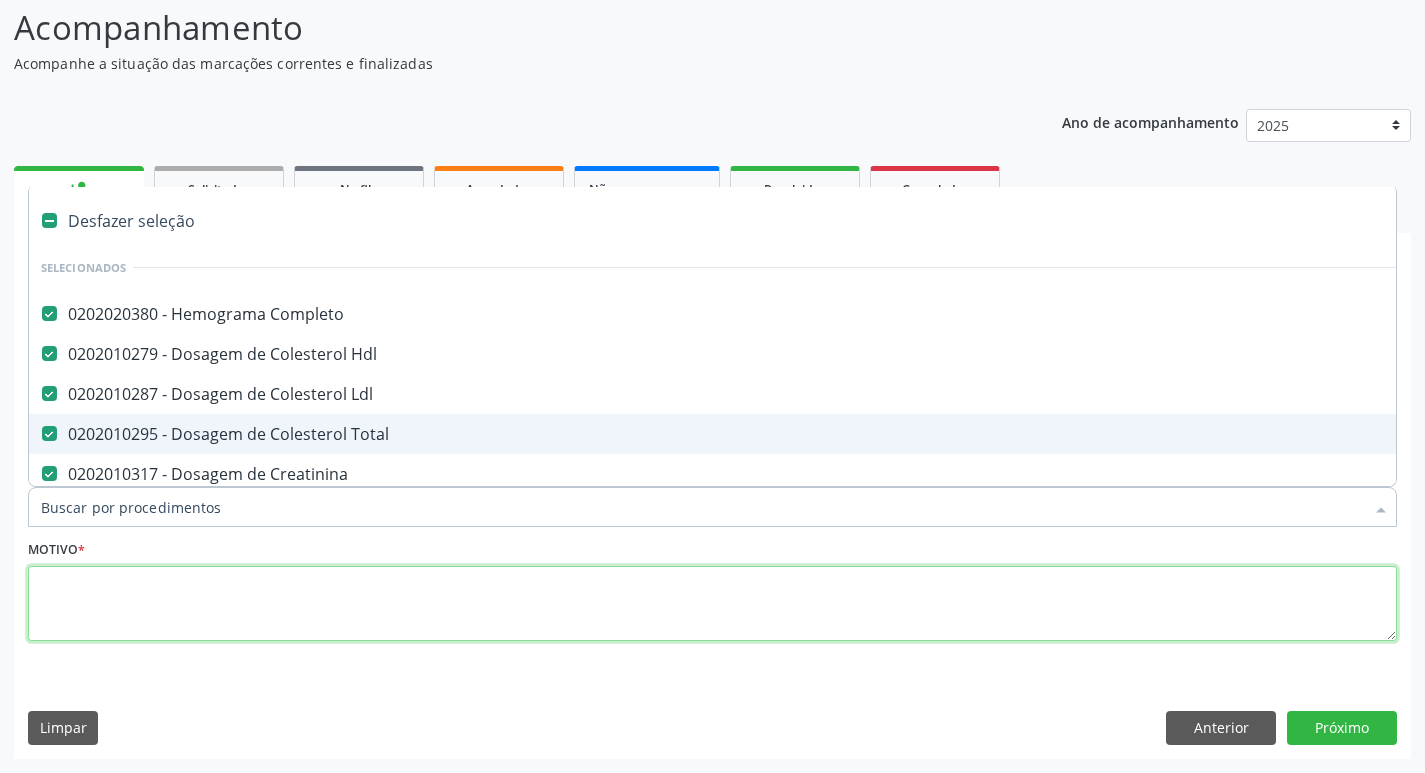 click at bounding box center [712, 604] 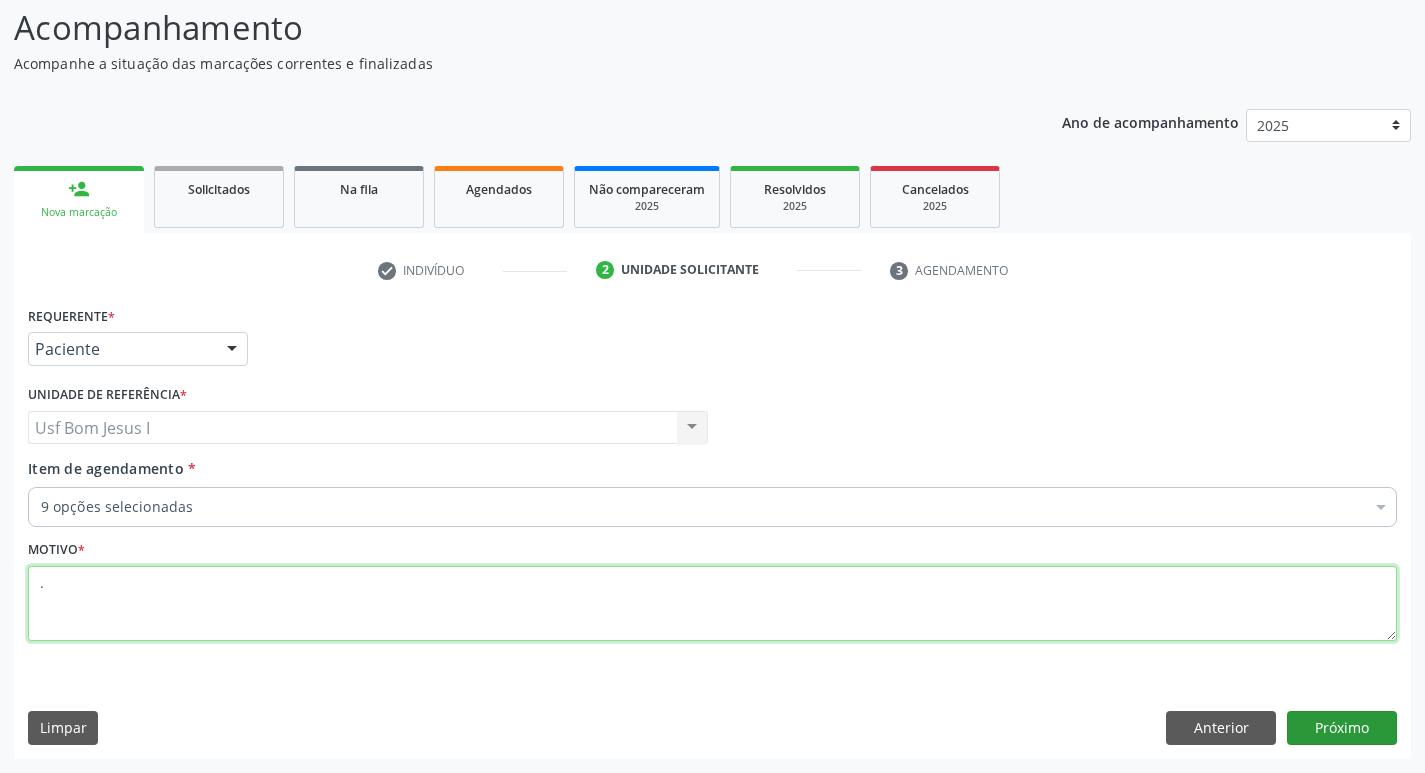 type on "." 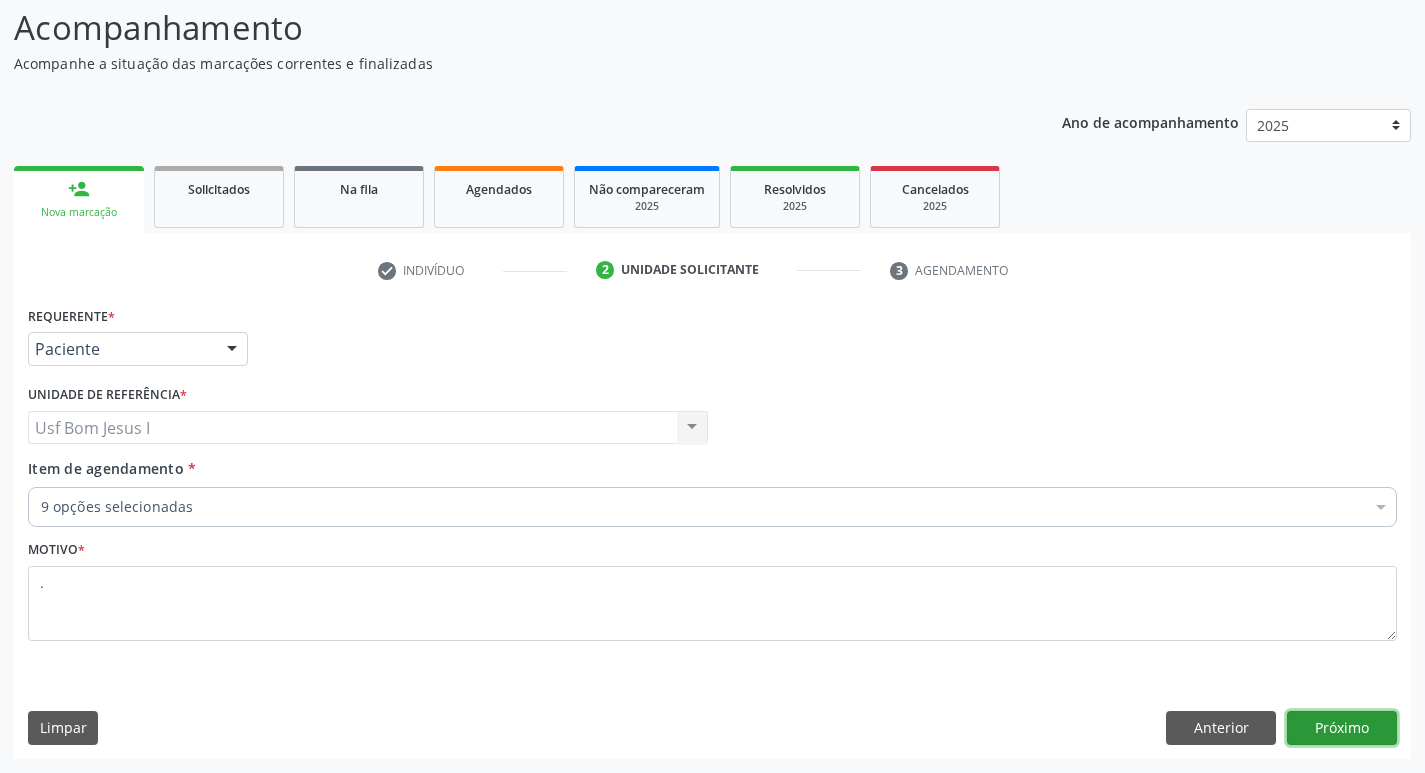 click on "Próximo" at bounding box center (1342, 728) 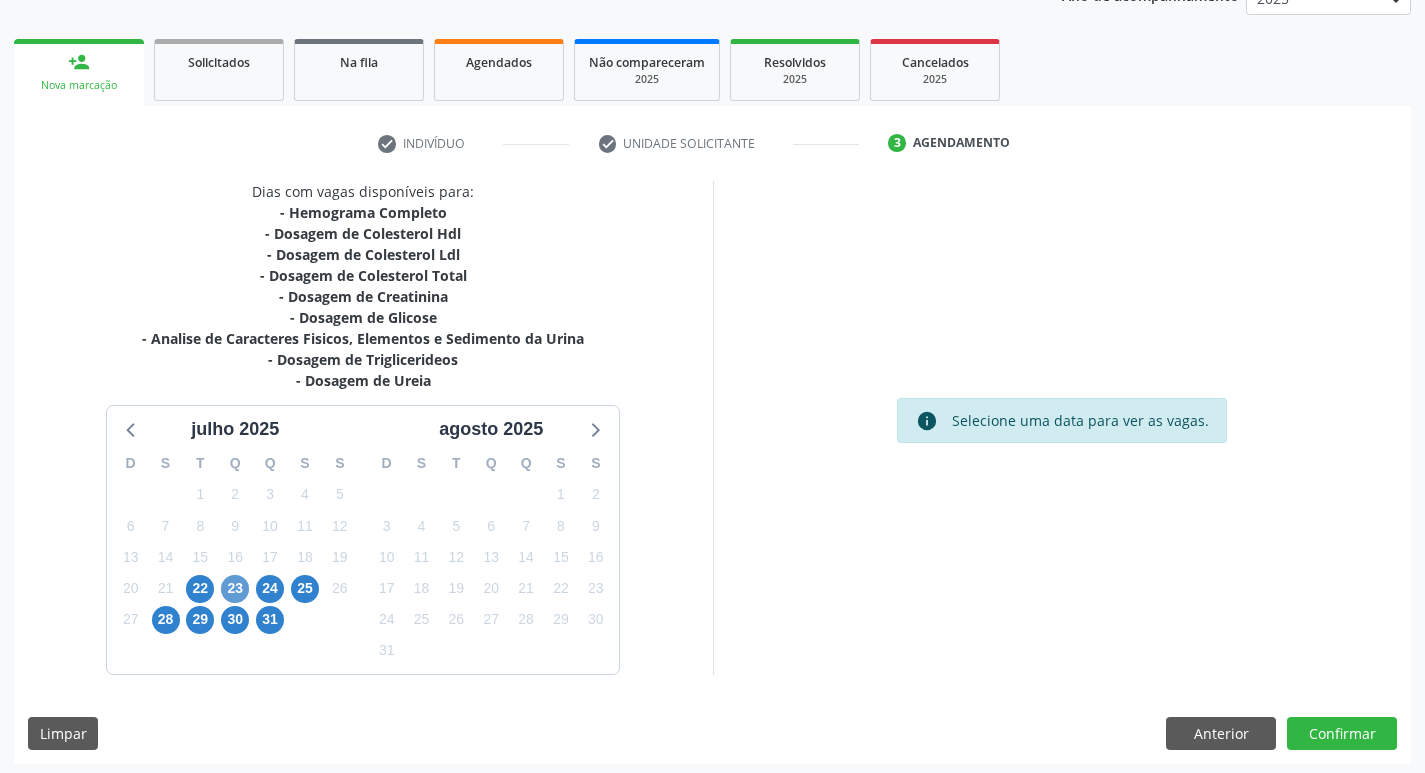 scroll, scrollTop: 265, scrollLeft: 0, axis: vertical 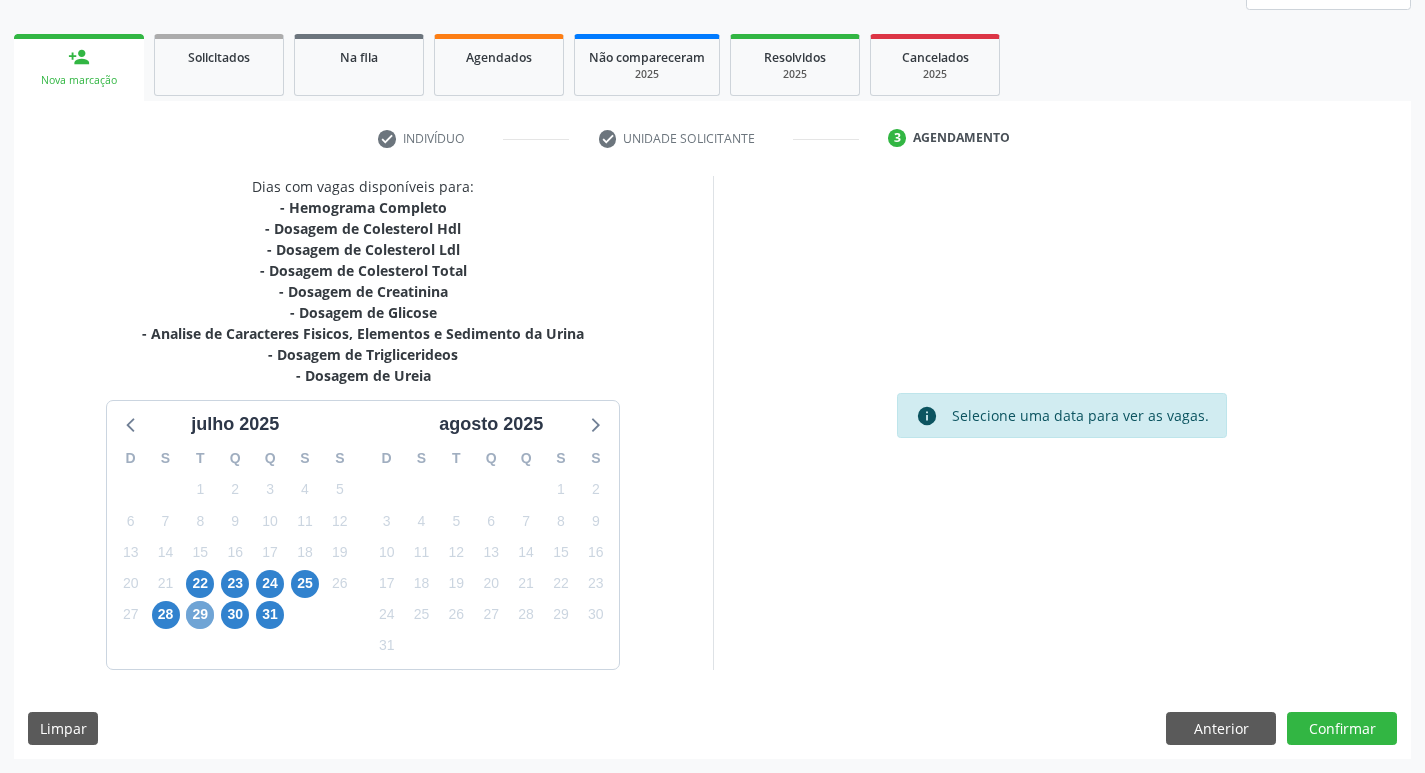 click on "29" at bounding box center (200, 615) 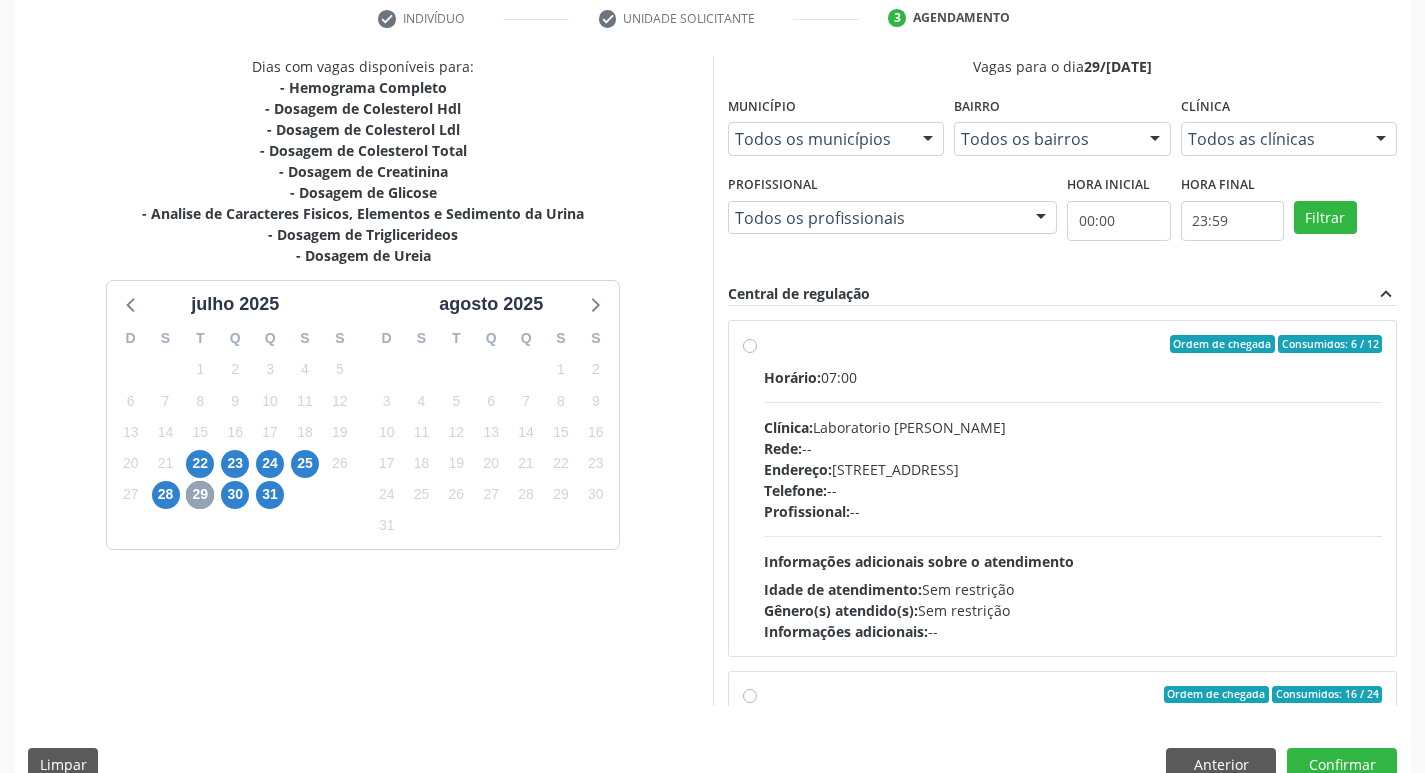 scroll, scrollTop: 422, scrollLeft: 0, axis: vertical 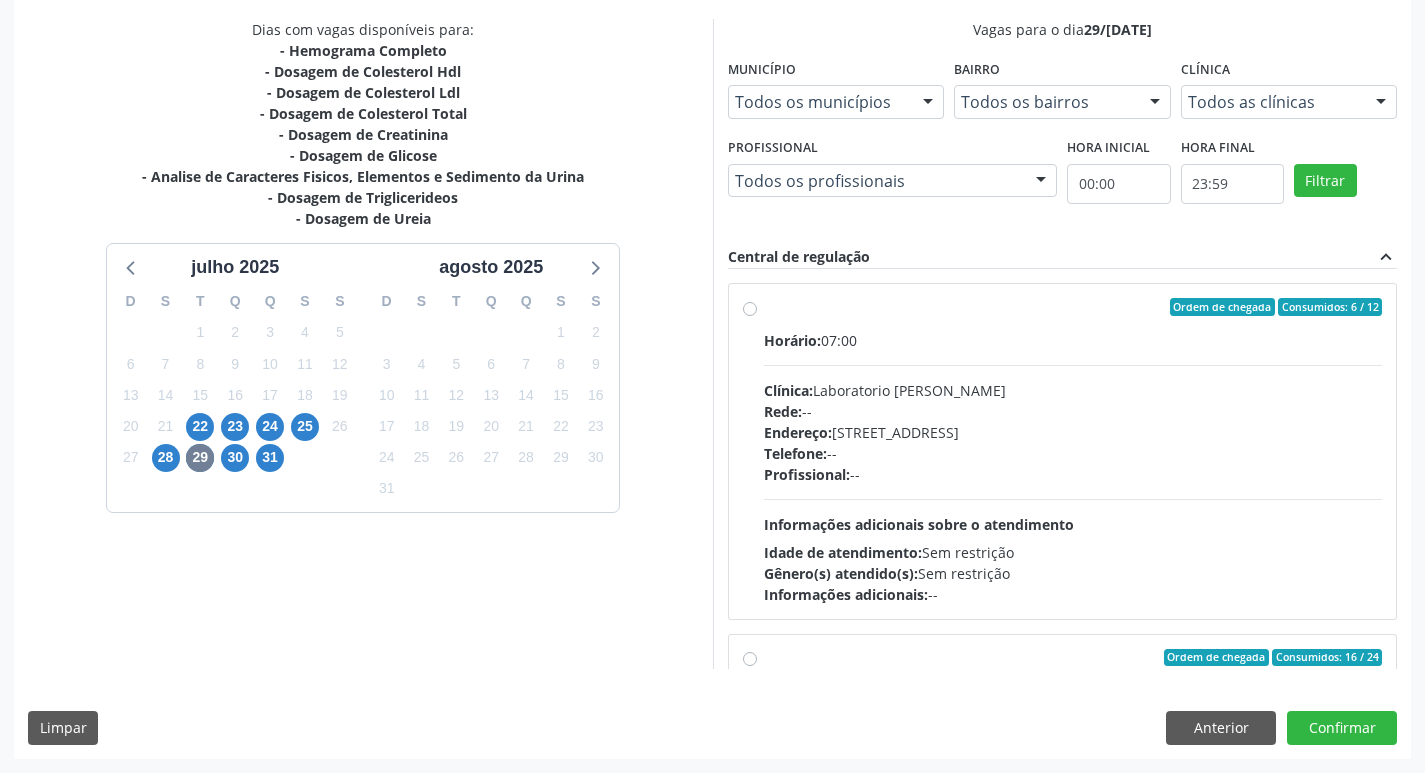 click on "Profissional:
--" at bounding box center [1073, 474] 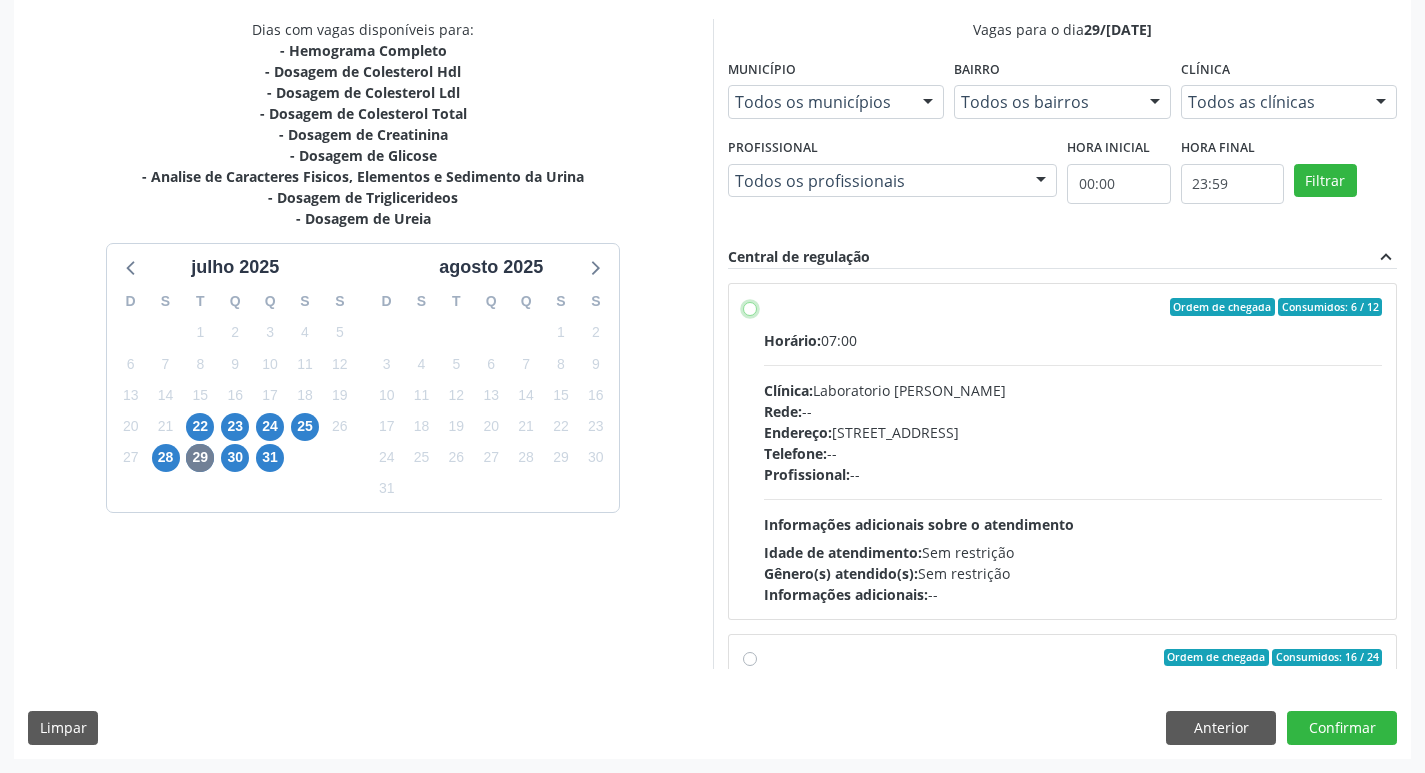 click on "Ordem de chegada
Consumidos: 6 / 12
Horário:   07:00
Clínica:  Laboratorio Jose Paulo Terto
Rede:
--
Endereço:   Casa, nº 409, N Senhora da Penha, Serra Talhada - PE
Telefone:   --
Profissional:
--
Informações adicionais sobre o atendimento
Idade de atendimento:
Sem restrição
Gênero(s) atendido(s):
Sem restrição
Informações adicionais:
--" at bounding box center [750, 307] 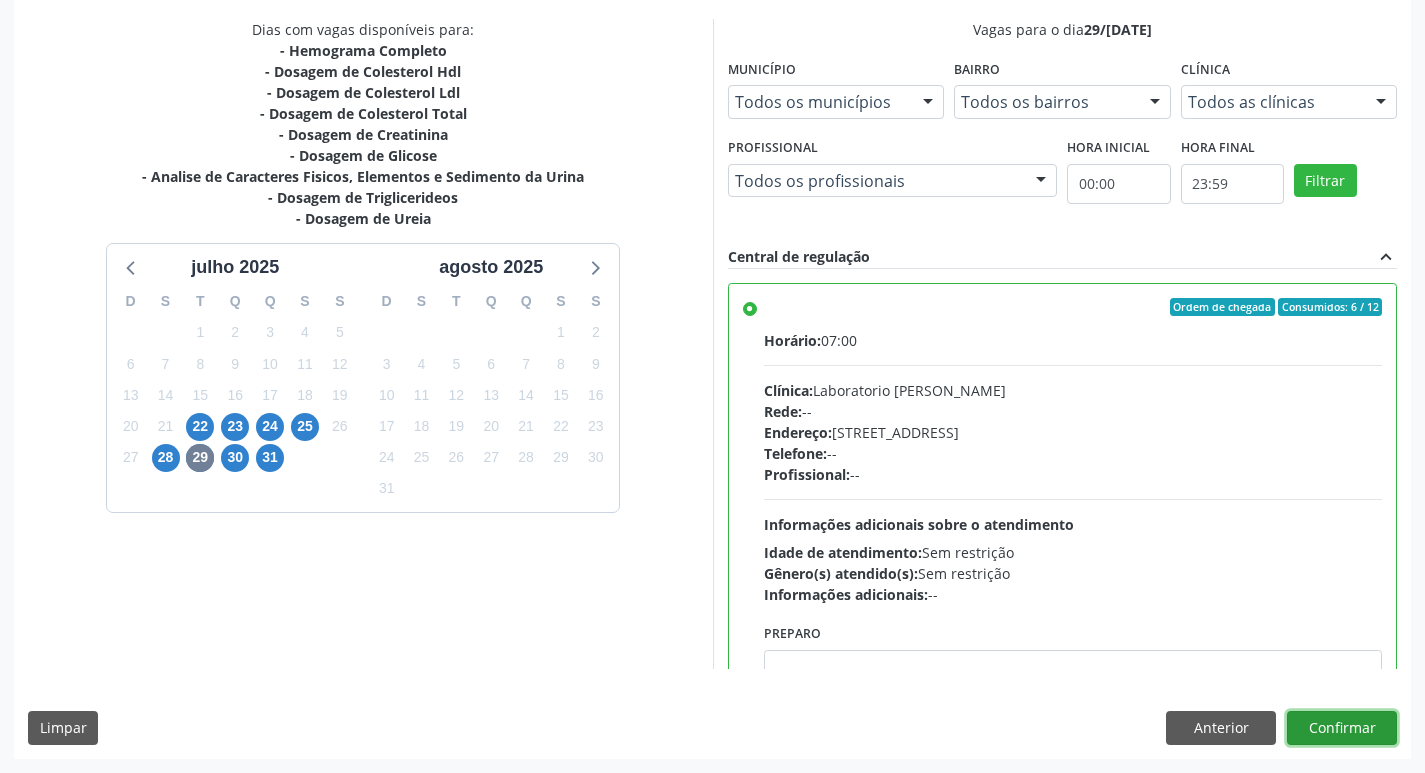 click on "Confirmar" at bounding box center [1342, 728] 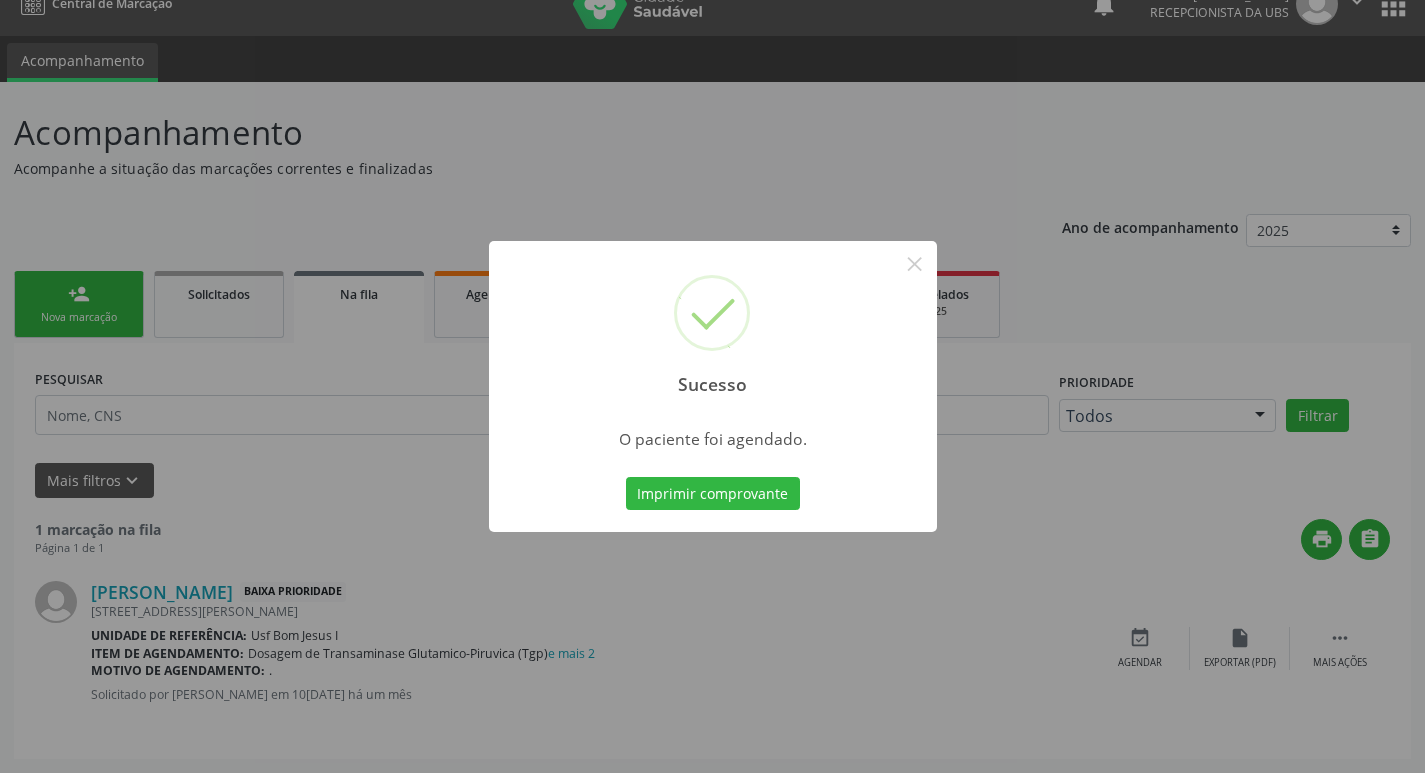 scroll, scrollTop: 0, scrollLeft: 0, axis: both 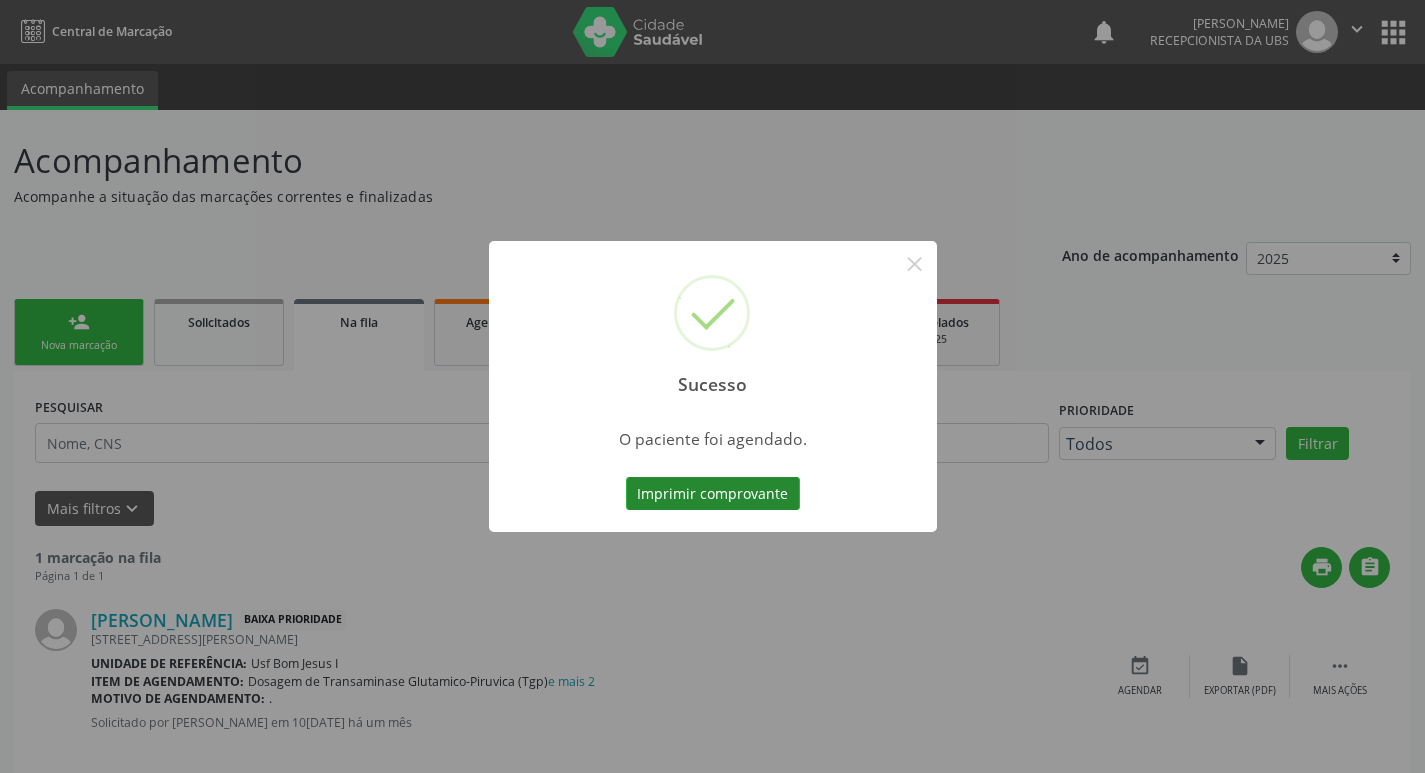 click on "Imprimir comprovante" at bounding box center (713, 494) 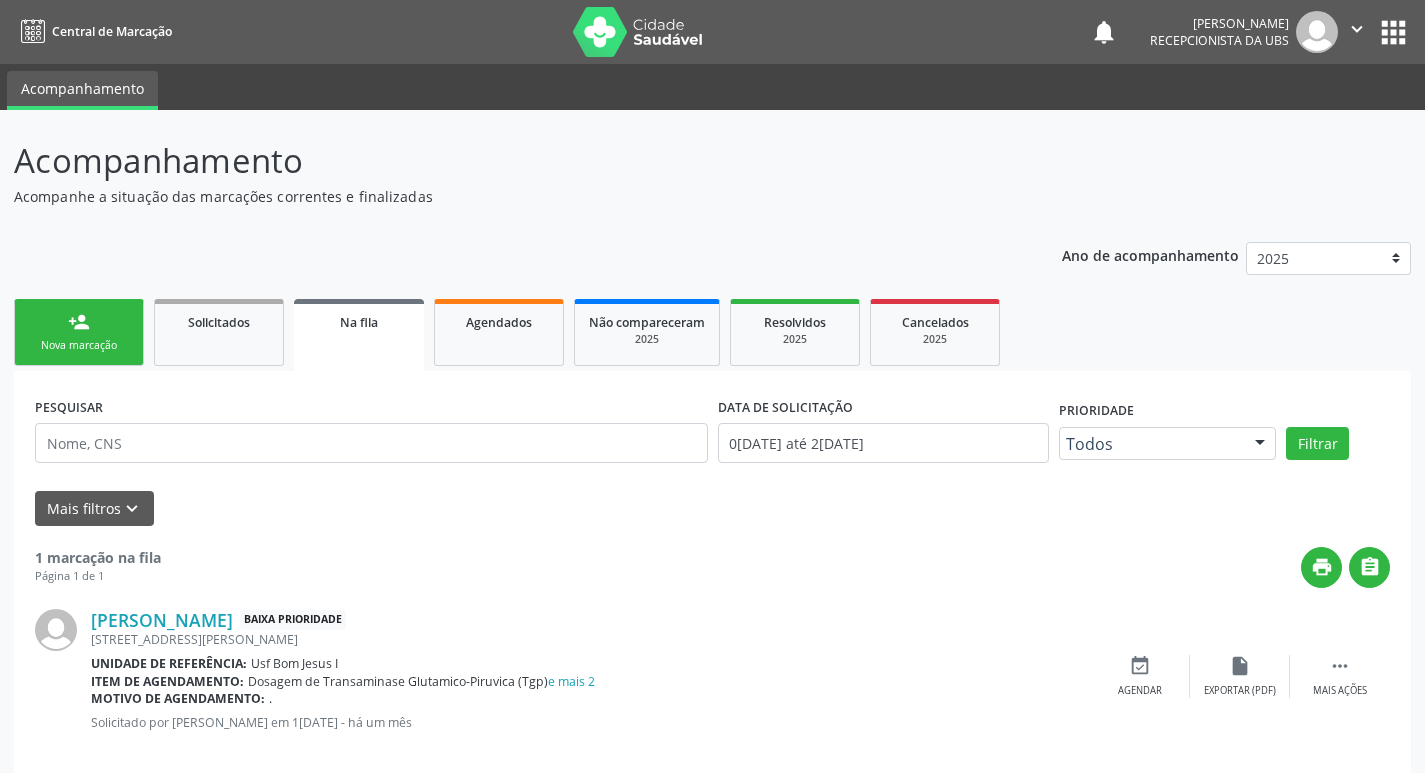 scroll, scrollTop: 0, scrollLeft: 0, axis: both 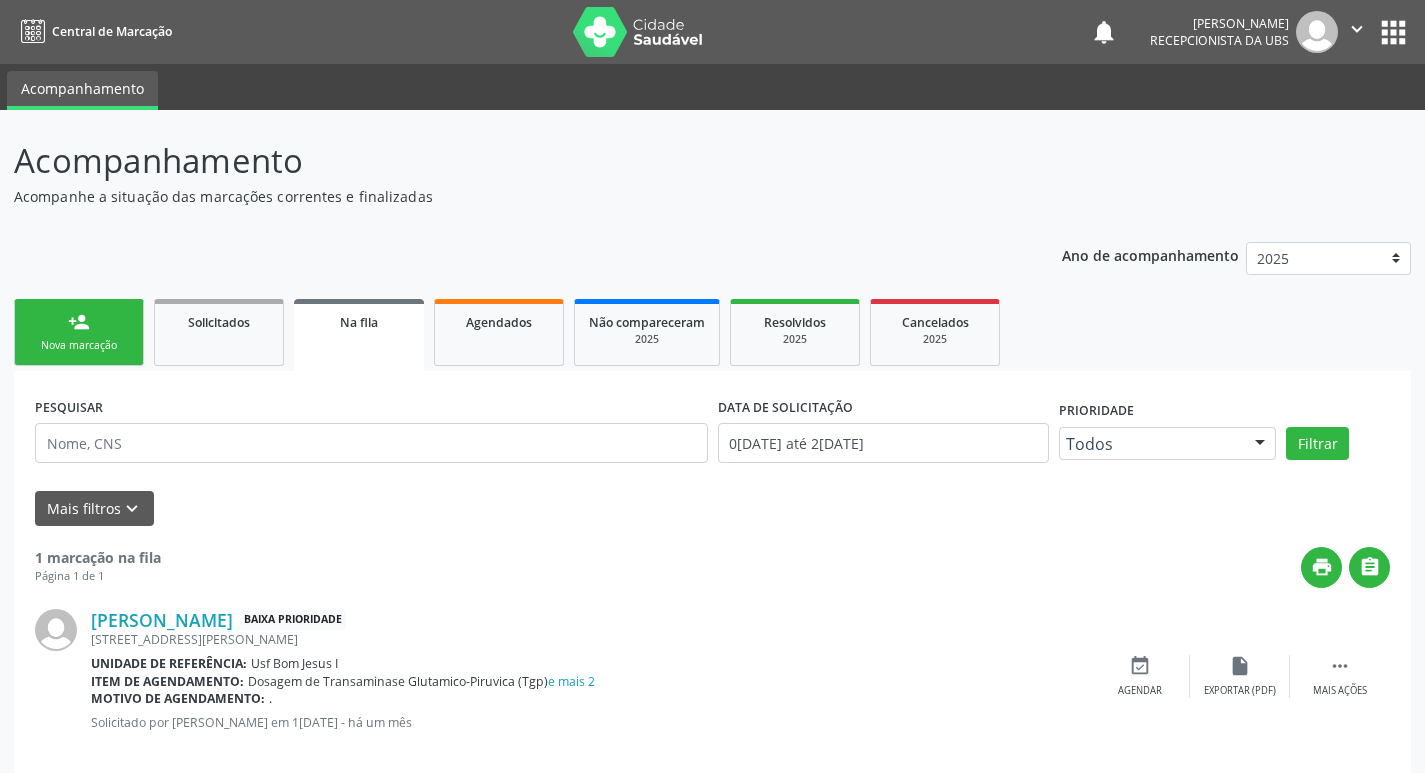 click on "Nova marcação" at bounding box center (79, 345) 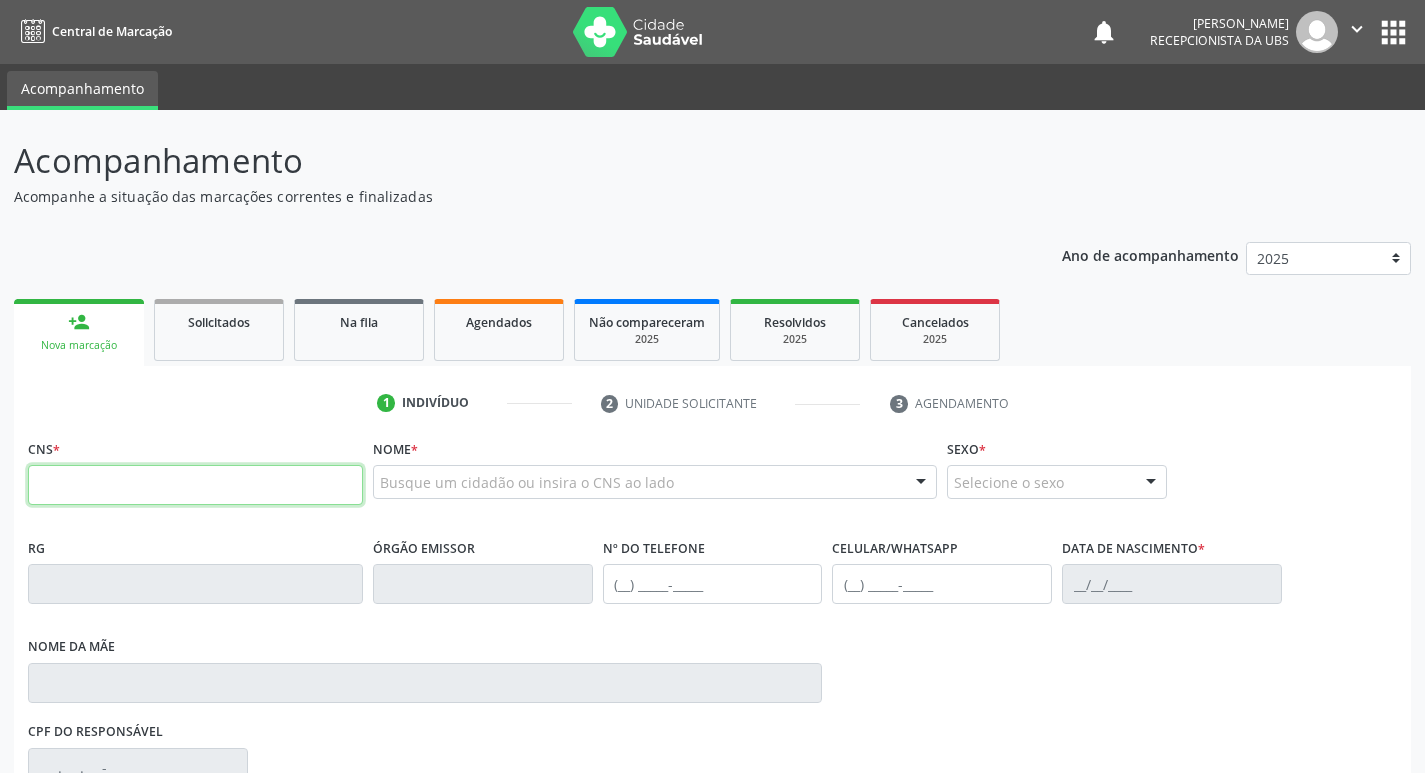 click at bounding box center (195, 485) 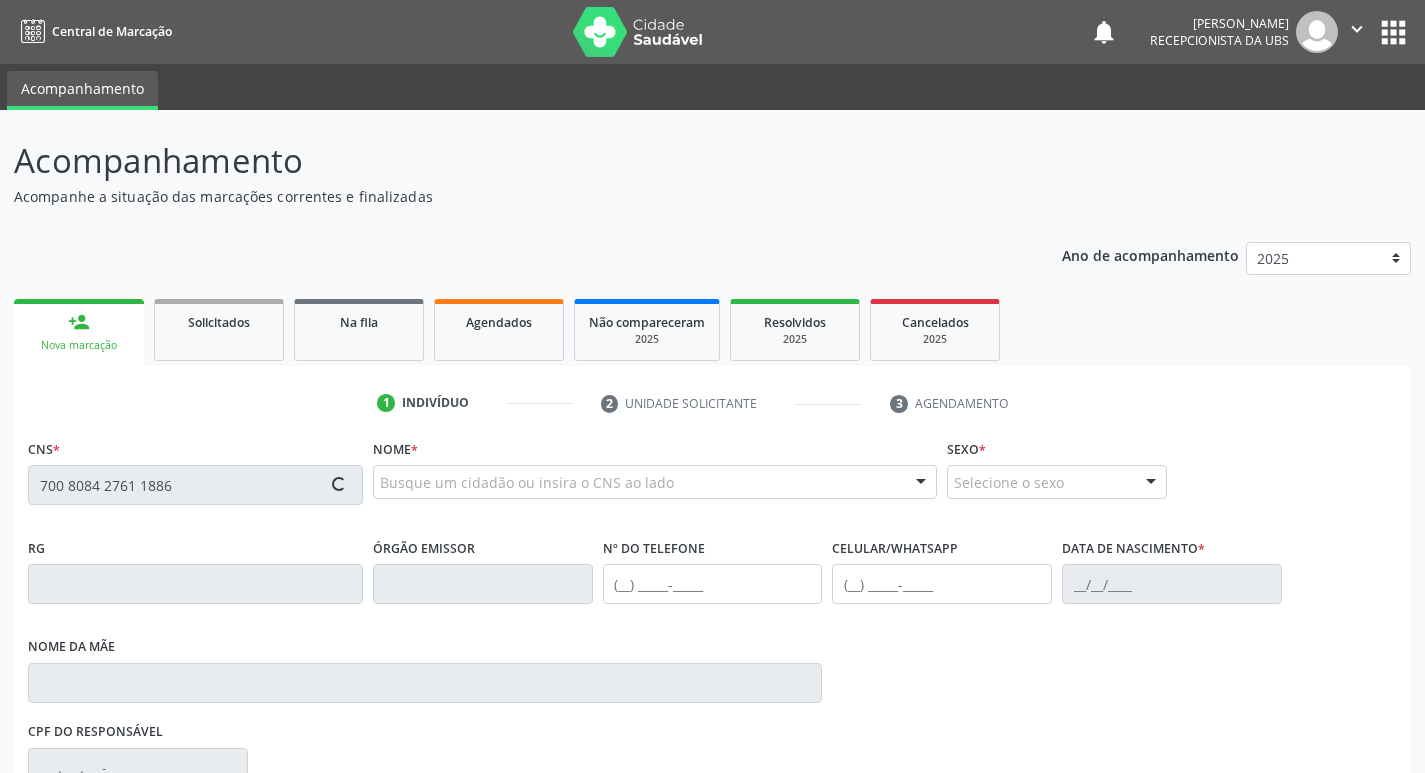 type on "700 8084 2761 1886" 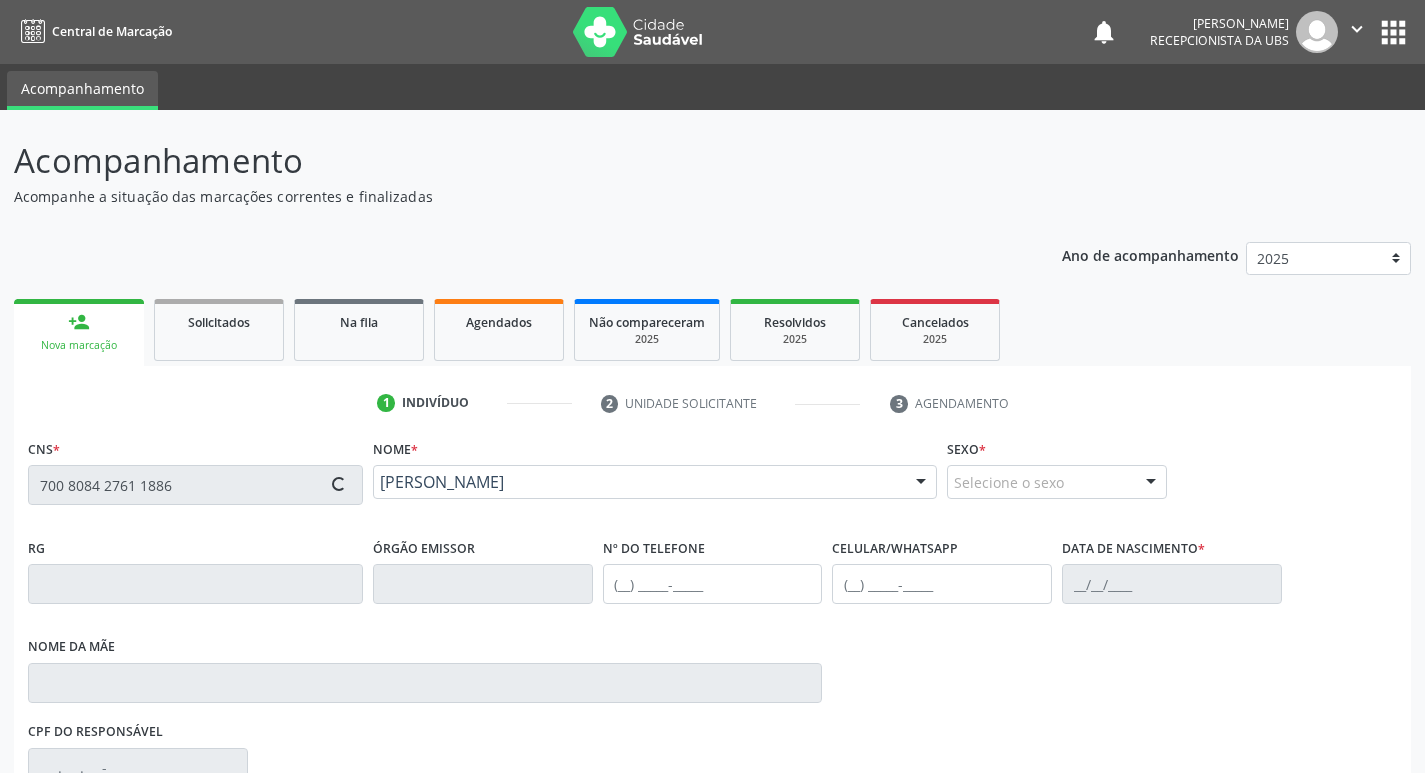 type on "[PHONE_NUMBER]" 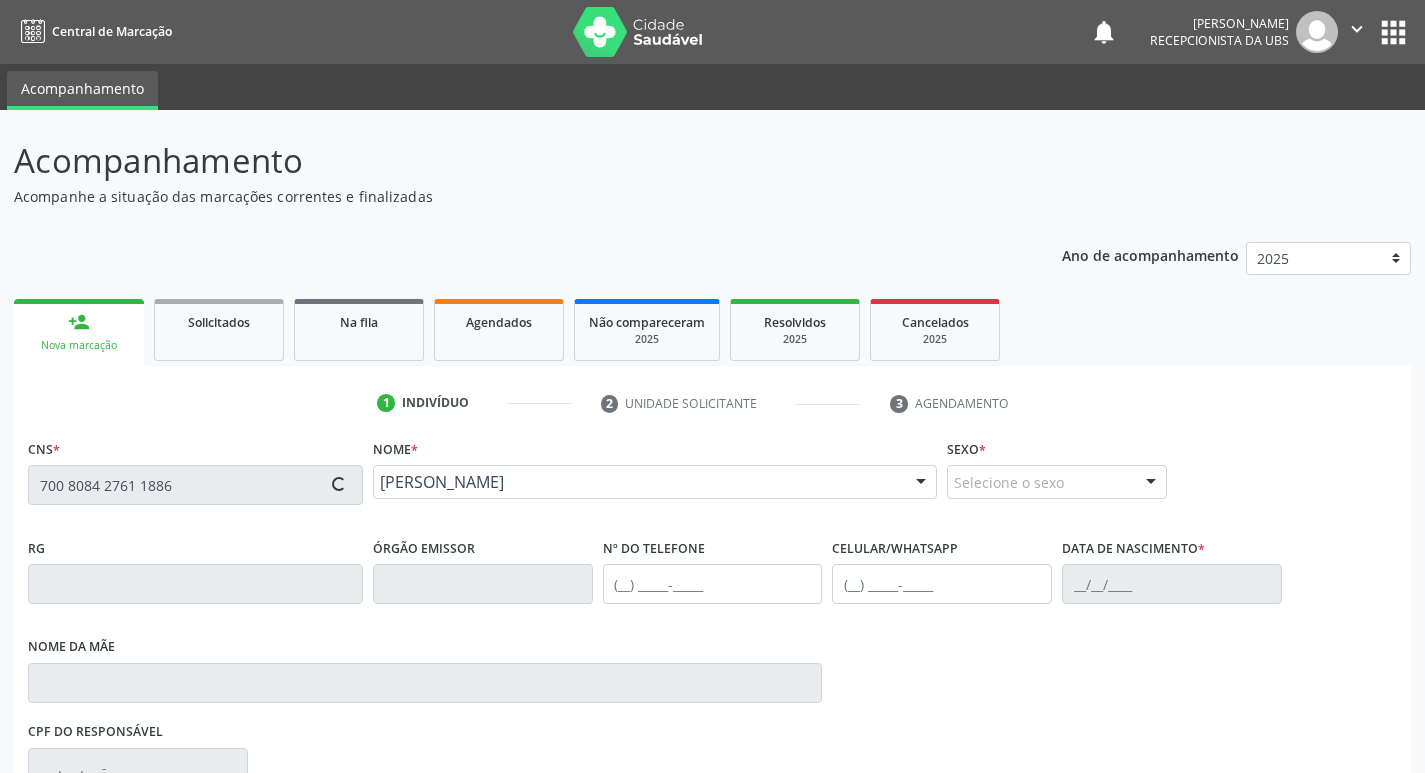 type on "[PHONE_NUMBER]" 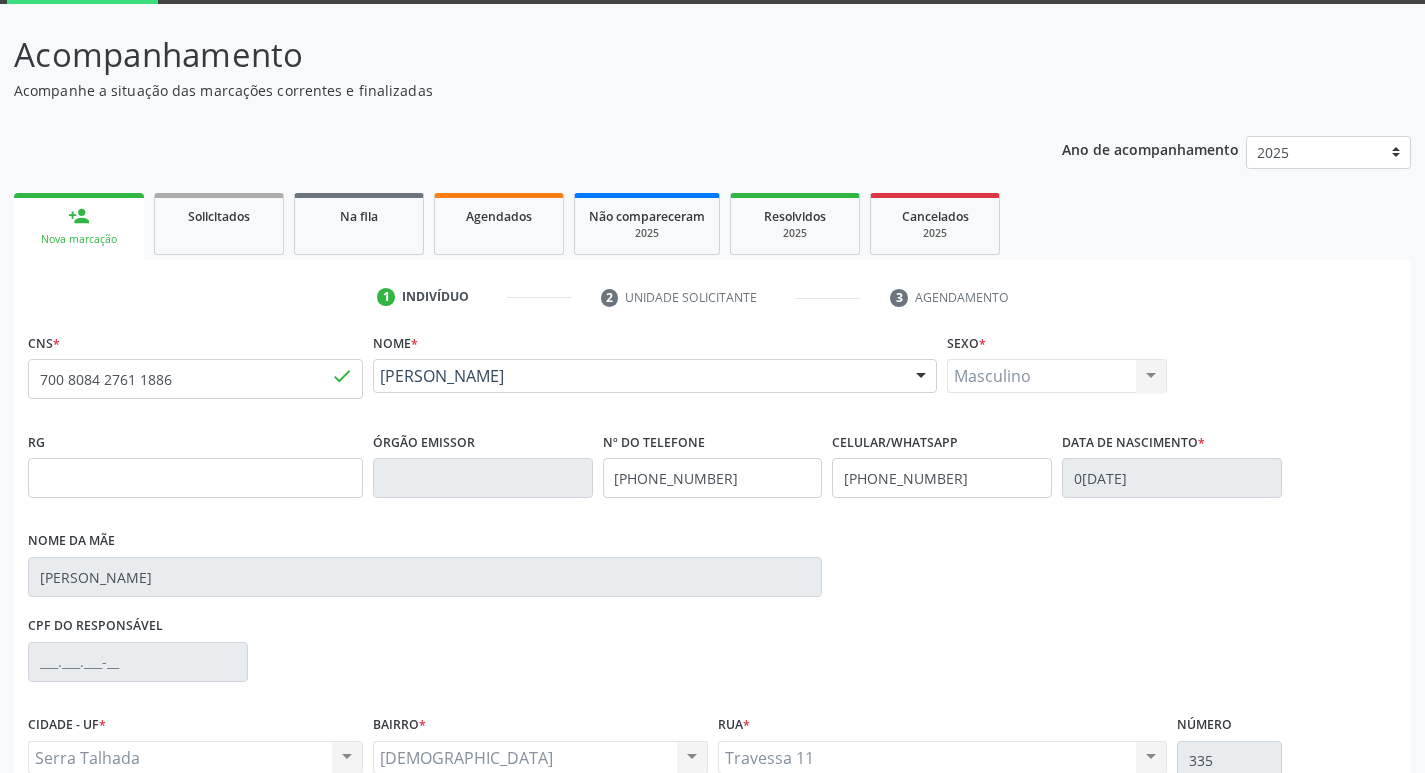 scroll, scrollTop: 297, scrollLeft: 0, axis: vertical 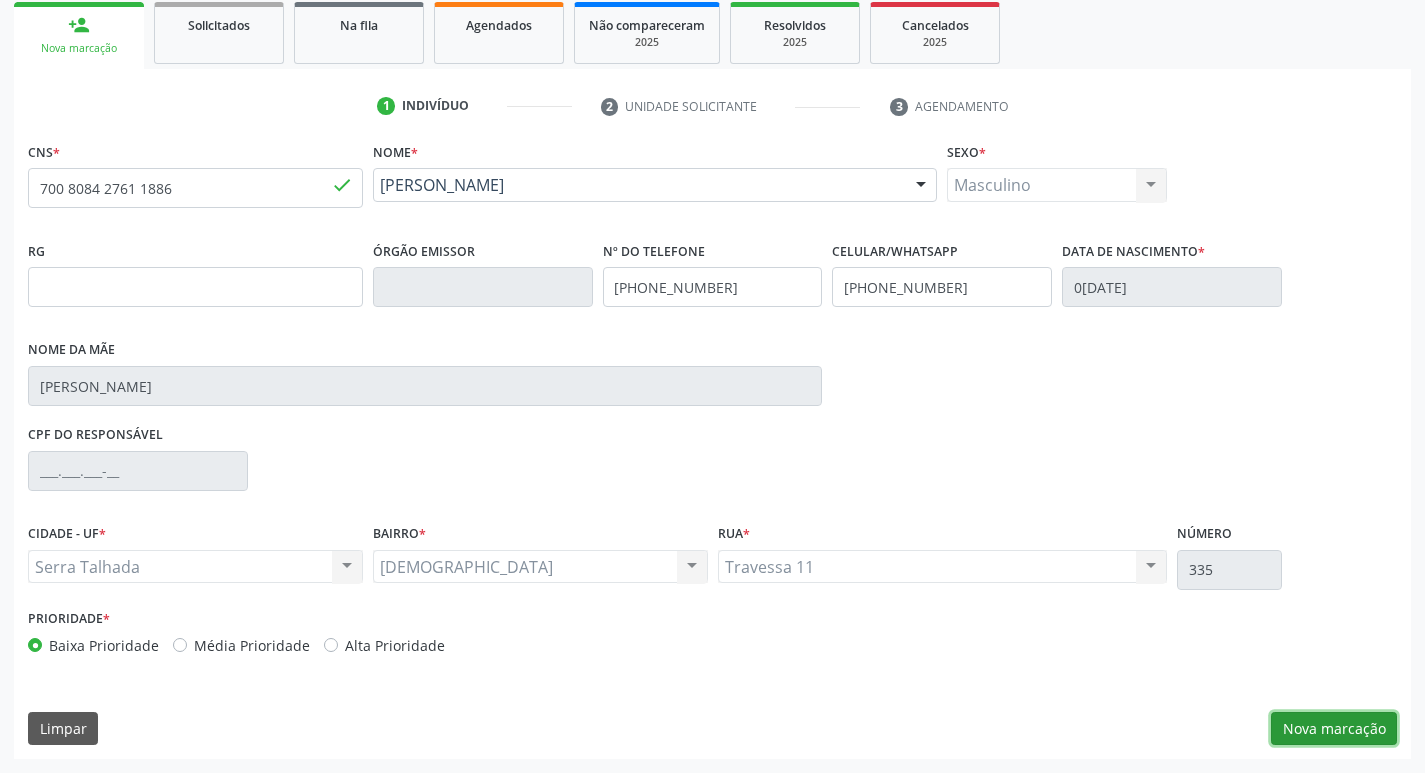 click on "Nova marcação" at bounding box center (1334, 729) 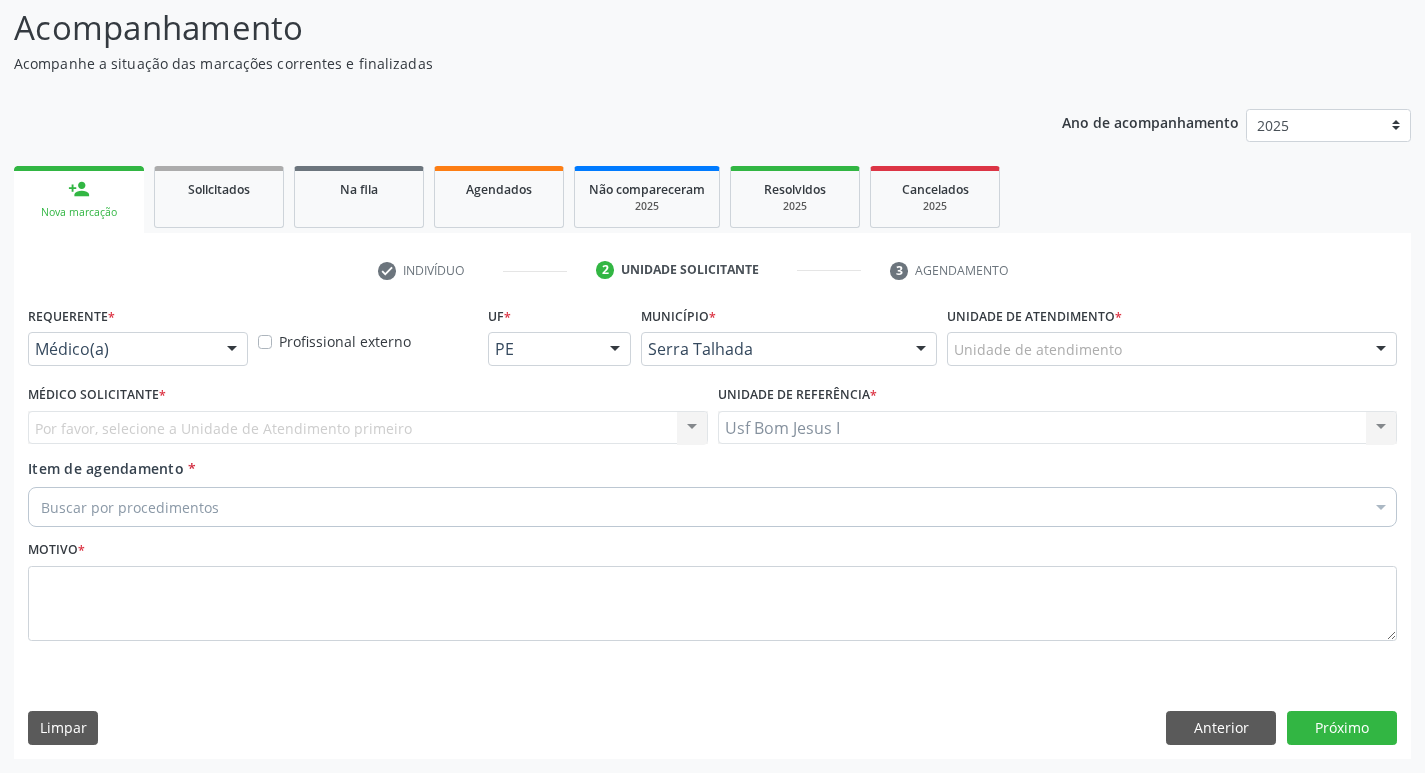 scroll, scrollTop: 133, scrollLeft: 0, axis: vertical 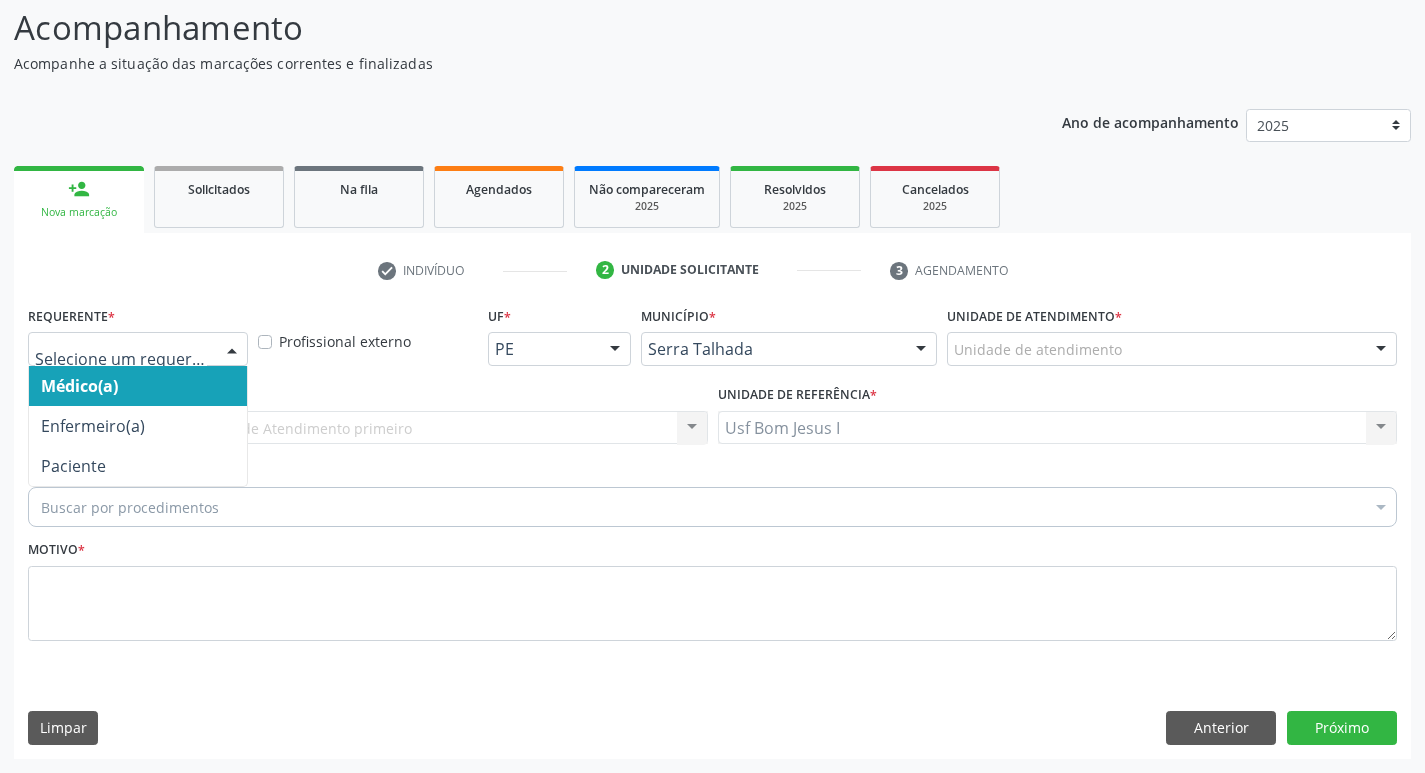 click at bounding box center [138, 349] 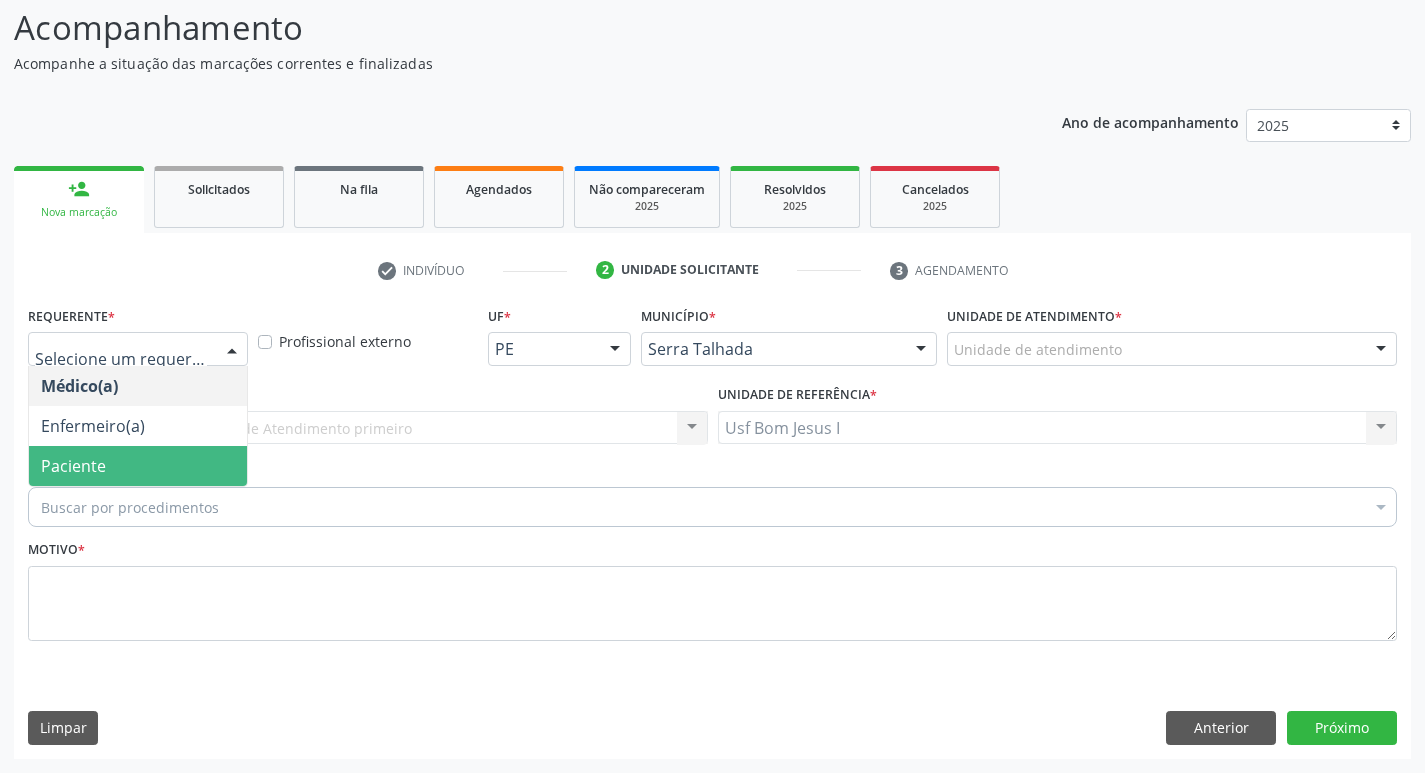 click on "Paciente" at bounding box center (138, 466) 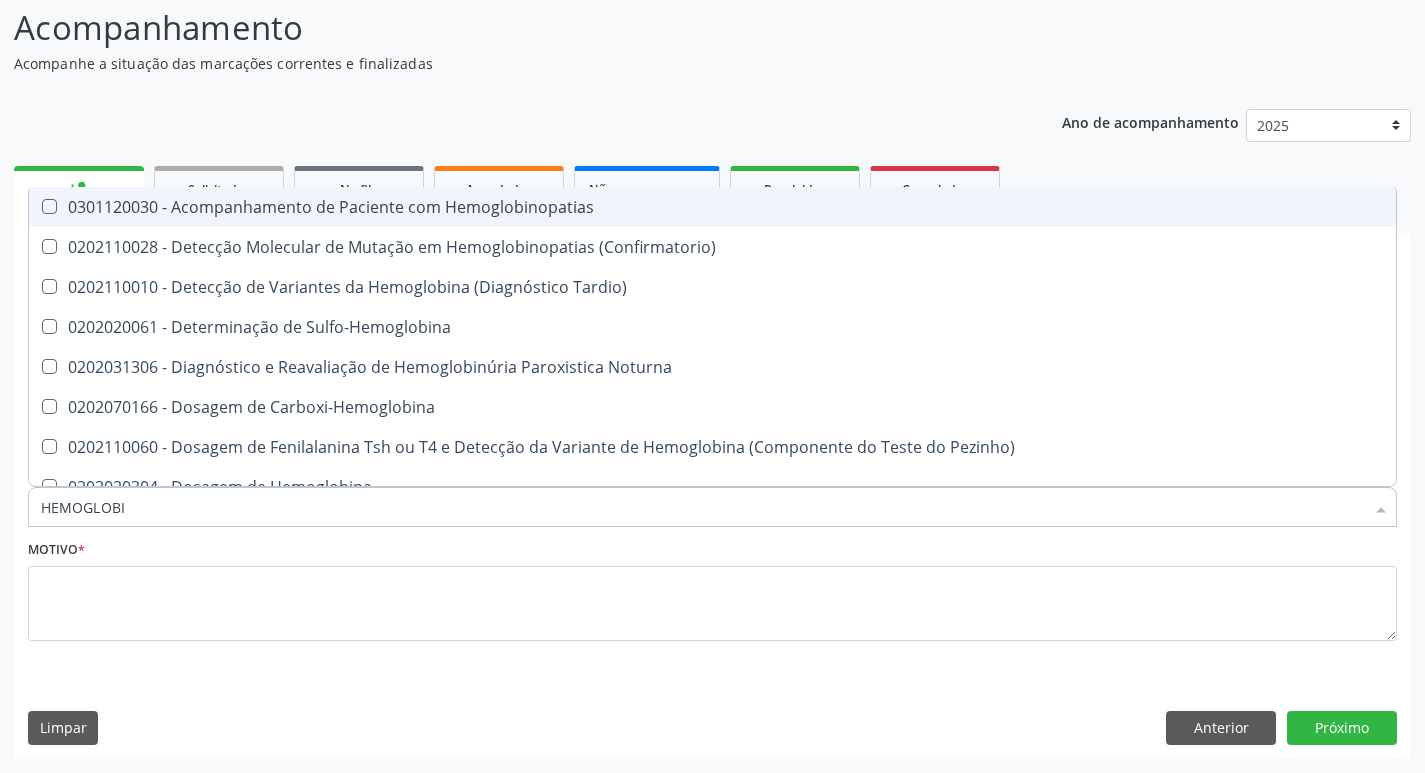 type on "HEMOGLOBIN" 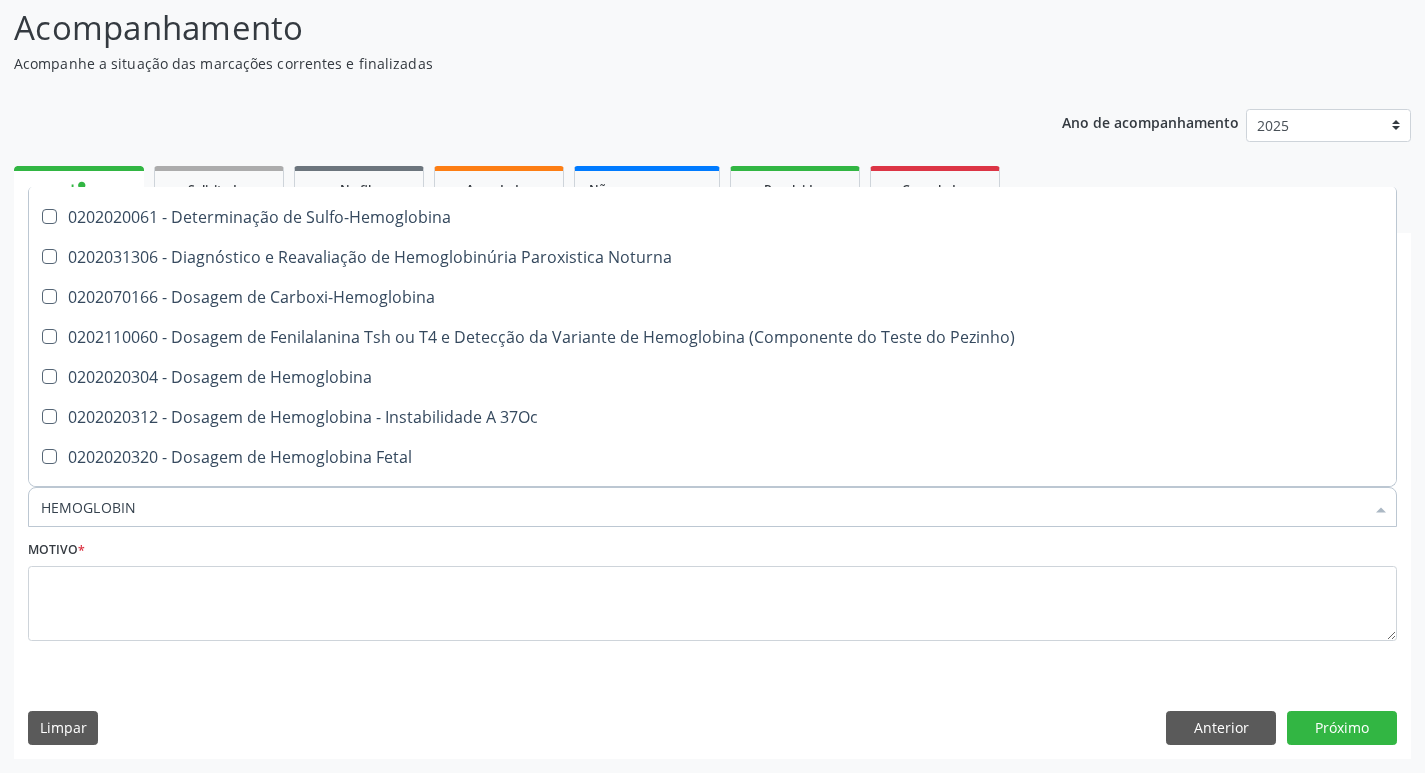 scroll, scrollTop: 133, scrollLeft: 0, axis: vertical 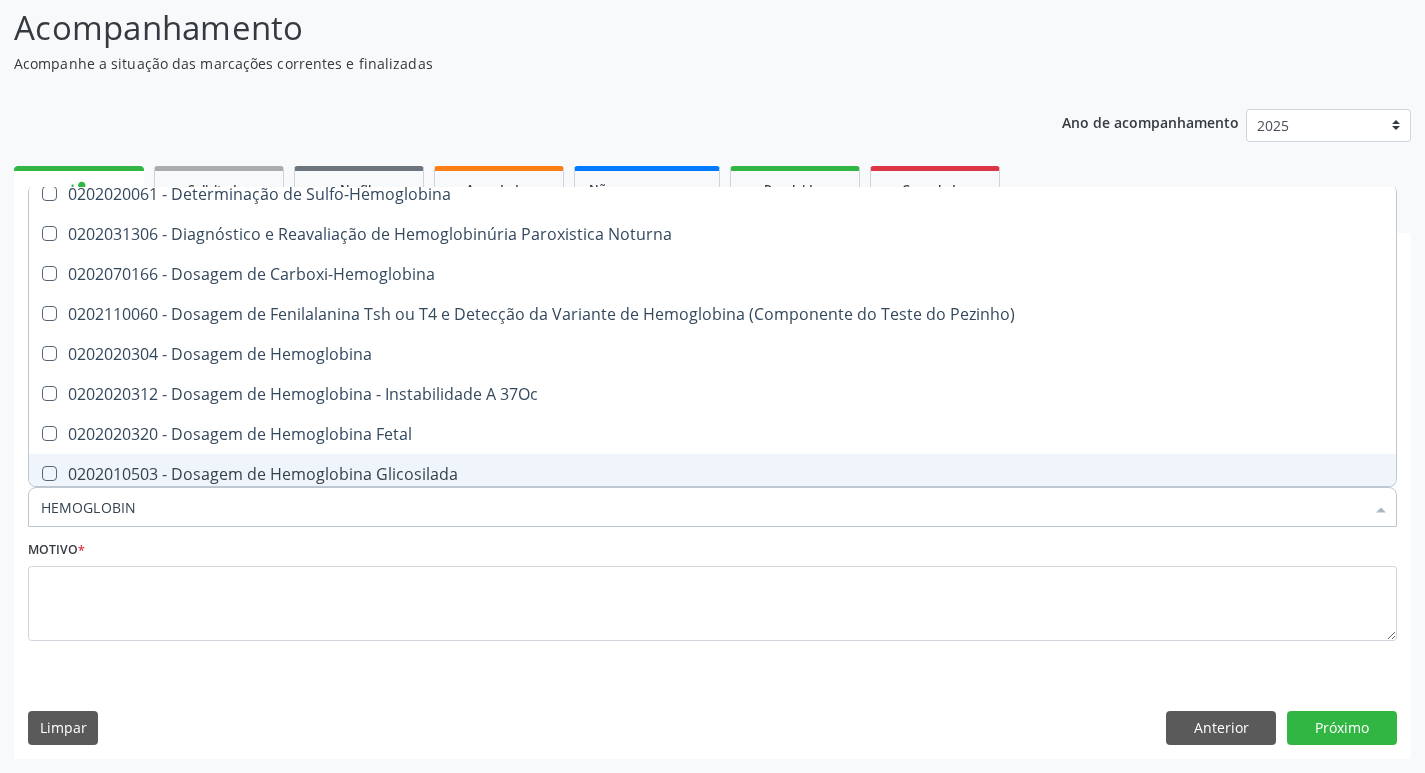 click on "0202010503 - Dosagem de Hemoglobina Glicosilada" at bounding box center [712, 474] 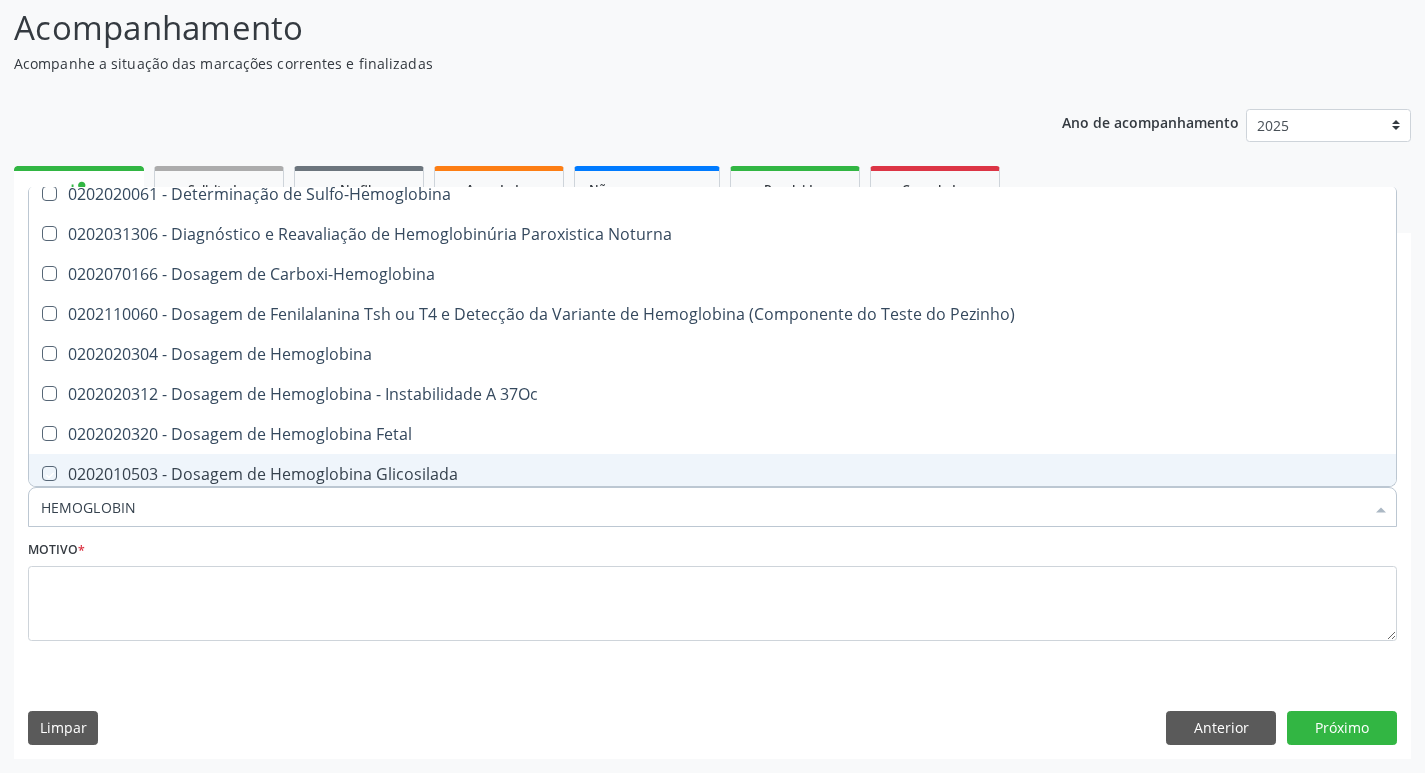 checkbox on "true" 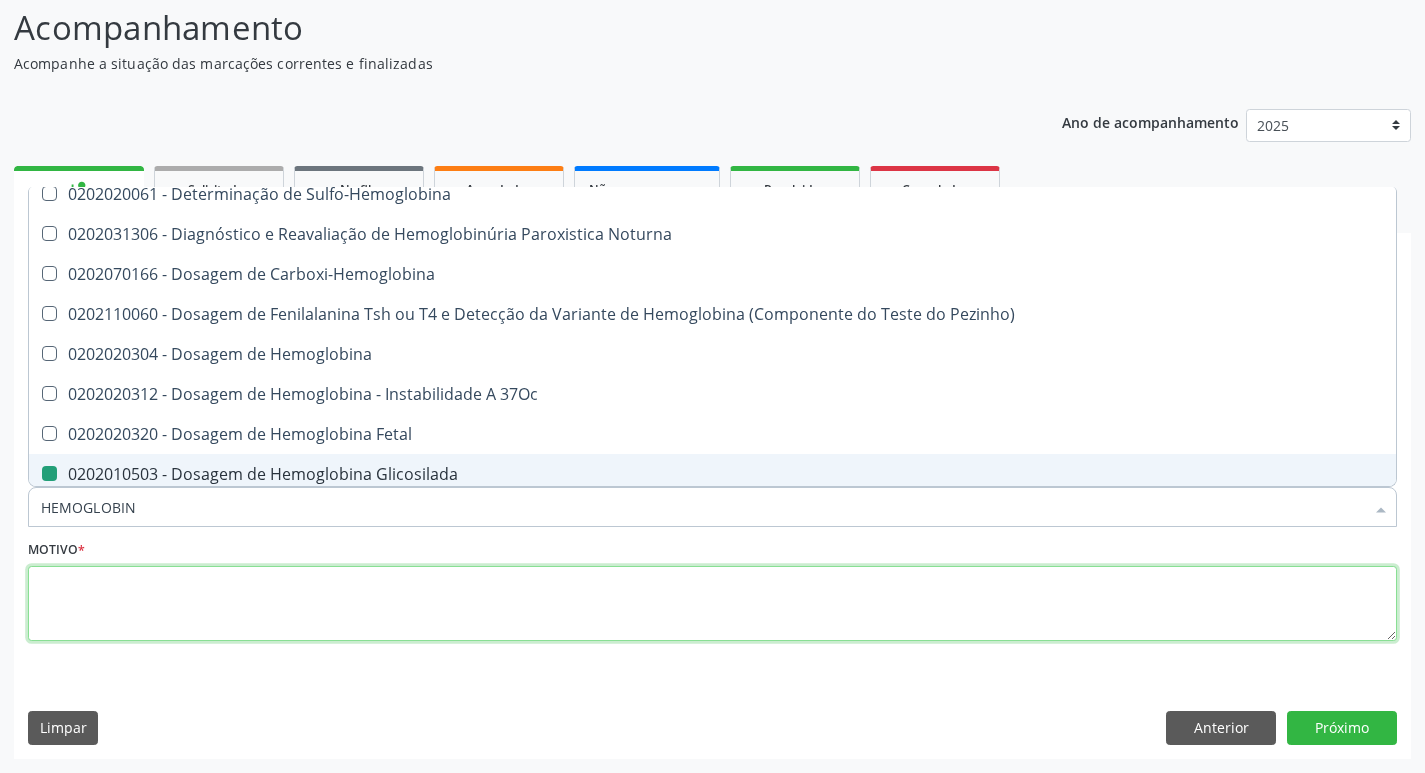 click at bounding box center [712, 604] 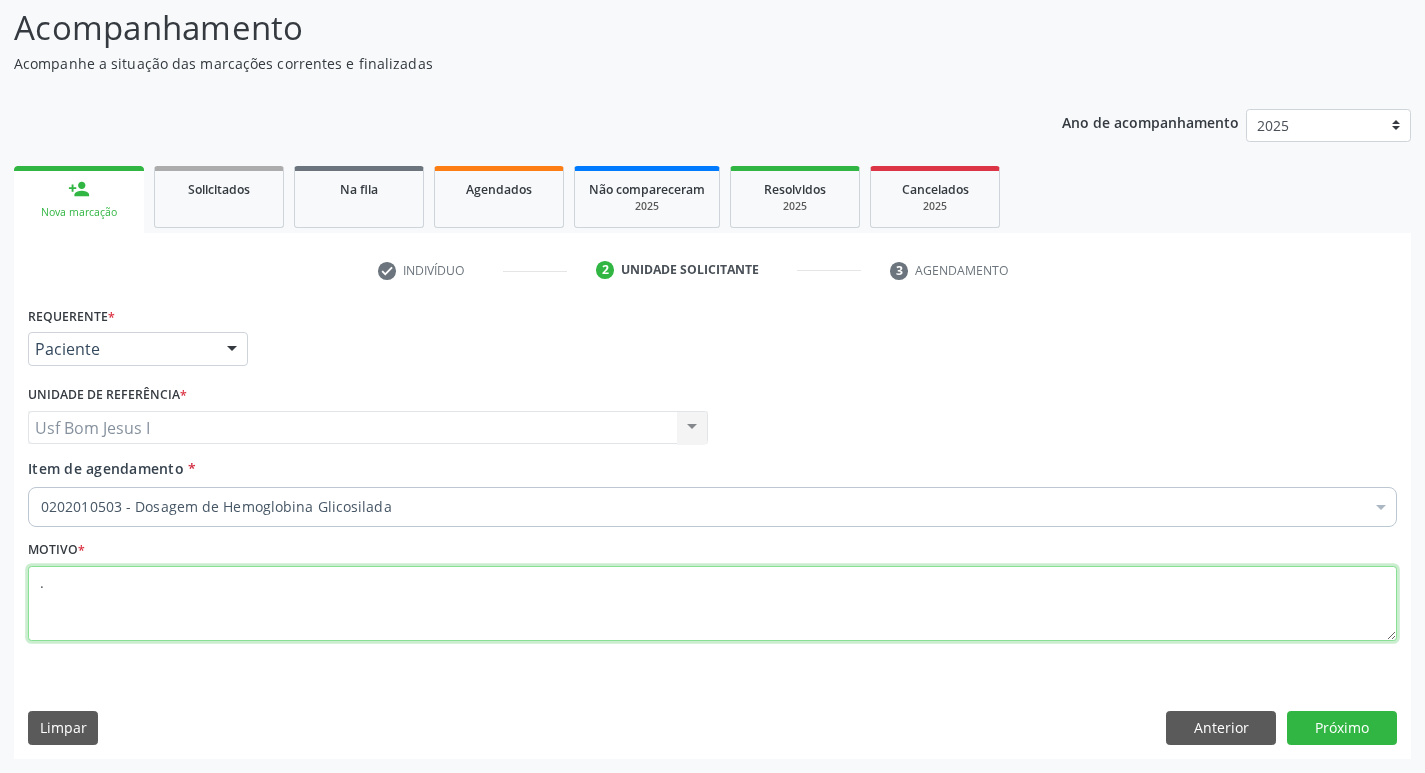 scroll, scrollTop: 0, scrollLeft: 0, axis: both 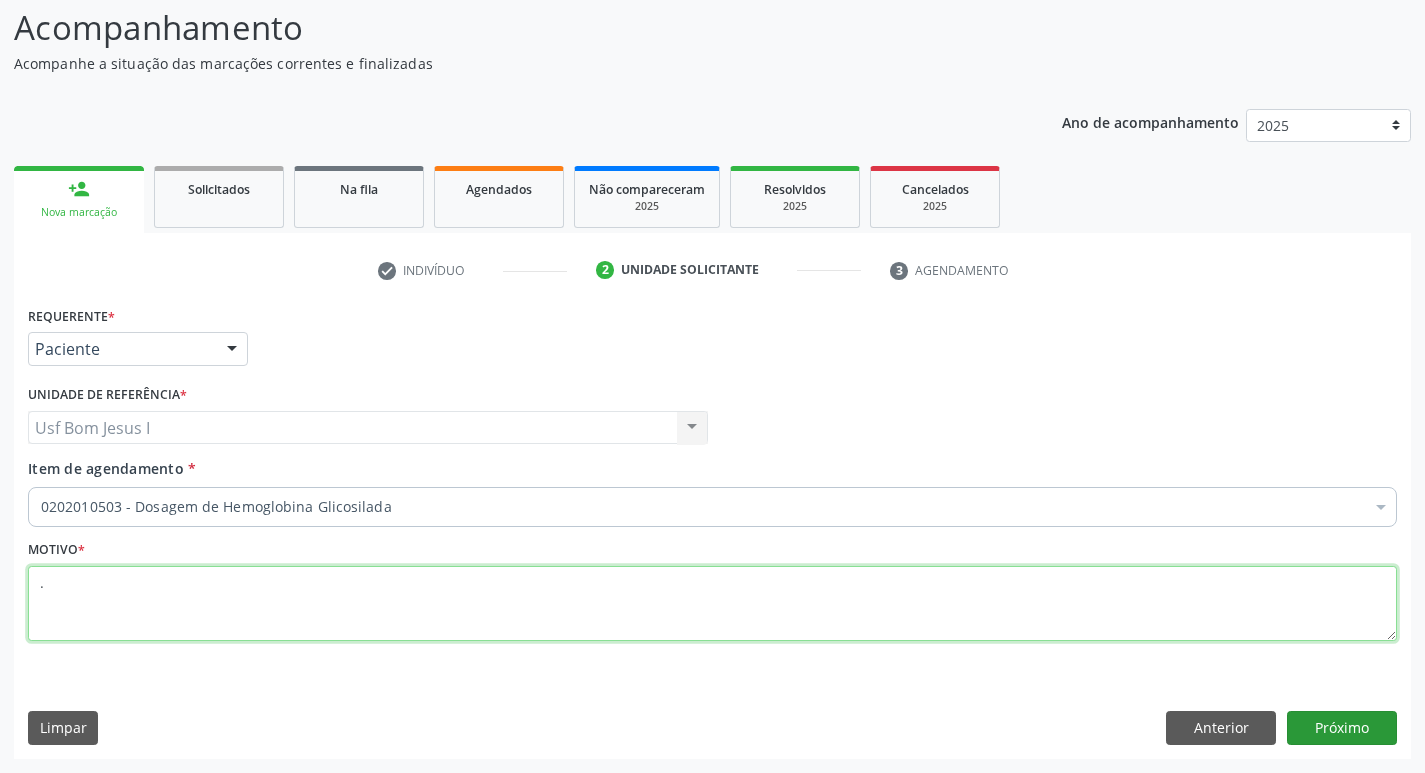 type on "." 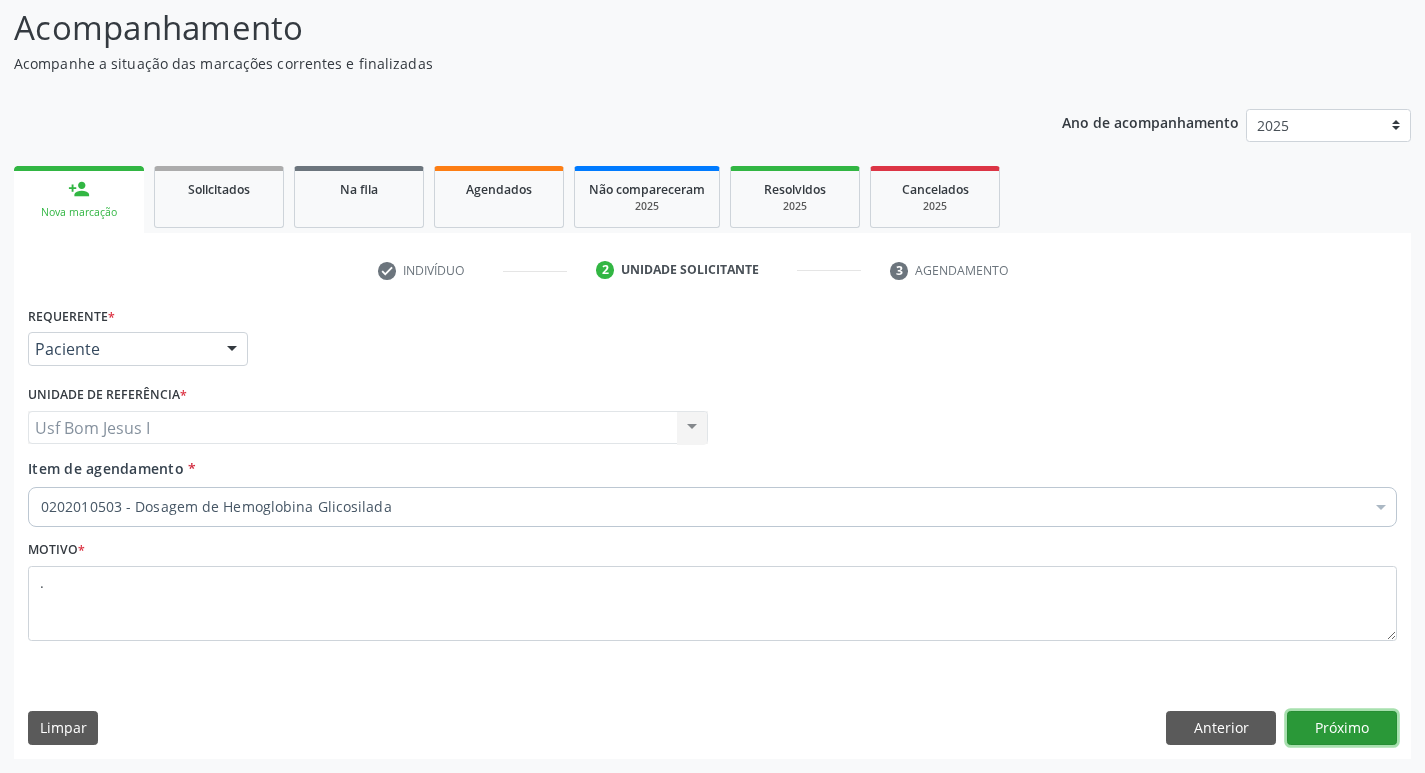 click on "Próximo" at bounding box center (1342, 728) 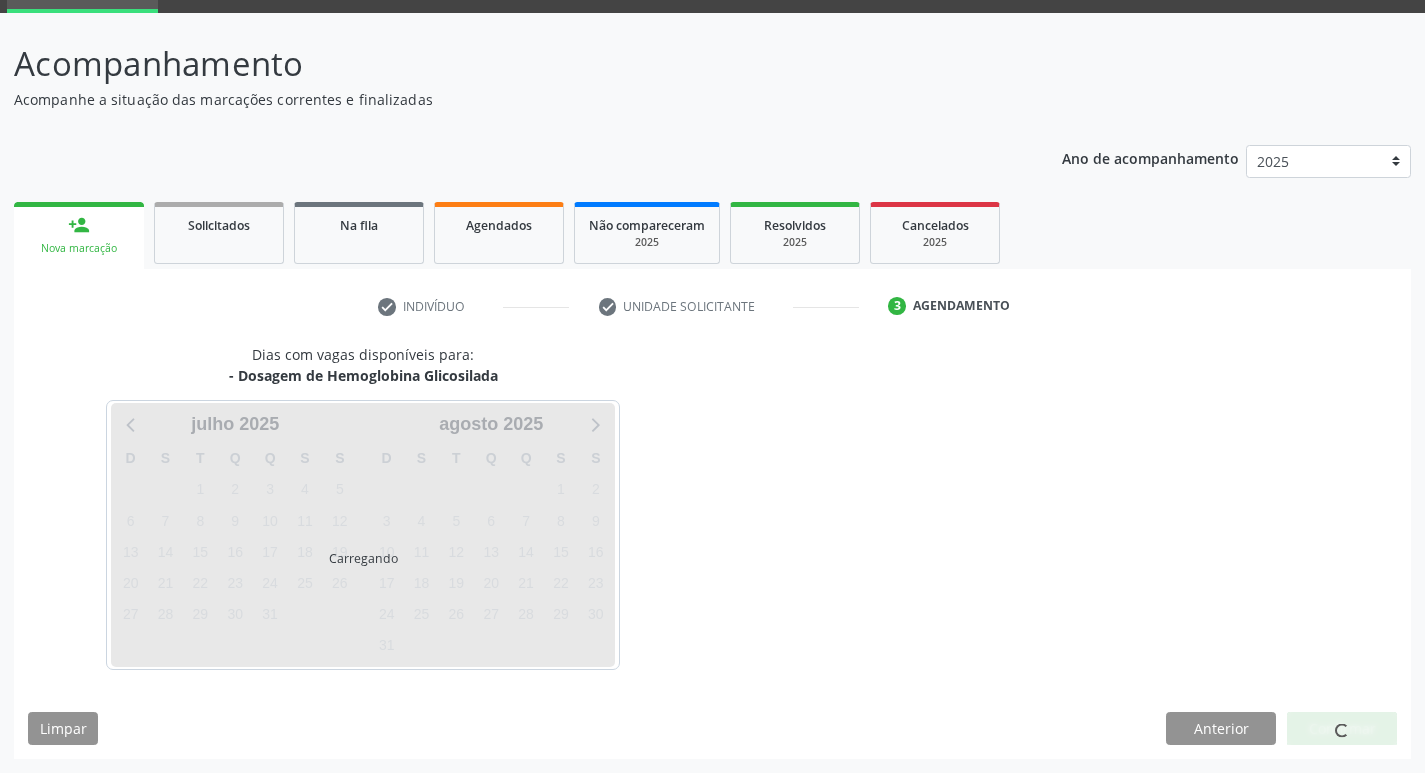 scroll, scrollTop: 97, scrollLeft: 0, axis: vertical 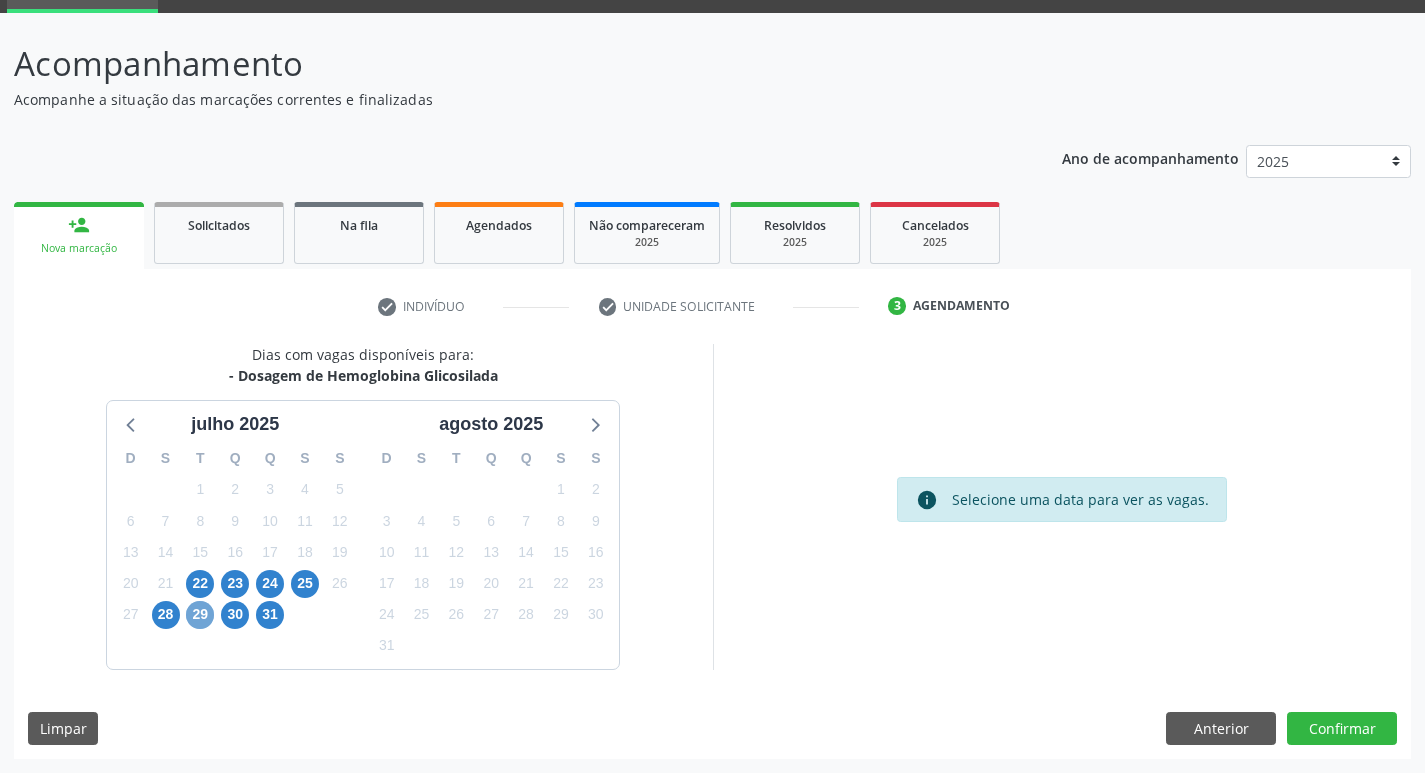 click on "29" at bounding box center [200, 615] 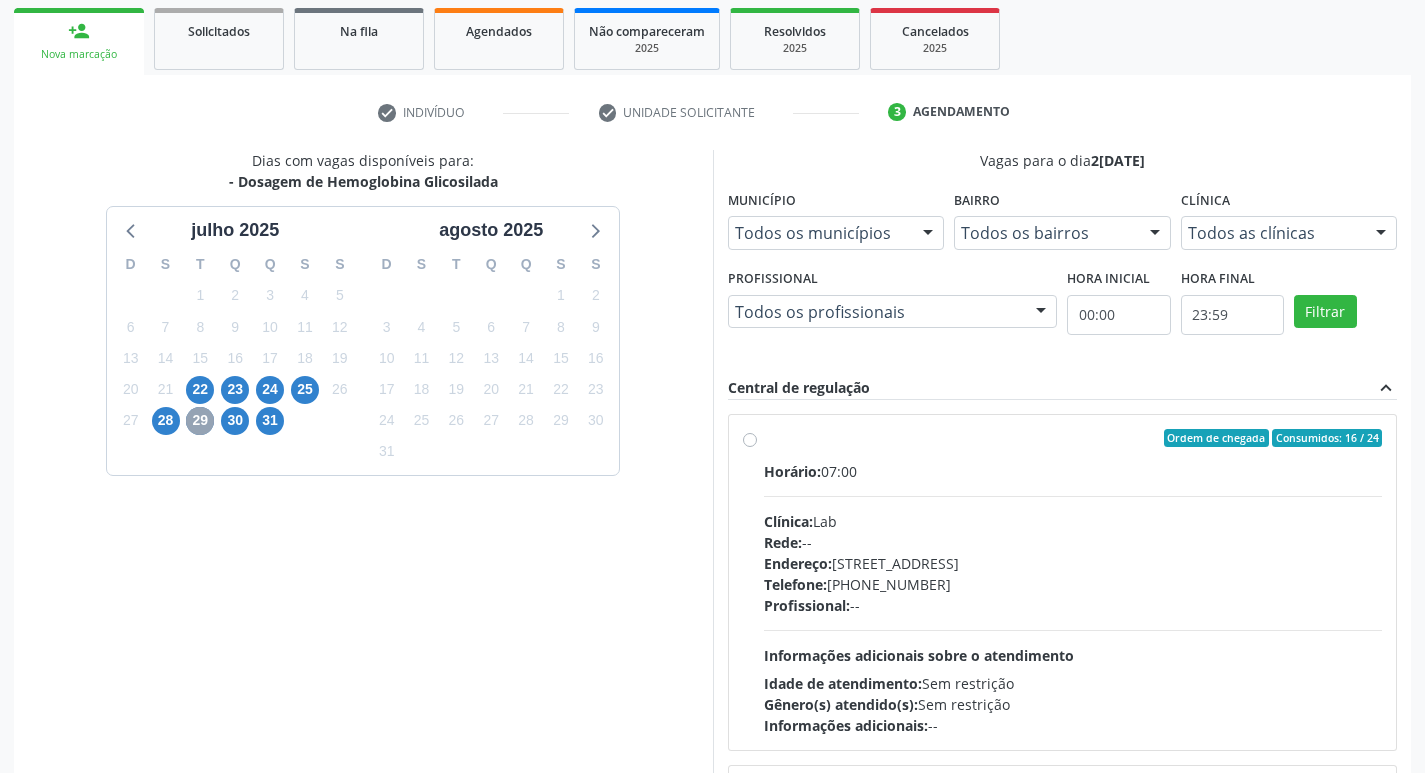 scroll, scrollTop: 297, scrollLeft: 0, axis: vertical 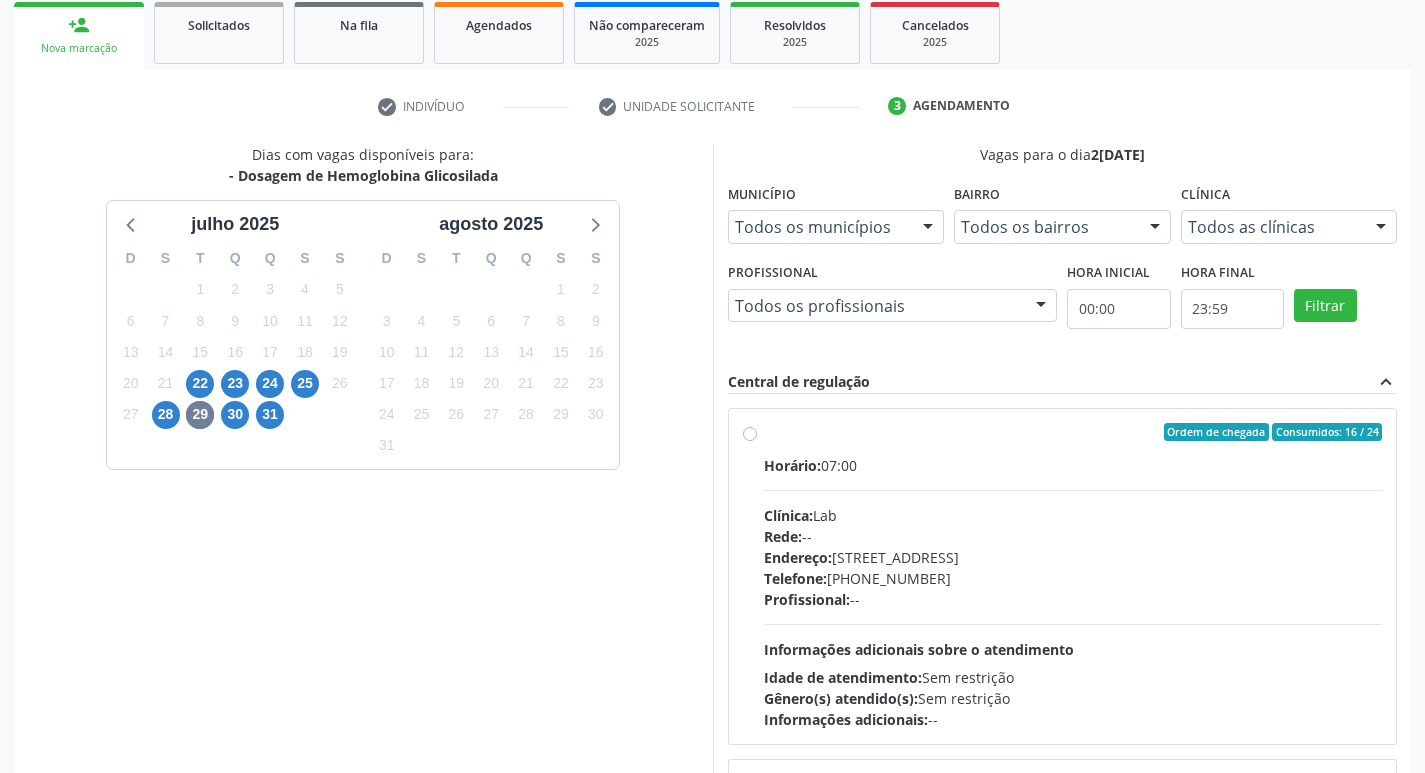 click on "Rede:
--" at bounding box center (1073, 536) 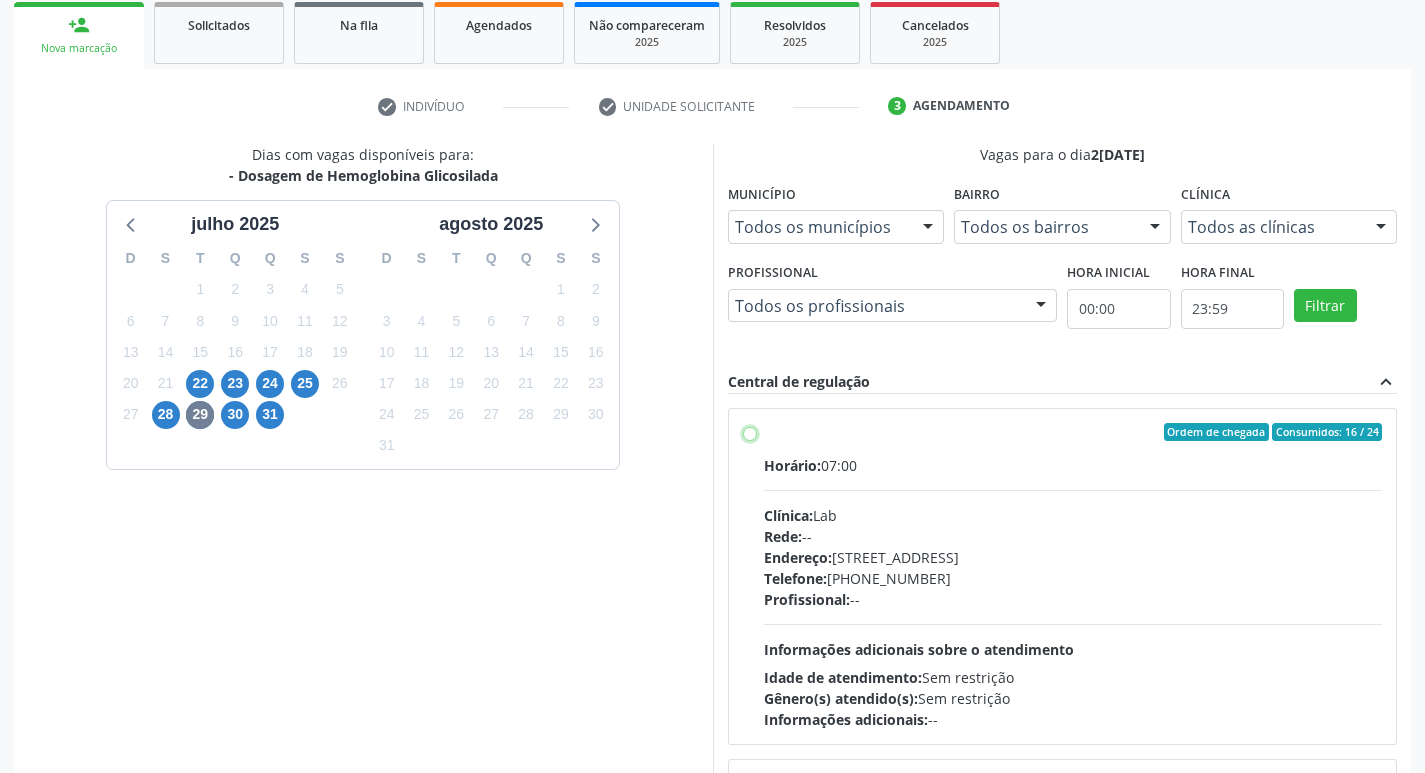 click on "Ordem de chegada
Consumidos: 16 / 24
Horário:   07:00
Clínica:  Lab
Rede:
--
Endereço:   Casa, nº 1037, N S da Penha, Serra Talhada - PE
Telefone:   (81) 38312481
Profissional:
--
Informações adicionais sobre o atendimento
Idade de atendimento:
Sem restrição
Gênero(s) atendido(s):
Sem restrição
Informações adicionais:
--" at bounding box center (750, 432) 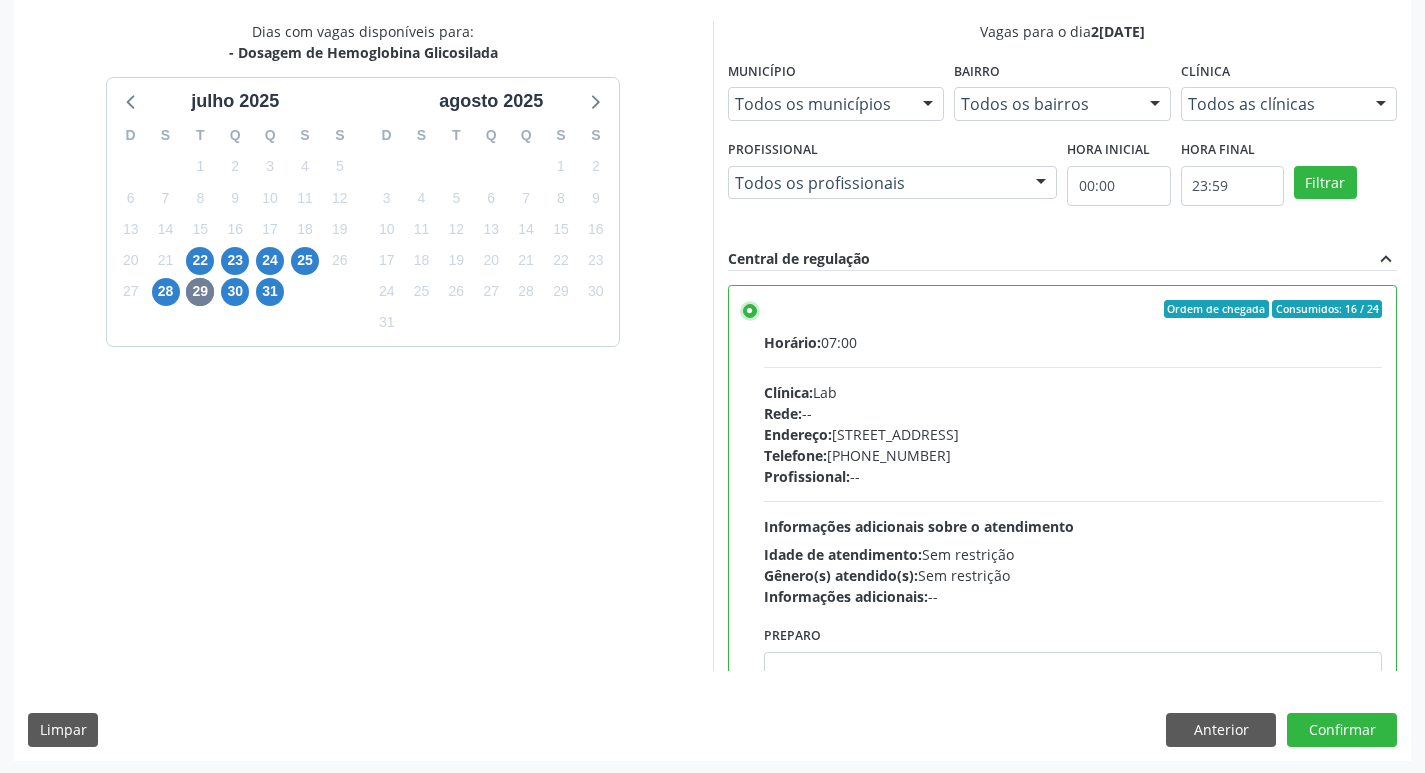 scroll, scrollTop: 422, scrollLeft: 0, axis: vertical 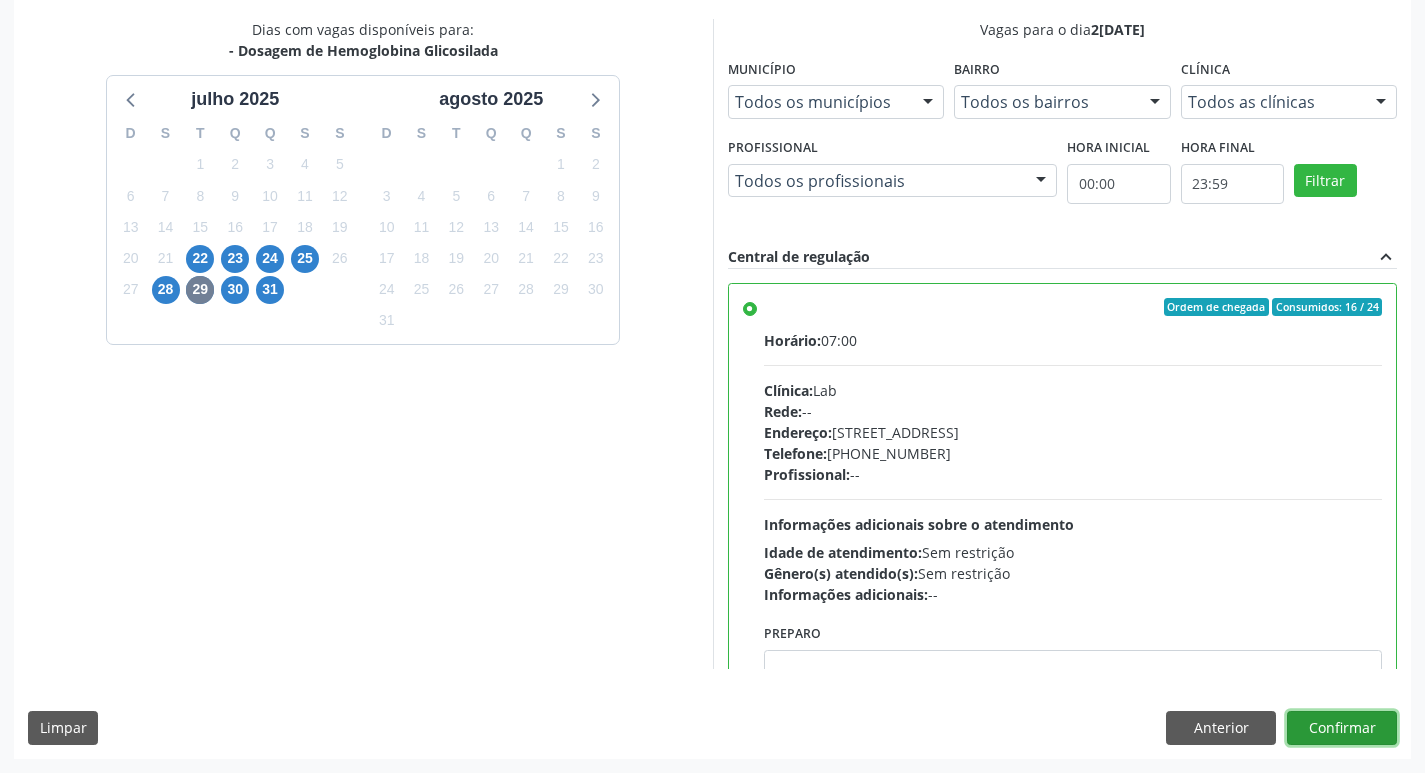 click on "Confirmar" at bounding box center [1342, 728] 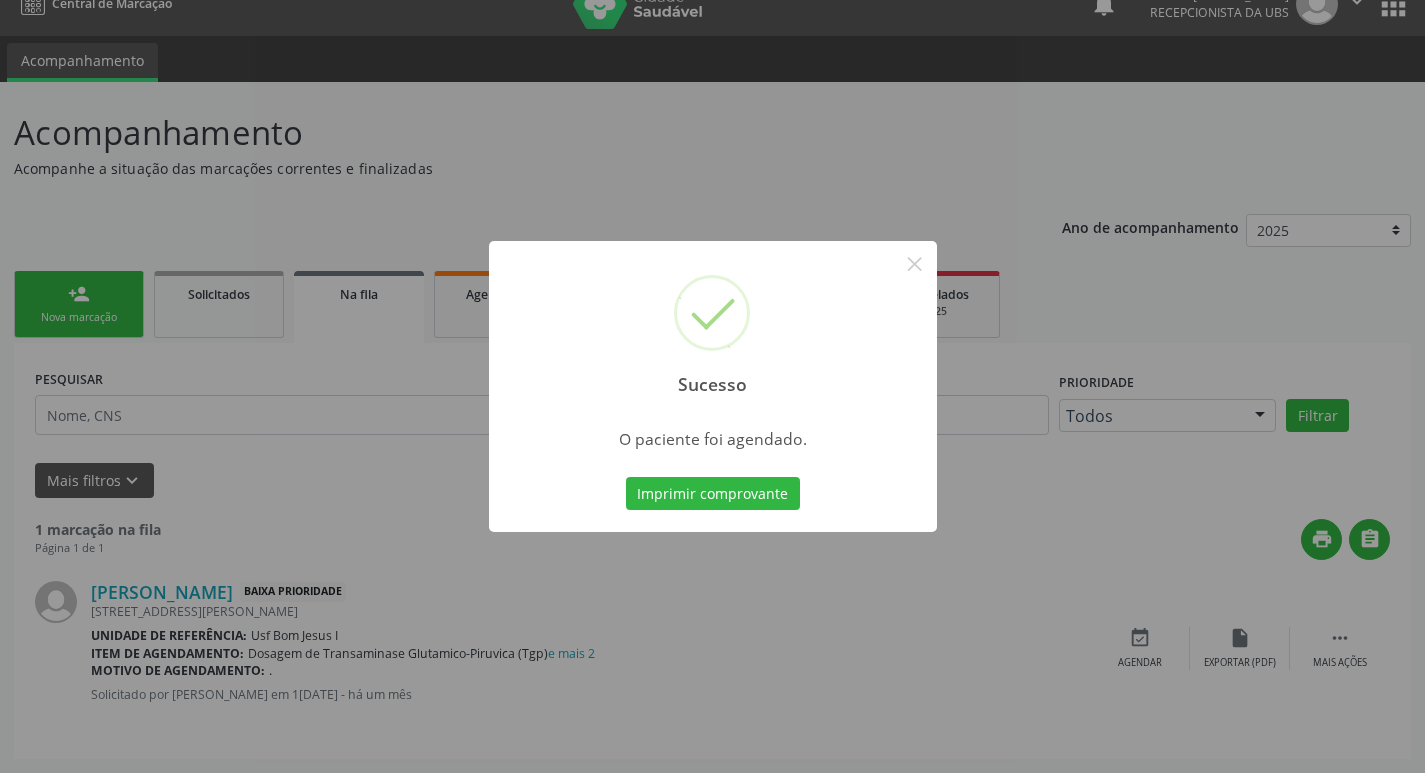 scroll, scrollTop: 0, scrollLeft: 0, axis: both 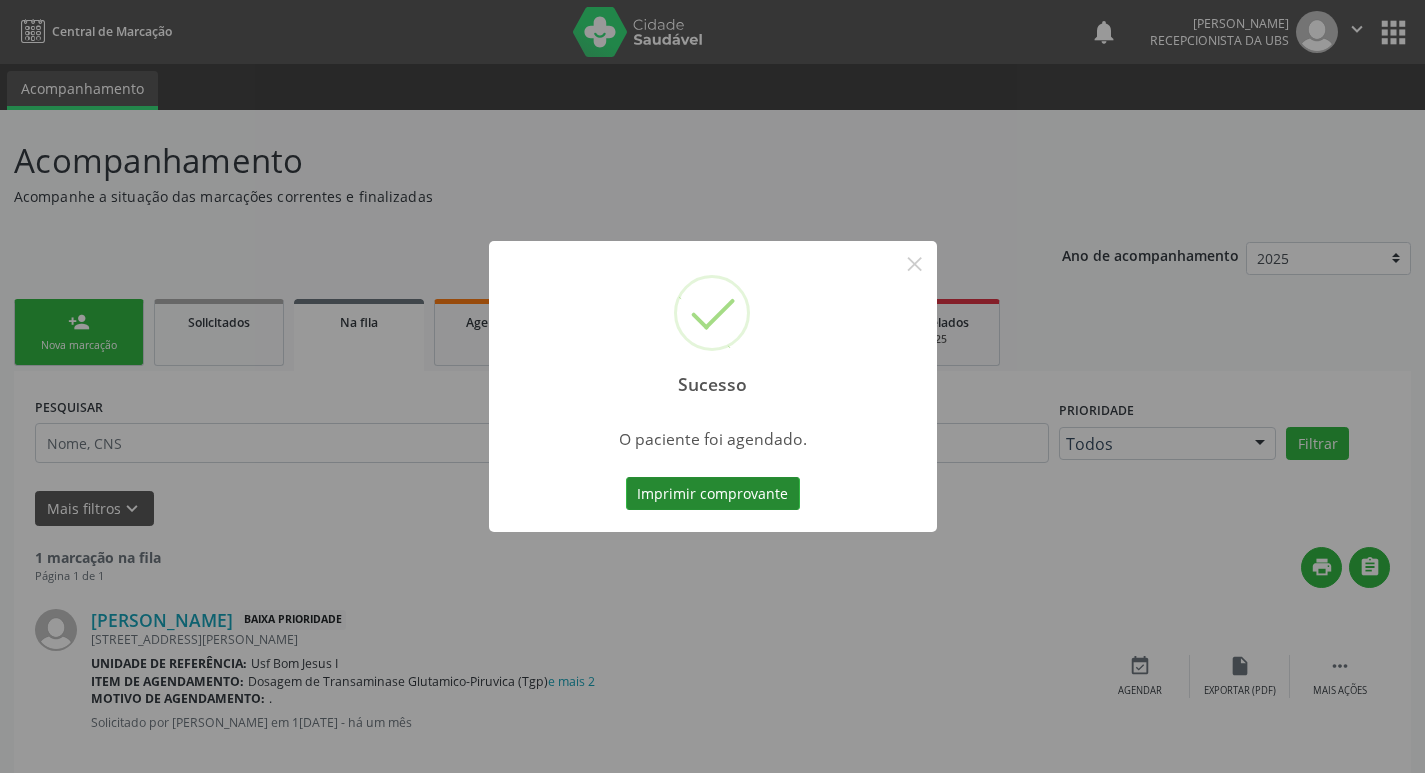 click on "Imprimir comprovante" at bounding box center (713, 494) 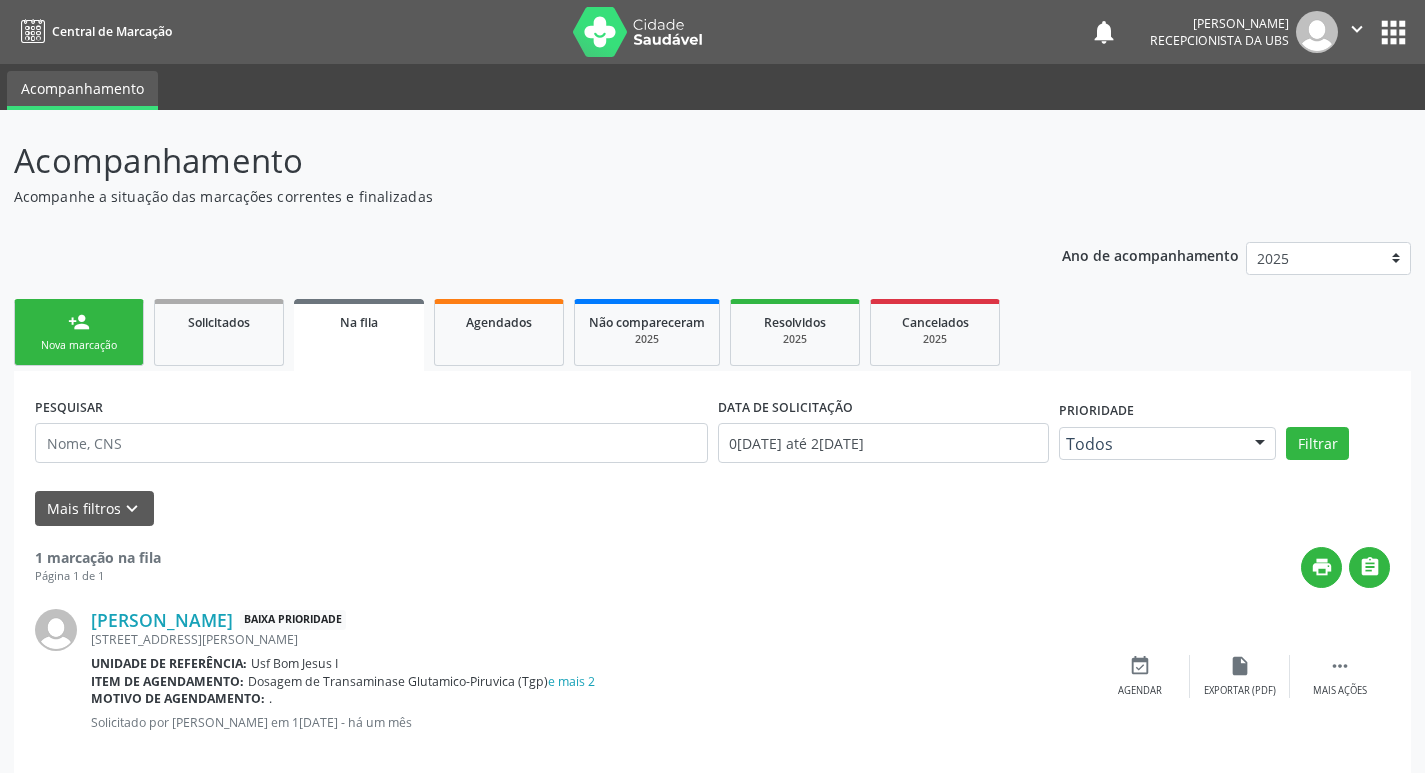 drag, startPoint x: 93, startPoint y: 329, endPoint x: 109, endPoint y: 331, distance: 16.124516 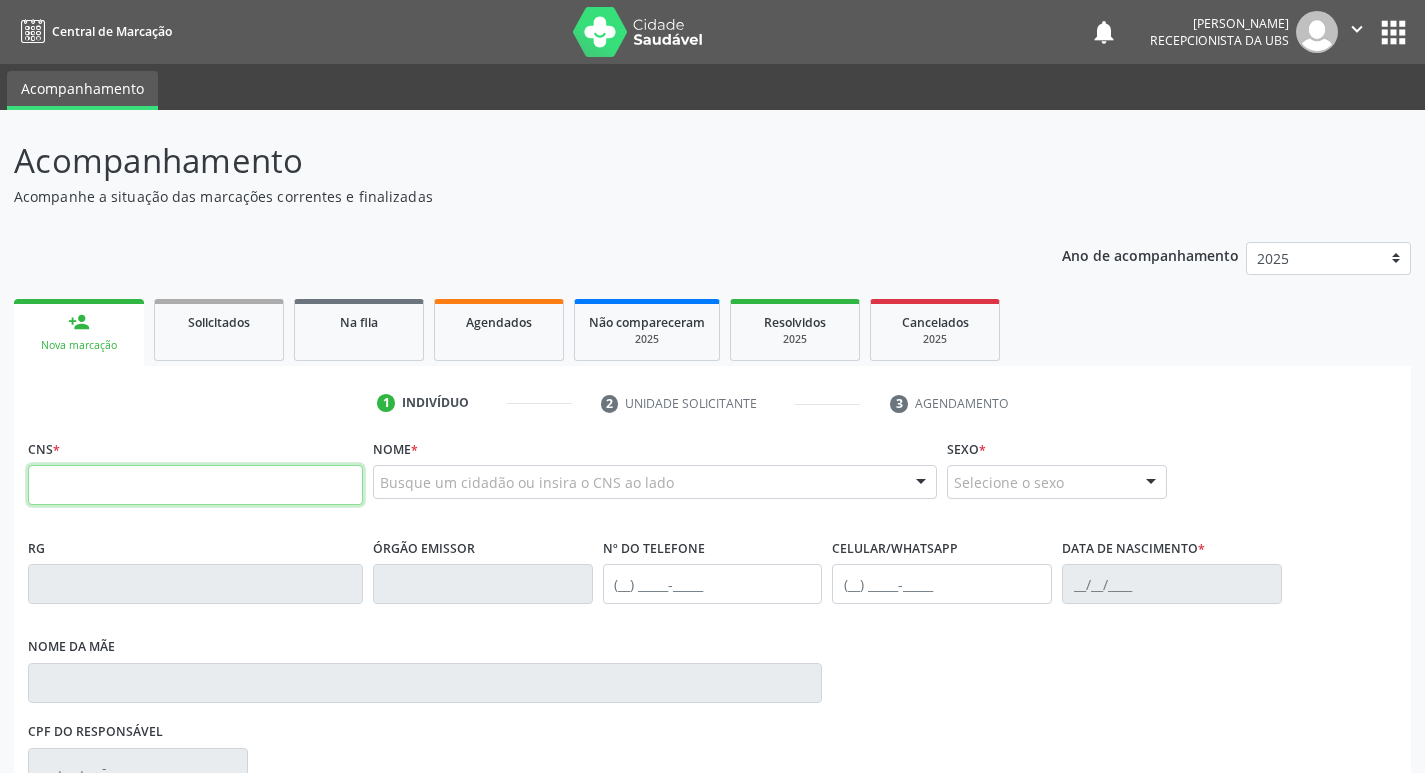 click at bounding box center (195, 485) 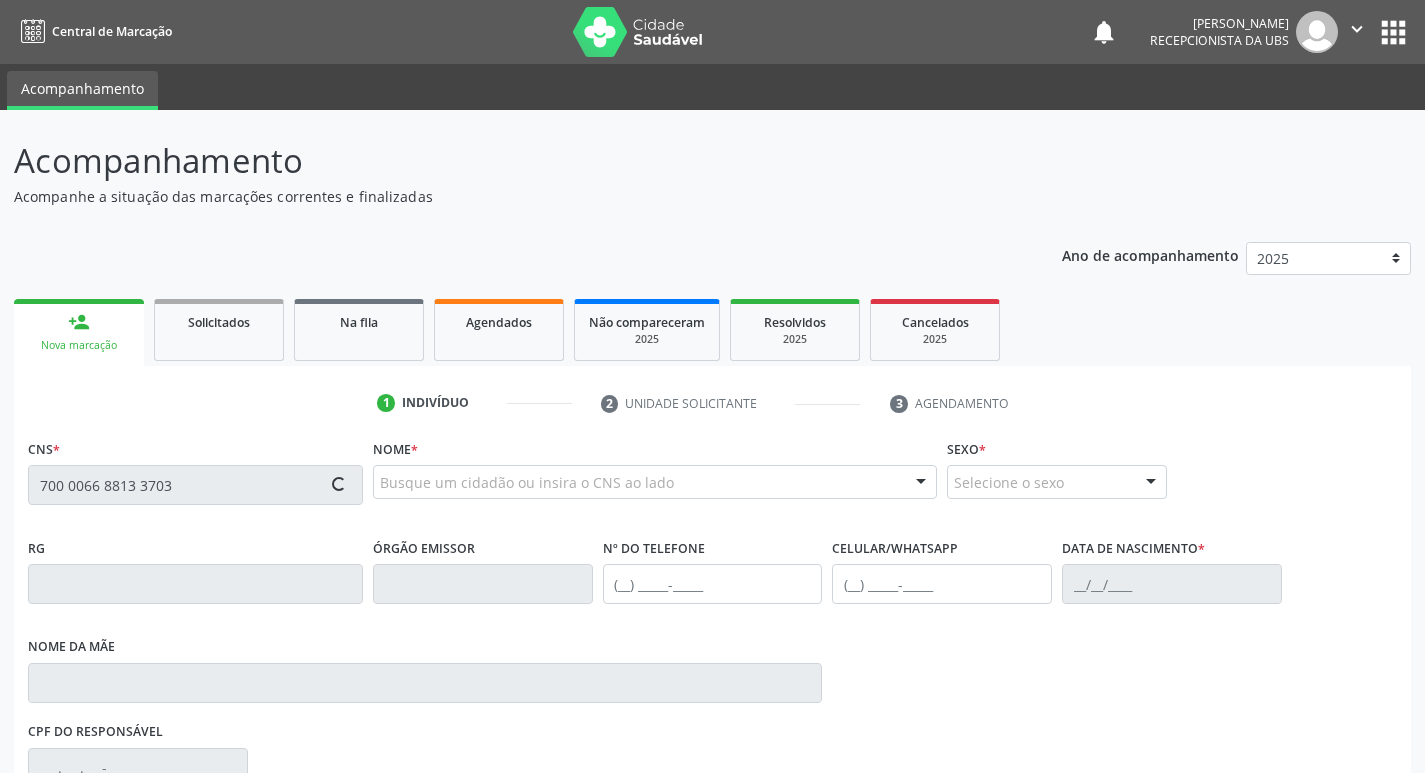 type on "700 0066 8813 3703" 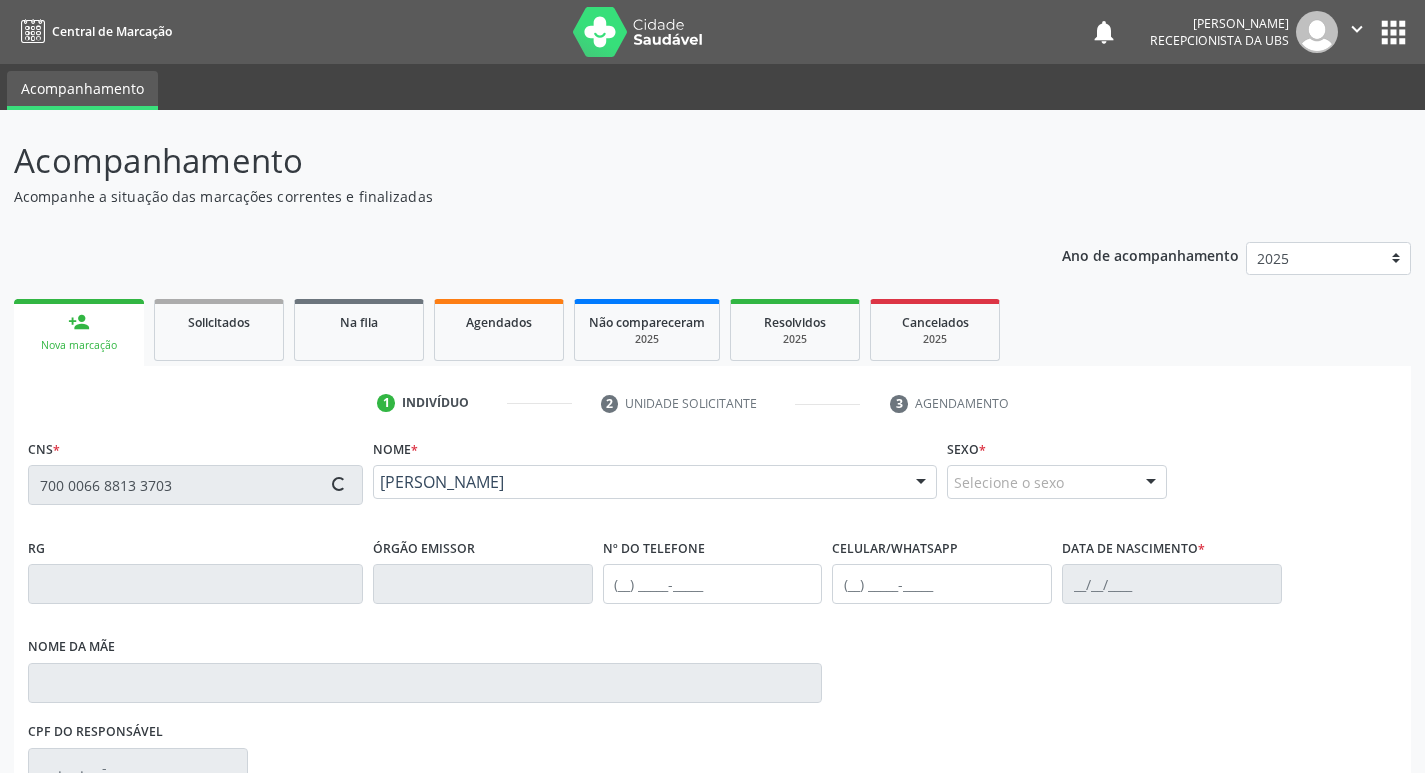 type on "(99) 99999-9999" 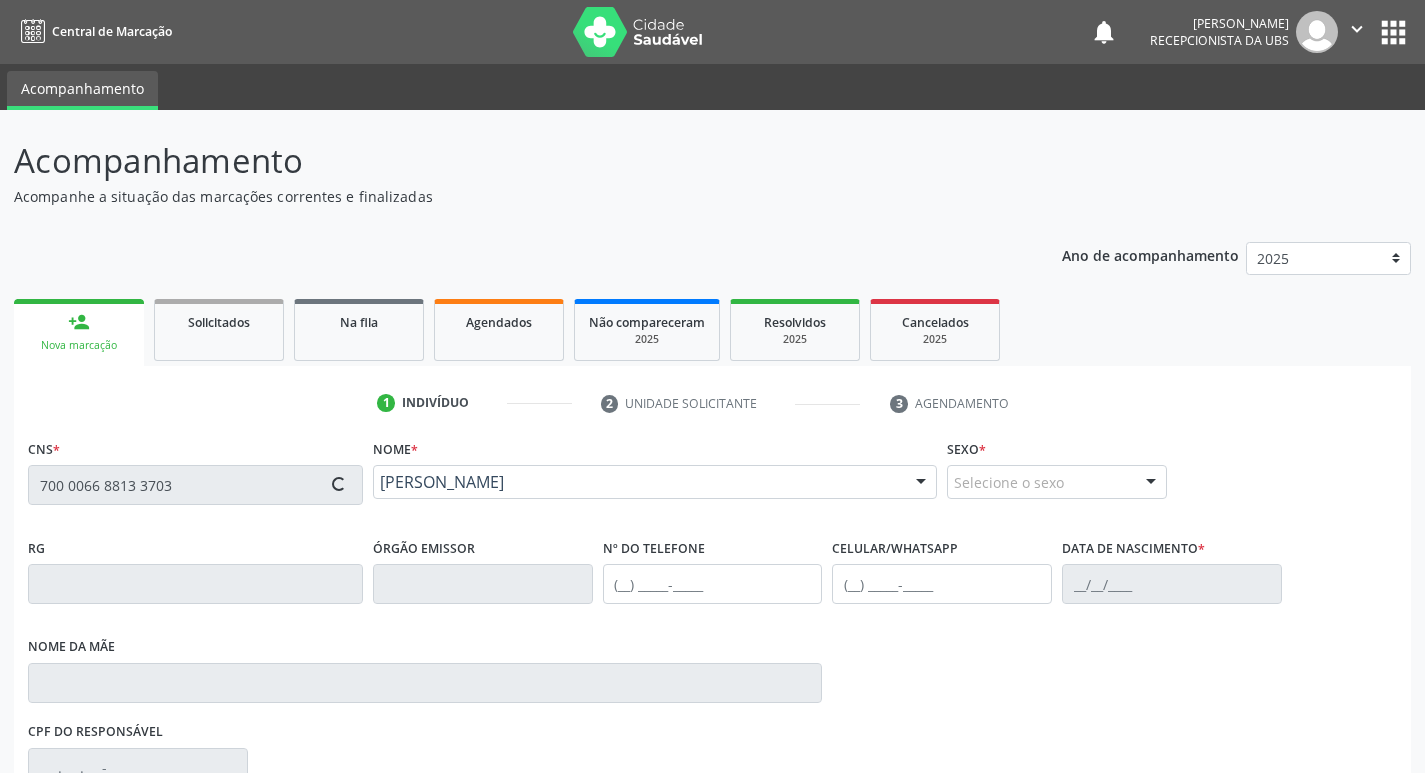 type on "30/10/1979" 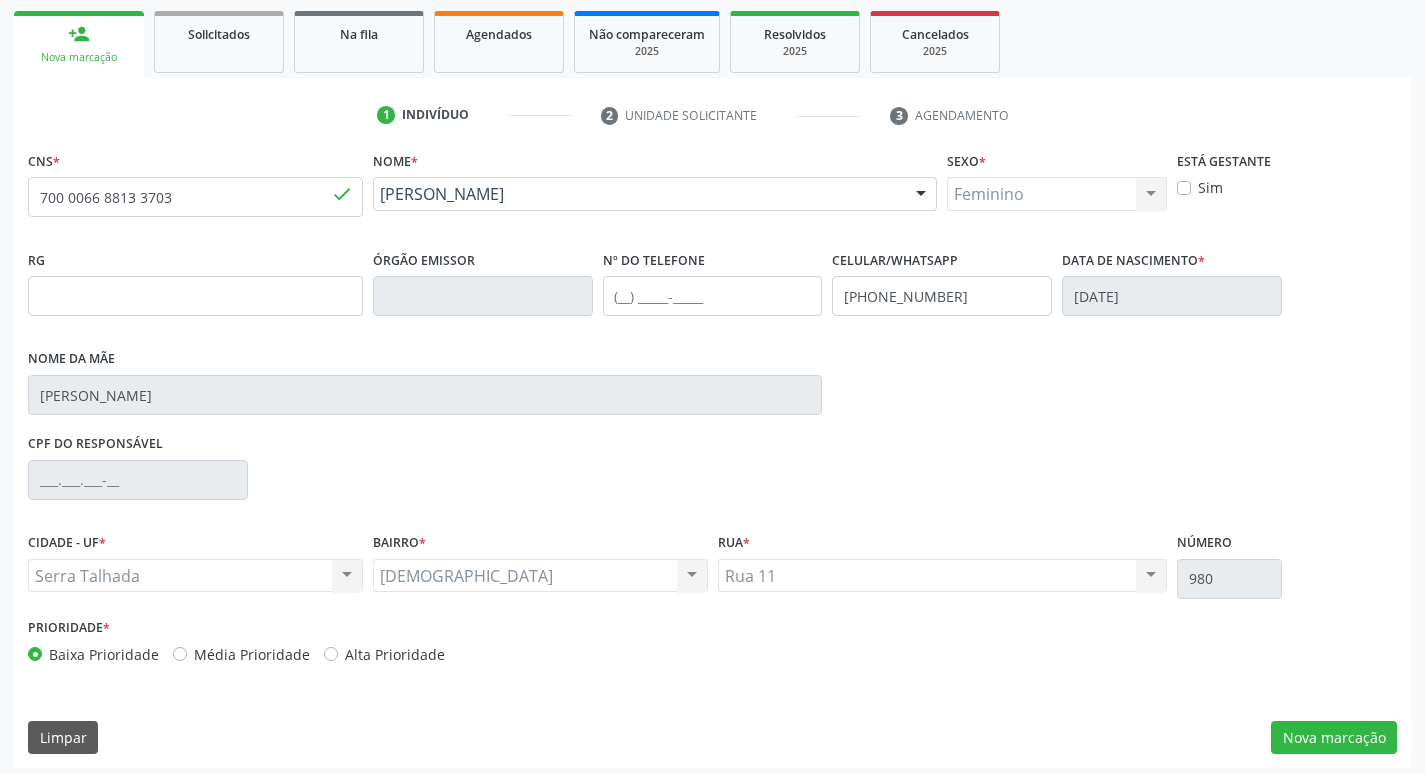 scroll, scrollTop: 297, scrollLeft: 0, axis: vertical 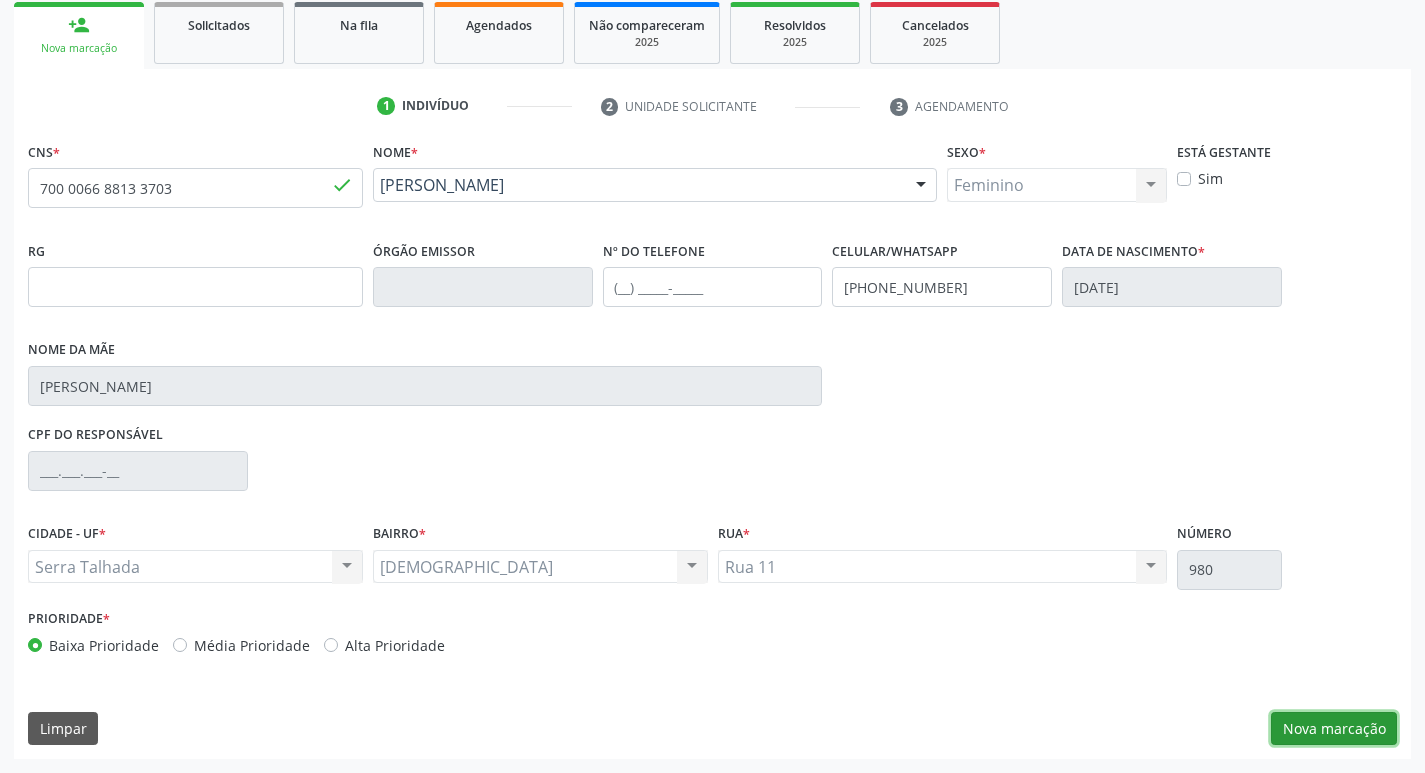 click on "Nova marcação" at bounding box center (1334, 729) 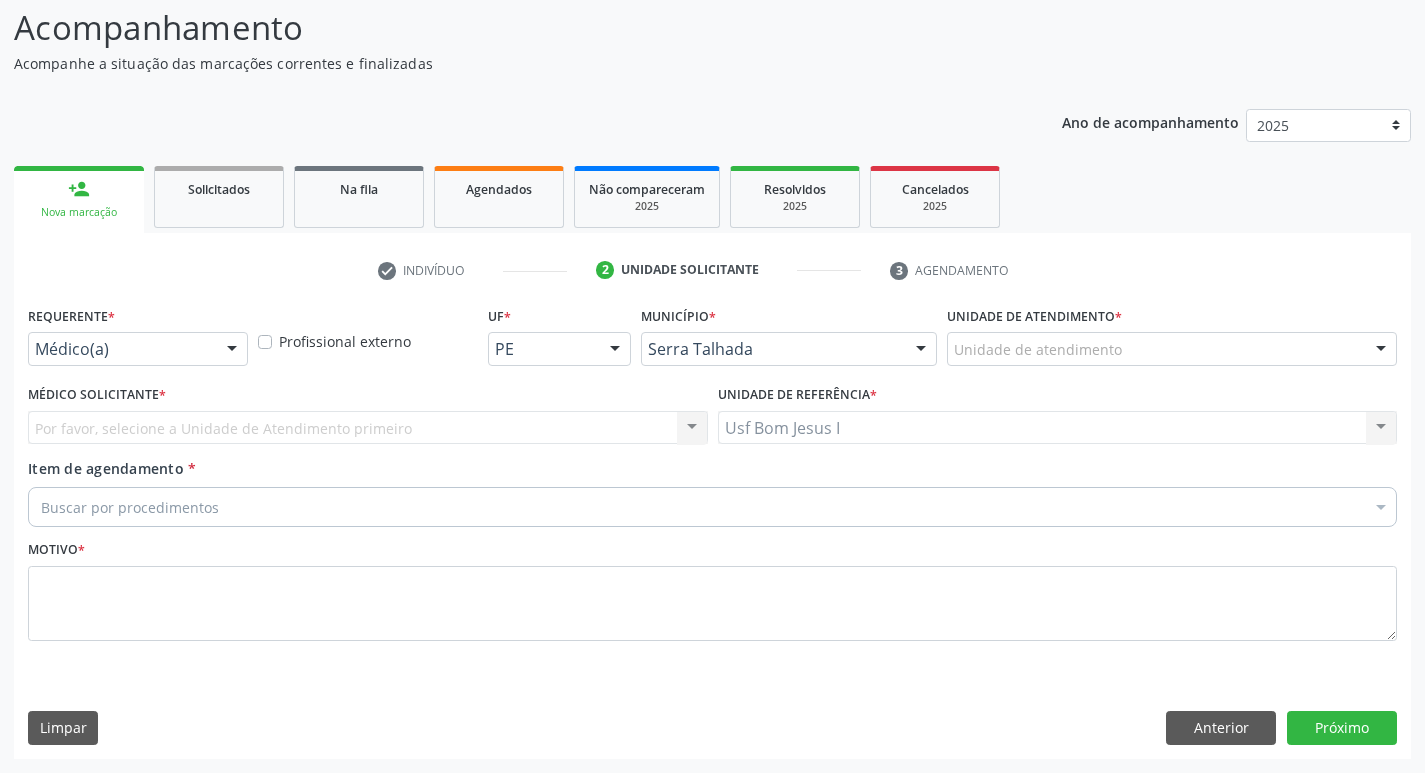 scroll, scrollTop: 133, scrollLeft: 0, axis: vertical 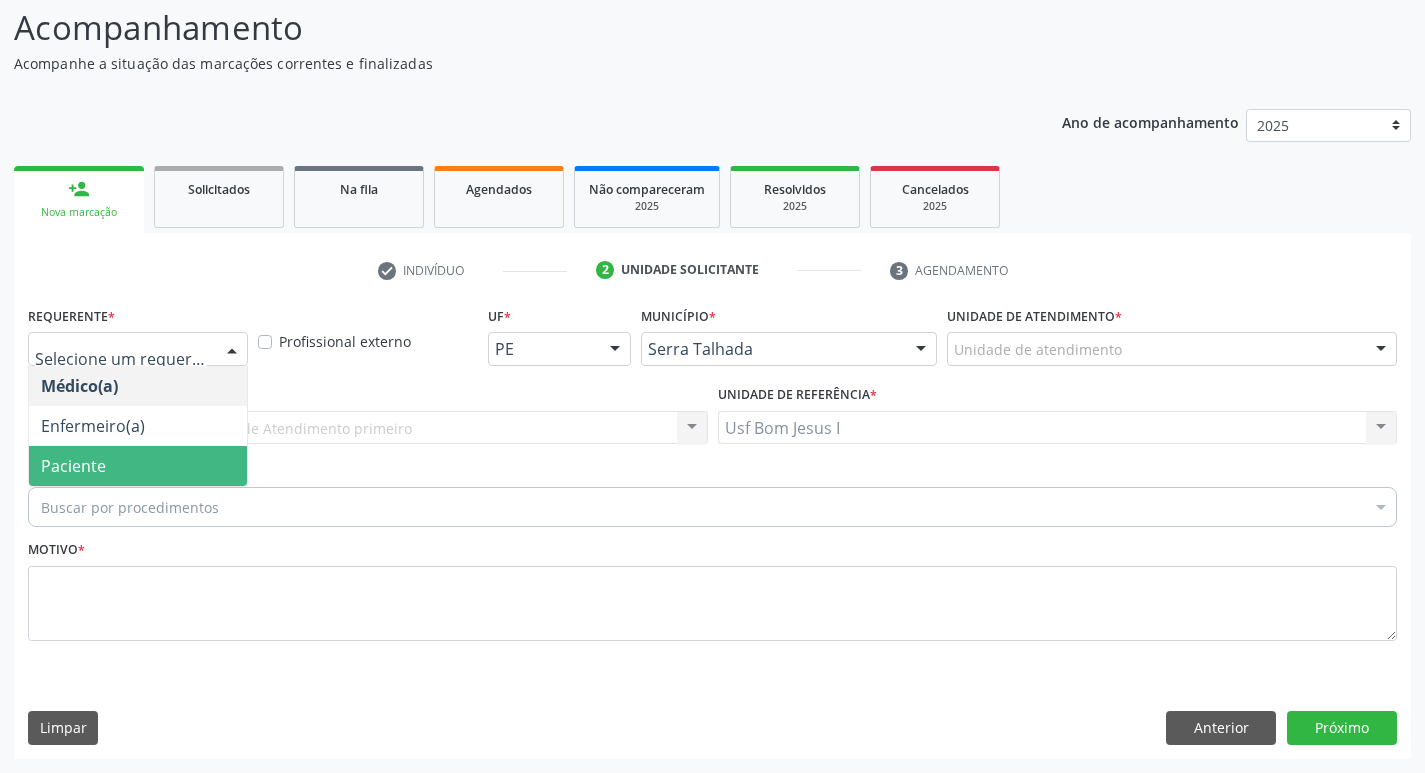 click on "Paciente" at bounding box center [138, 466] 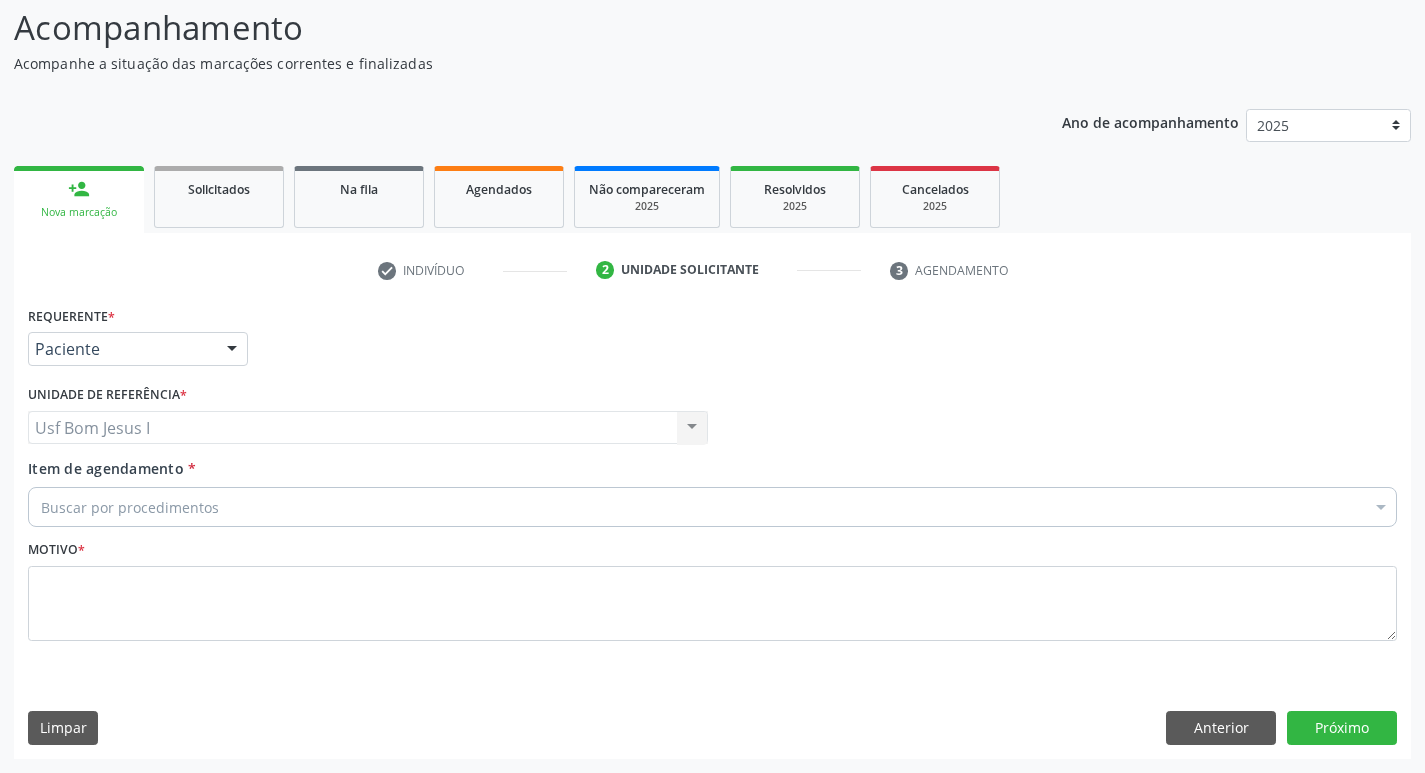 click on "Buscar por procedimentos" at bounding box center (712, 507) 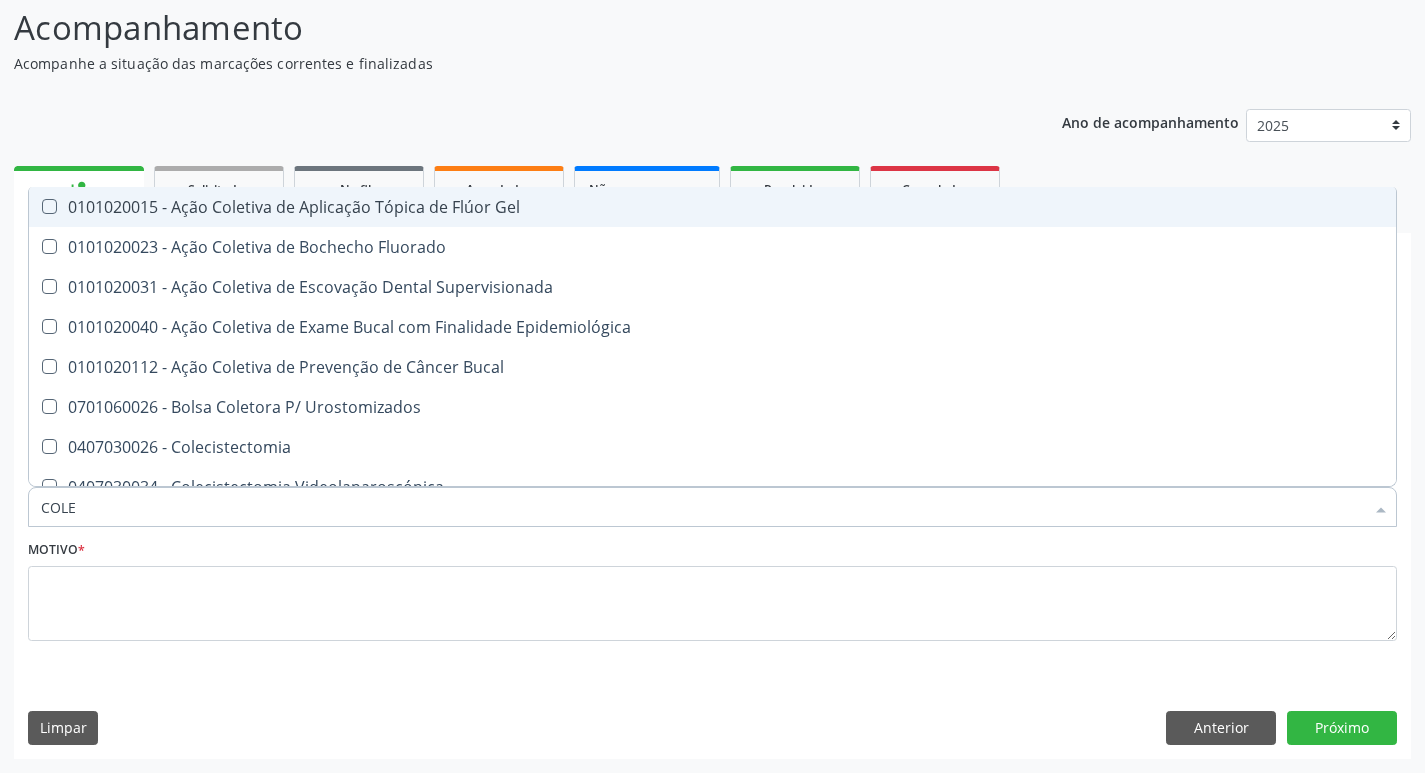 type on "COLES" 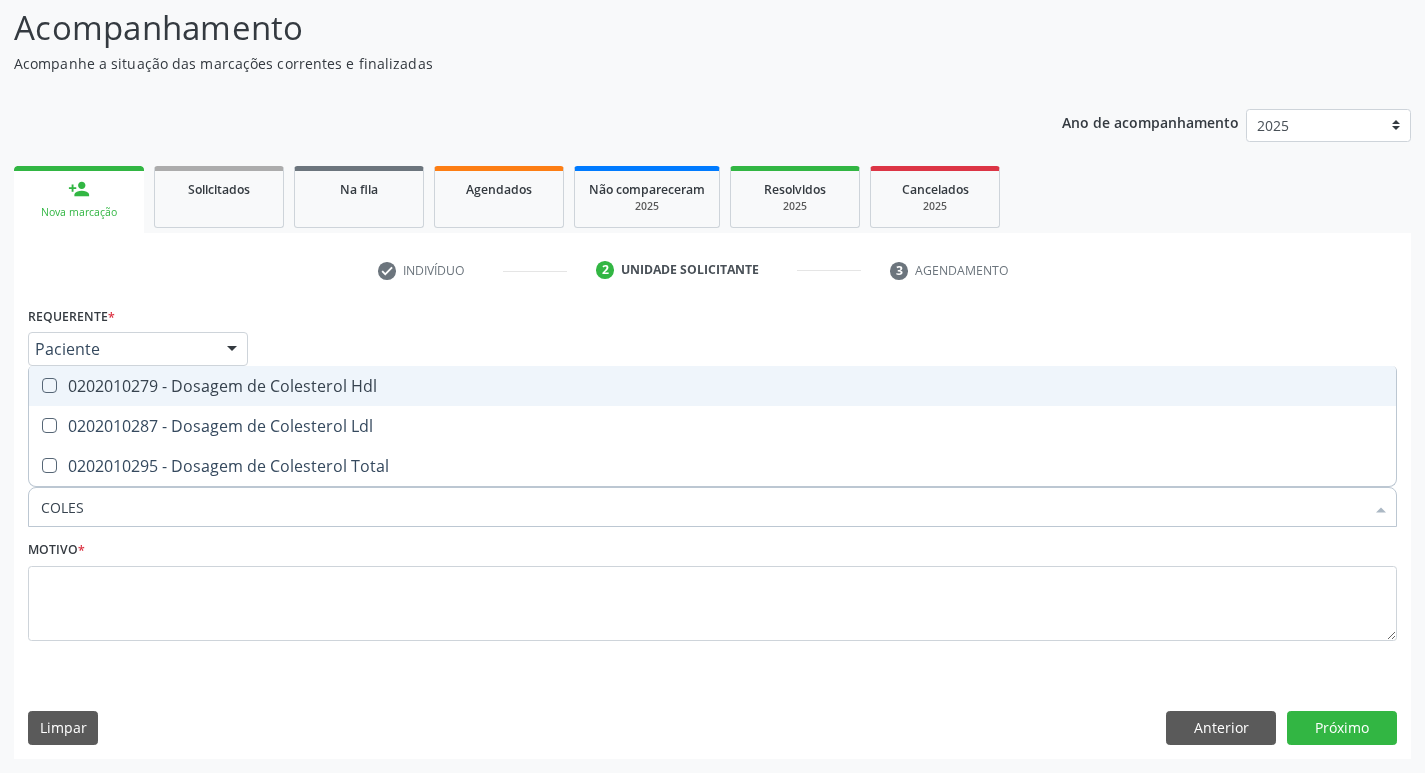 click on "0202010279 - Dosagem de Colesterol Hdl" at bounding box center [712, 386] 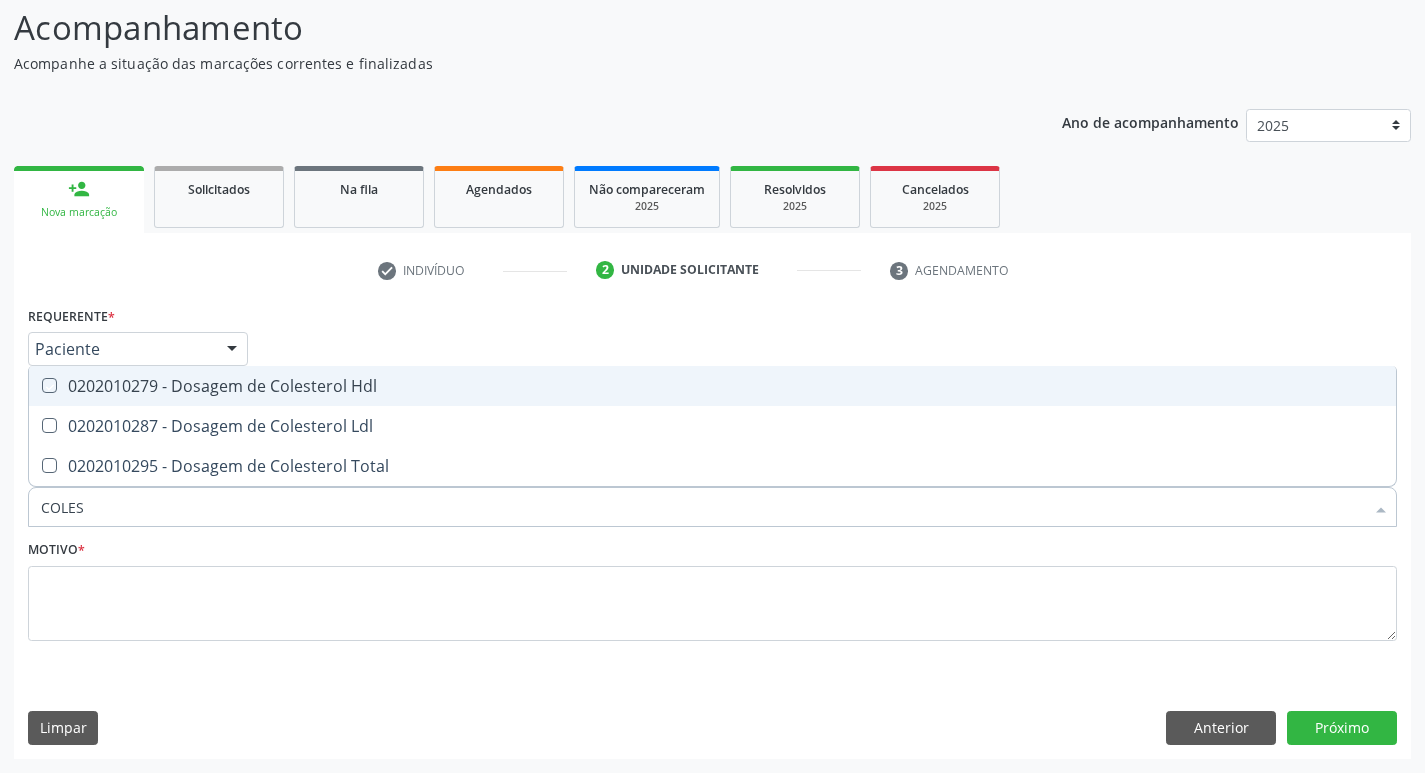 checkbox on "true" 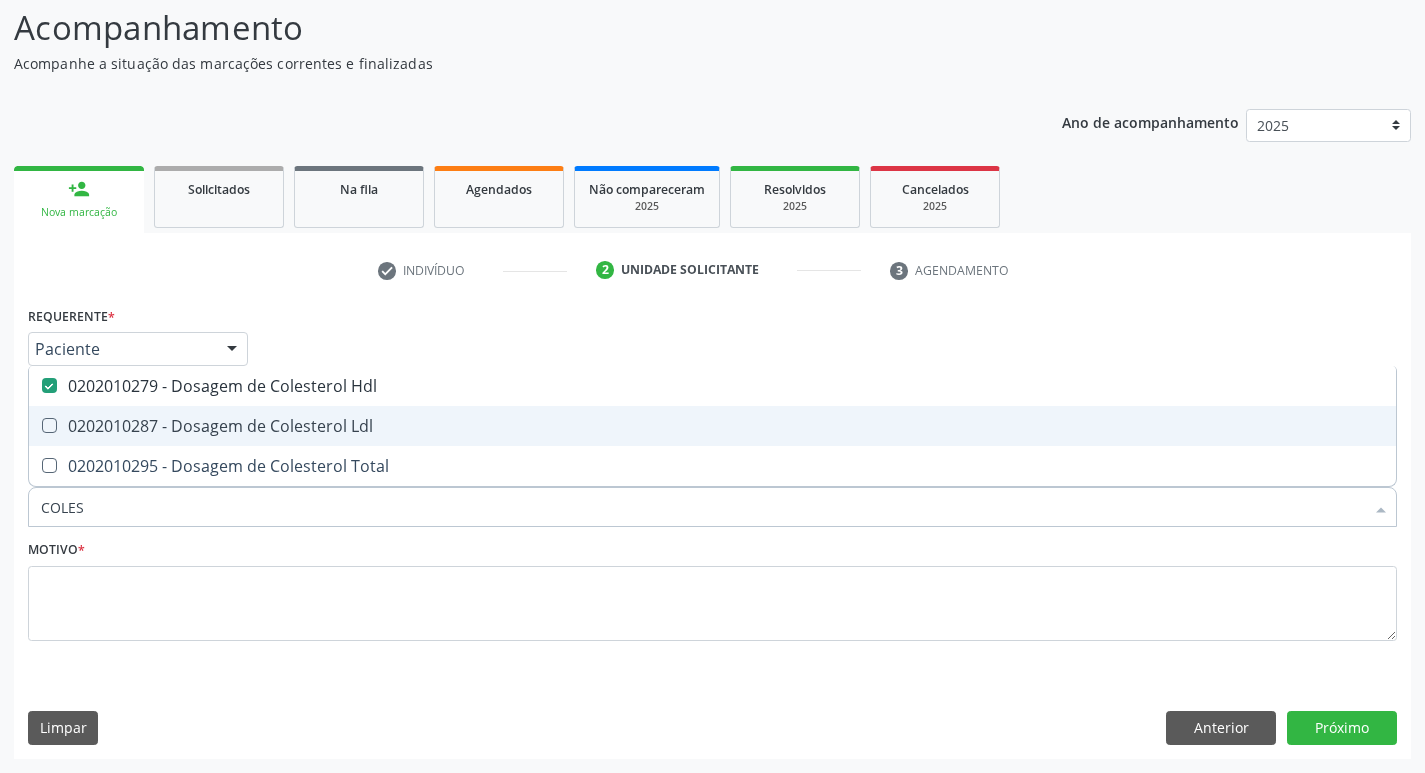 click on "0202010287 - Dosagem de Colesterol Ldl" at bounding box center [712, 426] 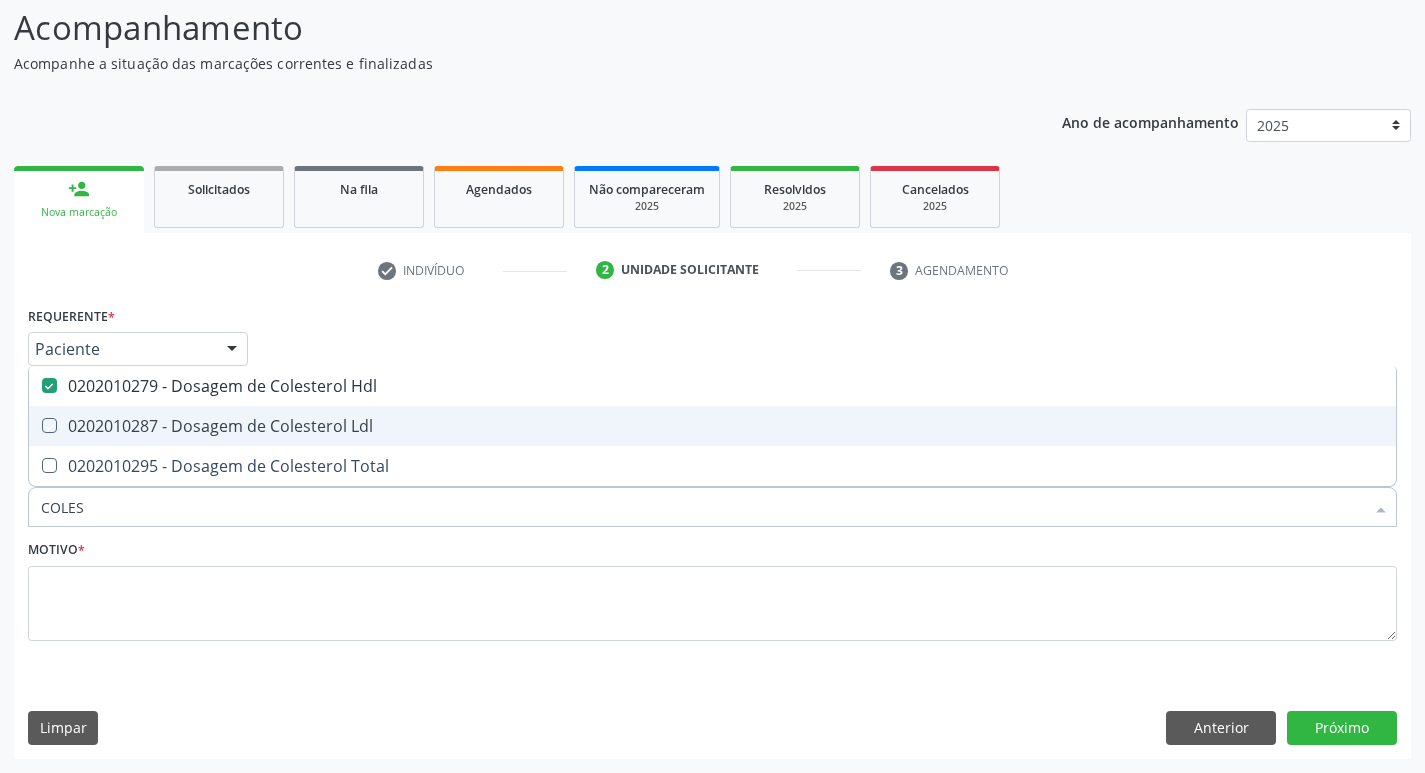 checkbox on "true" 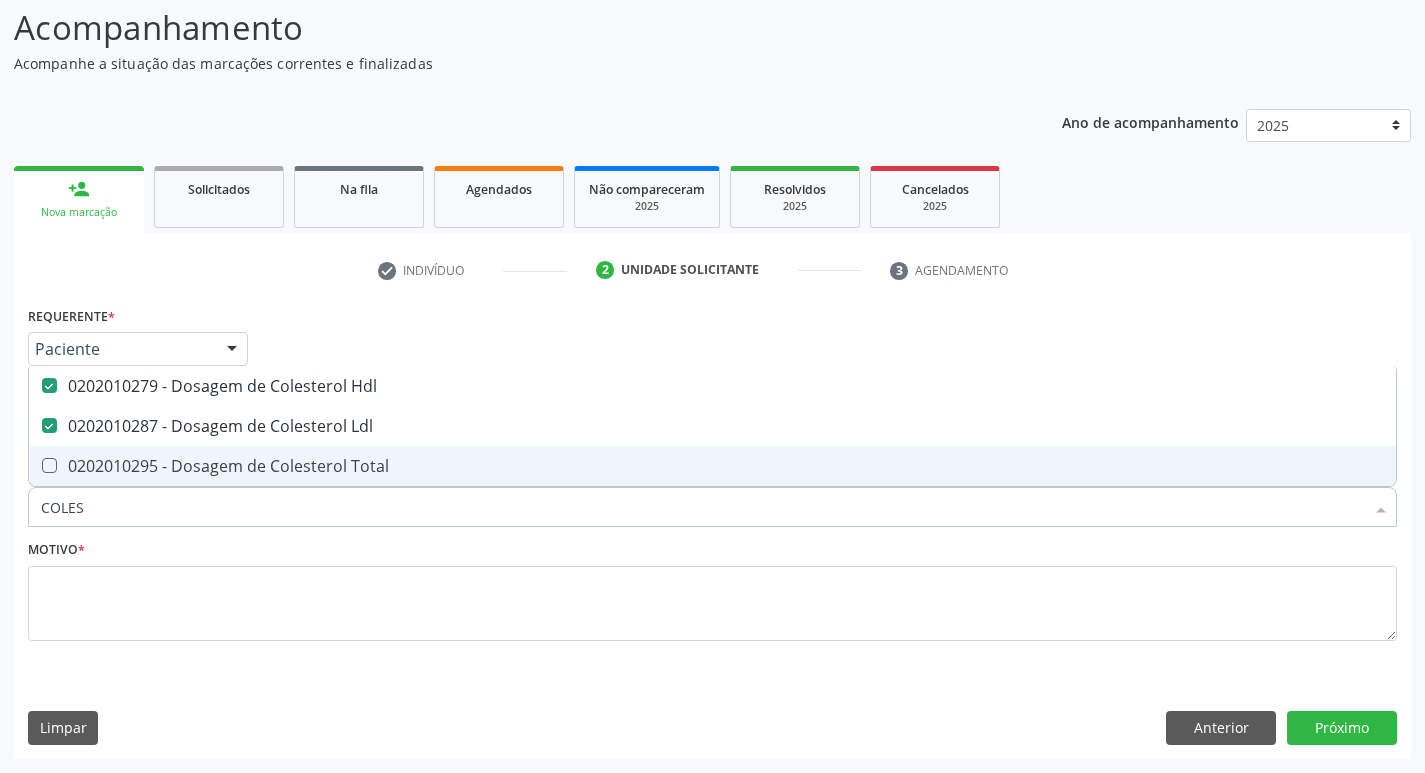 click on "0202010295 - Dosagem de Colesterol Total" at bounding box center (712, 466) 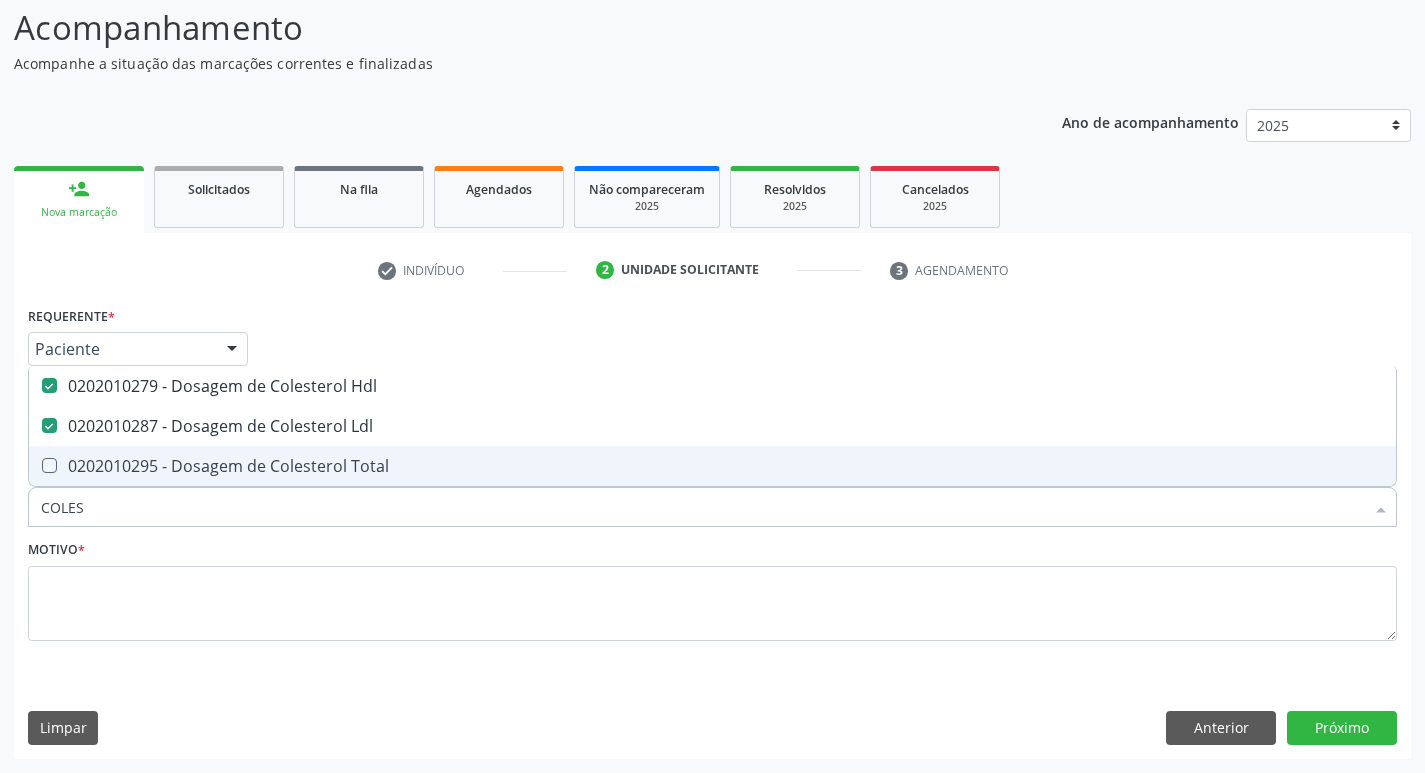 checkbox on "true" 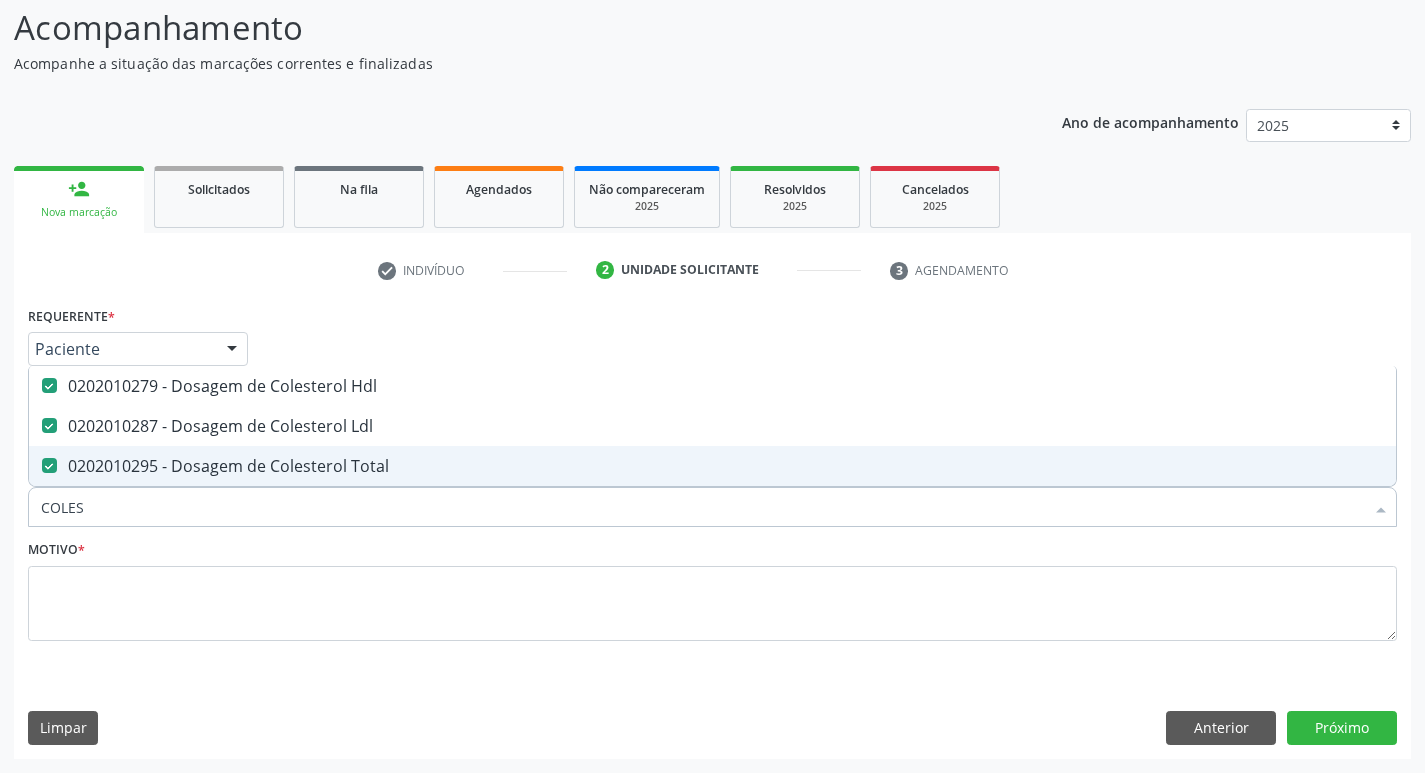 click on "COLES" at bounding box center (702, 507) 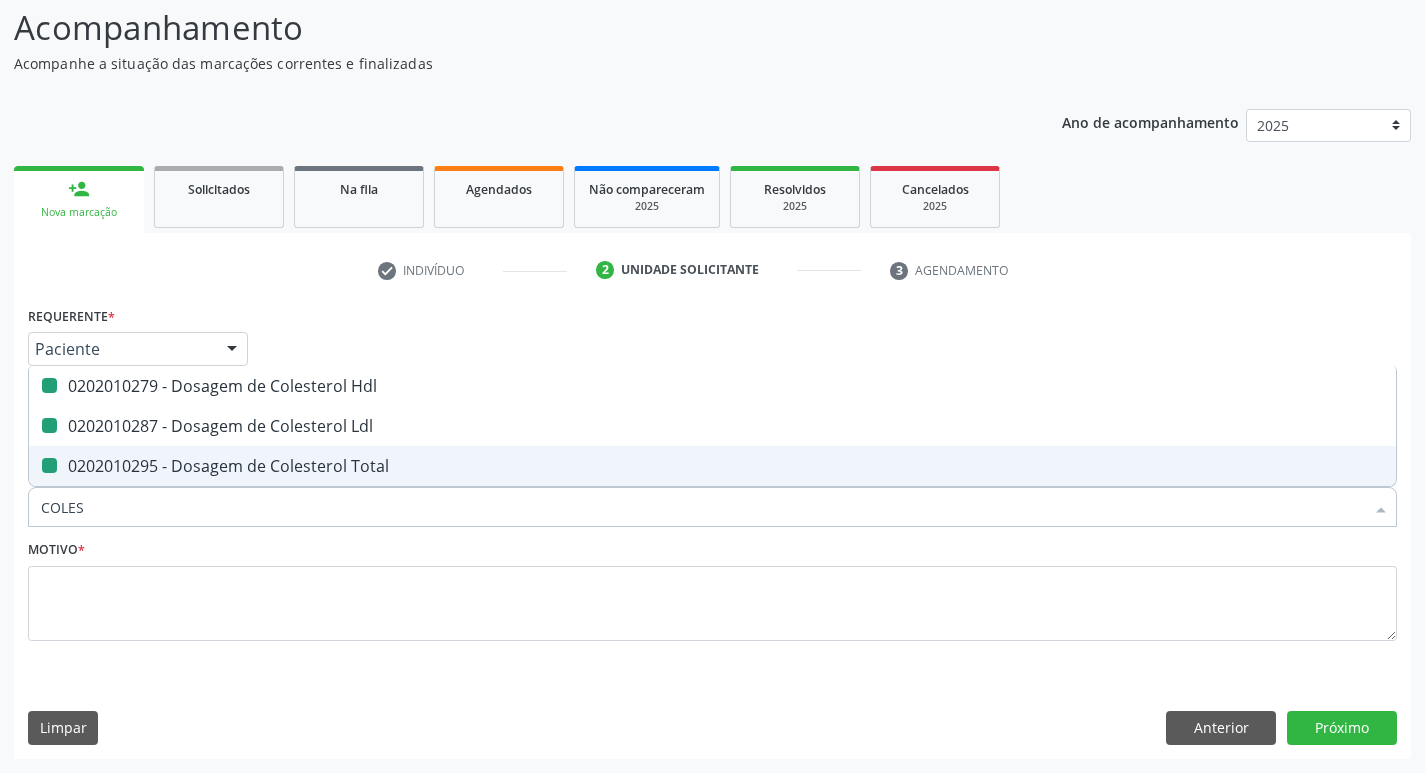type 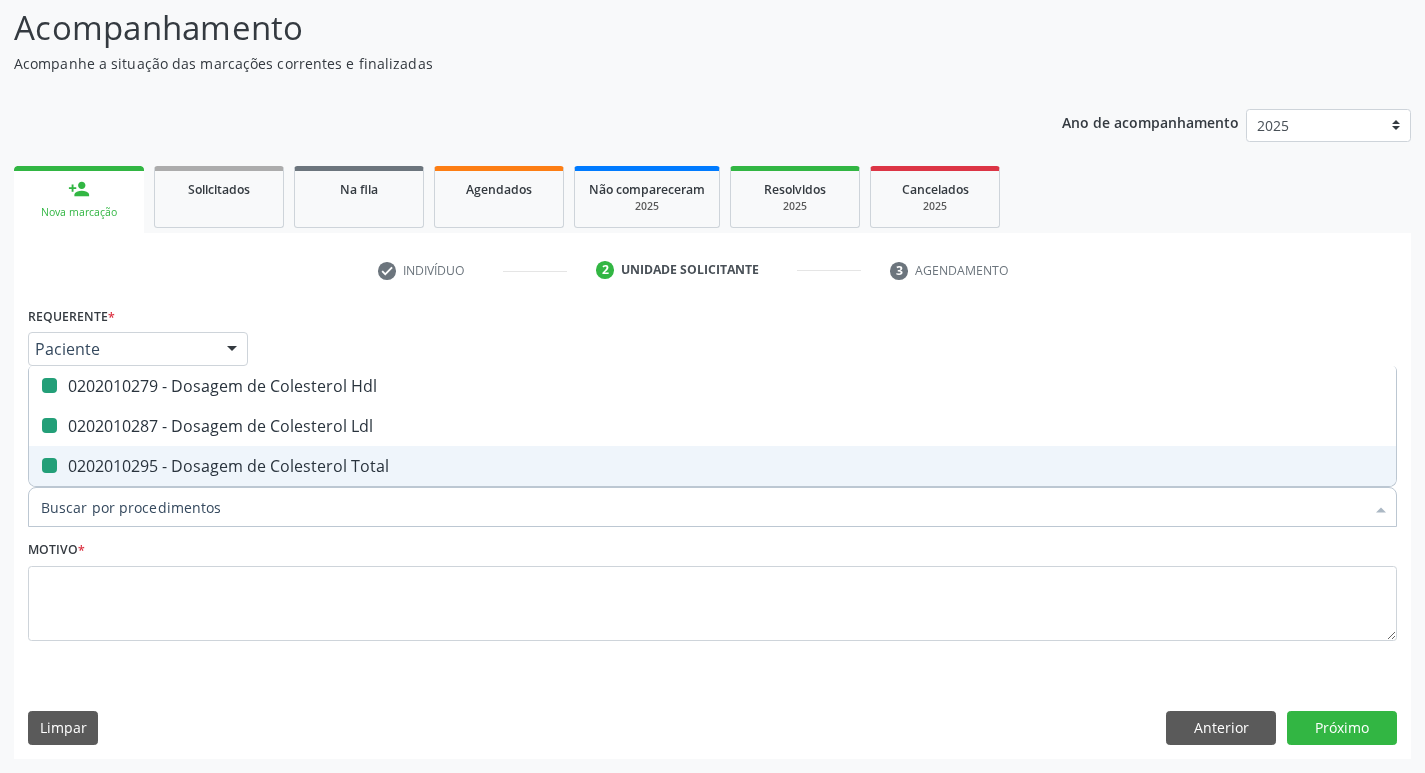 checkbox on "false" 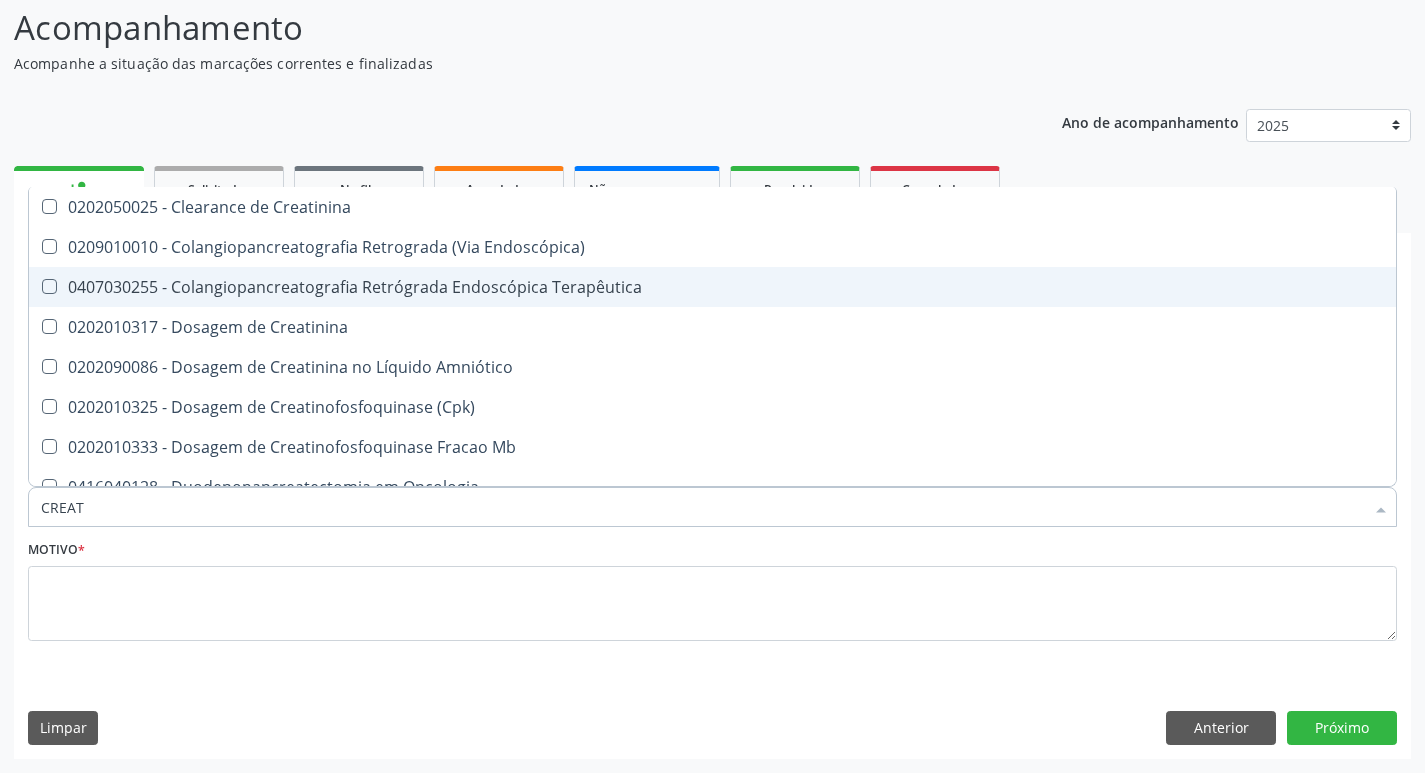 type on "CREATI" 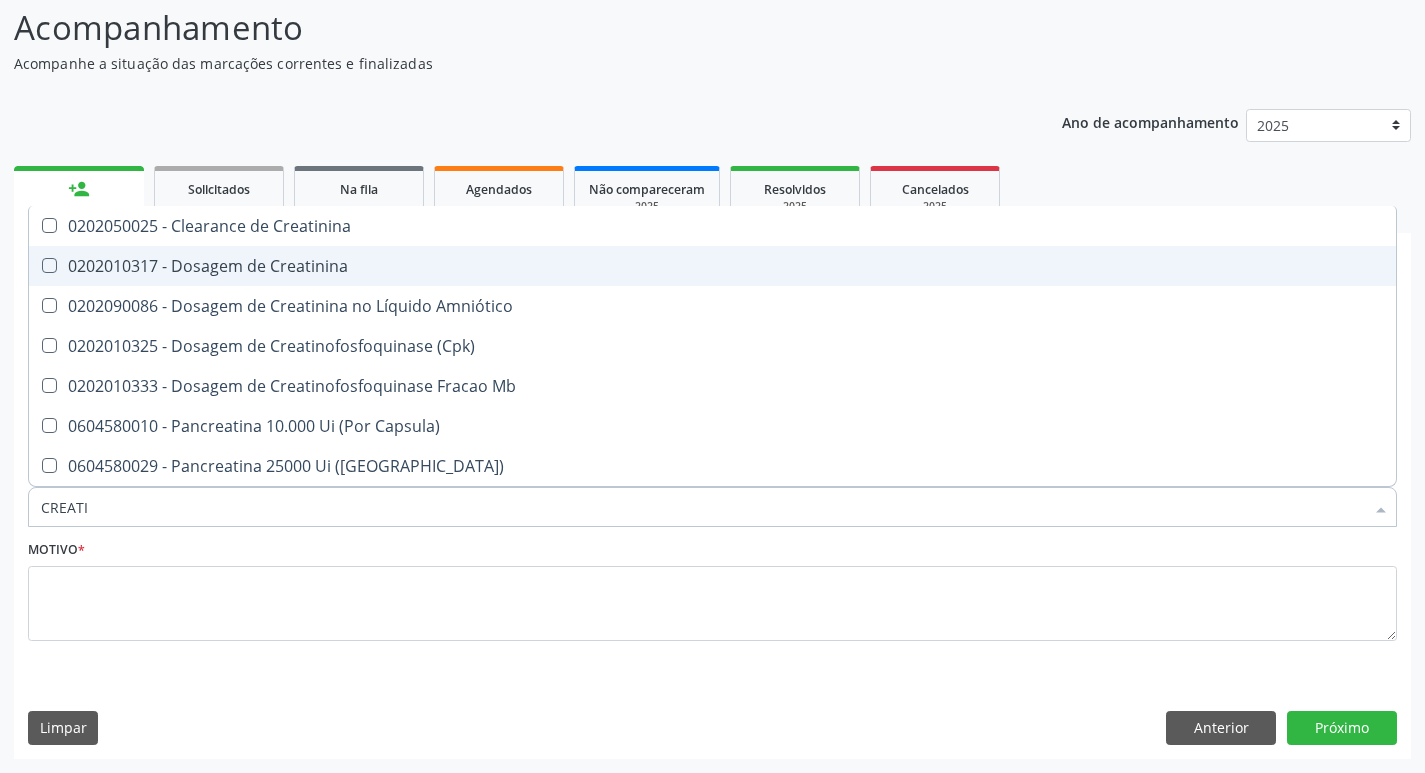click on "0202010317 - Dosagem de Creatinina" at bounding box center [712, 266] 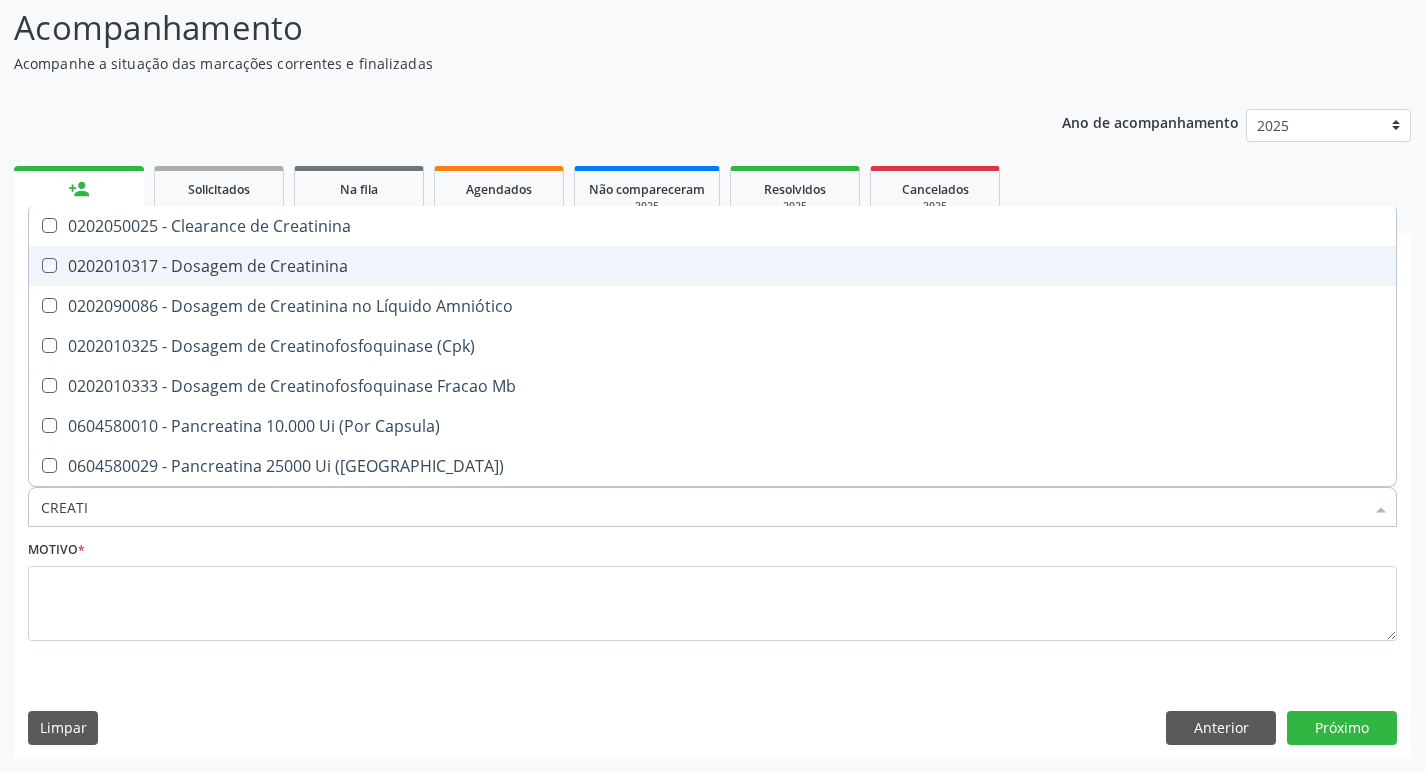 checkbox on "true" 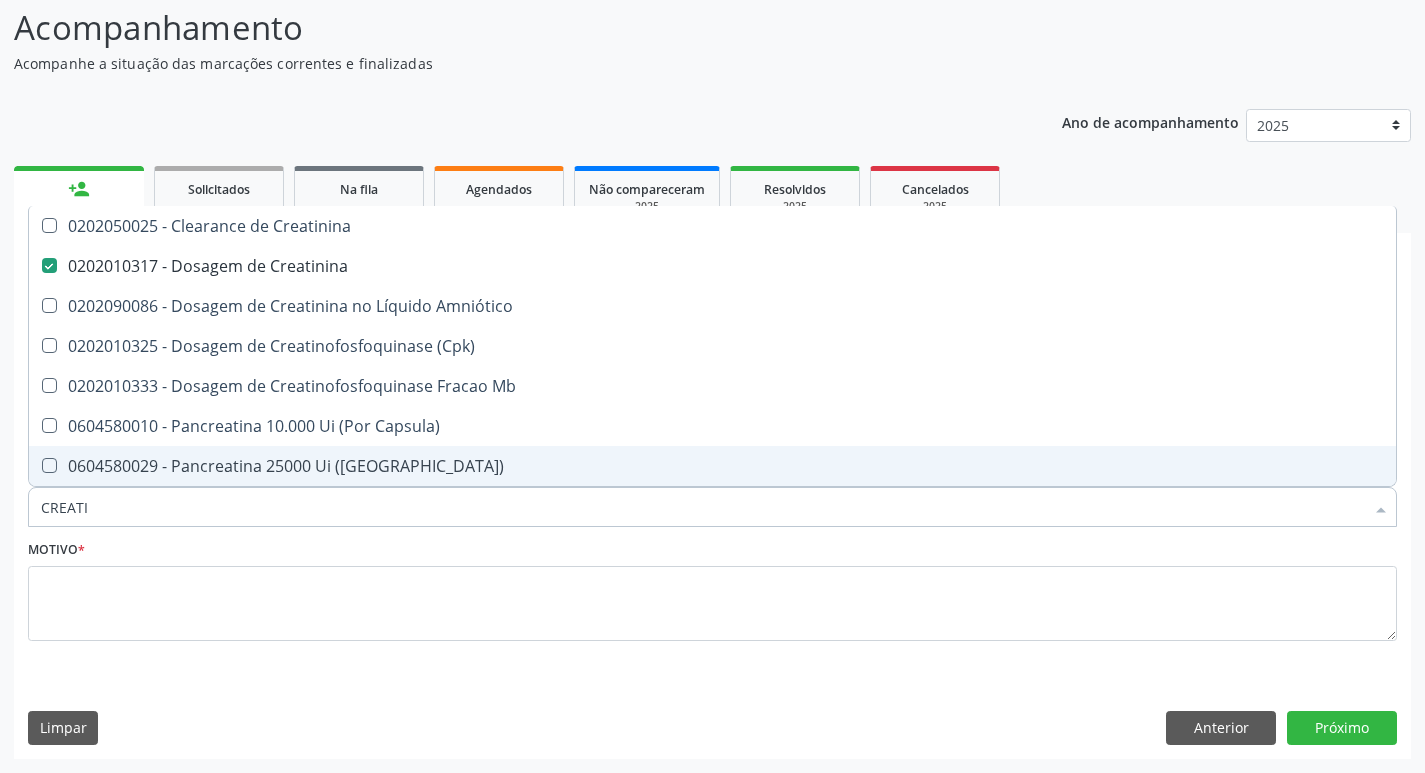 click on "CREATI" at bounding box center (702, 507) 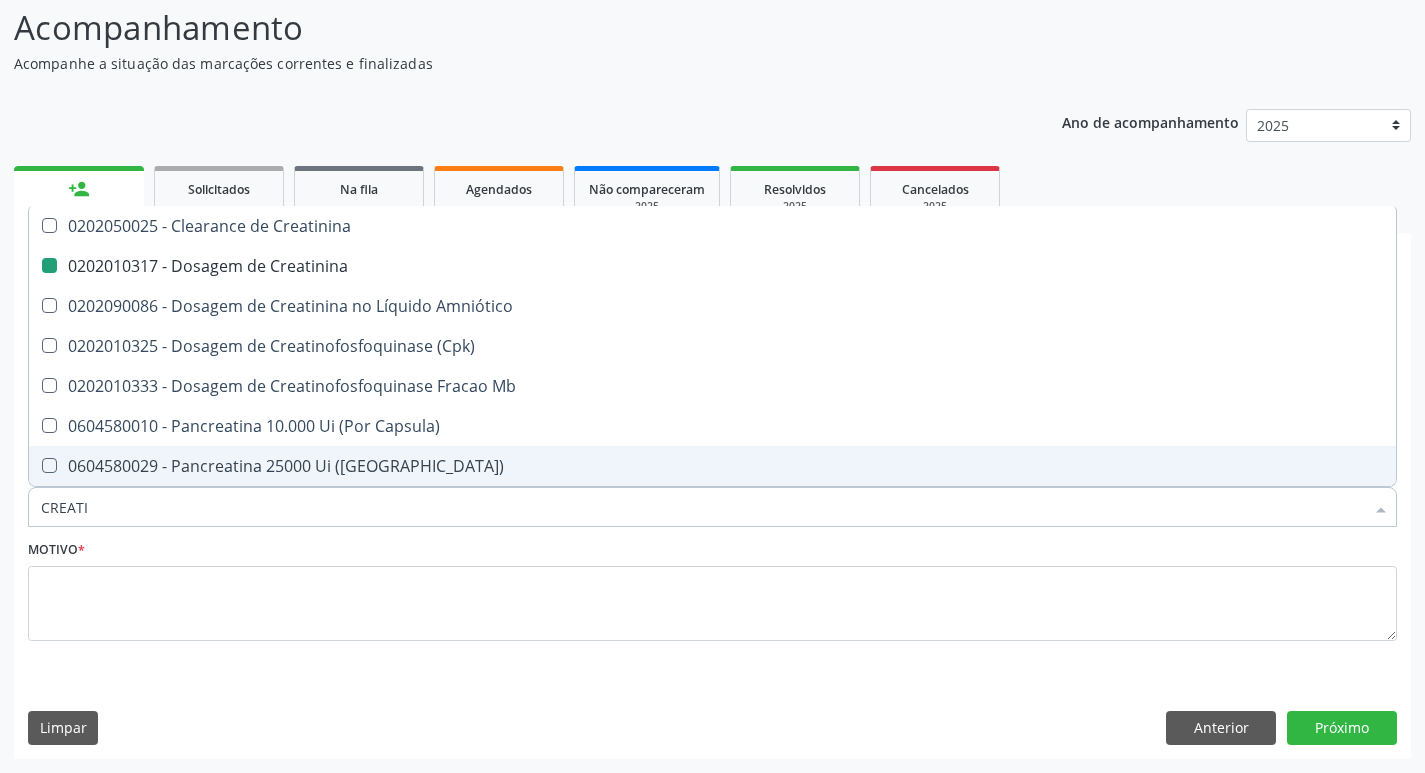 type 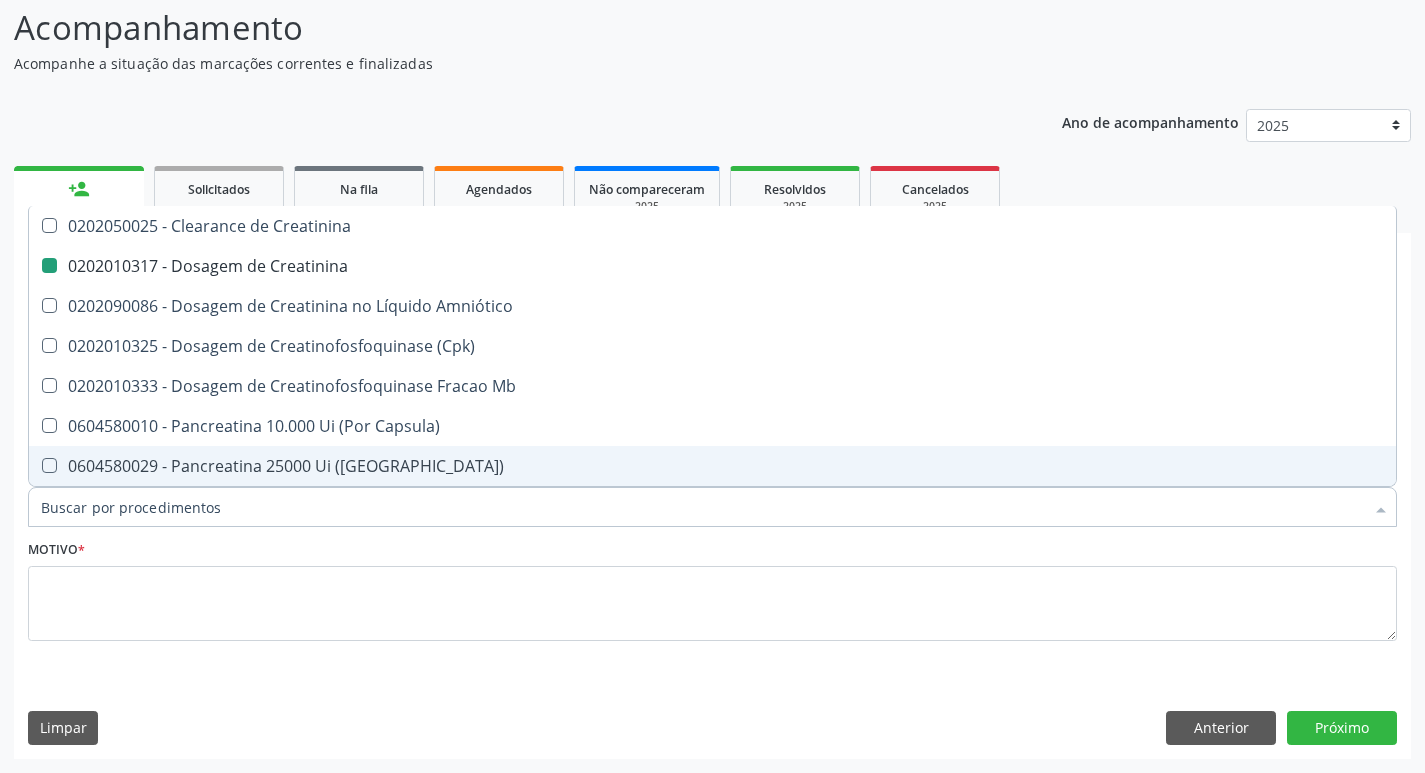 checkbox on "false" 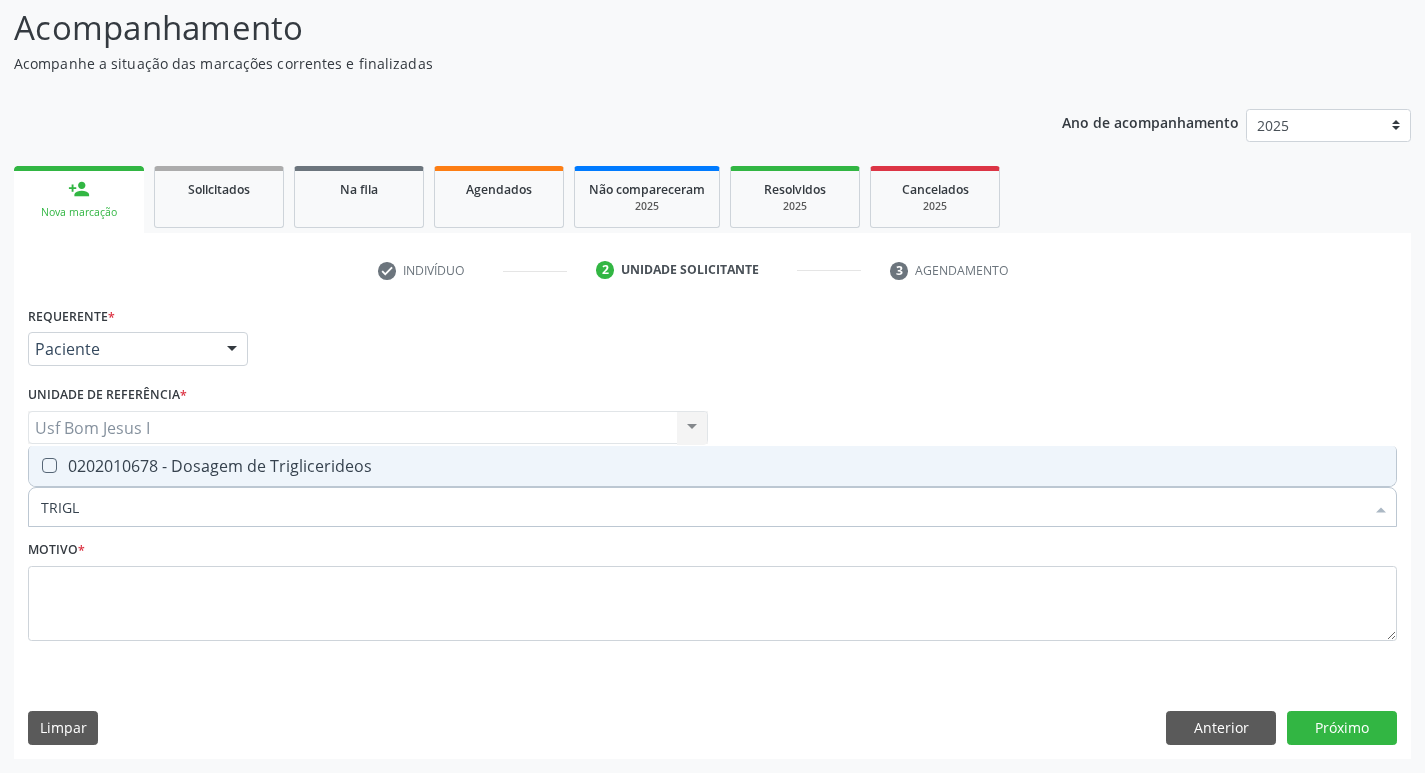 type on "TRIGLI" 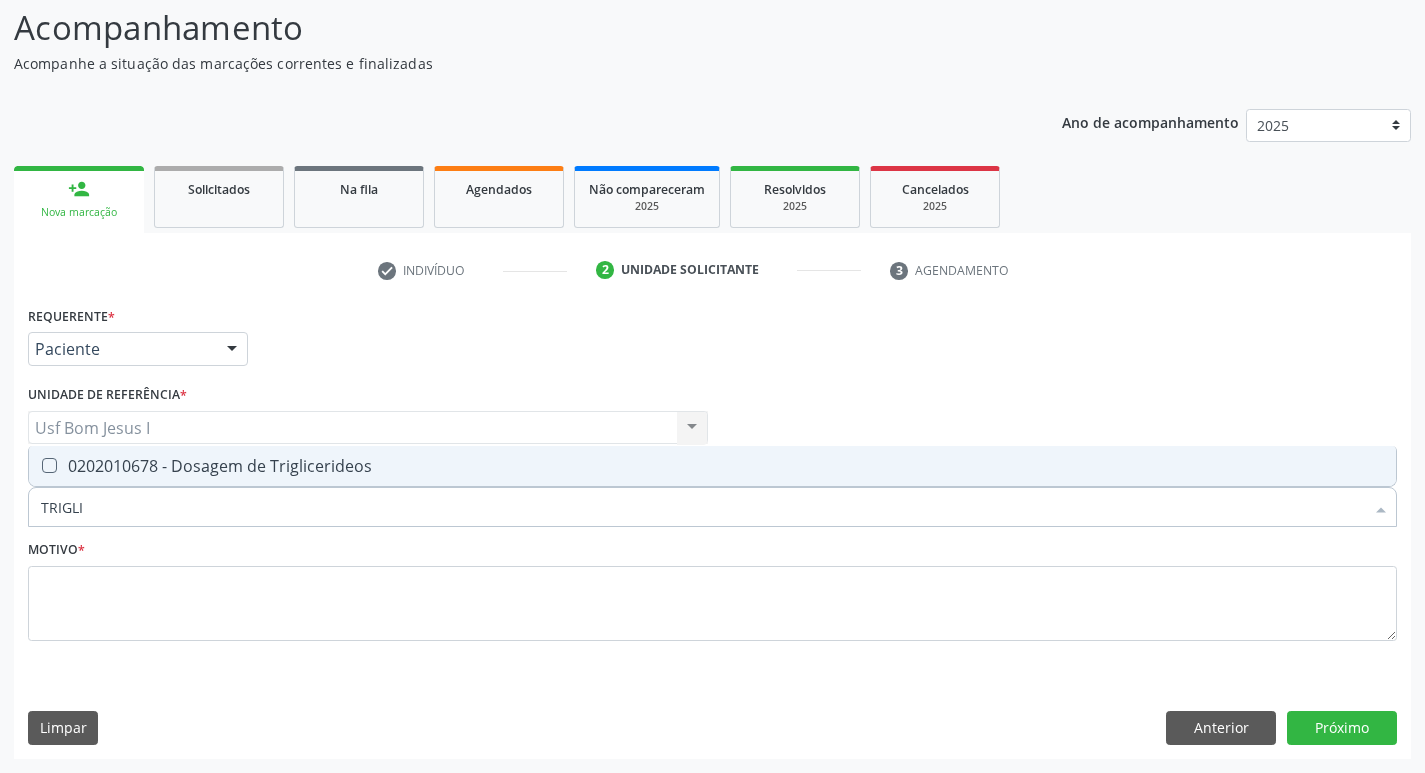 click on "0202010678 - Dosagem de Triglicerideos" at bounding box center [712, 466] 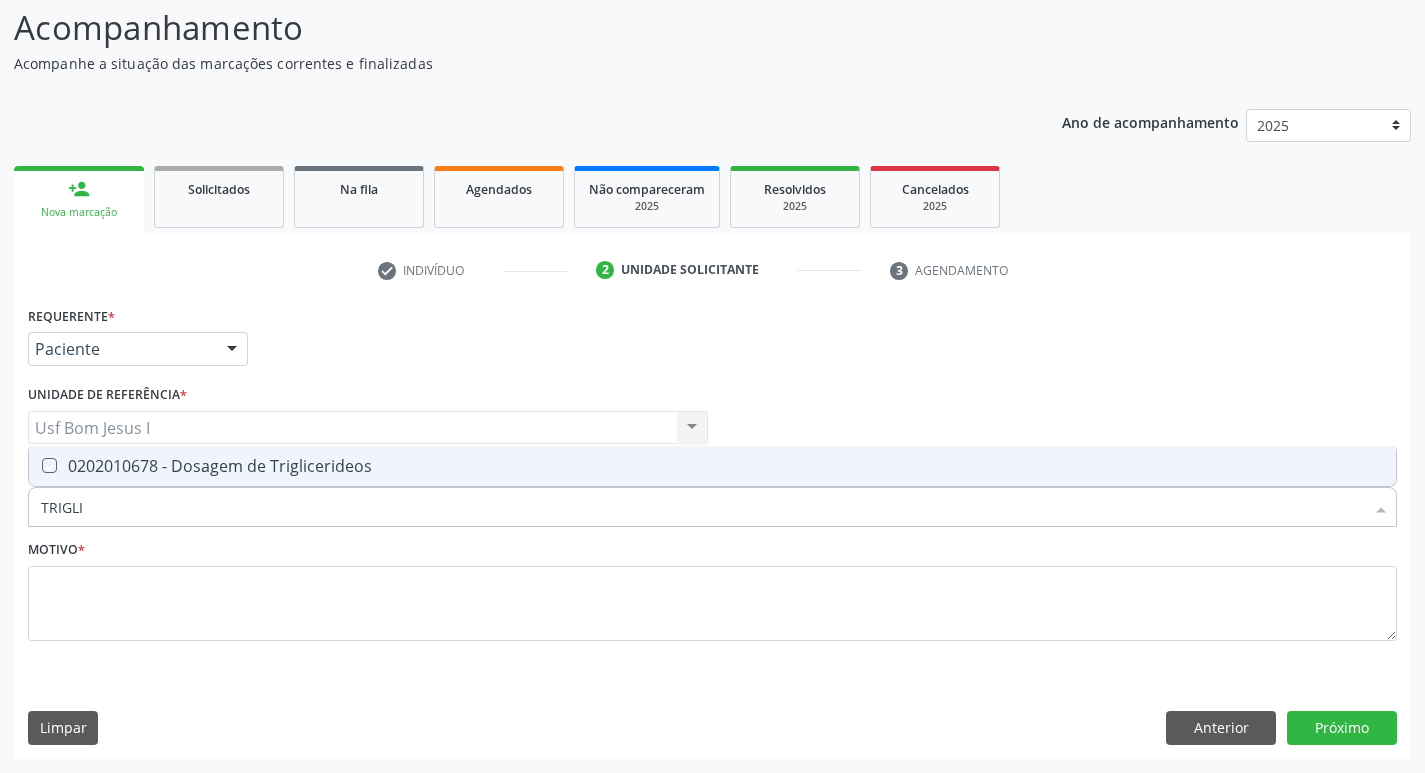 checkbox on "true" 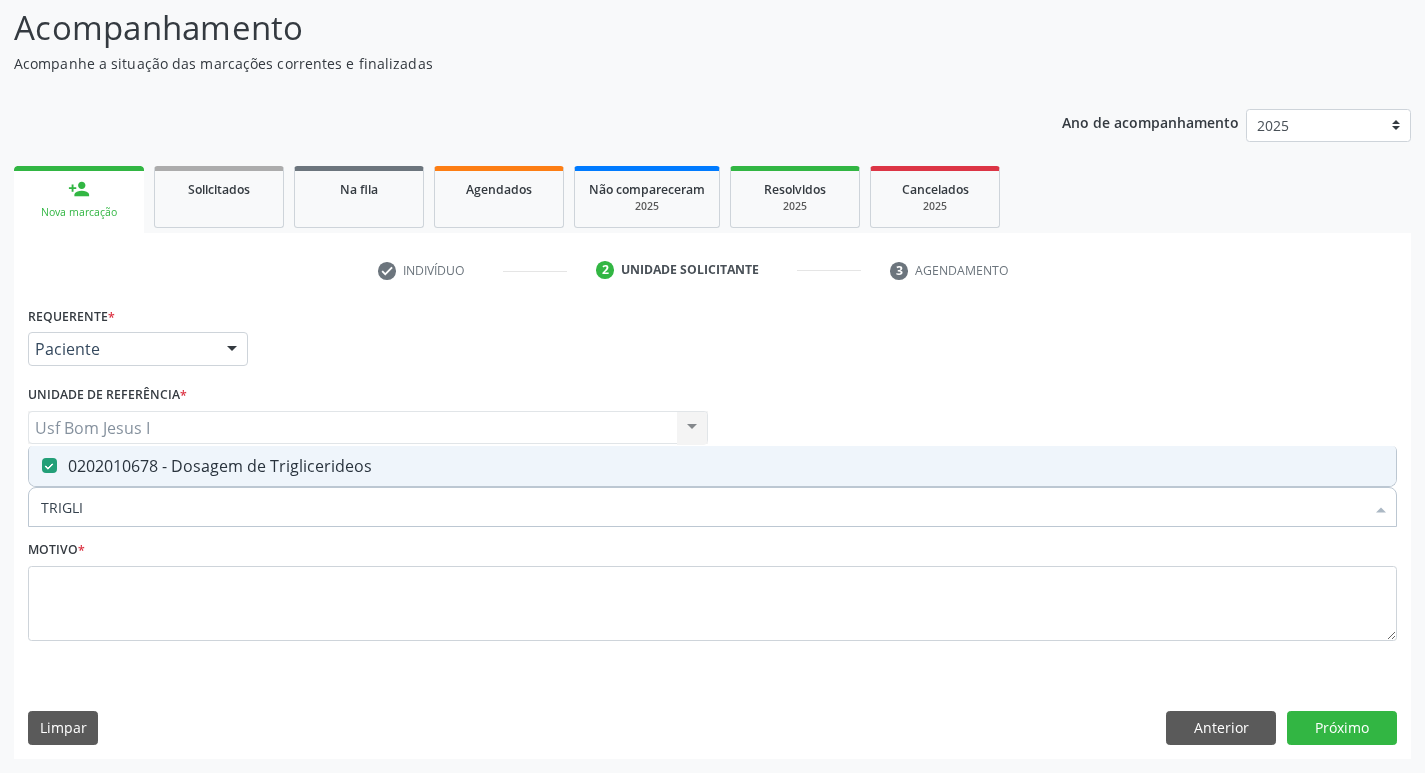 click on "TRIGLI" at bounding box center [702, 507] 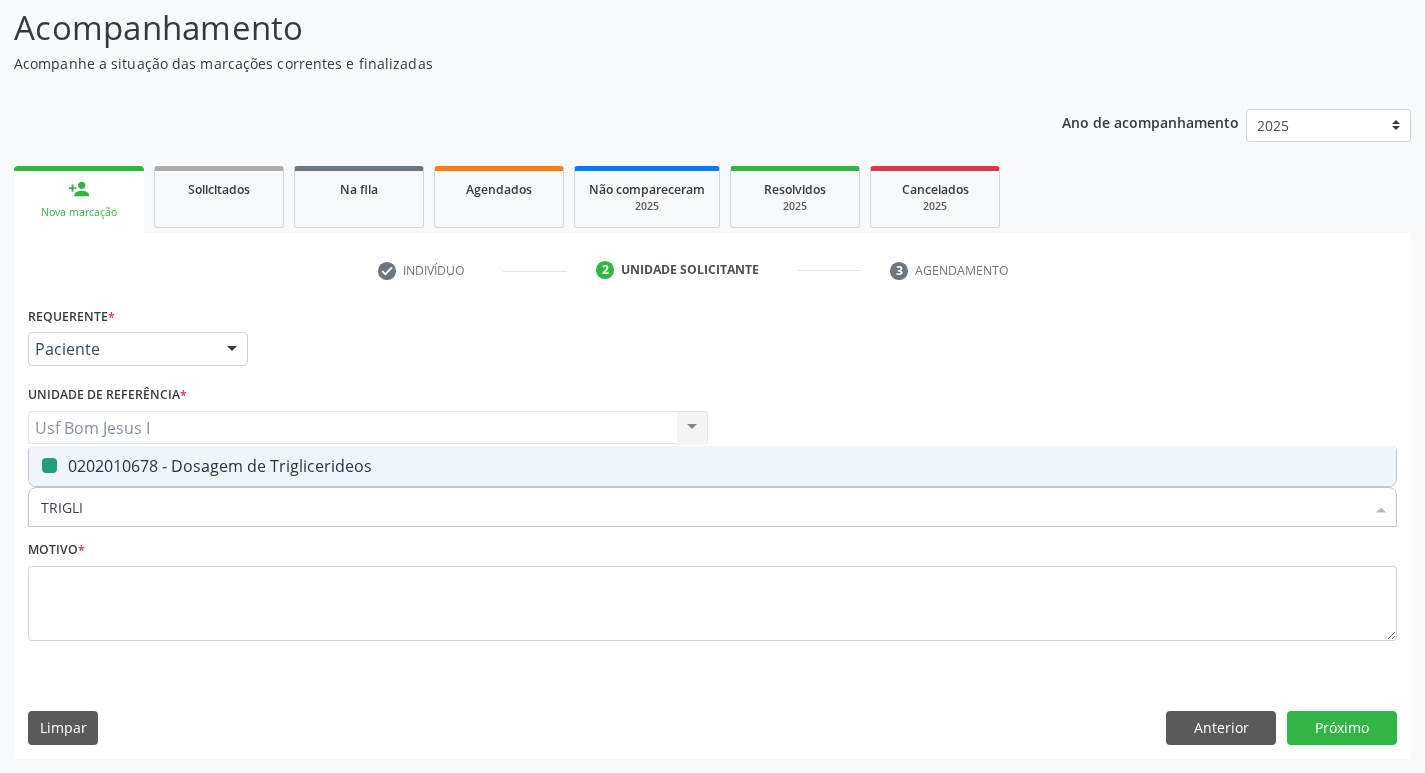 type 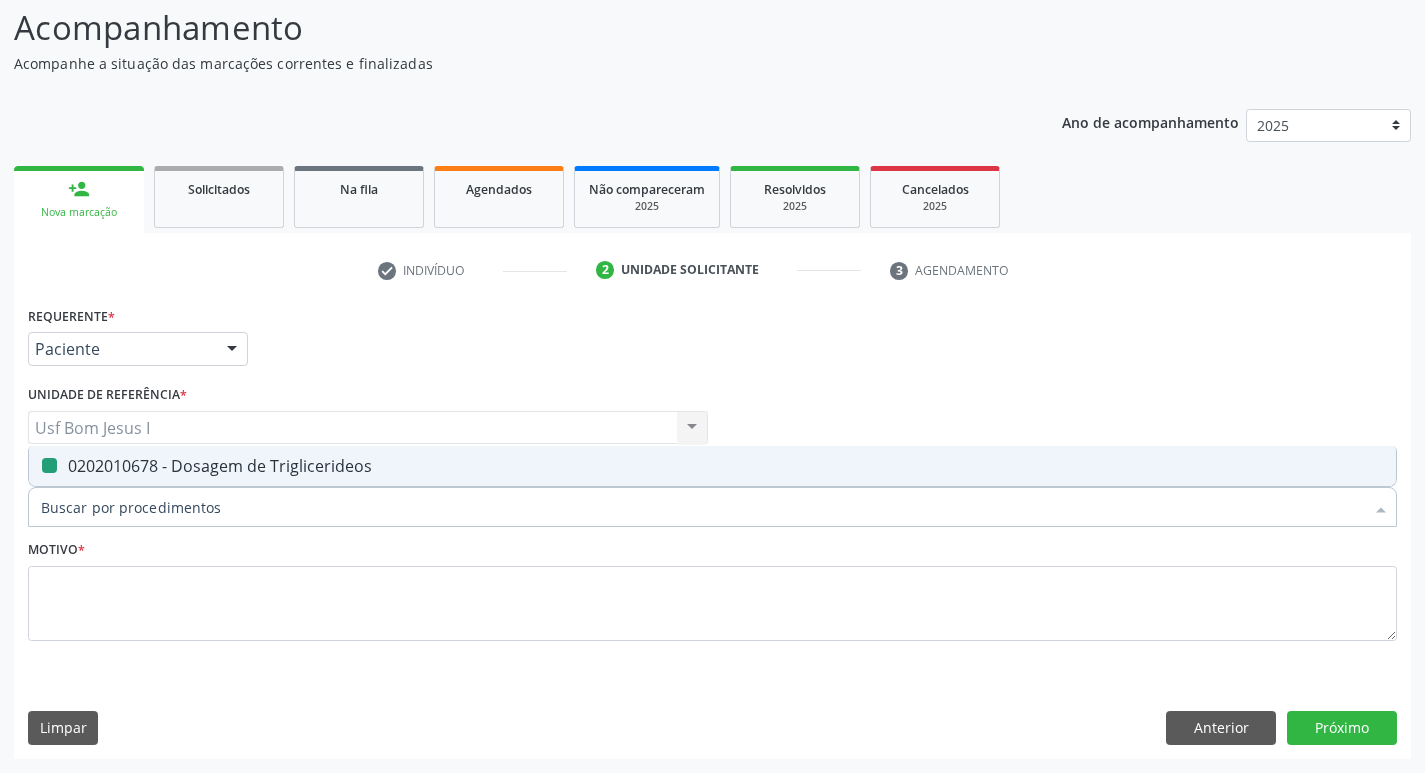 checkbox on "false" 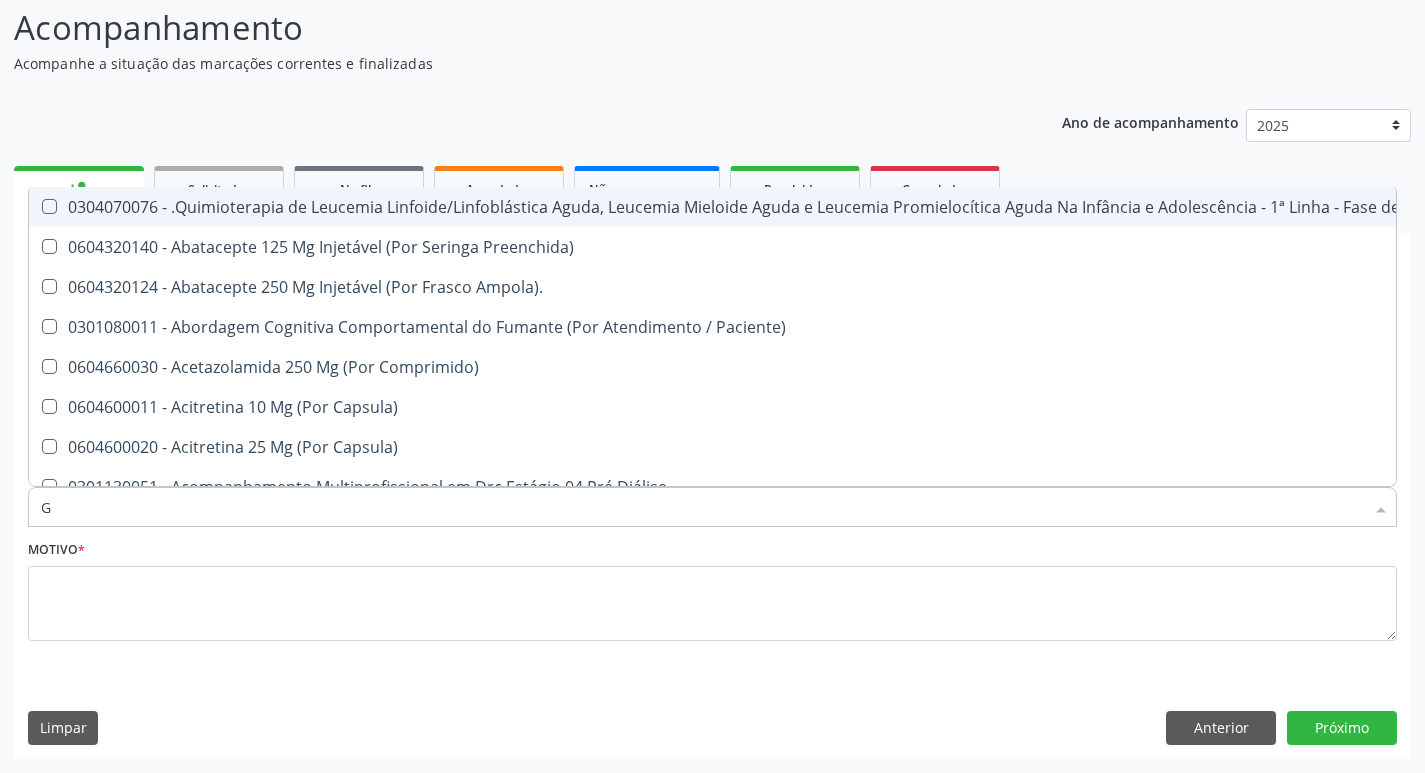 type on "GL" 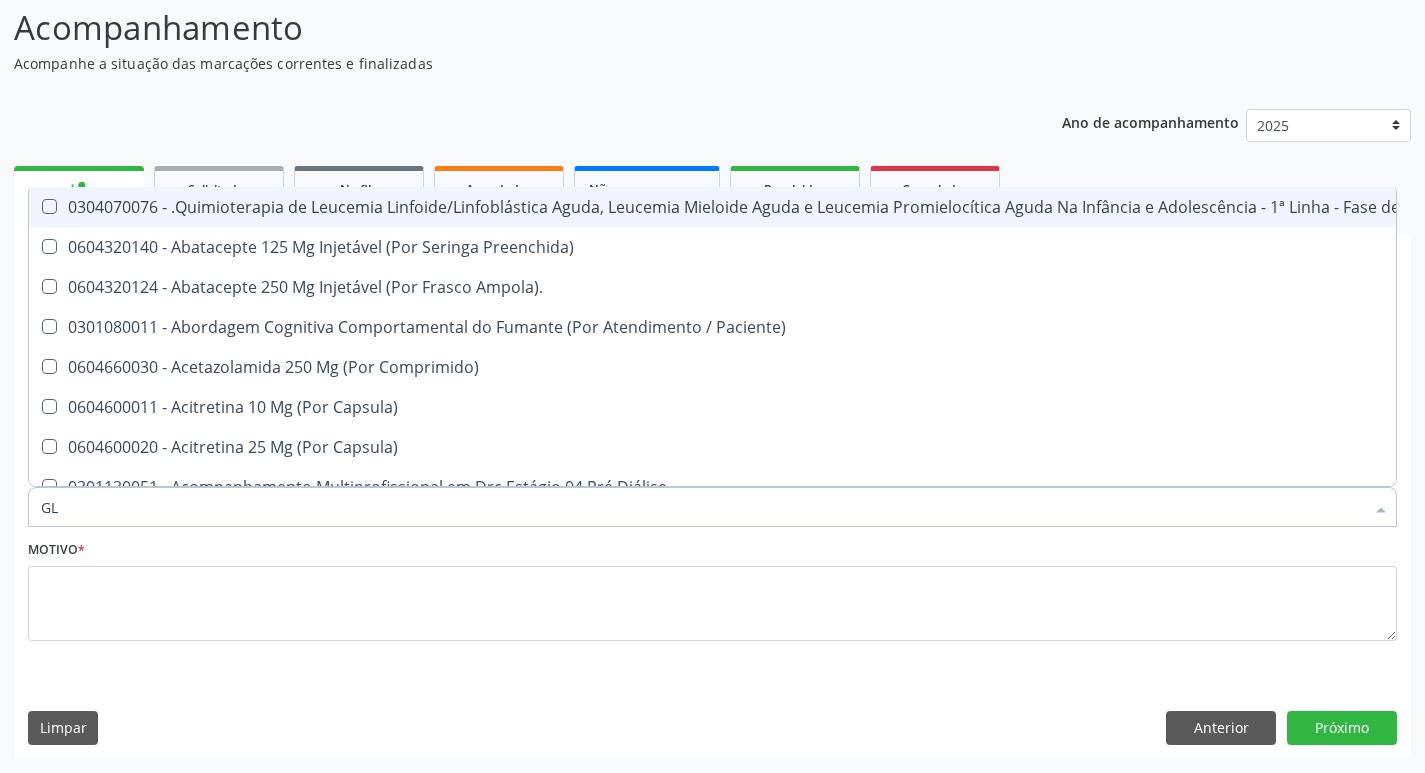 checkbox on "true" 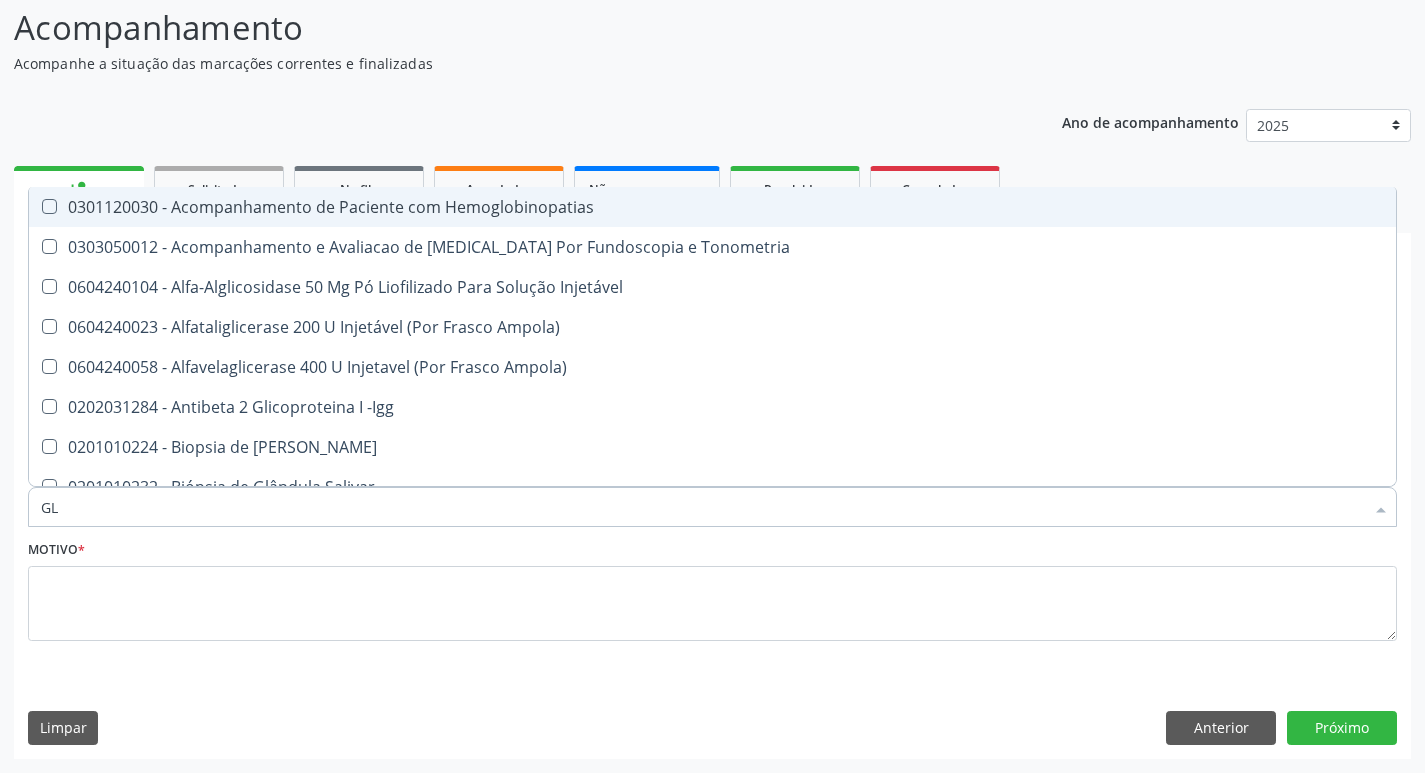 type on "GLI" 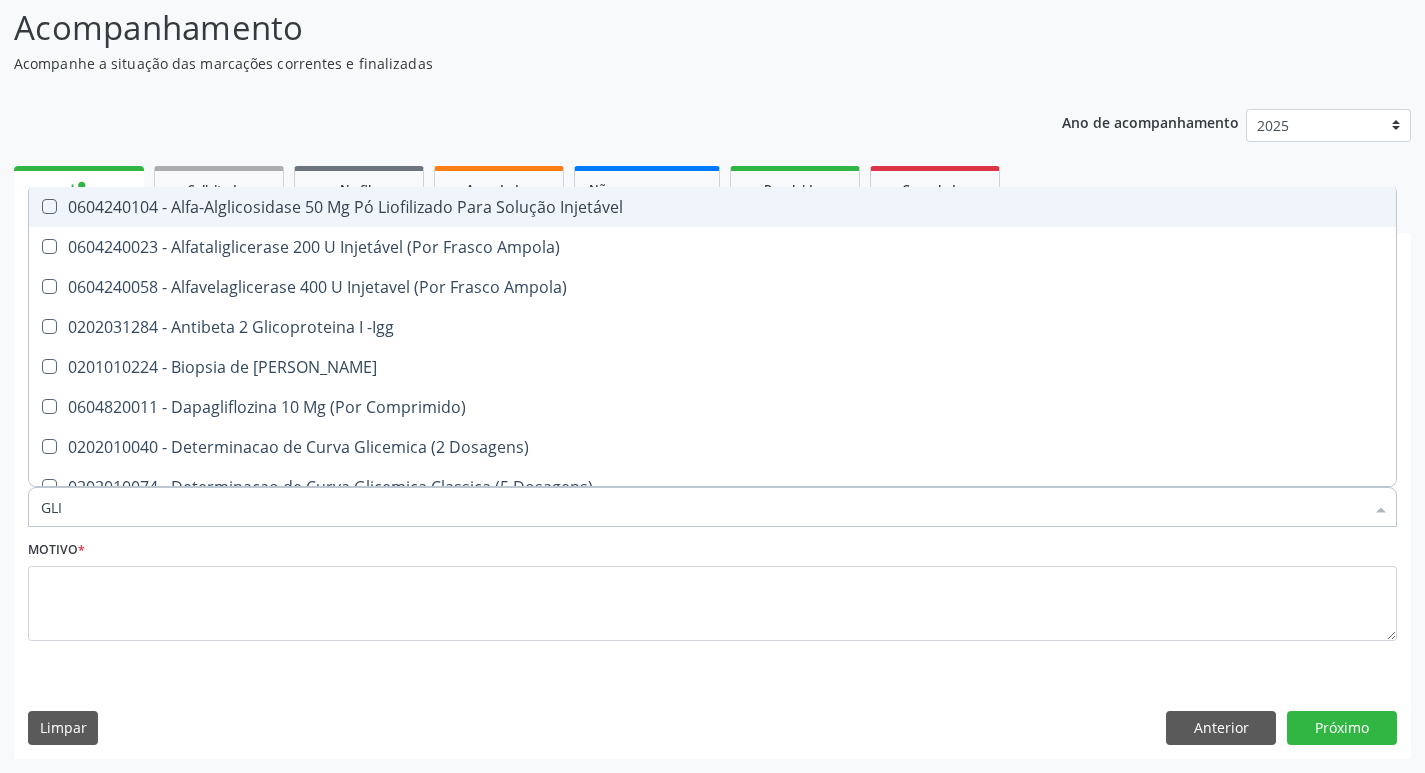 type on "GLIC" 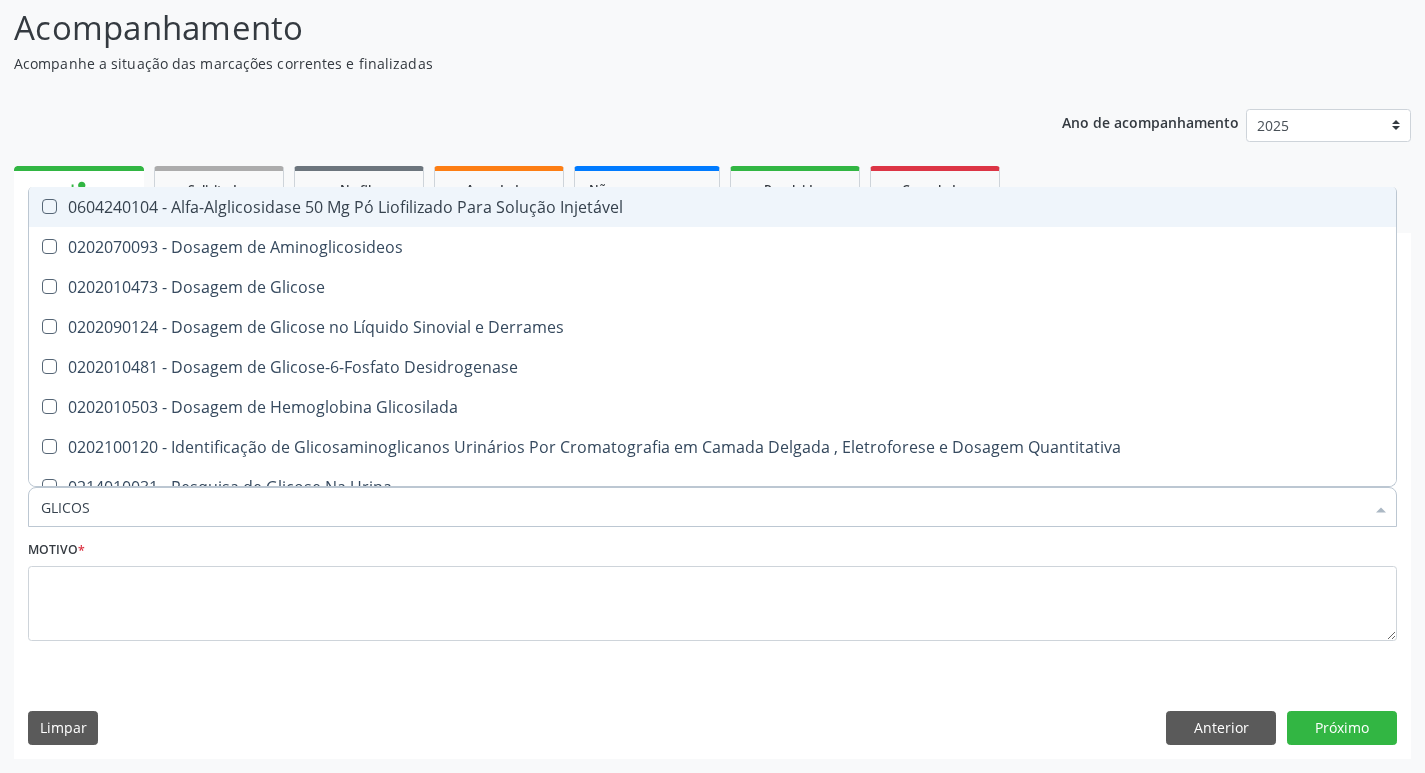 type on "GLICOSE" 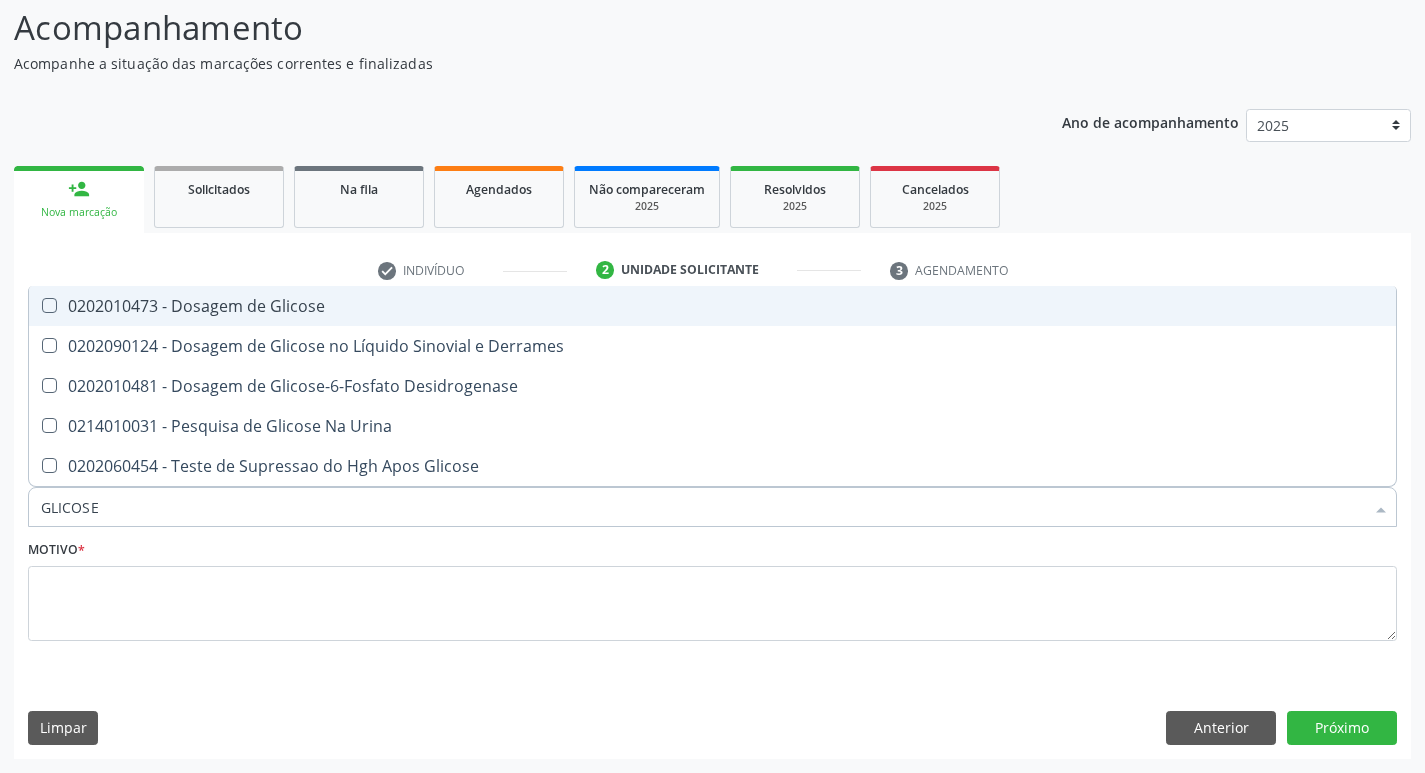 click on "0202010473 - Dosagem de Glicose" at bounding box center (712, 306) 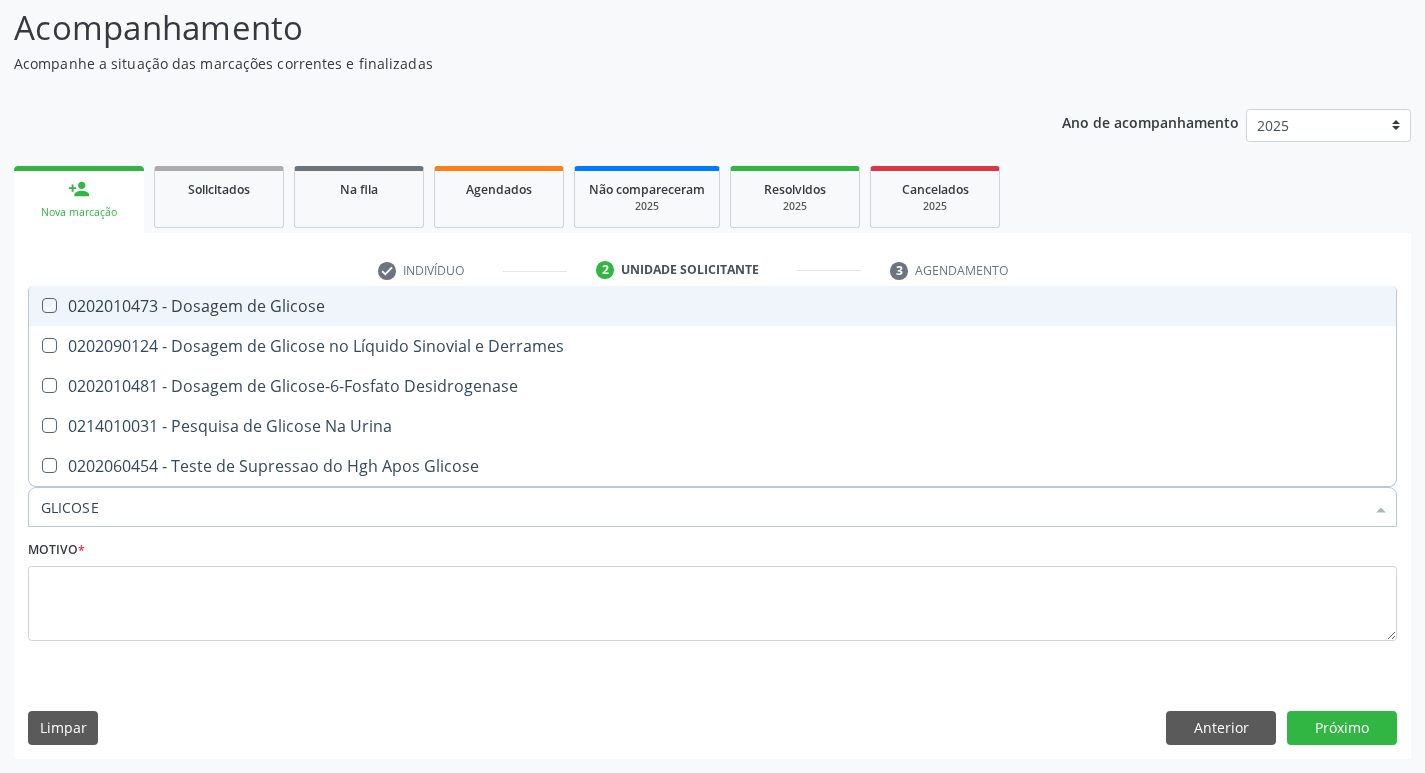 checkbox on "true" 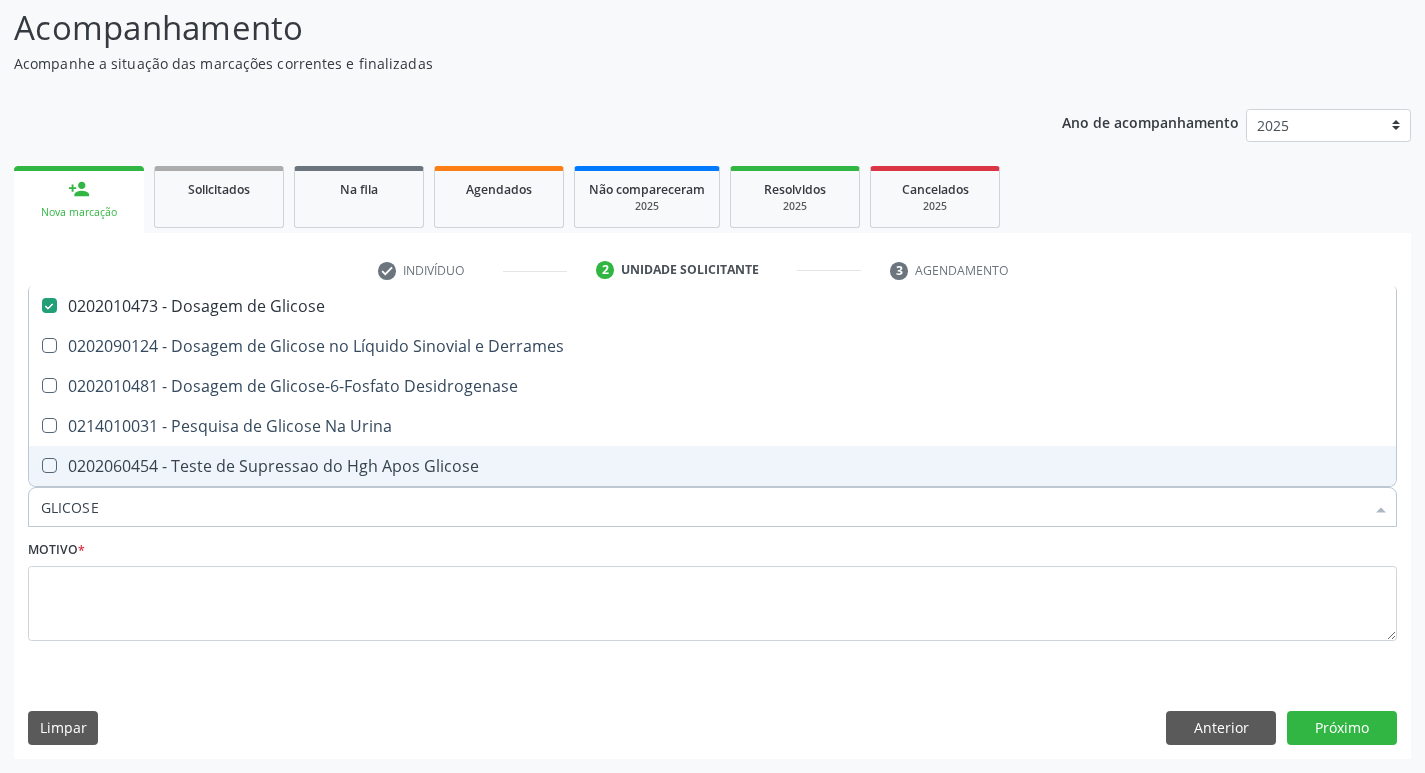 click on "0202060454 - Teste de Supressao do Hgh Apos Glicose" at bounding box center [712, 466] 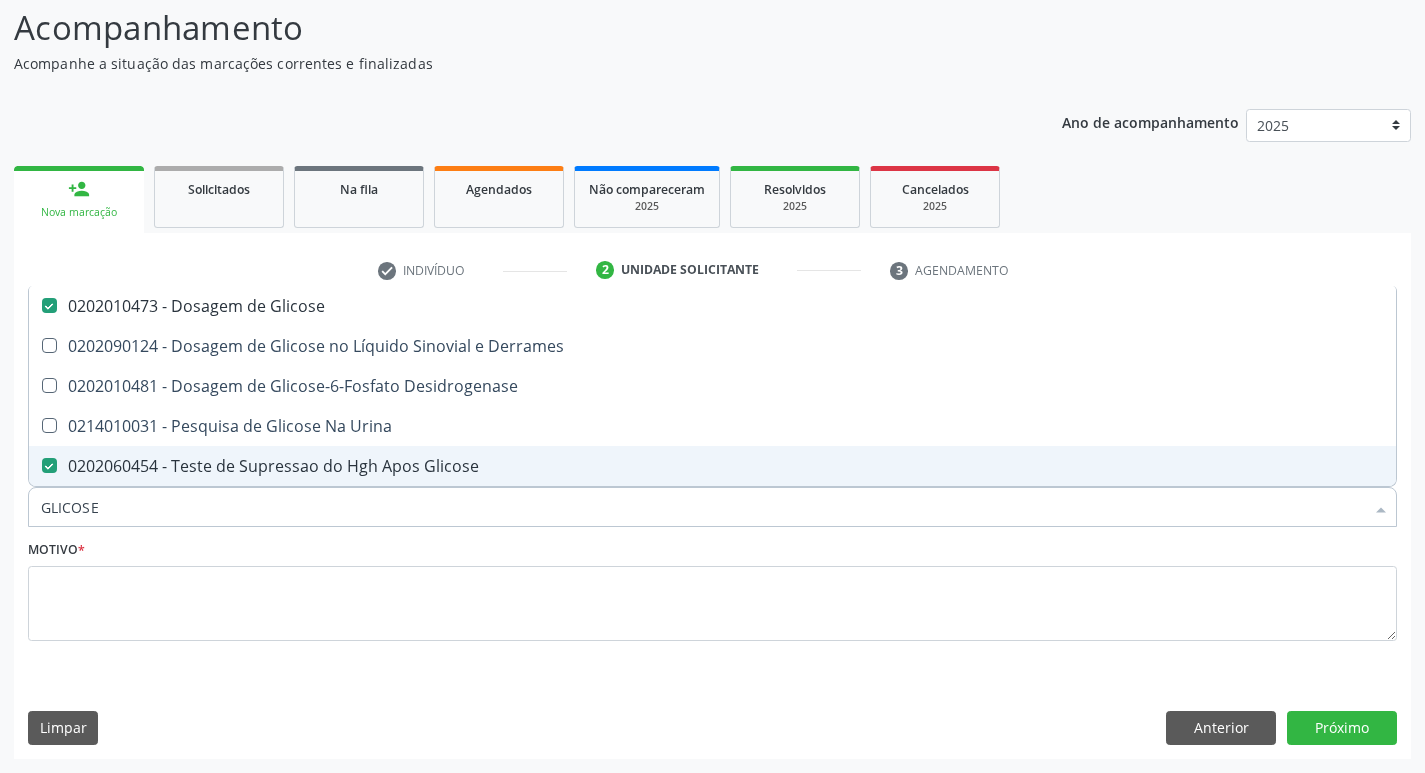 click on "0202060454 - Teste de Supressao do Hgh Apos Glicose" at bounding box center [712, 466] 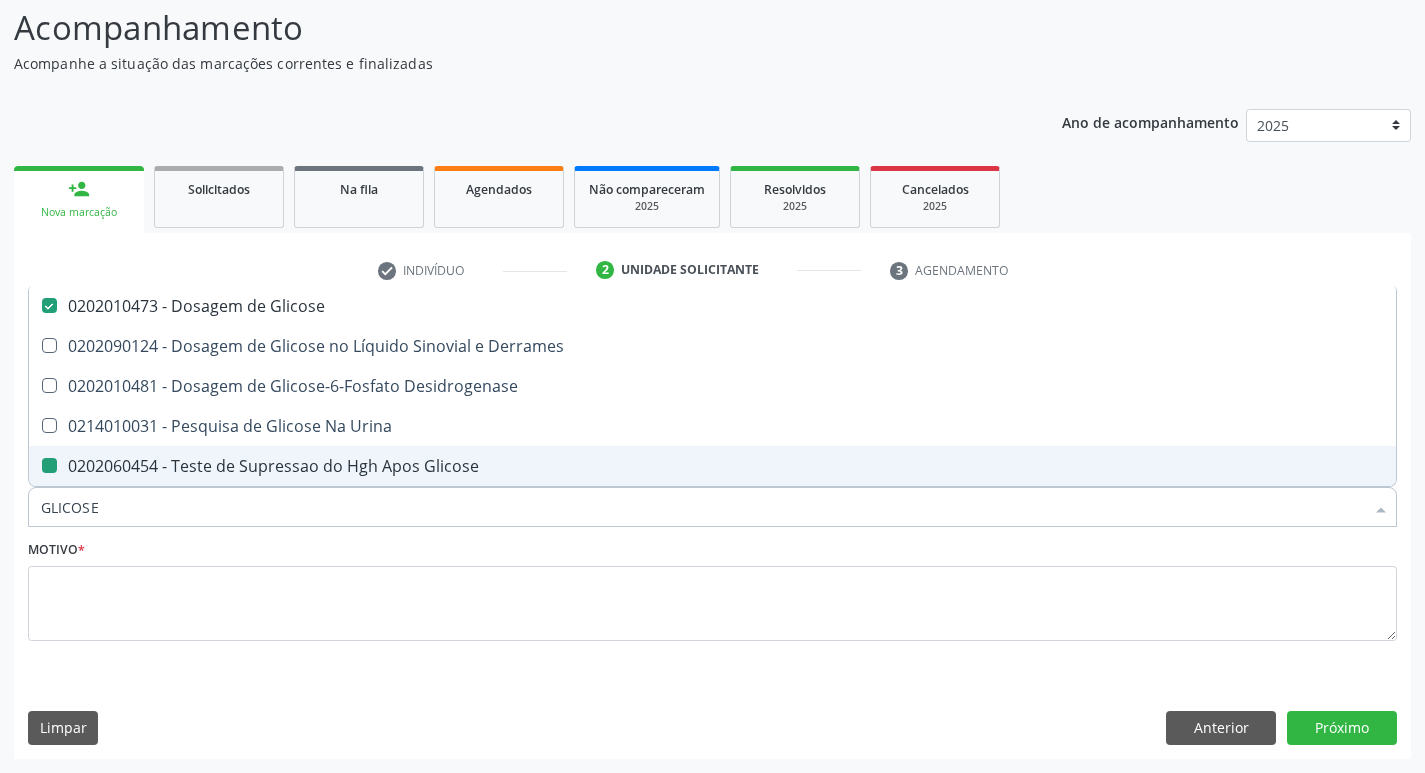 checkbox on "false" 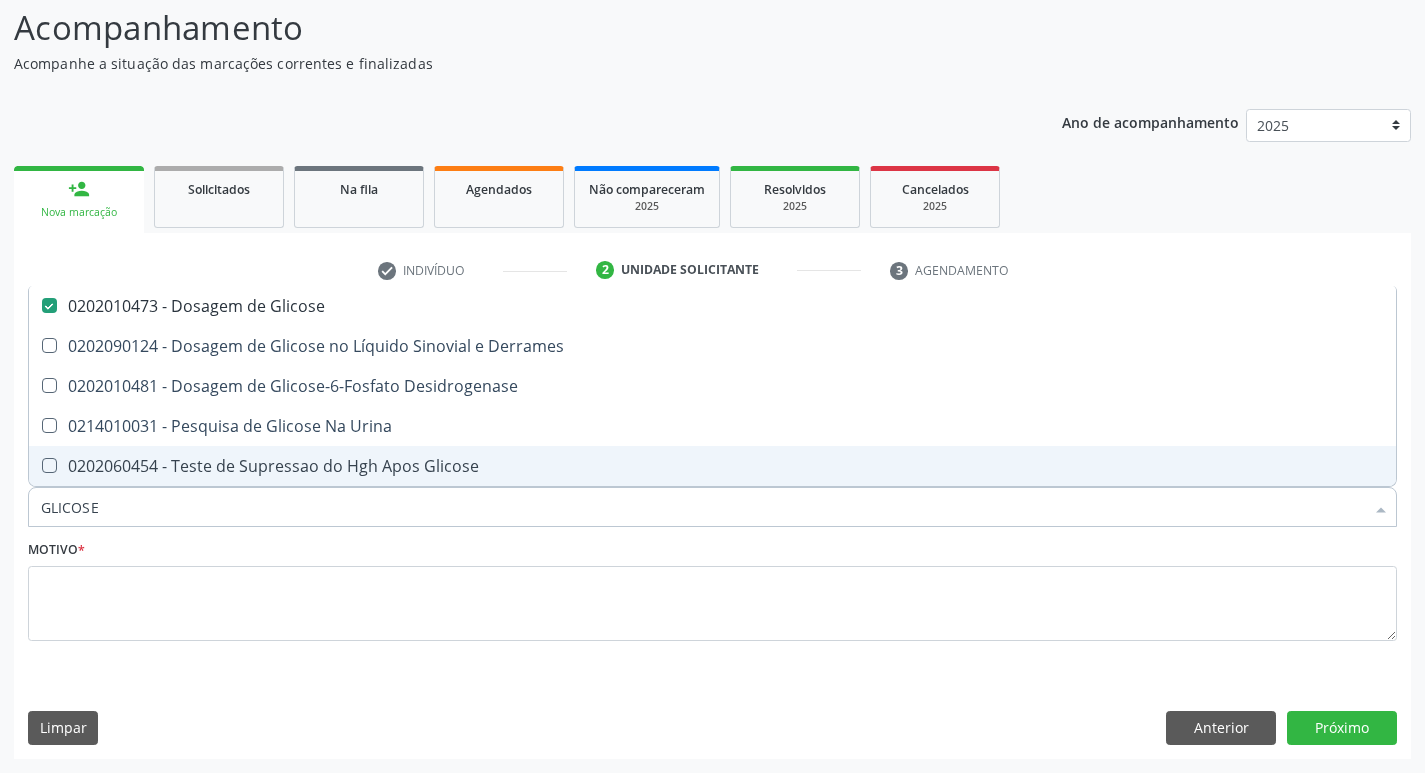 click on "GLICOSE" at bounding box center (702, 507) 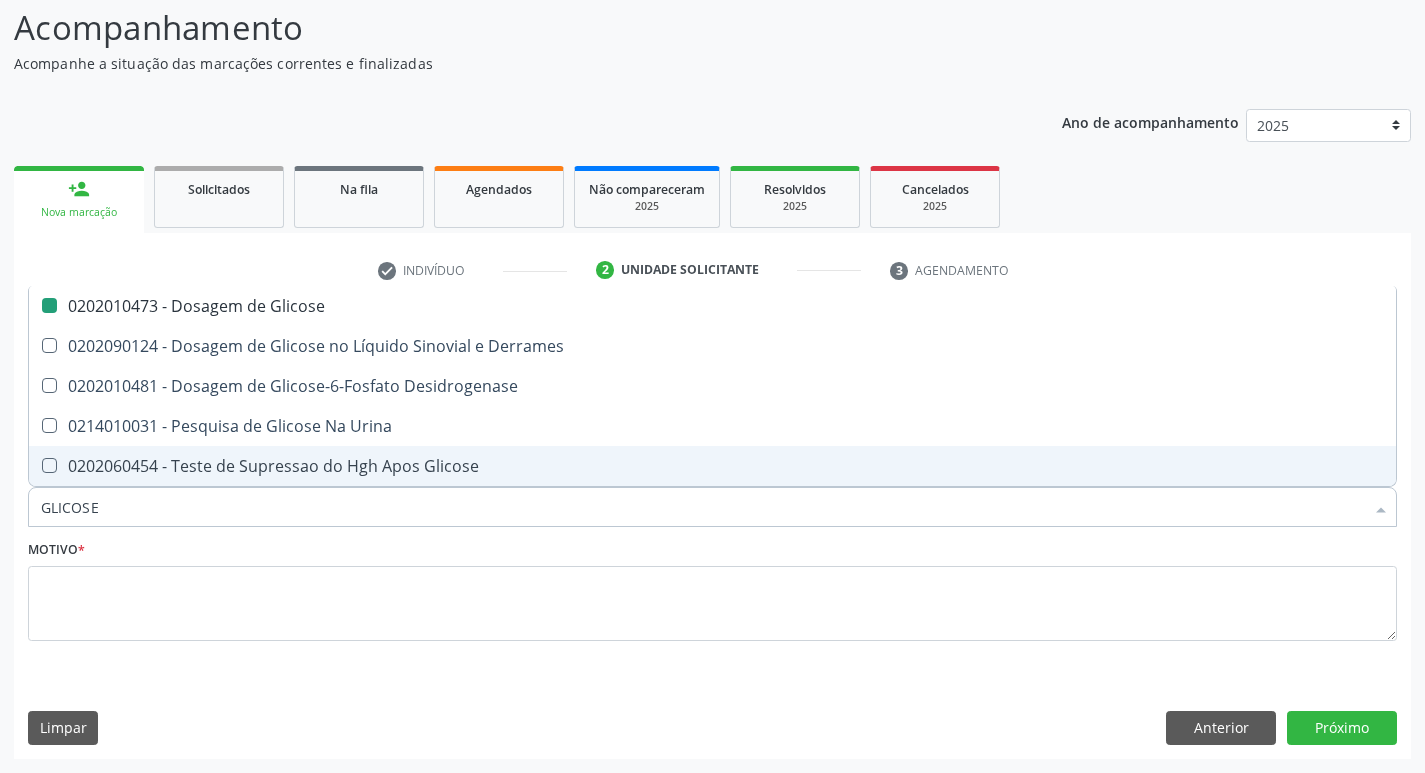 type 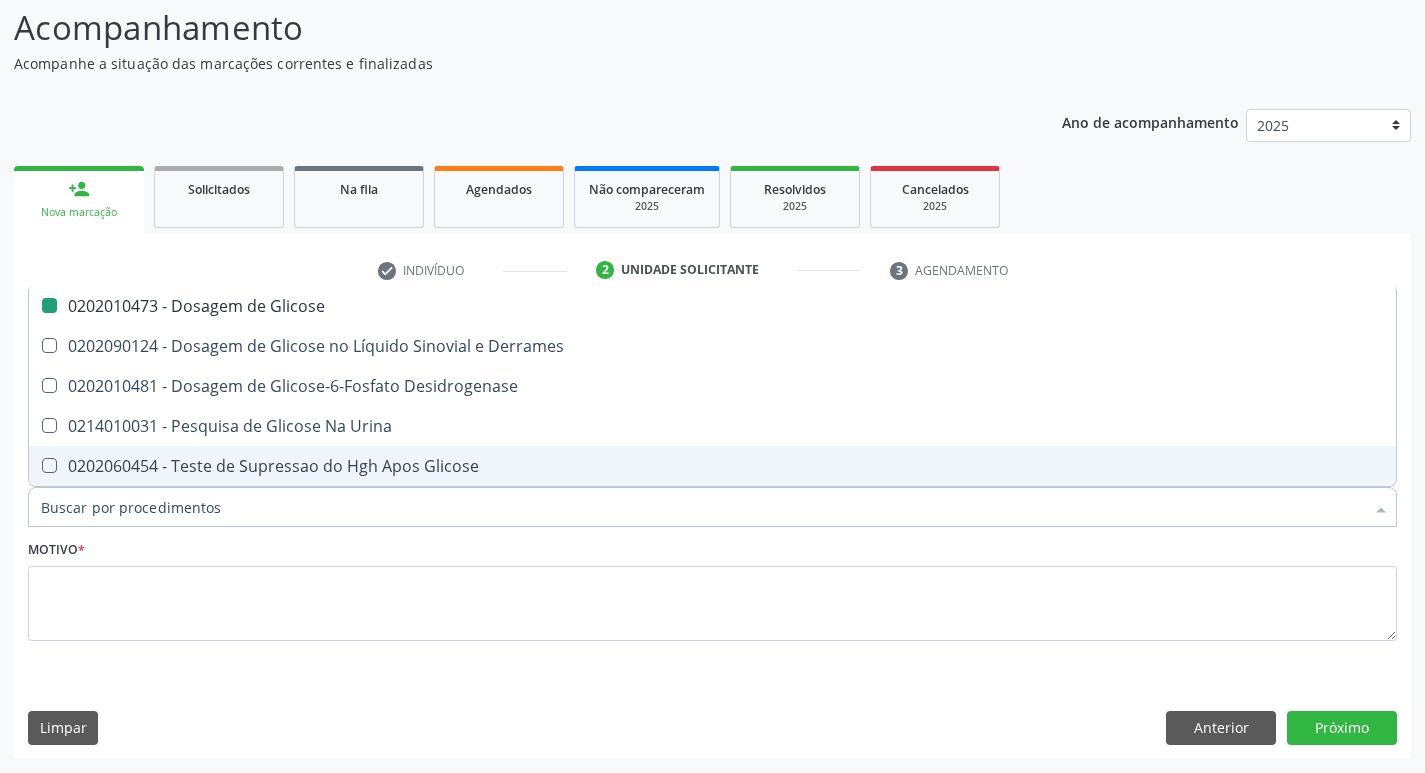 checkbox on "false" 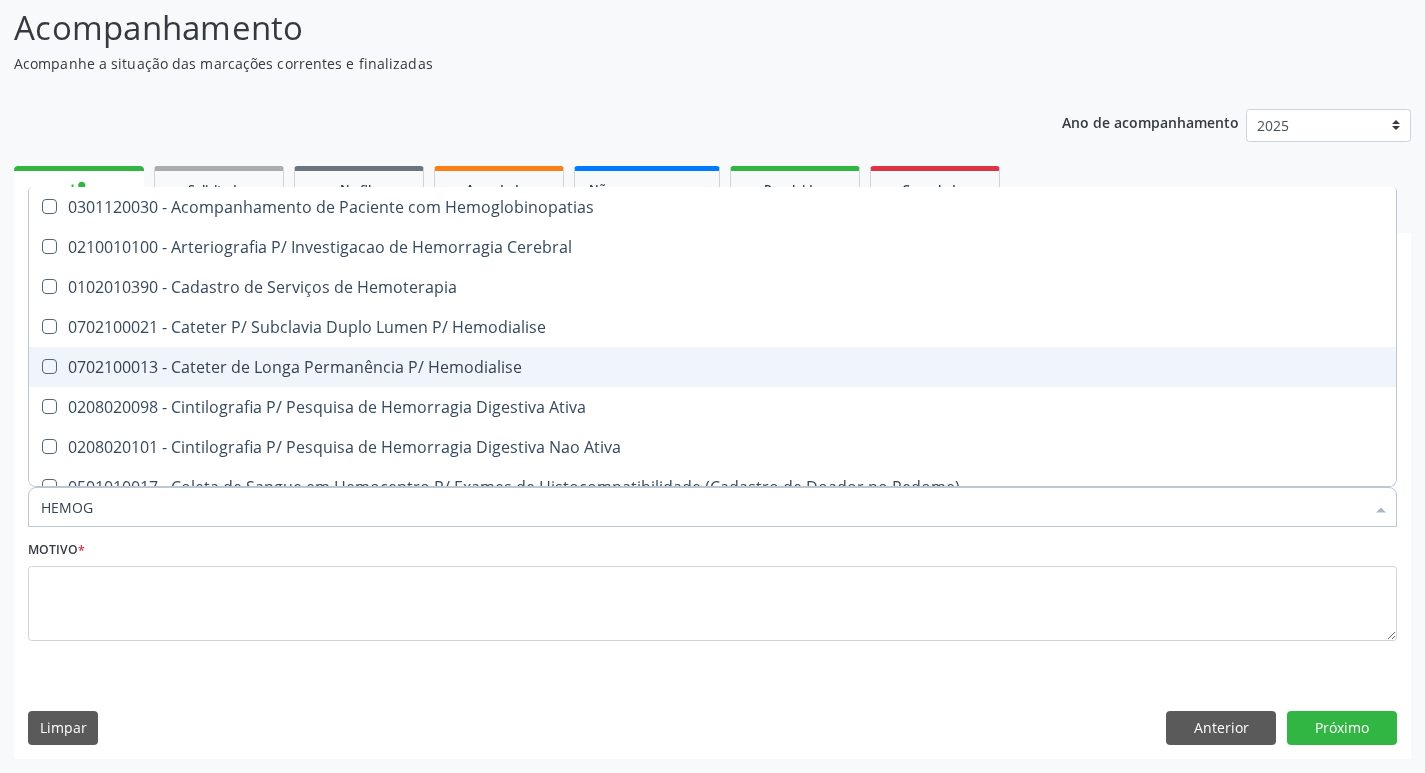 type on "HEMOGR" 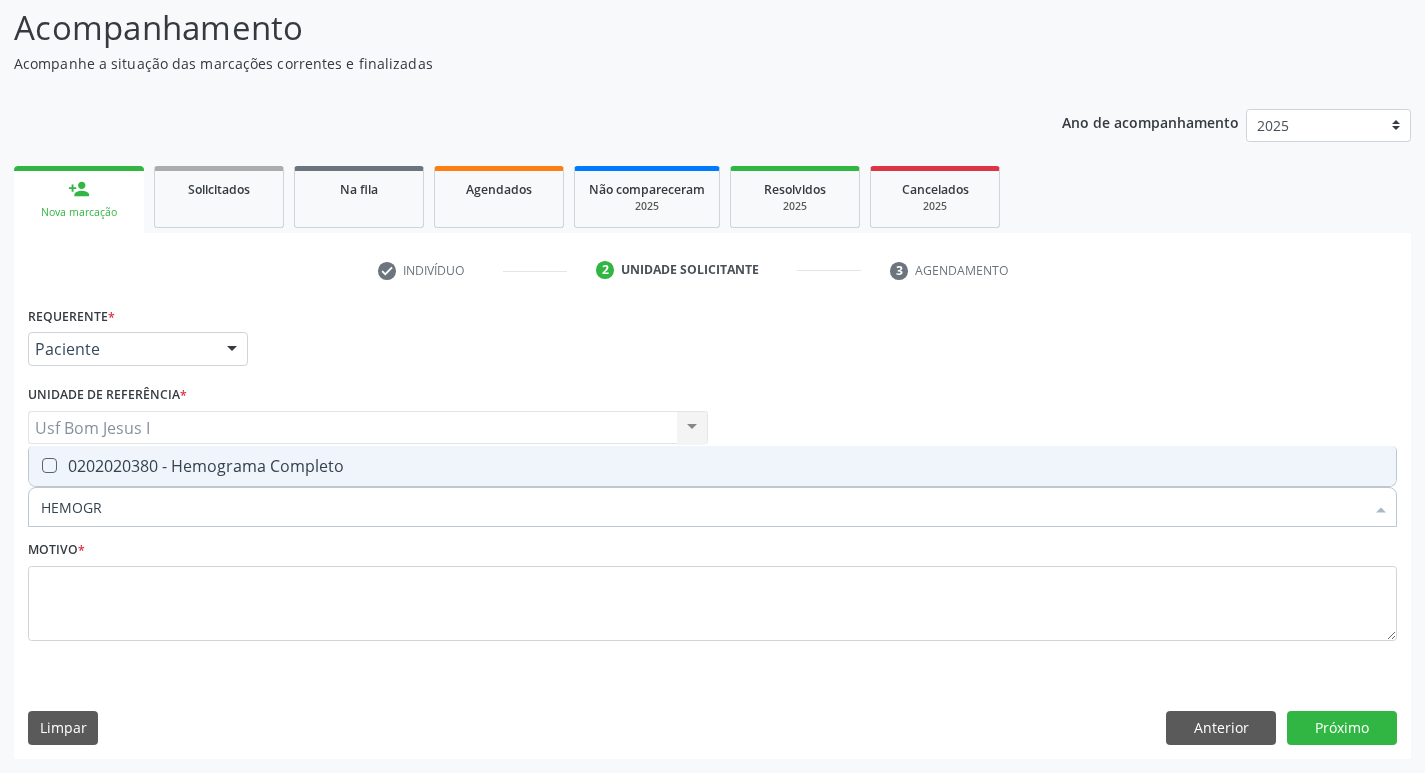 click on "0202020380 - Hemograma Completo" at bounding box center [712, 466] 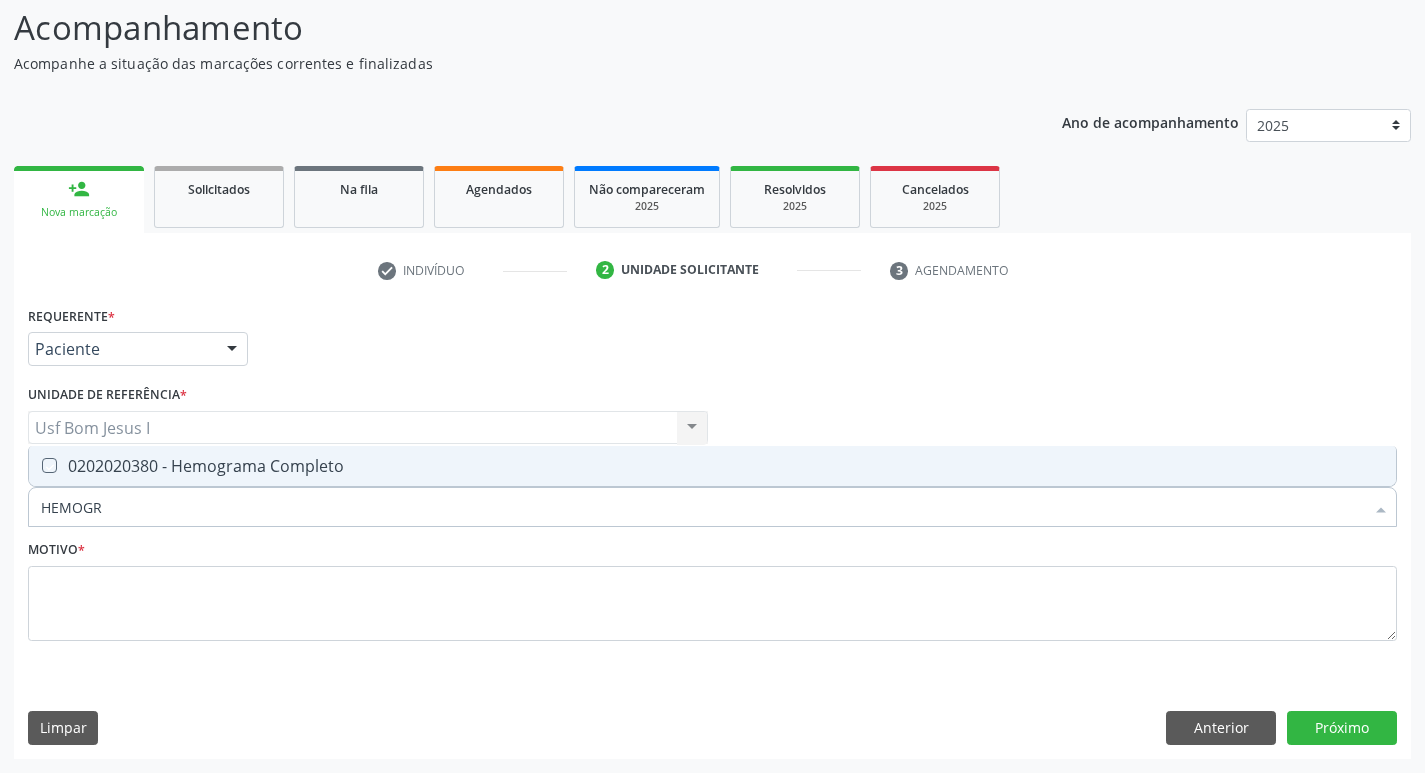 checkbox on "true" 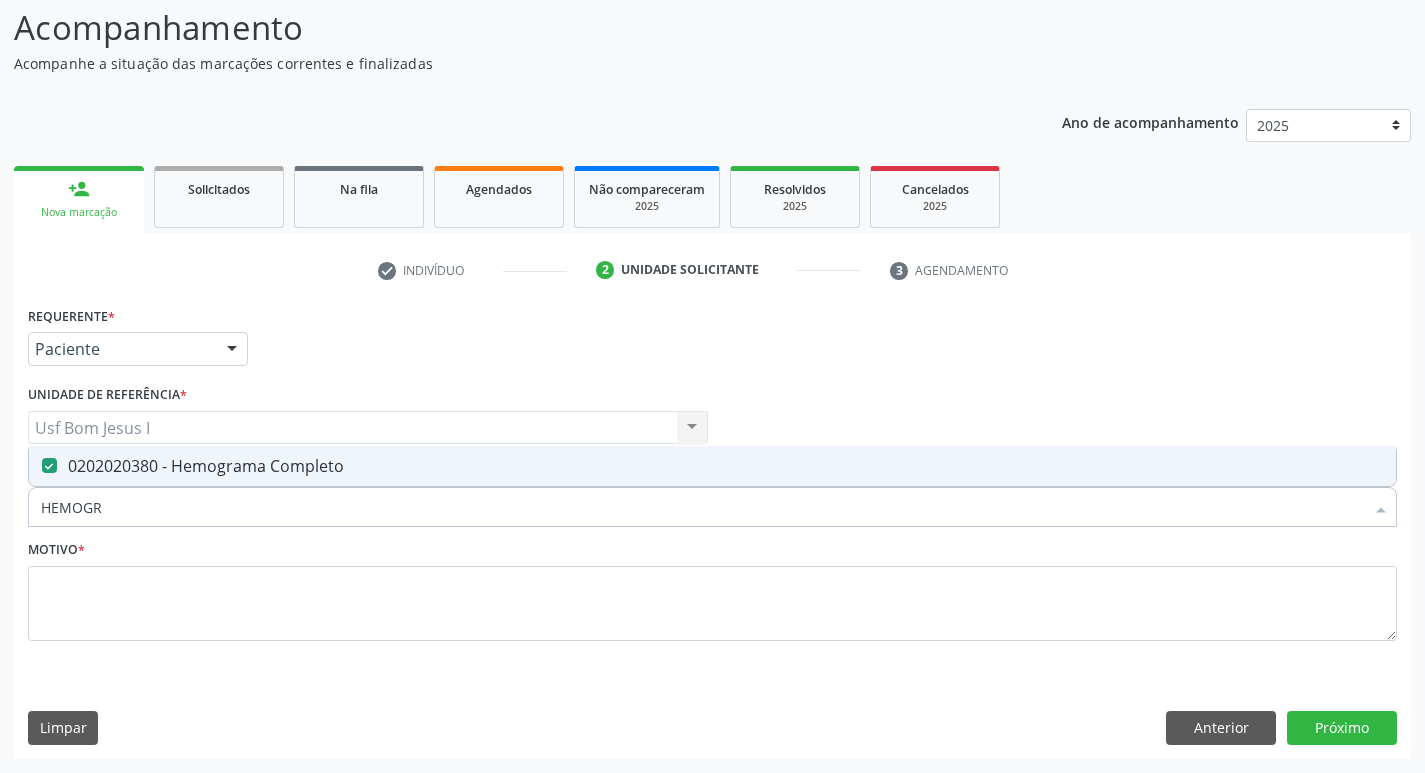 type on "HEMOG" 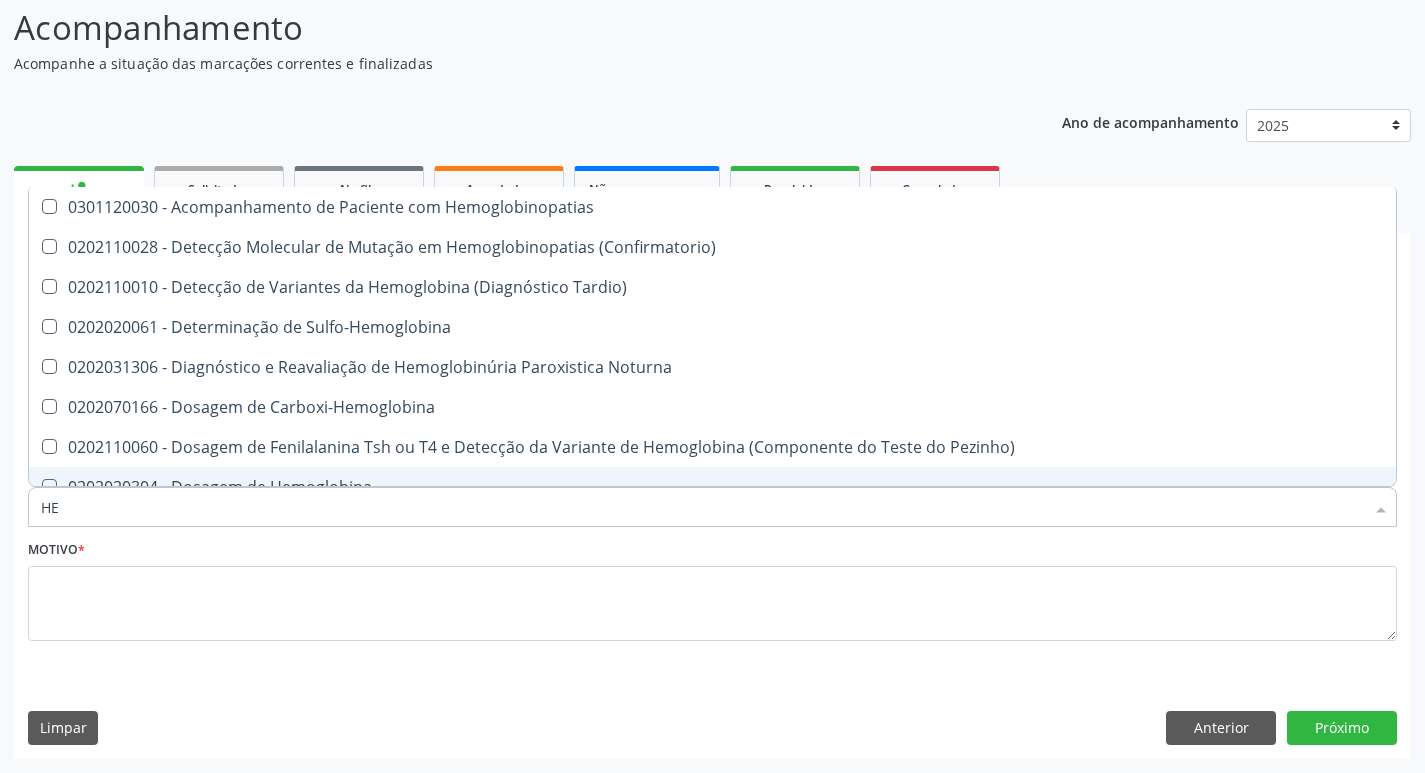type on "H" 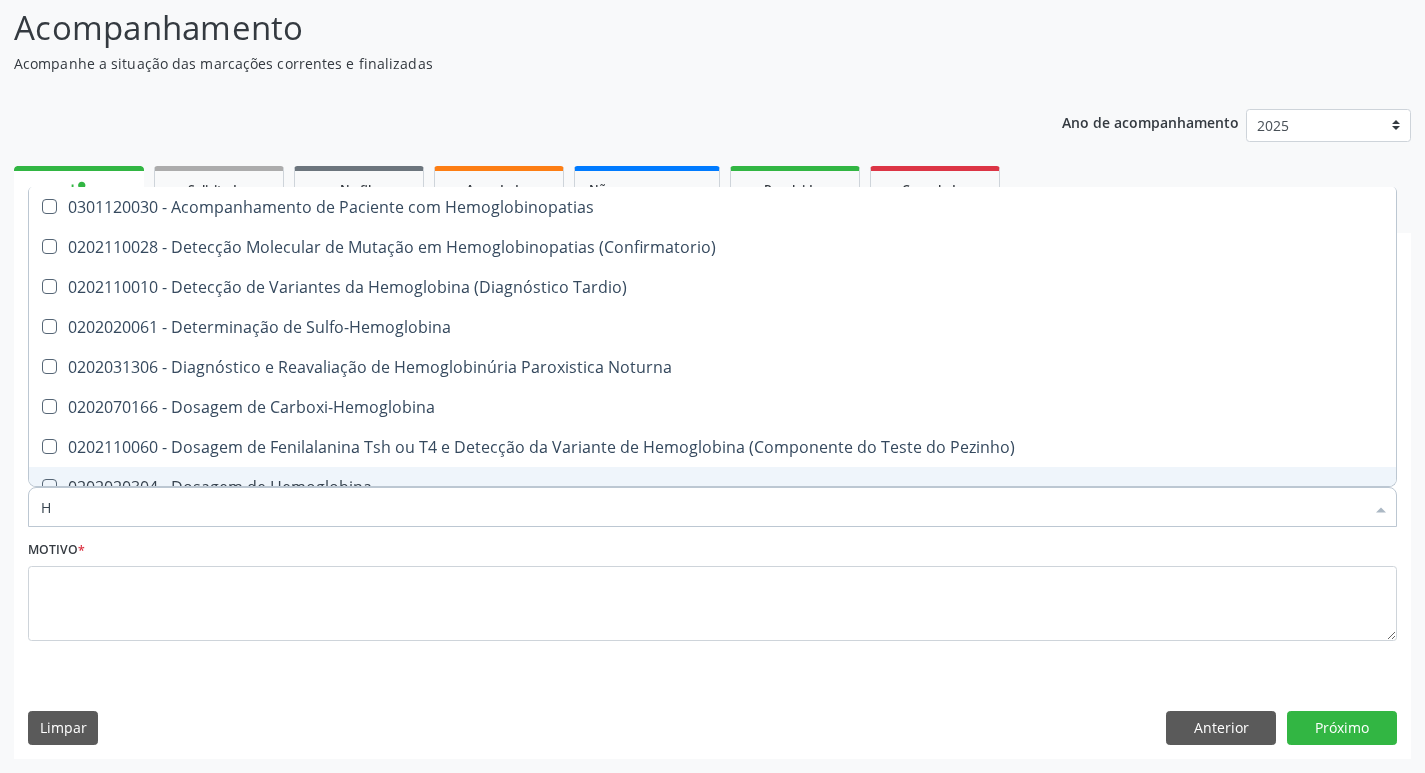 type 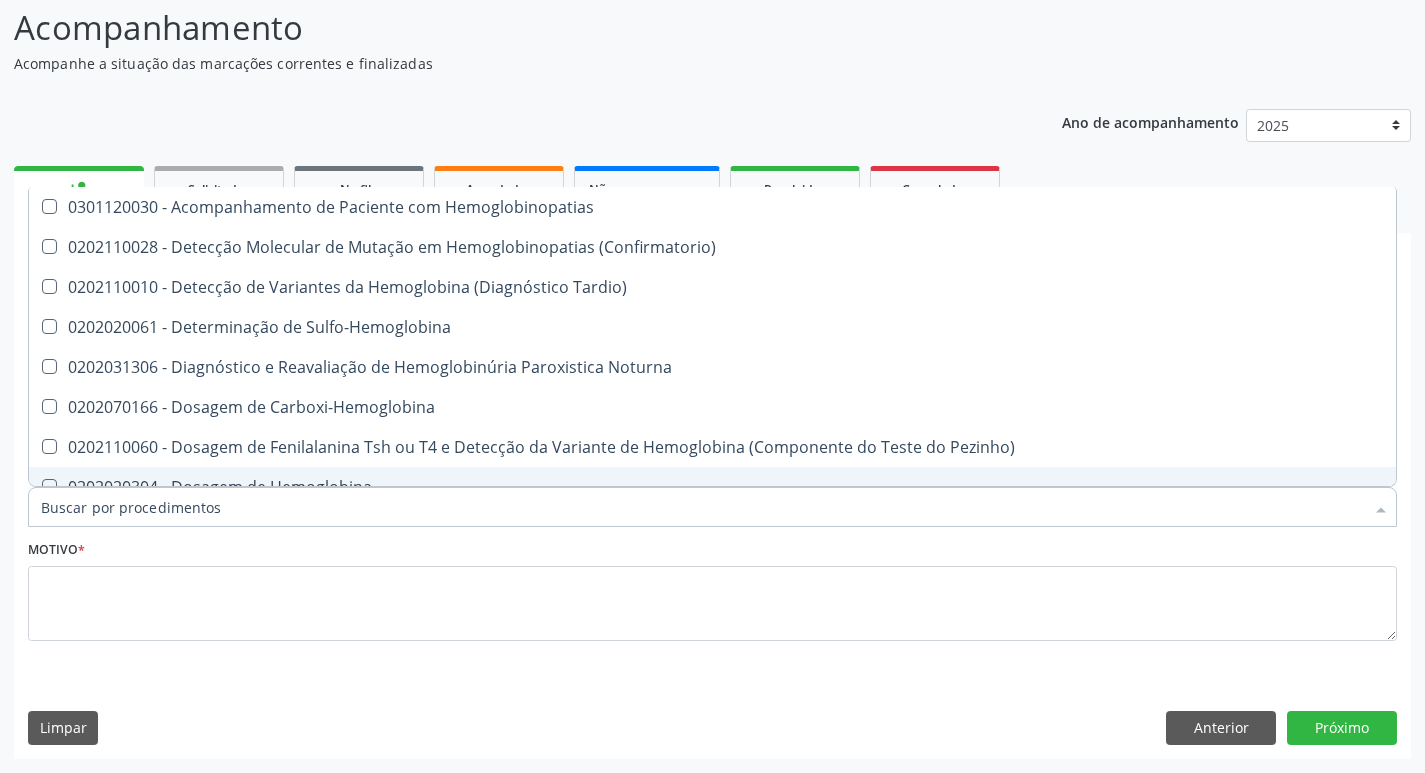 checkbox on "false" 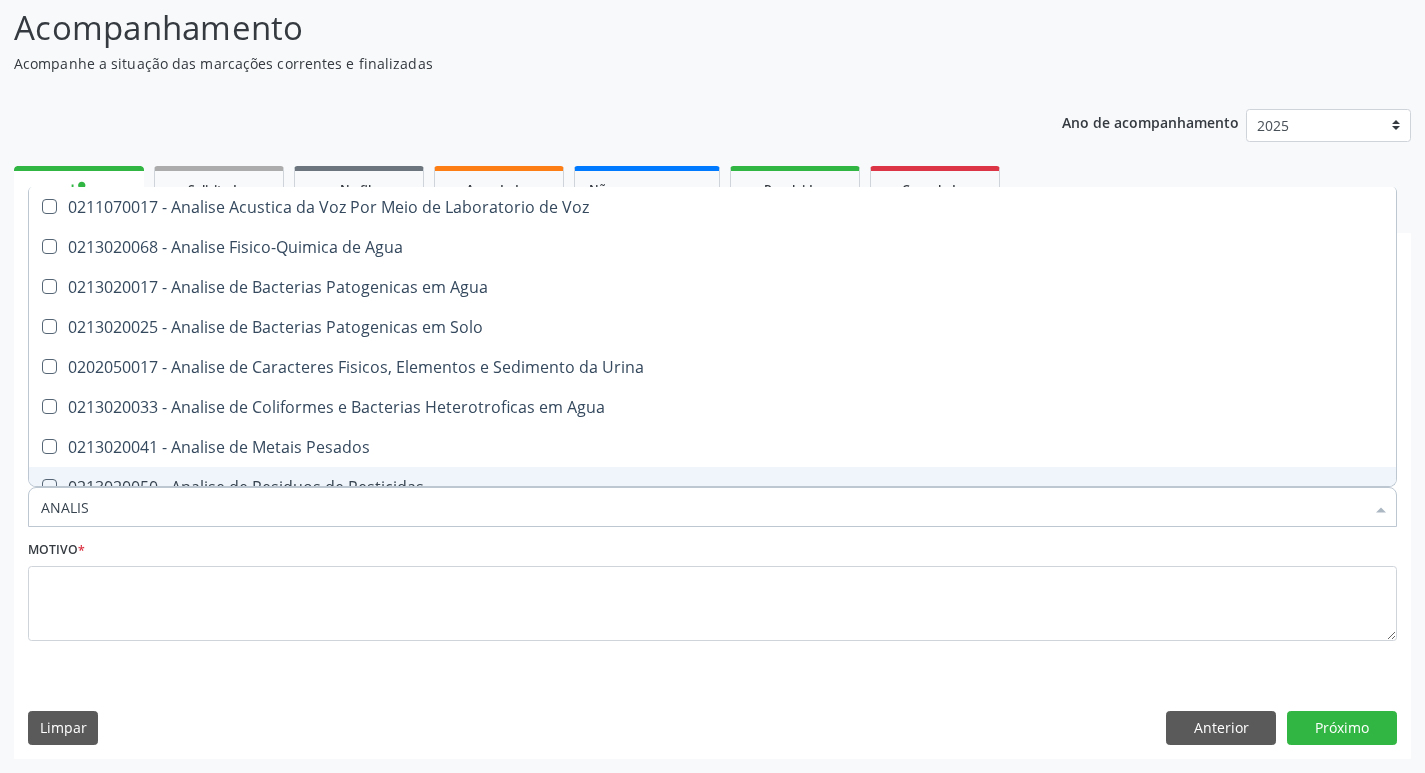 type on "ANALISE" 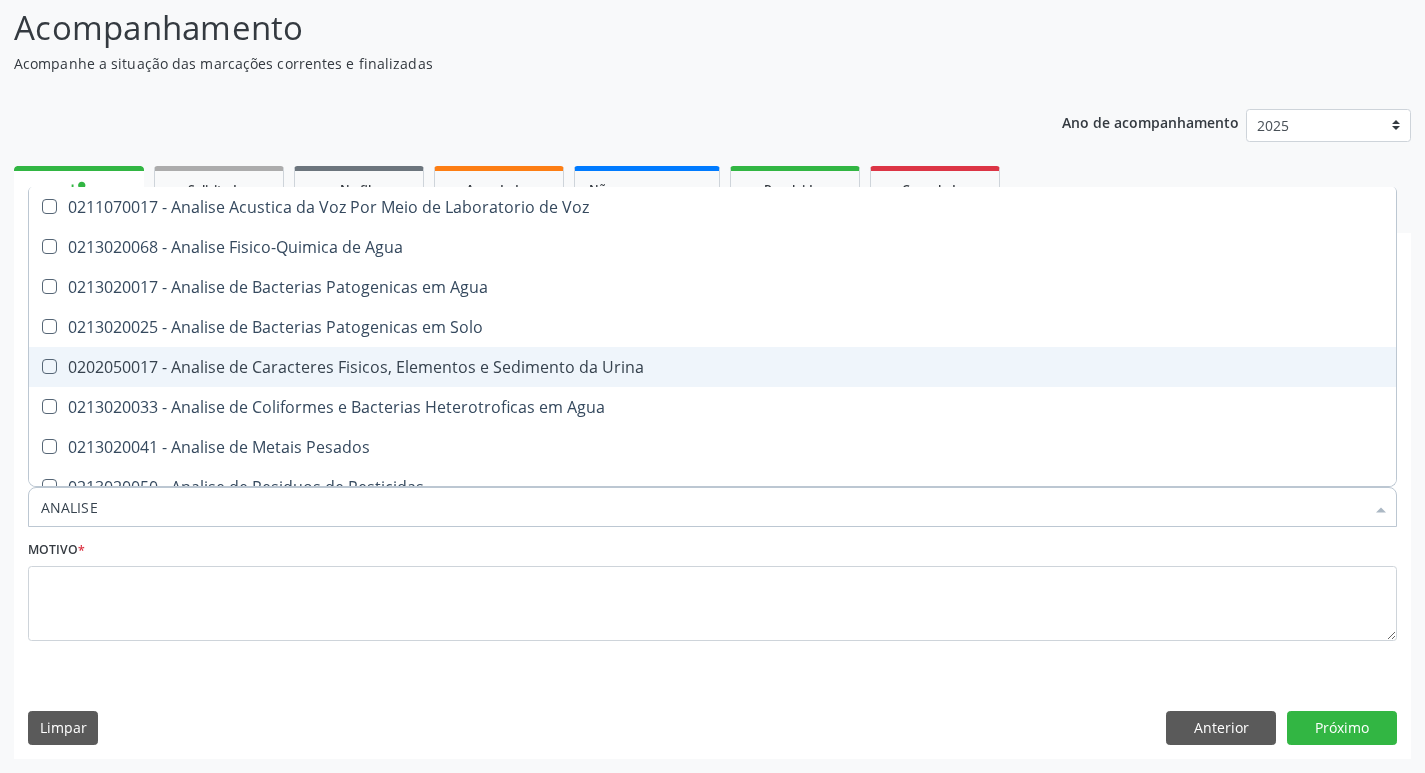 click on "0202050017 - Analise de Caracteres Fisicos, Elementos e Sedimento da Urina" at bounding box center [712, 367] 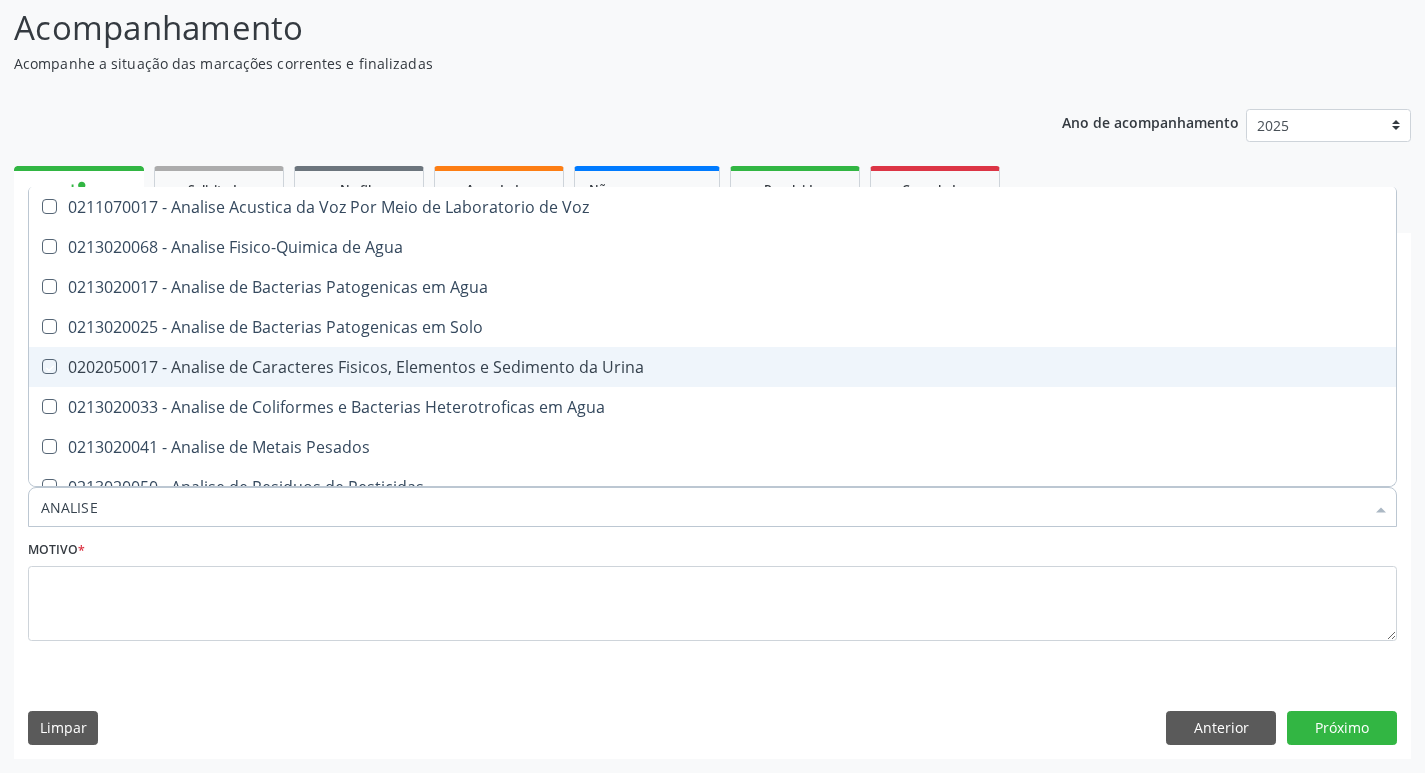 checkbox on "true" 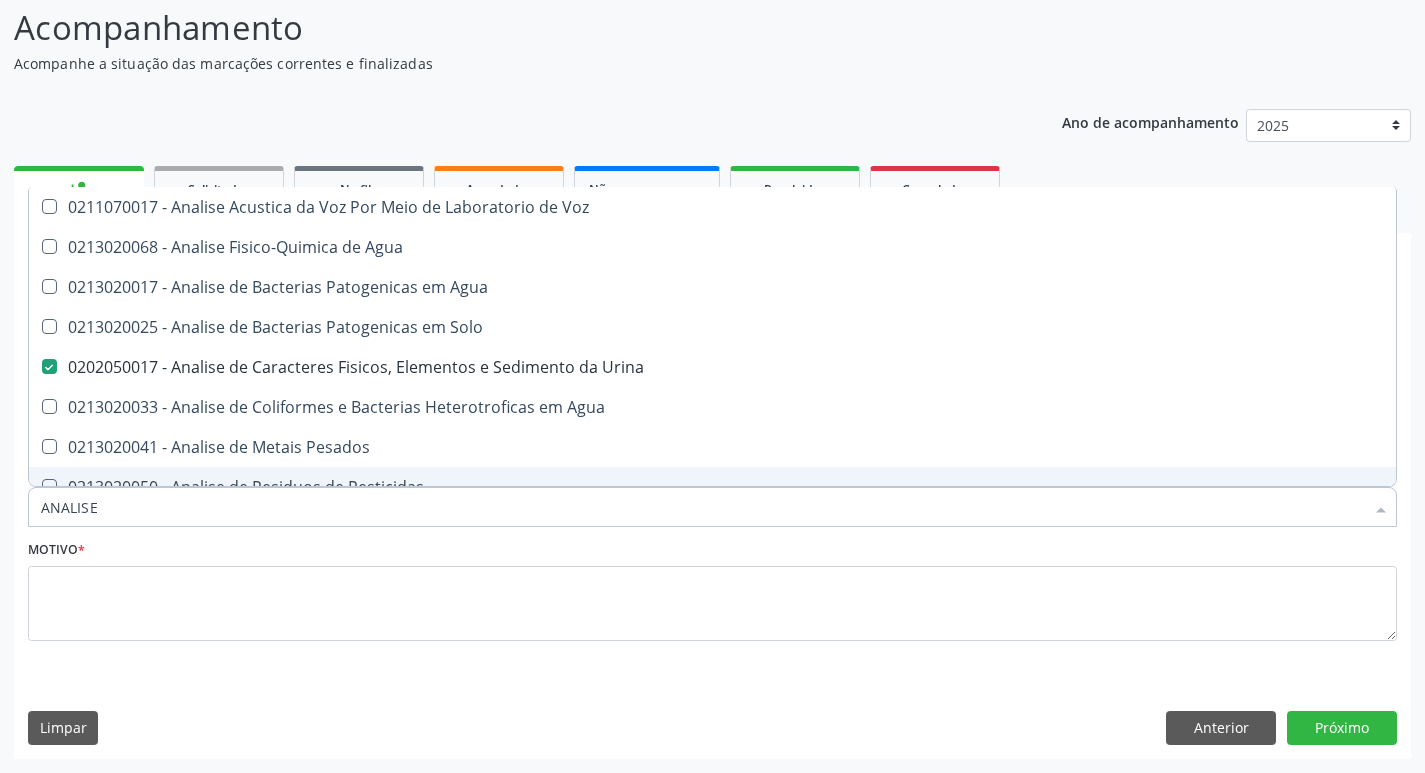 click on "ANALISE" at bounding box center [702, 507] 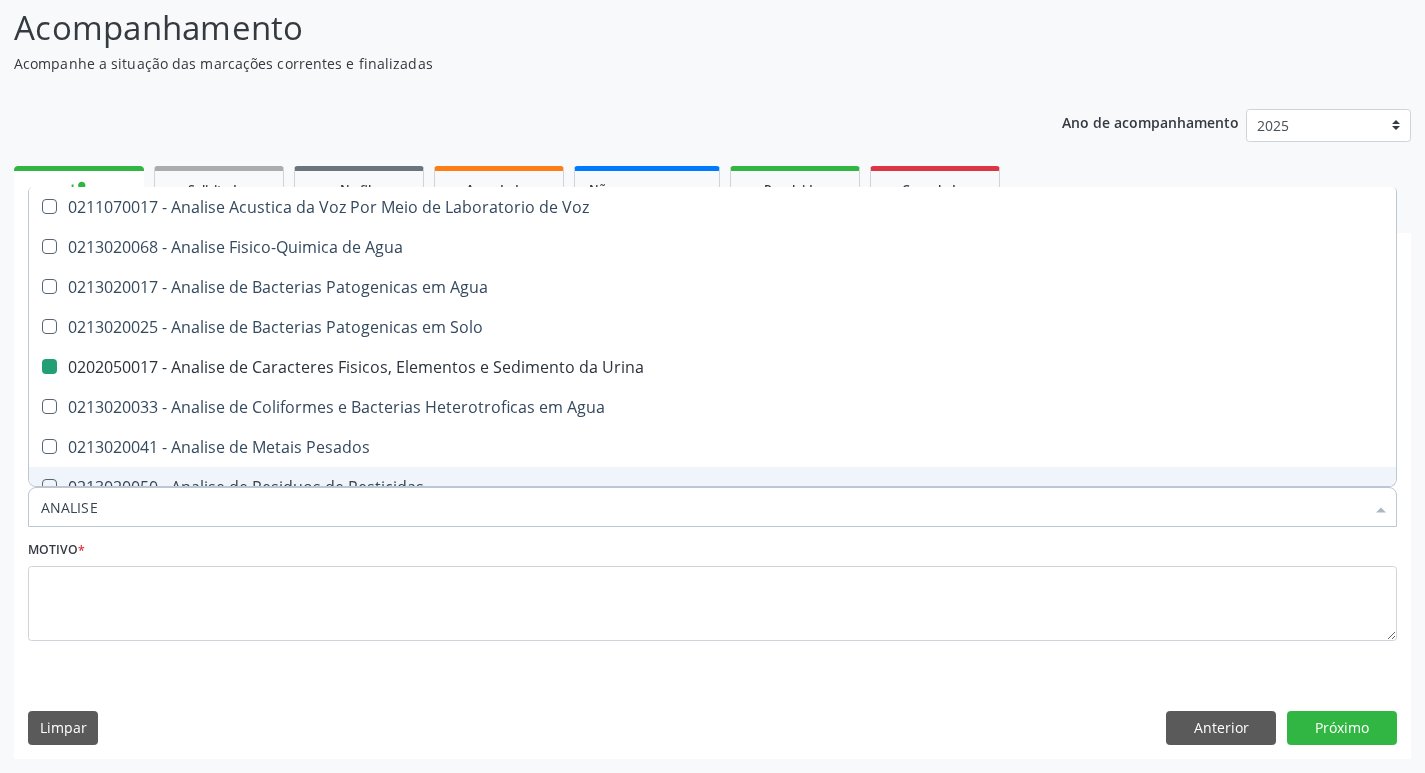 type 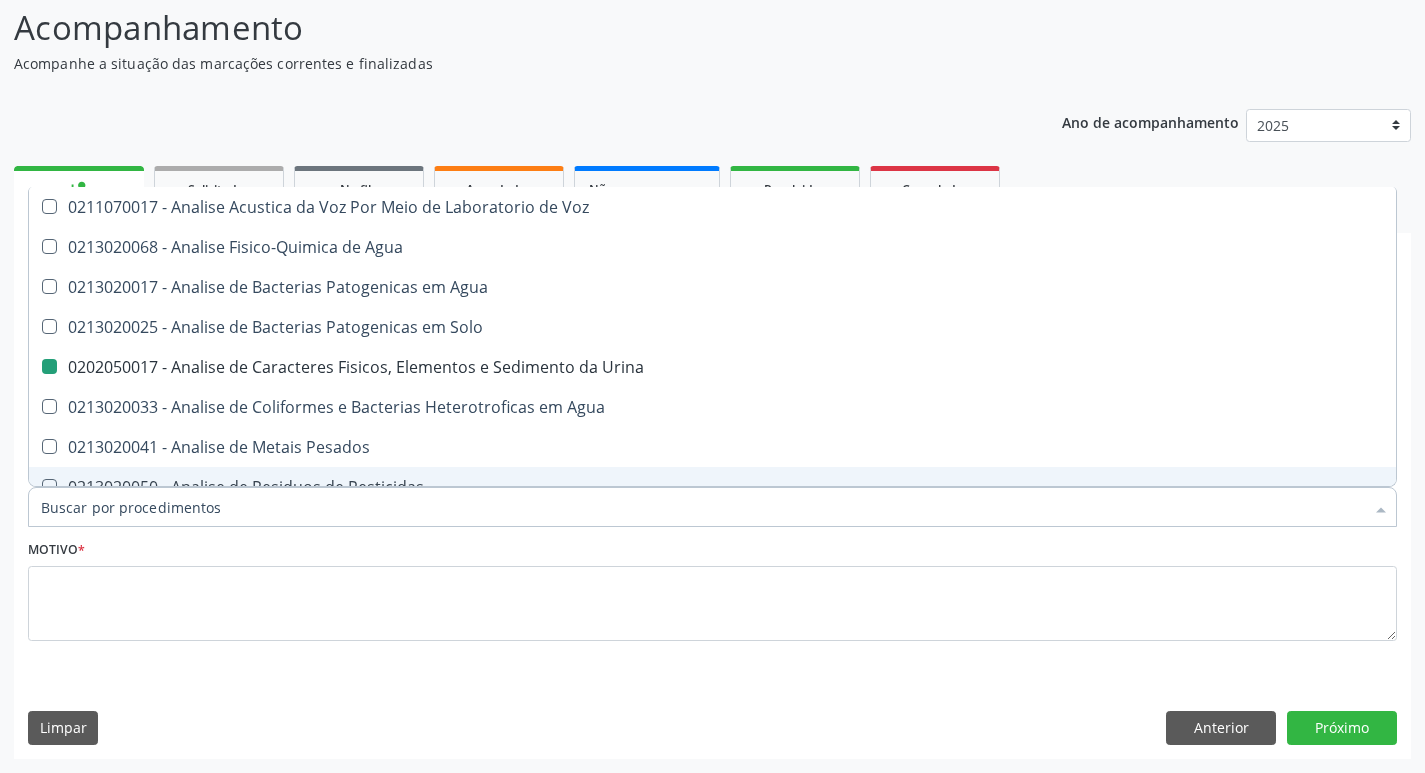 checkbox on "false" 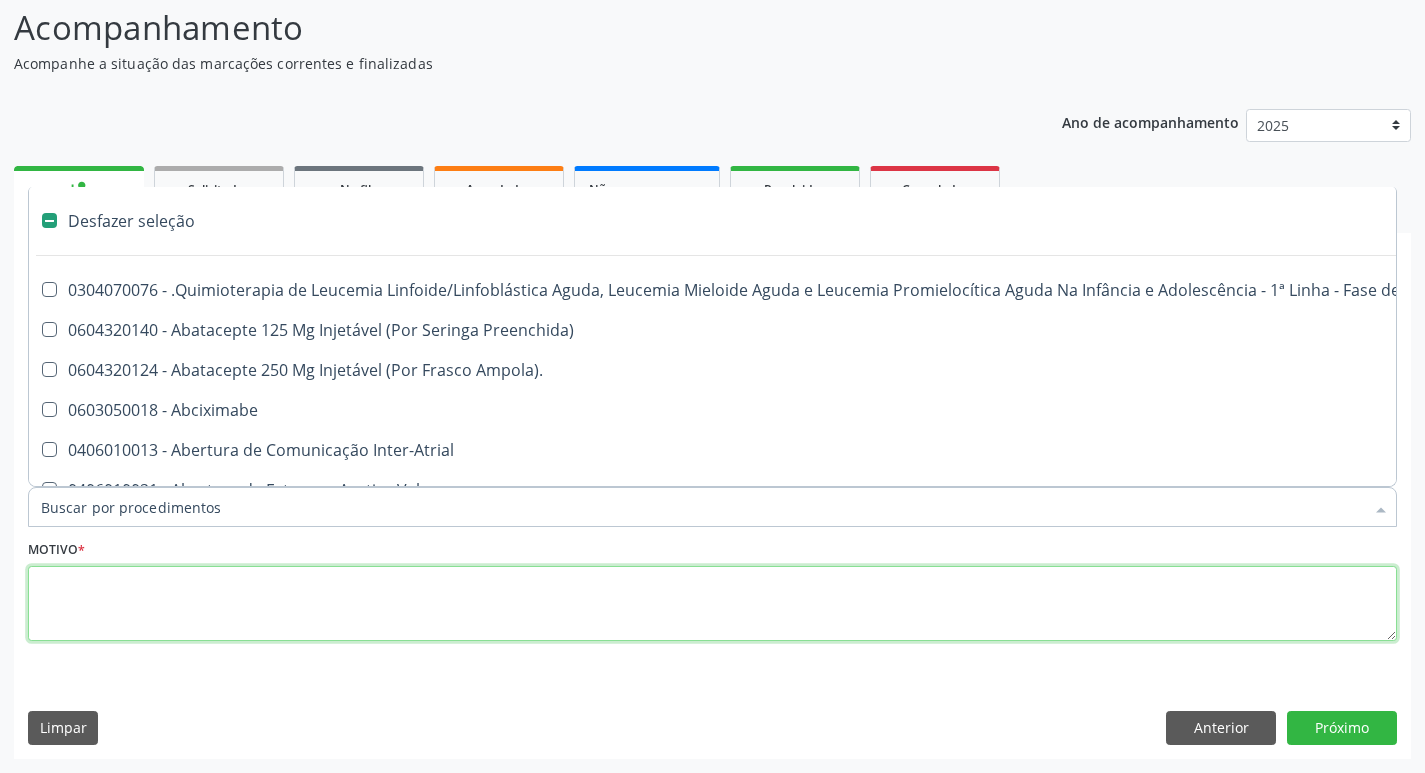 click at bounding box center [712, 604] 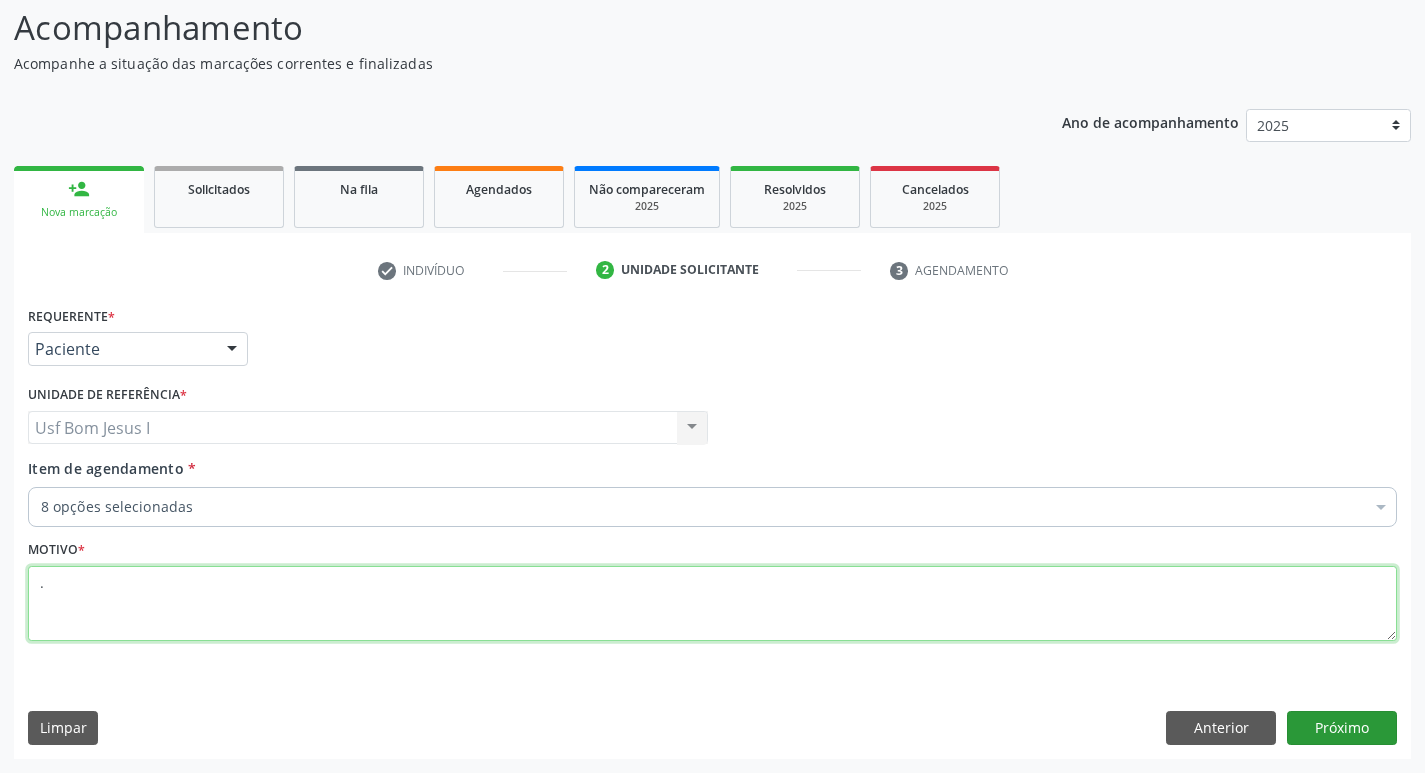 type on "." 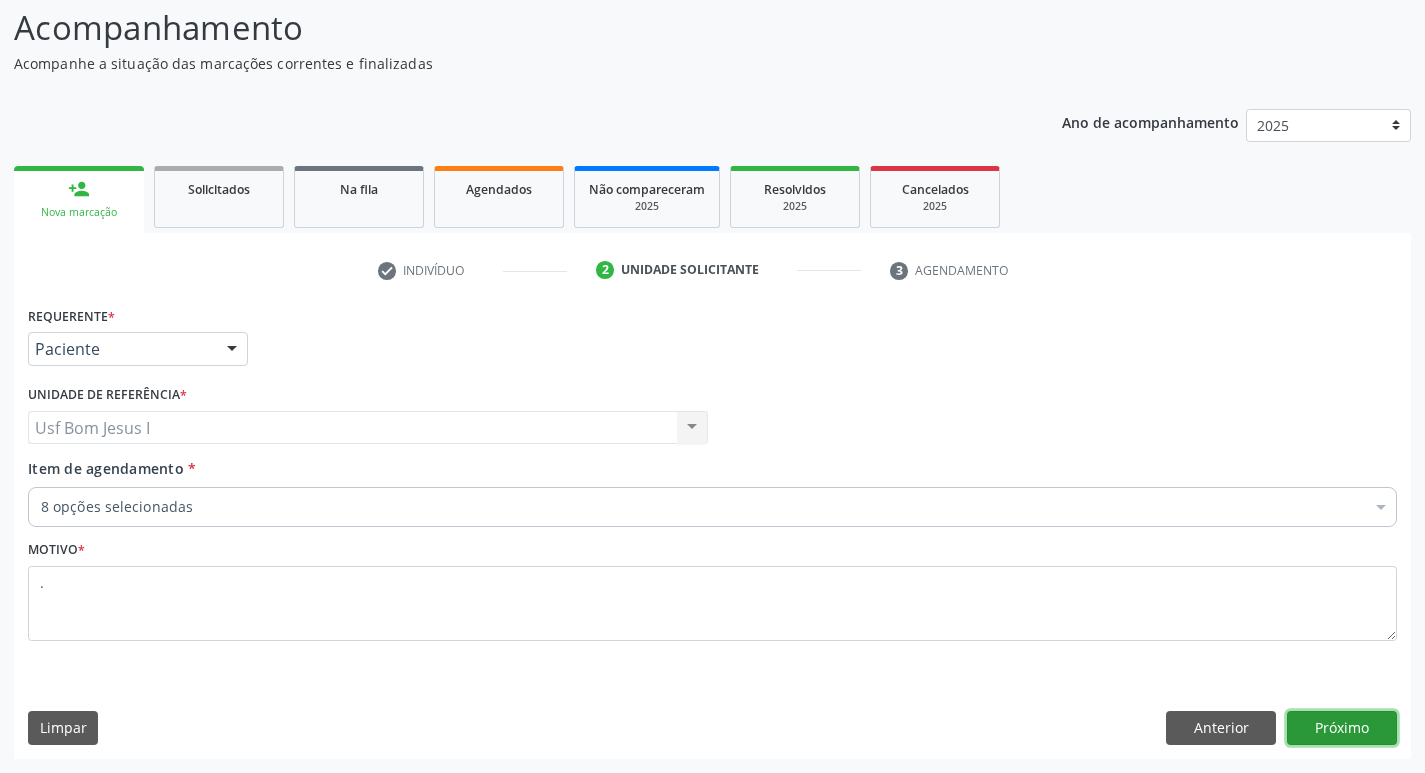 click on "Próximo" at bounding box center [1342, 728] 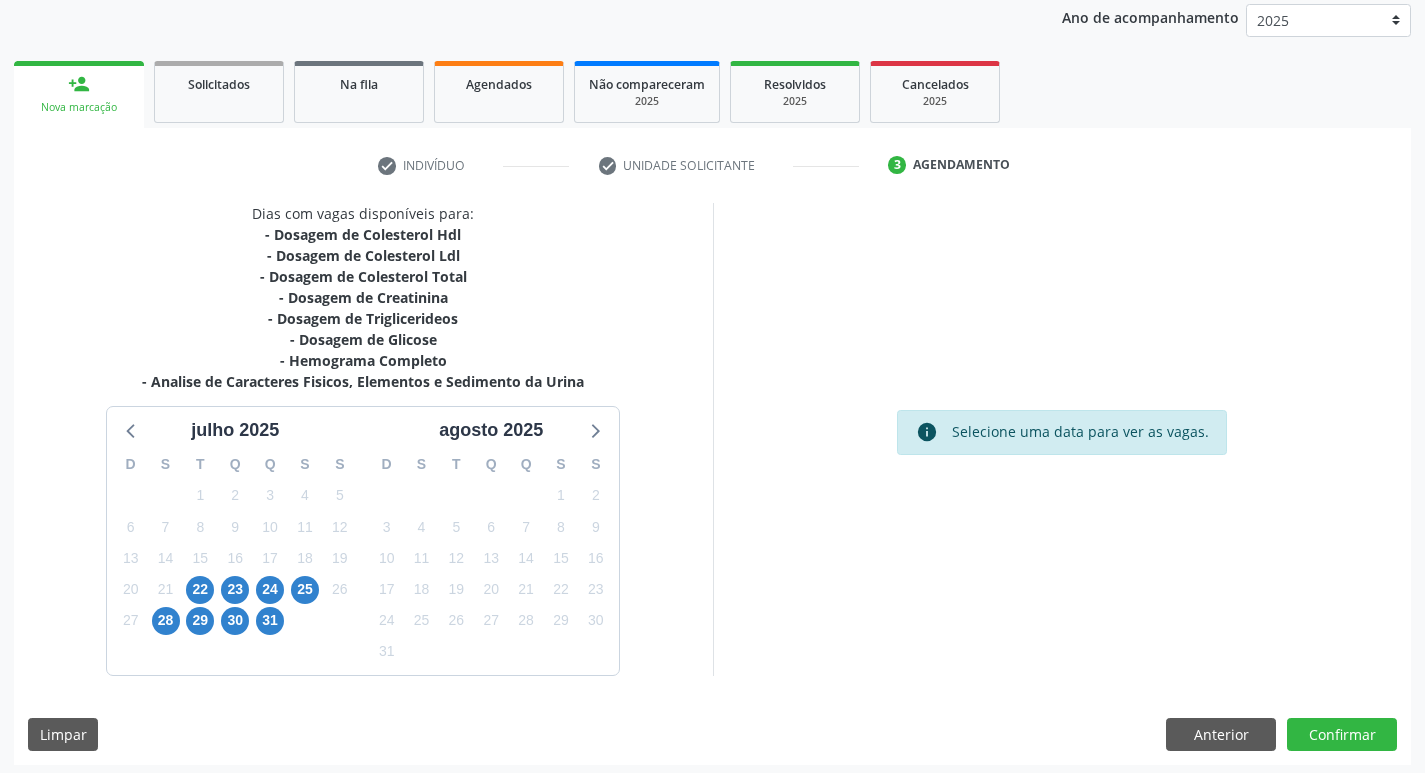 scroll, scrollTop: 244, scrollLeft: 0, axis: vertical 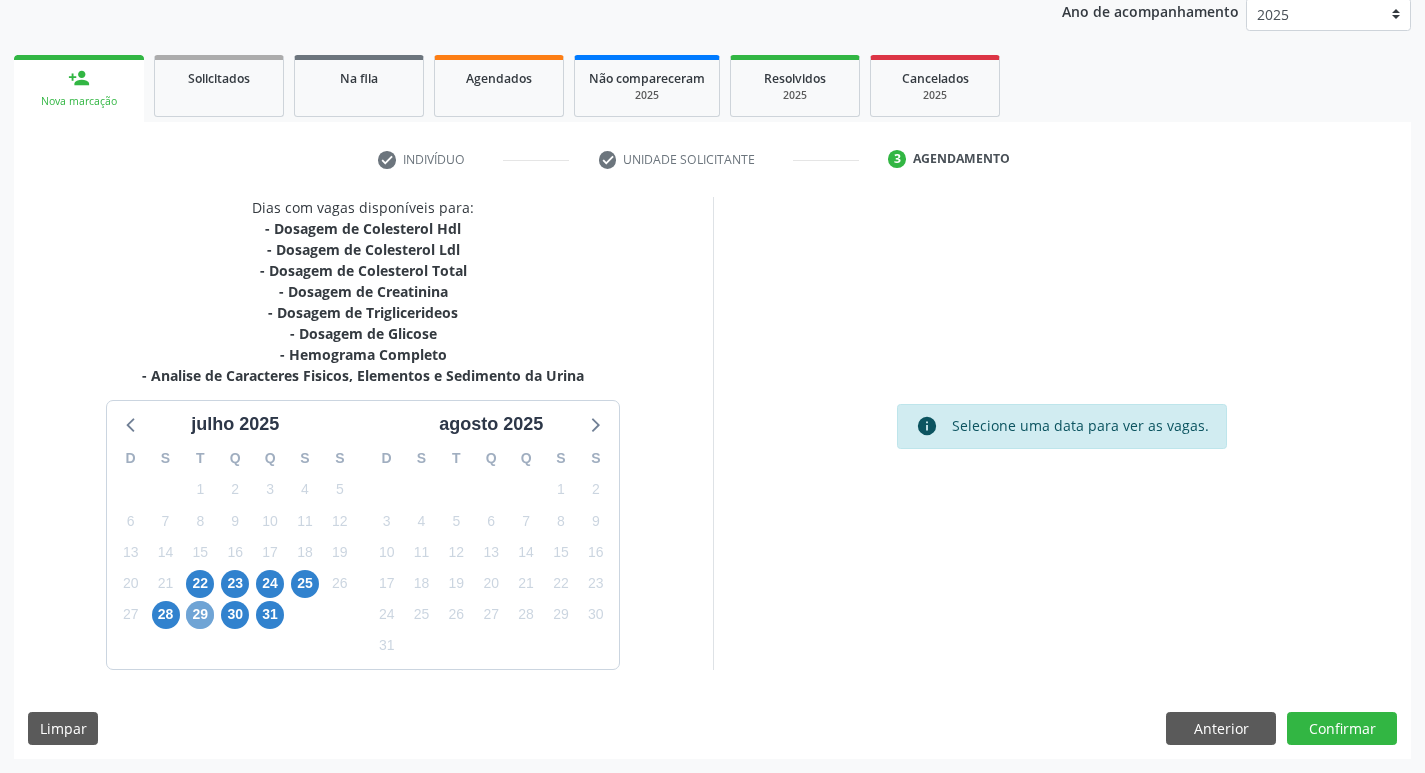 click on "29" at bounding box center [200, 615] 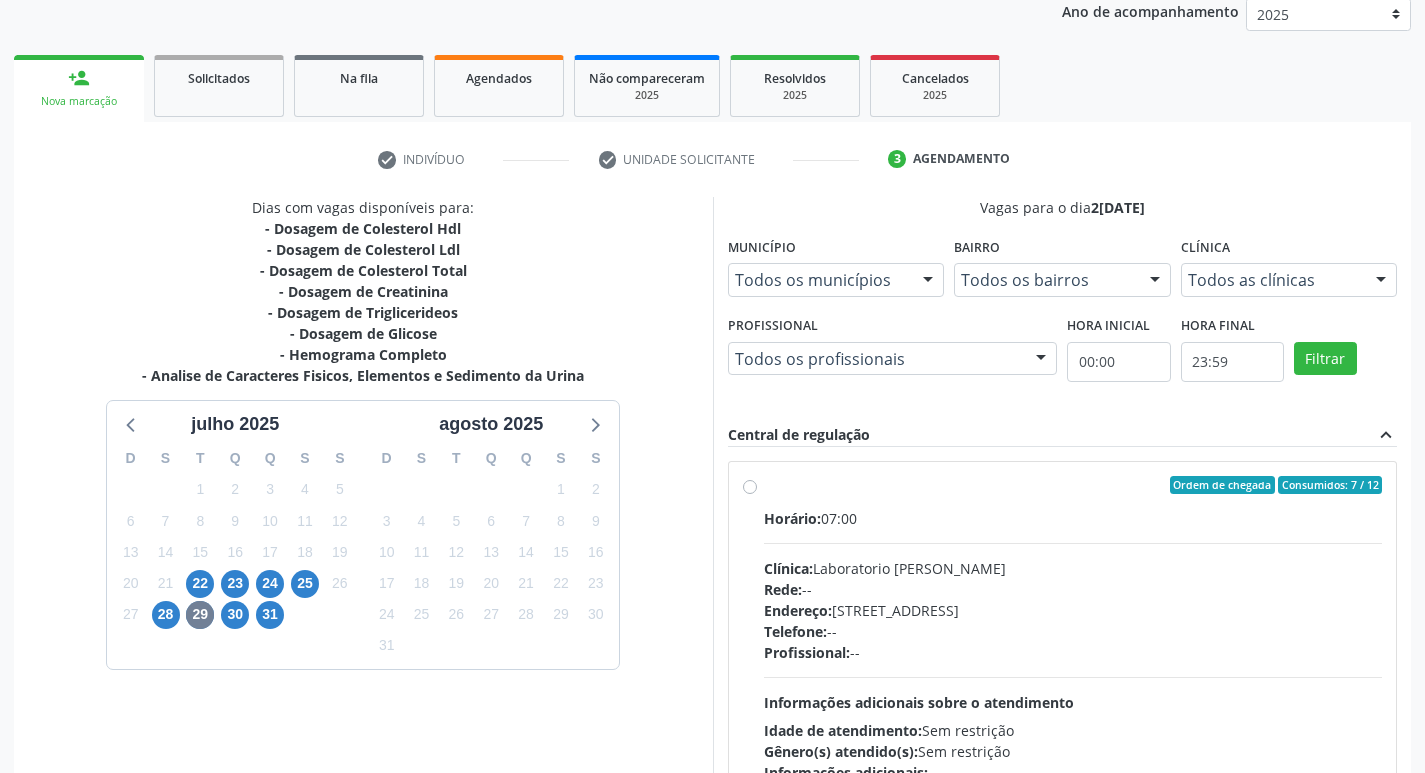 click on "Clínica:  Laboratorio [PERSON_NAME]" at bounding box center (1073, 568) 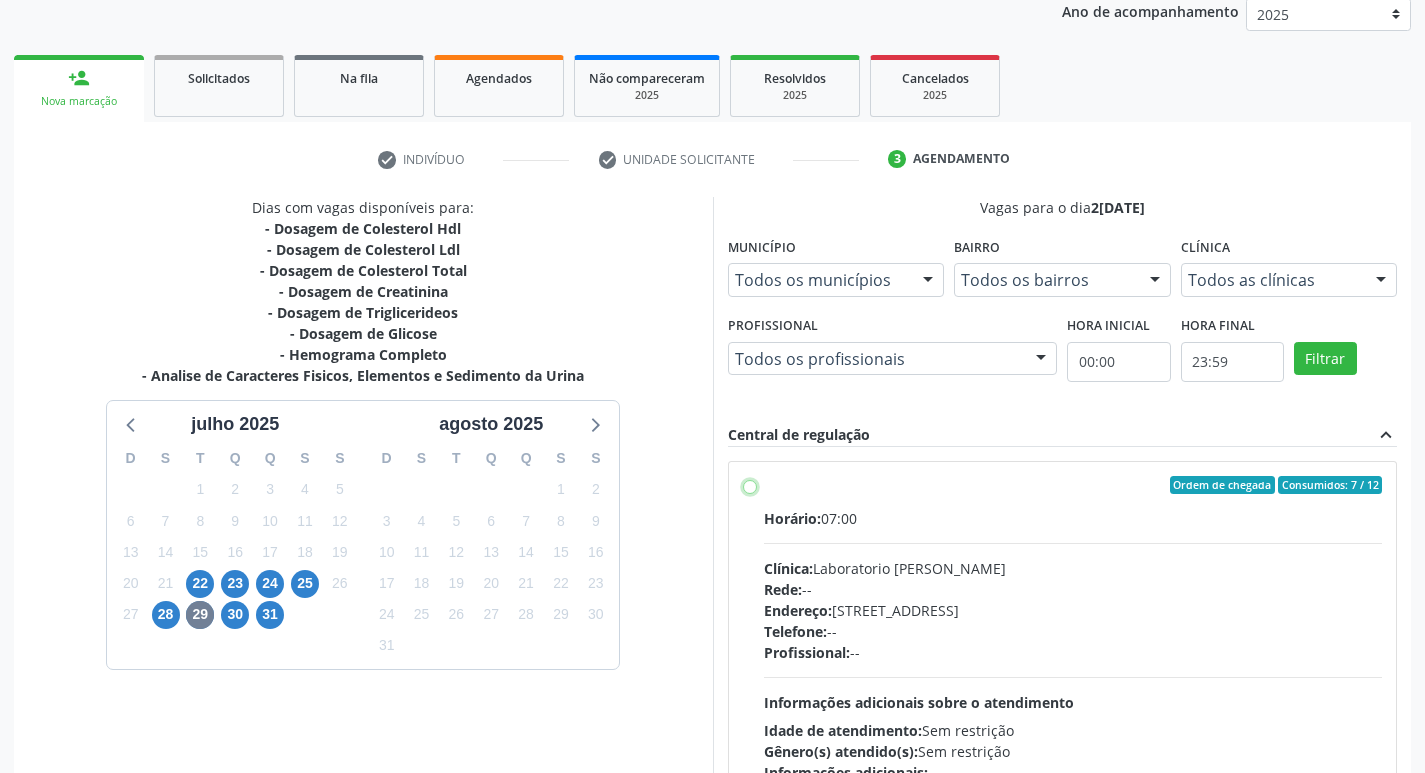 radio on "true" 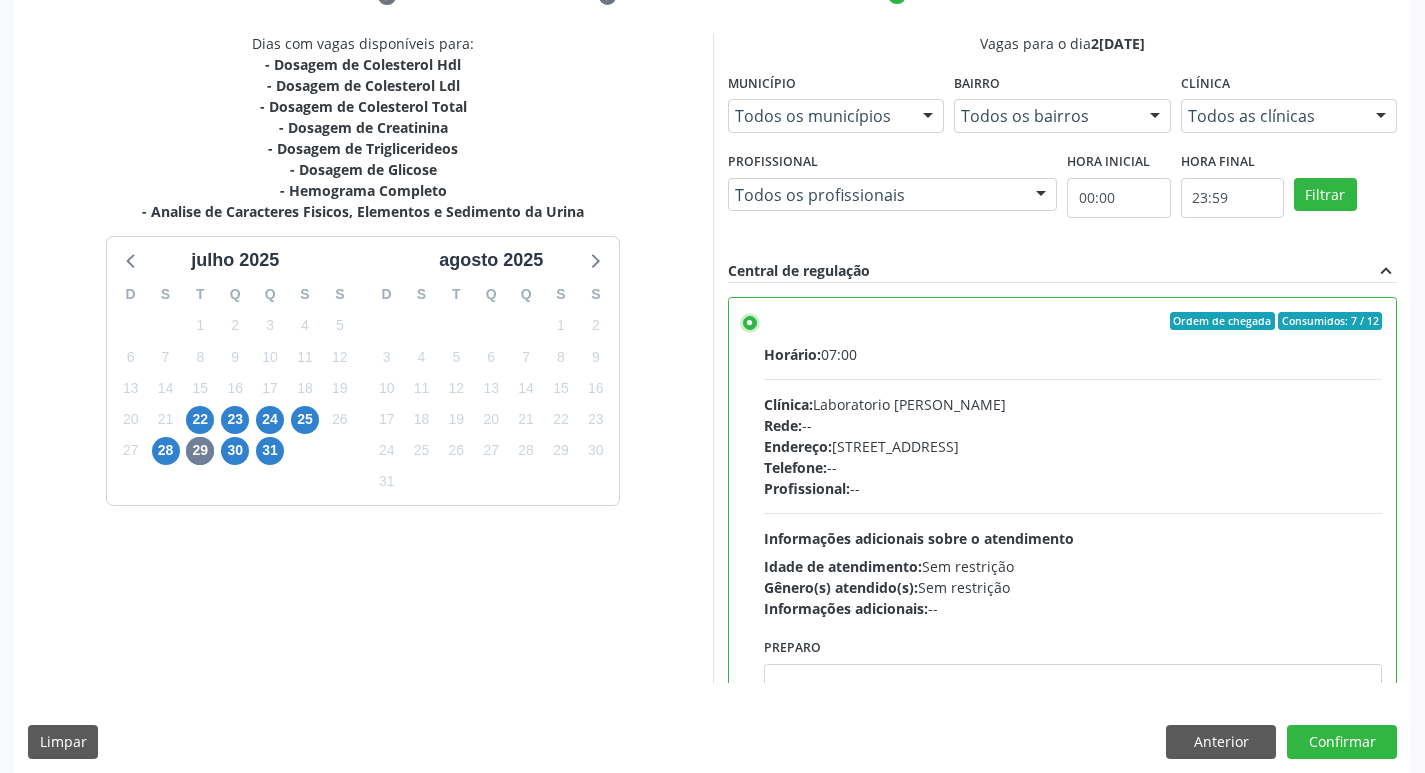 scroll, scrollTop: 422, scrollLeft: 0, axis: vertical 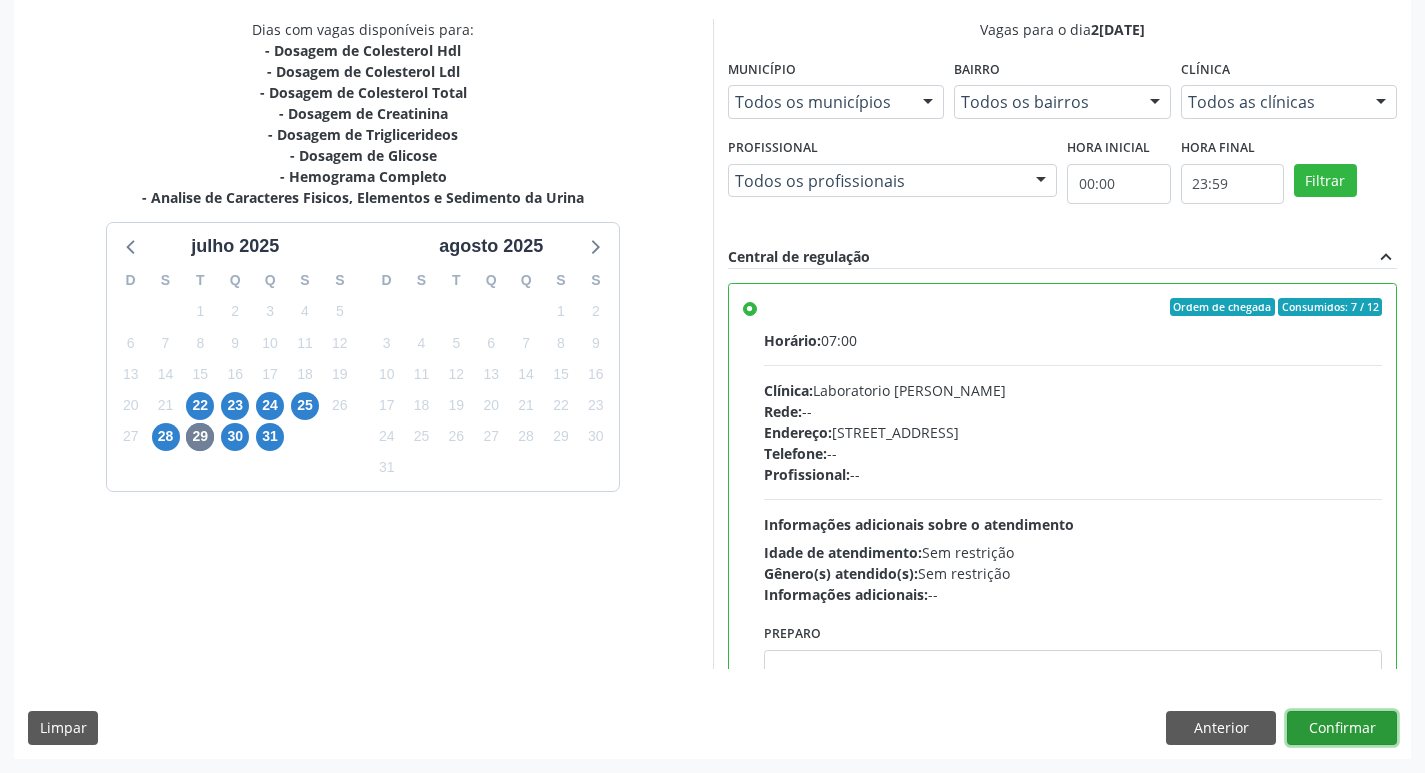 click on "Confirmar" at bounding box center (1342, 728) 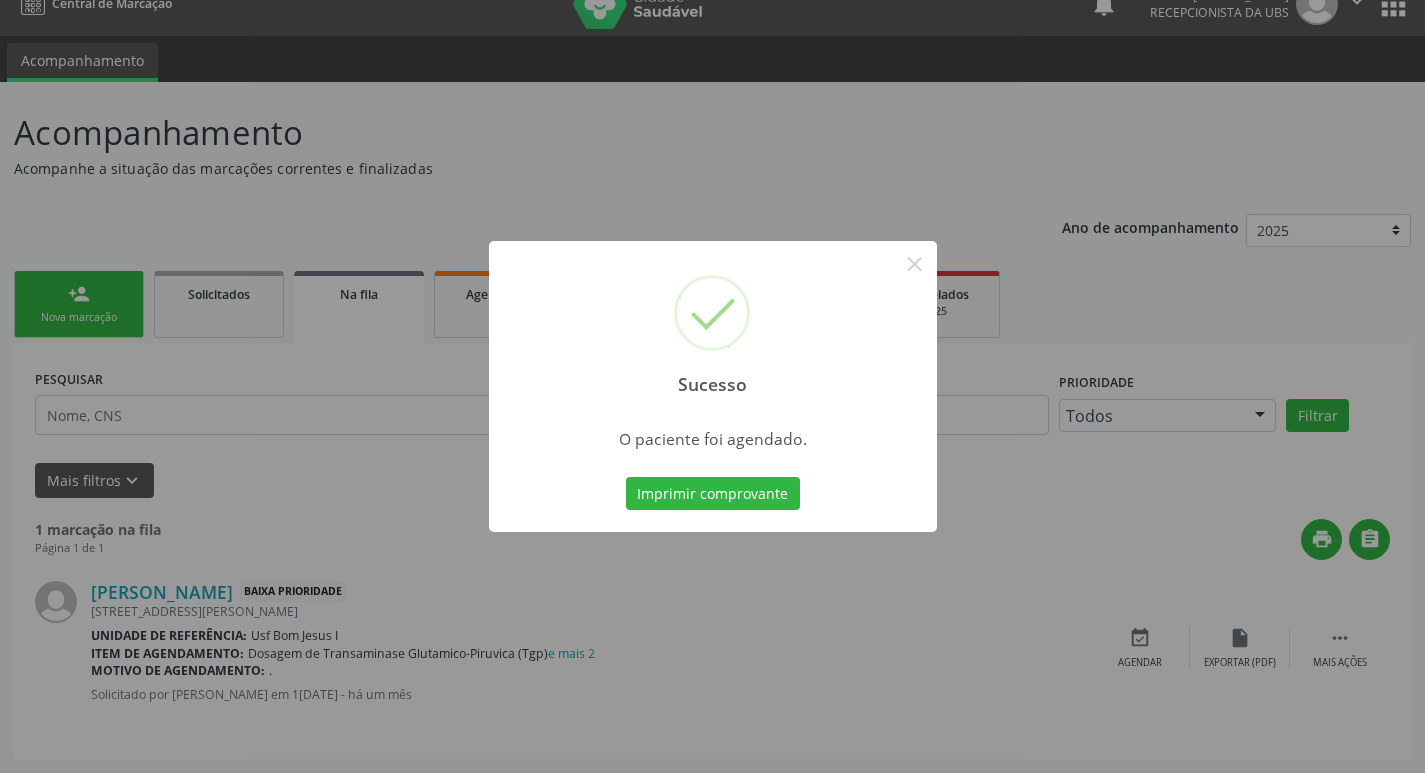 scroll, scrollTop: 0, scrollLeft: 0, axis: both 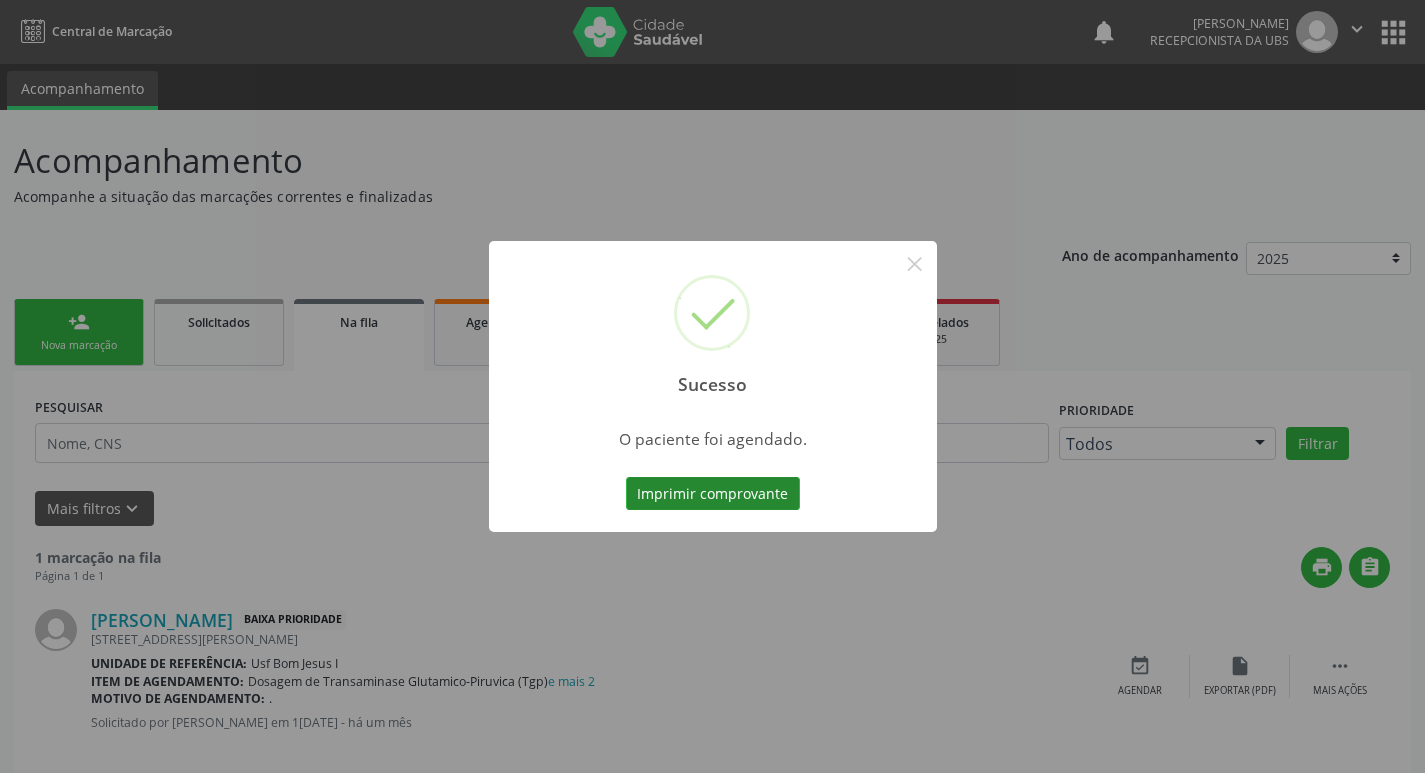 click on "Imprimir comprovante" at bounding box center [713, 494] 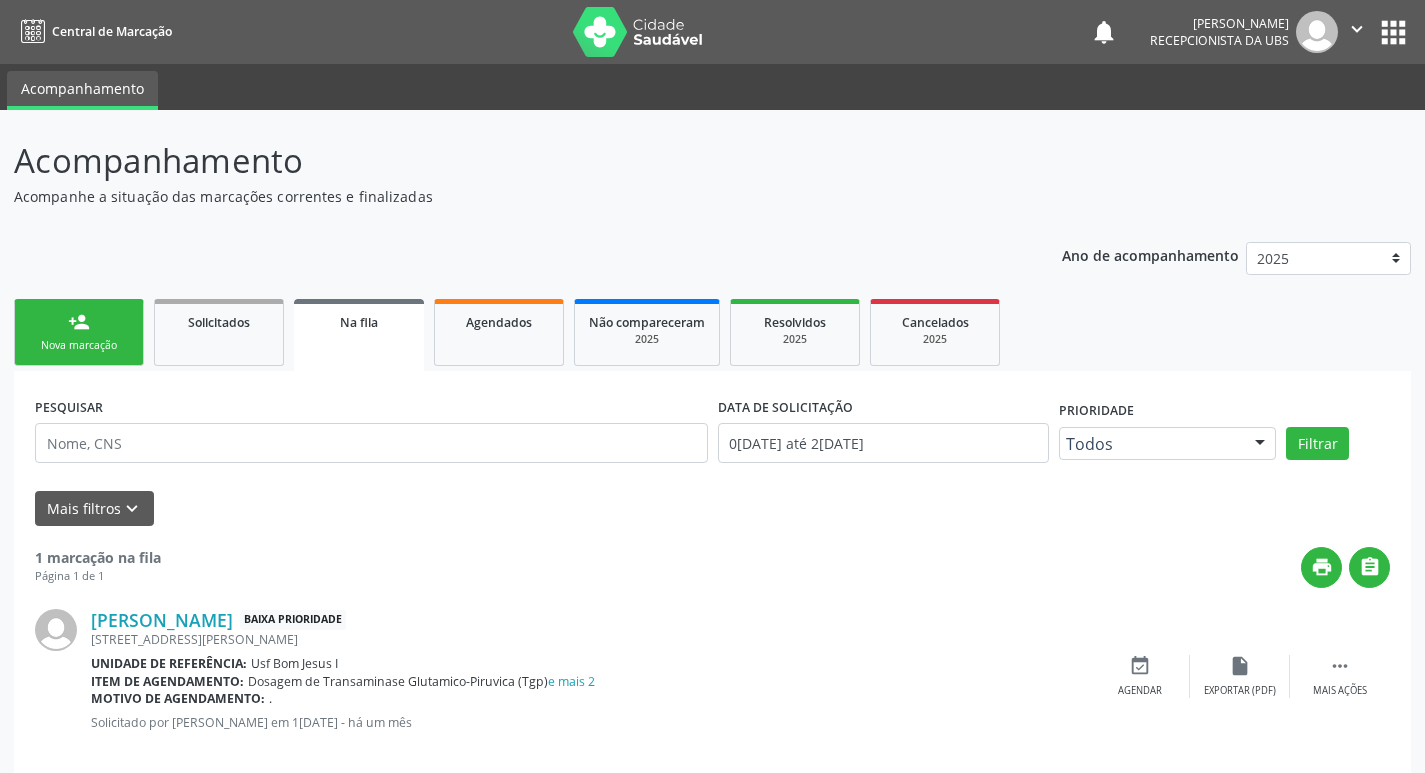 click on "Nova marcação" at bounding box center [79, 345] 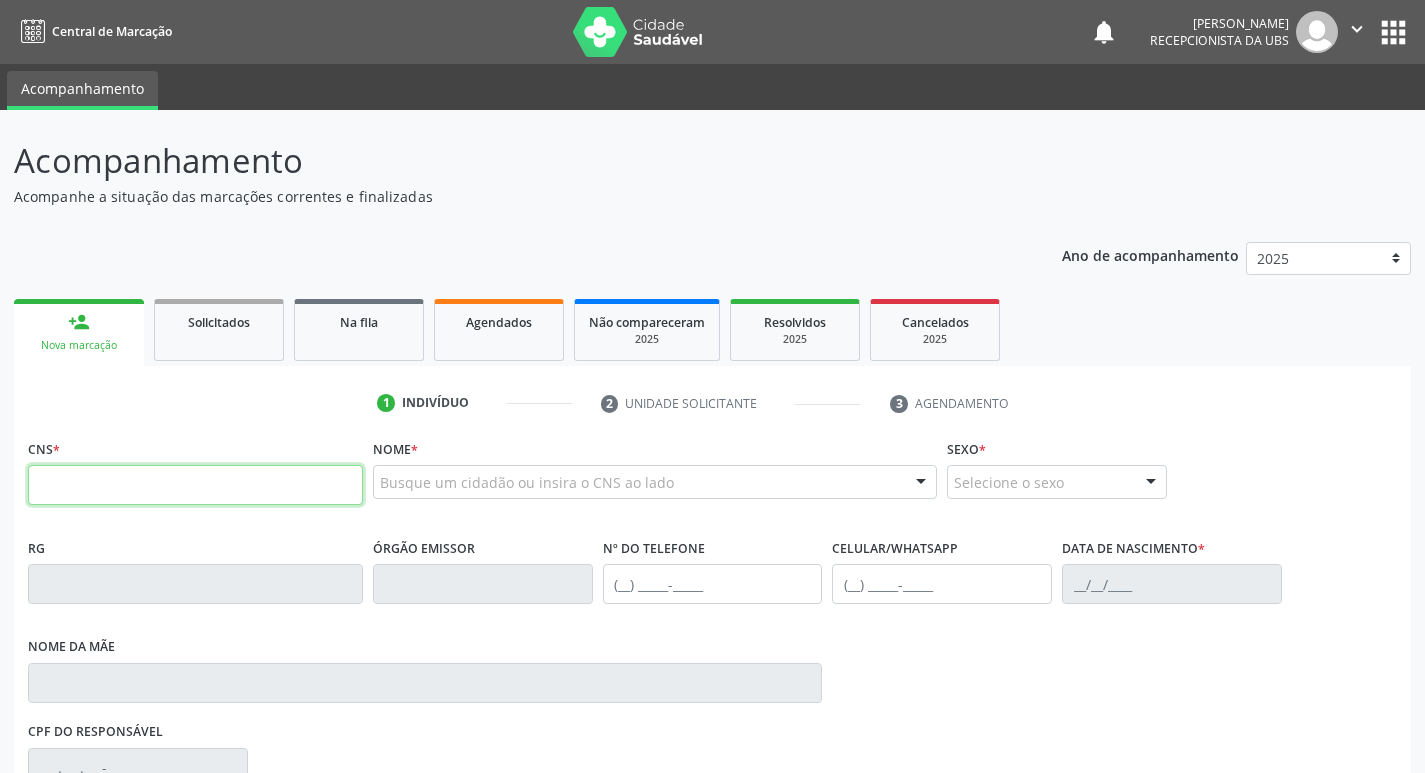 click at bounding box center (195, 485) 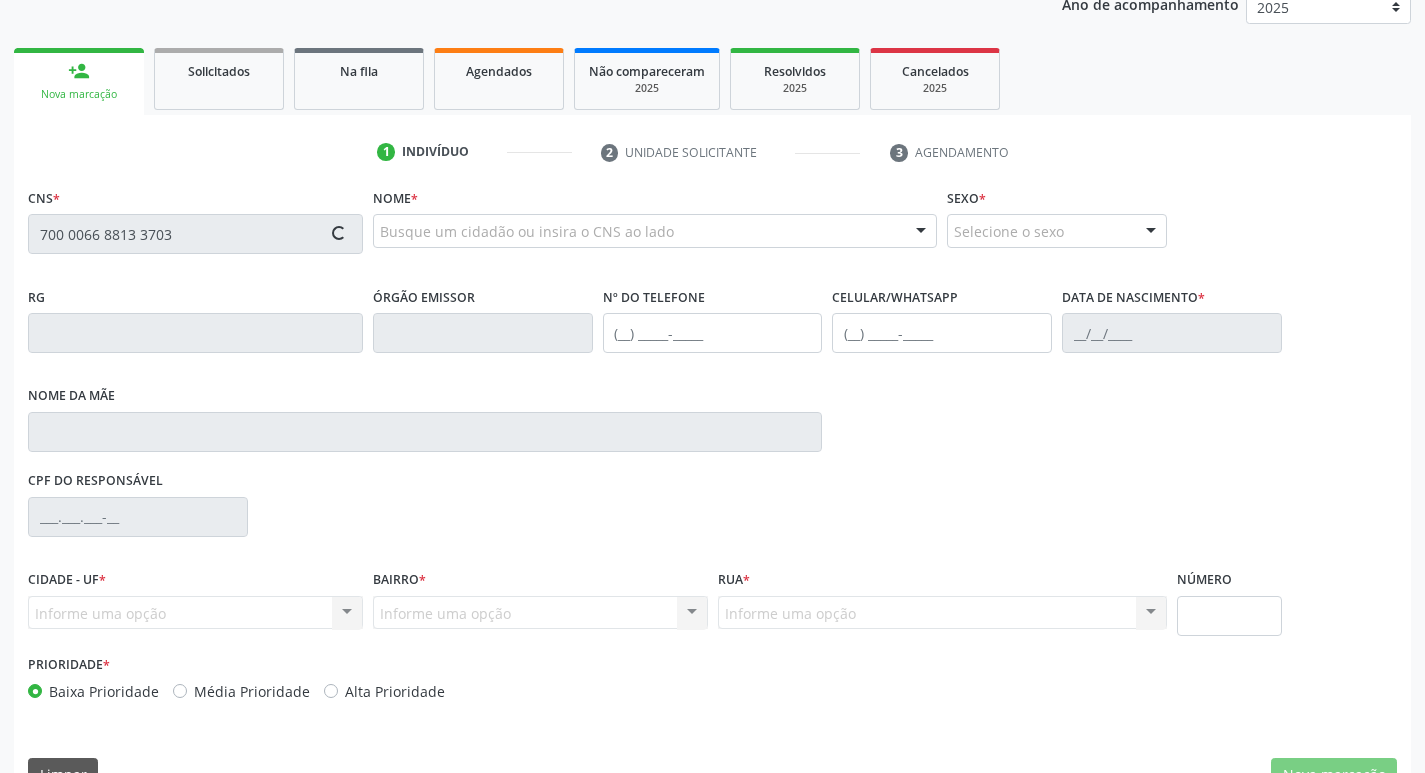 type on "700 0066 8813 3703" 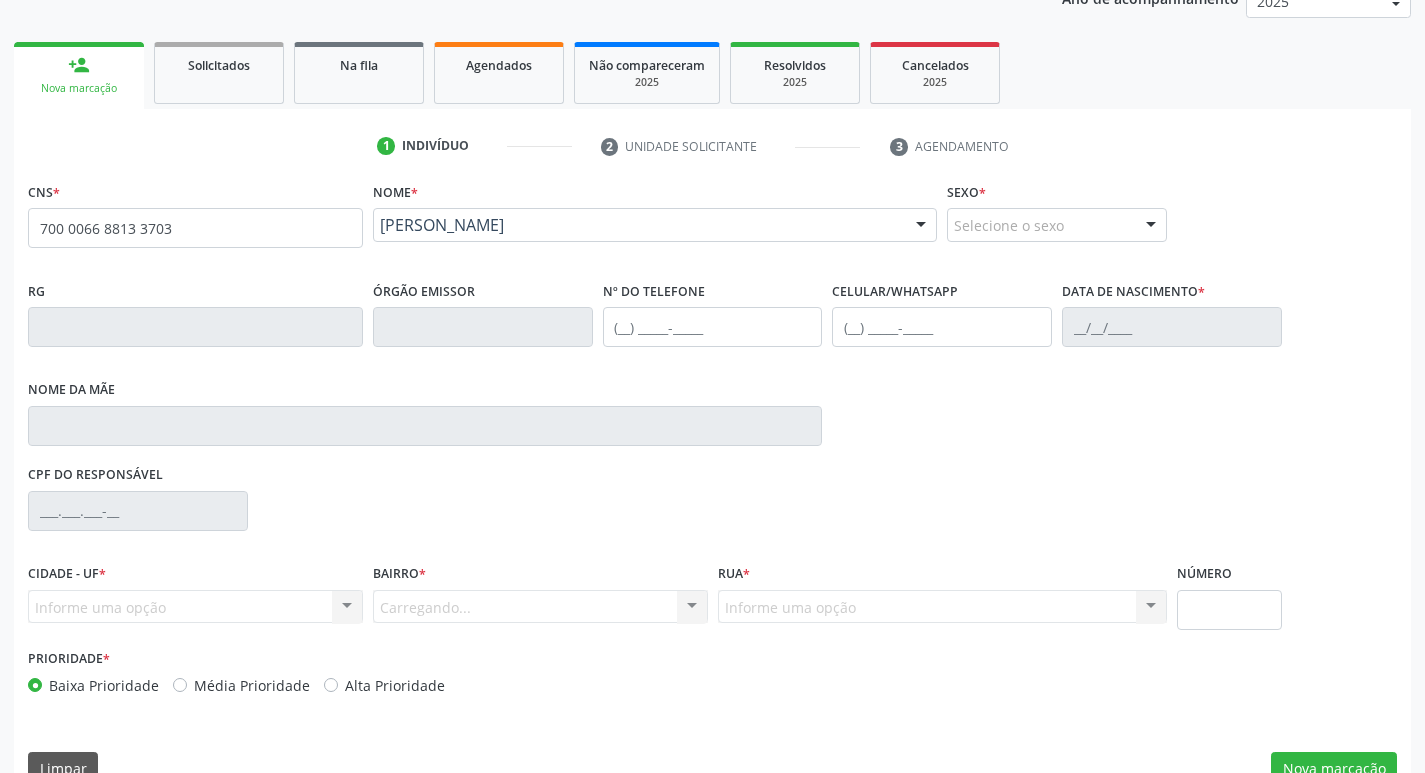 scroll, scrollTop: 297, scrollLeft: 0, axis: vertical 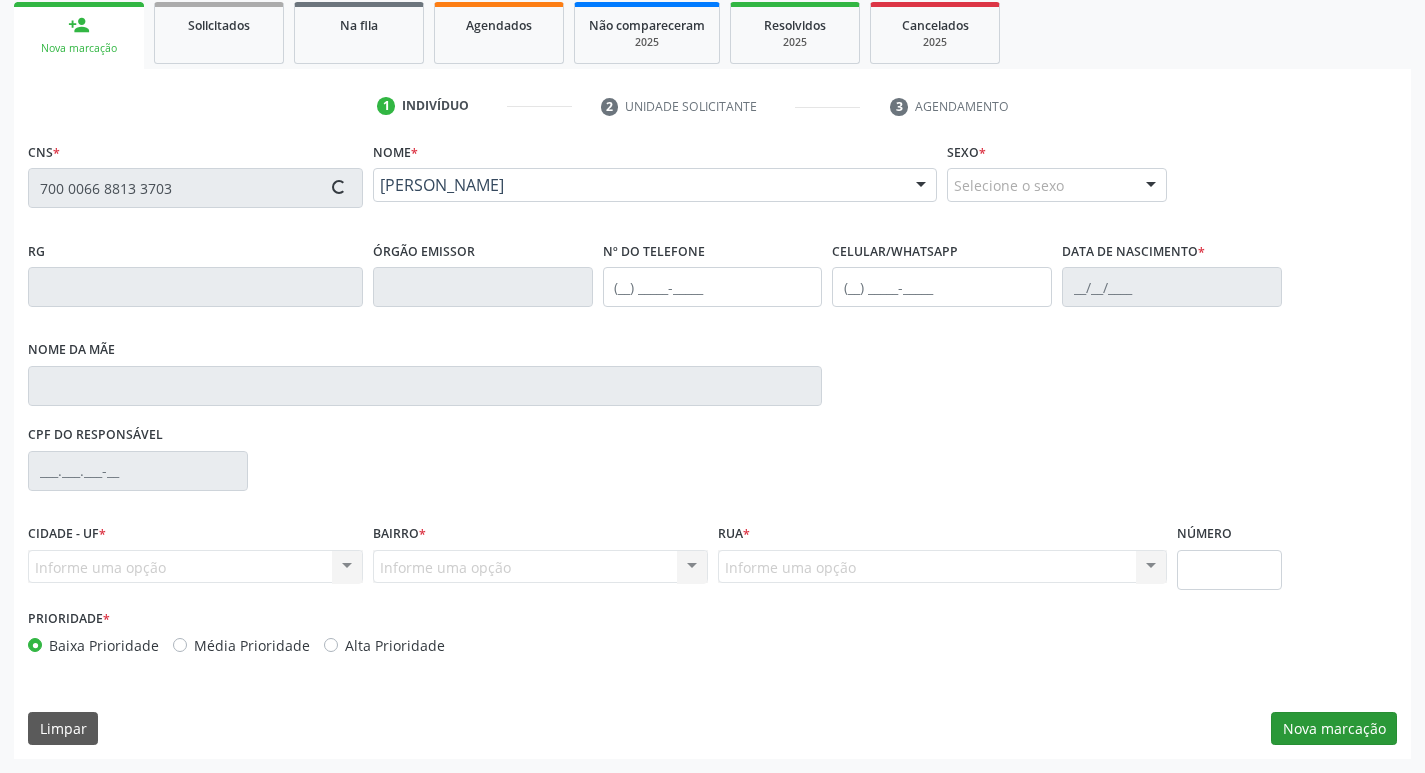 type on "(99) 99999-9999" 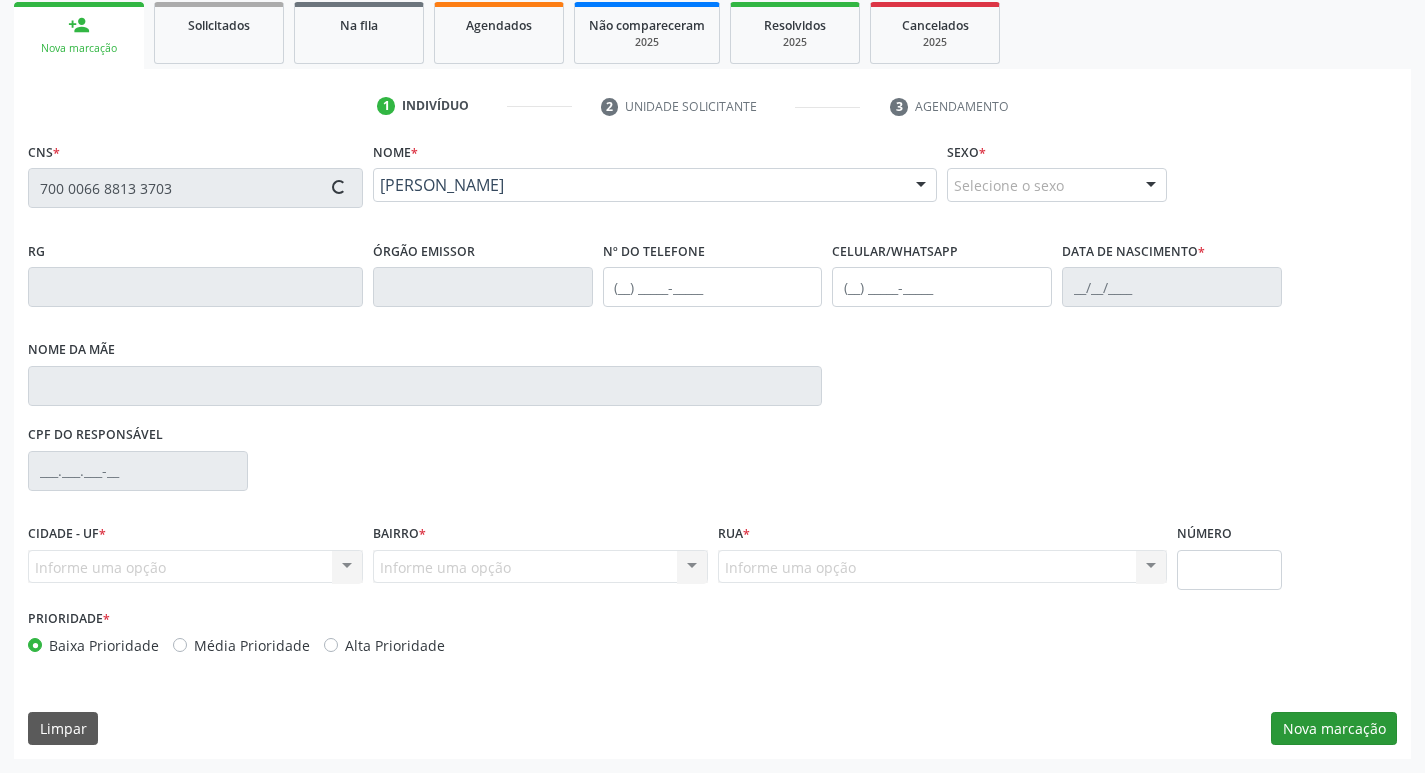 type on "(99) 99999-9999" 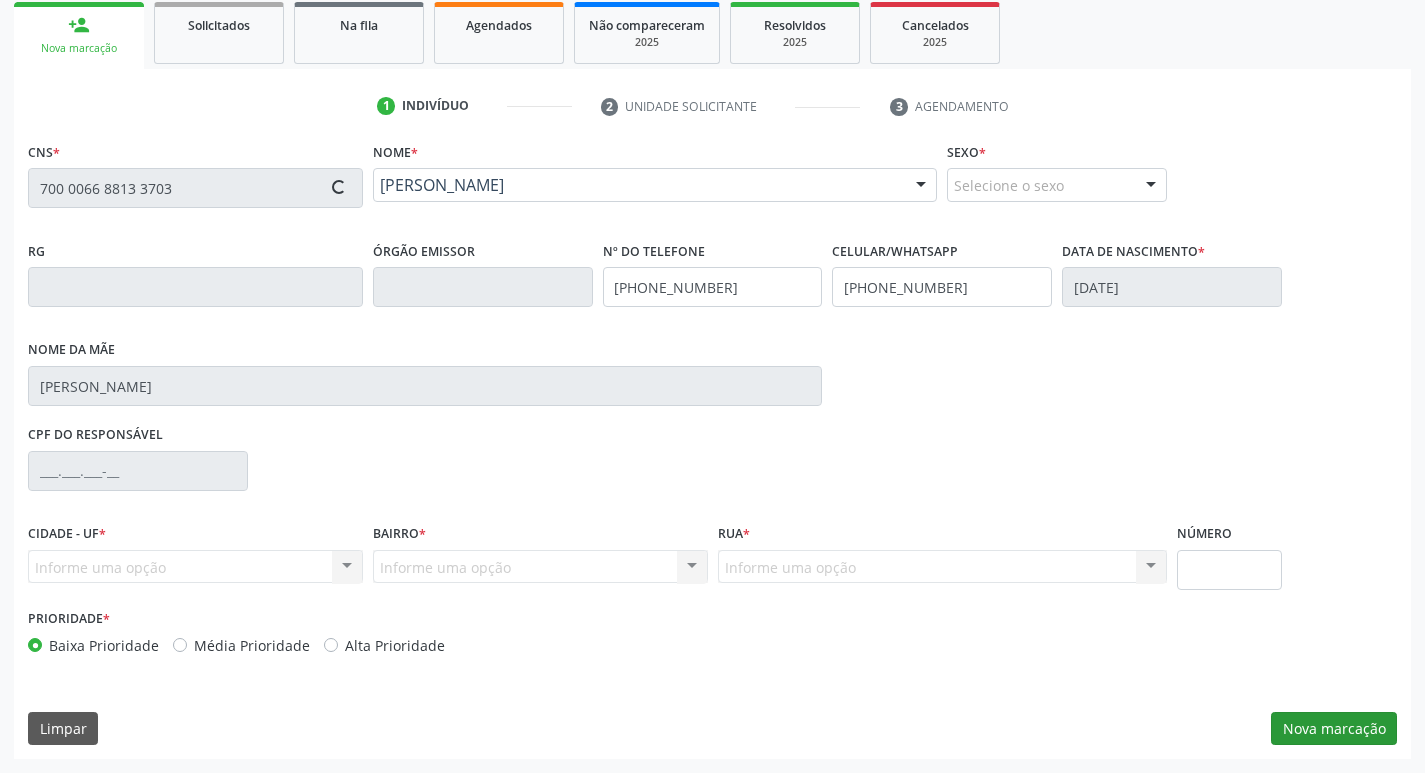 type on "980" 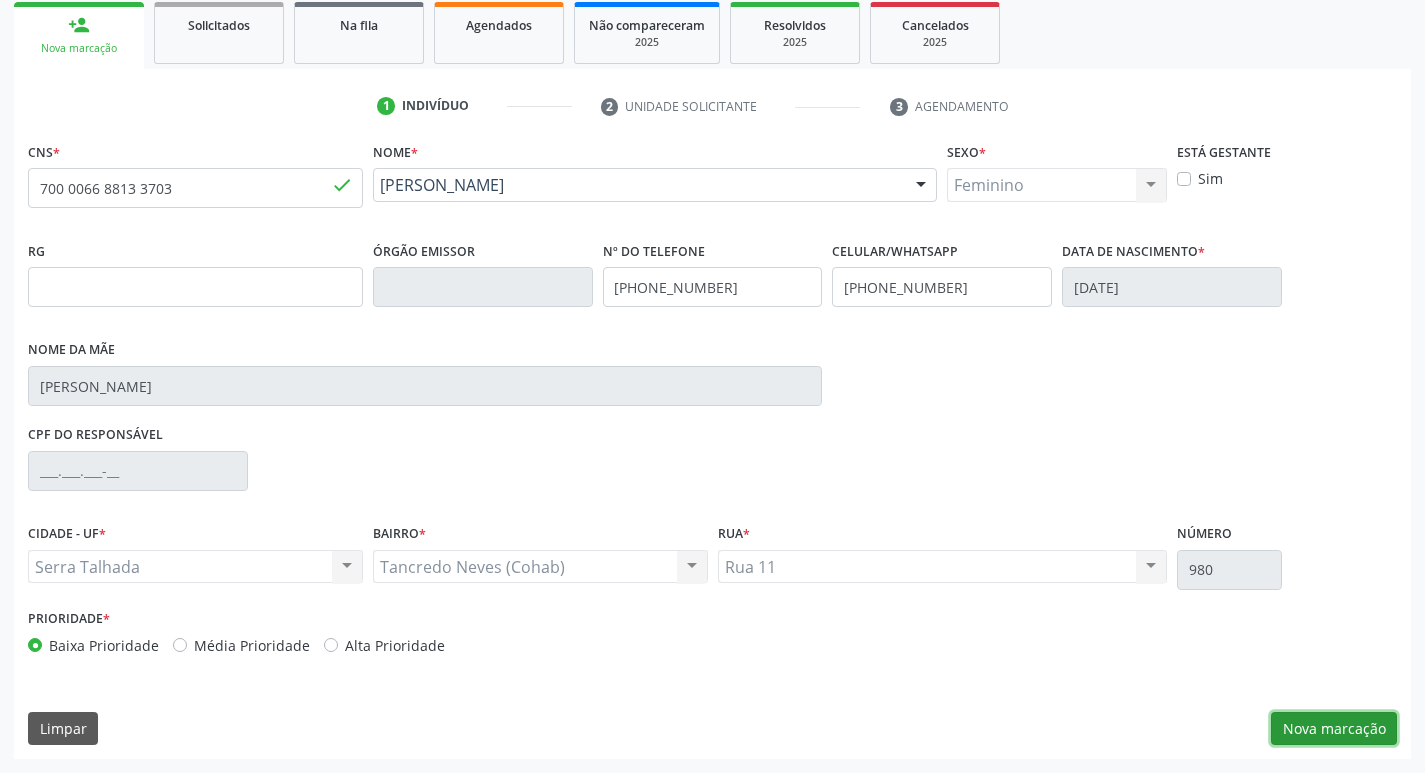 click on "Nova marcação" at bounding box center [1334, 729] 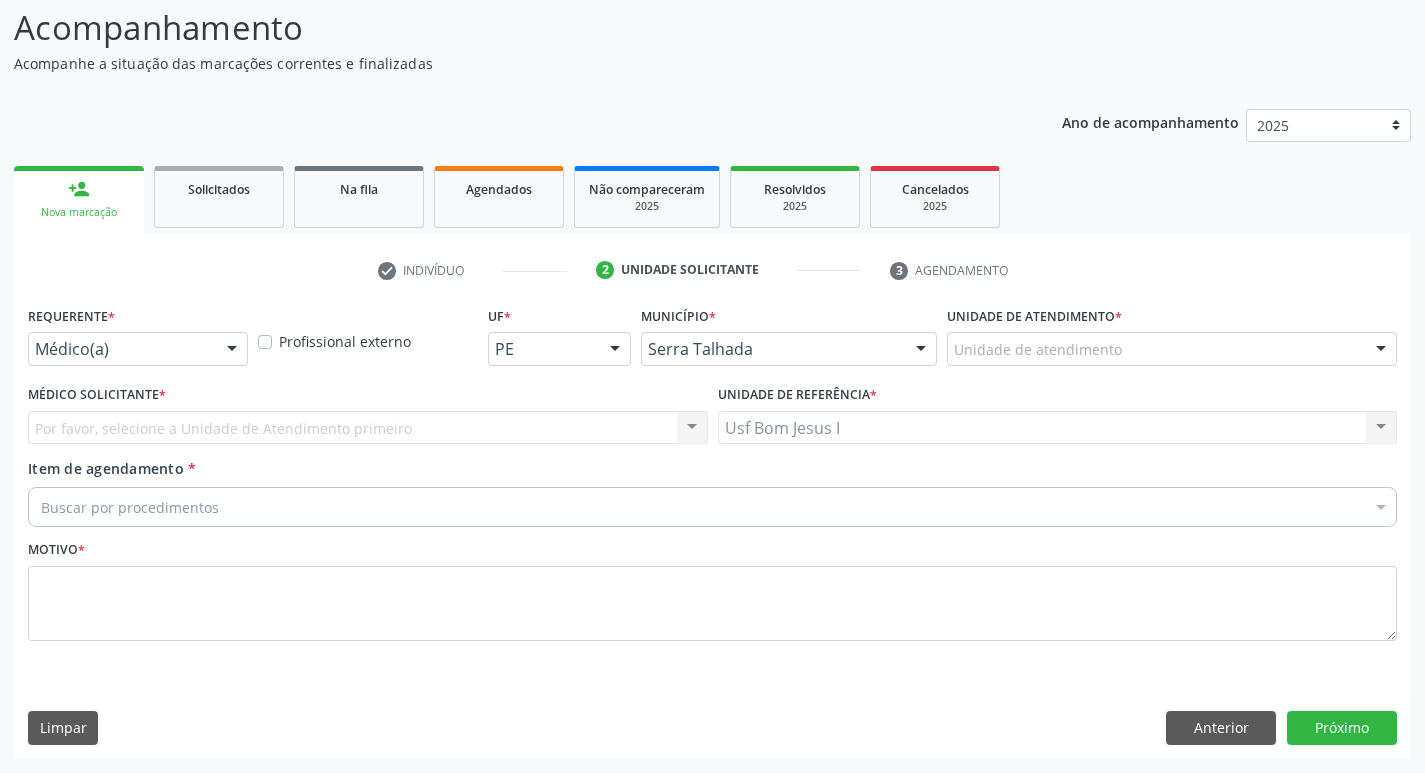 scroll, scrollTop: 133, scrollLeft: 0, axis: vertical 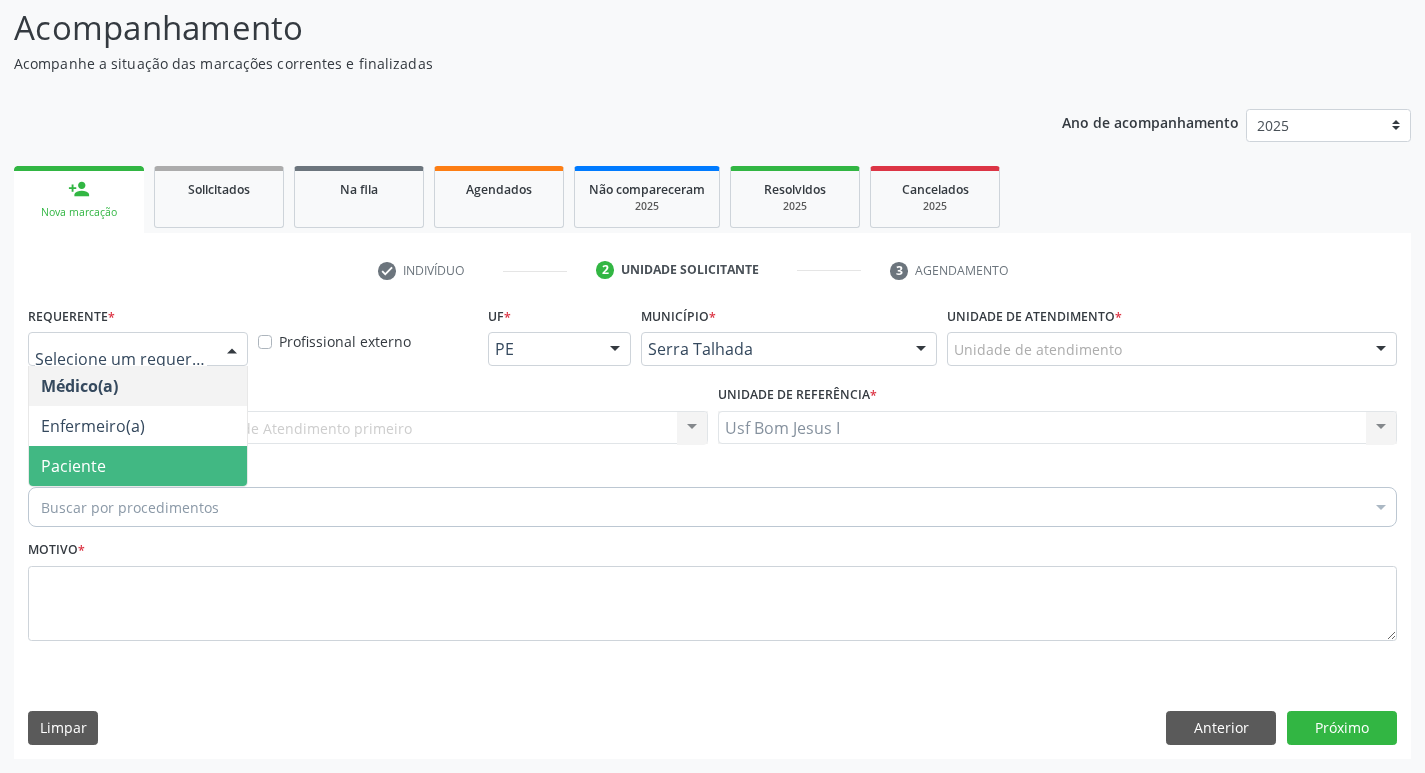 click on "Paciente" at bounding box center (138, 466) 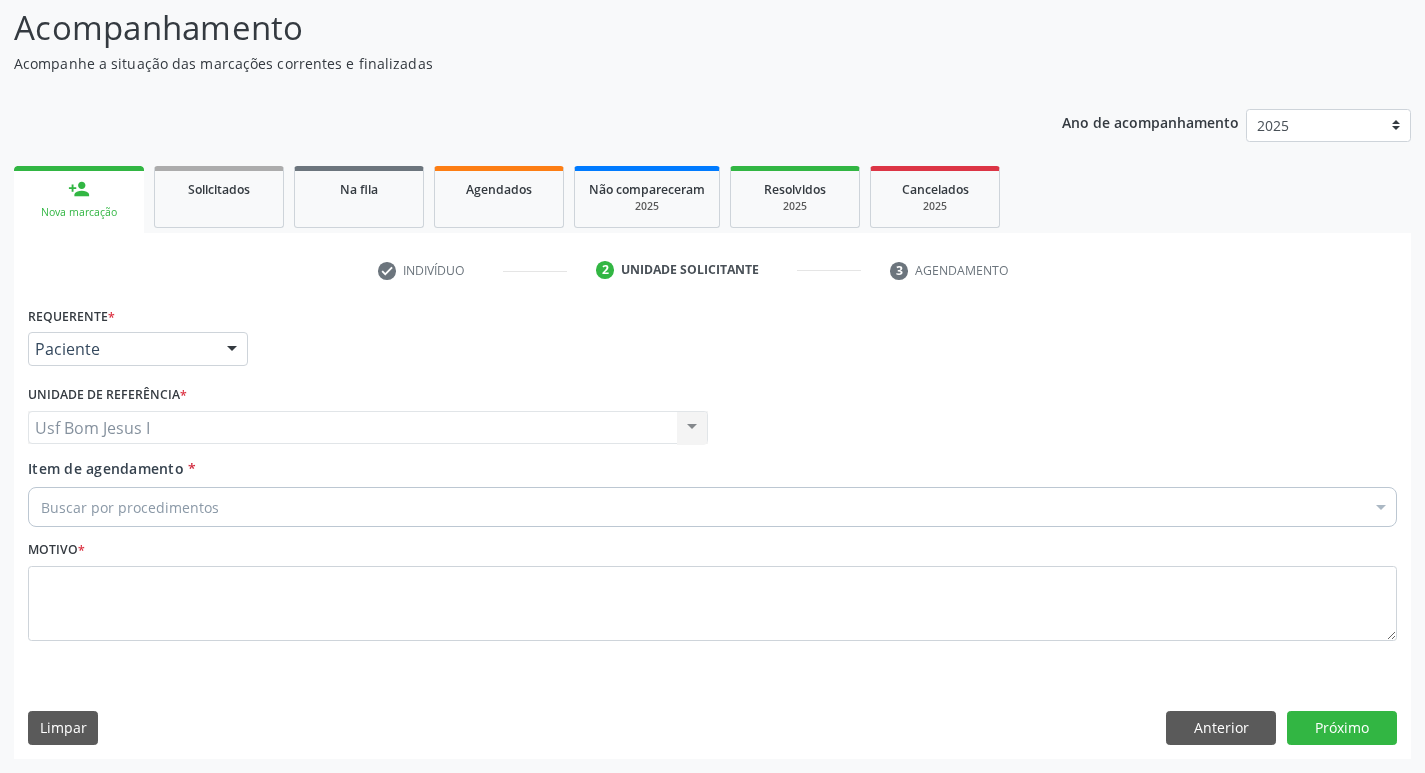 click on "Buscar por procedimentos" at bounding box center (712, 507) 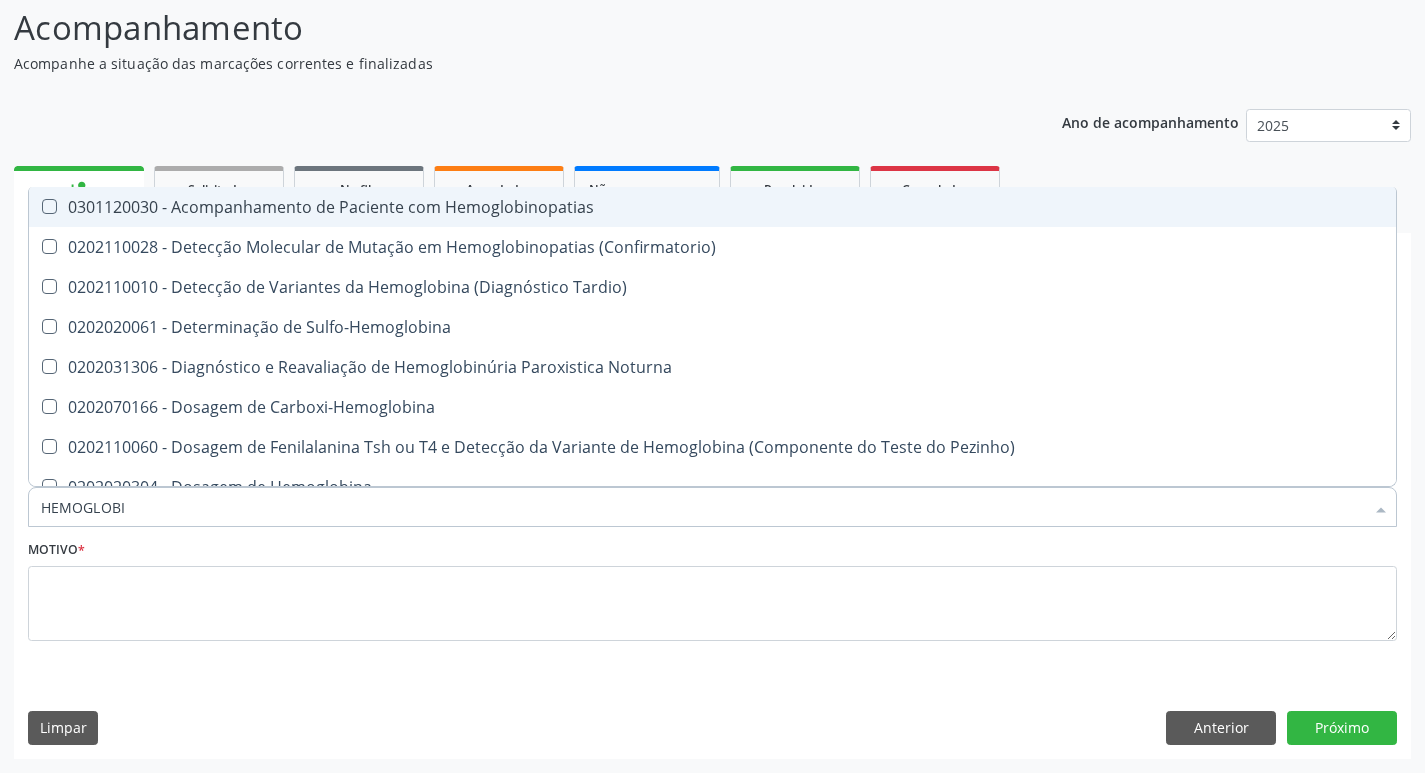 type on "HEMOGLOBIN" 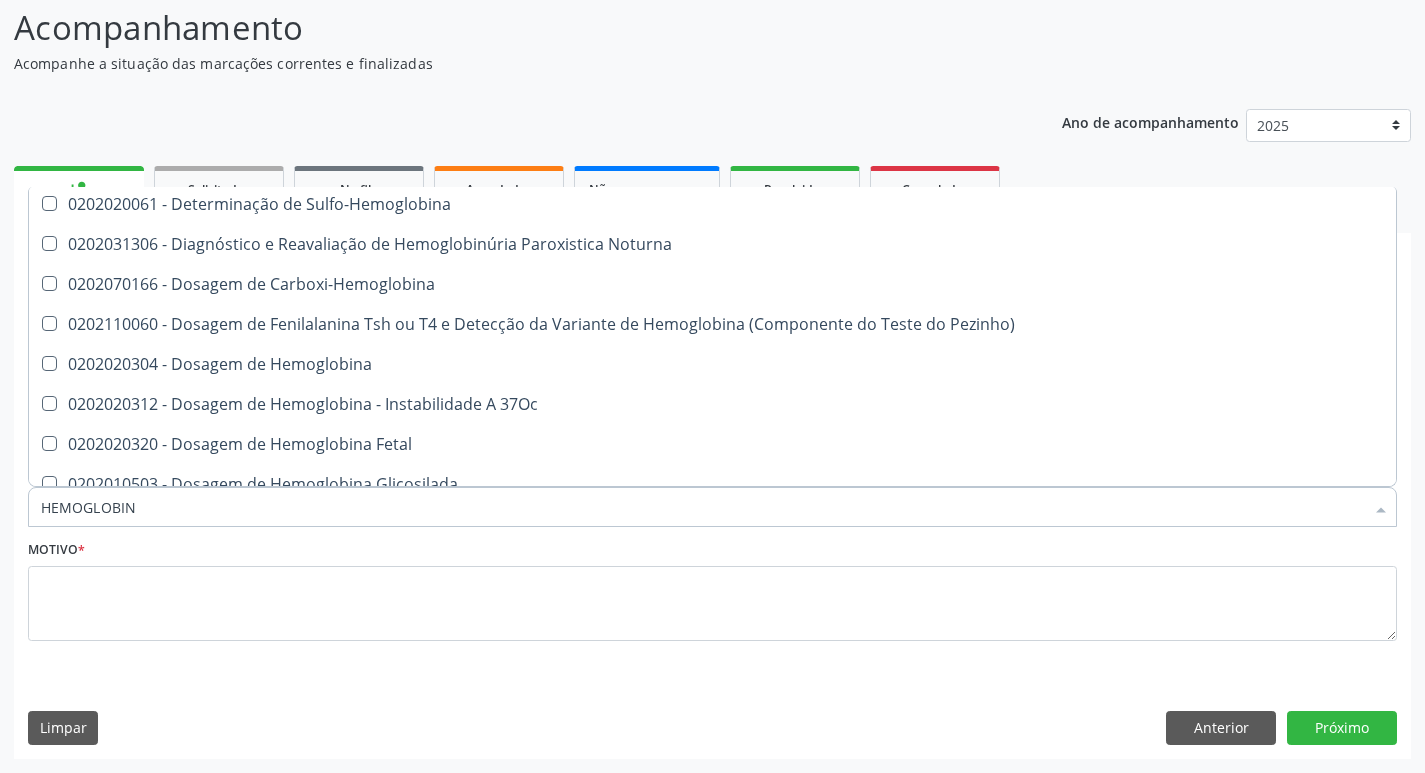 scroll, scrollTop: 133, scrollLeft: 0, axis: vertical 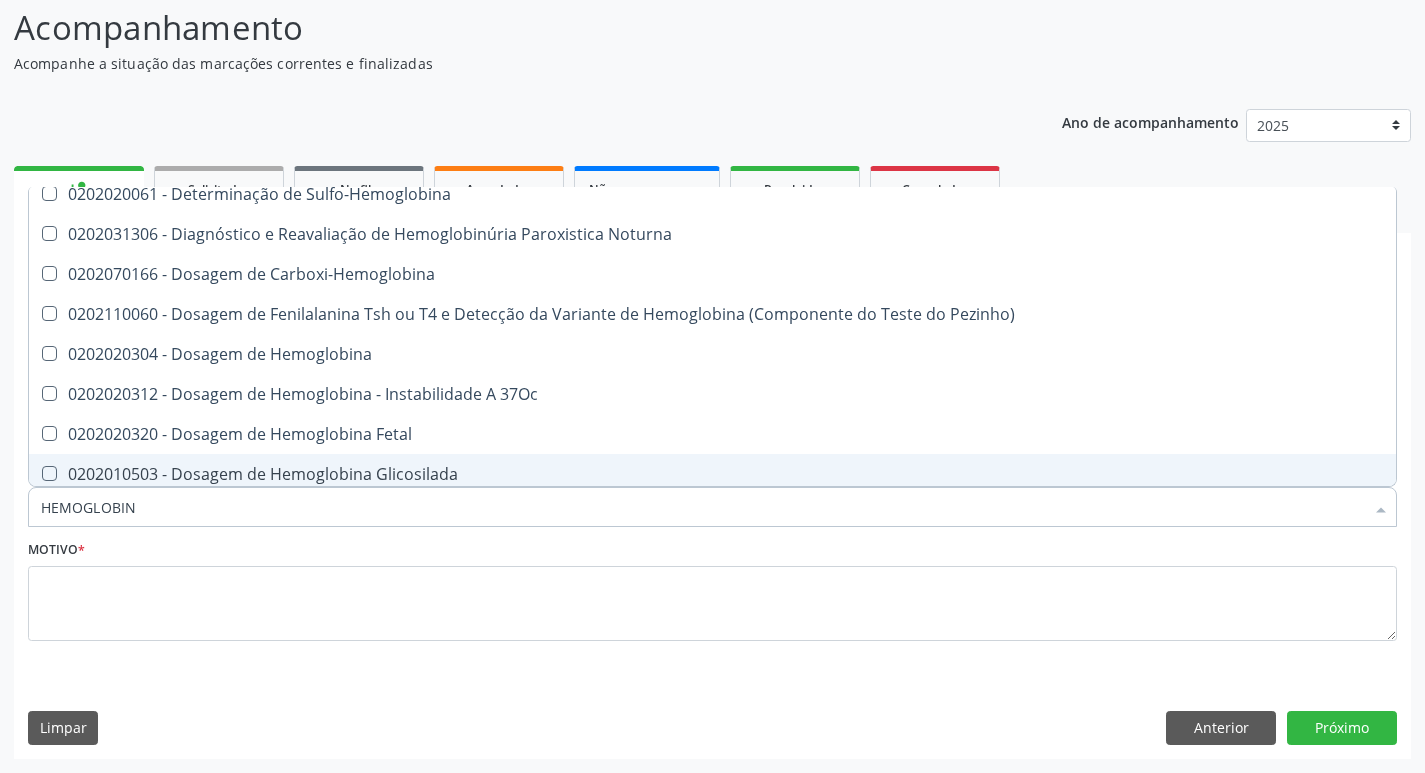 click on "0202010503 - Dosagem de Hemoglobina Glicosilada" at bounding box center [712, 474] 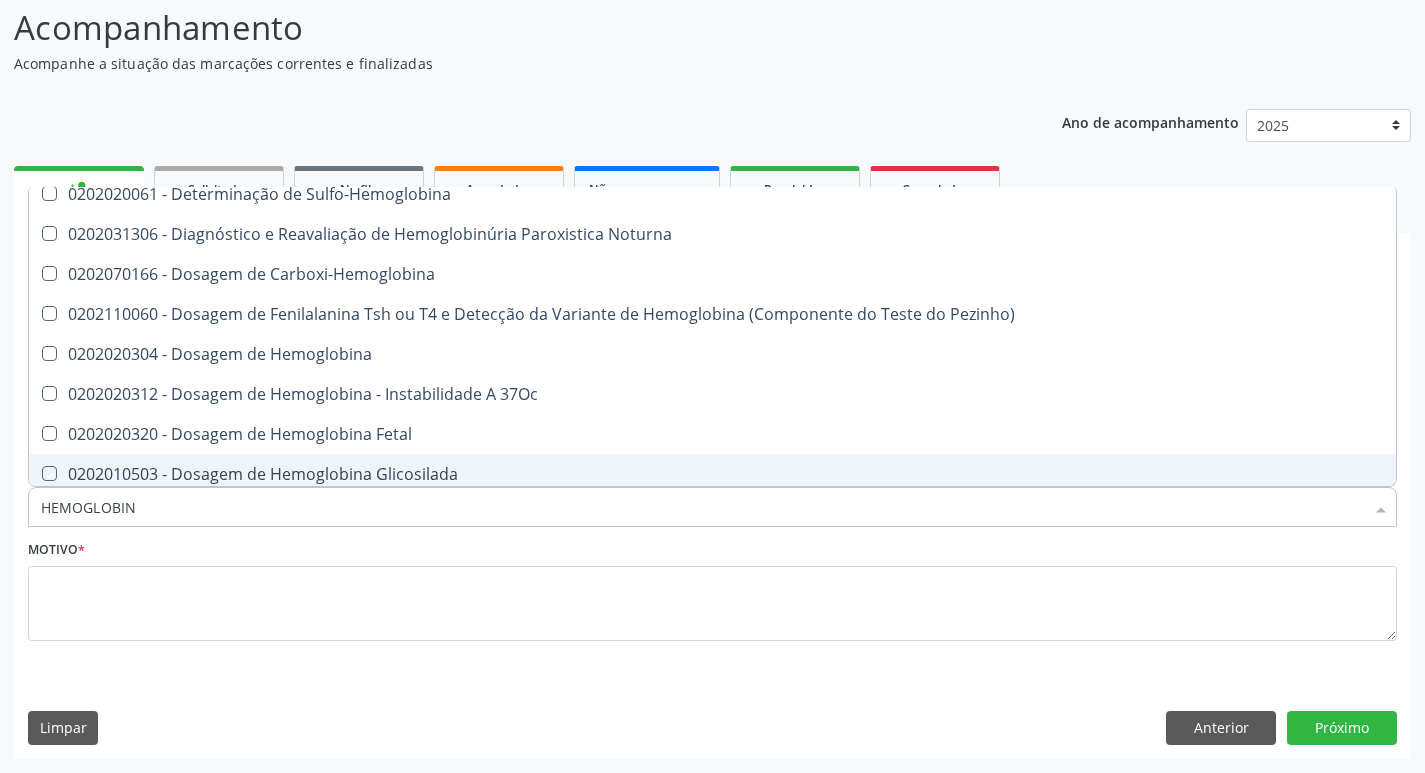 checkbox on "true" 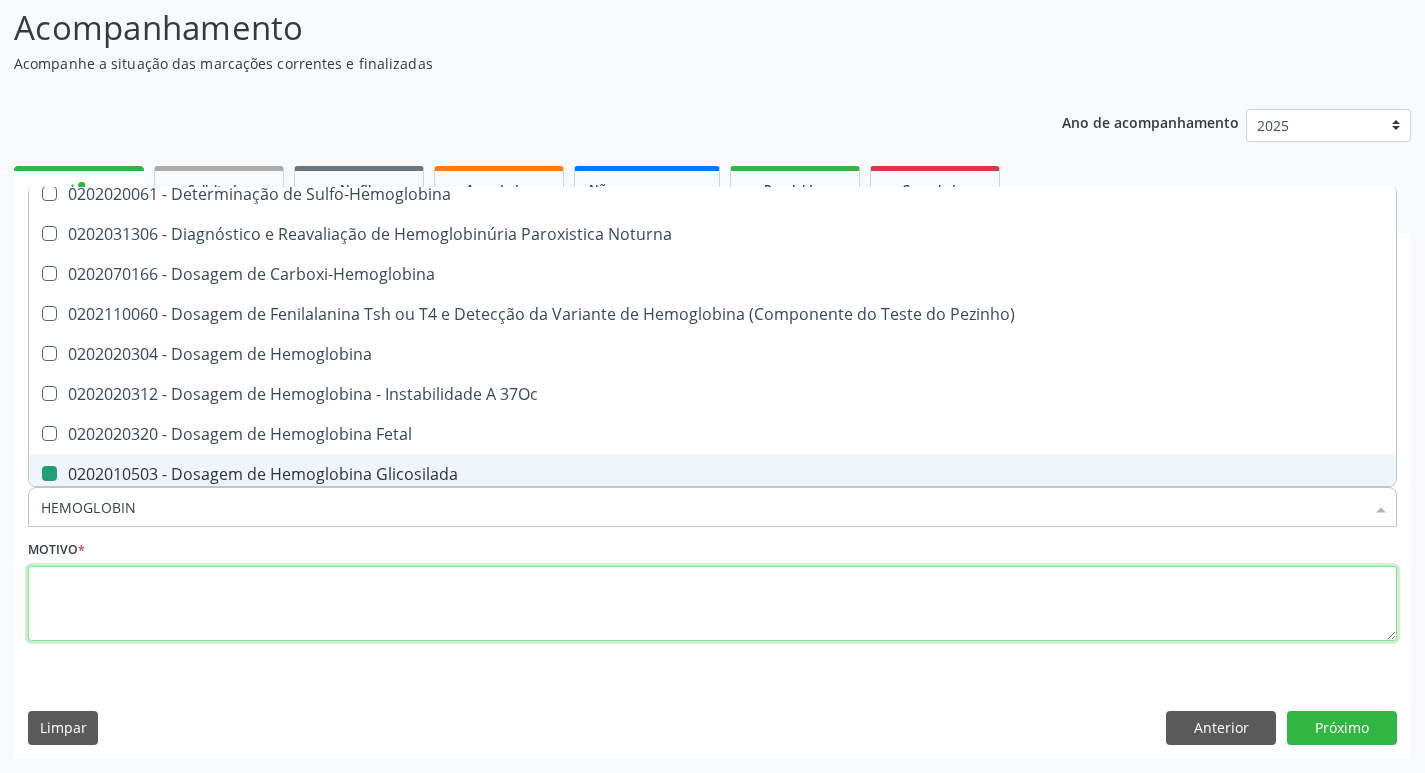 click at bounding box center (712, 604) 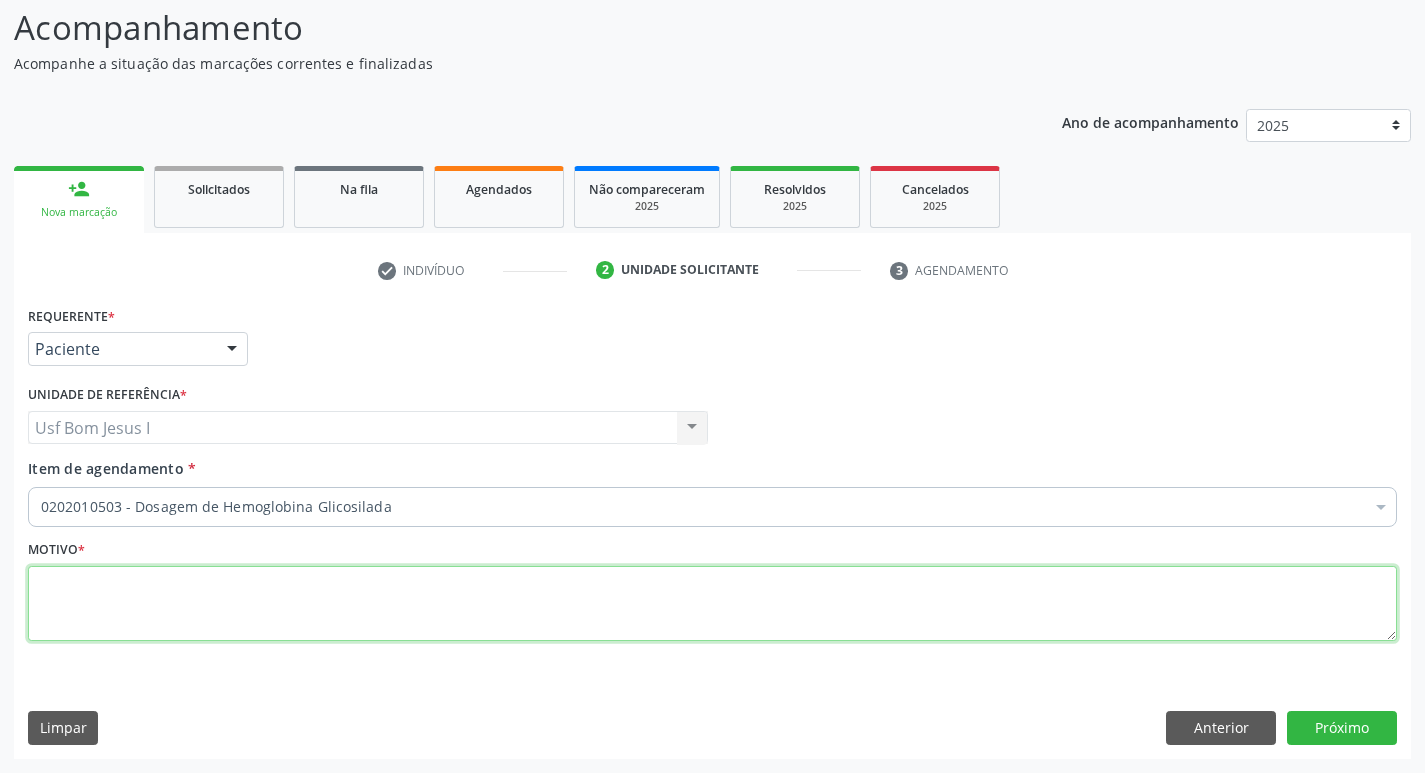 scroll, scrollTop: 0, scrollLeft: 0, axis: both 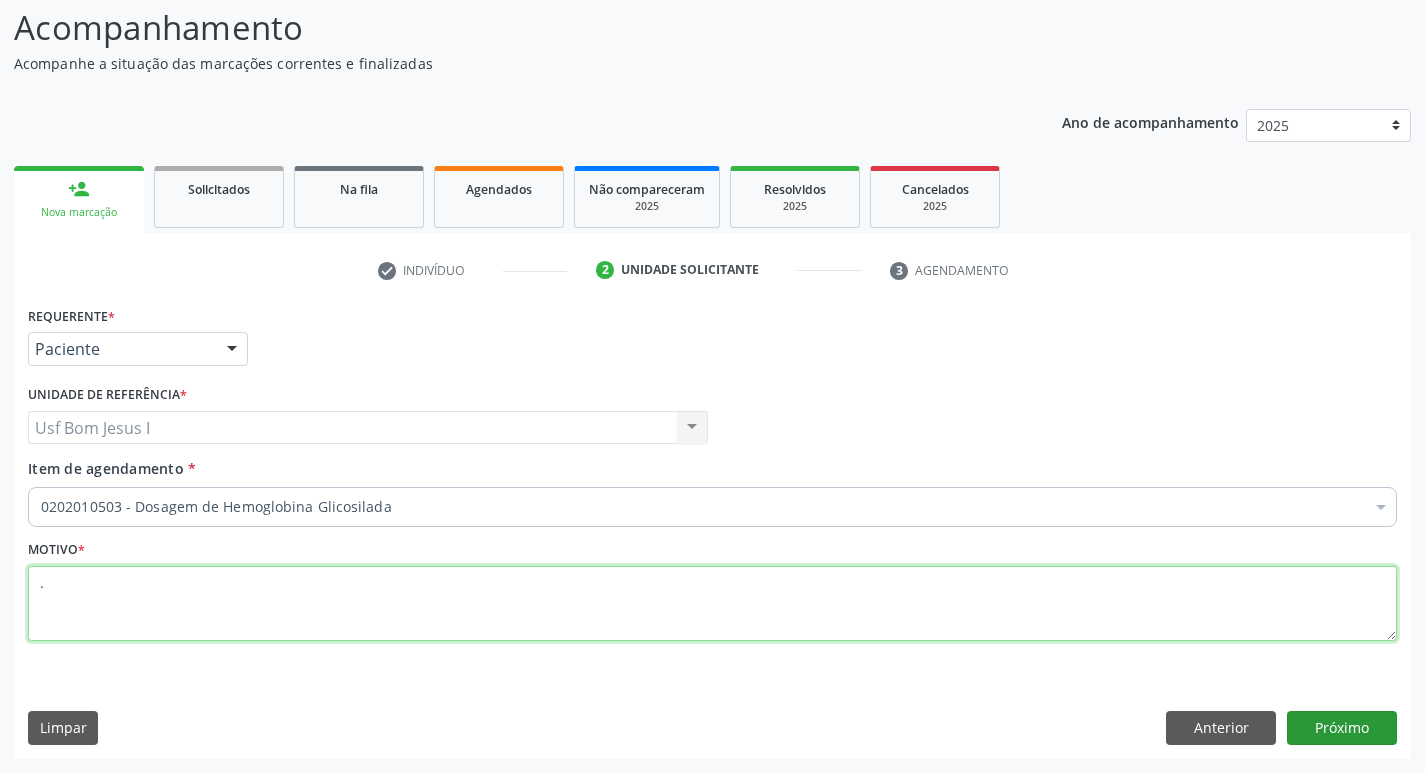 type on "." 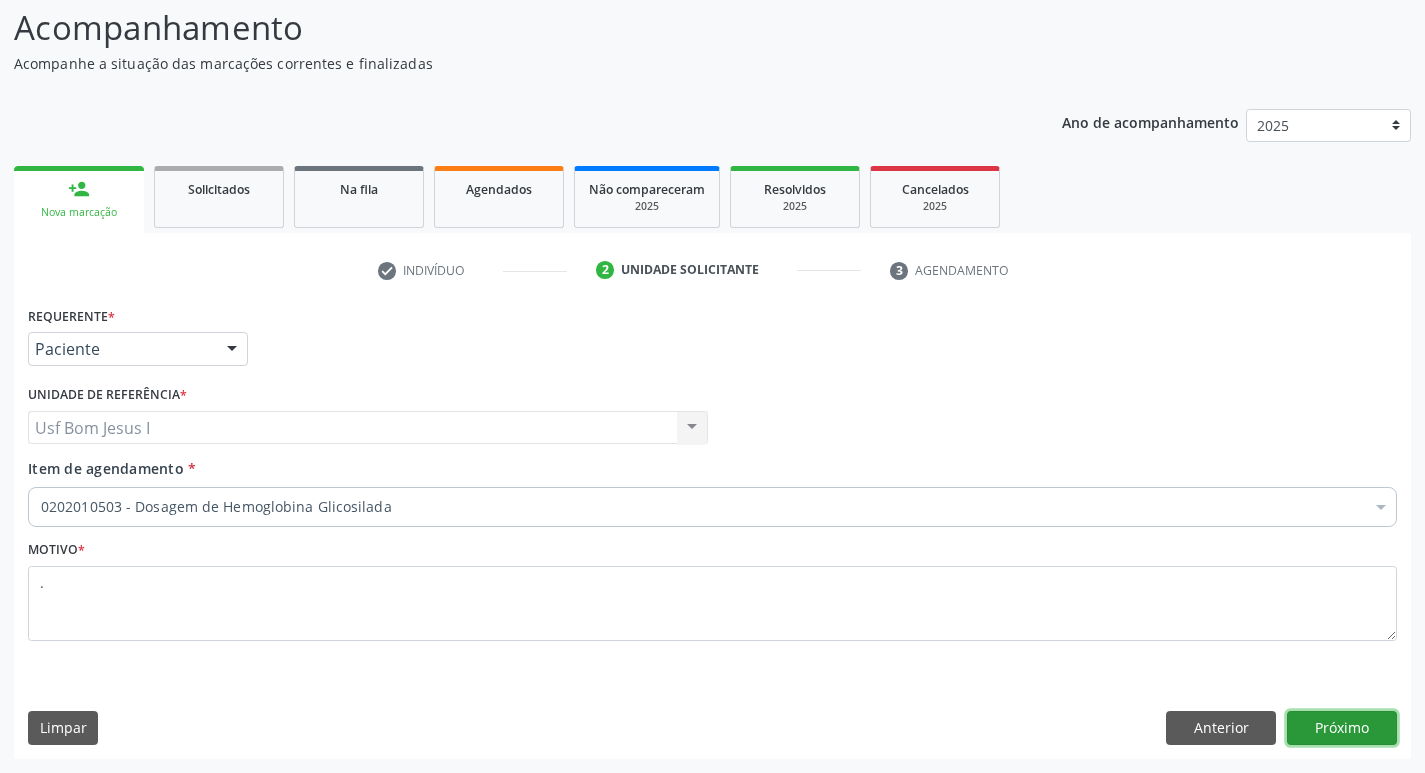 click on "Próximo" at bounding box center [1342, 728] 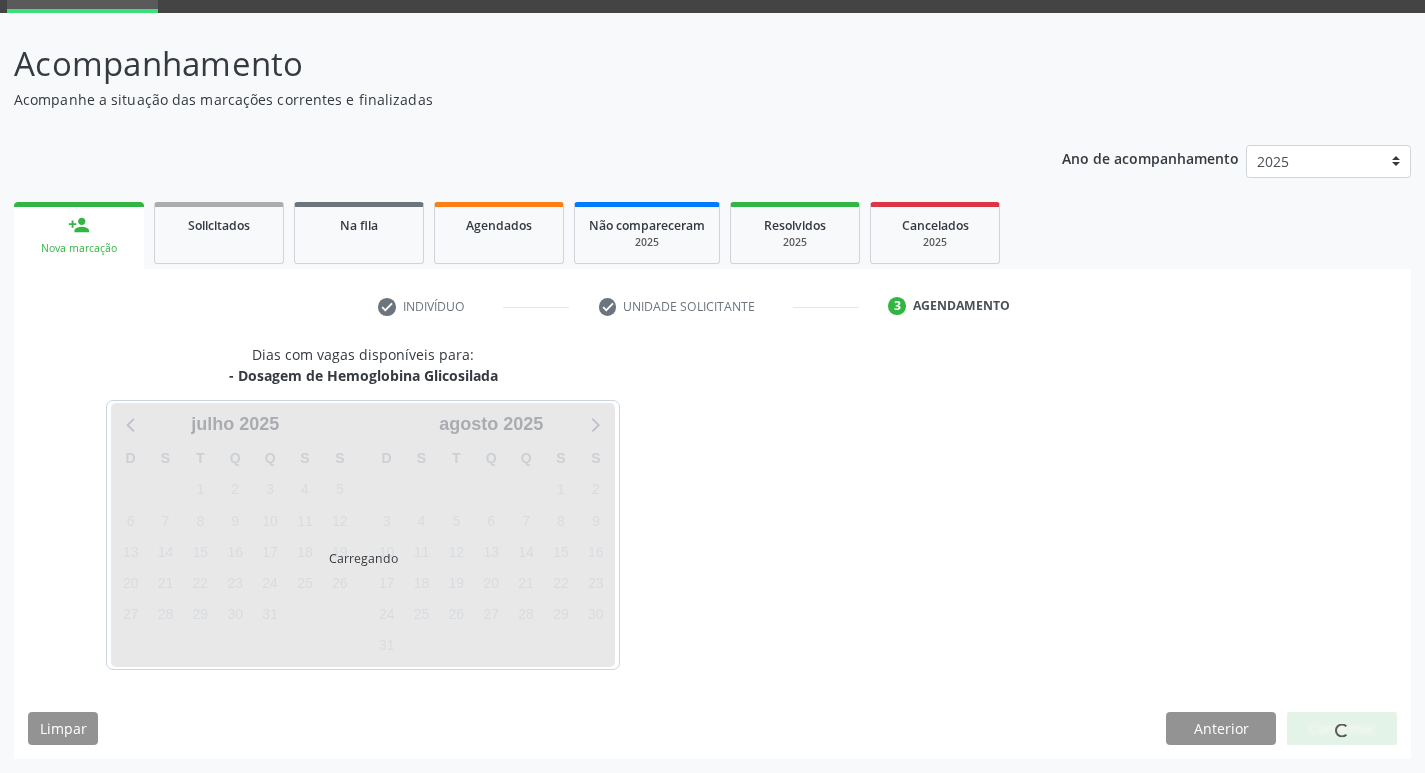 scroll, scrollTop: 97, scrollLeft: 0, axis: vertical 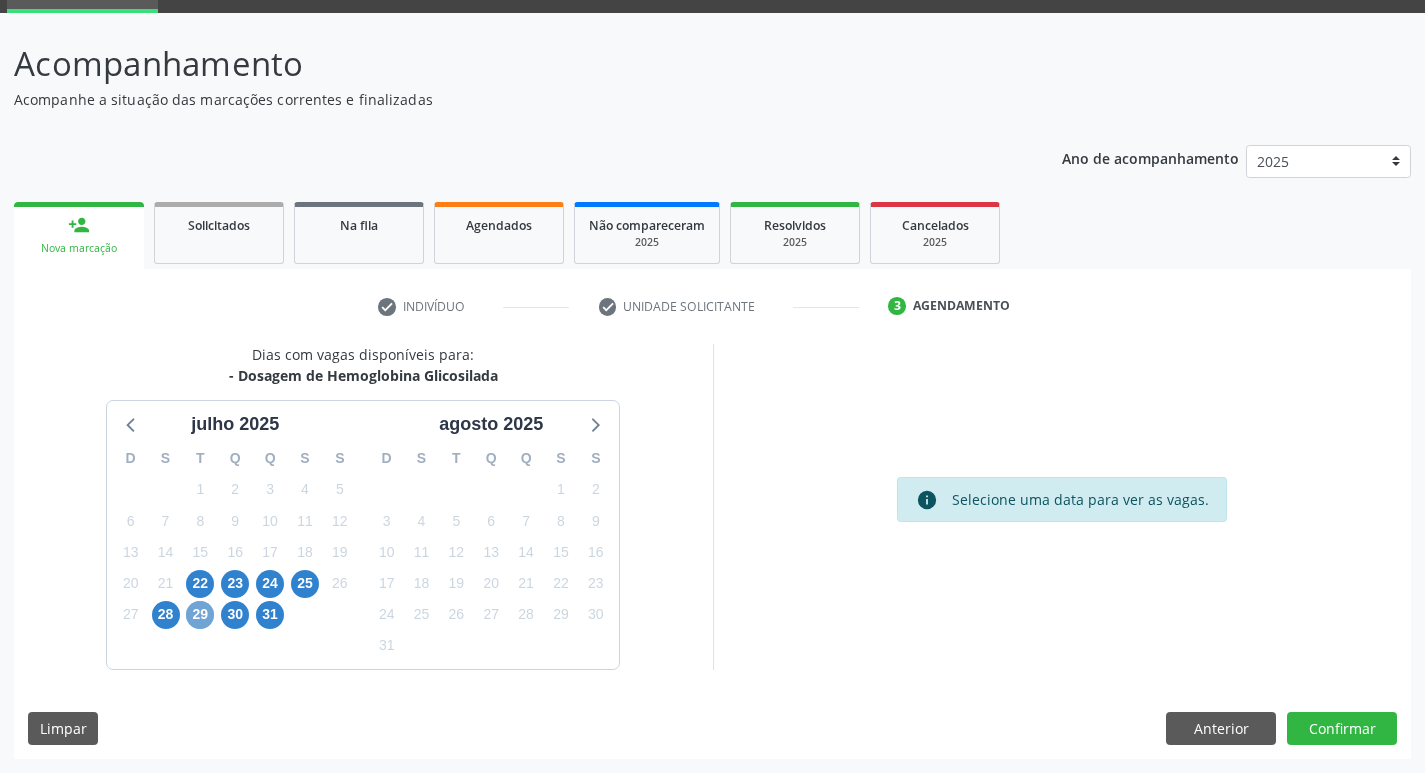 click on "29" at bounding box center [200, 615] 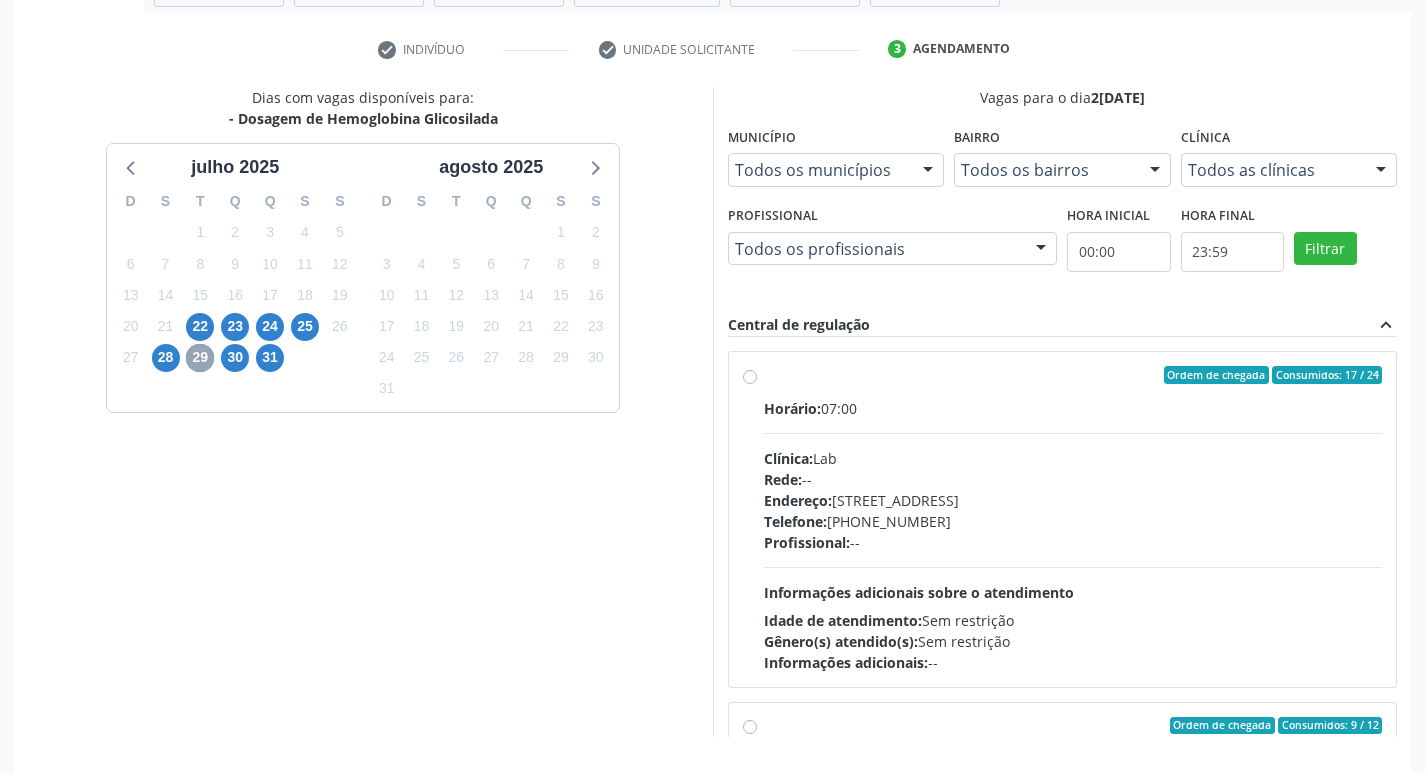 scroll, scrollTop: 364, scrollLeft: 0, axis: vertical 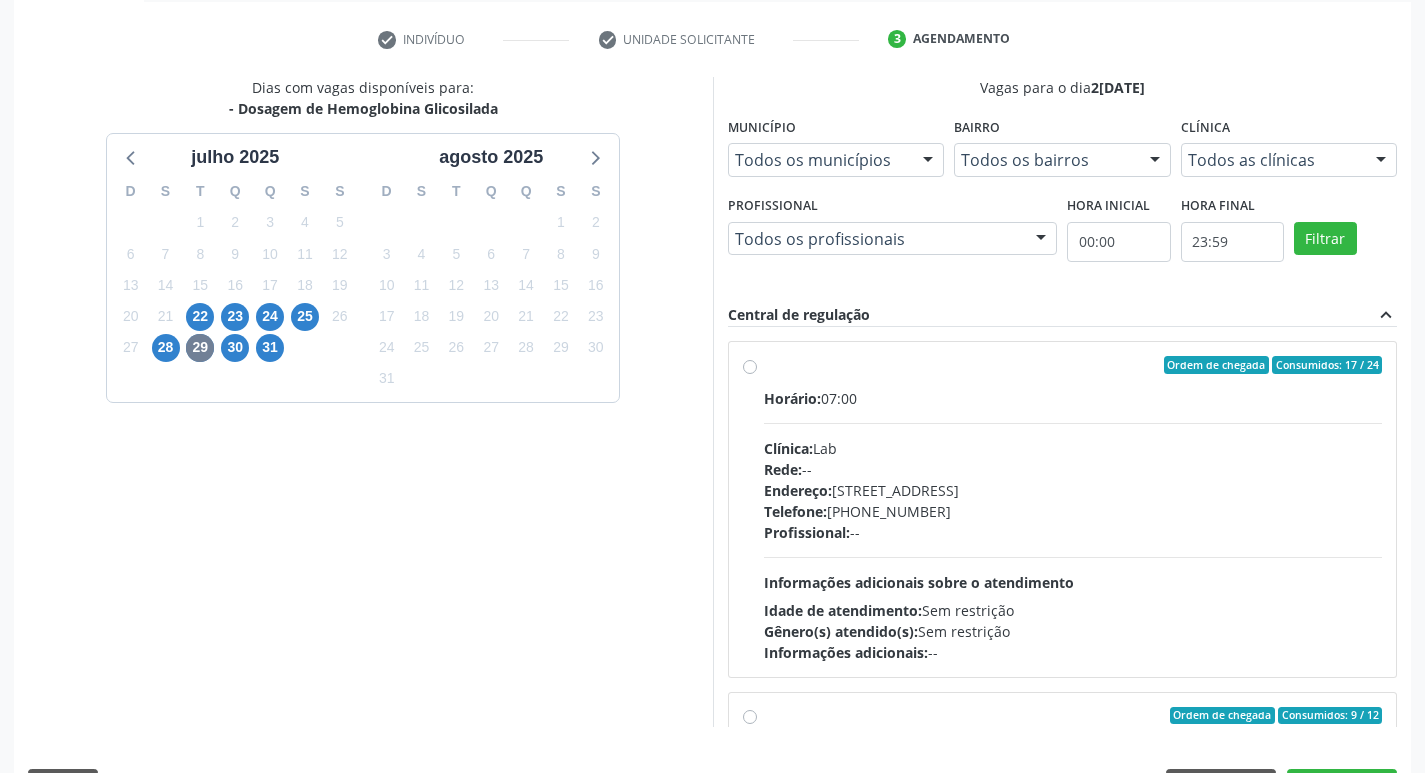 click on "Endereço:   Casa, nº 1037, N S da Penha, Serra Talhada - PE" at bounding box center (1073, 490) 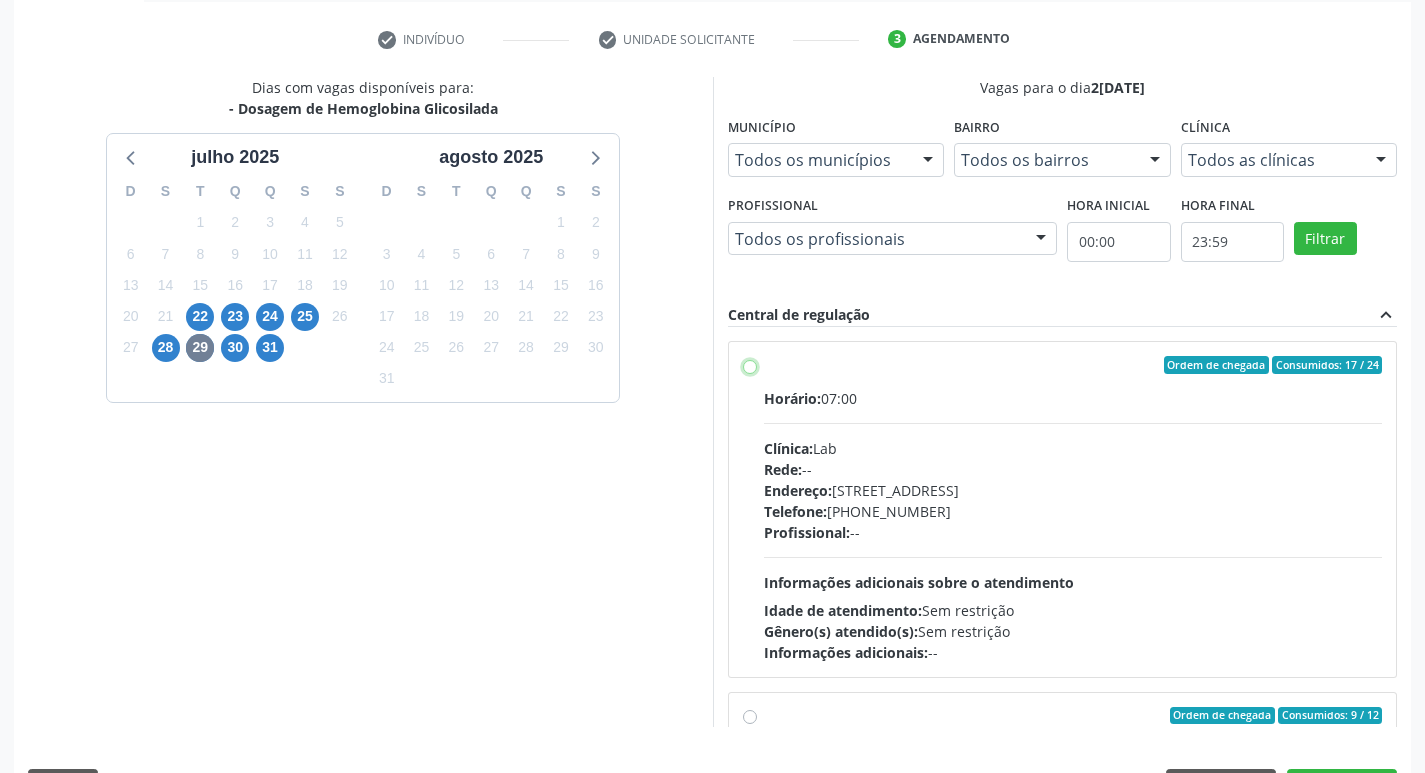 click on "Ordem de chegada
Consumidos: 17 / 24
Horário:   07:00
Clínica:  Lab
Rede:
--
Endereço:   Casa, nº 1037, N S da Penha, Serra Talhada - PE
Telefone:   (81) 38312481
Profissional:
--
Informações adicionais sobre o atendimento
Idade de atendimento:
Sem restrição
Gênero(s) atendido(s):
Sem restrição
Informações adicionais:
--" at bounding box center (750, 365) 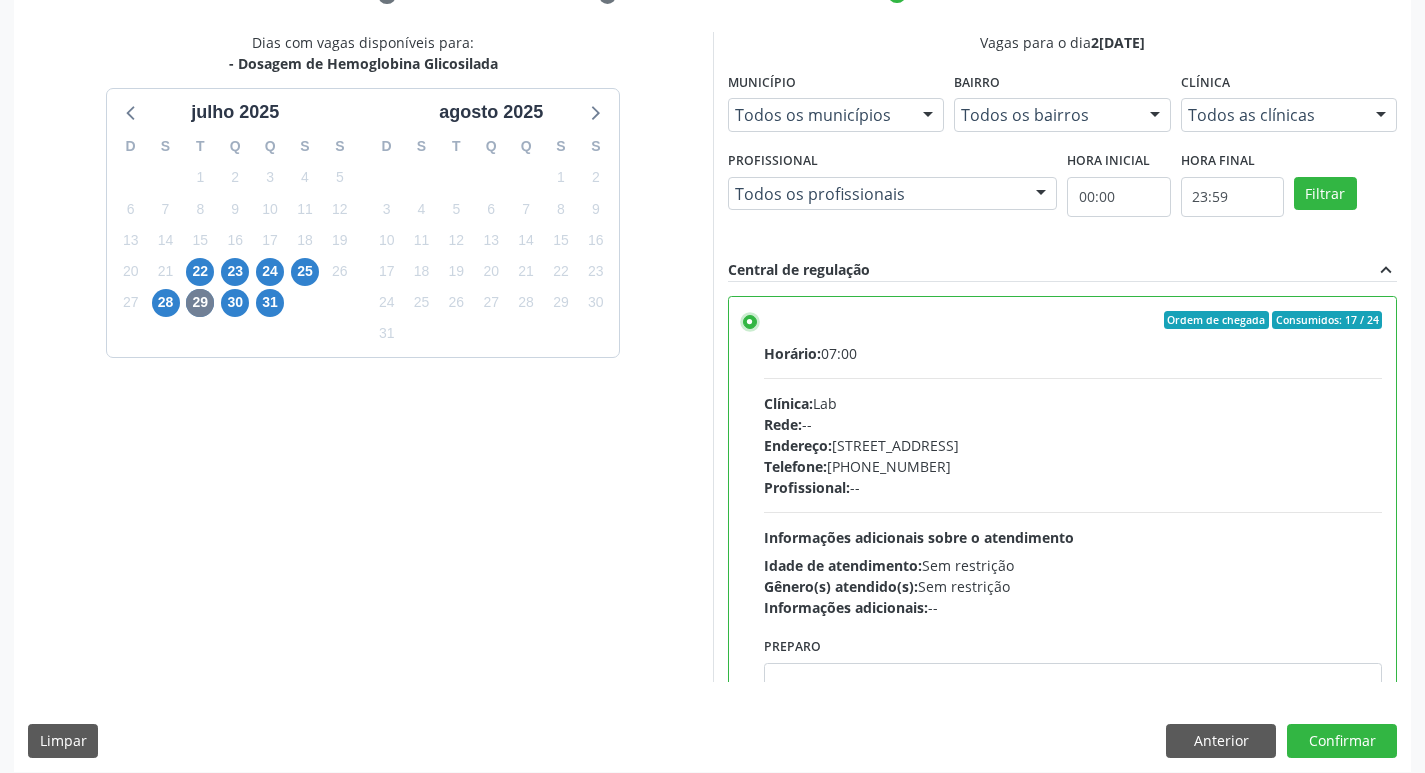 scroll, scrollTop: 422, scrollLeft: 0, axis: vertical 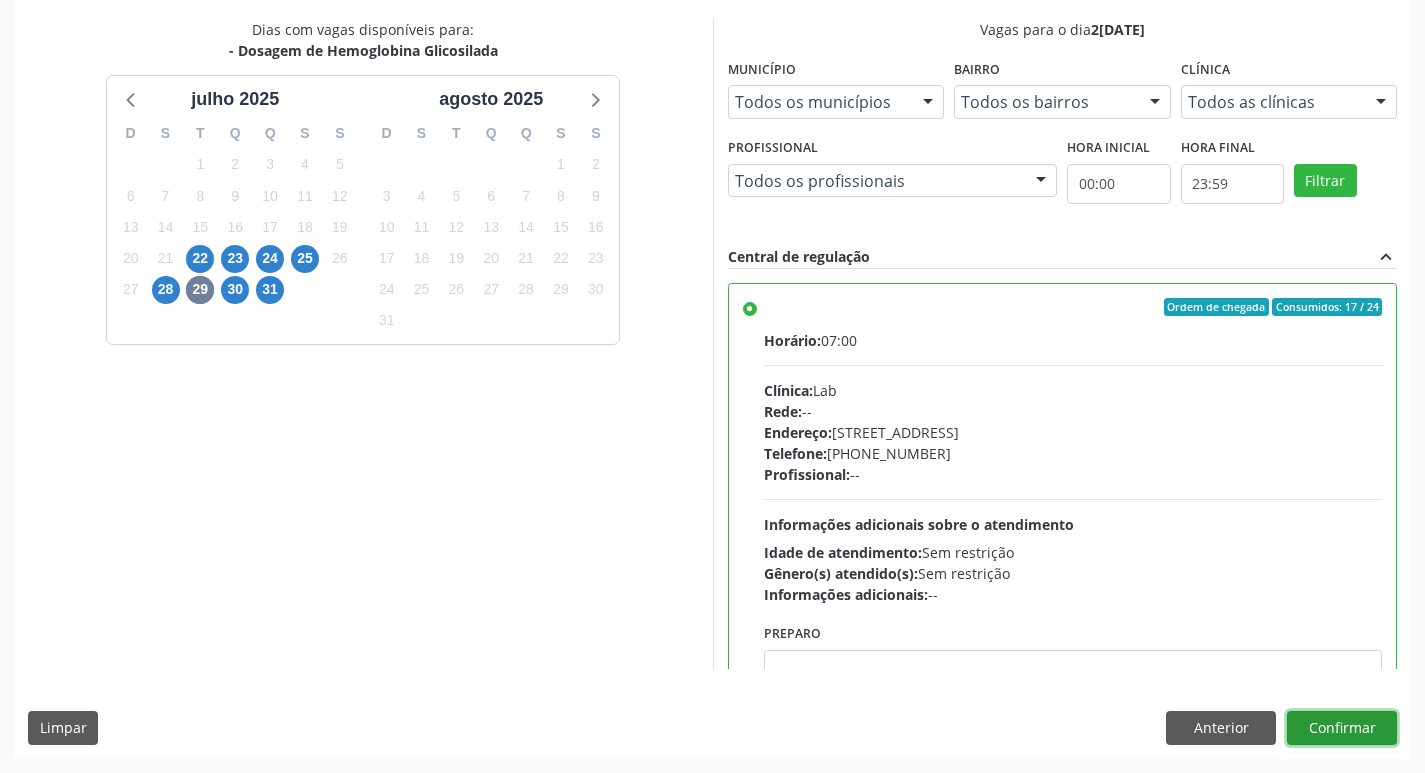 click on "Confirmar" at bounding box center (1342, 728) 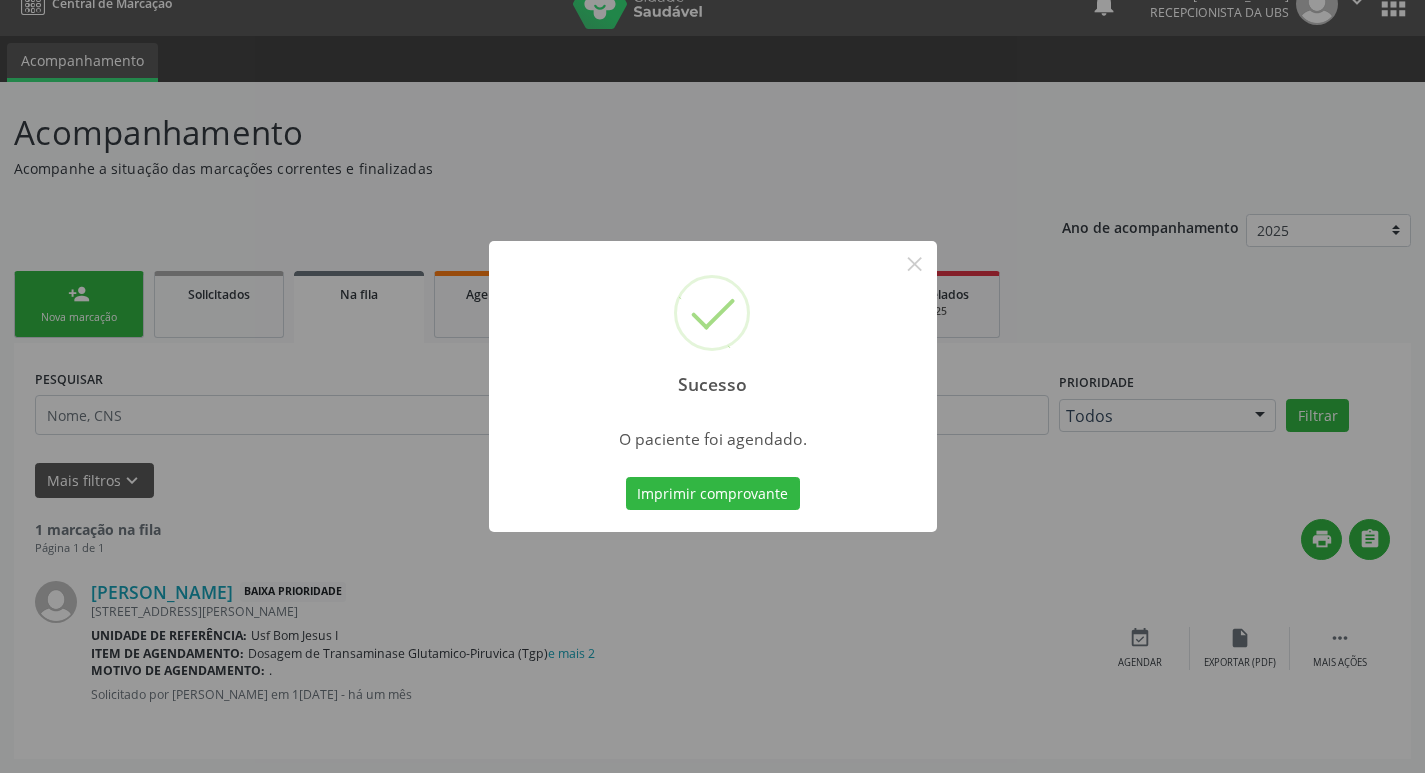 scroll, scrollTop: 0, scrollLeft: 0, axis: both 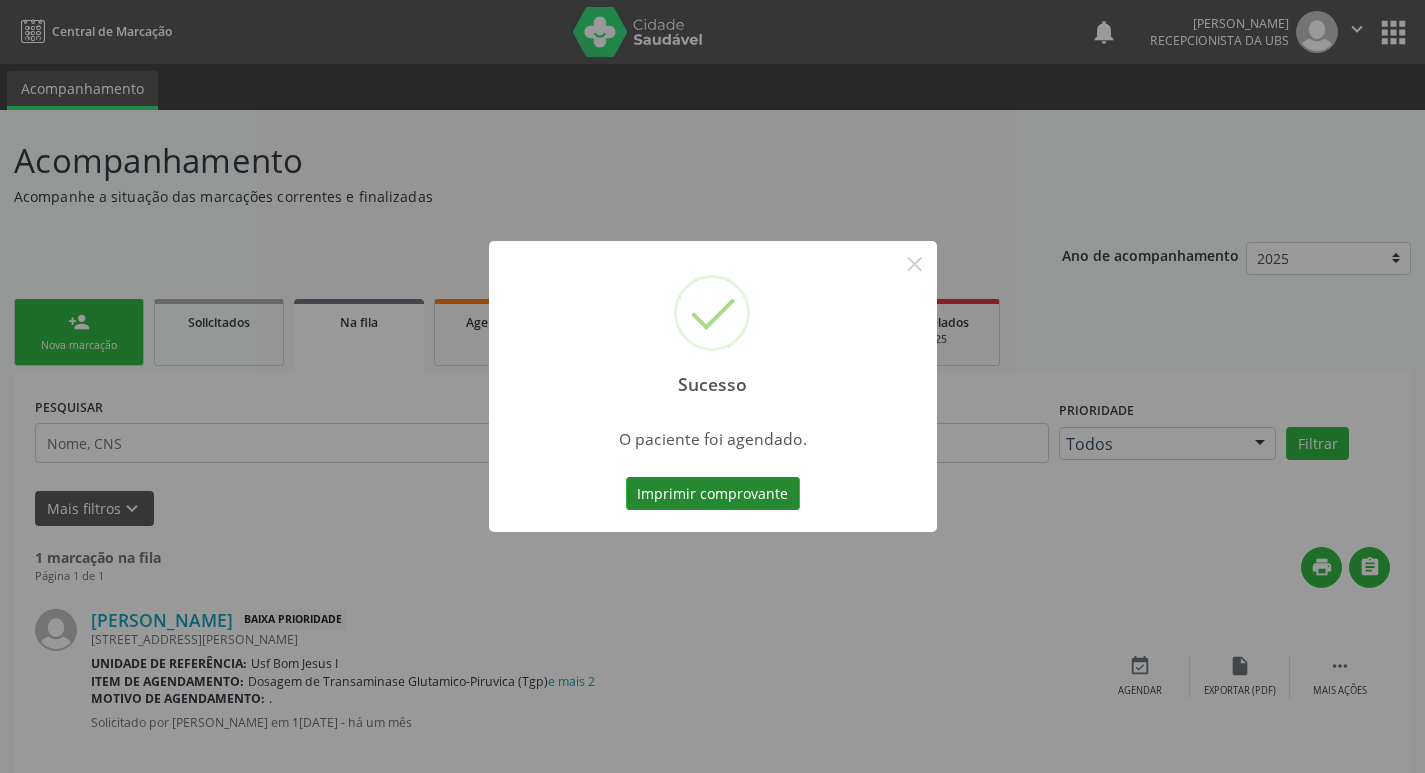 click on "Imprimir comprovante" at bounding box center (713, 494) 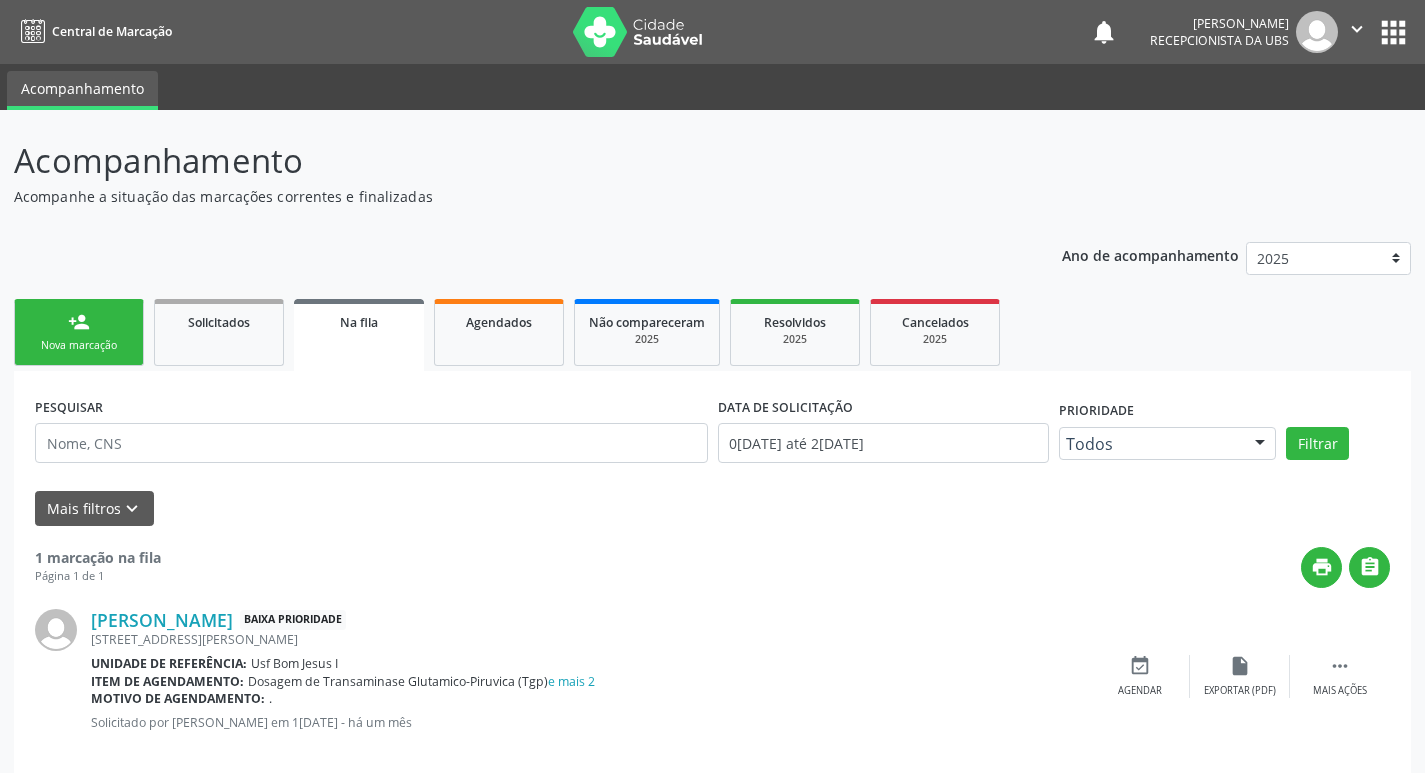 click on "Sucesso × O paciente foi agendado. Imprimir comprovante Cancel" at bounding box center [712, 386] 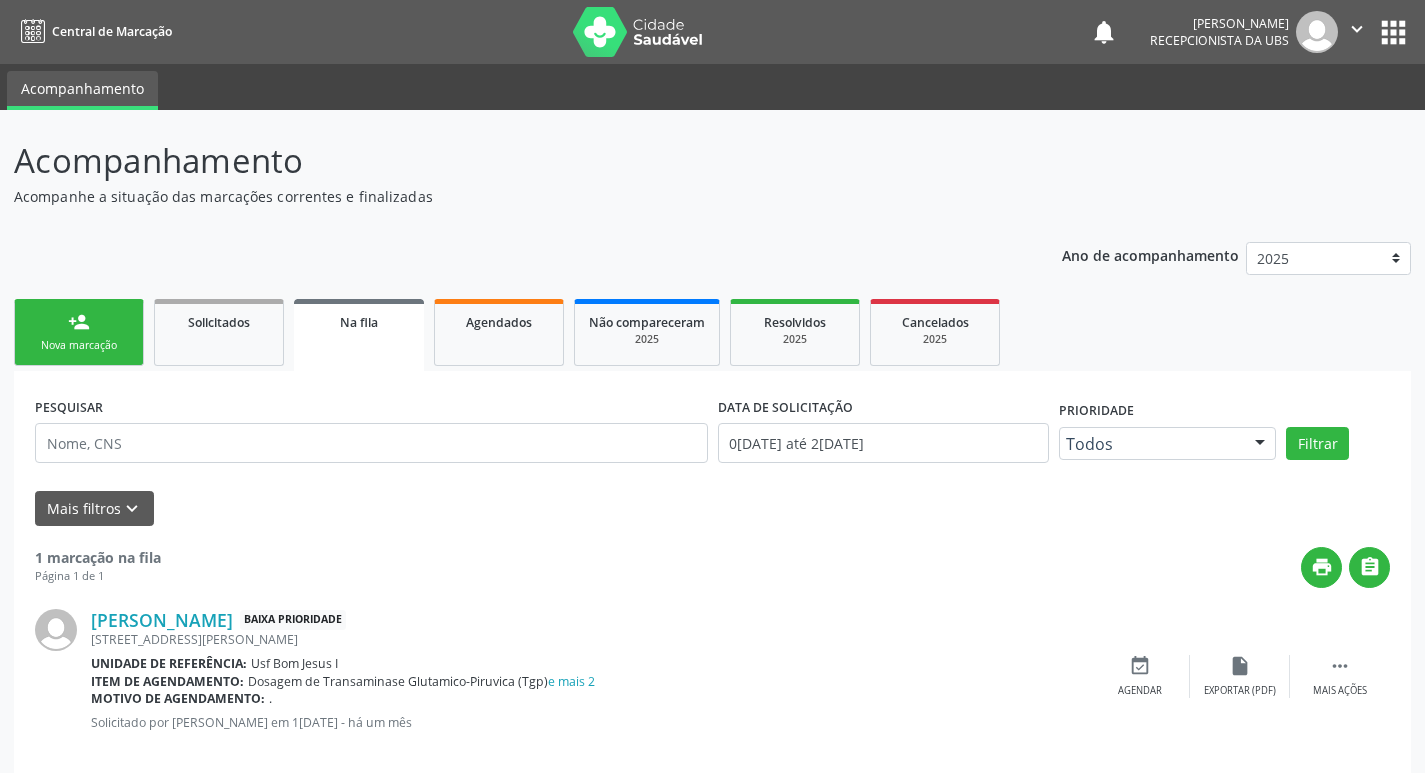click on "Nova marcação" at bounding box center (79, 345) 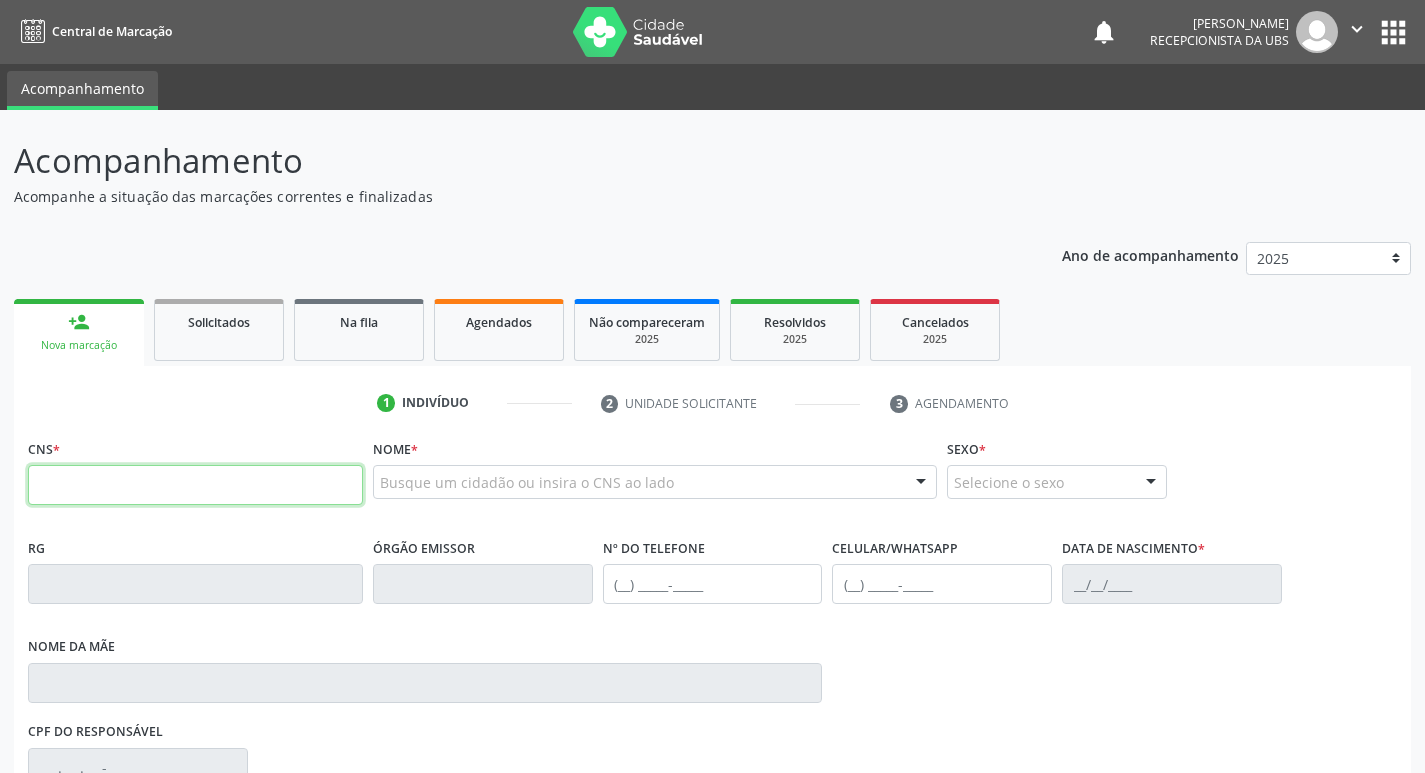 click at bounding box center [195, 485] 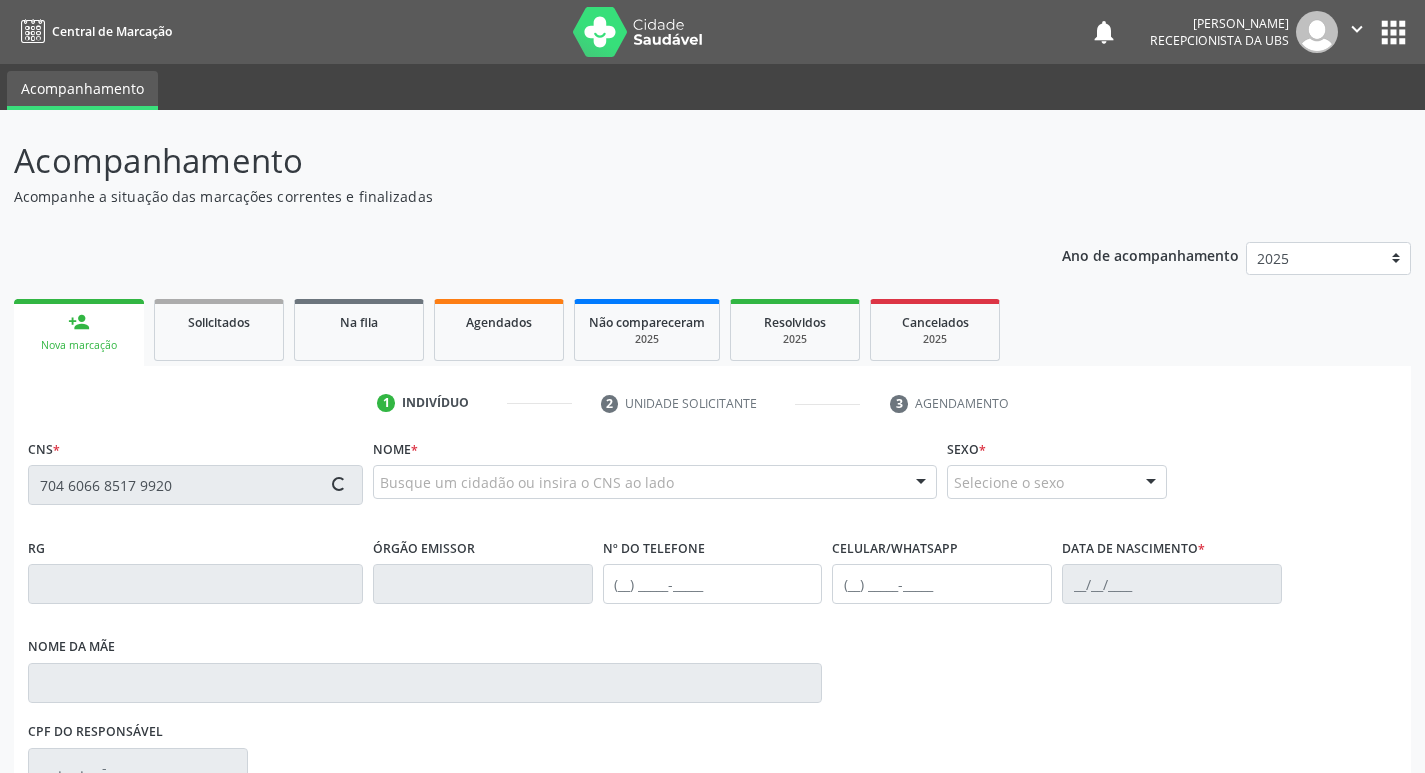 type on "704 6066 8517 9920" 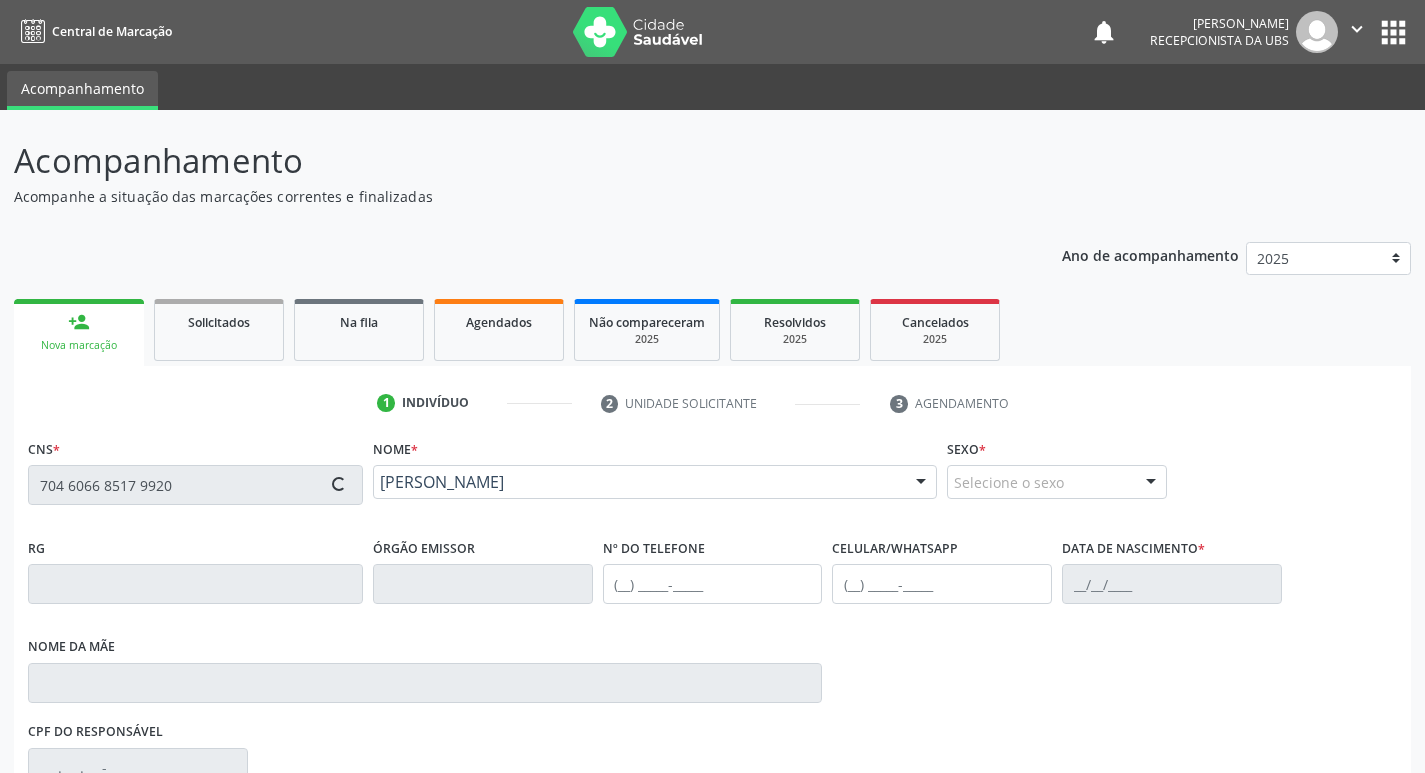 type on "(87) 99999-9999" 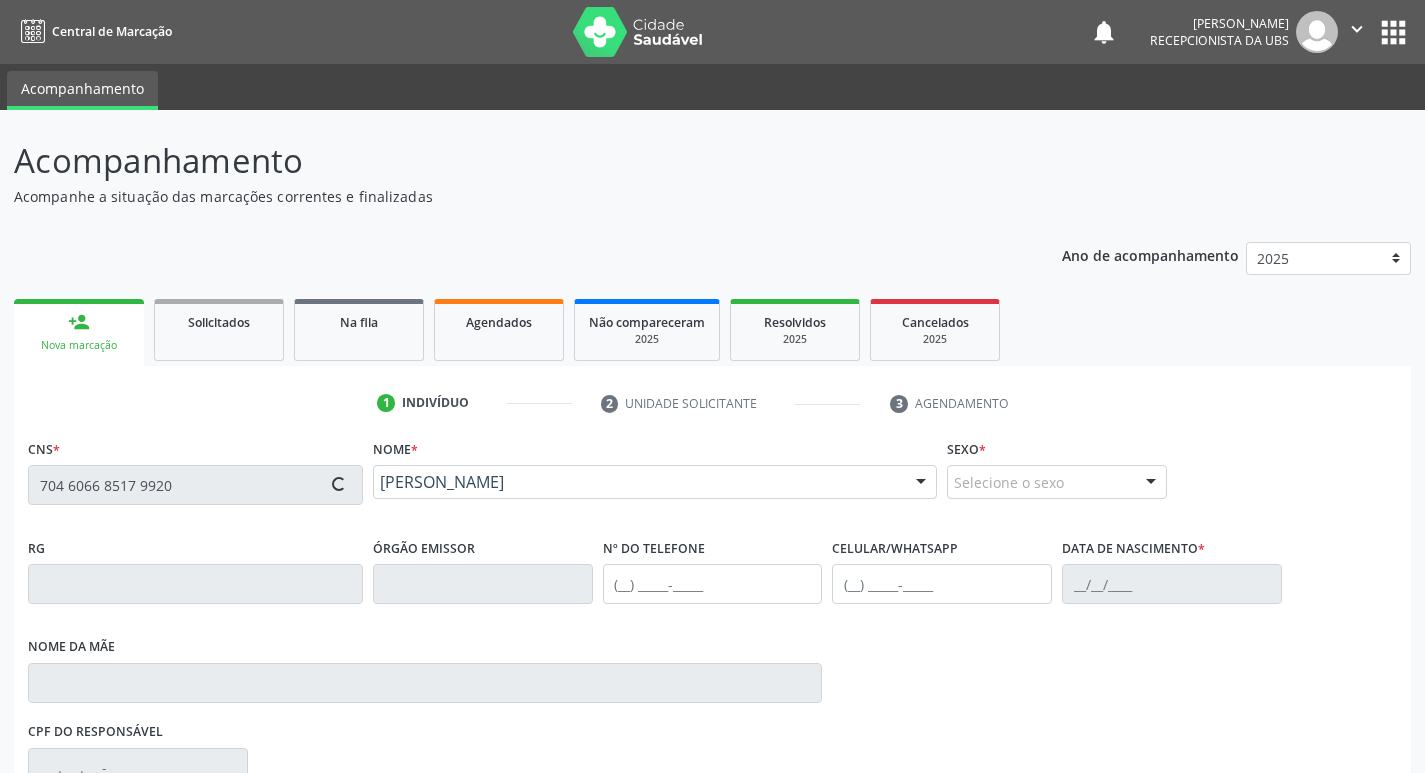 type on "29/07/1965" 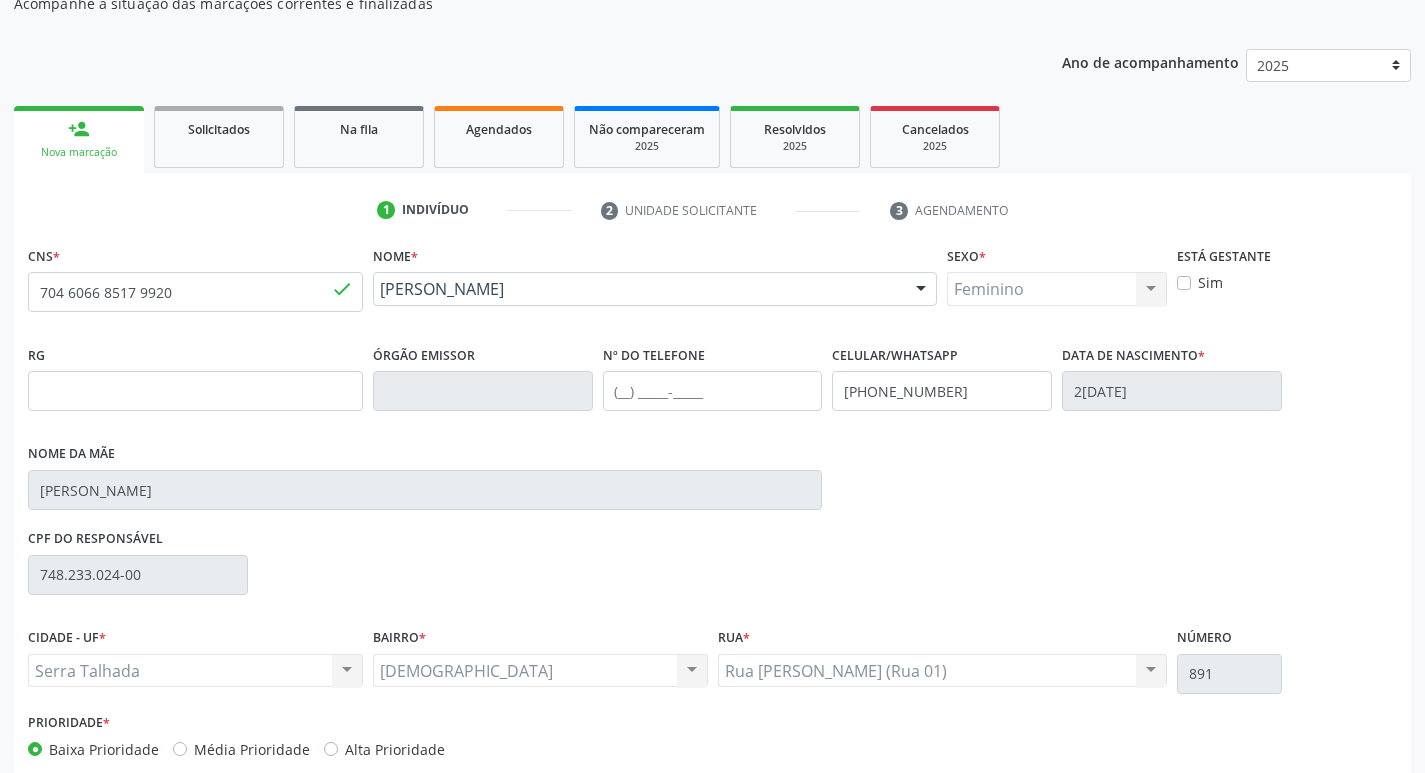 scroll, scrollTop: 297, scrollLeft: 0, axis: vertical 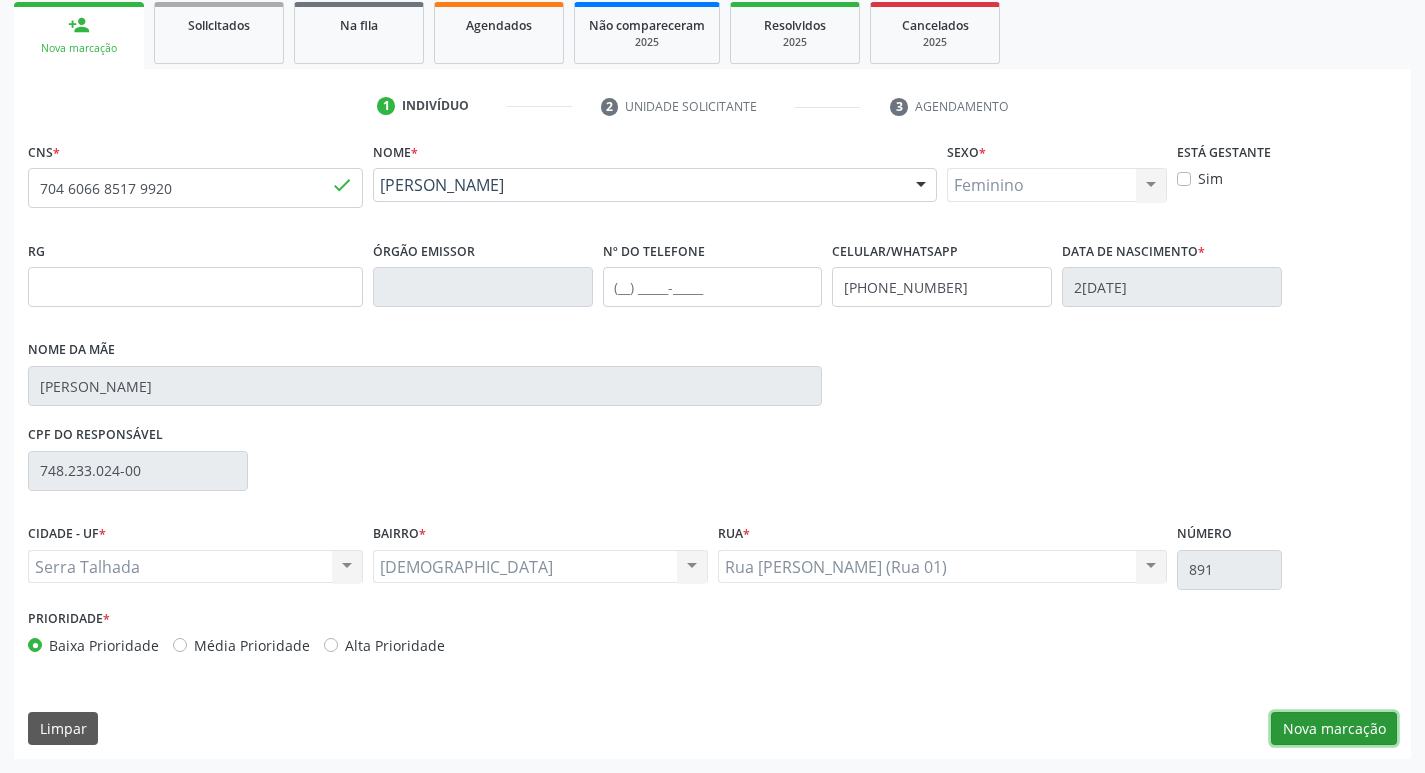 click on "Nova marcação" at bounding box center [1334, 729] 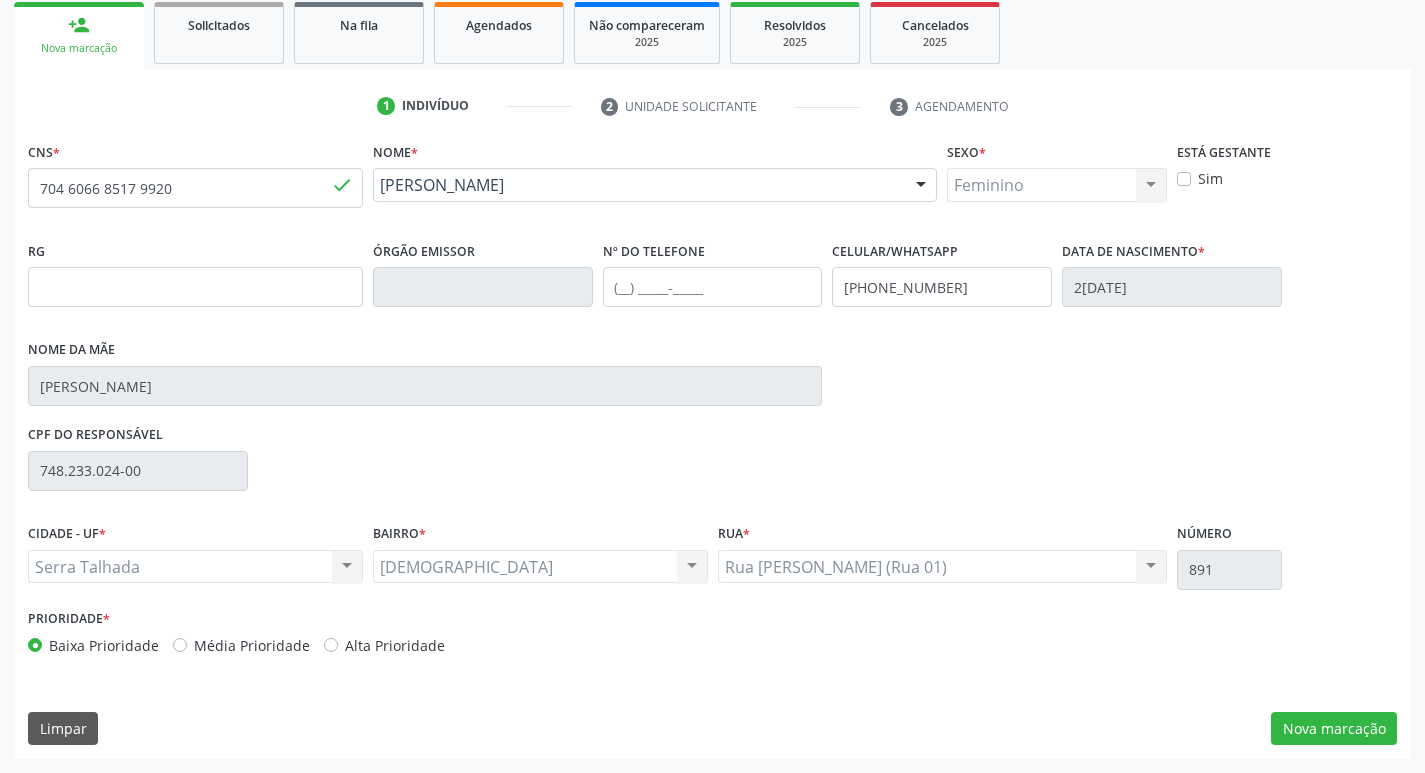 scroll, scrollTop: 133, scrollLeft: 0, axis: vertical 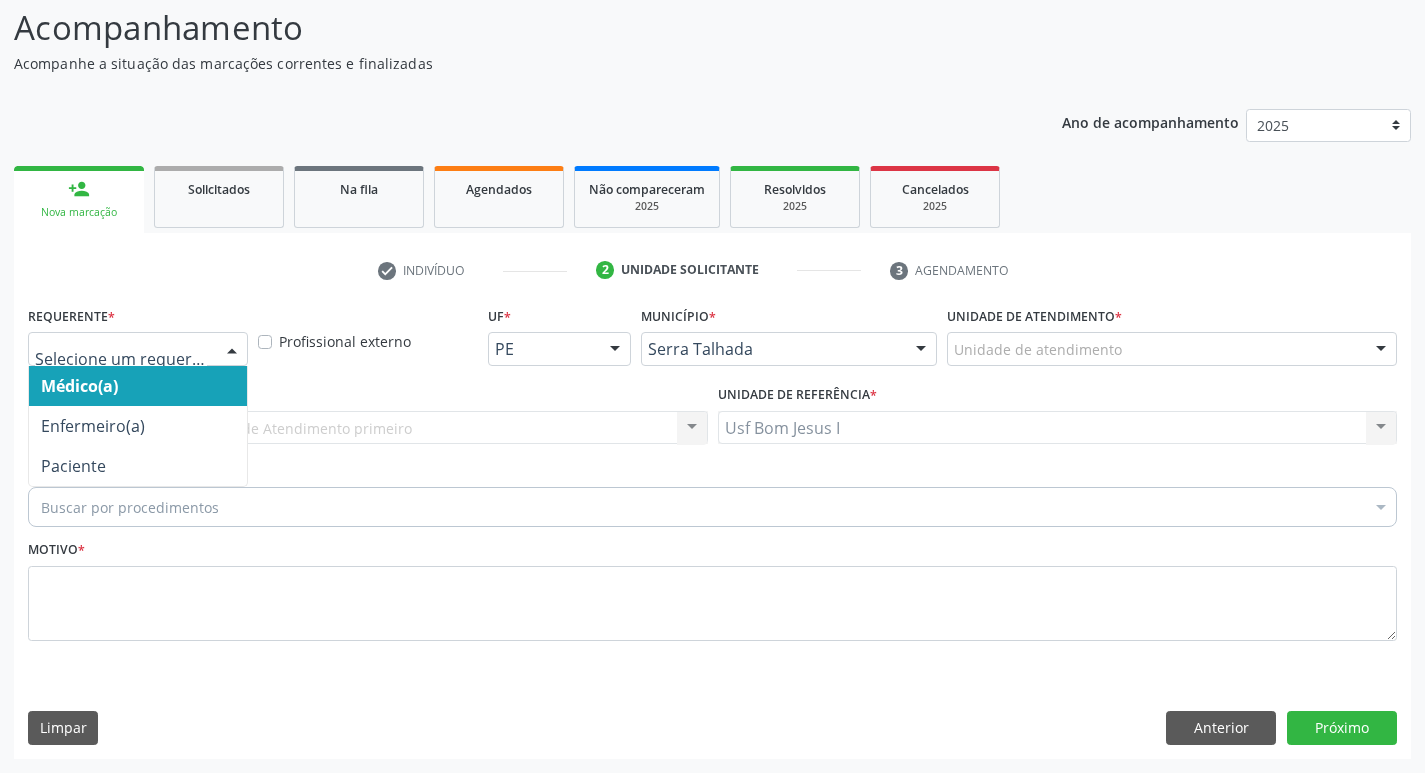 click at bounding box center (232, 350) 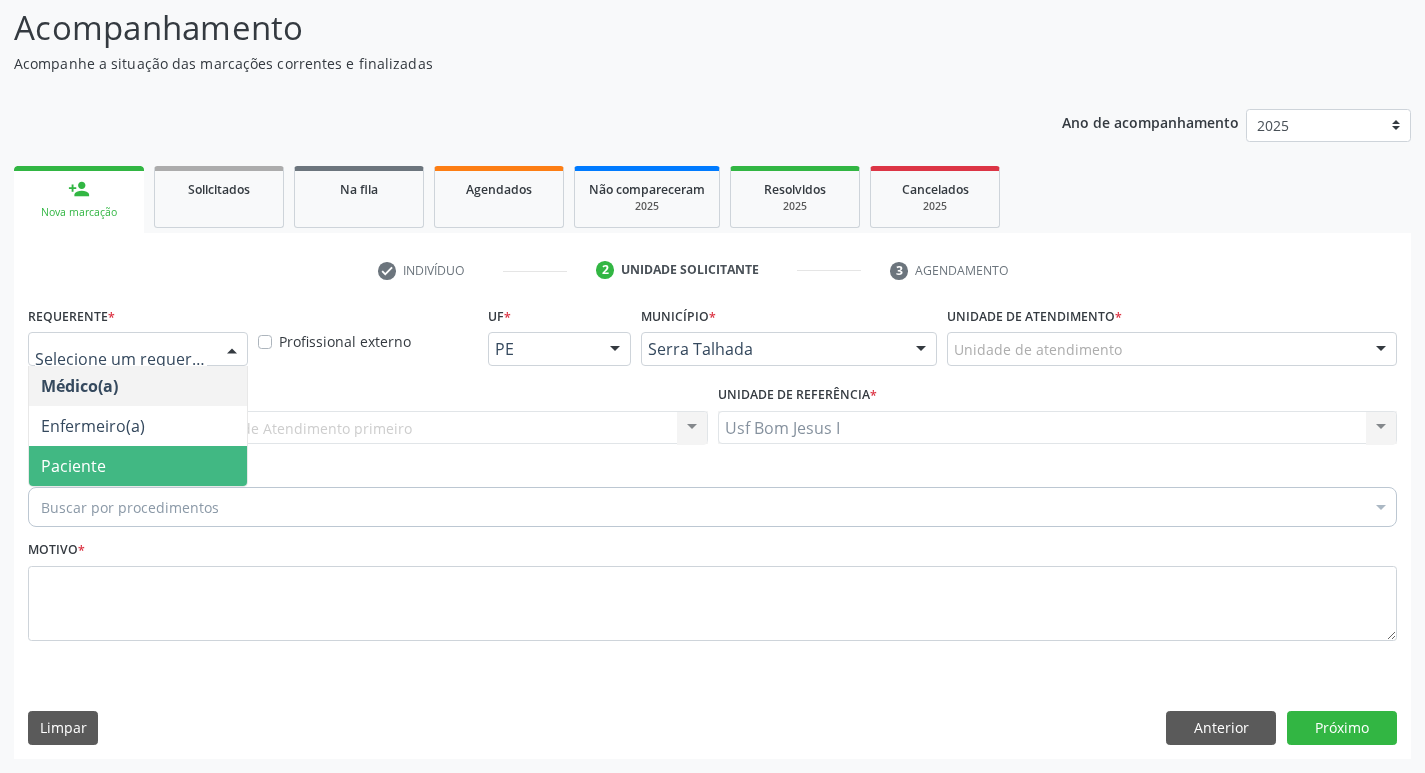 click on "Paciente" at bounding box center (138, 466) 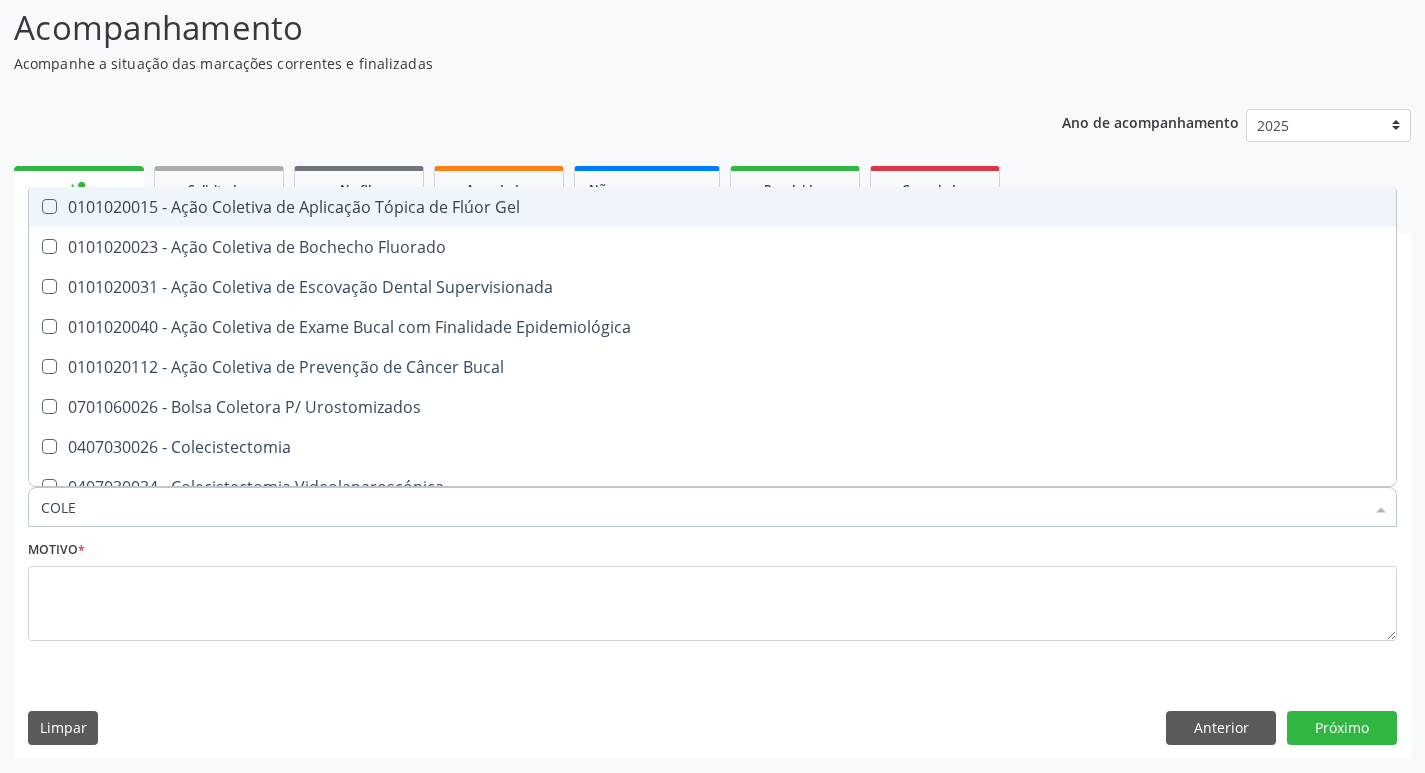 type on "COLES" 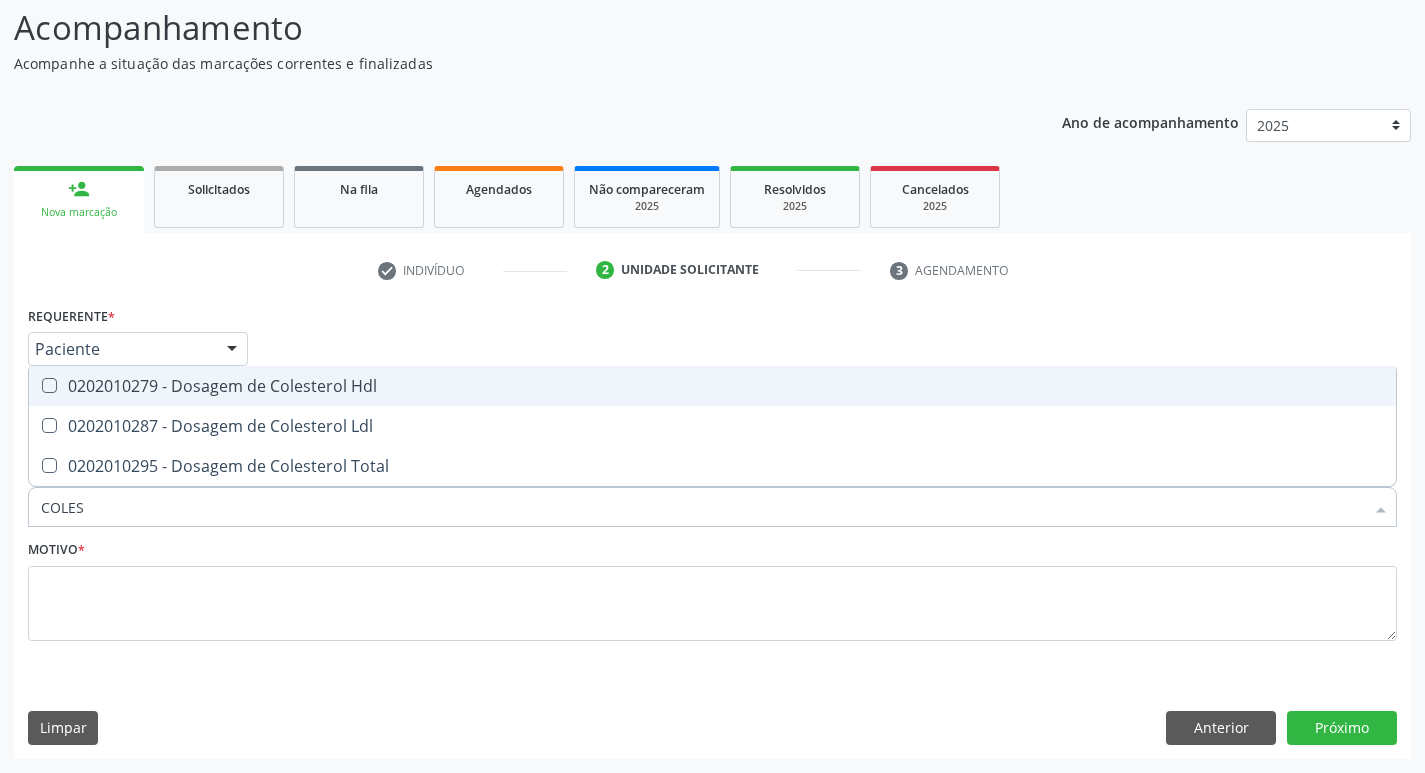 click on "0202010279 - Dosagem de Colesterol Hdl" at bounding box center [712, 386] 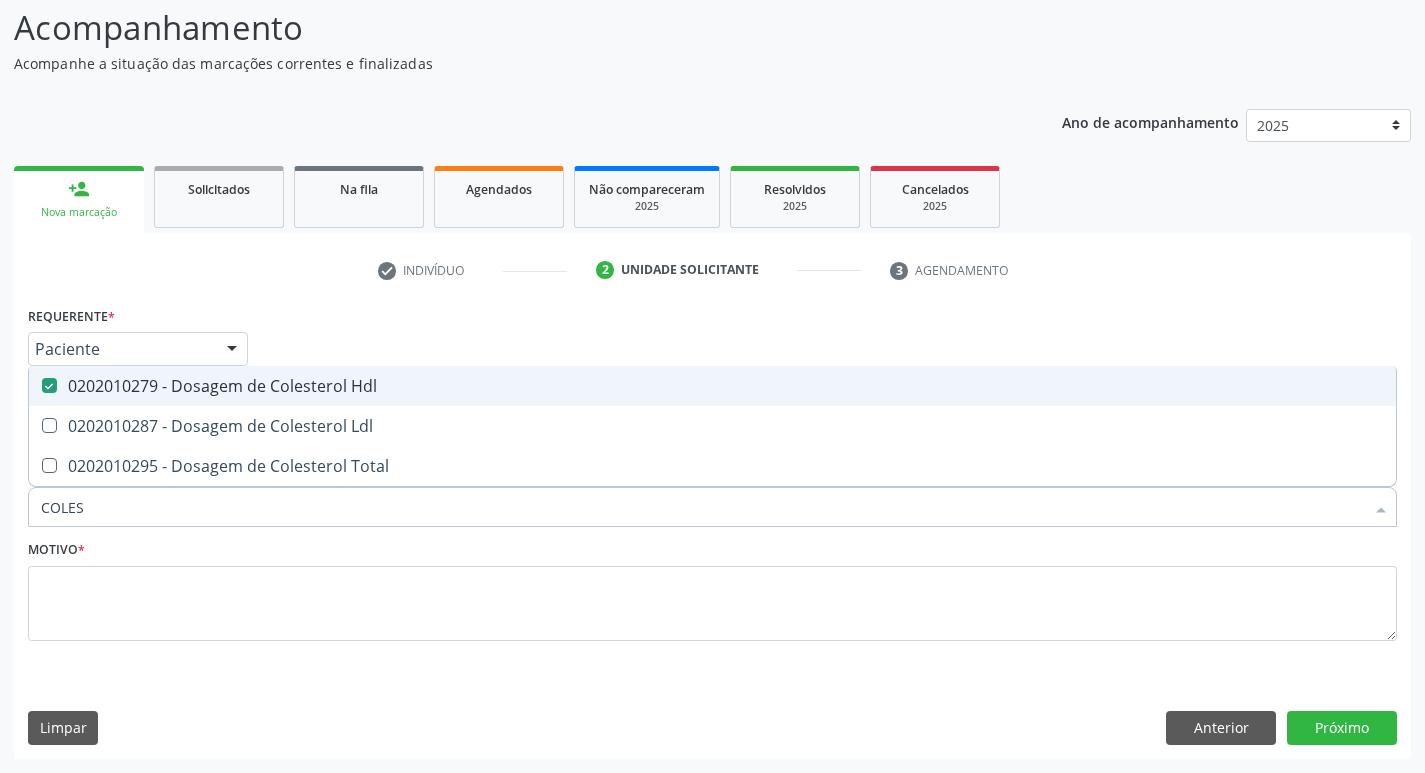 drag, startPoint x: 196, startPoint y: 403, endPoint x: 194, endPoint y: 415, distance: 12.165525 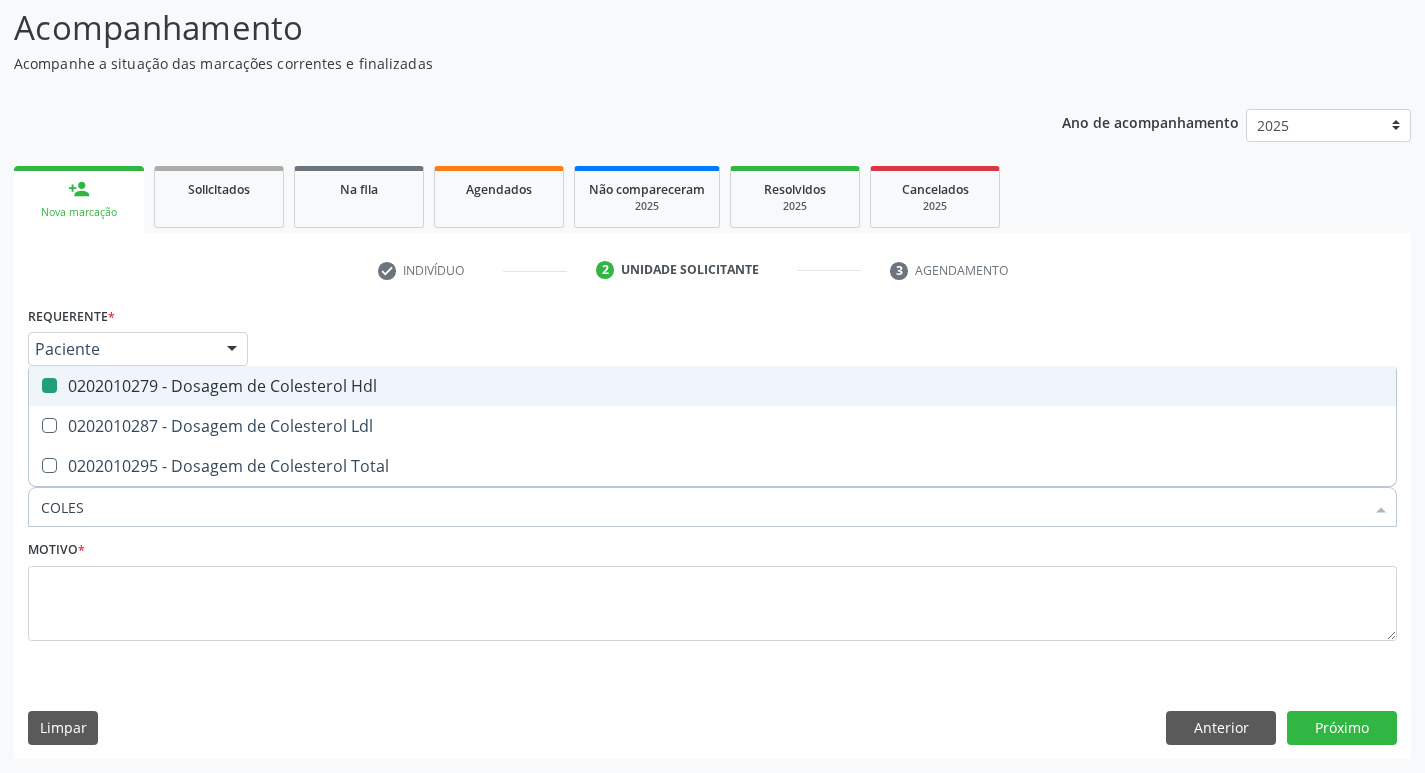 checkbox on "false" 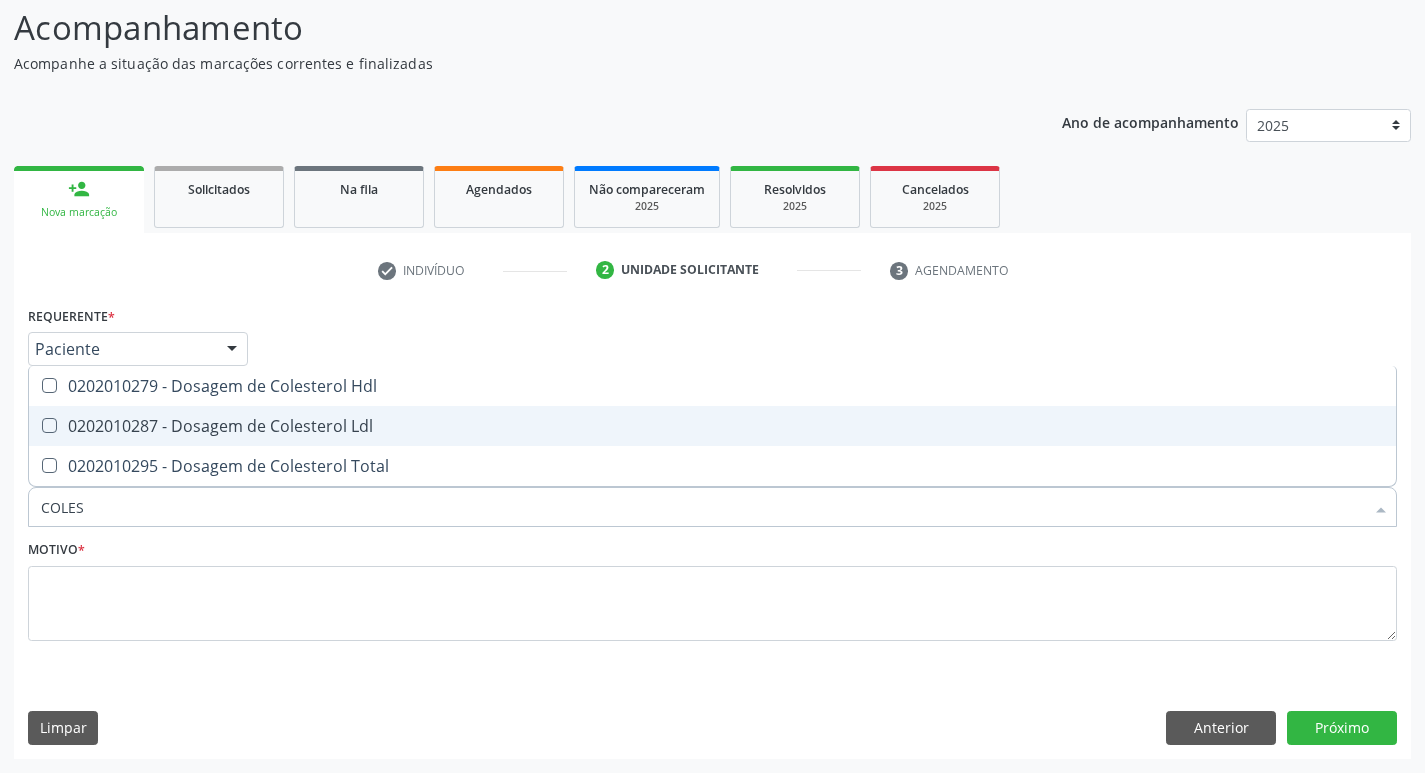 click on "0202010287 - Dosagem de Colesterol Ldl" at bounding box center [712, 426] 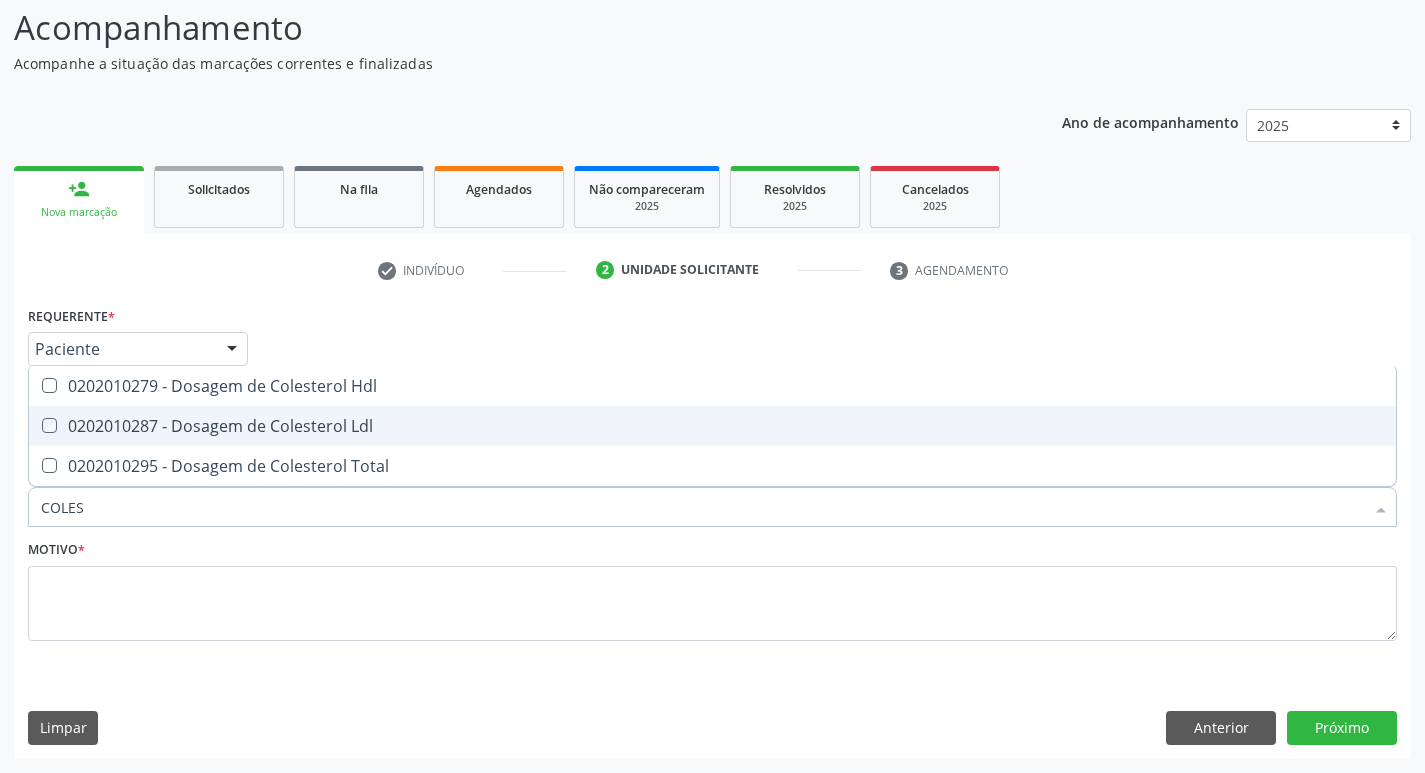 checkbox on "true" 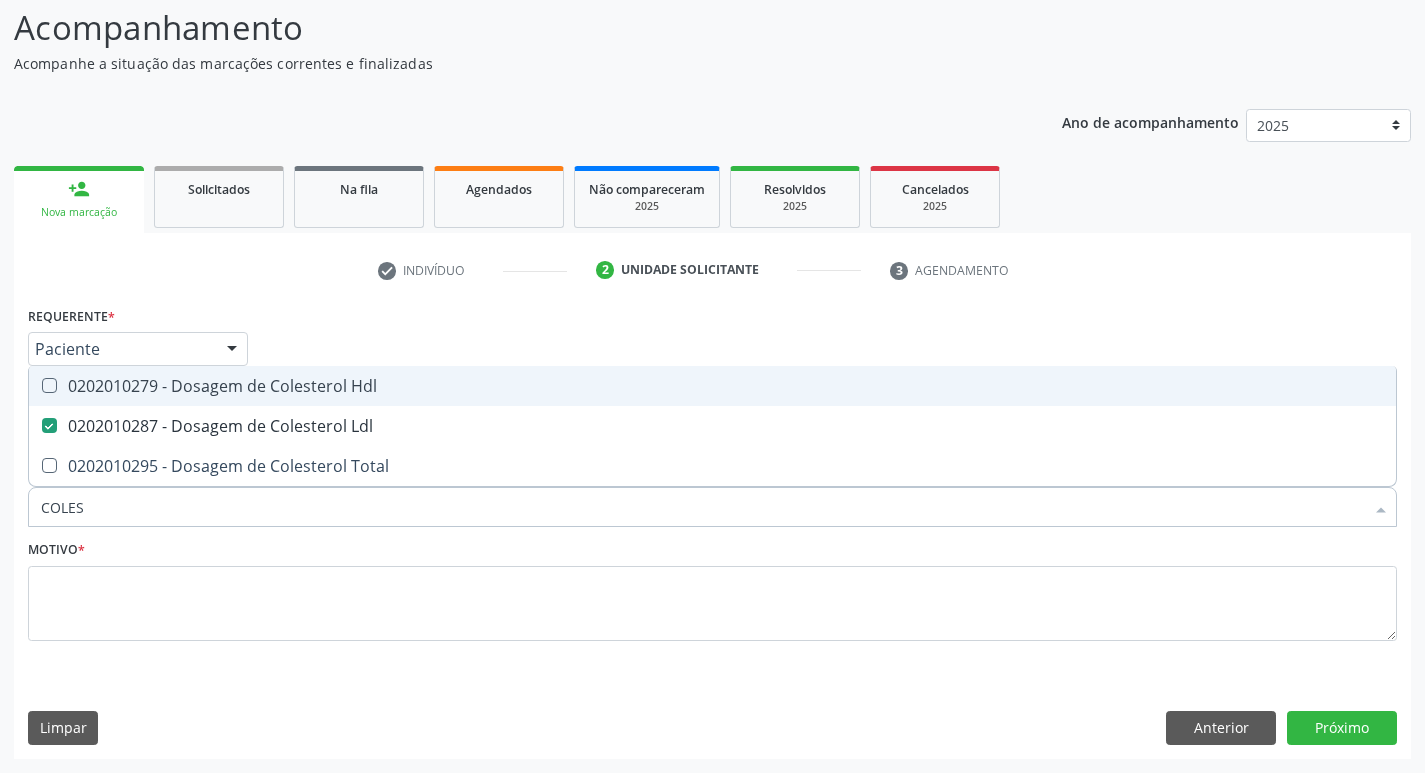 click on "0202010279 - Dosagem de Colesterol Hdl" at bounding box center [712, 386] 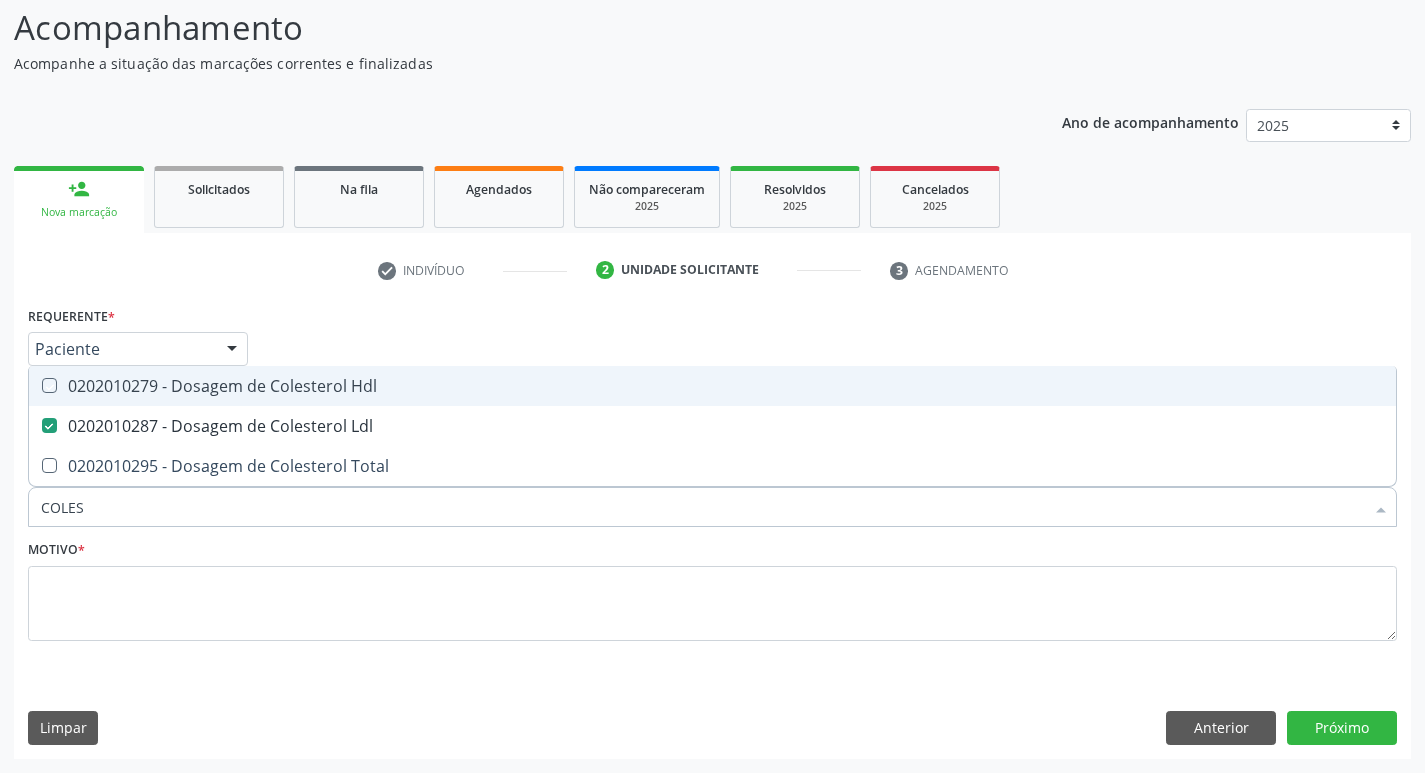 checkbox on "true" 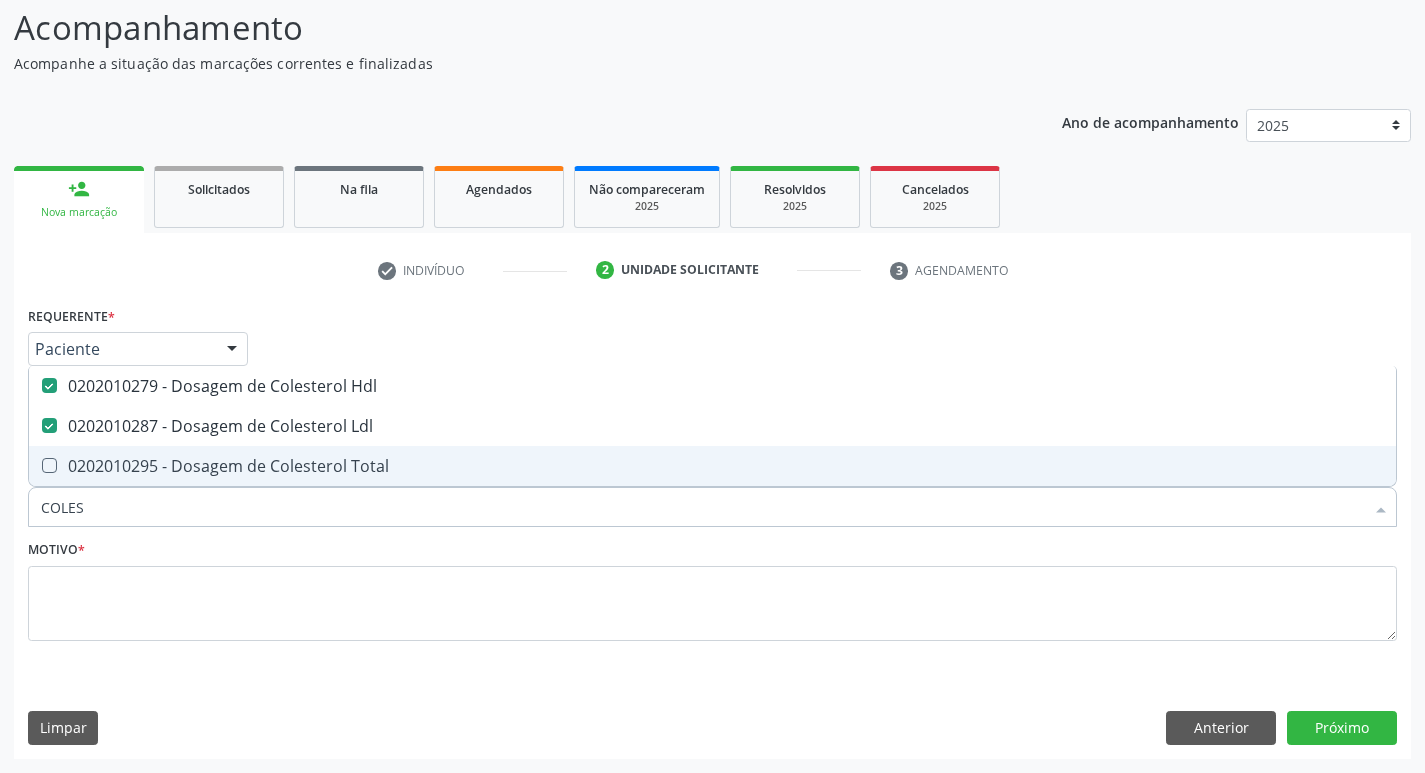 click on "0202010295 - Dosagem de Colesterol Total" at bounding box center [712, 466] 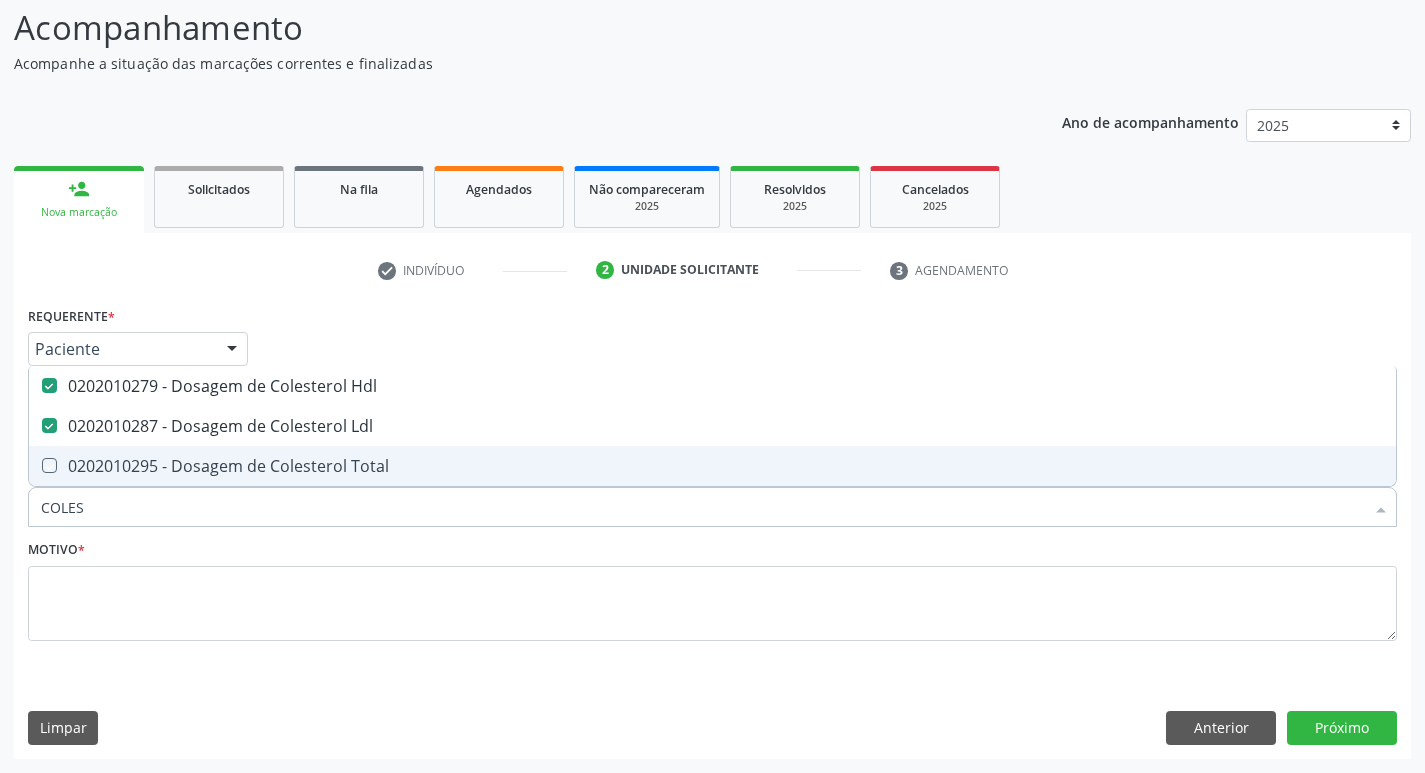 checkbox on "true" 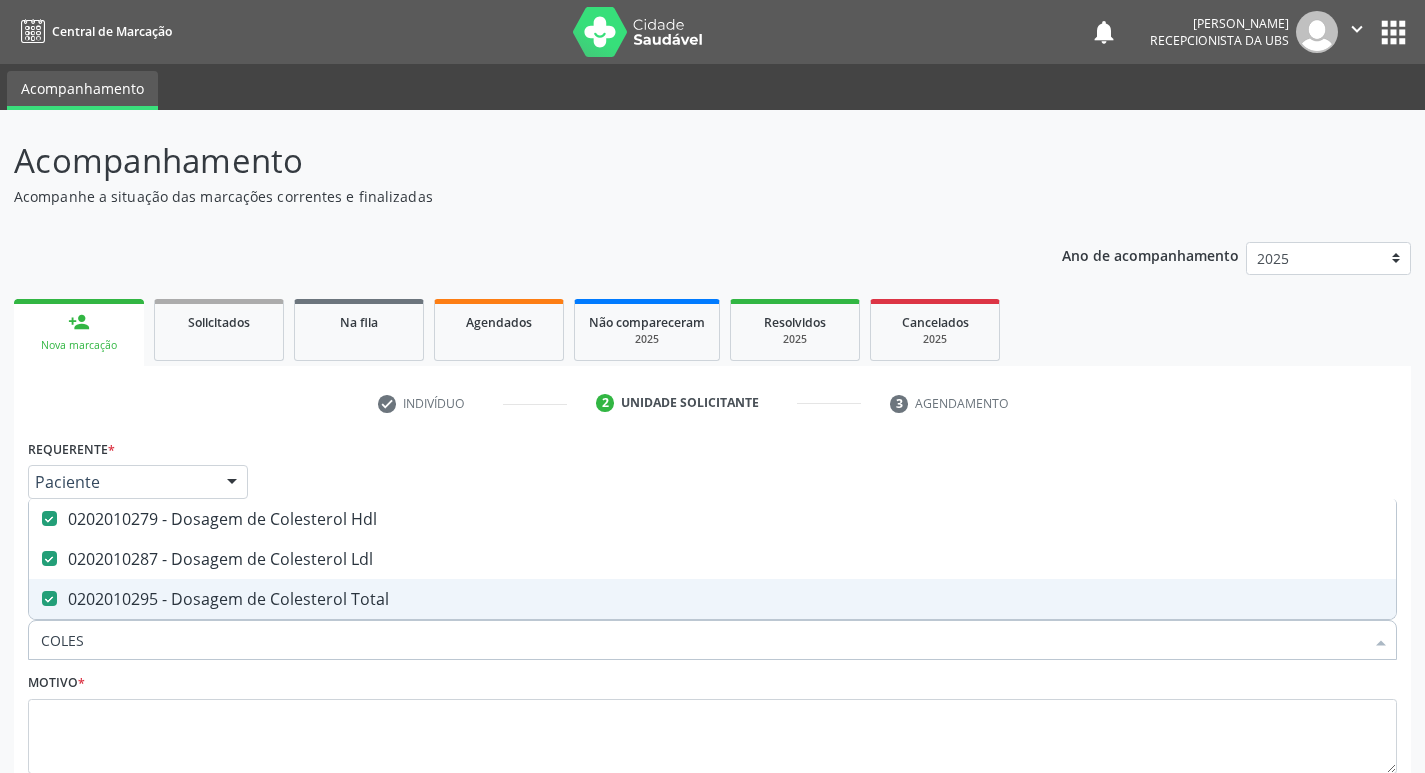 click on "COLES" at bounding box center (702, 640) 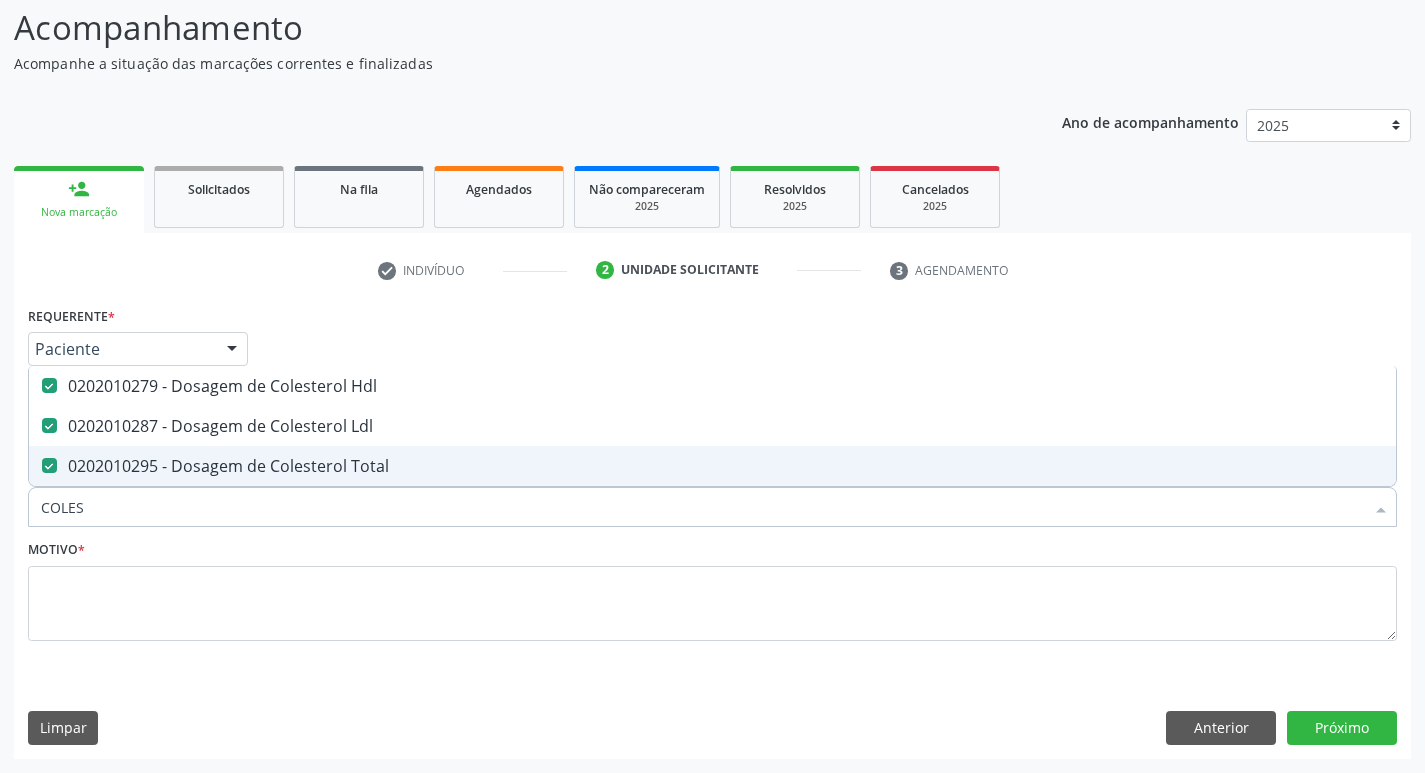 click on "COLES" at bounding box center [702, 507] 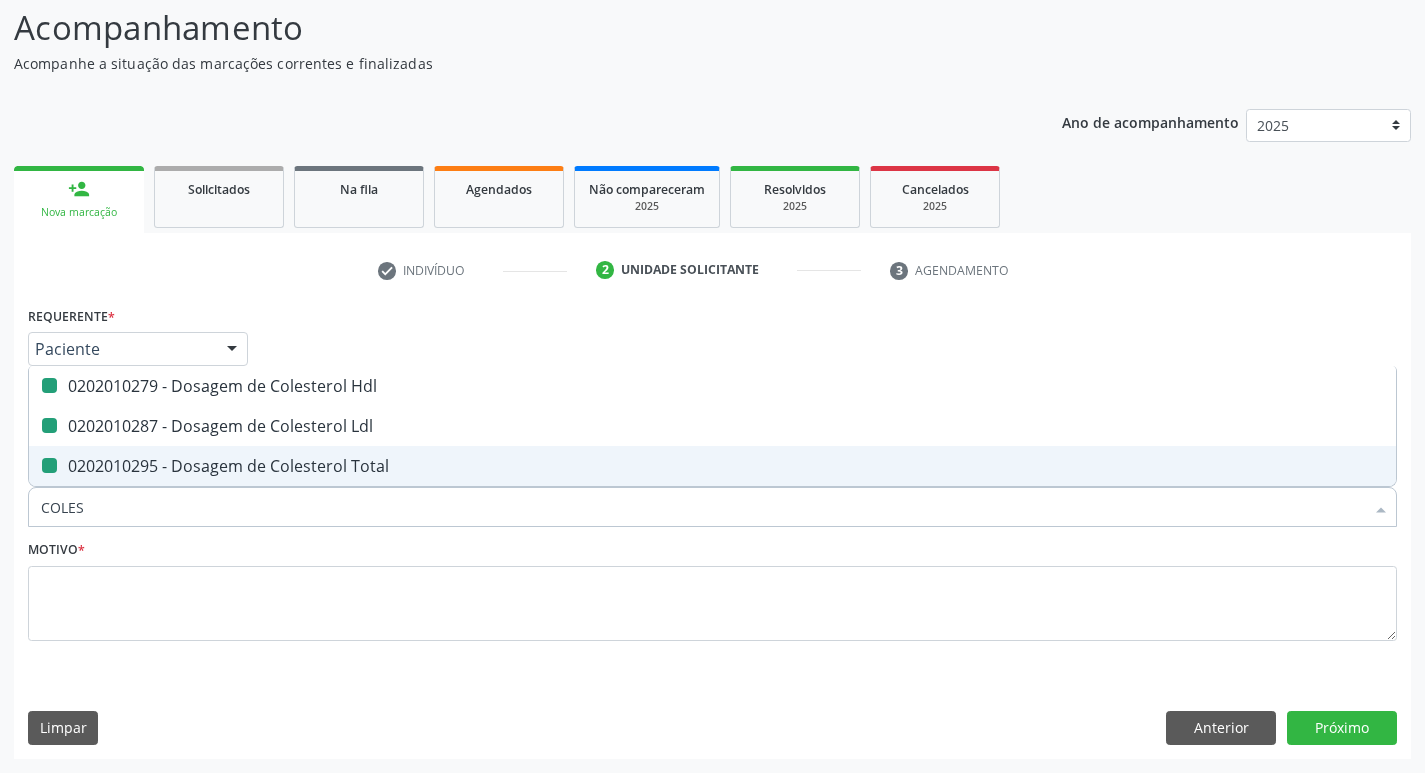 type 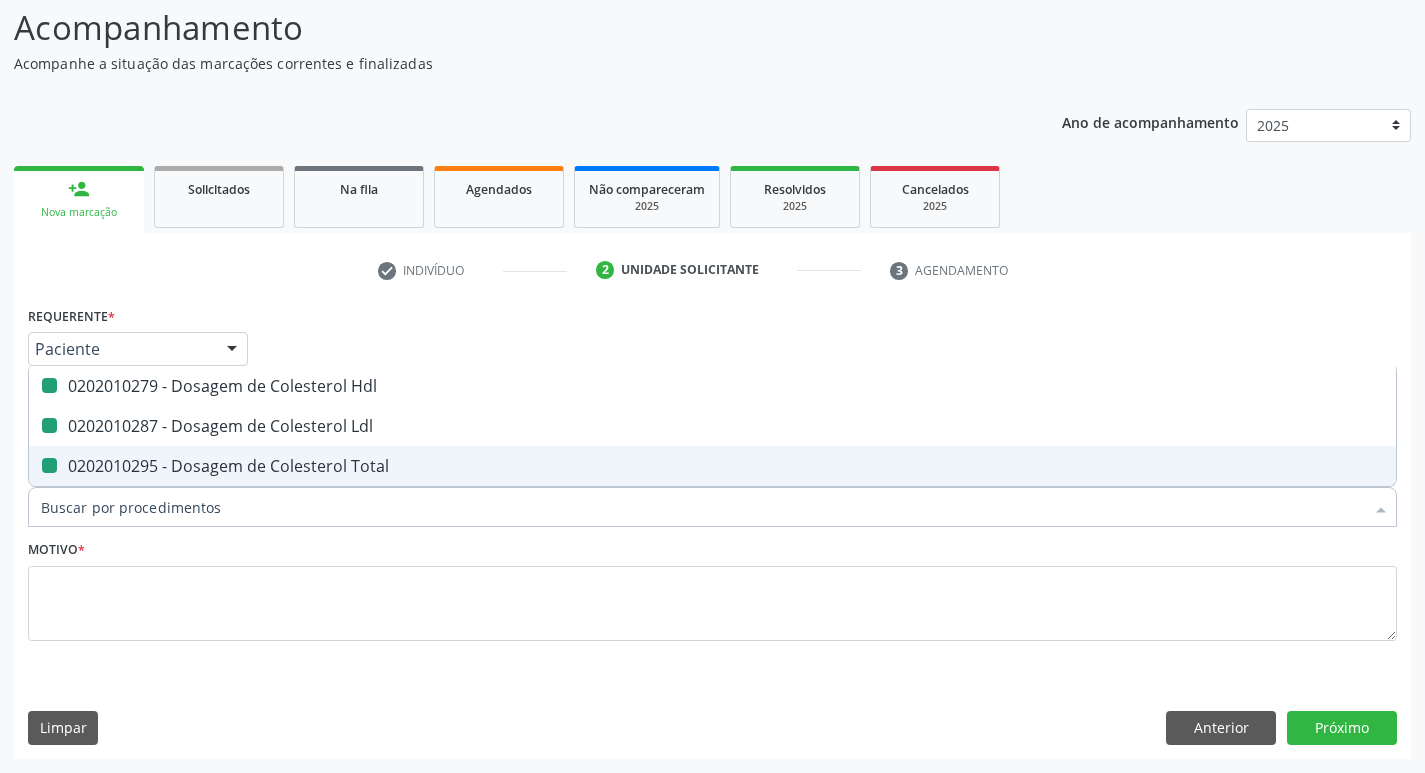 checkbox on "false" 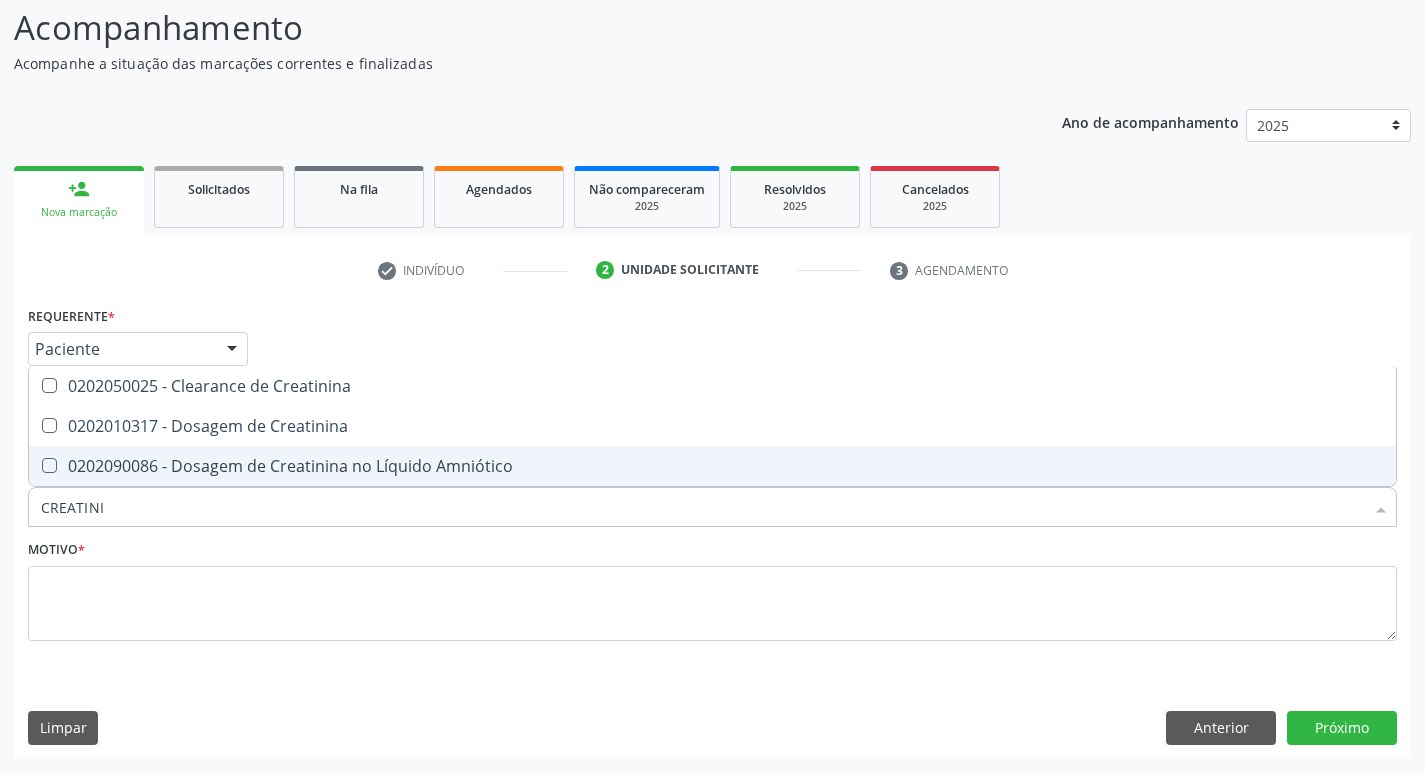 type on "CREATININ" 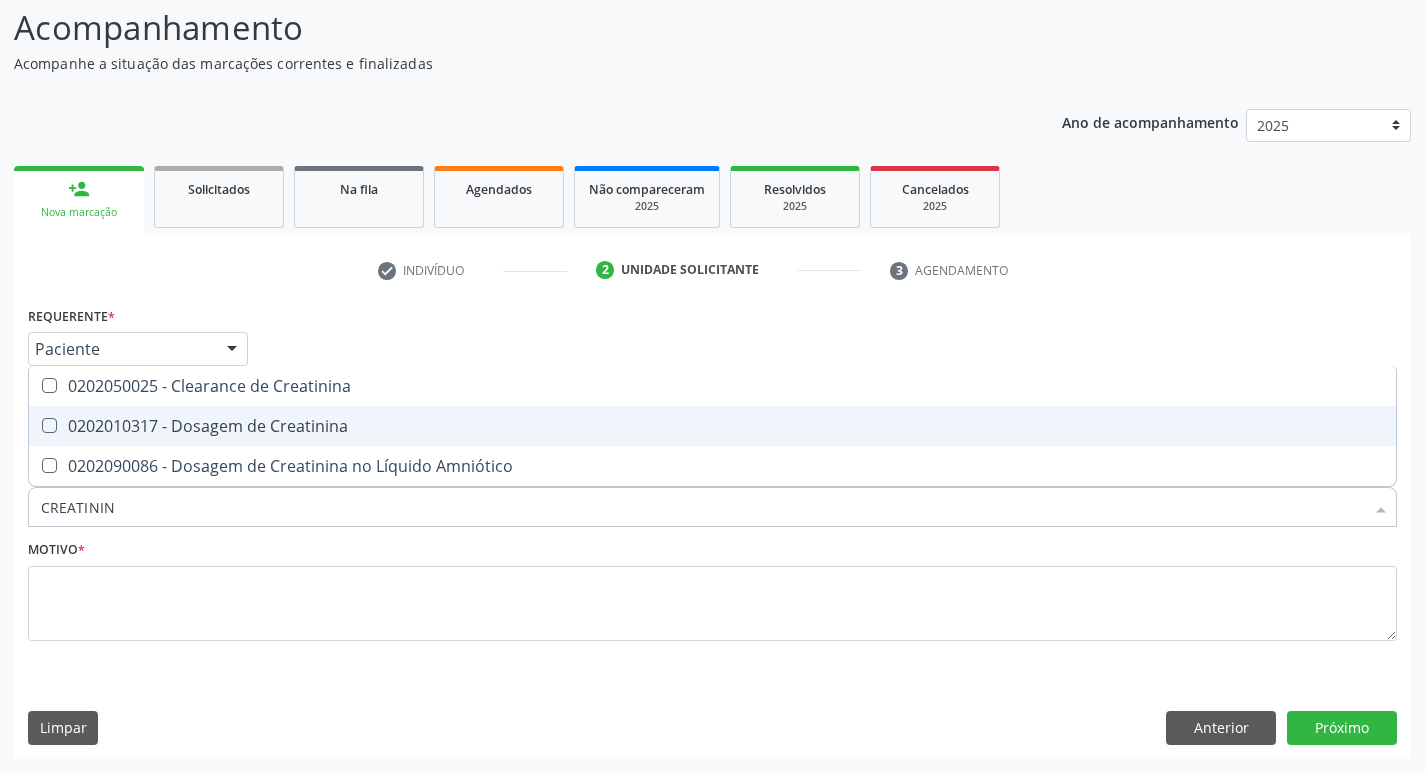 click on "0202010317 - Dosagem de Creatinina" at bounding box center [712, 426] 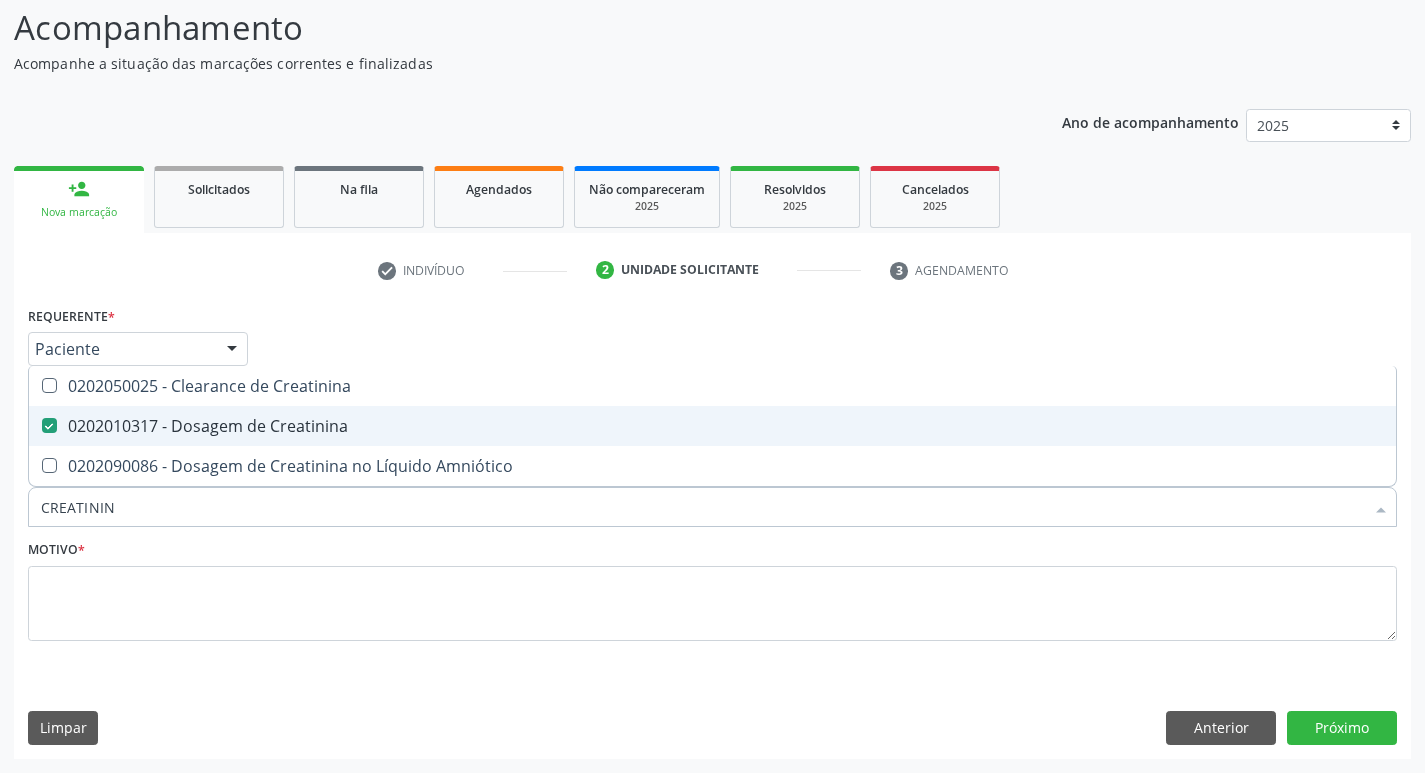 checkbox on "true" 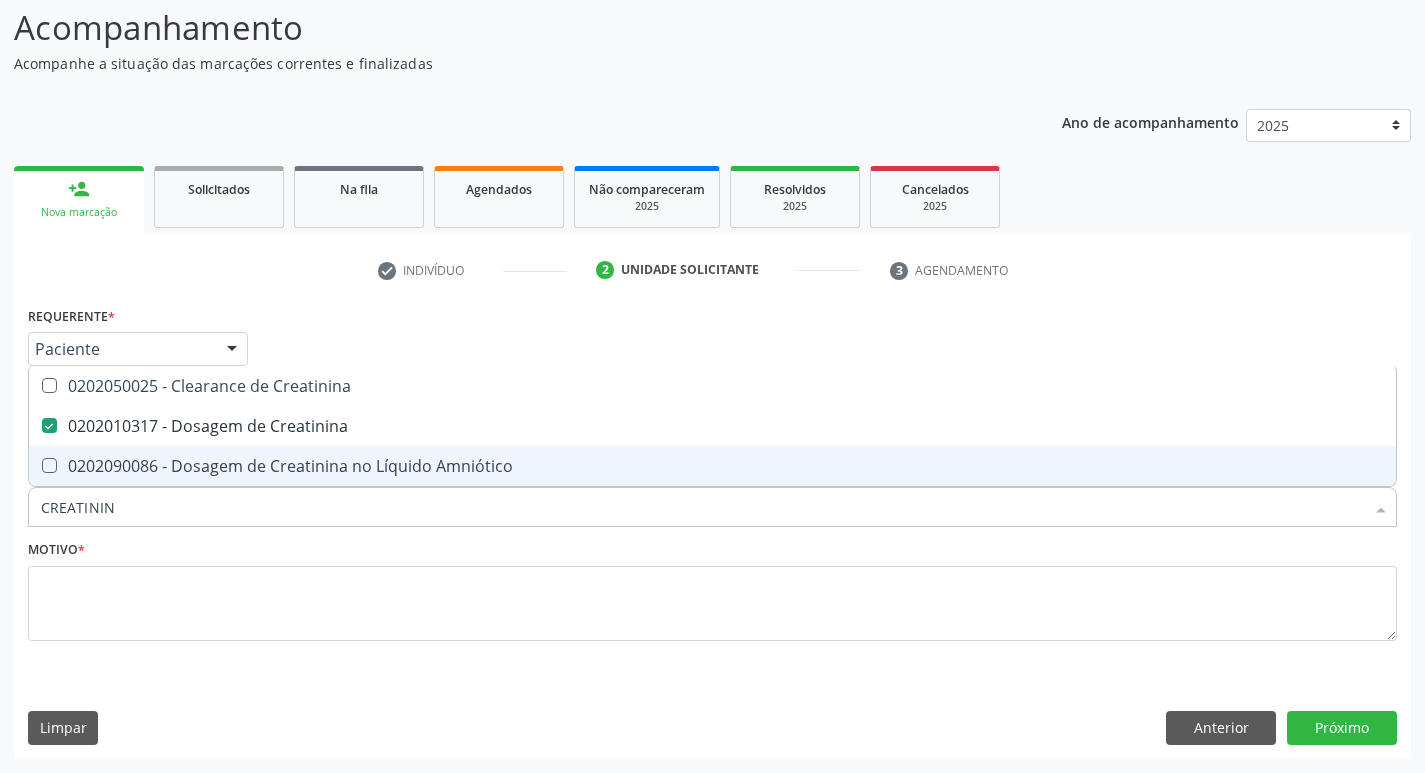 drag, startPoint x: 149, startPoint y: 515, endPoint x: 19, endPoint y: 511, distance: 130.06152 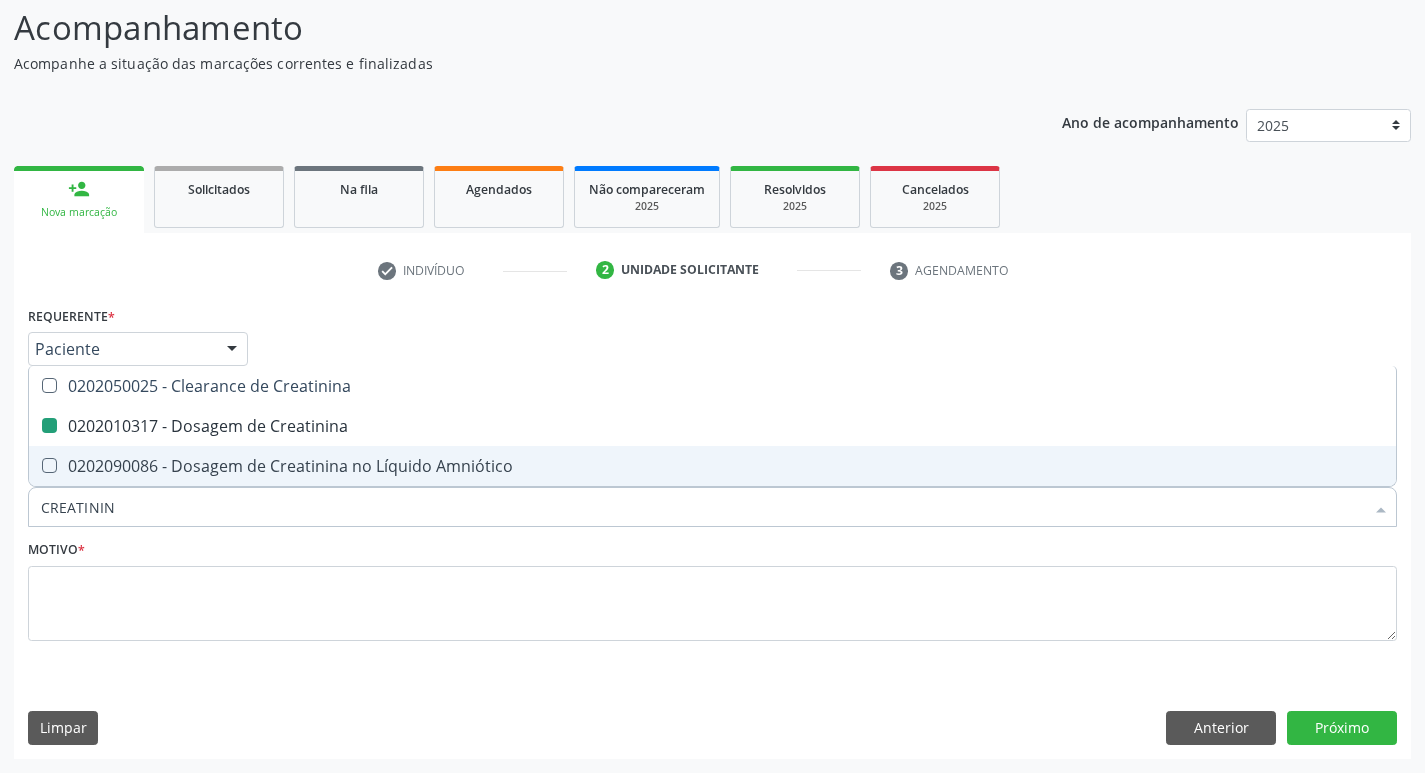 type 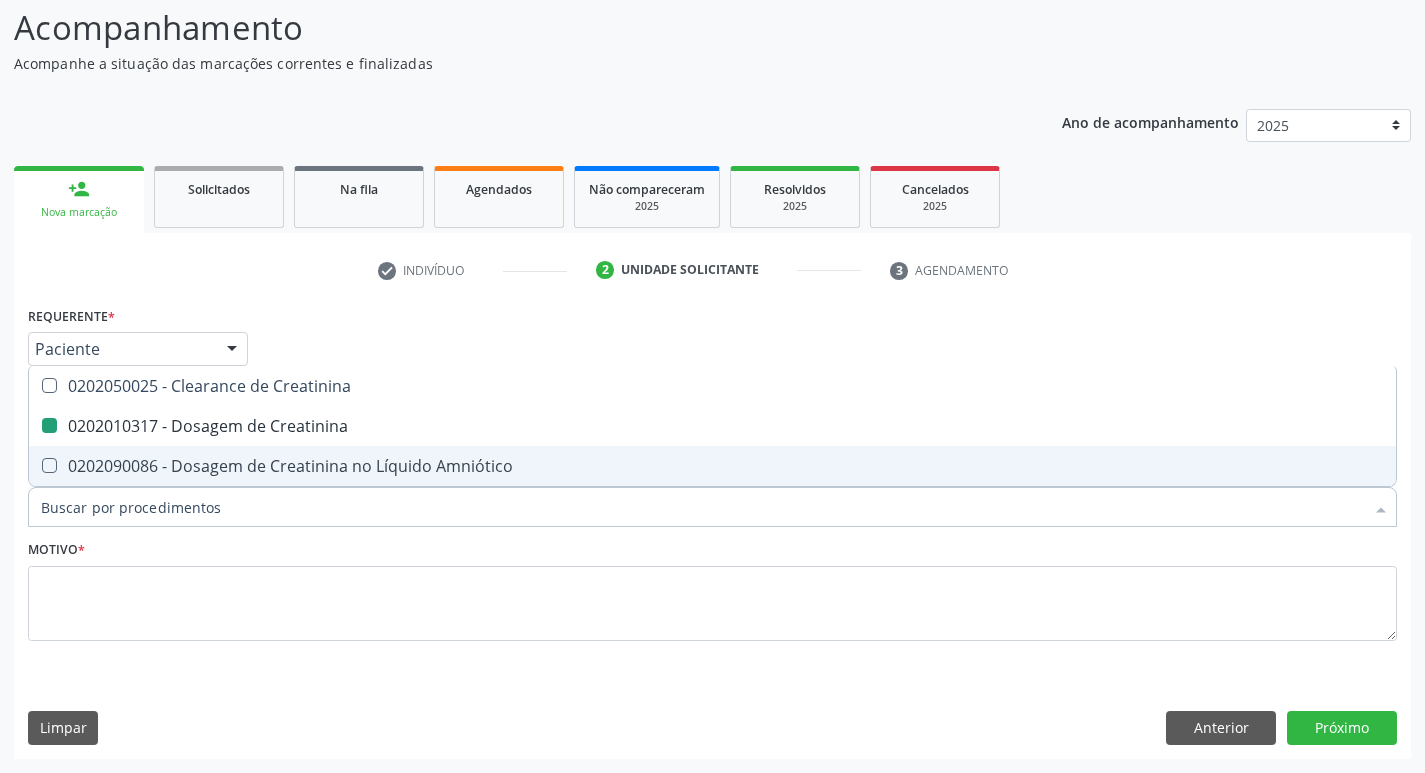 checkbox on "false" 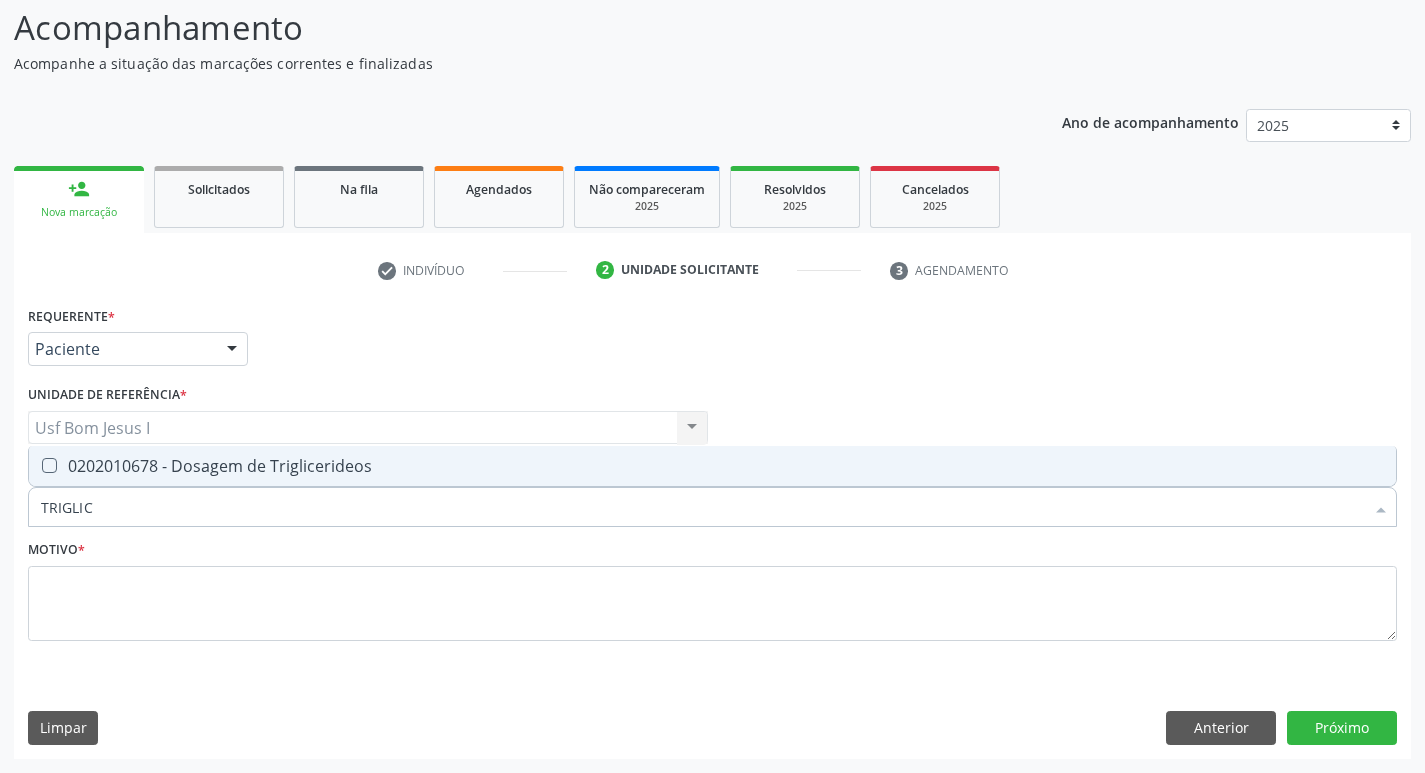 type on "TRIGLICE" 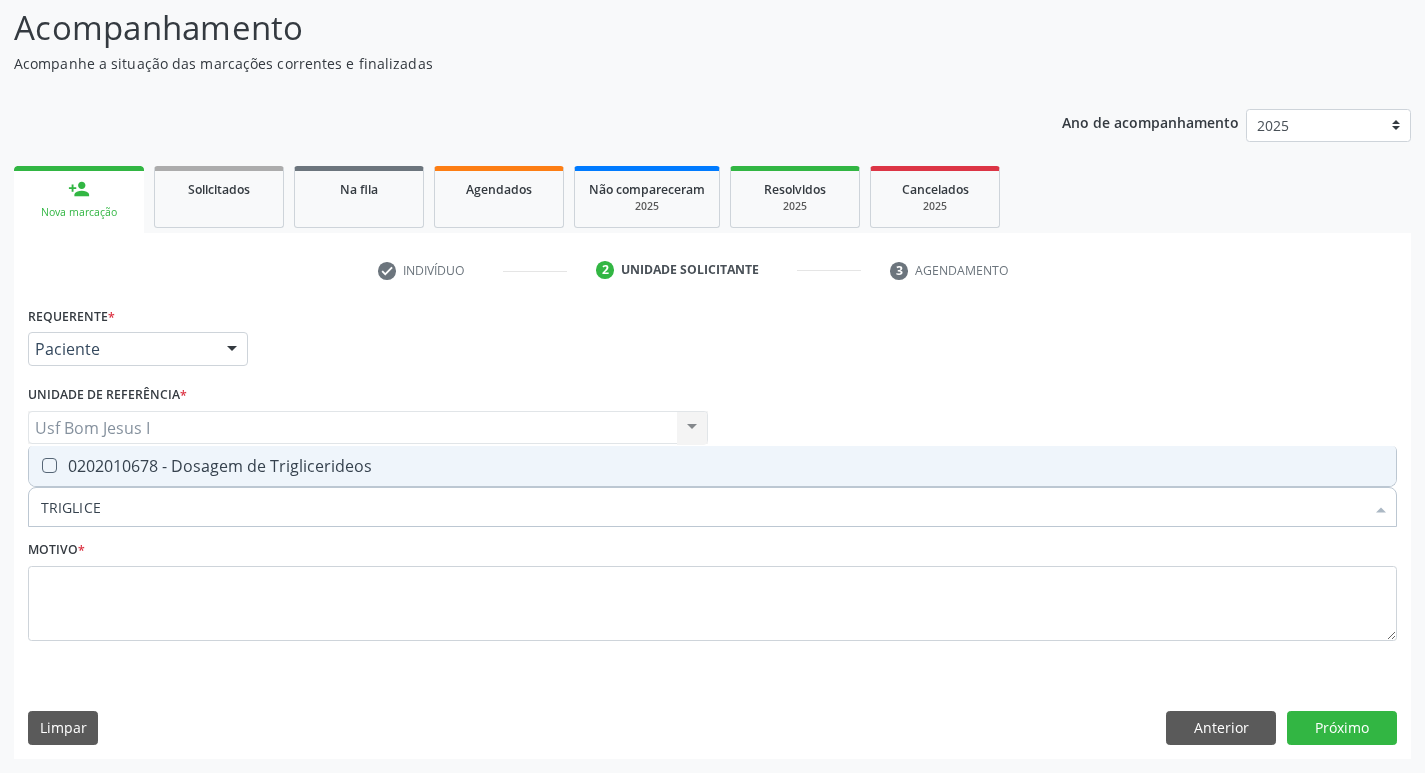 click on "0202010678 - Dosagem de Triglicerideos" at bounding box center (712, 466) 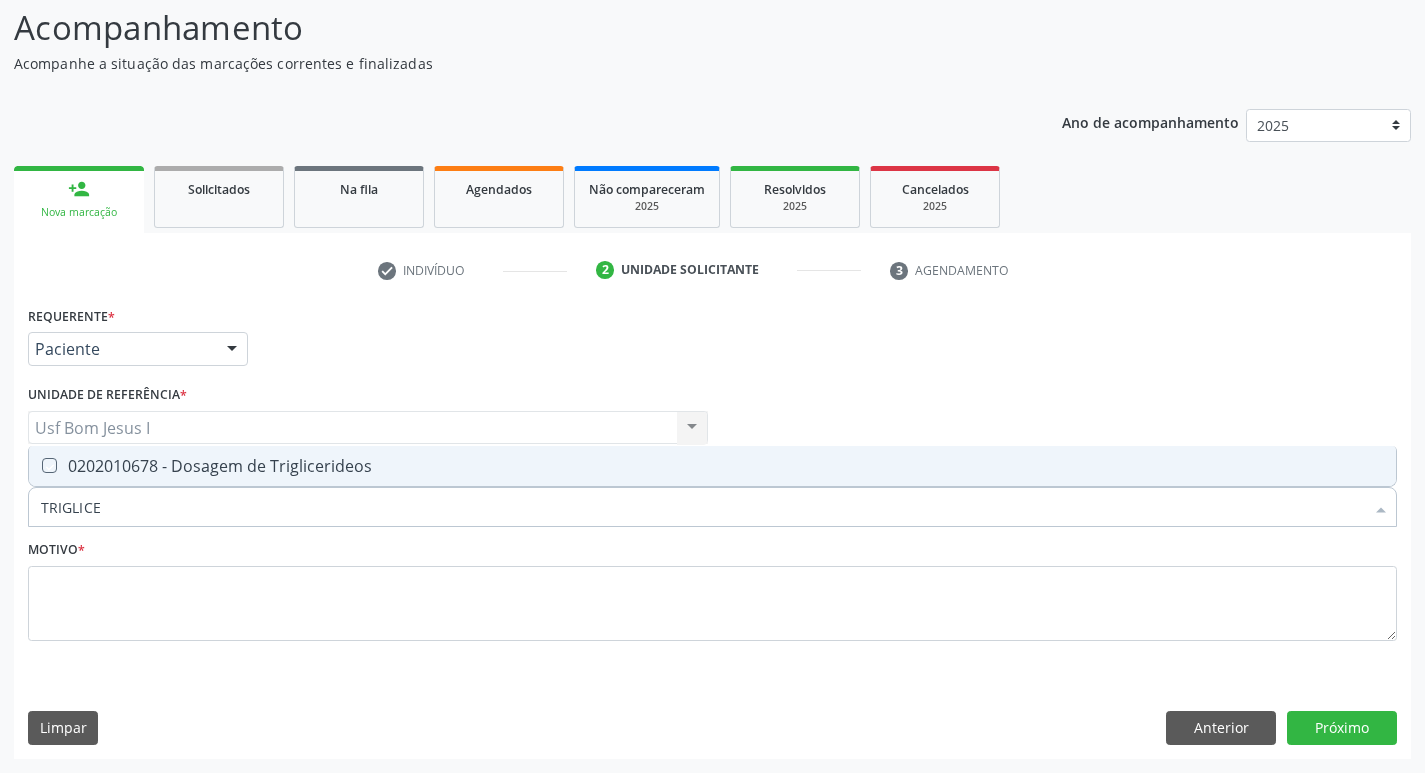 checkbox on "true" 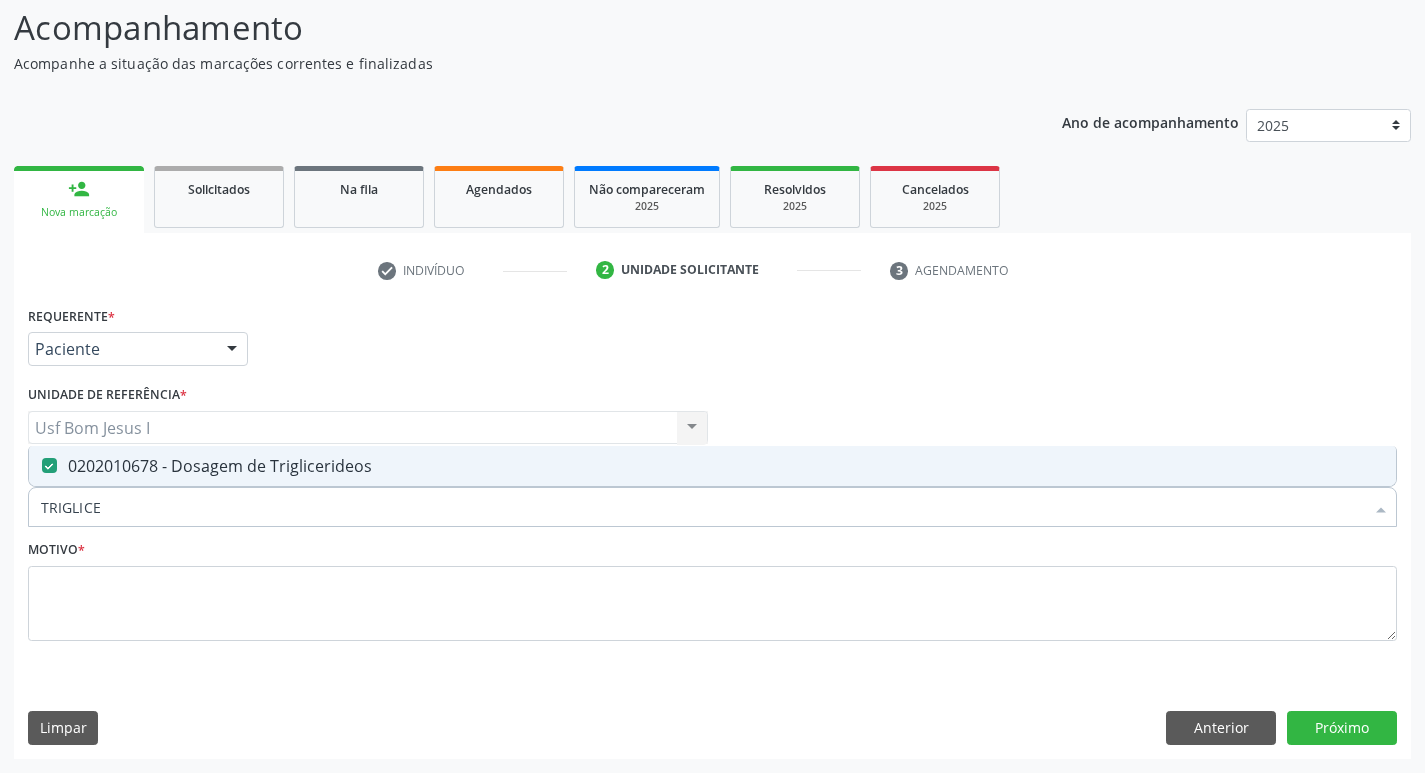 drag, startPoint x: 152, startPoint y: 514, endPoint x: 3, endPoint y: 503, distance: 149.40549 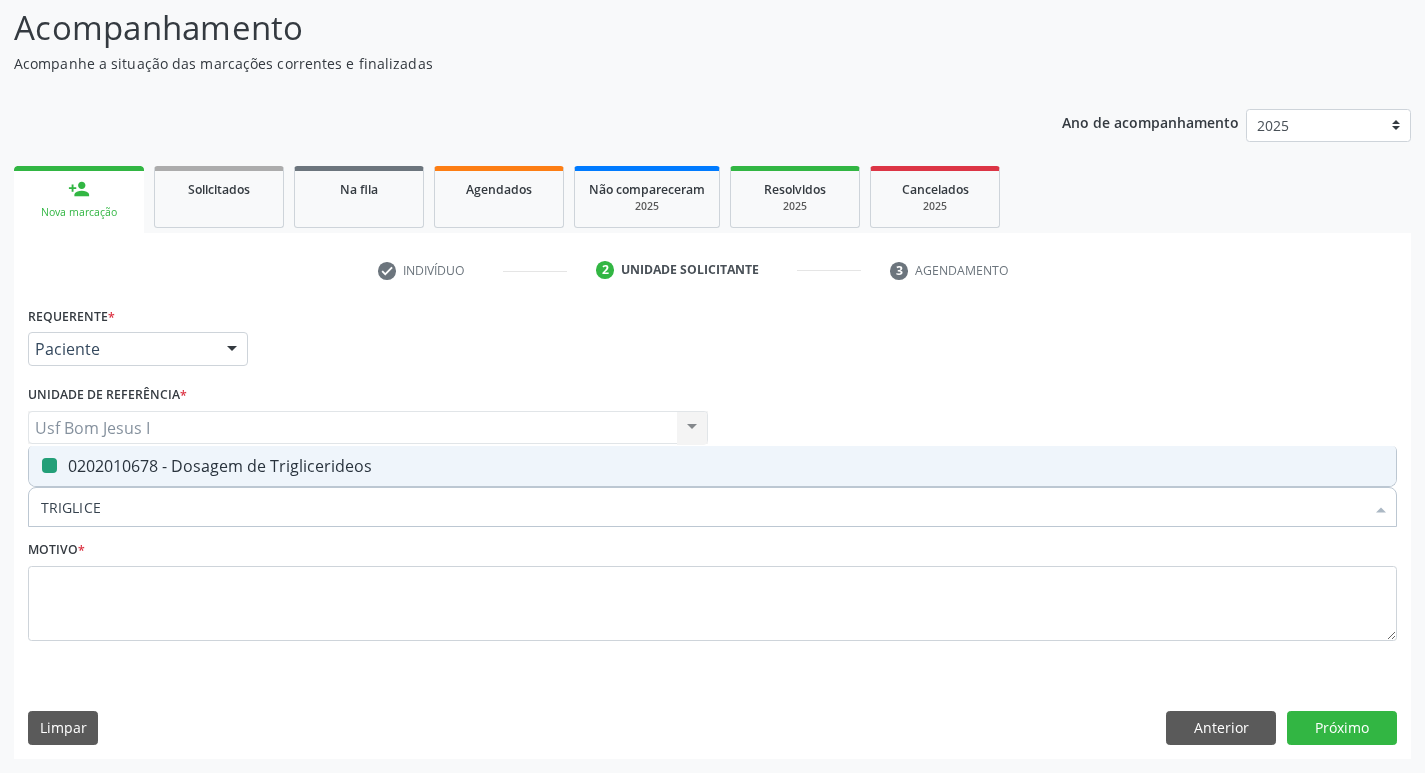 type 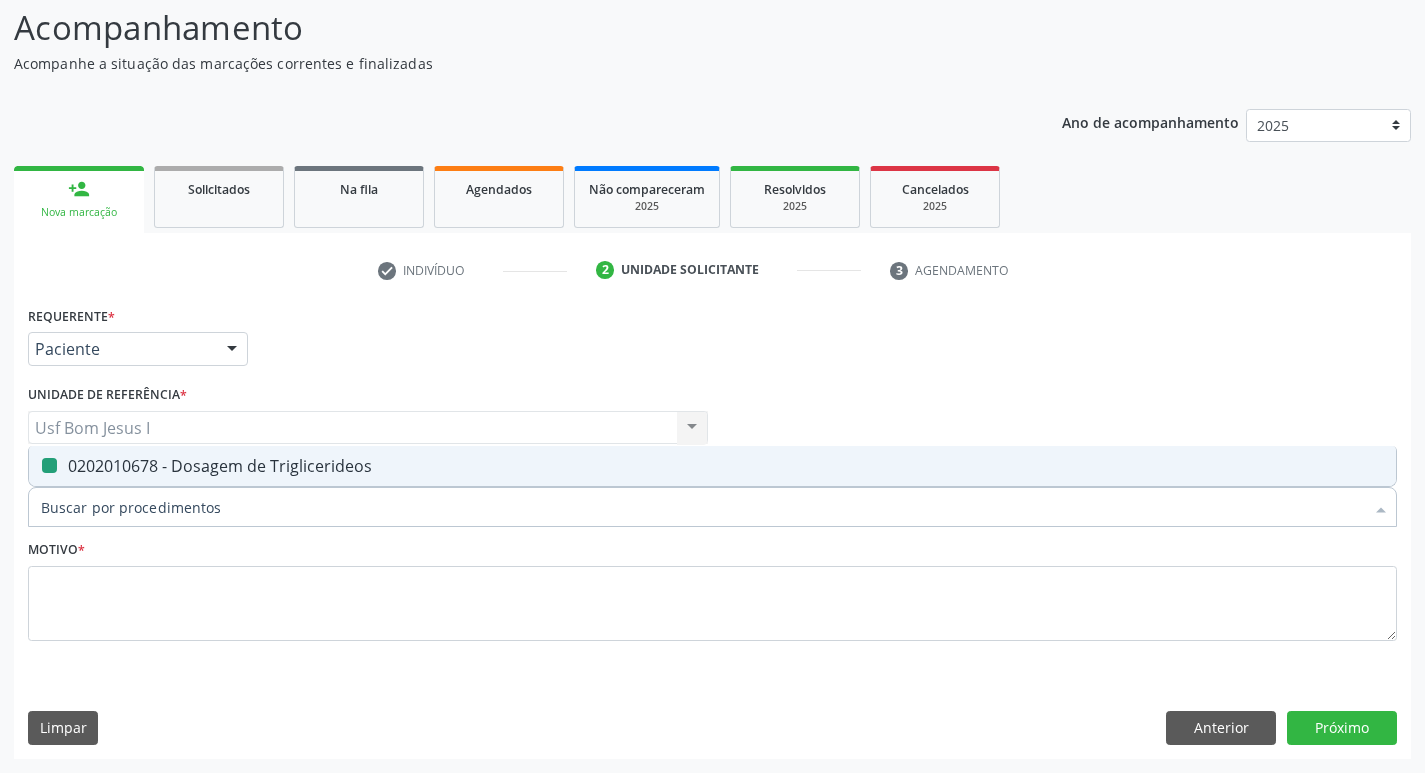 checkbox on "false" 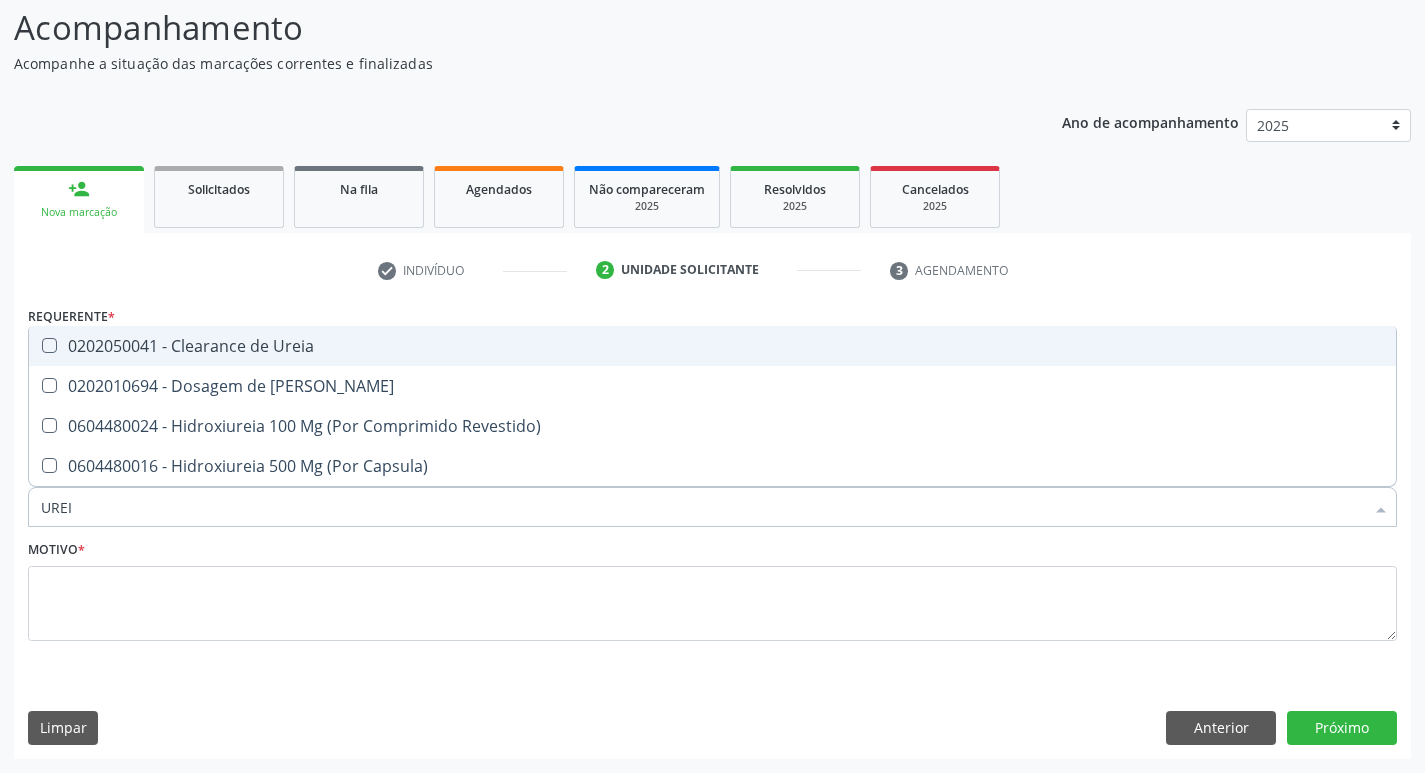 type on "UREIA" 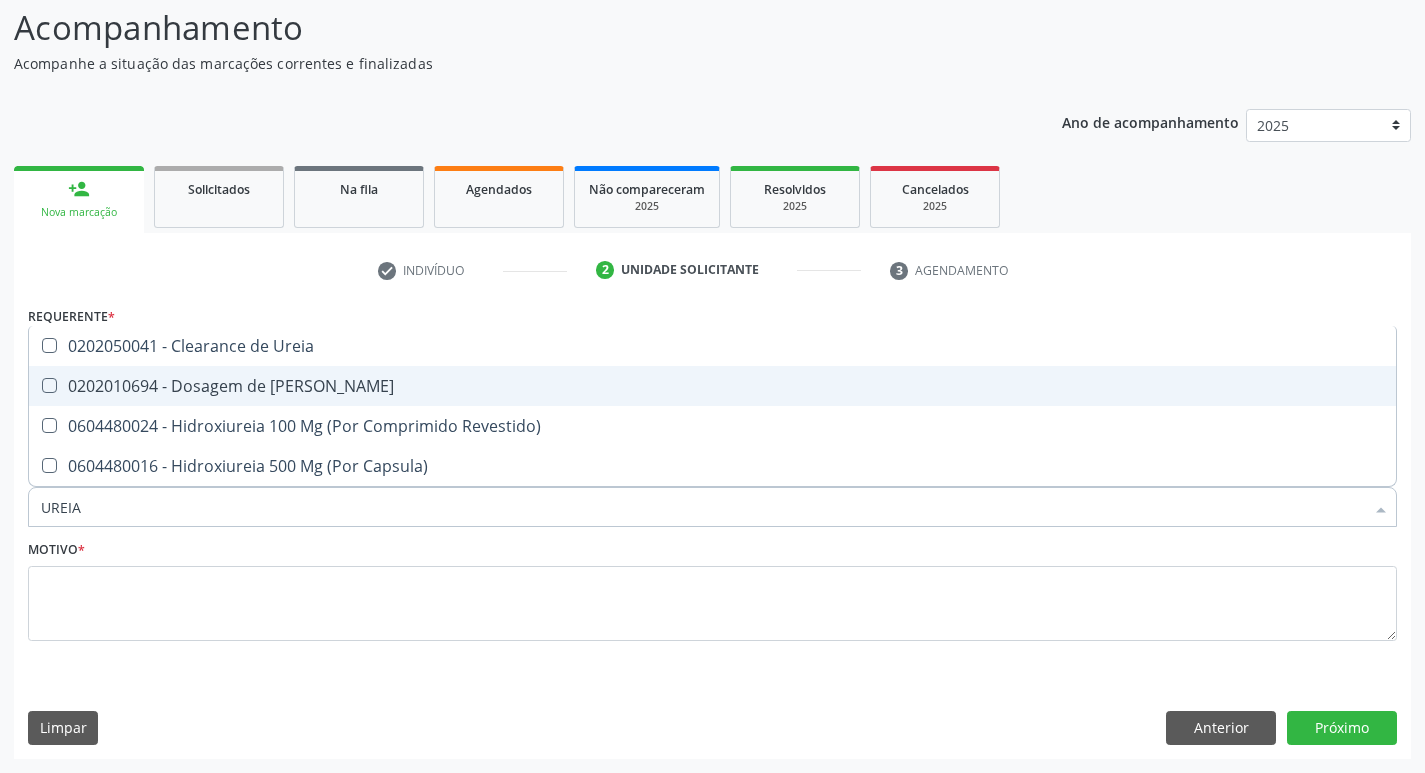 drag, startPoint x: 130, startPoint y: 395, endPoint x: 50, endPoint y: 466, distance: 106.96261 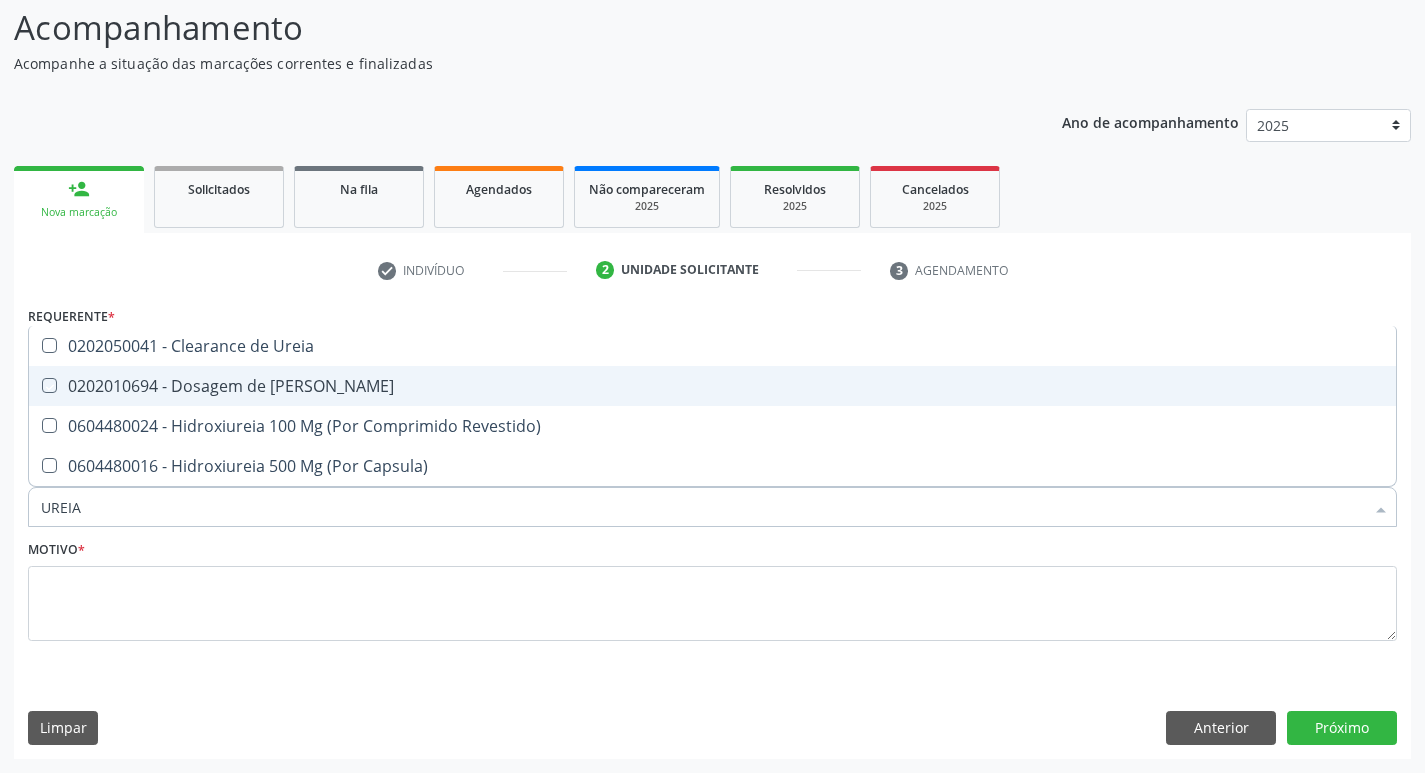 checkbox on "true" 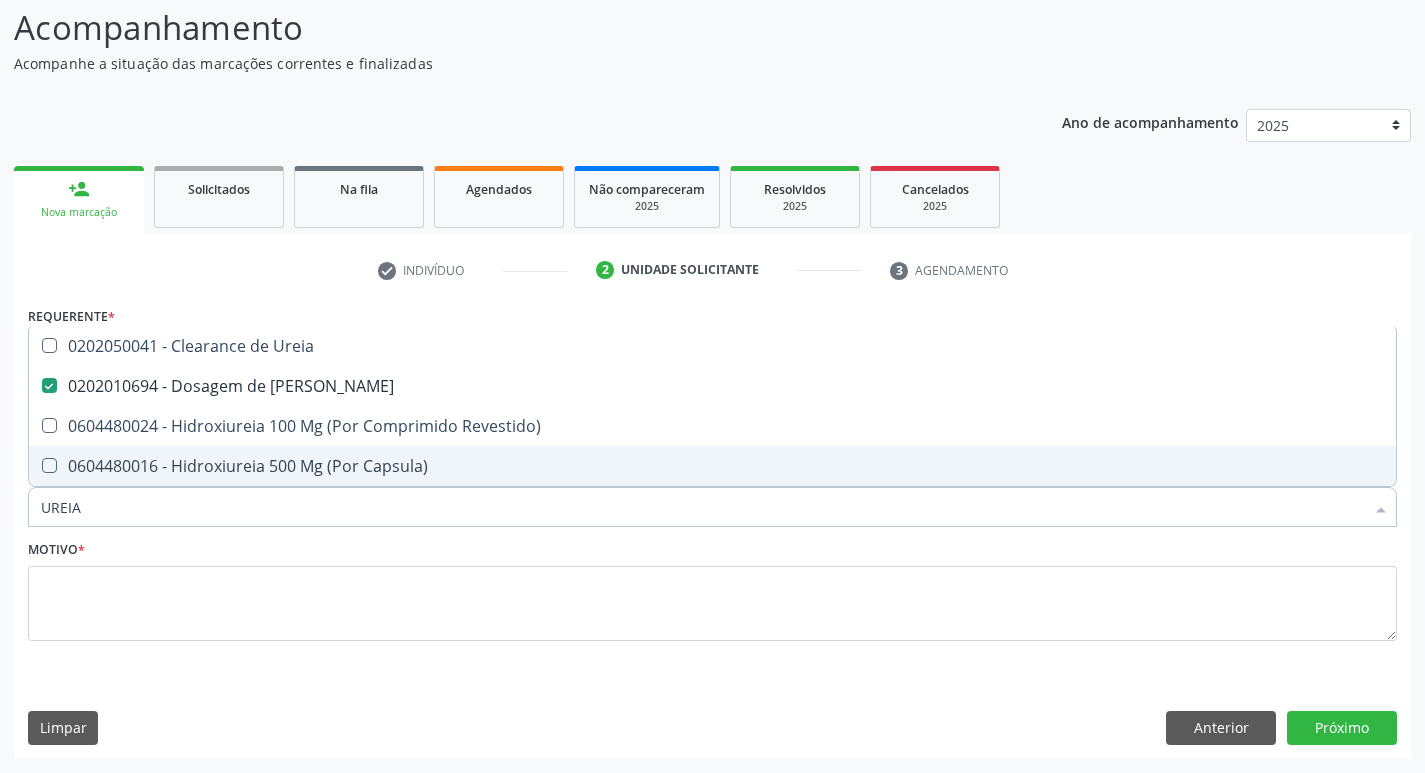 drag, startPoint x: 92, startPoint y: 501, endPoint x: 43, endPoint y: 516, distance: 51.24451 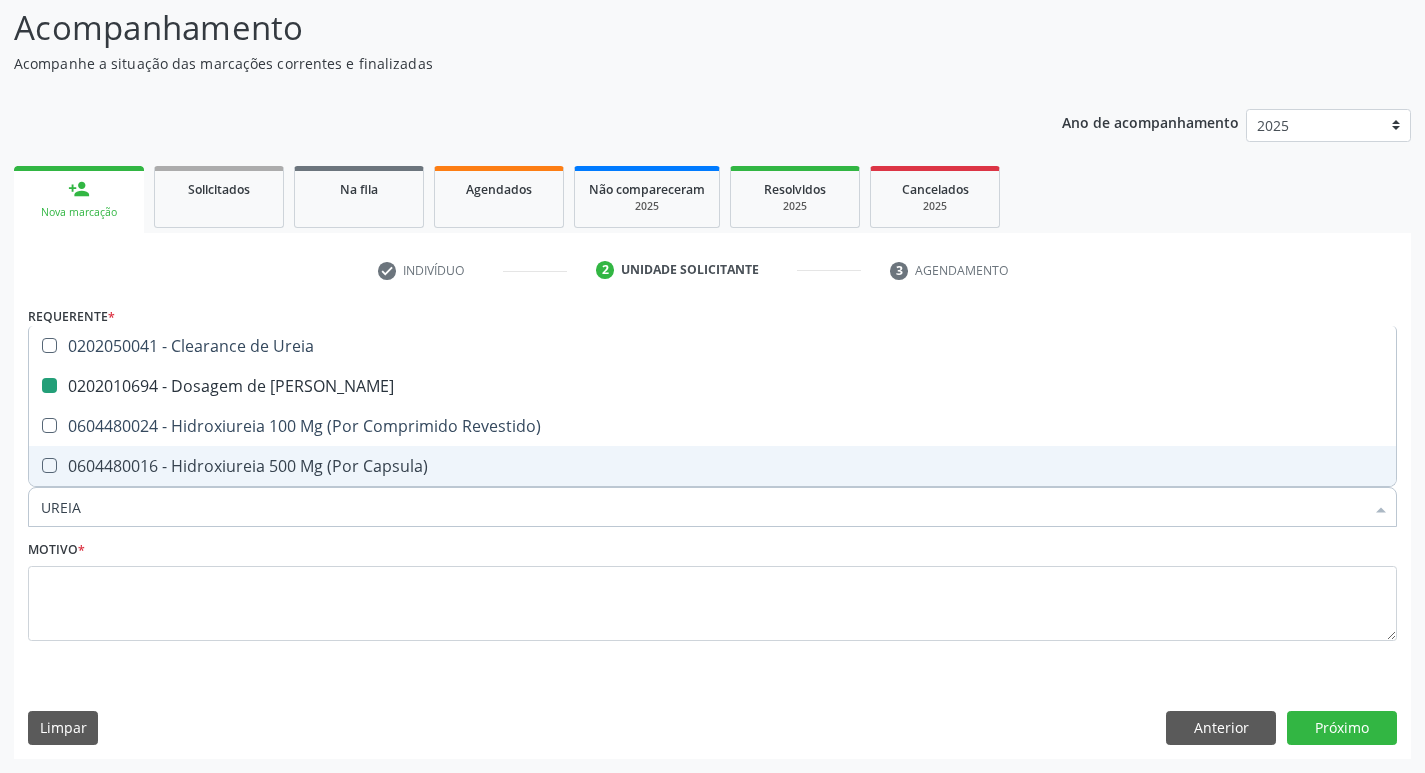 type 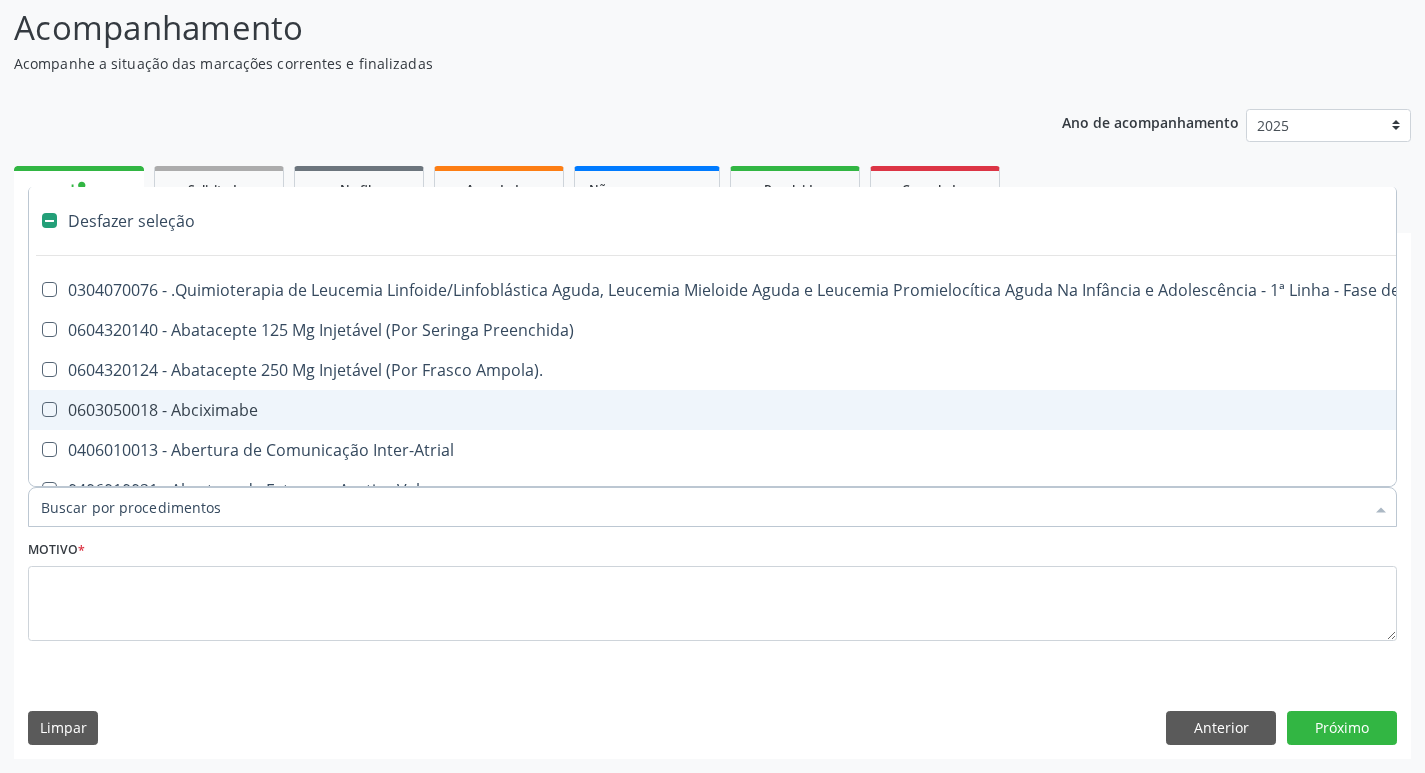 checkbox on "false" 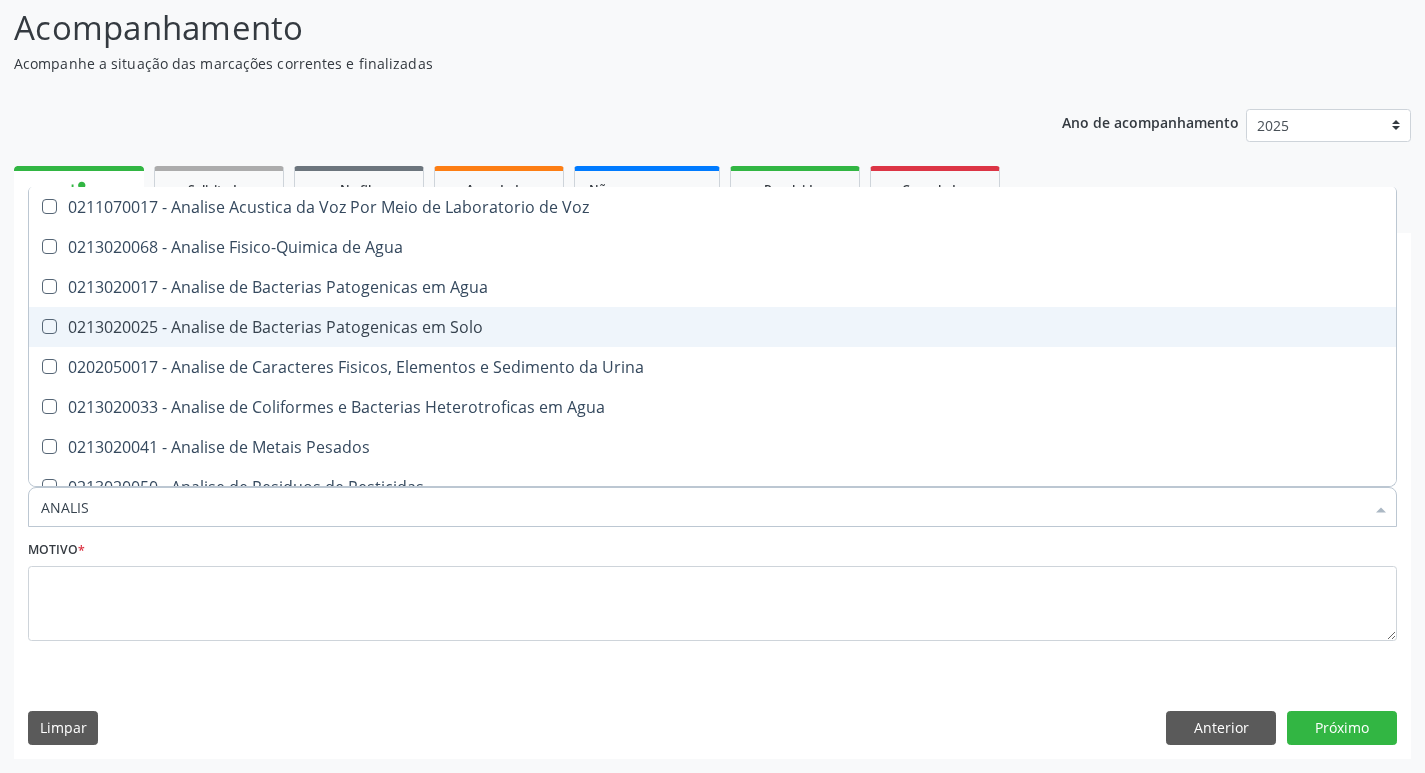 type on "ANALISE" 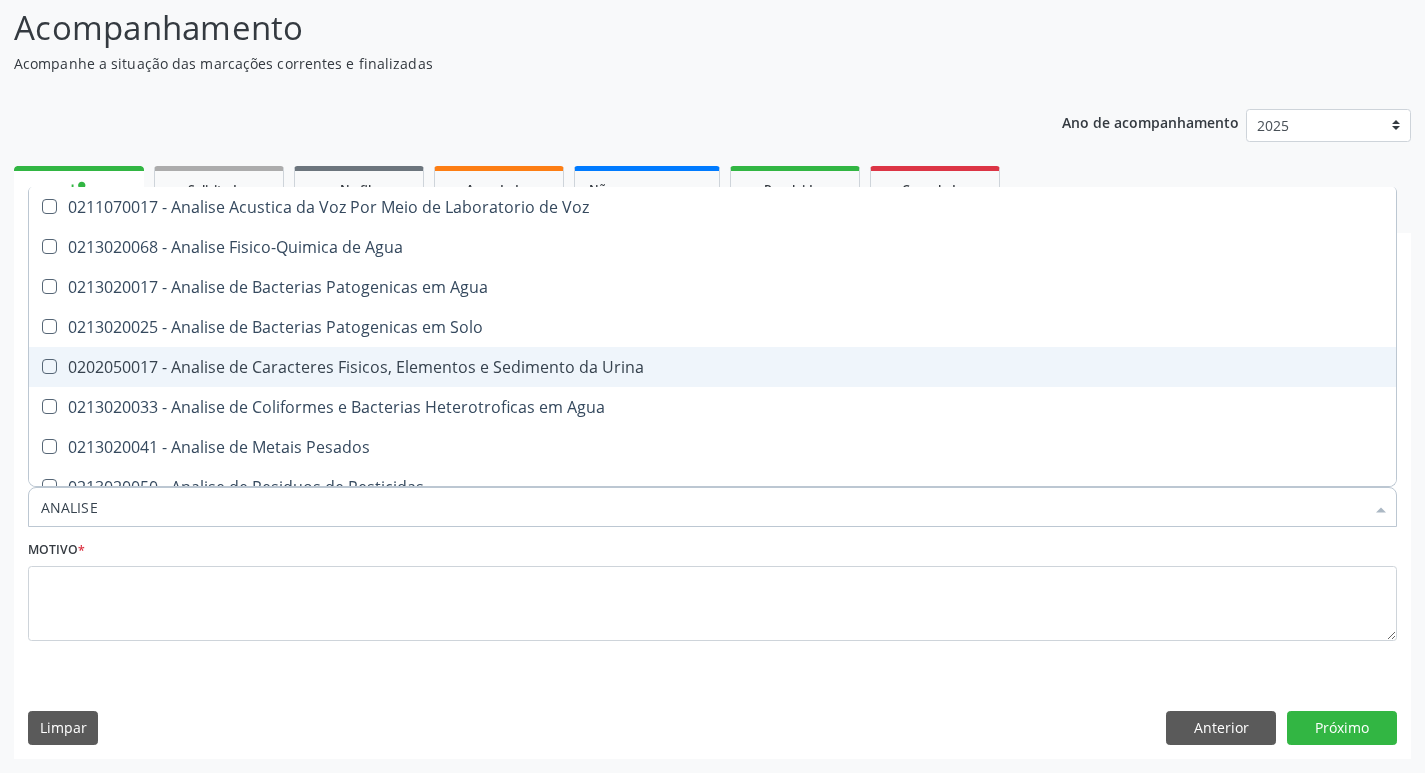 click on "0202050017 - Analise de Caracteres Fisicos, Elementos e Sedimento da Urina" at bounding box center [712, 367] 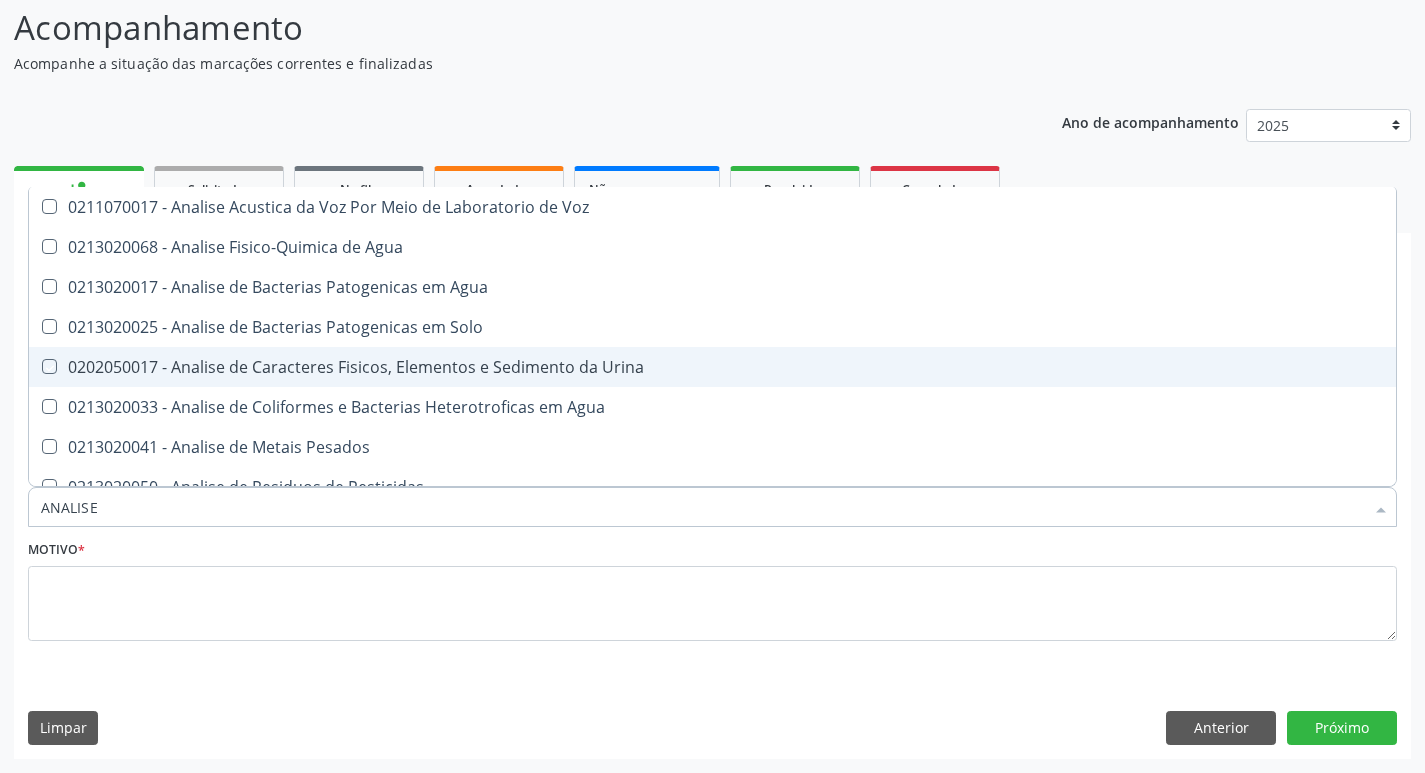 checkbox on "true" 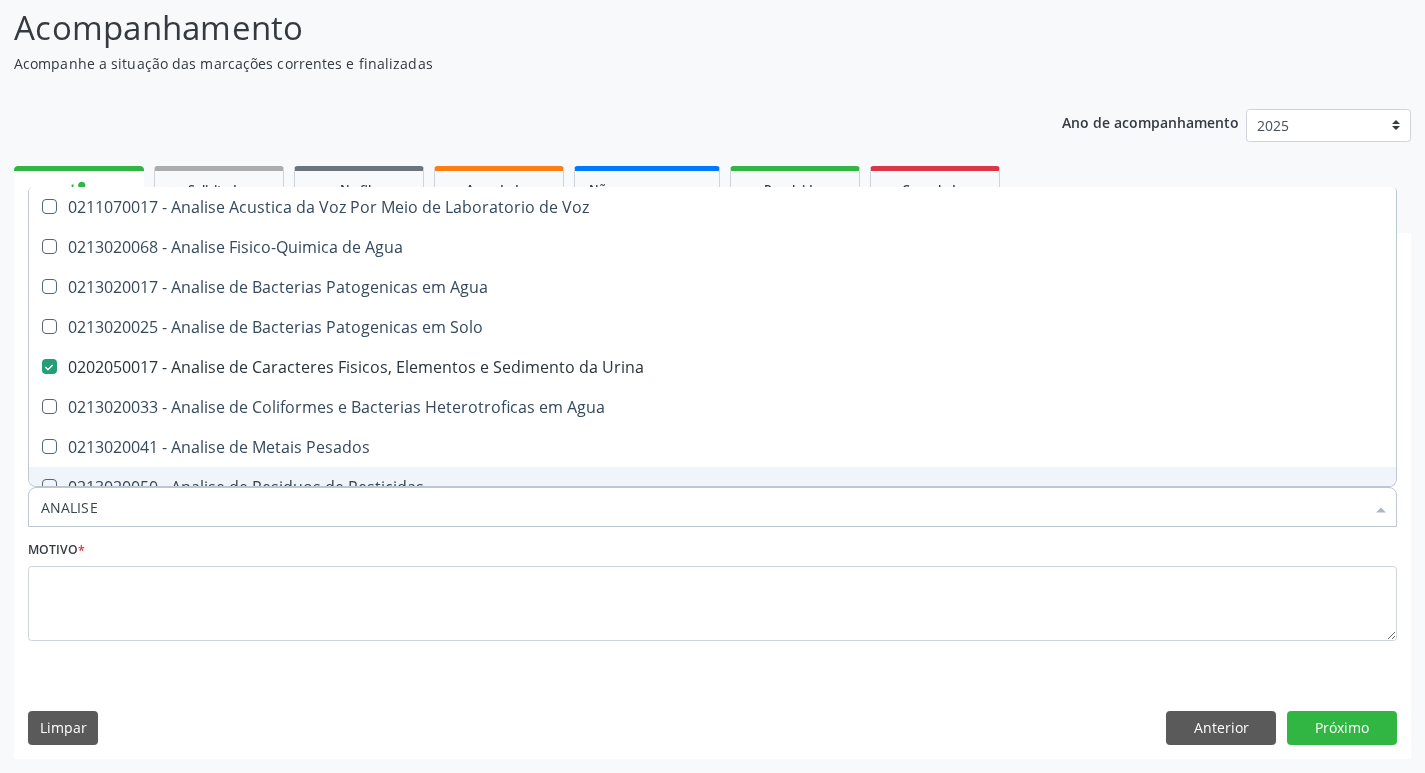 click on "ANALISE" at bounding box center [702, 507] 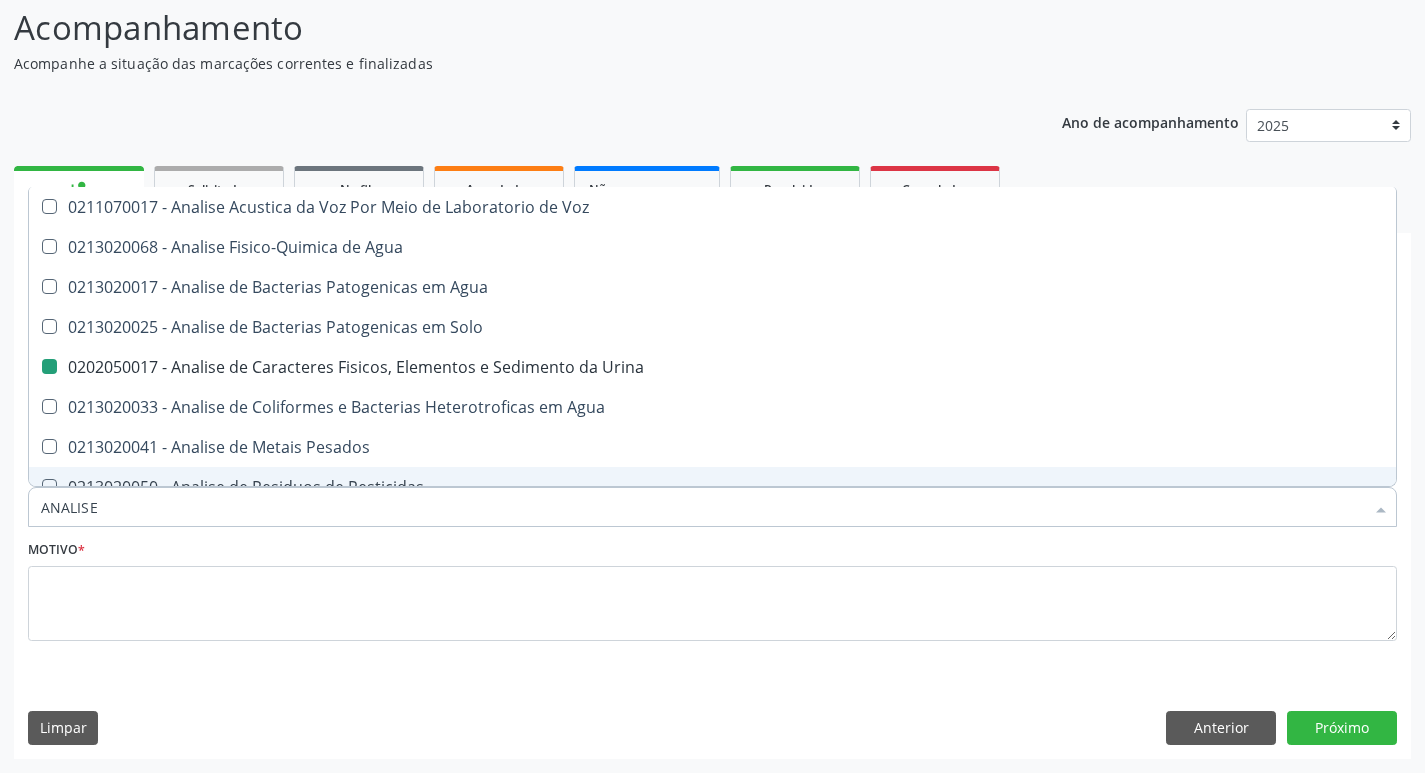 type 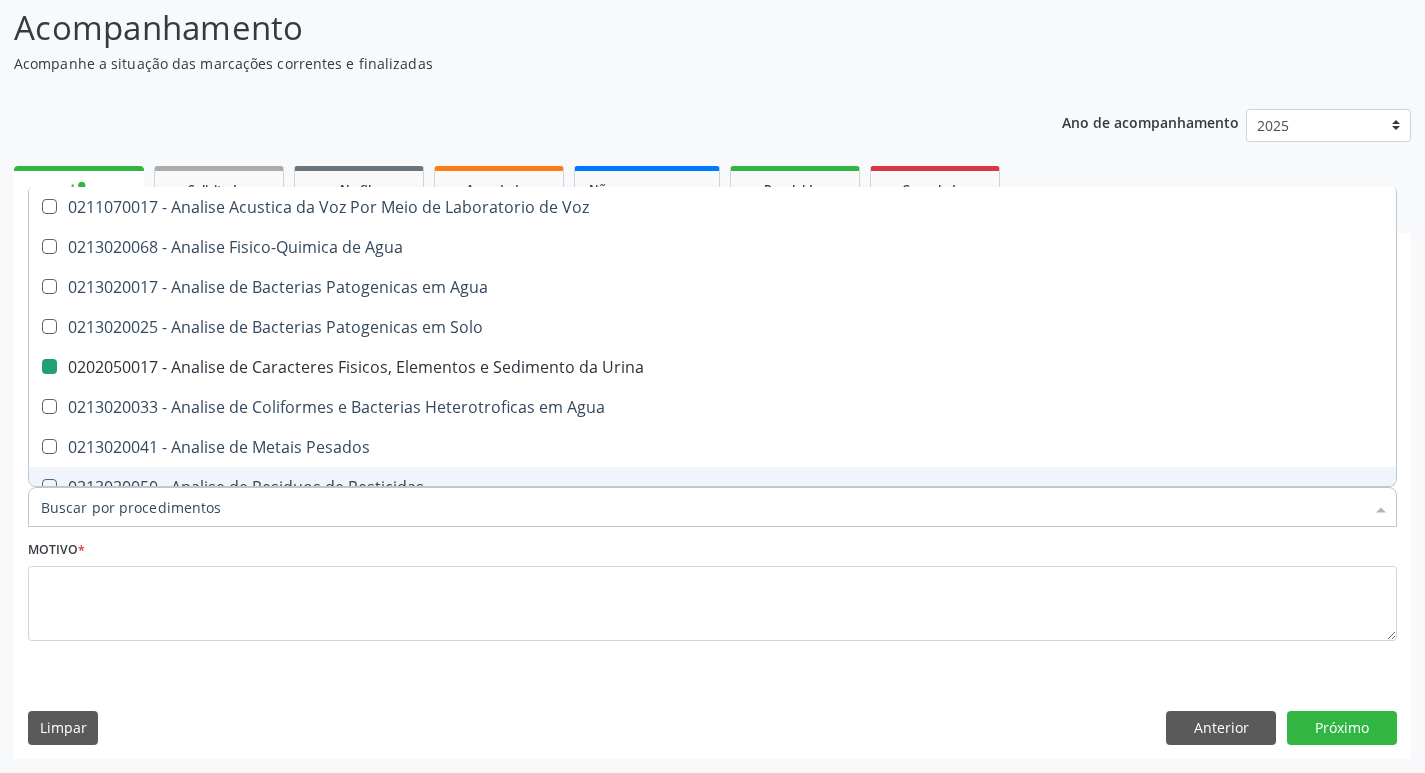 checkbox on "false" 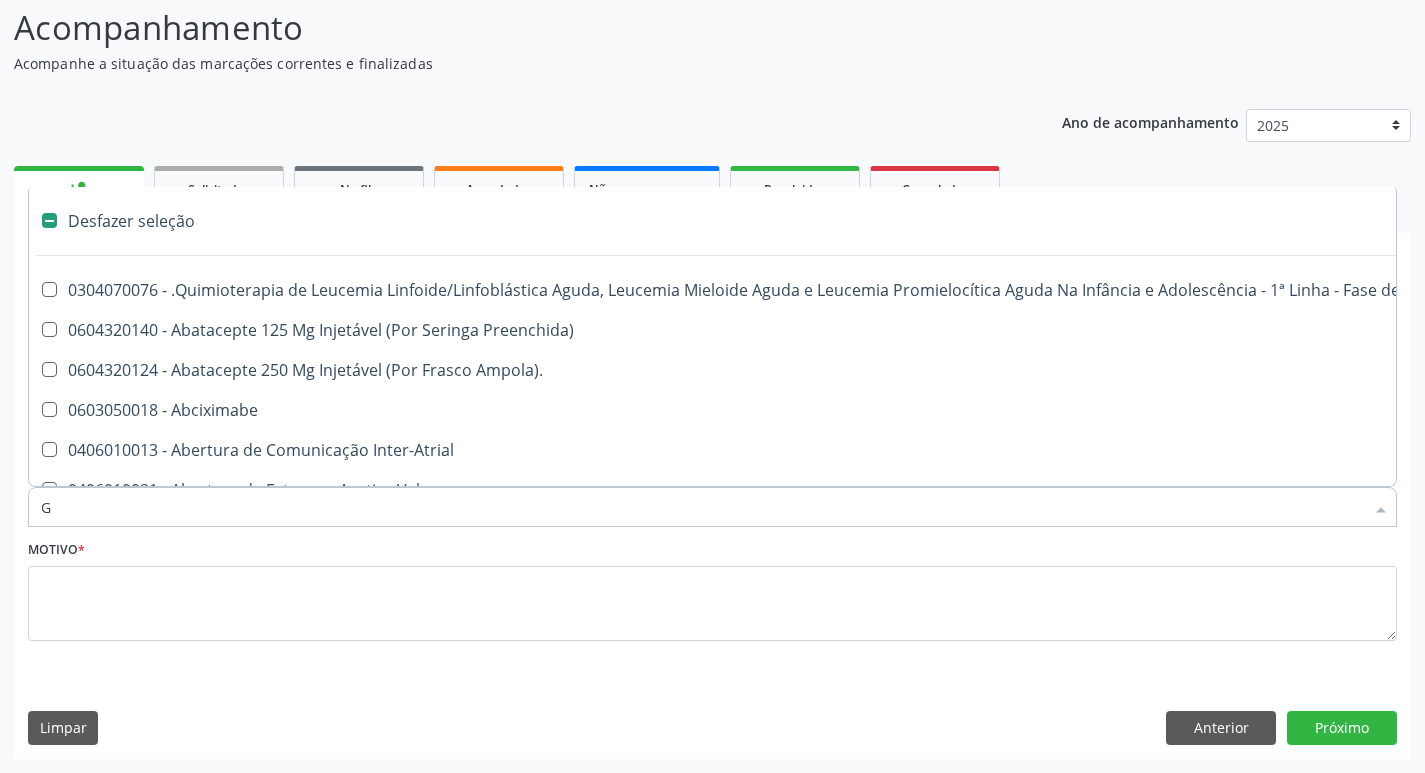 type on "GL" 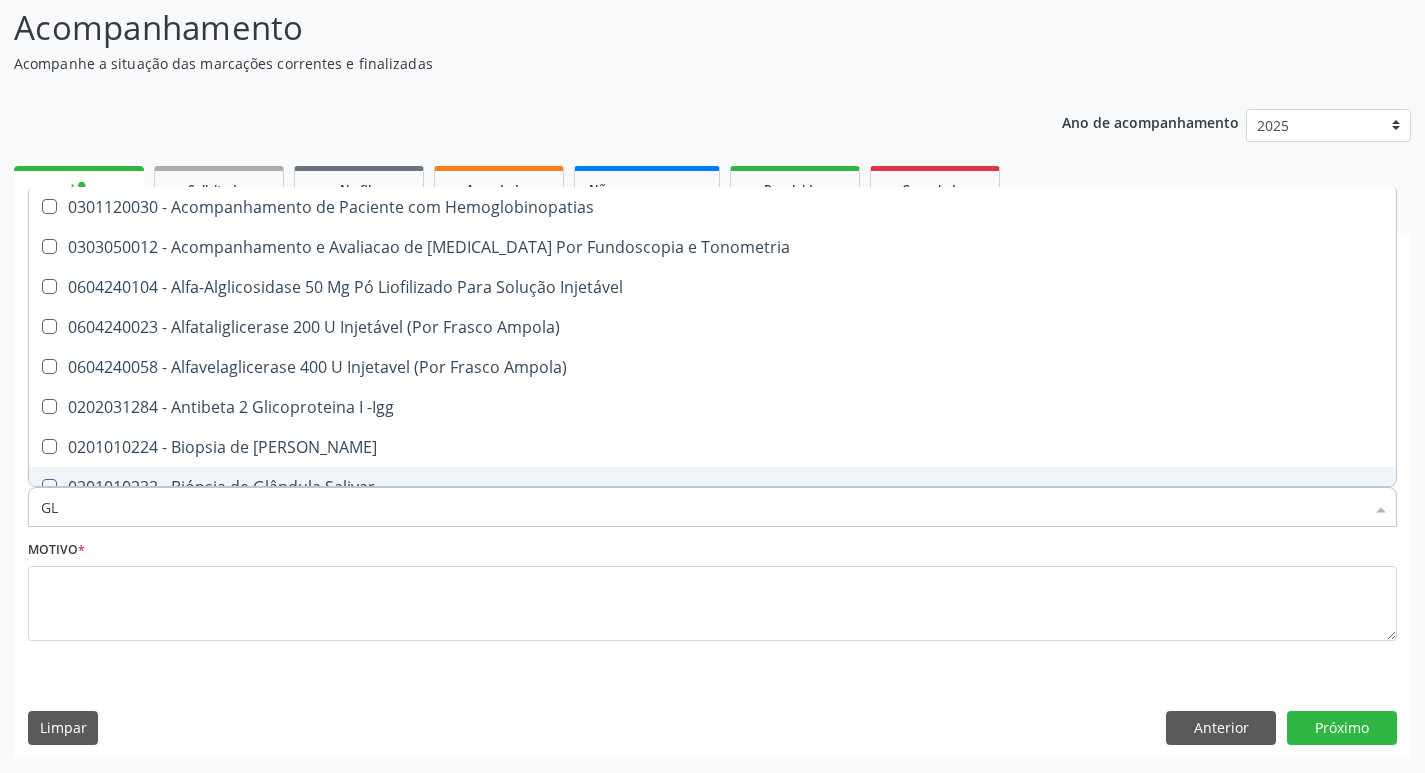 type on "GLI" 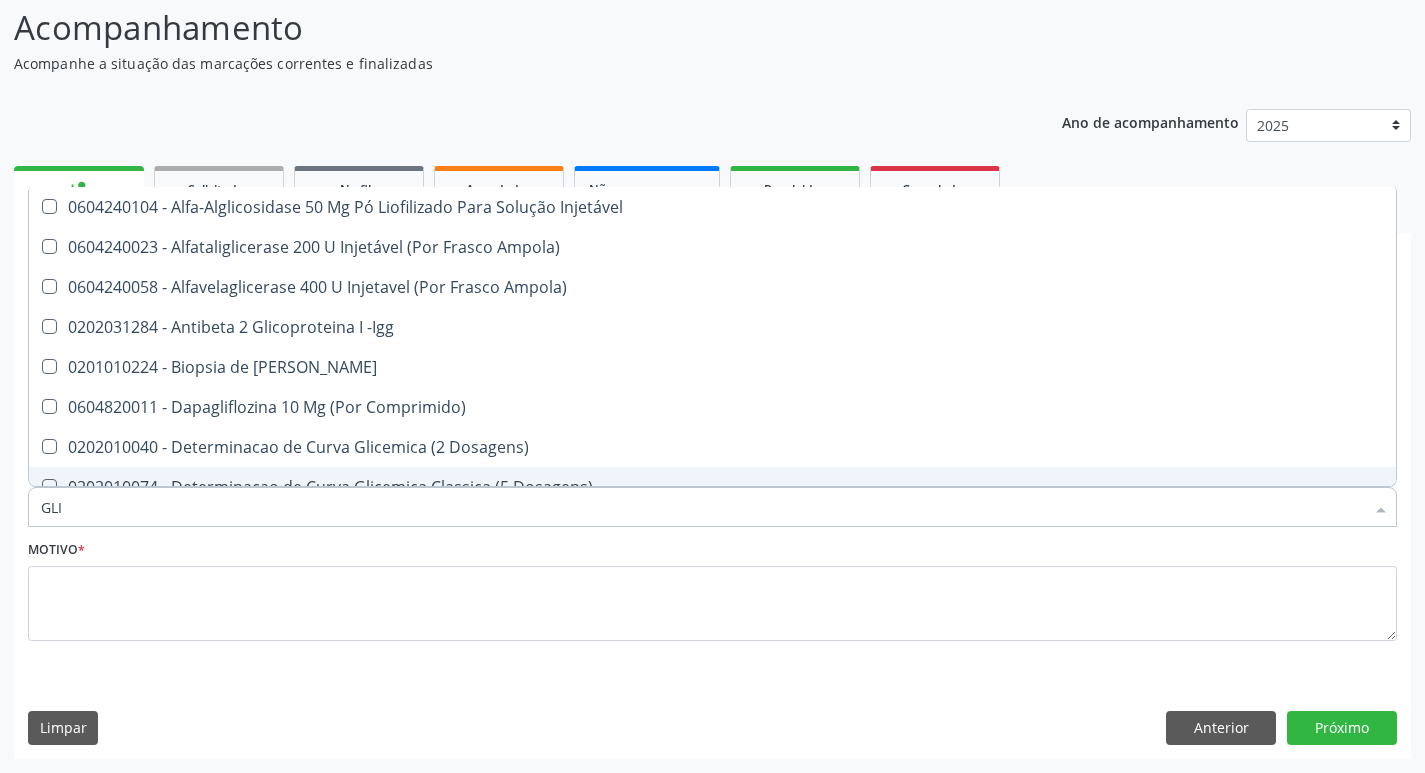 type on "GLIC" 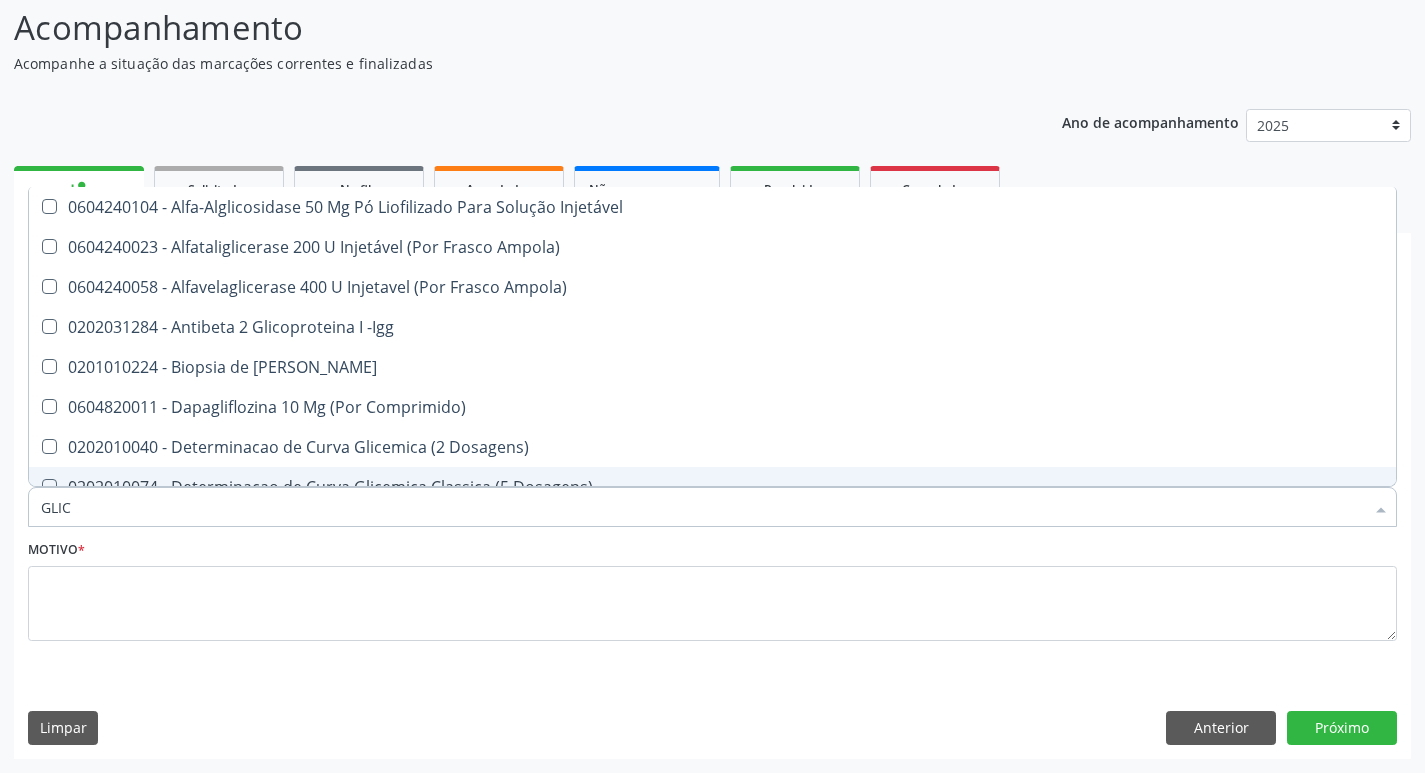 checkbox on "false" 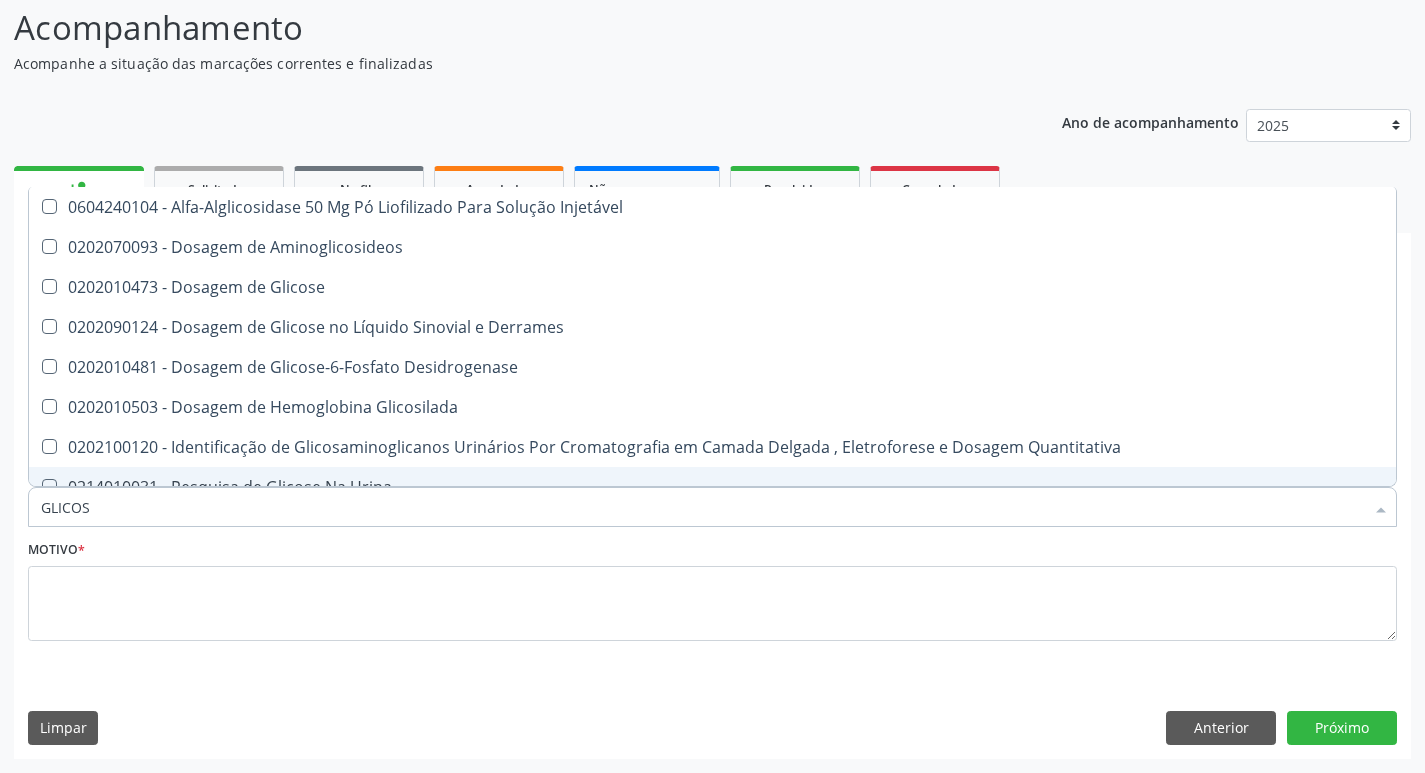 type on "GLICOSE" 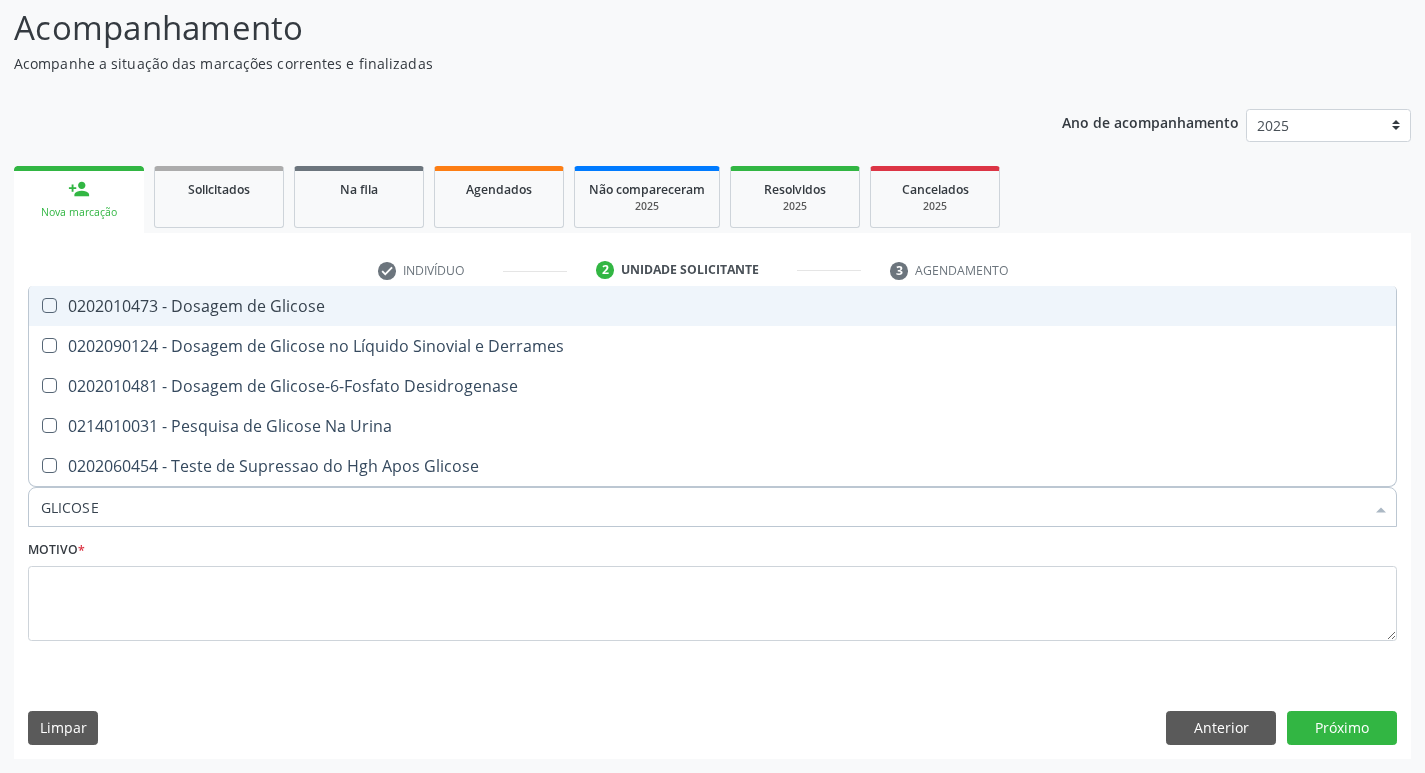 click on "0202010473 - Dosagem de Glicose" at bounding box center [712, 306] 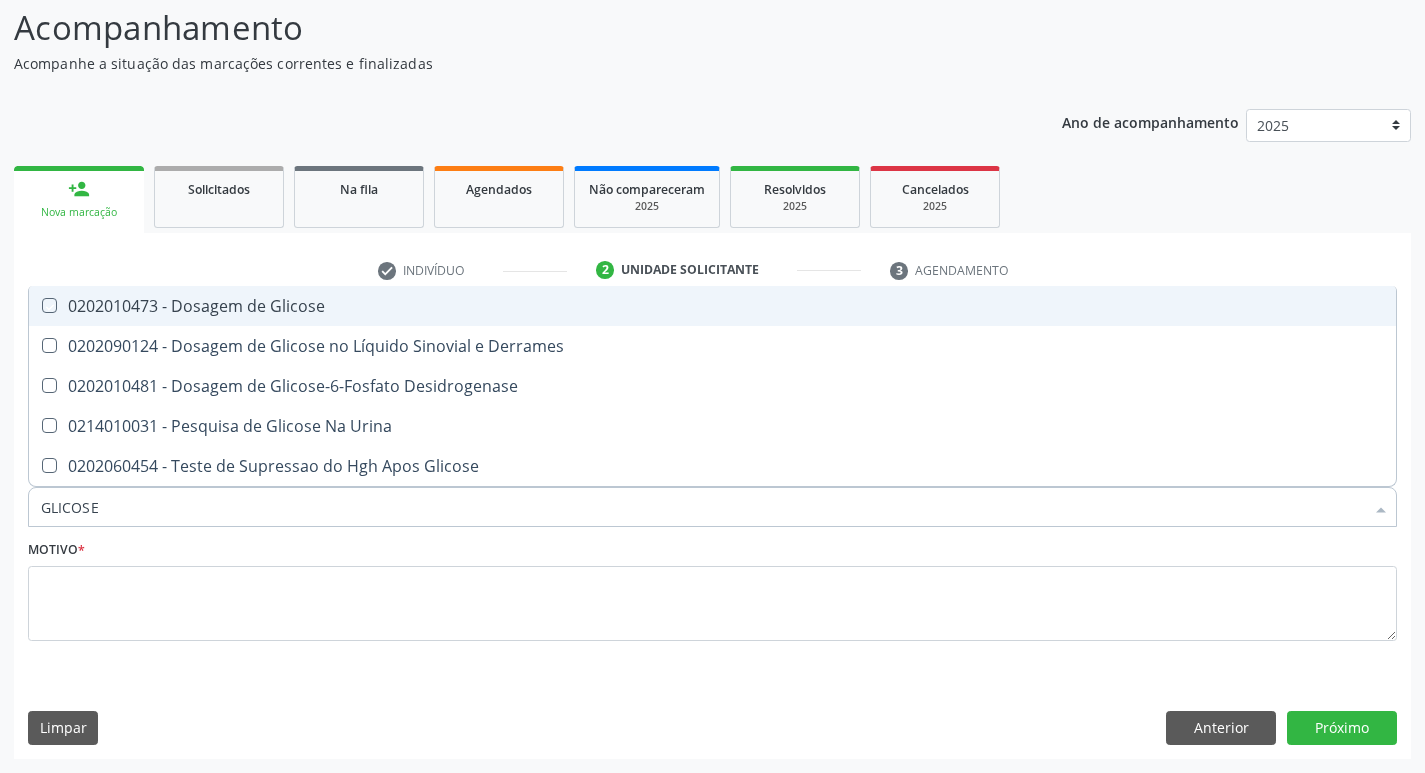 checkbox on "true" 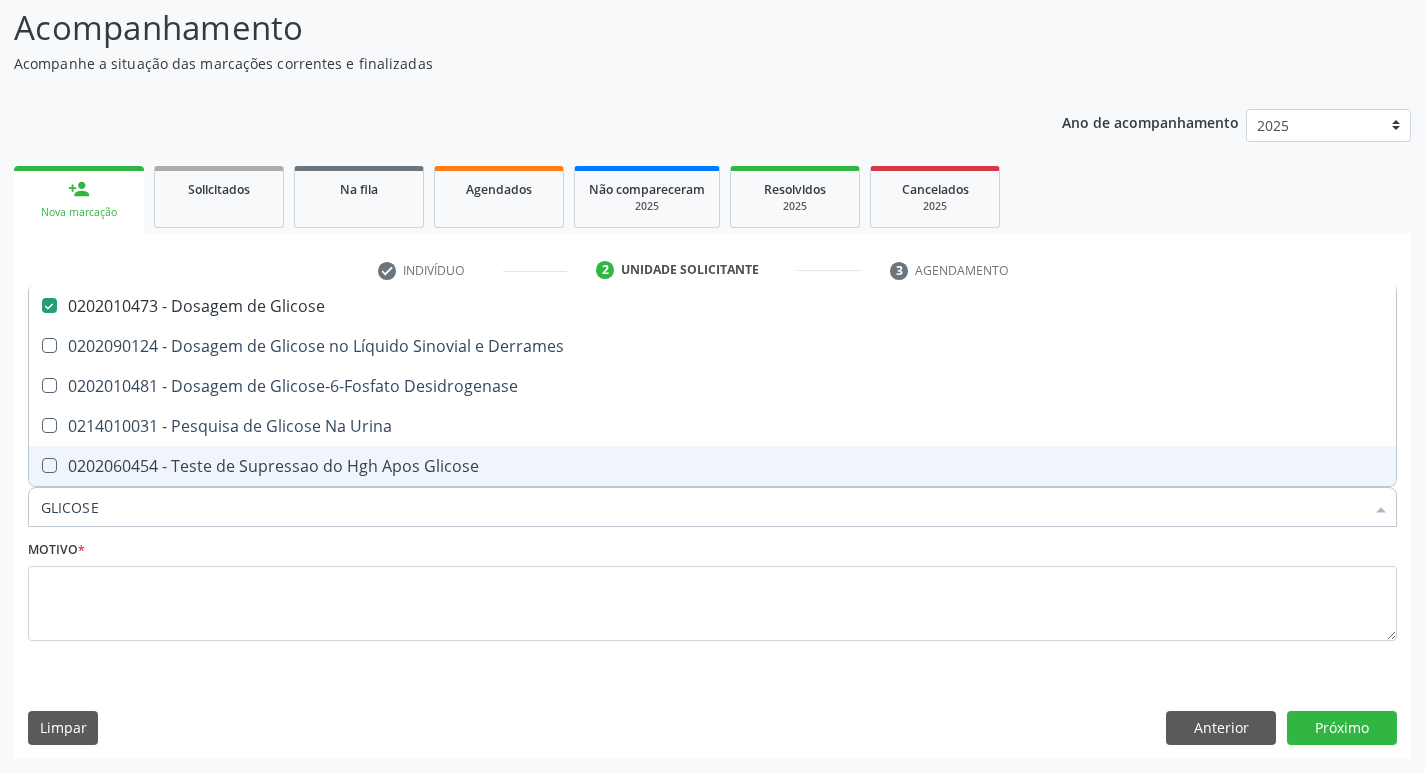 click on "GLICOSE" at bounding box center [702, 507] 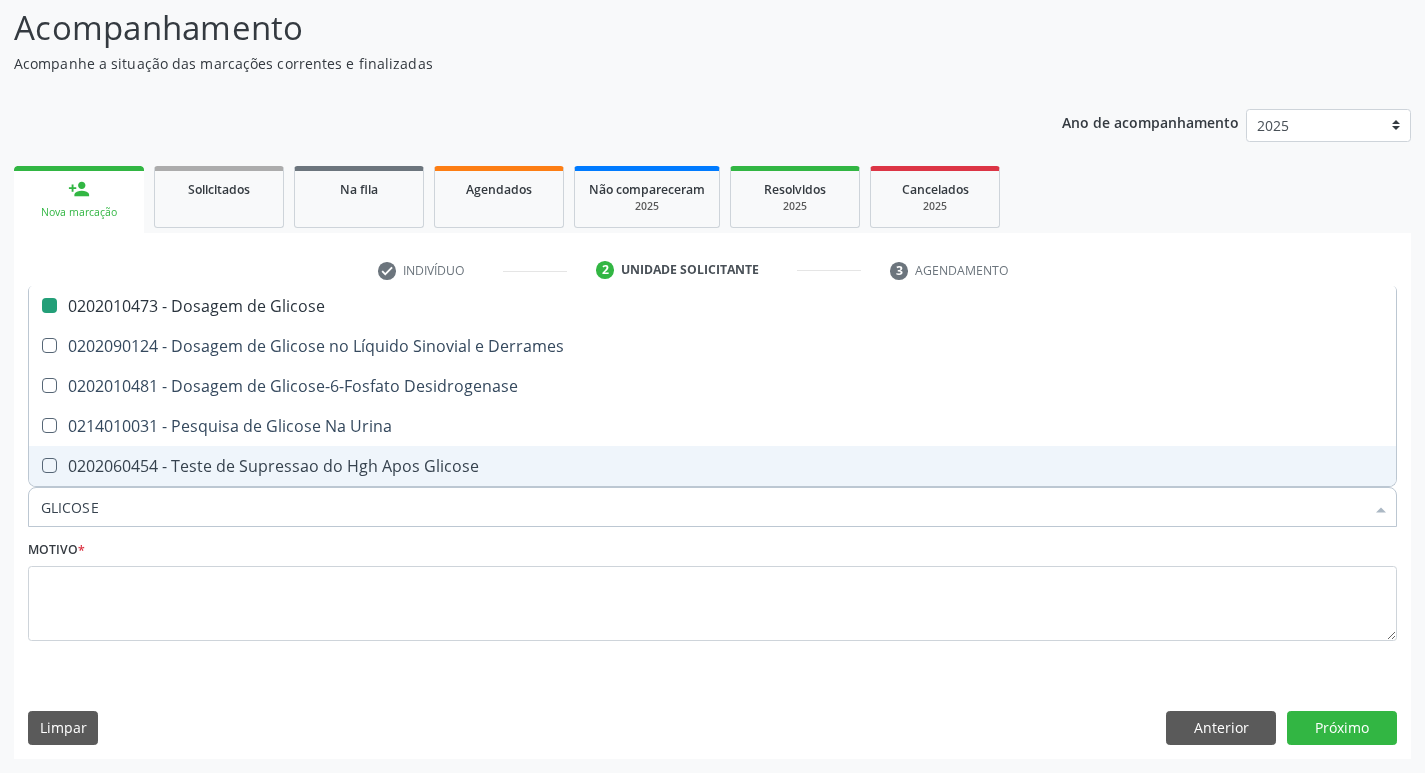 type 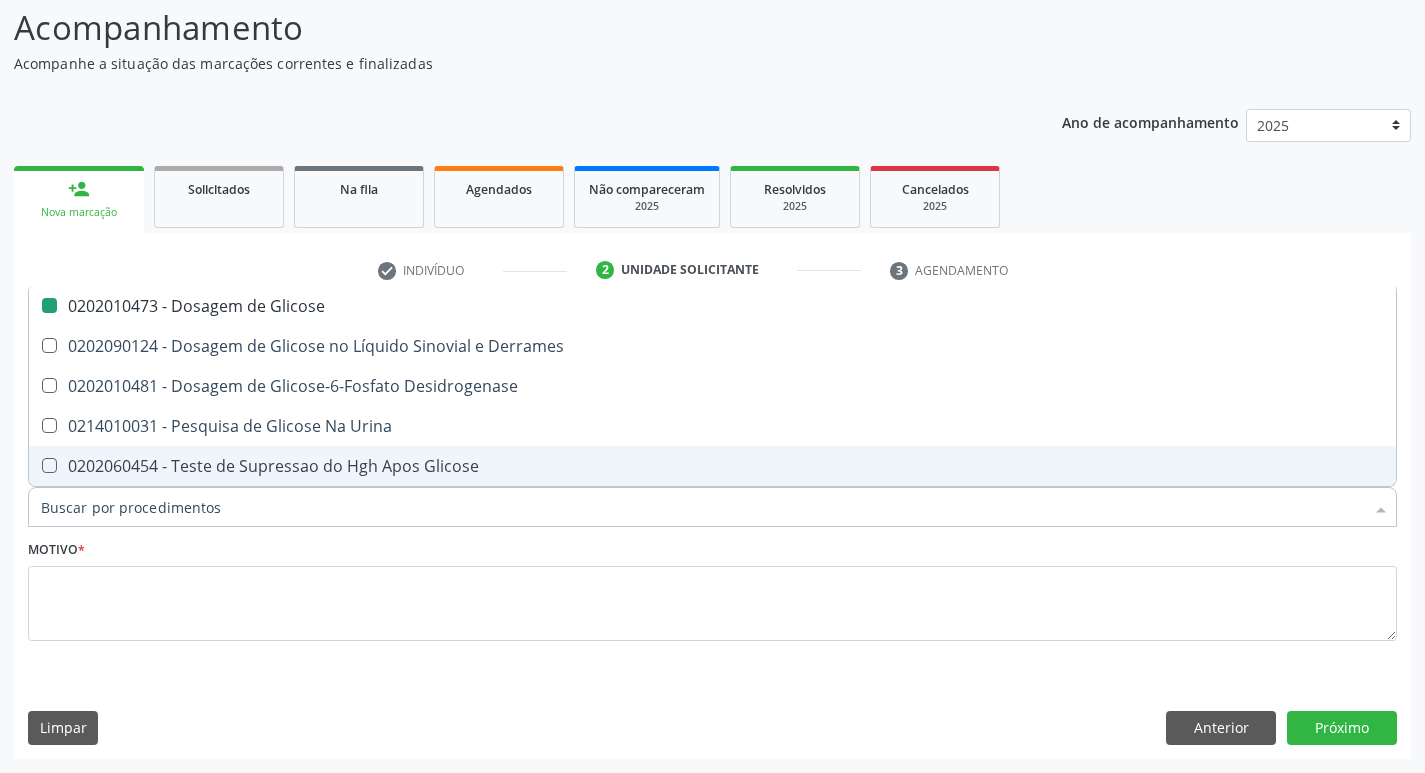 checkbox on "false" 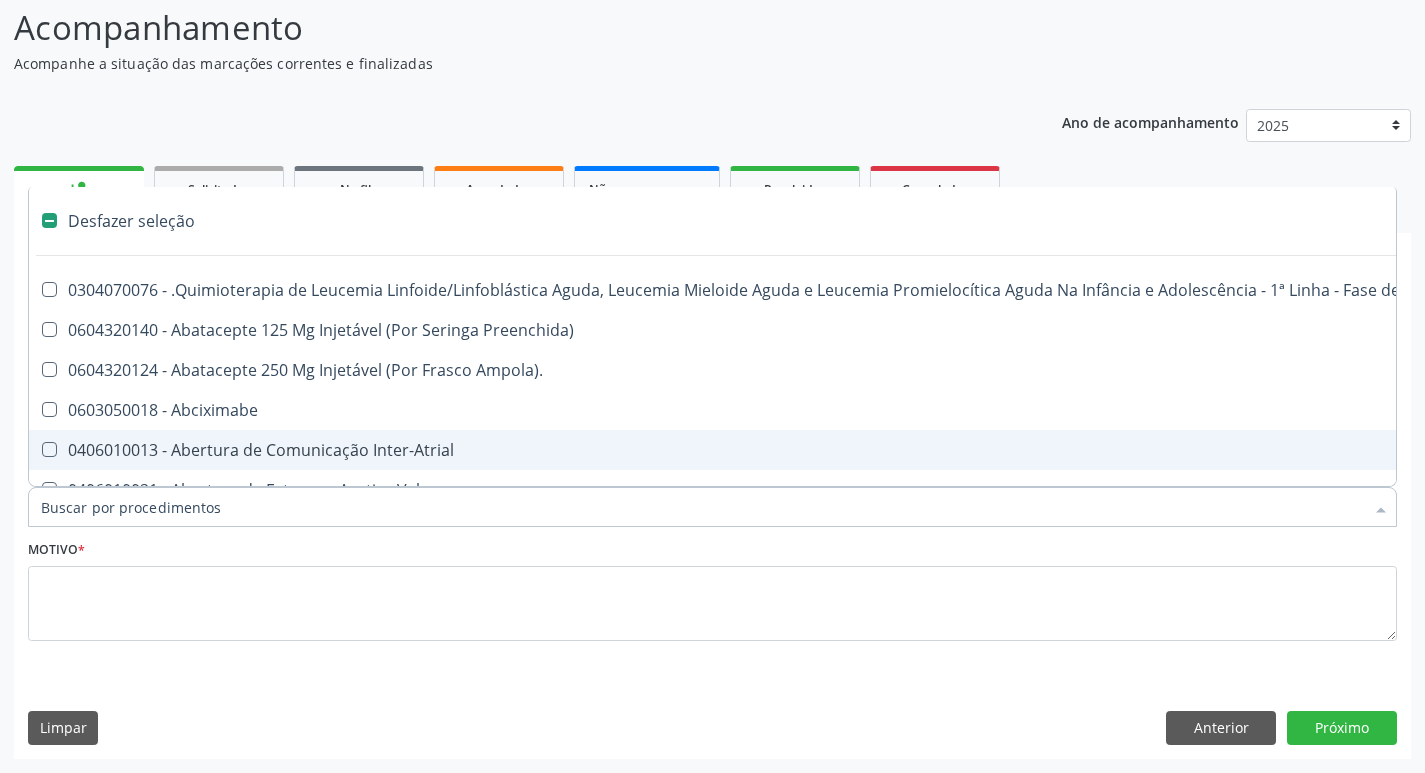 type on "H" 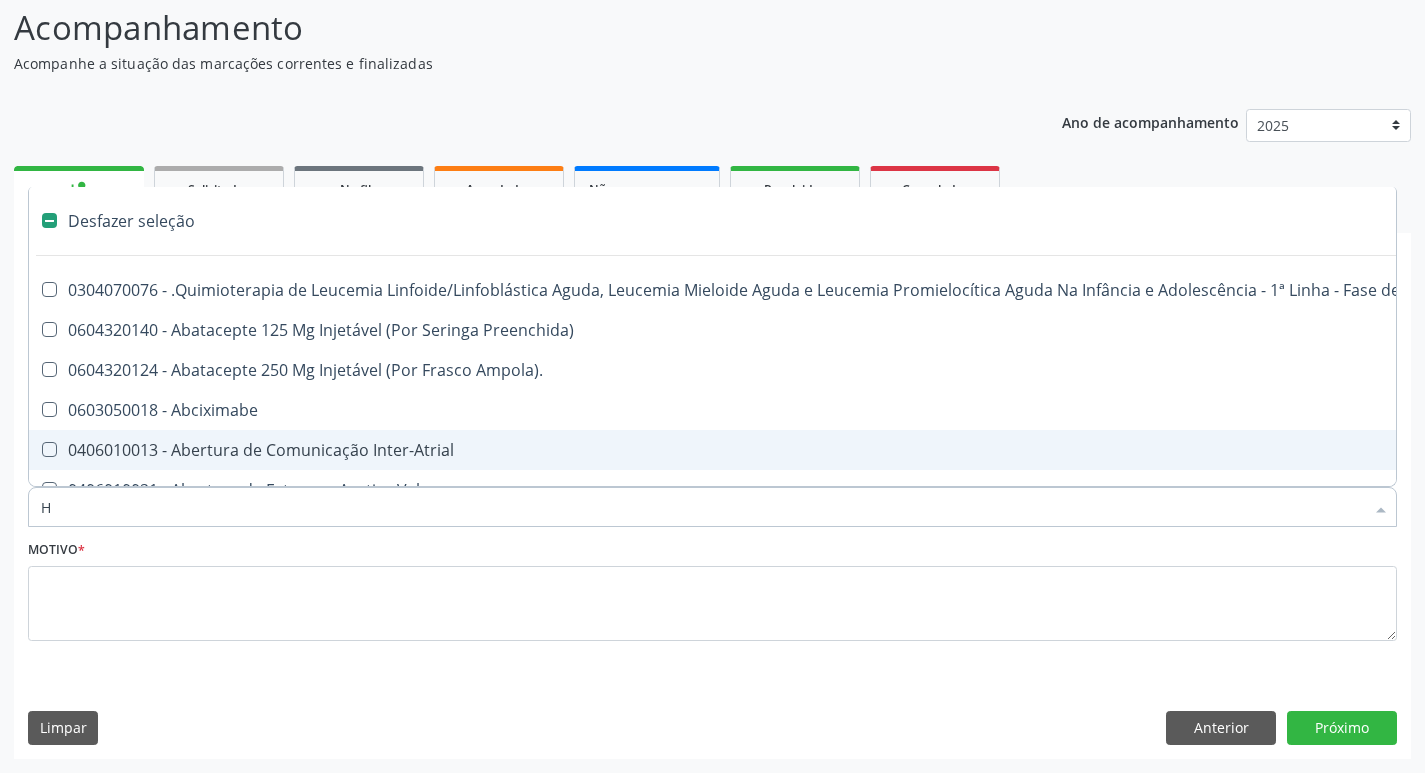 checkbox on "false" 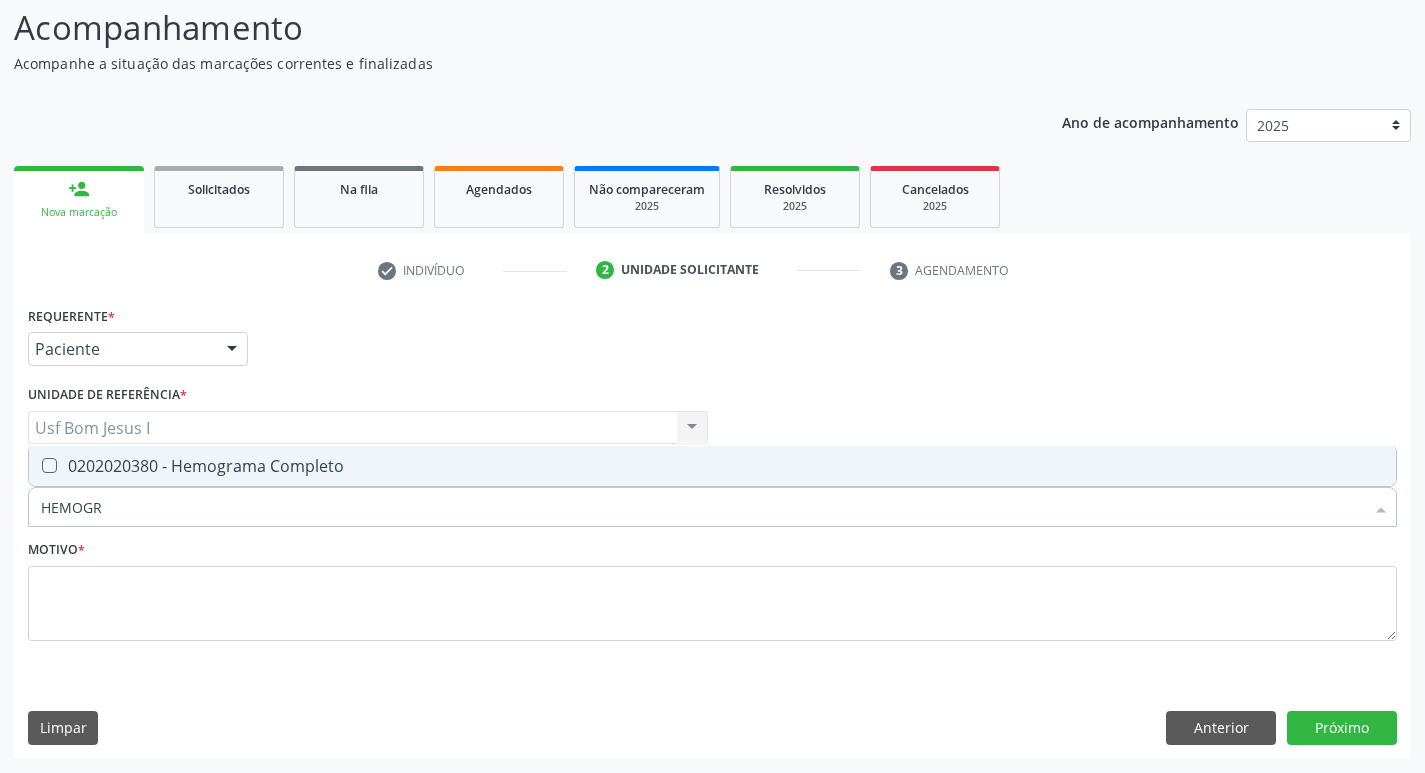 type on "HEMOGRA" 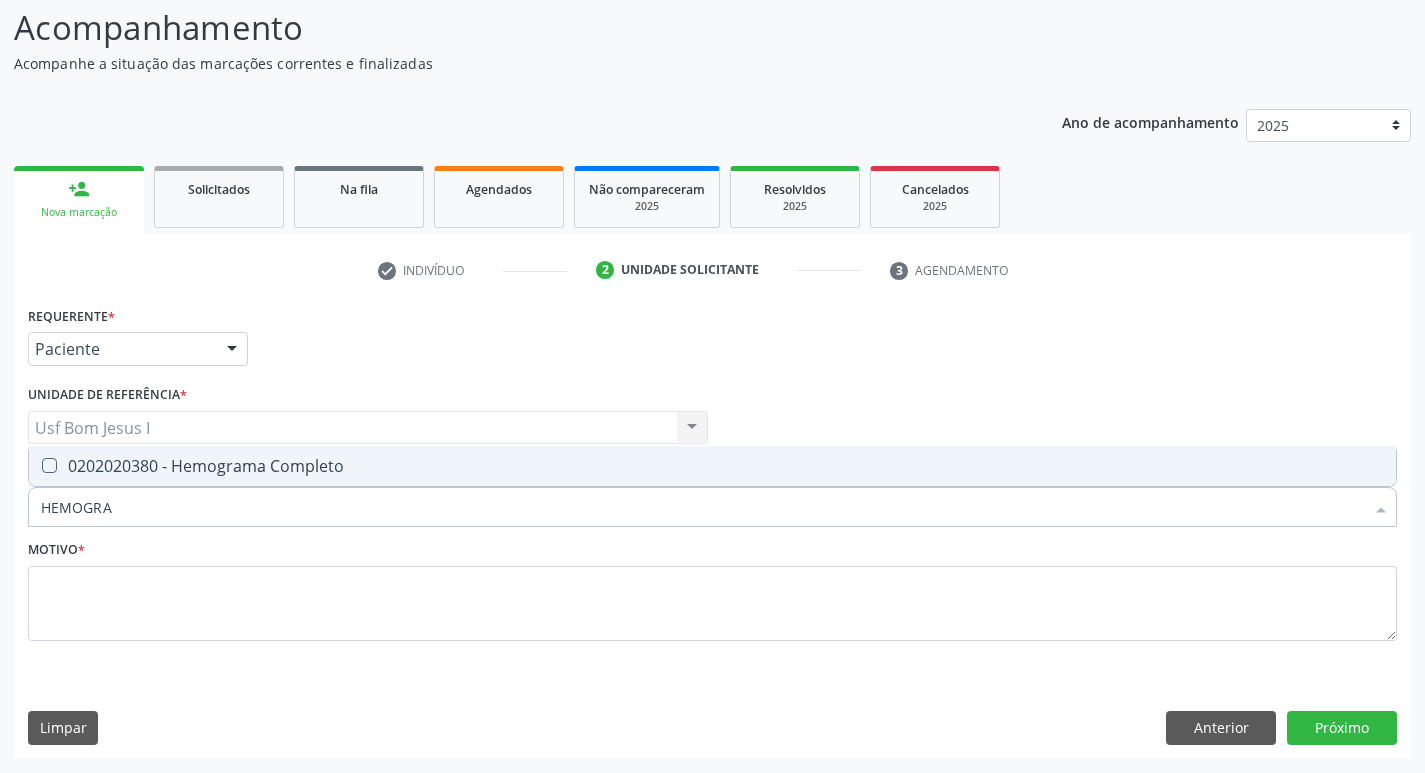 click on "0202020380 - Hemograma Completo" at bounding box center [712, 466] 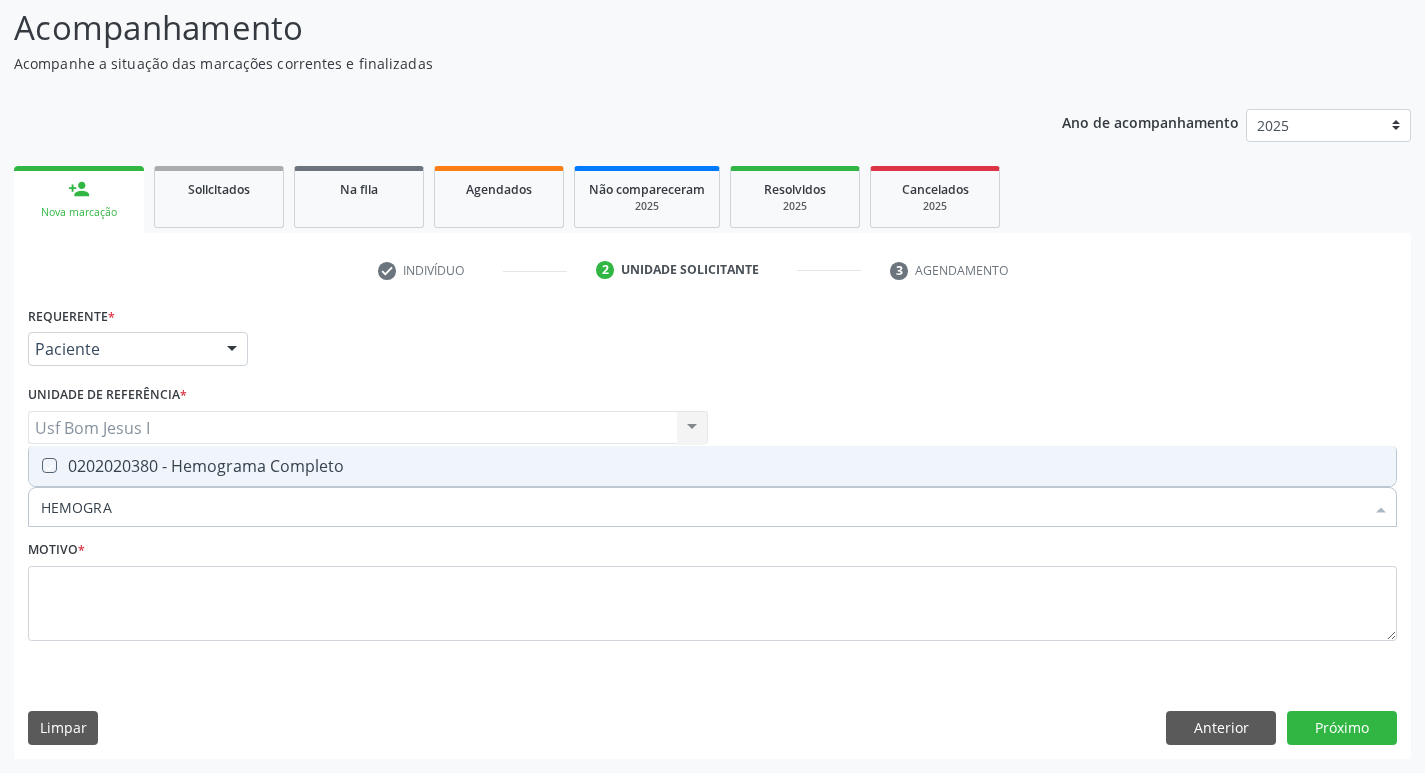 checkbox on "true" 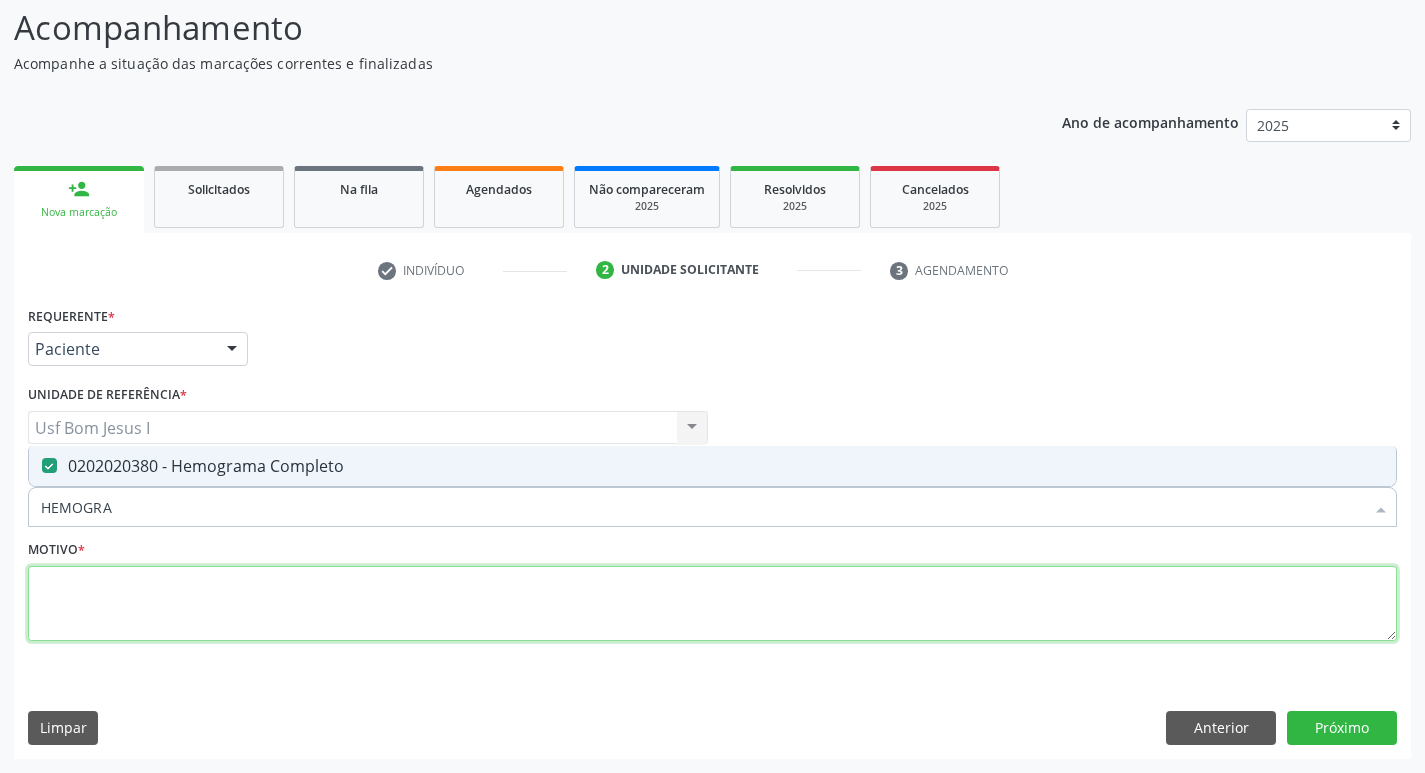 click at bounding box center [712, 604] 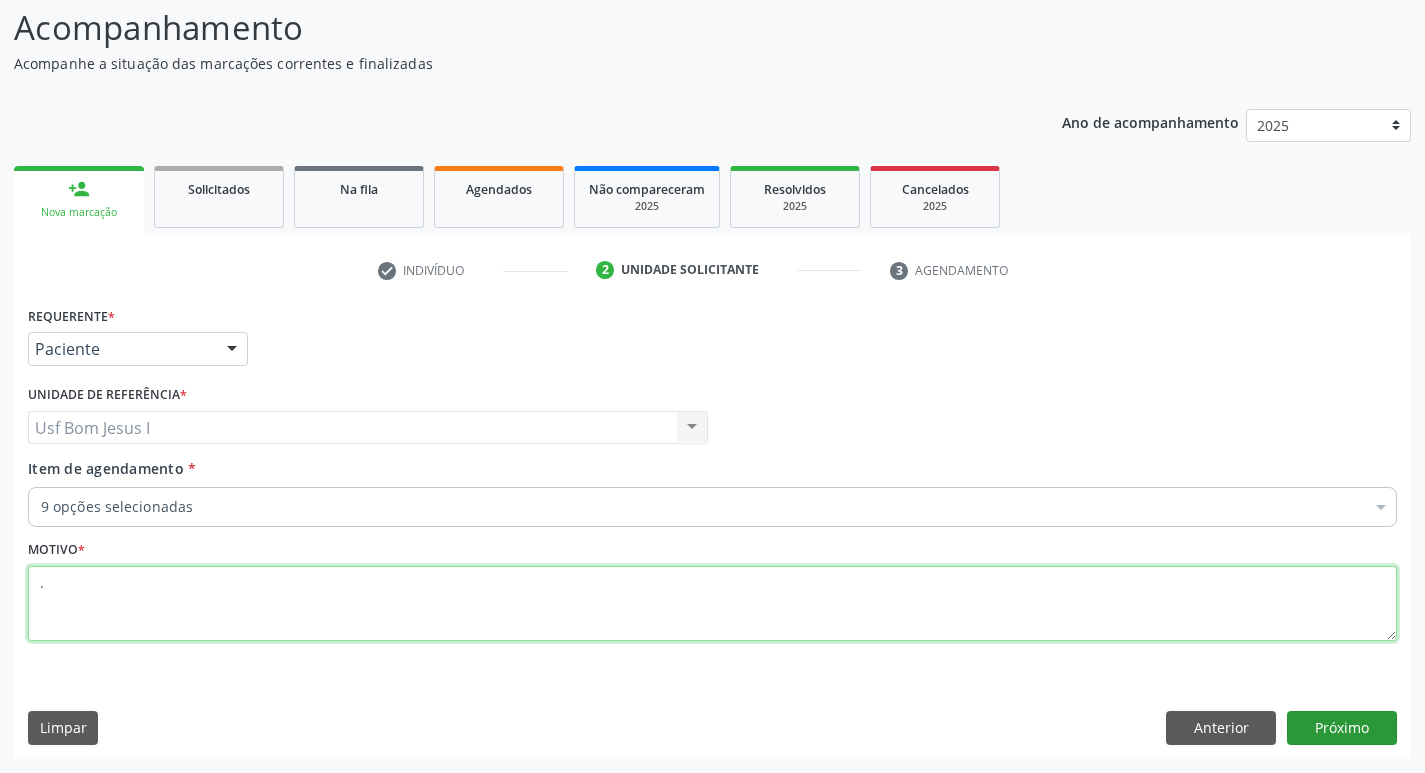 type on "." 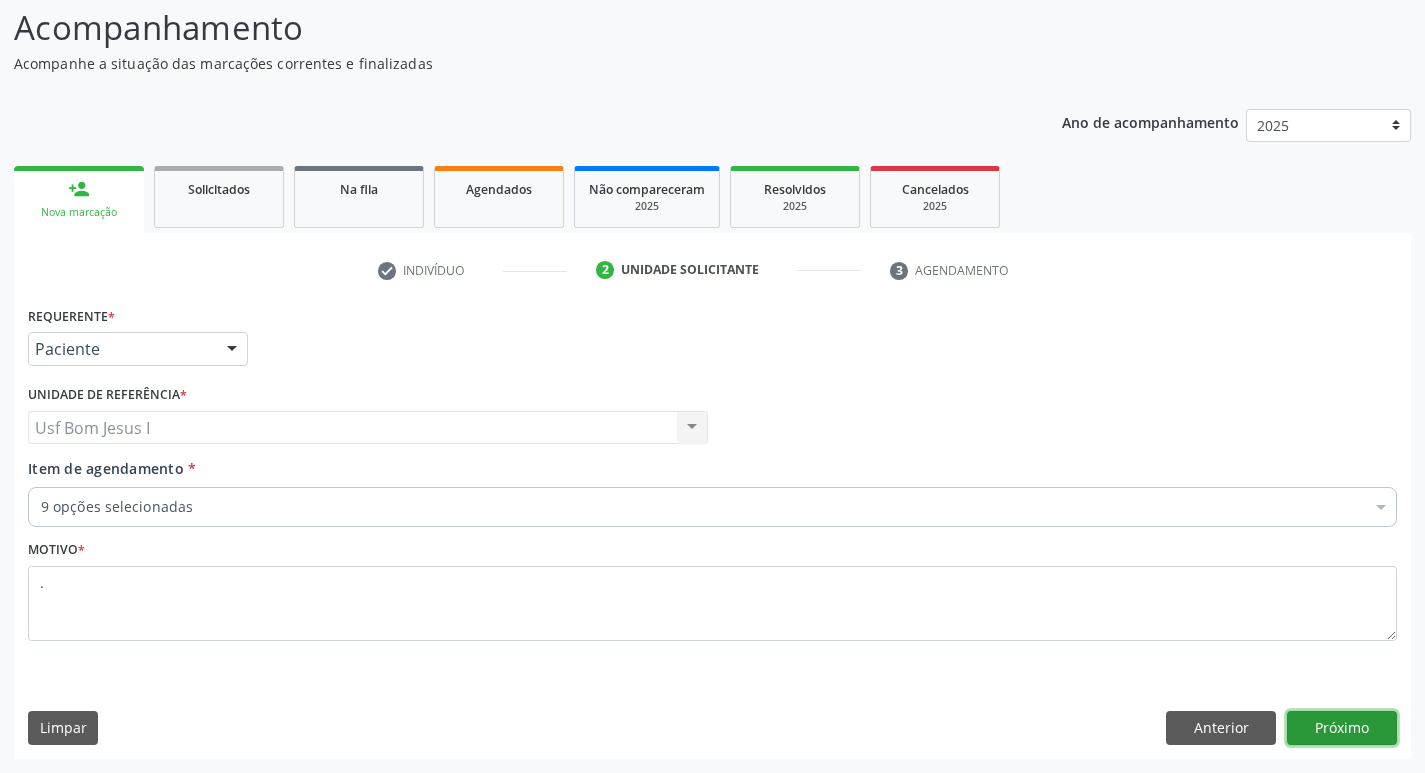click on "Próximo" at bounding box center (1342, 728) 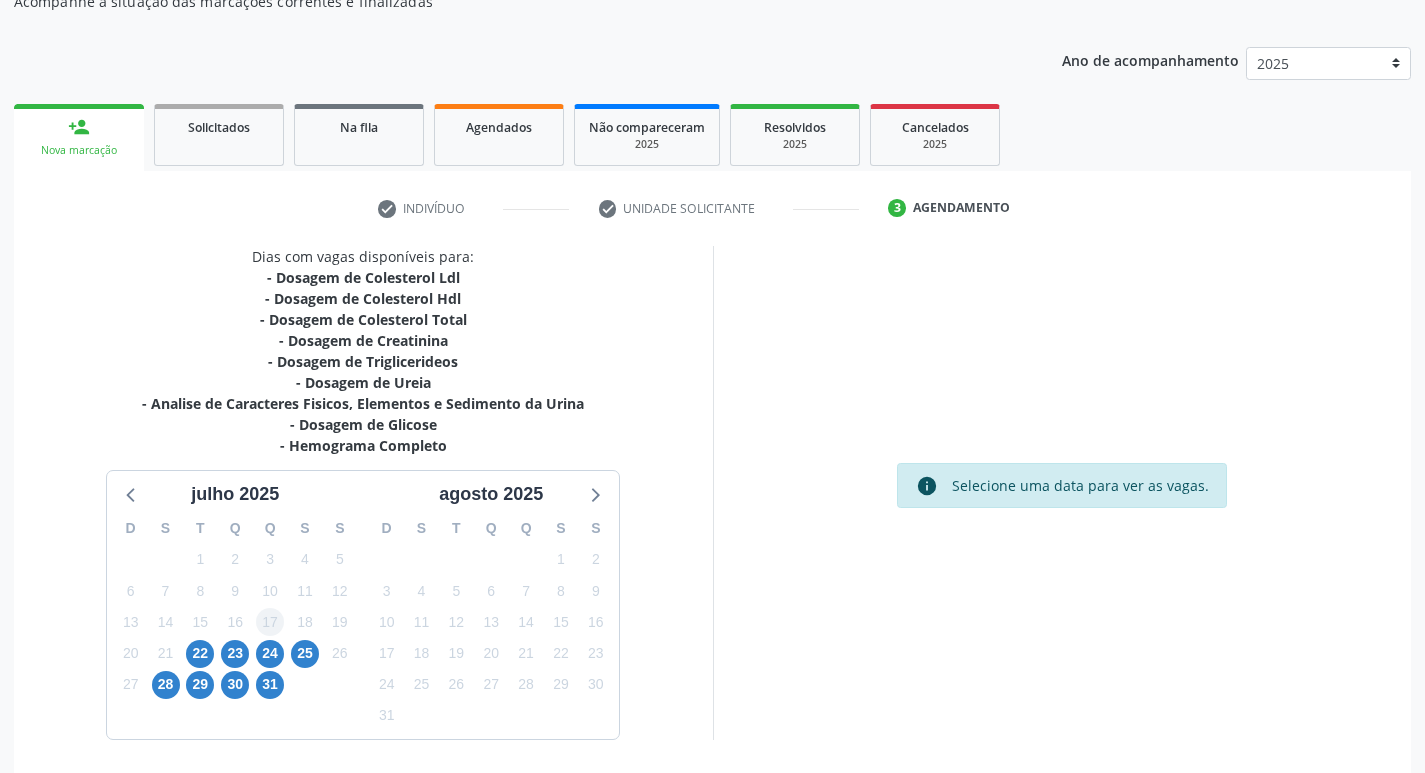 scroll, scrollTop: 265, scrollLeft: 0, axis: vertical 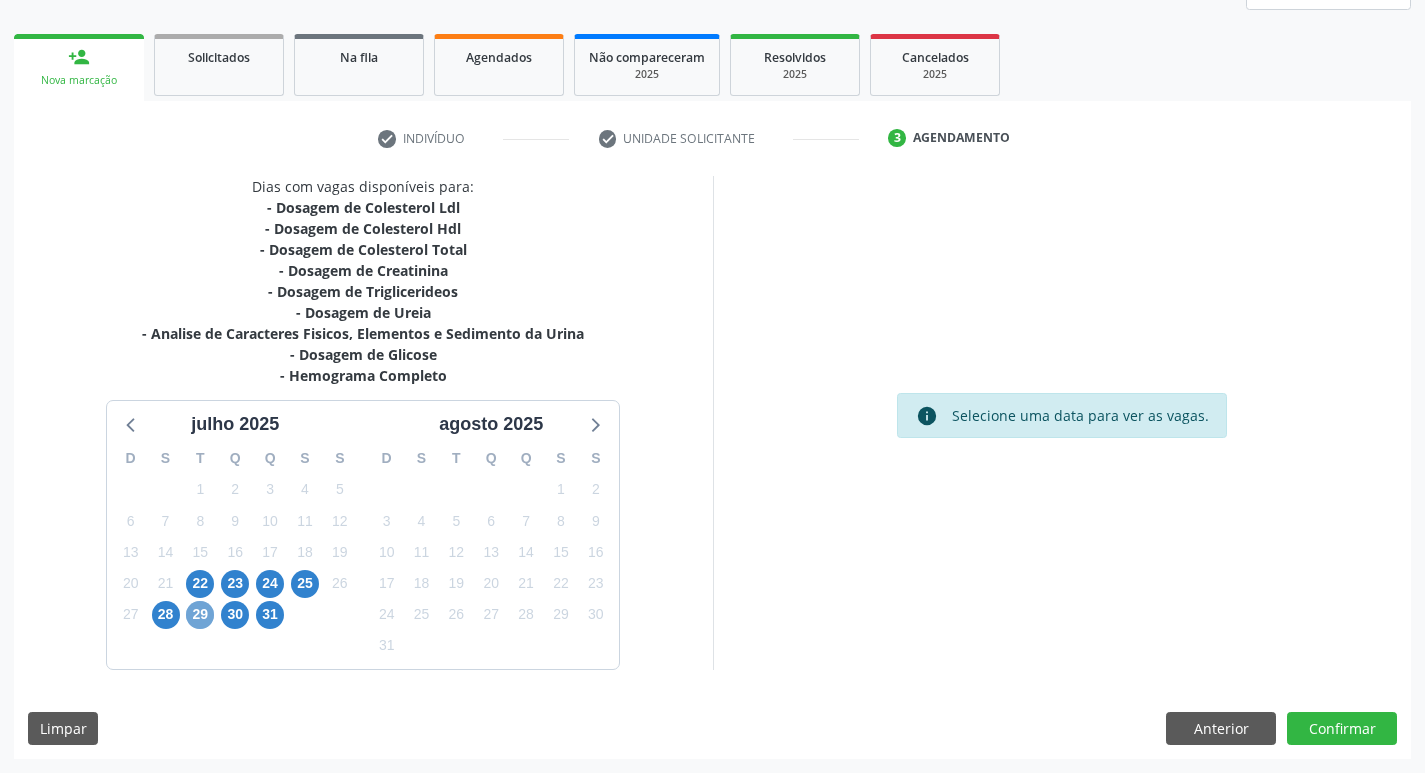 click on "29" at bounding box center [200, 615] 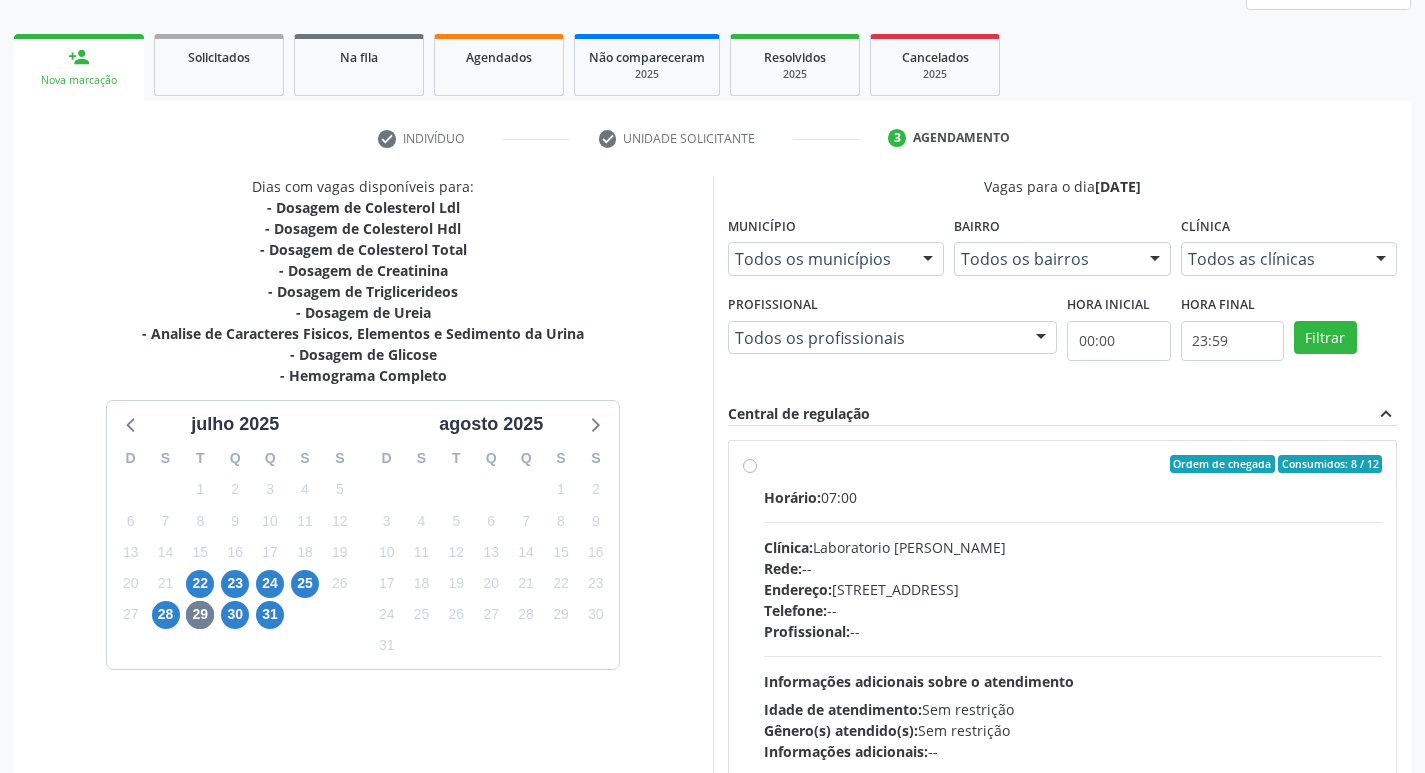 click on "Clínica:  Laboratorio [PERSON_NAME]" at bounding box center [1073, 547] 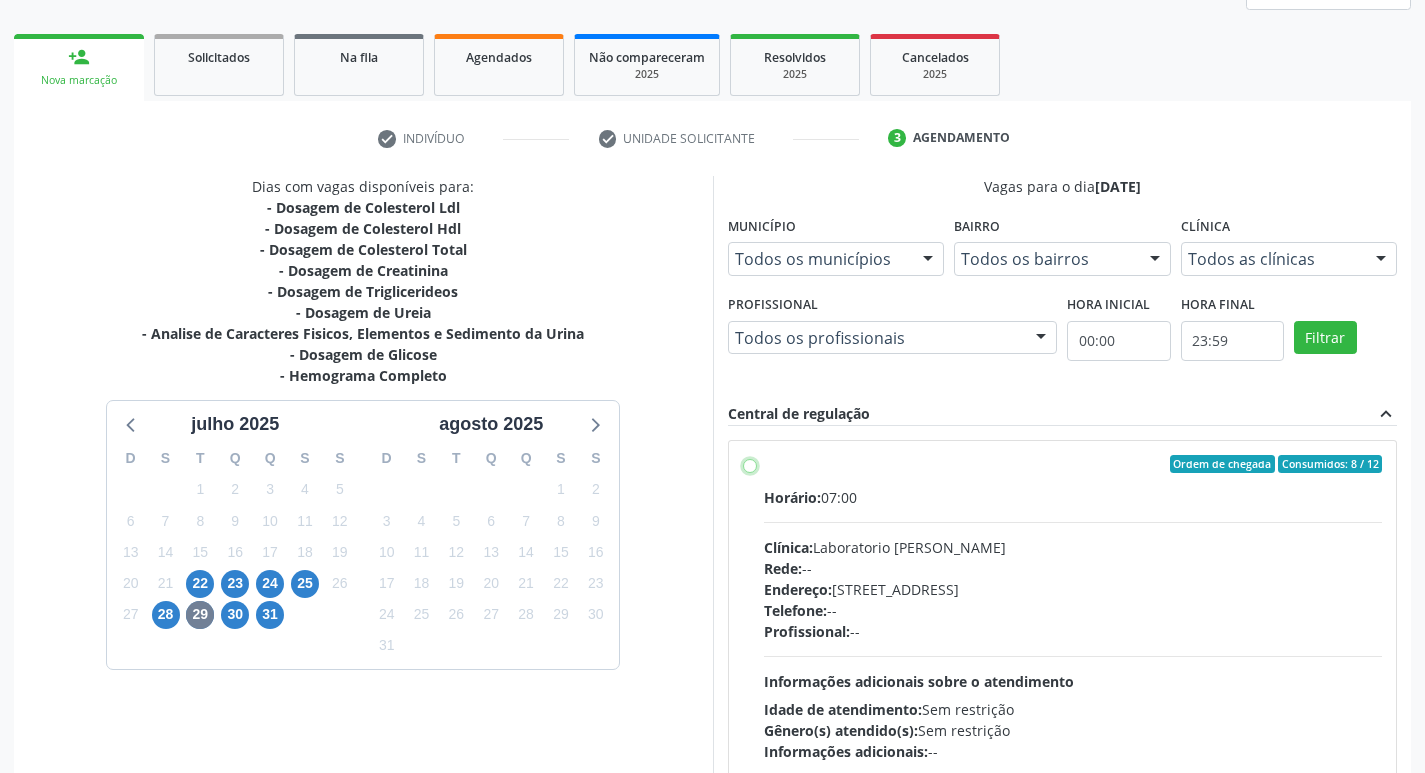 click on "Ordem de chegada
Consumidos: 8 / 12
Horário:   07:00
Clínica:  Laboratorio [PERSON_NAME]
Rede:
--
Endereço:   [STREET_ADDRESS]
Telefone:   --
Profissional:
--
Informações adicionais sobre o atendimento
Idade de atendimento:
Sem restrição
Gênero(s) atendido(s):
Sem restrição
Informações adicionais:
--" at bounding box center (750, 464) 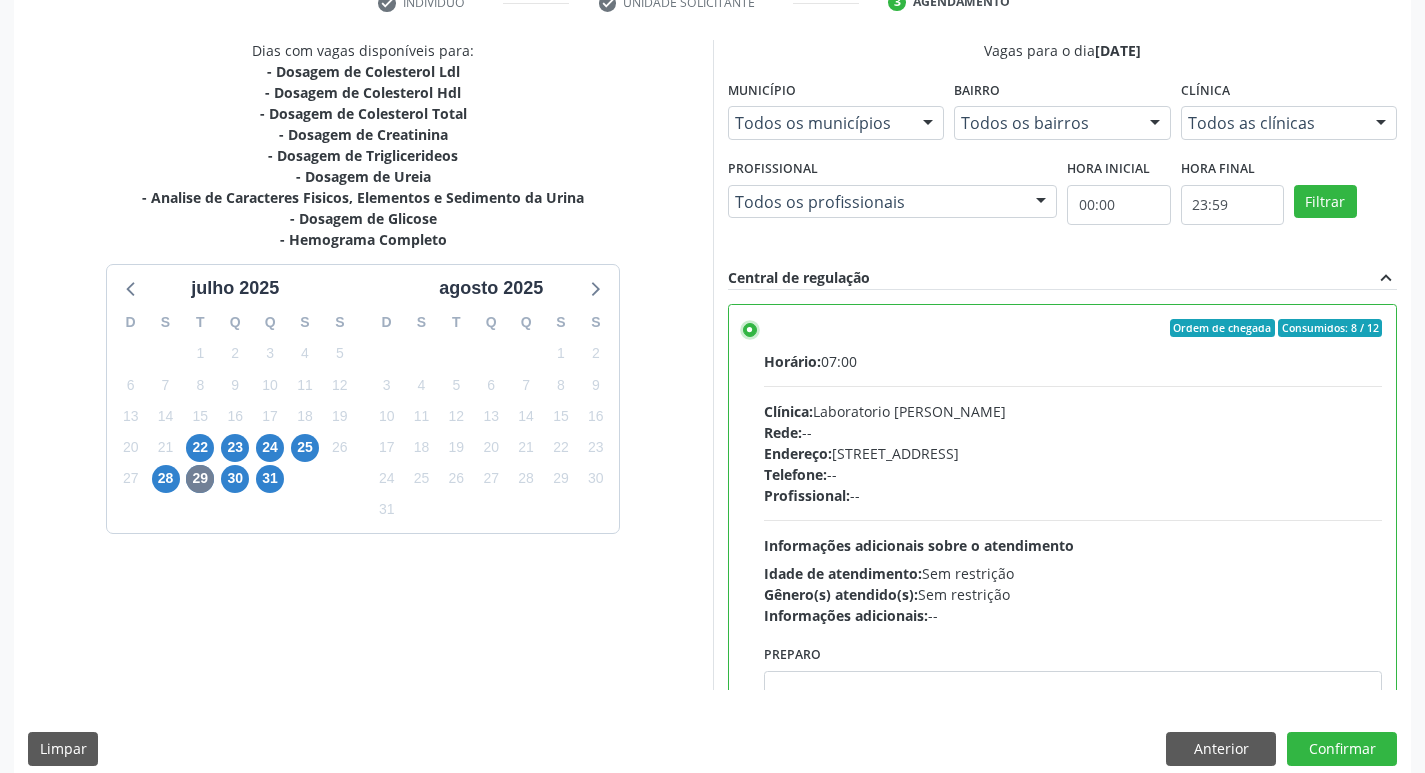 scroll, scrollTop: 422, scrollLeft: 0, axis: vertical 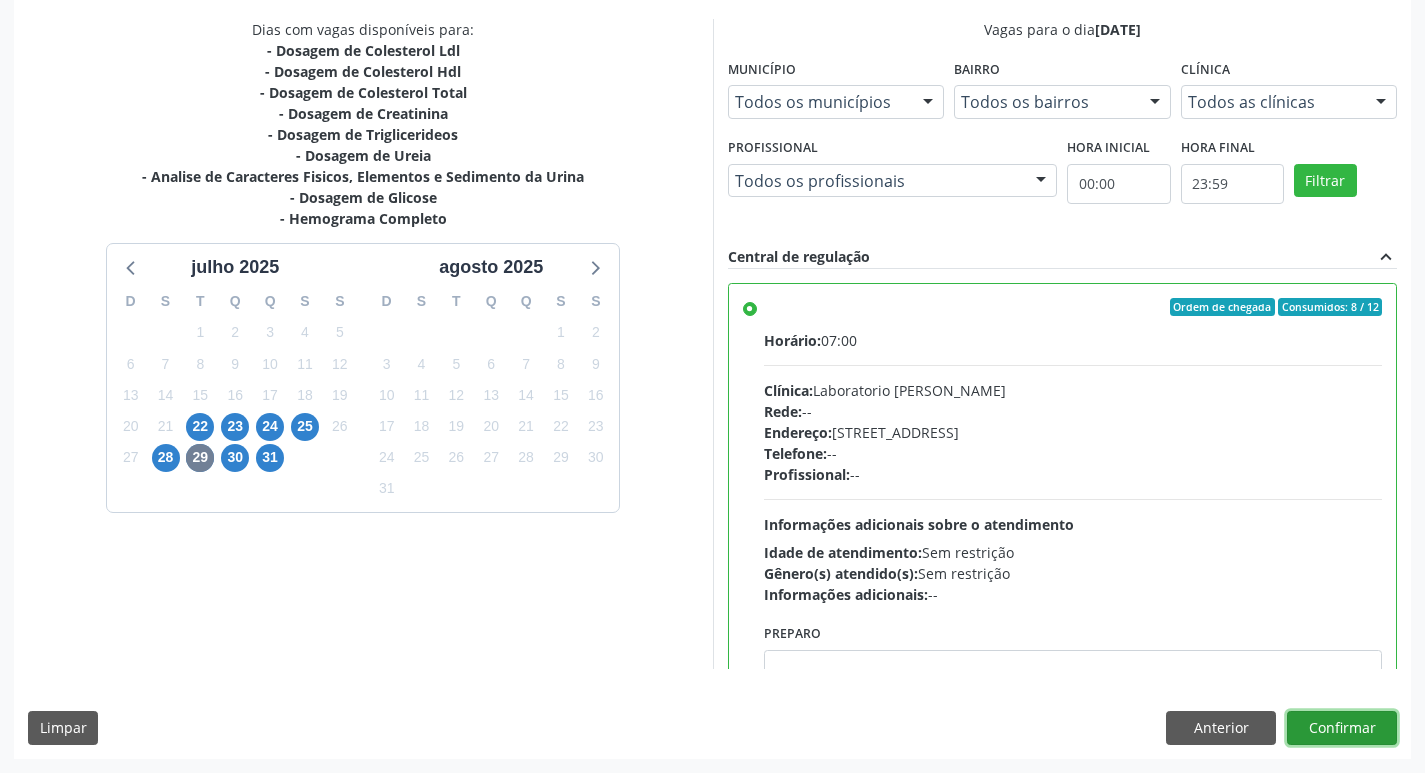 click on "Confirmar" at bounding box center [1342, 728] 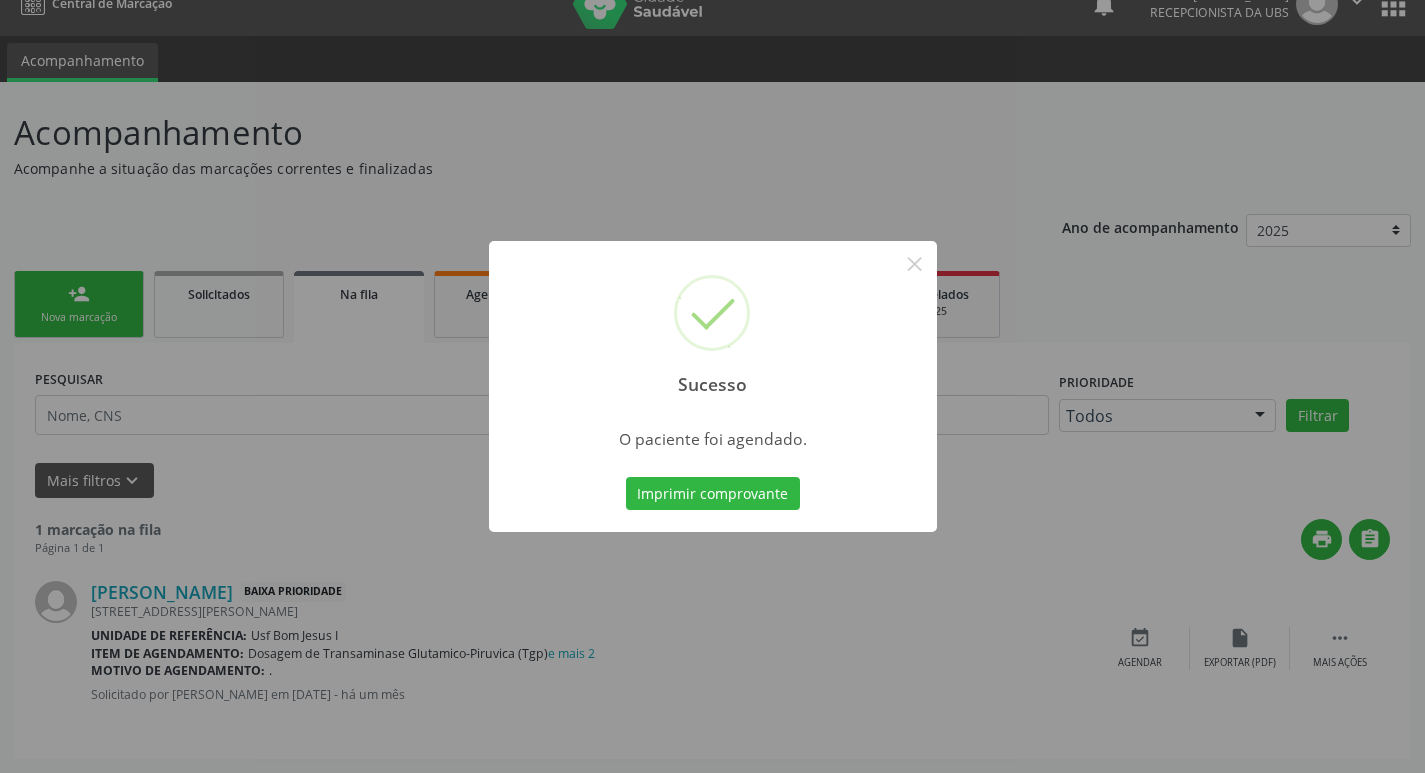 scroll, scrollTop: 0, scrollLeft: 0, axis: both 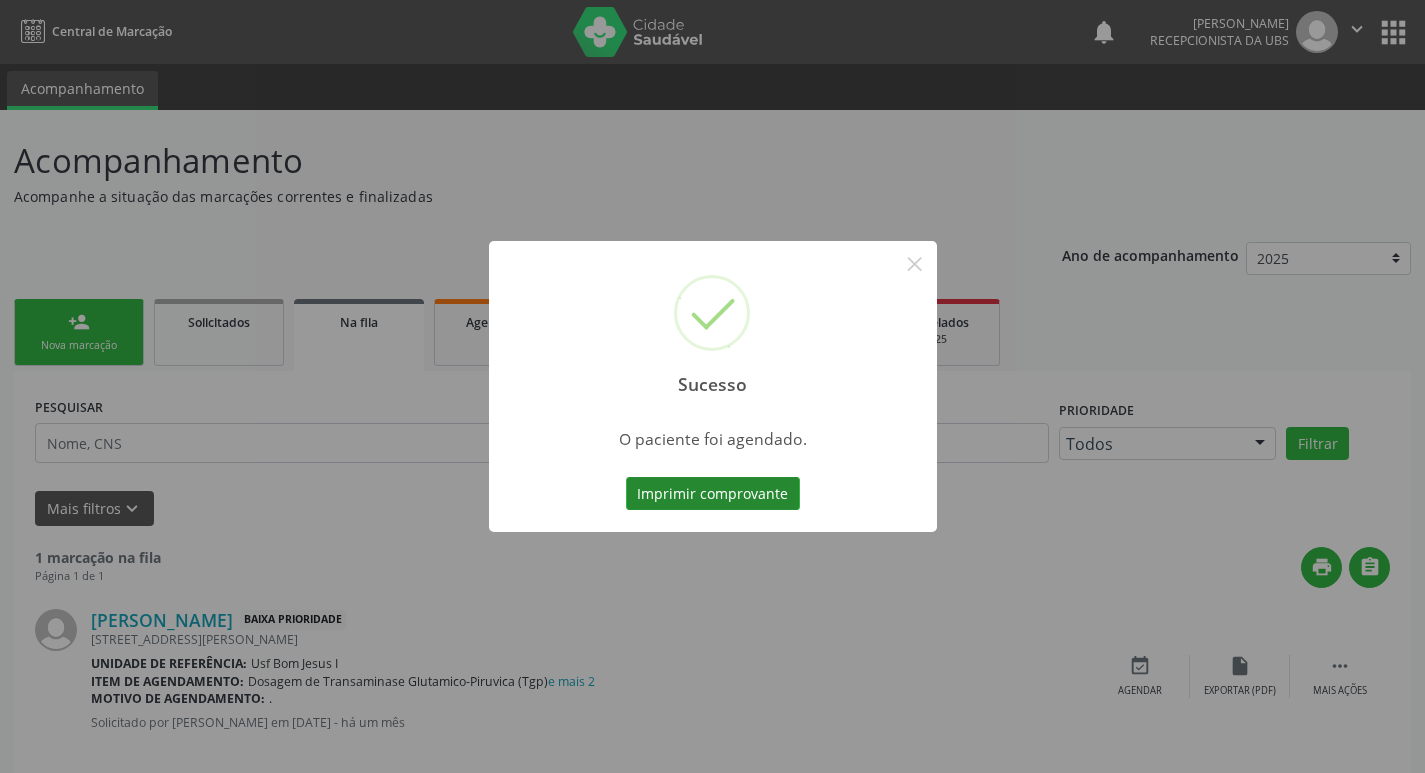 click on "Imprimir comprovante" at bounding box center (713, 494) 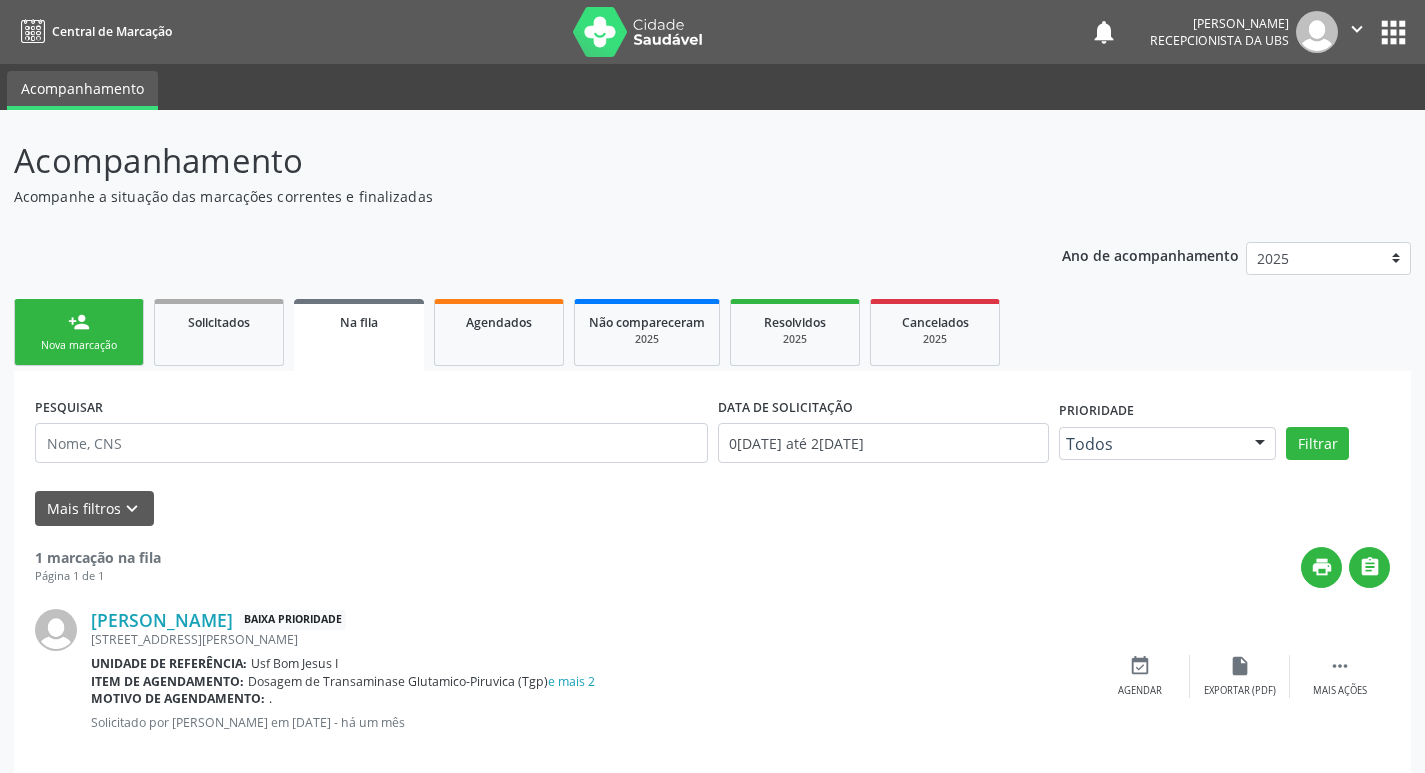 click on "person_add
Nova marcação" at bounding box center [79, 332] 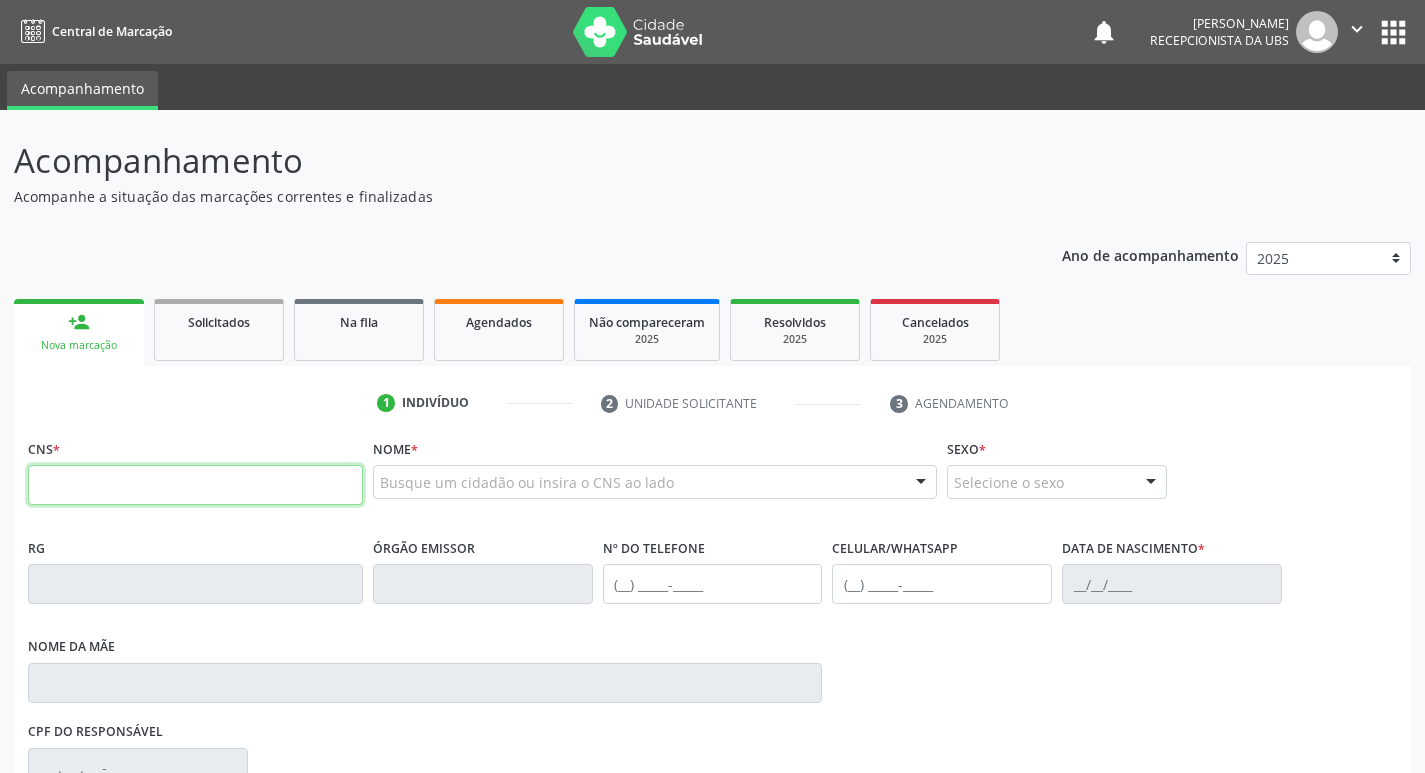 click at bounding box center (195, 485) 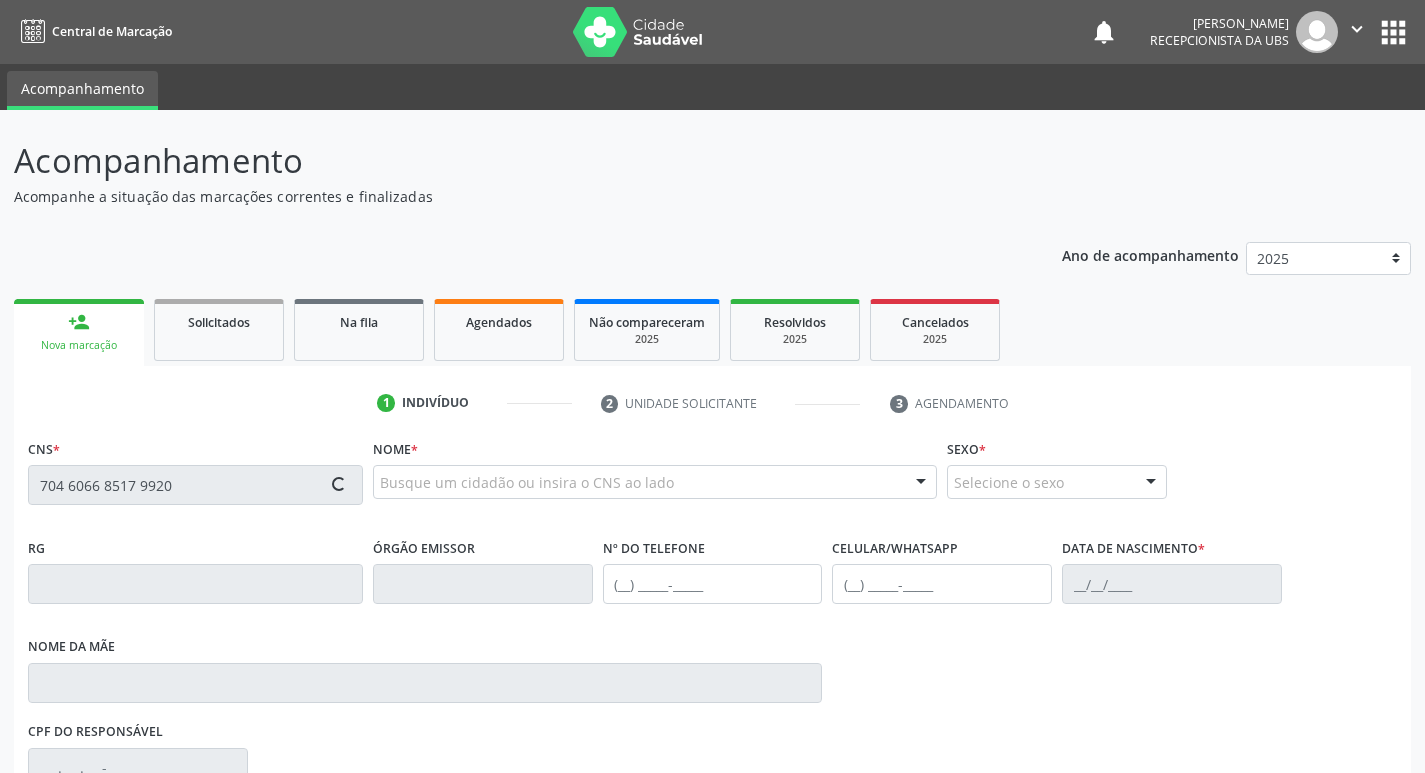 type on "704 6066 8517 9920" 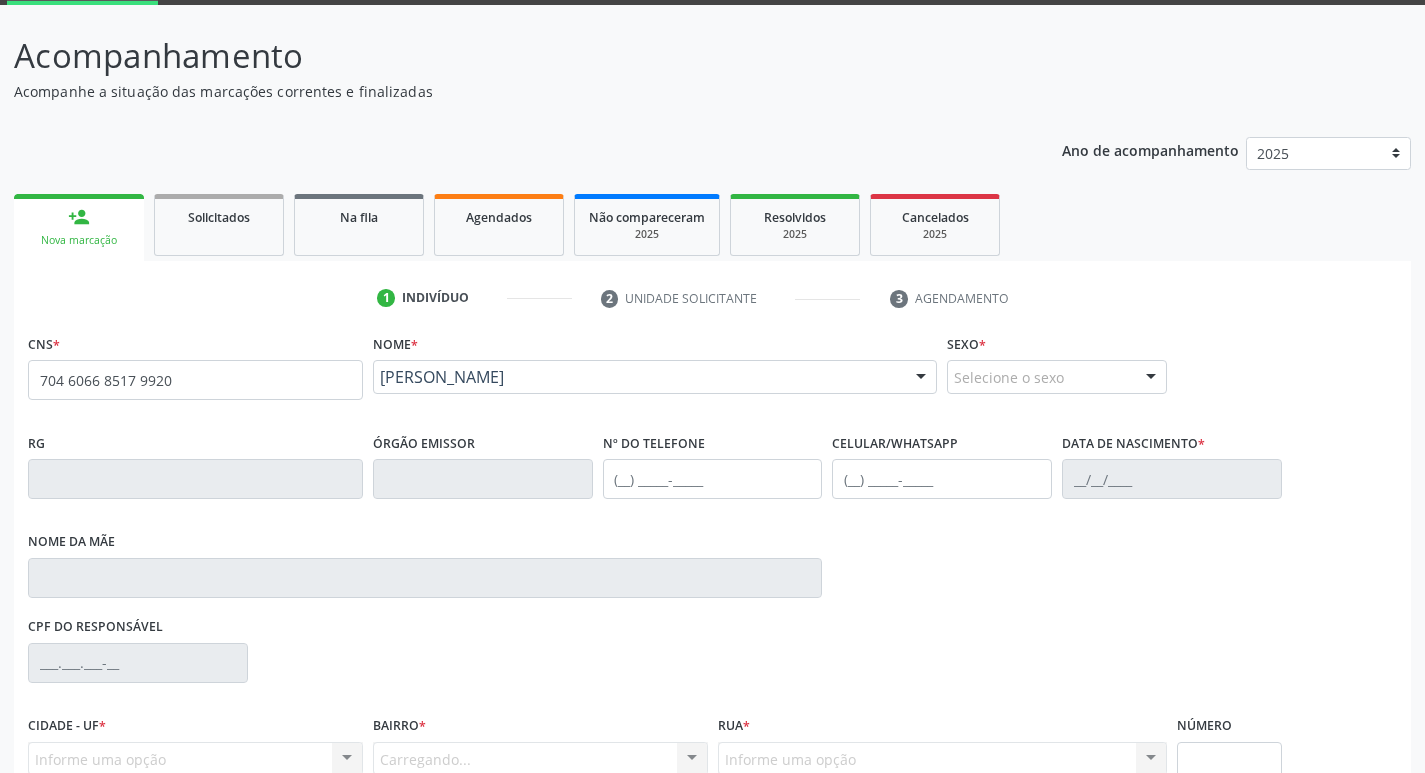 scroll, scrollTop: 297, scrollLeft: 0, axis: vertical 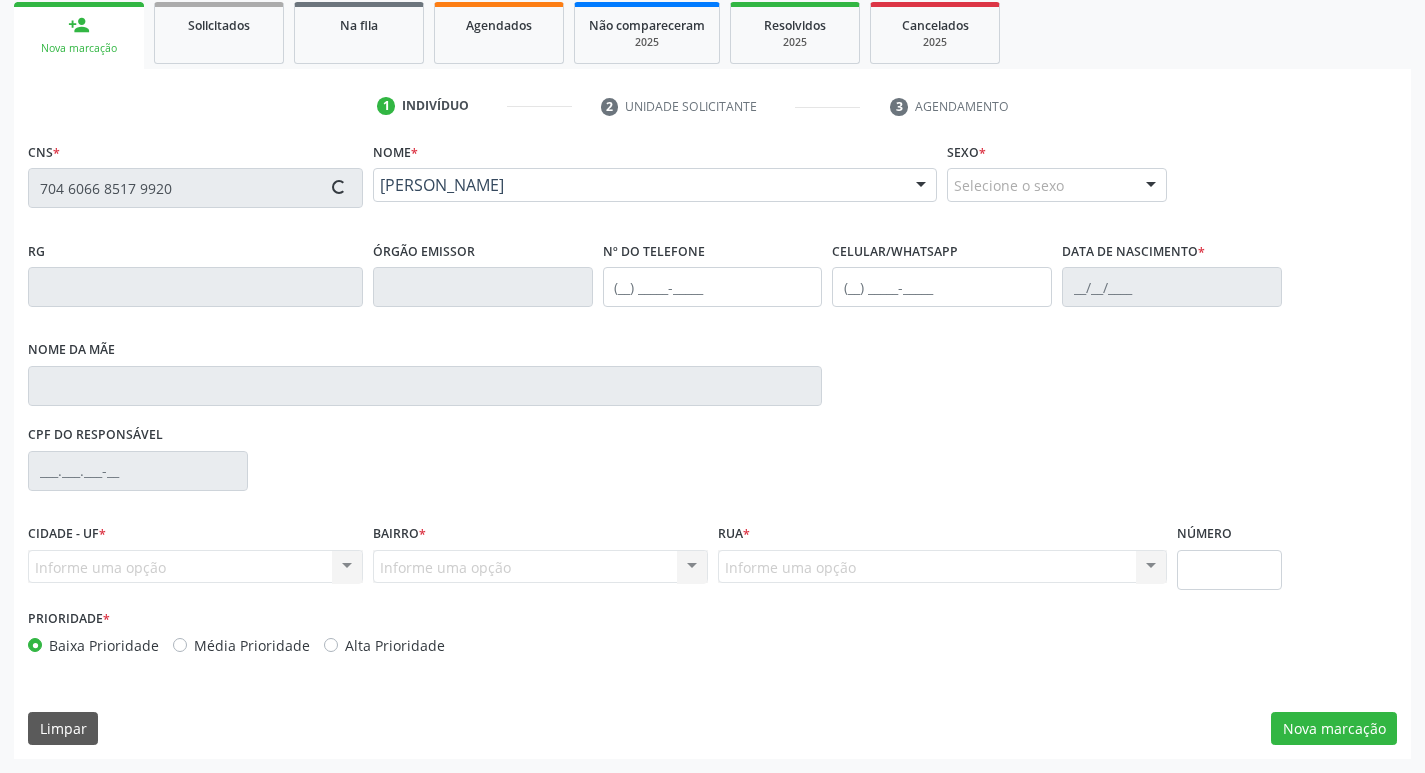 type on "[PHONE_NUMBER]" 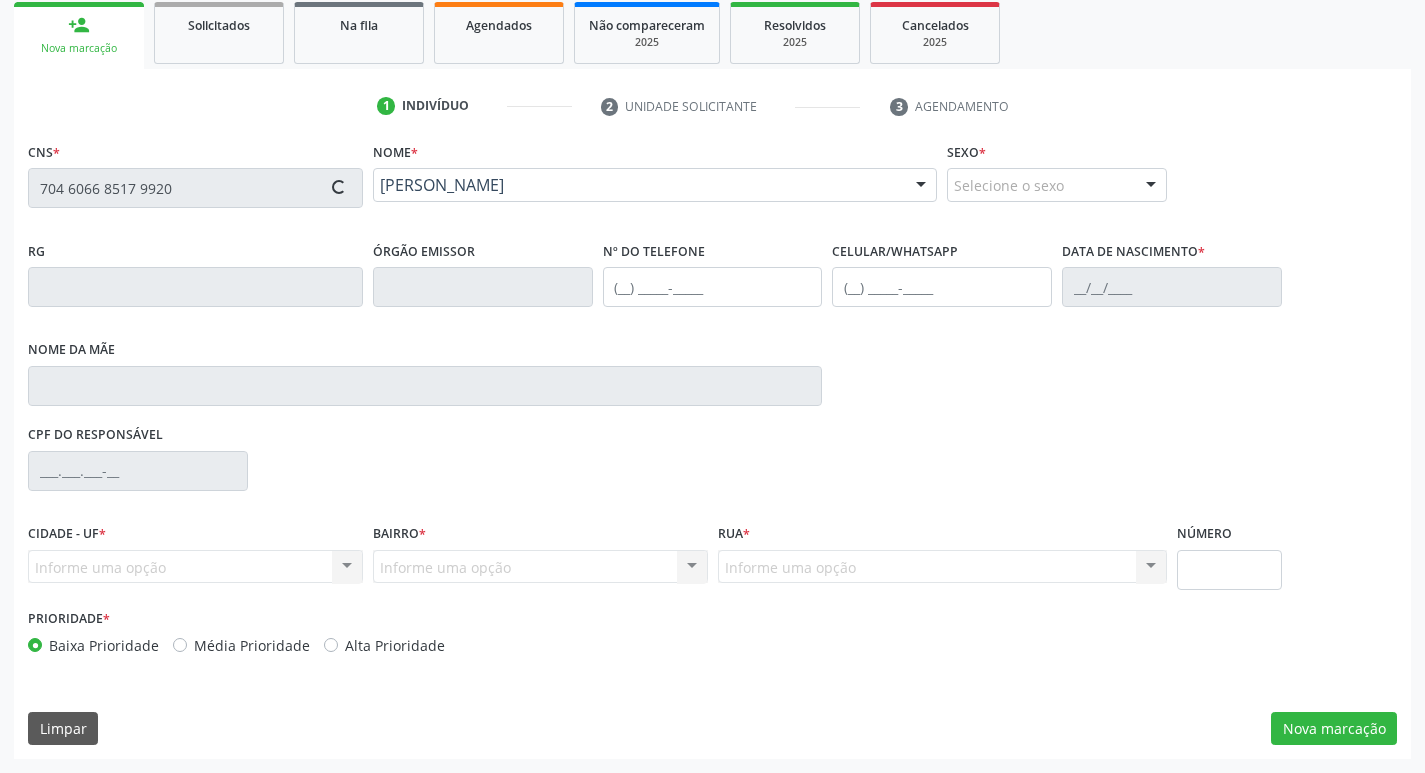 type on "[PHONE_NUMBER]" 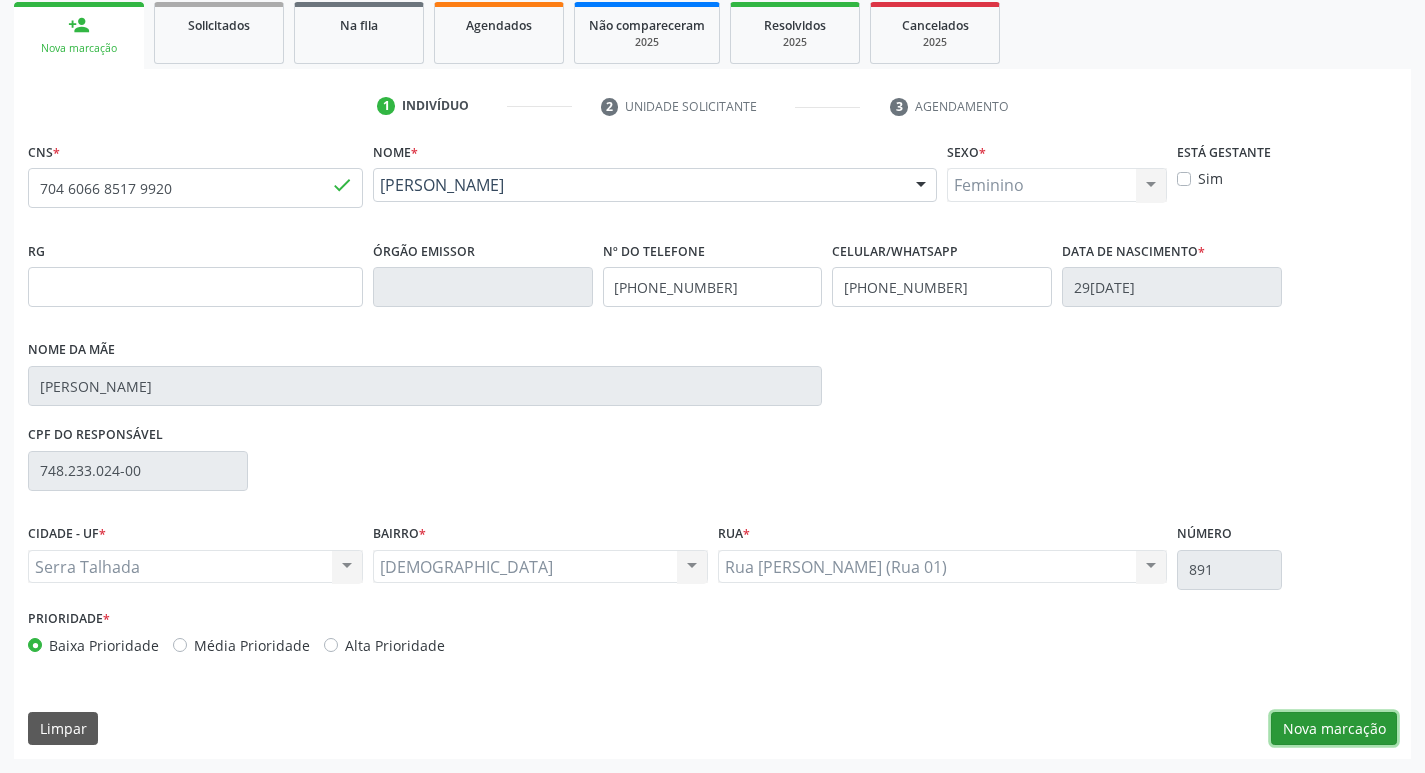 click on "Nova marcação" at bounding box center [1334, 729] 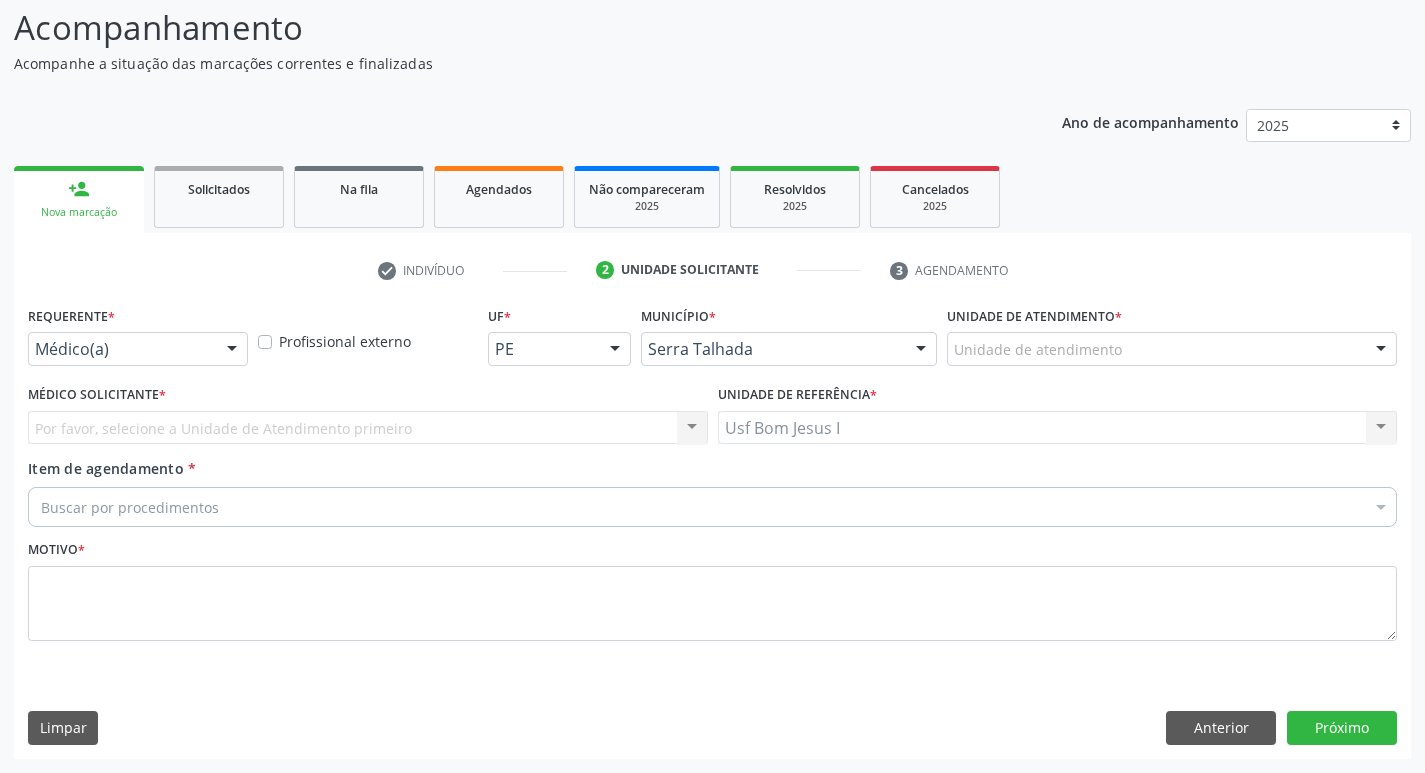 scroll, scrollTop: 133, scrollLeft: 0, axis: vertical 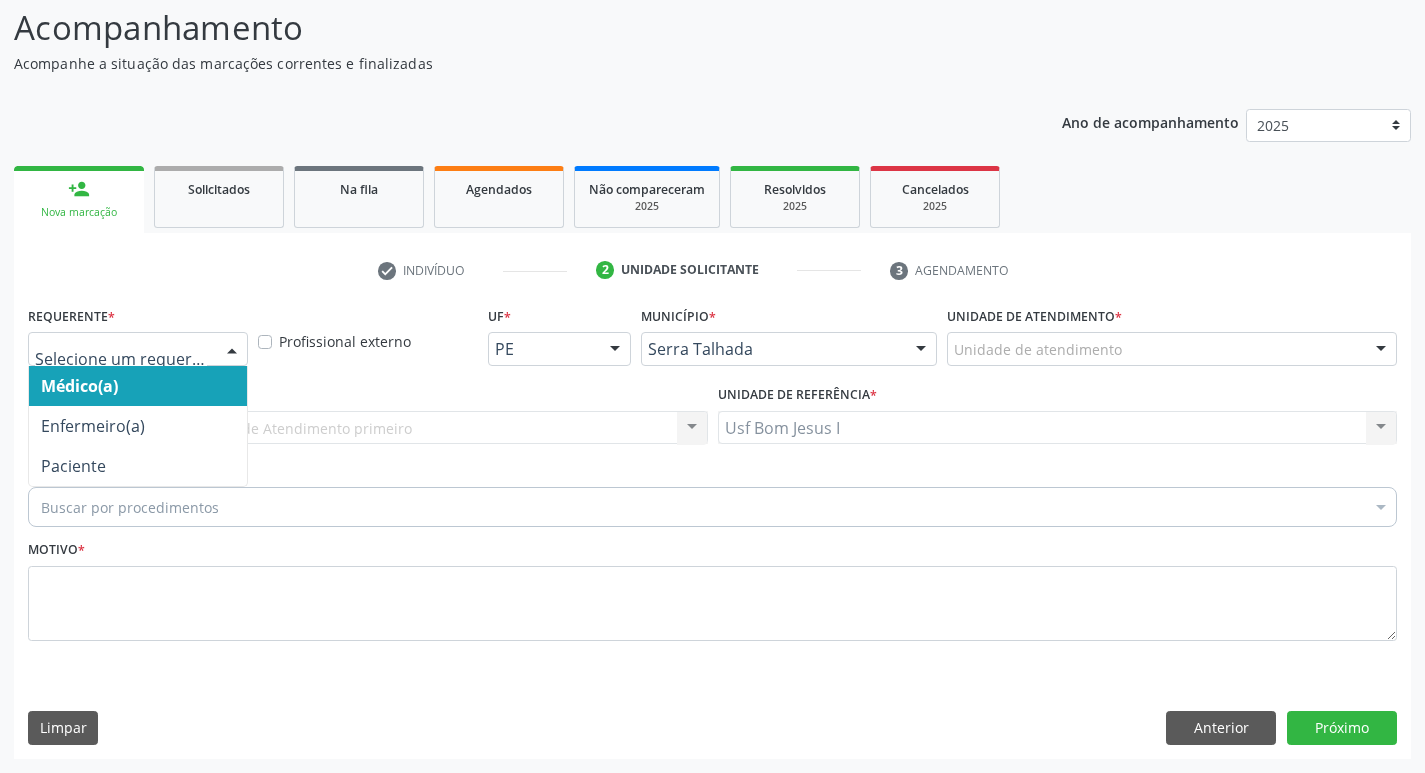 click at bounding box center (232, 350) 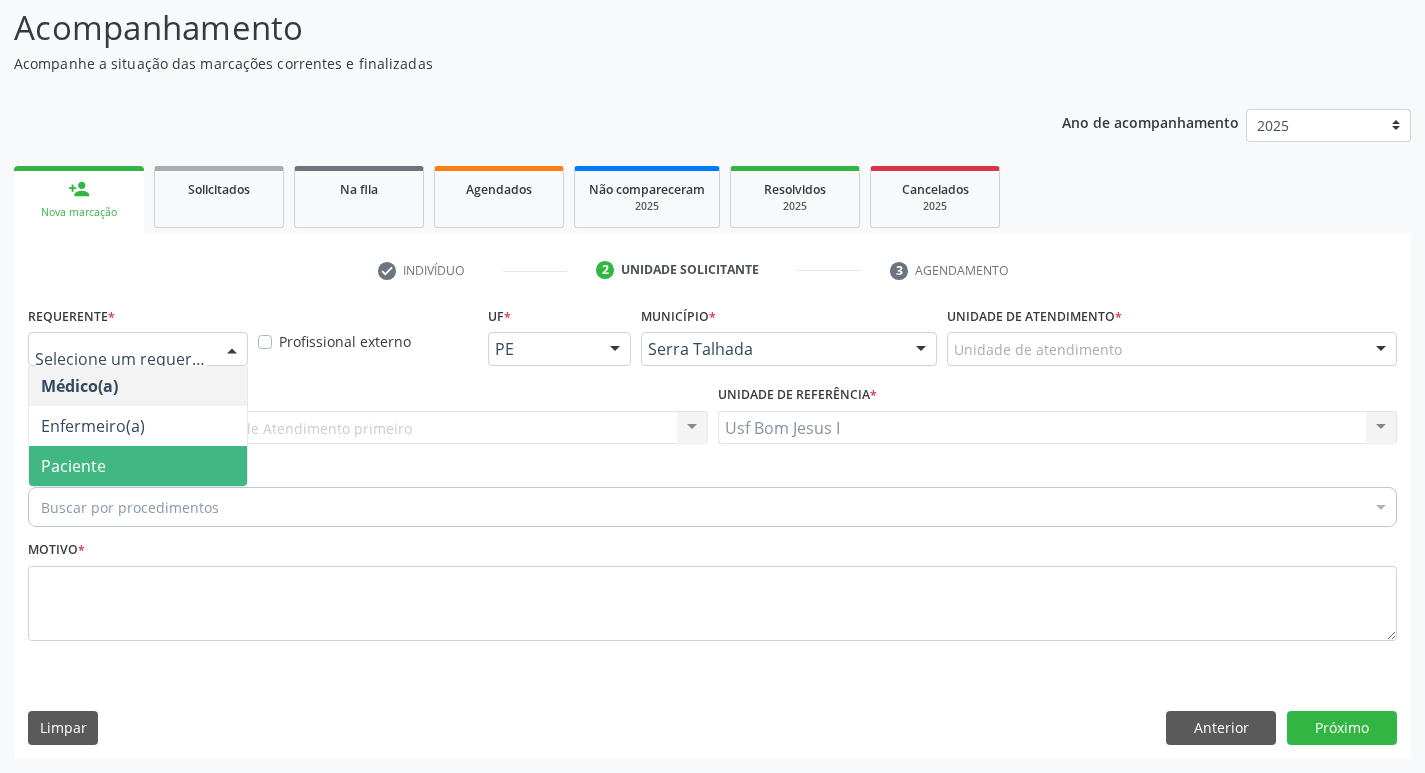 click on "Paciente" at bounding box center [138, 466] 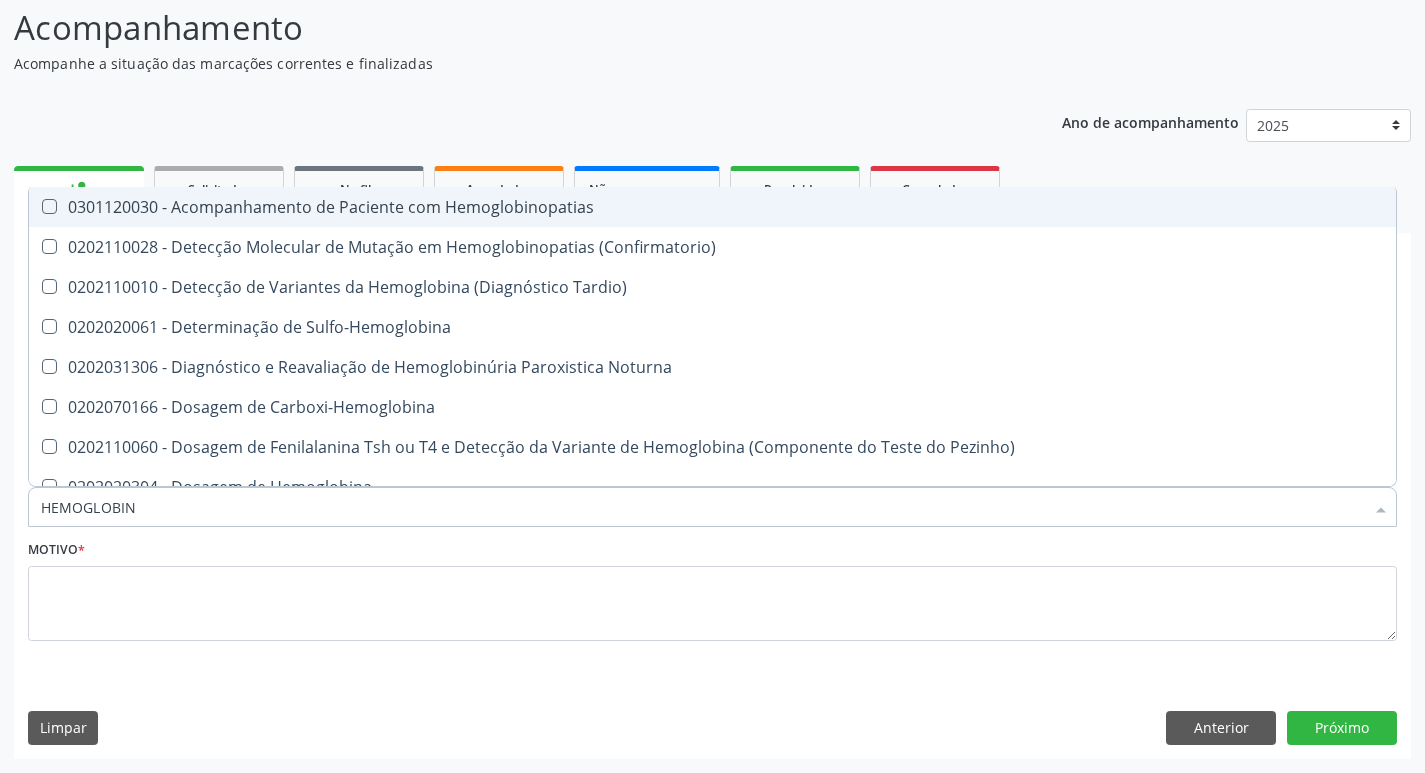 type on "HEMOGLOBINA" 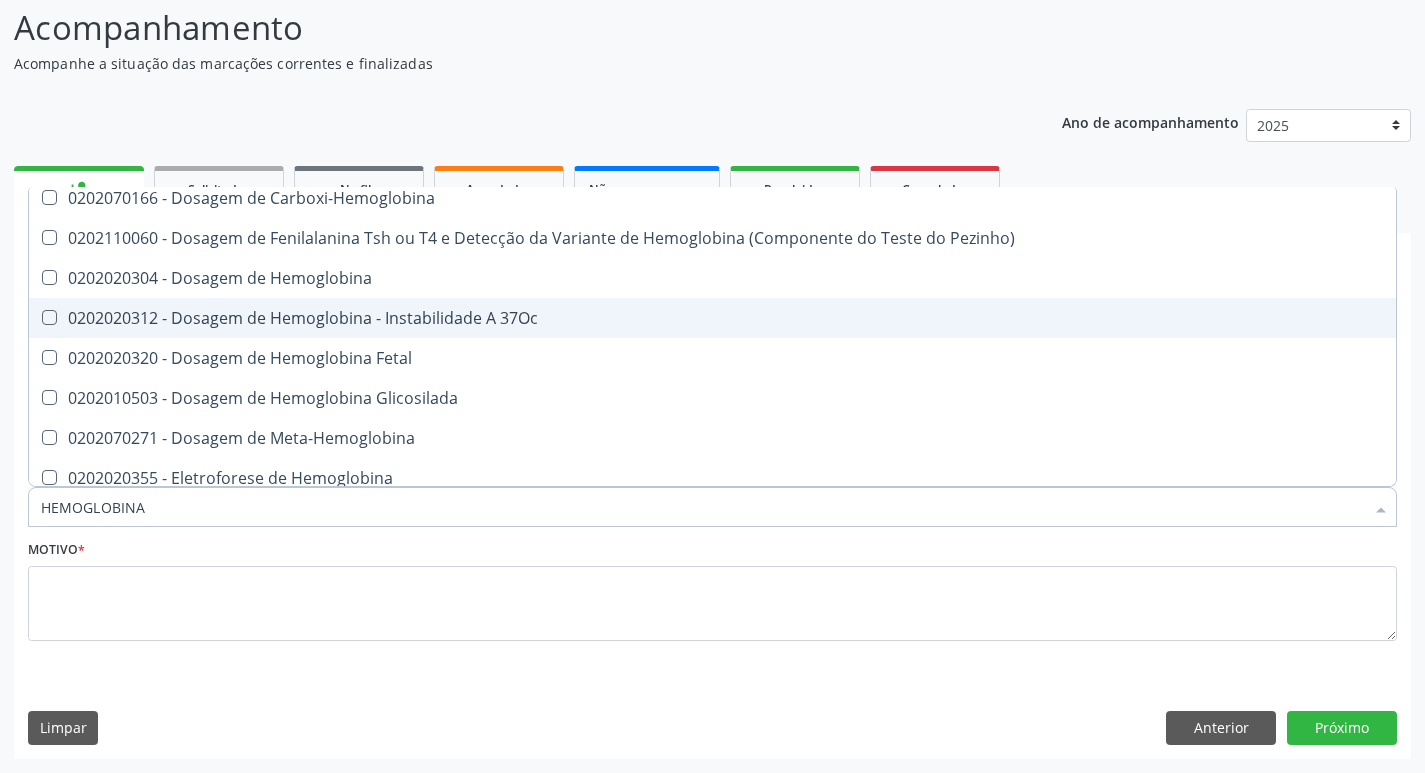 scroll, scrollTop: 133, scrollLeft: 0, axis: vertical 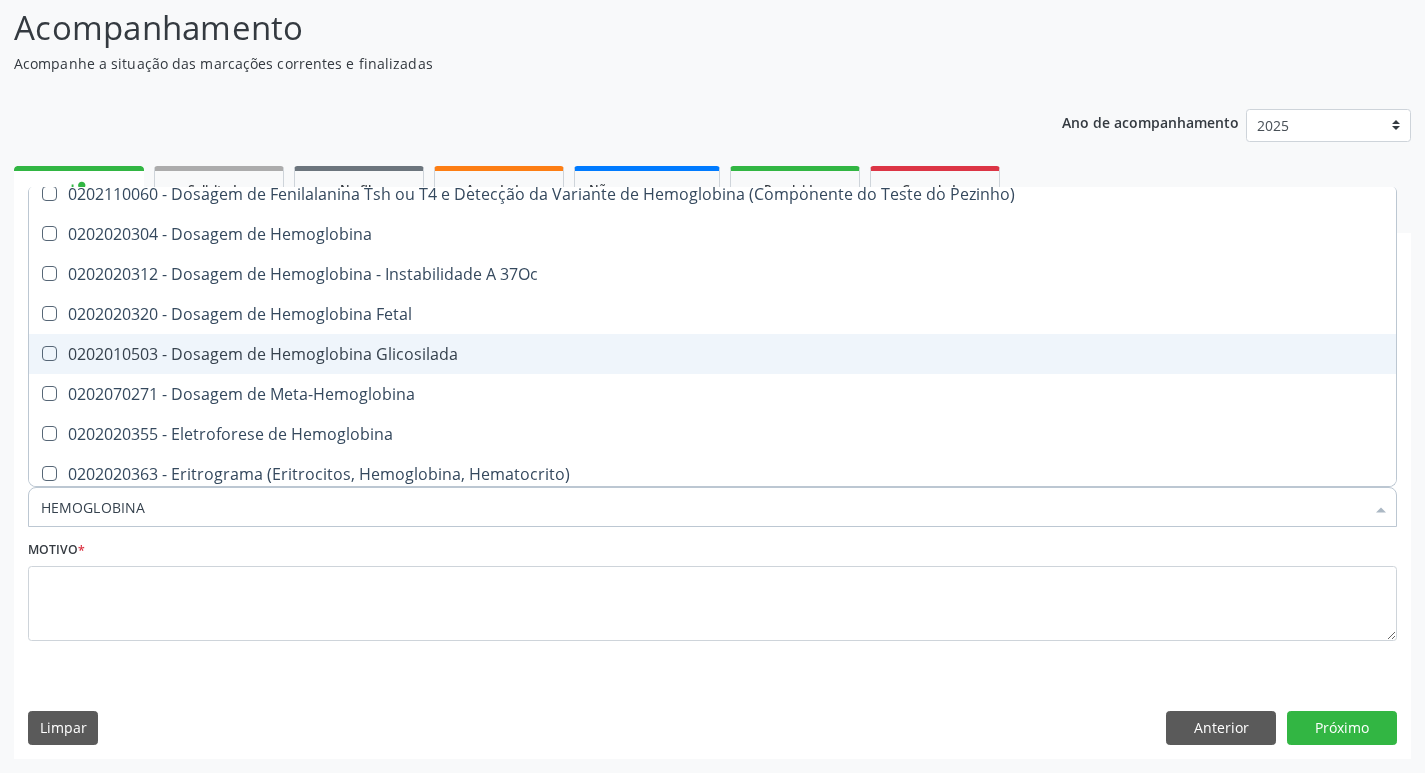 click on "0202010503 - Dosagem de Hemoglobina Glicosilada" at bounding box center (712, 354) 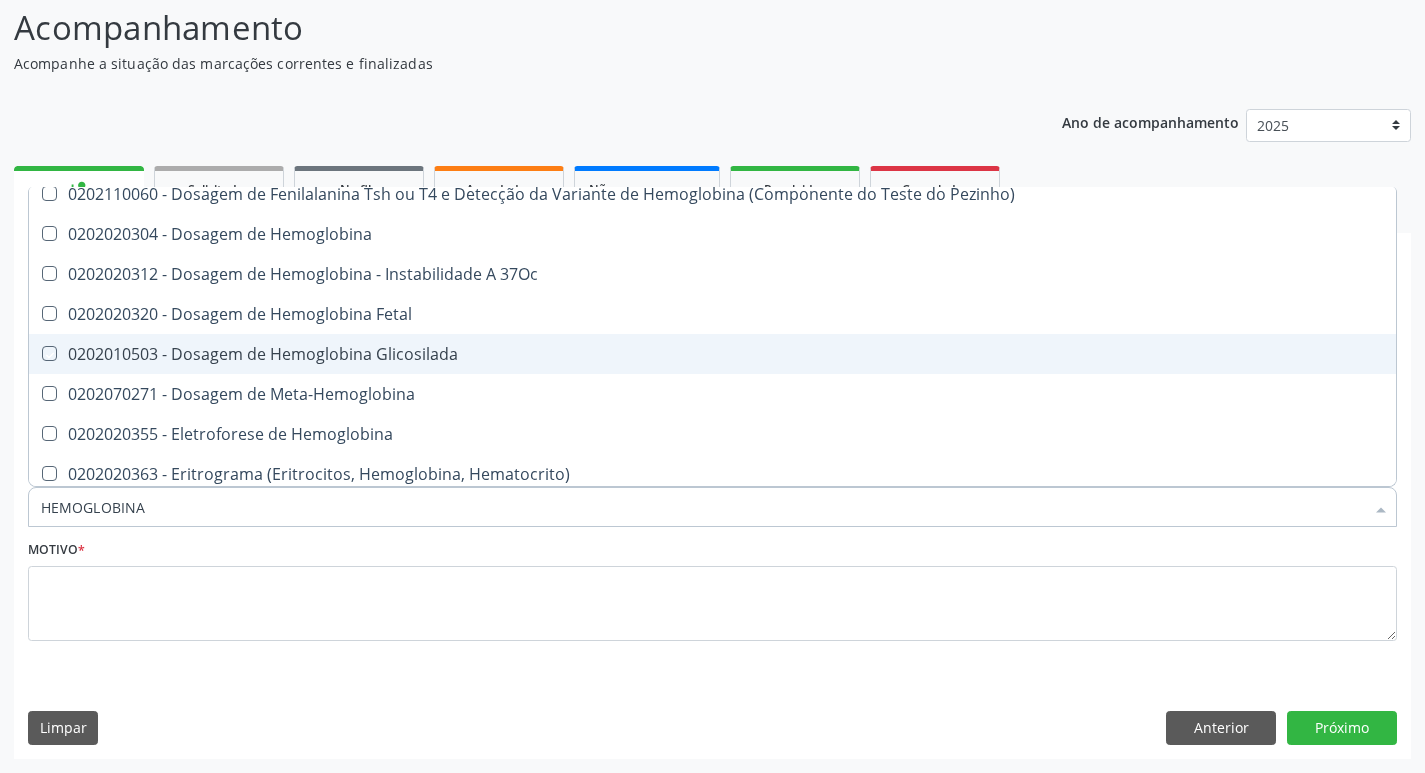checkbox on "true" 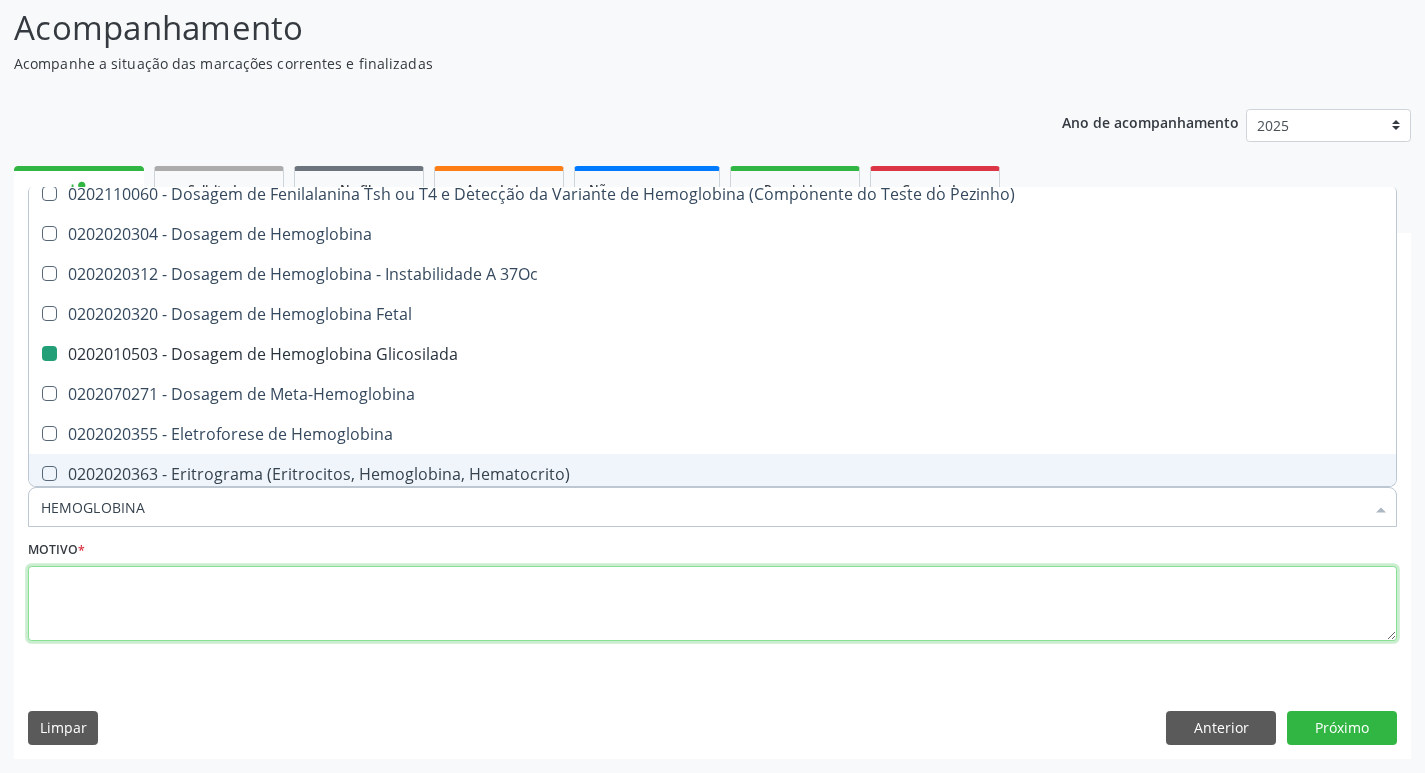 click at bounding box center [712, 604] 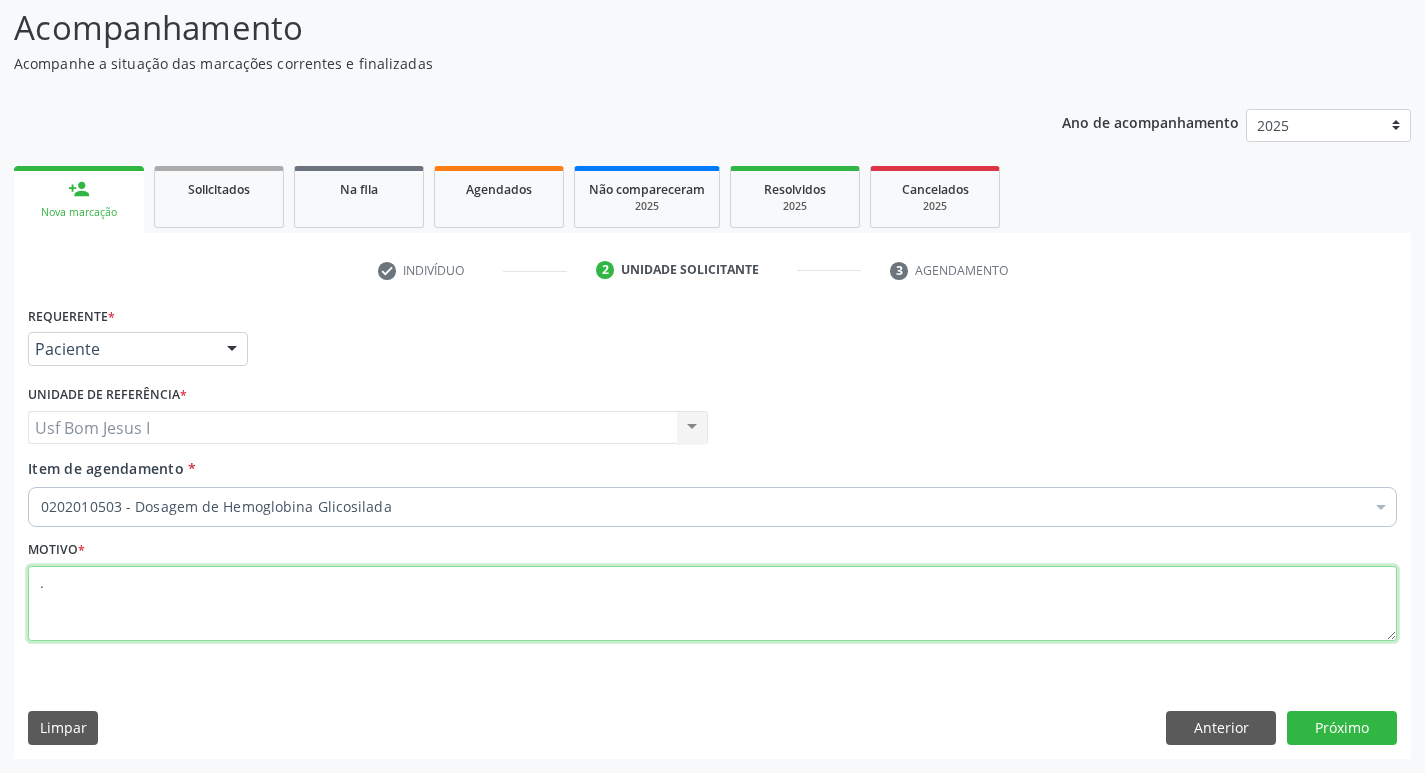 checkbox on "true" 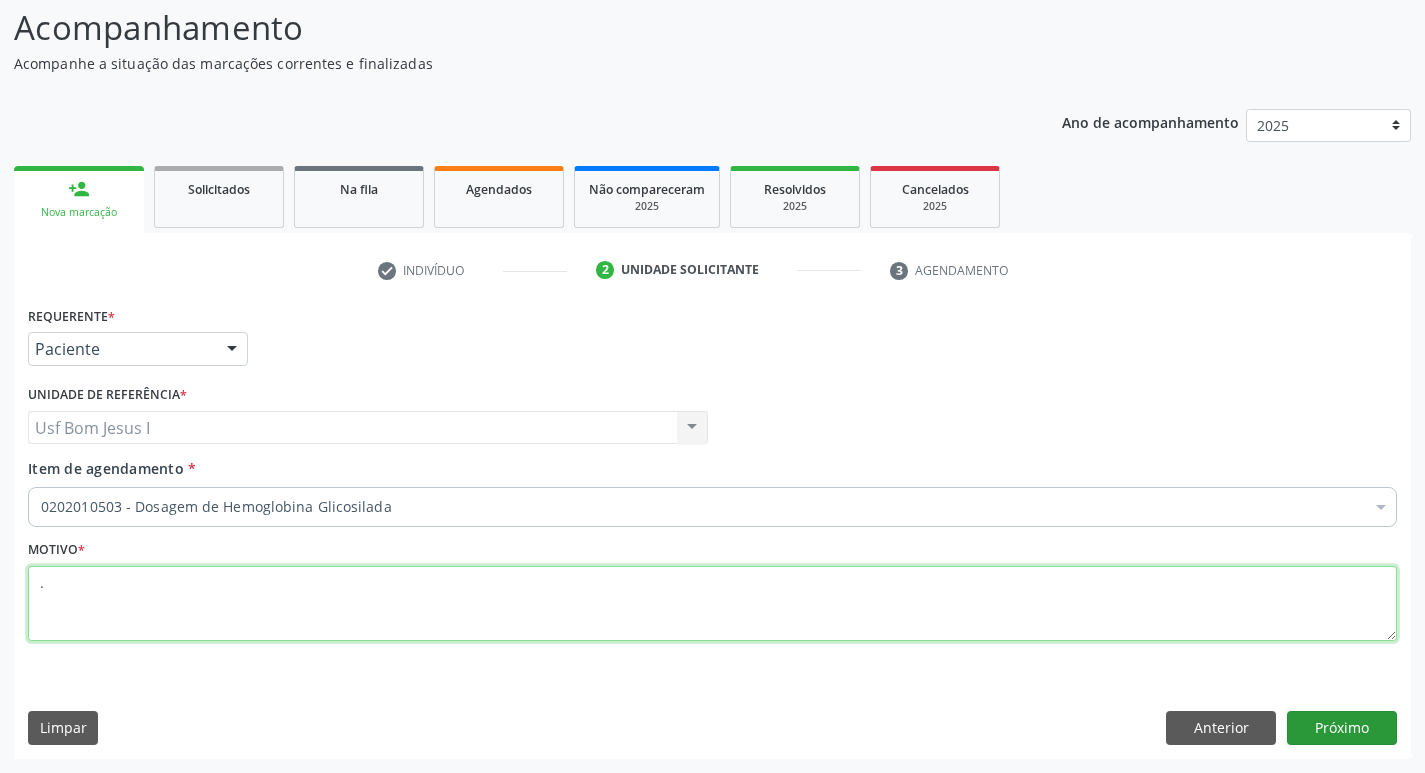 type on "." 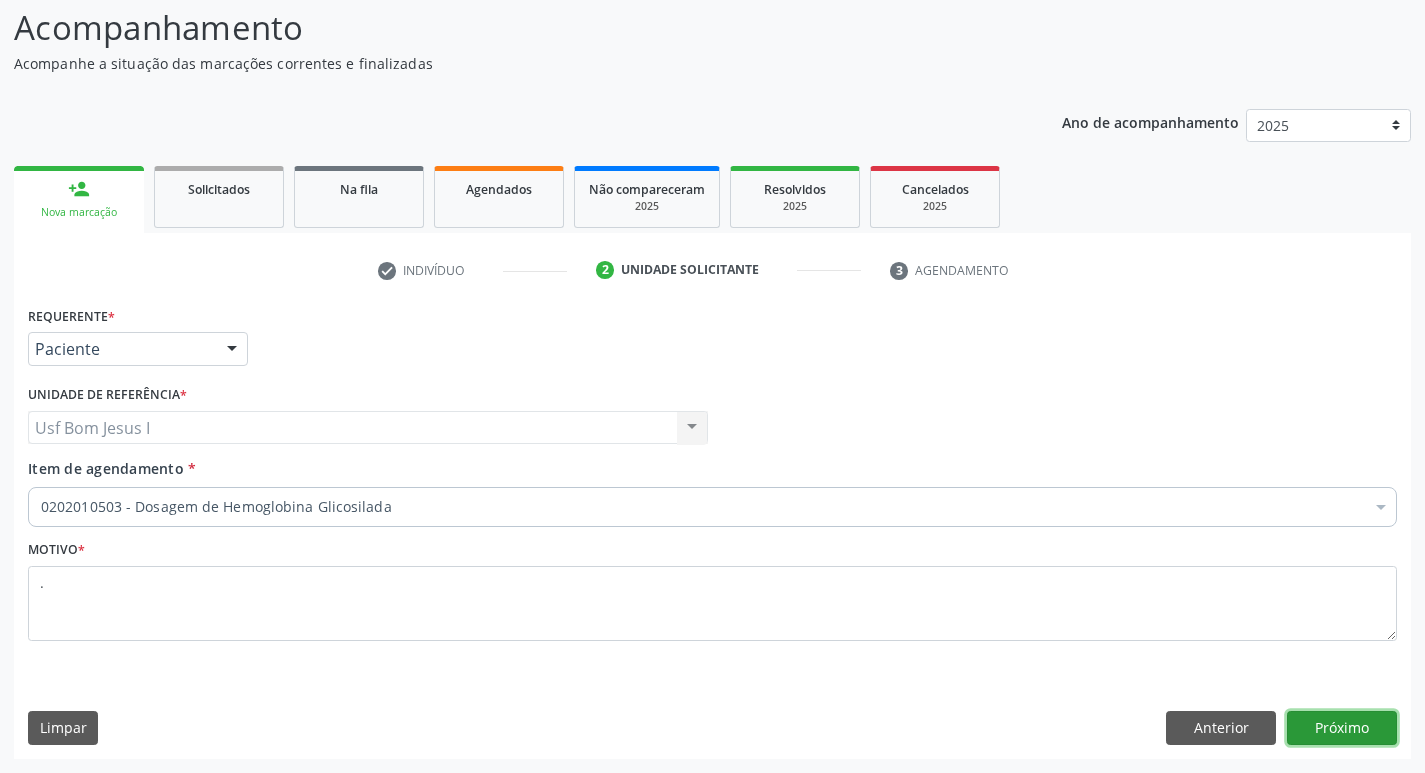click on "Próximo" at bounding box center (1342, 728) 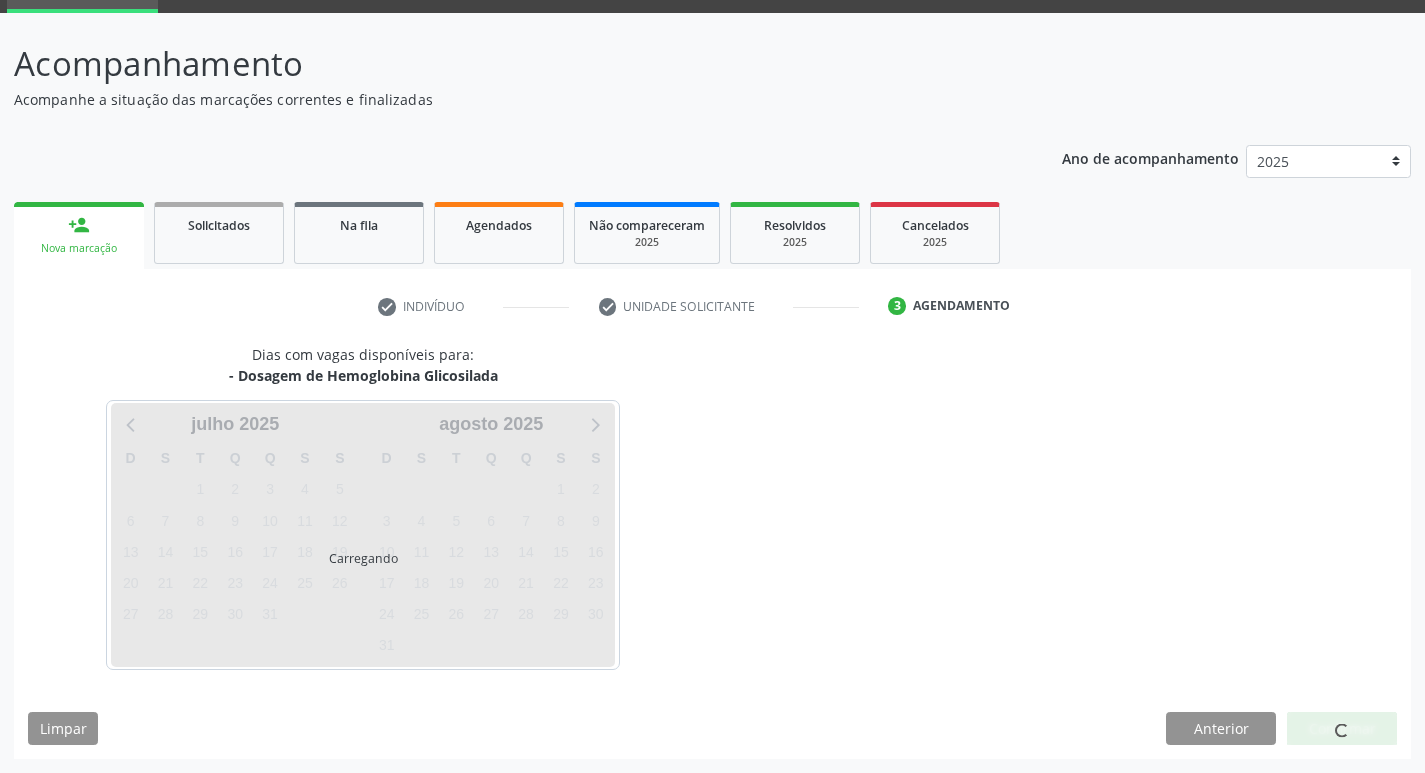 scroll, scrollTop: 97, scrollLeft: 0, axis: vertical 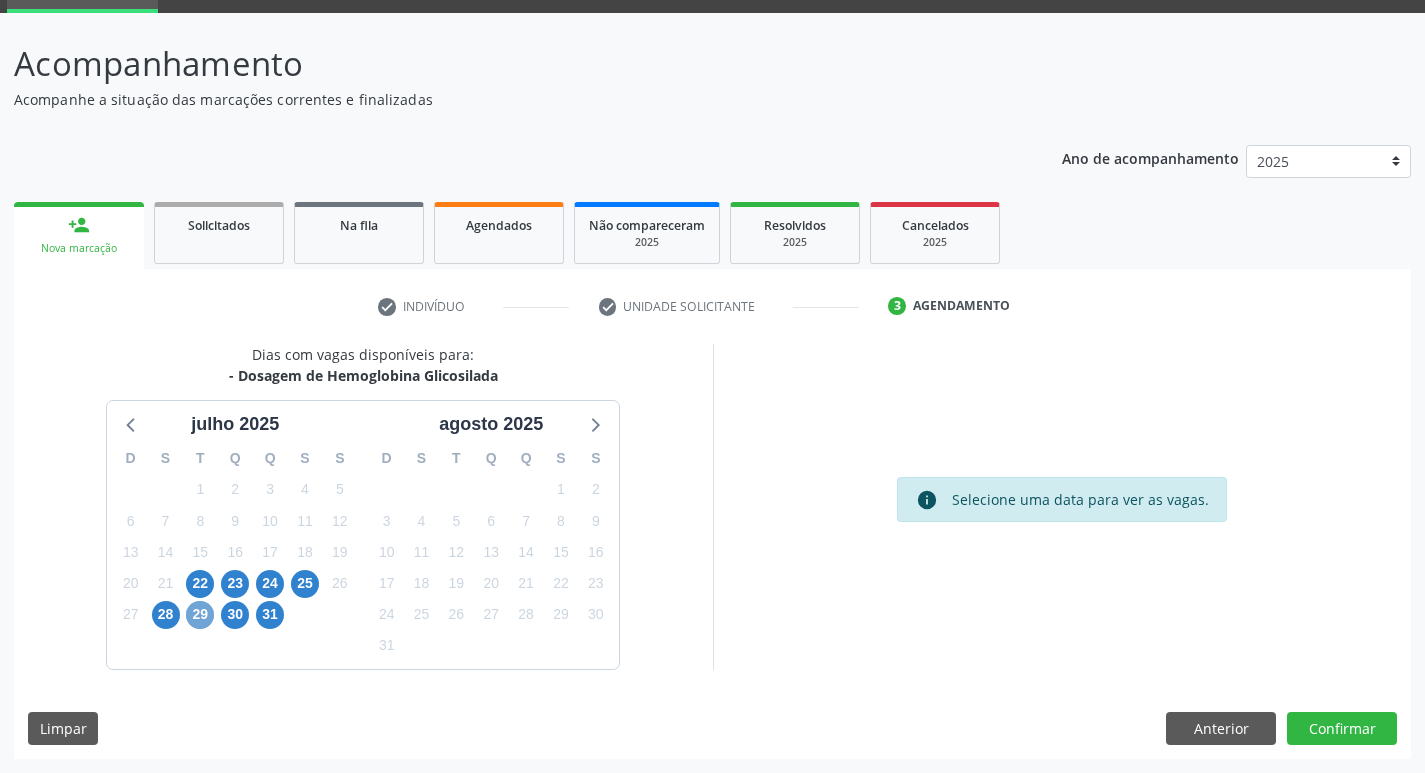 click on "29" at bounding box center (200, 615) 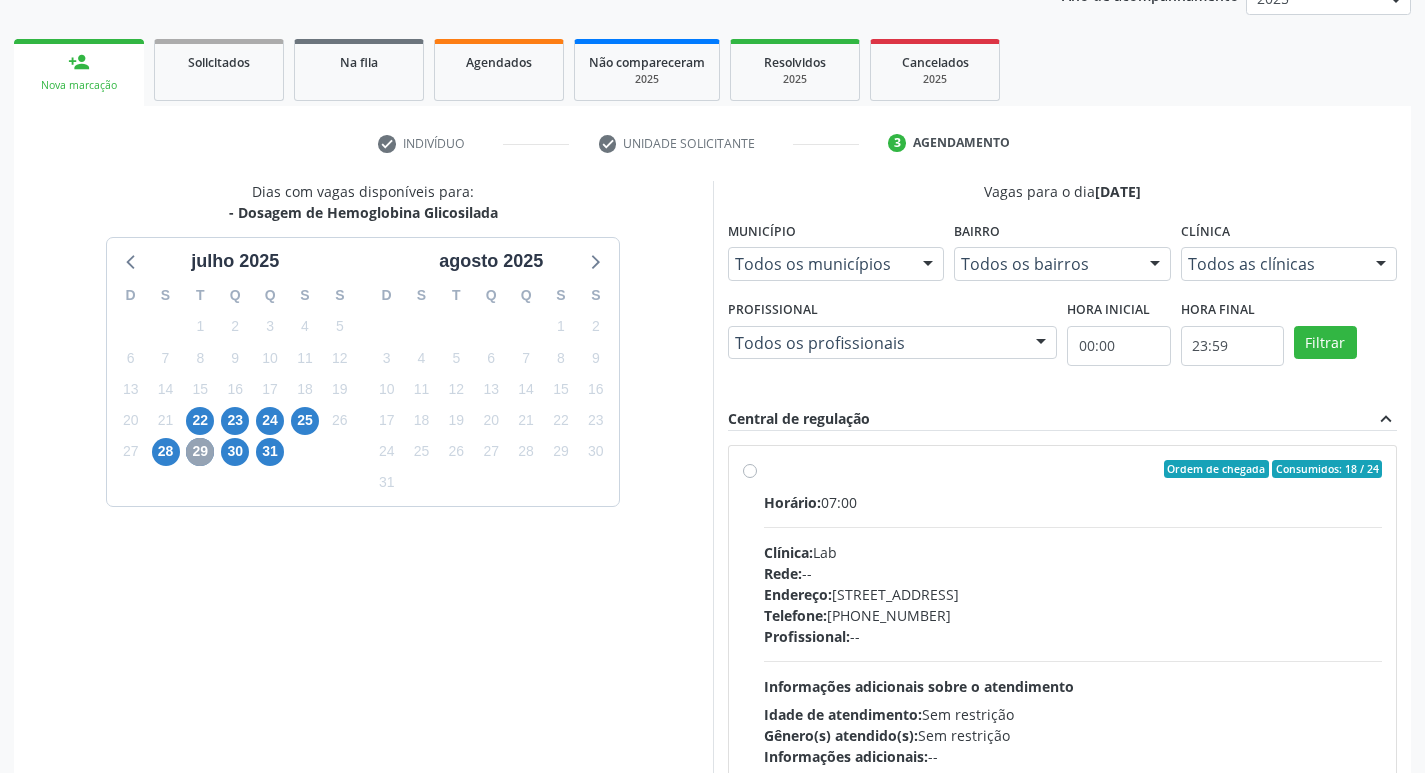 scroll, scrollTop: 297, scrollLeft: 0, axis: vertical 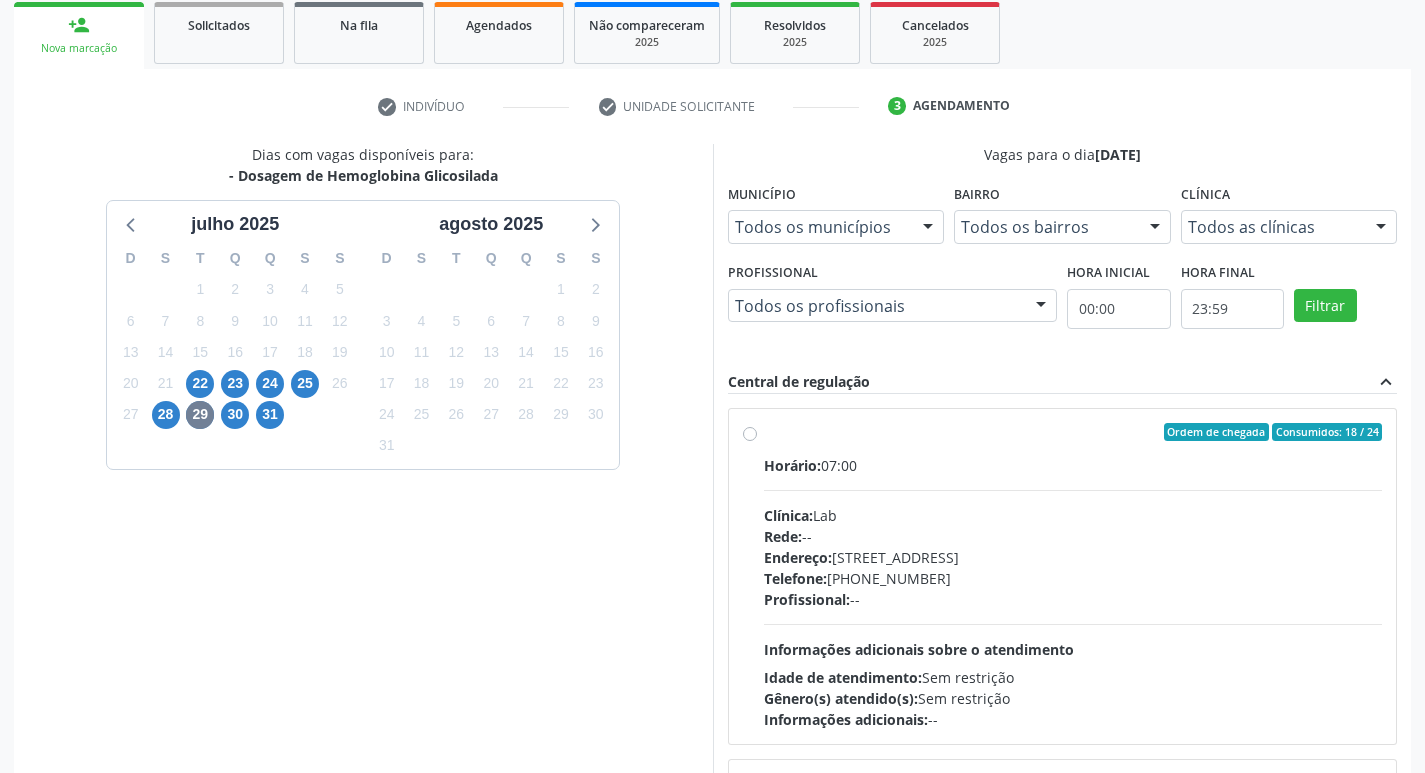 click on "Clínica:  Lab" at bounding box center (1073, 515) 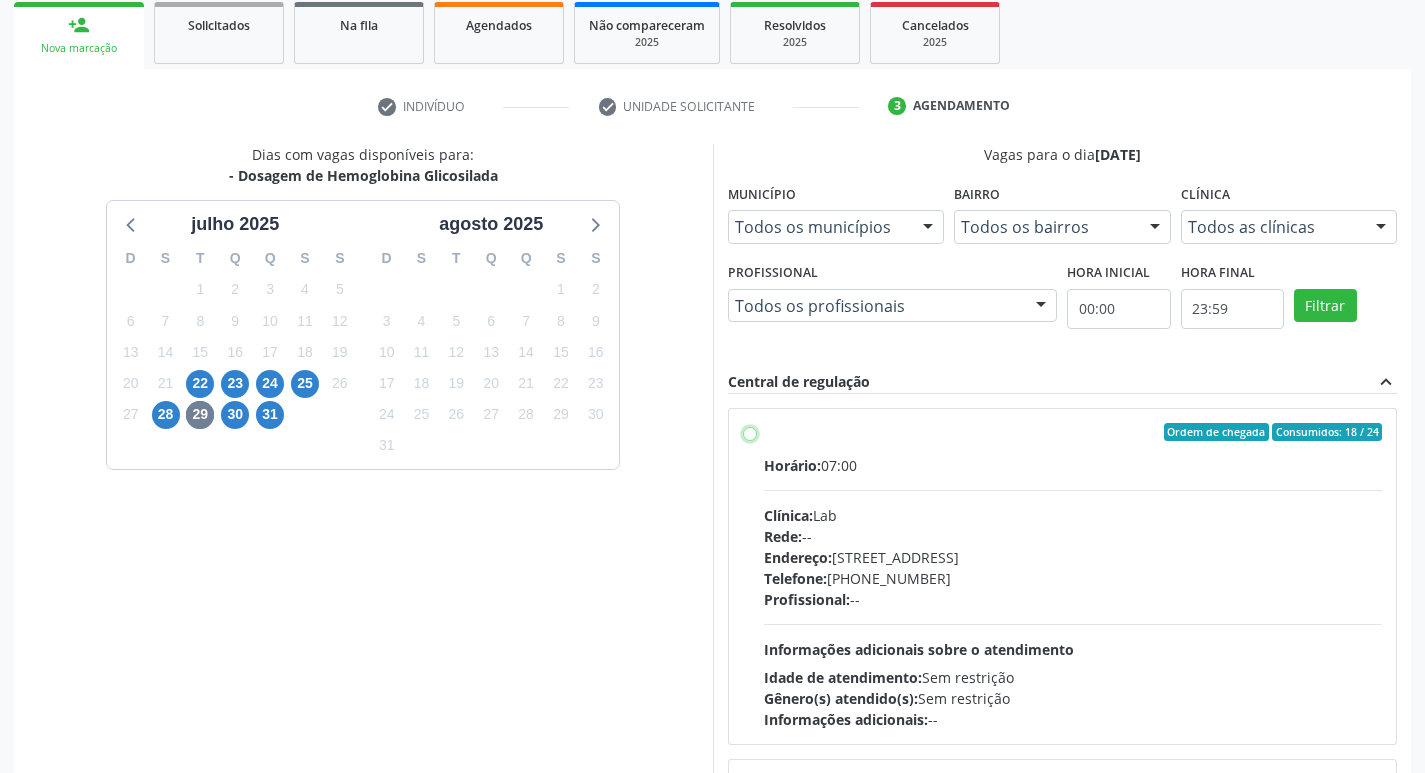 click on "Ordem de chegada
Consumidos: 18 / 24
Horário:   07:00
Clínica:  Lab
Rede:
--
Endereço:   Casa, nº 1037, N S da Penha, Serra Talhada - PE
Telefone:   (81) 38312481
Profissional:
--
Informações adicionais sobre o atendimento
Idade de atendimento:
Sem restrição
Gênero(s) atendido(s):
Sem restrição
Informações adicionais:
--" at bounding box center [750, 432] 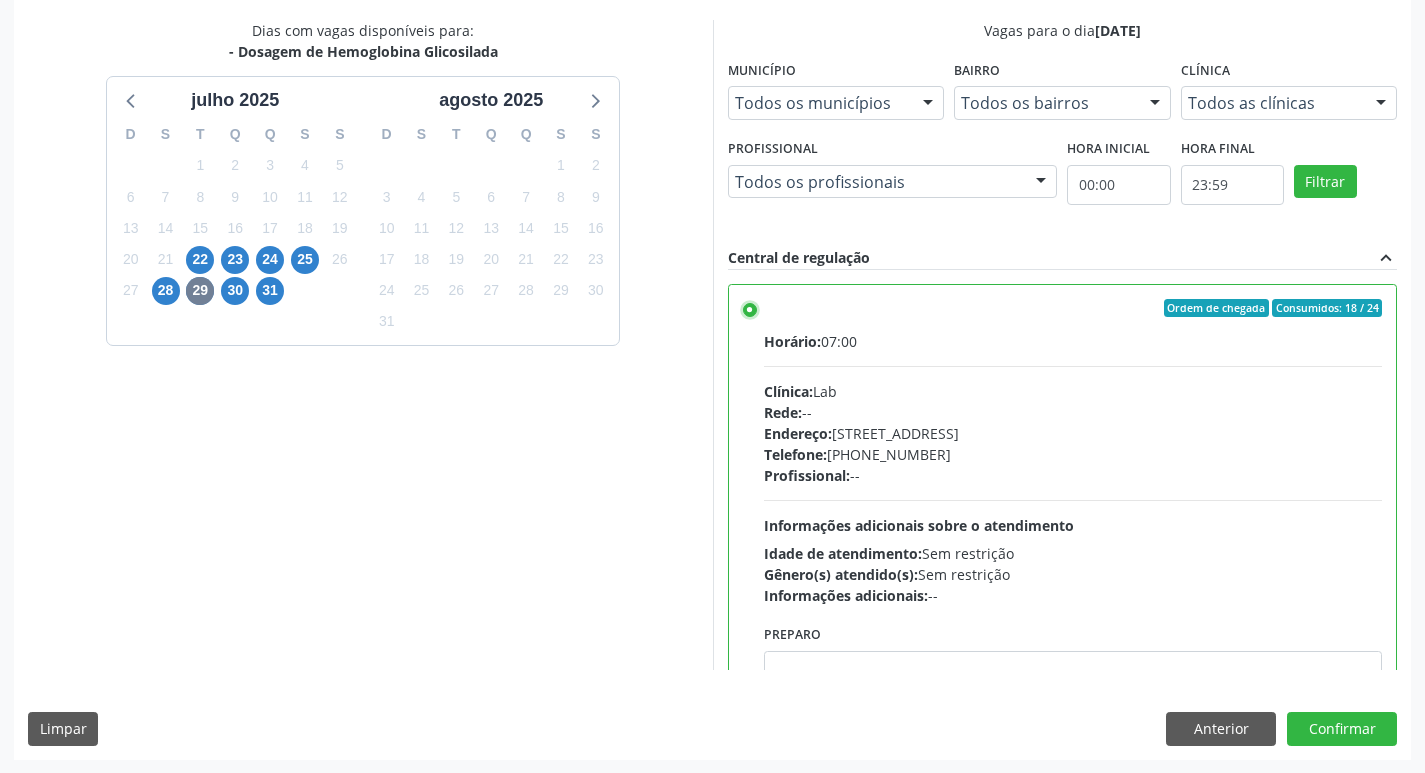scroll, scrollTop: 422, scrollLeft: 0, axis: vertical 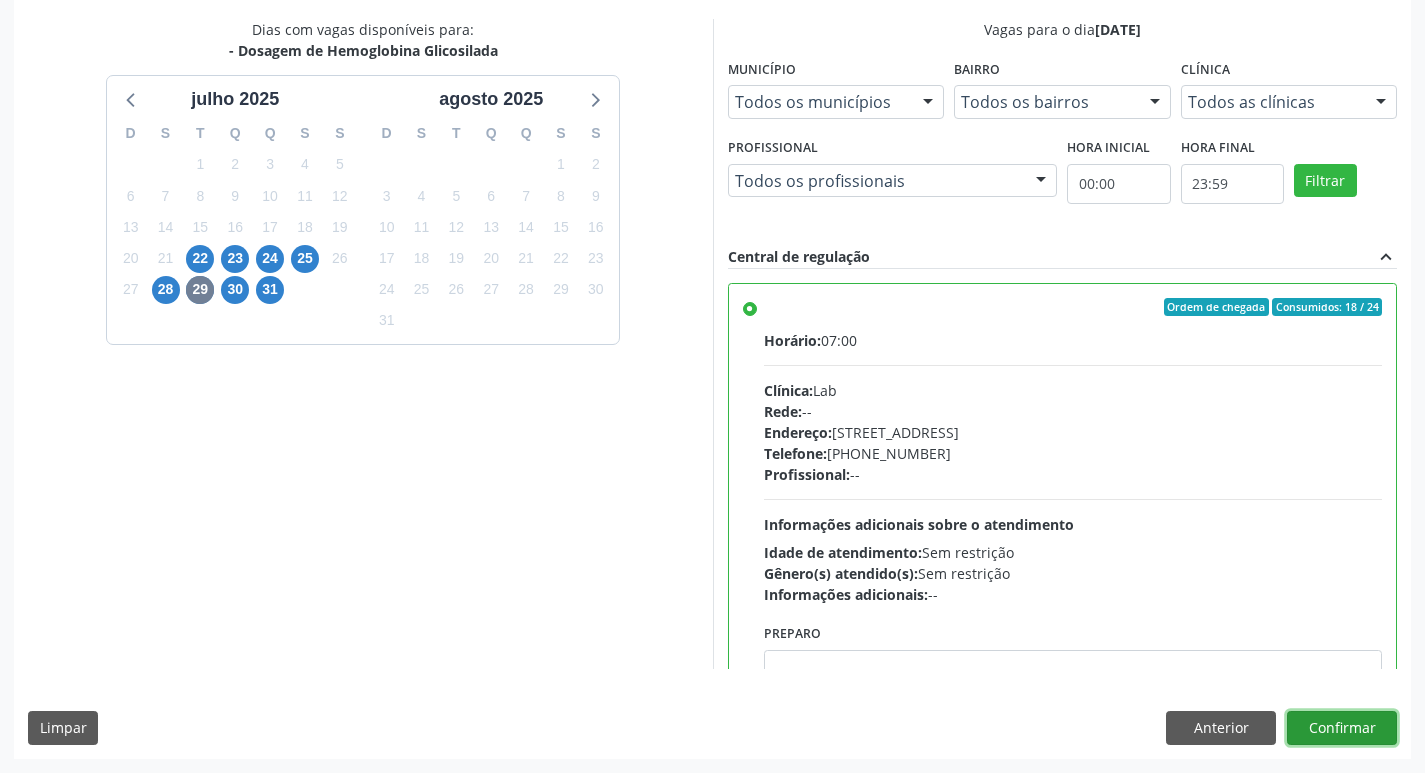 click on "Confirmar" at bounding box center [1342, 728] 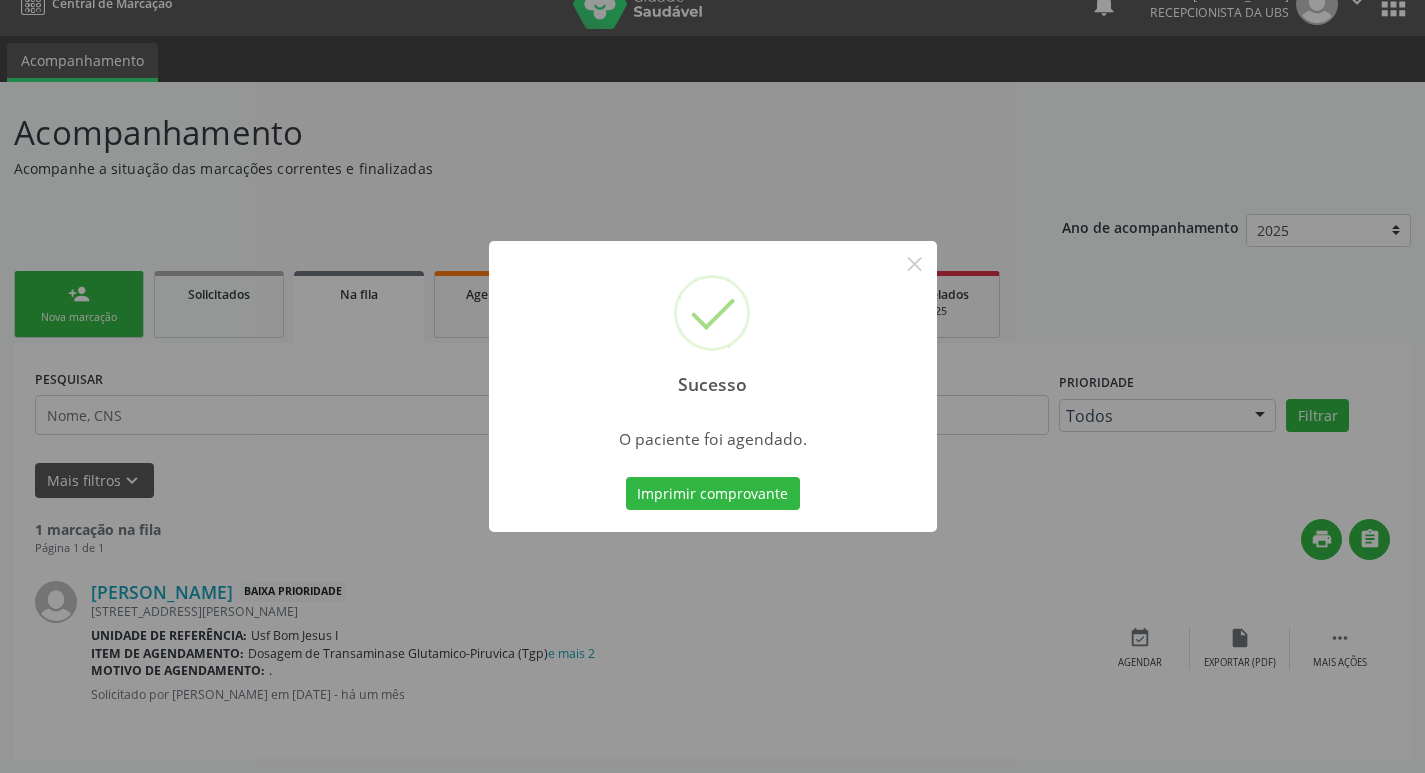 scroll, scrollTop: 0, scrollLeft: 0, axis: both 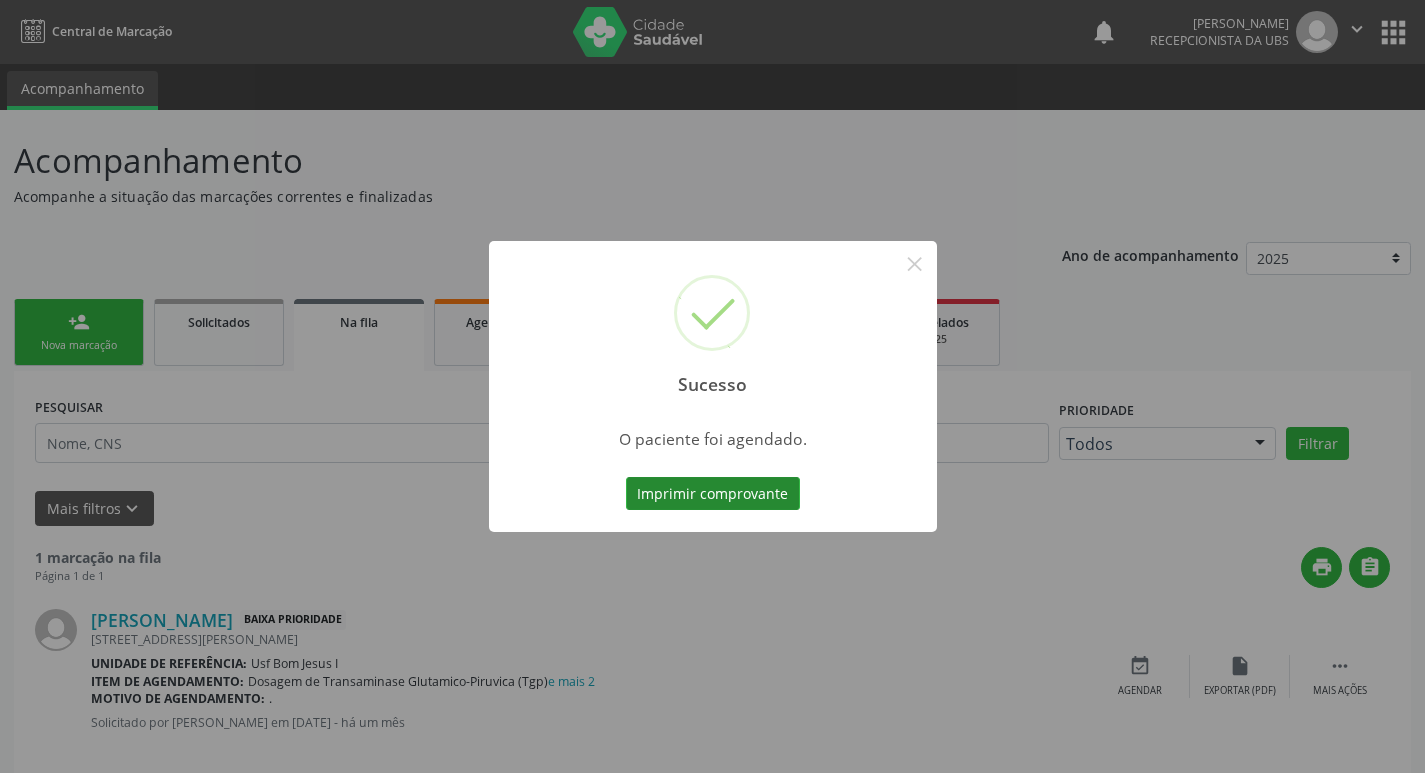 click on "Imprimir comprovante" at bounding box center (713, 494) 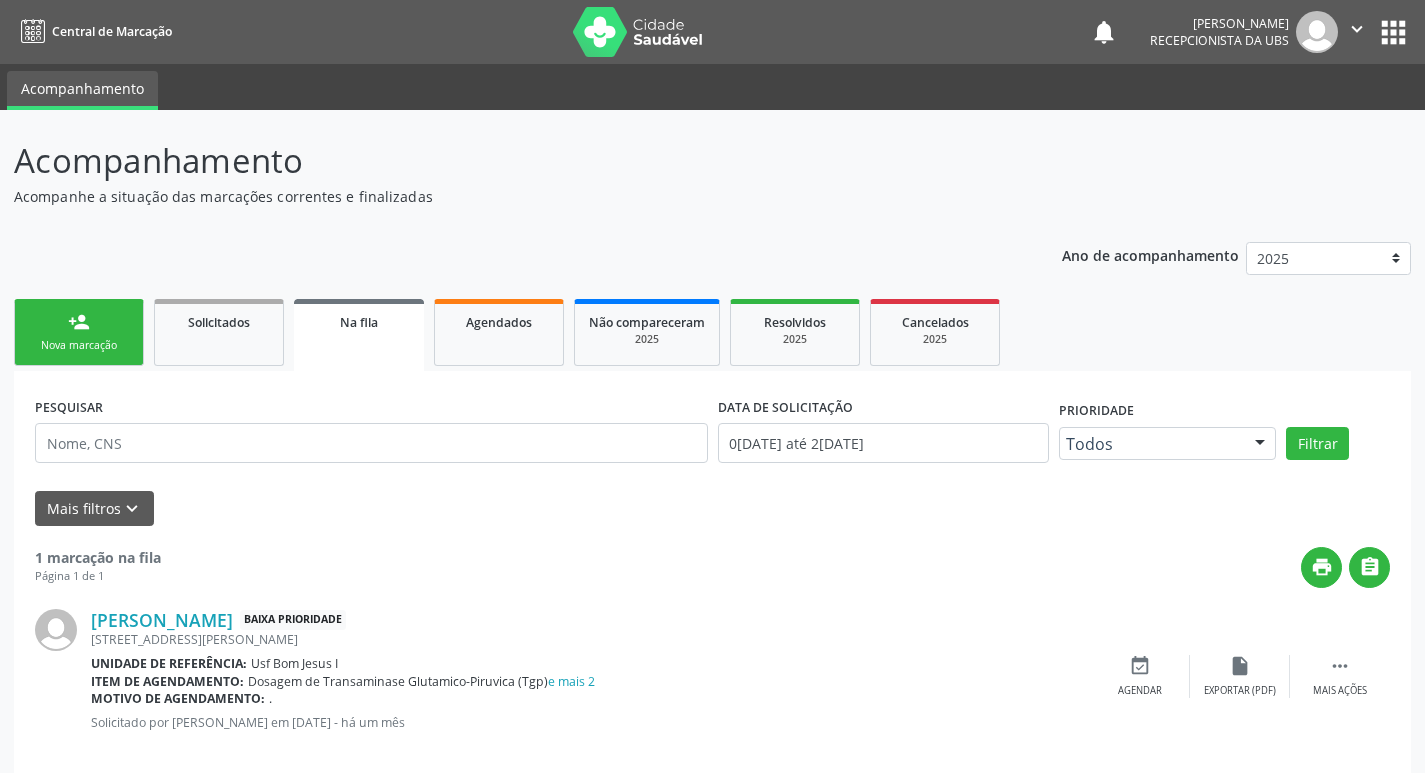 click on "person_add
Nova marcação" at bounding box center [79, 332] 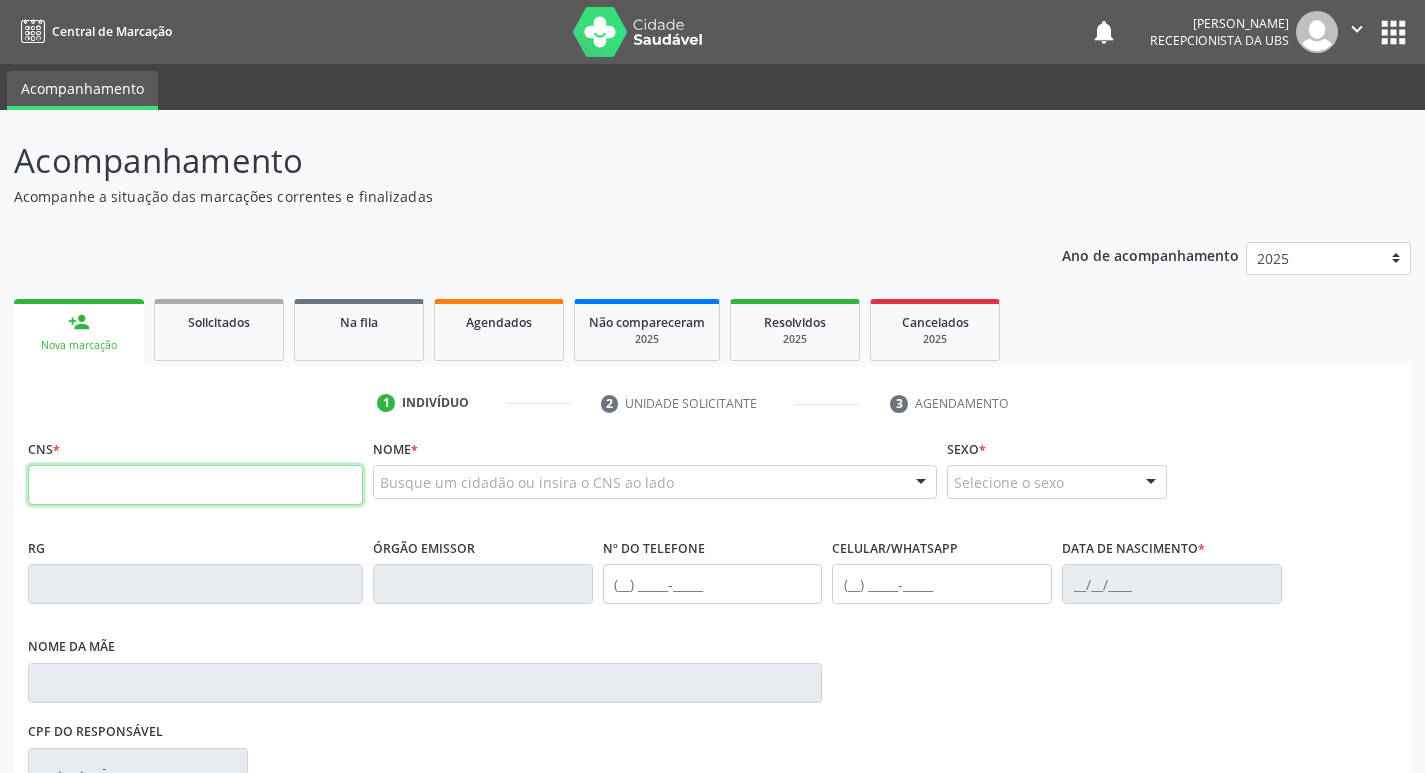 click at bounding box center (195, 485) 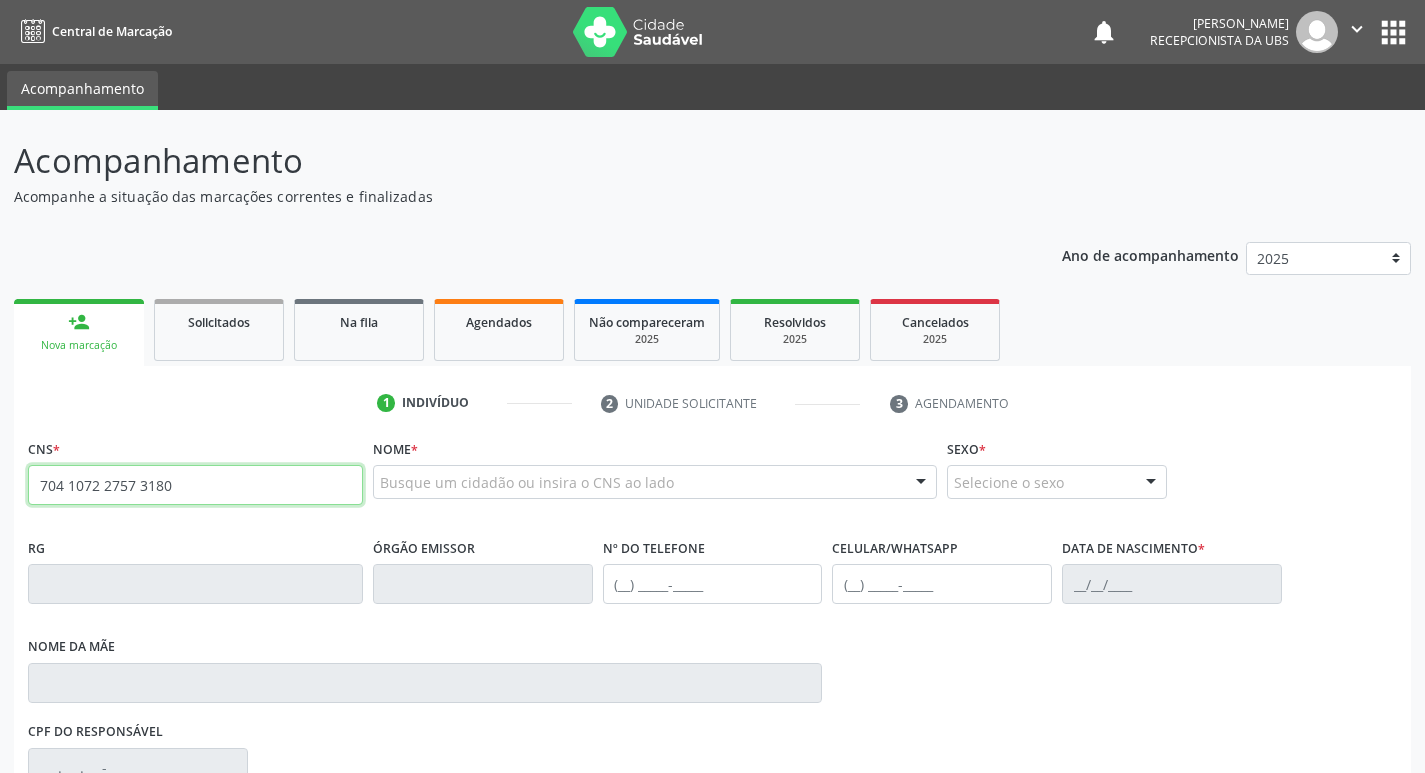 type on "704 1072 2757 3180" 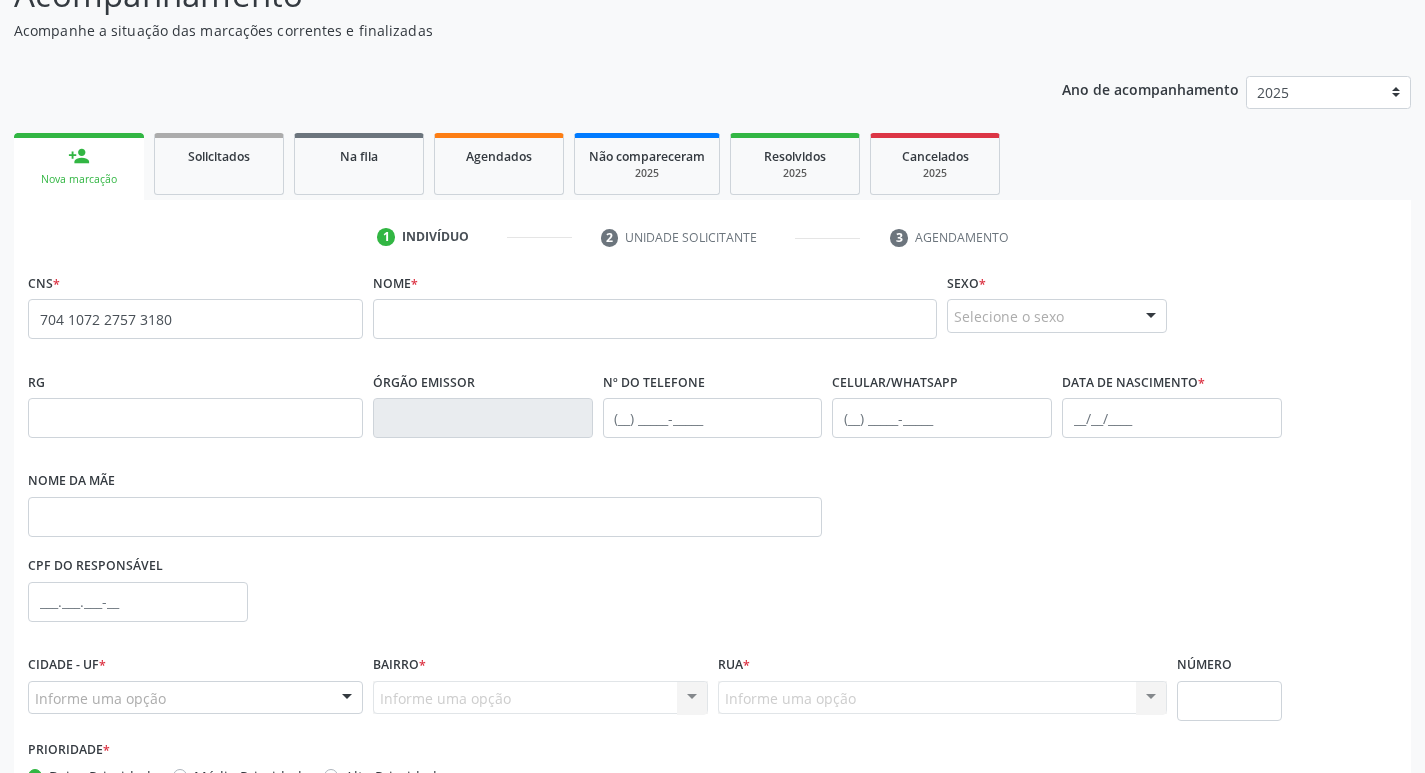 scroll, scrollTop: 164, scrollLeft: 0, axis: vertical 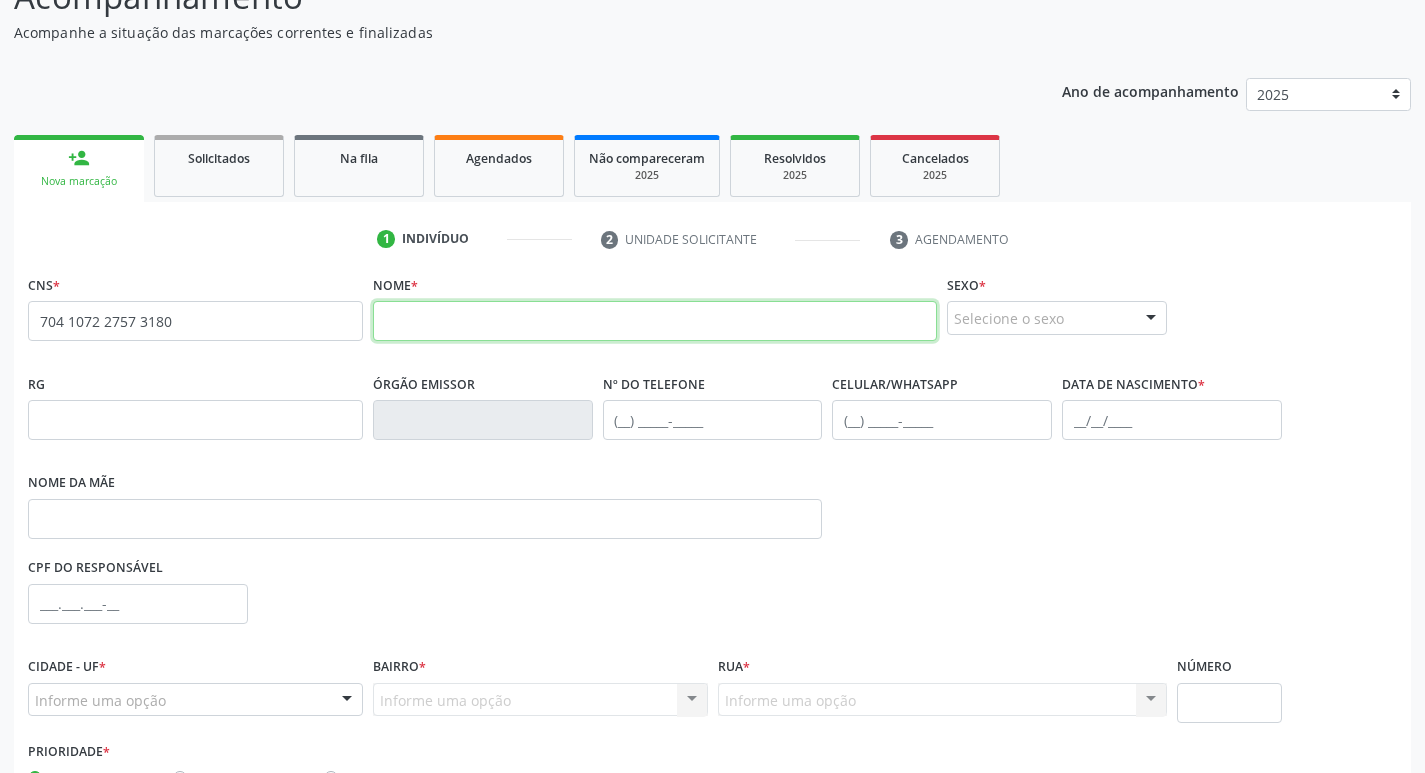 click at bounding box center [655, 321] 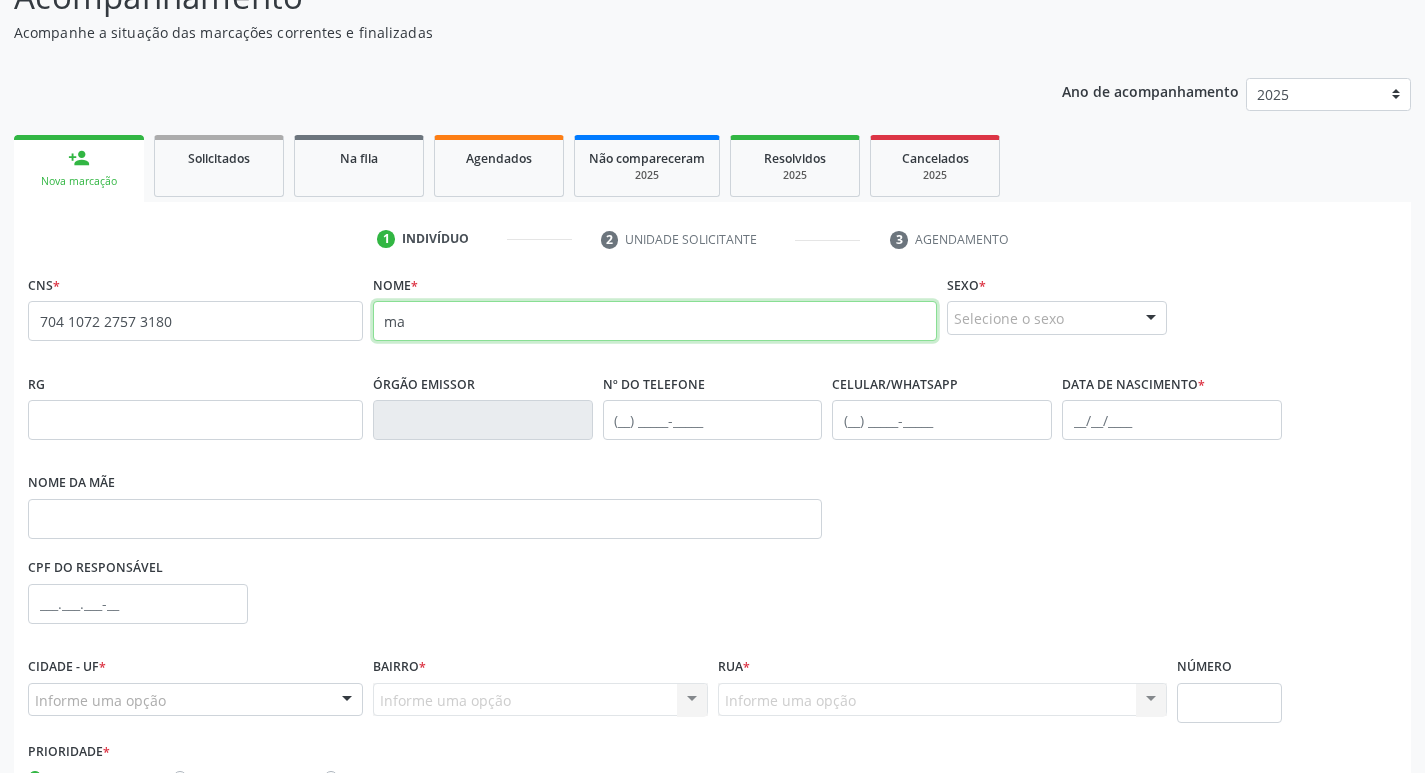 type on "m" 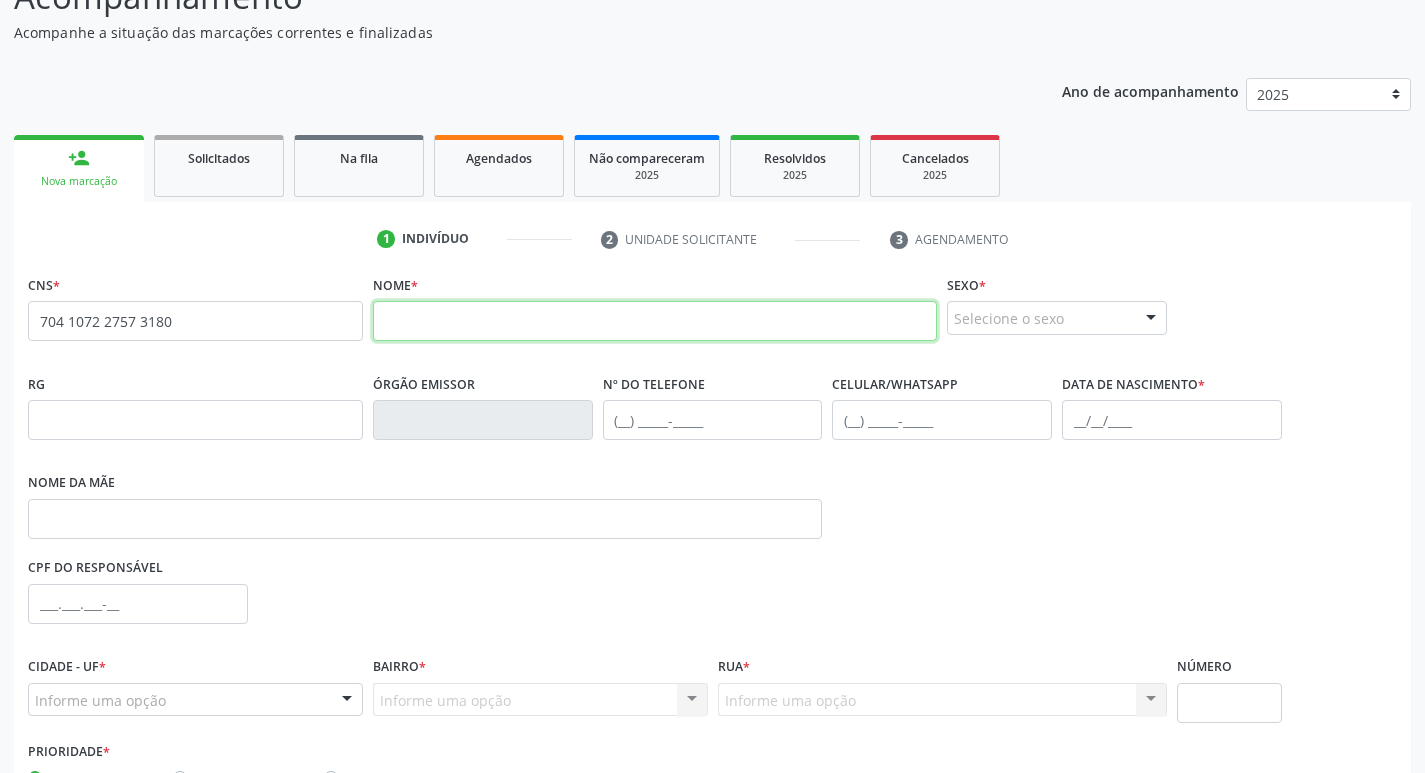 type on "m" 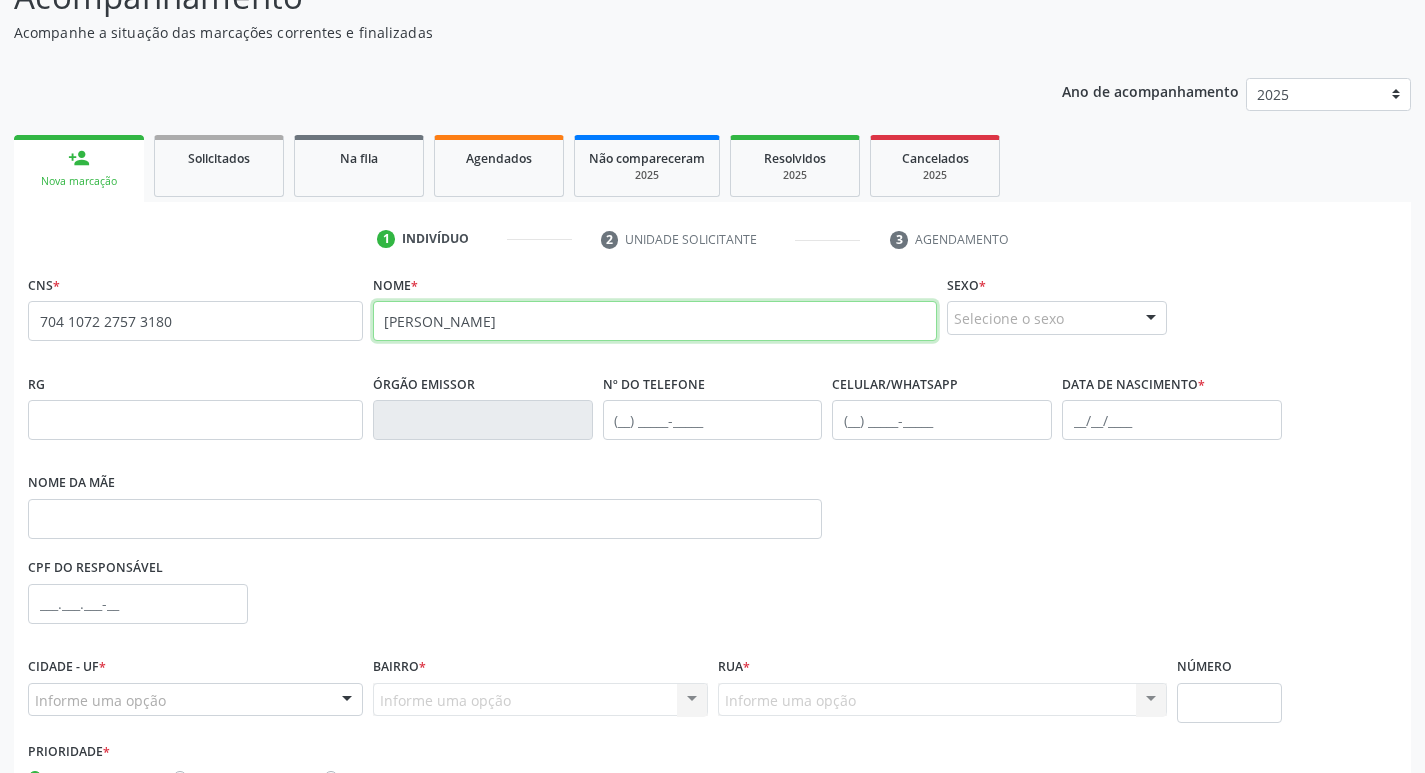 type on "[PERSON_NAME]" 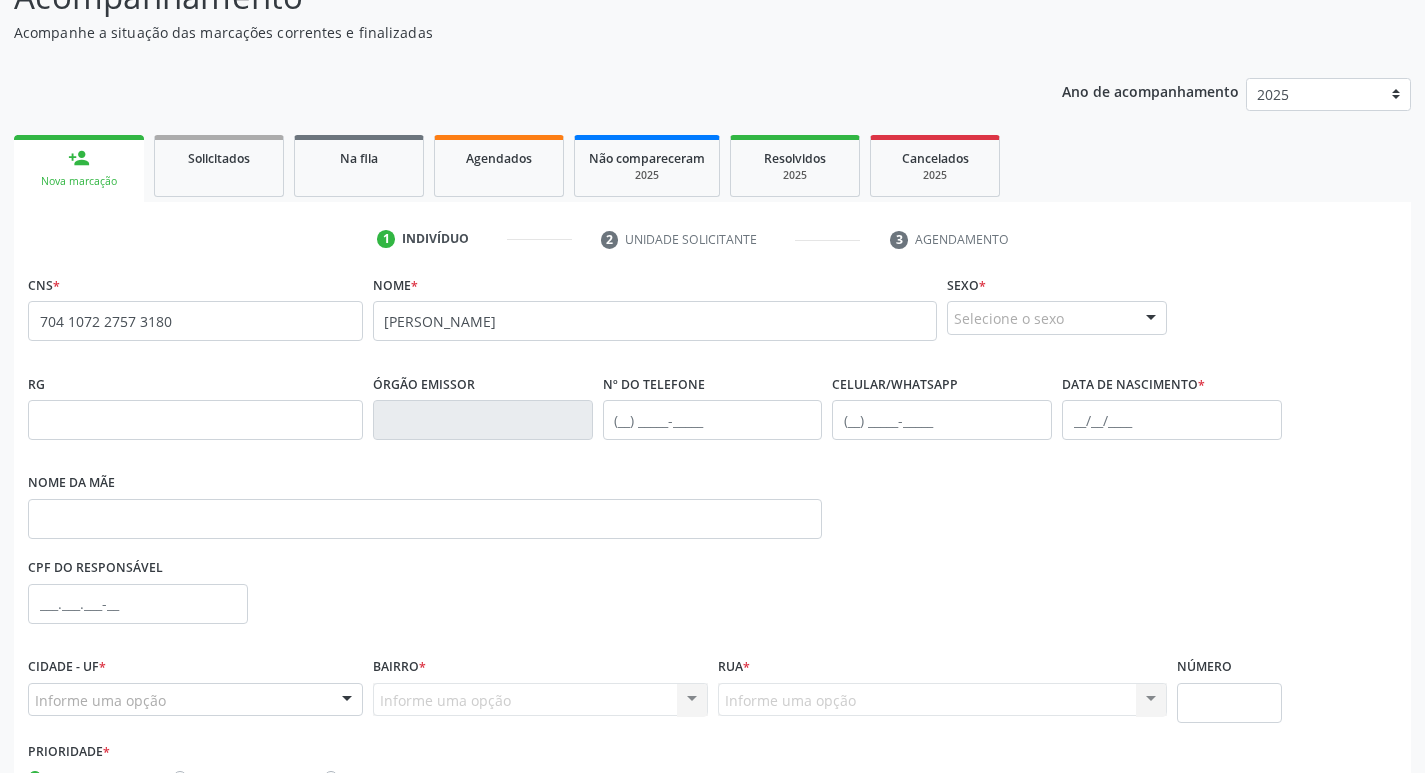 click on "Sexo
*
Selecione o sexo
Masculino   Feminino
Nenhum resultado encontrado para: "   "
Não há nenhuma opção para ser exibida." at bounding box center (1057, 302) 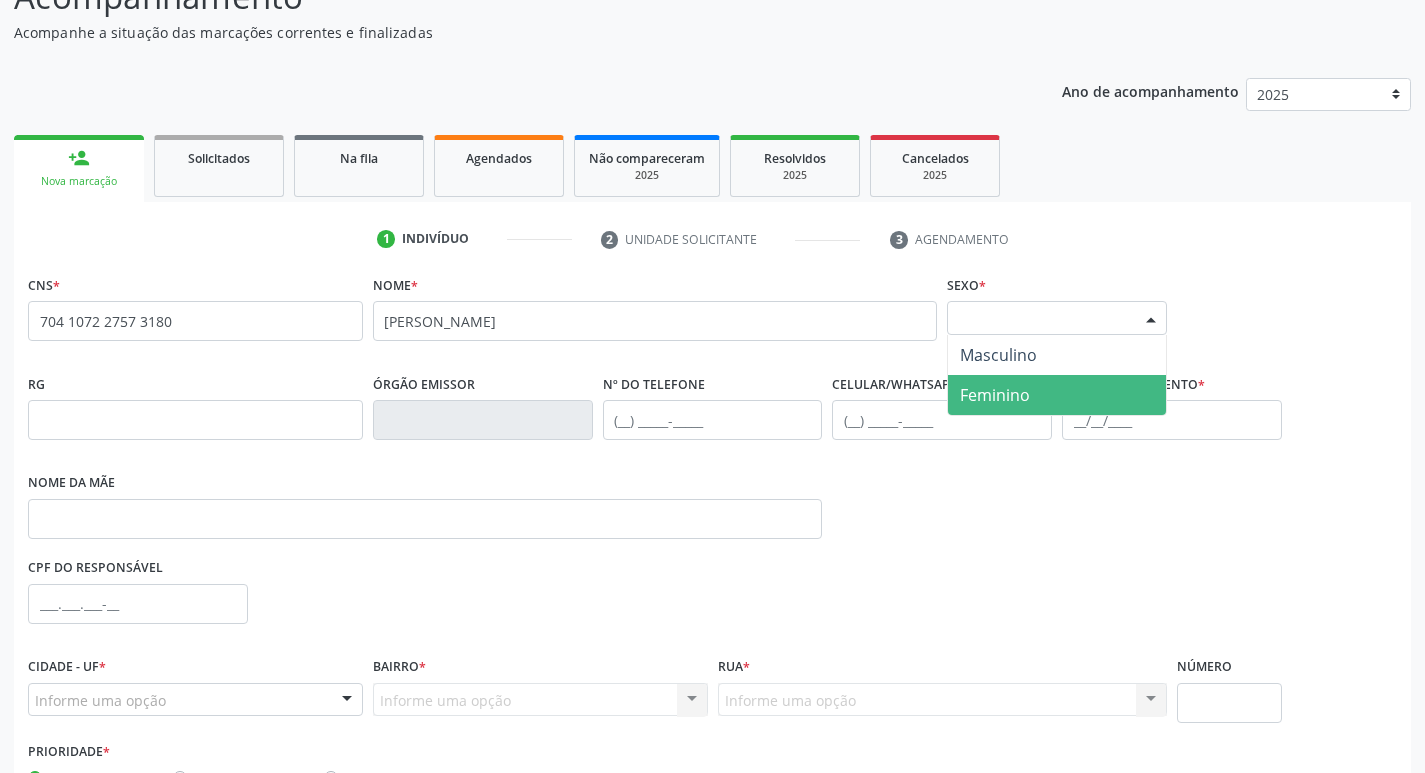 click on "Feminino" at bounding box center (995, 395) 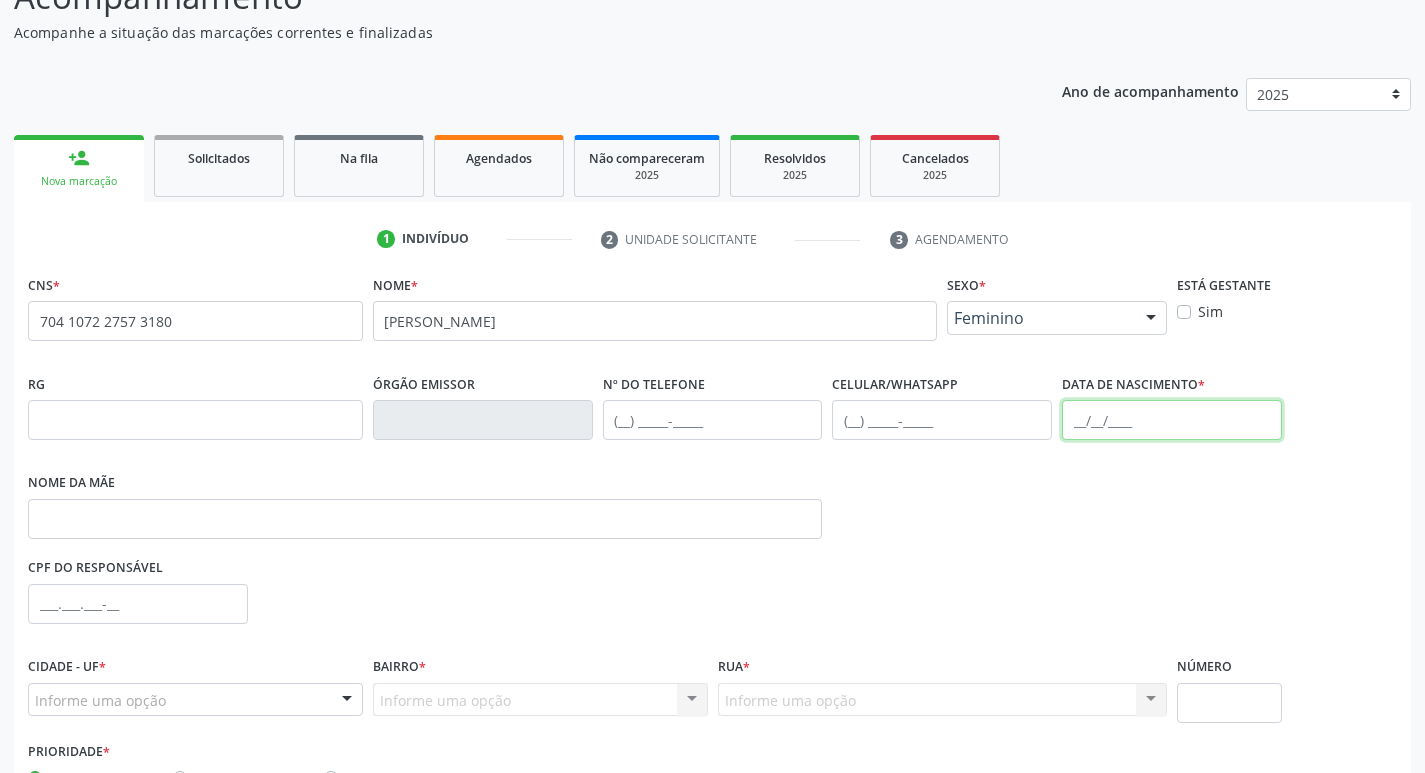 click at bounding box center [1172, 420] 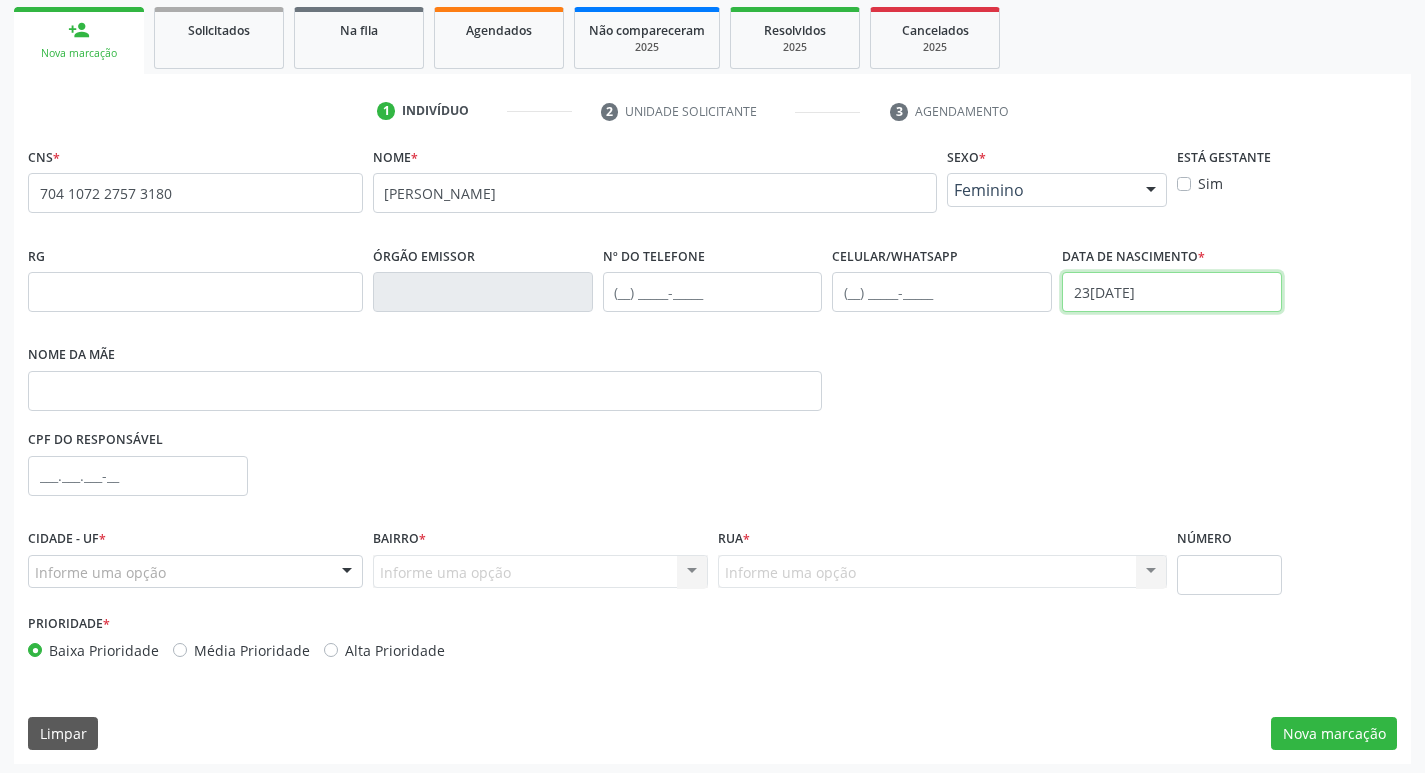 scroll, scrollTop: 297, scrollLeft: 0, axis: vertical 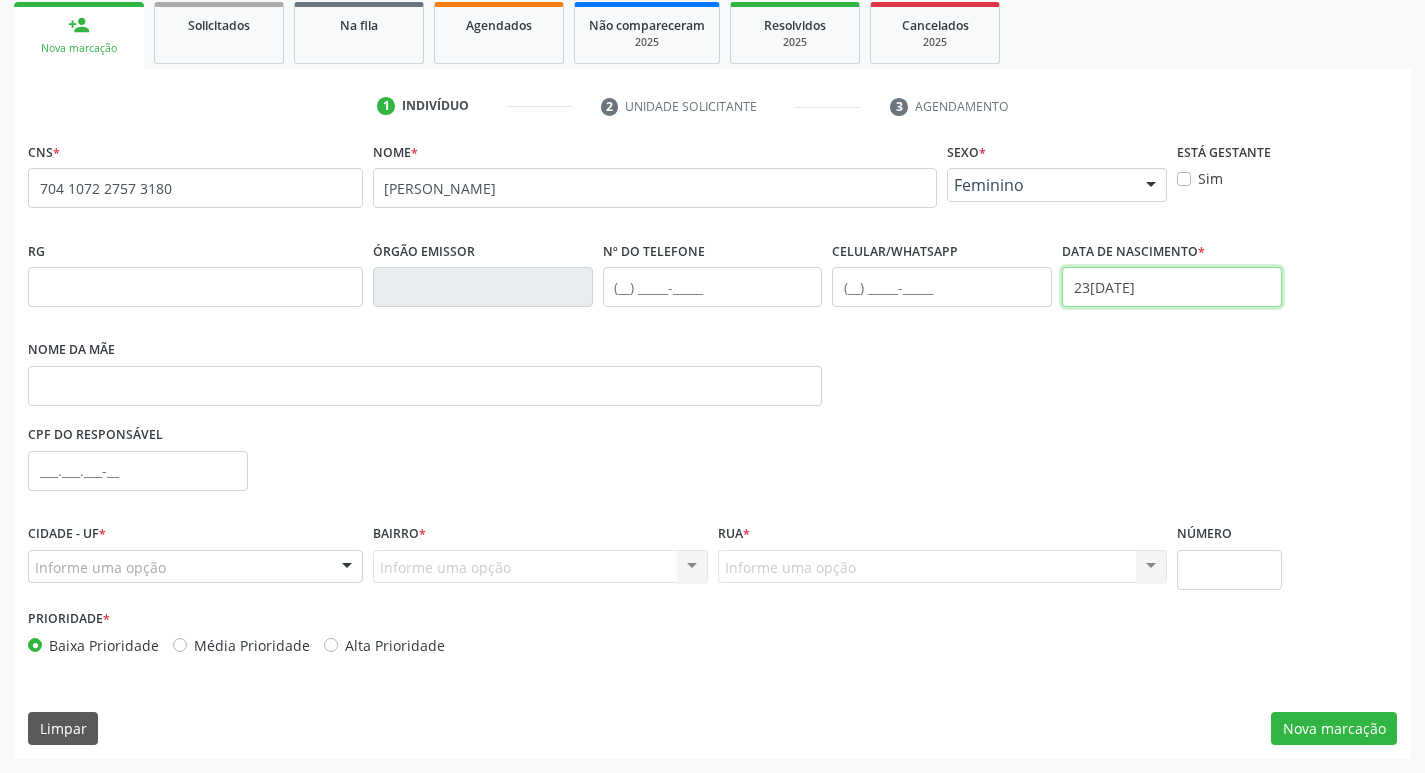 type on "23[DATE]" 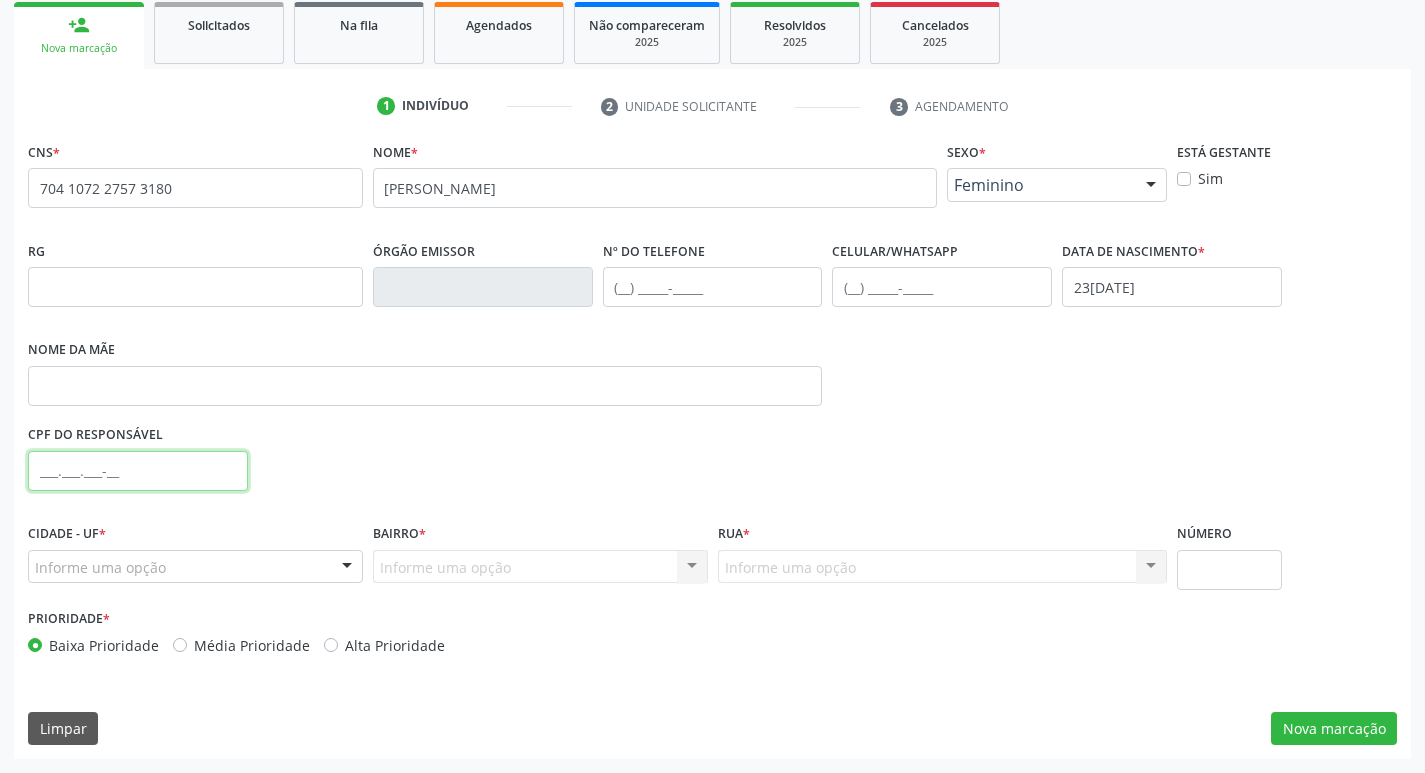 click at bounding box center (138, 471) 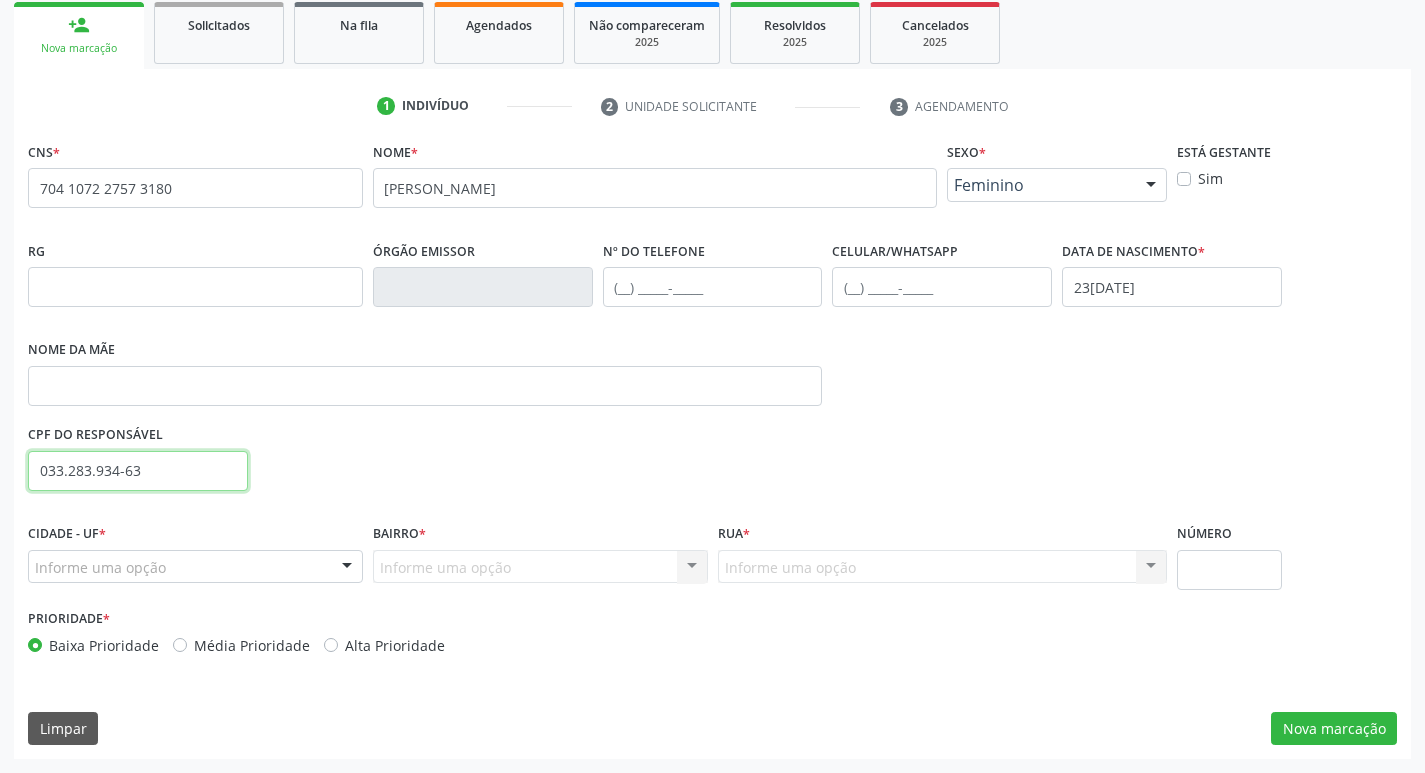 type on "033.283.934-63" 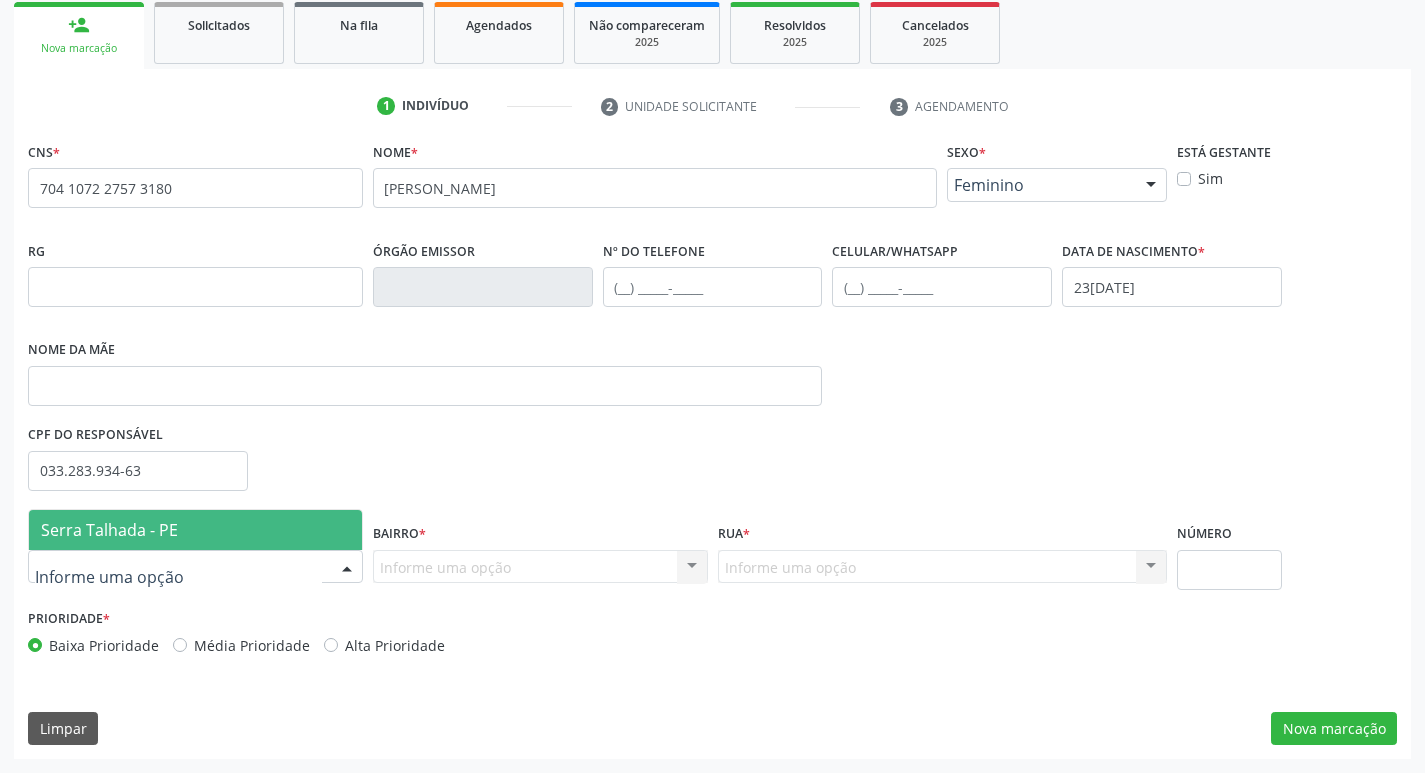 click on "Serra Talhada - PE" at bounding box center [109, 530] 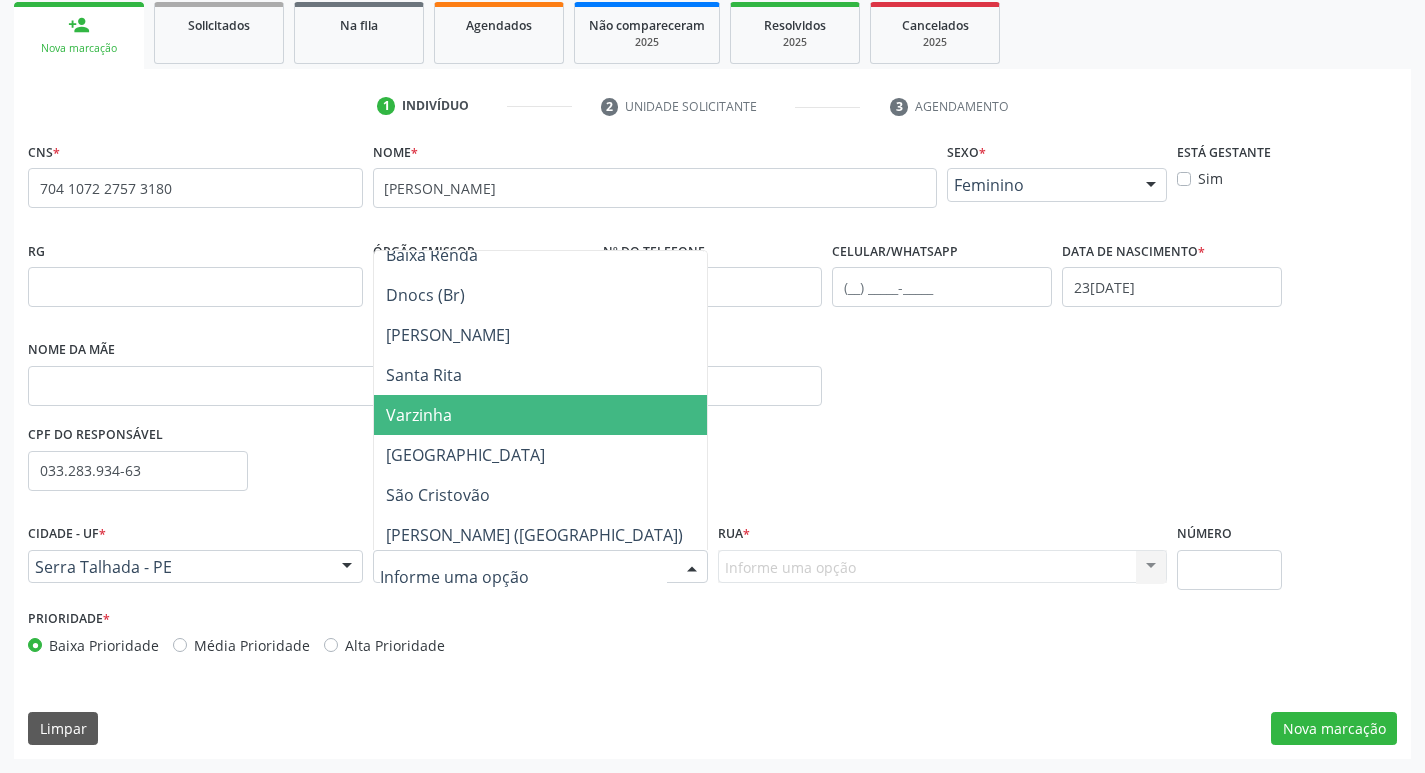 scroll, scrollTop: 333, scrollLeft: 0, axis: vertical 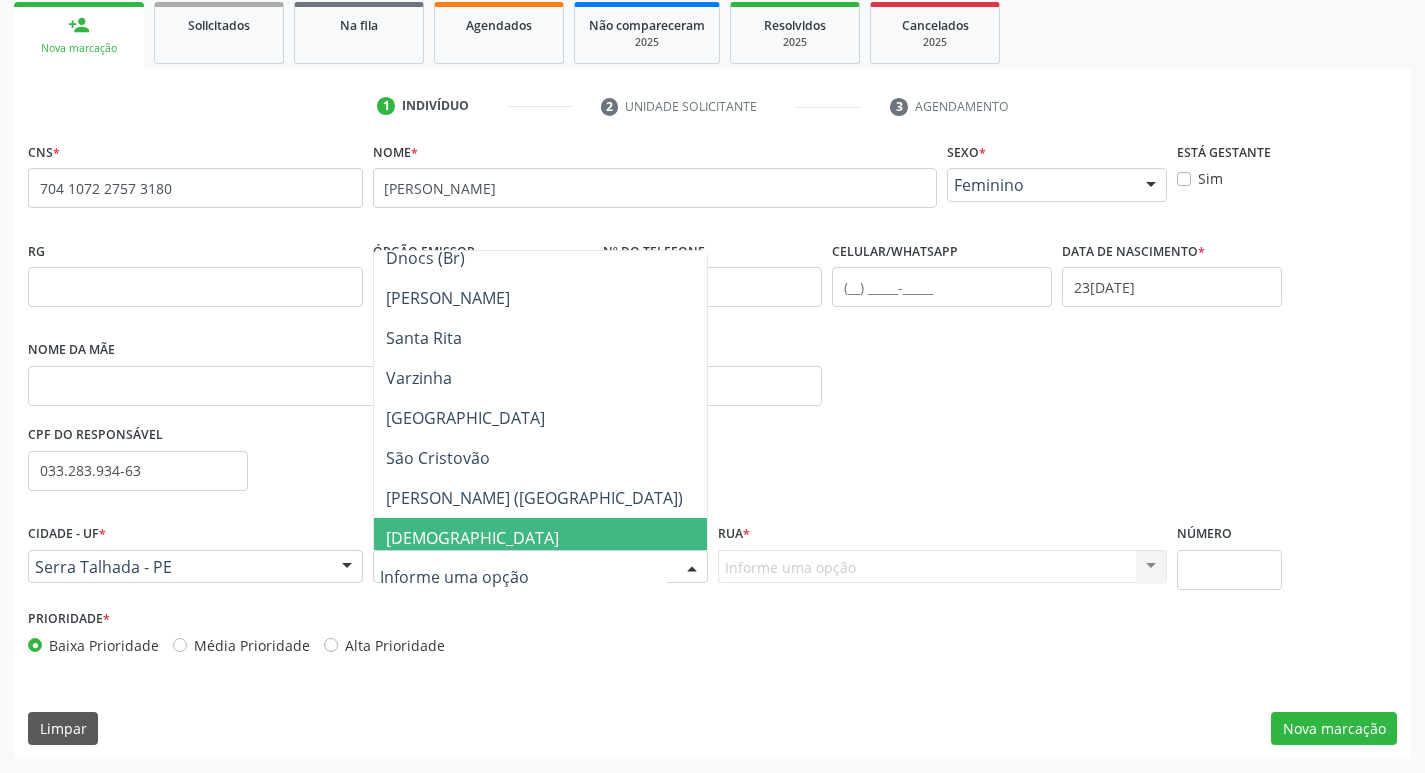 click on "[DEMOGRAPHIC_DATA]" at bounding box center [540, 538] 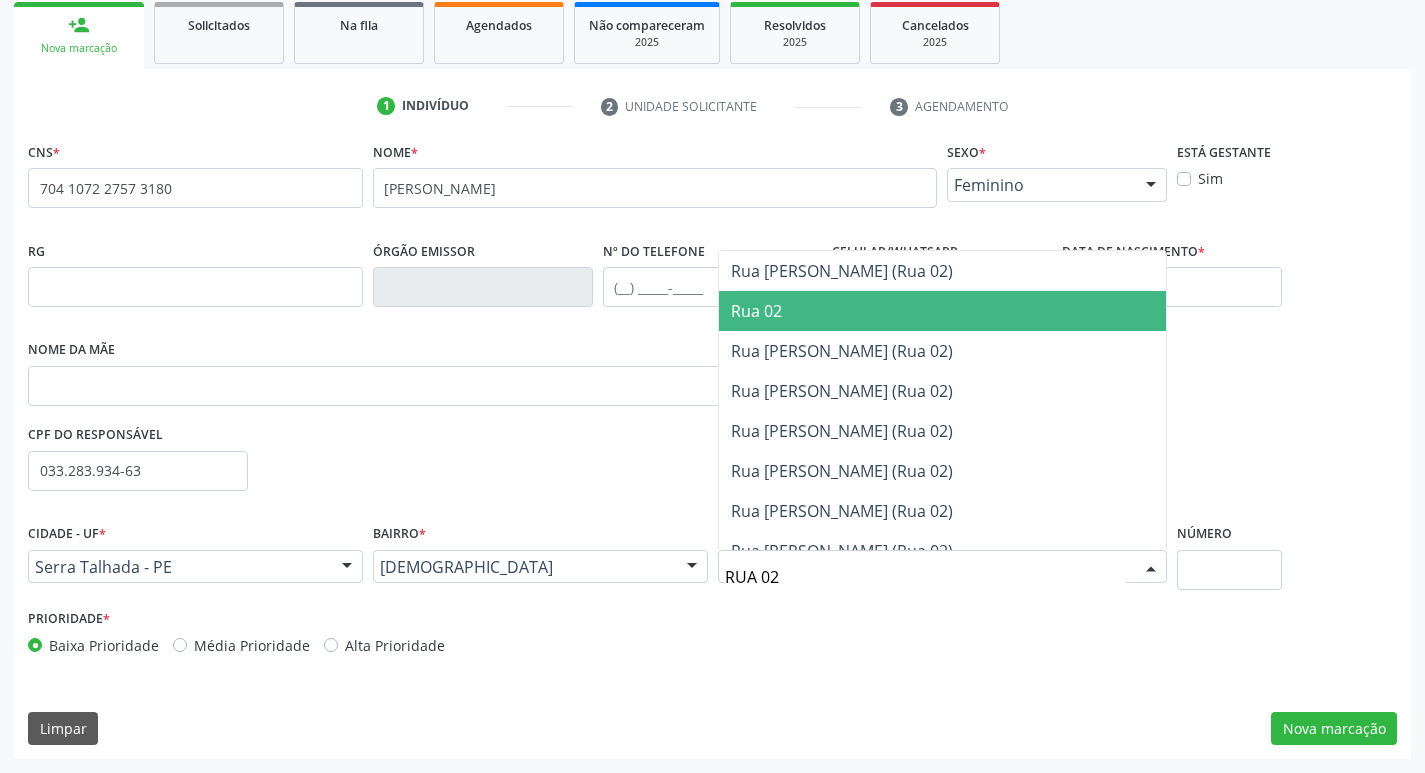 click on "Rua 02" at bounding box center [756, 311] 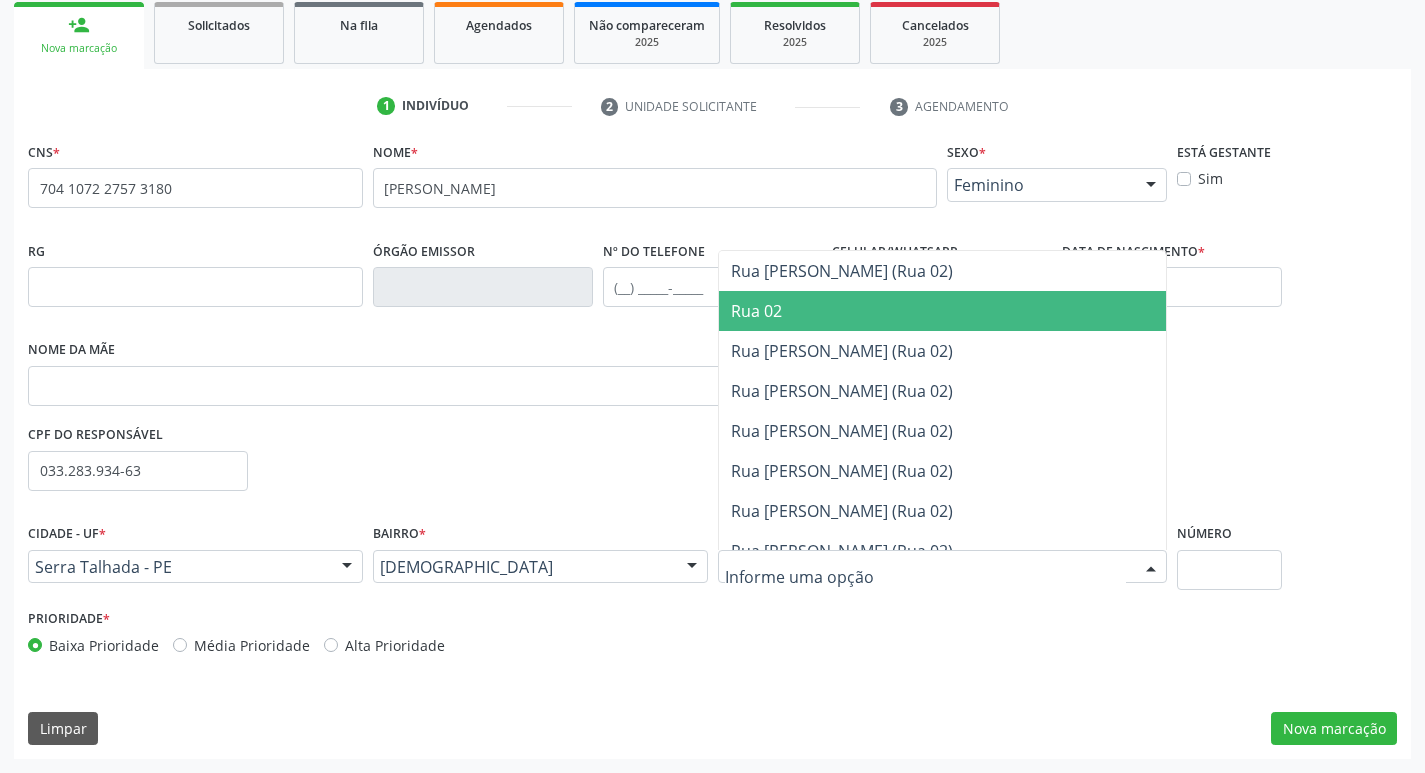 drag, startPoint x: 758, startPoint y: 312, endPoint x: 877, endPoint y: 359, distance: 127.9453 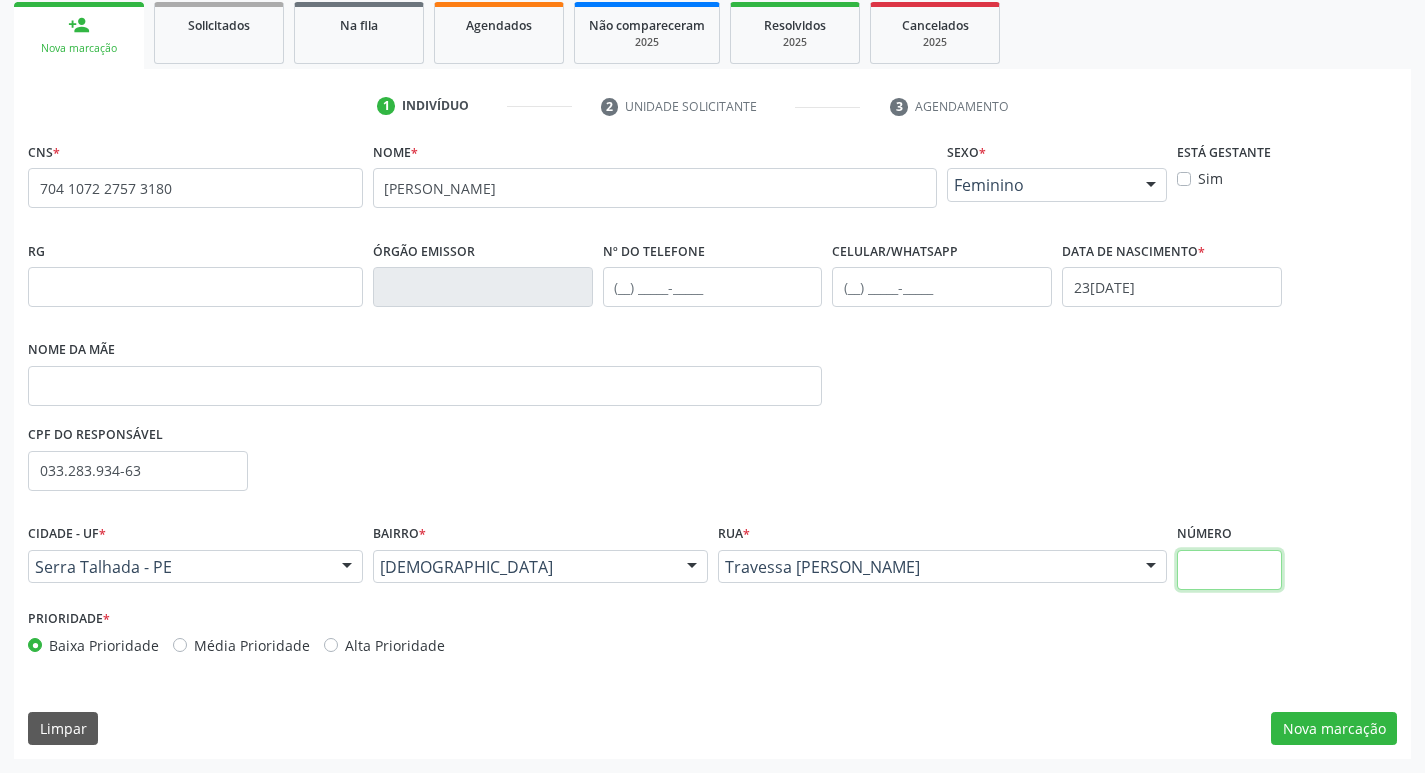 click at bounding box center [1229, 570] 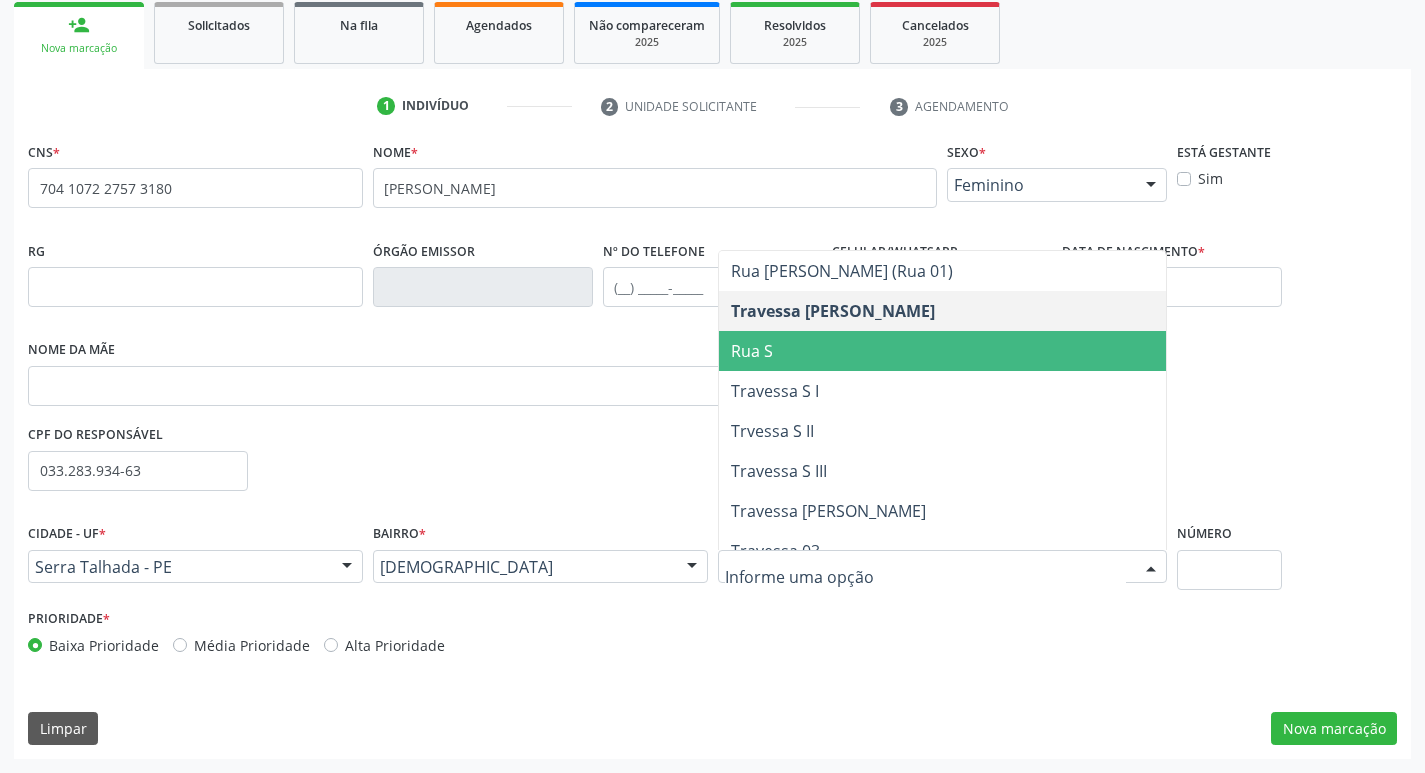 click on "Rua S" at bounding box center (943, 351) 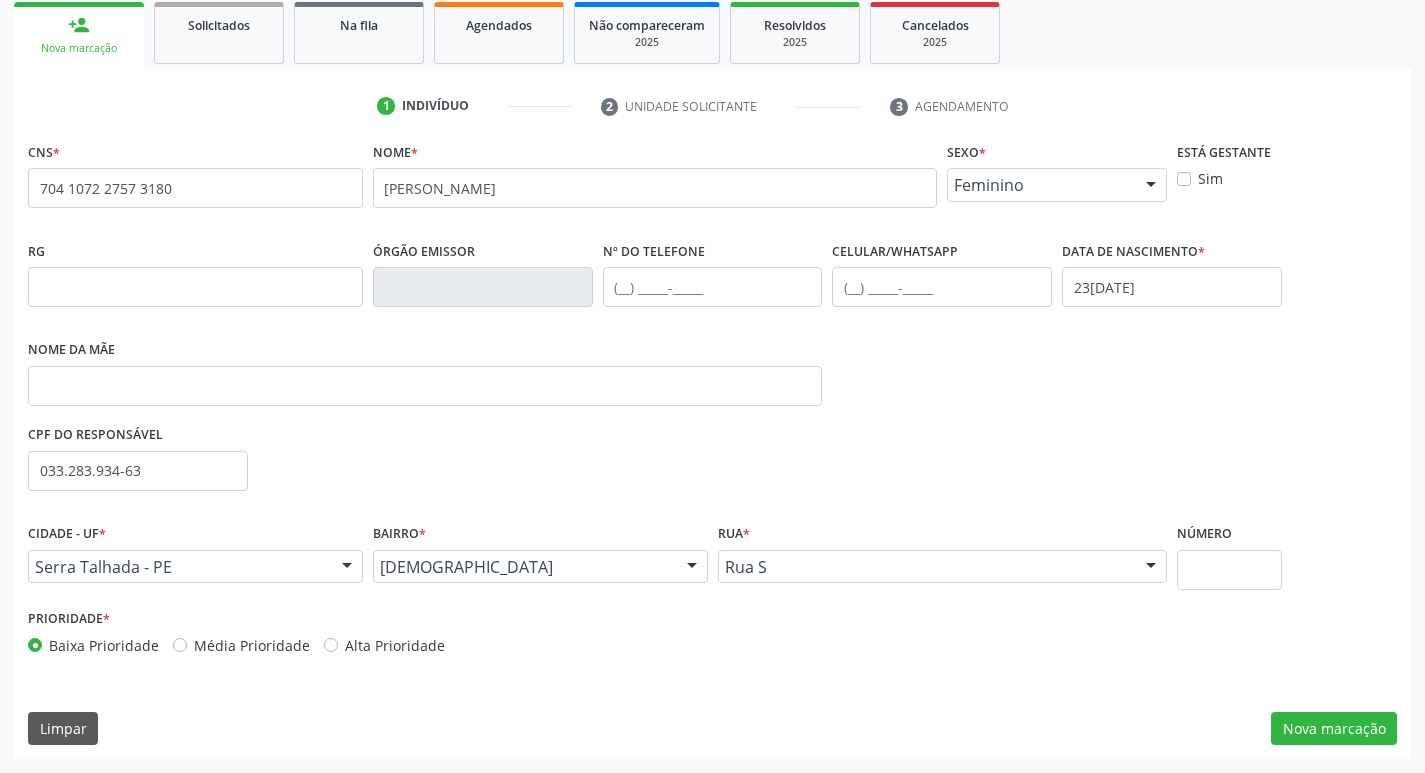 click on "Rua S" at bounding box center [943, 567] 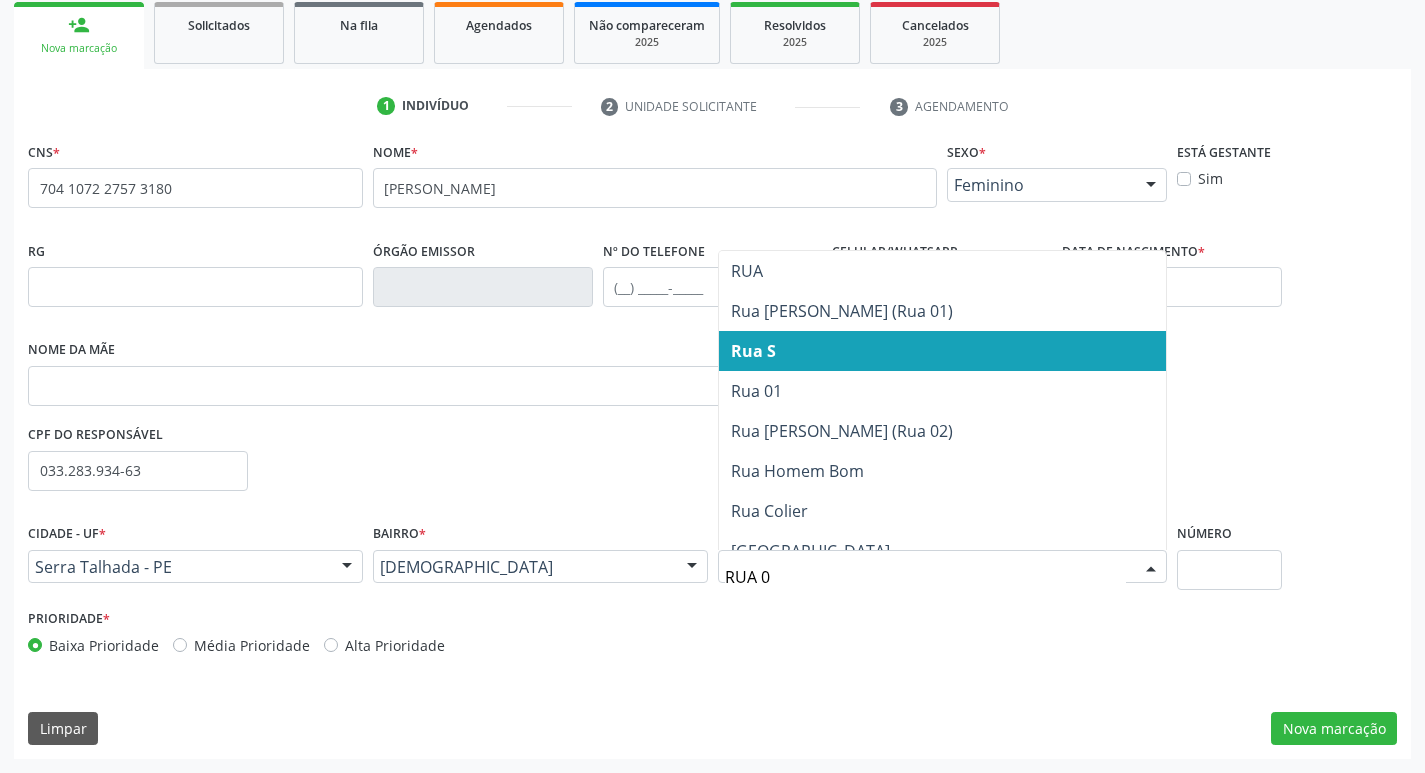 type on "RUA 02" 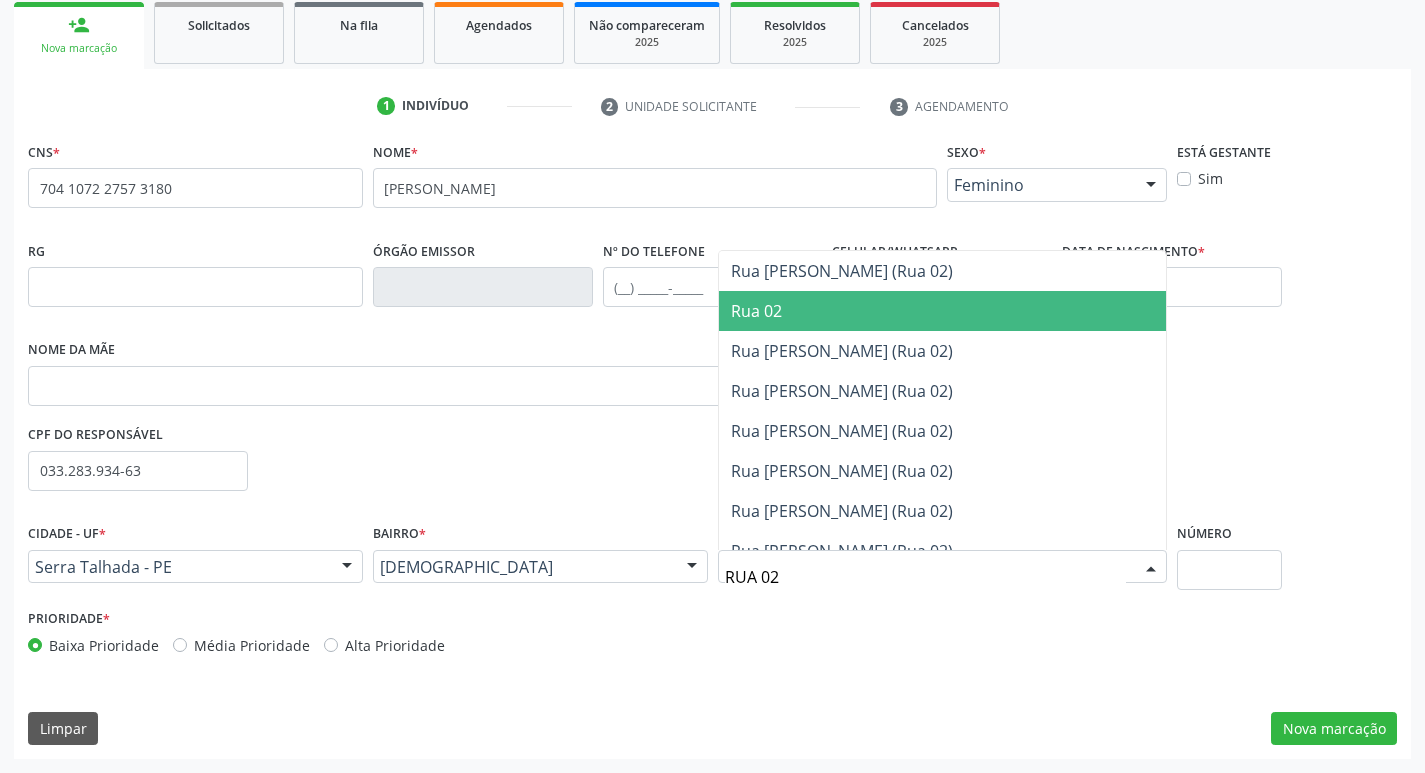 click on "Rua 02" at bounding box center [756, 311] 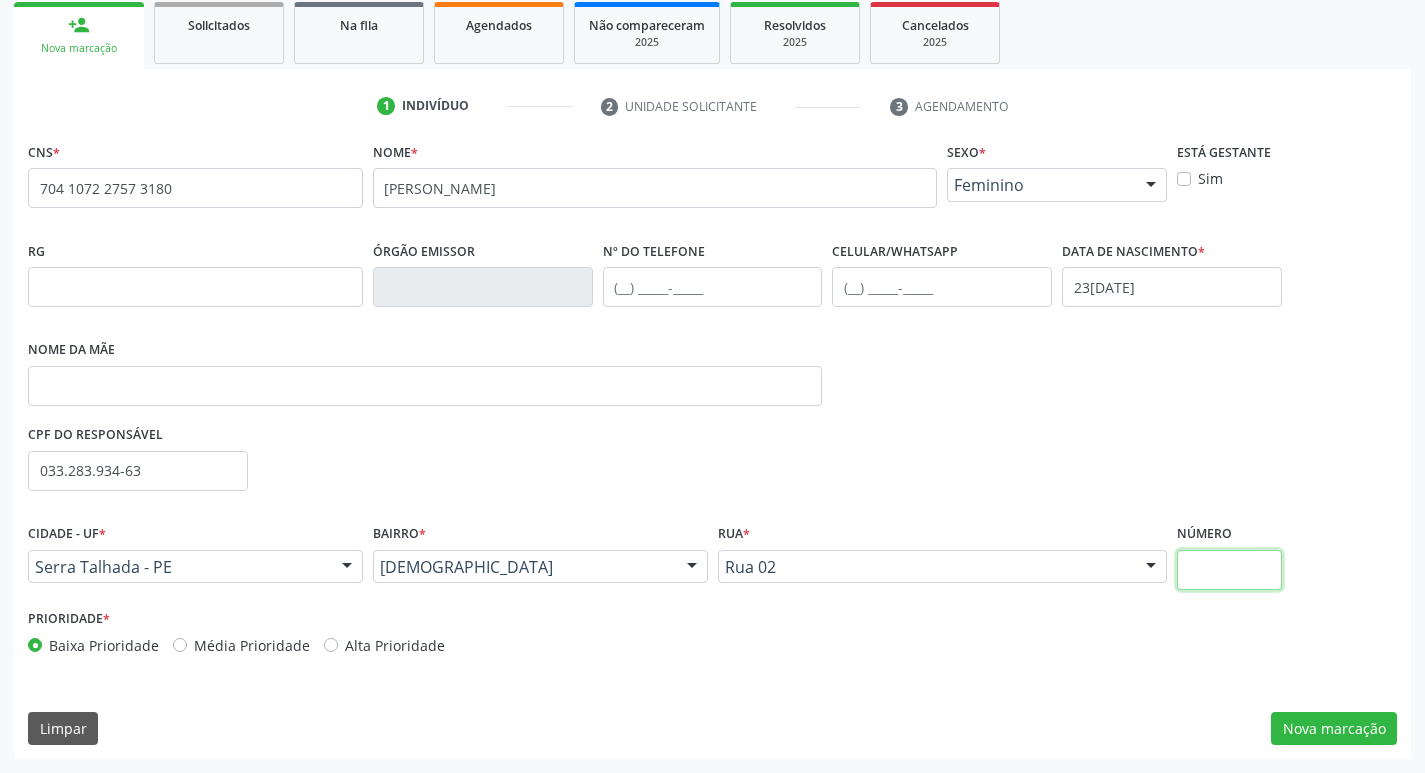 click at bounding box center [1229, 570] 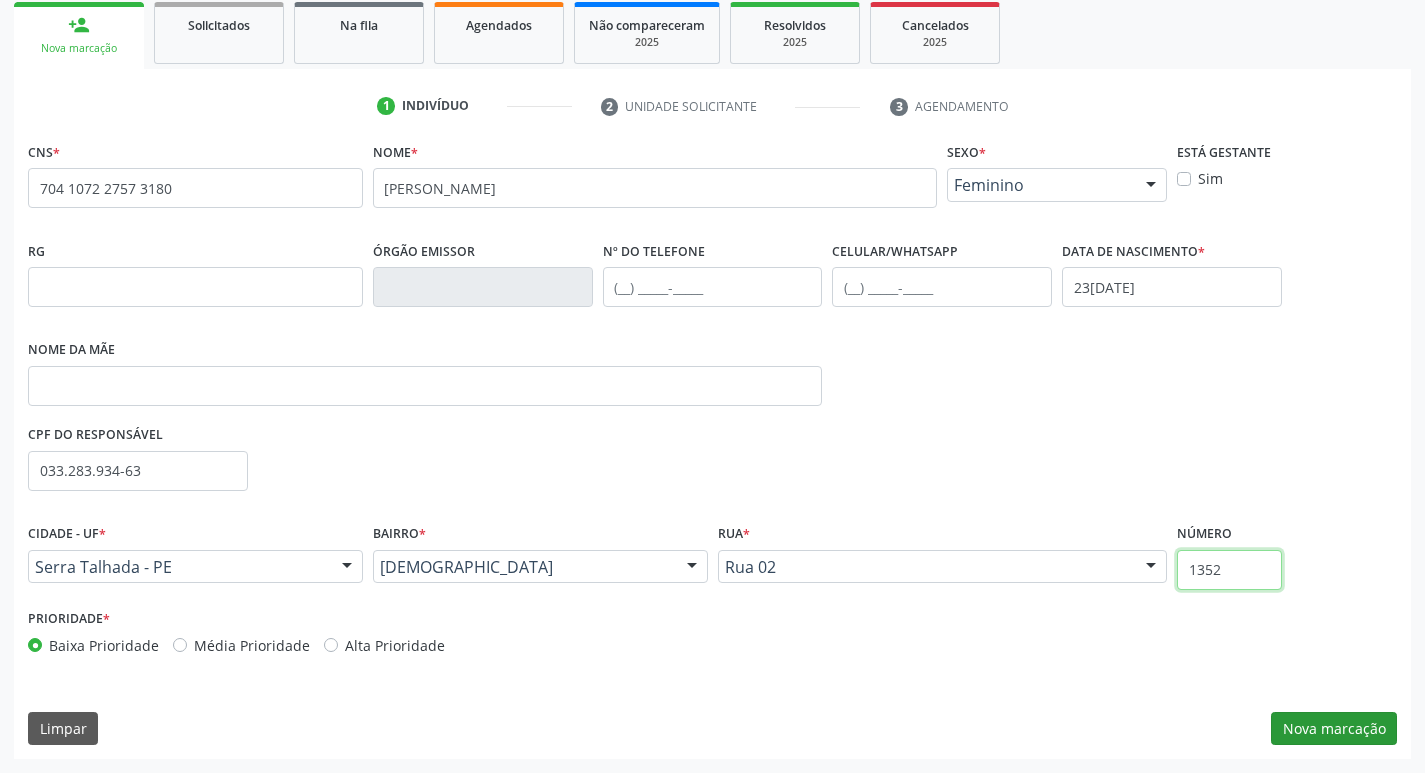 type on "1352" 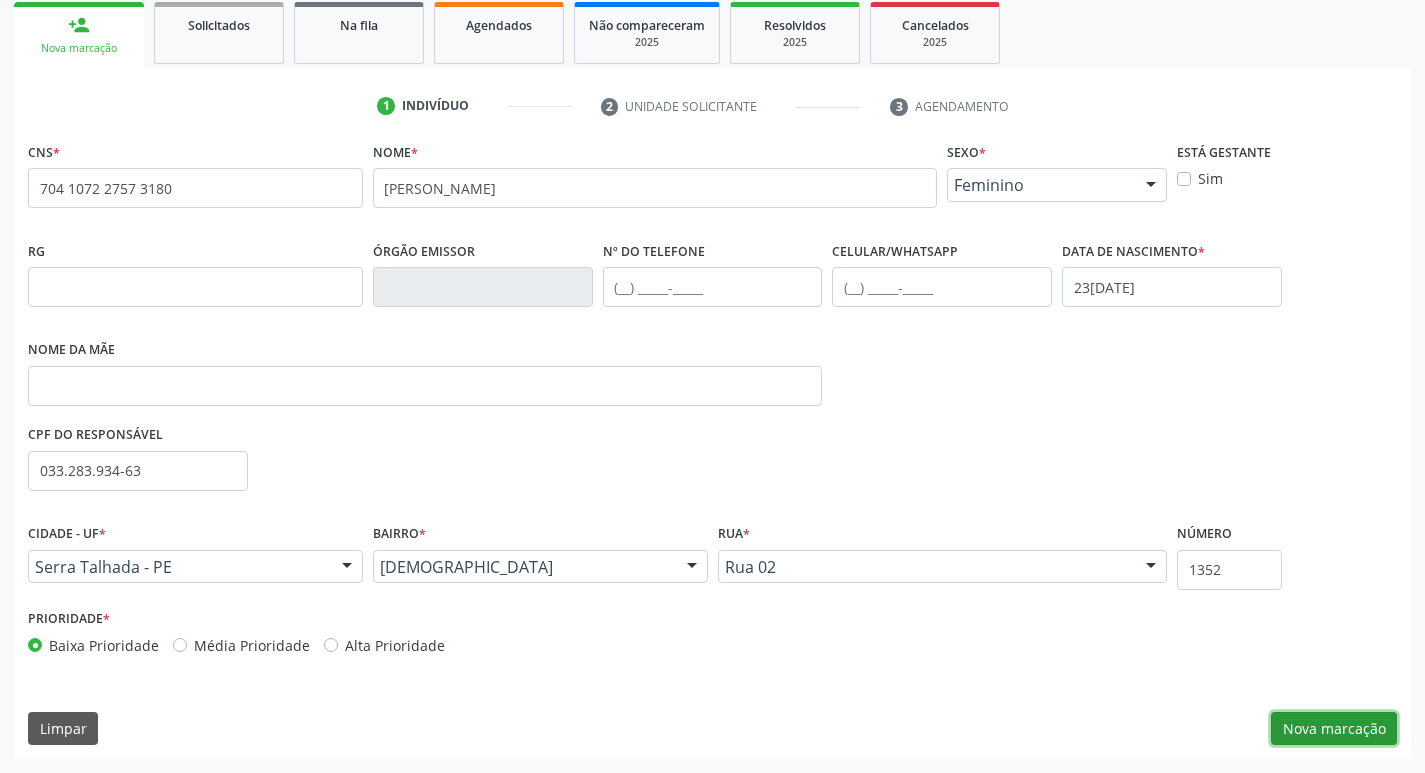 click on "Nova marcação" at bounding box center [1334, 729] 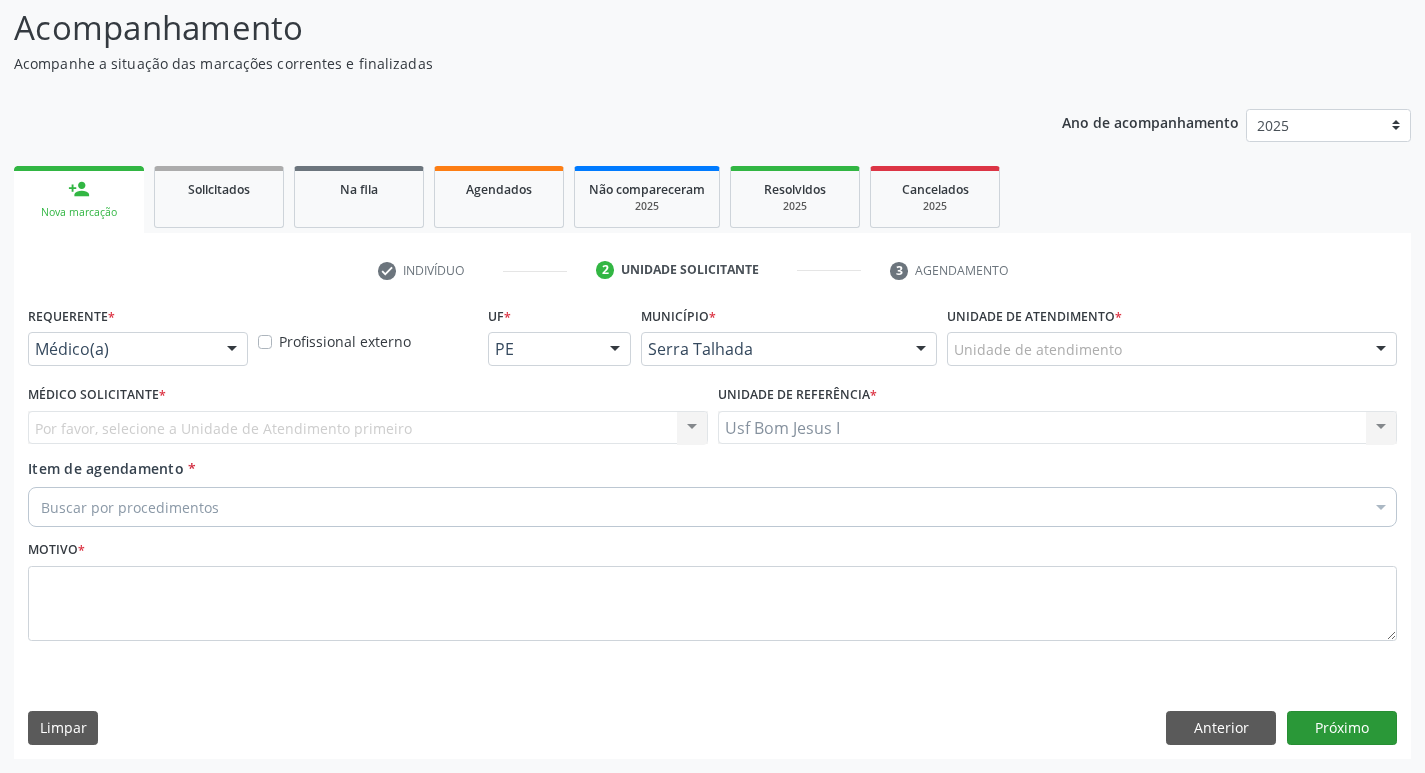 scroll, scrollTop: 133, scrollLeft: 0, axis: vertical 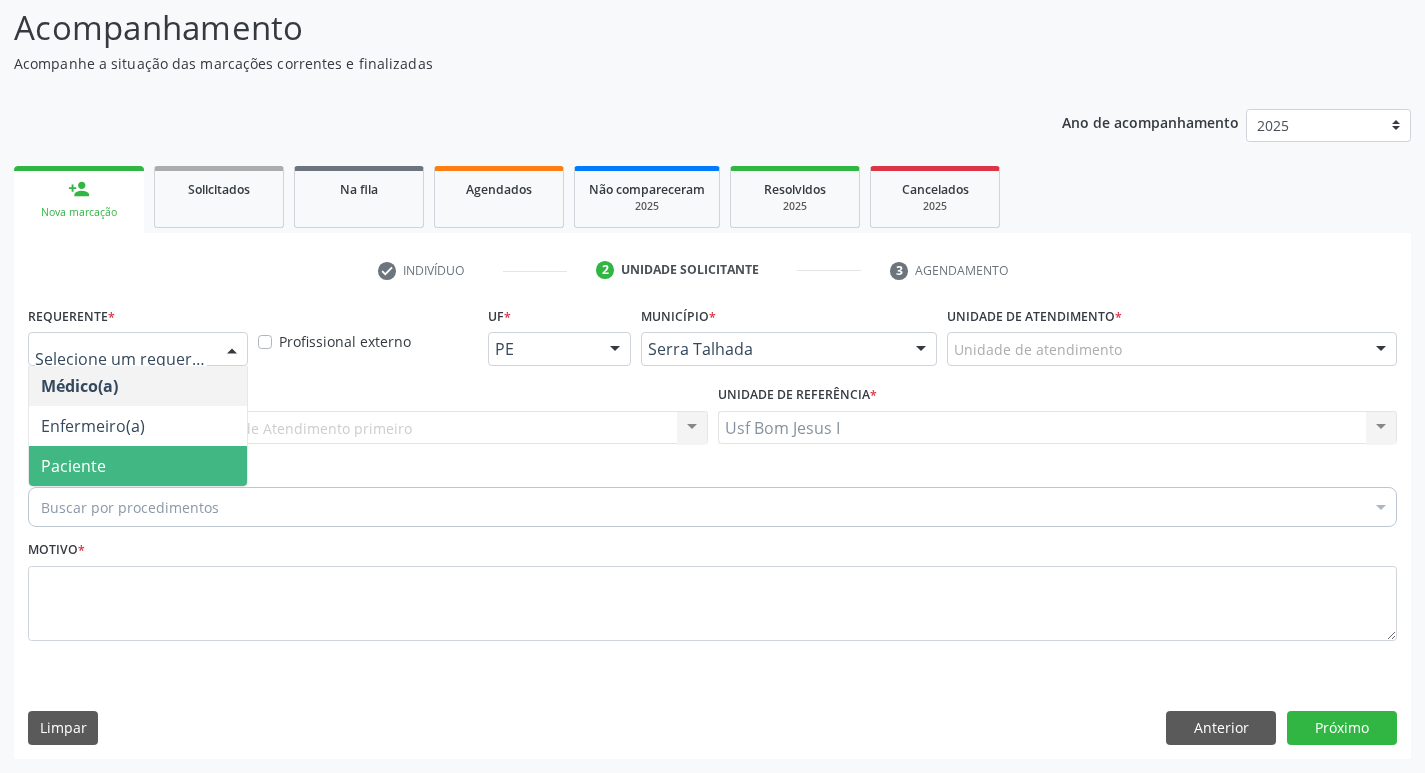 click on "Paciente" at bounding box center (138, 466) 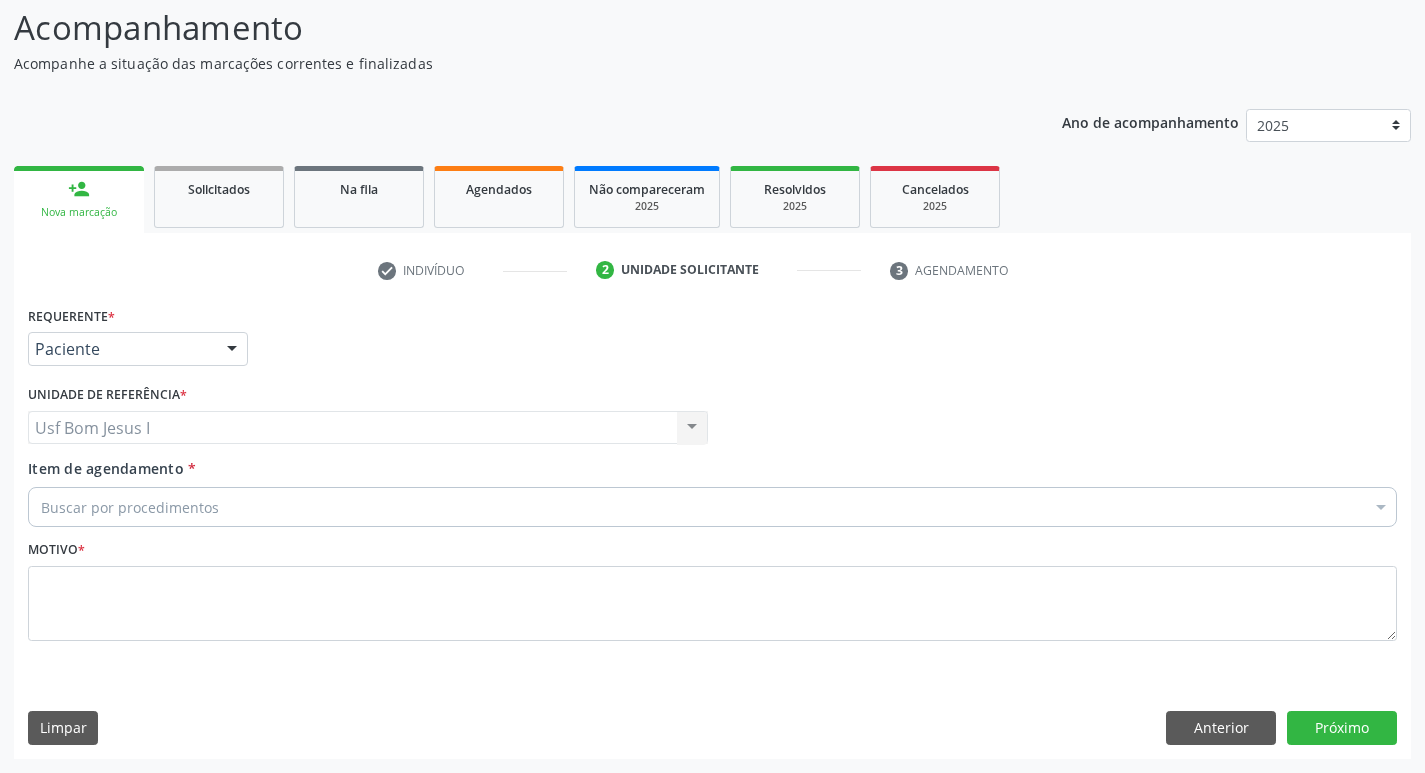 click on "Buscar por procedimentos" at bounding box center [712, 507] 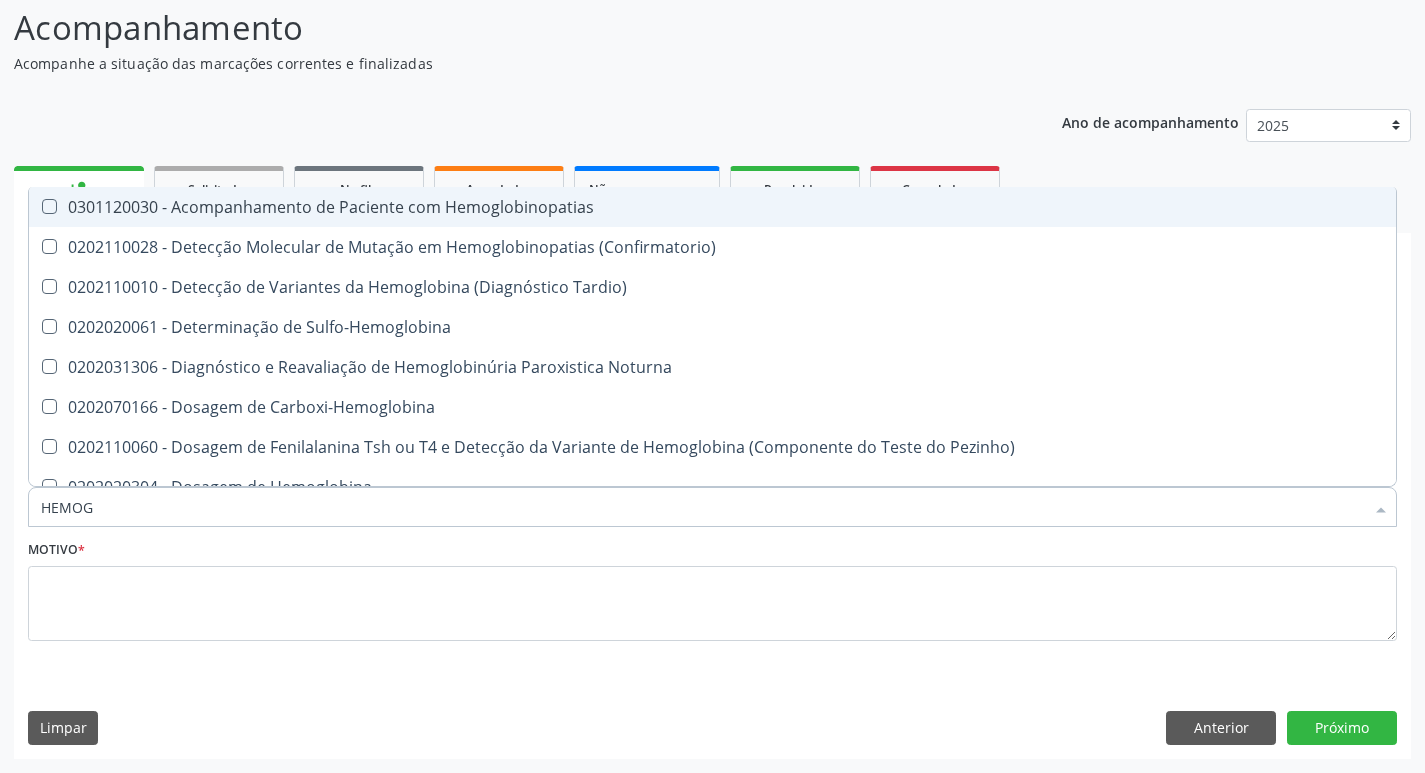type on "HEMOGR" 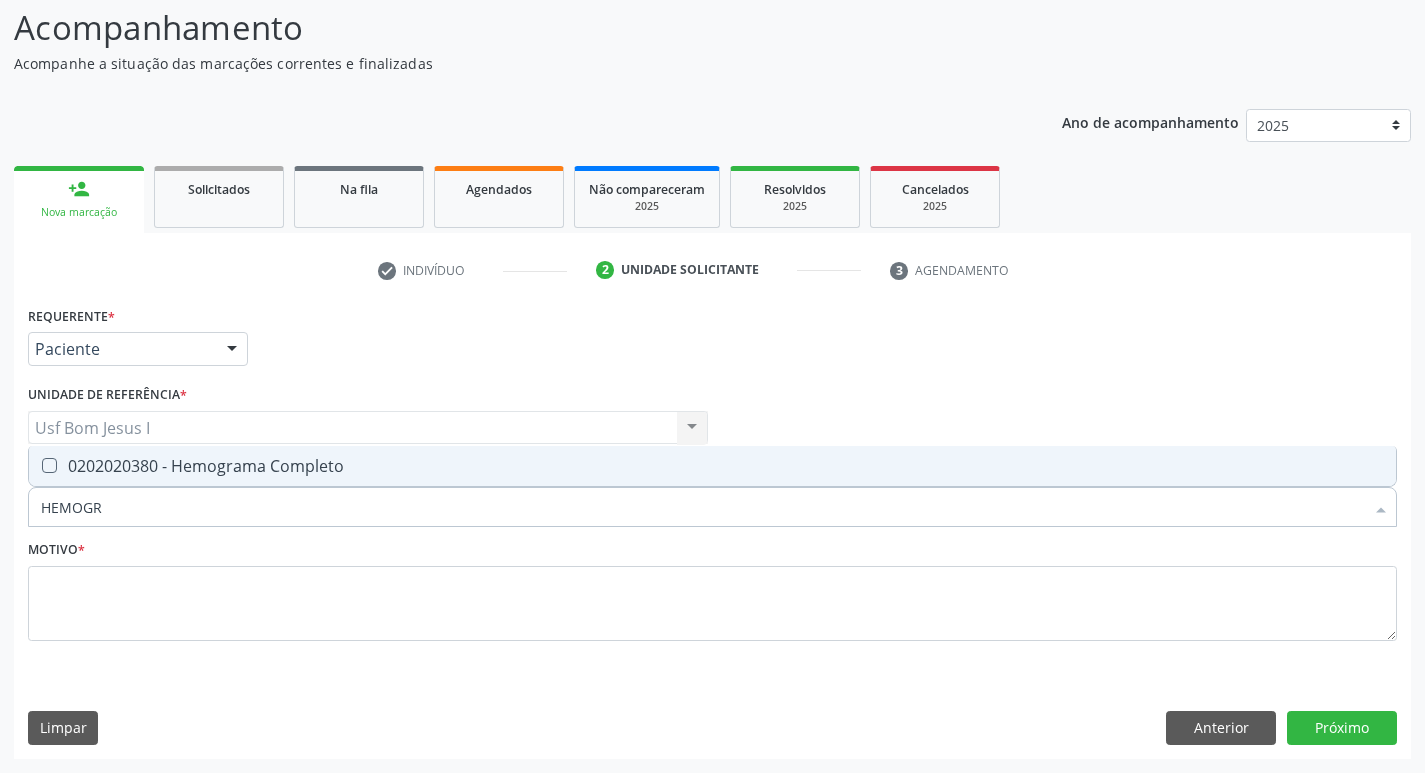 click on "0202020380 - Hemograma Completo" at bounding box center [712, 466] 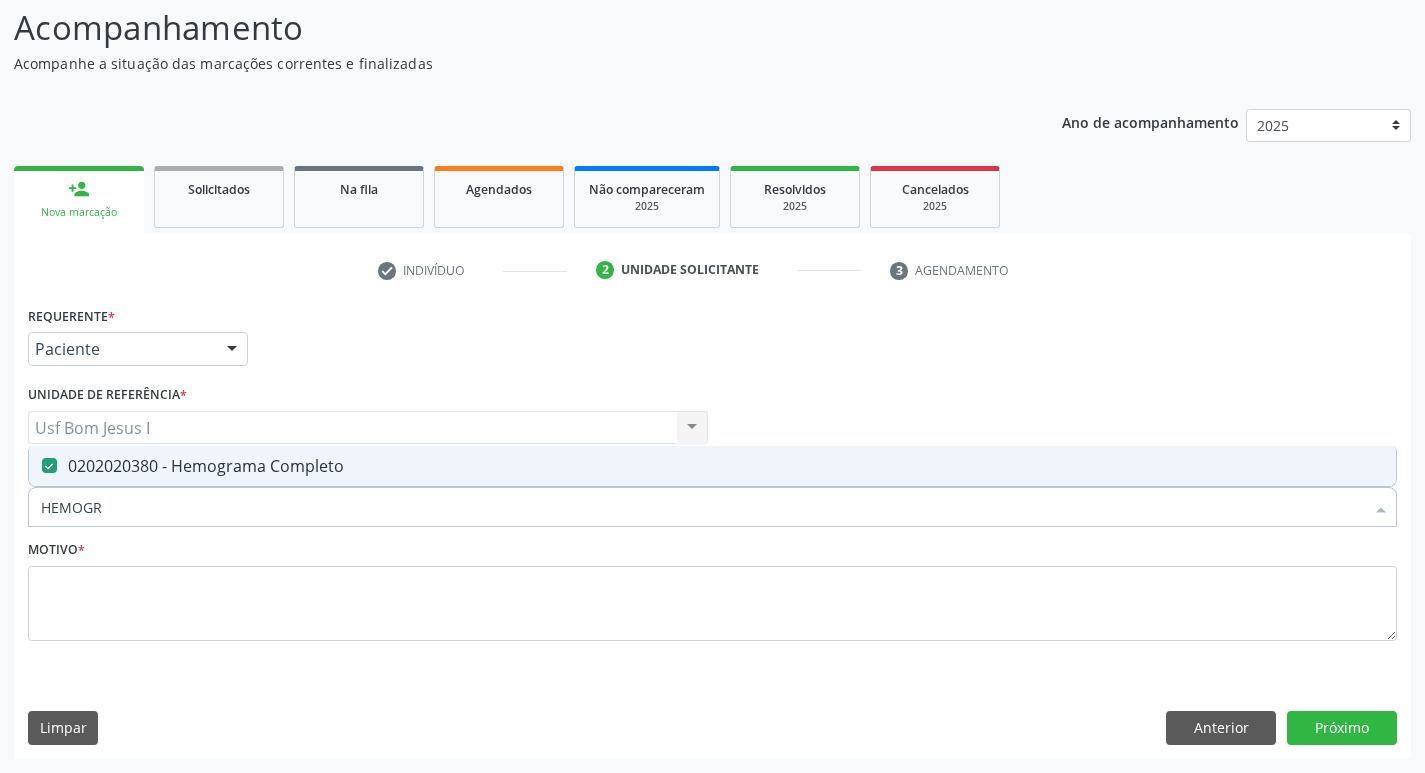 checkbox on "true" 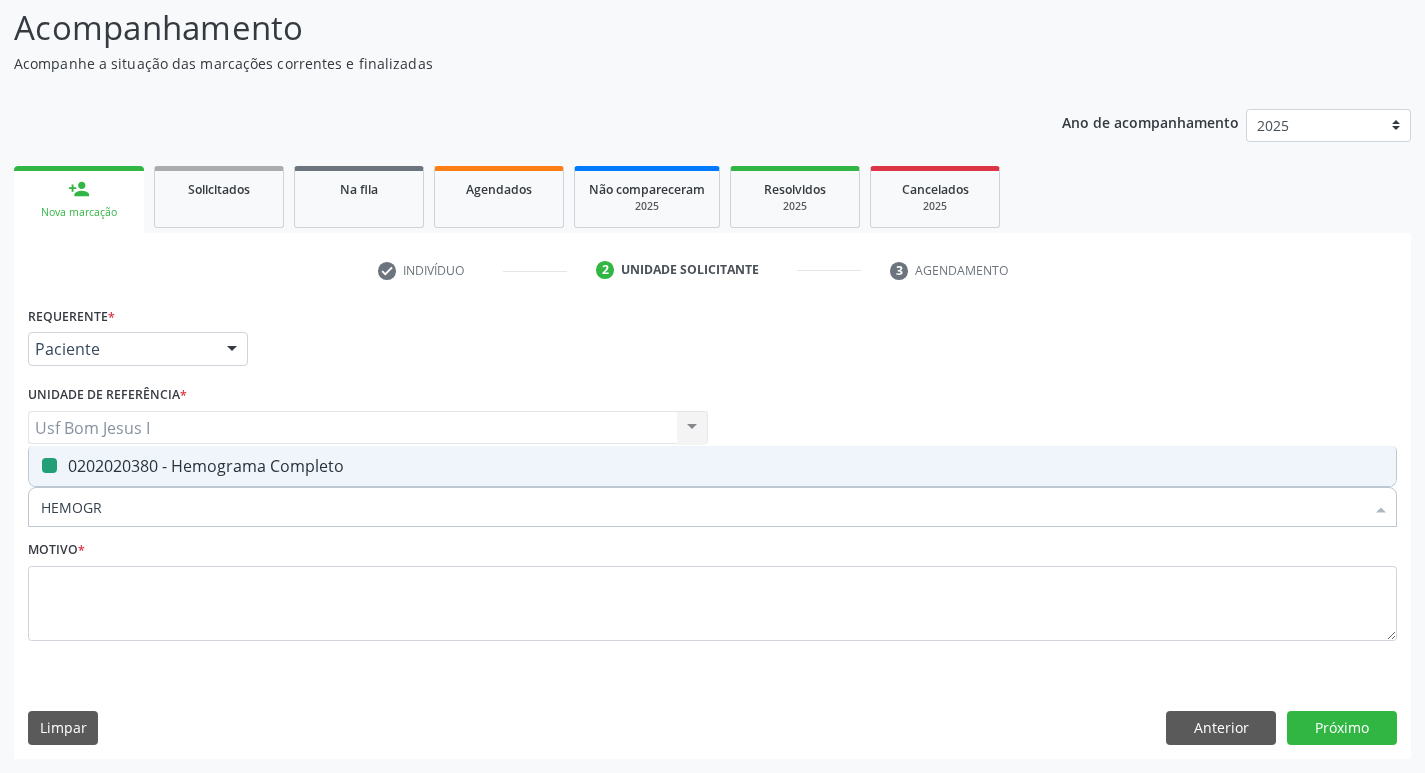 type 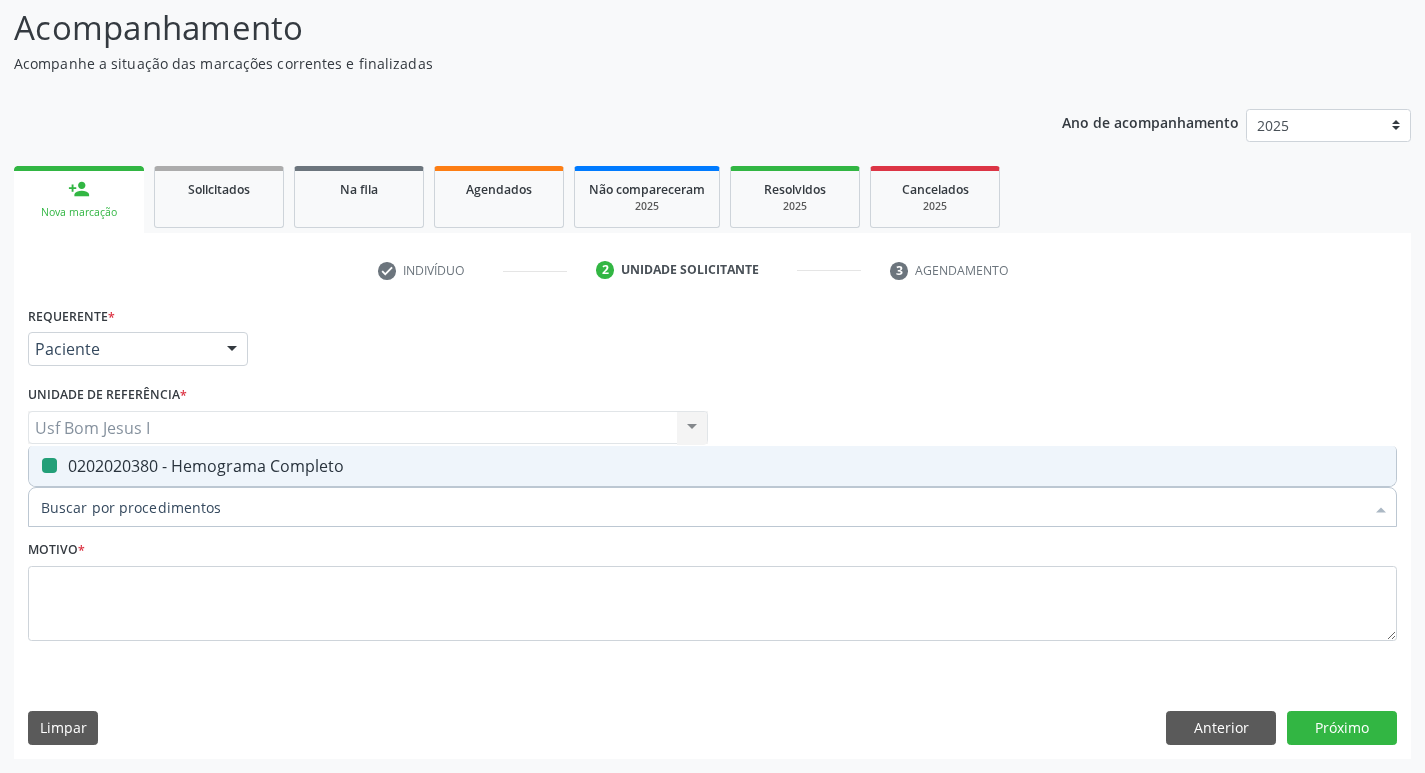 checkbox on "false" 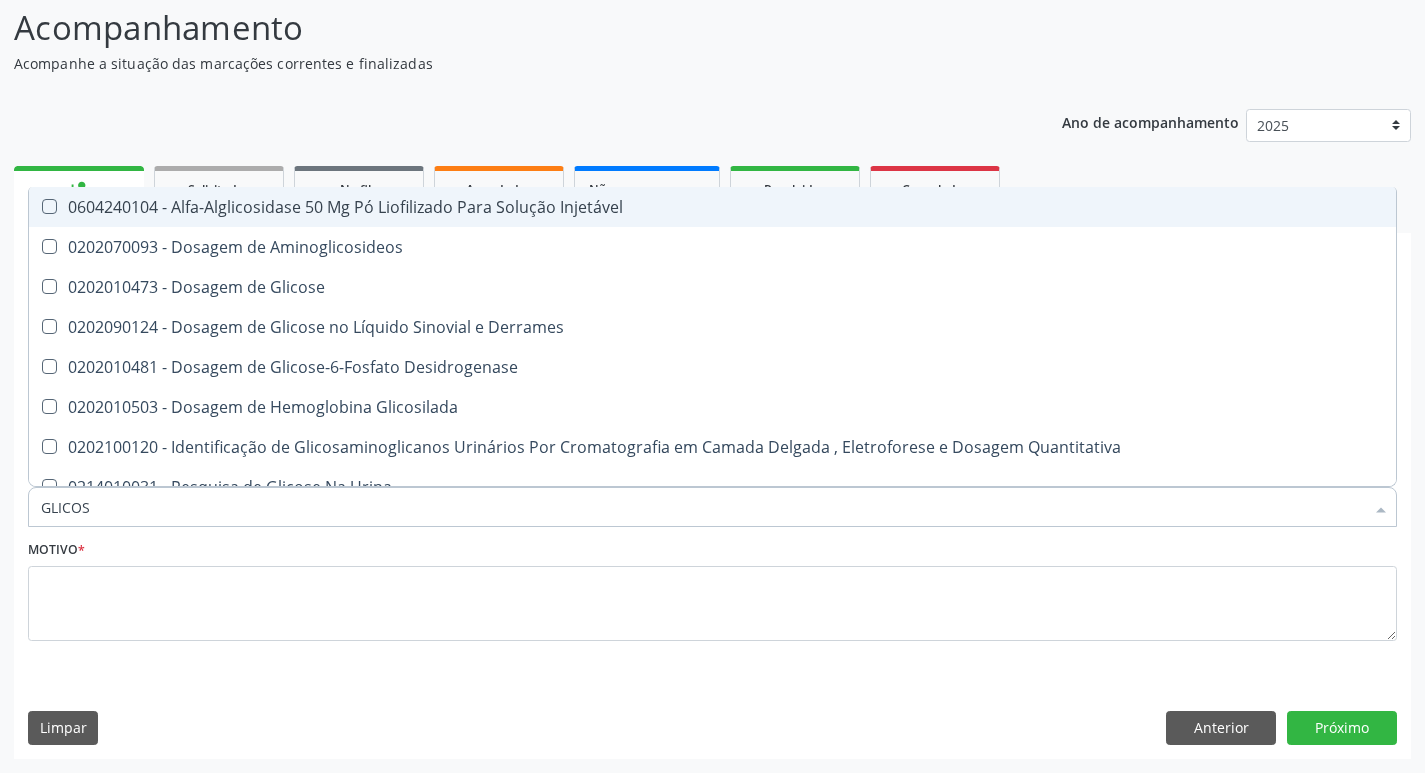 type on "GLICOSE" 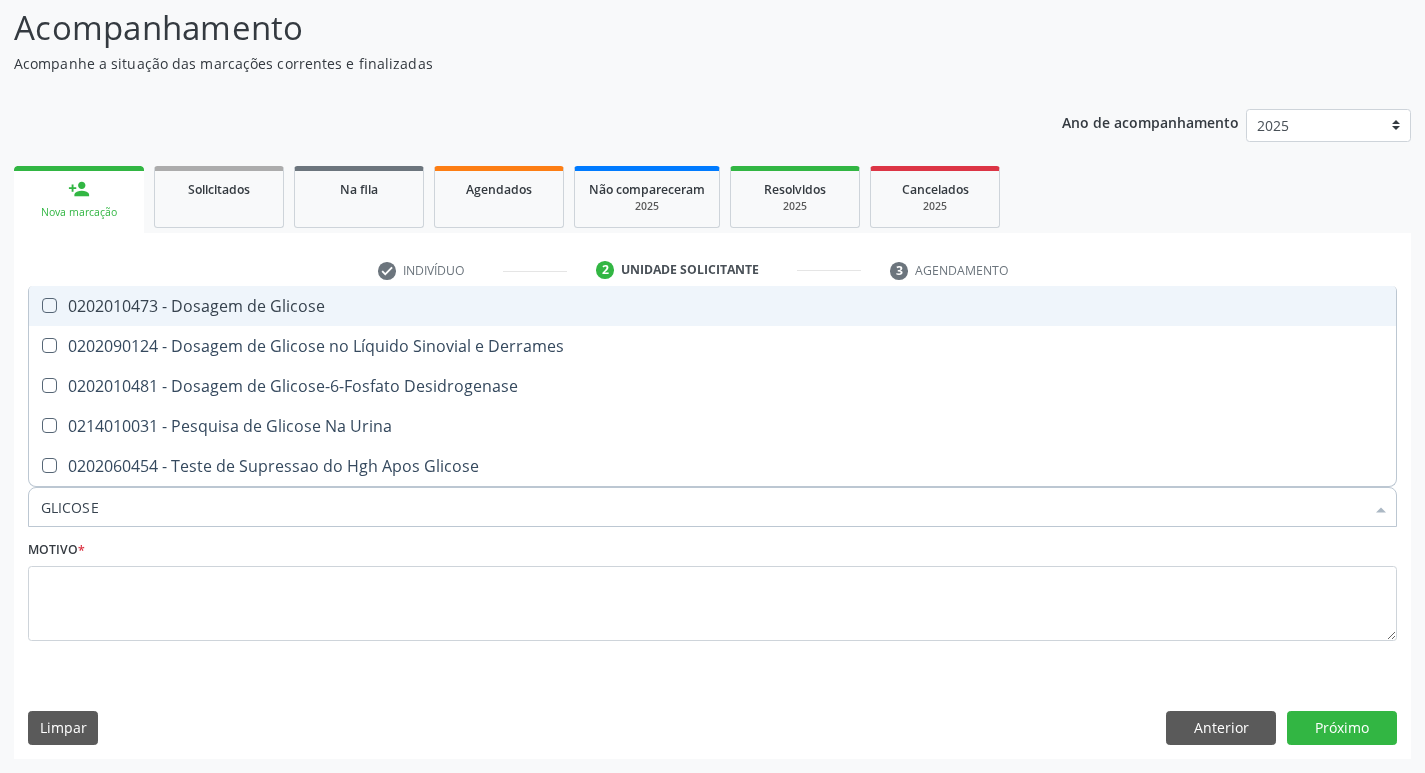 click on "0202010473 - Dosagem de Glicose" at bounding box center [712, 306] 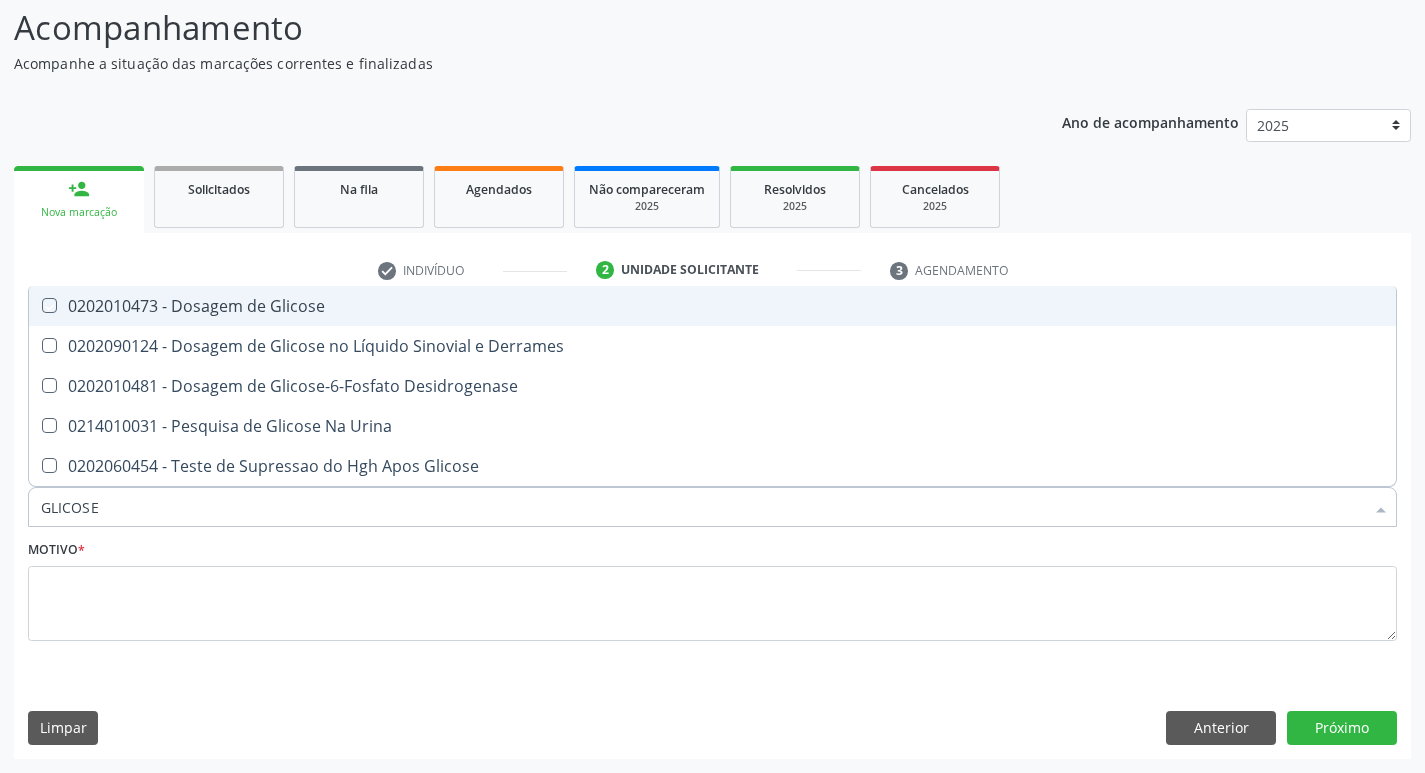 checkbox on "true" 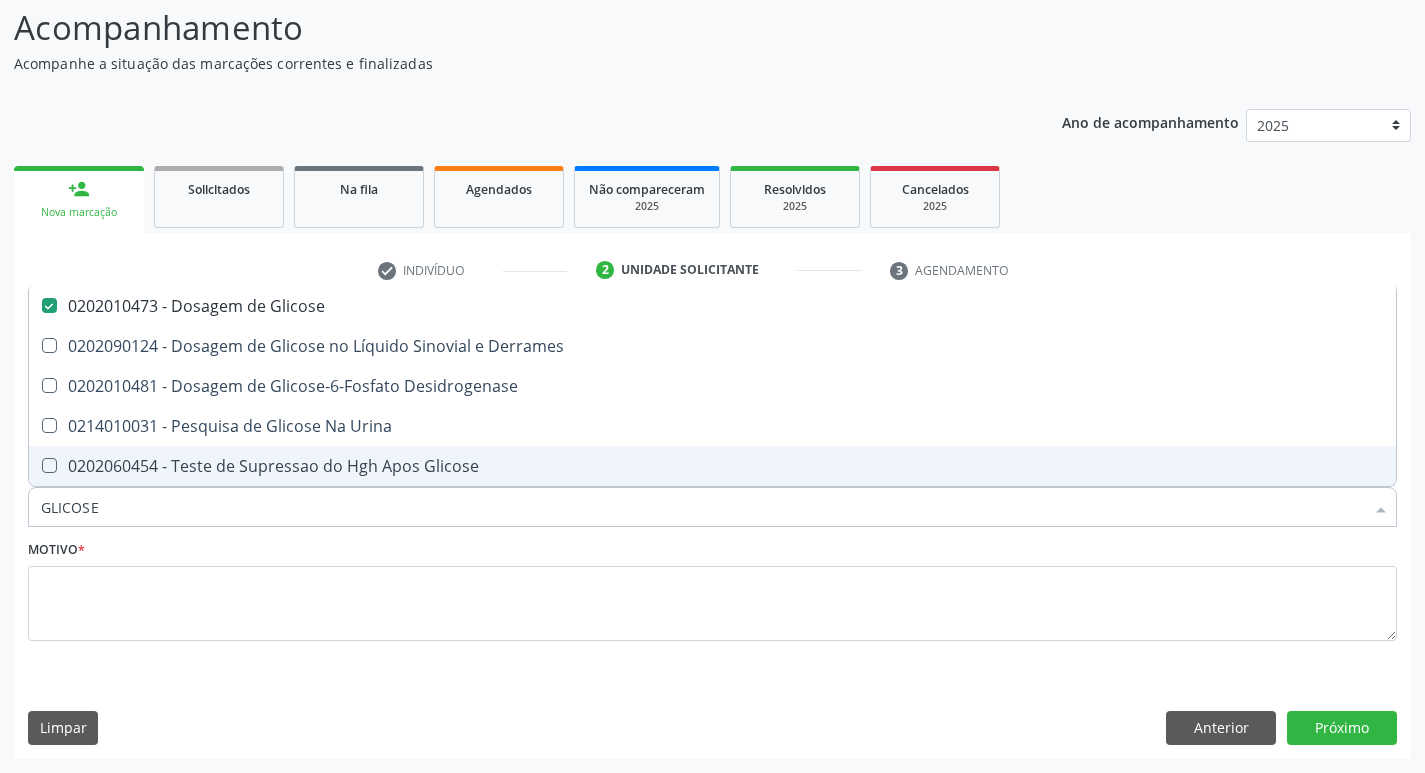 click on "GLICOSE" at bounding box center [702, 507] 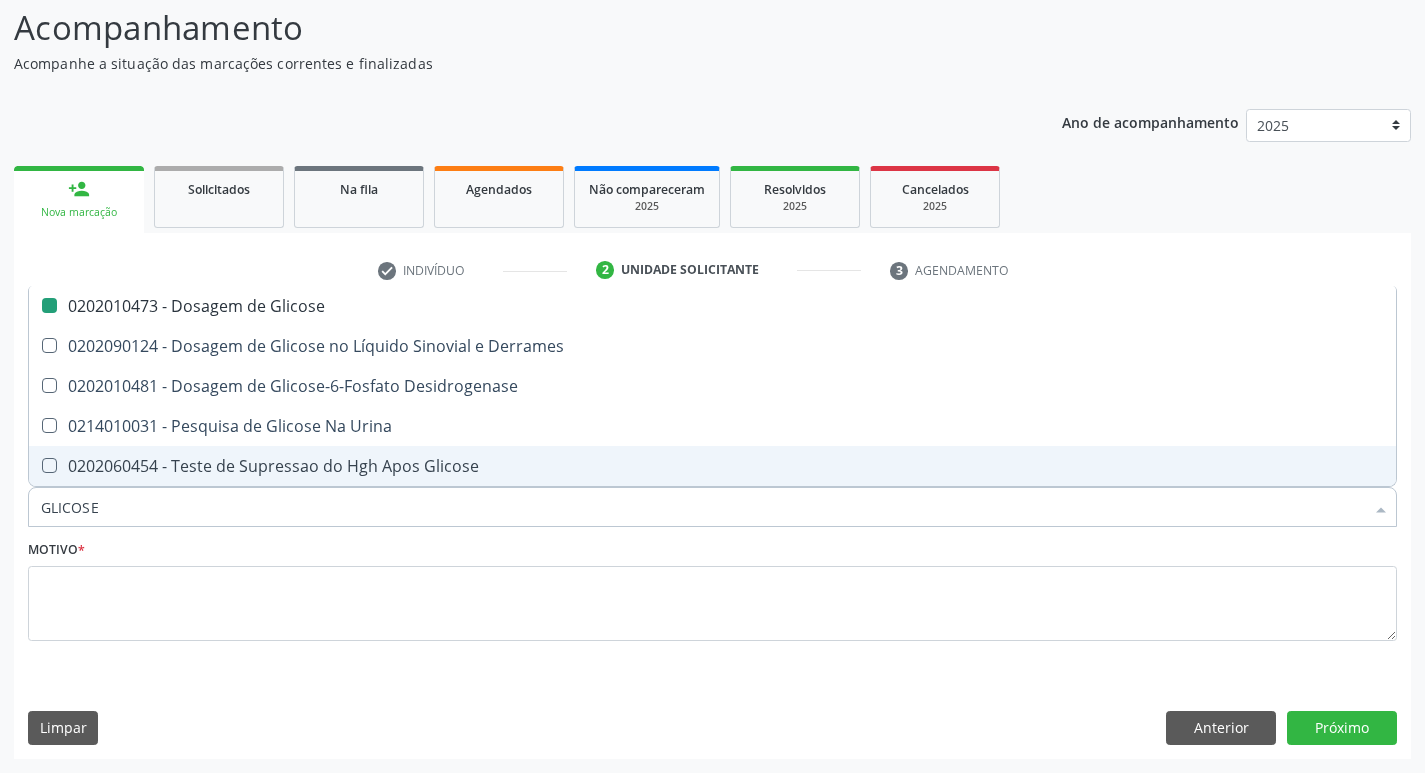 type 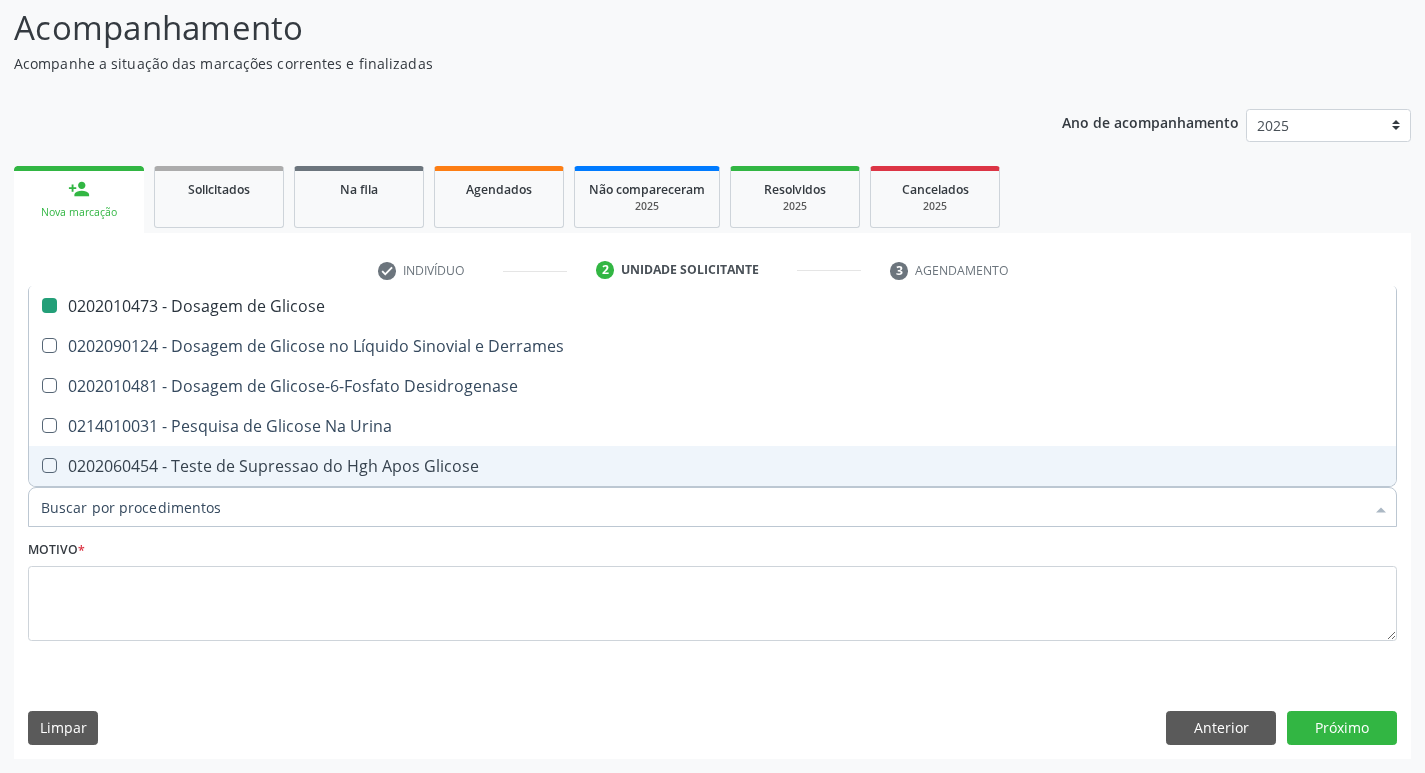 checkbox on "false" 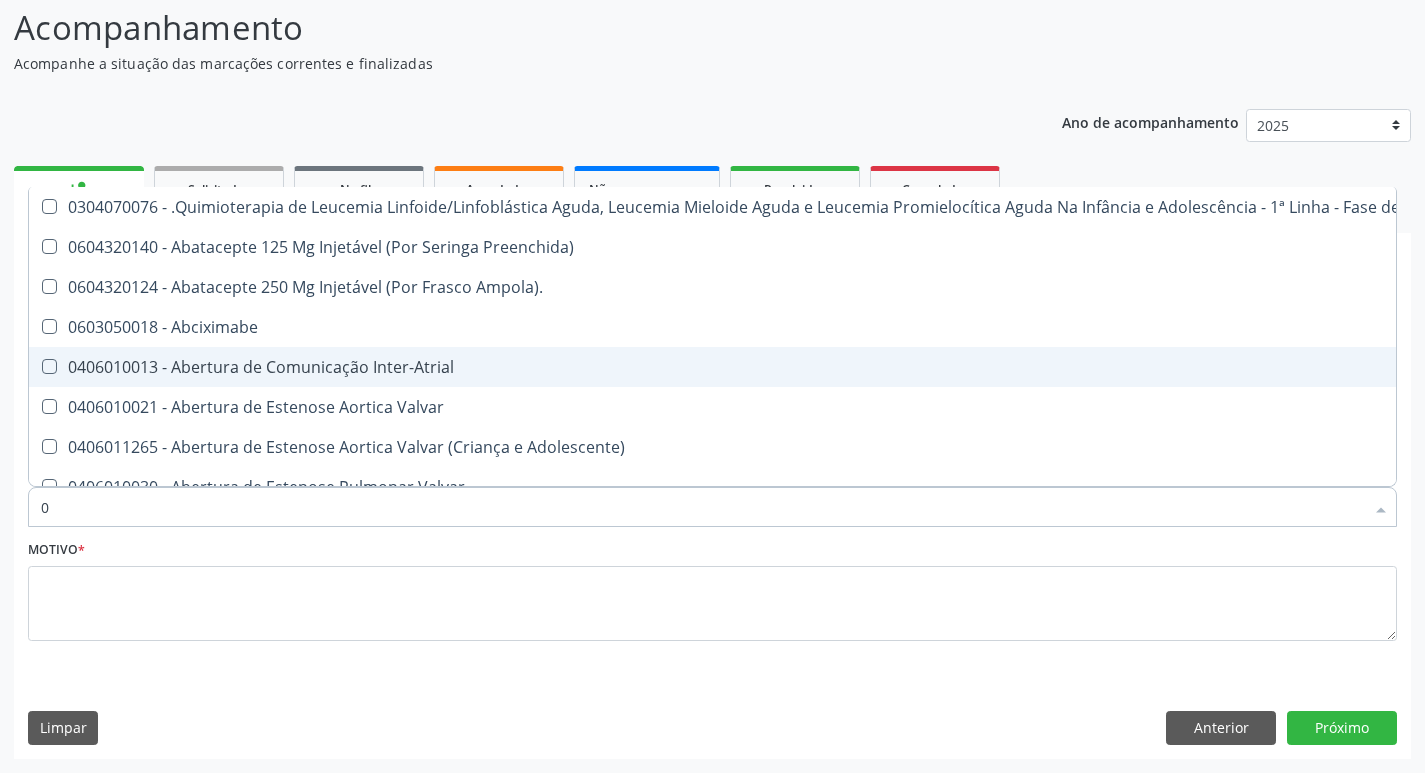 type on "02" 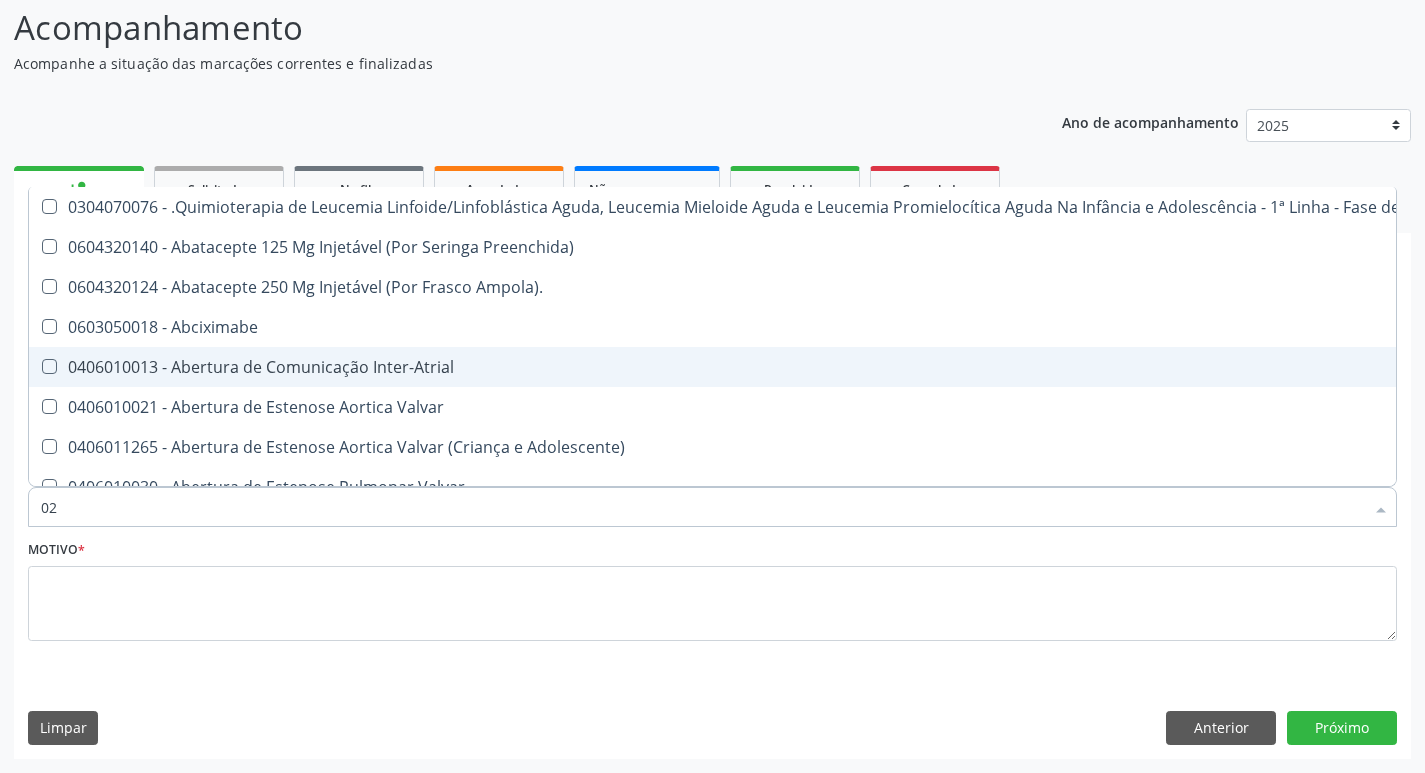 checkbox on "true" 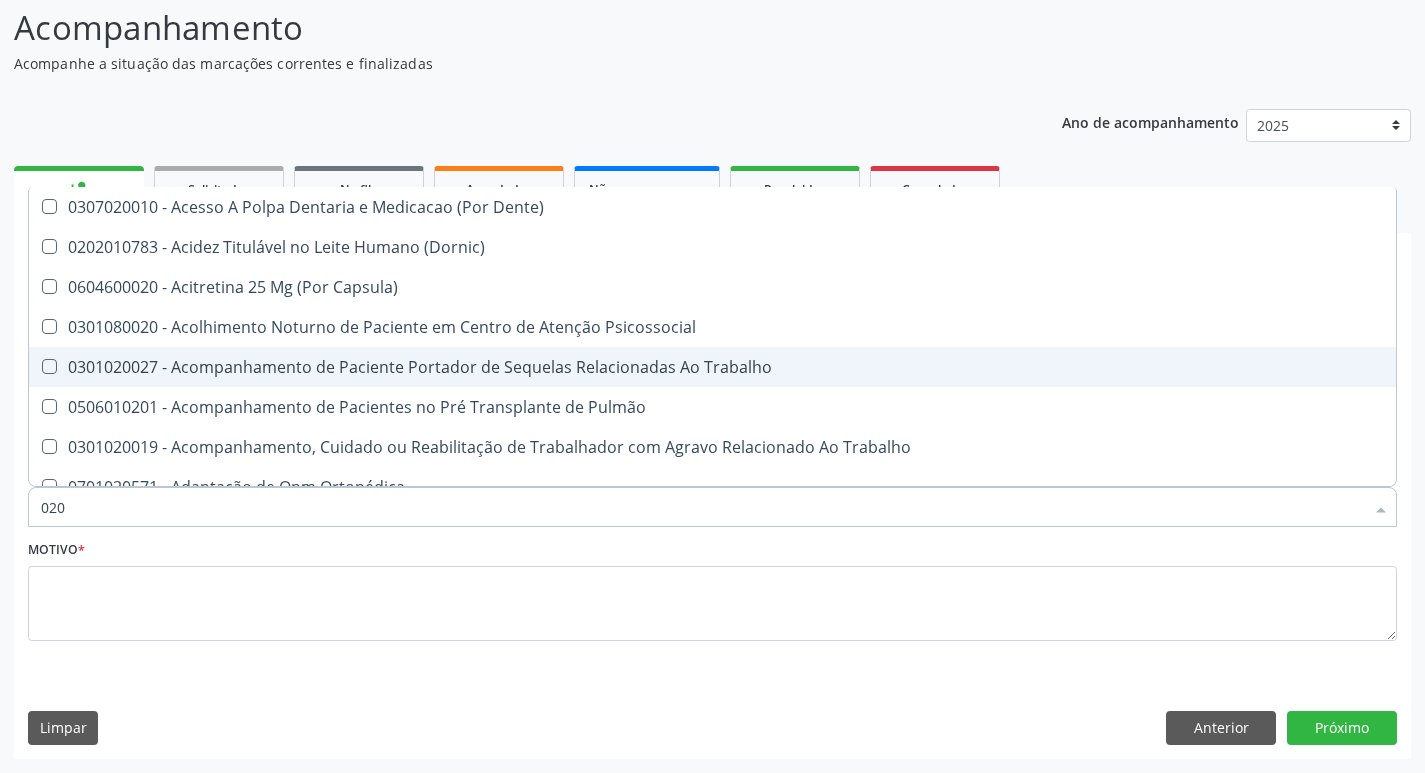 type on "0202" 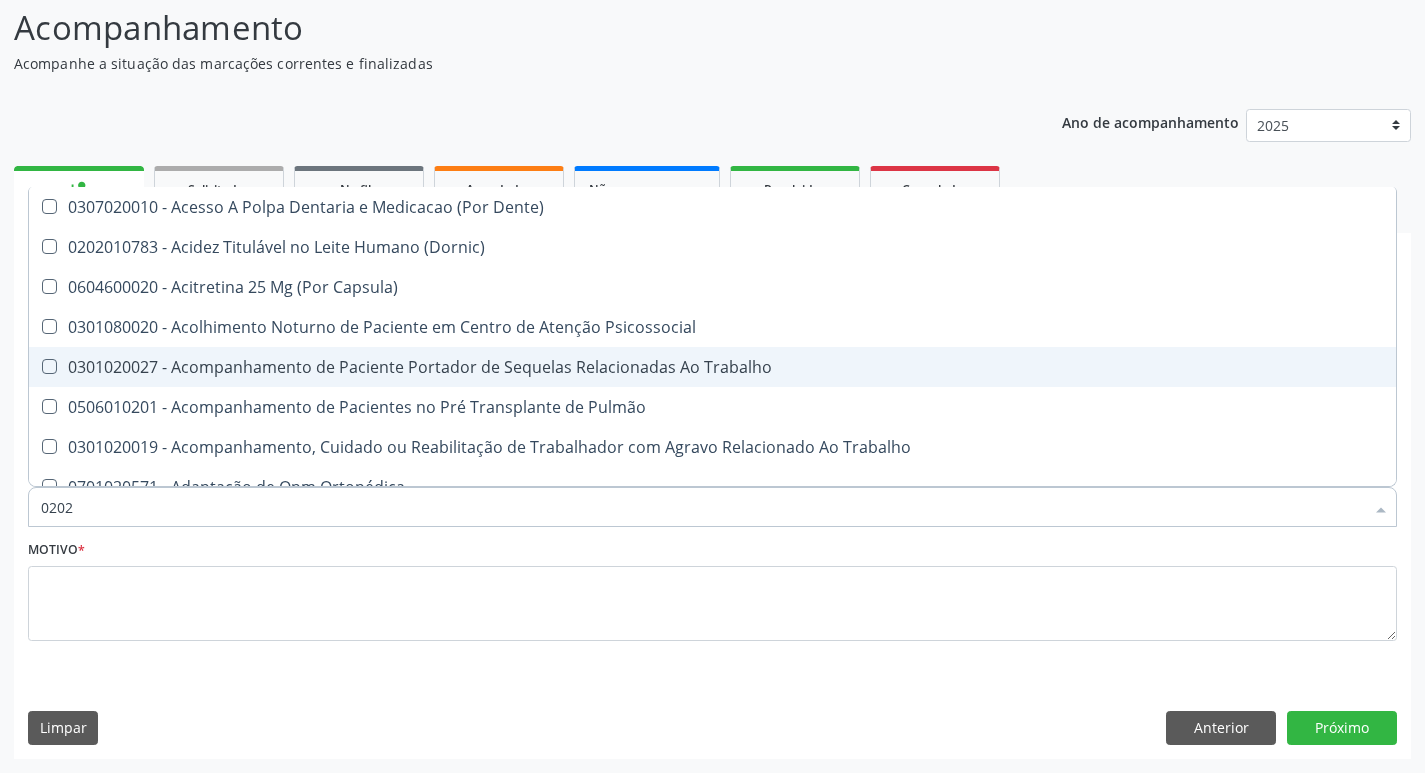 checkbox on "true" 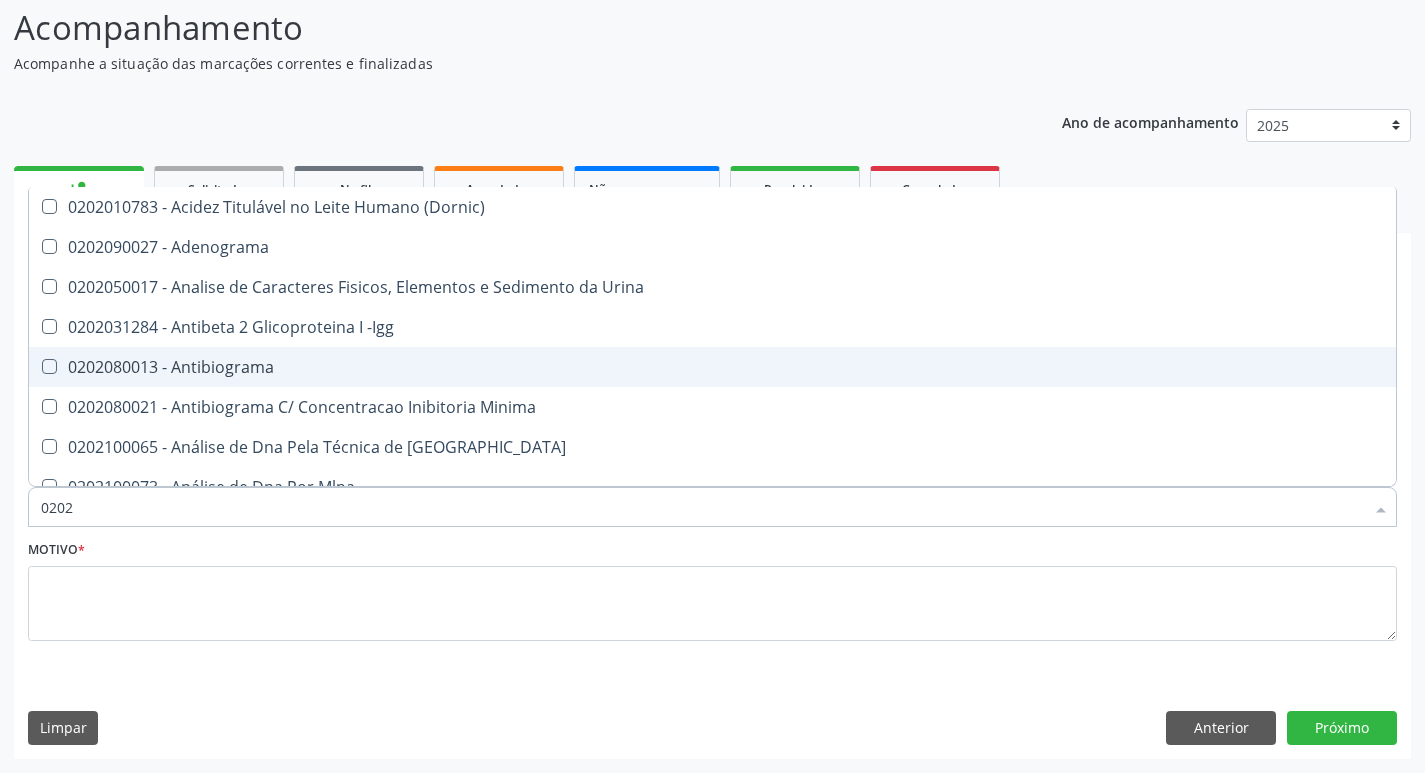 type on "02020" 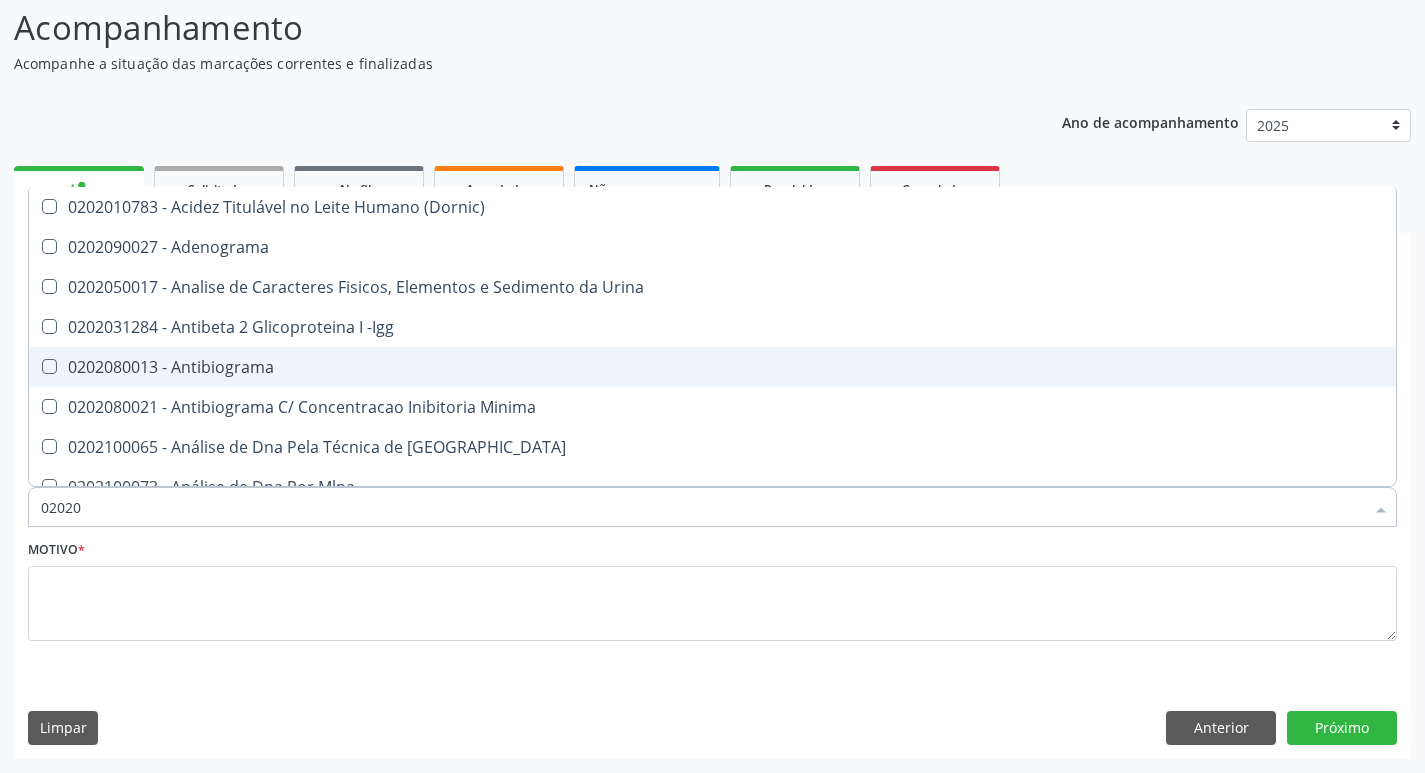 checkbox on "true" 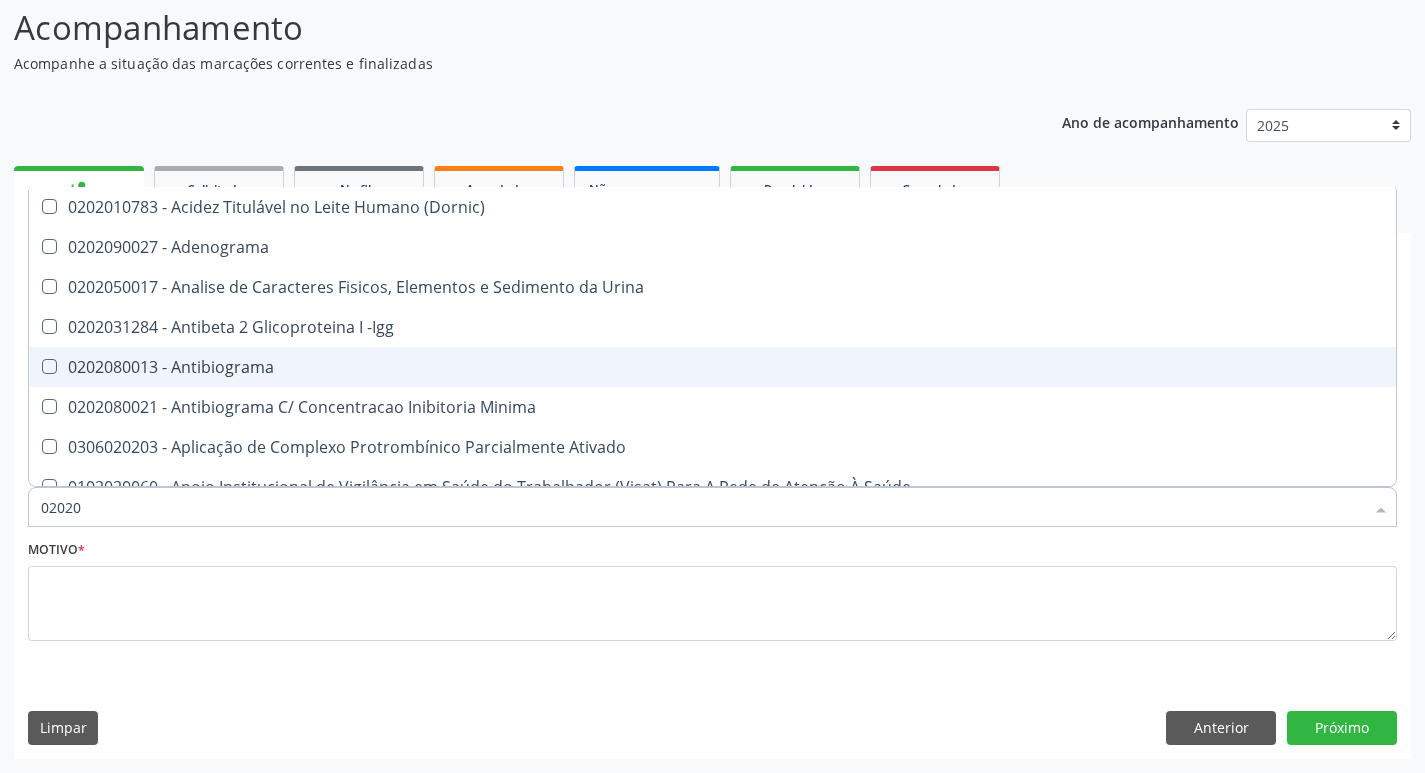 type on "020202" 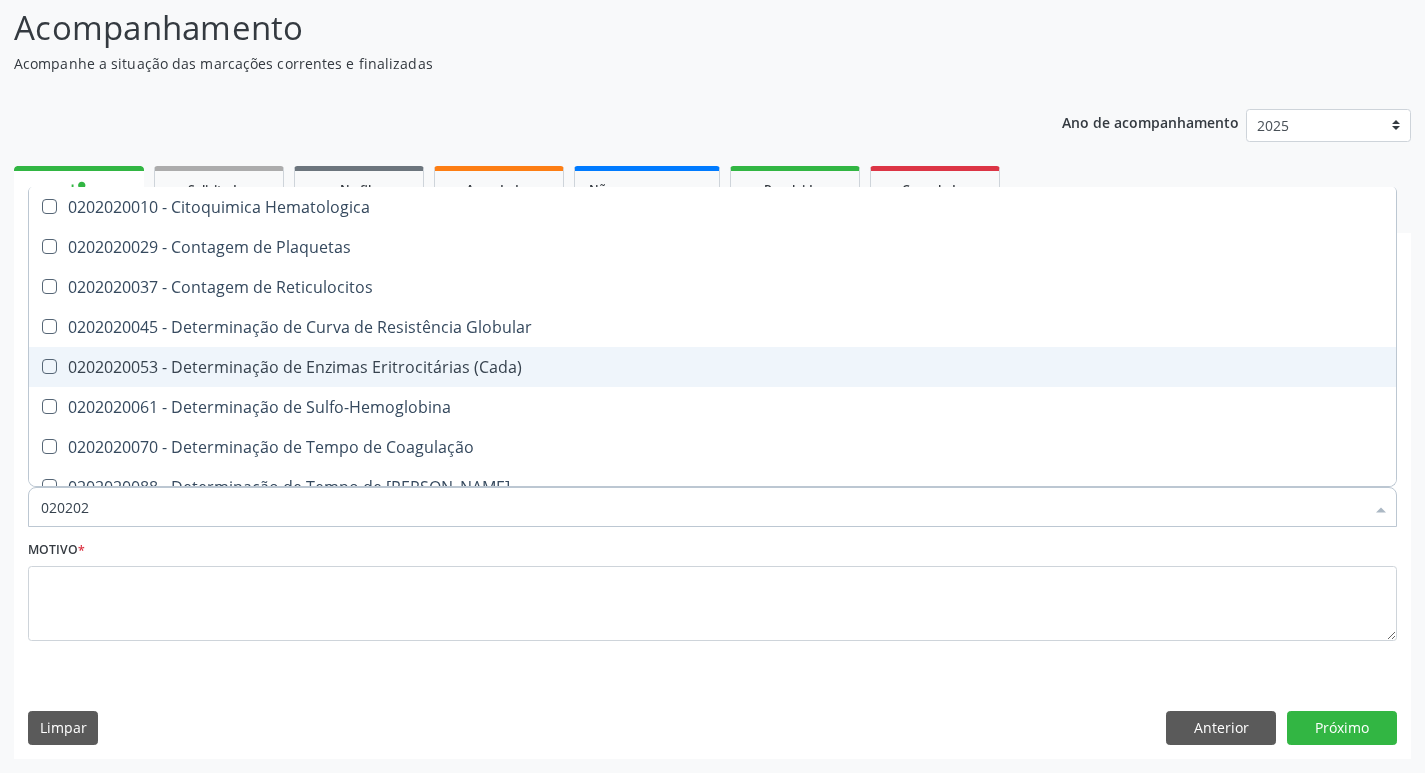 type on "0202020" 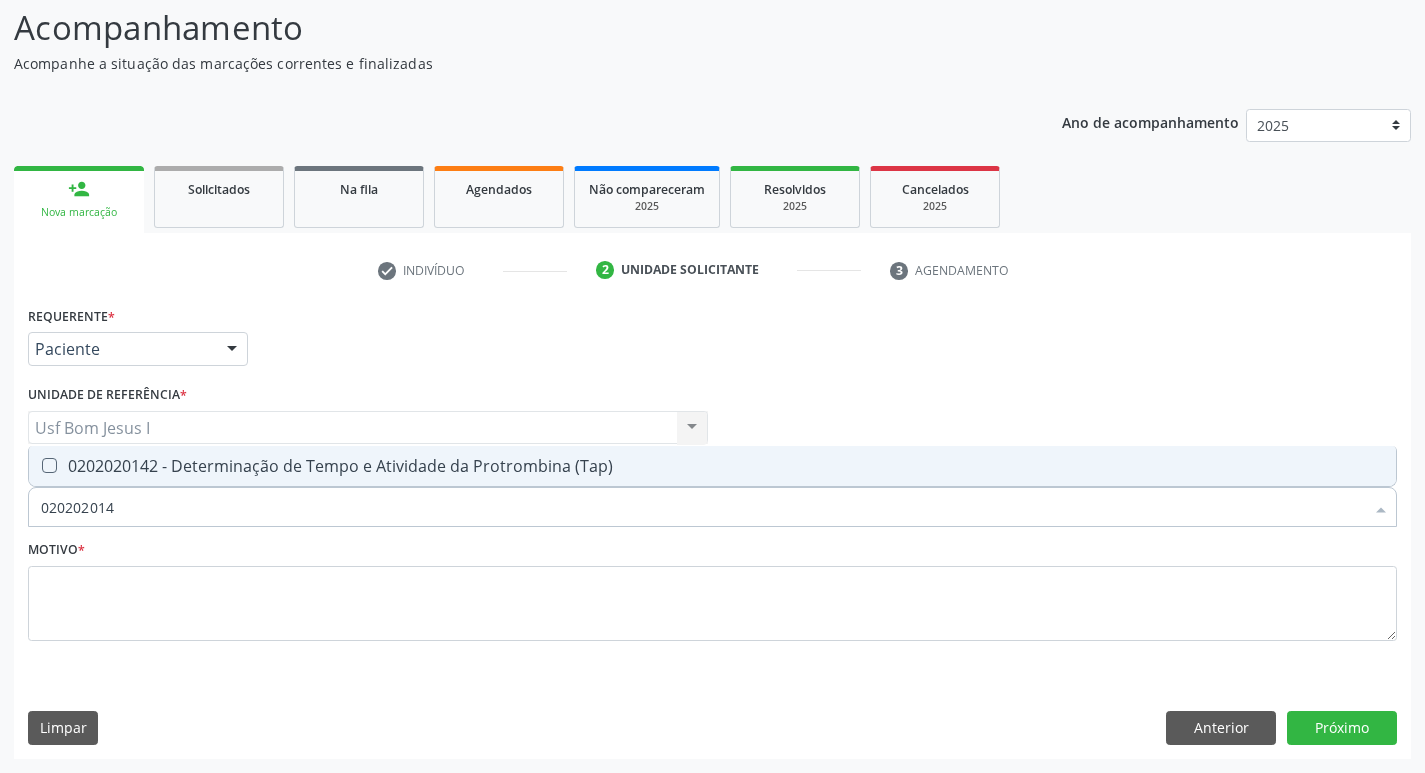 type on "0202020142" 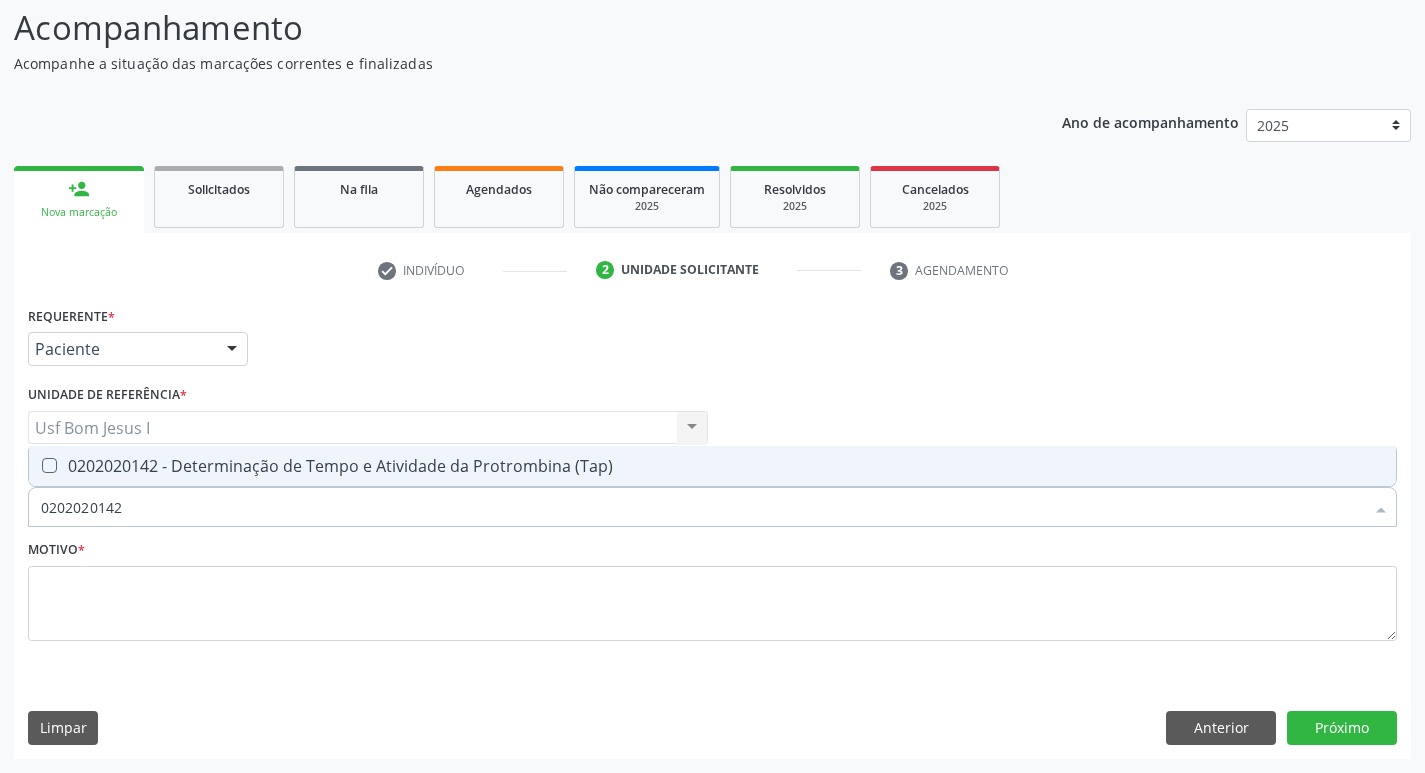 click on "0202020142 - Determinação de Tempo e Atividade da Protrombina (Tap)" at bounding box center [712, 466] 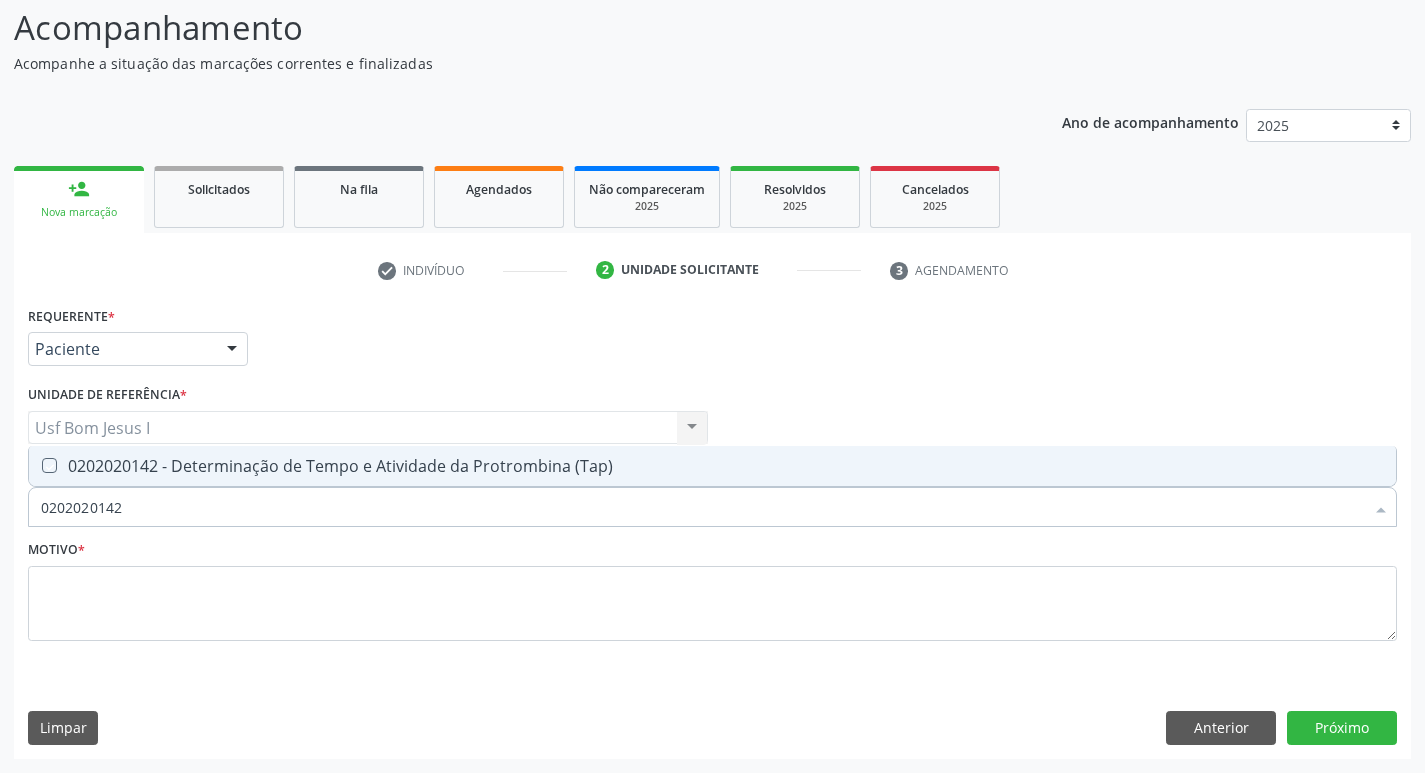 checkbox on "true" 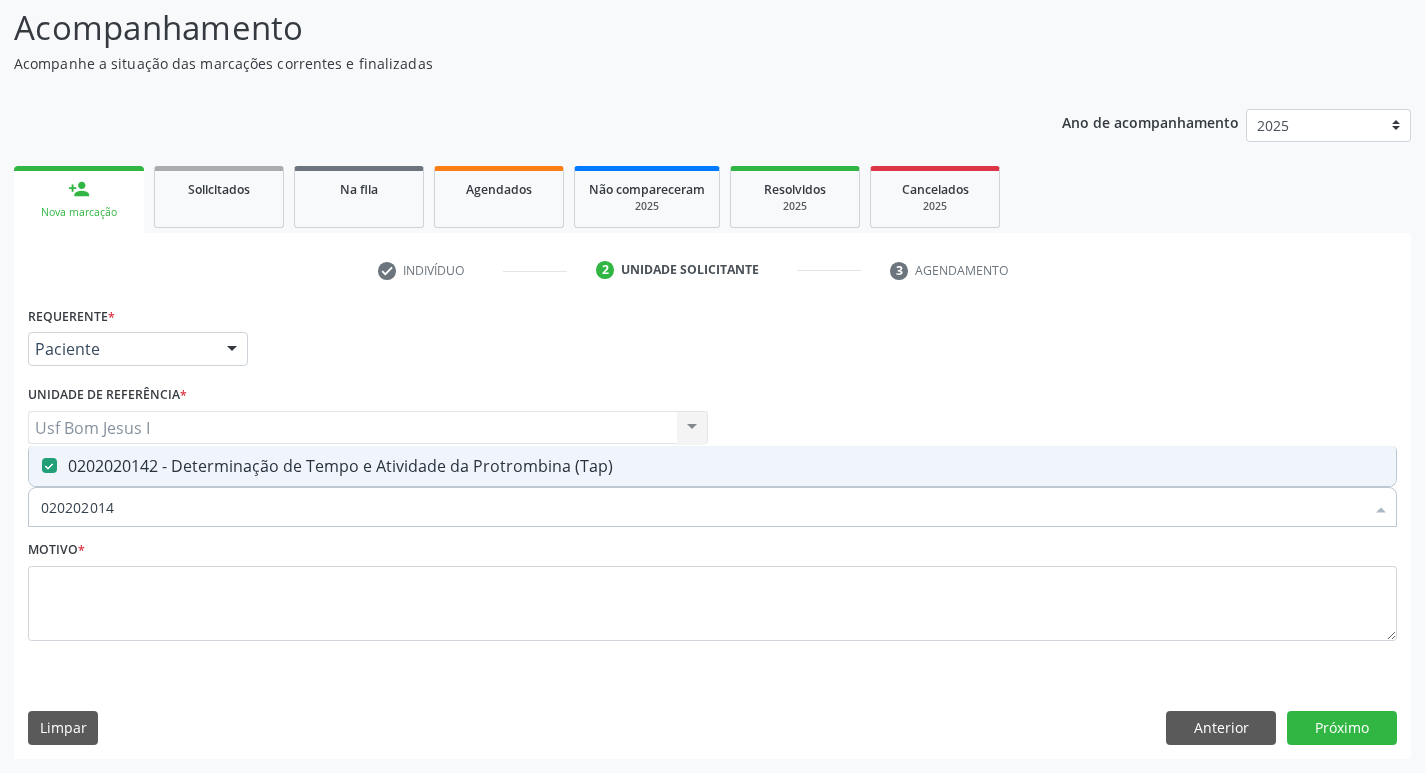 type on "02020201" 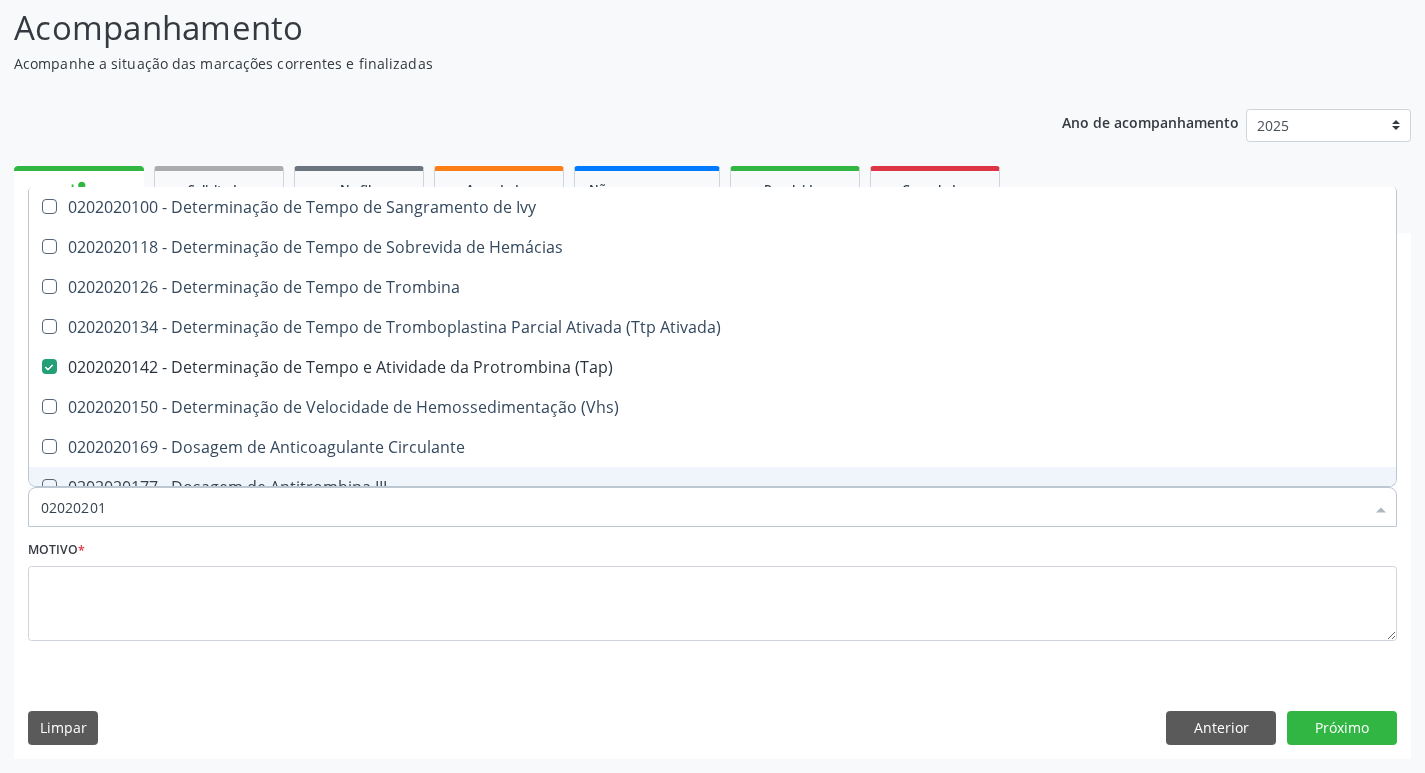 type on "0202020" 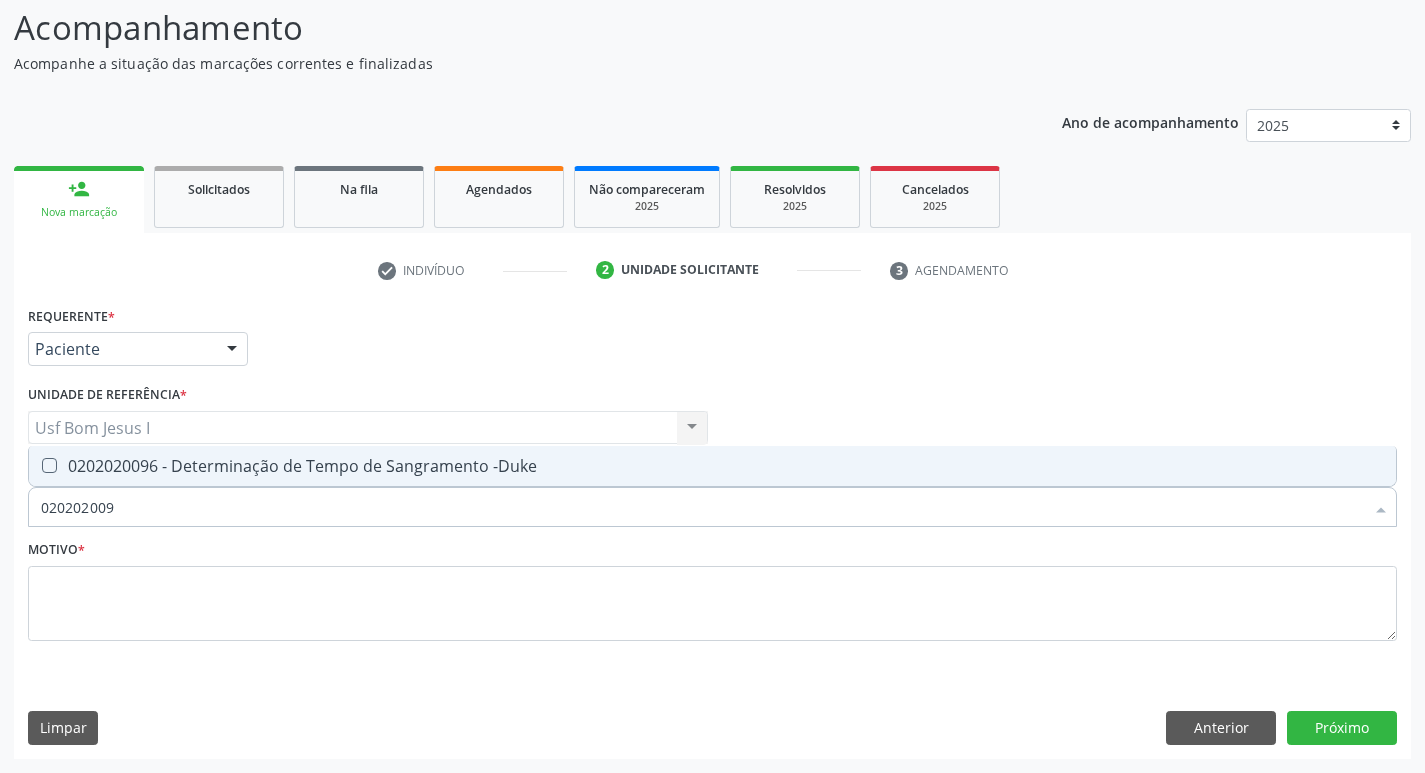 type on "0202020096" 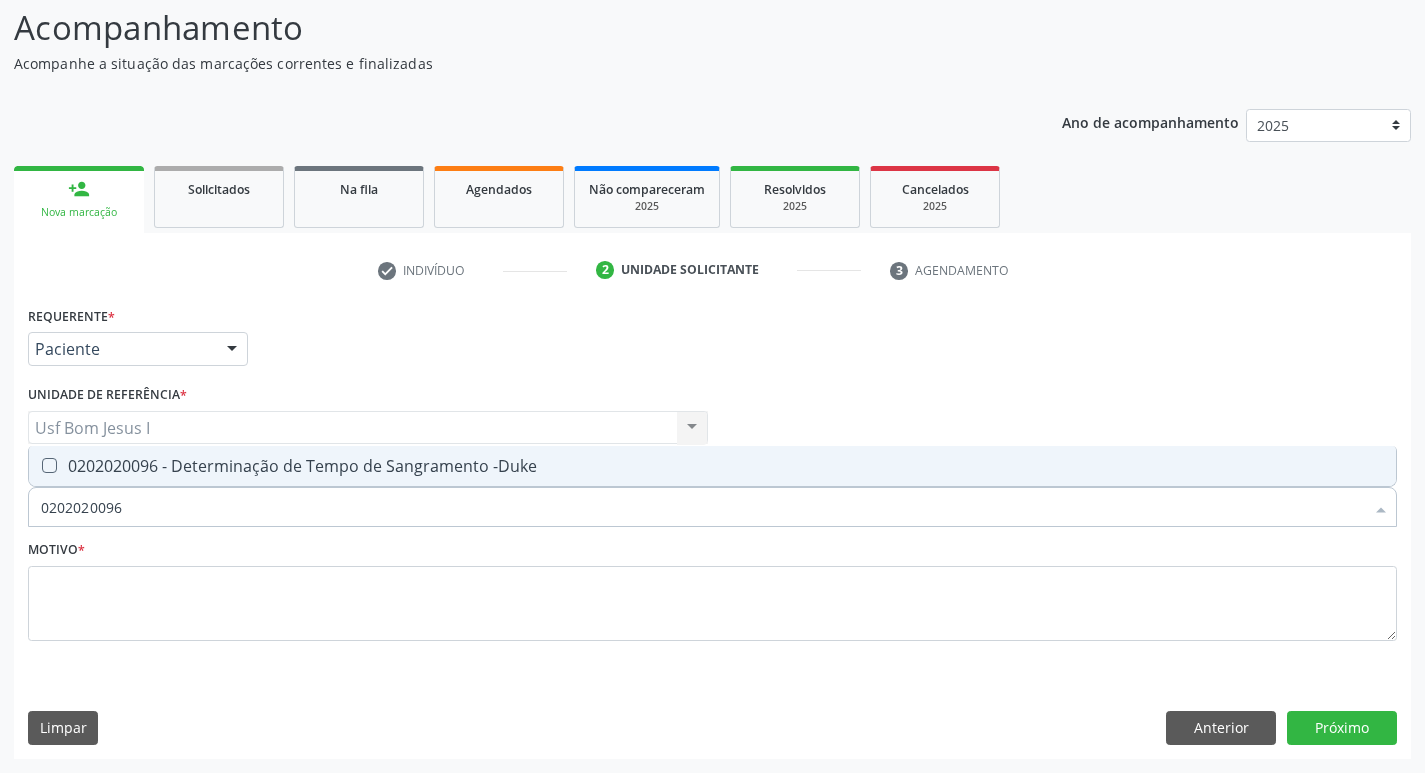 click on "0202020096 - Determinação de Tempo de Sangramento -Duke" at bounding box center [712, 466] 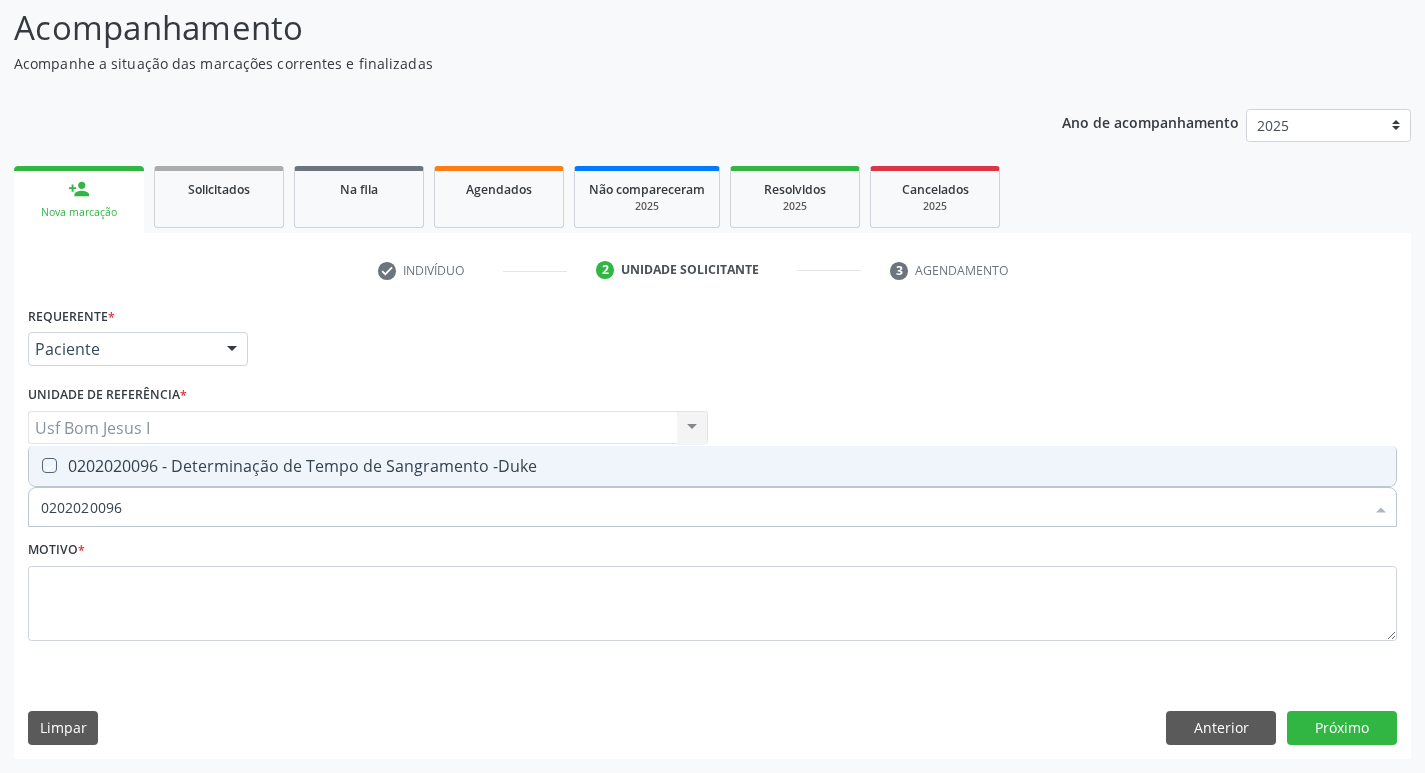 checkbox on "true" 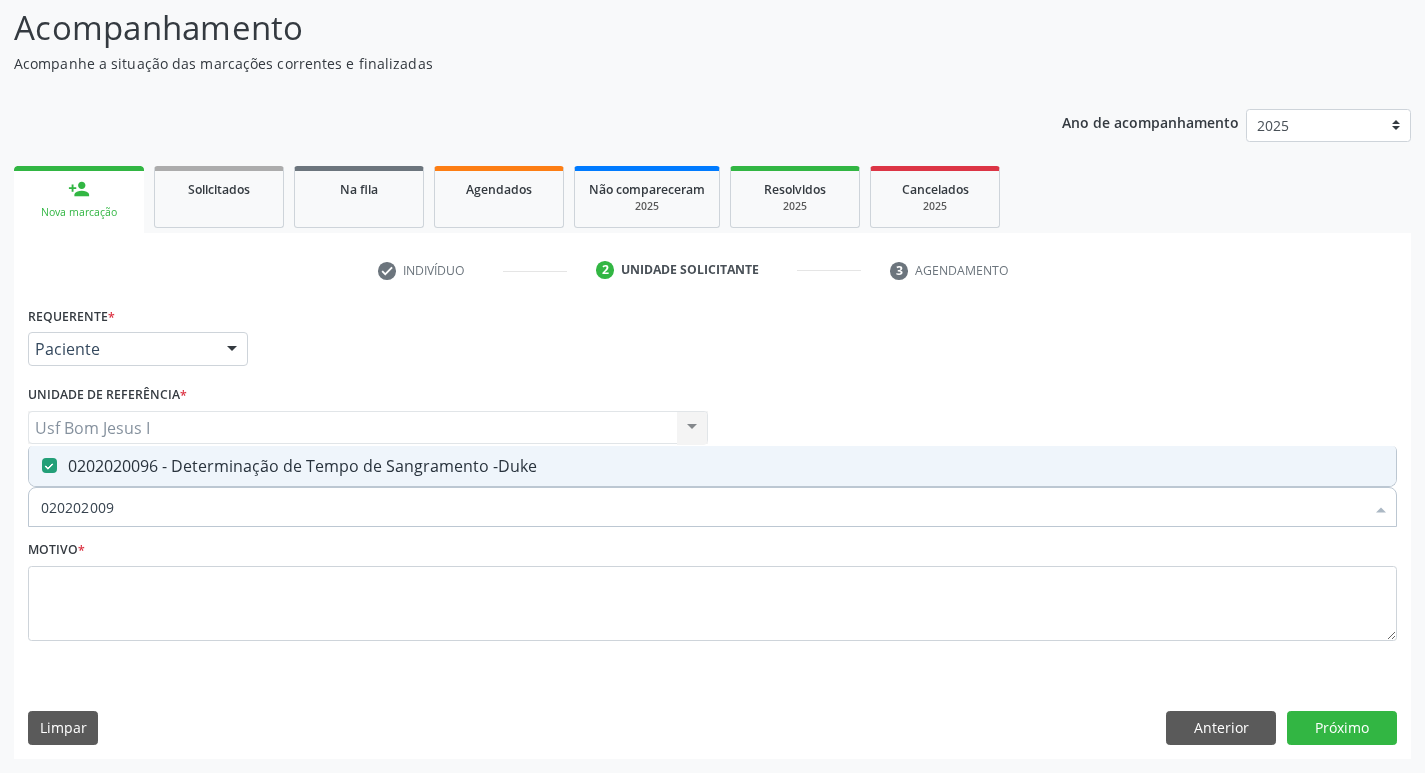 type on "02020200" 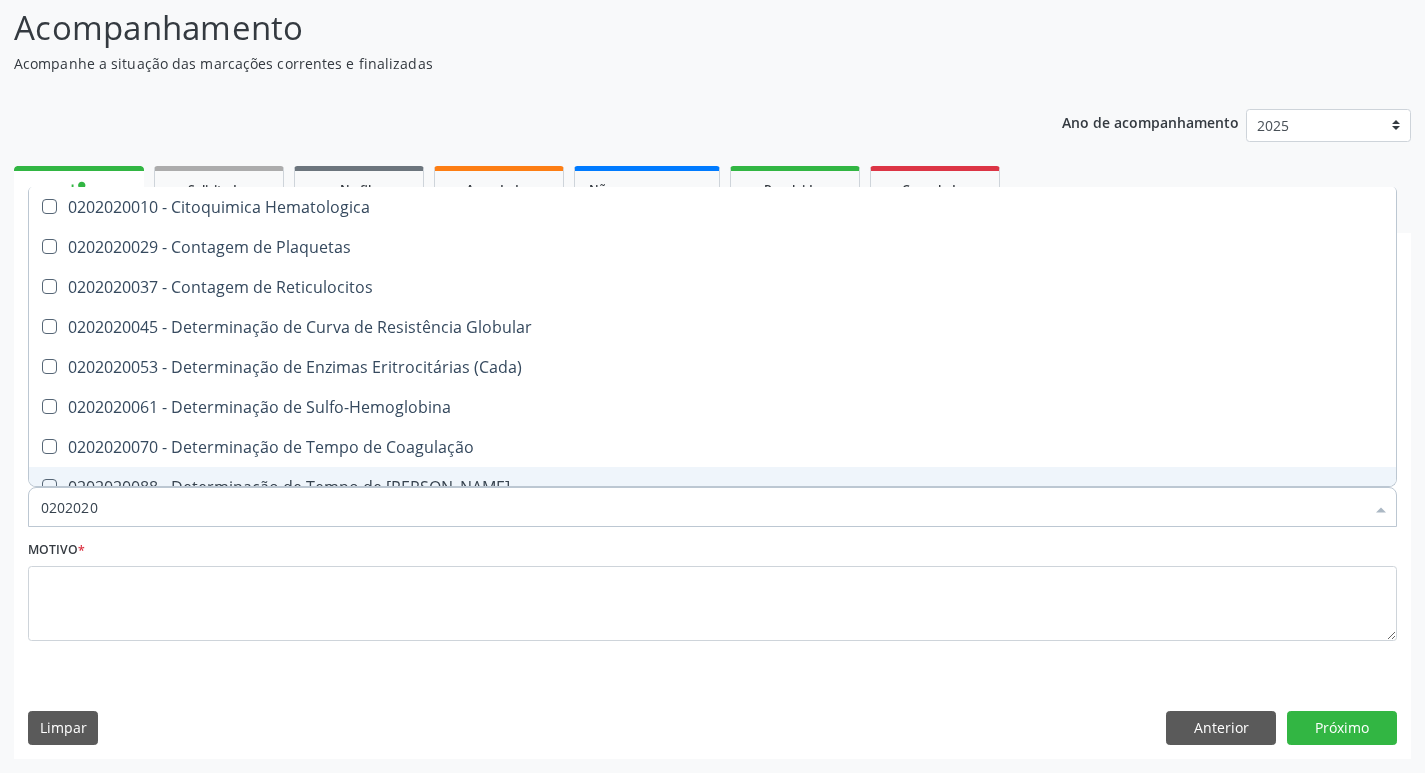 type on "02020201" 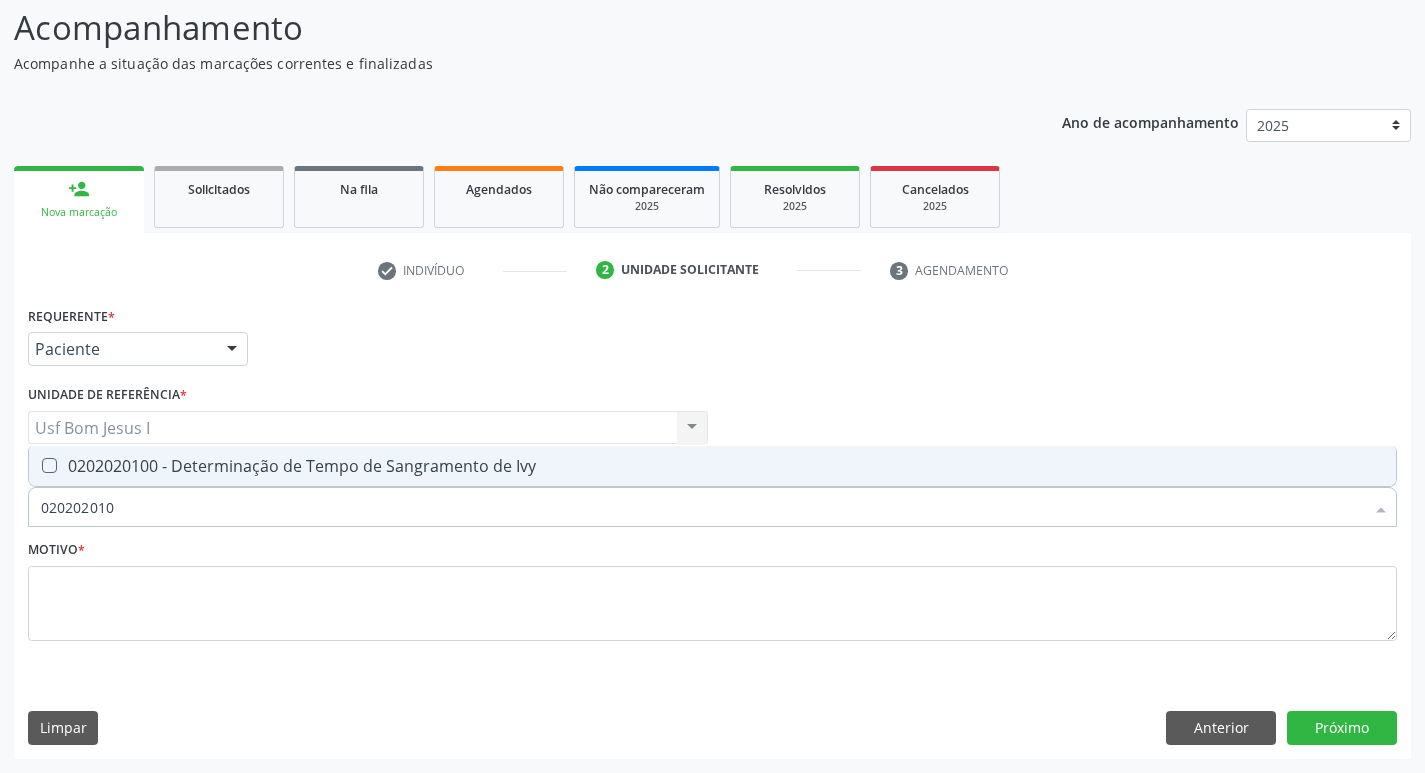 type on "0202020100" 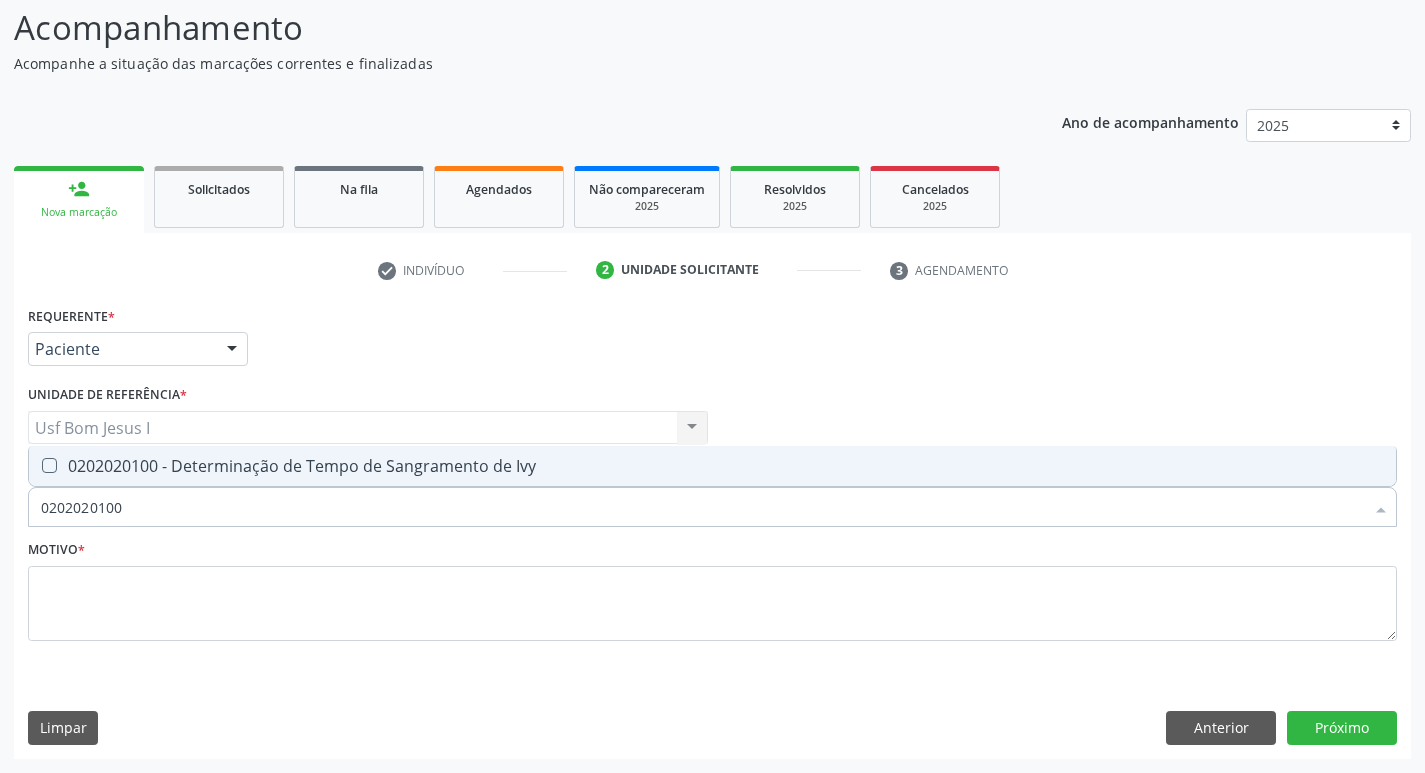 click on "0202020100 - Determinação de Tempo de Sangramento de Ivy" at bounding box center (712, 466) 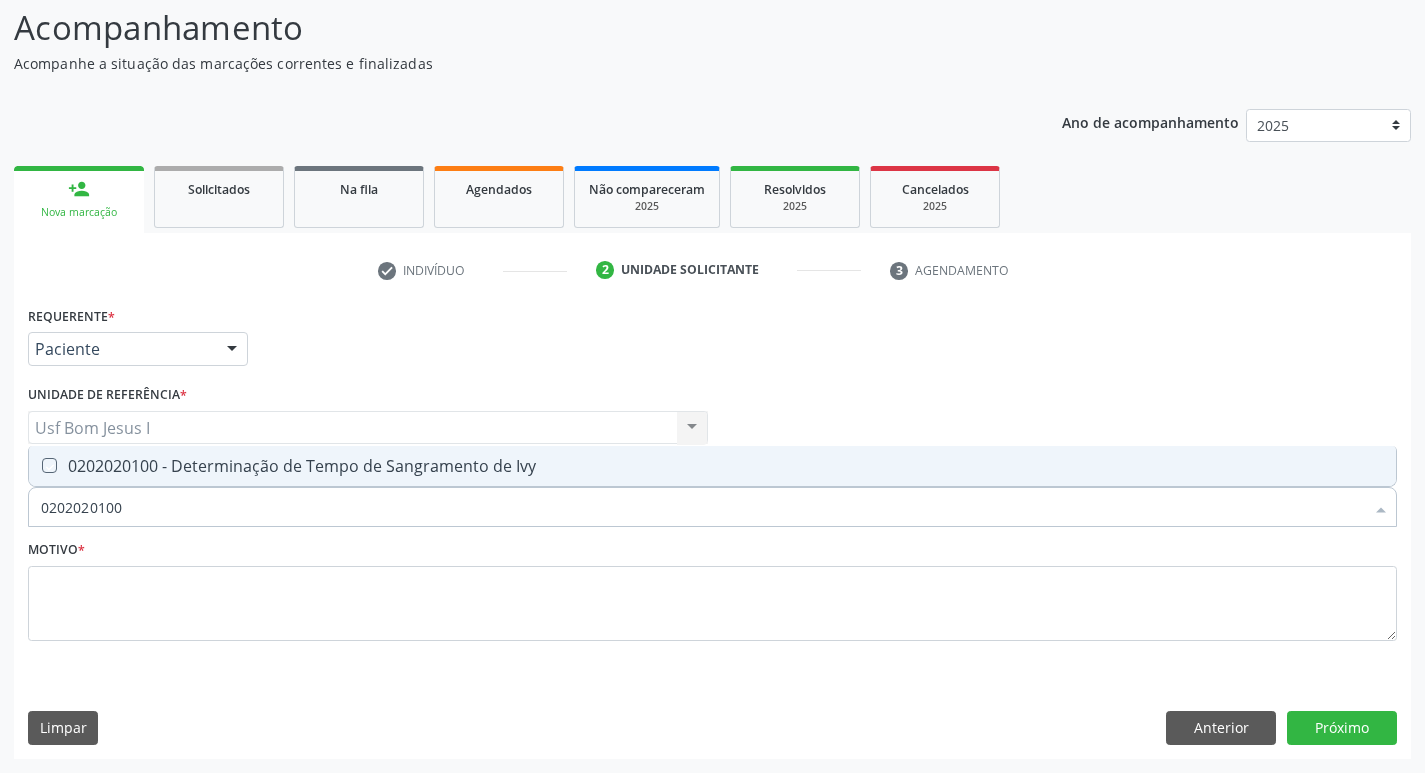 checkbox on "true" 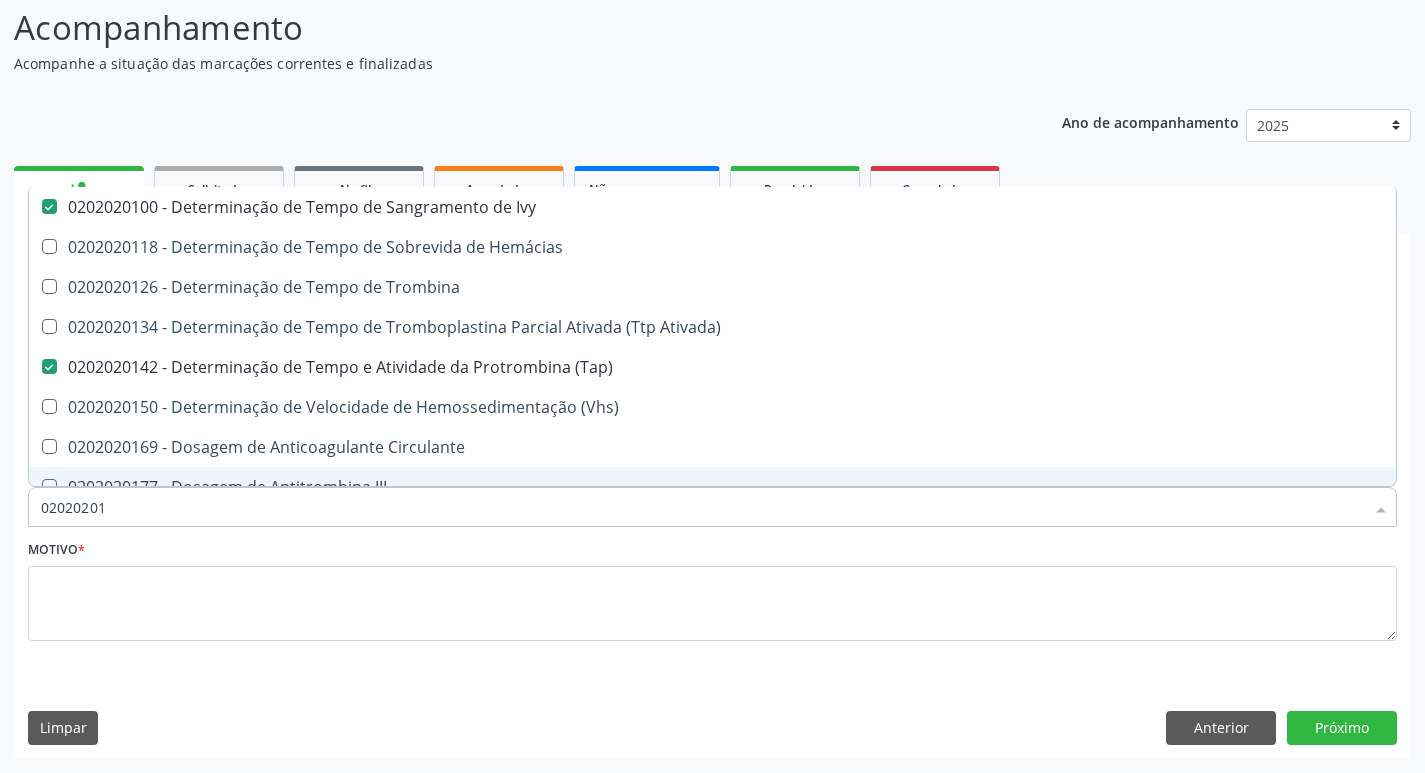 type on "0202020" 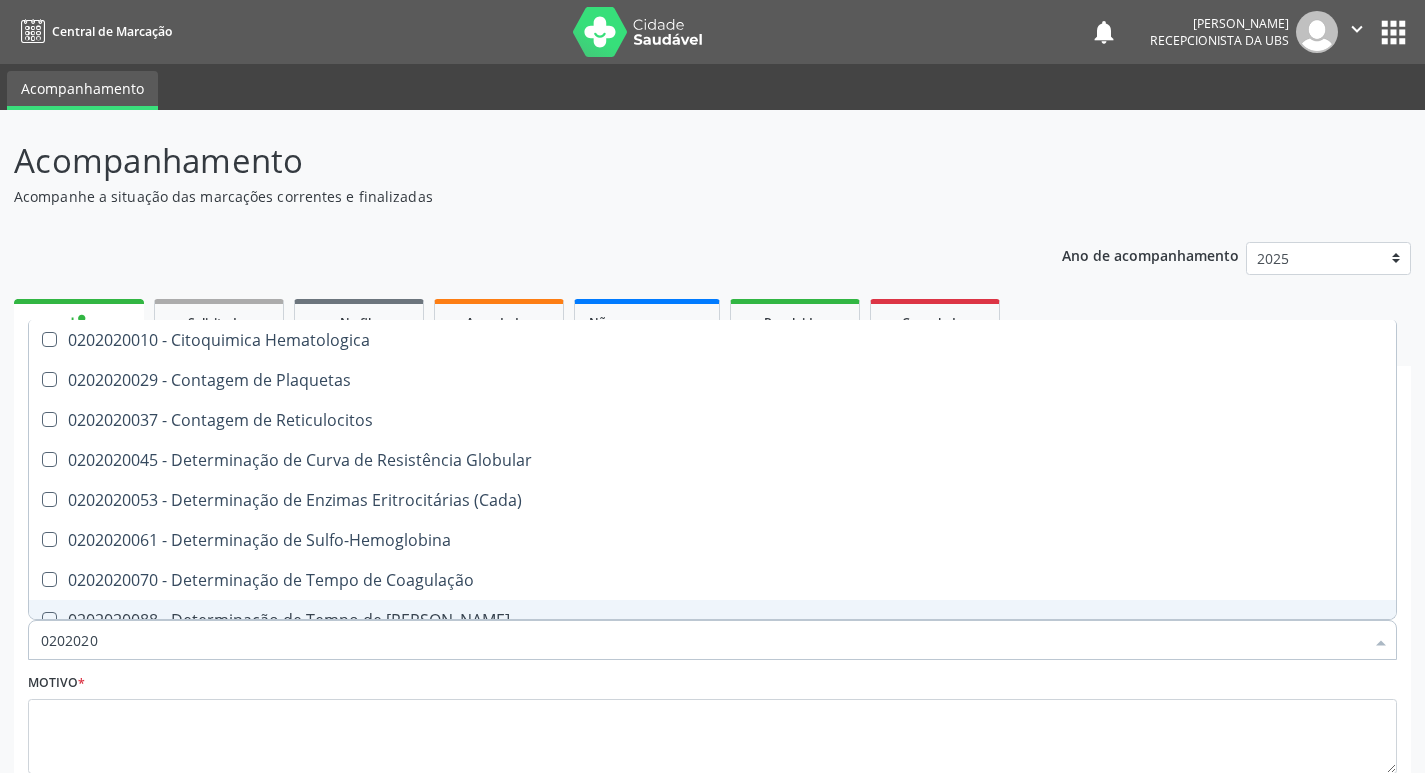 scroll, scrollTop: 133, scrollLeft: 0, axis: vertical 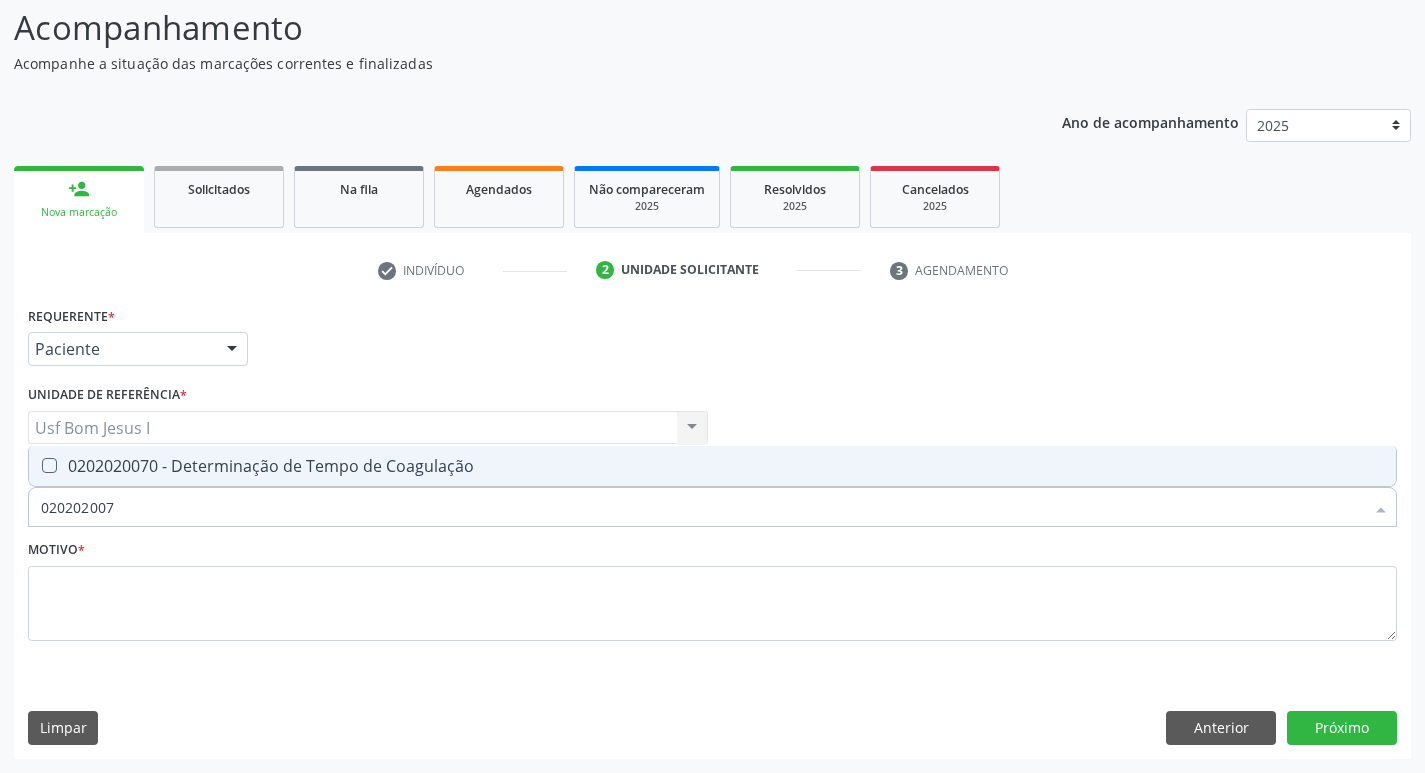 type on "0202020070" 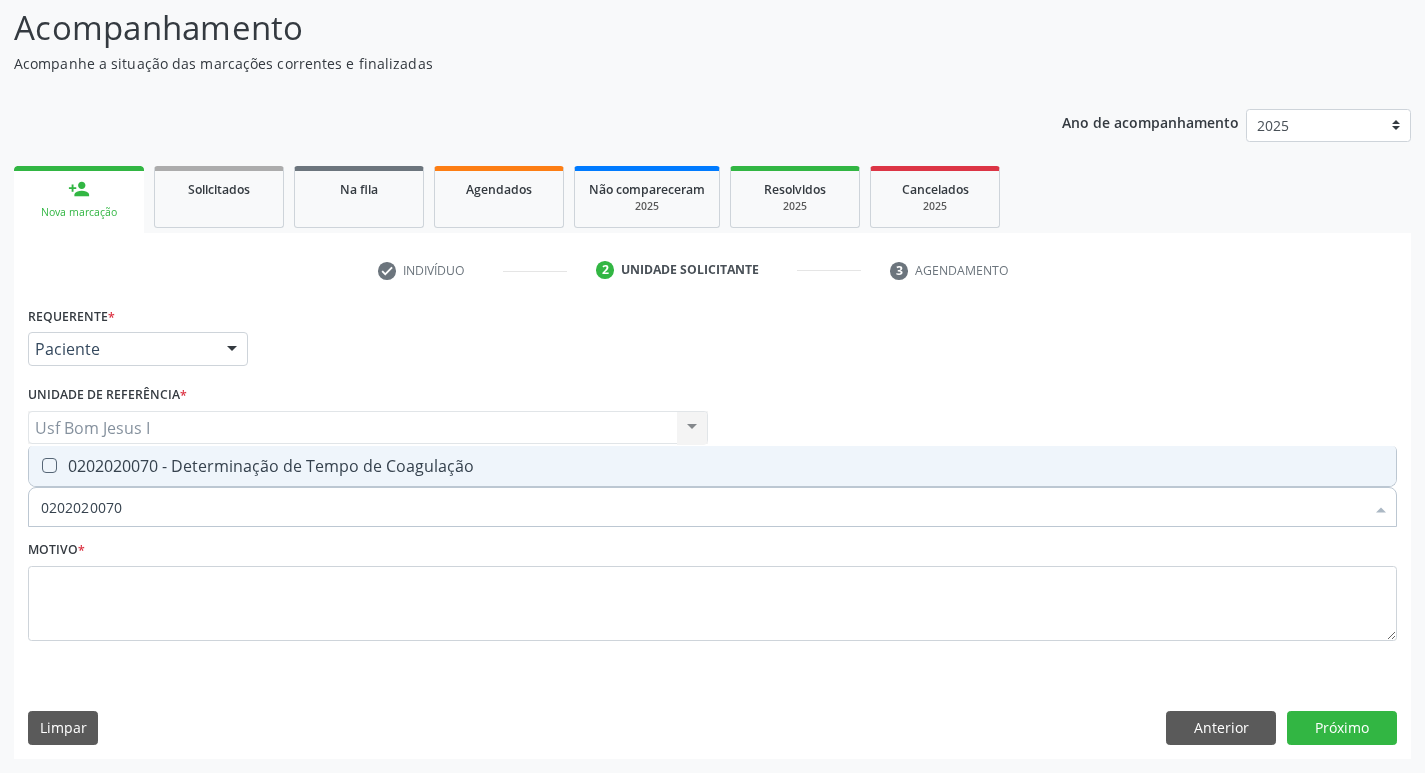 click on "0202020070 - Determinação de Tempo de Coagulação" at bounding box center (712, 466) 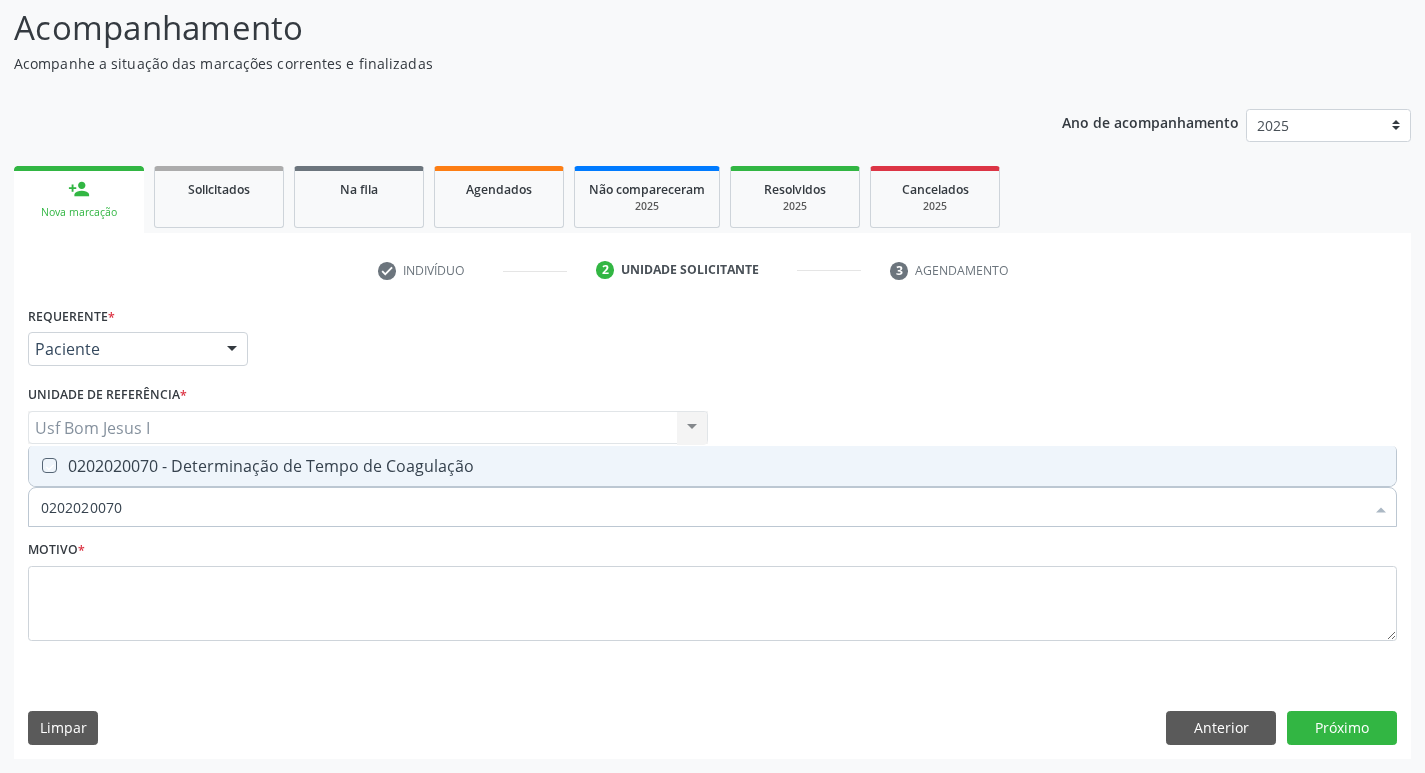 checkbox on "true" 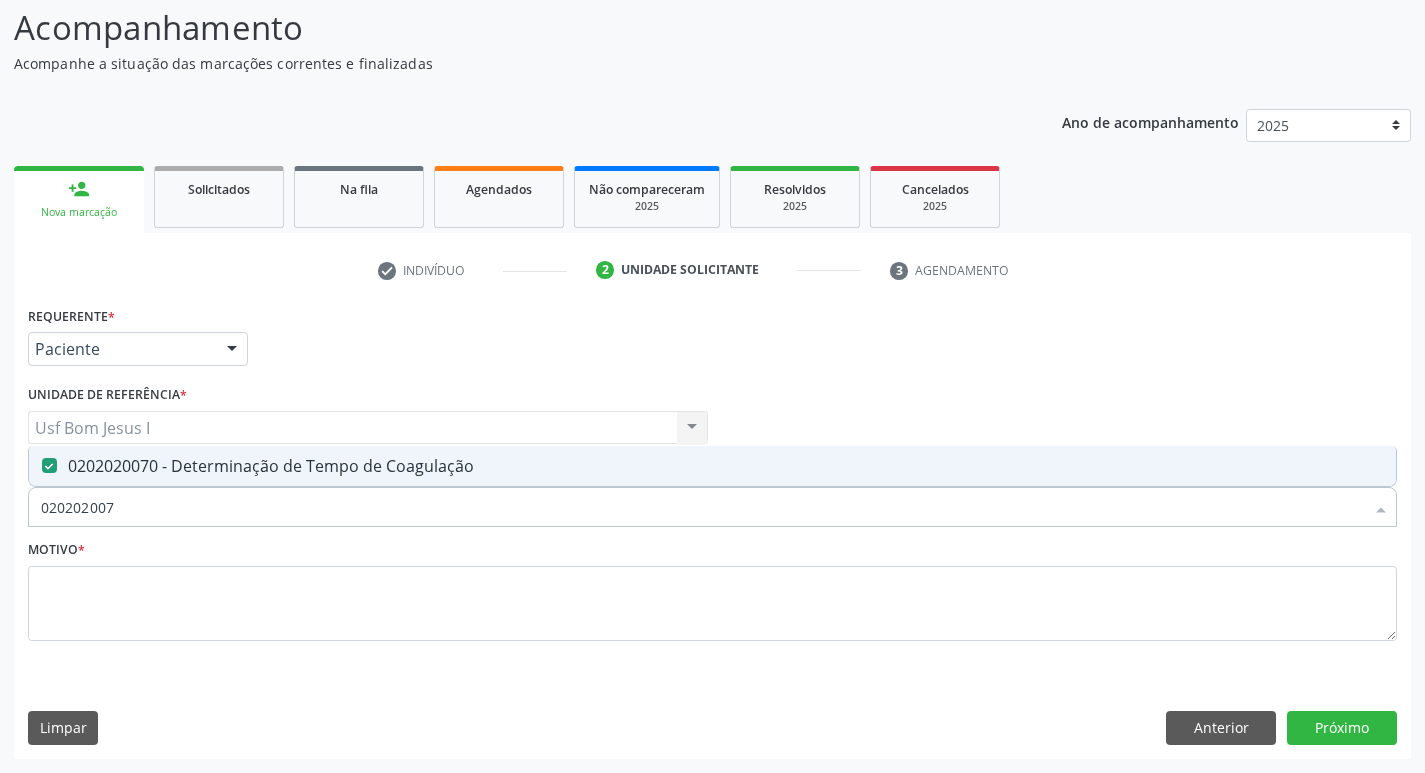 type on "020202007" 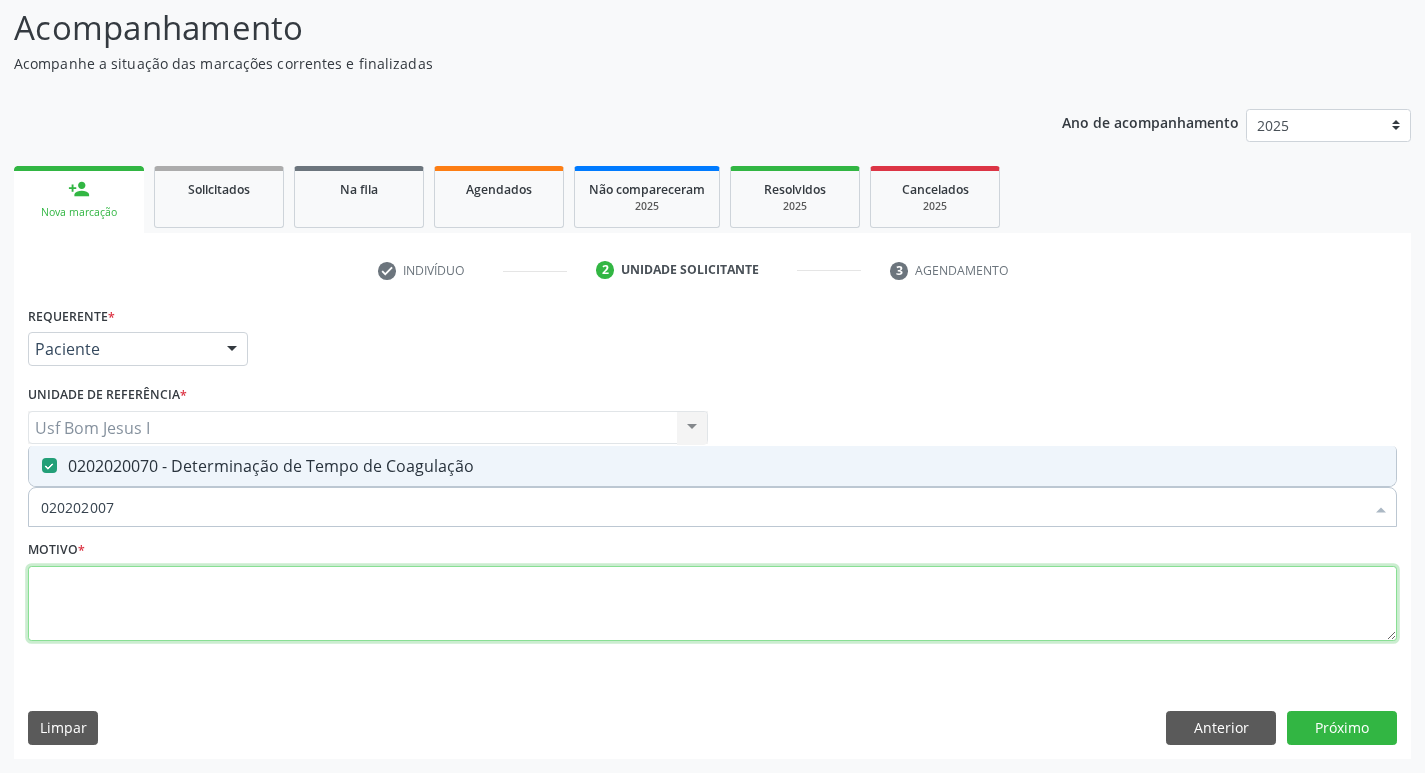 click at bounding box center (712, 604) 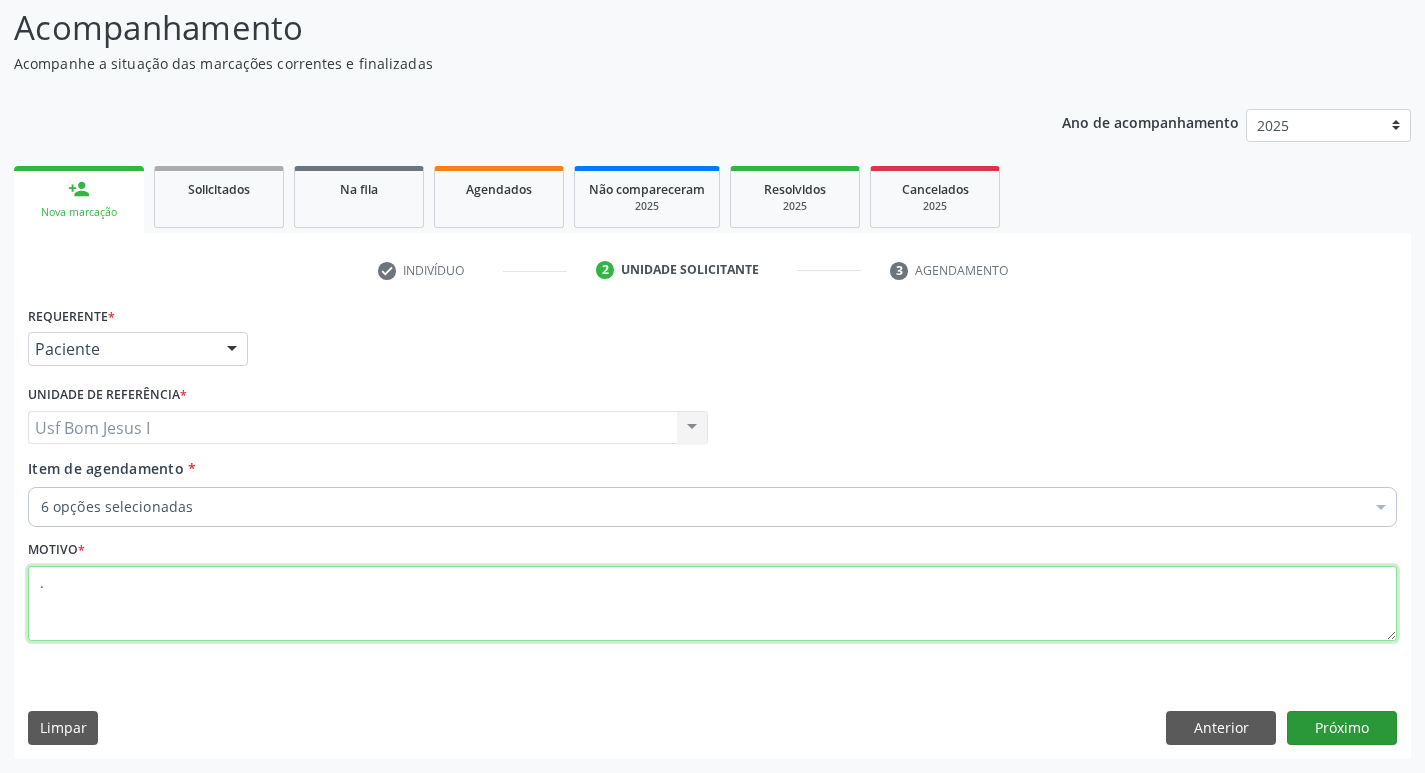 type on "." 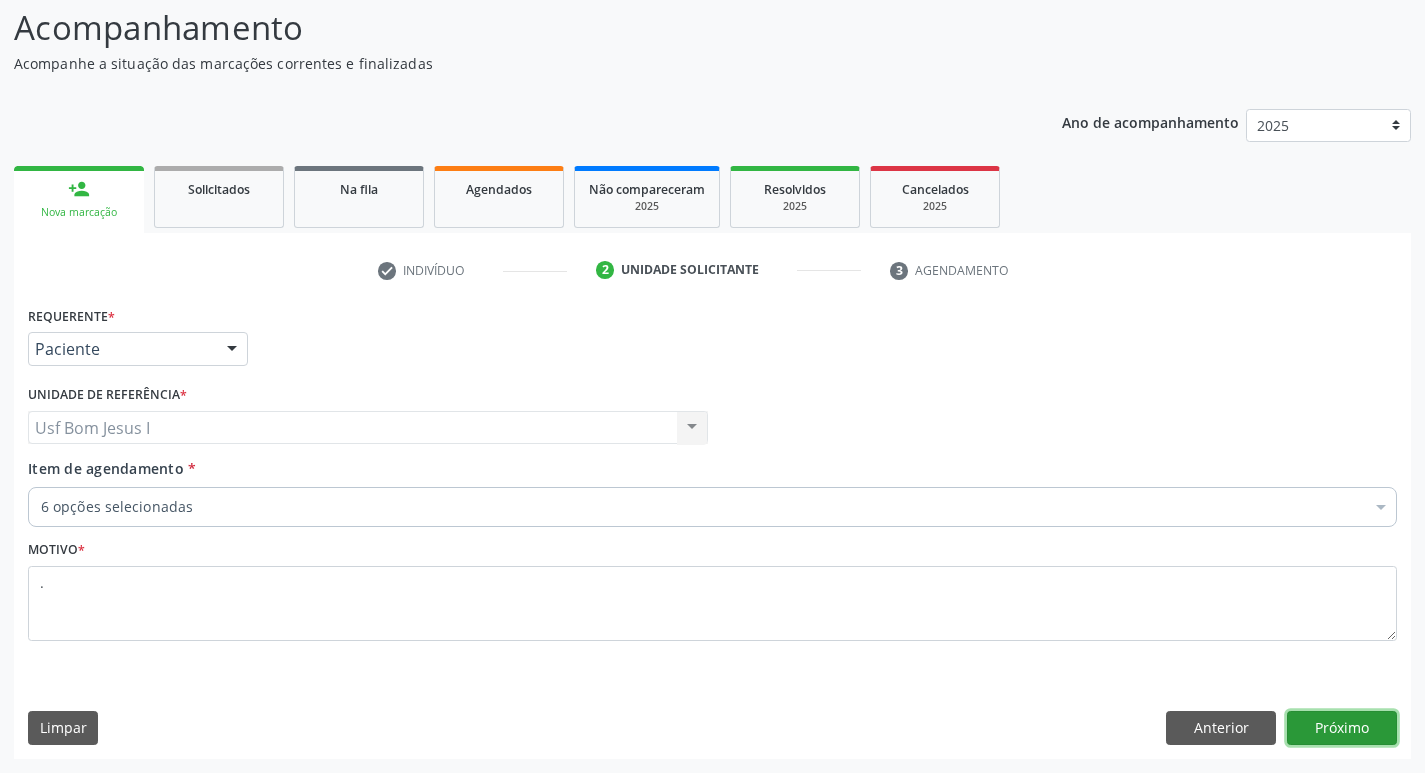click on "Próximo" at bounding box center [1342, 728] 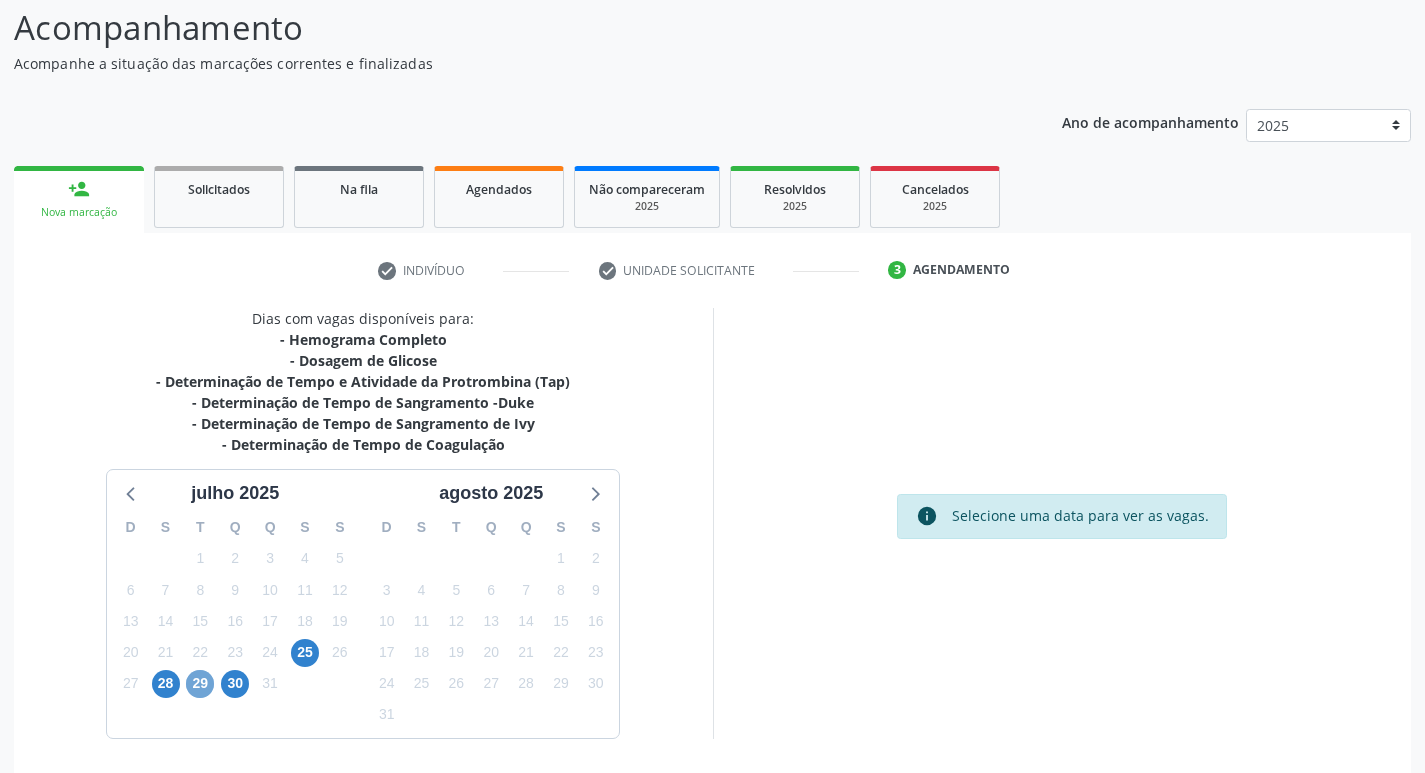 click on "29" at bounding box center [200, 684] 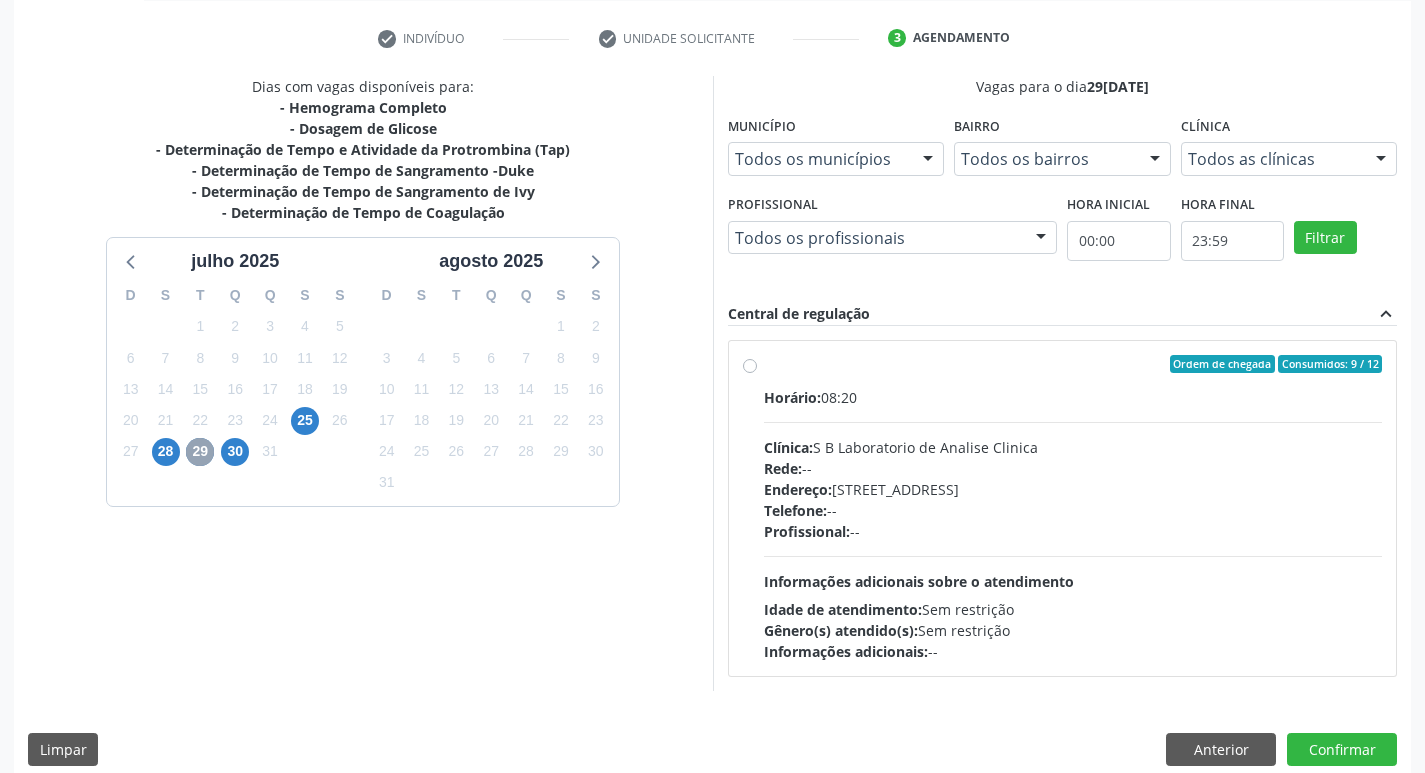 scroll, scrollTop: 386, scrollLeft: 0, axis: vertical 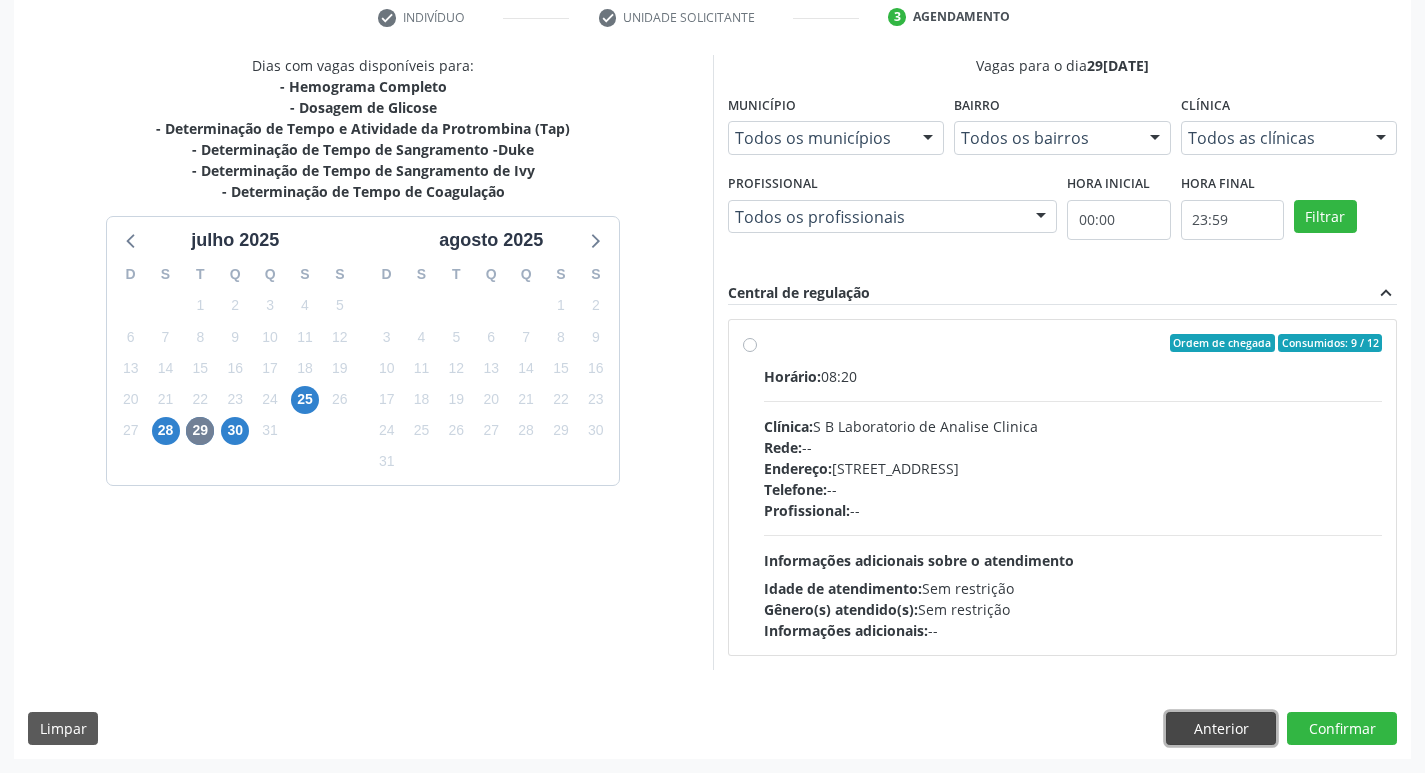click on "Anterior" at bounding box center (1221, 729) 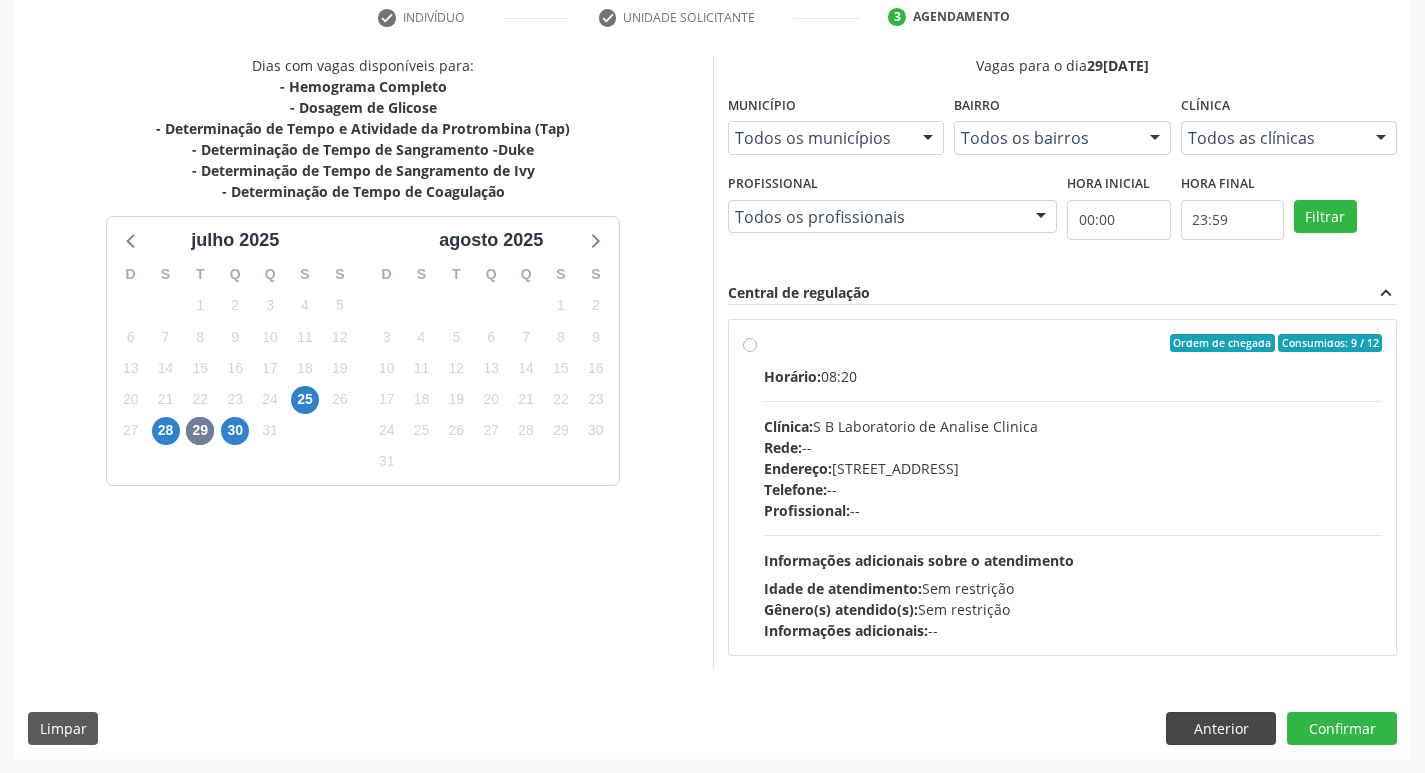 scroll, scrollTop: 133, scrollLeft: 0, axis: vertical 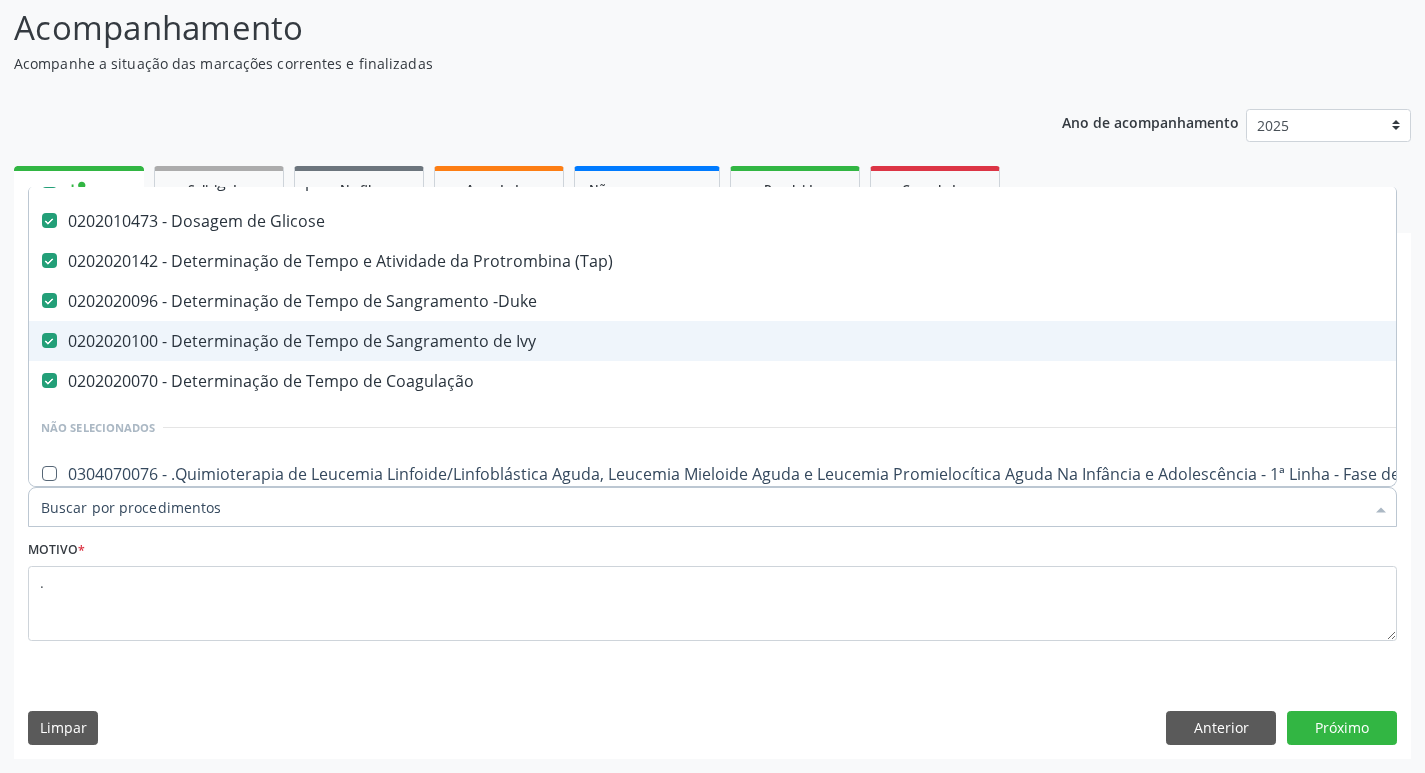 click on "0202020100 - Determinação de Tempo de Sangramento de Ivy" at bounding box center (819, 341) 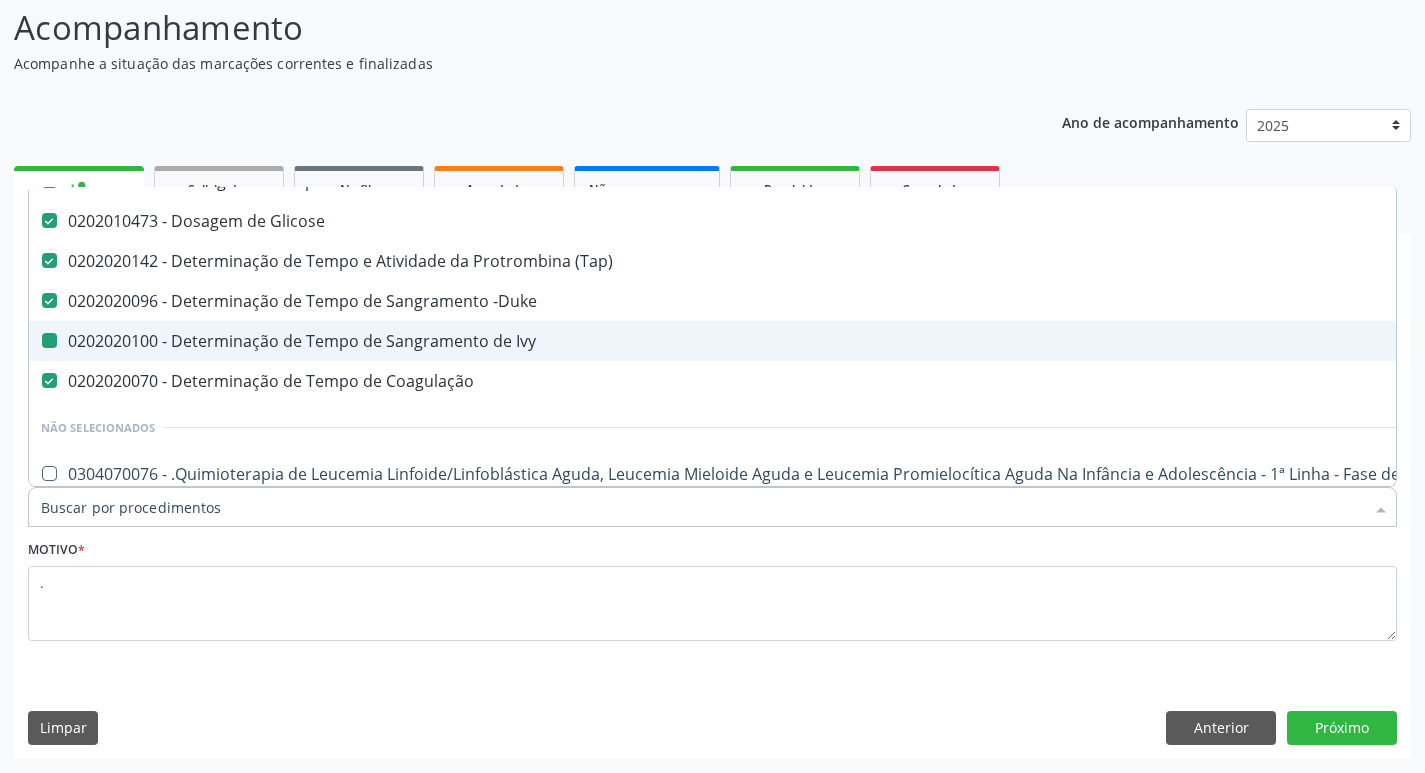 checkbox on "false" 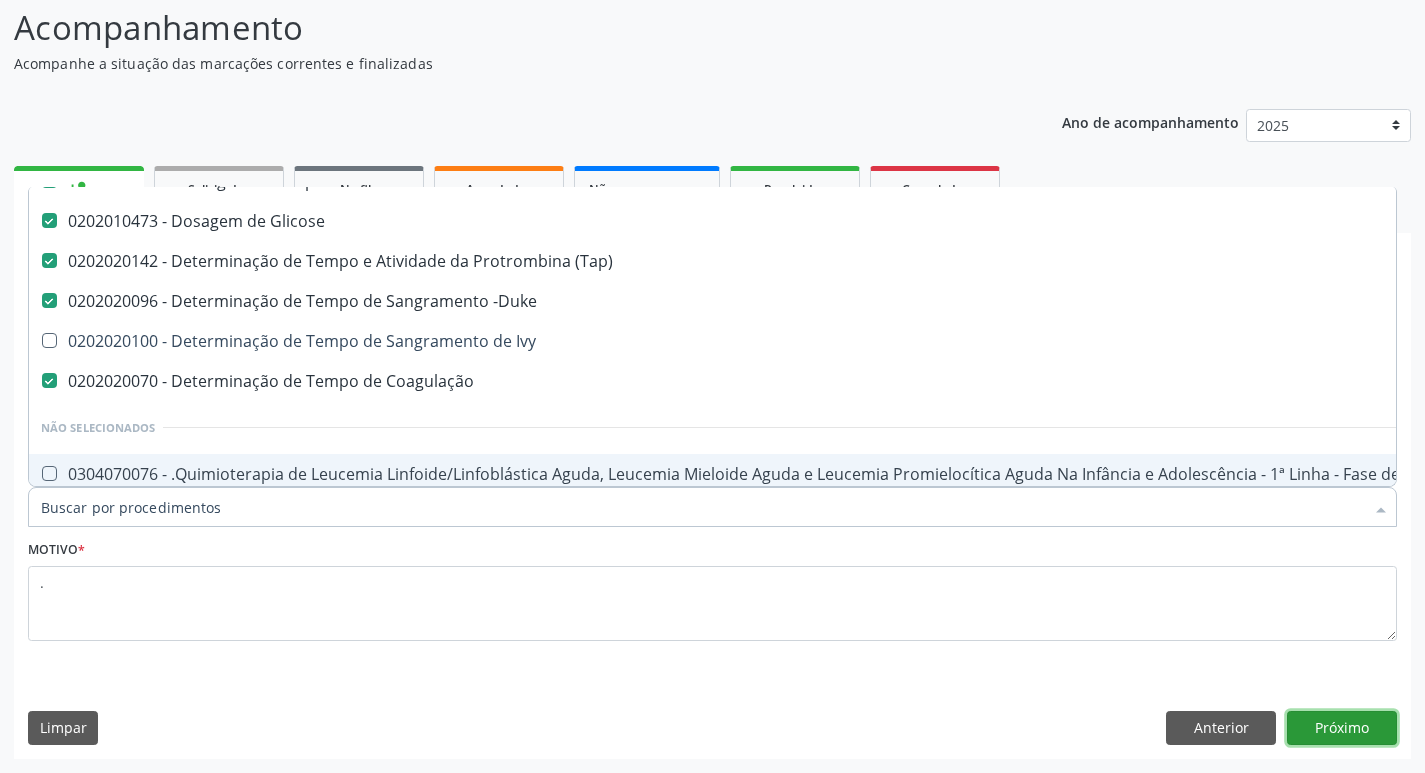 click on "Próximo" at bounding box center (1342, 728) 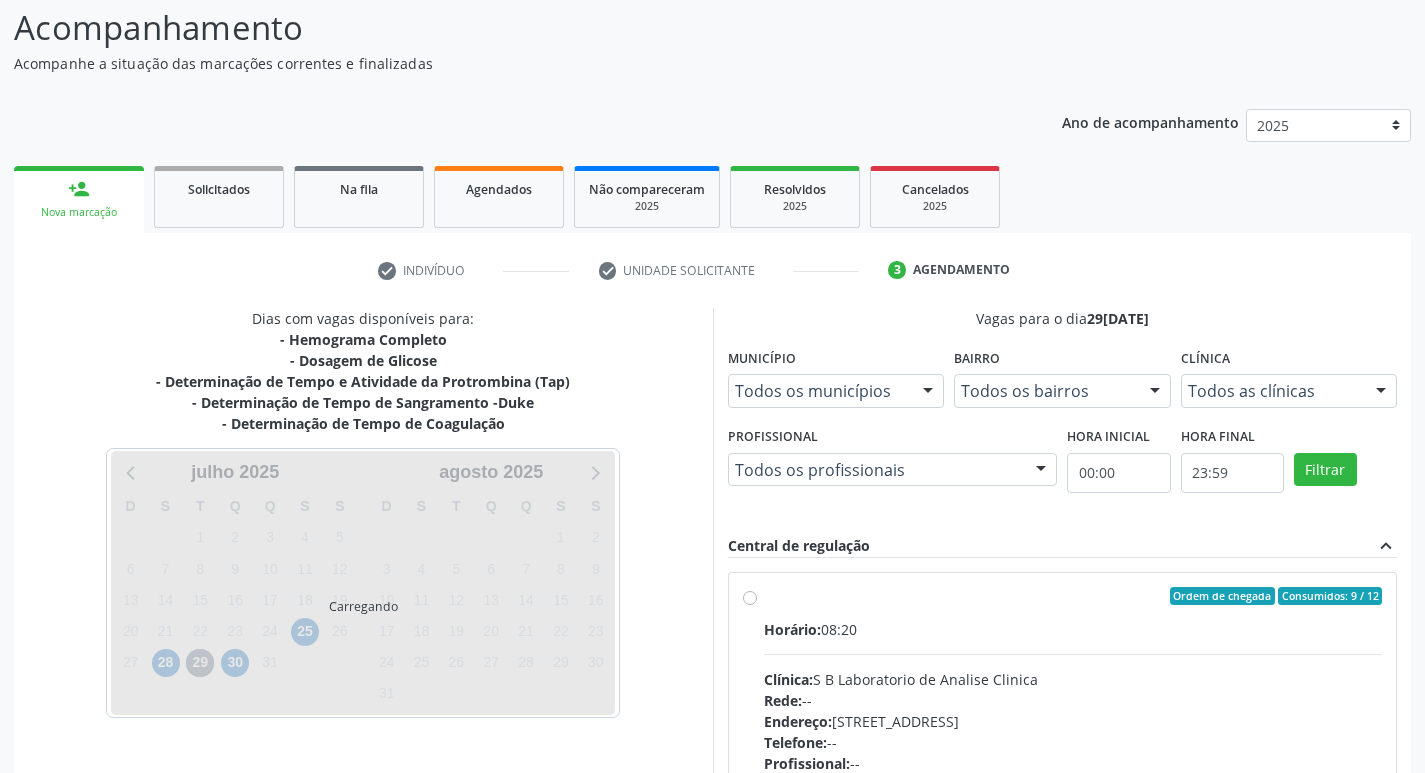 scroll, scrollTop: 0, scrollLeft: 0, axis: both 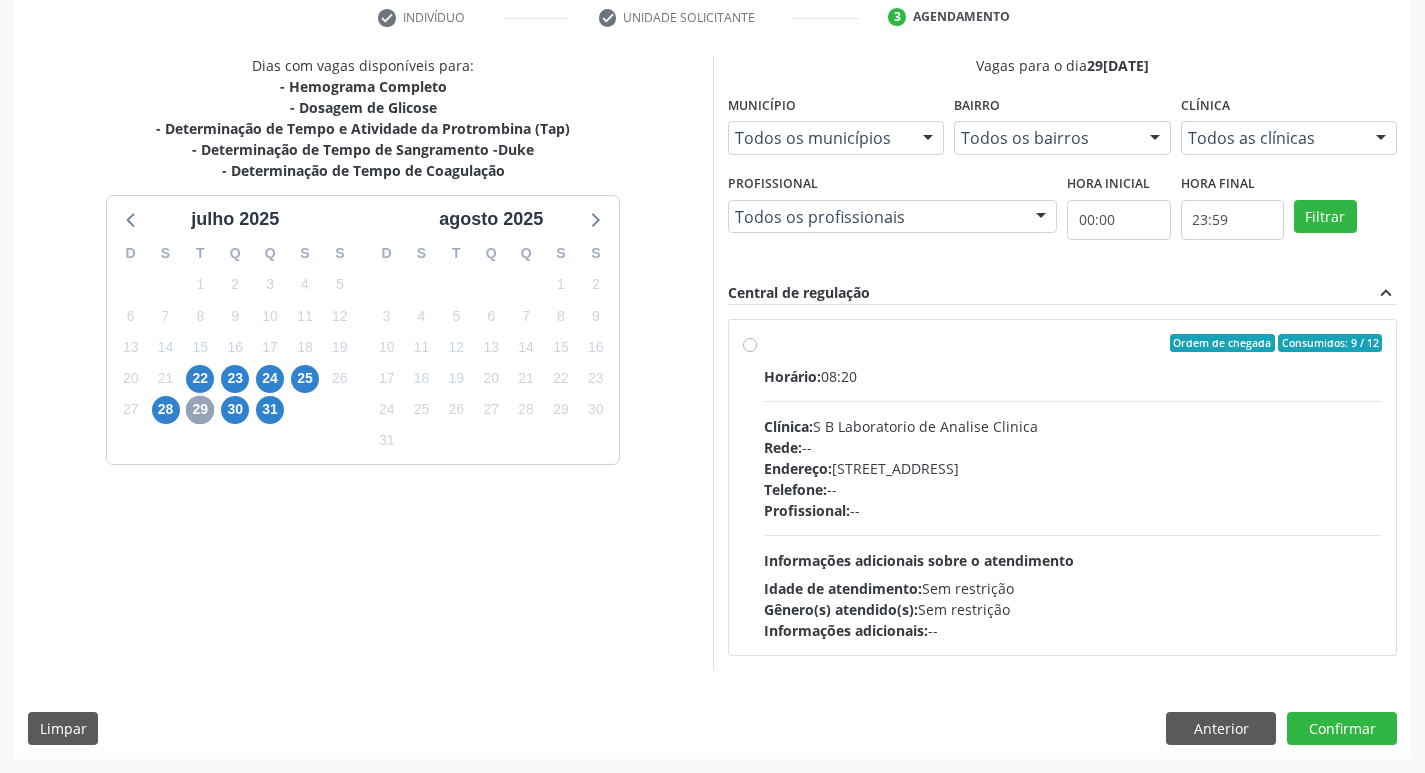 click on "29" at bounding box center (200, 410) 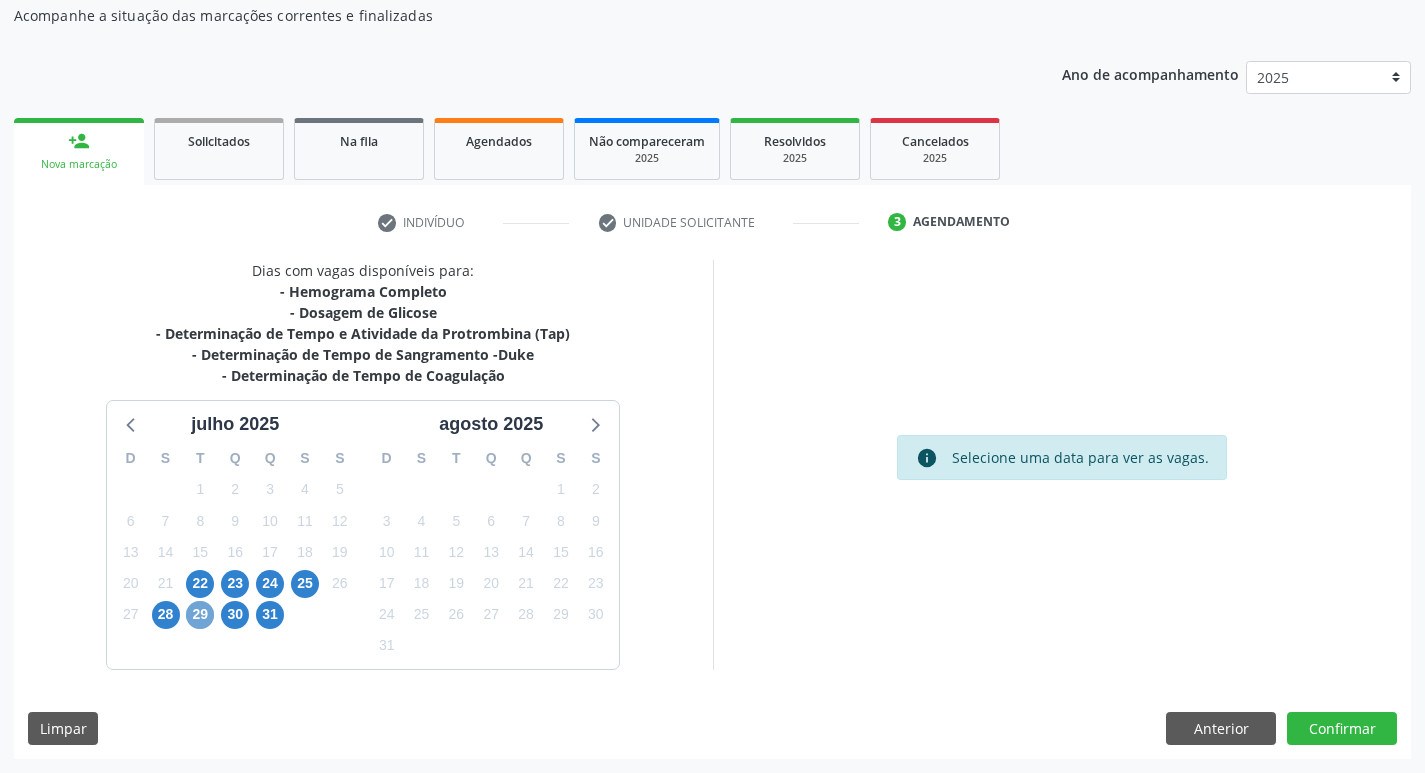 click on "29" at bounding box center [200, 615] 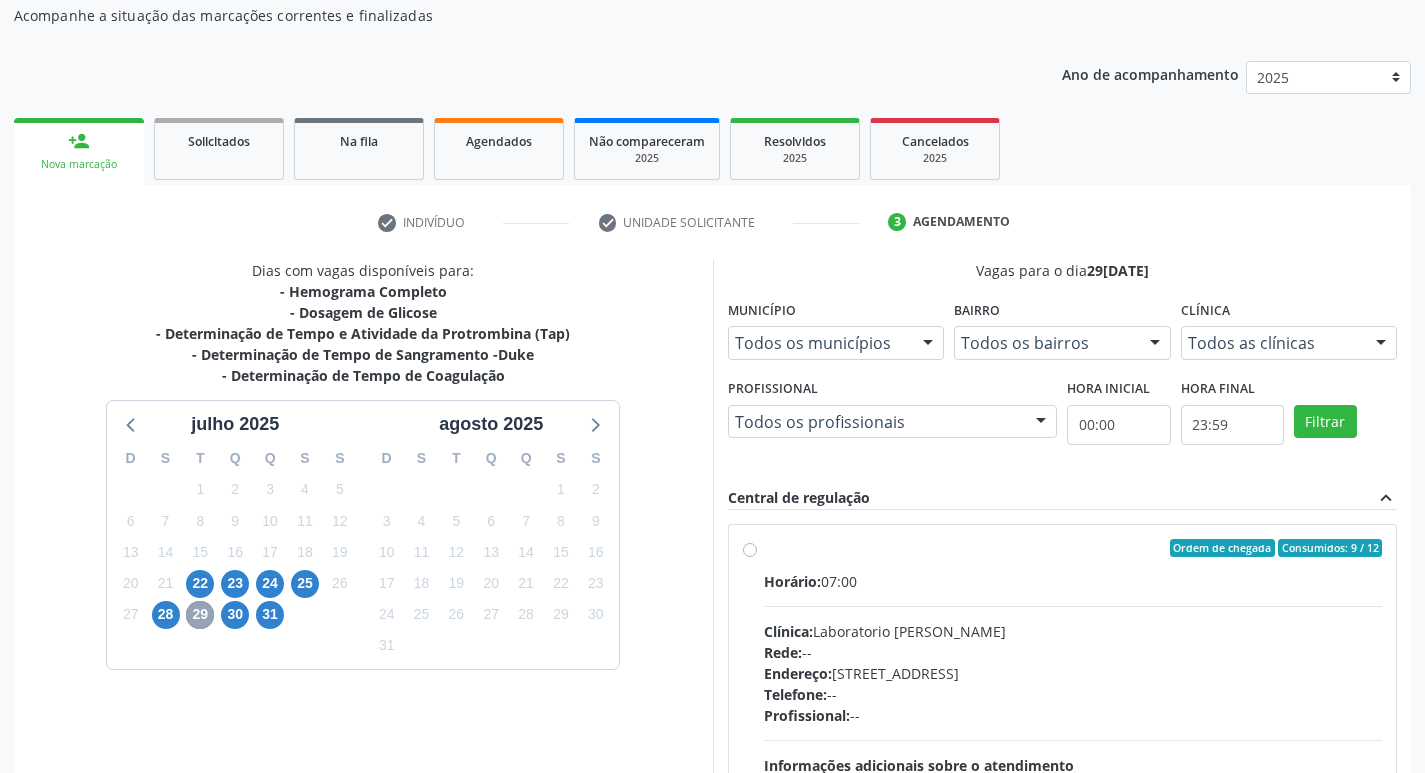scroll, scrollTop: 386, scrollLeft: 0, axis: vertical 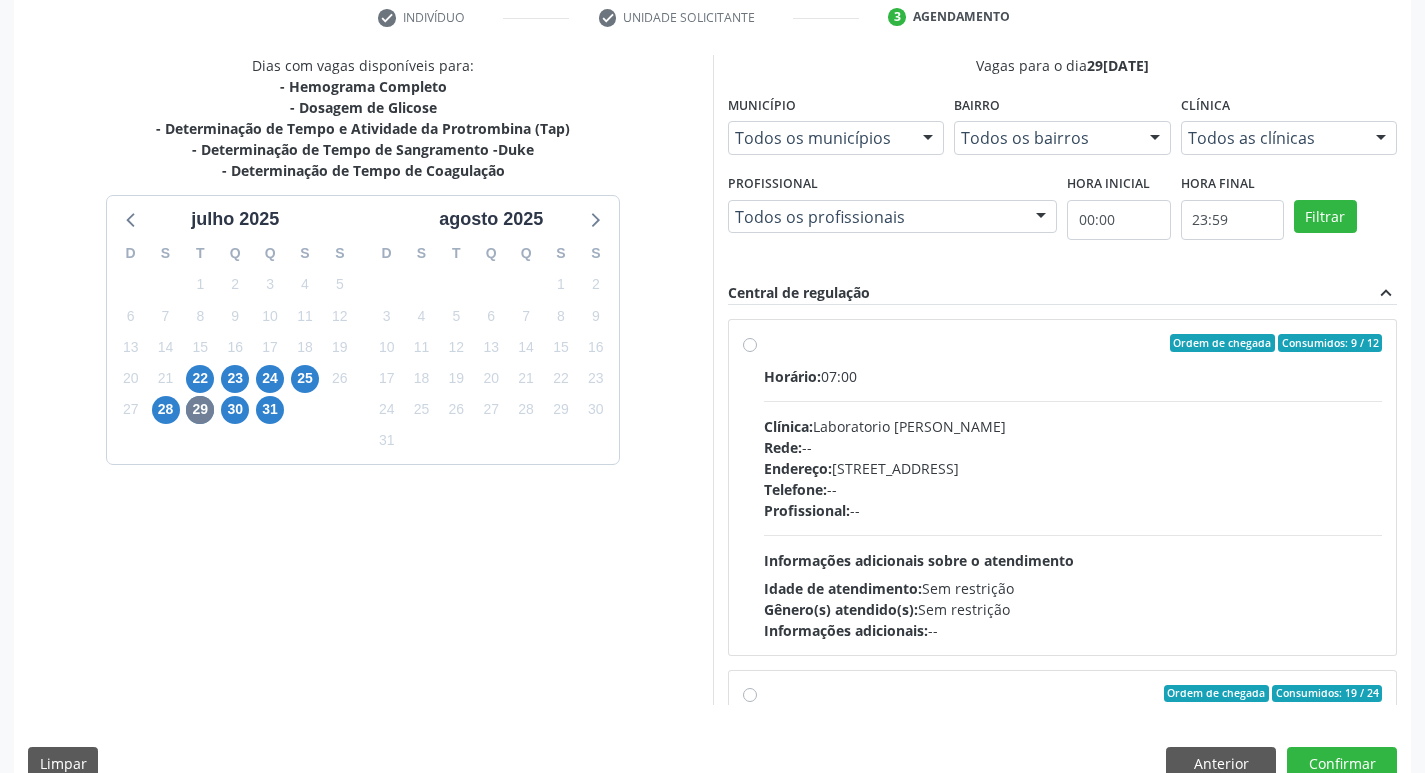 click on "Clínica:  Laboratorio [PERSON_NAME]" at bounding box center [1073, 426] 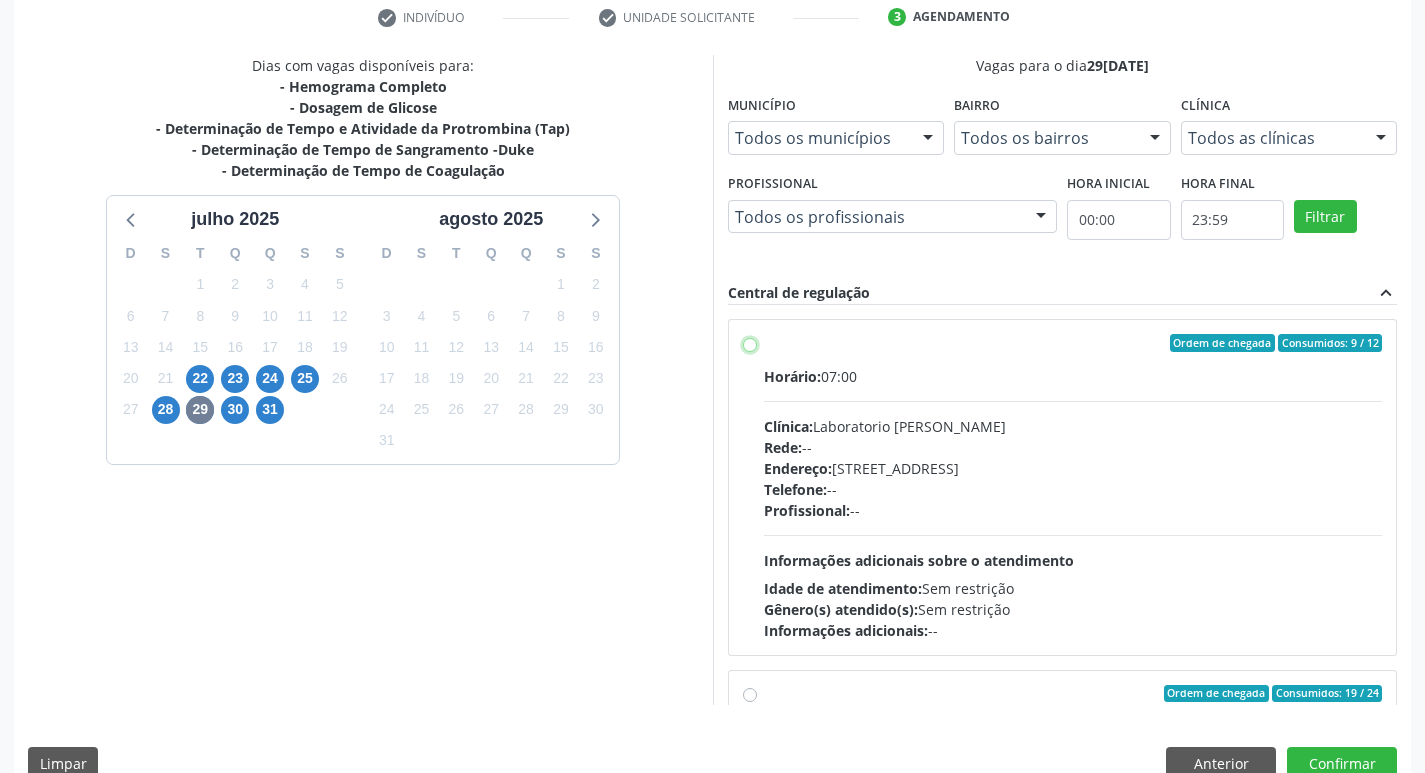 click on "Ordem de chegada
Consumidos: 9 / 12
Horário:   07:00
Clínica:  Laboratorio Jose Paulo Terto
Rede:
--
Endereço:   Casa, nº 409, N Senhora da Penha, Serra Talhada - PE
Telefone:   --
Profissional:
--
Informações adicionais sobre o atendimento
Idade de atendimento:
Sem restrição
Gênero(s) atendido(s):
Sem restrição
Informações adicionais:
--" at bounding box center [750, 343] 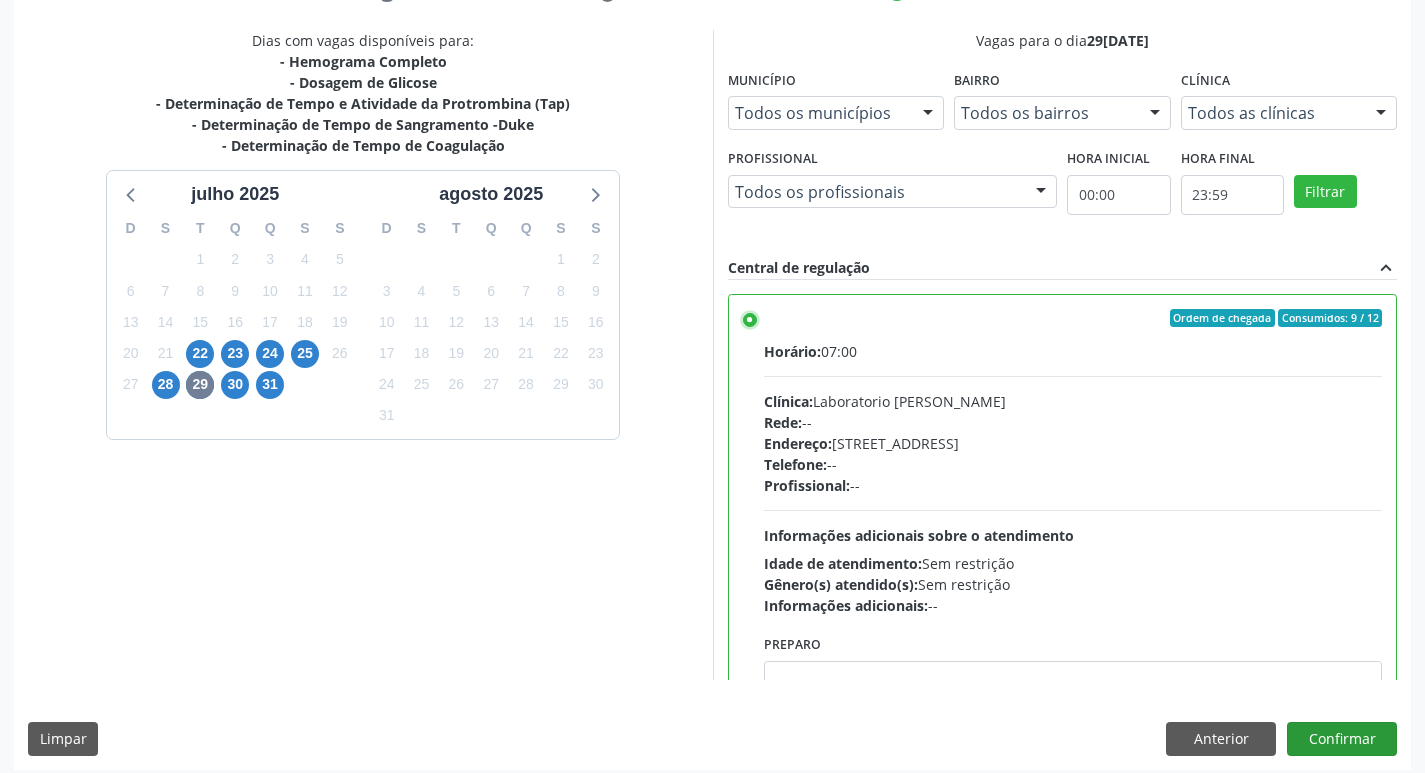 scroll, scrollTop: 422, scrollLeft: 0, axis: vertical 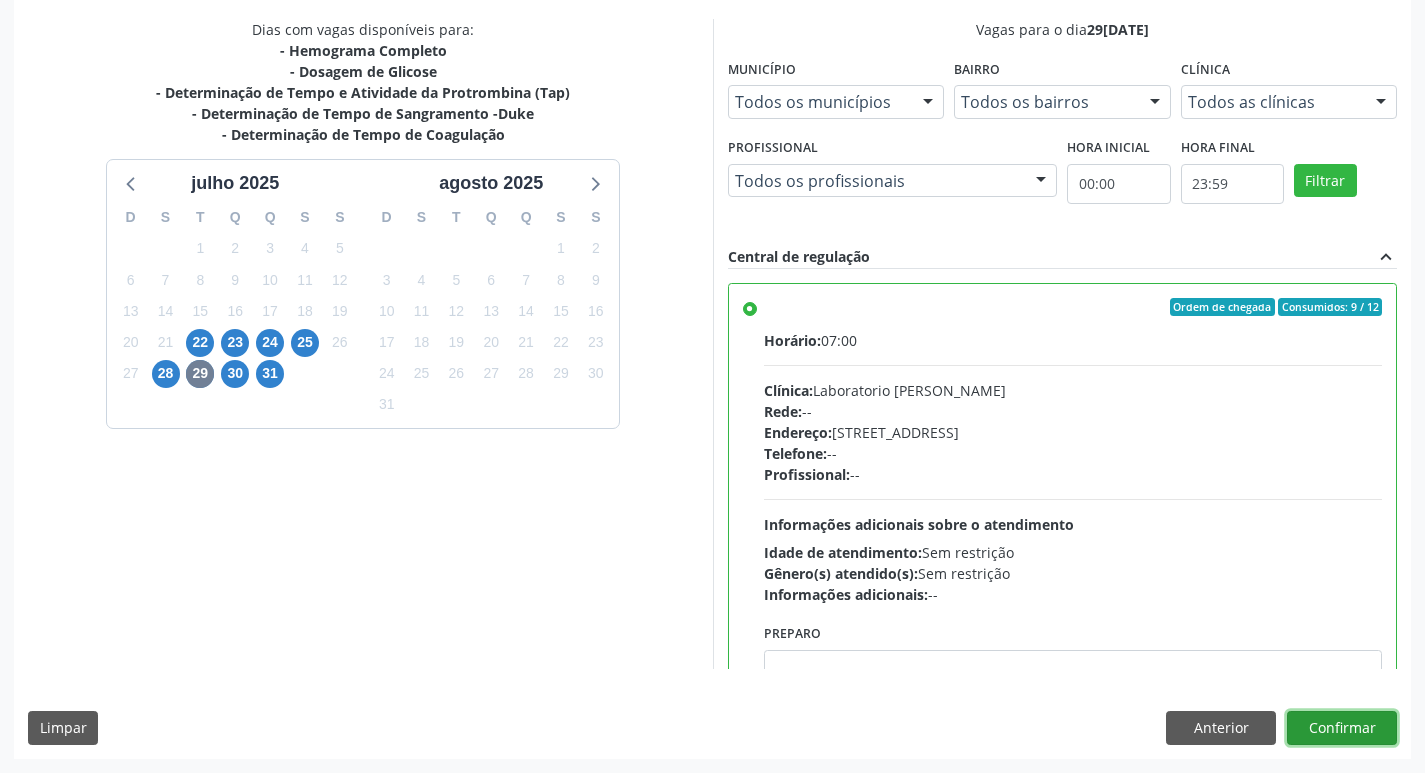 click on "Confirmar" at bounding box center [1342, 728] 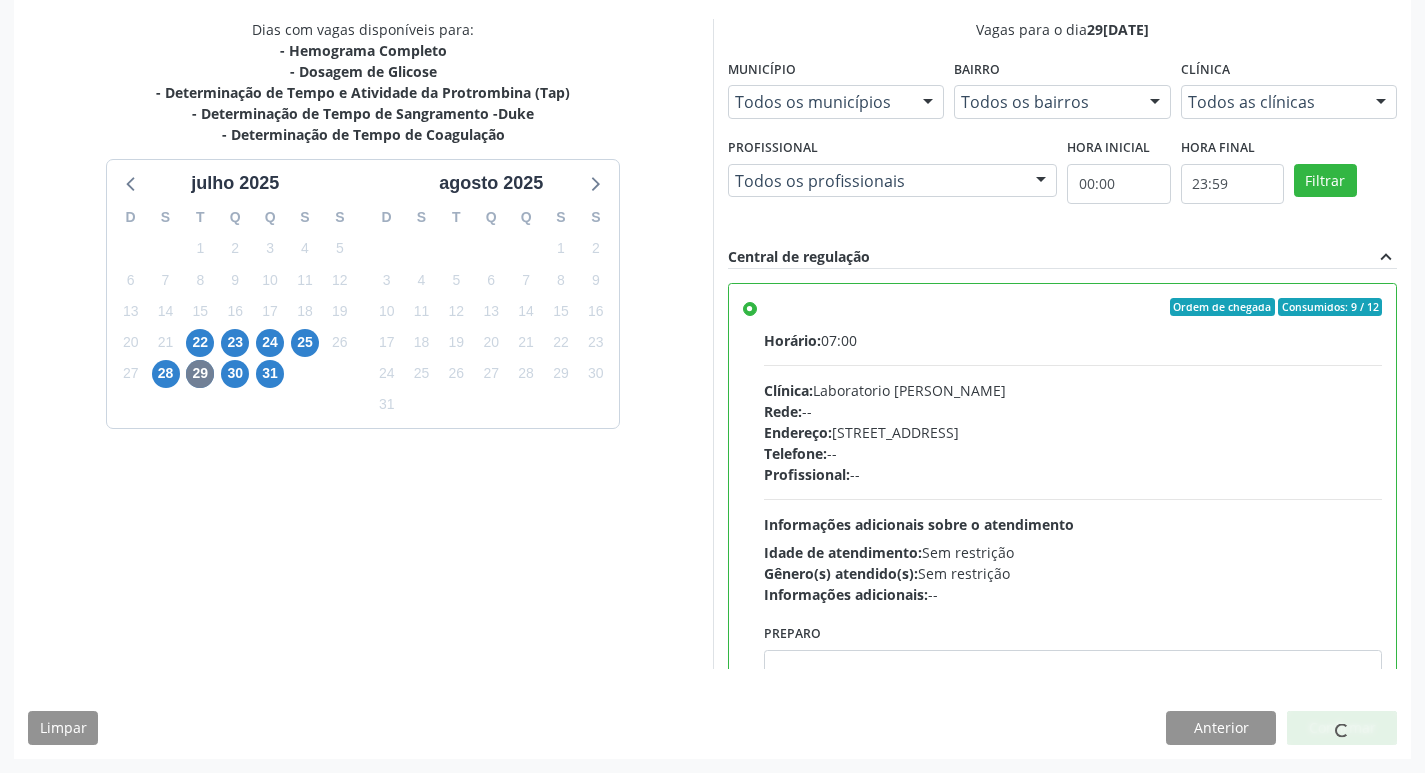 scroll, scrollTop: 0, scrollLeft: 0, axis: both 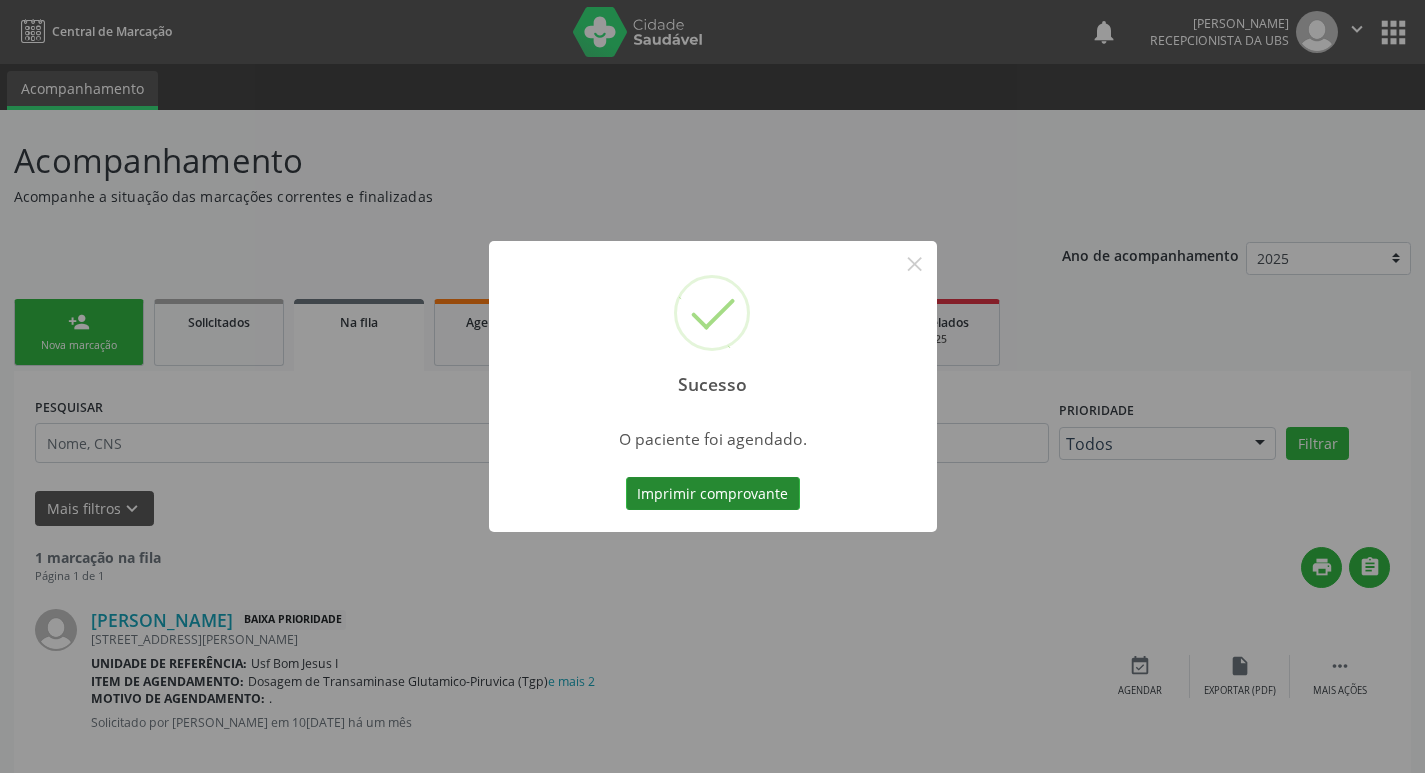 click on "Imprimir comprovante" at bounding box center [713, 494] 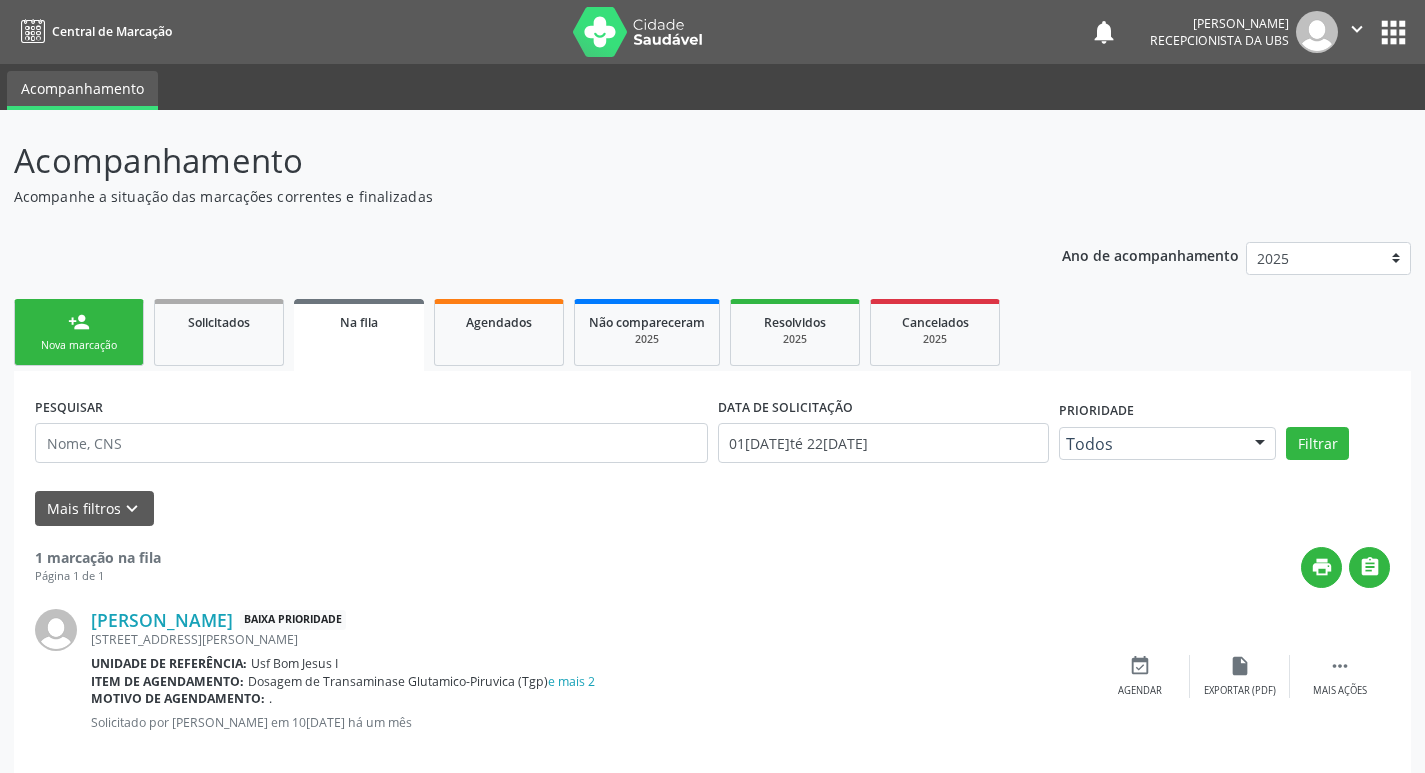 click on "person_add
Nova marcação" at bounding box center [79, 332] 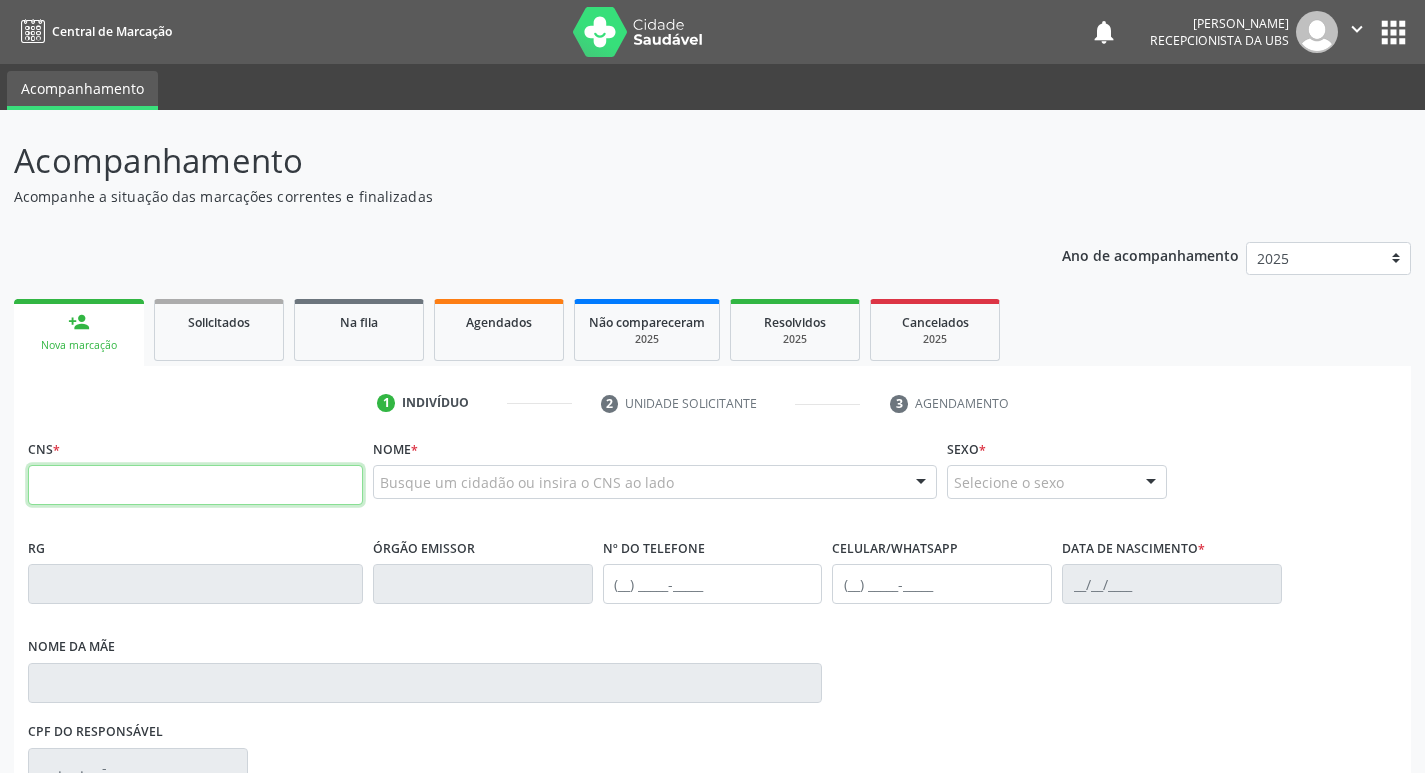 click at bounding box center [195, 485] 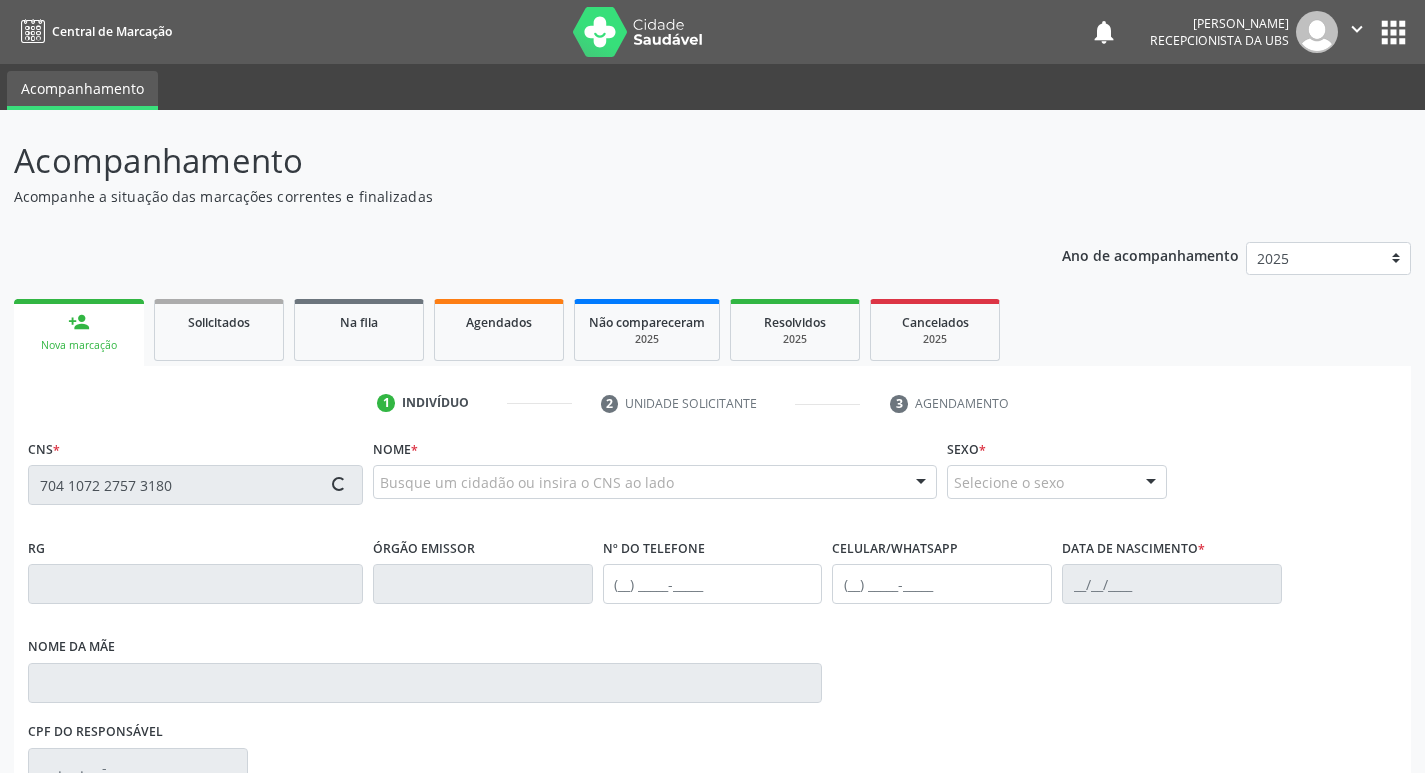 type on "704 1072 2757 3180" 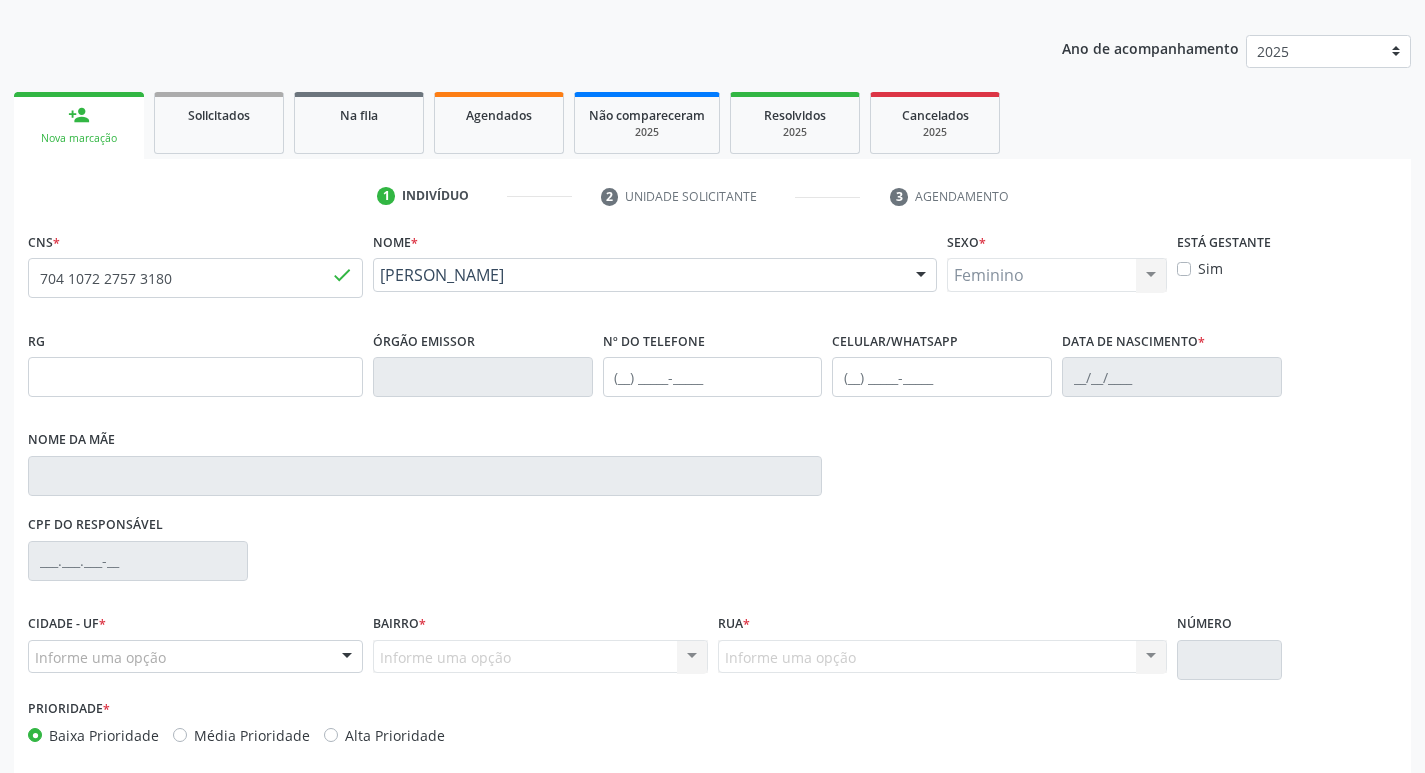 type on "23/12/1979" 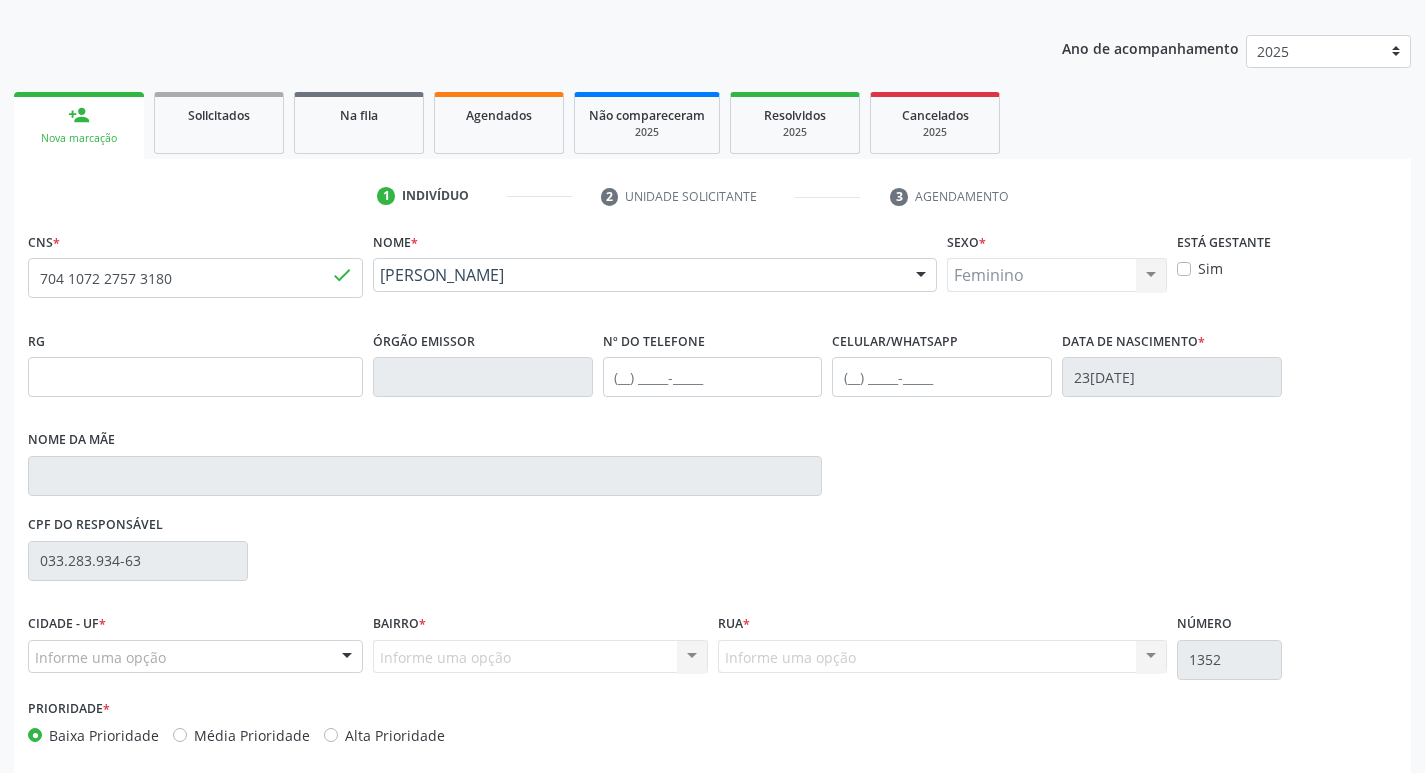 scroll, scrollTop: 297, scrollLeft: 0, axis: vertical 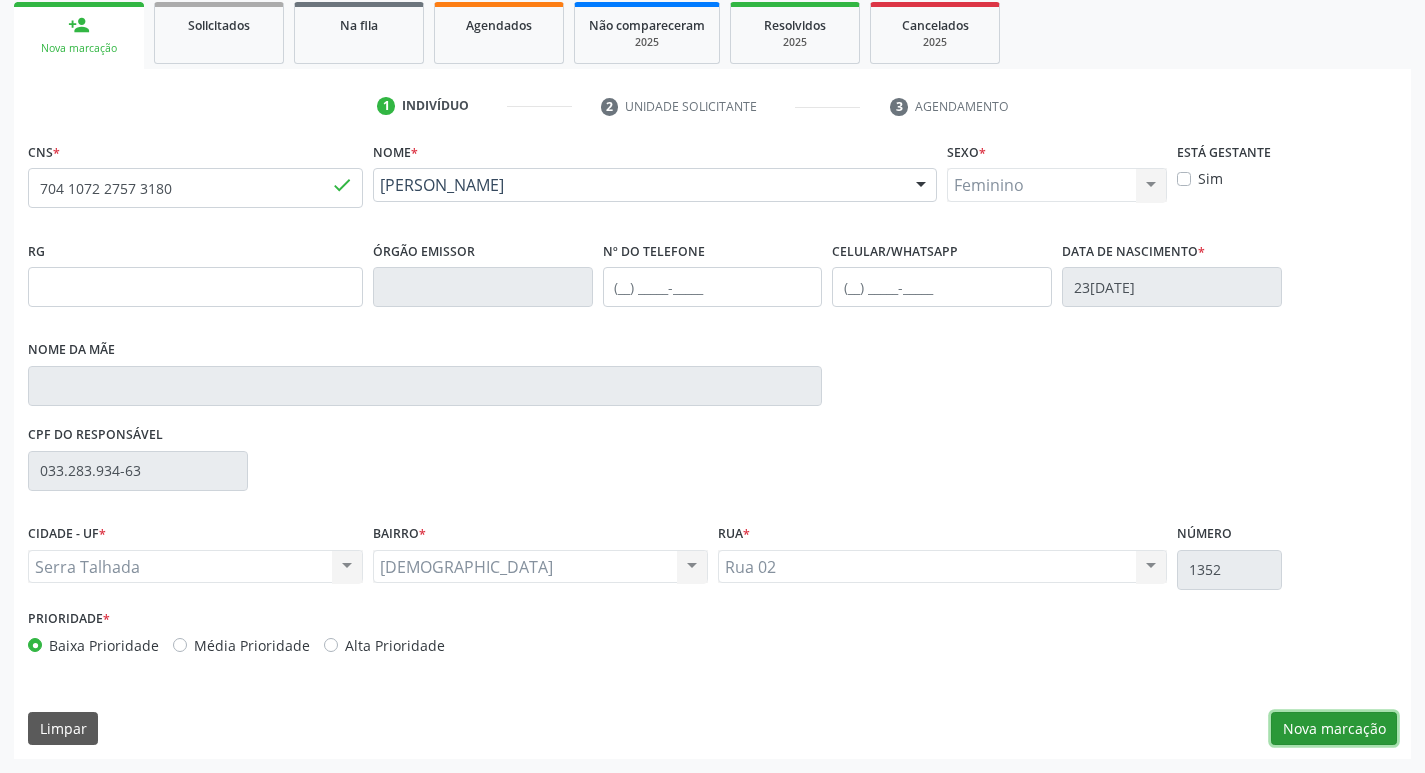 click on "Nova marcação" at bounding box center [1334, 729] 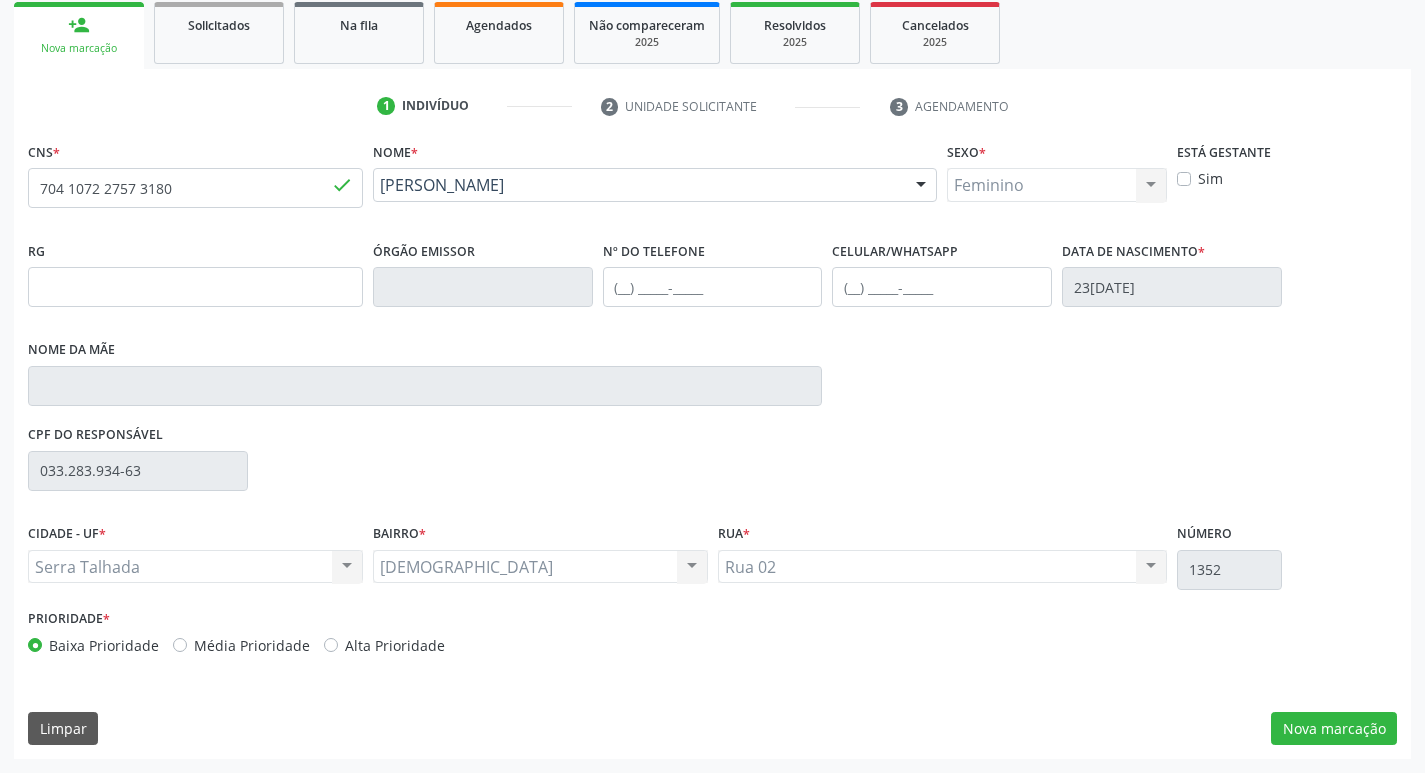 scroll, scrollTop: 133, scrollLeft: 0, axis: vertical 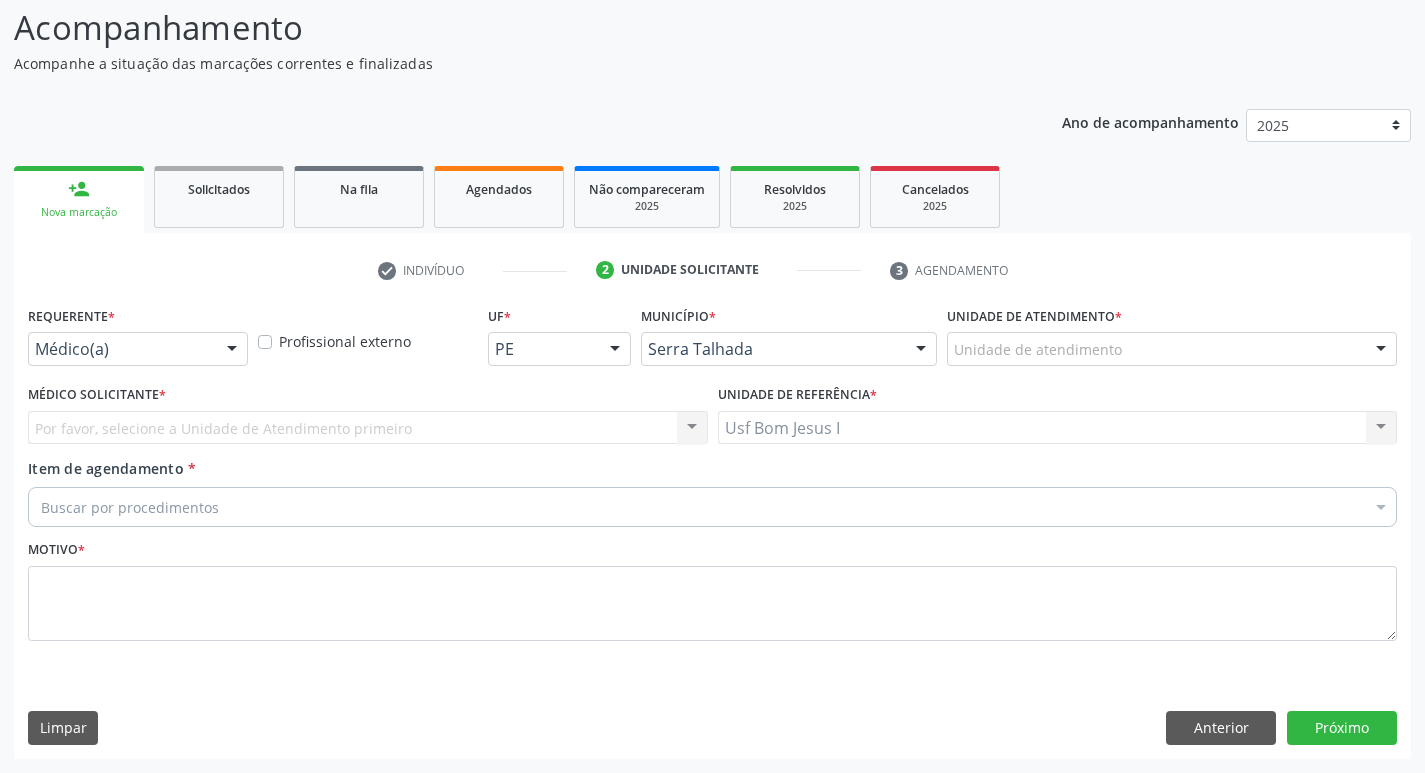 click on "Médico(a)" at bounding box center (138, 349) 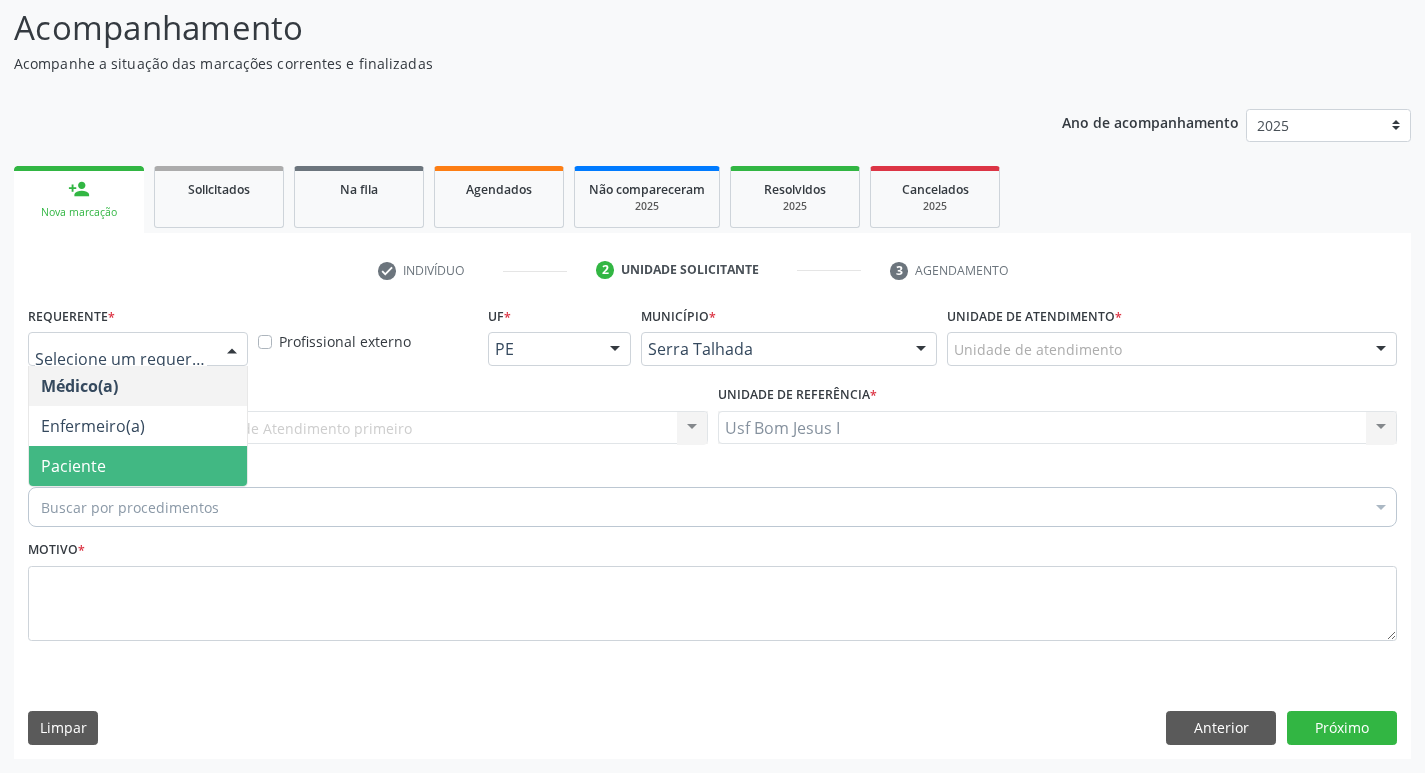 click on "Paciente" at bounding box center (138, 466) 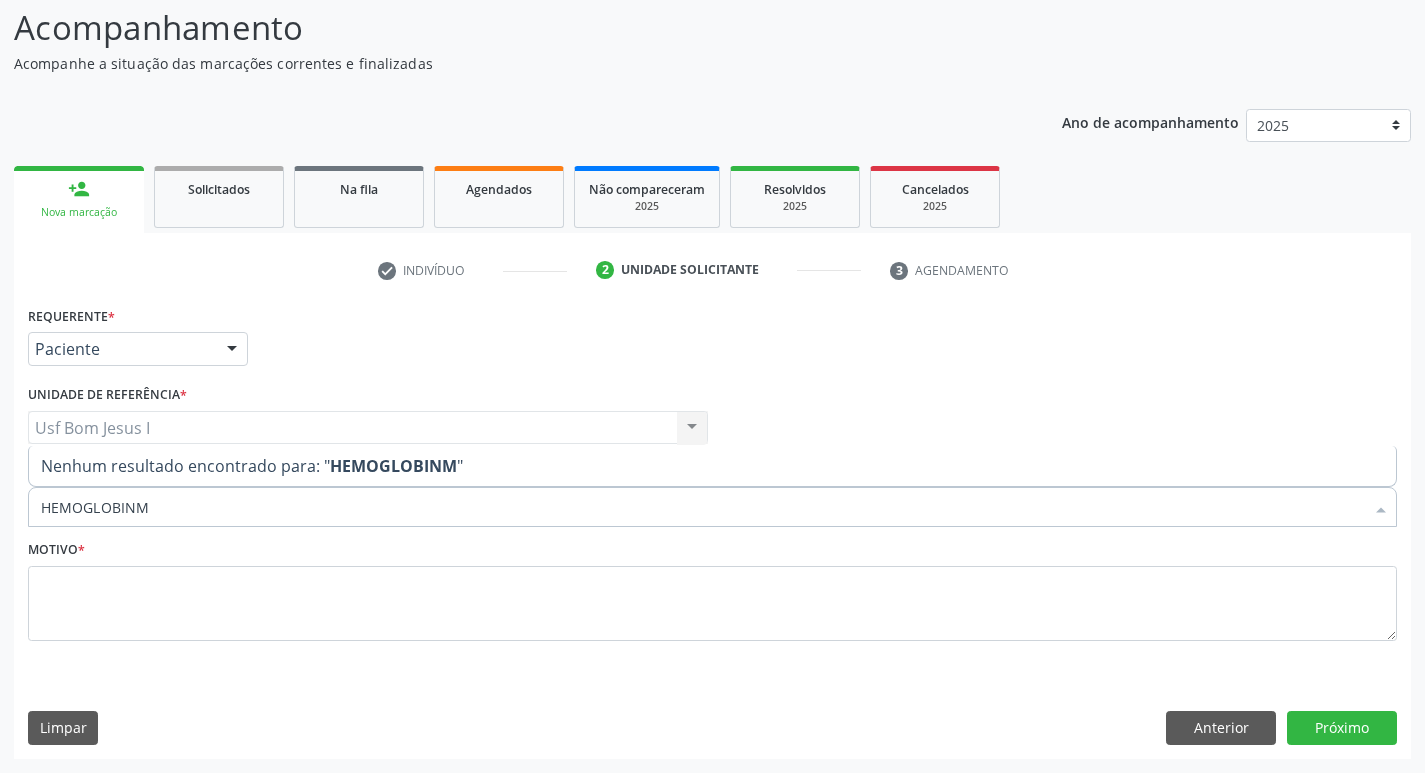 type on "HEMOGLOBIN" 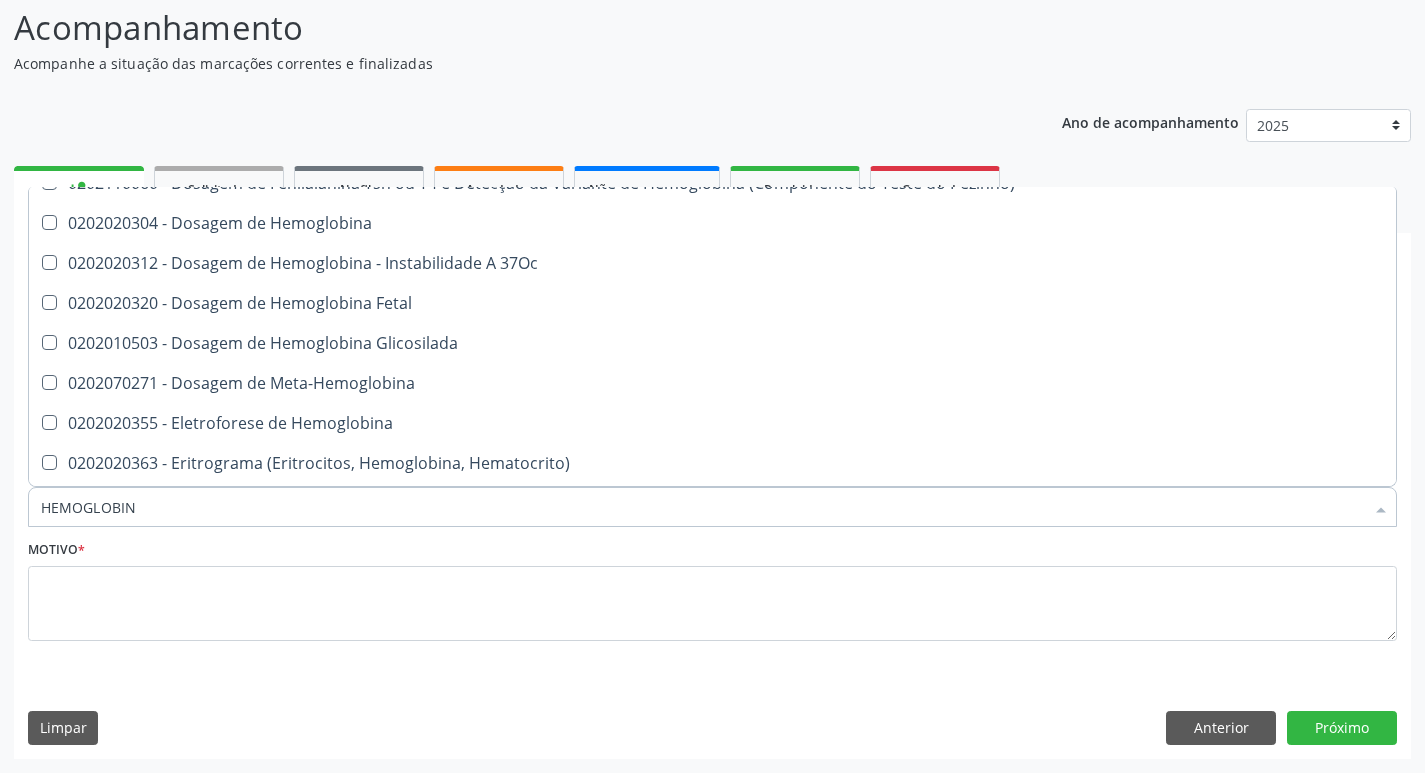scroll, scrollTop: 267, scrollLeft: 0, axis: vertical 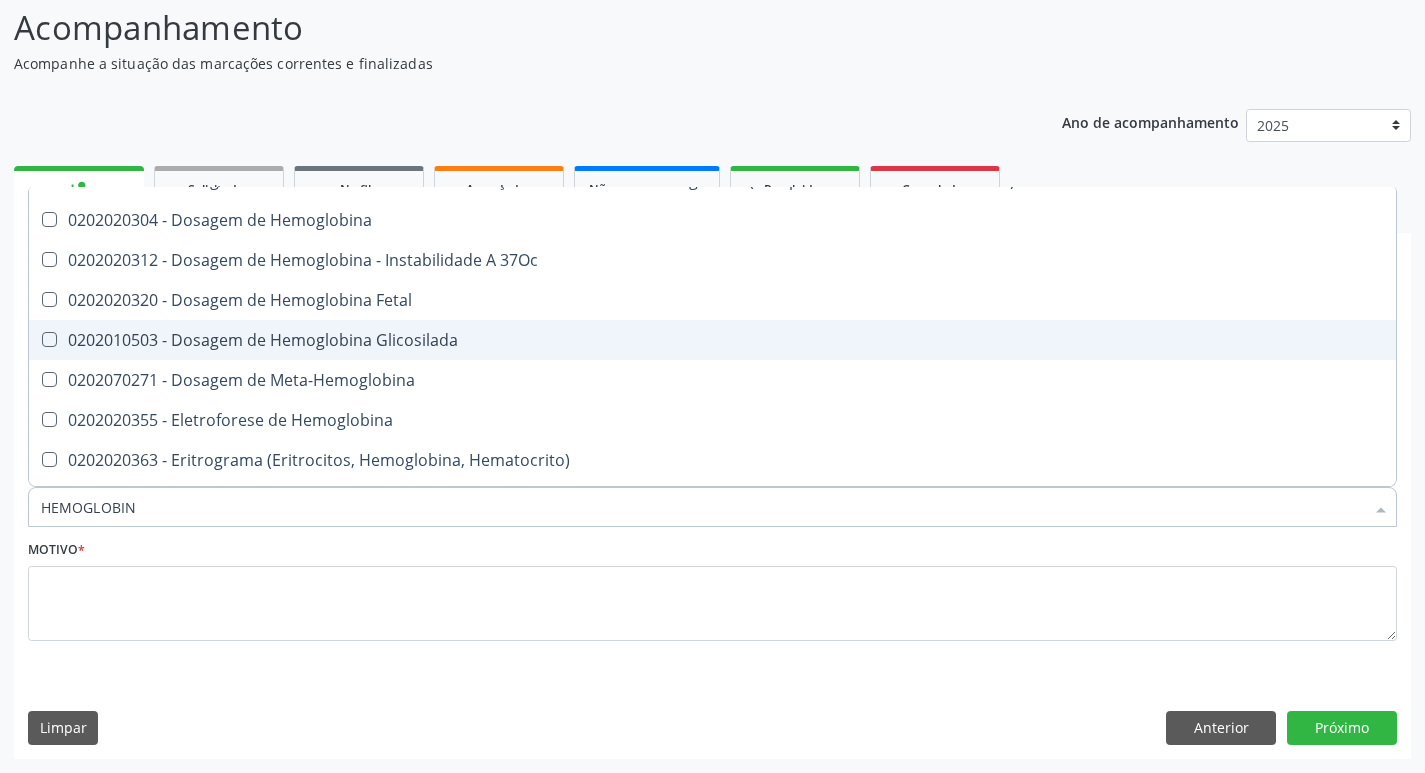 click on "0202010503 - Dosagem de Hemoglobina Glicosilada" at bounding box center [712, 340] 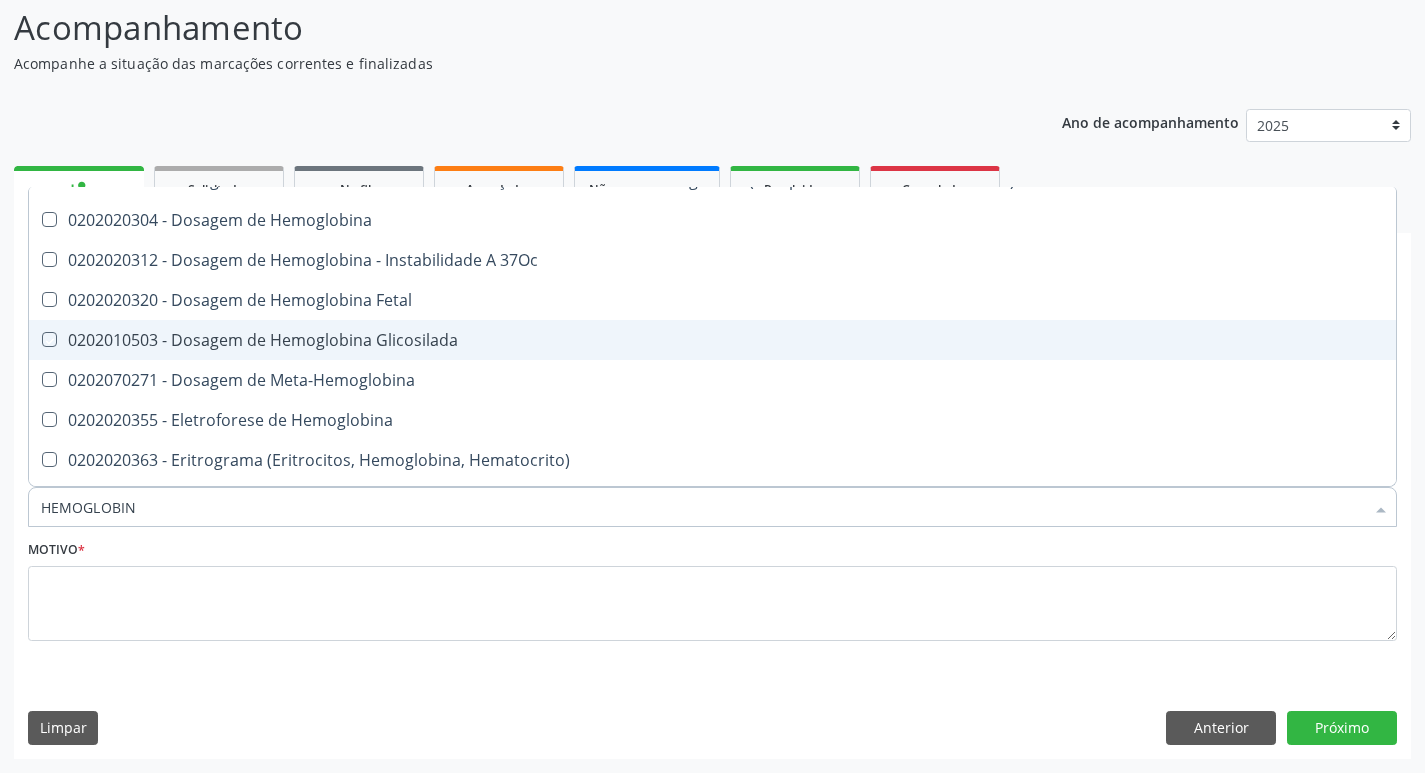 checkbox on "true" 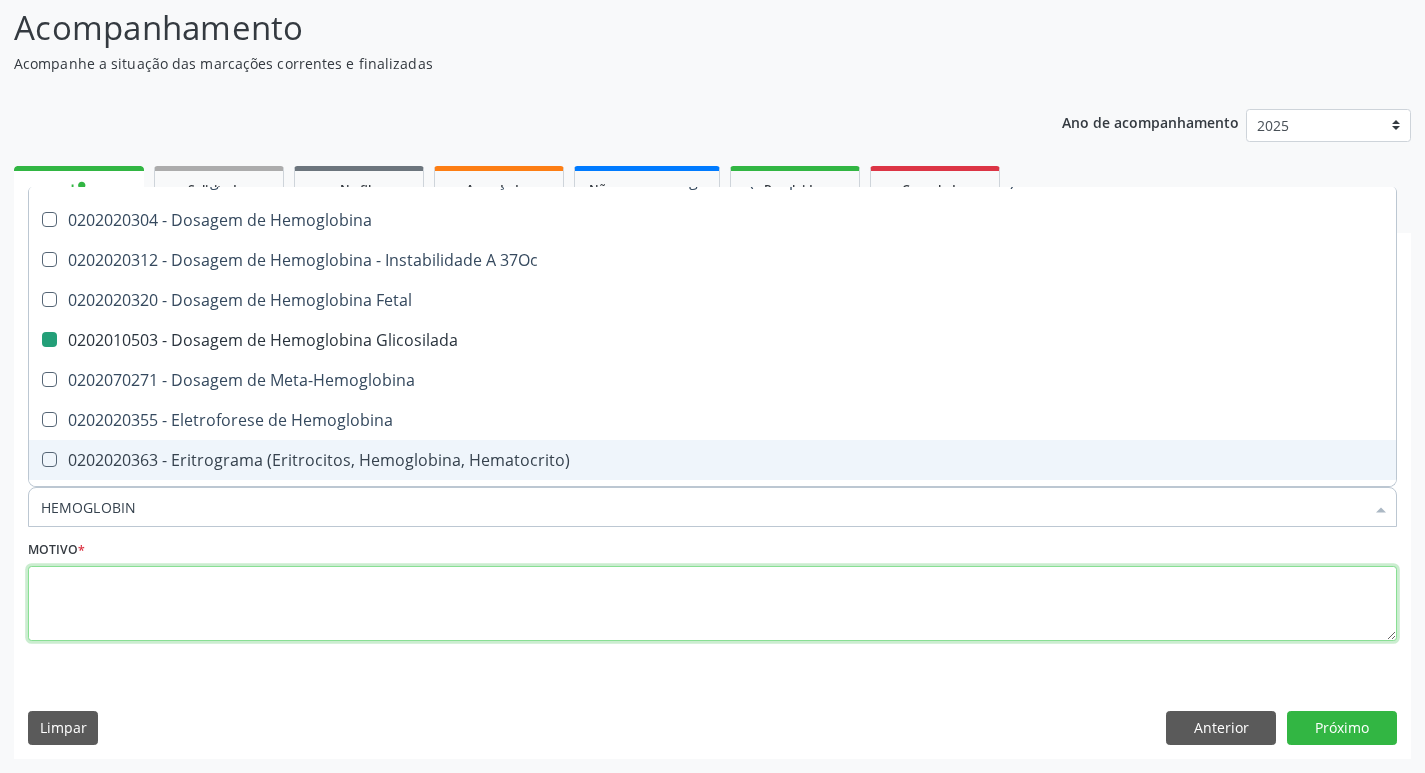 click at bounding box center [712, 604] 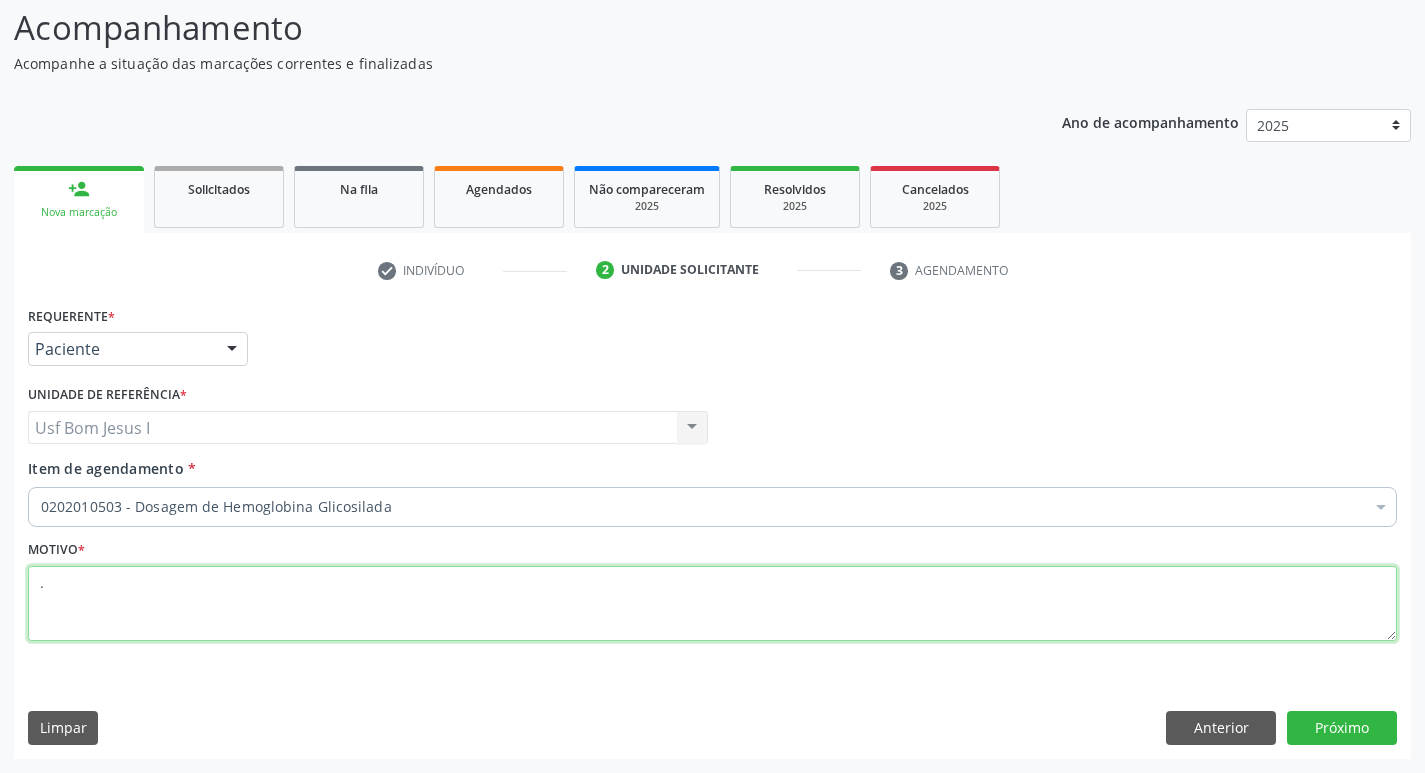 scroll, scrollTop: 0, scrollLeft: 0, axis: both 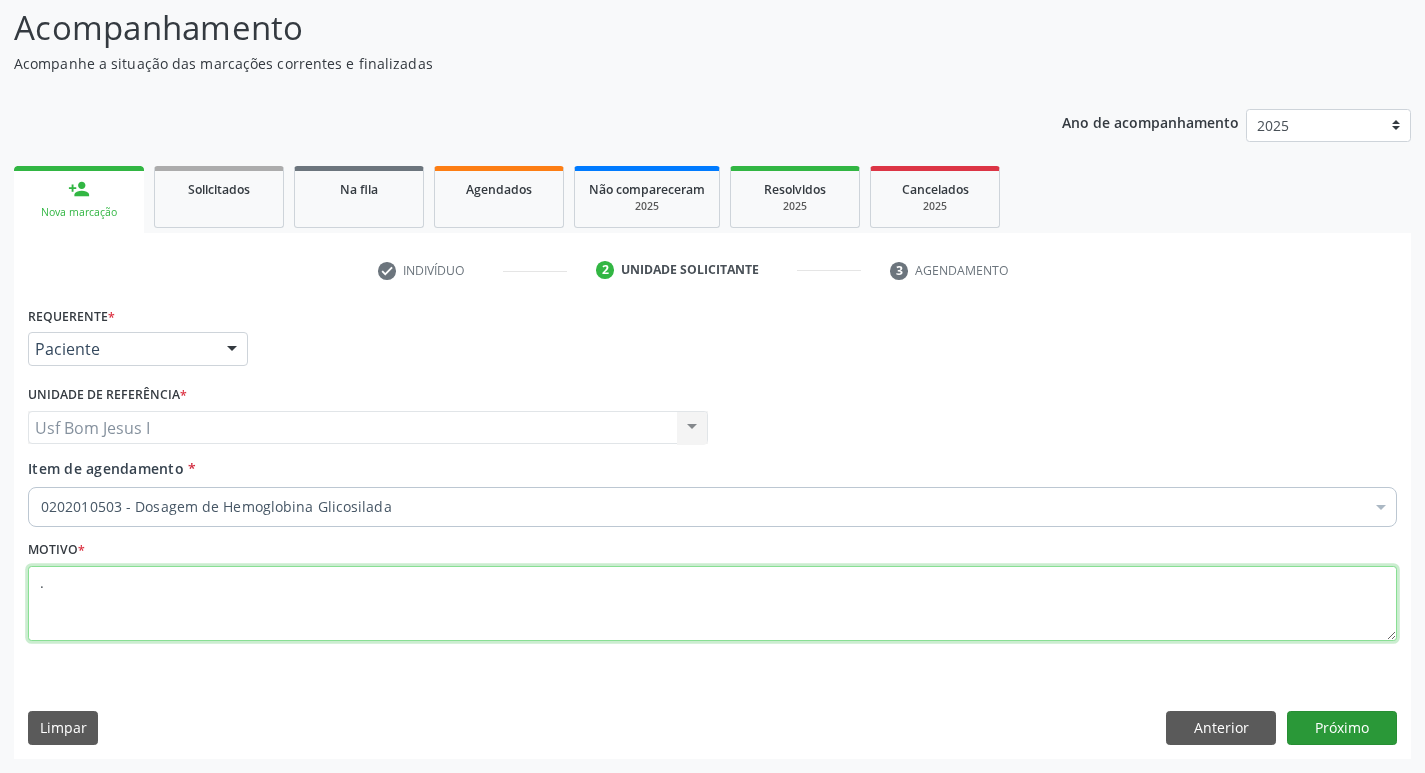type on "." 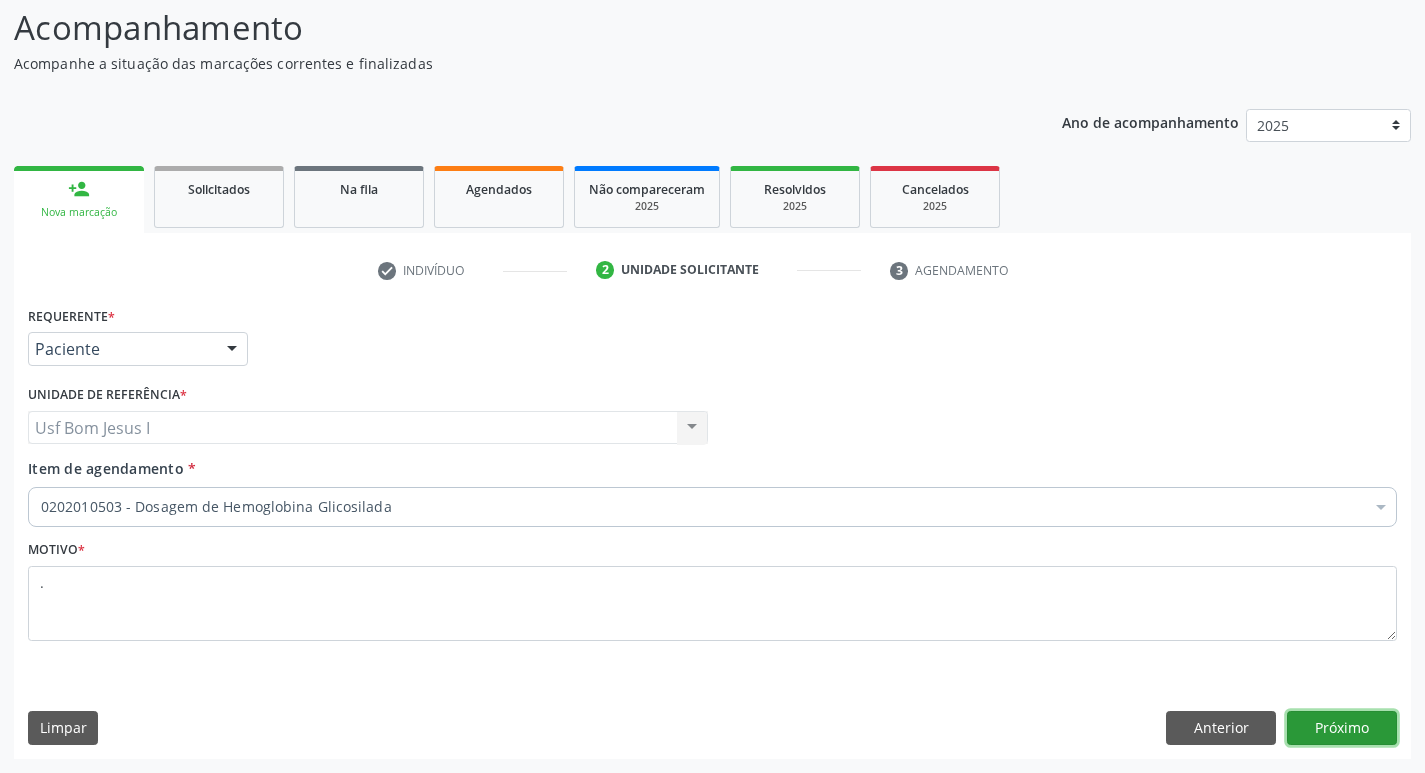 click on "Próximo" at bounding box center (1342, 728) 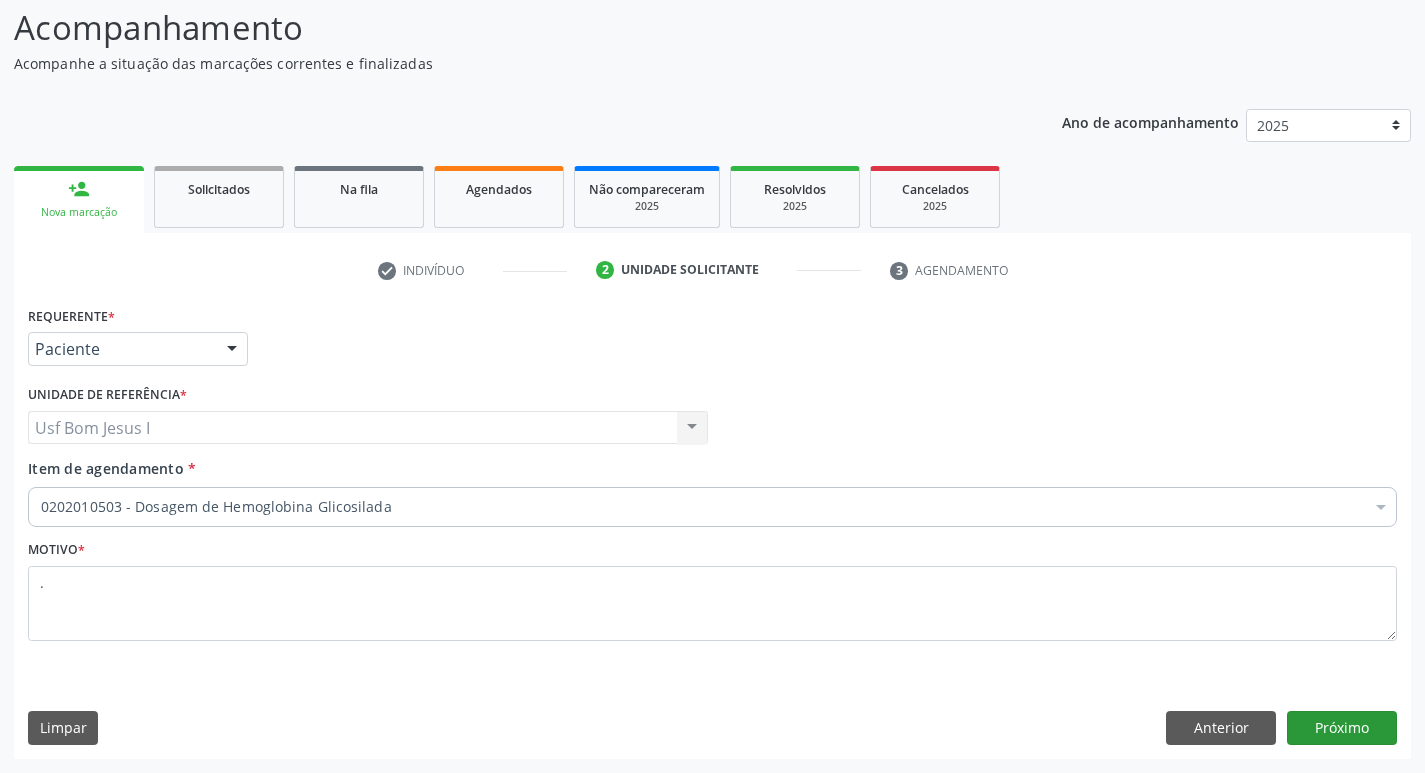 scroll, scrollTop: 97, scrollLeft: 0, axis: vertical 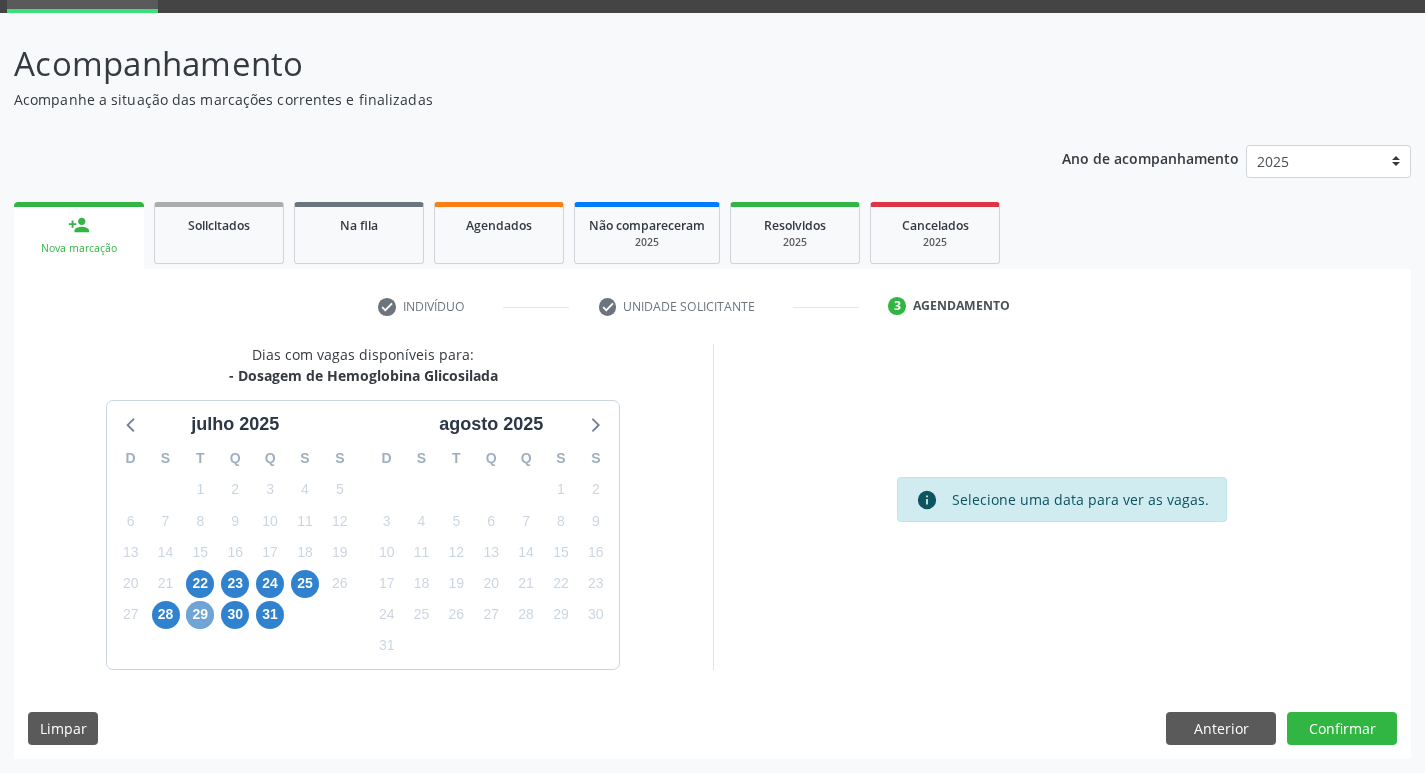 click on "29" at bounding box center [200, 615] 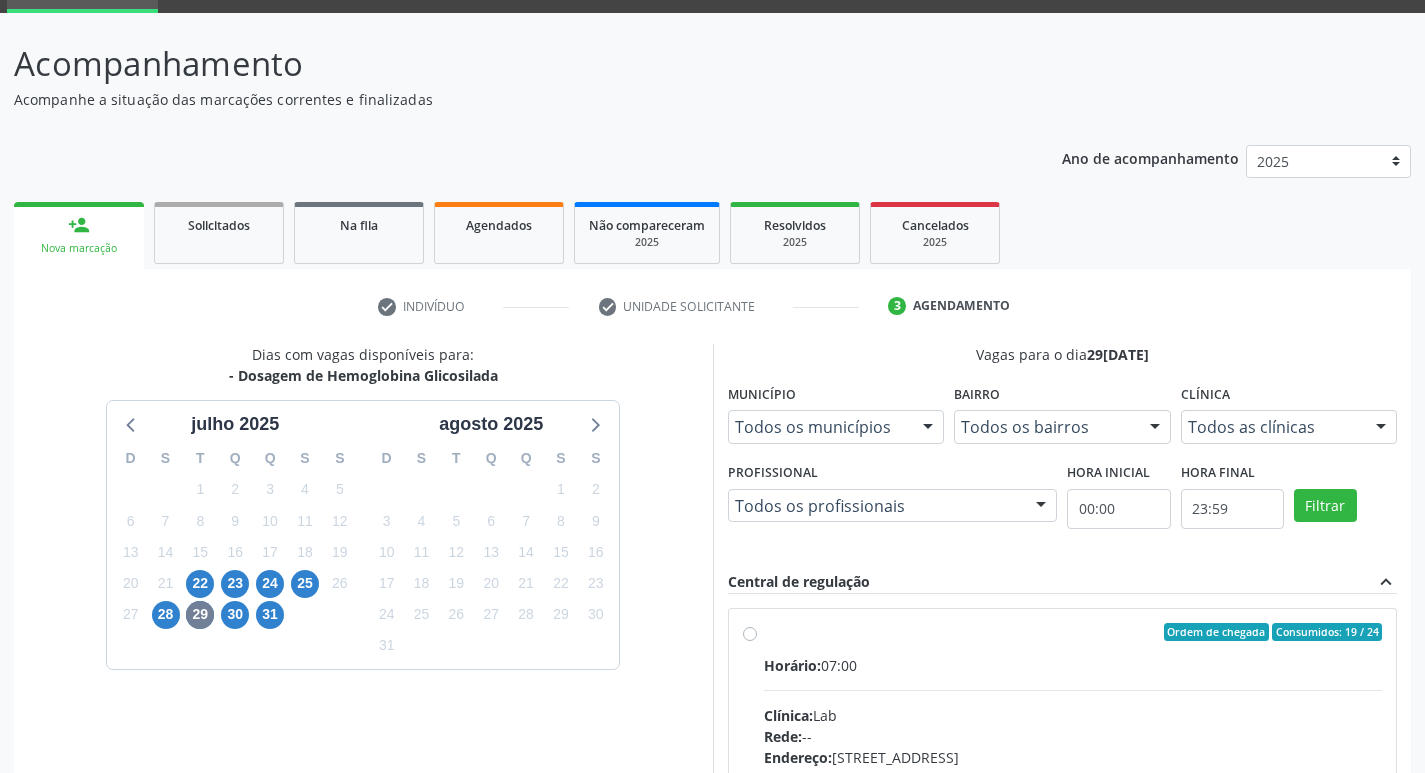 click on "Ordem de chegada
Consumidos: 19 / 24
Horário:   07:00
Clínica:  Lab
Rede:
--
Endereço:   Casa, nº 1037, N S da Penha, Serra Talhada - PE
Telefone:   (81) 38312481
Profissional:
--
Informações adicionais sobre o atendimento
Idade de atendimento:
Sem restrição
Gênero(s) atendido(s):
Sem restrição
Informações adicionais:
--" at bounding box center (1073, 776) 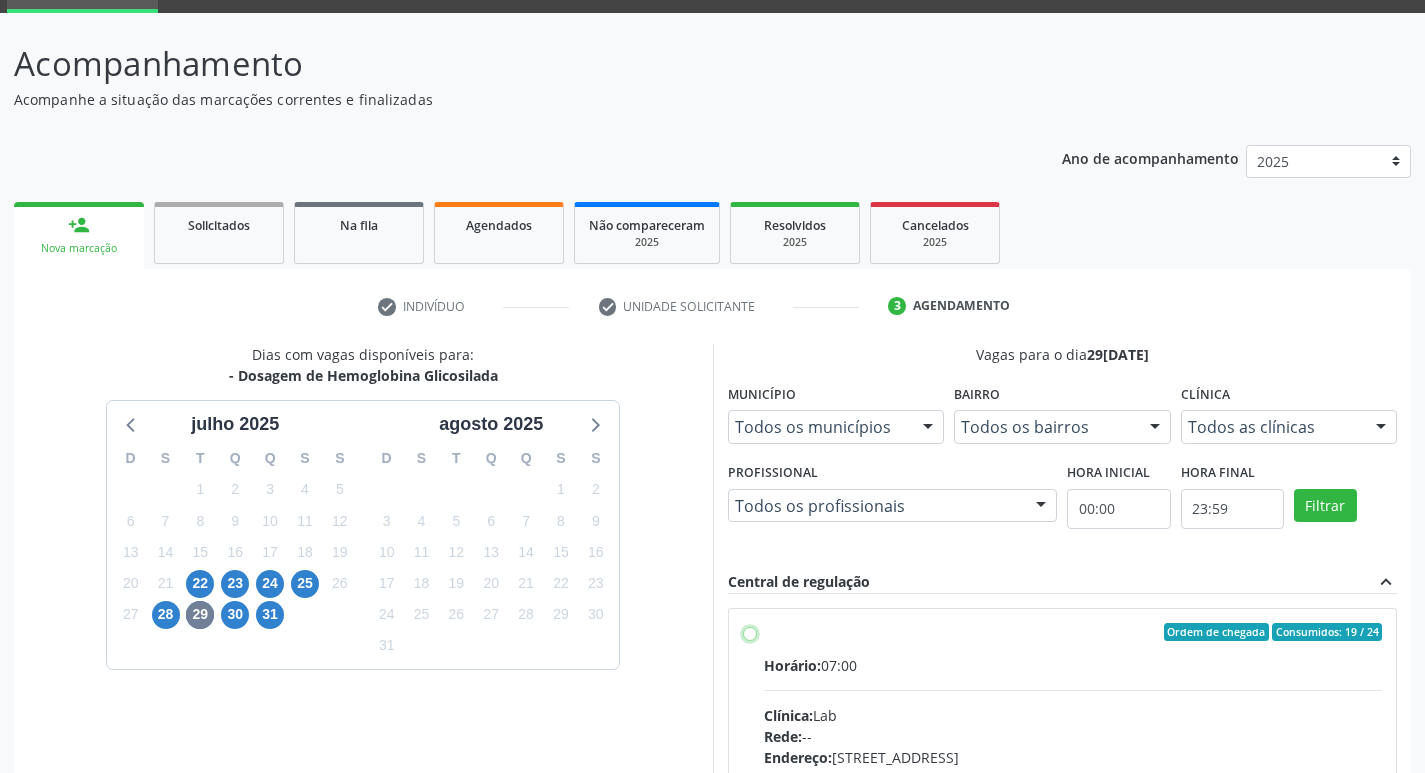 click on "Ordem de chegada
Consumidos: 19 / 24
Horário:   07:00
Clínica:  Lab
Rede:
--
Endereço:   Casa, nº 1037, N S da Penha, Serra Talhada - PE
Telefone:   (81) 38312481
Profissional:
--
Informações adicionais sobre o atendimento
Idade de atendimento:
Sem restrição
Gênero(s) atendido(s):
Sem restrição
Informações adicionais:
--" at bounding box center (750, 632) 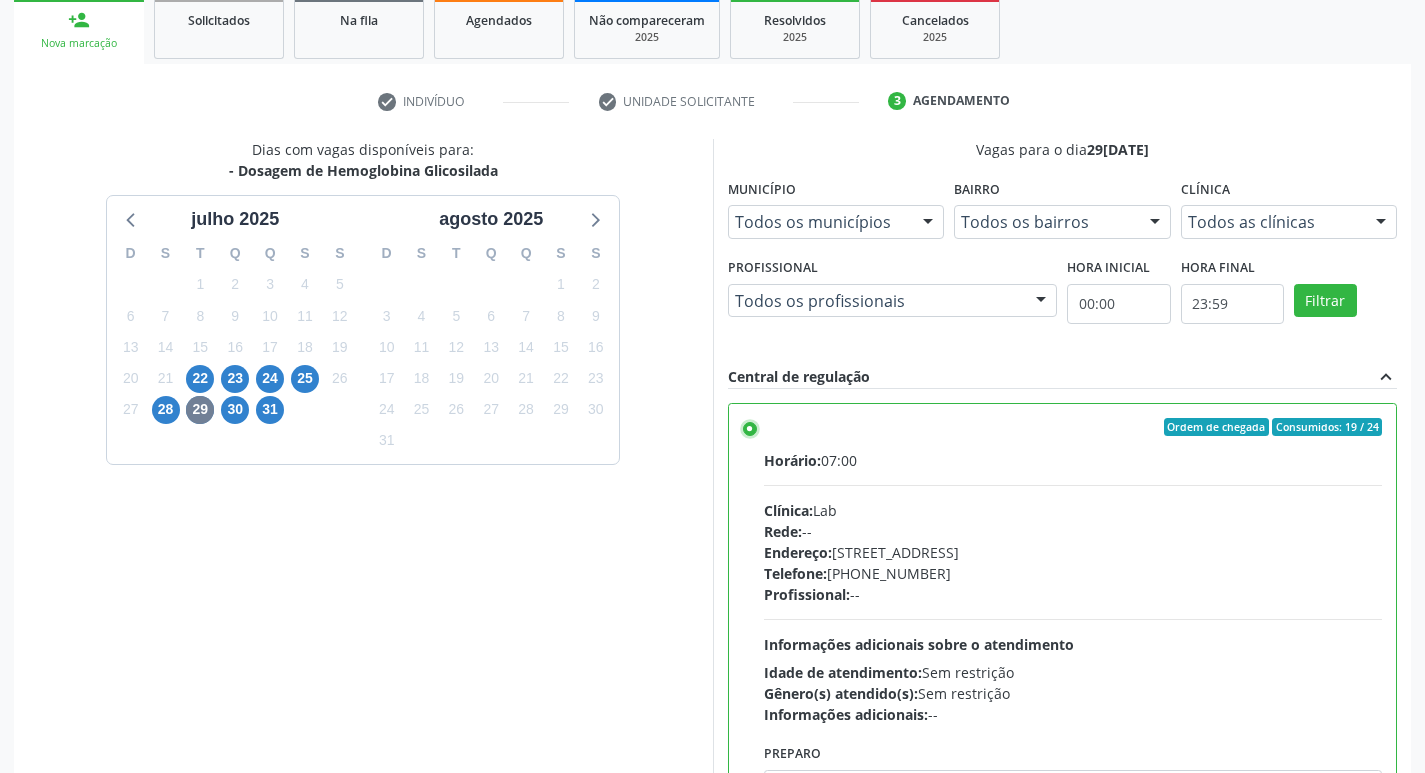 scroll, scrollTop: 422, scrollLeft: 0, axis: vertical 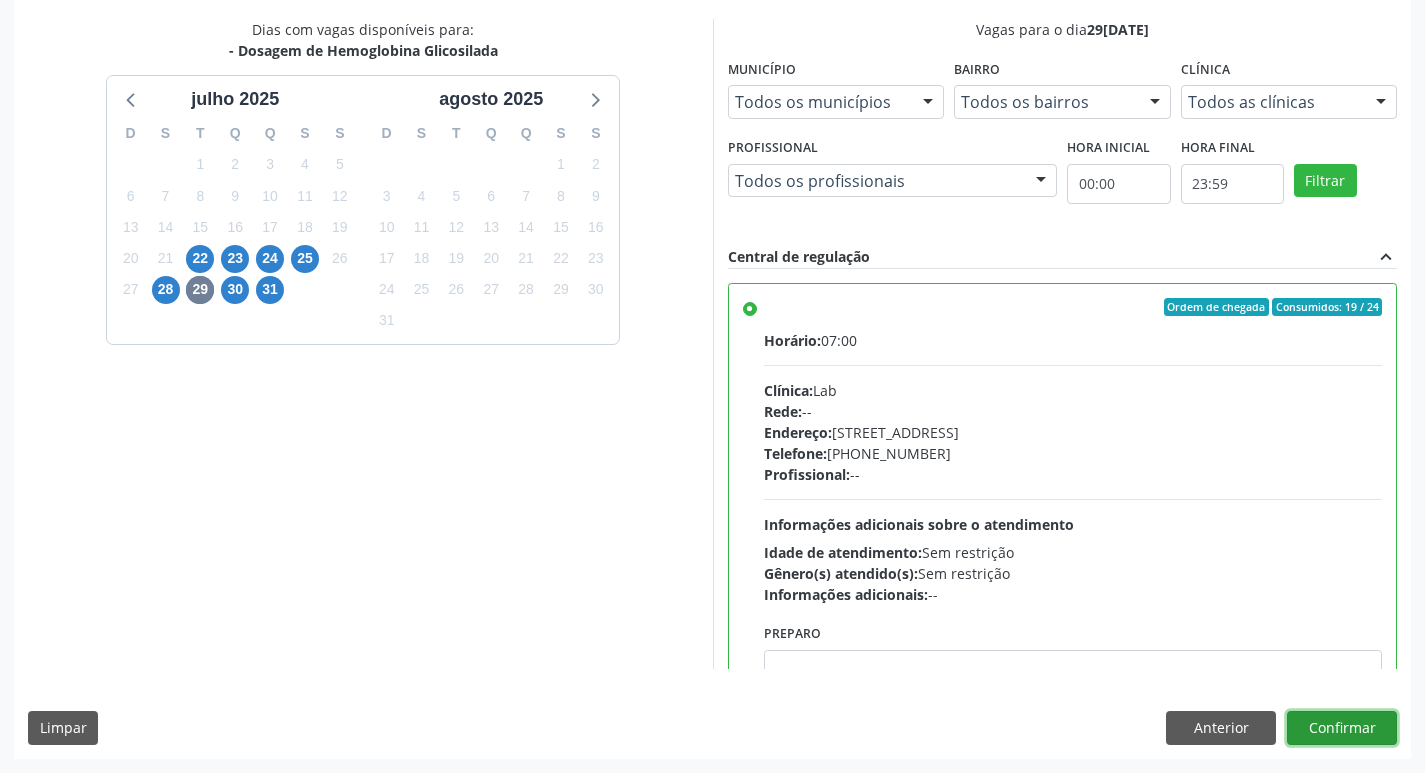 click on "Confirmar" at bounding box center [1342, 728] 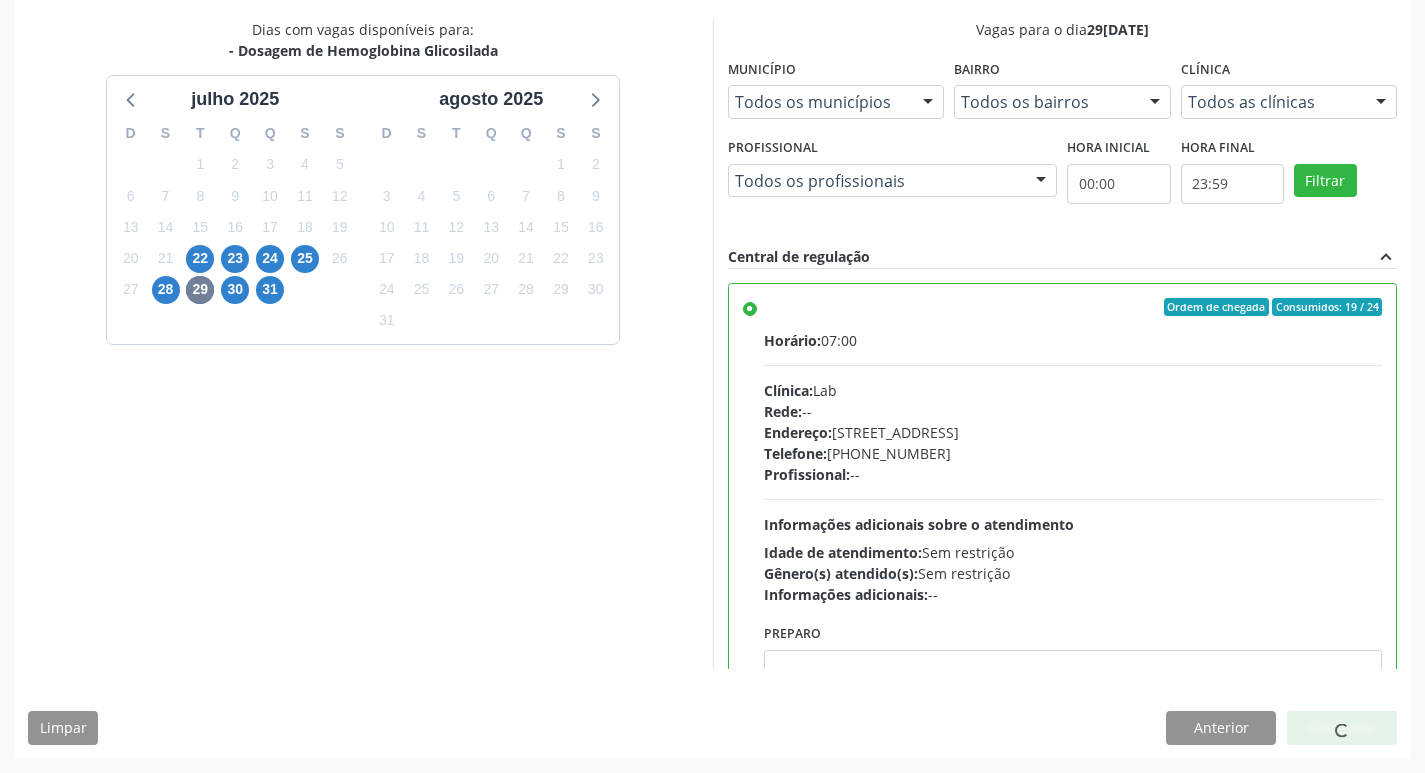 scroll, scrollTop: 0, scrollLeft: 0, axis: both 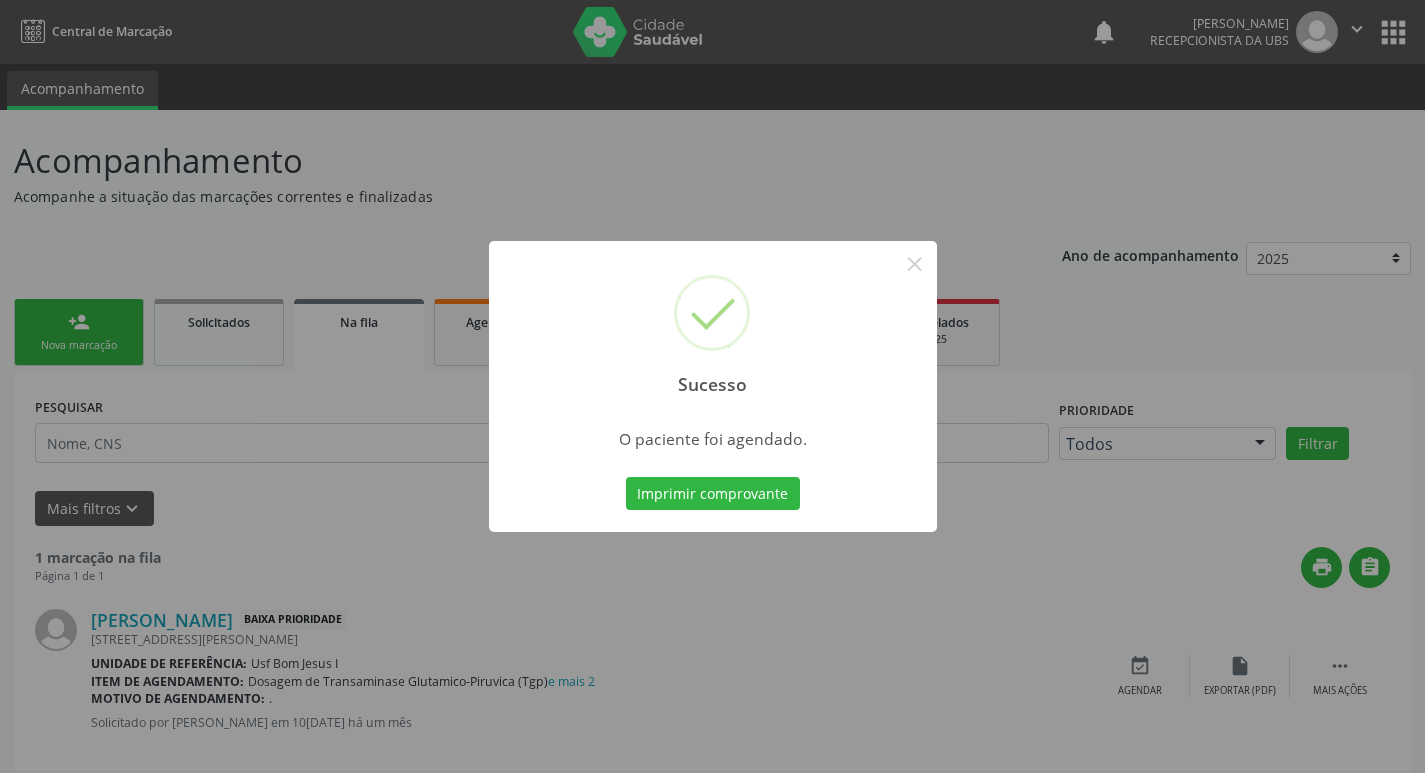type 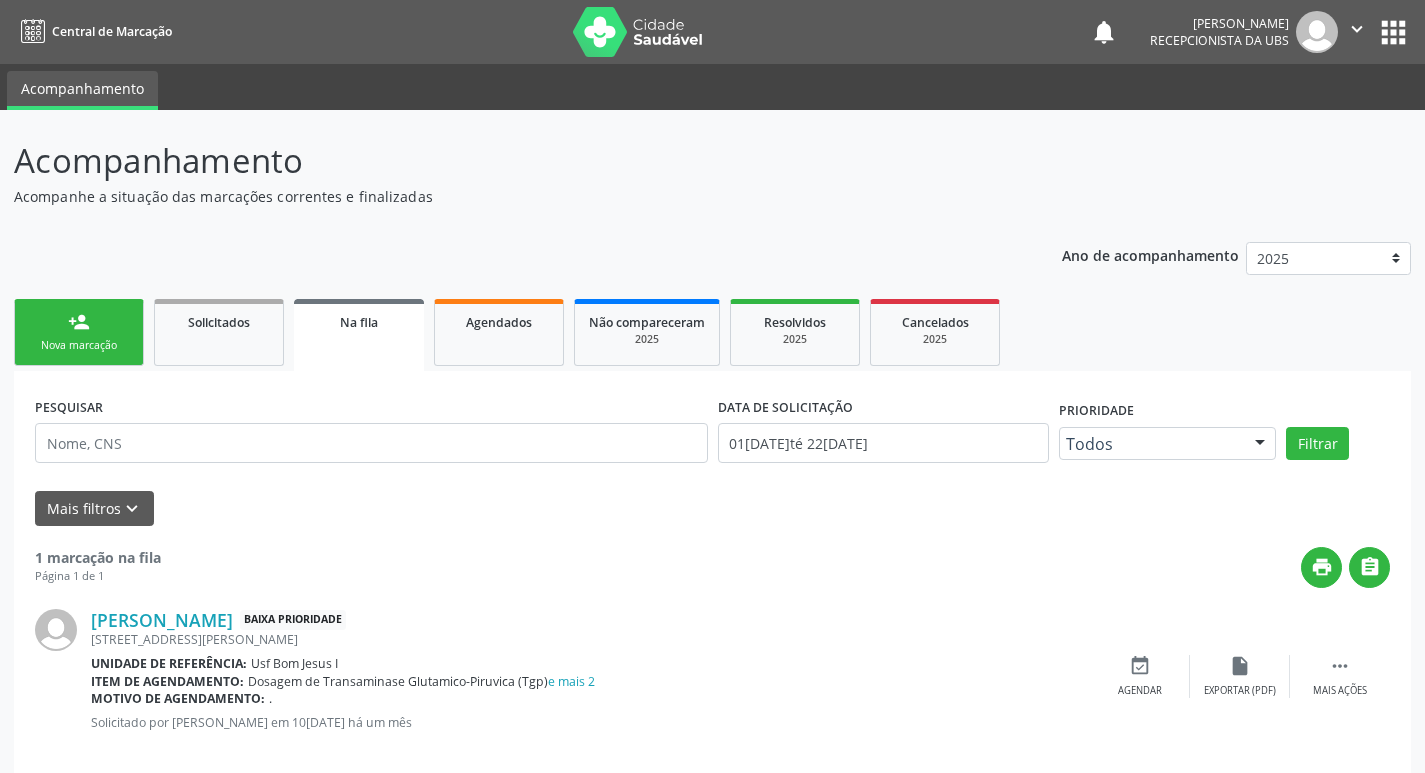 click on "Nova marcação" at bounding box center (79, 345) 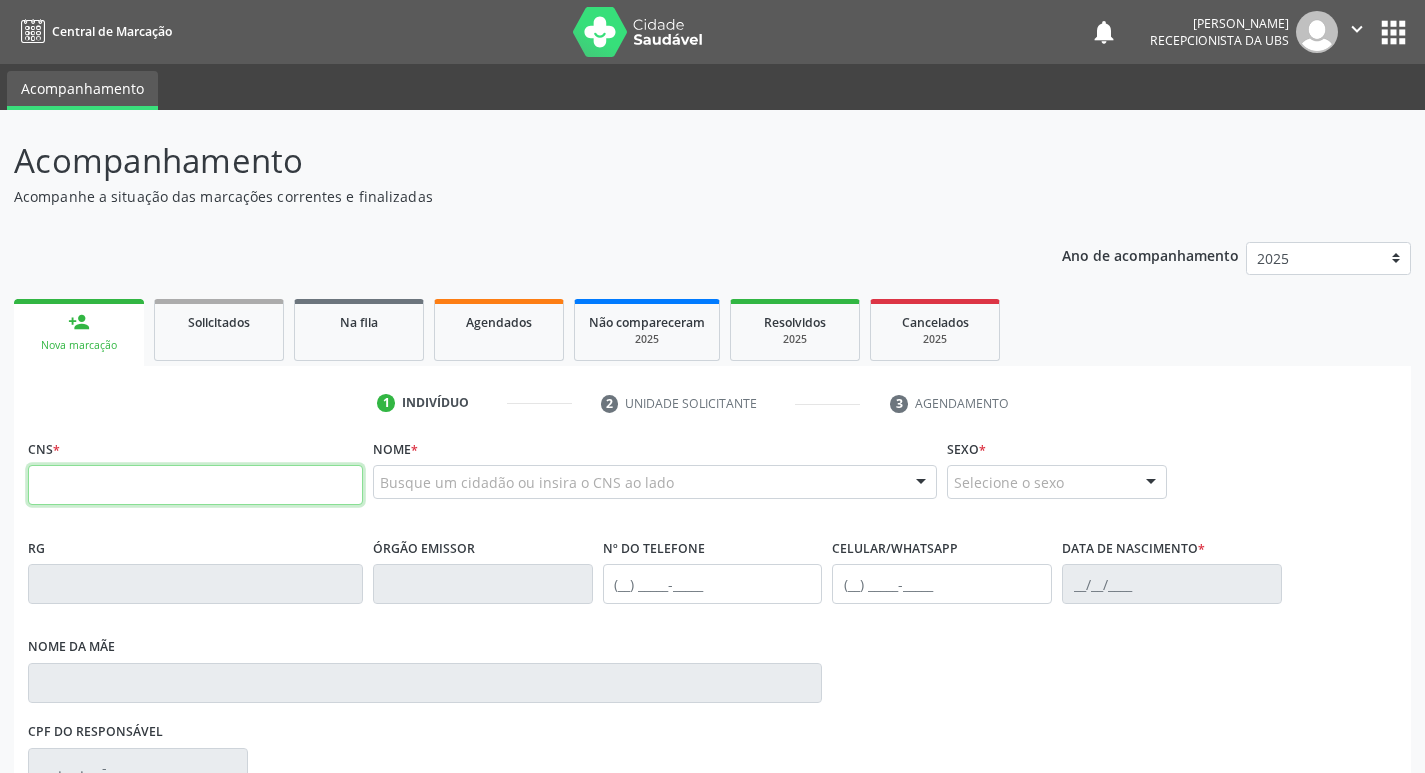 click at bounding box center (195, 485) 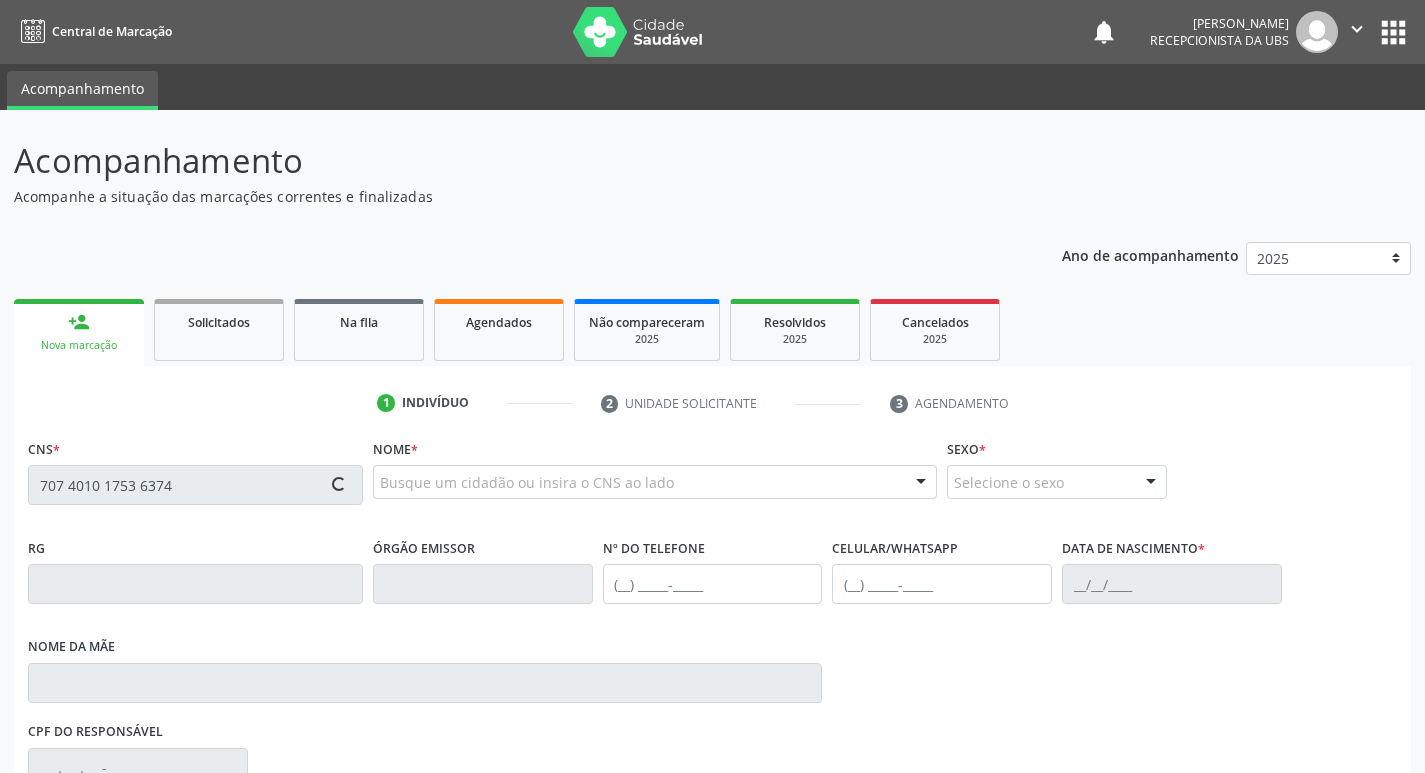 type on "707 4010 1753 6374" 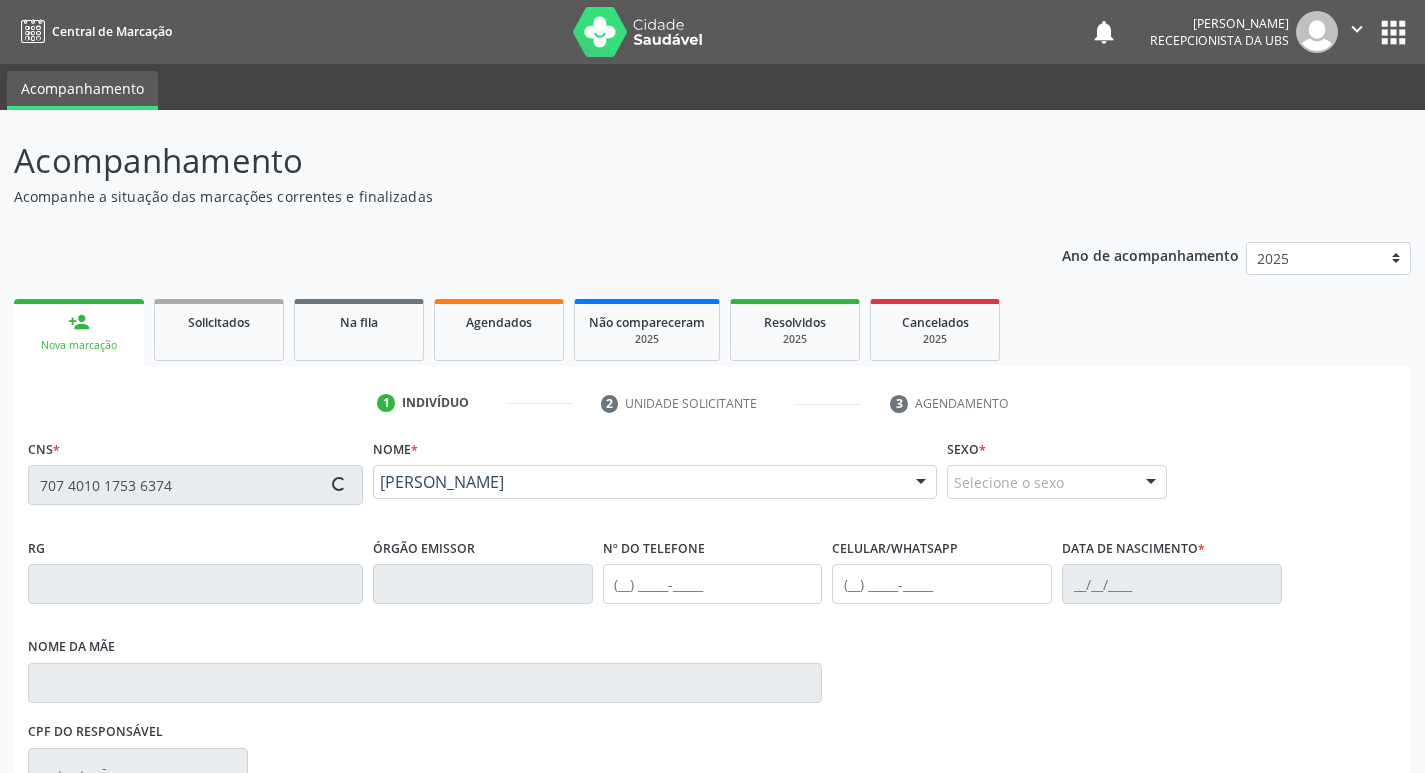 type on "[PHONE_NUMBER]" 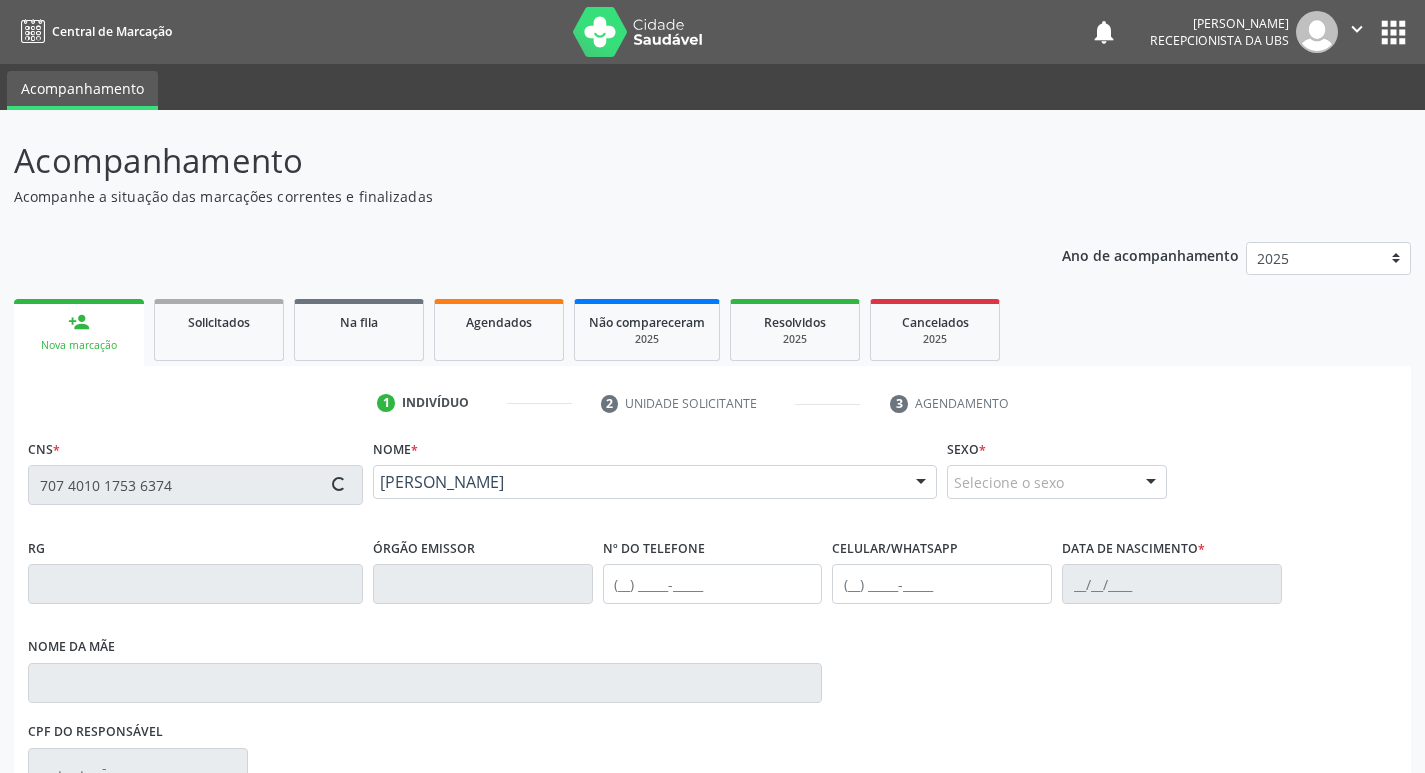 type on "02/[DATE]" 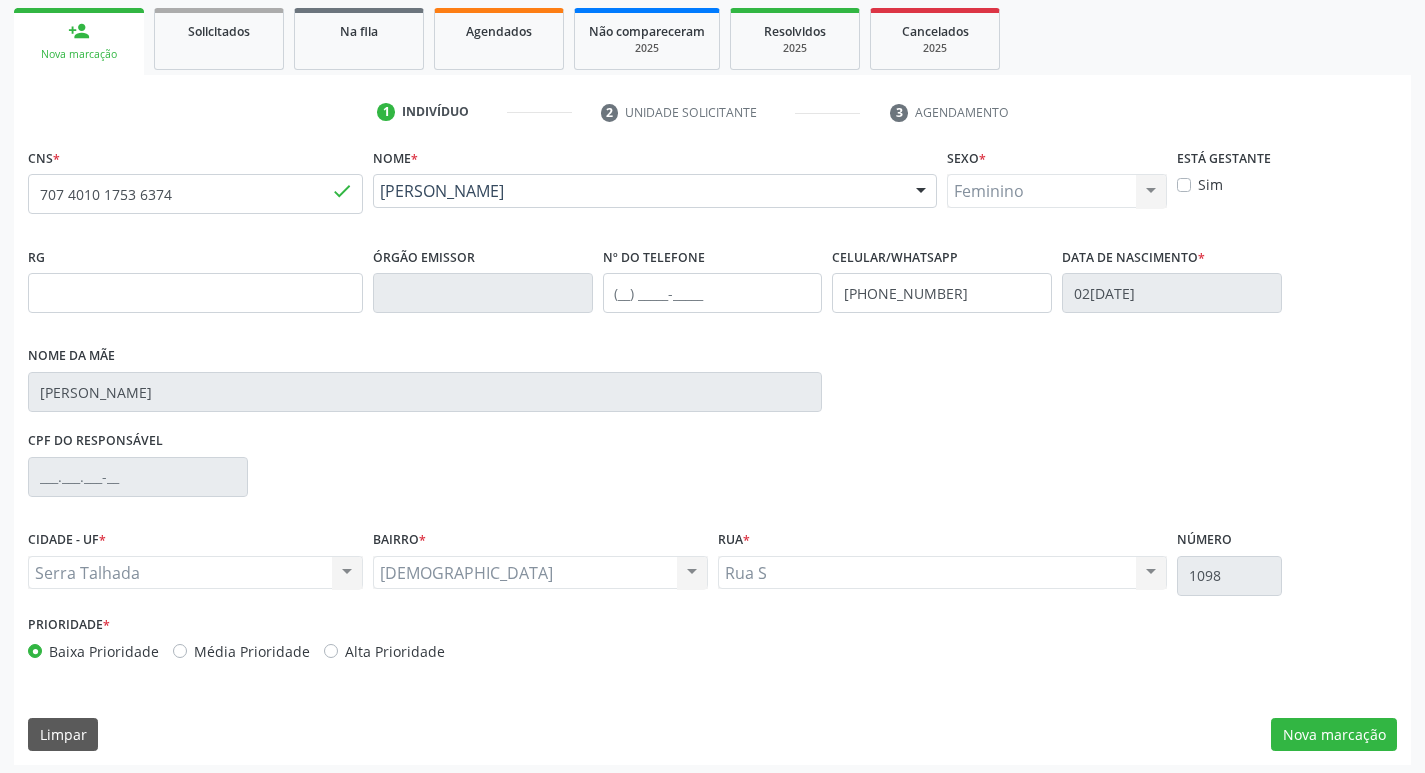 scroll, scrollTop: 297, scrollLeft: 0, axis: vertical 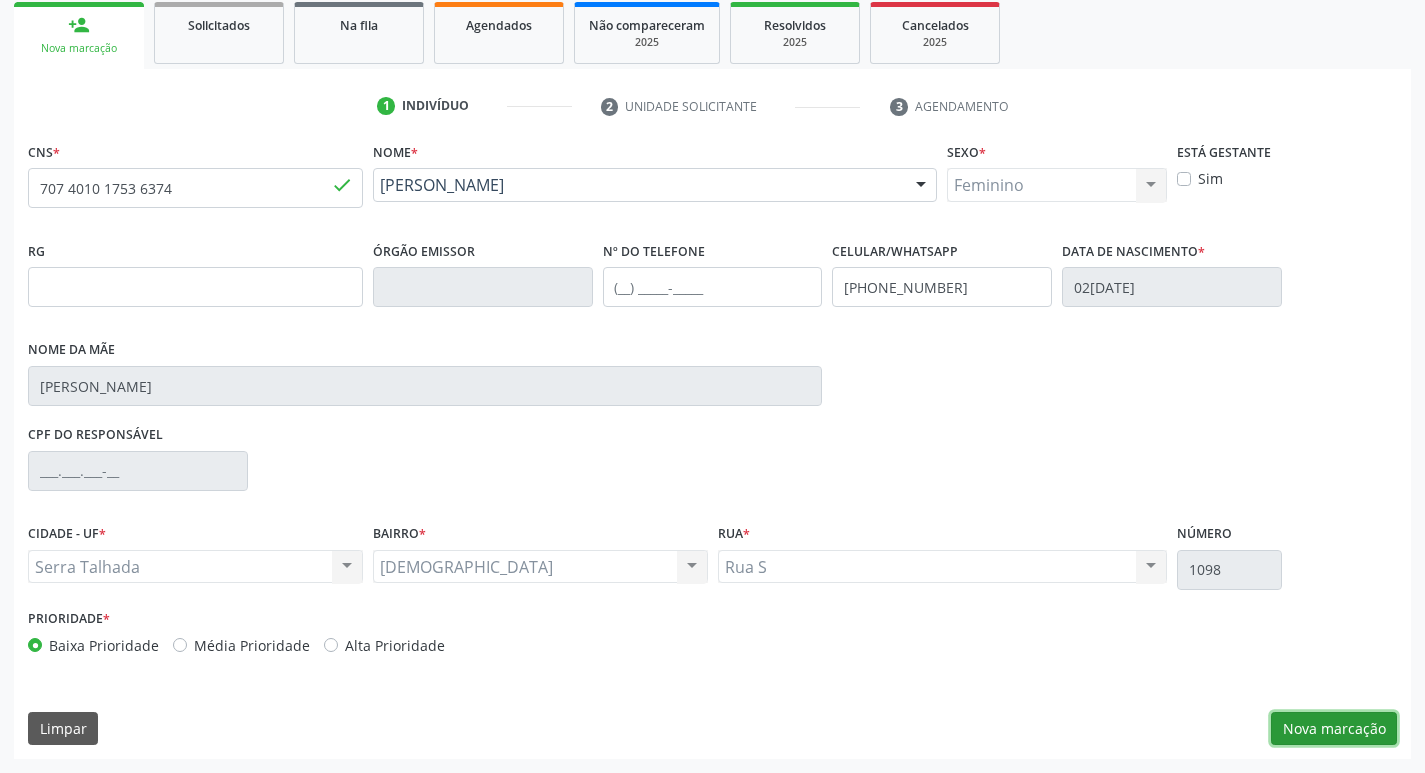 click on "Nova marcação" at bounding box center [1334, 729] 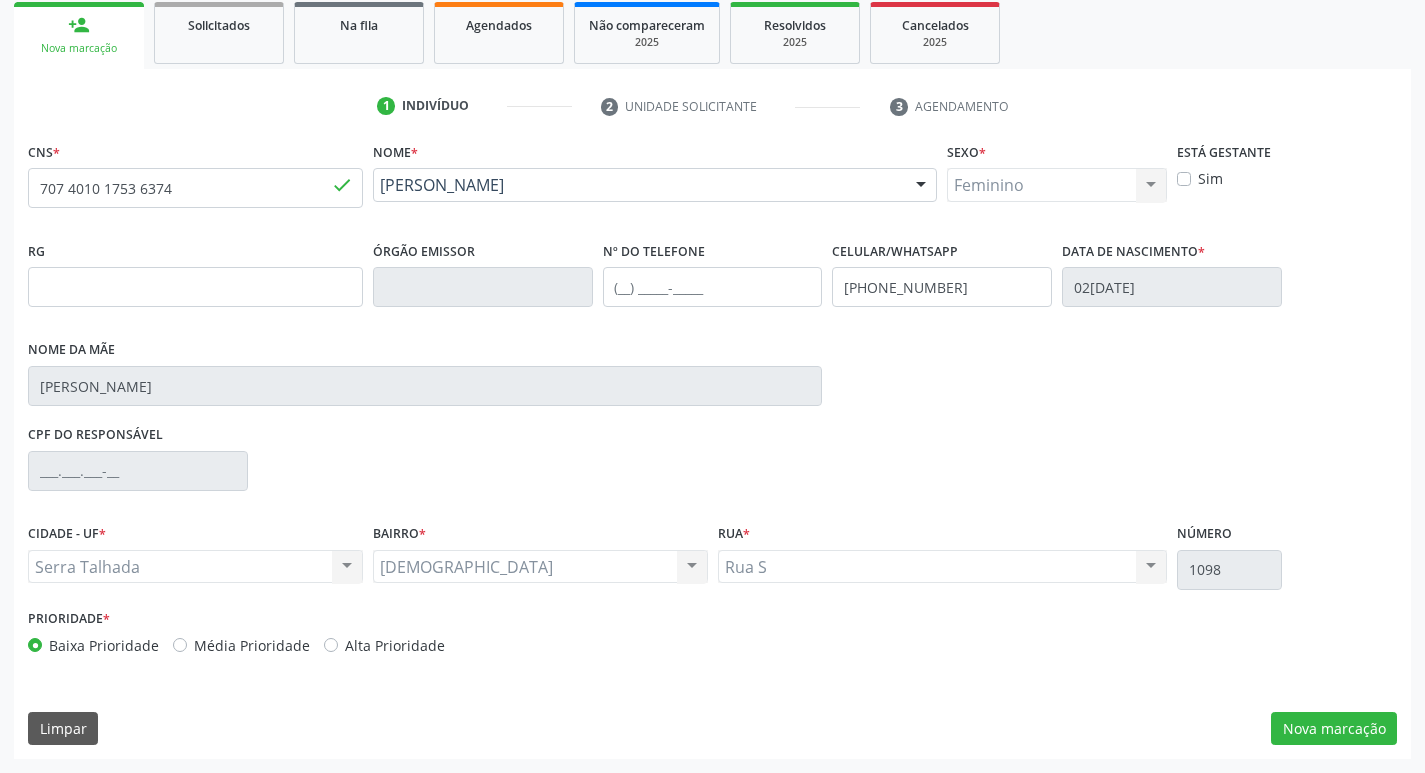 scroll, scrollTop: 133, scrollLeft: 0, axis: vertical 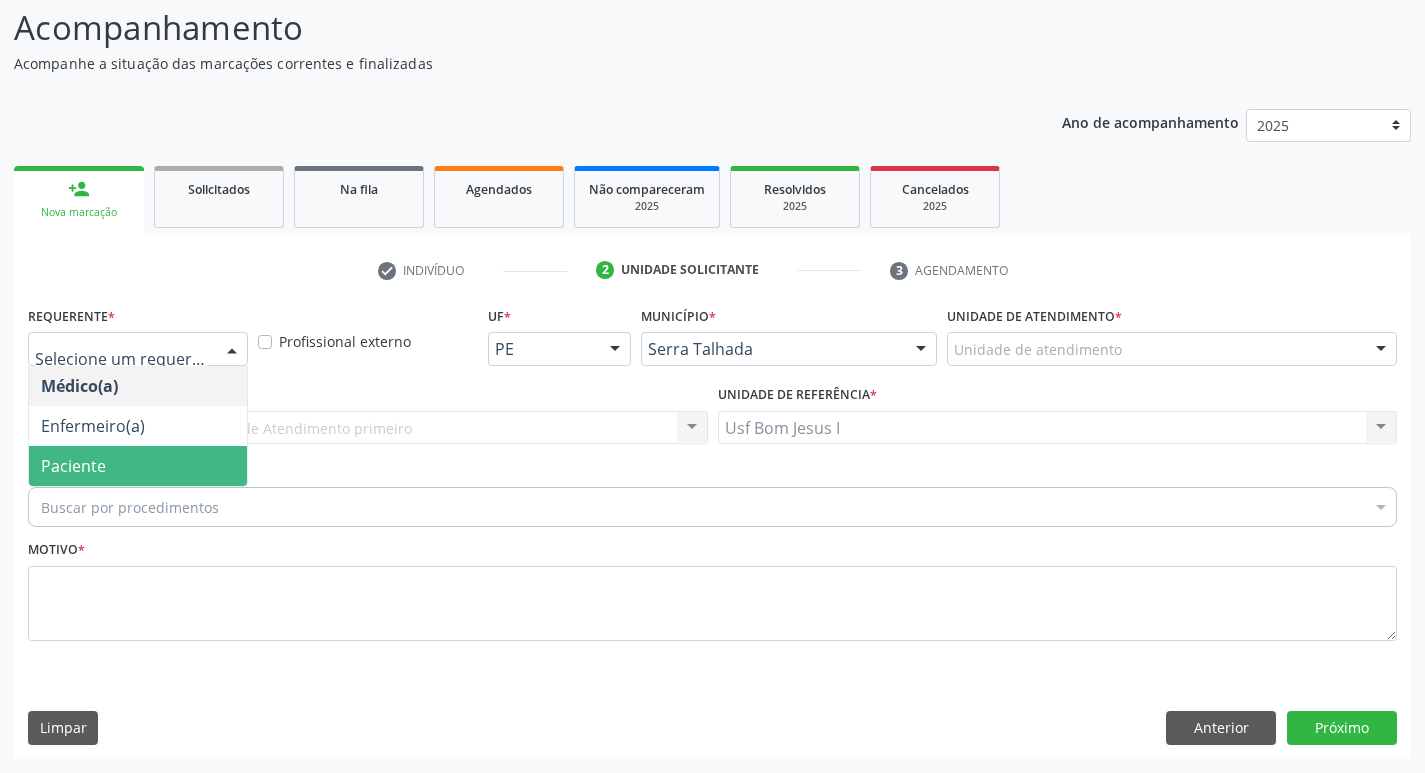 drag, startPoint x: 170, startPoint y: 464, endPoint x: 229, endPoint y: 451, distance: 60.41523 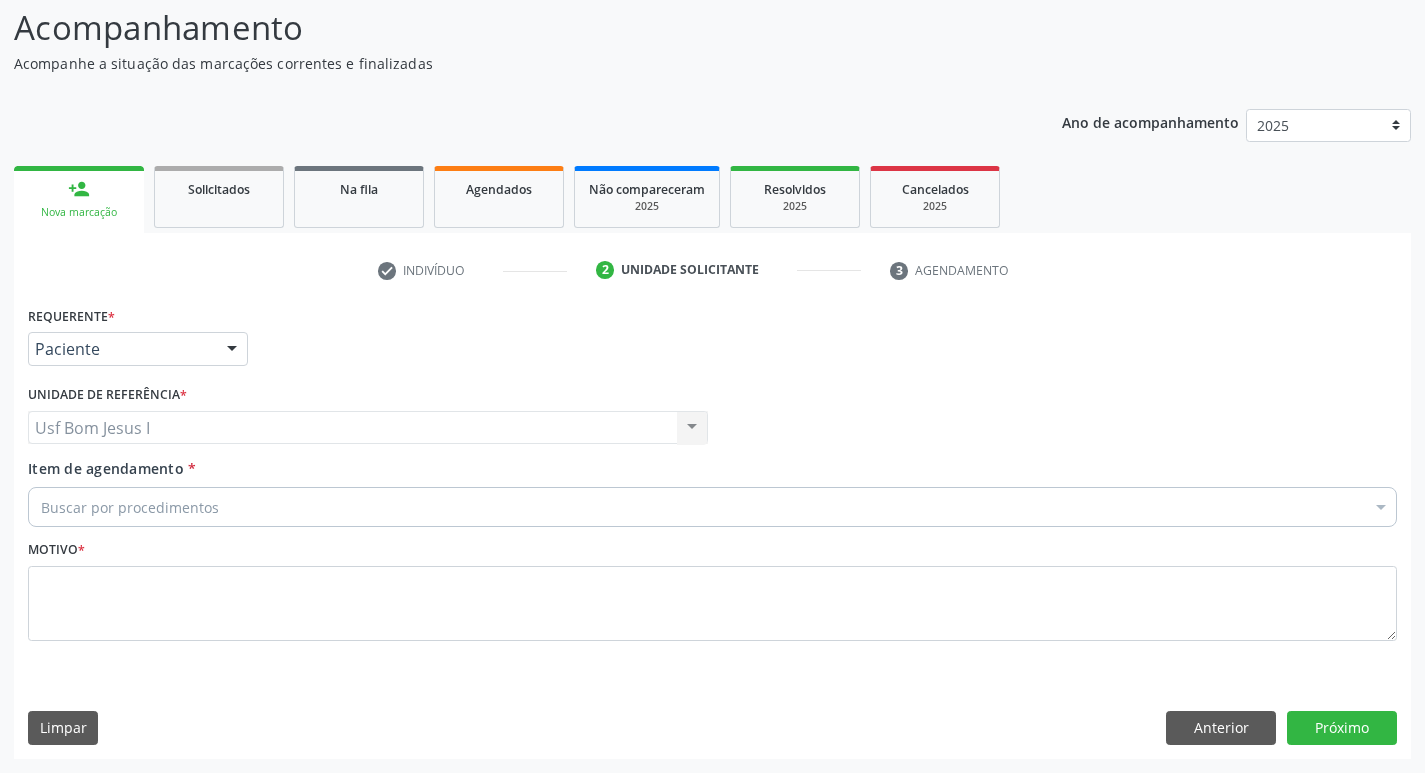 click on "Usf Bom Jesus I         Usf Bom Jesus I
Nenhum resultado encontrado para: "   "
Não há nenhuma opção para ser exibida." at bounding box center (368, 428) 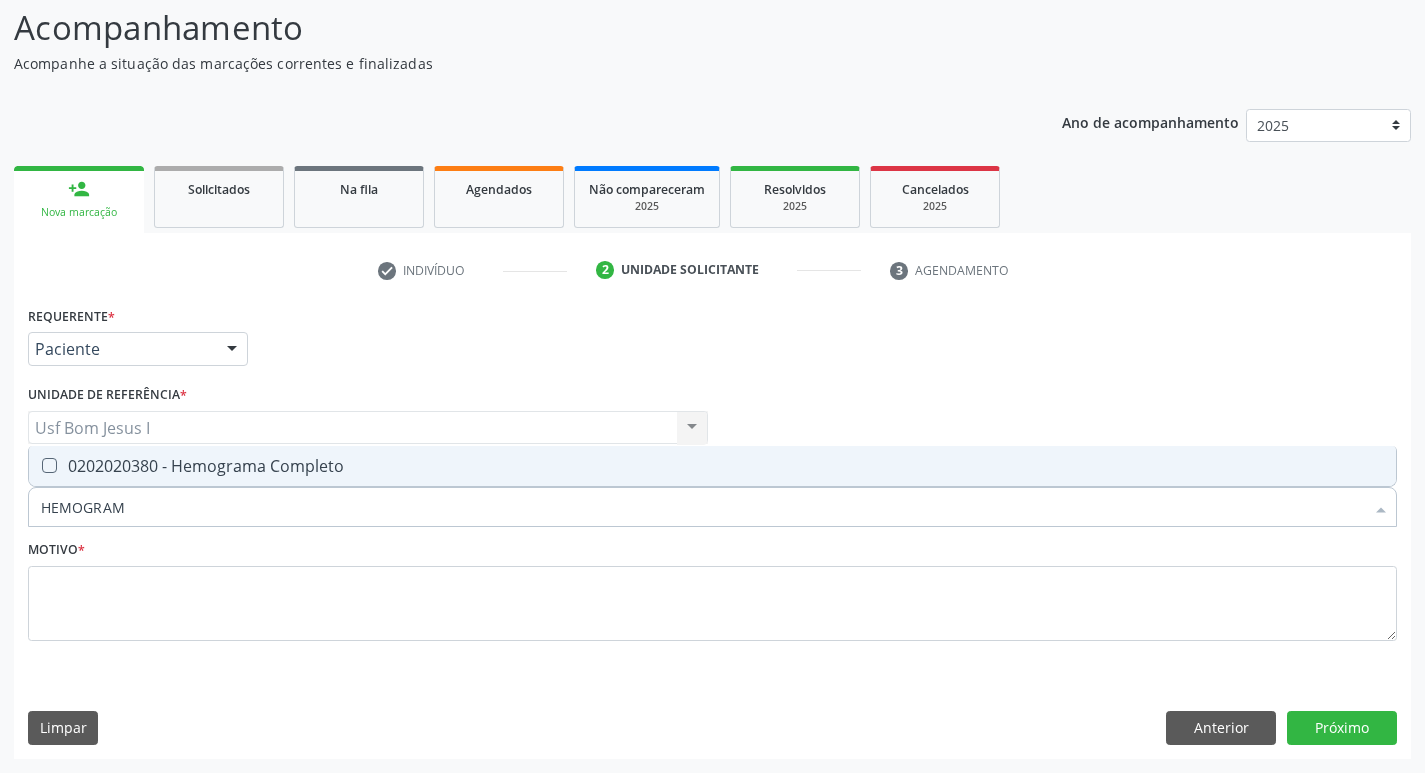 type on "HEMOGRAMA" 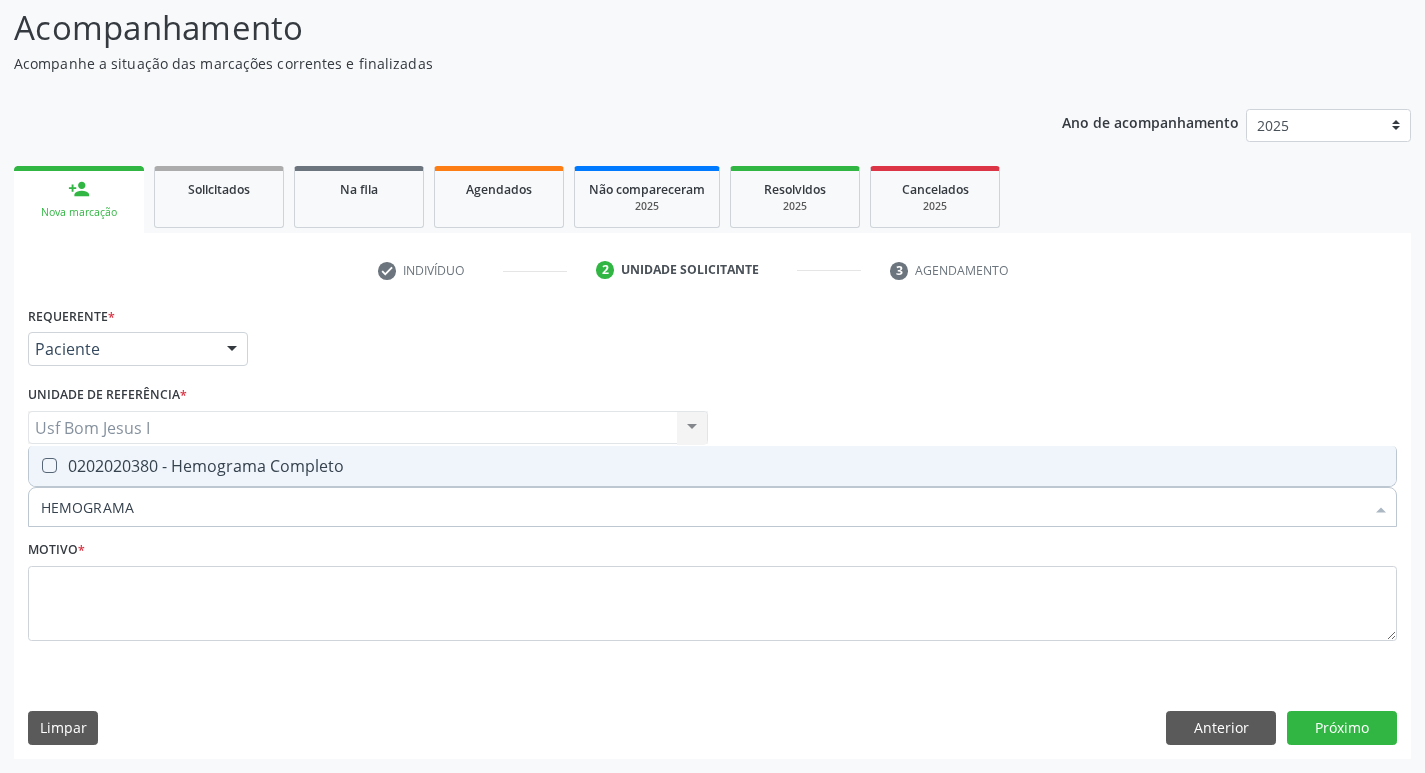 click on "0202020380 - Hemograma Completo" at bounding box center [712, 466] 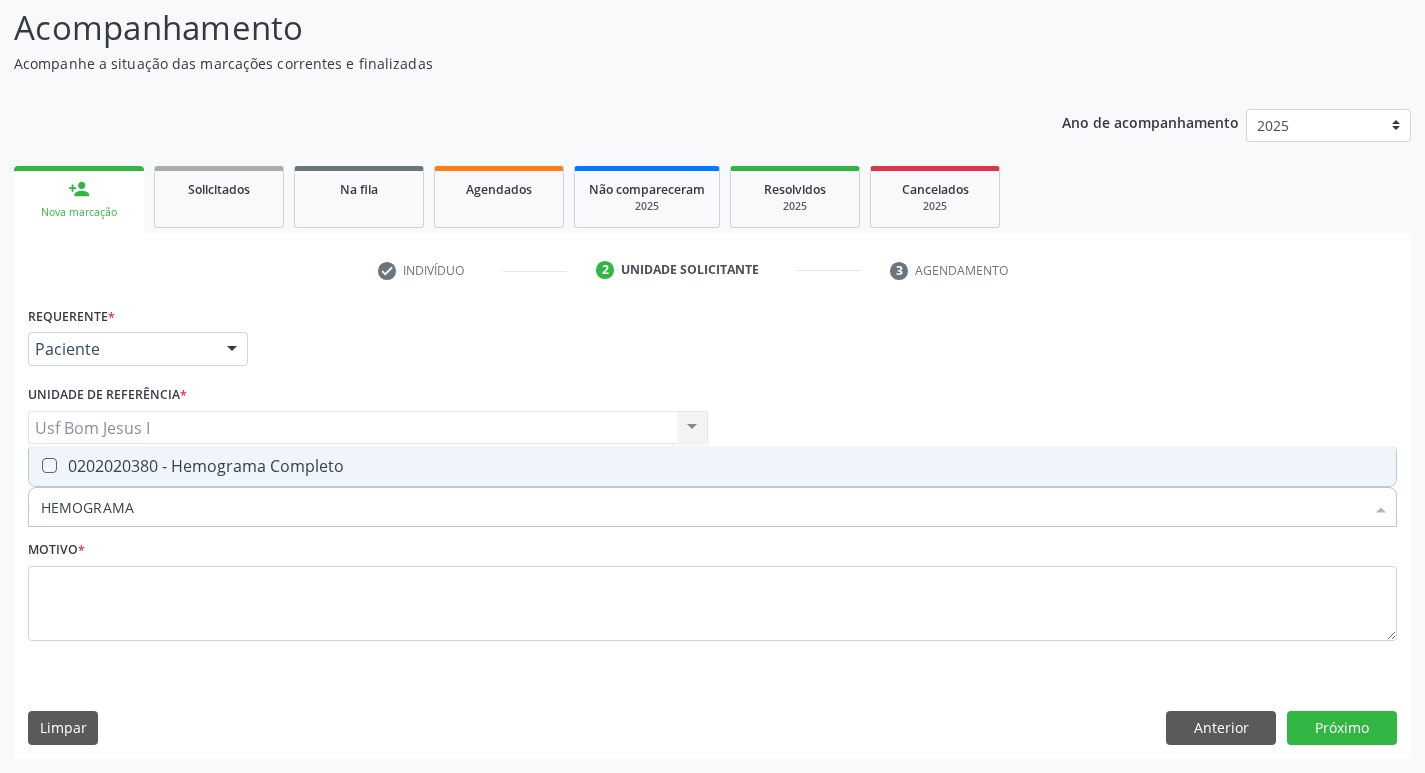 checkbox on "true" 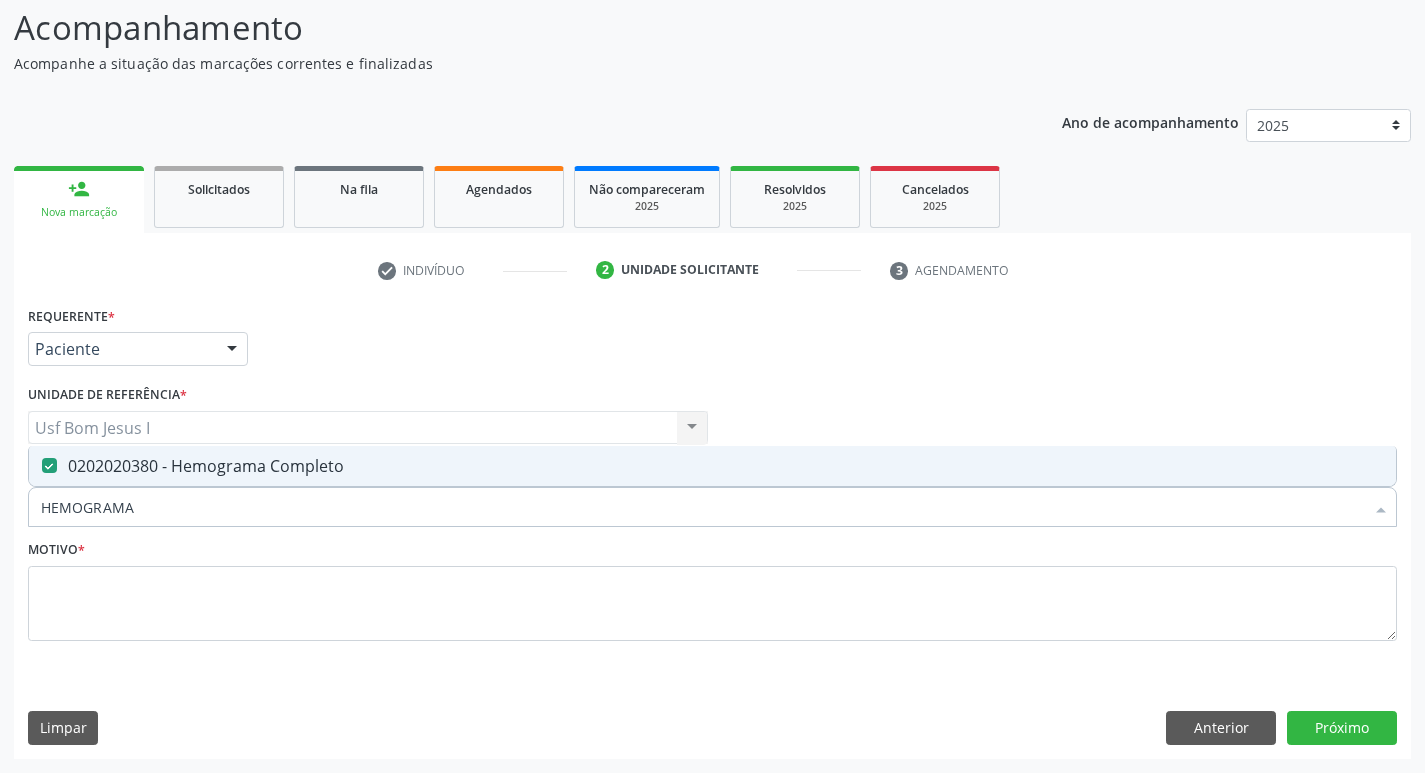 drag, startPoint x: 191, startPoint y: 508, endPoint x: 41, endPoint y: 515, distance: 150.16324 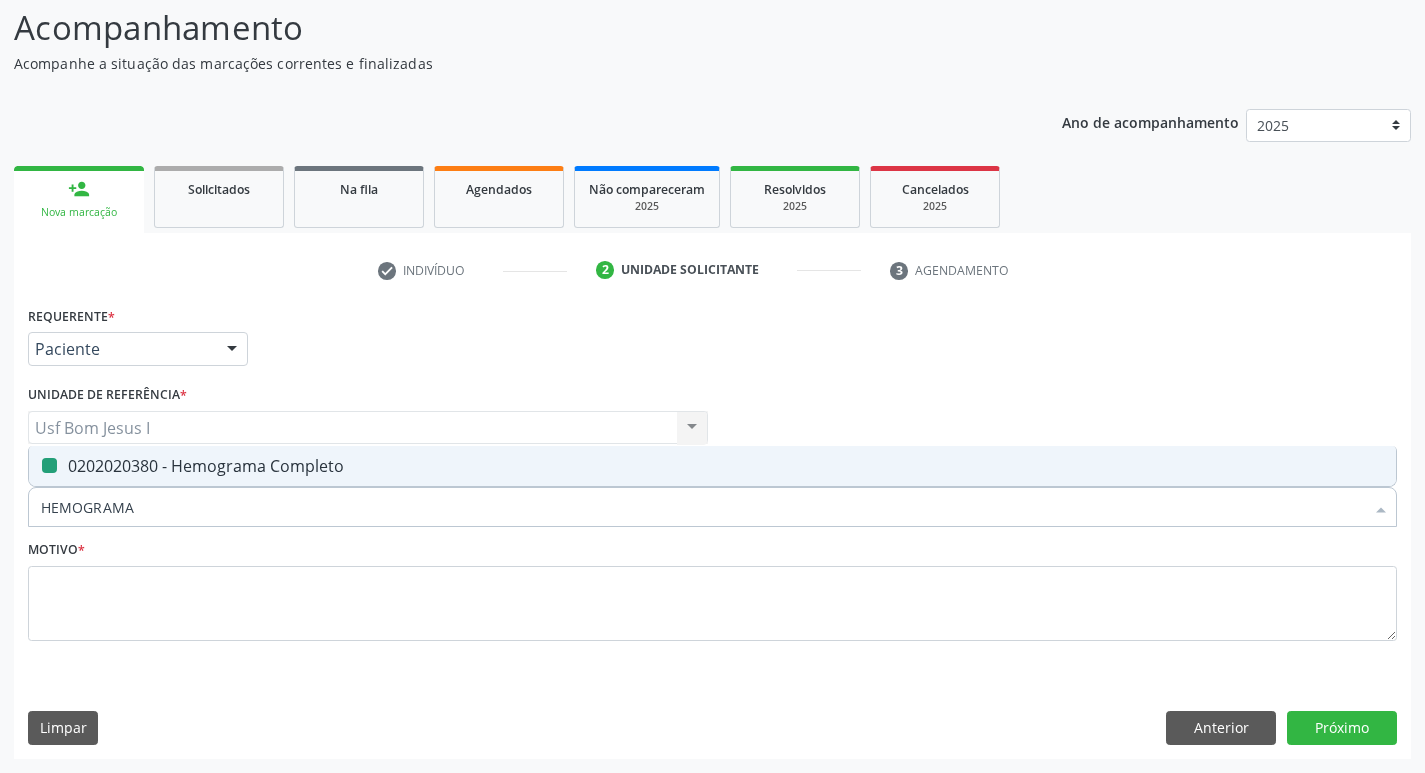 type 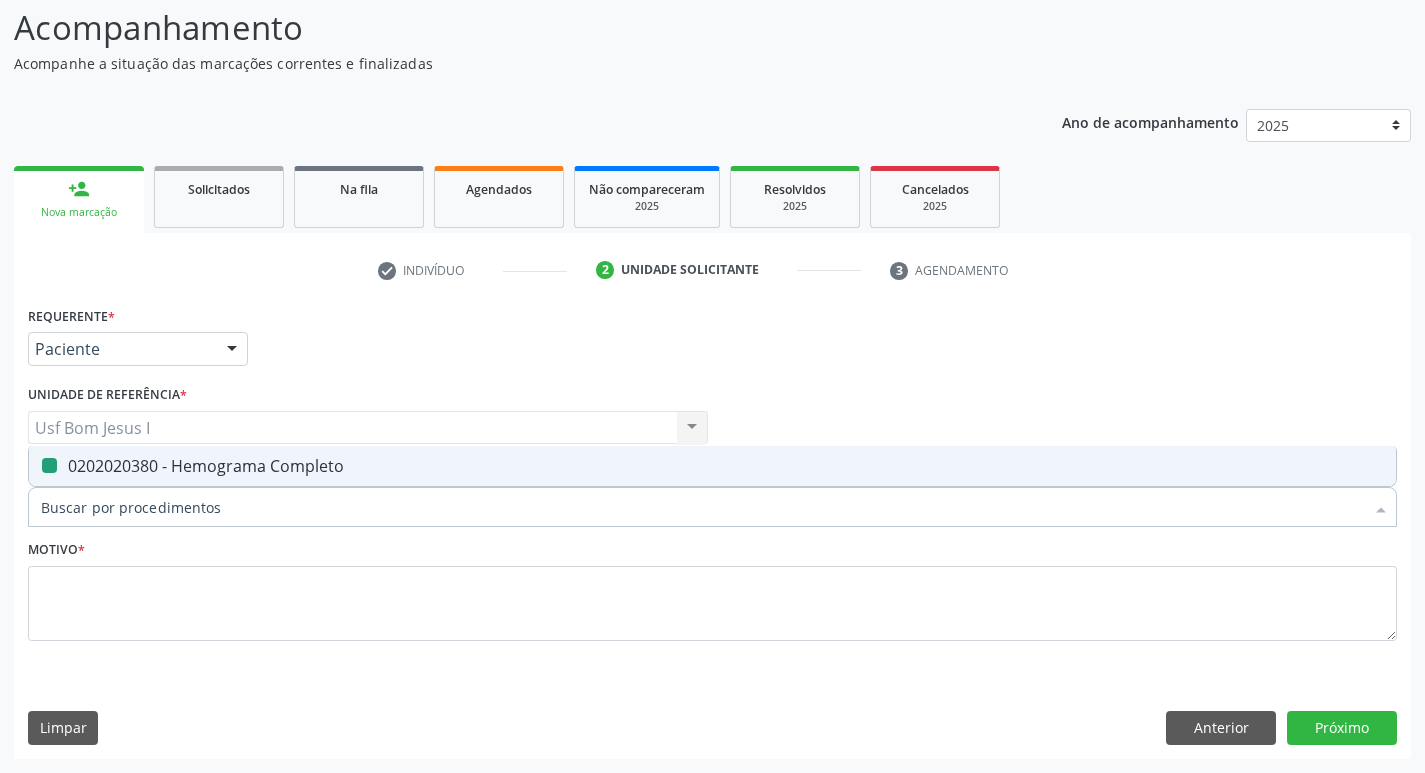 checkbox on "false" 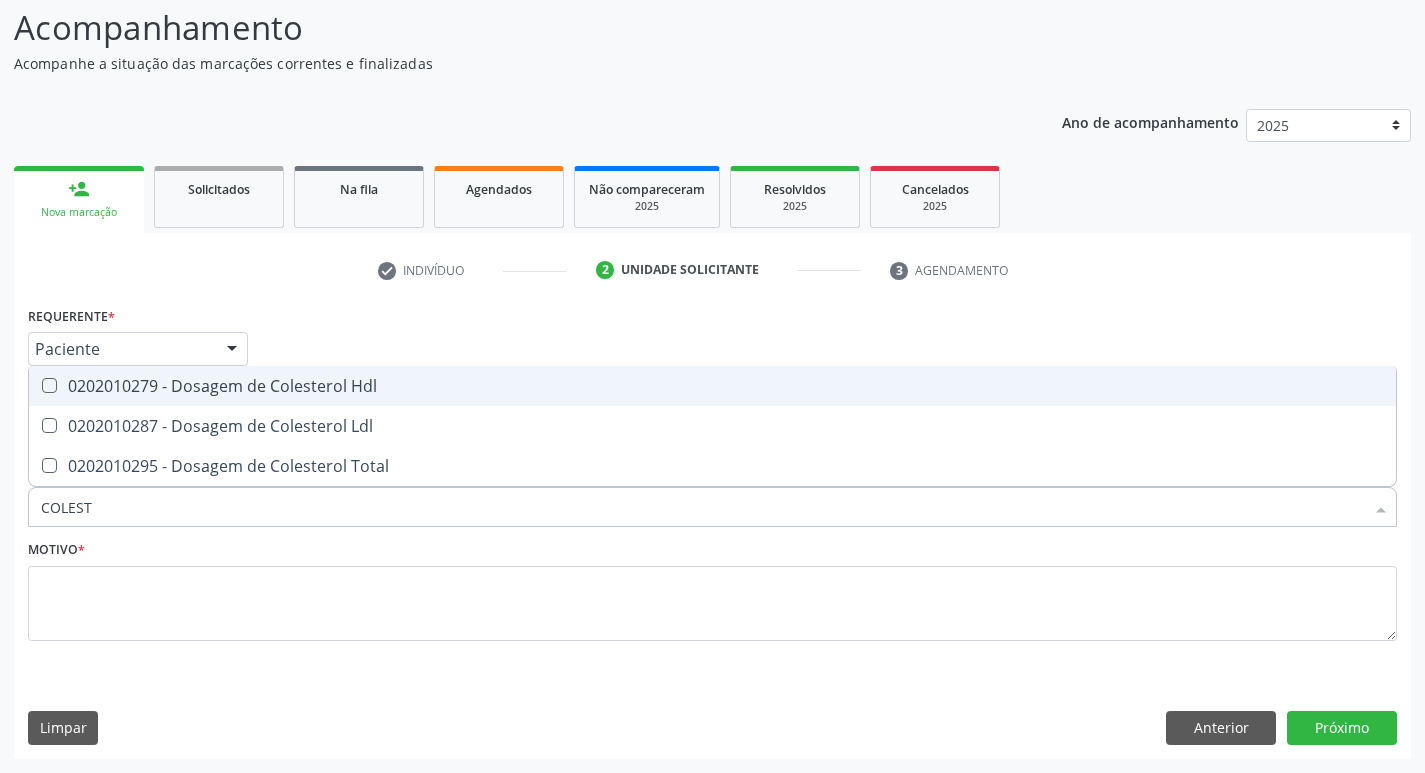 type on "COLESTE" 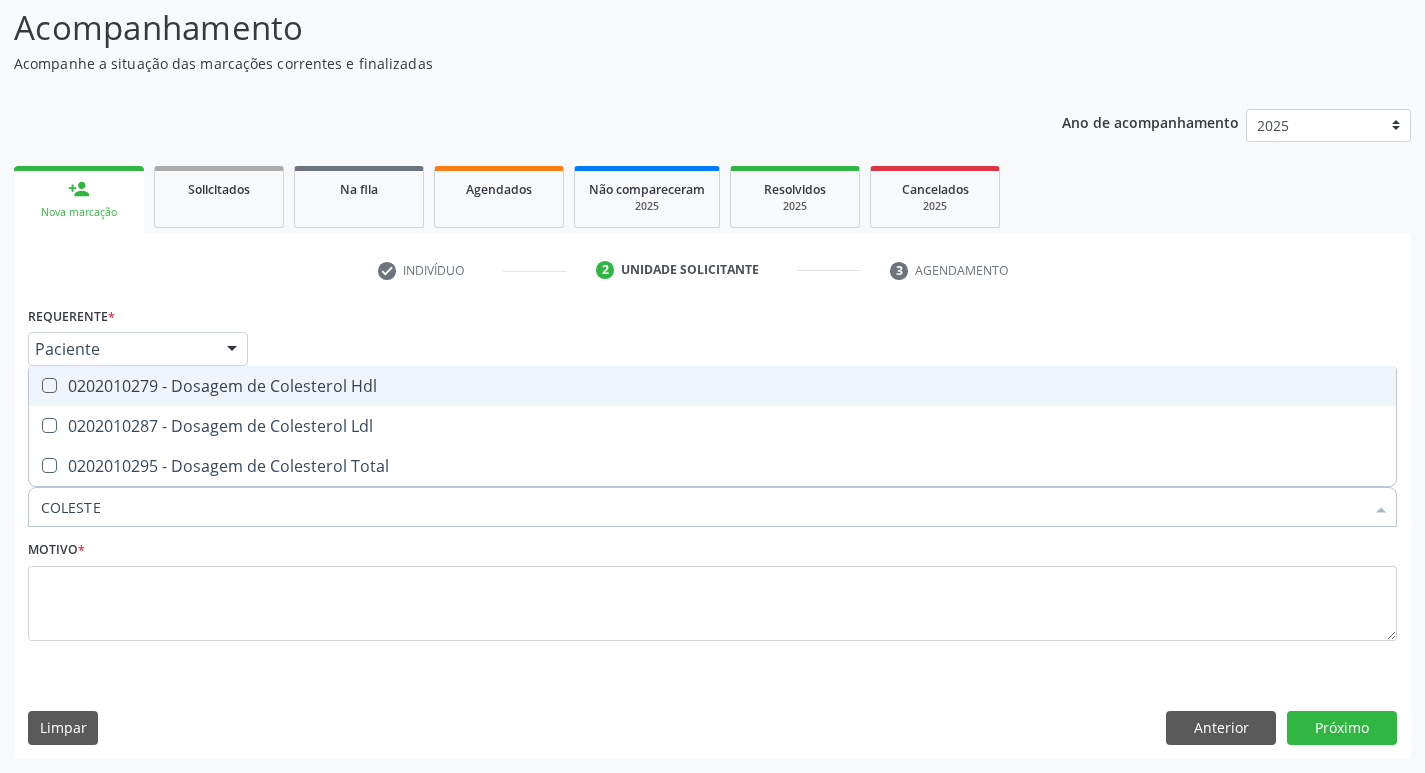 click on "0202010279 - Dosagem de Colesterol Hdl" at bounding box center [712, 386] 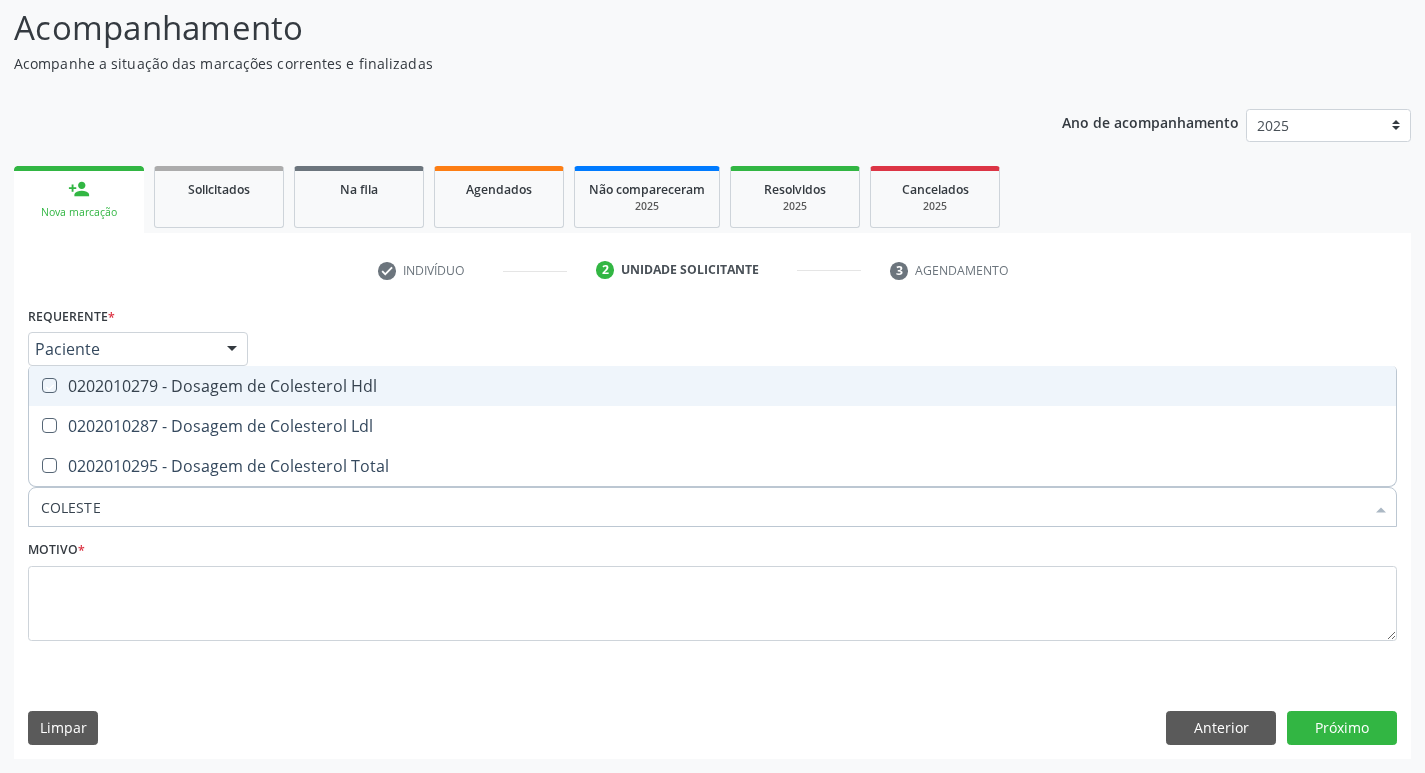 checkbox on "true" 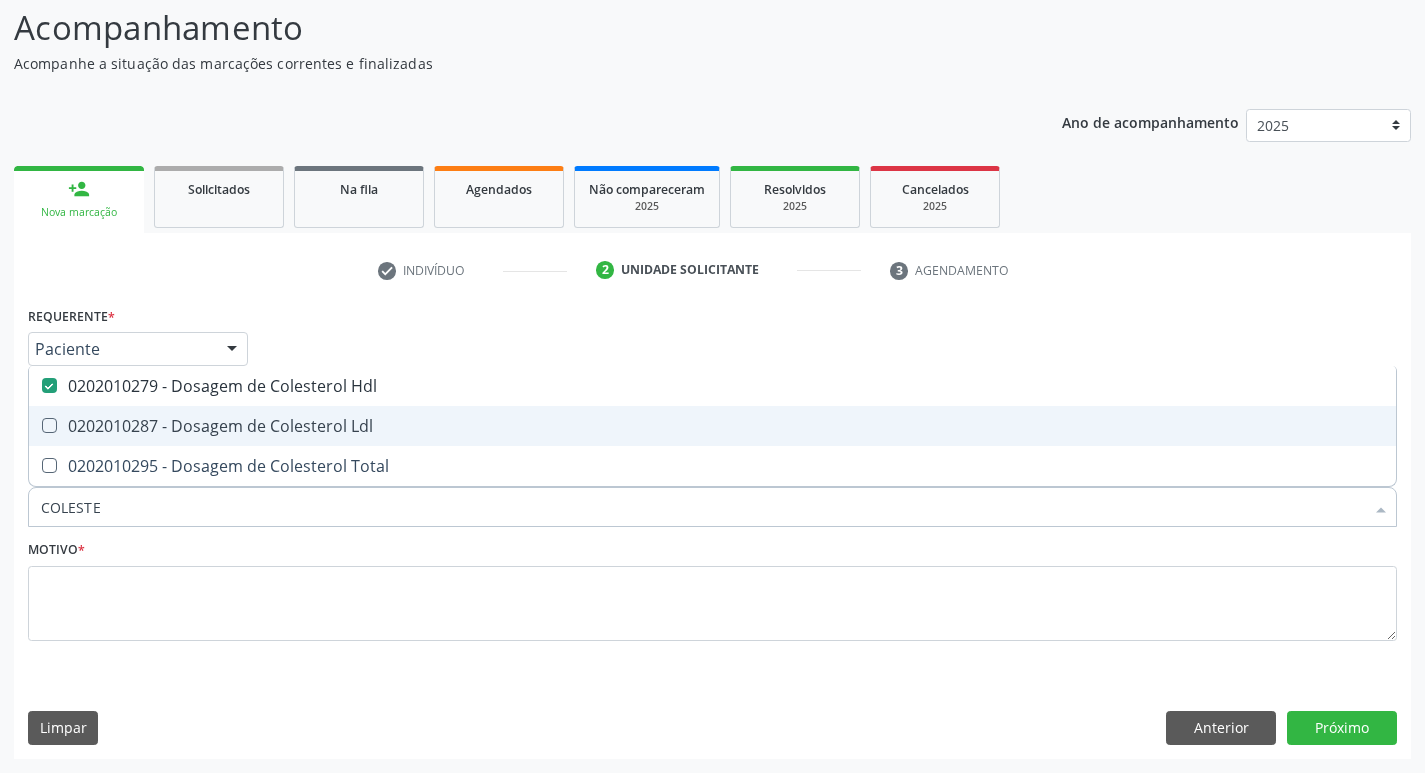 click on "0202010287 - Dosagem de Colesterol Ldl" at bounding box center (712, 426) 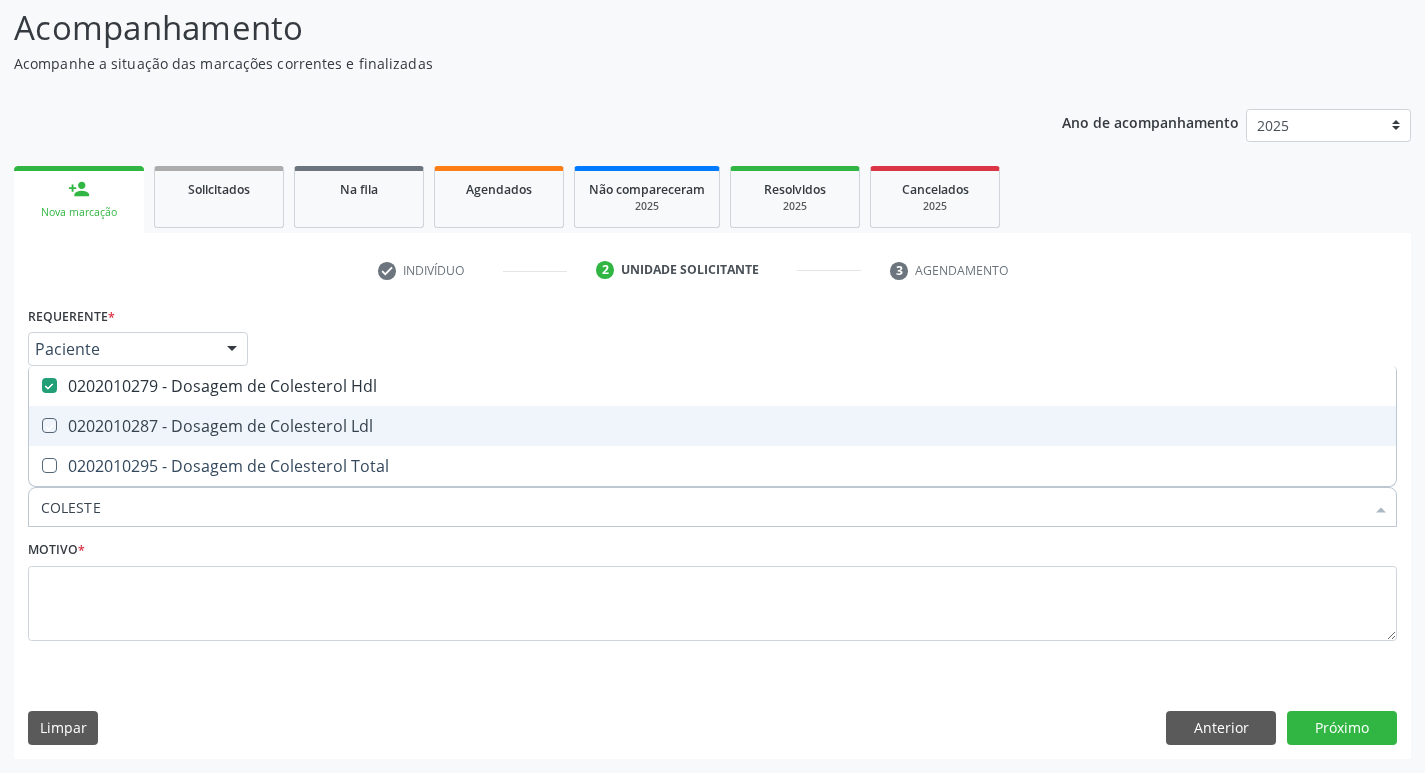 checkbox on "true" 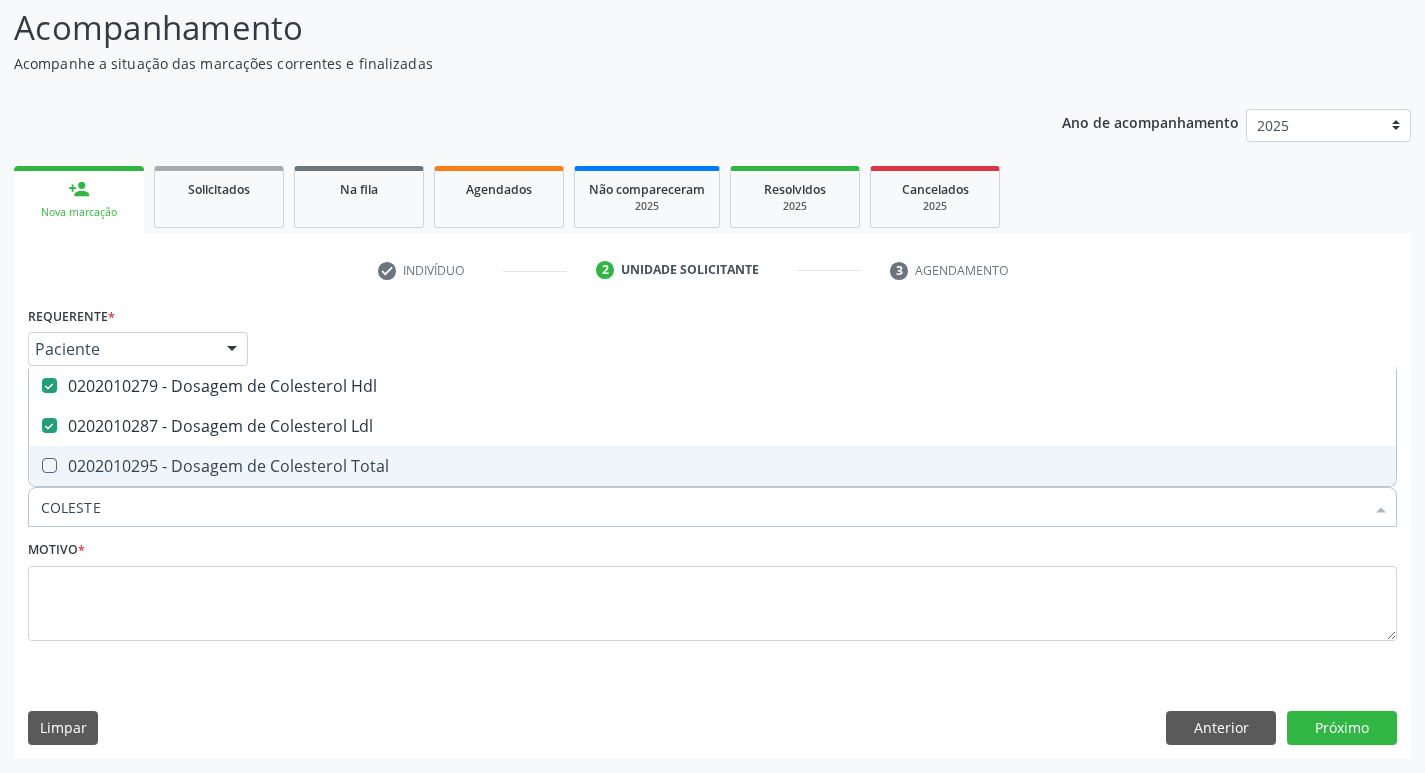 click on "0202010295 - Dosagem de Colesterol Total" at bounding box center (712, 466) 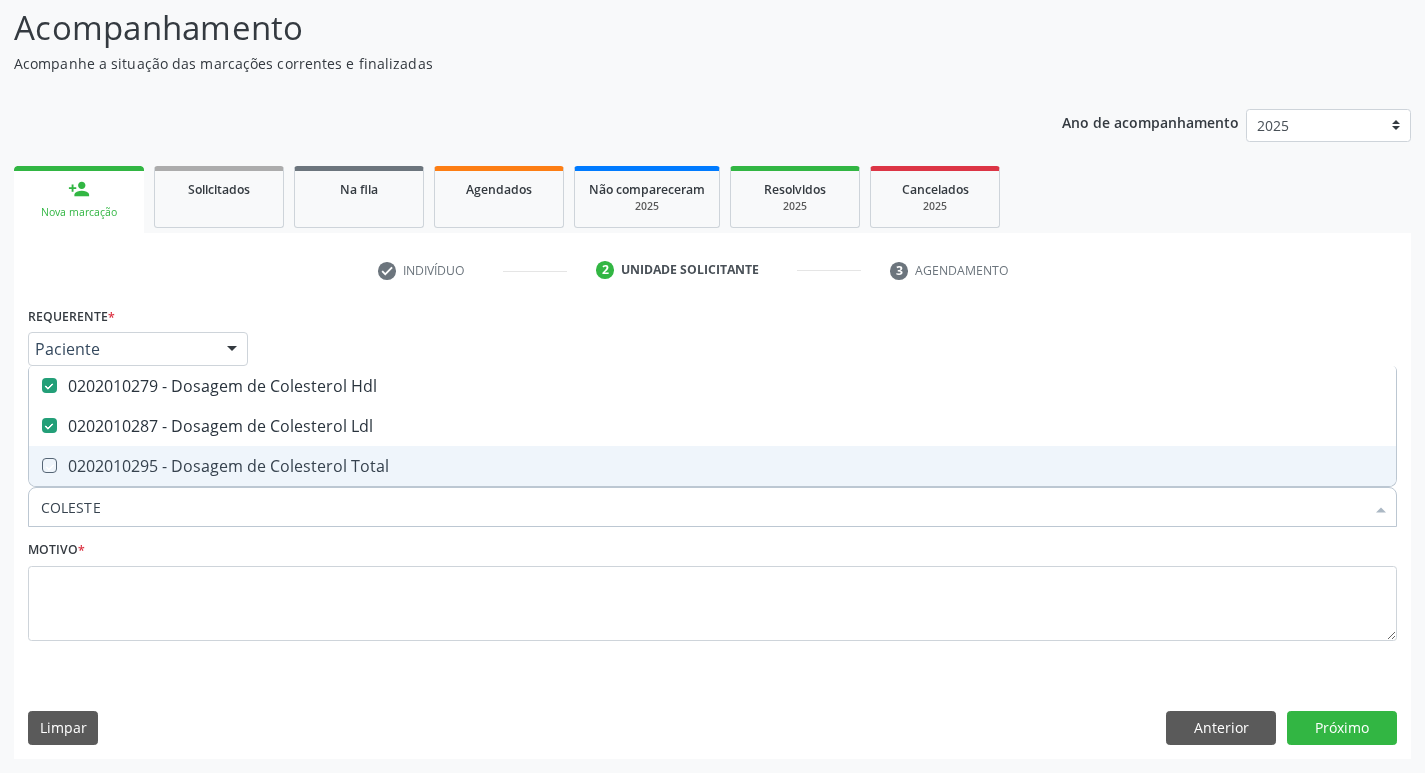 checkbox on "true" 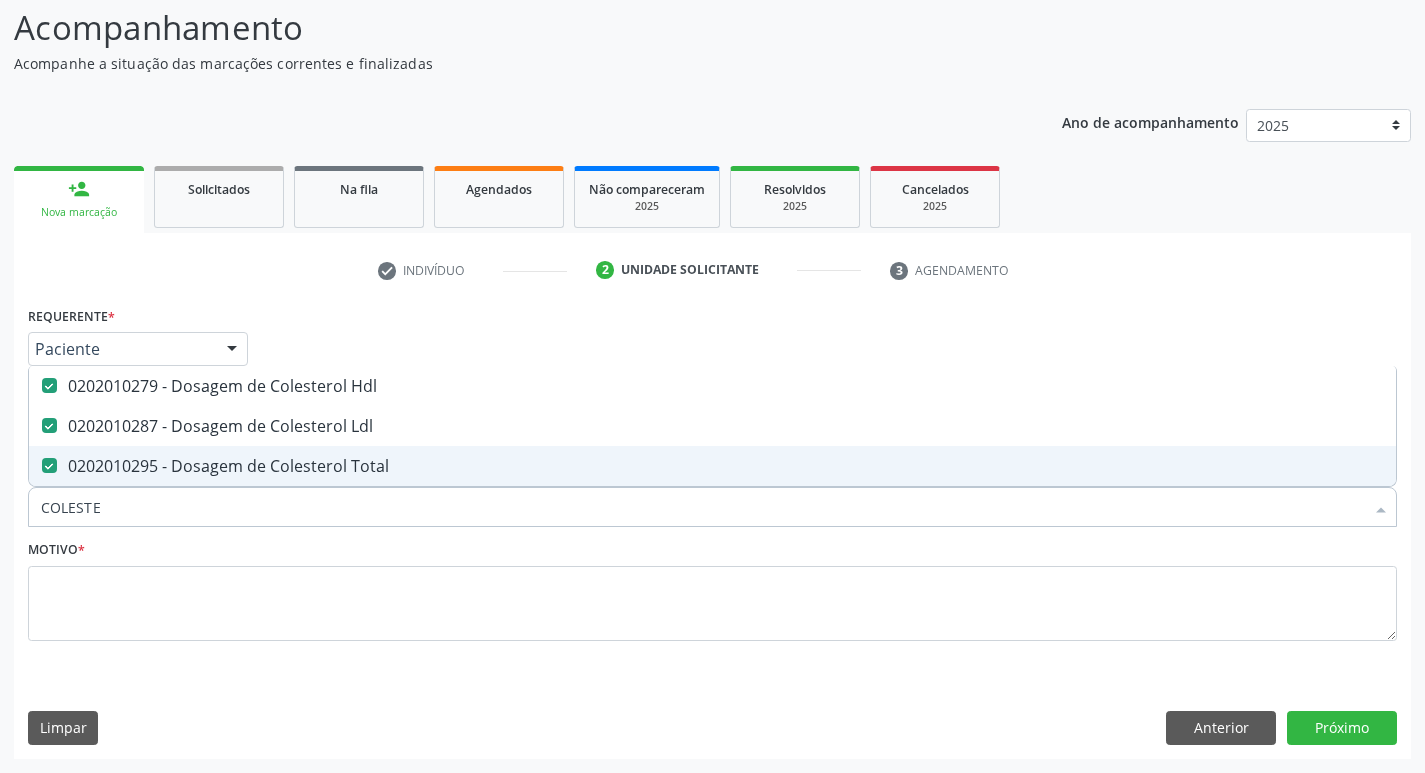 click on "COLESTE" at bounding box center (702, 507) 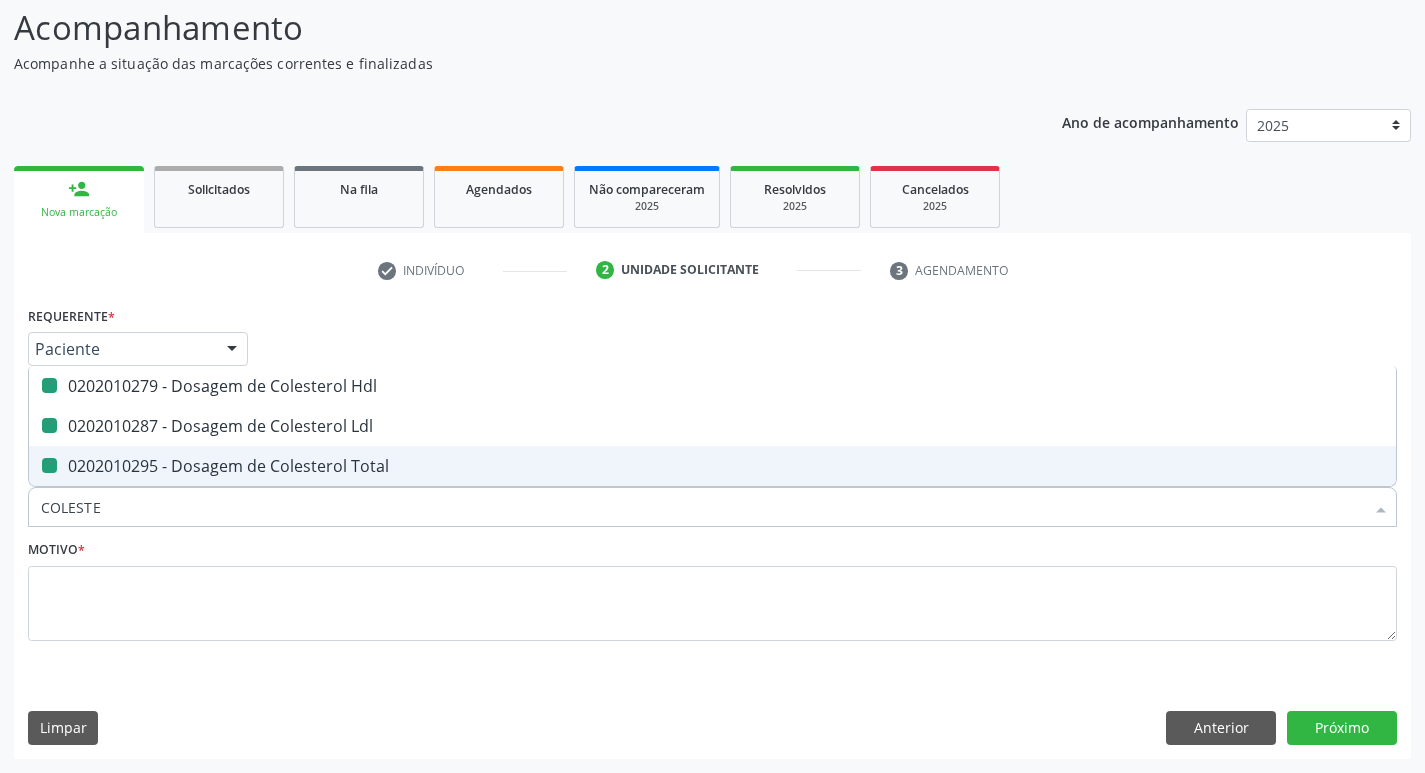 type 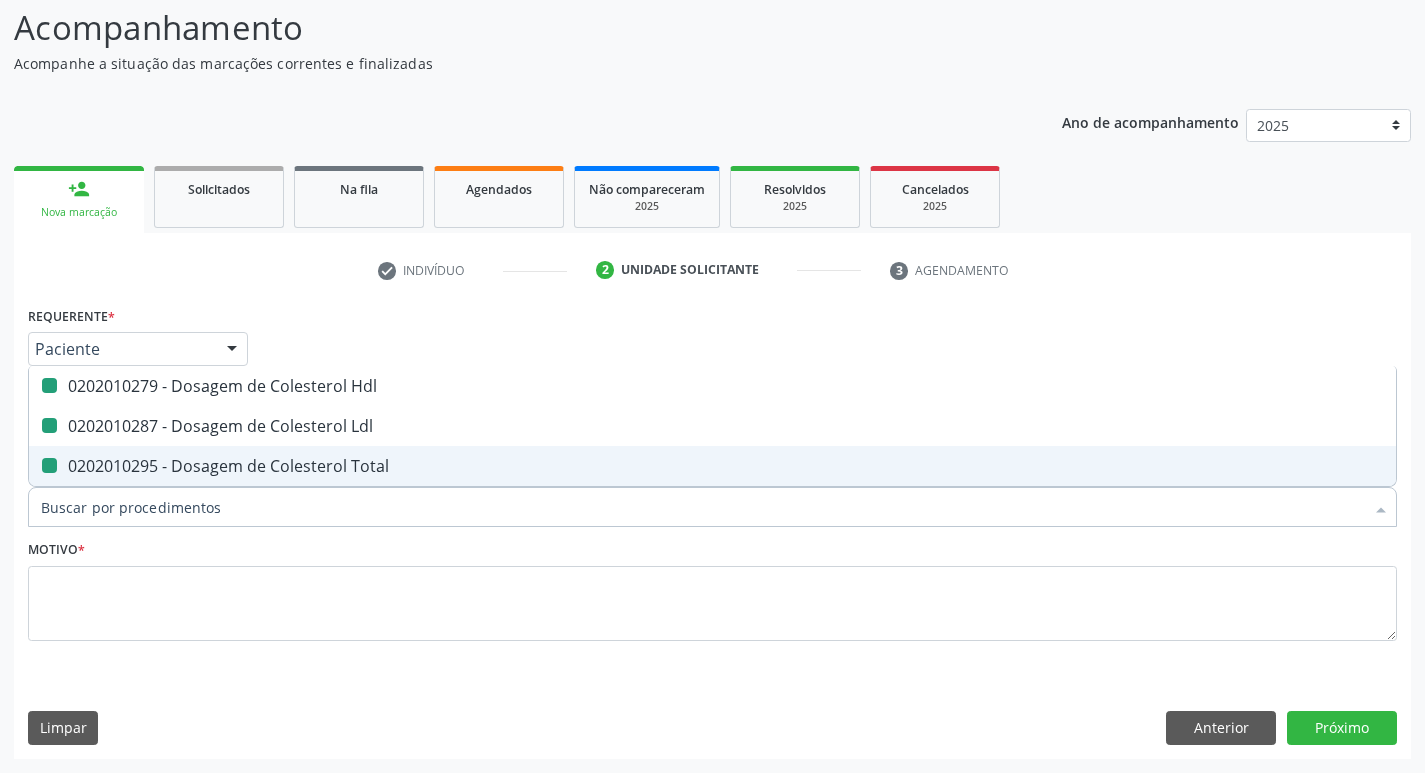checkbox on "false" 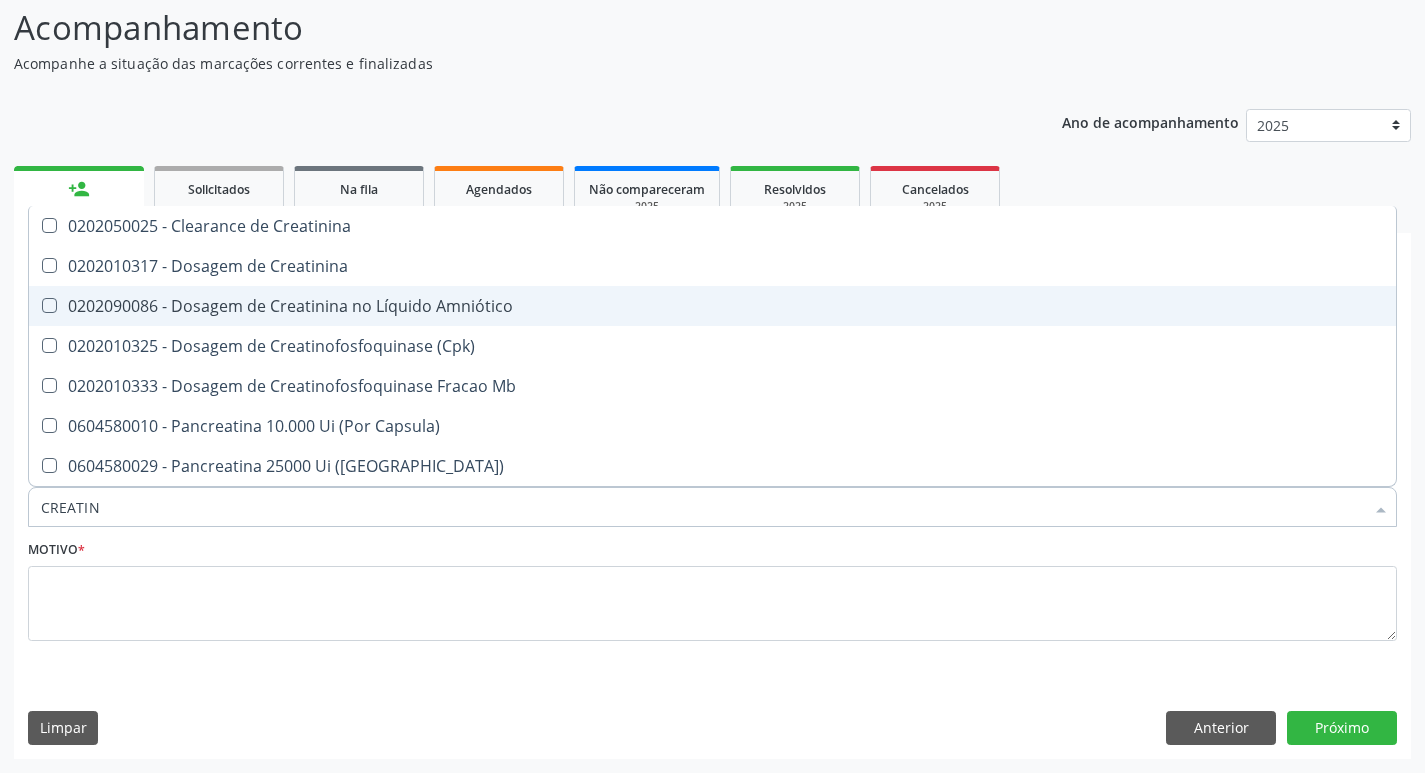 type on "CREATINI" 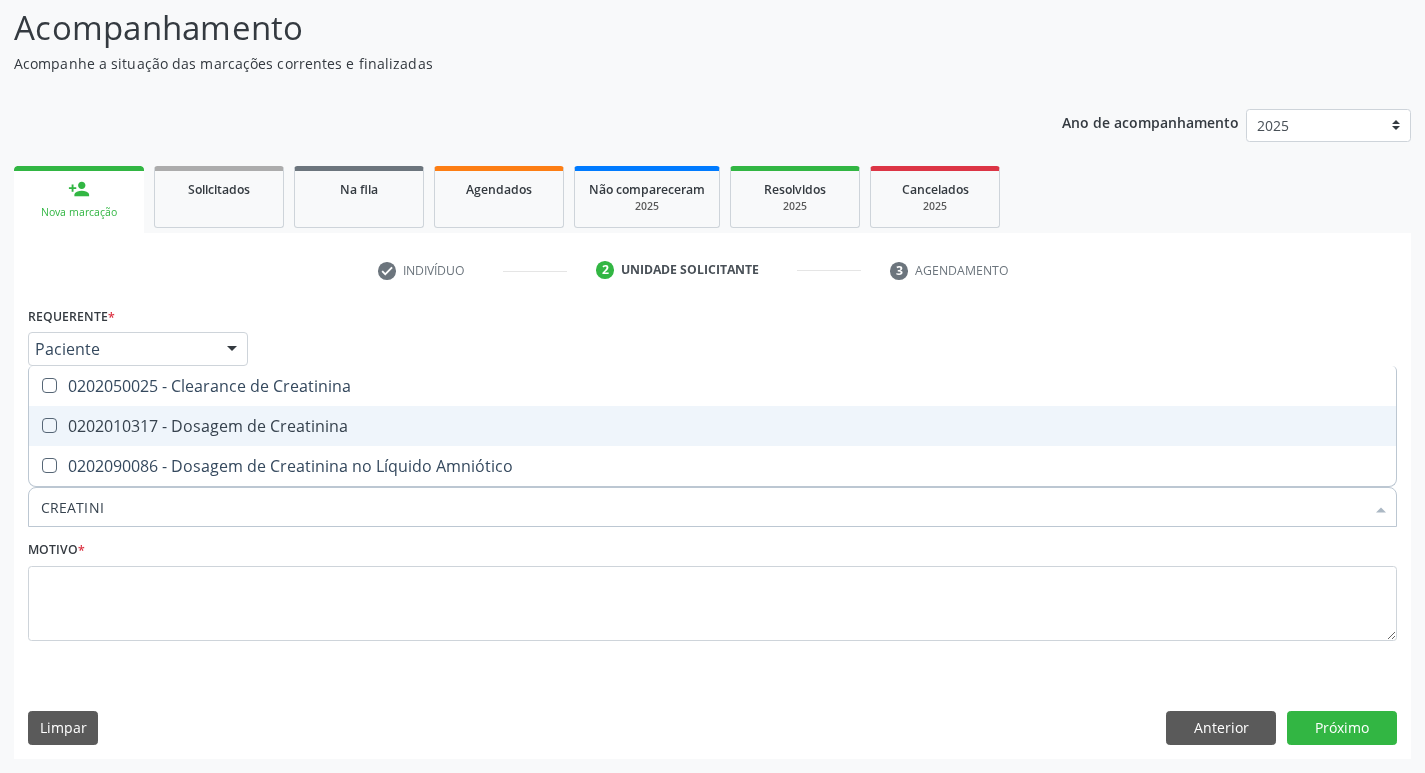 click on "0202010317 - Dosagem de Creatinina" at bounding box center (712, 426) 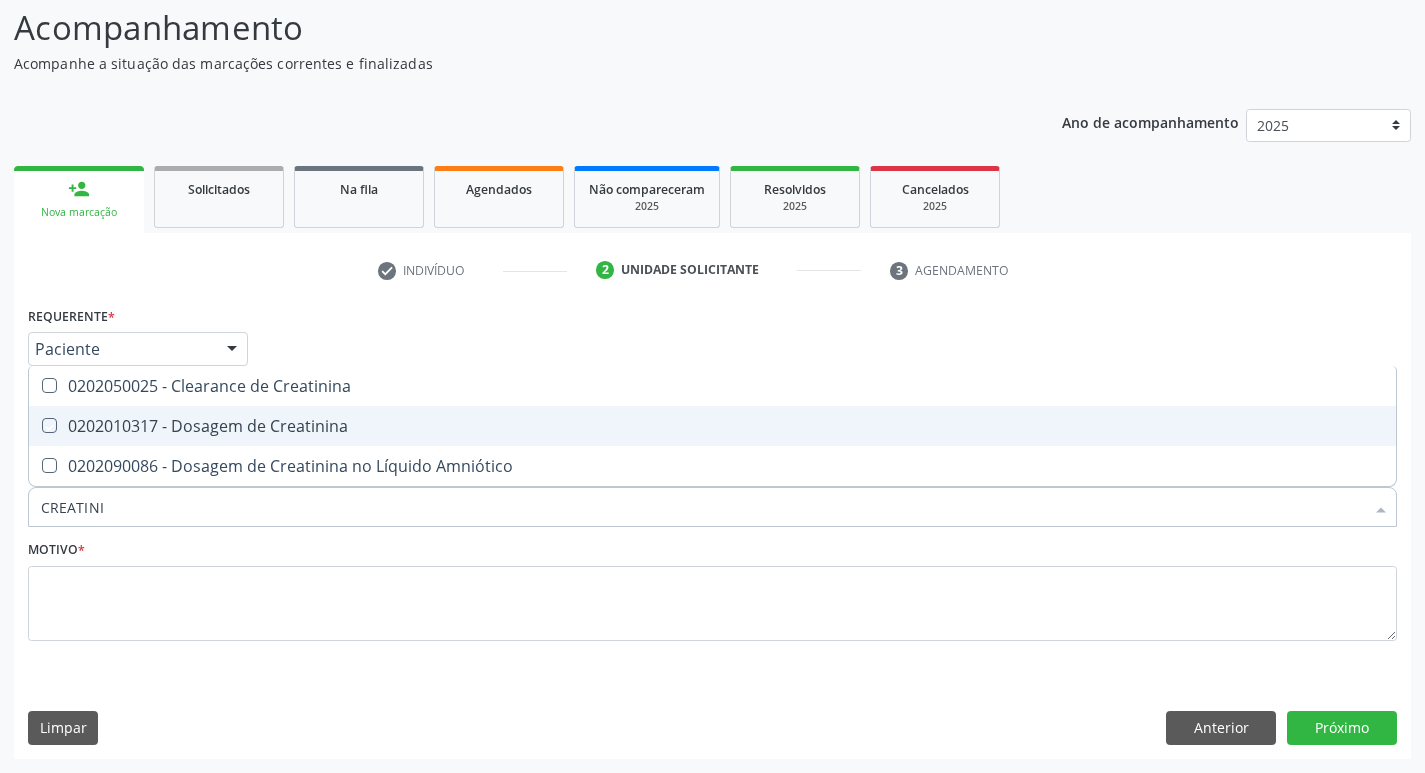 checkbox on "true" 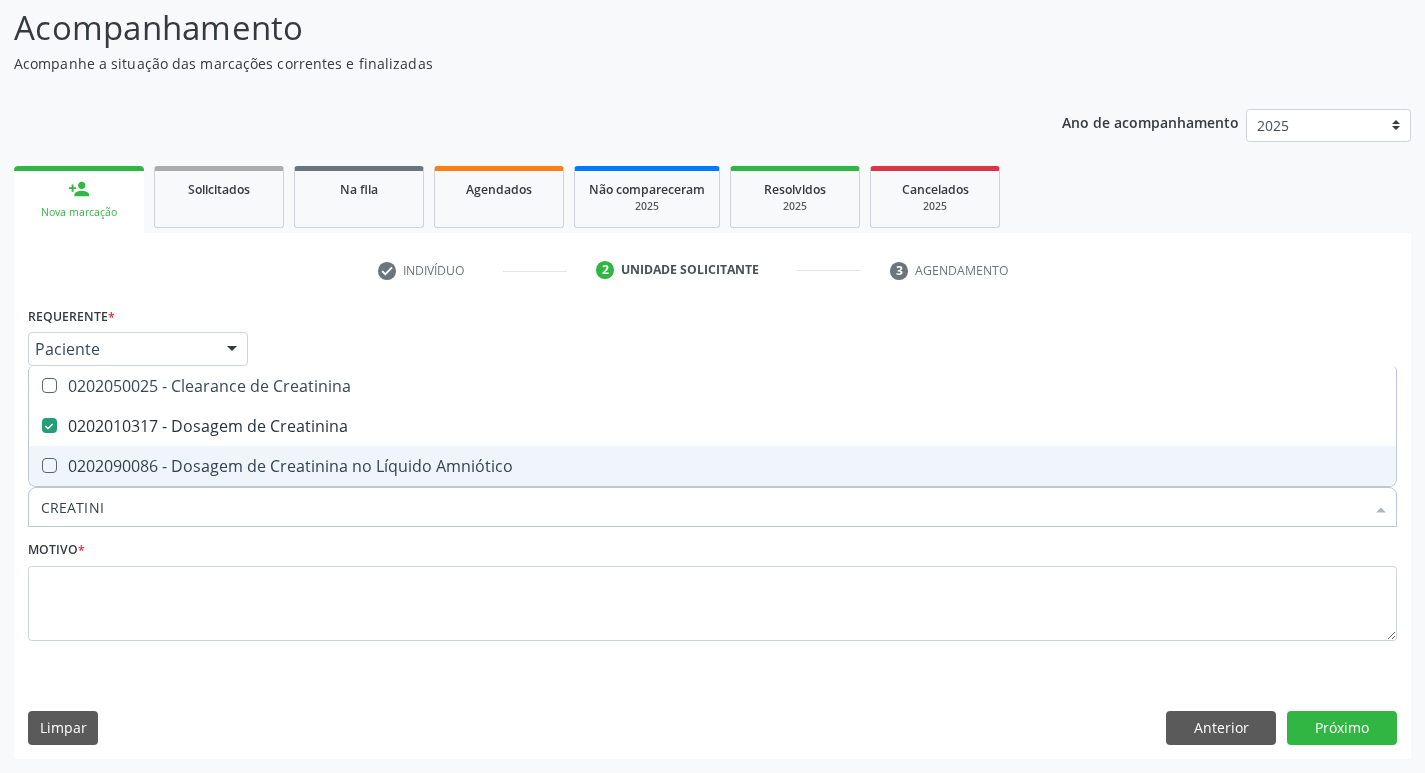 click on "CREATINI" at bounding box center (702, 507) 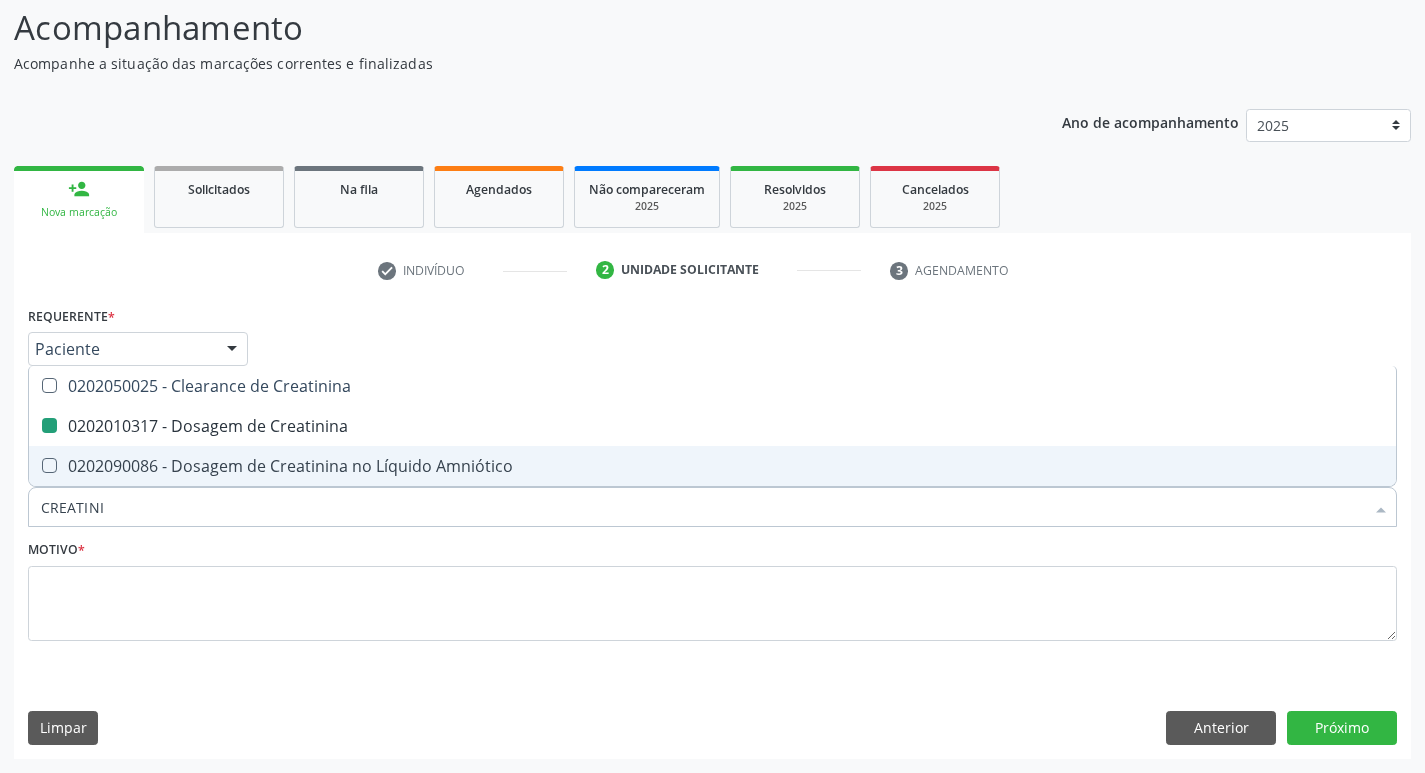 type 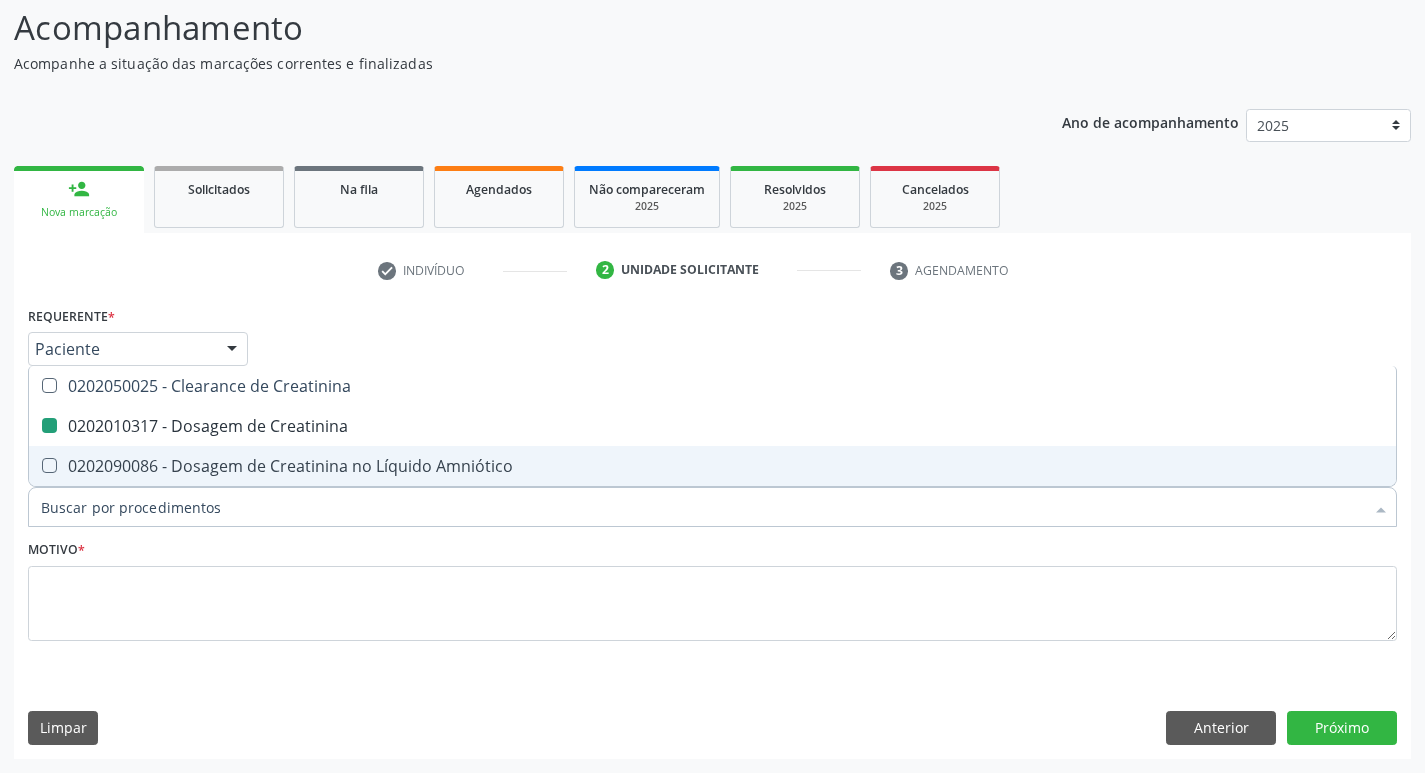 checkbox on "false" 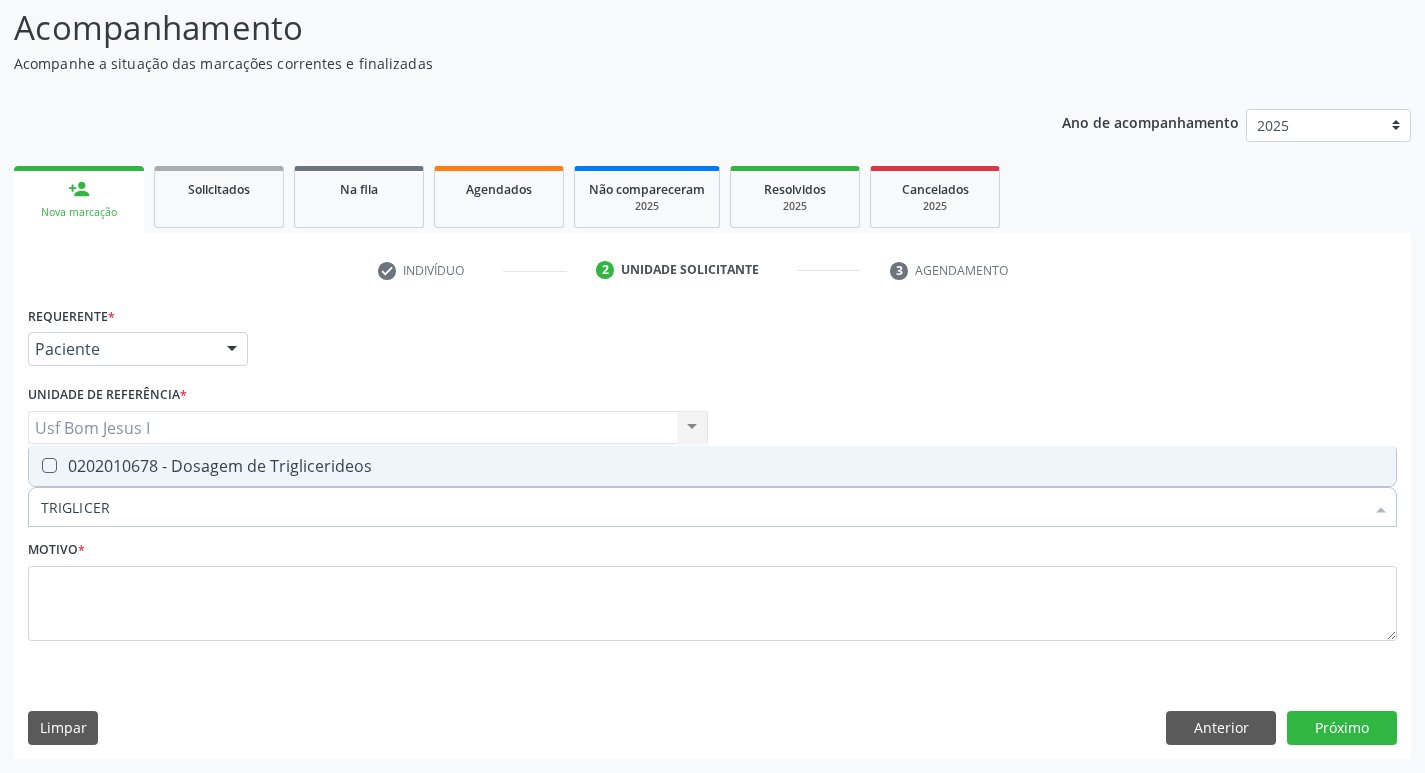 type on "TRIGLICERI" 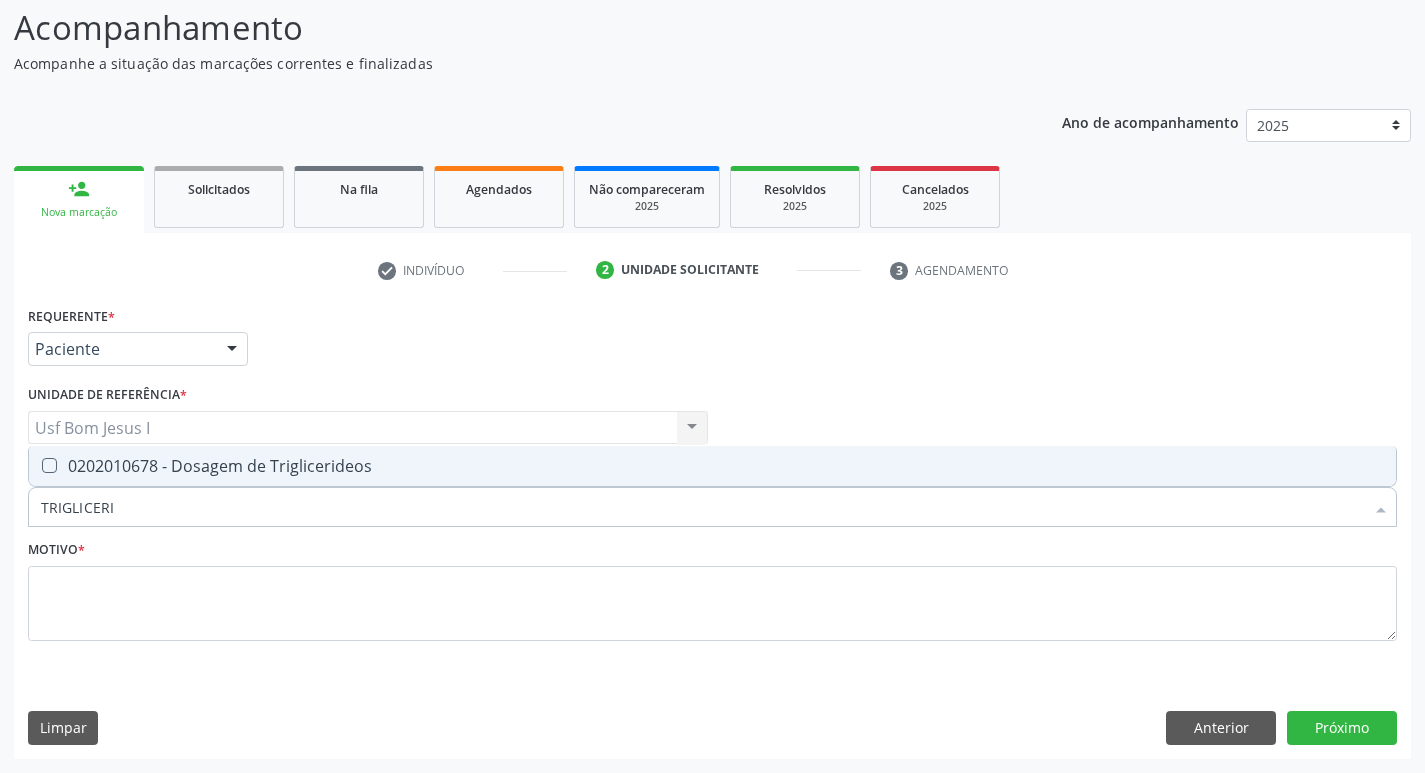click on "0202010678 - Dosagem de Triglicerideos" at bounding box center [712, 466] 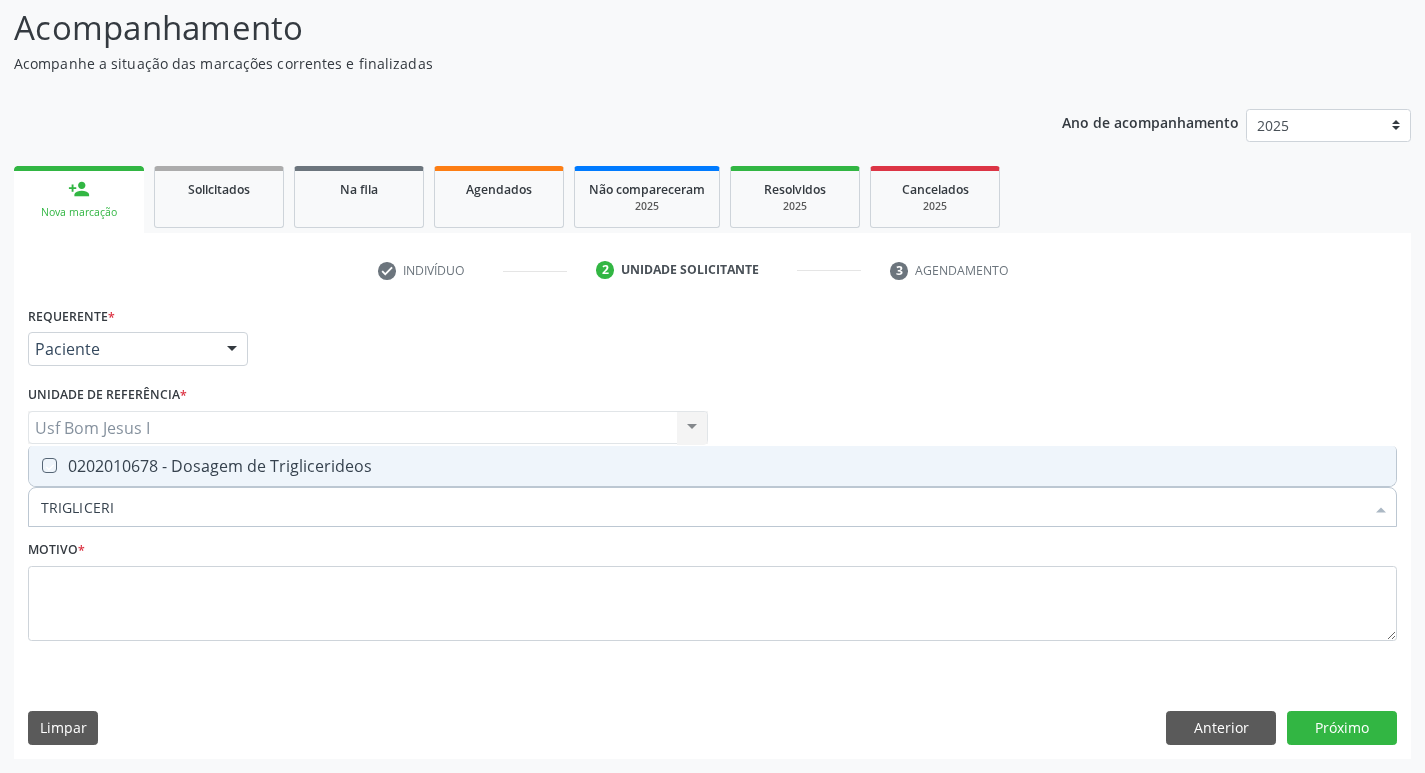 checkbox on "true" 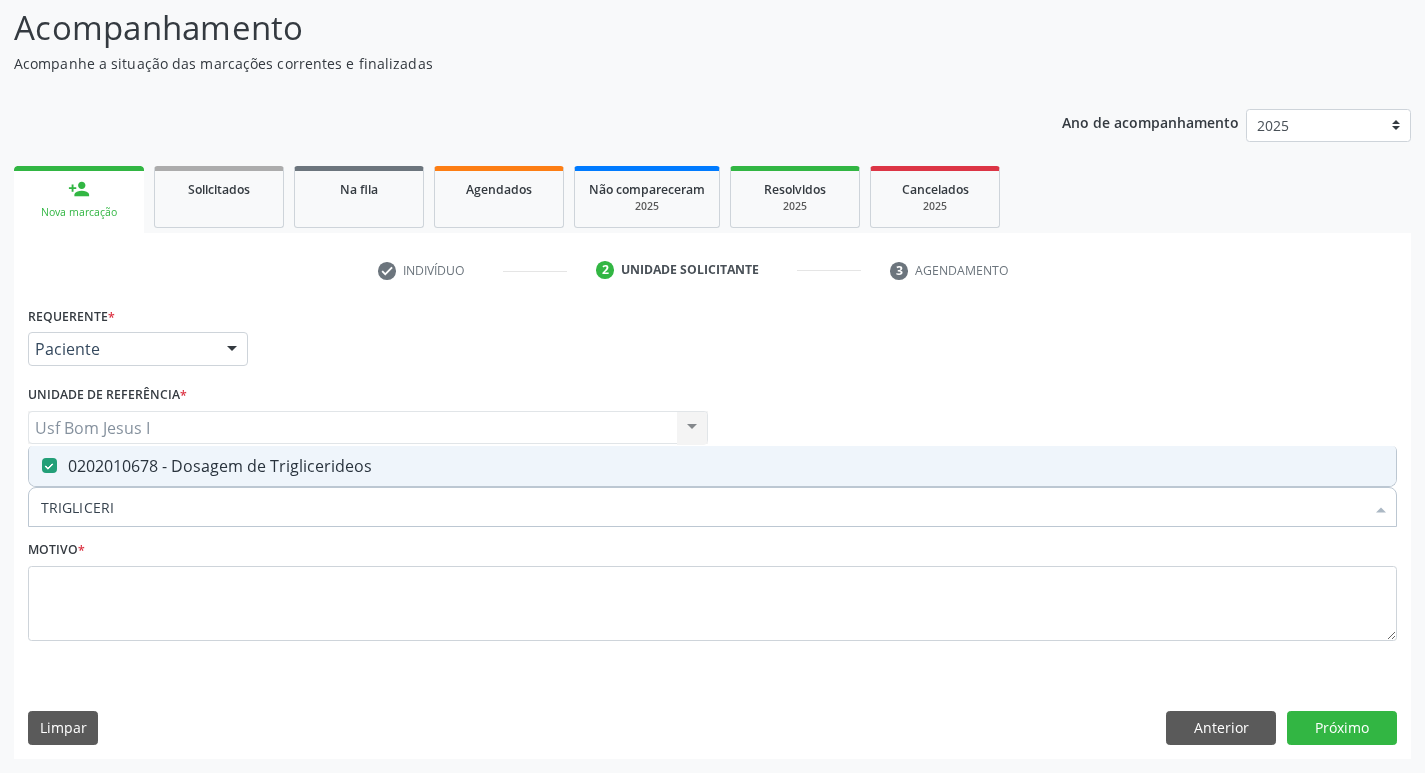 click on "TRIGLICERI" at bounding box center [702, 507] 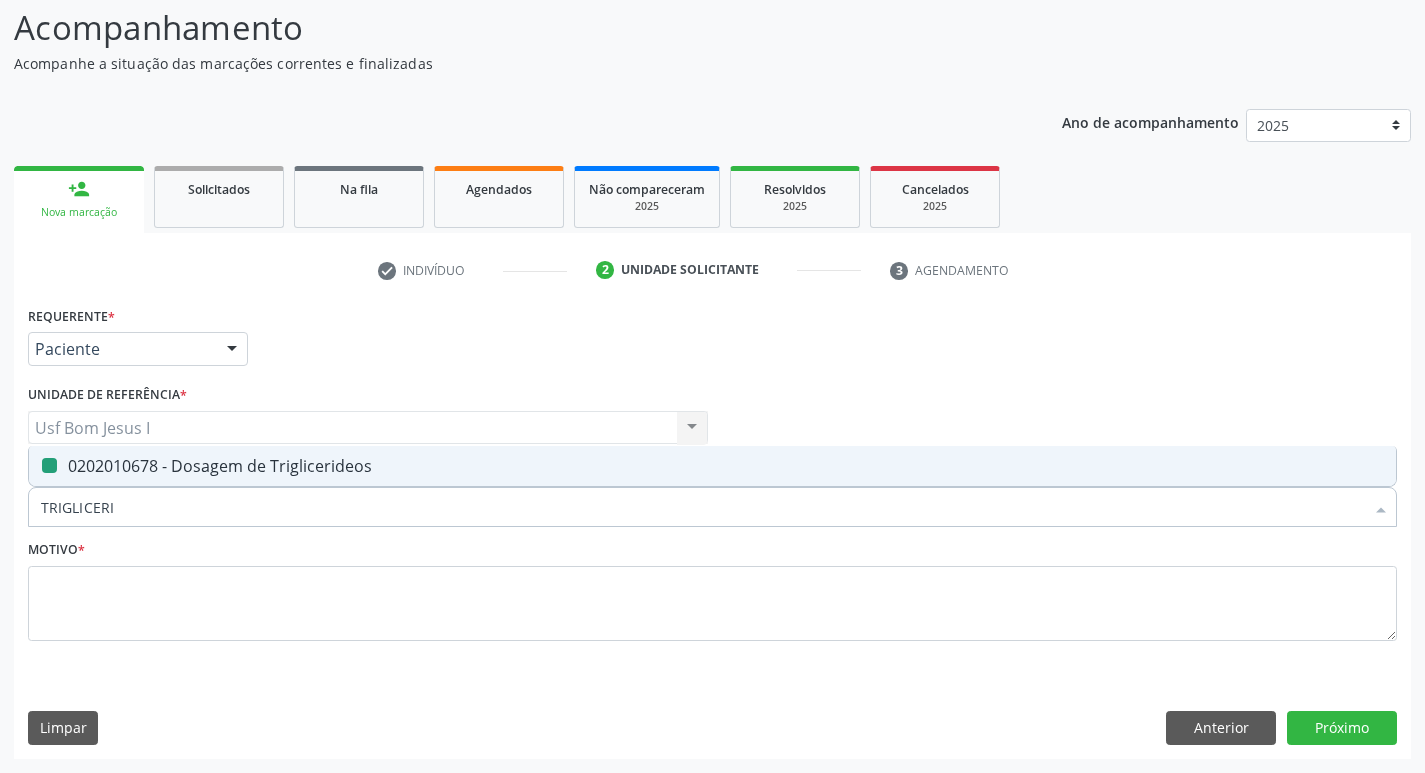 type 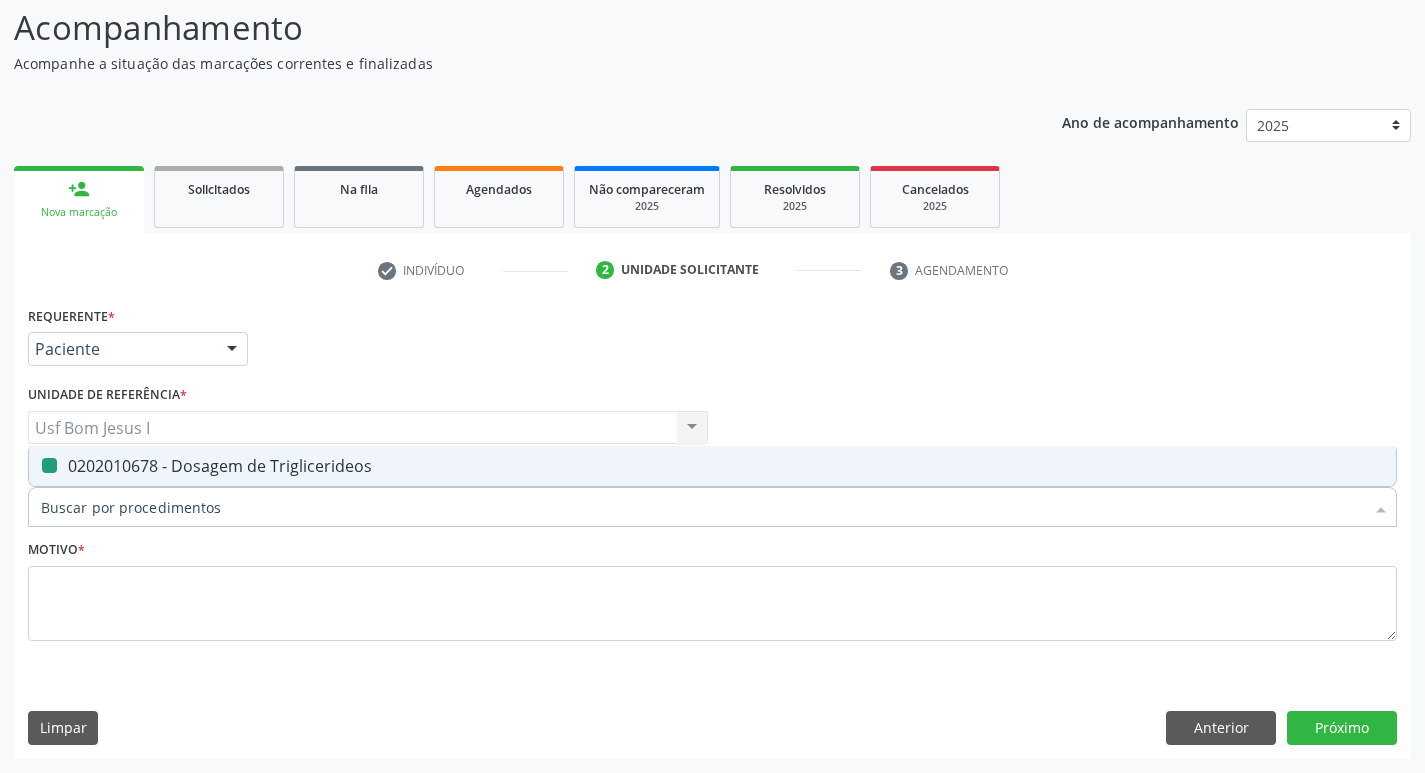 checkbox on "false" 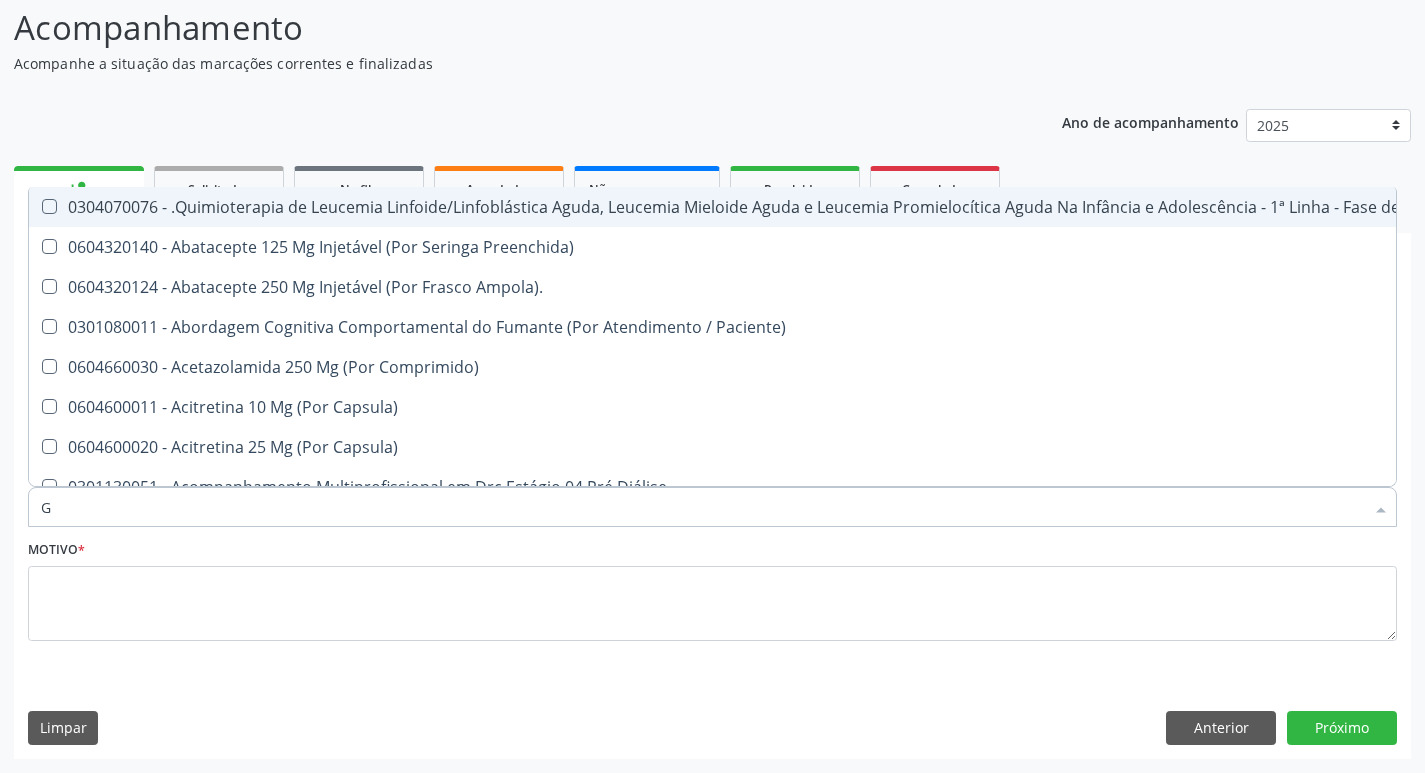 type on "GL" 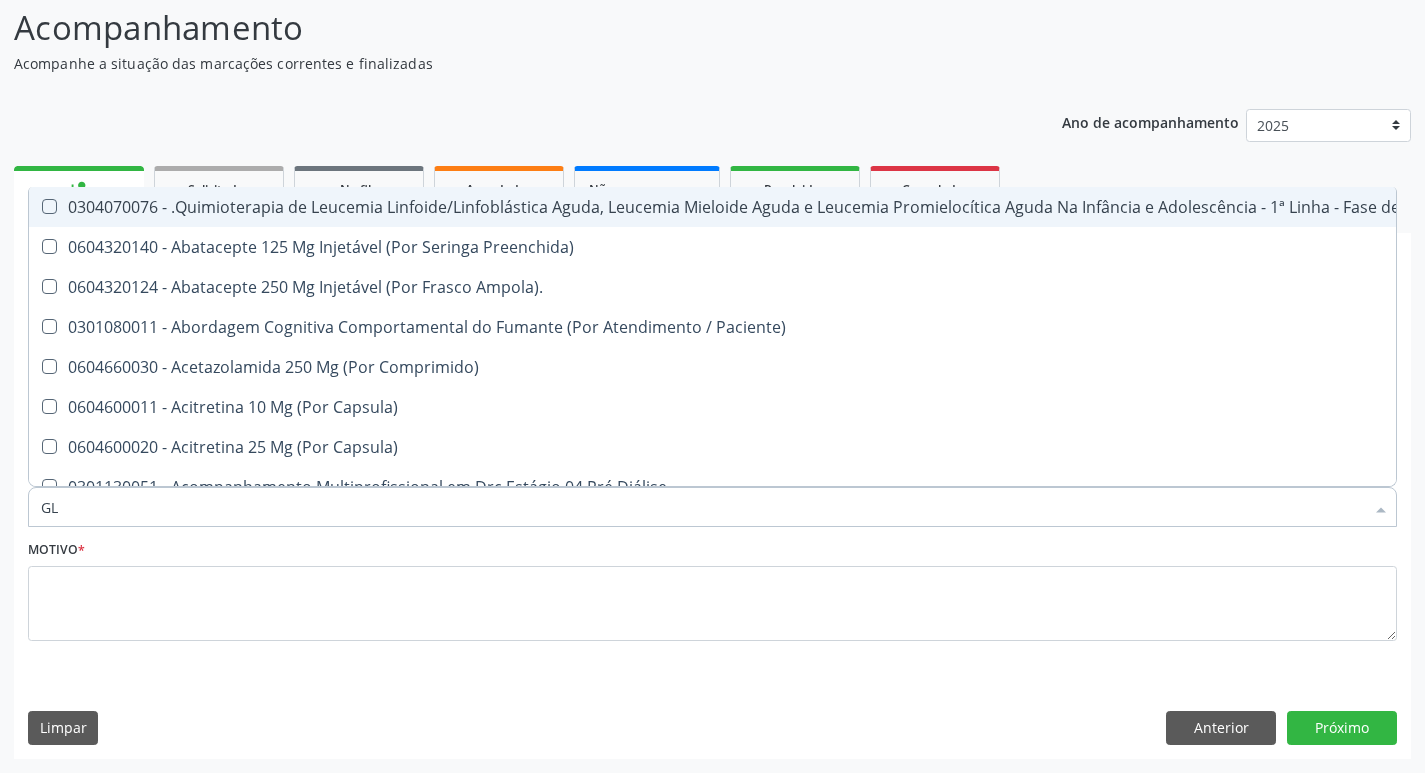 checkbox on "true" 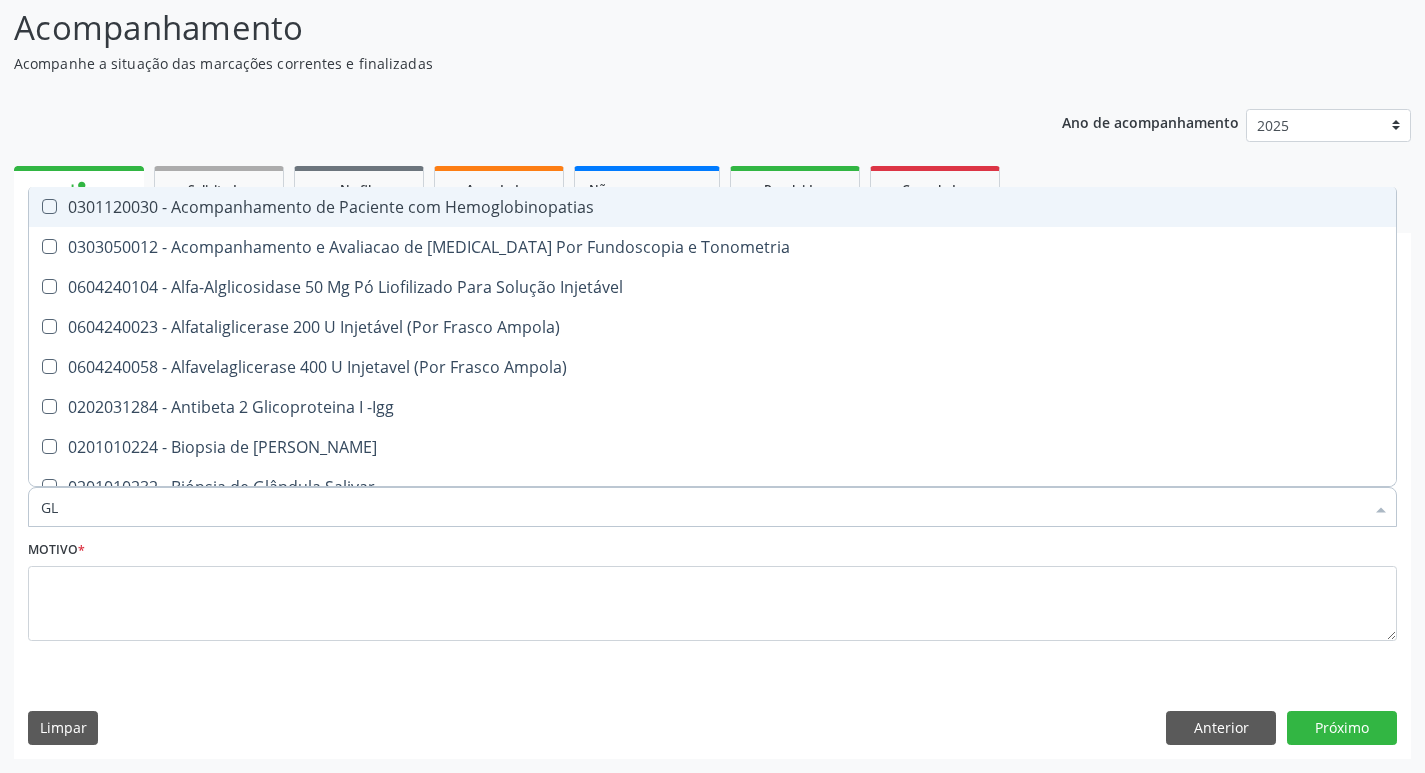 type on "GLI" 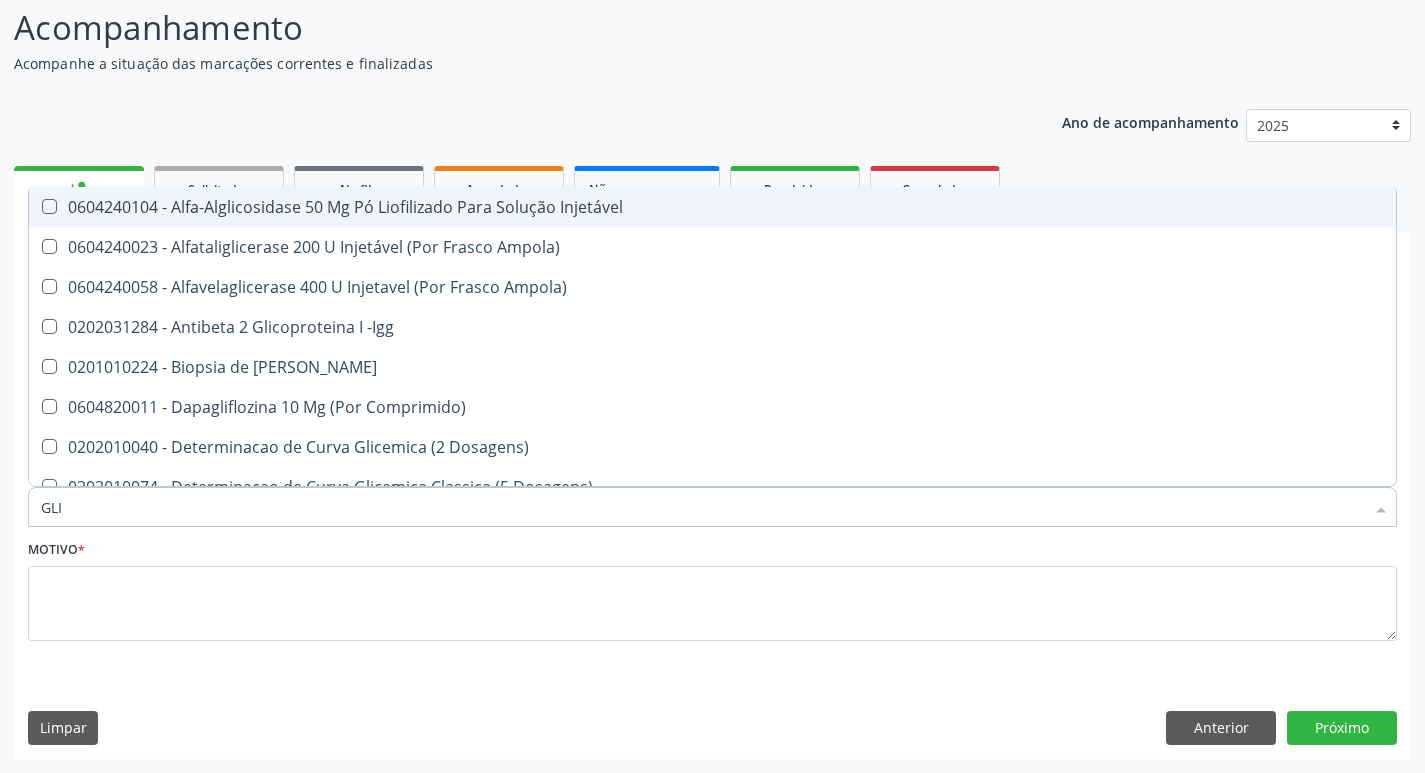 type on "GLIC" 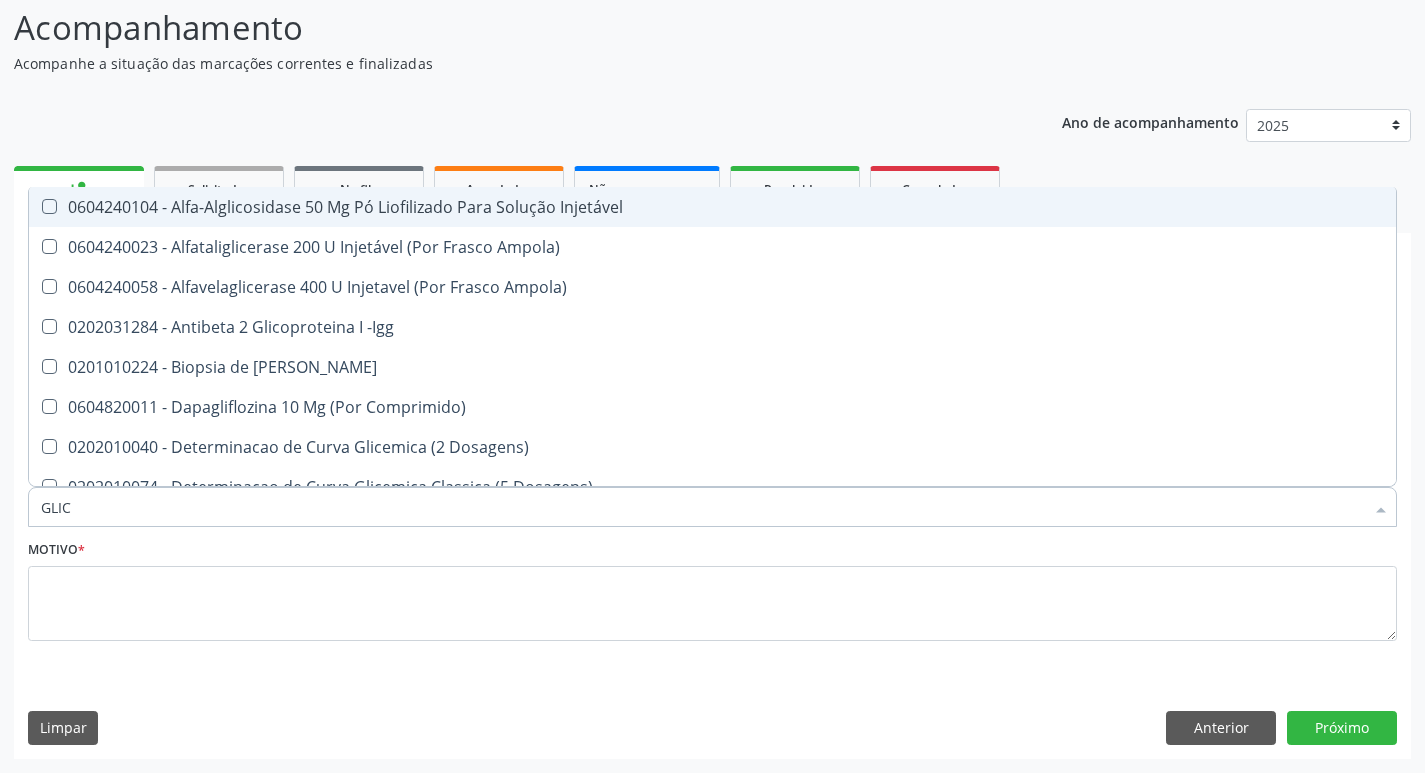checkbox on "true" 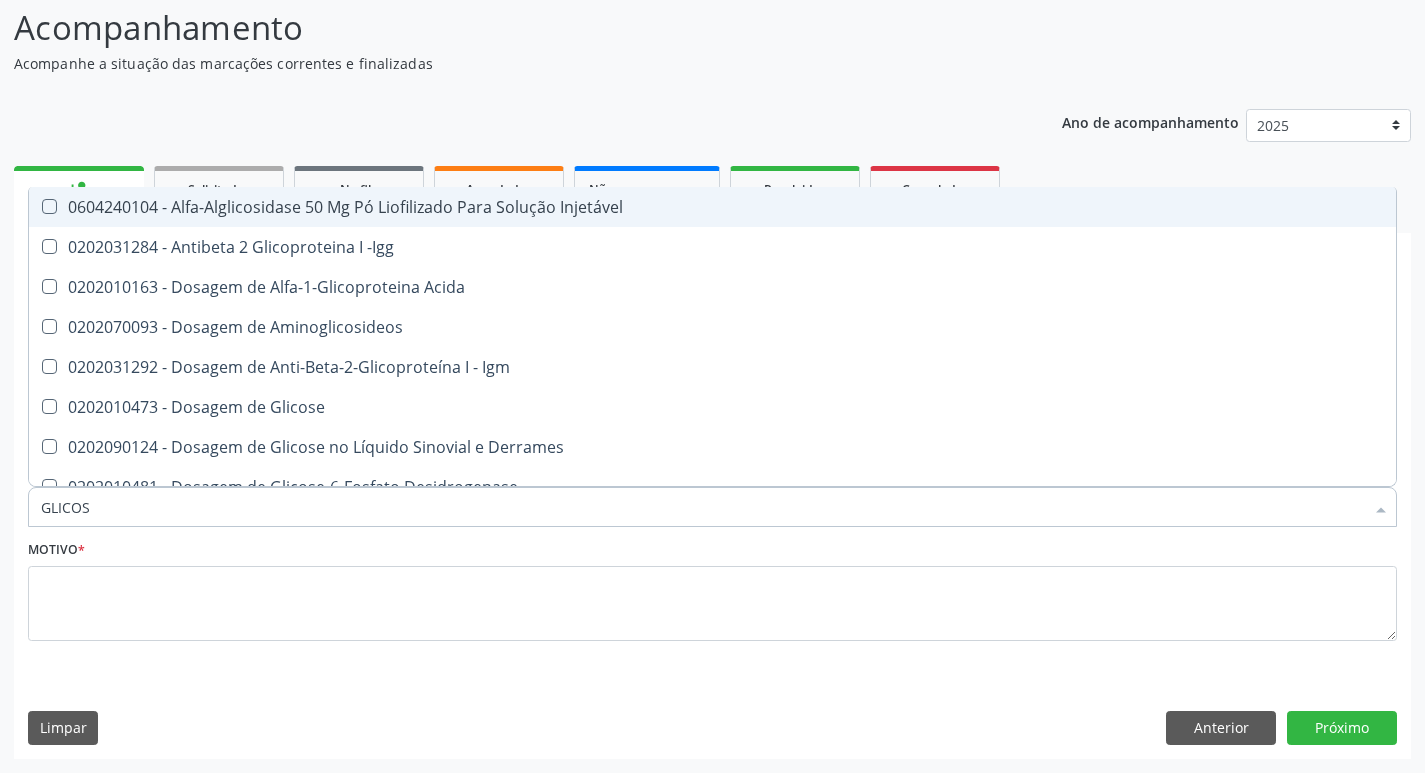 type on "GLICOSE" 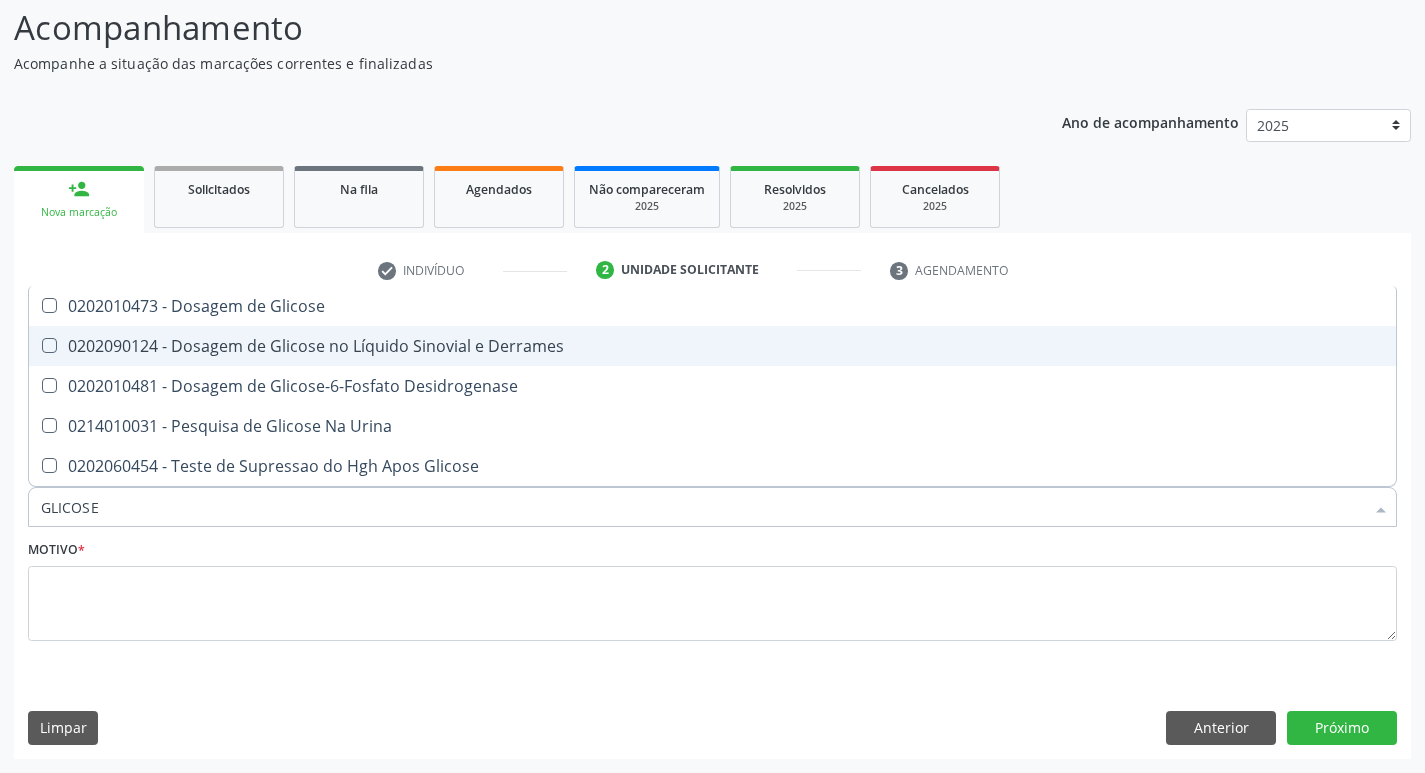 click on "0202010473 - Dosagem de Glicose" at bounding box center [712, 306] 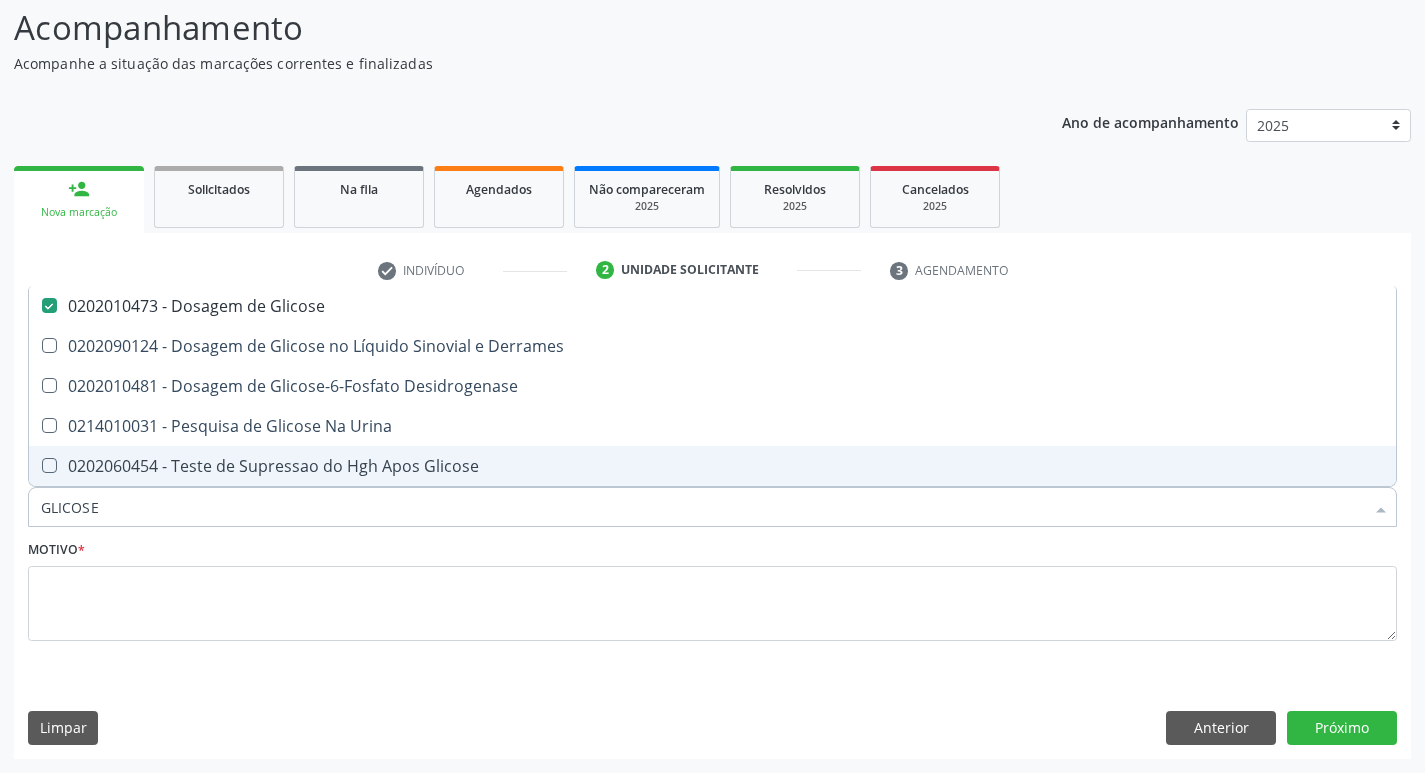 click on "GLICOSE" at bounding box center (702, 507) 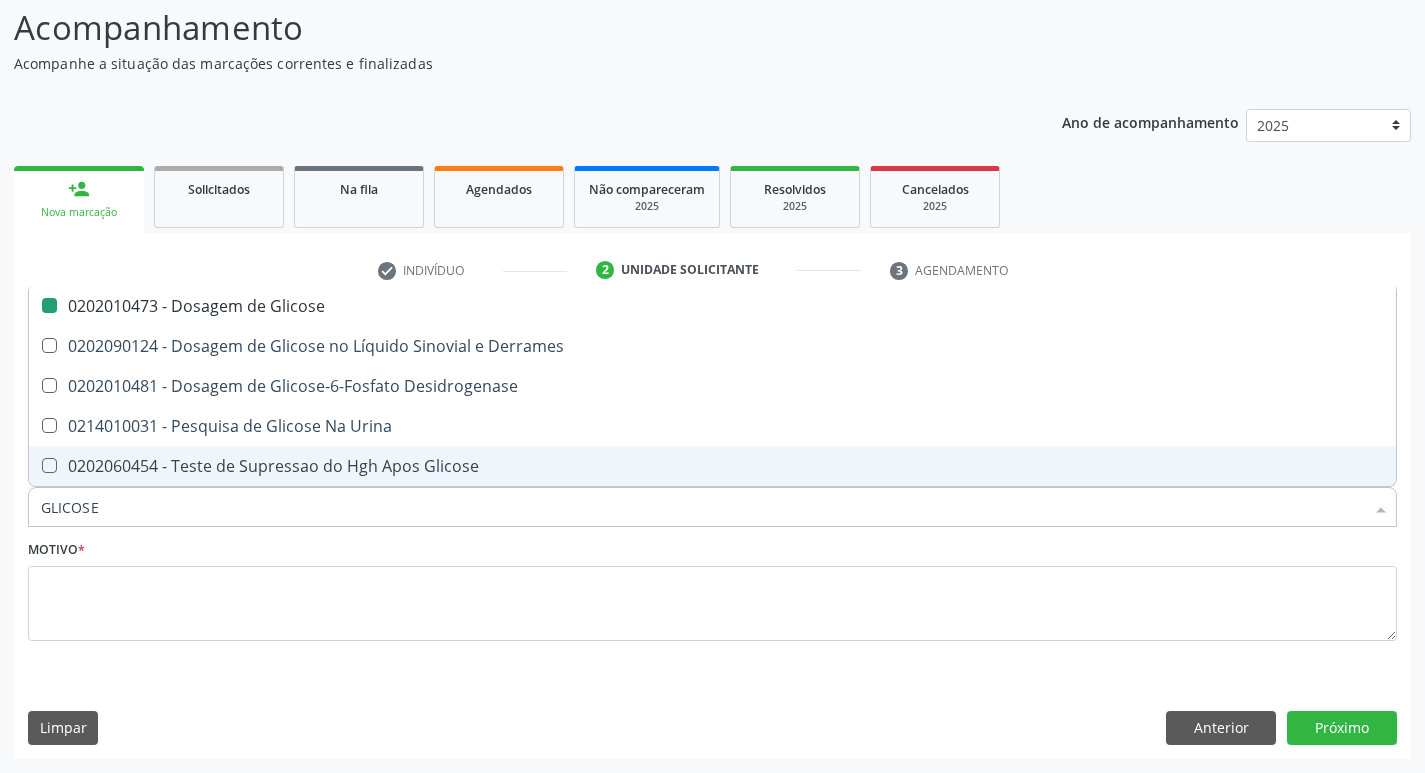 type 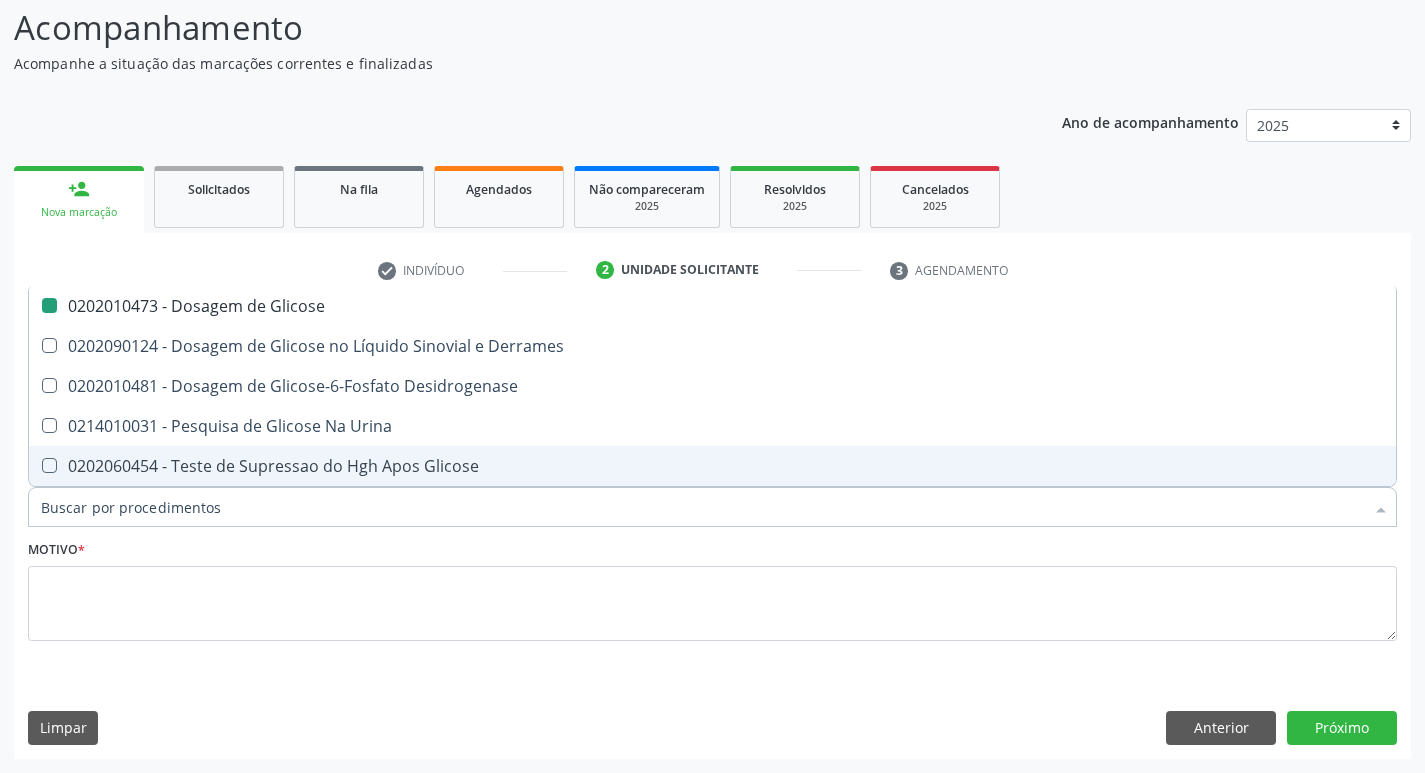 checkbox on "false" 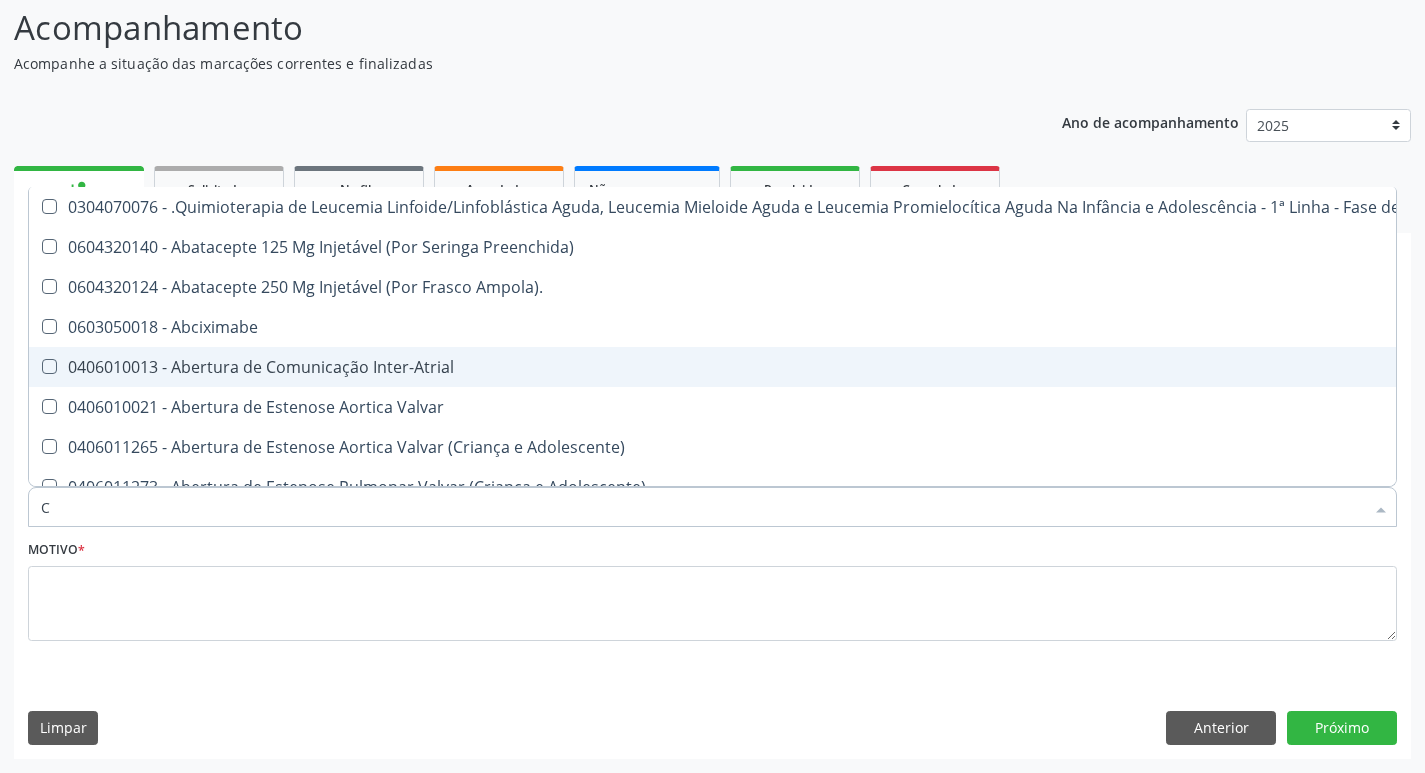 type on "CO" 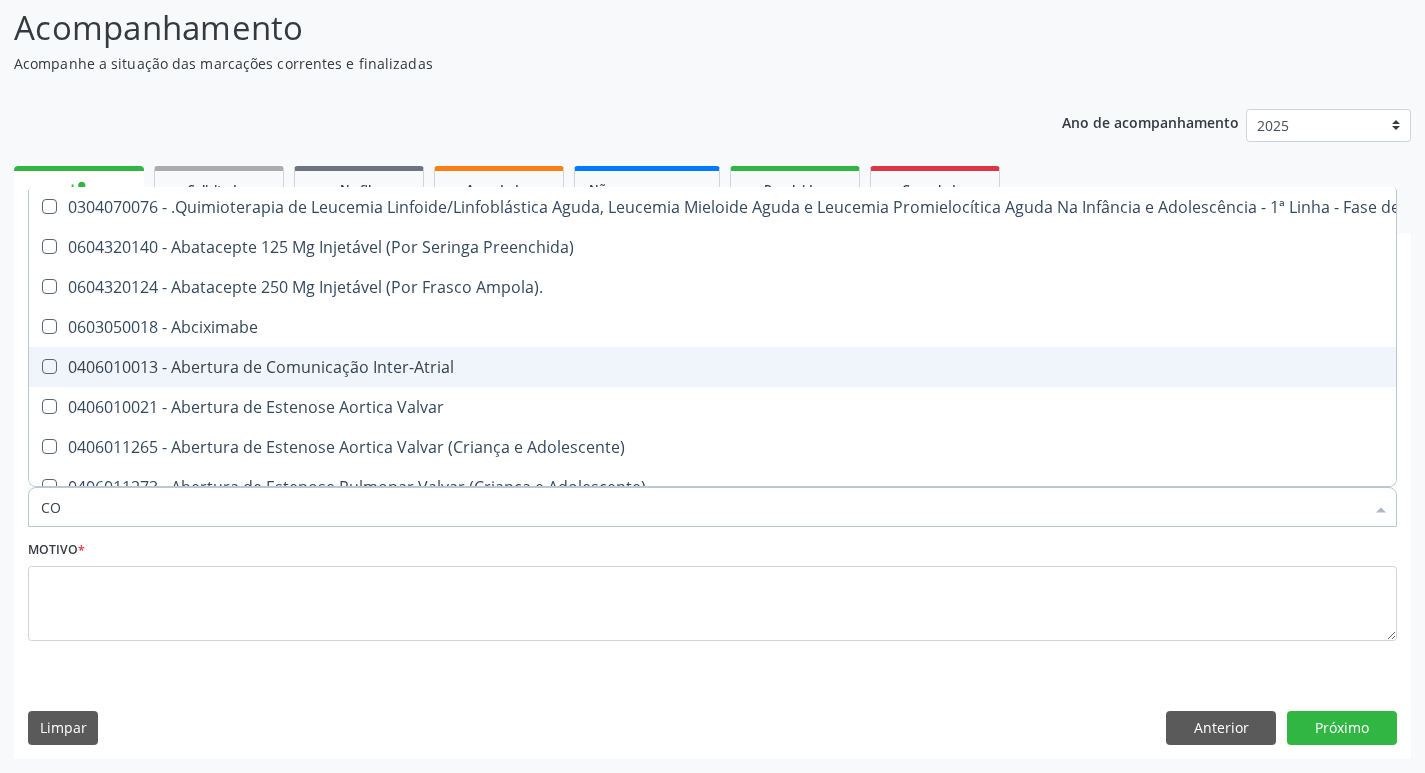 checkbox on "true" 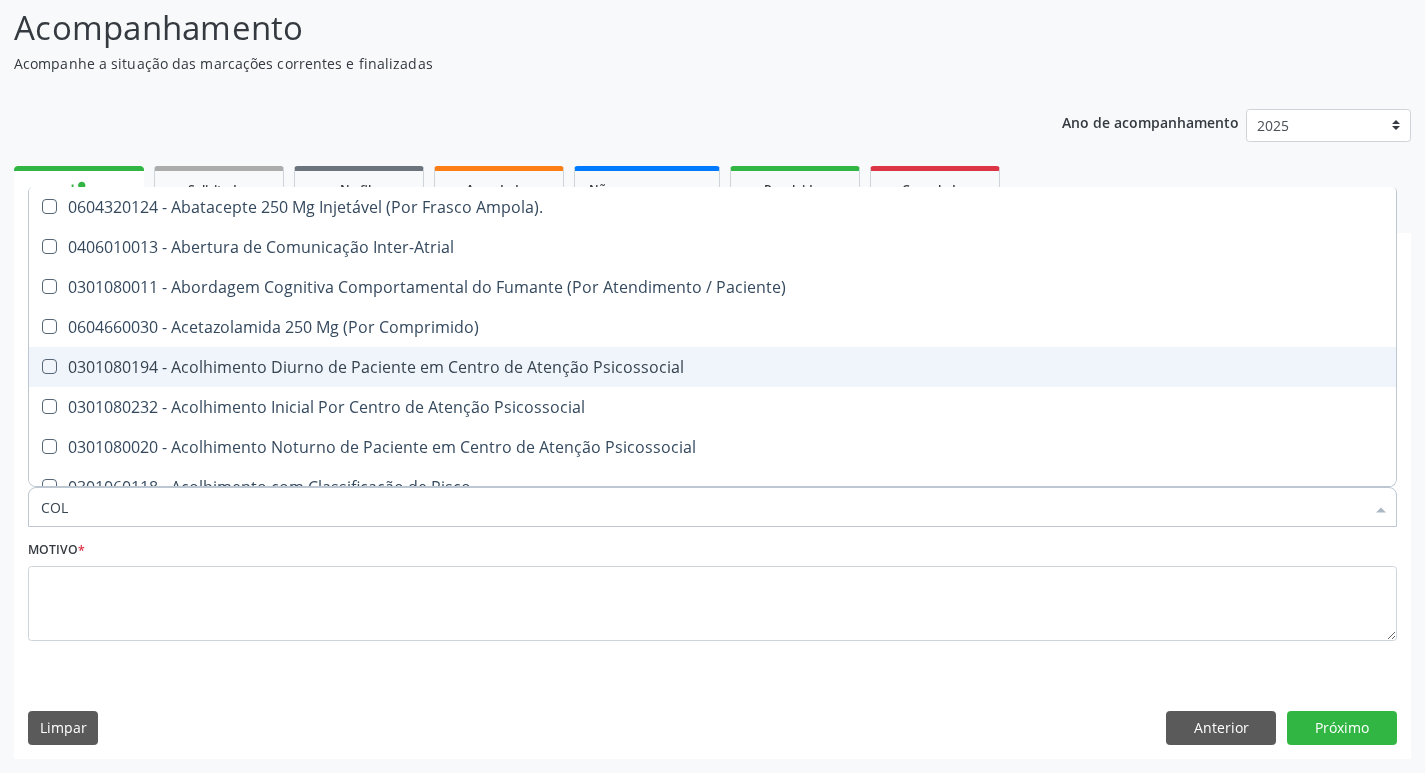 type on "COLE" 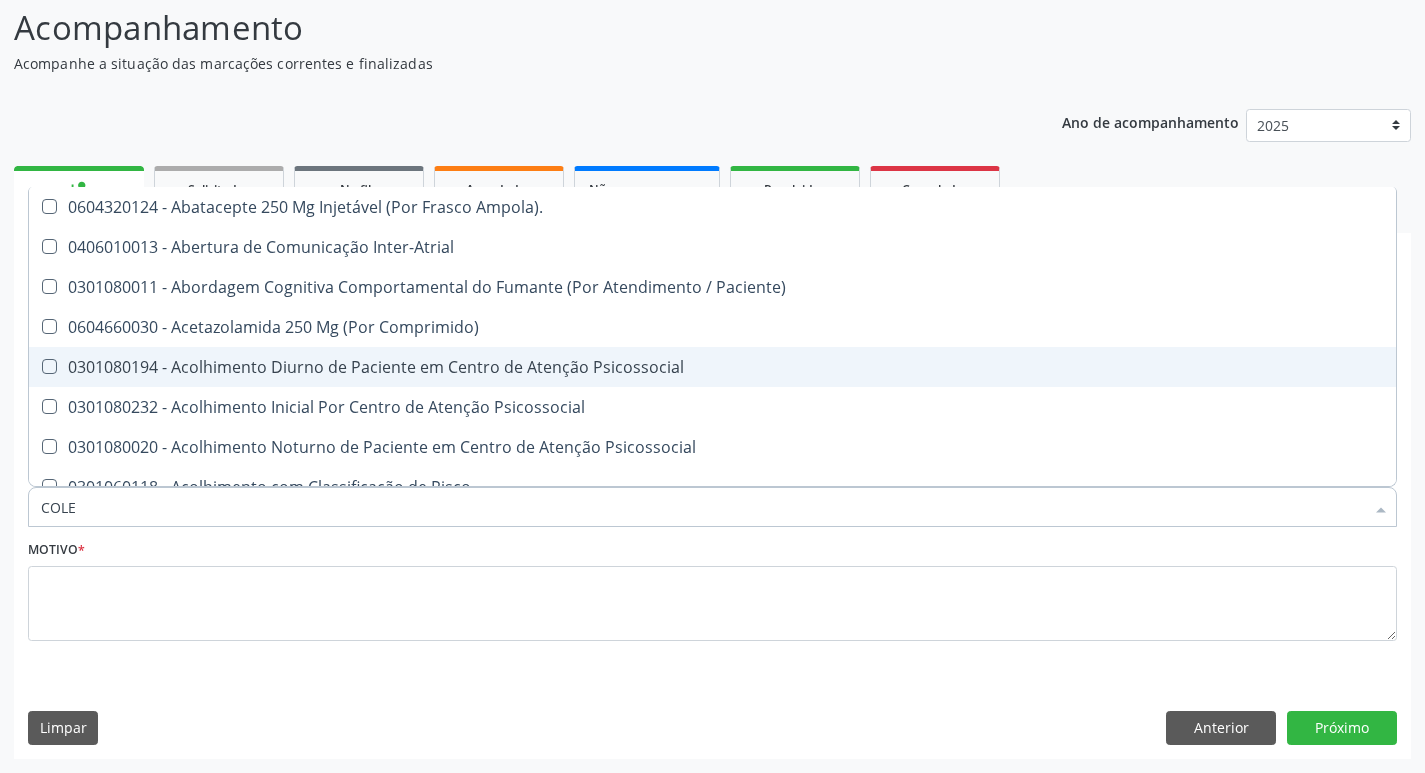 checkbox on "true" 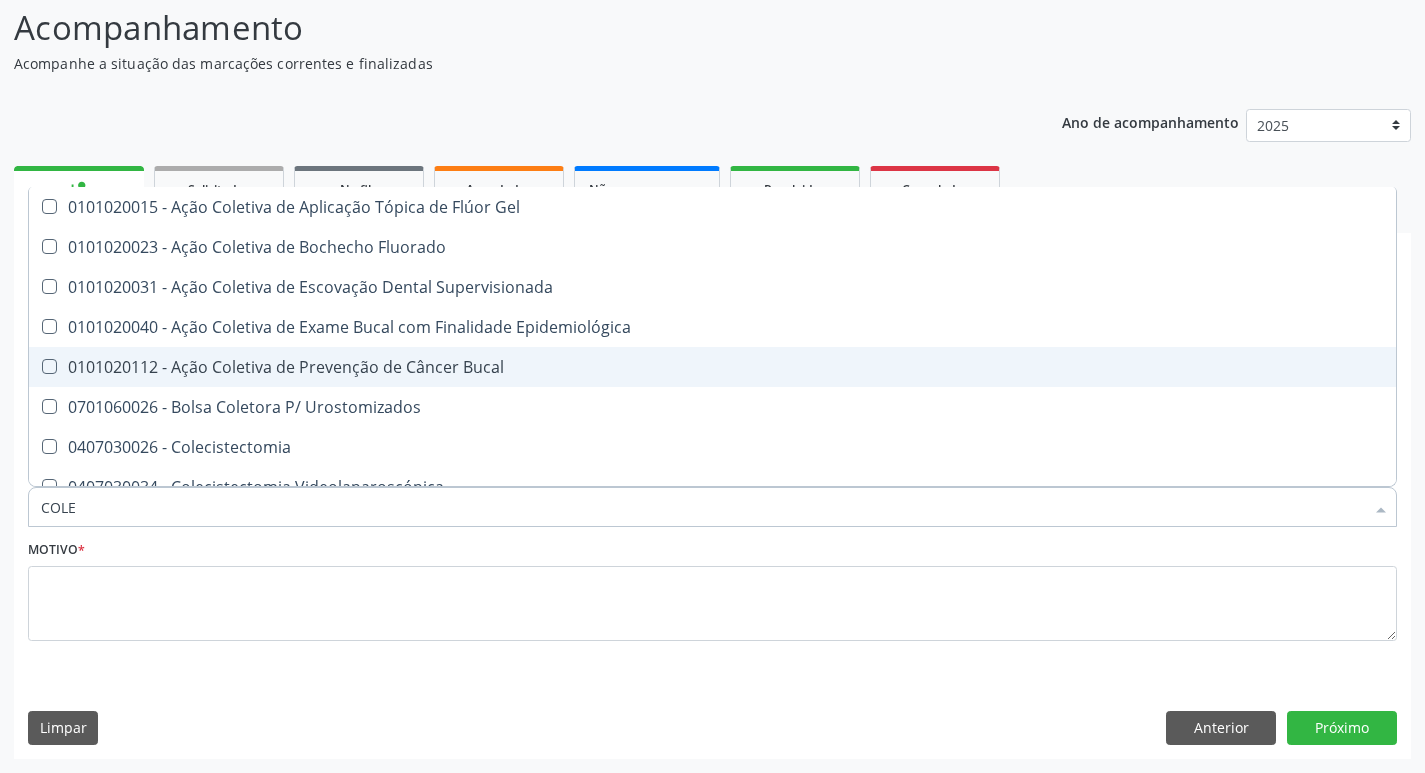type on "COLES" 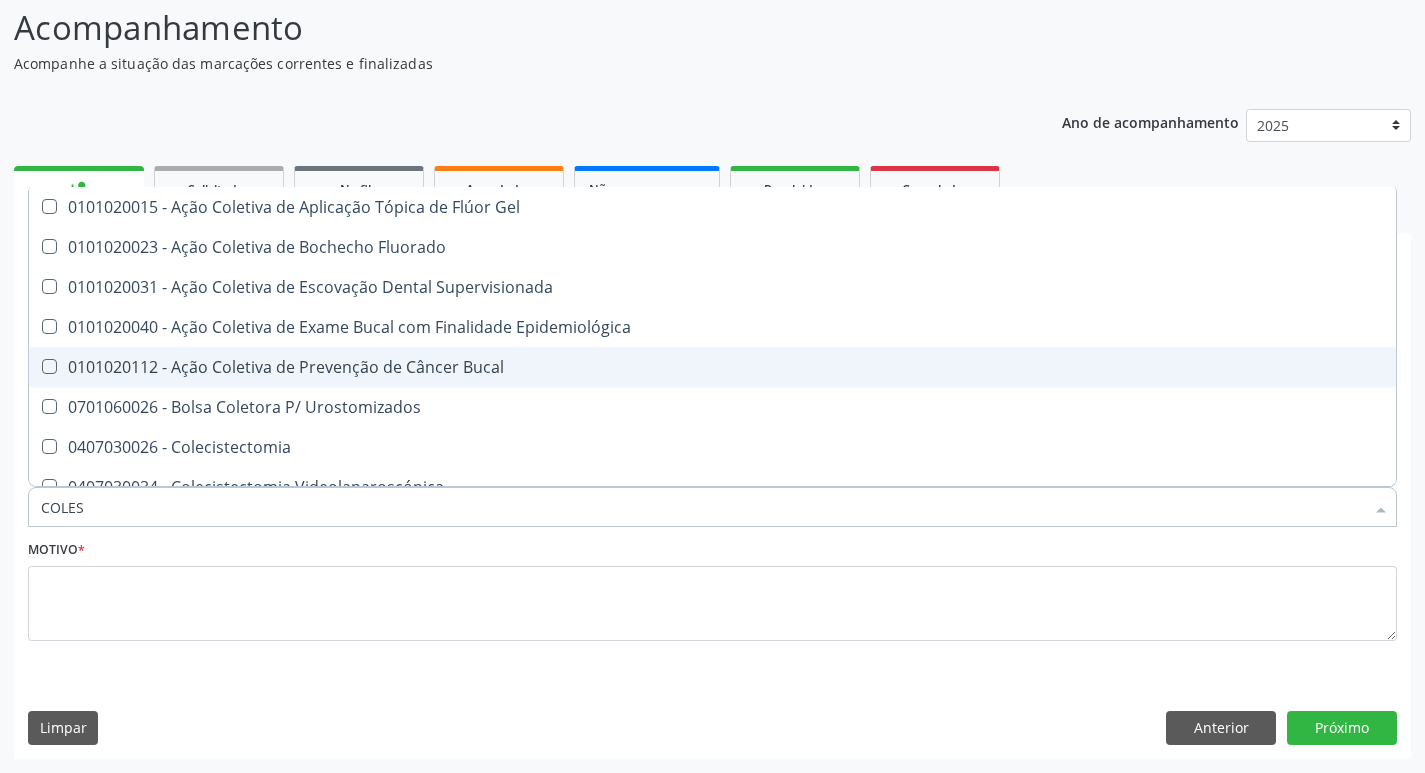 checkbox on "true" 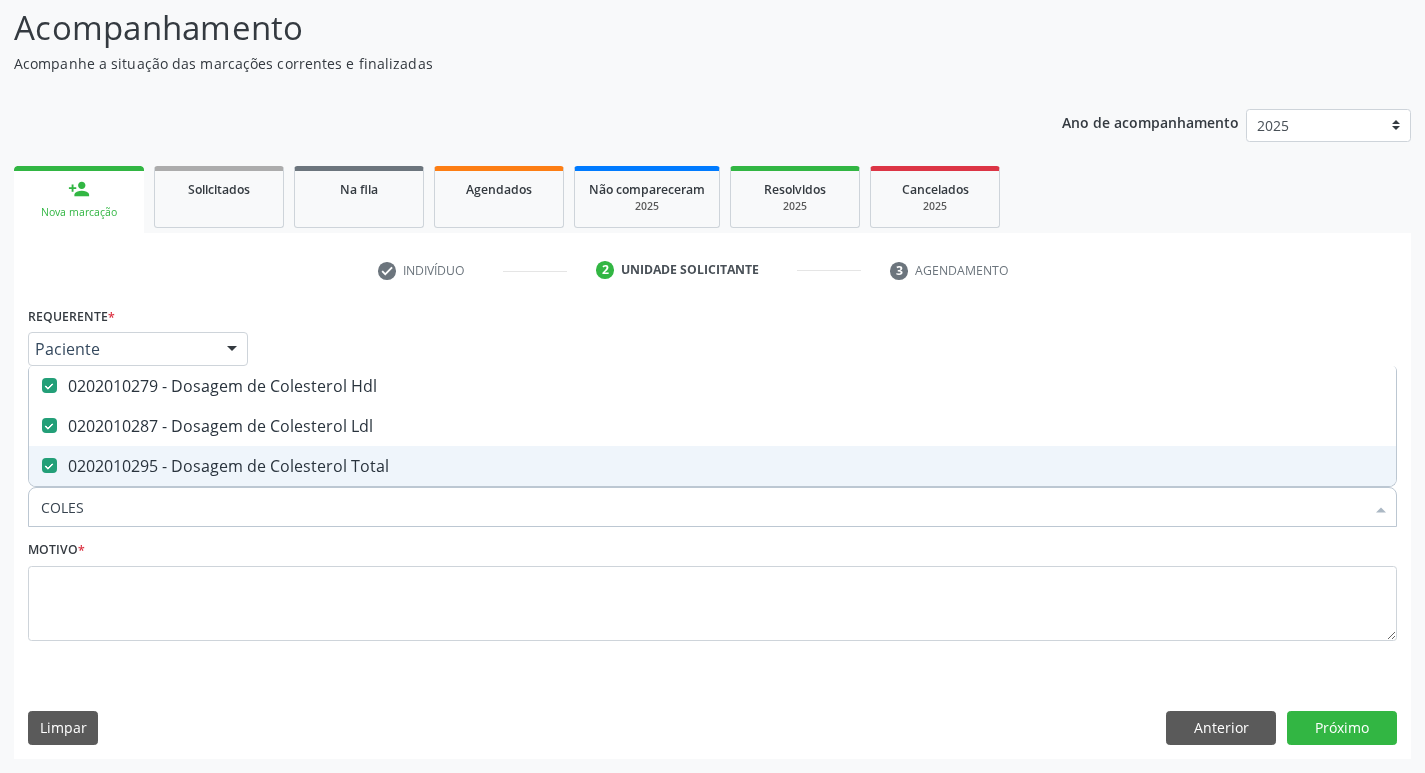 click on "COLES" at bounding box center (702, 507) 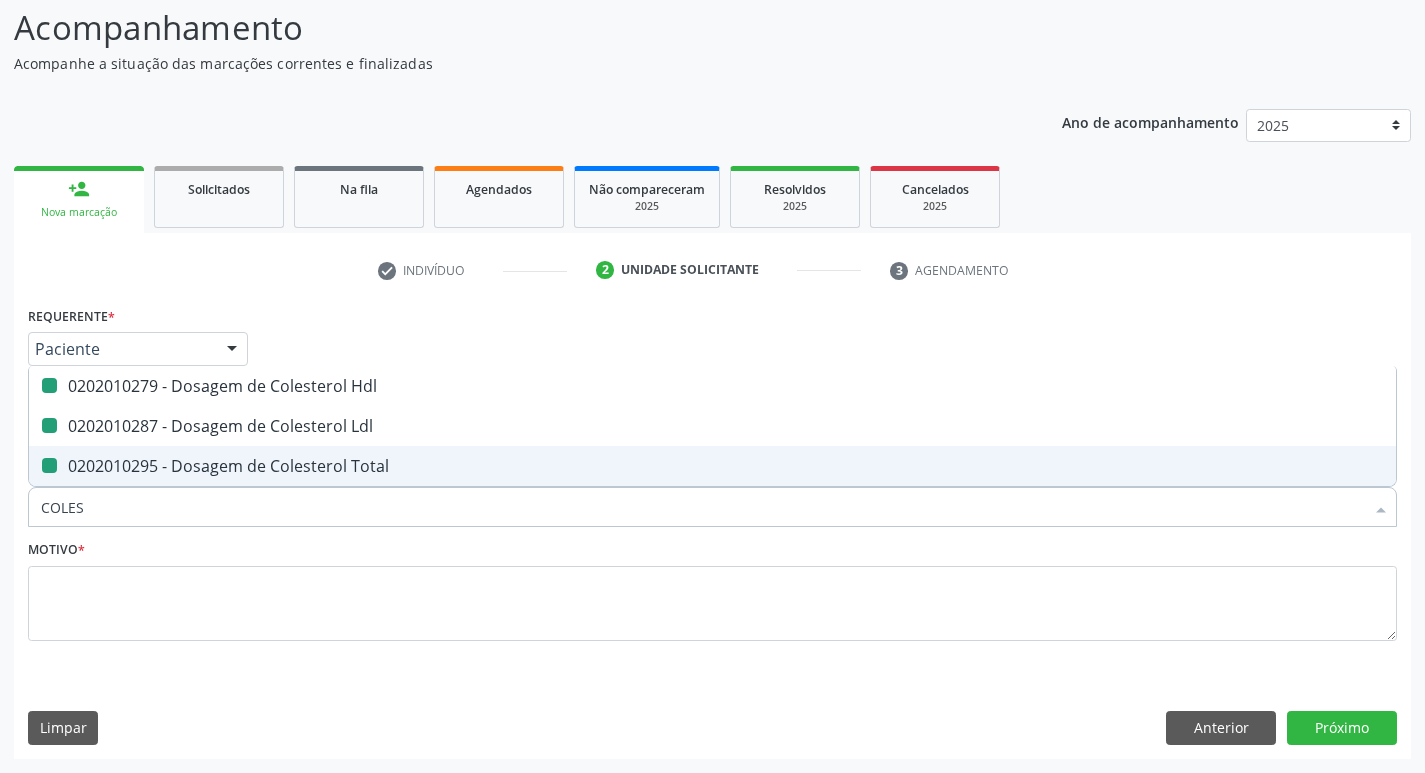 type 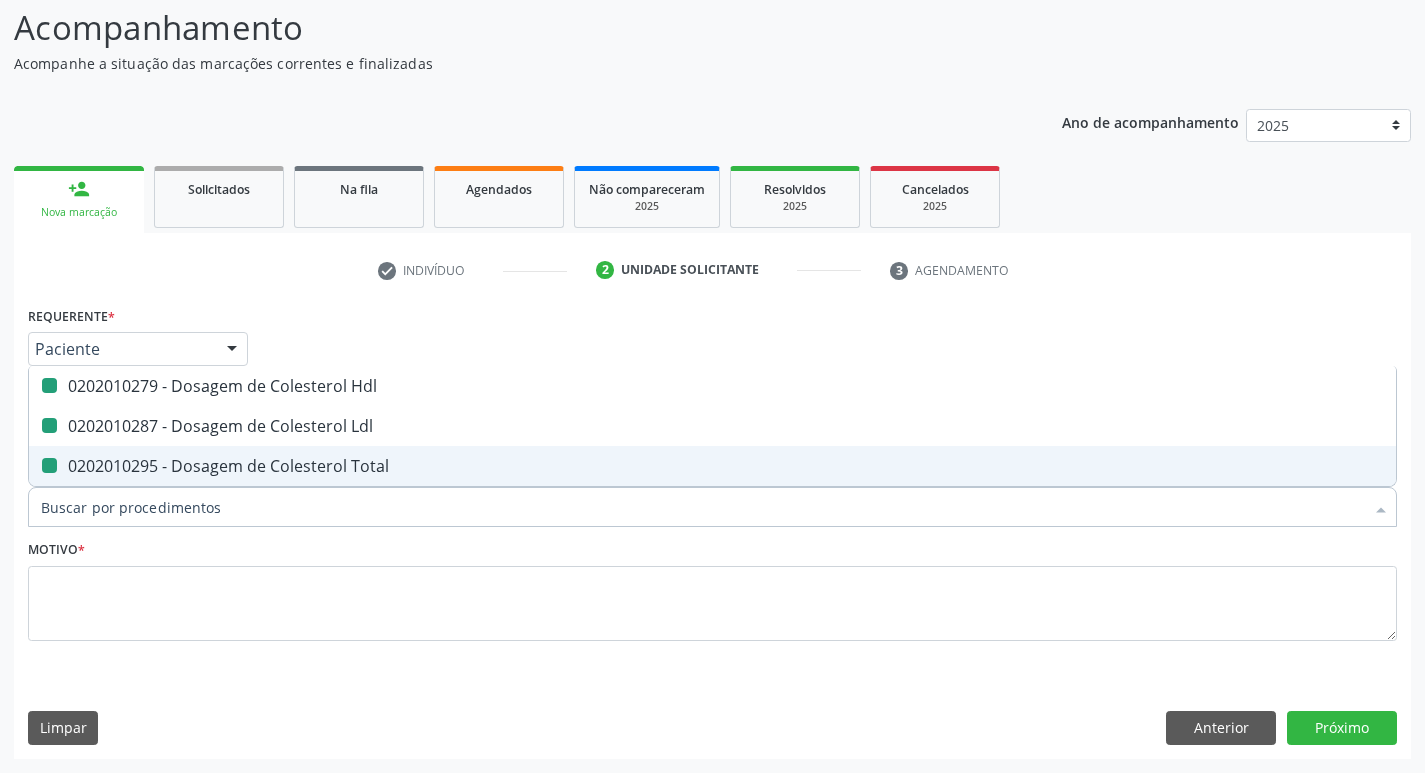 checkbox on "false" 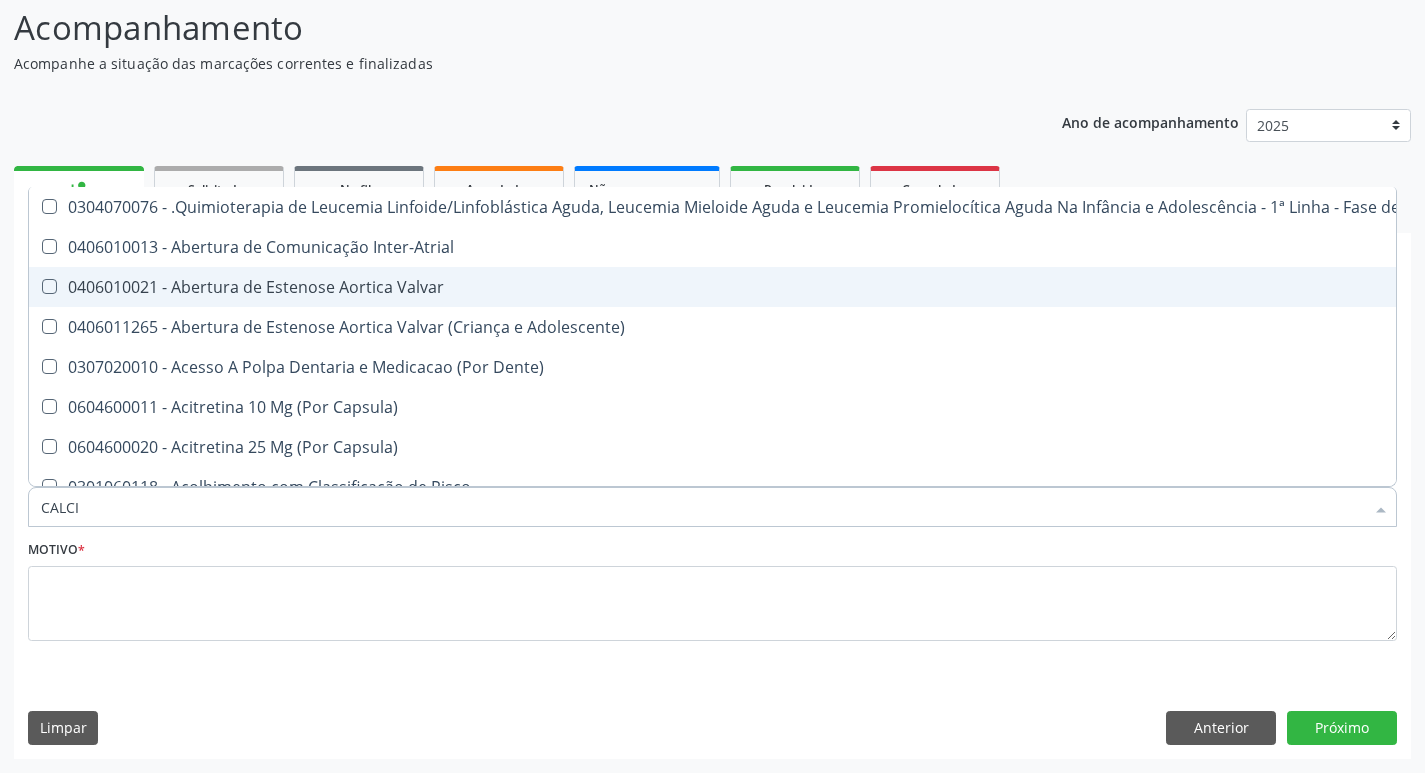 type on "CALCIO" 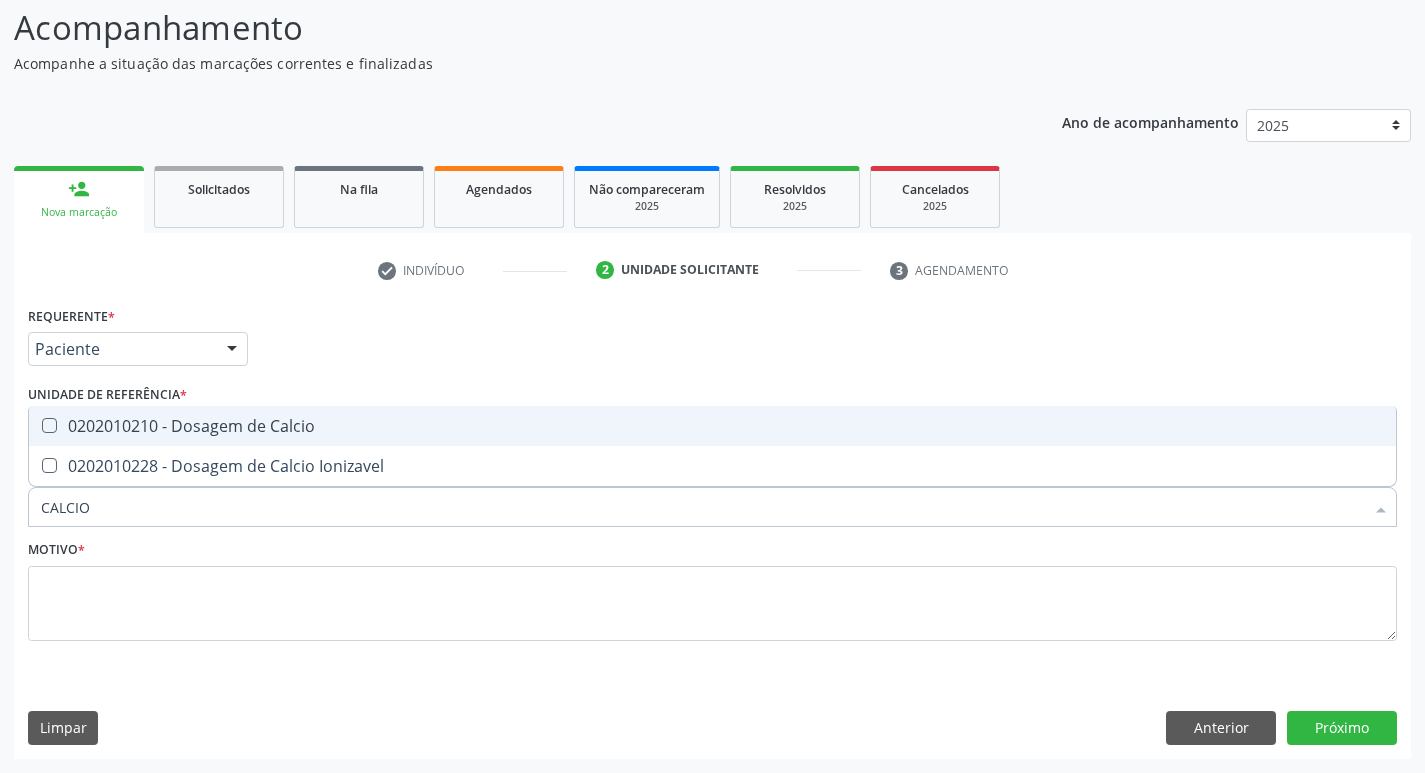 click on "0202010210 - Dosagem de Calcio" at bounding box center [712, 426] 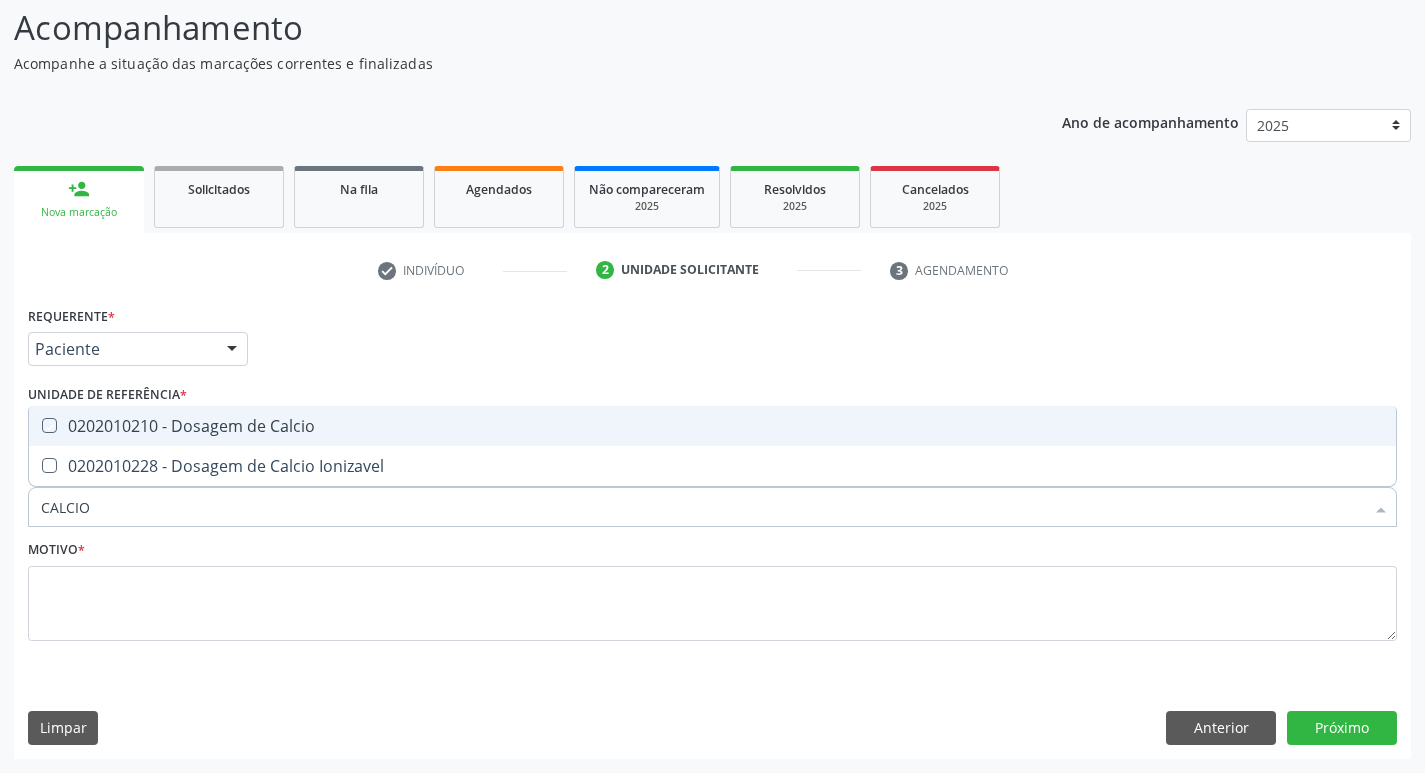checkbox on "true" 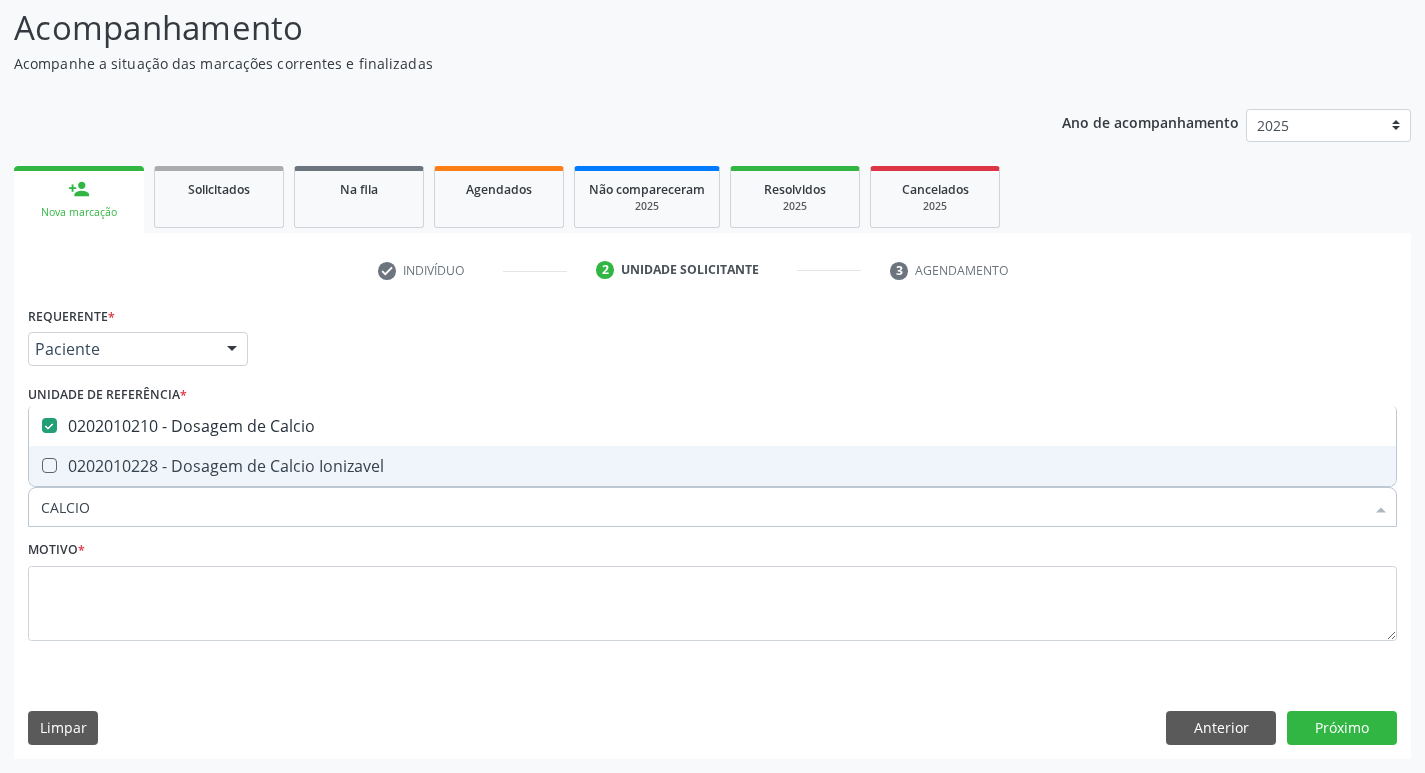 click on "CALCIO" at bounding box center (702, 507) 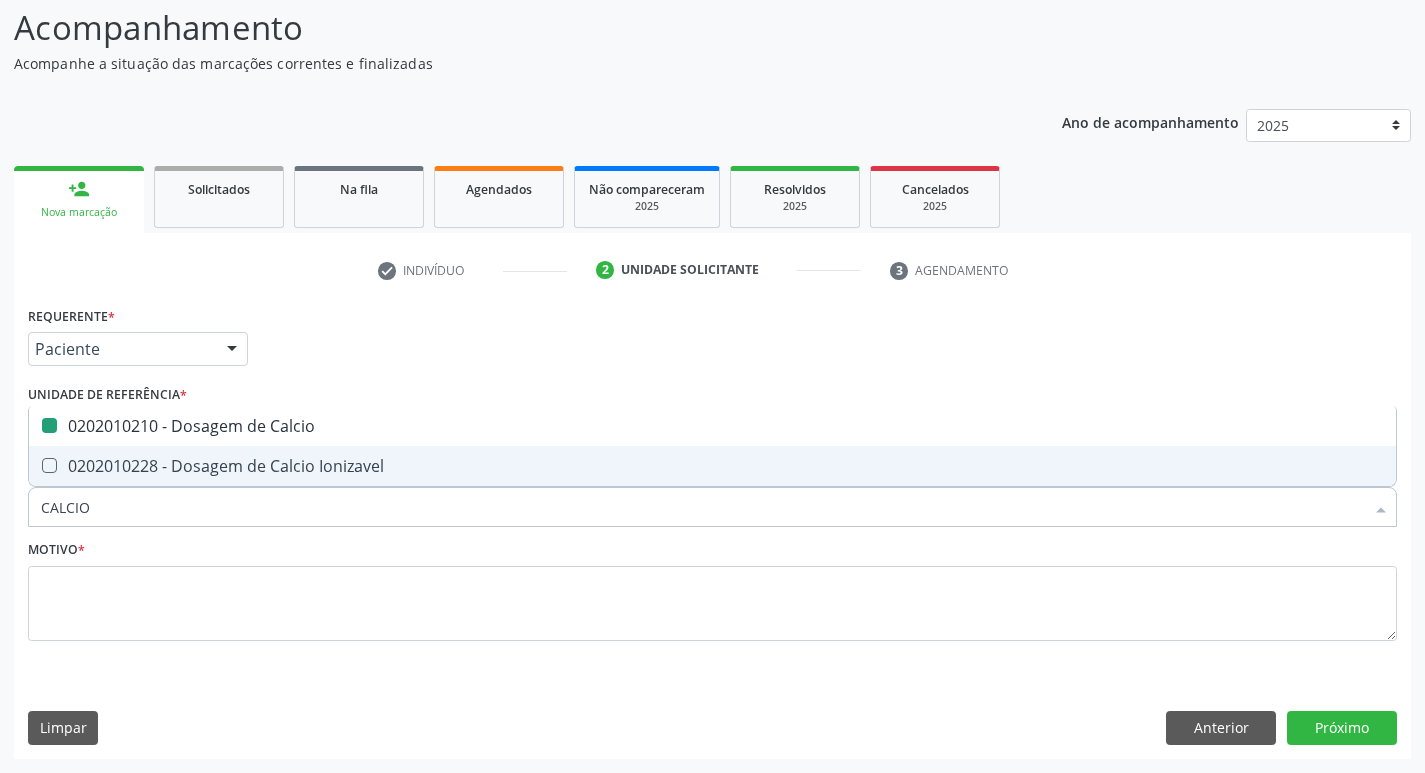 type 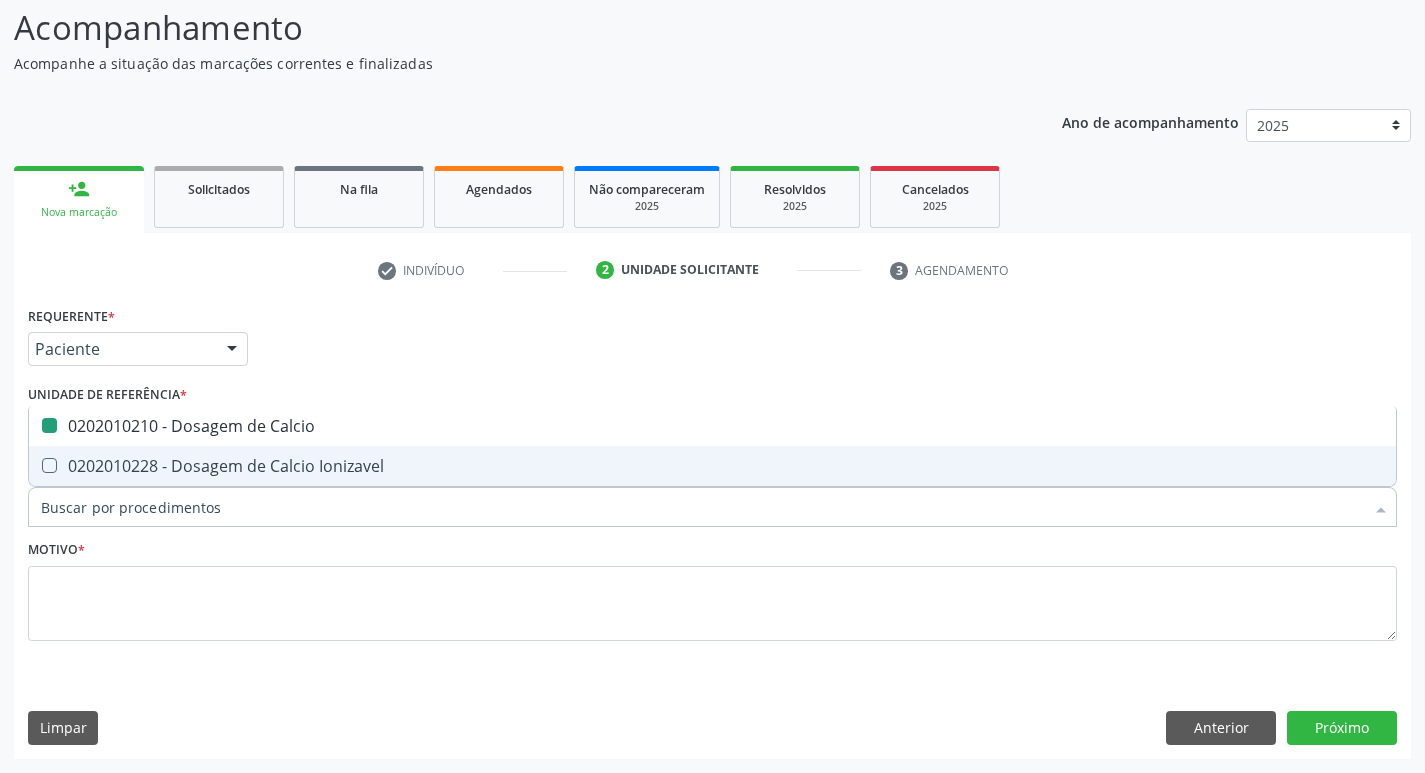 checkbox on "false" 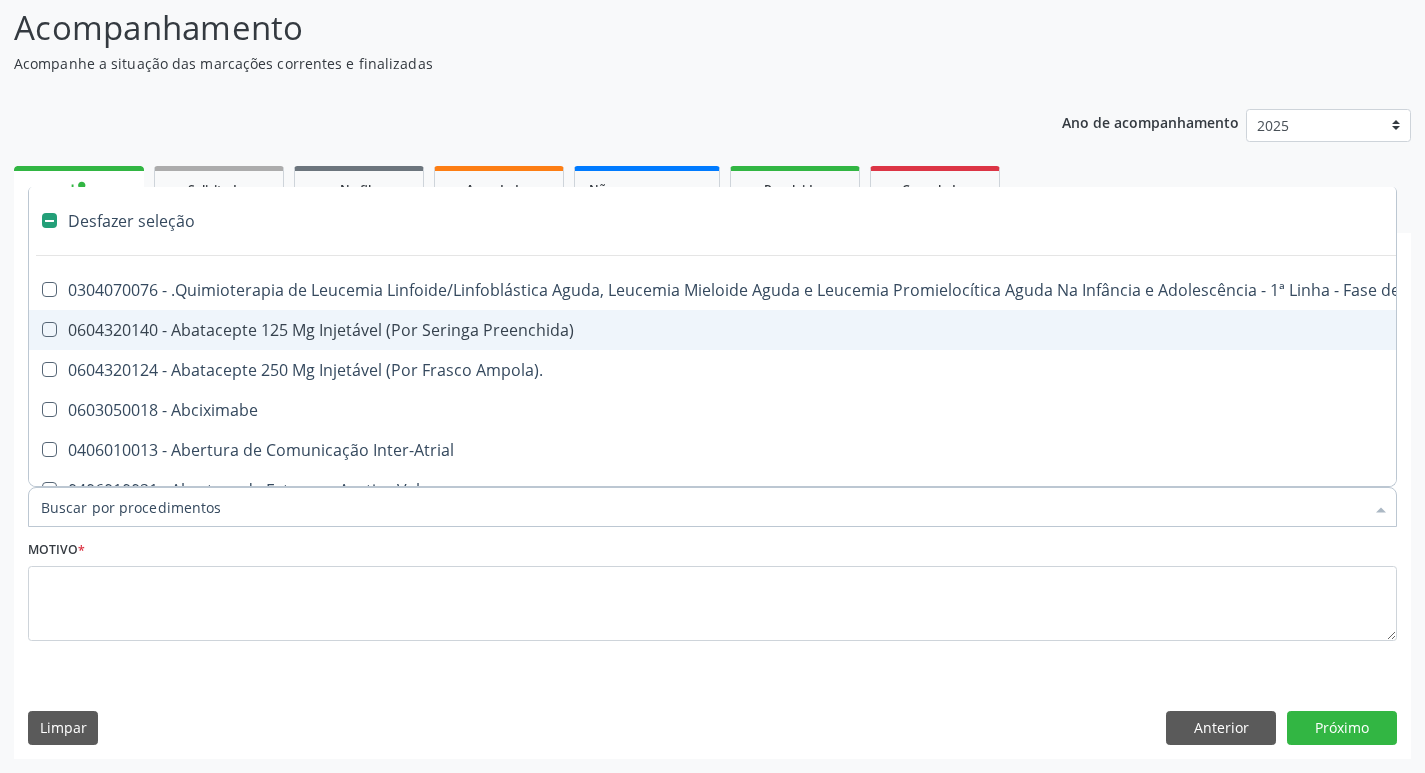 type on "F" 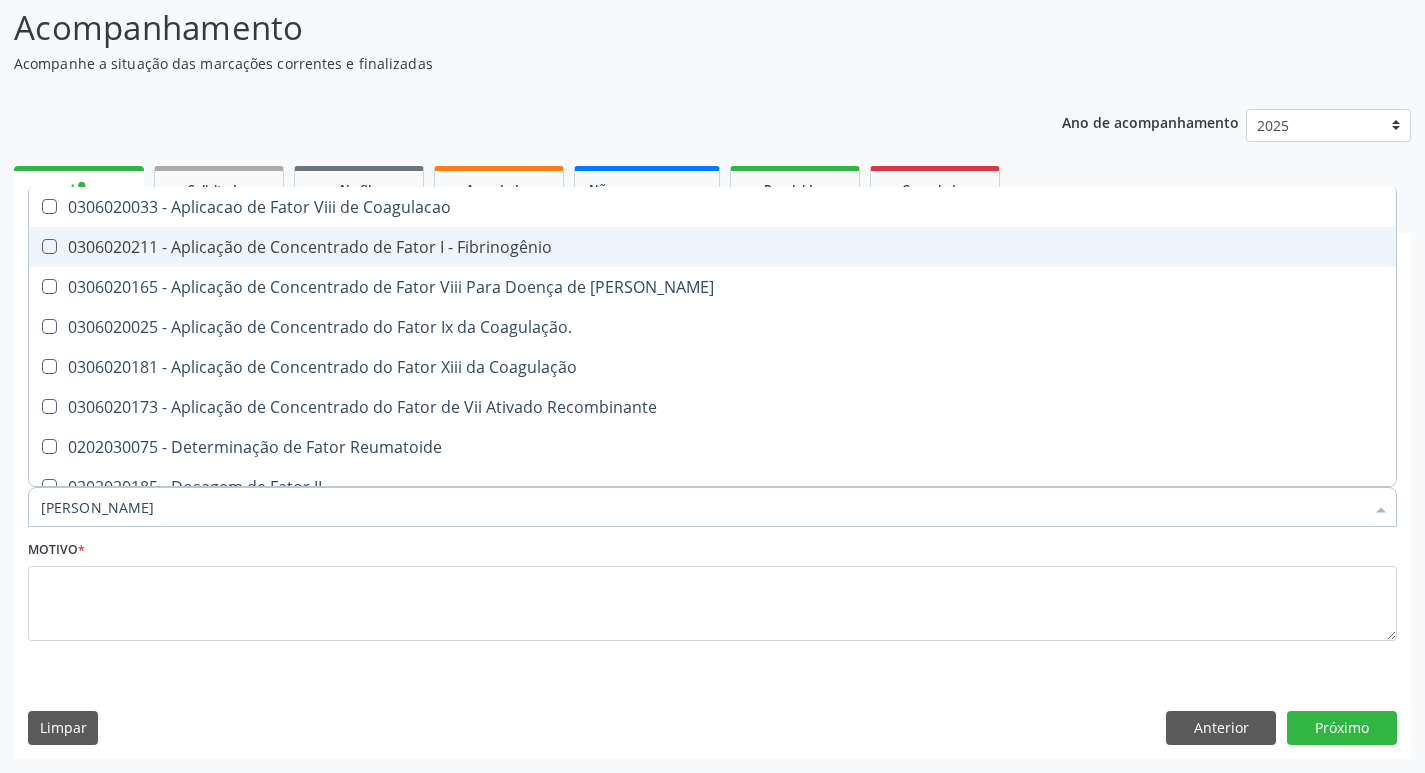 type on "FATOR RE" 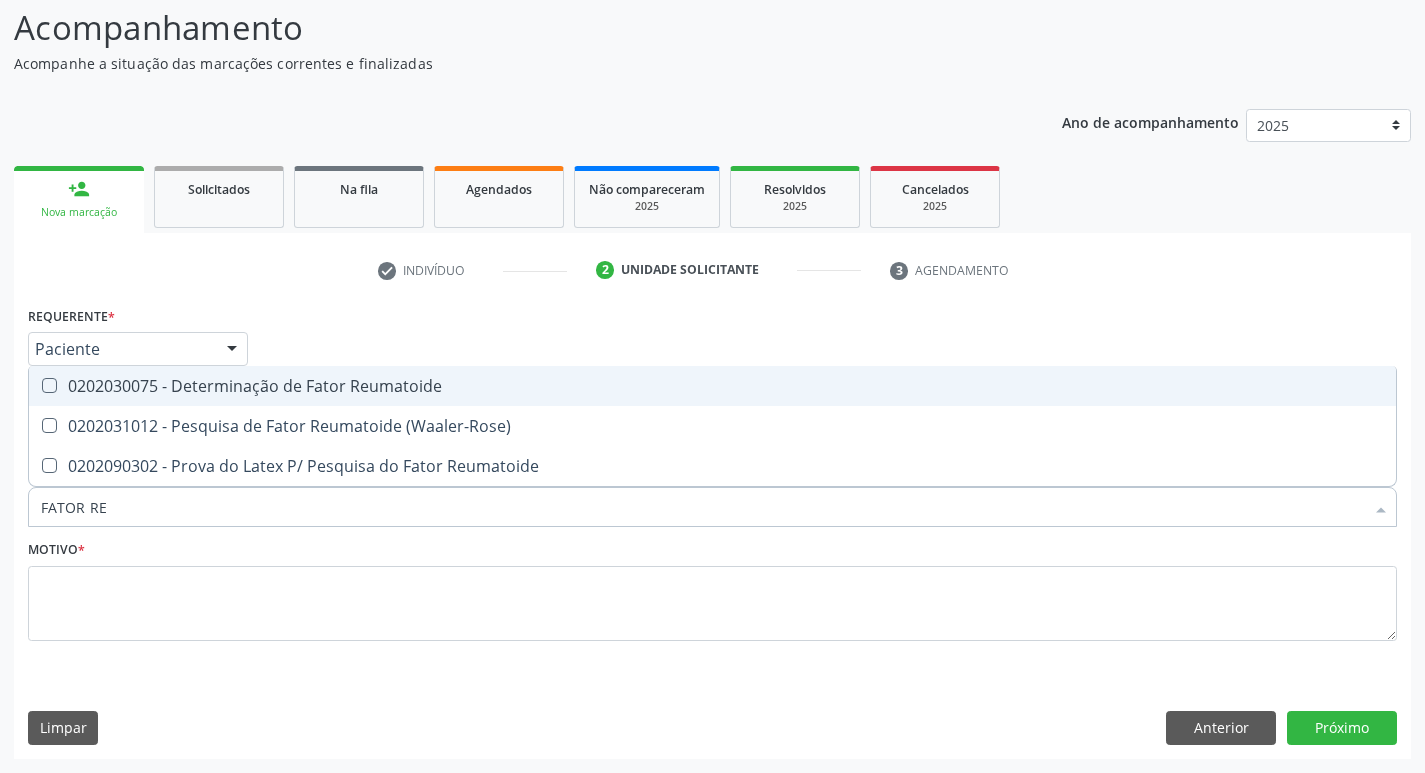 click on "0202030075 - Determinação de Fator Reumatoide" at bounding box center [712, 386] 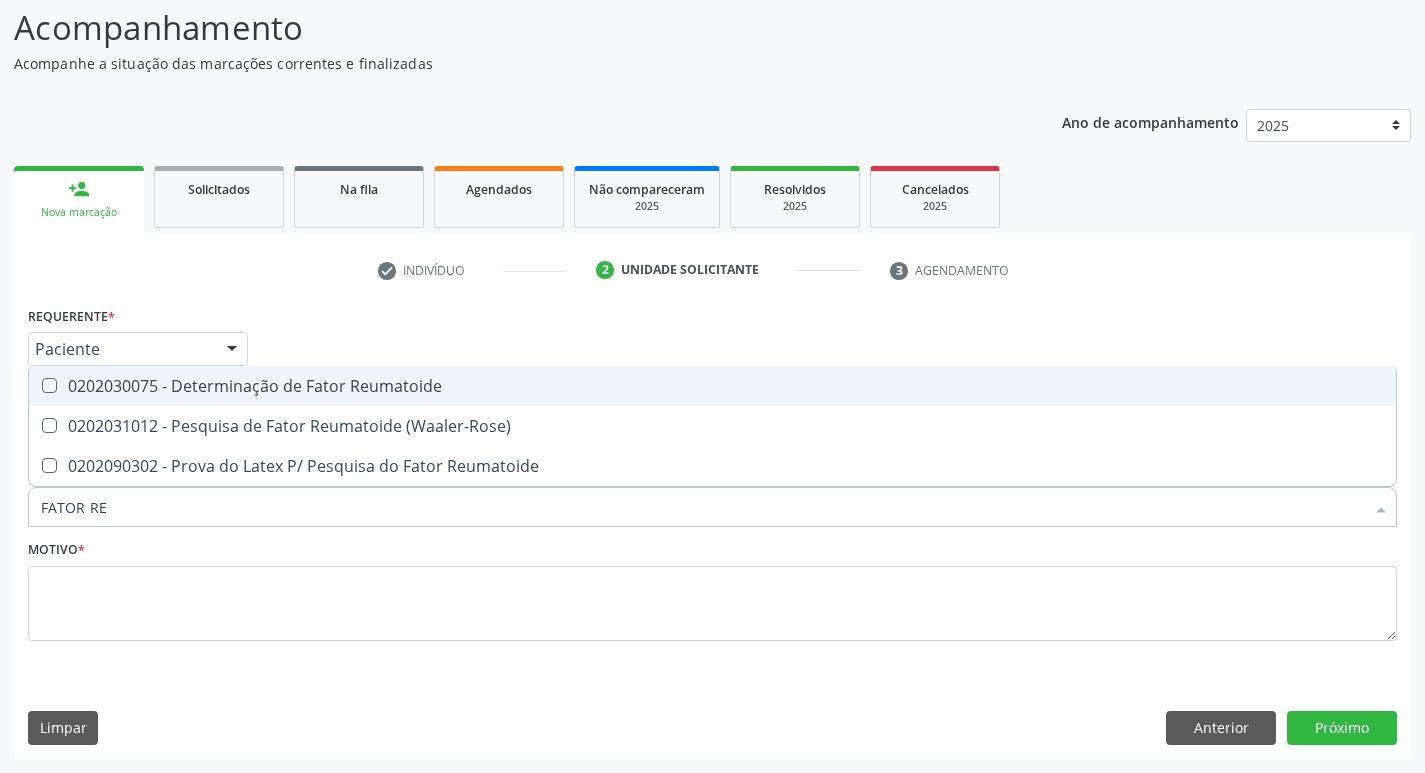 checkbox on "true" 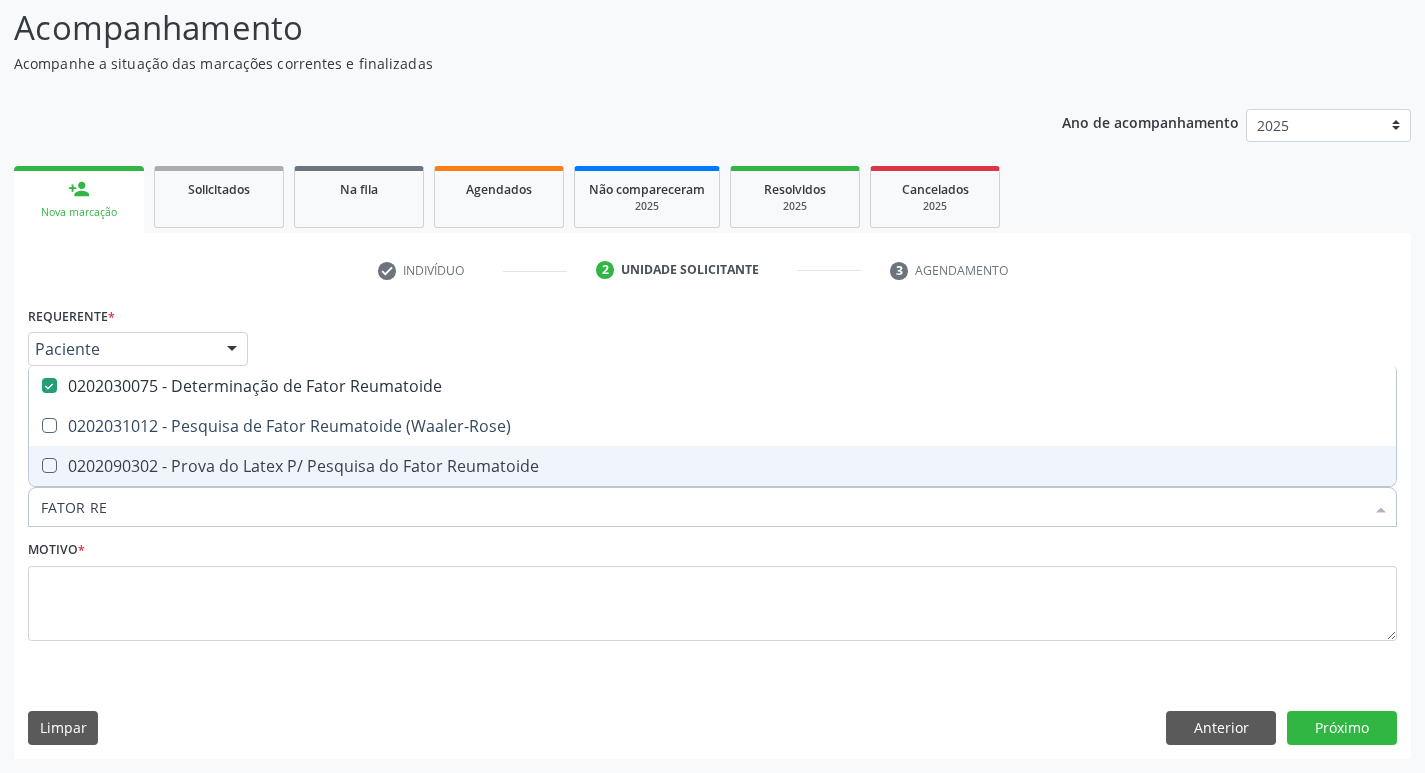 click on "FATOR RE" at bounding box center [702, 507] 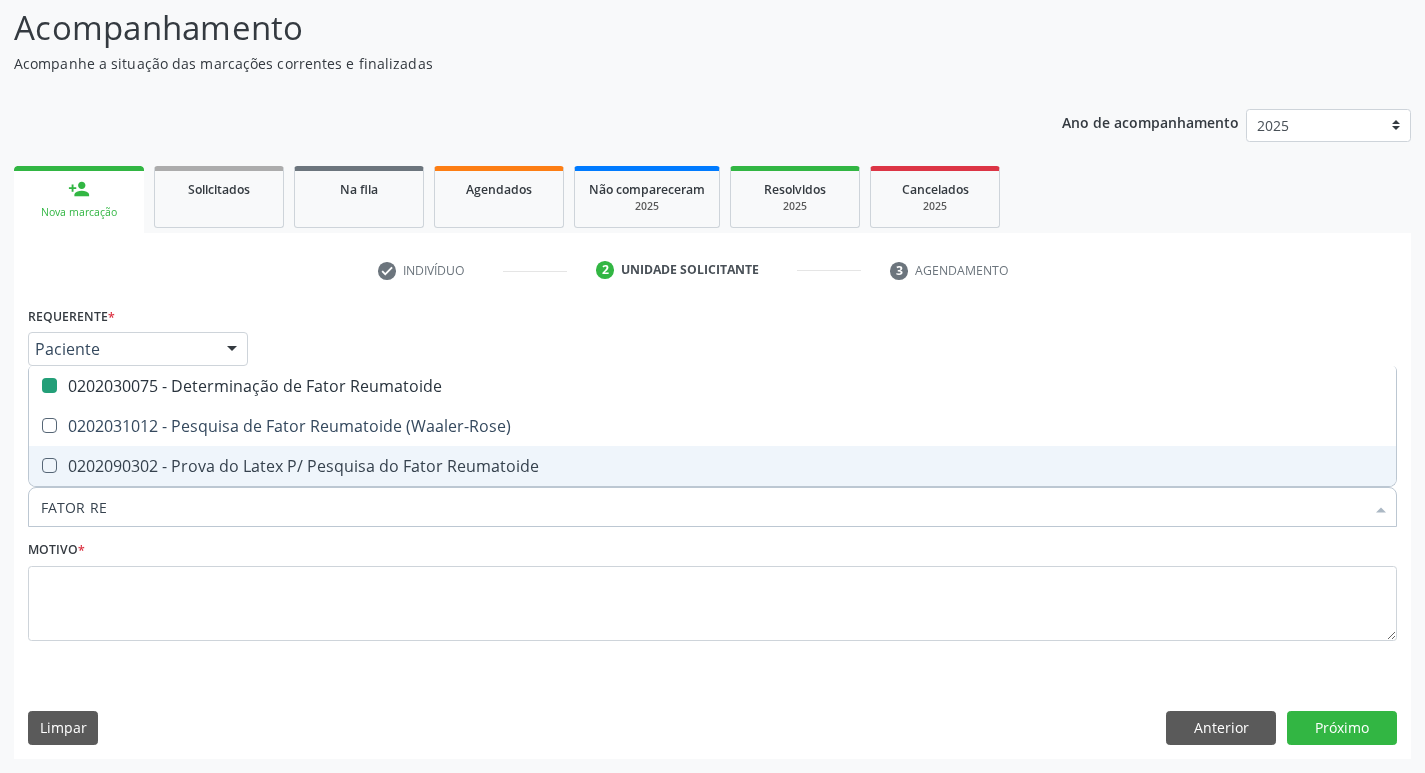 type on "FATOR" 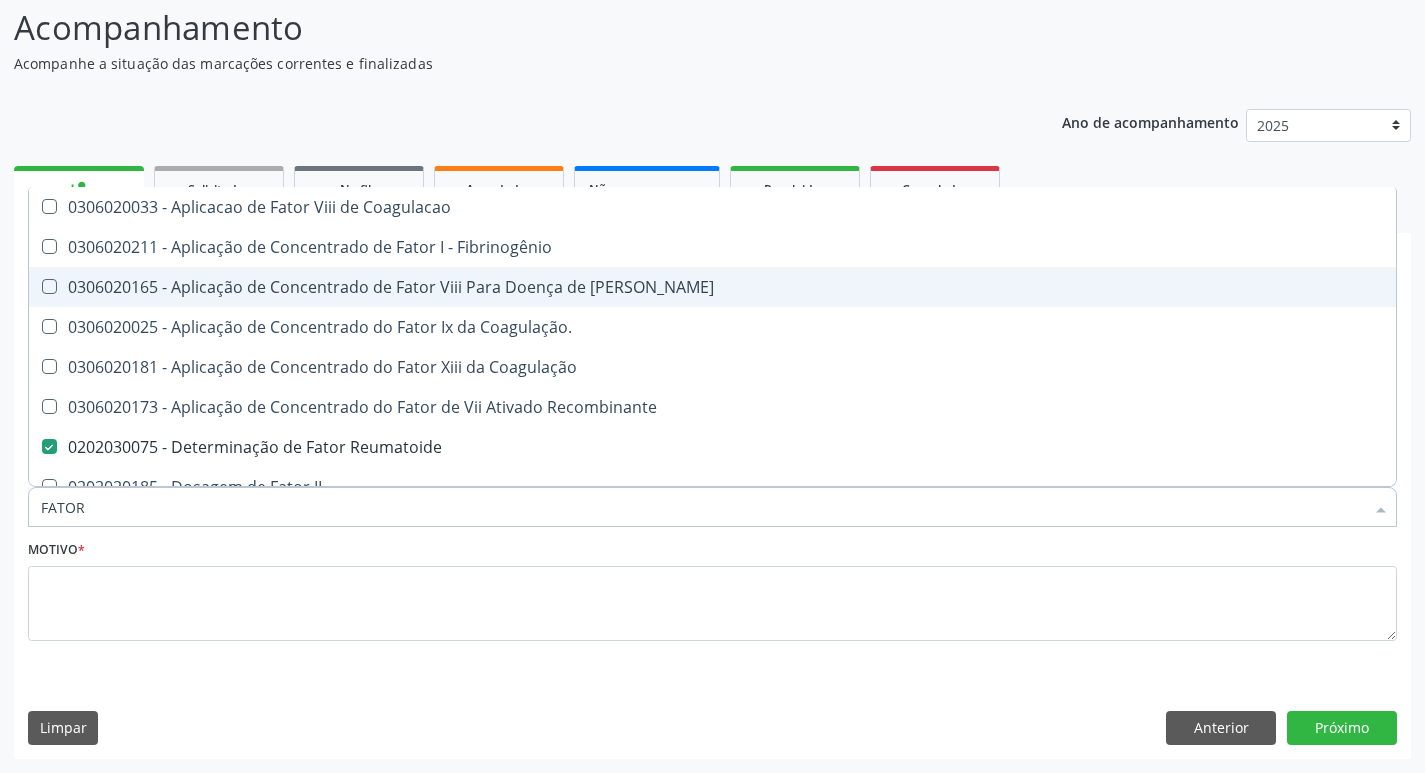 type on "FATO" 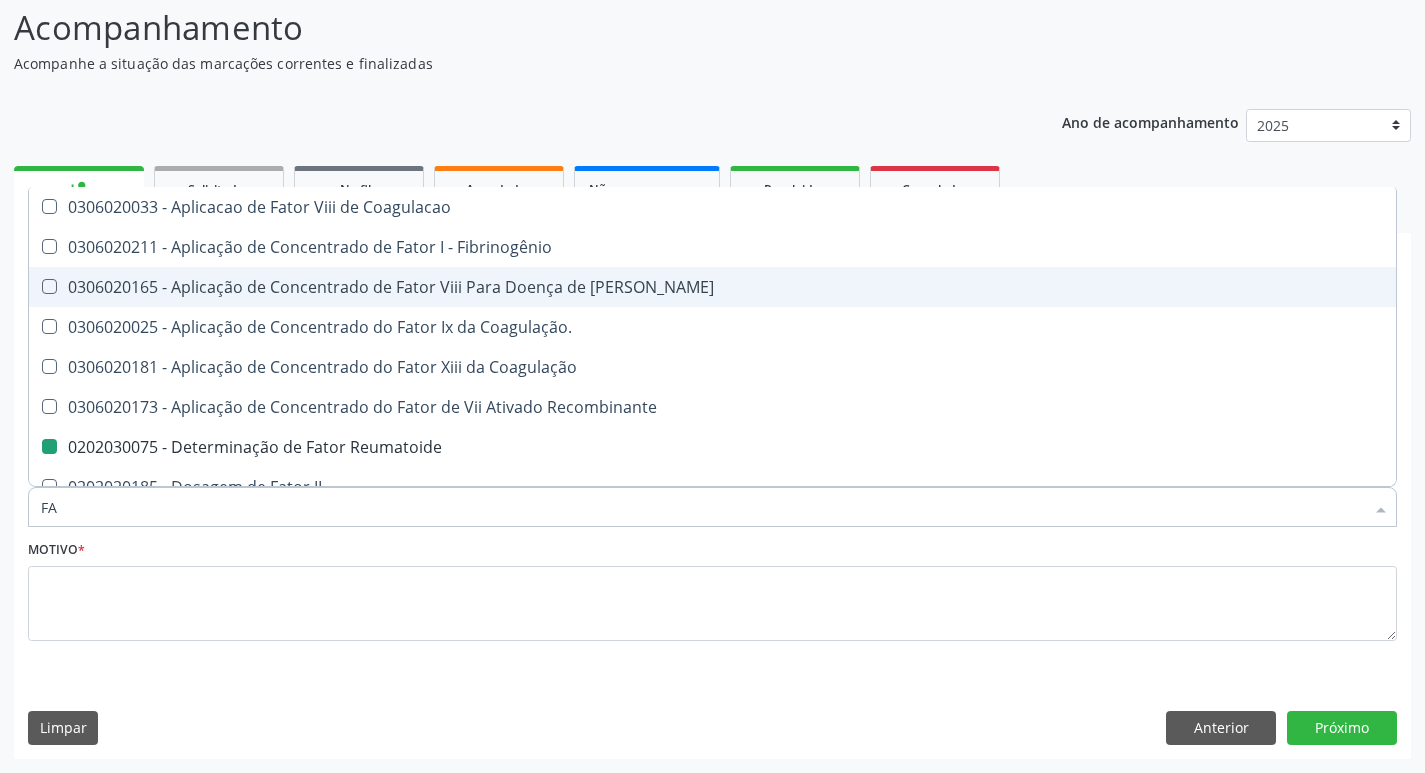 type on "F" 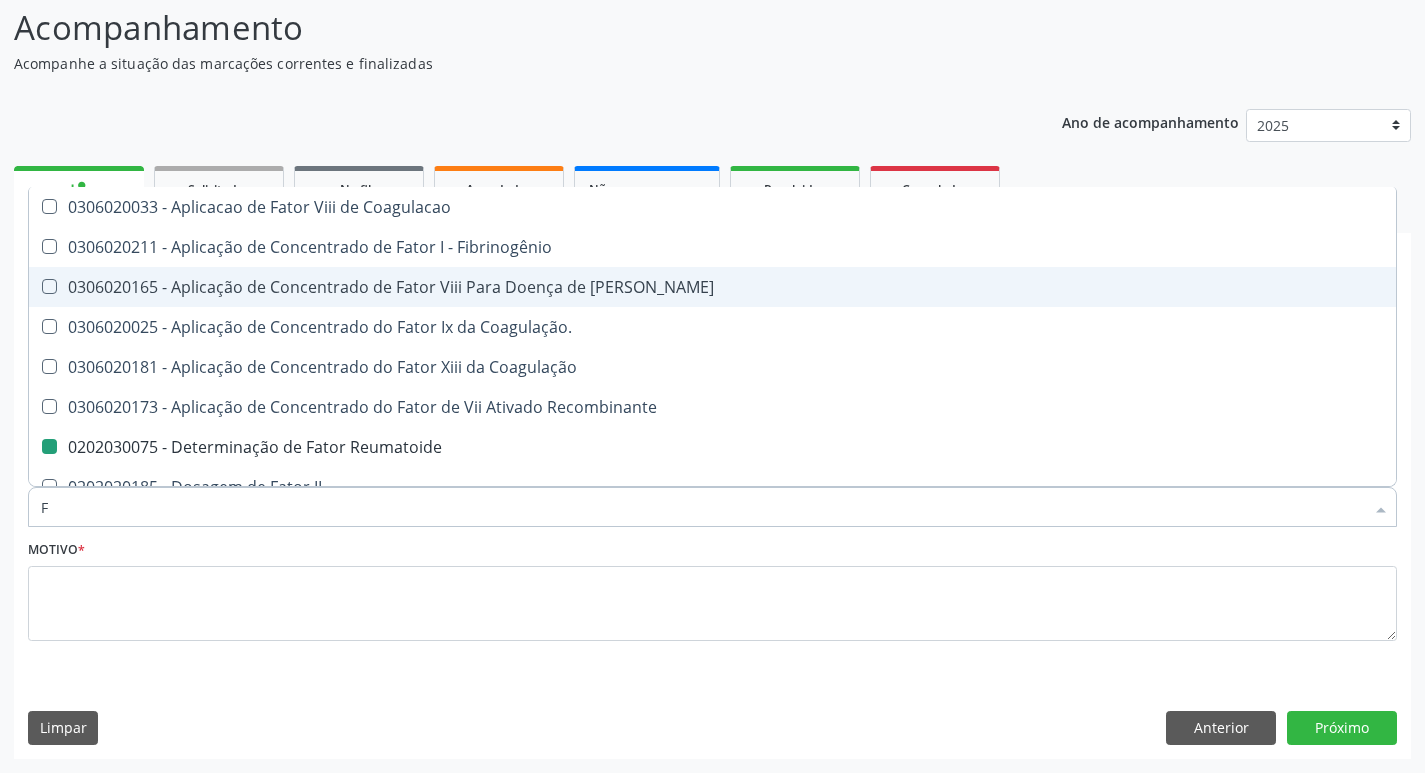 type 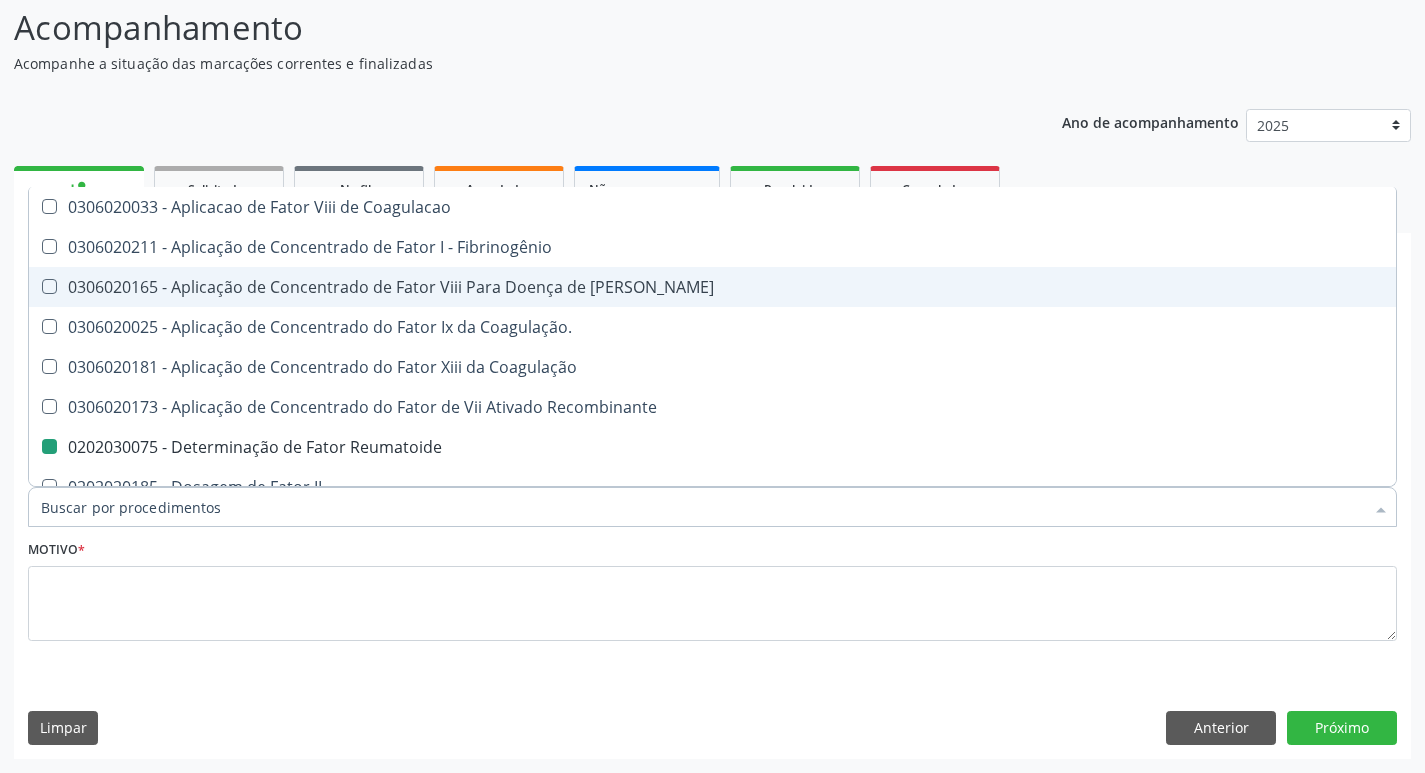checkbox on "false" 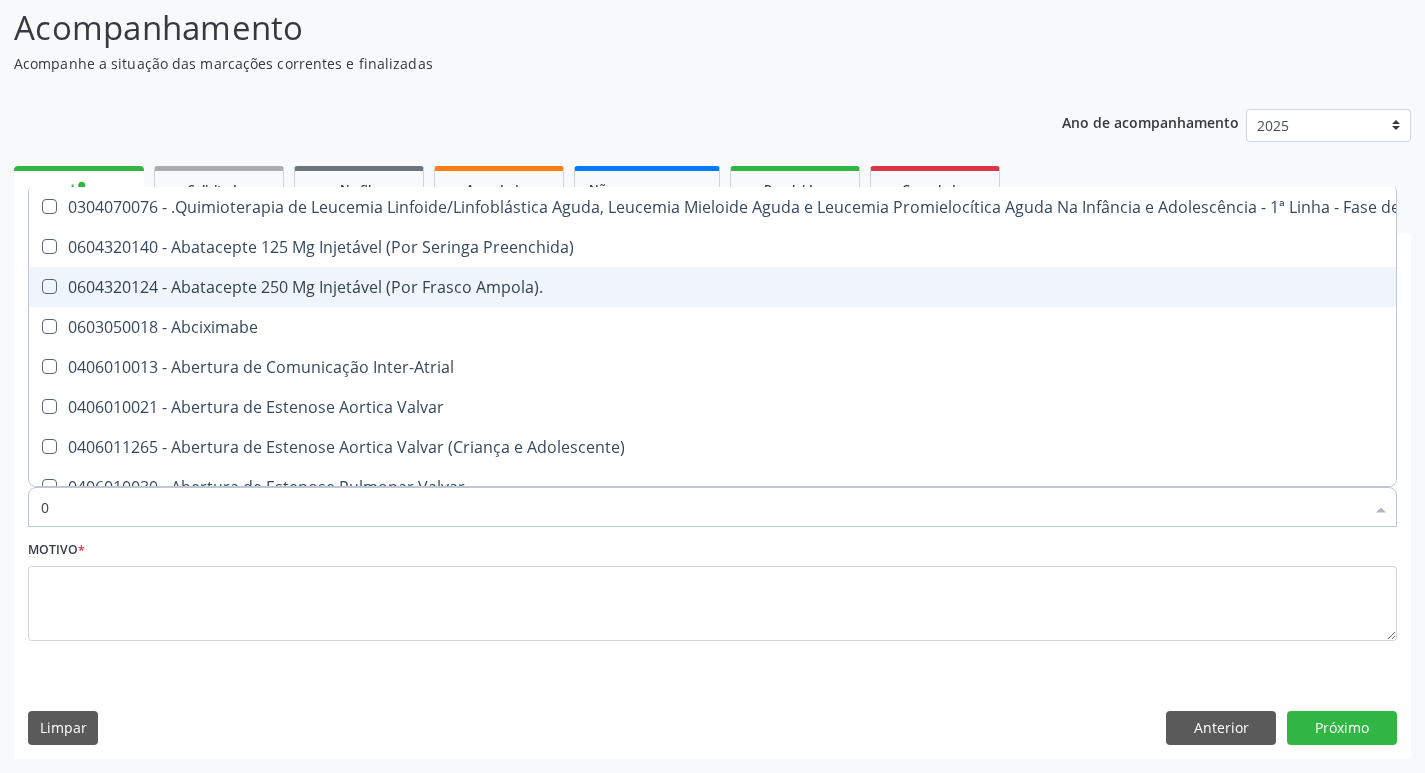 type on "02" 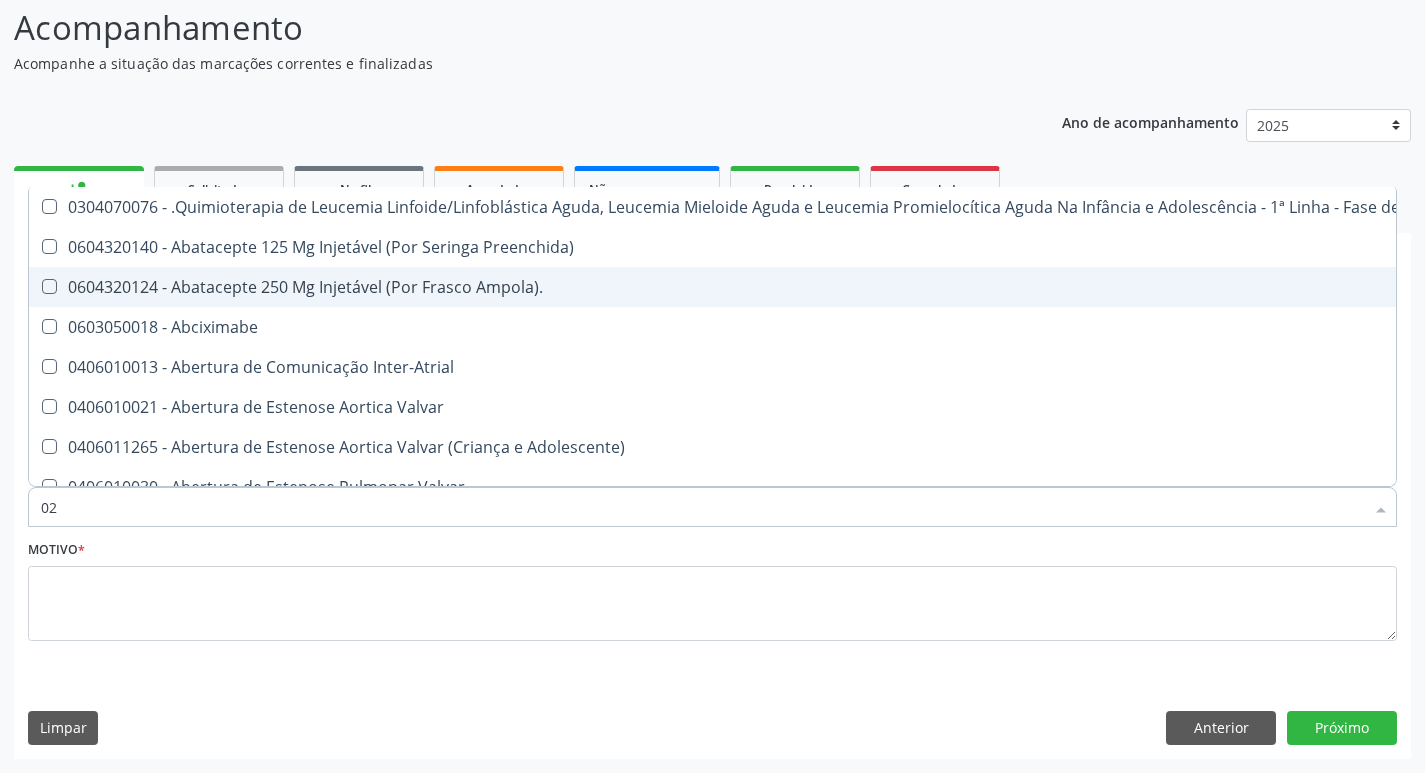 checkbox on "true" 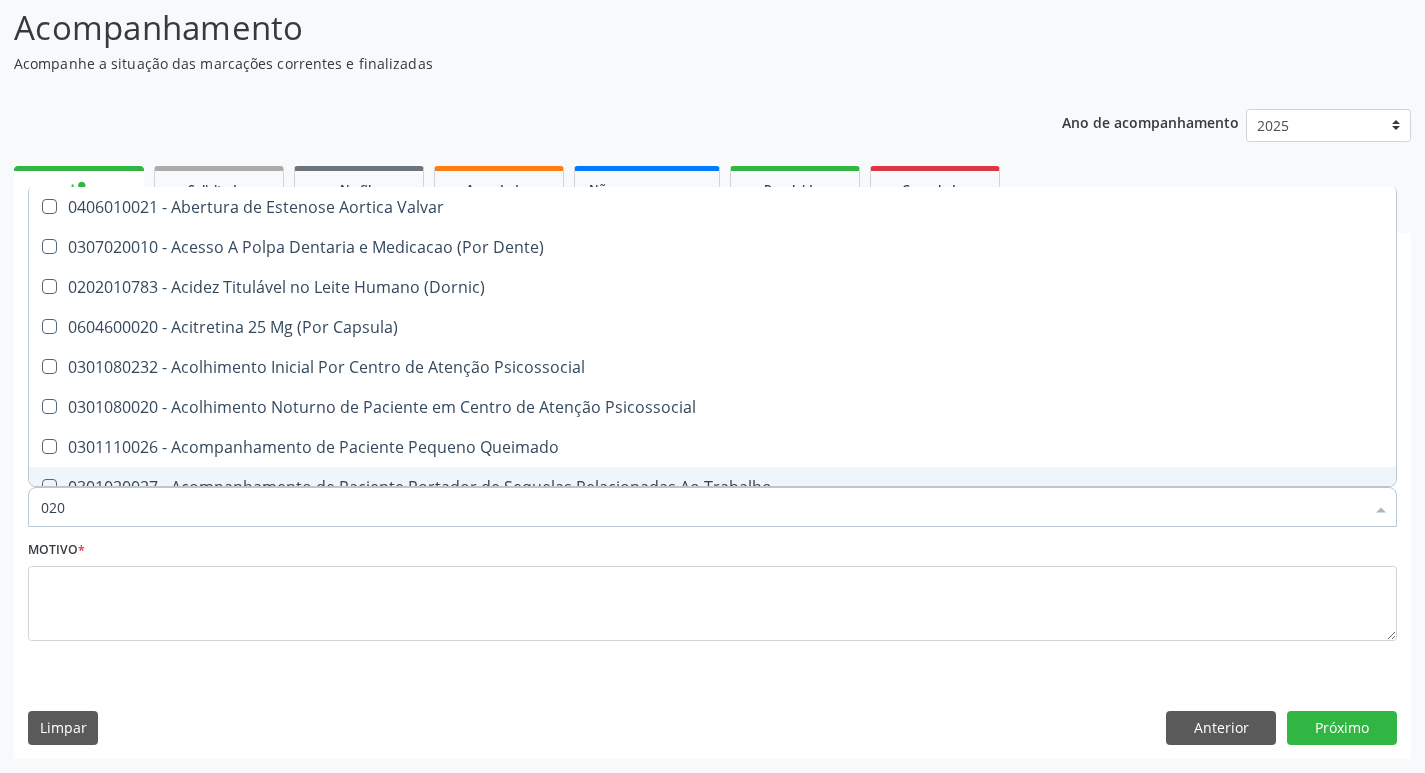 type on "0202" 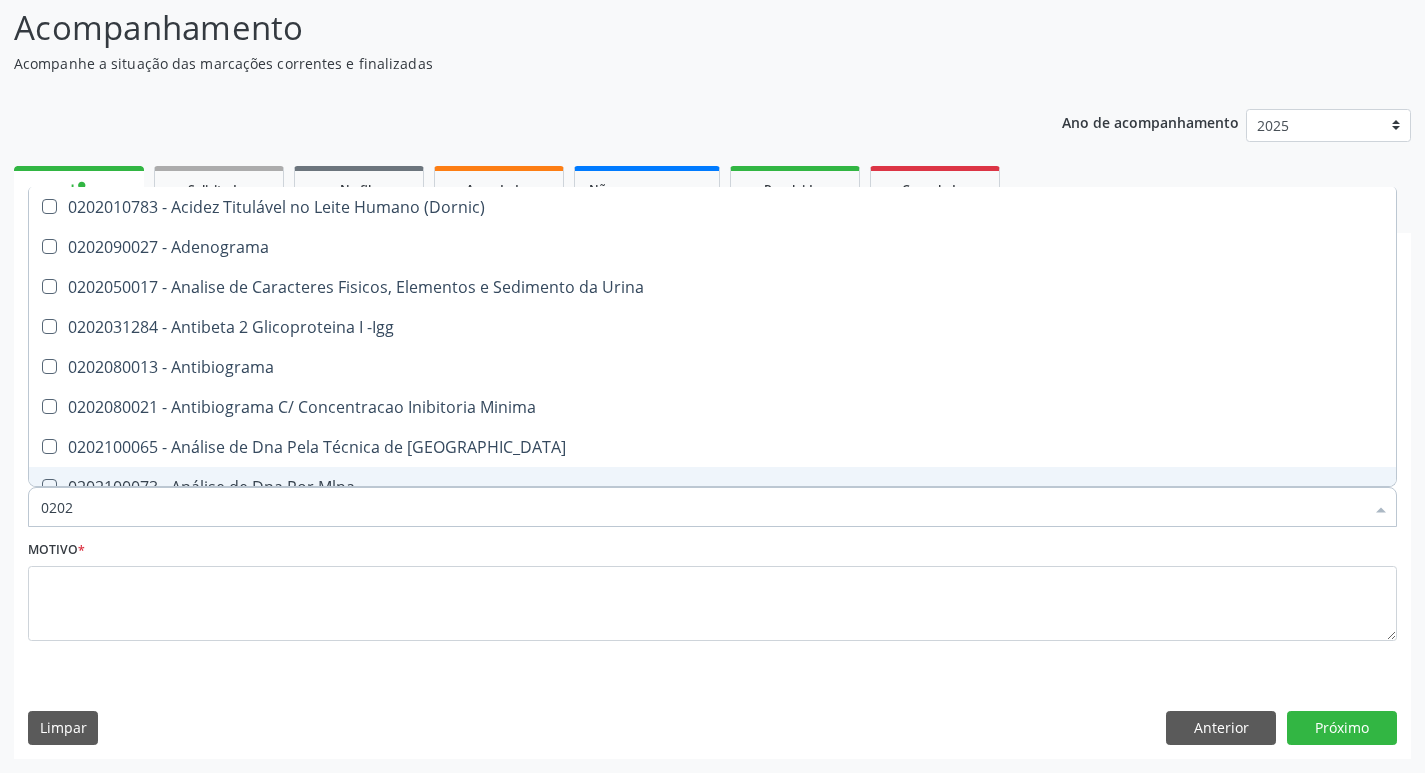 checkbox on "true" 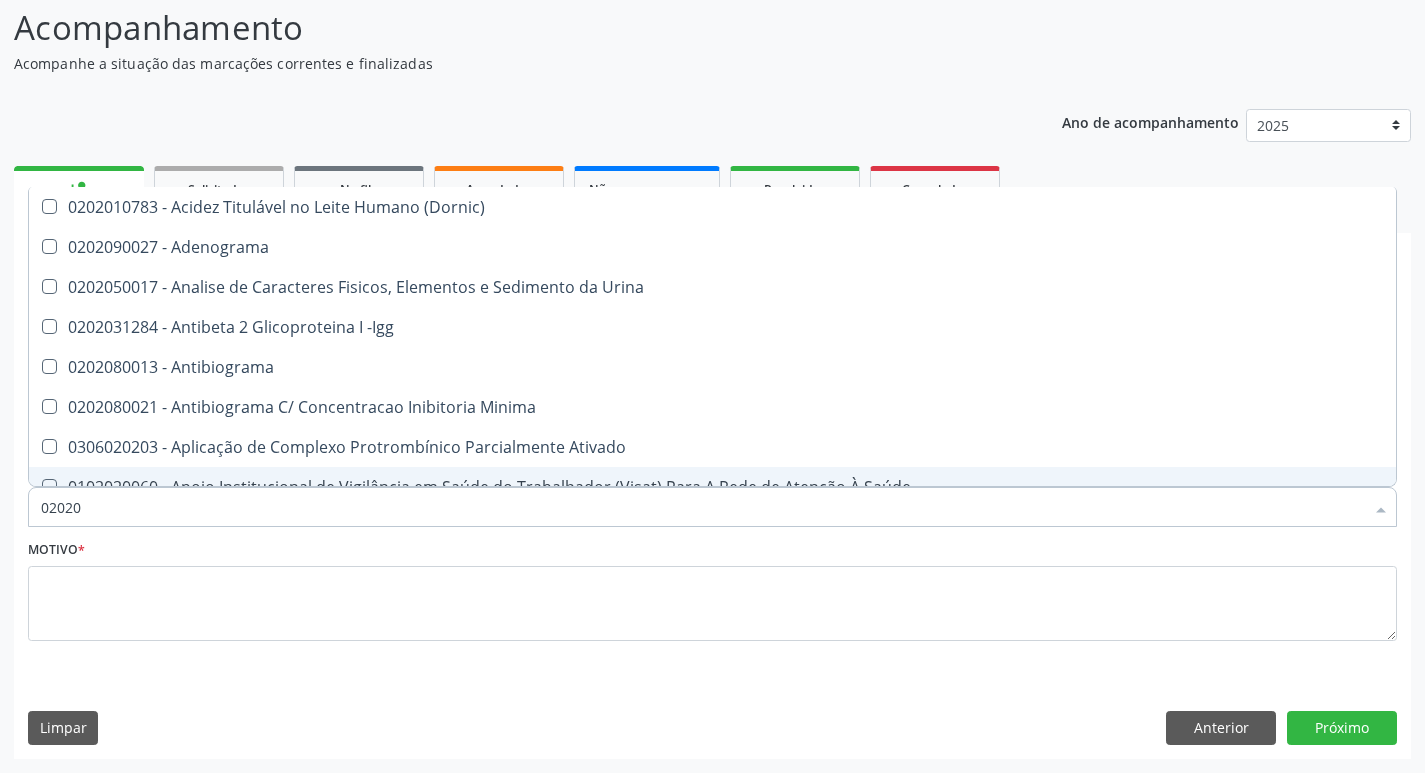 type on "020203" 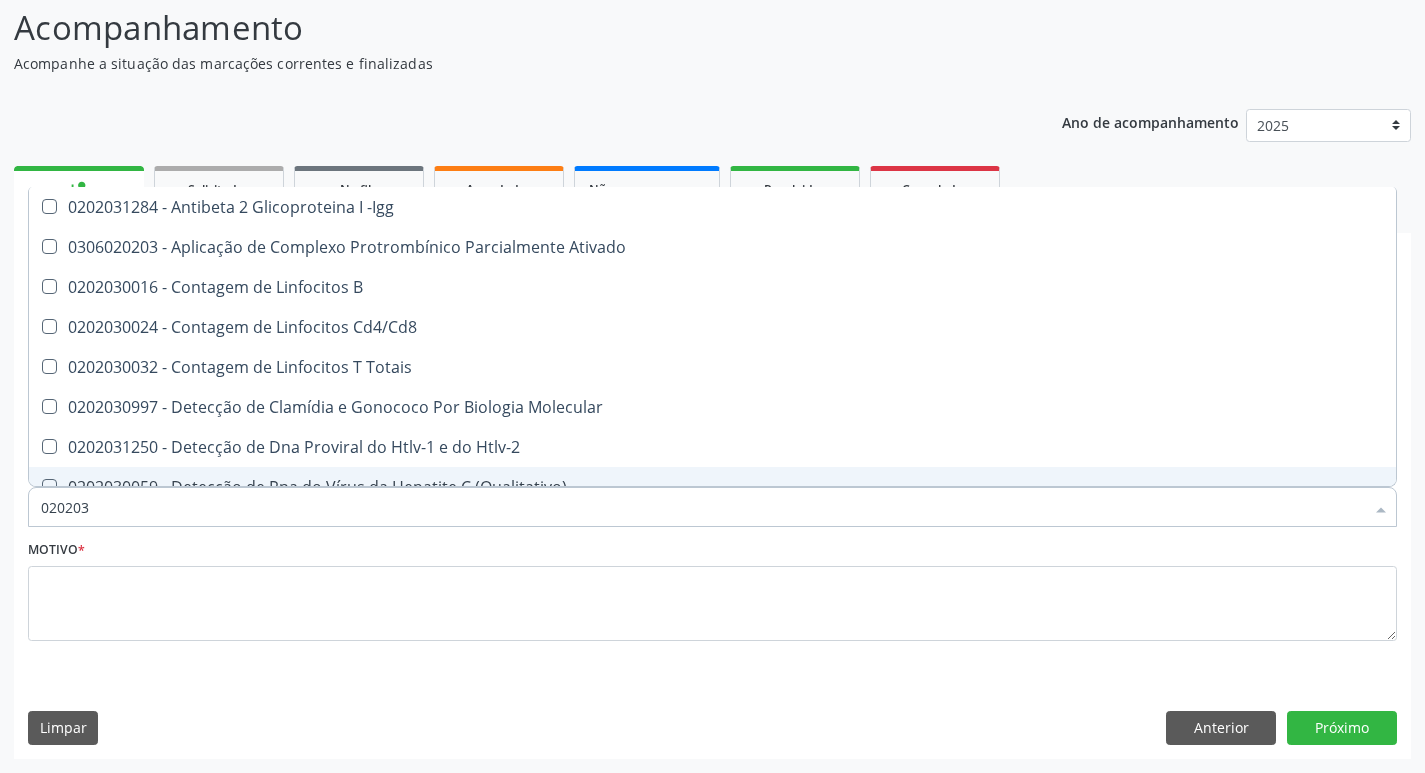 type on "0202030" 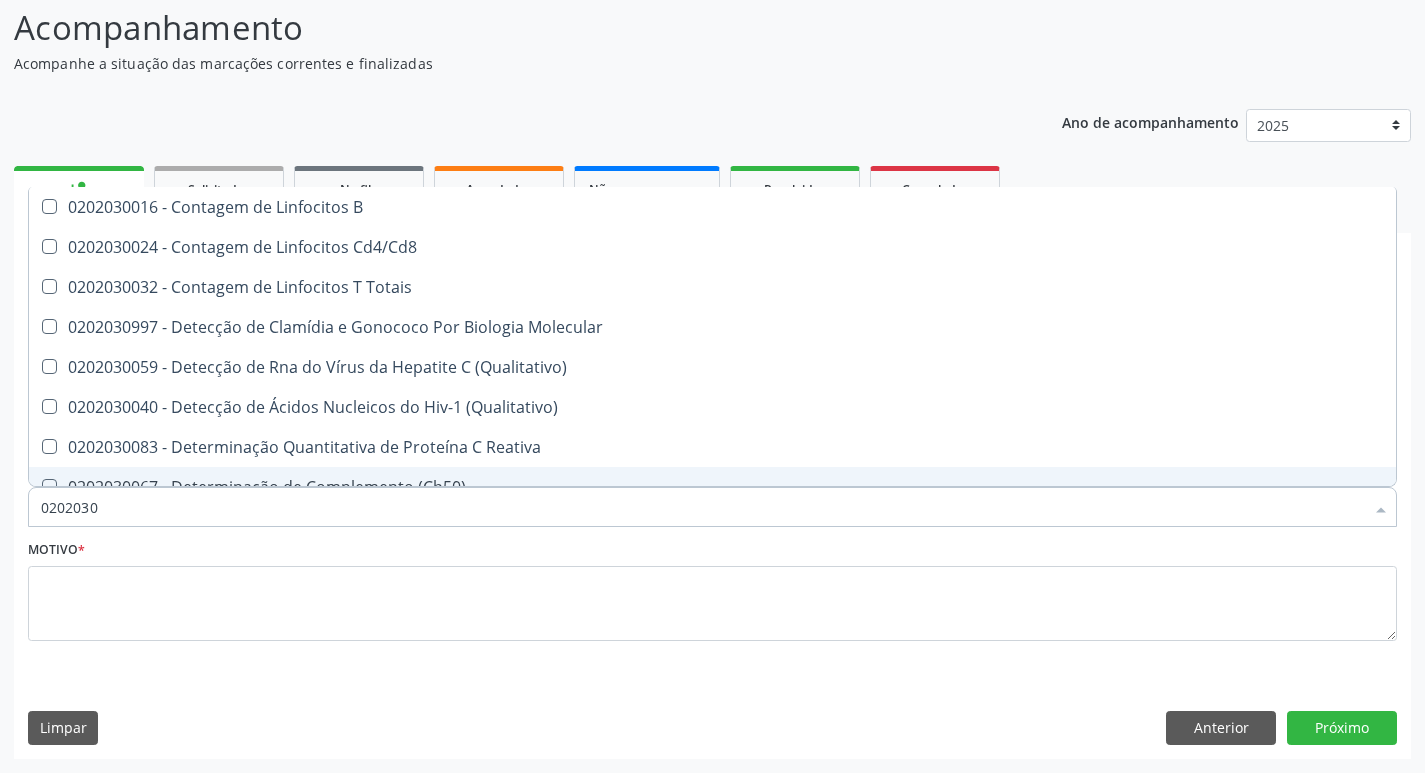 type on "02020302" 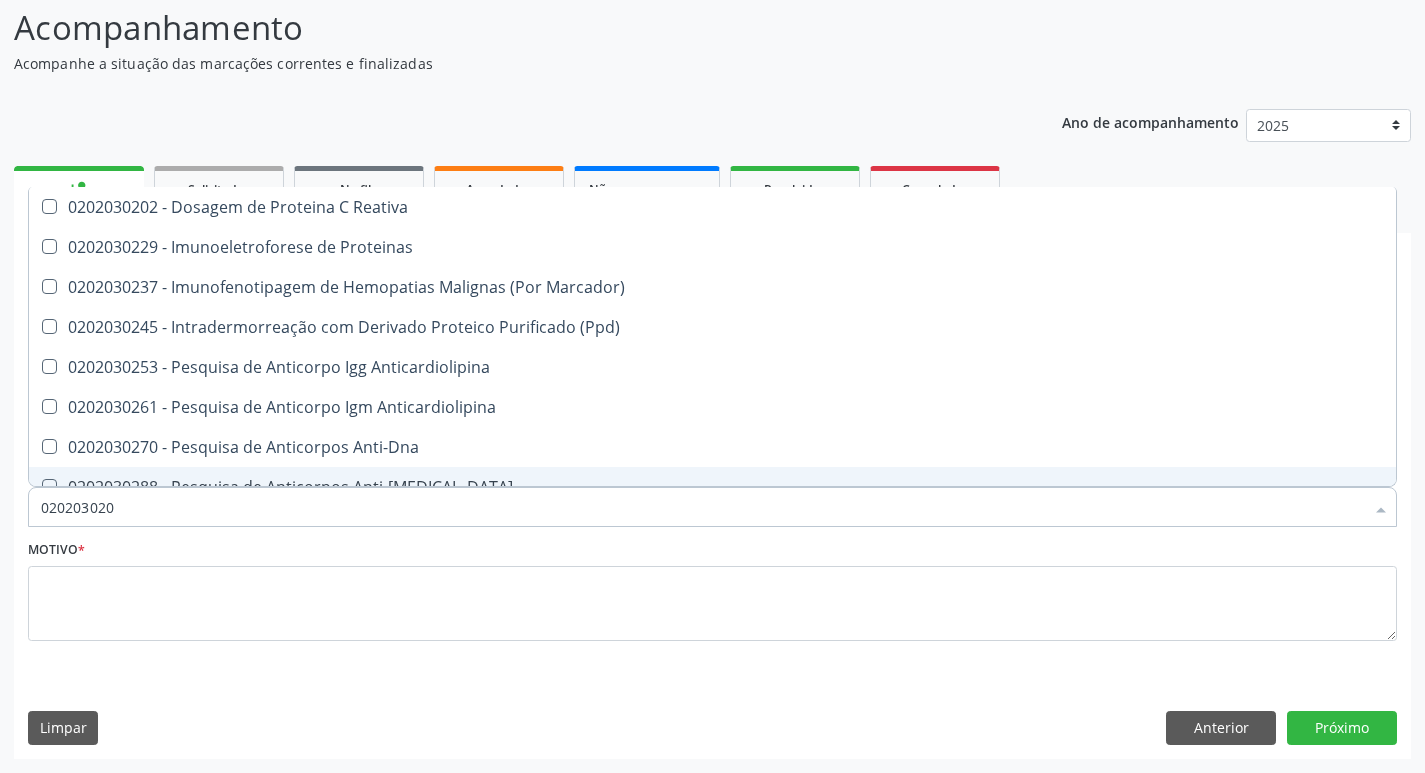 type on "0202030202" 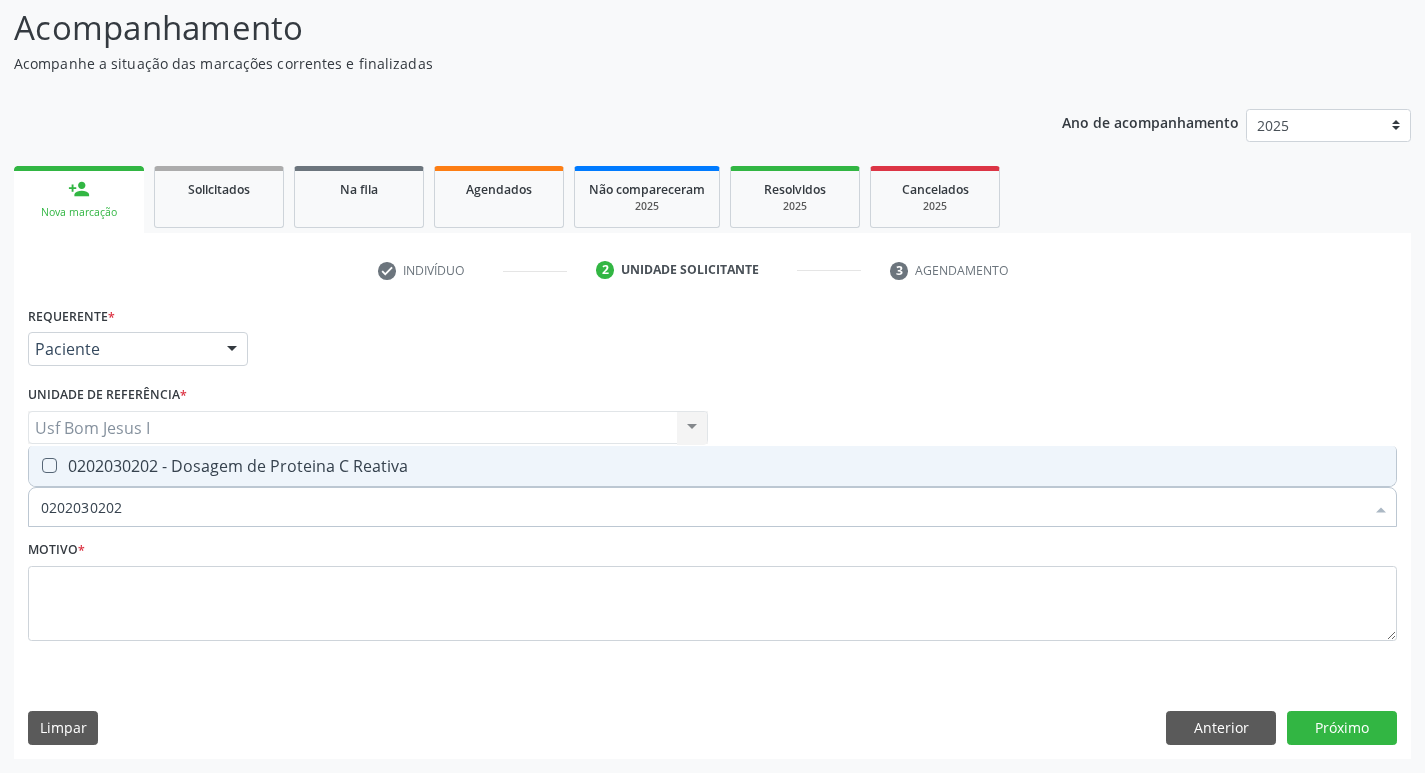 click on "0202030202 - Dosagem de Proteina C Reativa" at bounding box center (712, 466) 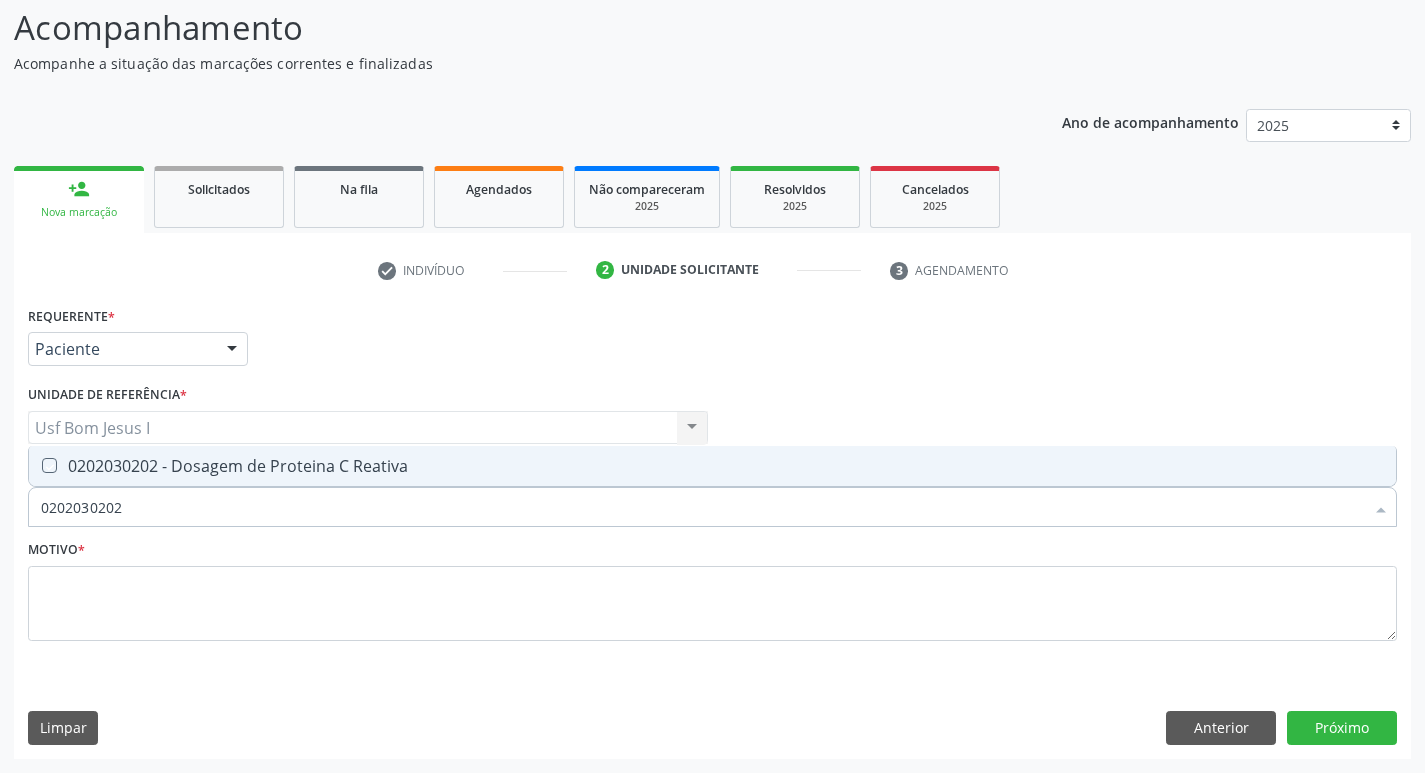 checkbox on "true" 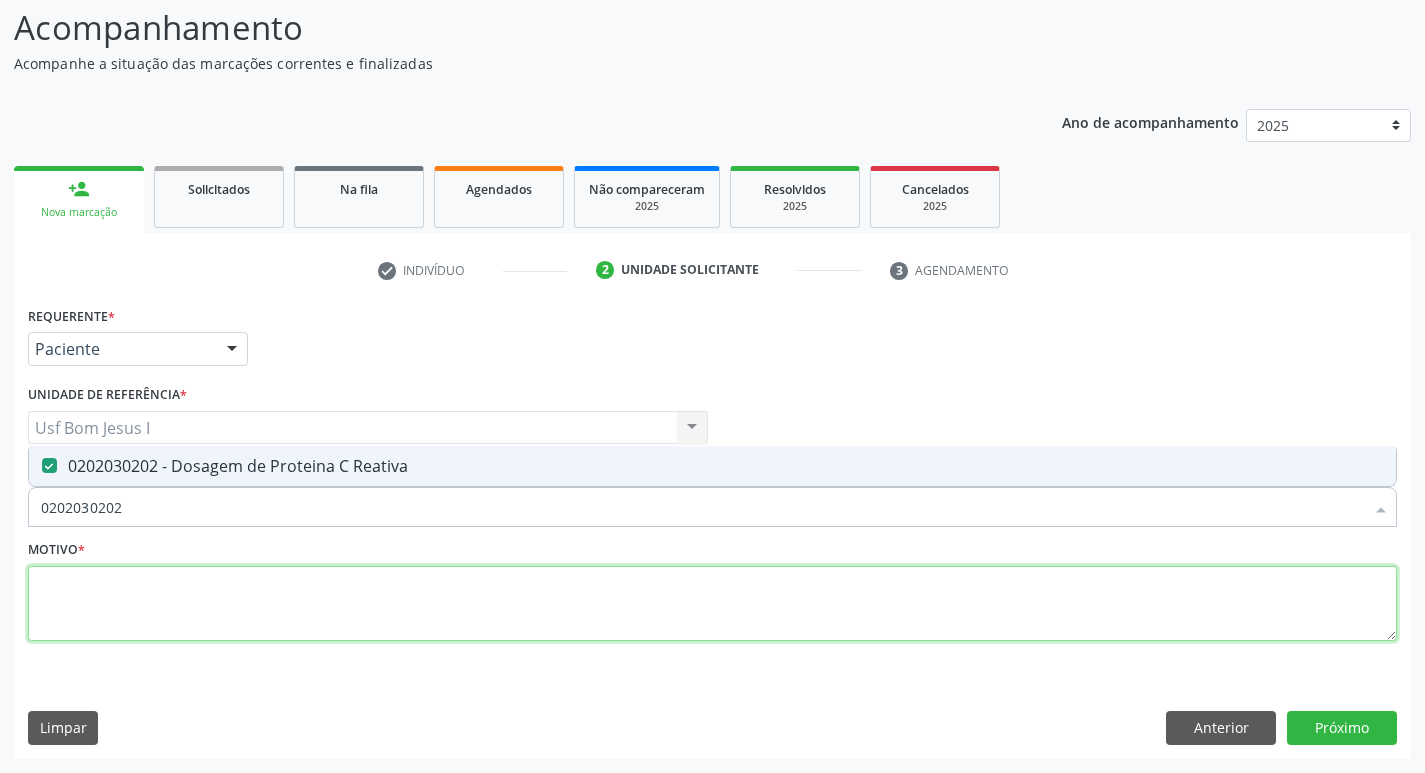 click at bounding box center [712, 604] 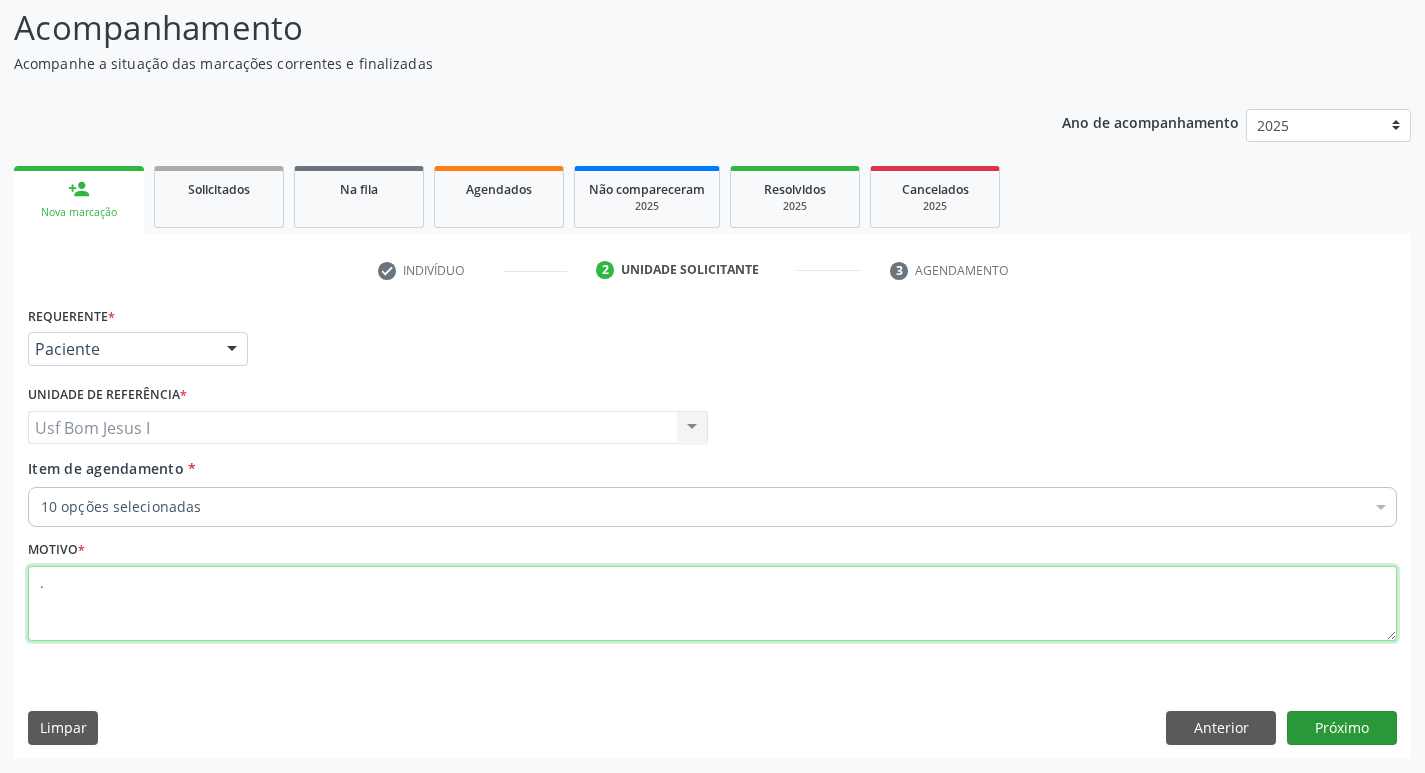 type on "." 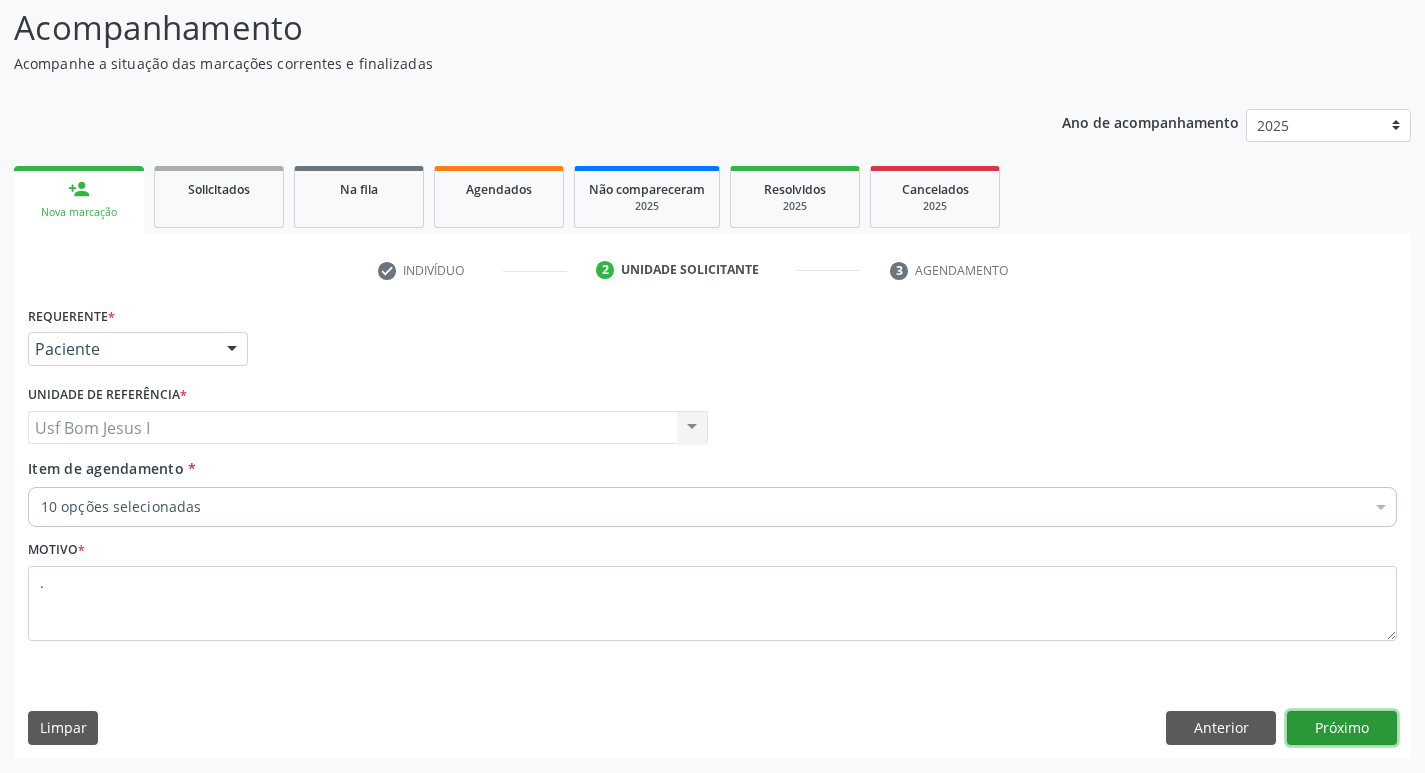 click on "Próximo" at bounding box center [1342, 728] 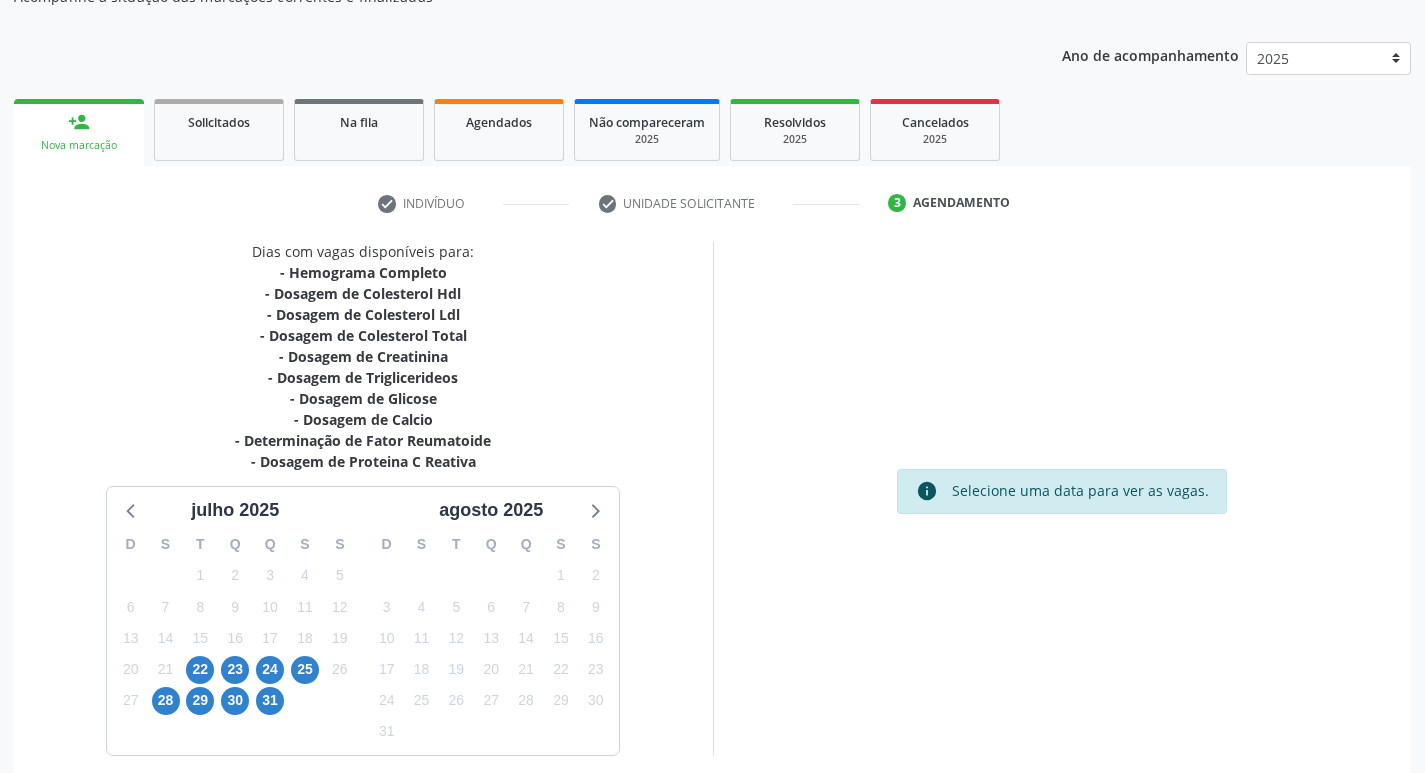 scroll, scrollTop: 286, scrollLeft: 0, axis: vertical 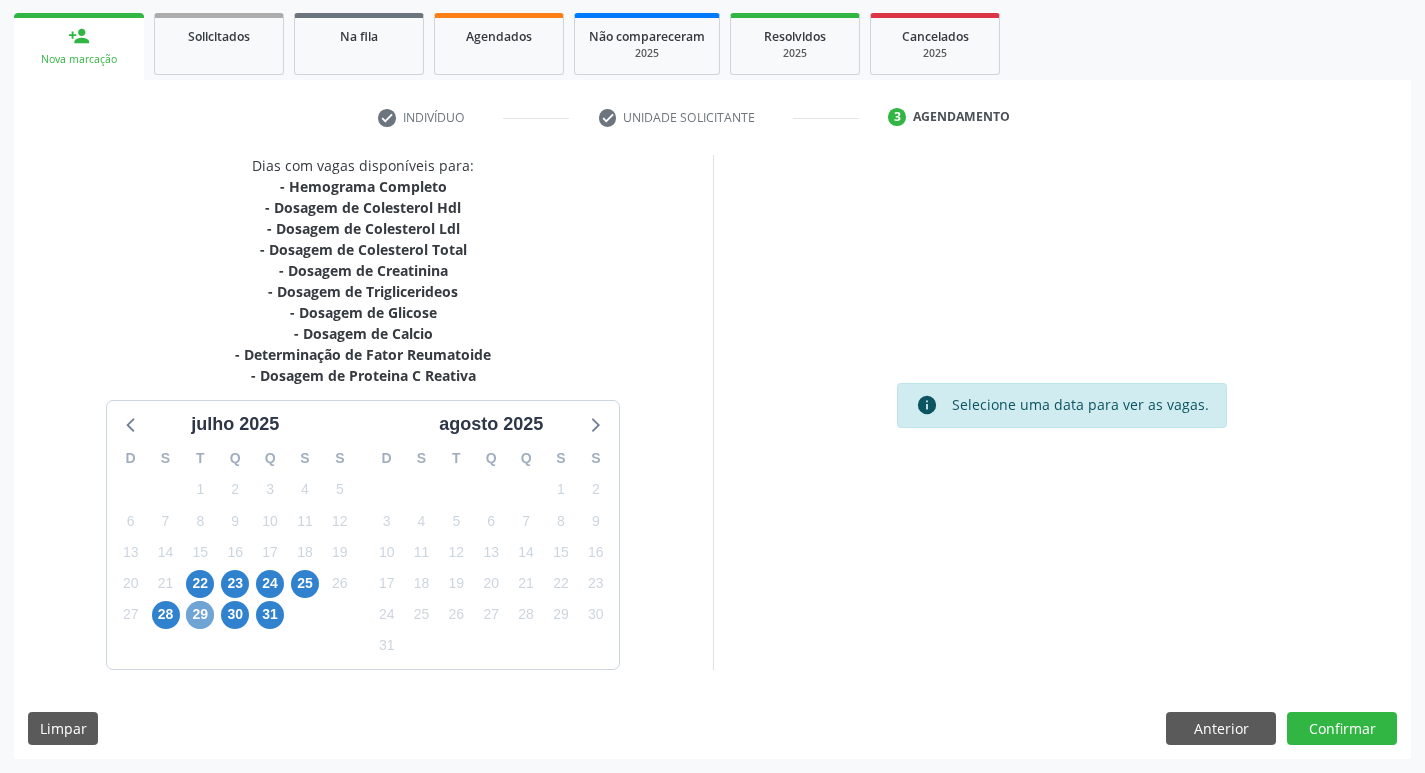 click on "29" at bounding box center (200, 615) 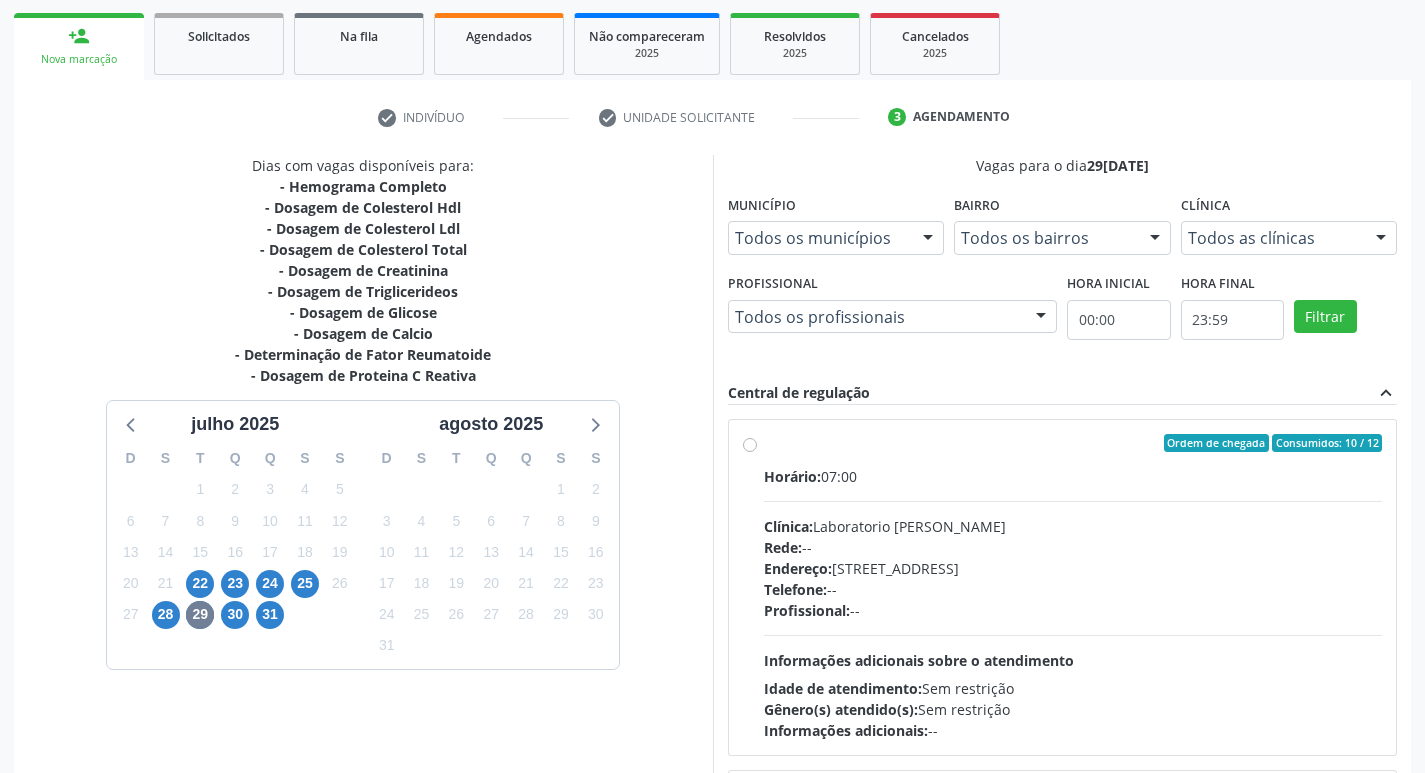 click on "Horário:" at bounding box center [792, 476] 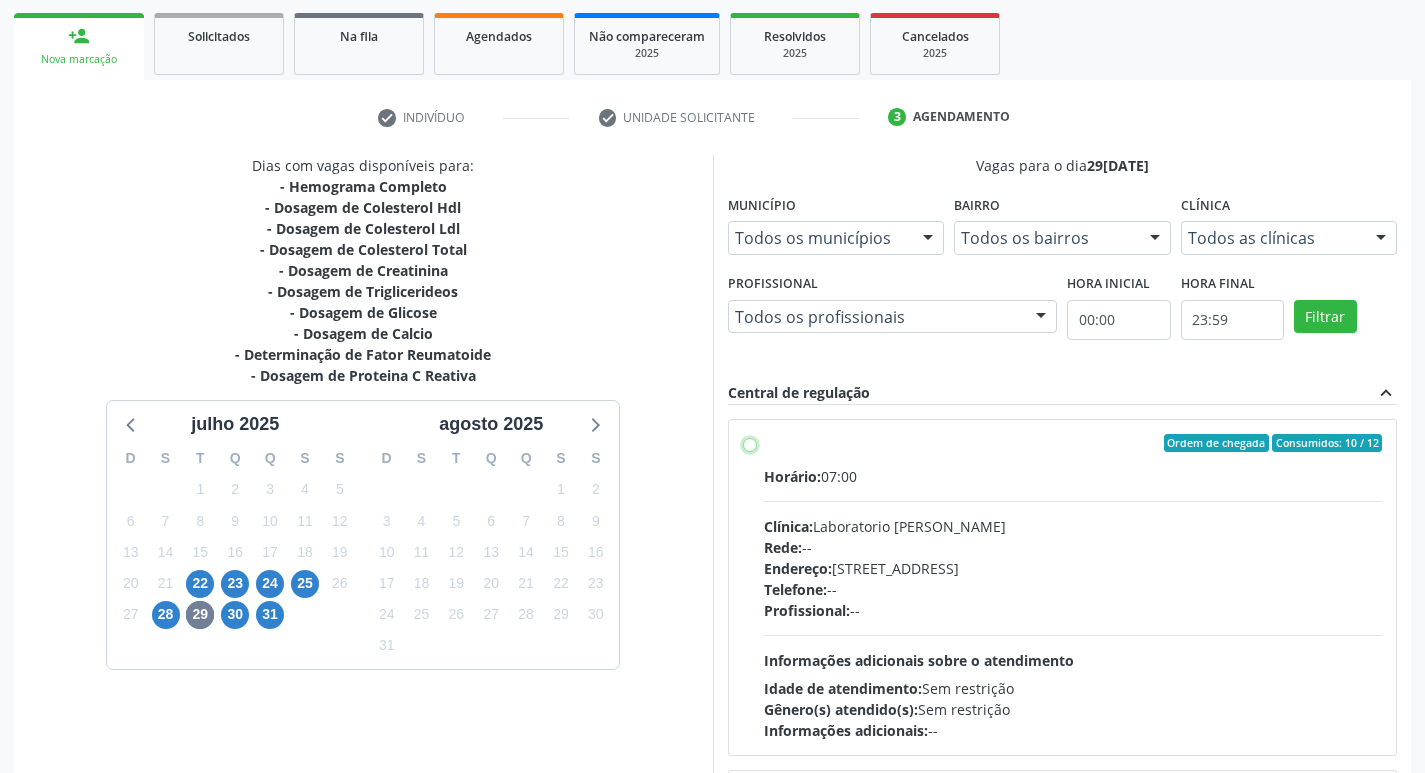 click on "Ordem de chegada
Consumidos: 10 / 12
Horário:   07:00
Clínica:  Laboratorio Jose Paulo Terto
Rede:
--
Endereço:   Casa, nº 409, N Senhora da Penha, Serra Talhada - PE
Telefone:   --
Profissional:
--
Informações adicionais sobre o atendimento
Idade de atendimento:
Sem restrição
Gênero(s) atendido(s):
Sem restrição
Informações adicionais:
--" at bounding box center (750, 443) 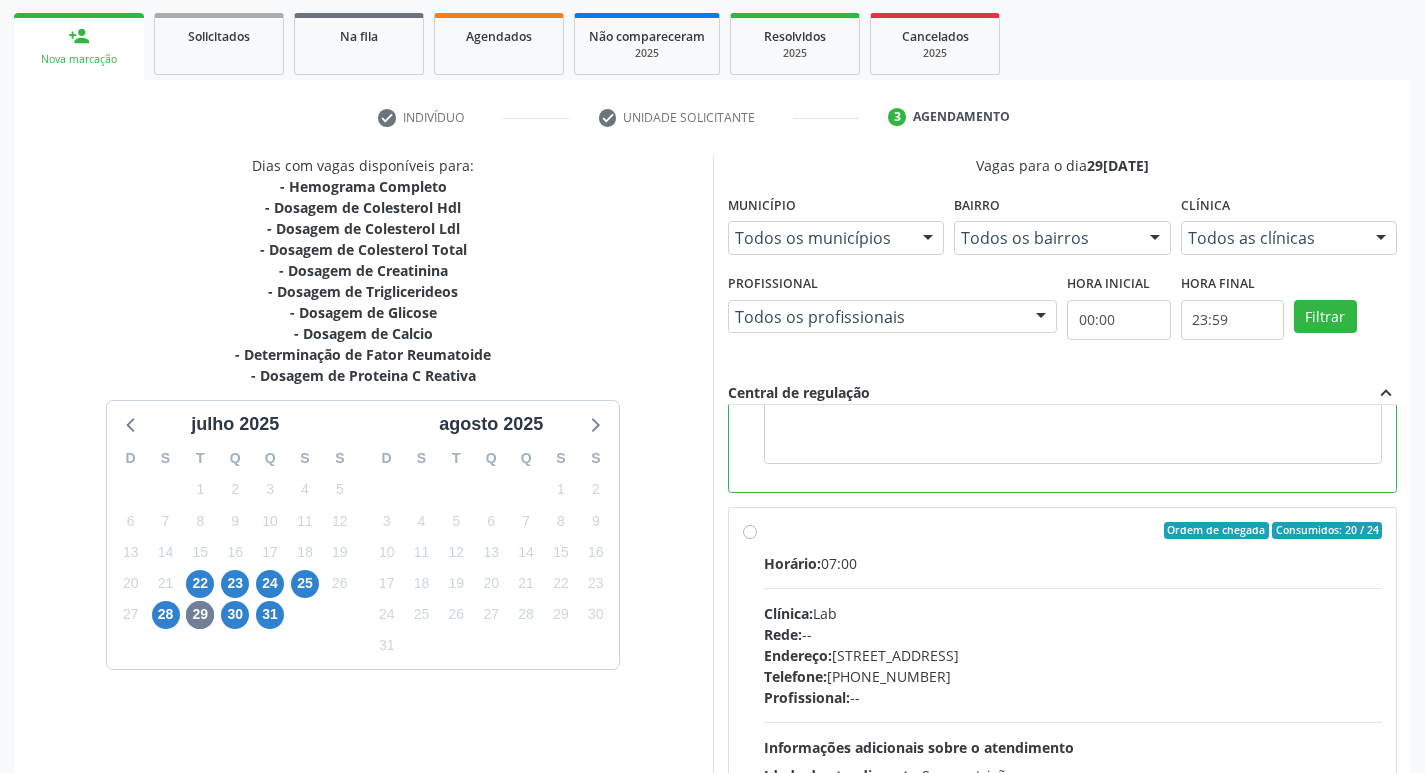 scroll, scrollTop: 400, scrollLeft: 0, axis: vertical 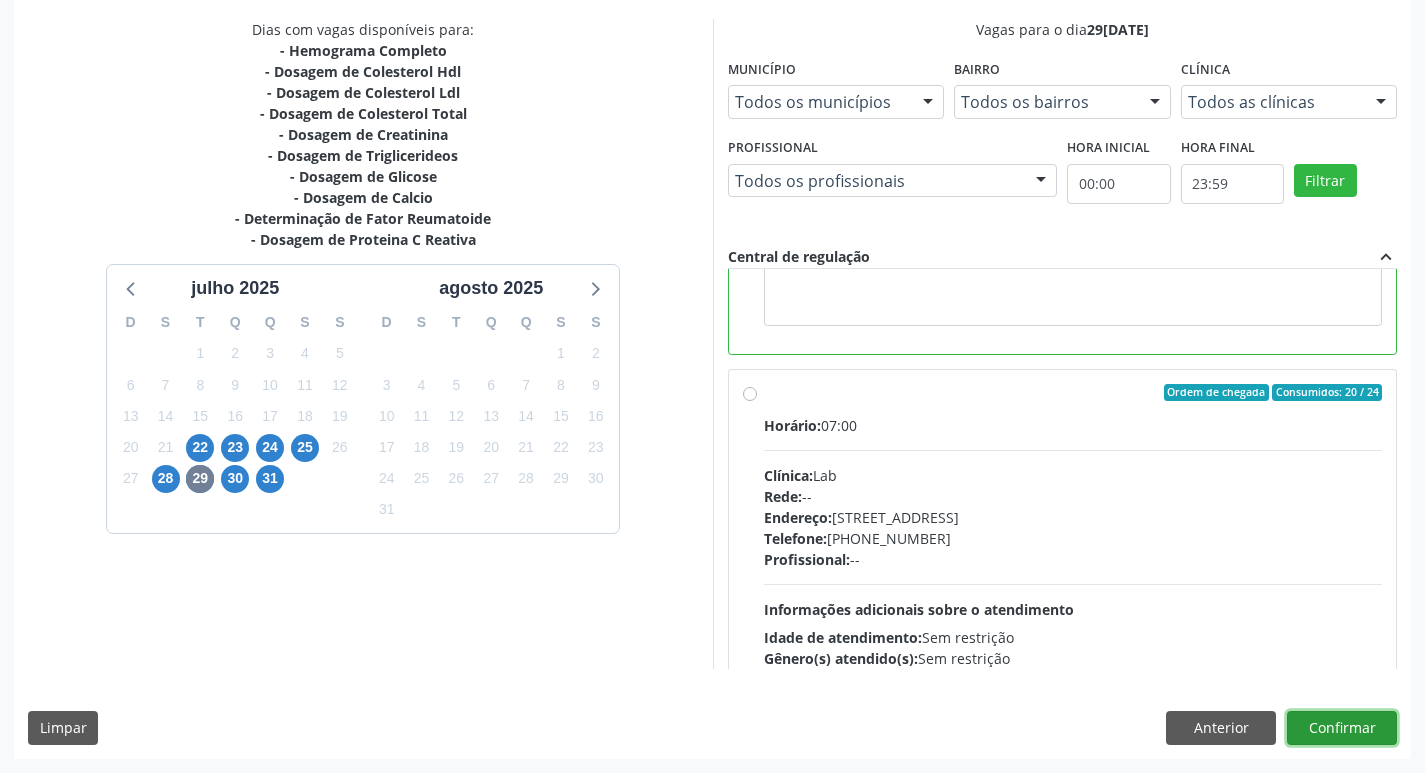 click on "Confirmar" at bounding box center [1342, 728] 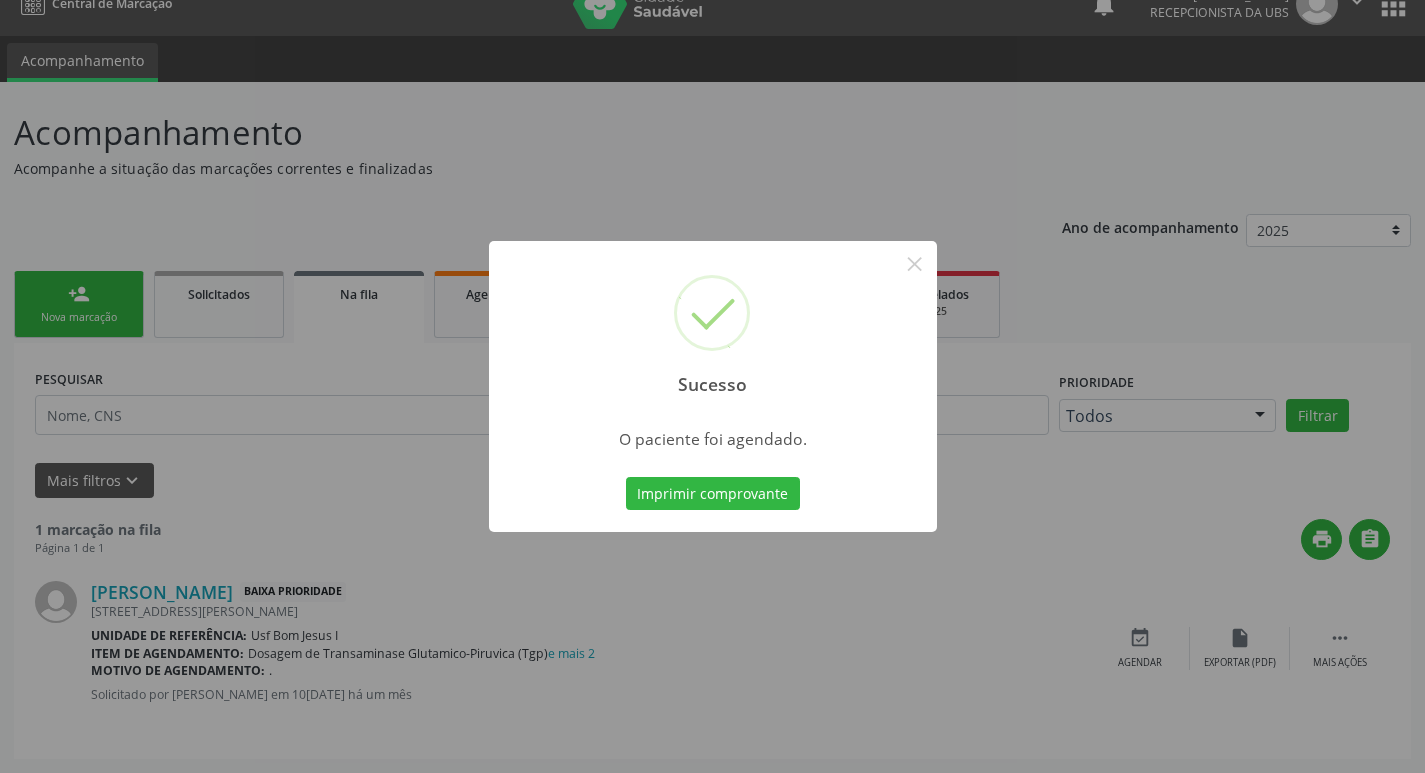 scroll, scrollTop: 0, scrollLeft: 0, axis: both 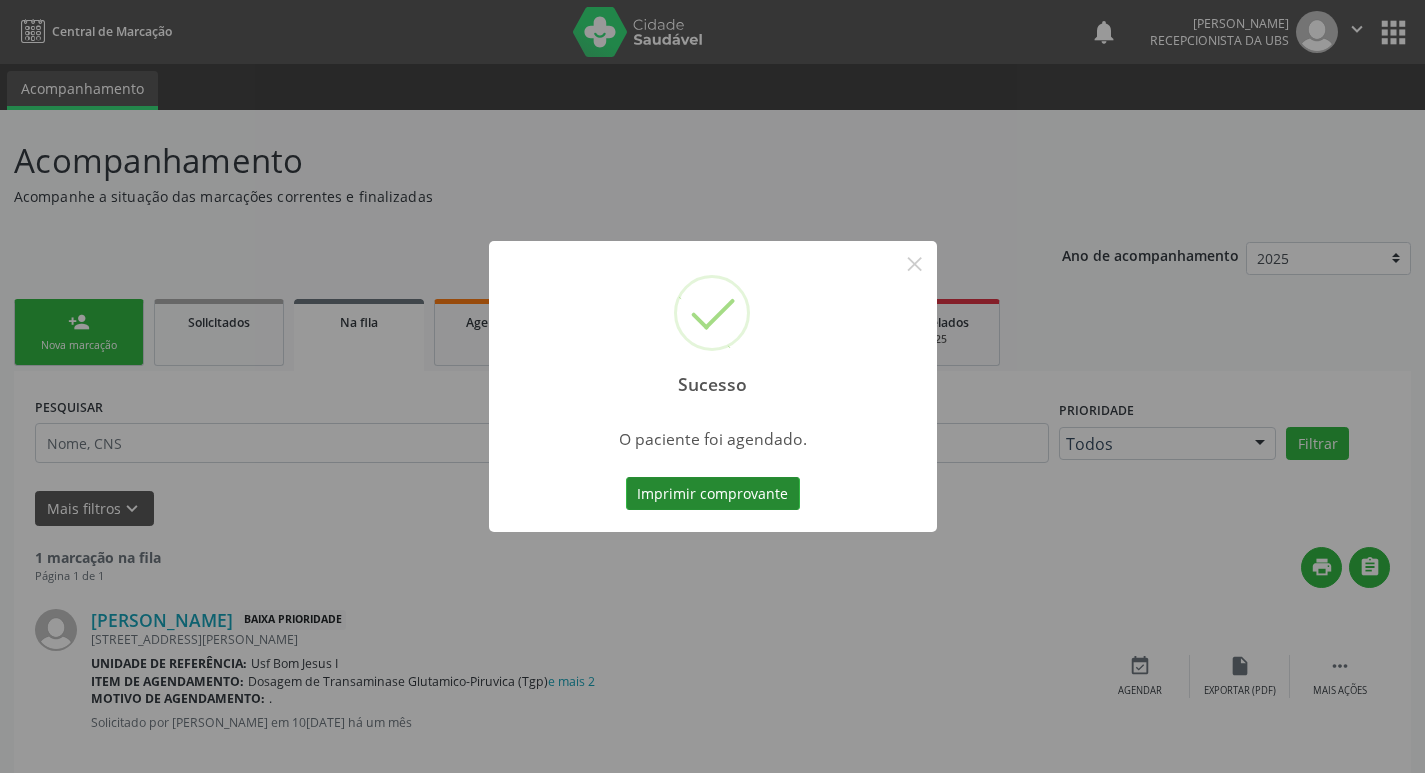 click on "Imprimir comprovante" at bounding box center [713, 494] 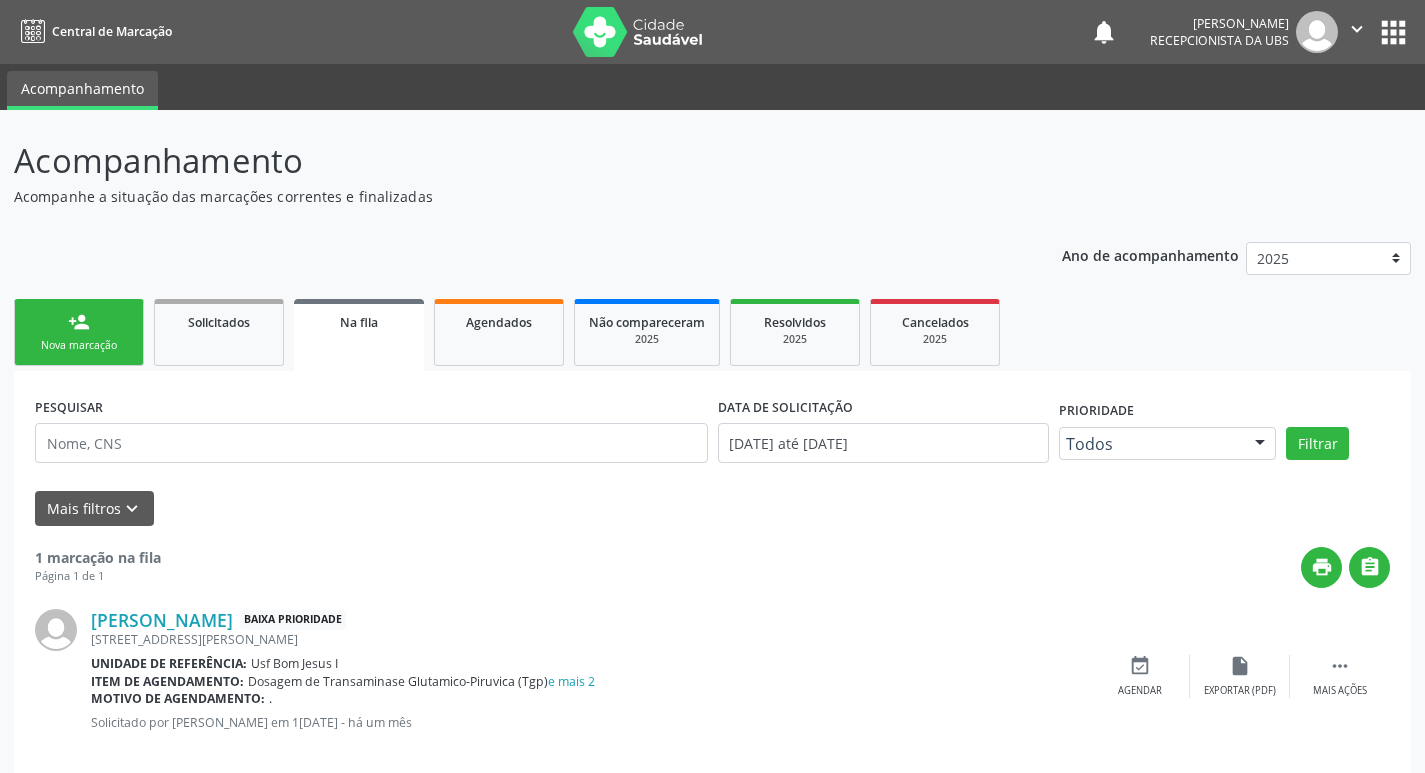 scroll, scrollTop: 0, scrollLeft: 0, axis: both 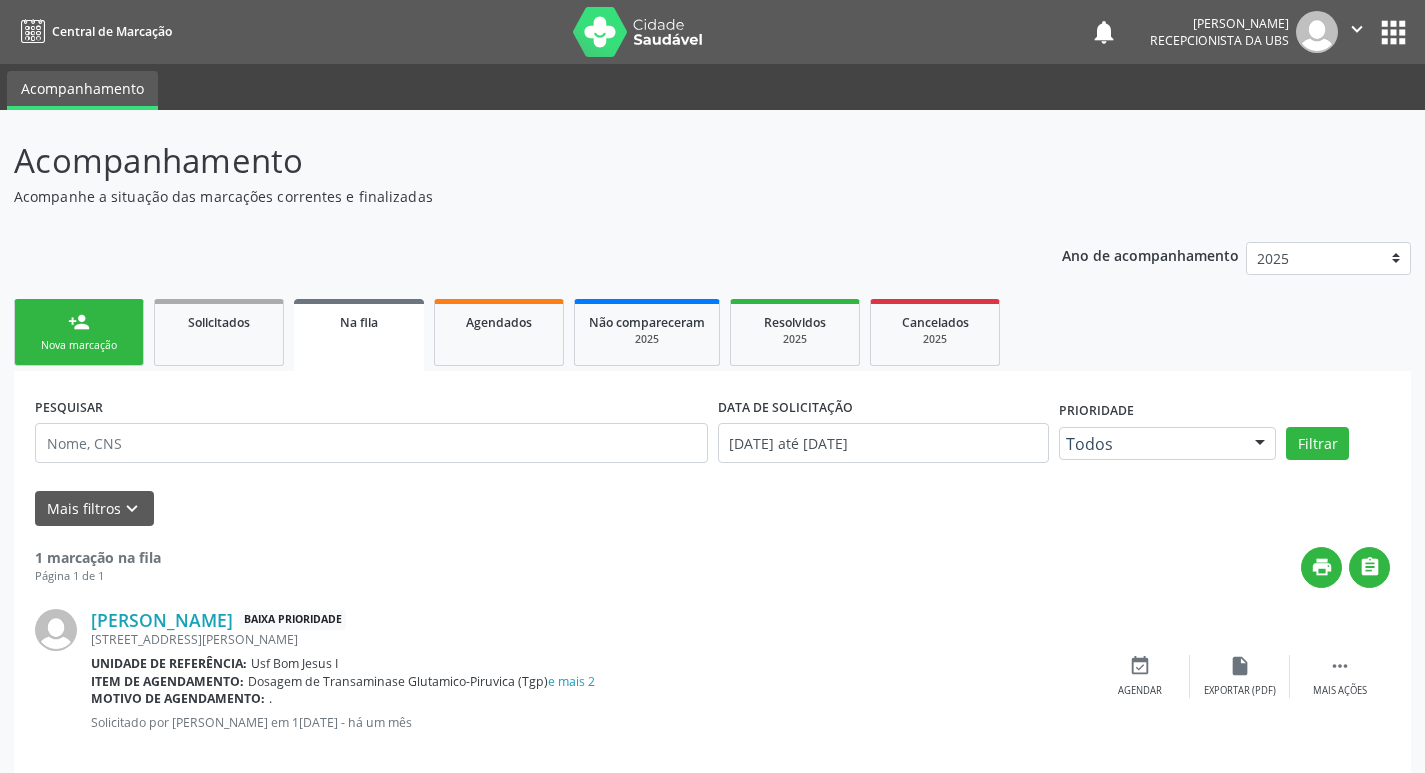 click on "person_add
Nova marcação" at bounding box center [79, 332] 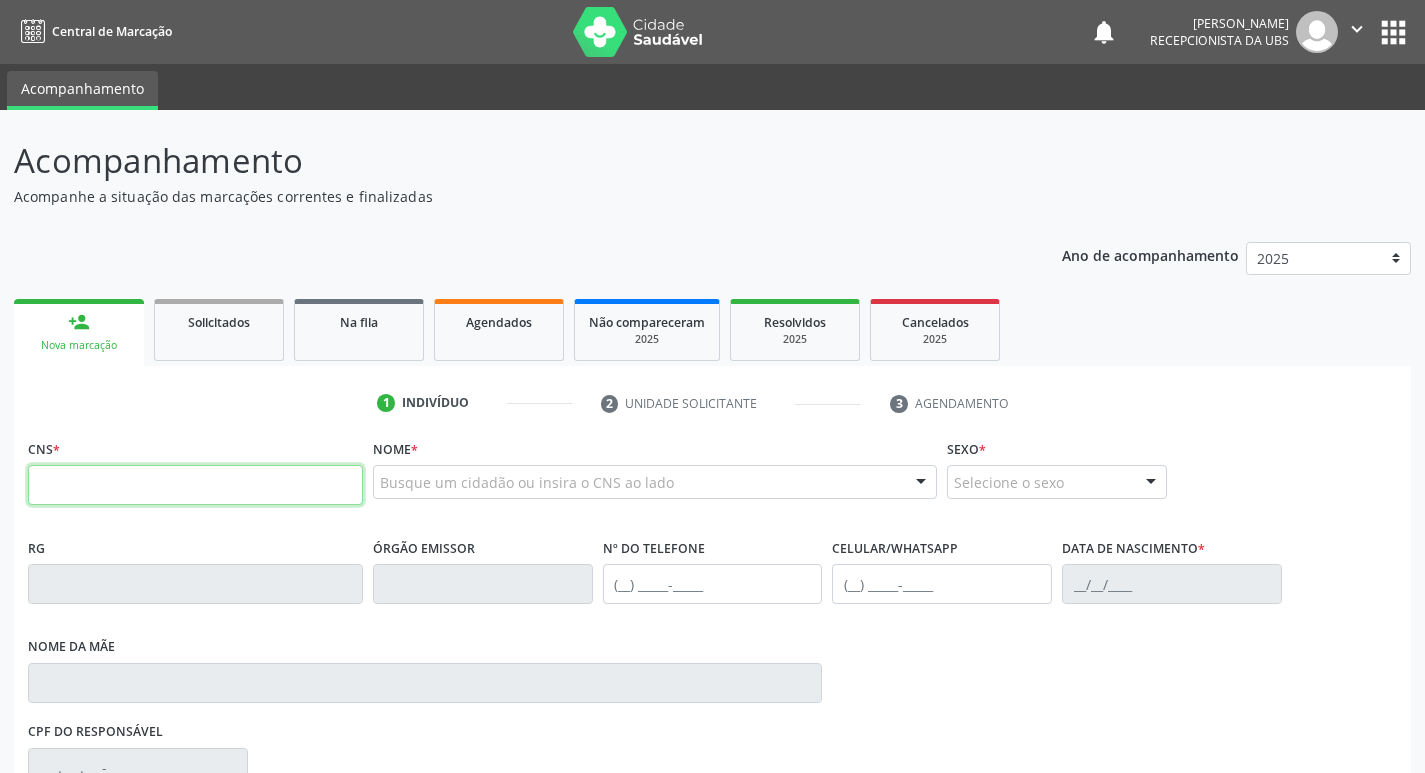 click at bounding box center [195, 485] 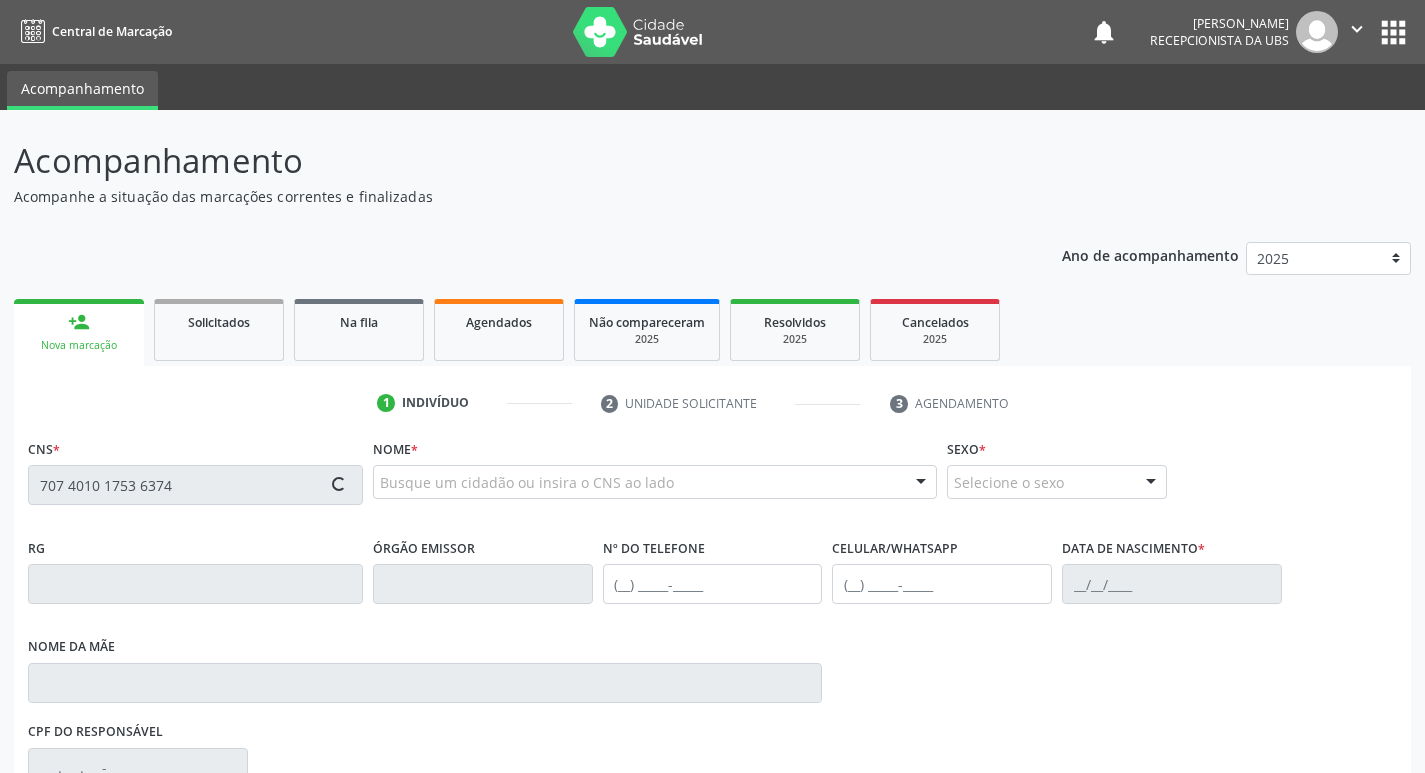 type on "707 4010 1753 6374" 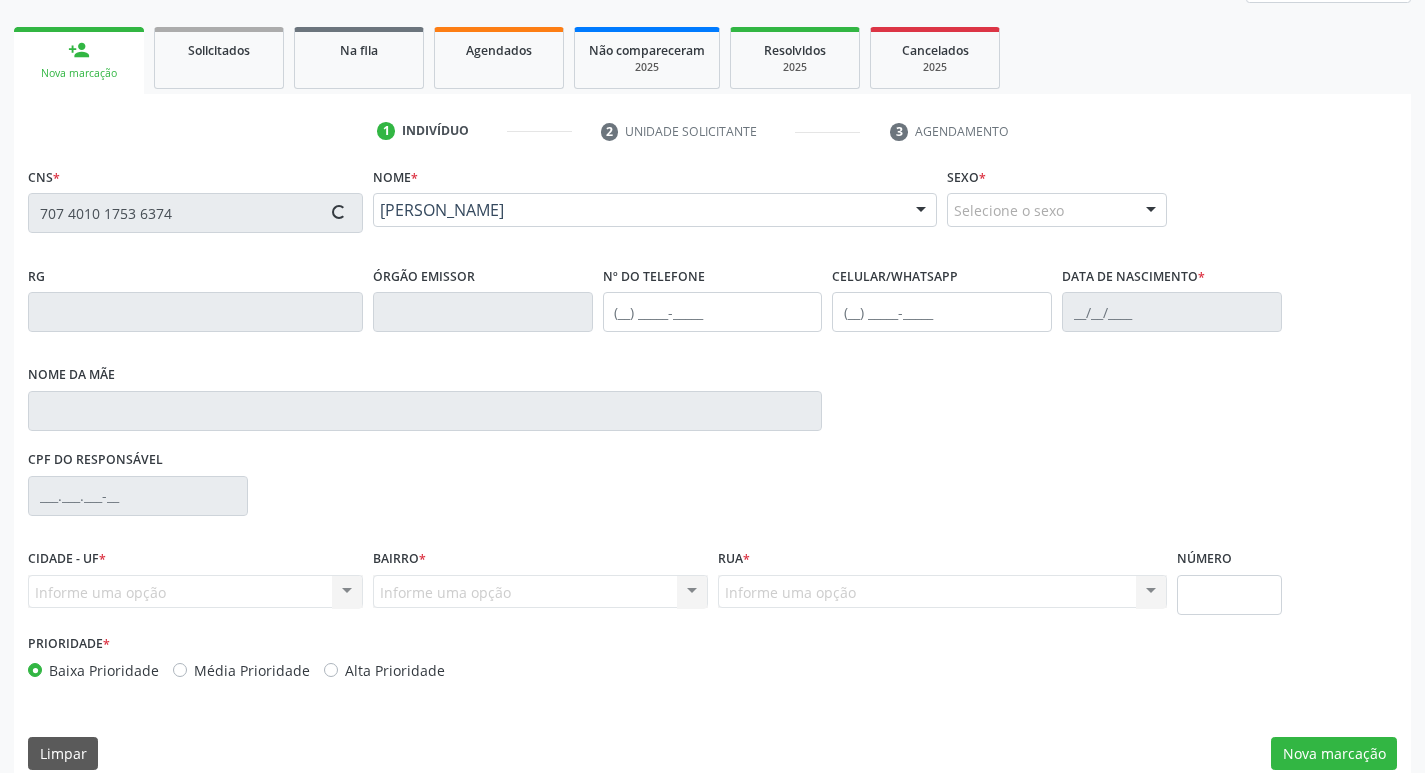 type on "[PHONE_NUMBER]" 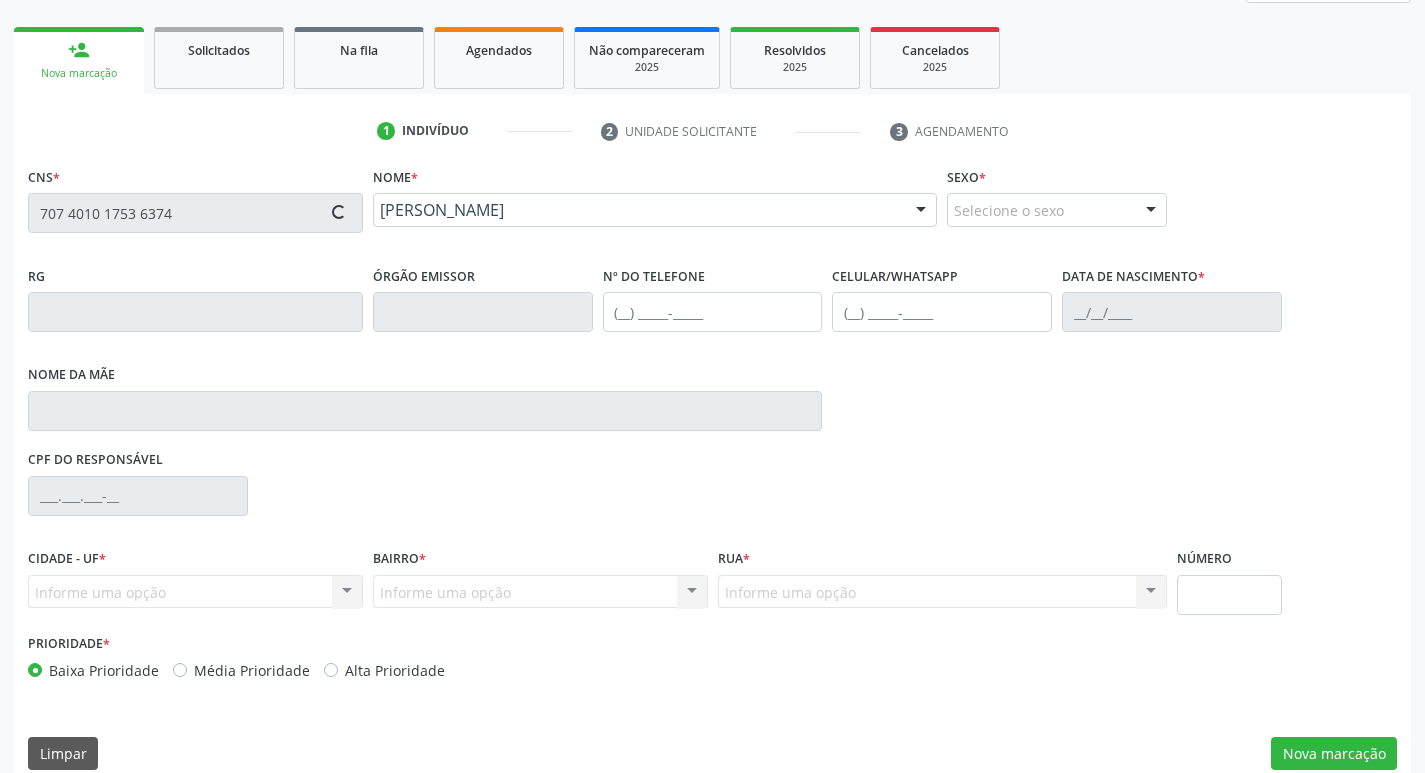 type on "[PHONE_NUMBER]" 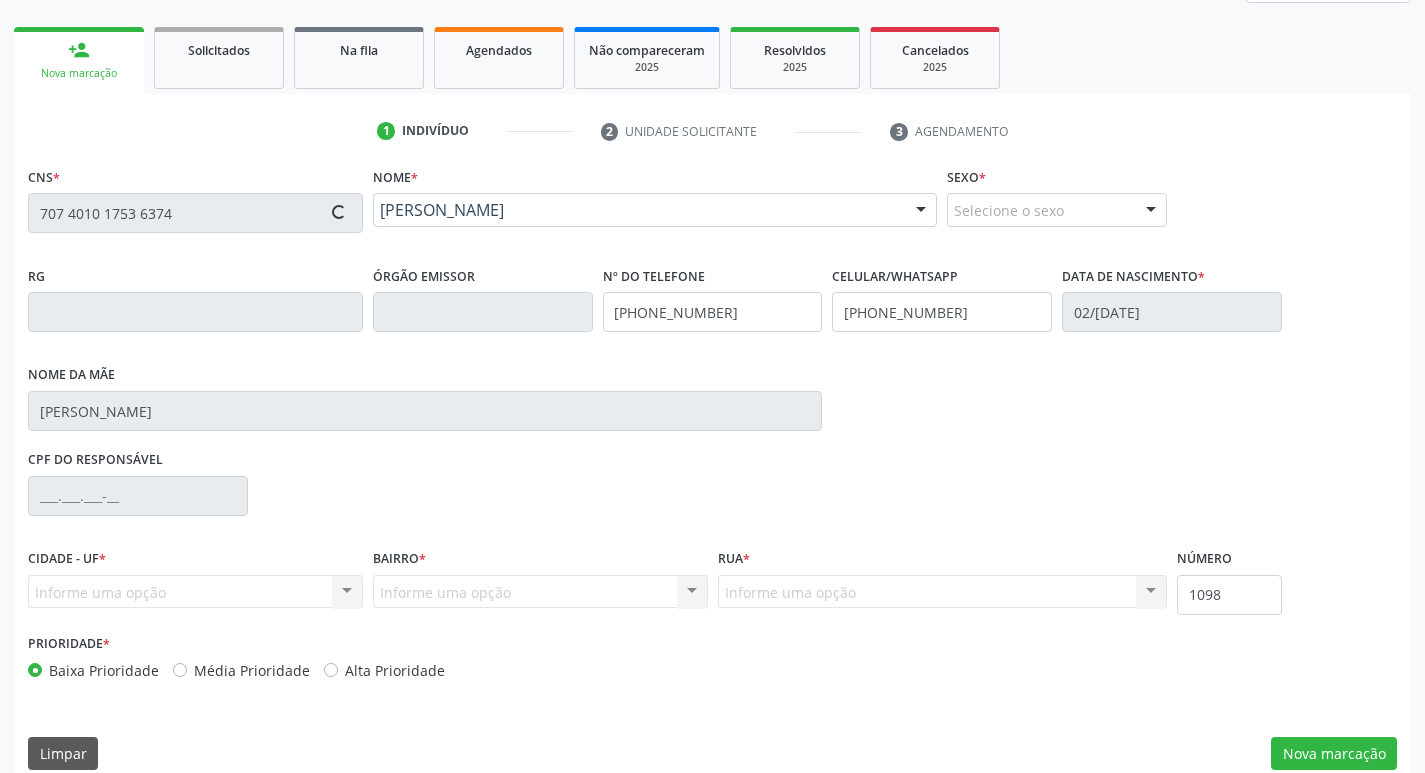 scroll, scrollTop: 297, scrollLeft: 0, axis: vertical 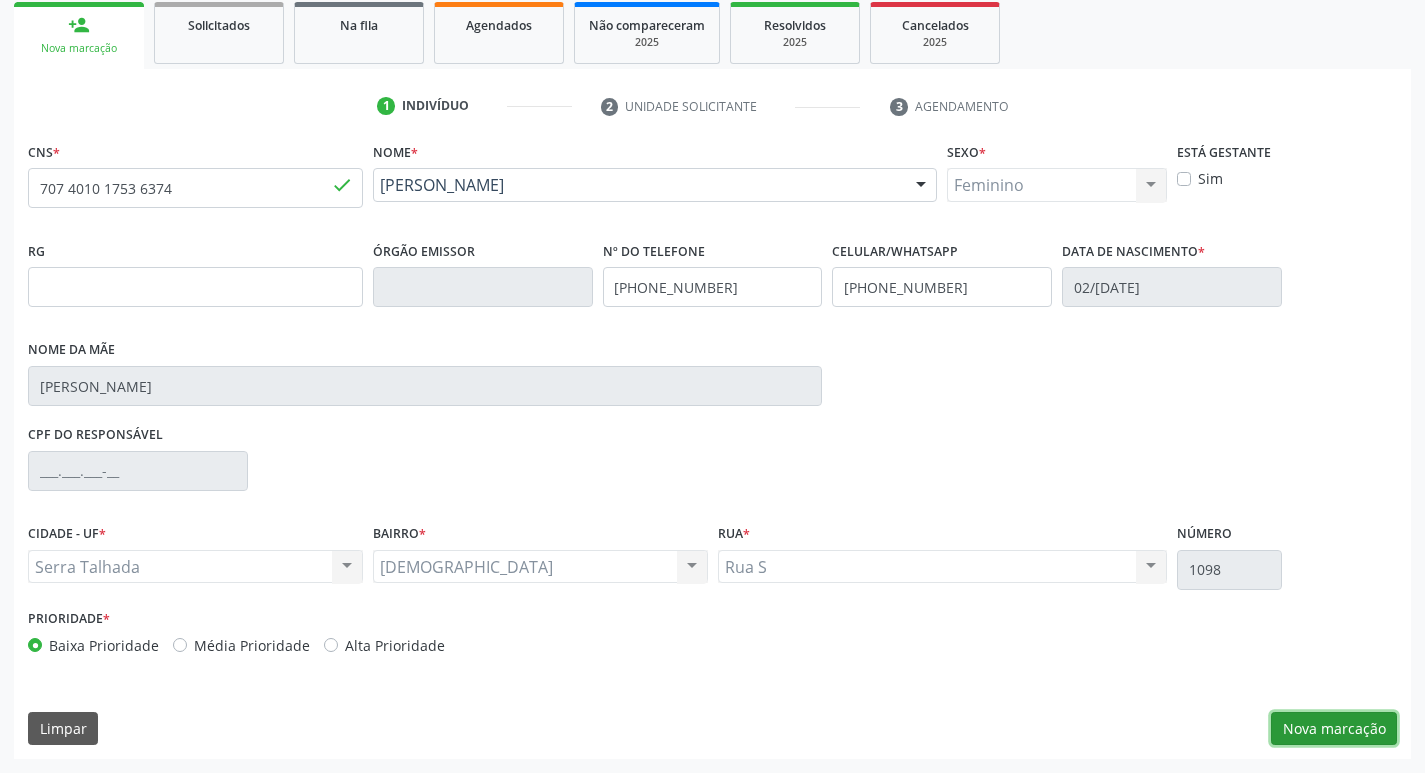 click on "Nova marcação" at bounding box center (1334, 729) 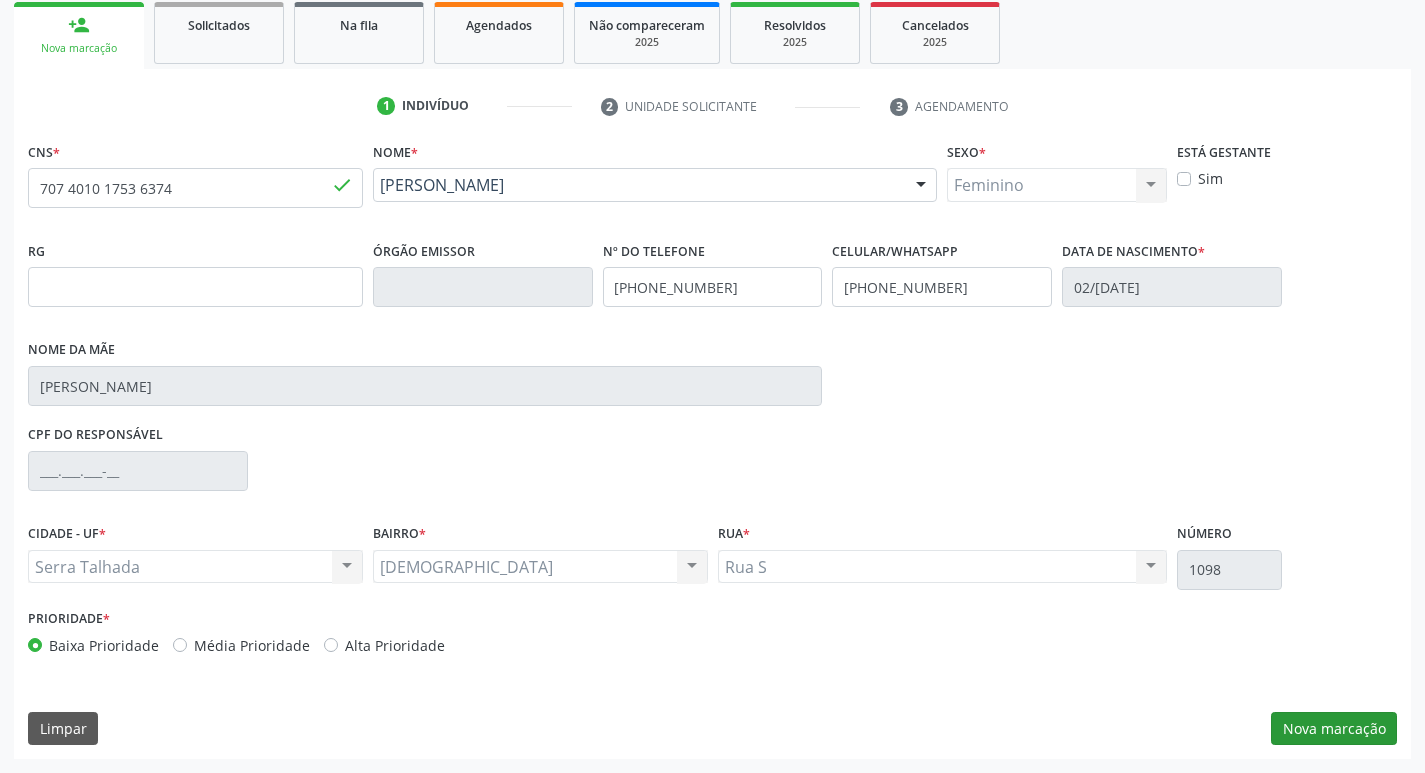 scroll, scrollTop: 133, scrollLeft: 0, axis: vertical 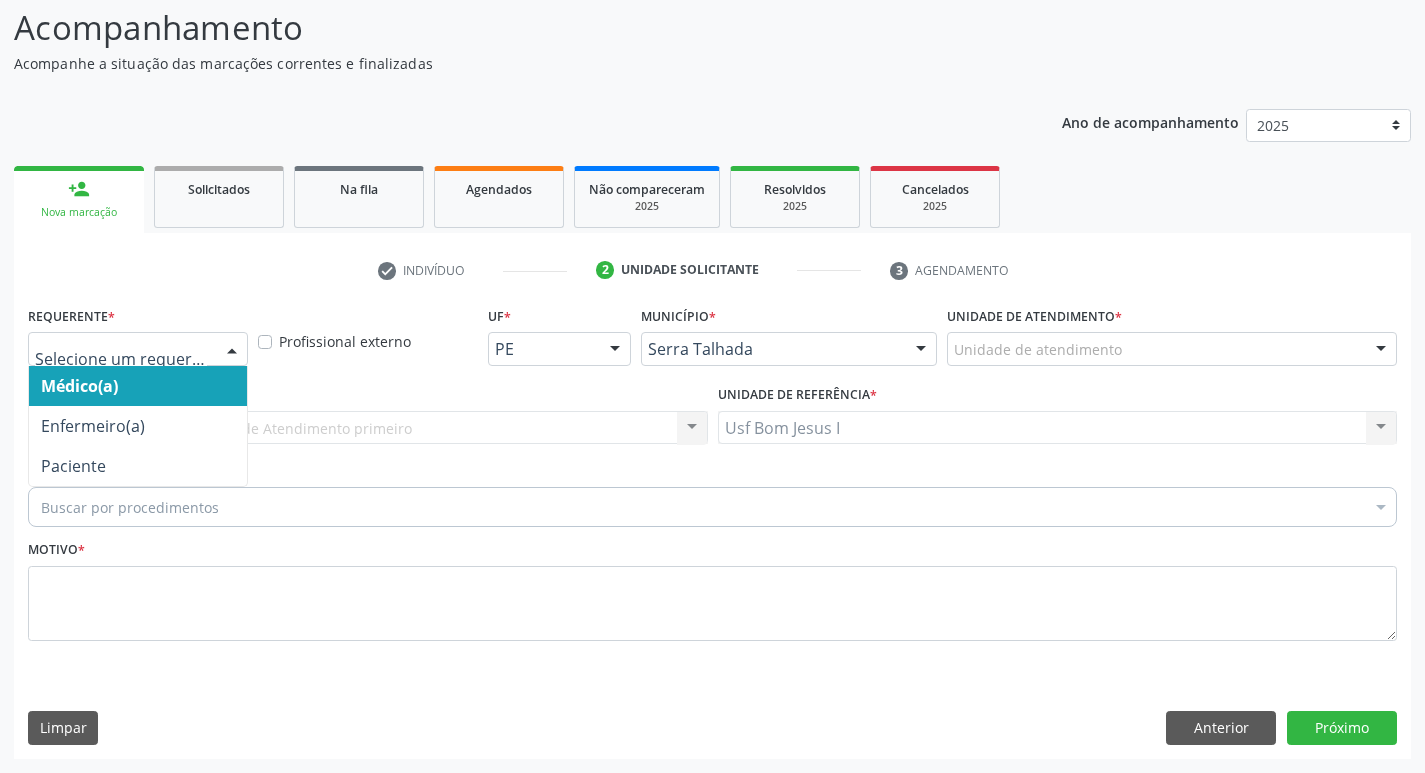 click at bounding box center [232, 350] 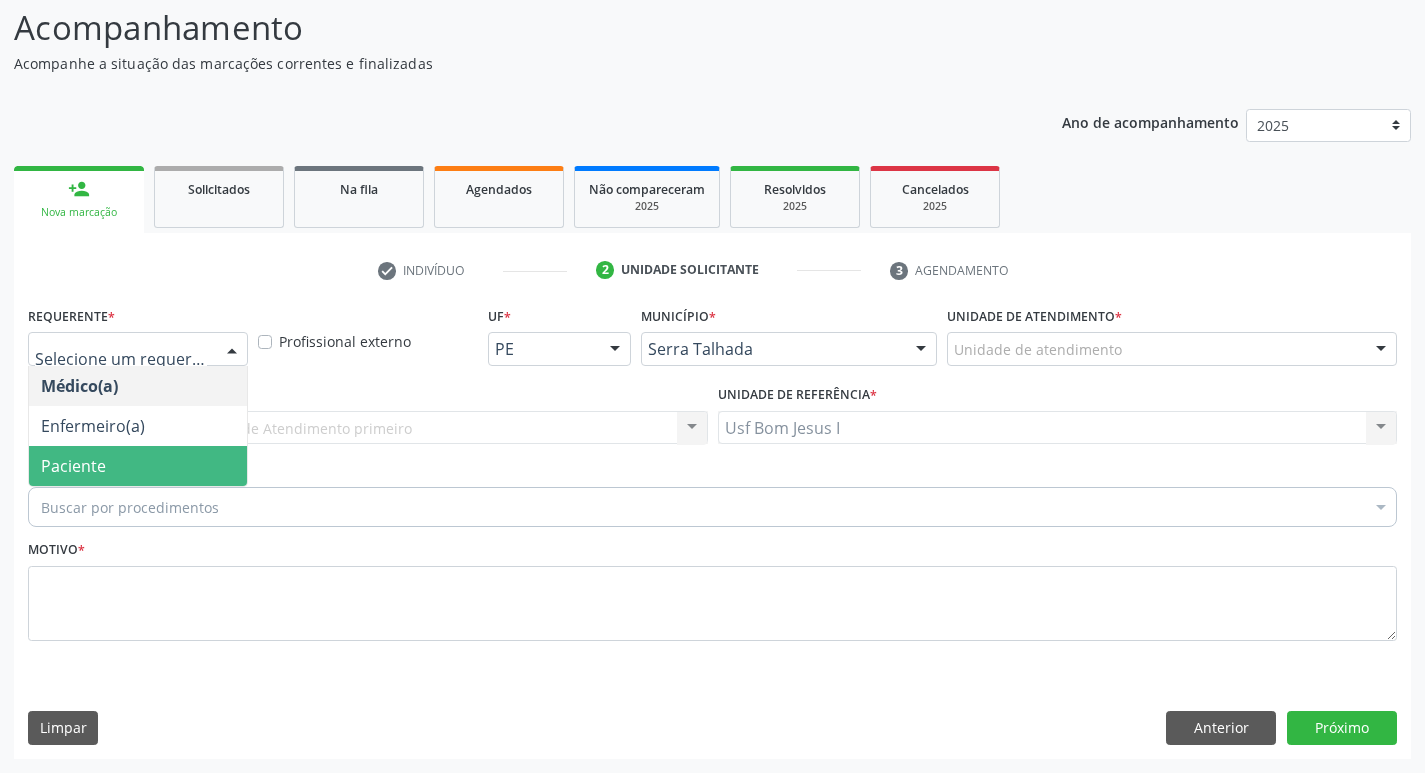 click on "Paciente" at bounding box center [138, 466] 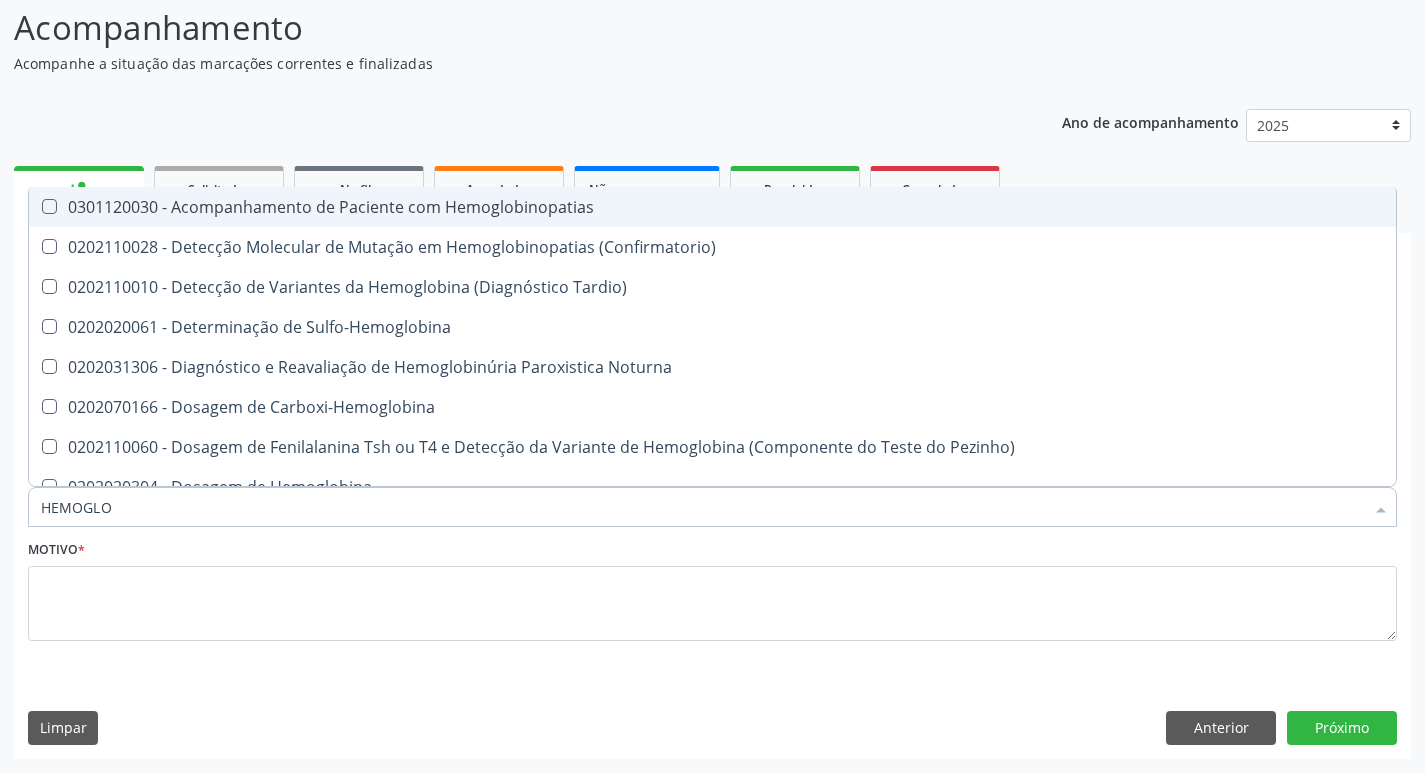type on "HEMOGLOB" 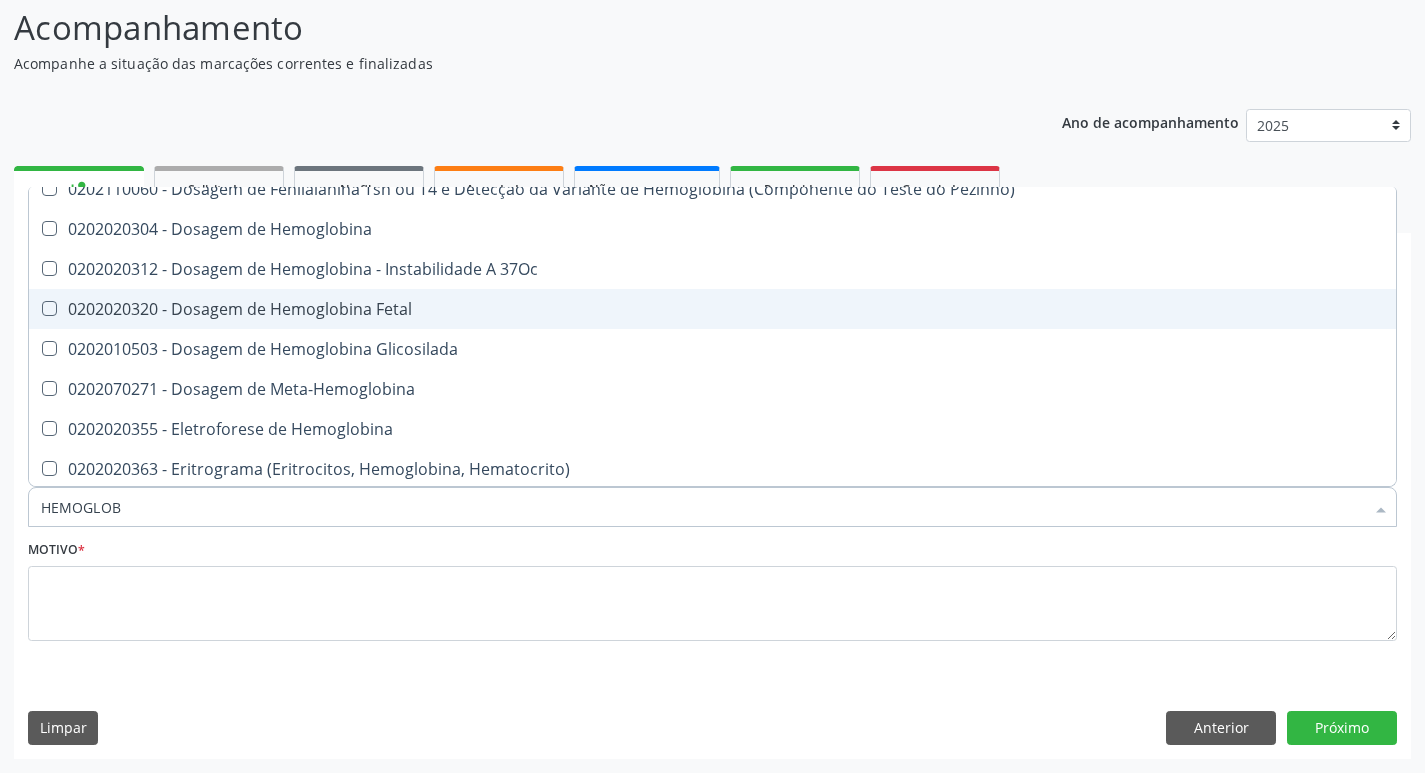 scroll, scrollTop: 267, scrollLeft: 0, axis: vertical 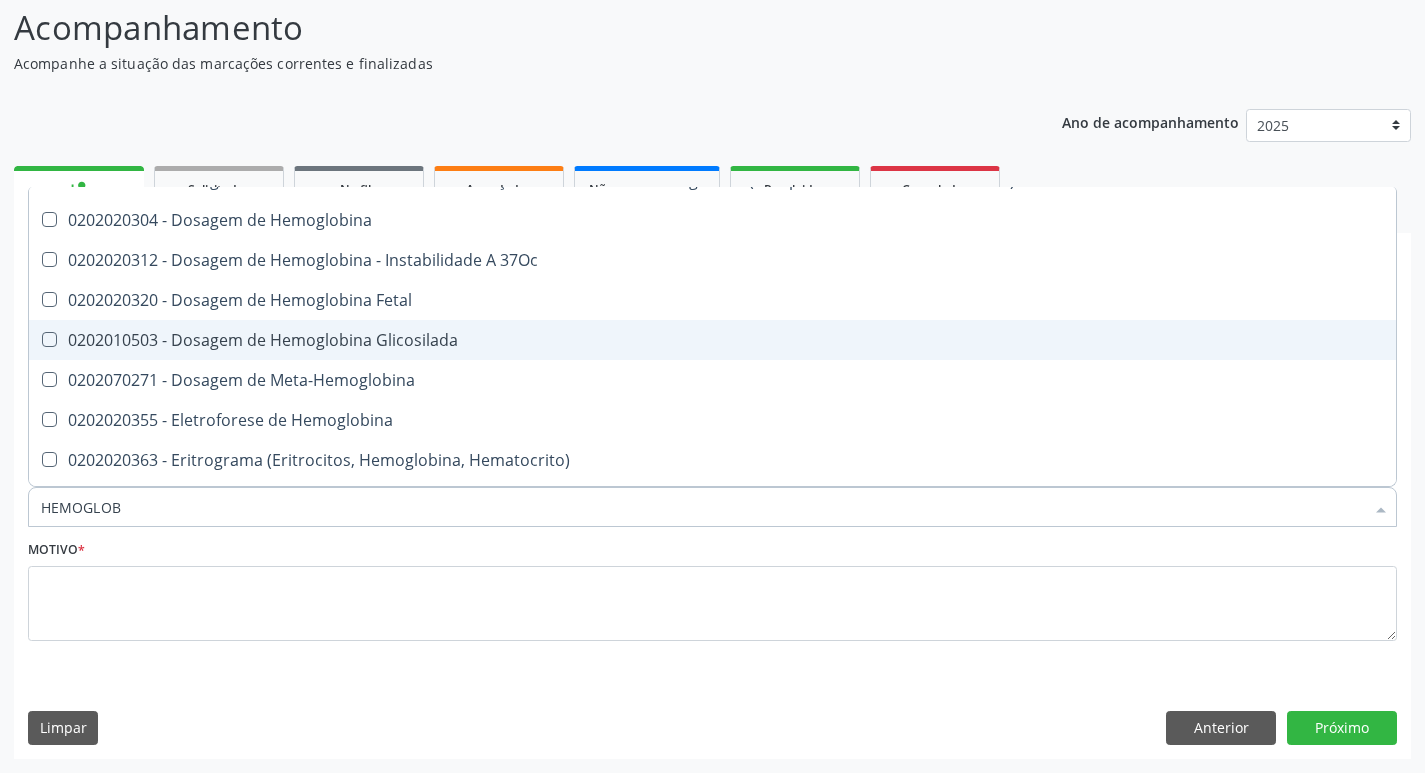 click on "0202010503 - Dosagem de Hemoglobina Glicosilada" at bounding box center [712, 340] 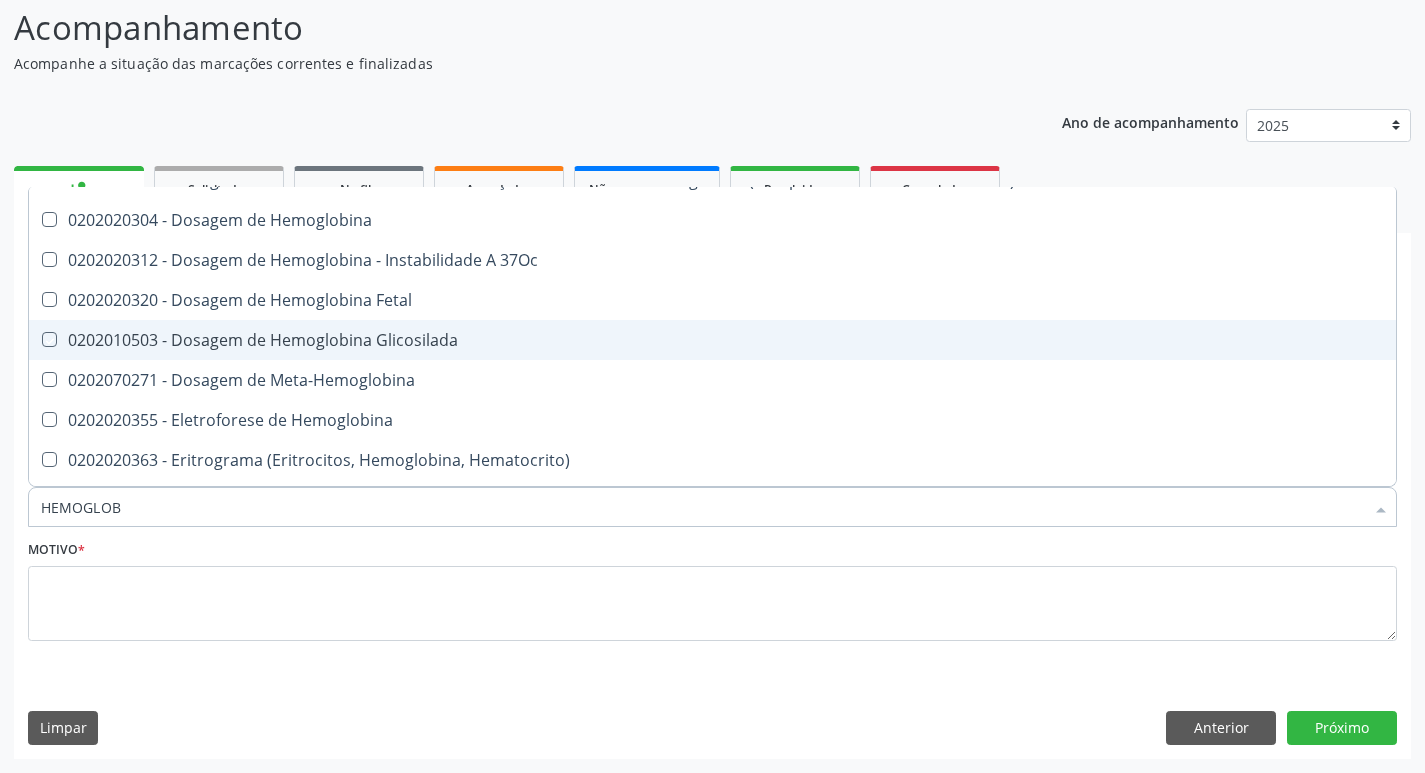 checkbox on "true" 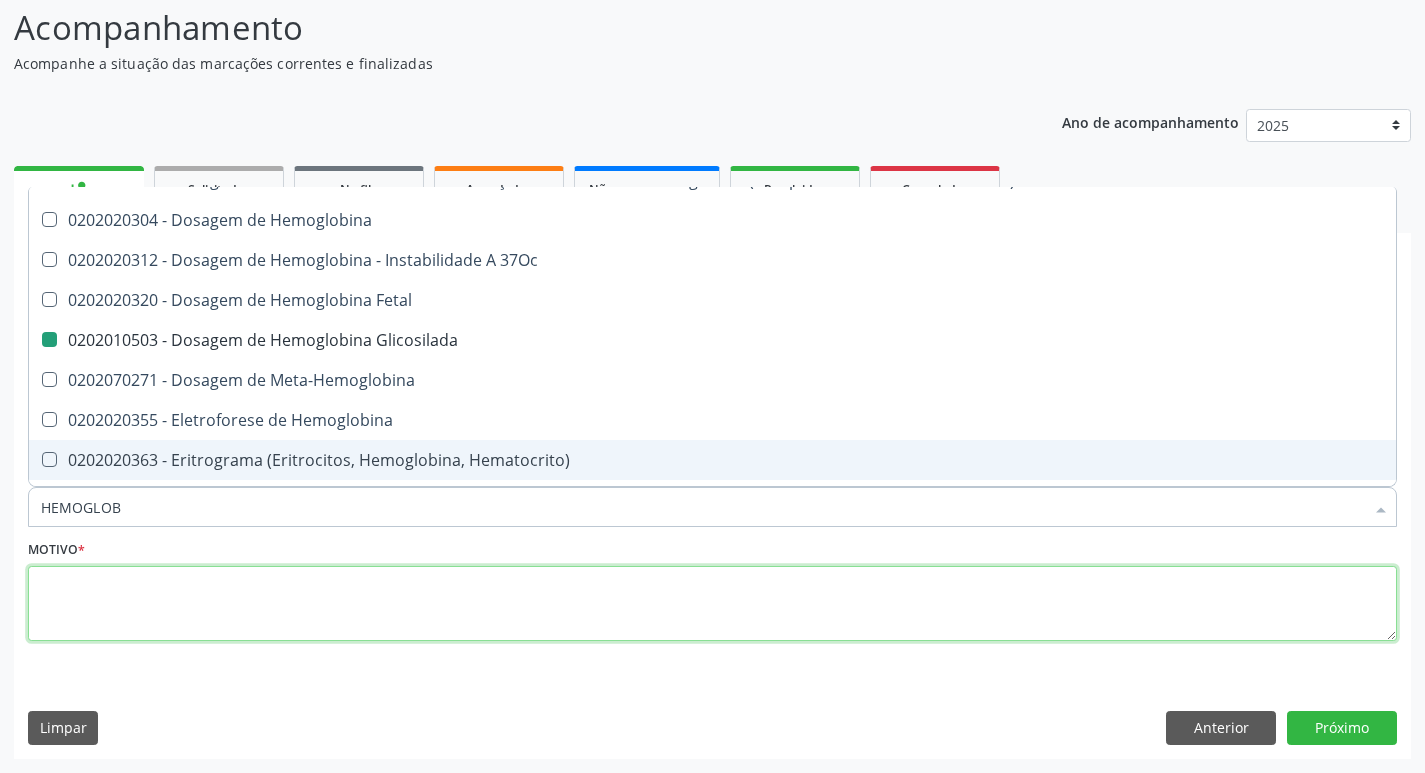 click at bounding box center (712, 604) 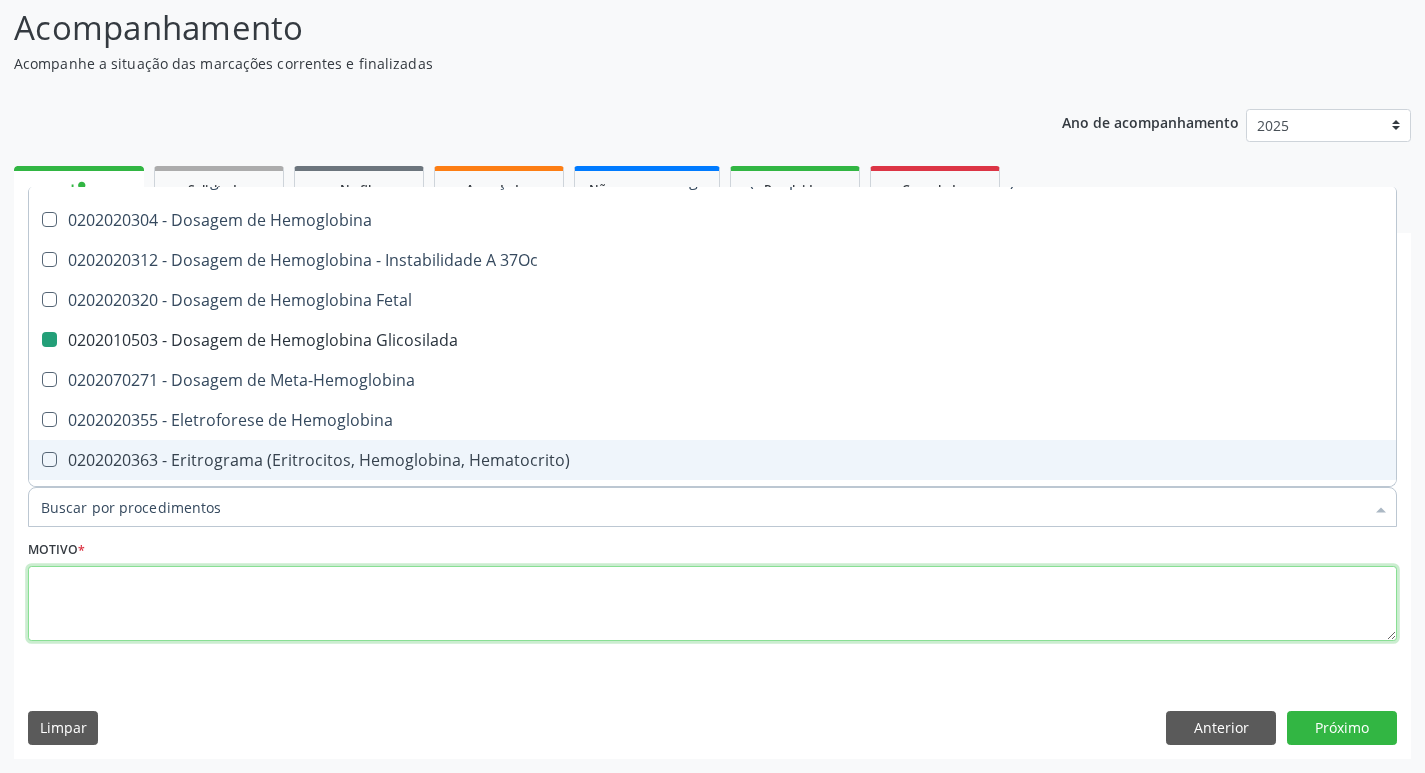 checkbox on "true" 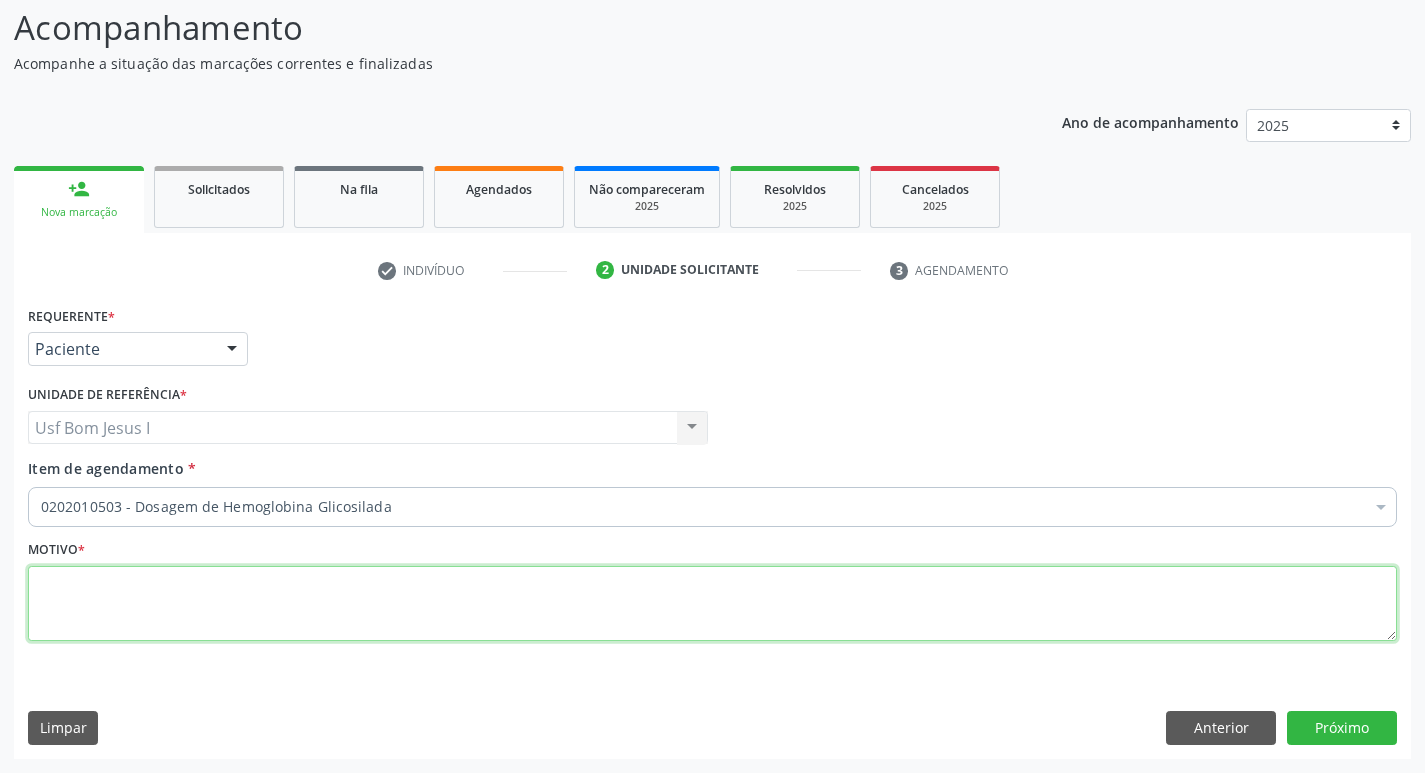scroll, scrollTop: 0, scrollLeft: 0, axis: both 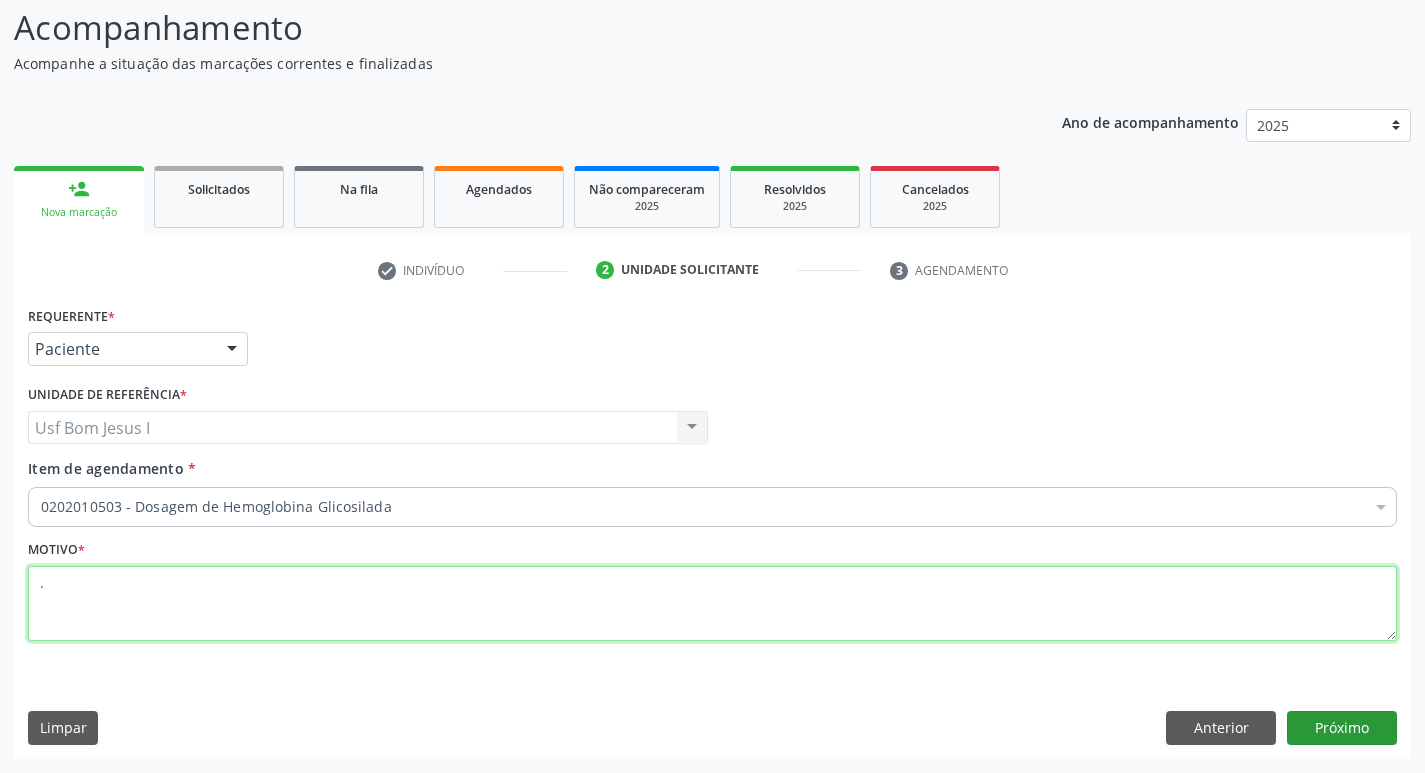 type on "." 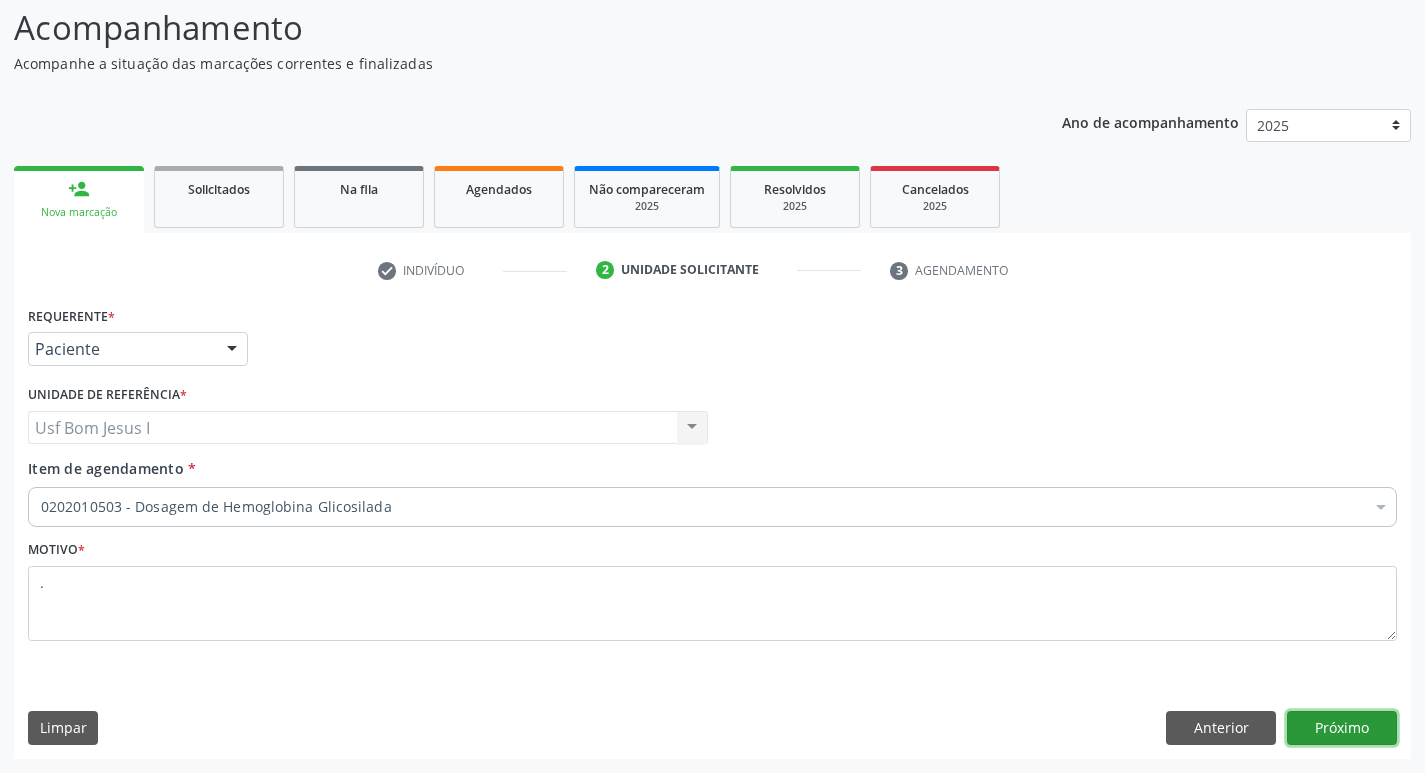 click on "Próximo" at bounding box center [1342, 728] 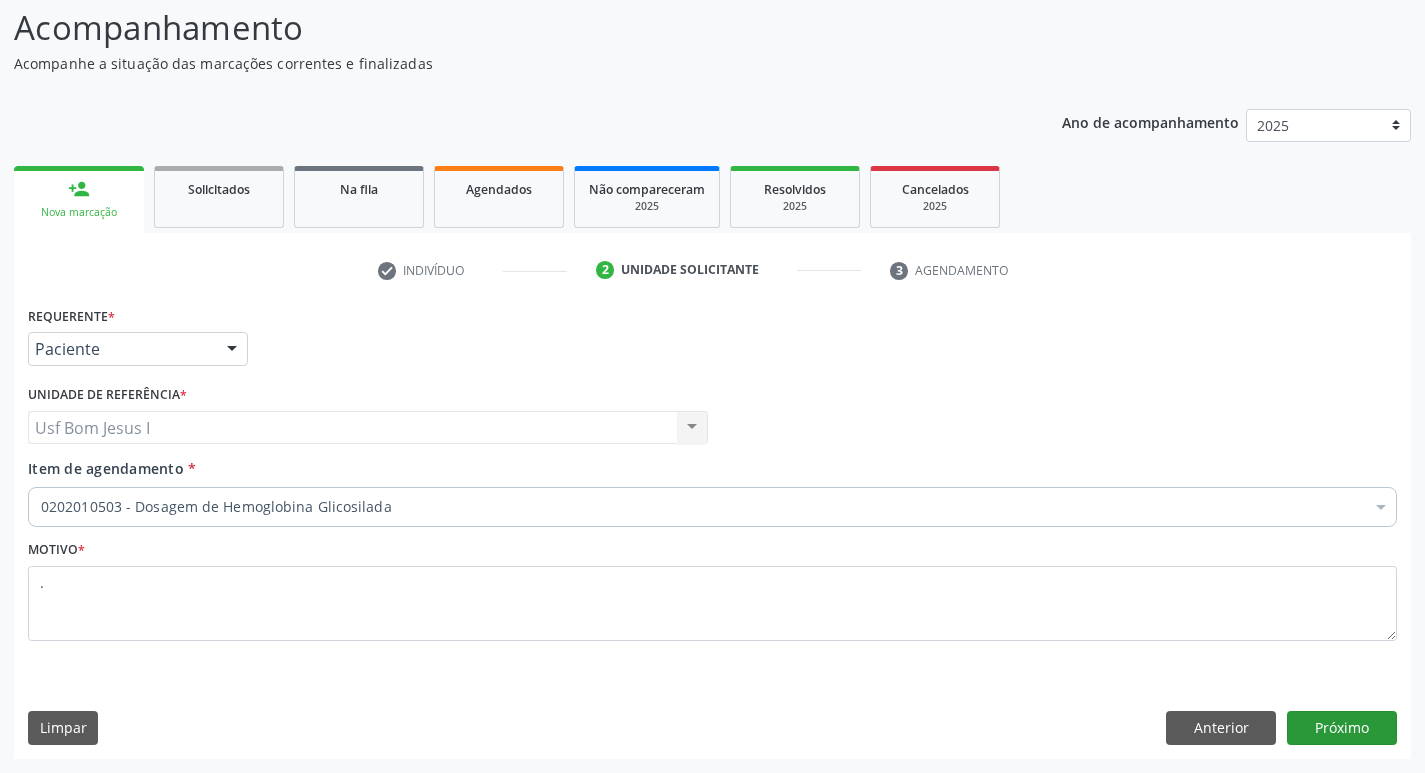 scroll, scrollTop: 97, scrollLeft: 0, axis: vertical 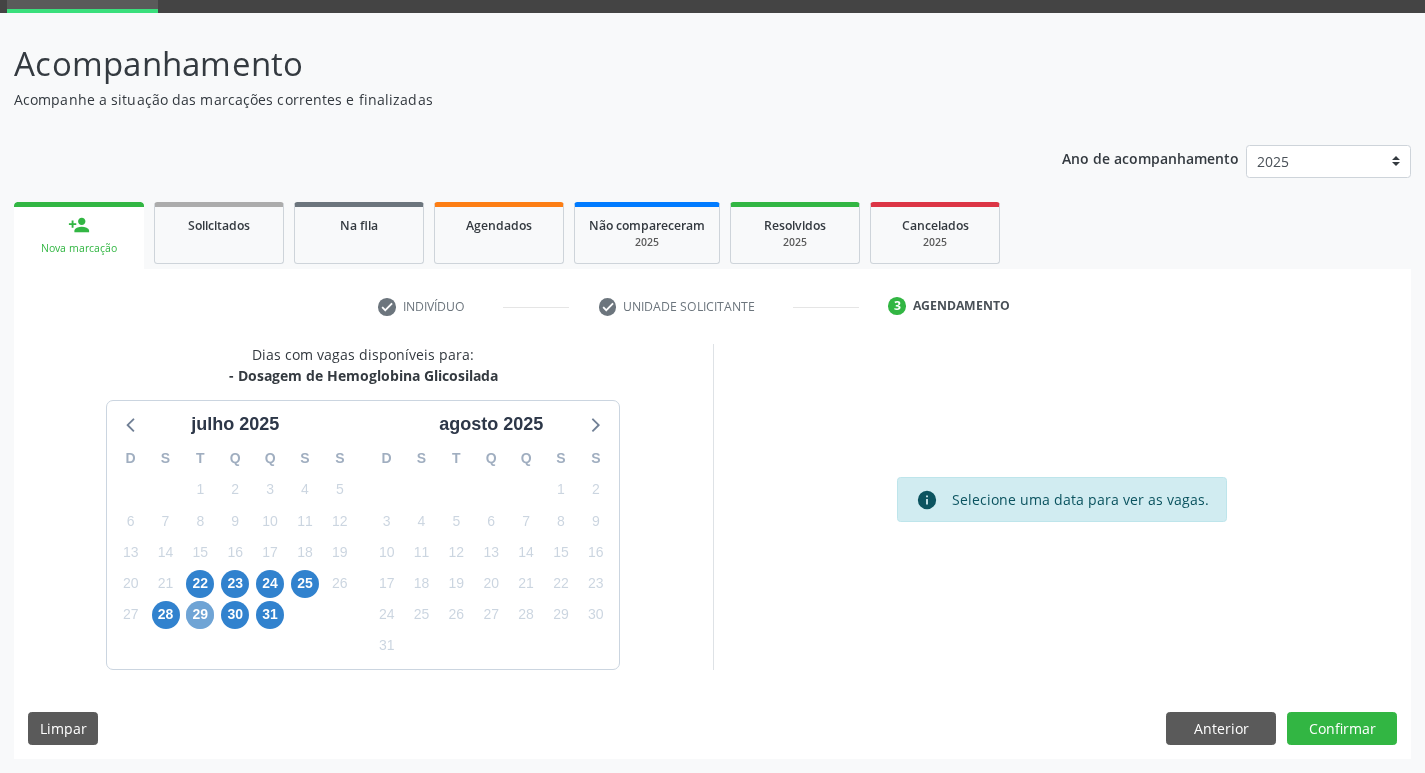 click on "29" at bounding box center (200, 615) 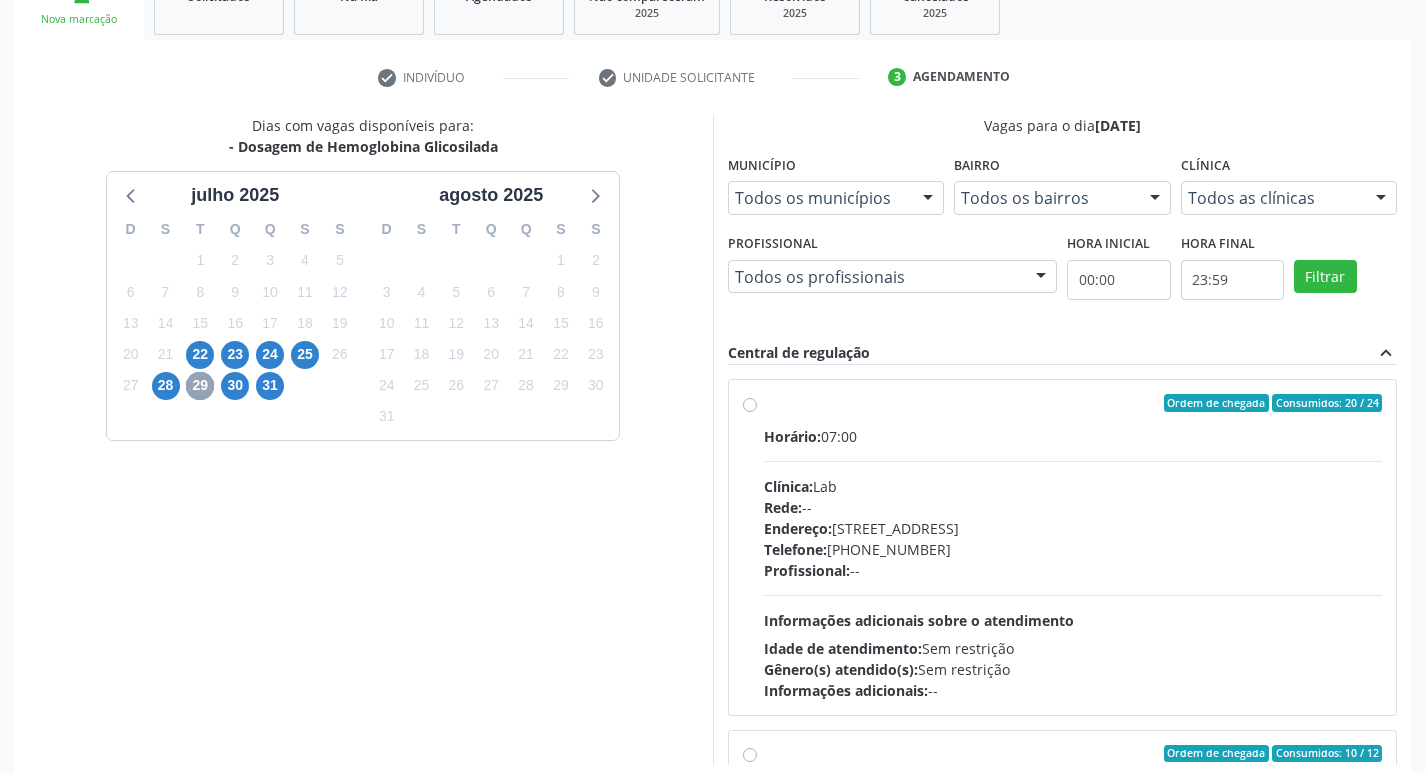 scroll, scrollTop: 364, scrollLeft: 0, axis: vertical 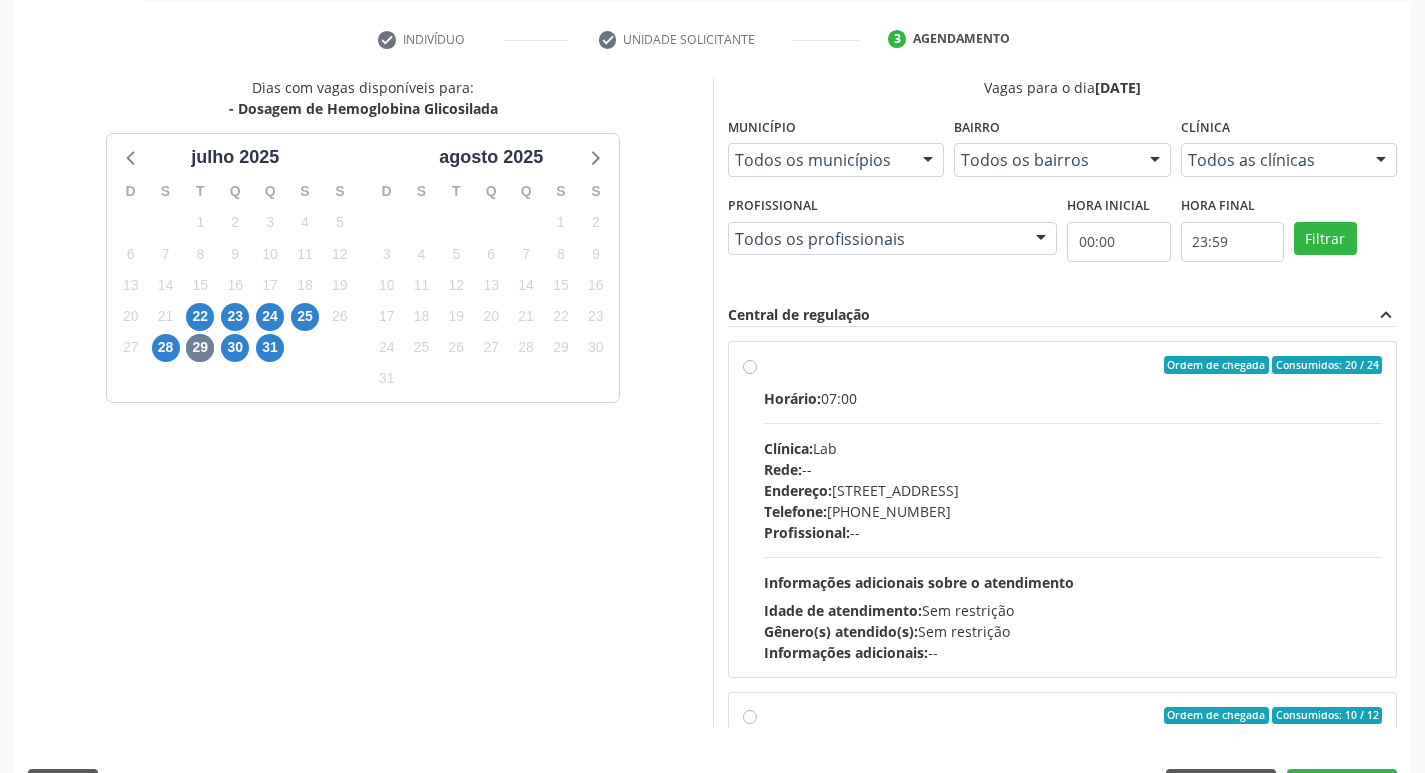 click on "Rede:
--" at bounding box center [1073, 469] 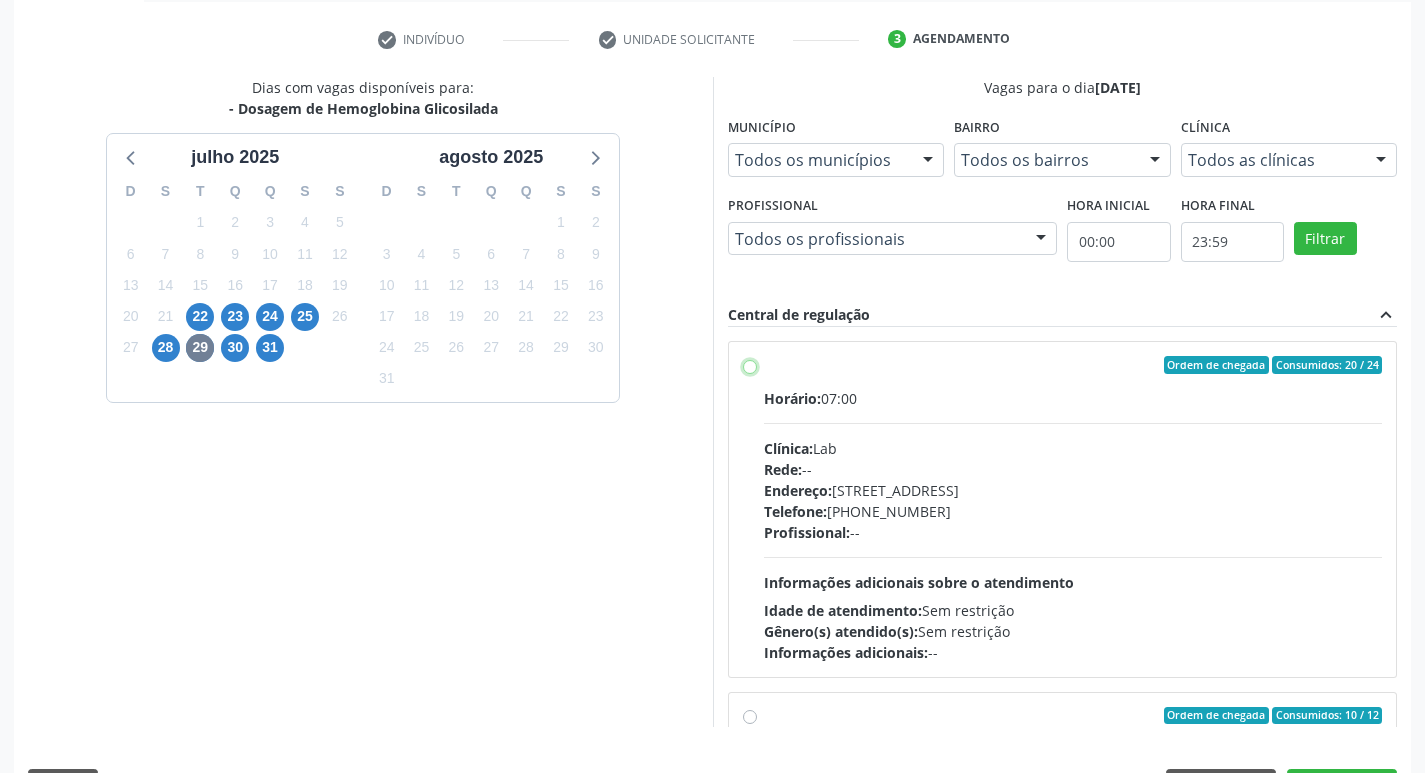 click on "Ordem de chegada
Consumidos: 20 / 24
Horário:   07:00
Clínica:  Lab
Rede:
--
Endereço:   [STREET_ADDRESS]
Telefone:   [PHONE_NUMBER]
Profissional:
--
Informações adicionais sobre o atendimento
Idade de atendimento:
Sem restrição
Gênero(s) atendido(s):
Sem restrição
Informações adicionais:
--" at bounding box center [750, 365] 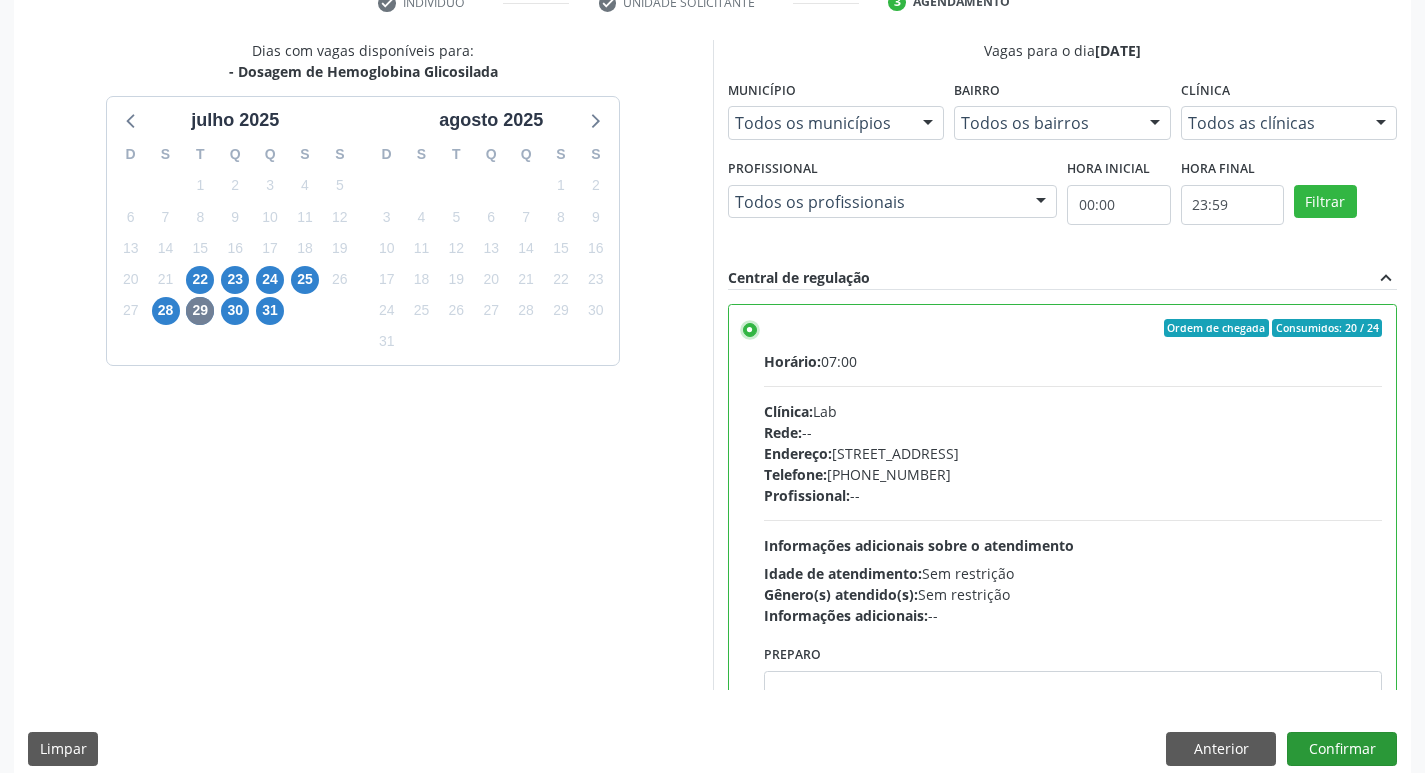 scroll, scrollTop: 422, scrollLeft: 0, axis: vertical 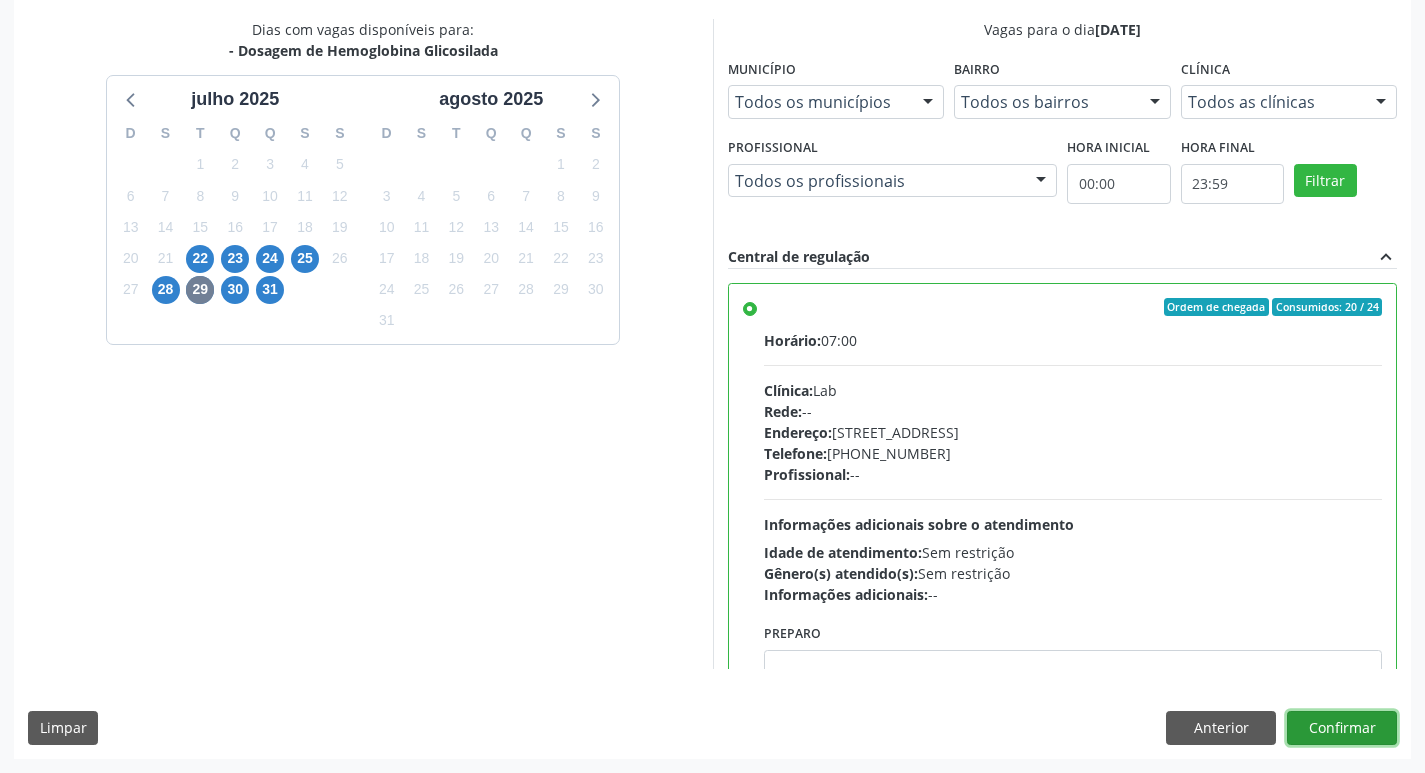 click on "Confirmar" at bounding box center (1342, 728) 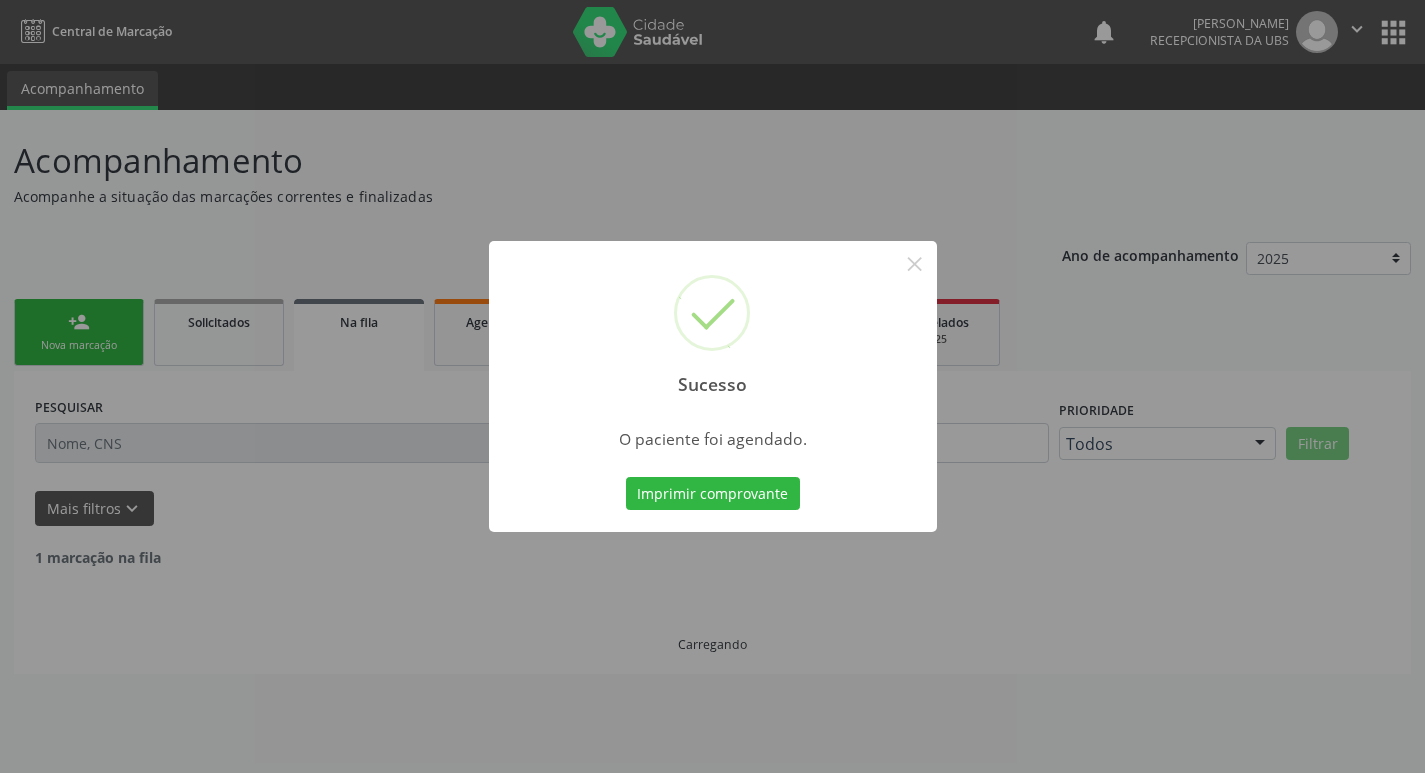 scroll, scrollTop: 0, scrollLeft: 0, axis: both 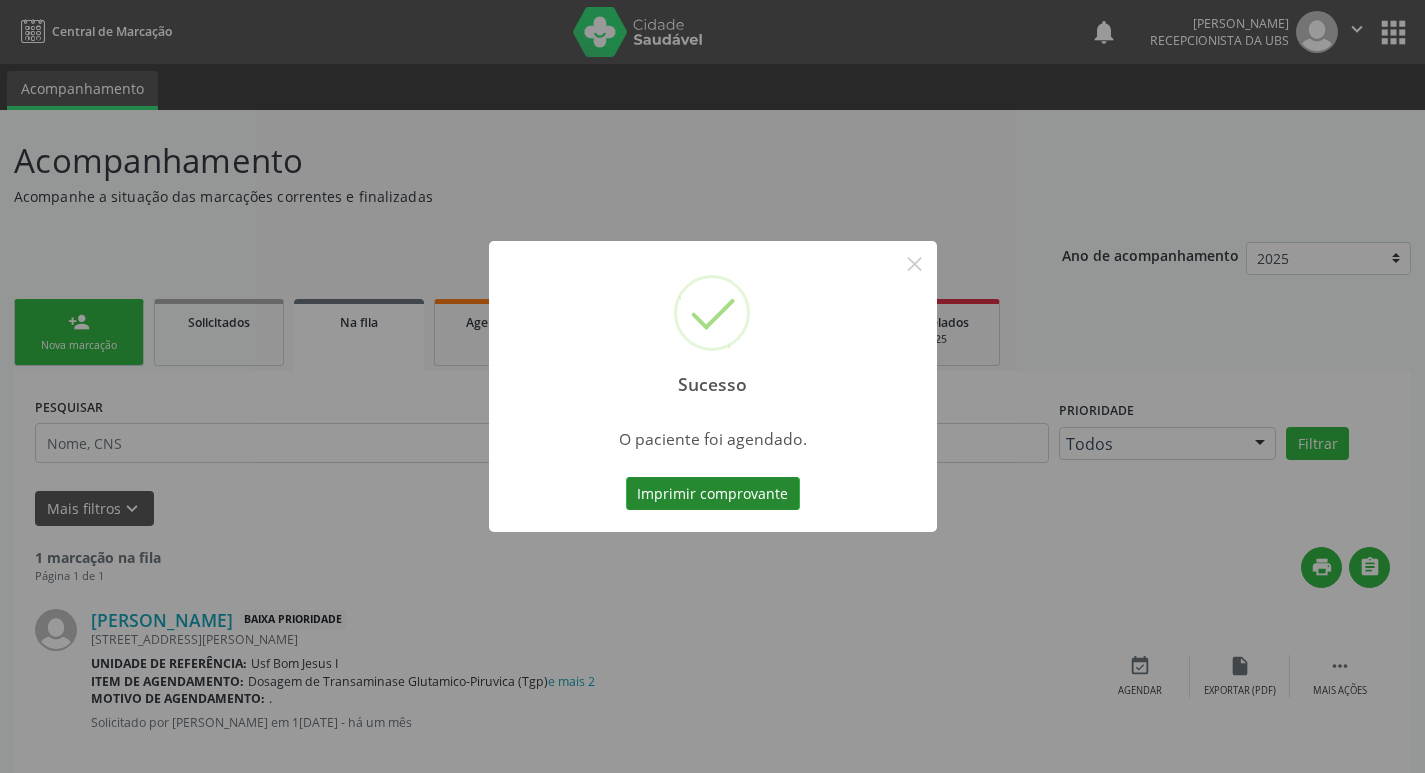 click on "Imprimir comprovante" at bounding box center (713, 494) 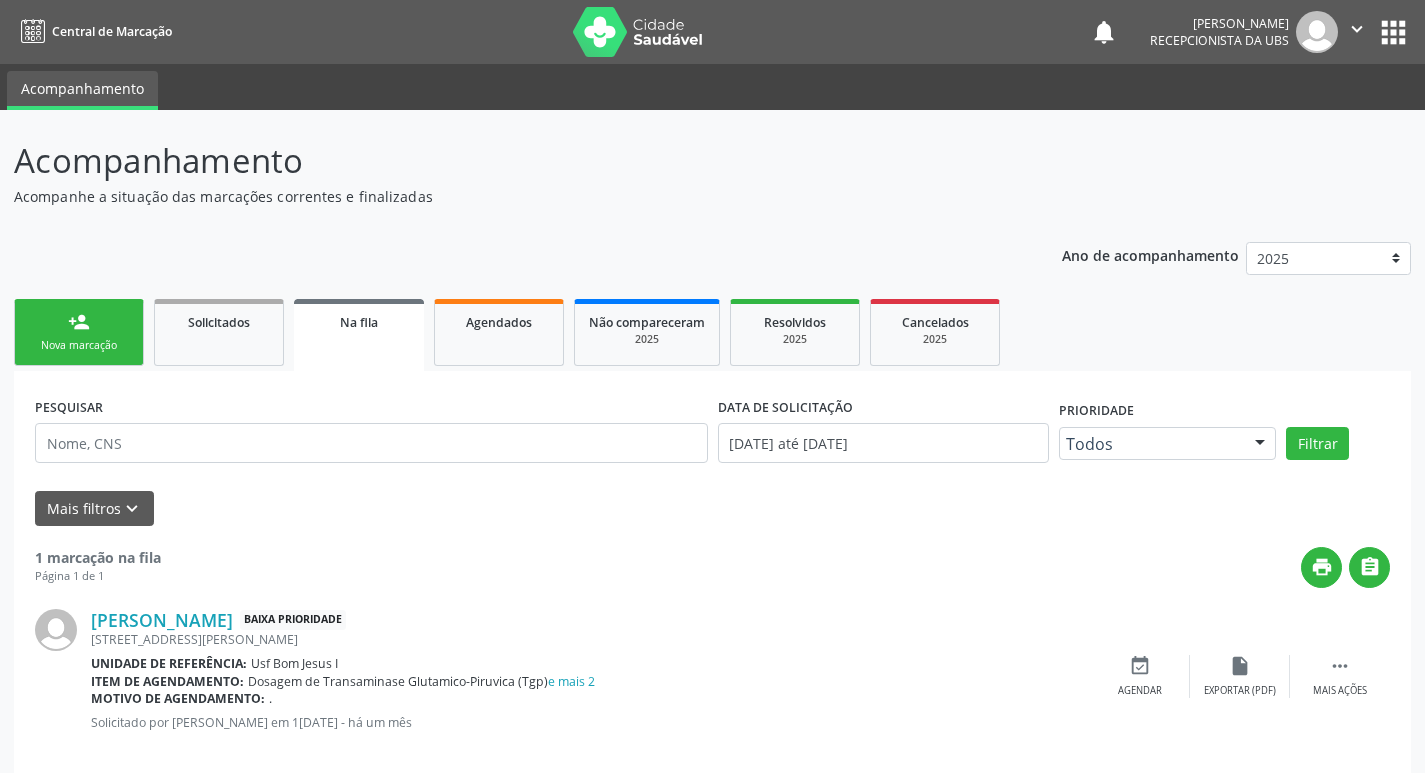 click on "person_add
Nova marcação" at bounding box center [79, 332] 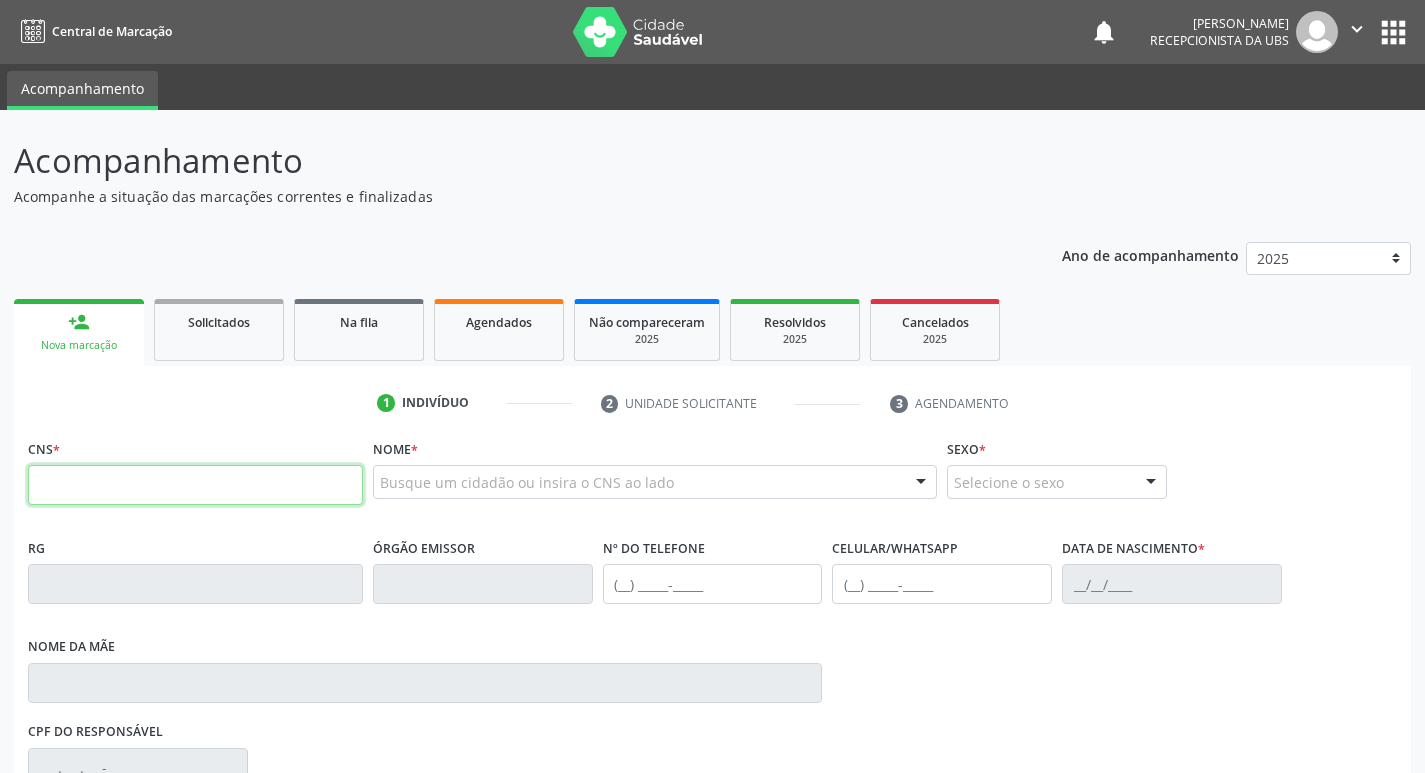 click at bounding box center [195, 485] 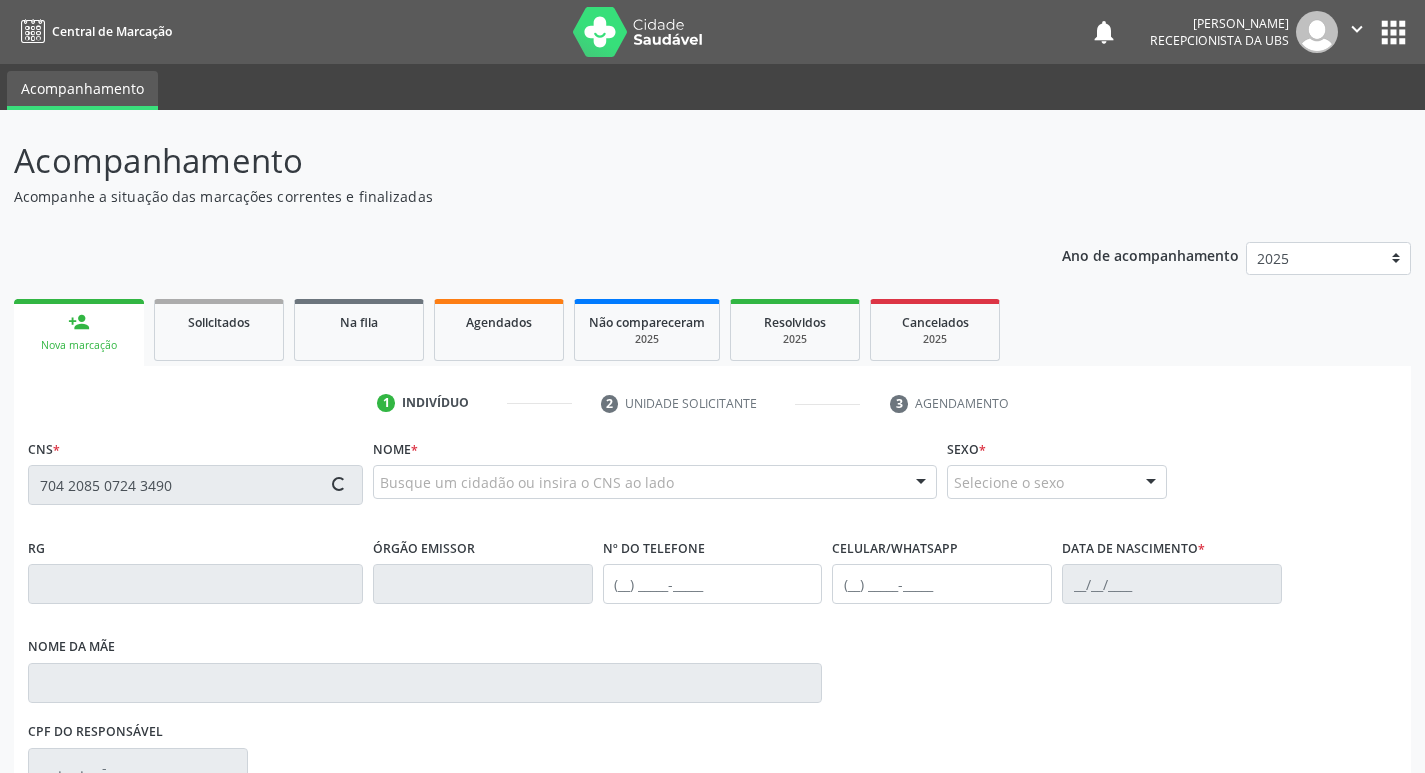 type on "704 2085 0724 3490" 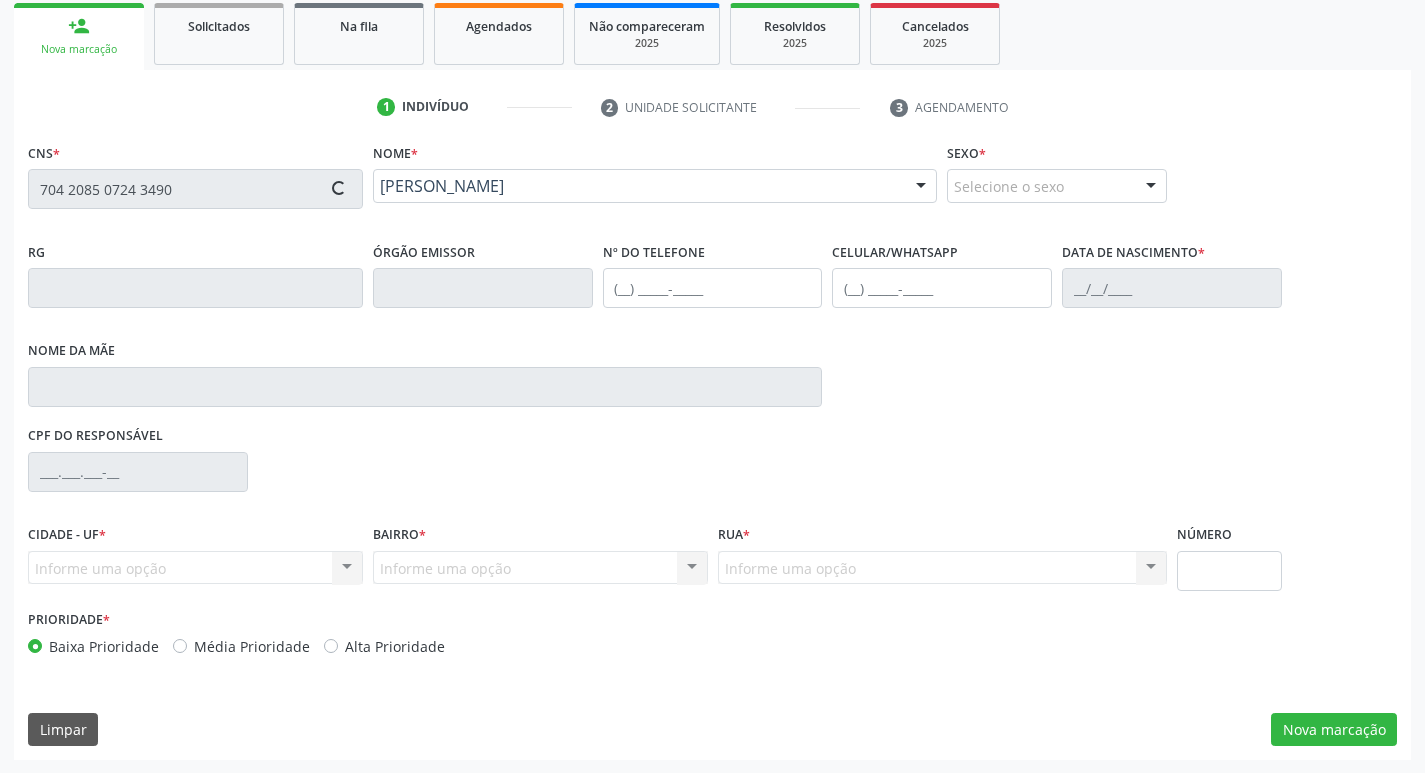 scroll, scrollTop: 297, scrollLeft: 0, axis: vertical 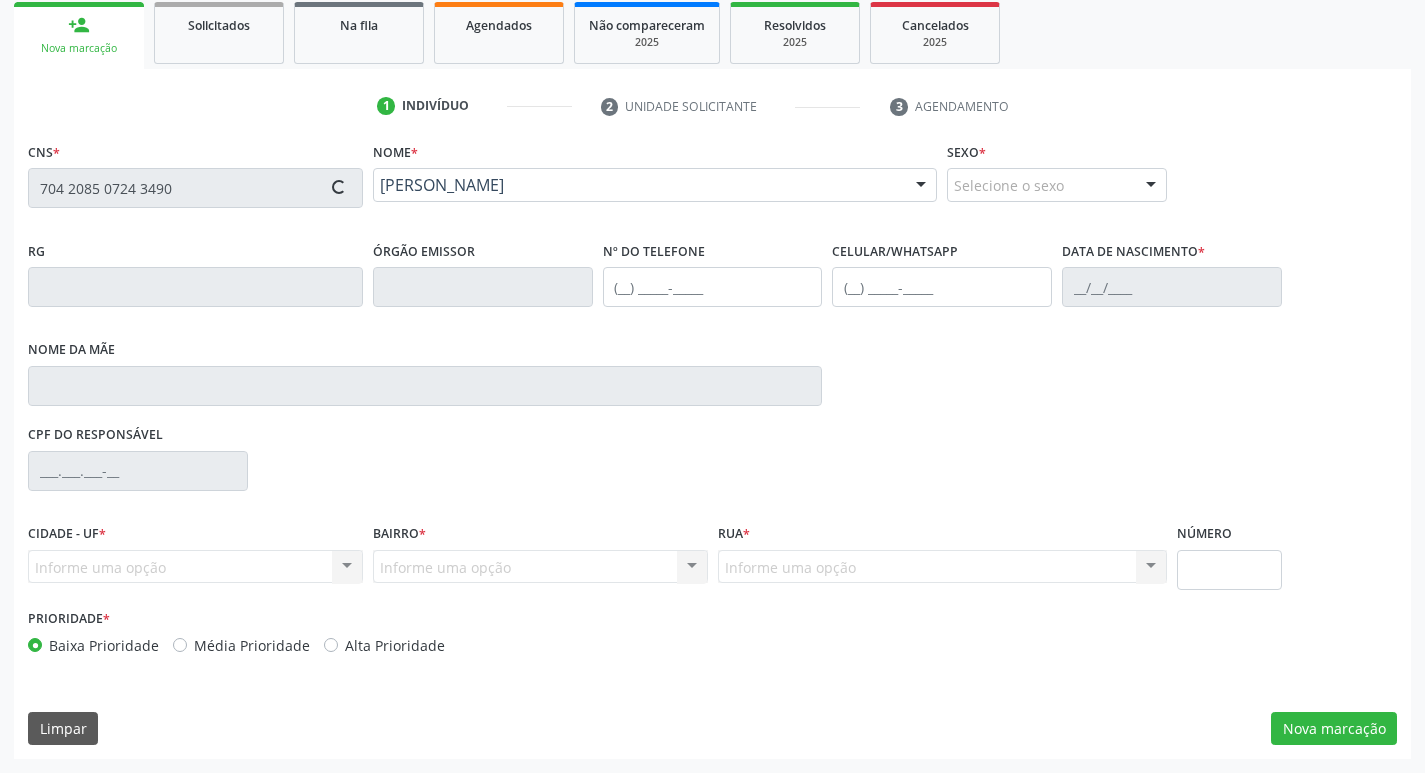 type on "[PHONE_NUMBER]" 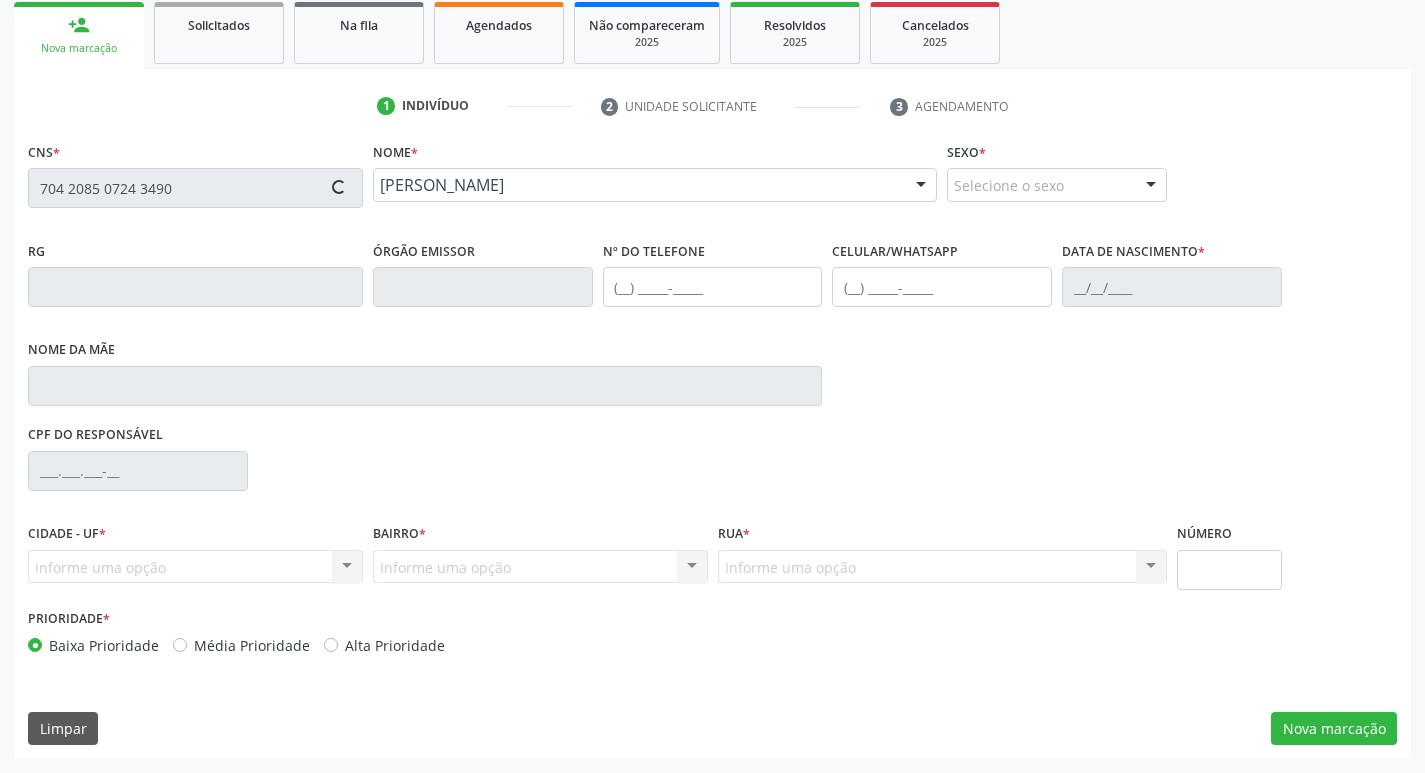 type on "[PHONE_NUMBER]" 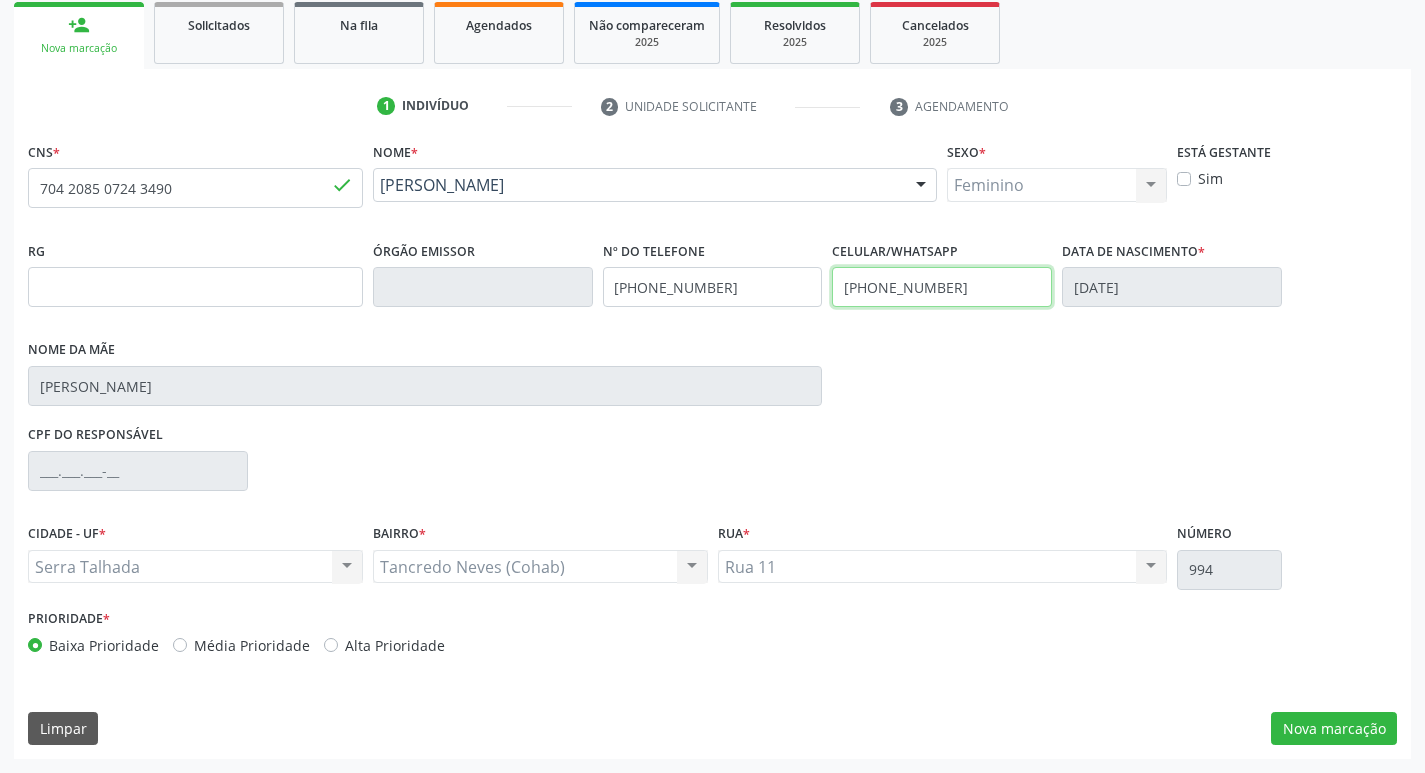 drag, startPoint x: 981, startPoint y: 281, endPoint x: 823, endPoint y: 287, distance: 158.11388 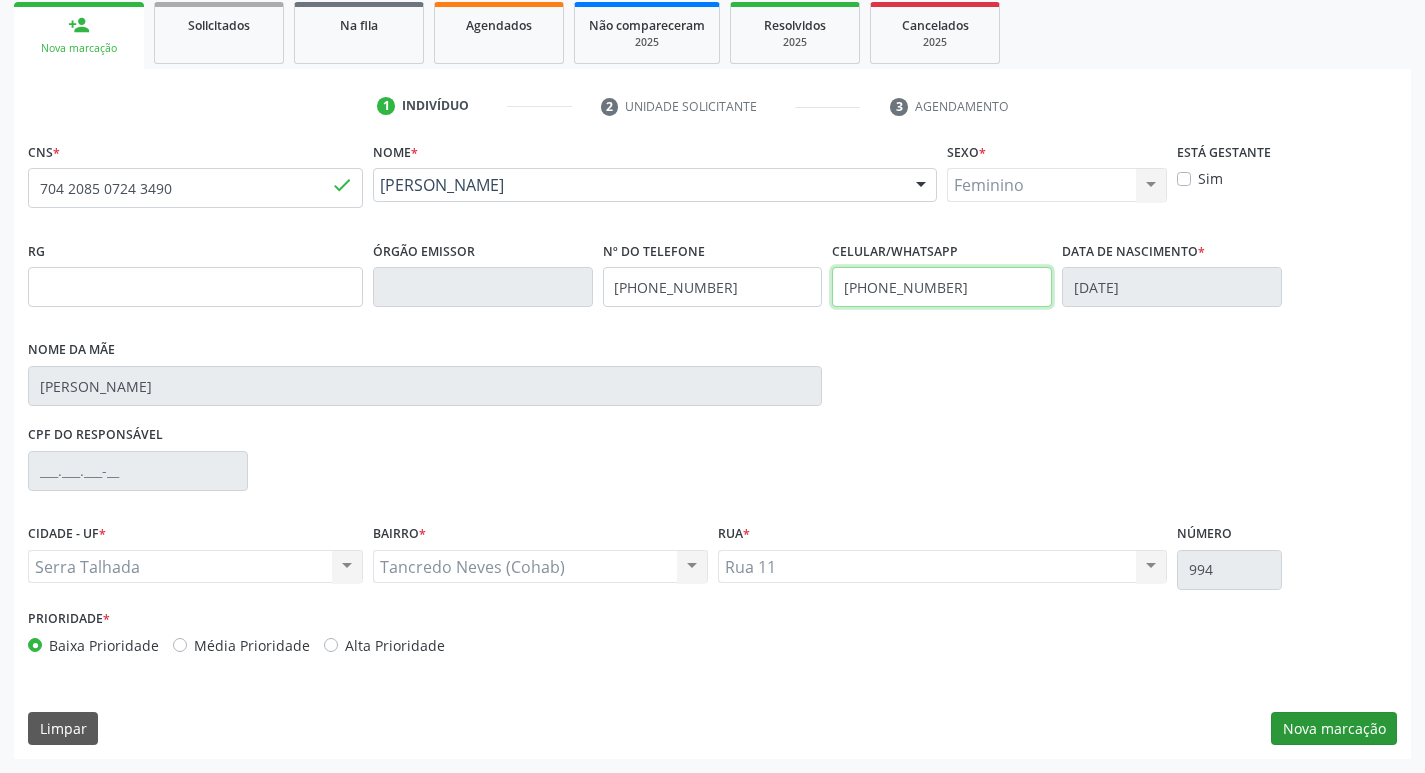 type on "[PHONE_NUMBER]" 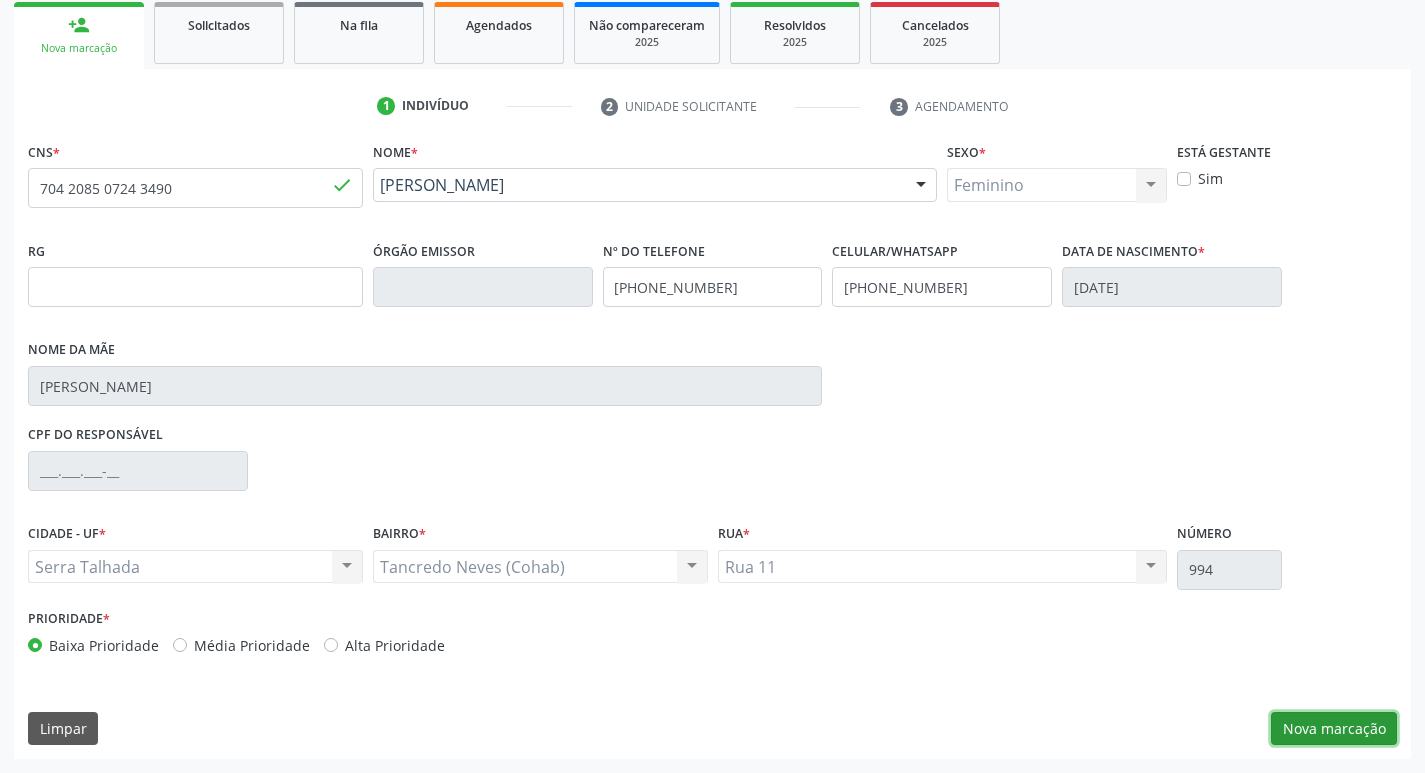 click on "Nova marcação" at bounding box center (1334, 729) 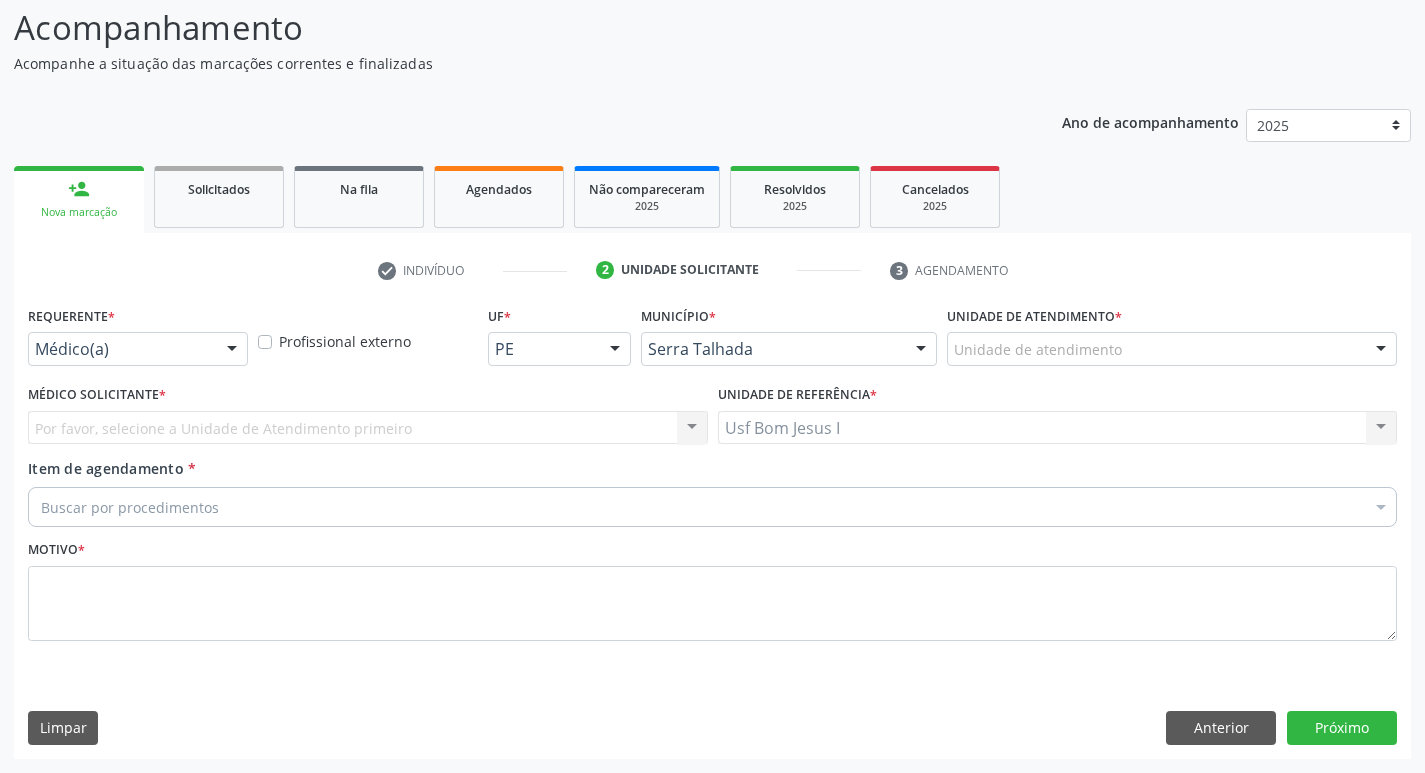 scroll, scrollTop: 133, scrollLeft: 0, axis: vertical 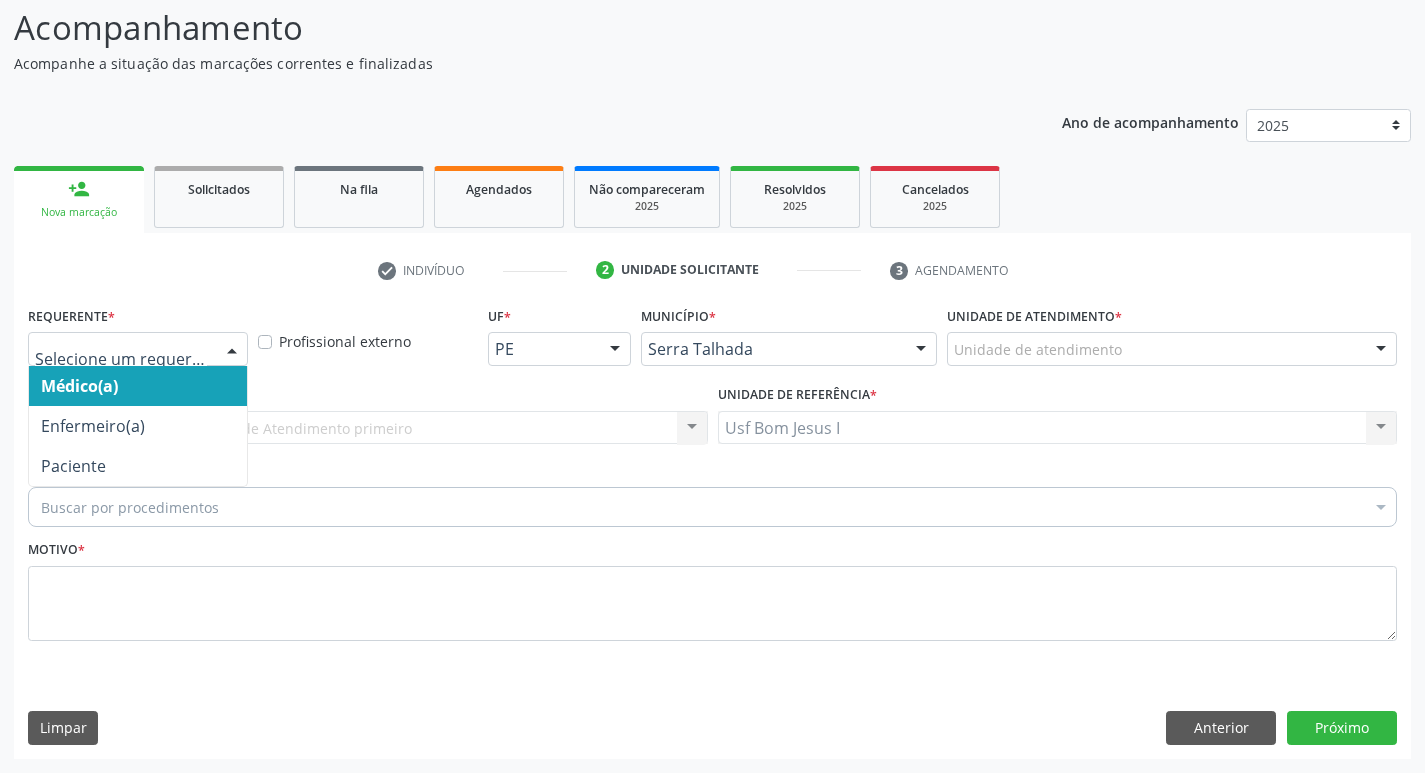 click at bounding box center (232, 350) 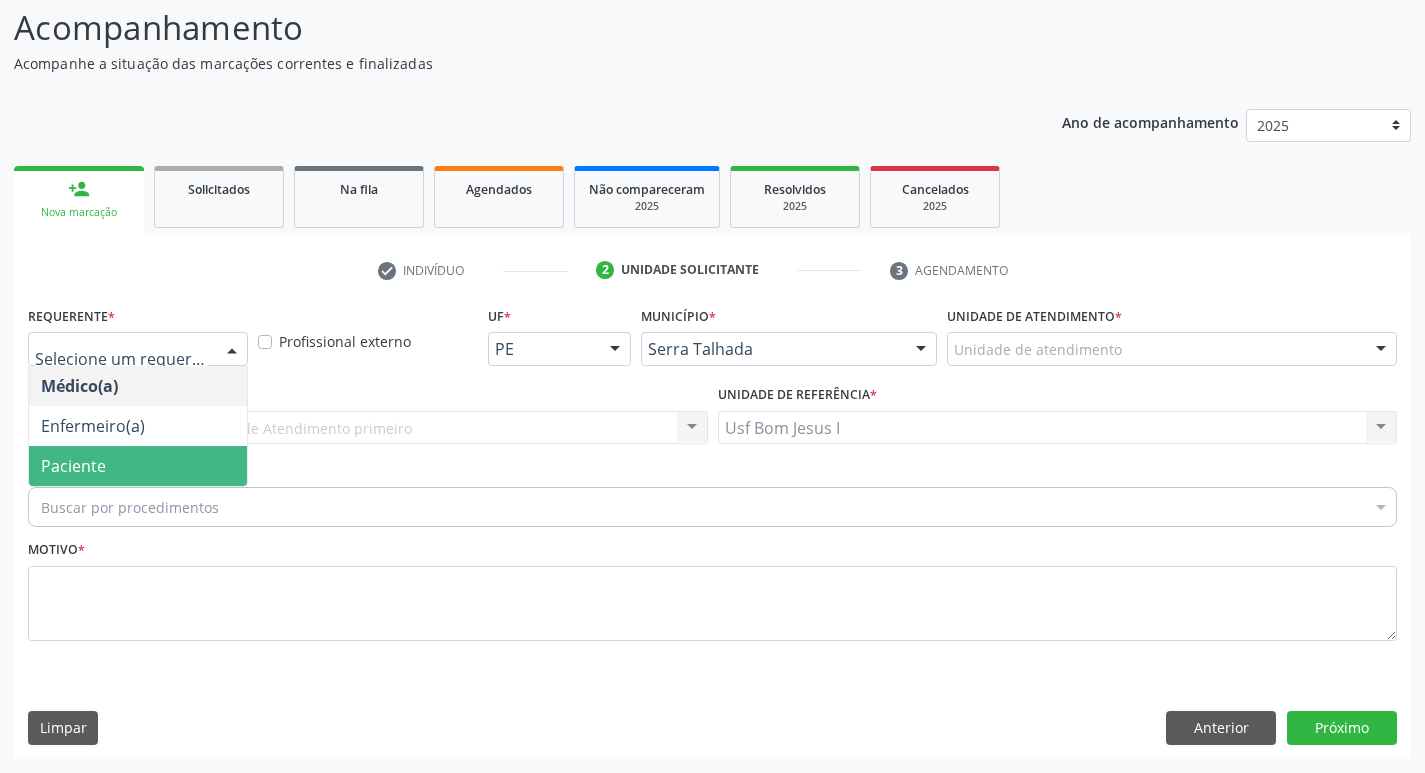 click on "Paciente" at bounding box center (73, 466) 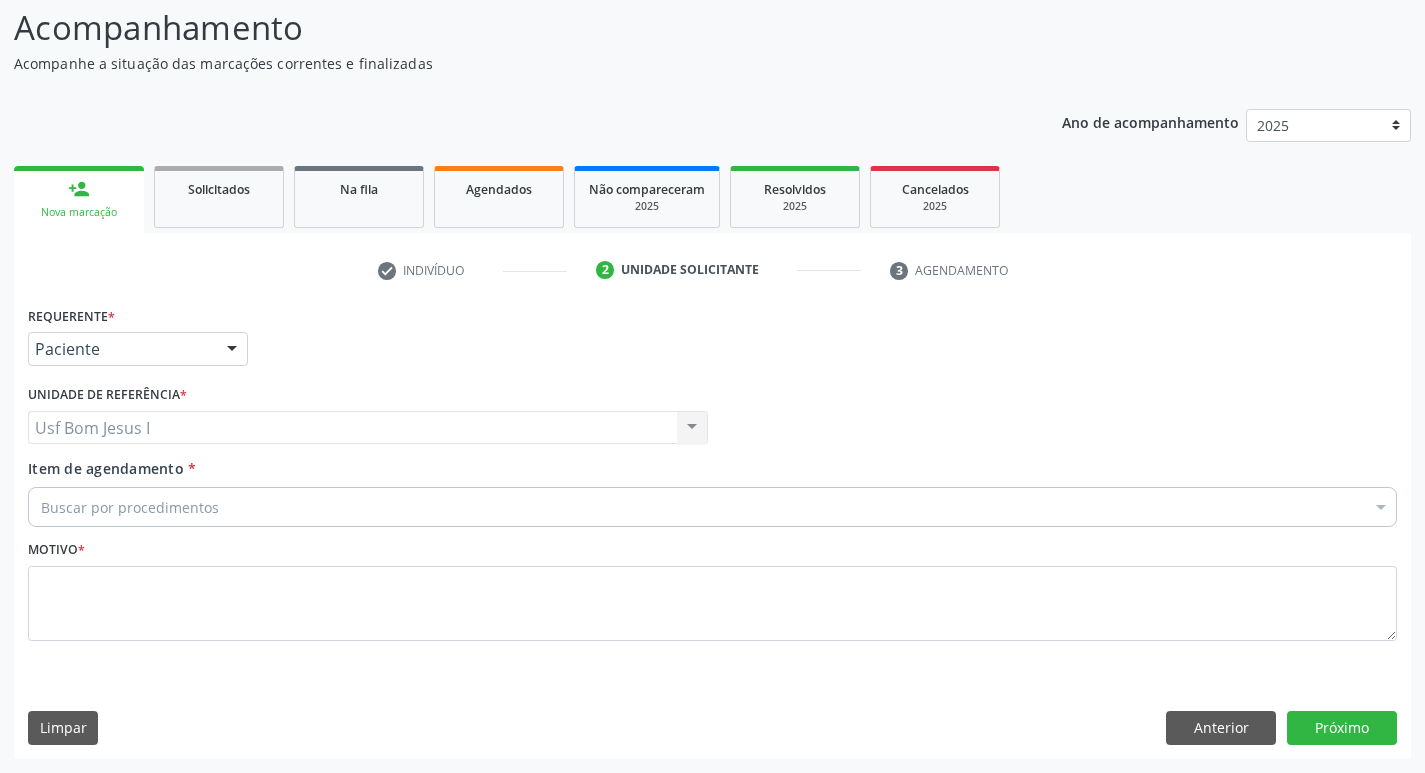 click on "Buscar por procedimentos" at bounding box center (712, 507) 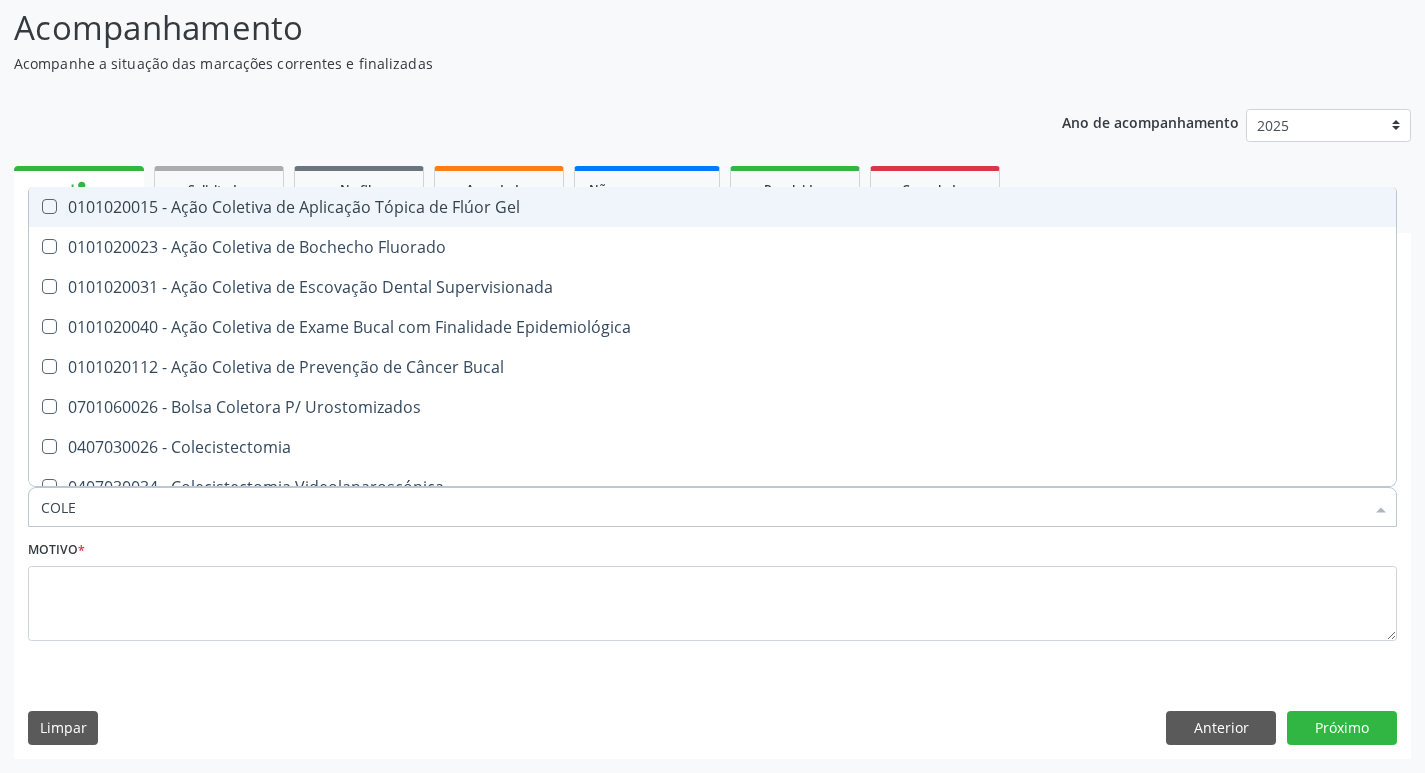 type on "COLES" 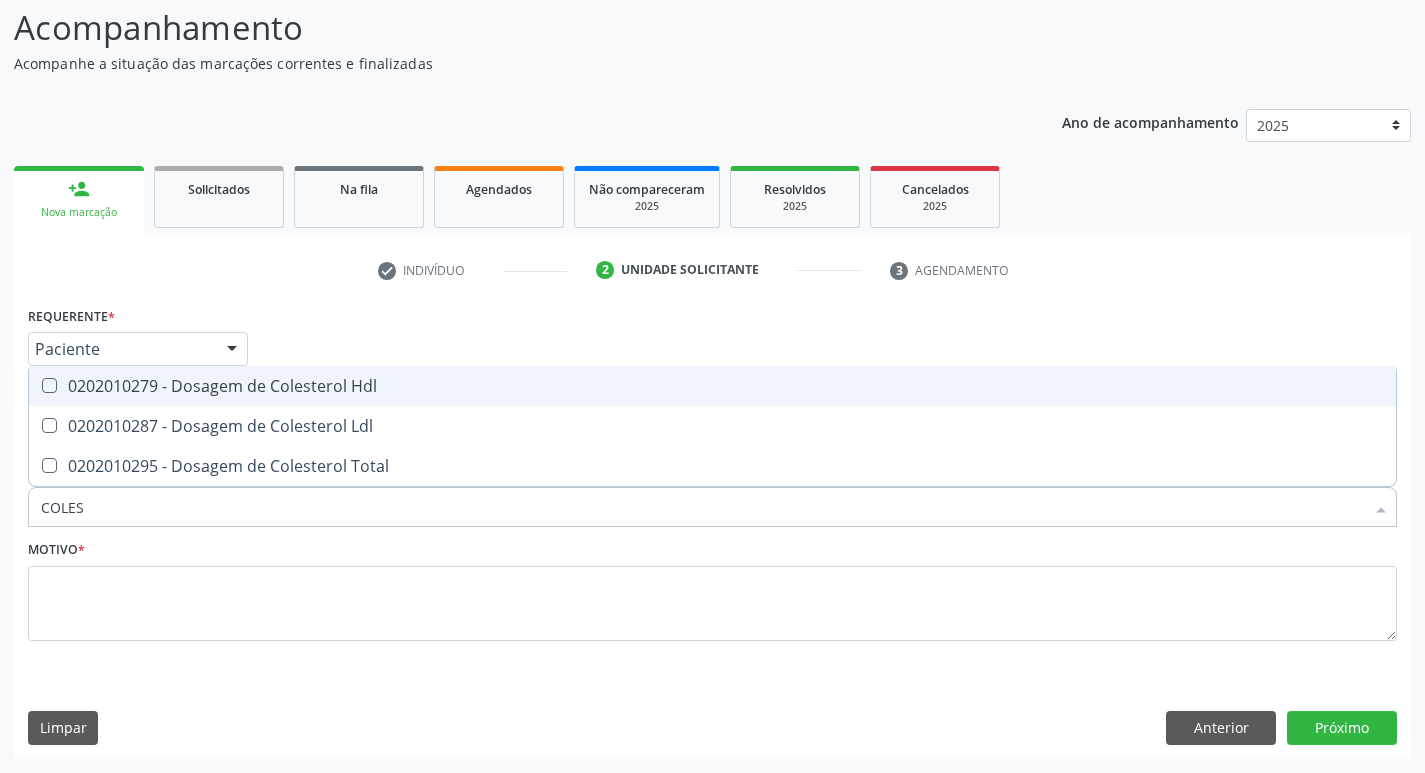click on "0202010279 - Dosagem de Colesterol Hdl" at bounding box center [712, 386] 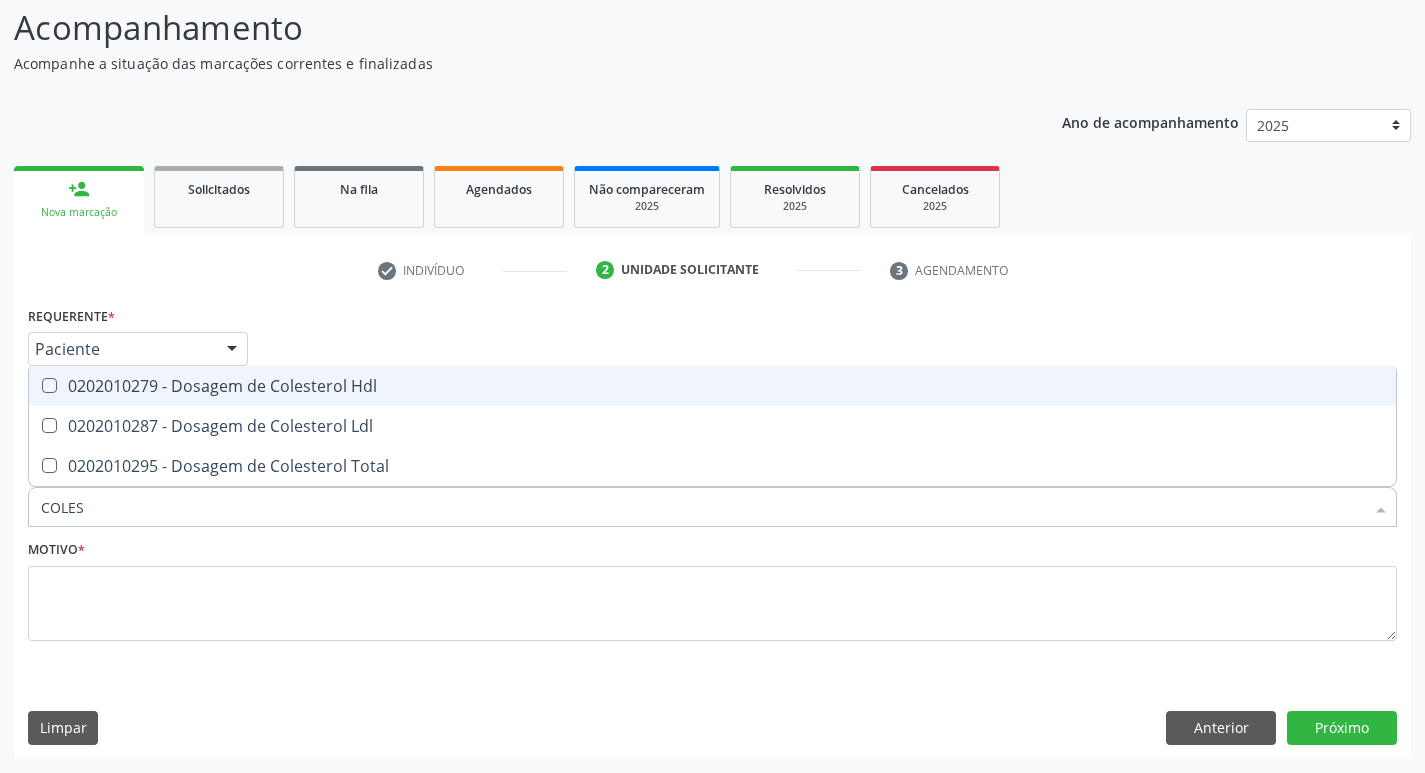 checkbox on "true" 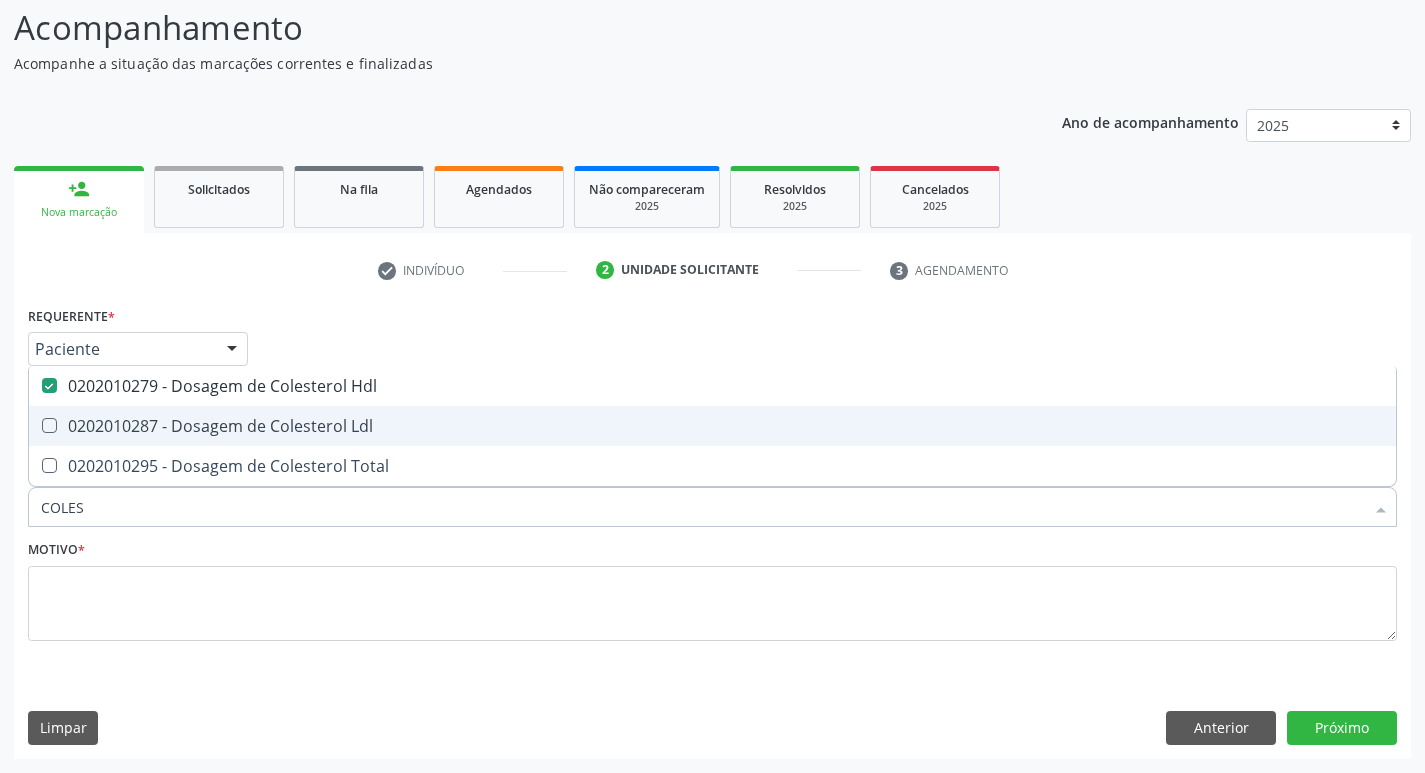 drag, startPoint x: 244, startPoint y: 414, endPoint x: 236, endPoint y: 437, distance: 24.351591 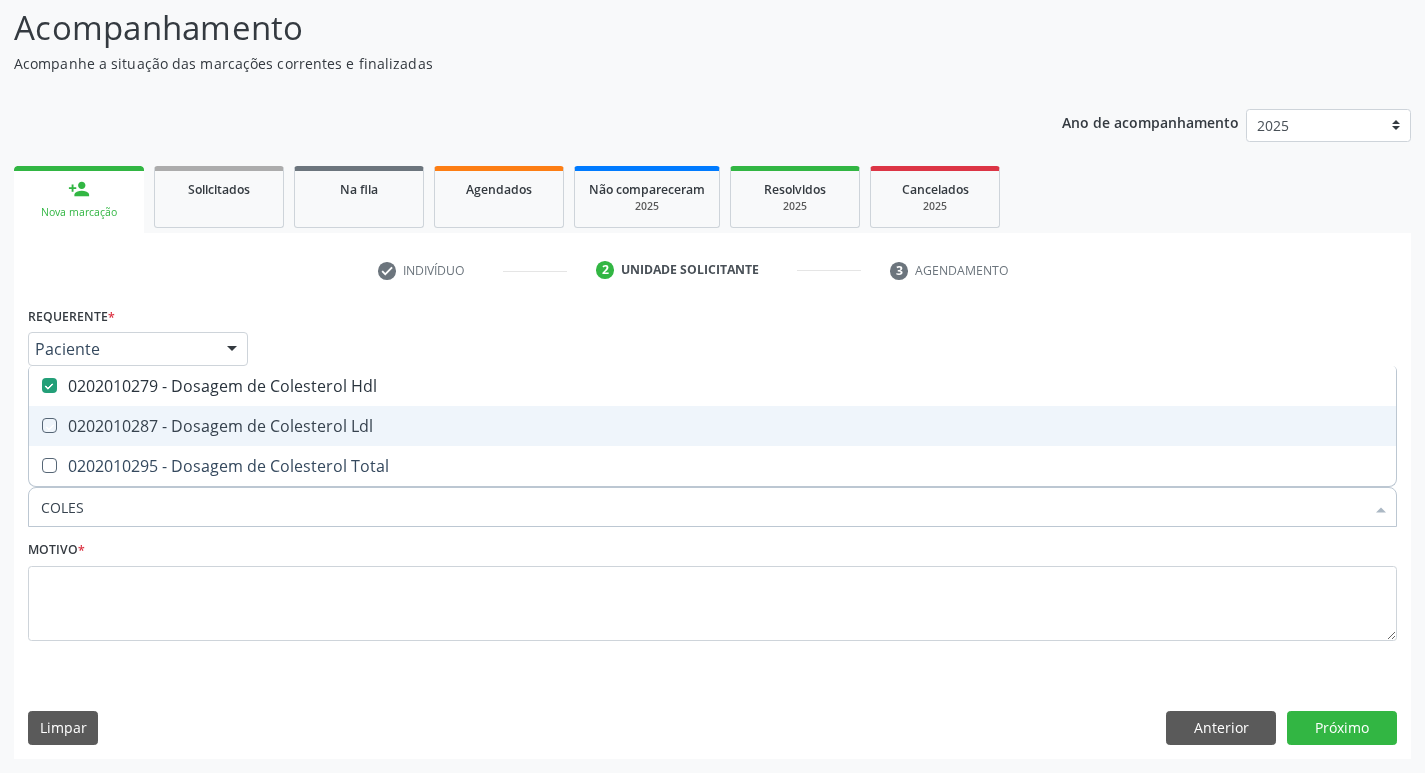 checkbox on "true" 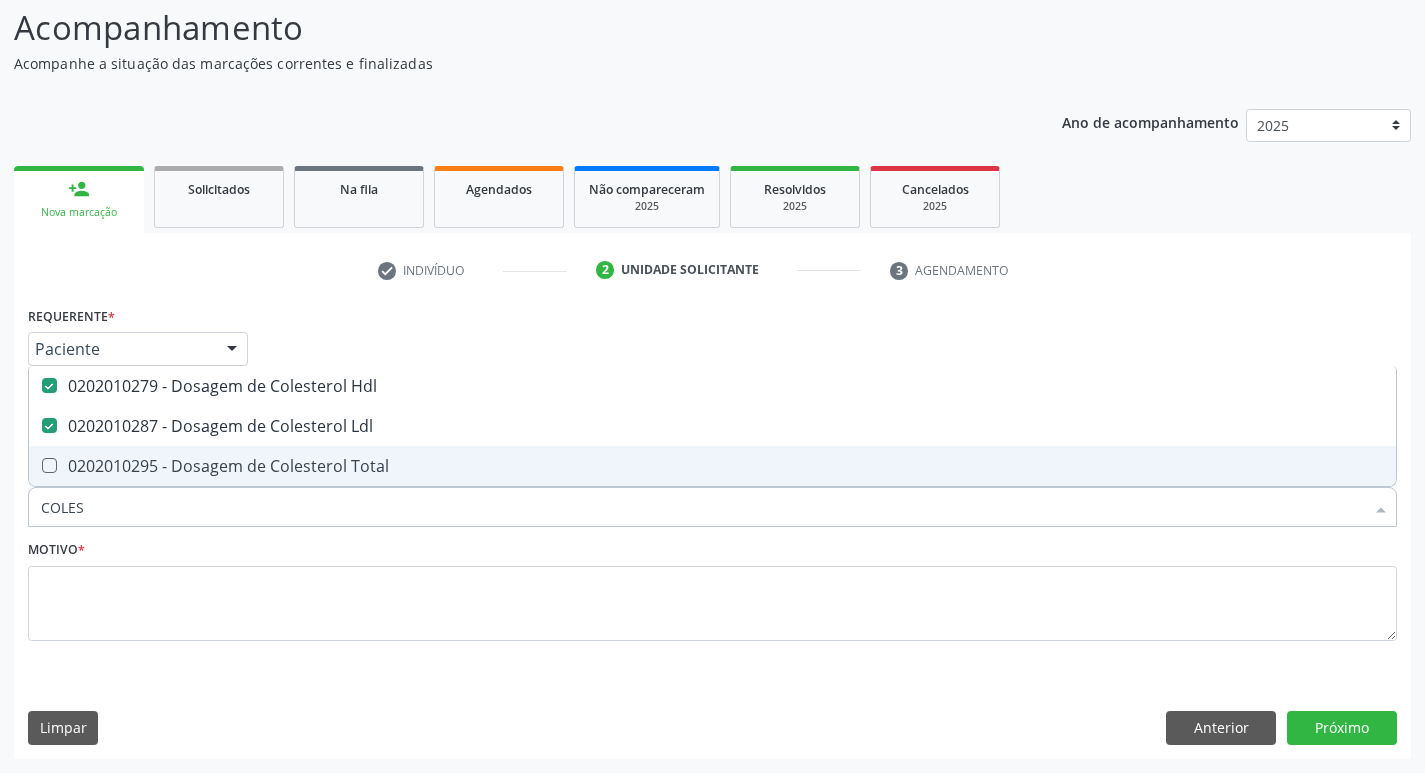 click on "0202010295 - Dosagem de Colesterol Total" at bounding box center [712, 466] 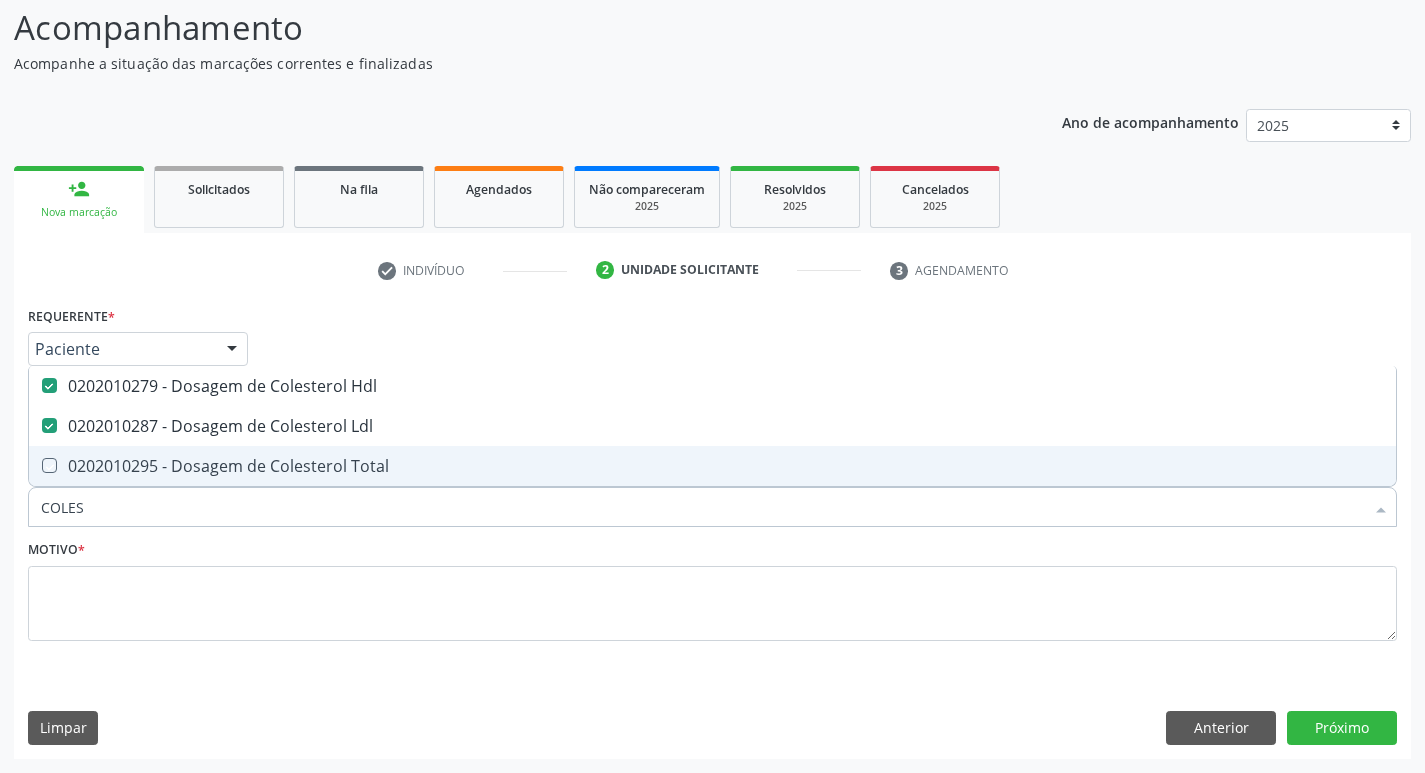 checkbox on "true" 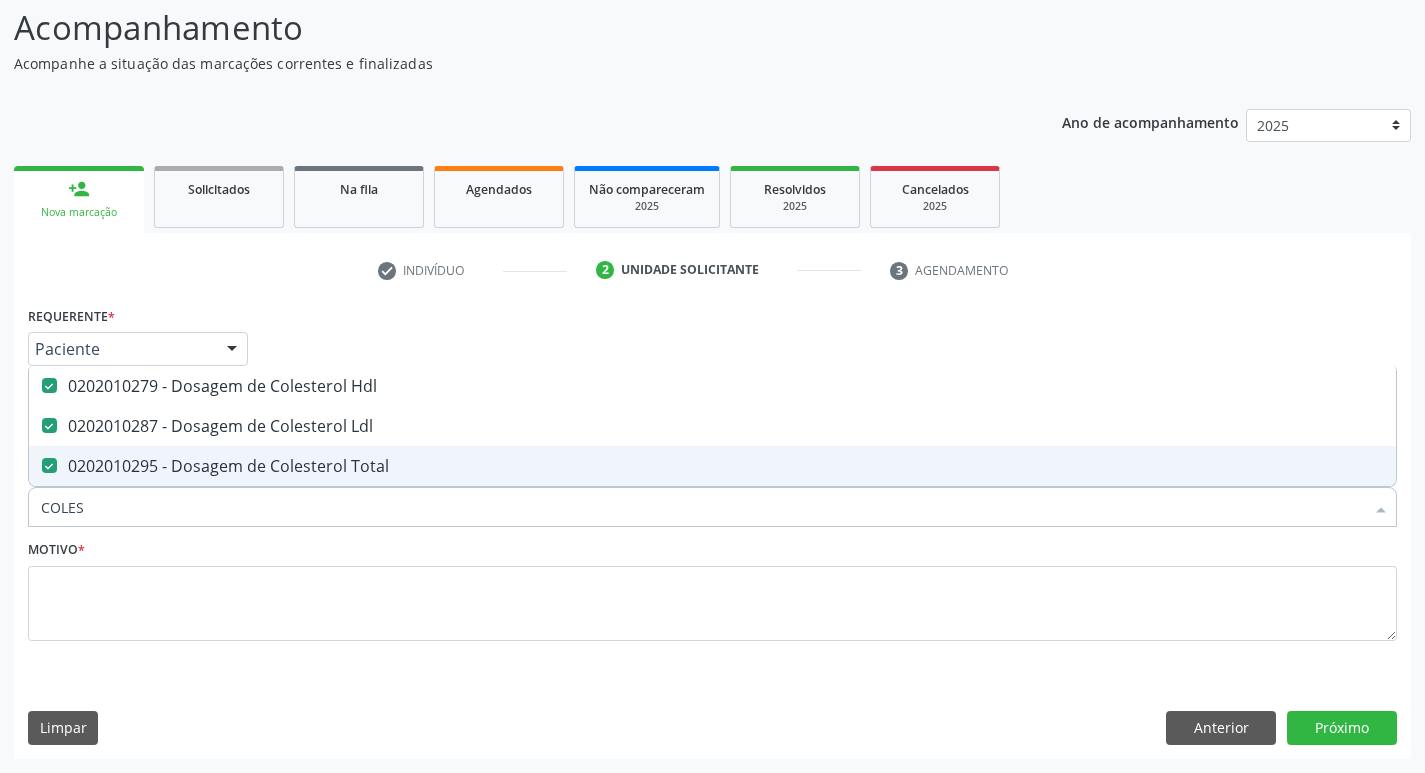 click on "COLES" at bounding box center (702, 507) 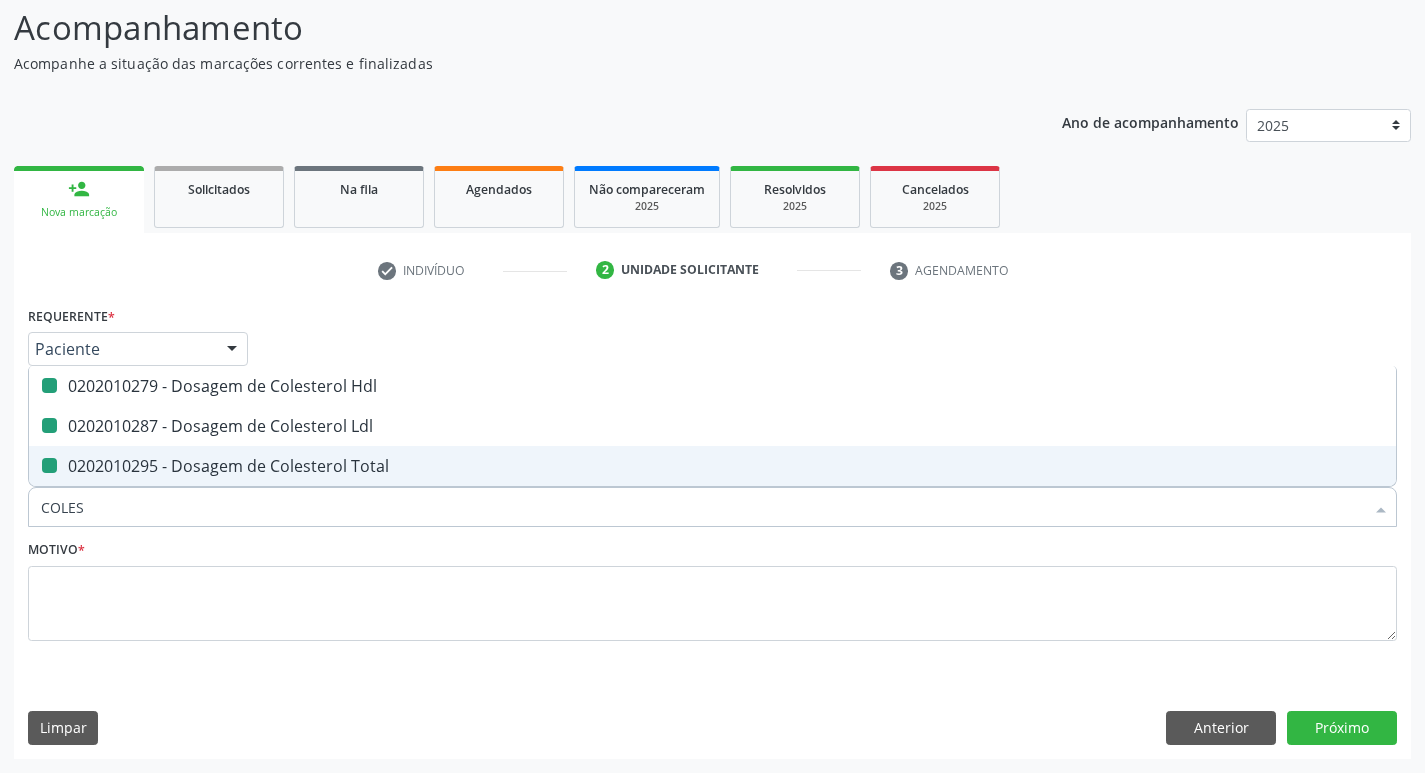 type 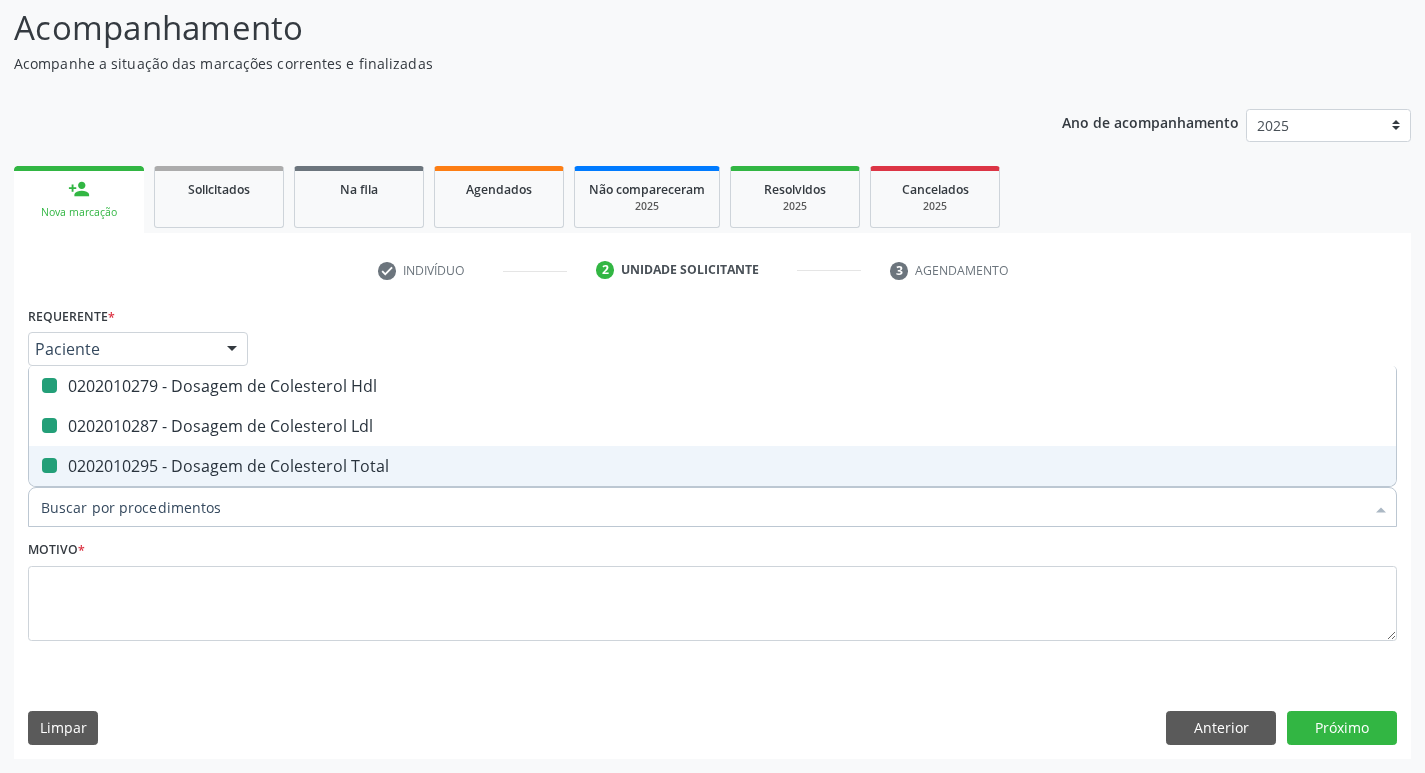checkbox on "false" 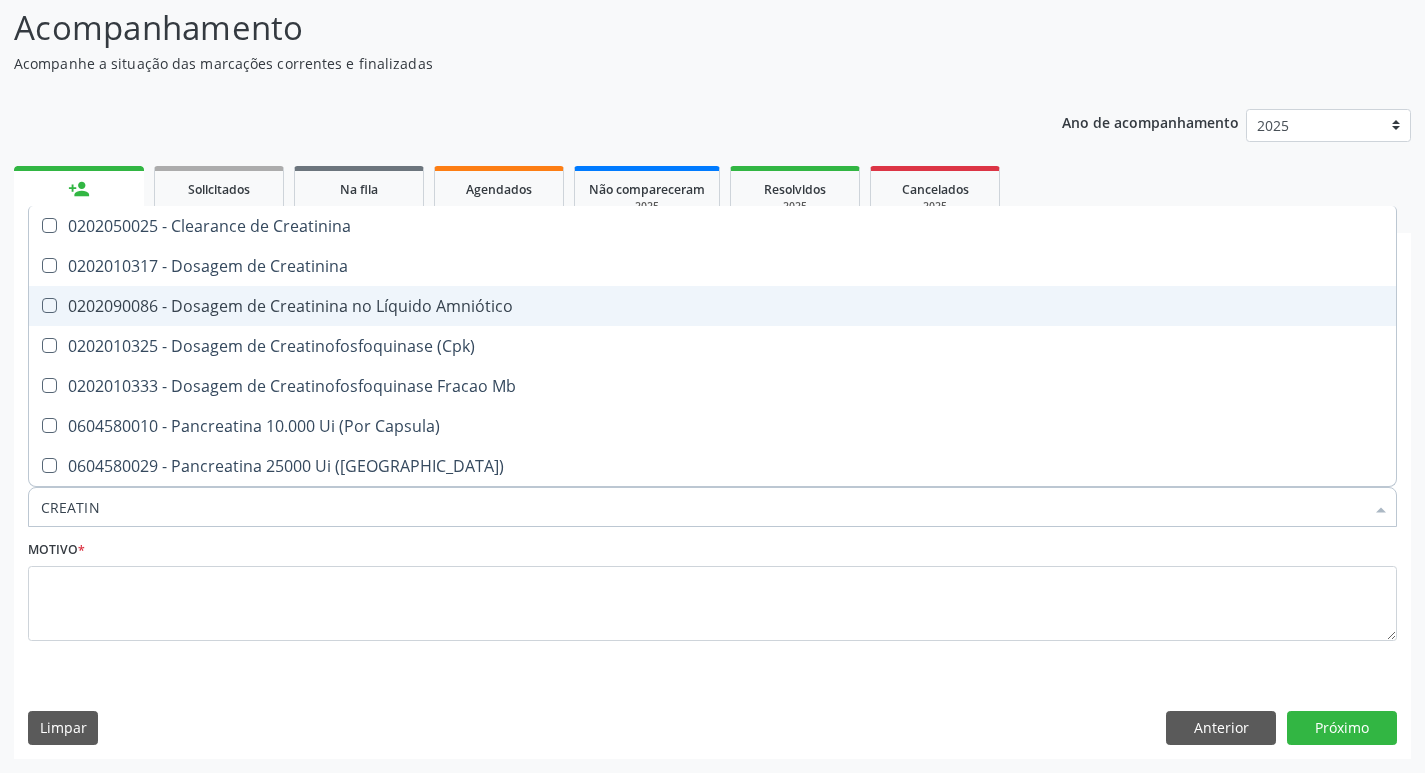 type on "CREATINI" 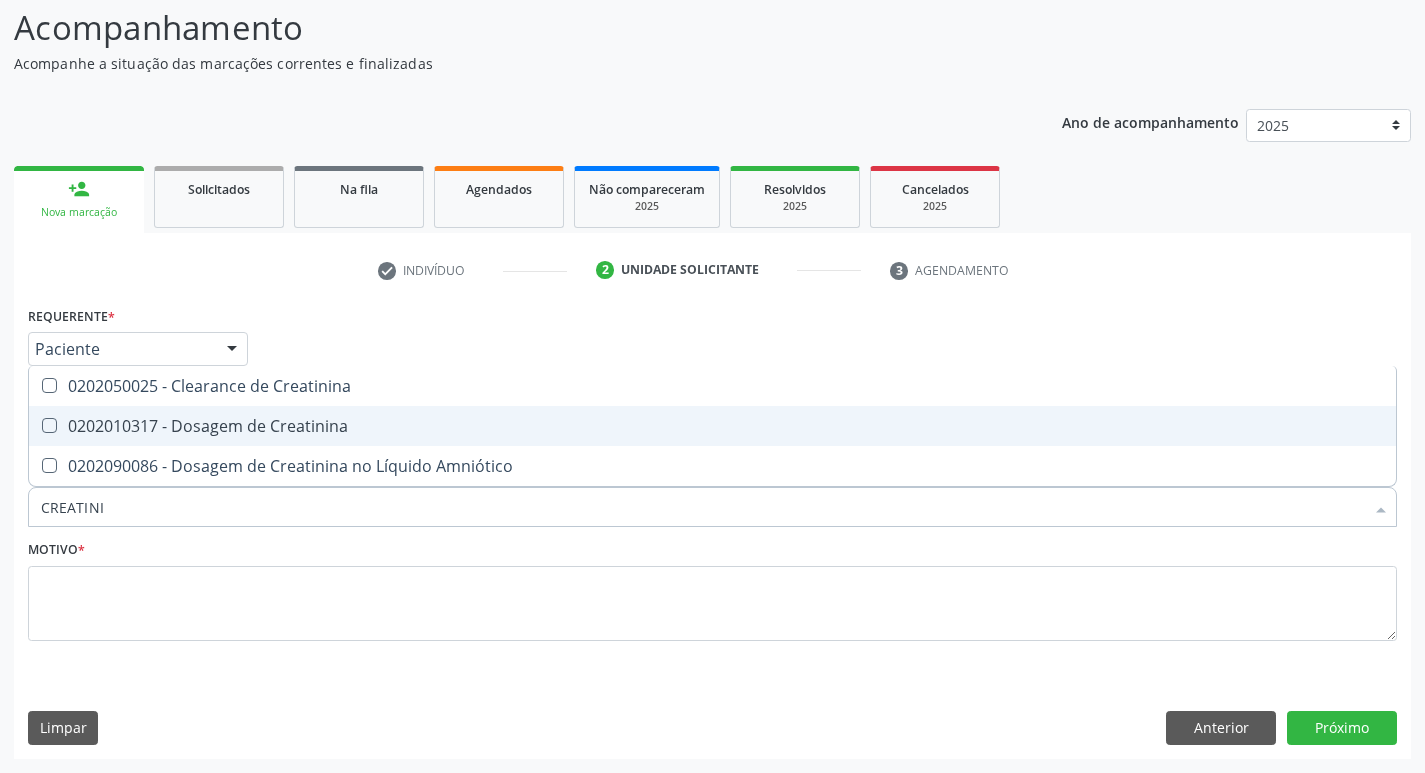 click on "0202010317 - Dosagem de Creatinina" at bounding box center [712, 426] 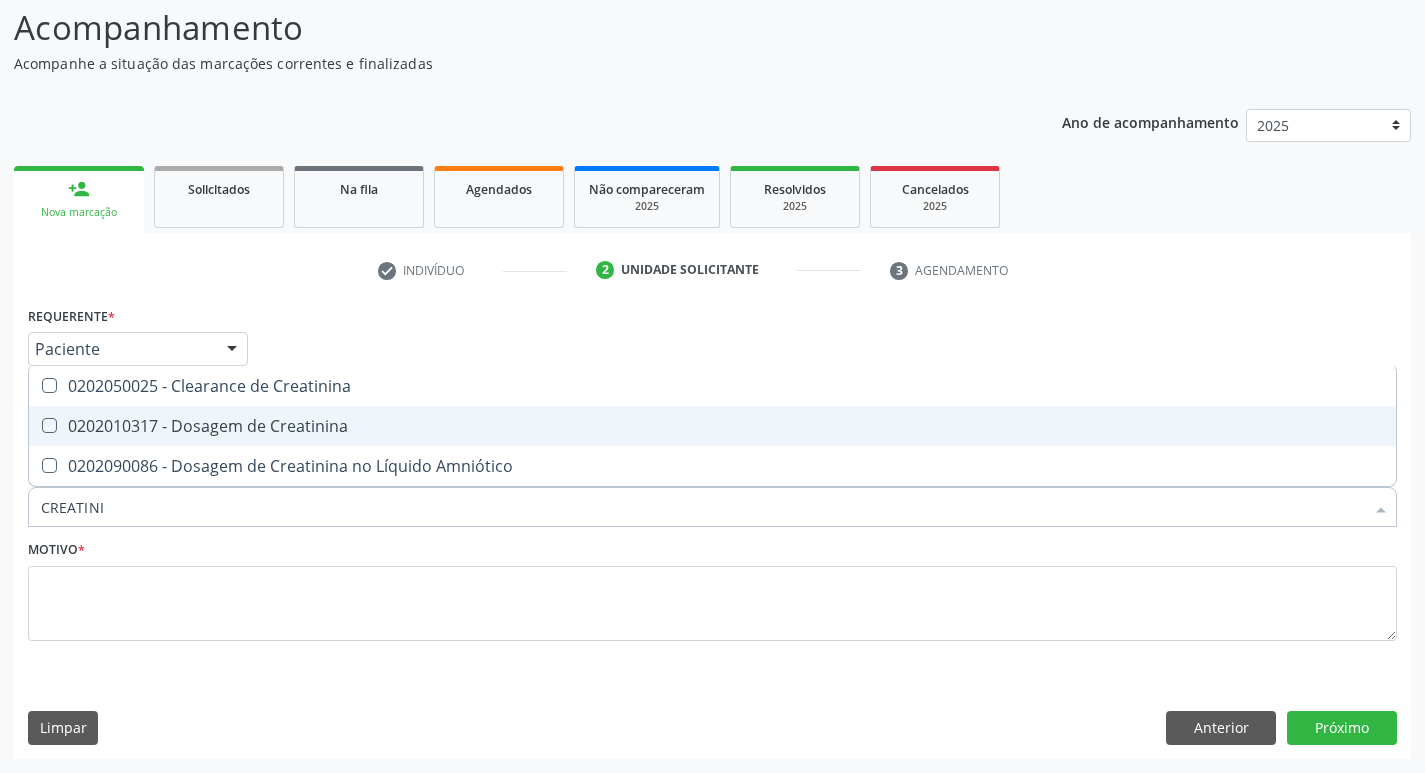 checkbox on "true" 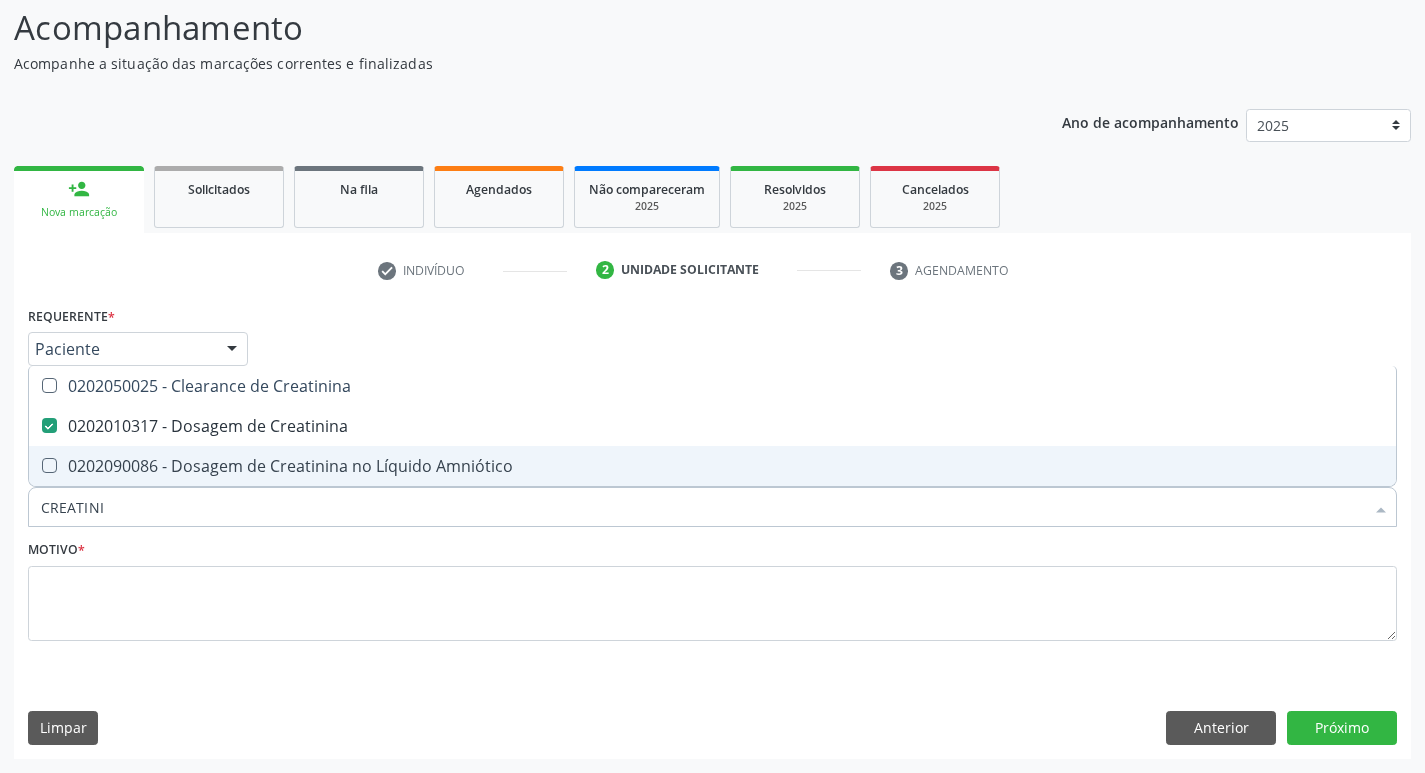 type on "CREATINI" 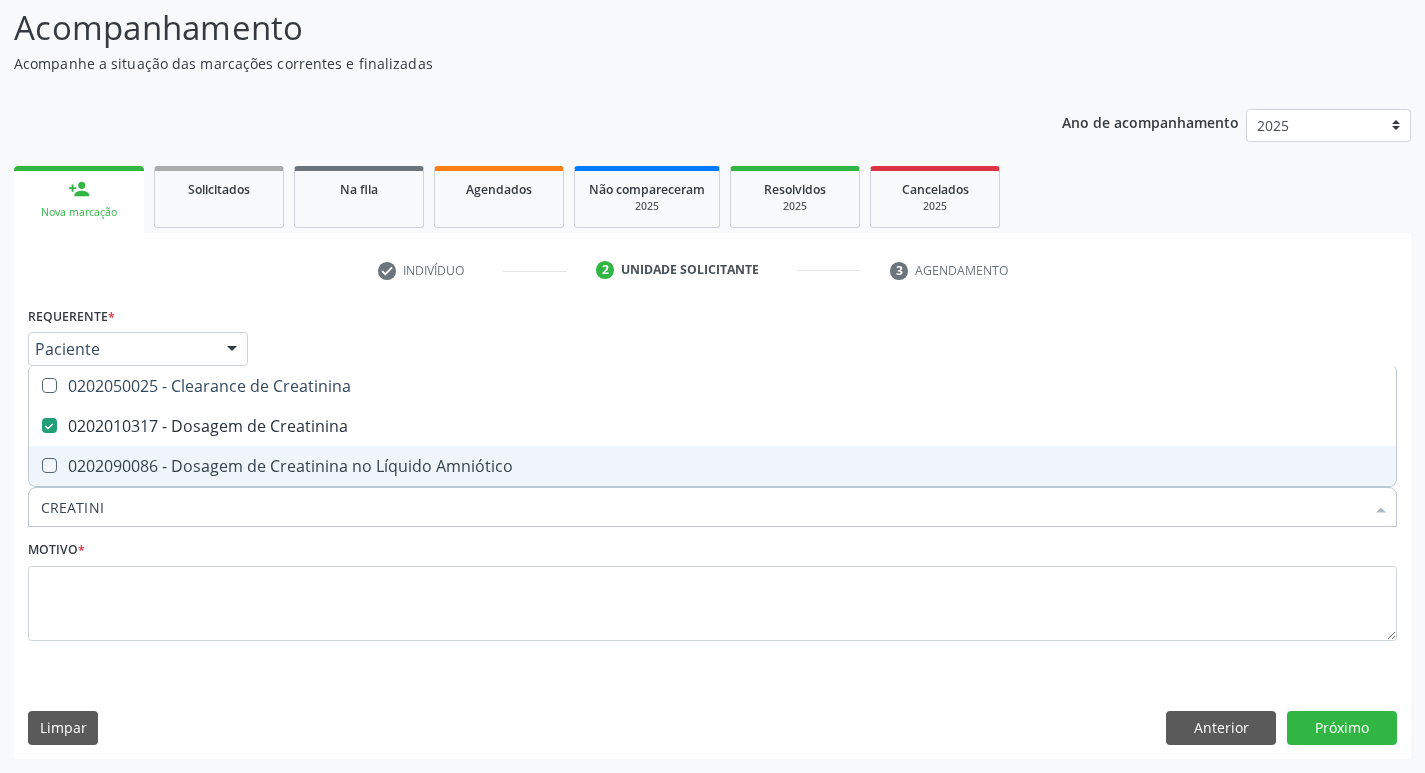 click on "Item de agendamento
*
CREATINI
Desfazer seleção
0202050025 - Clearance de Creatinina
0202010317 - Dosagem de Creatinina
0202090086 - Dosagem de Creatinina no Líquido Amniótico
Nenhum resultado encontrado para: " CREATINI  "
Não há nenhuma opção para ser exibida." at bounding box center [712, 496] 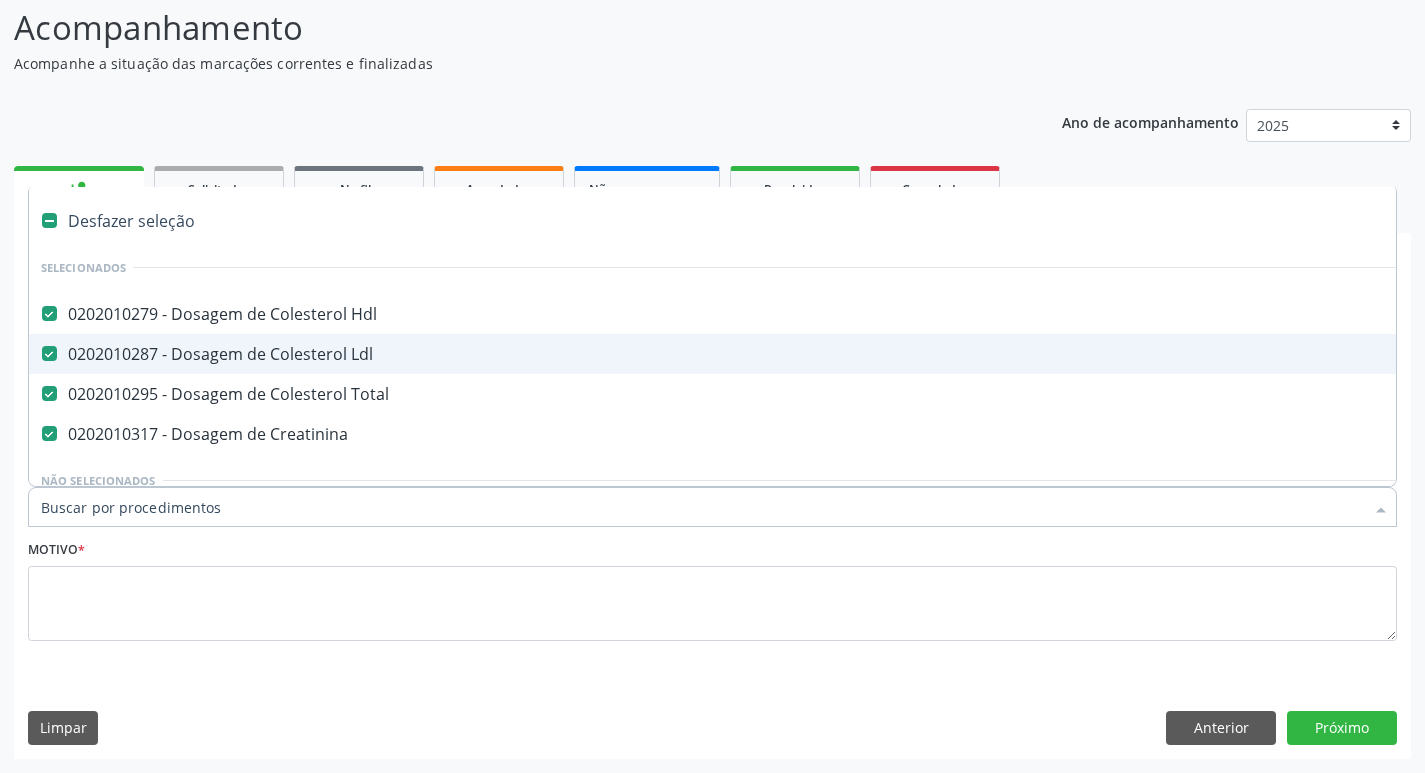 drag, startPoint x: 162, startPoint y: 528, endPoint x: 138, endPoint y: 511, distance: 29.410883 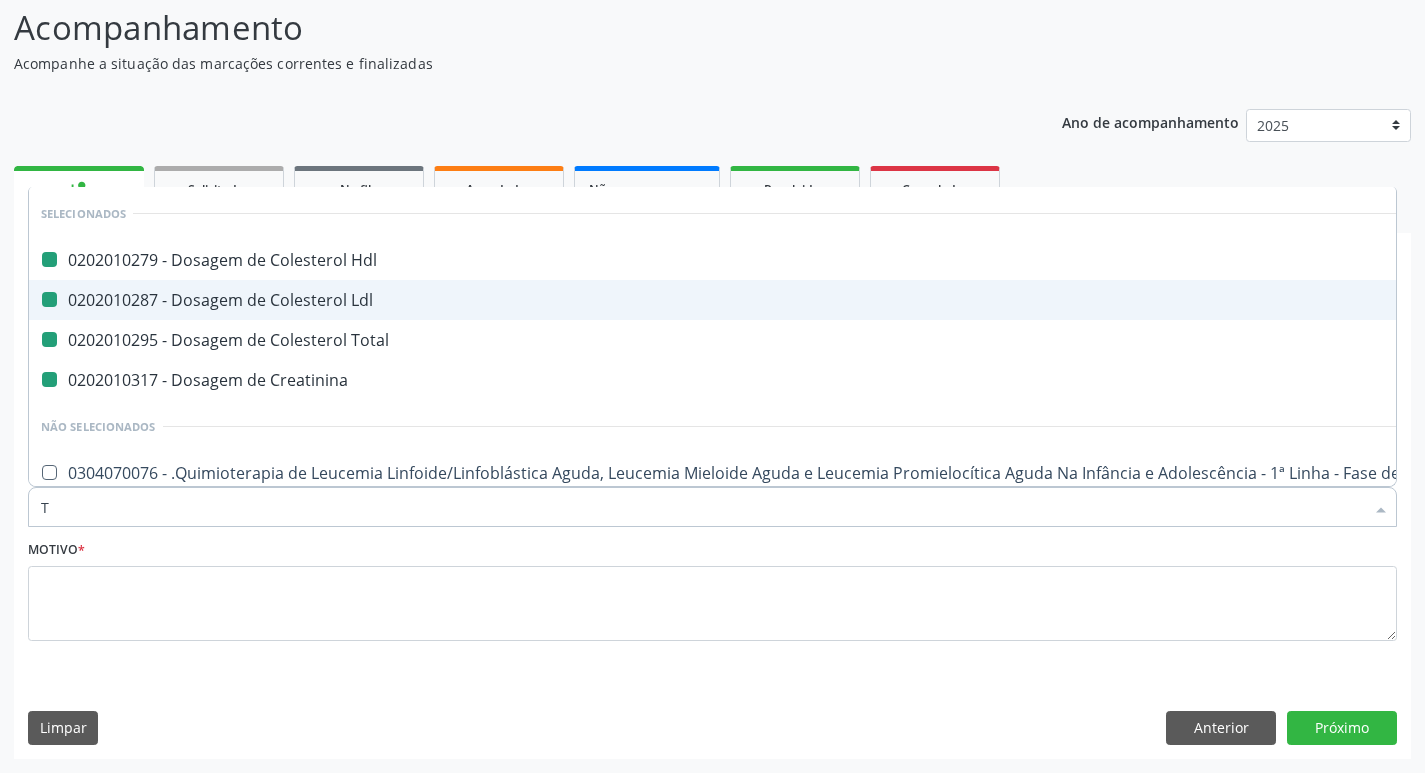 type on "TR" 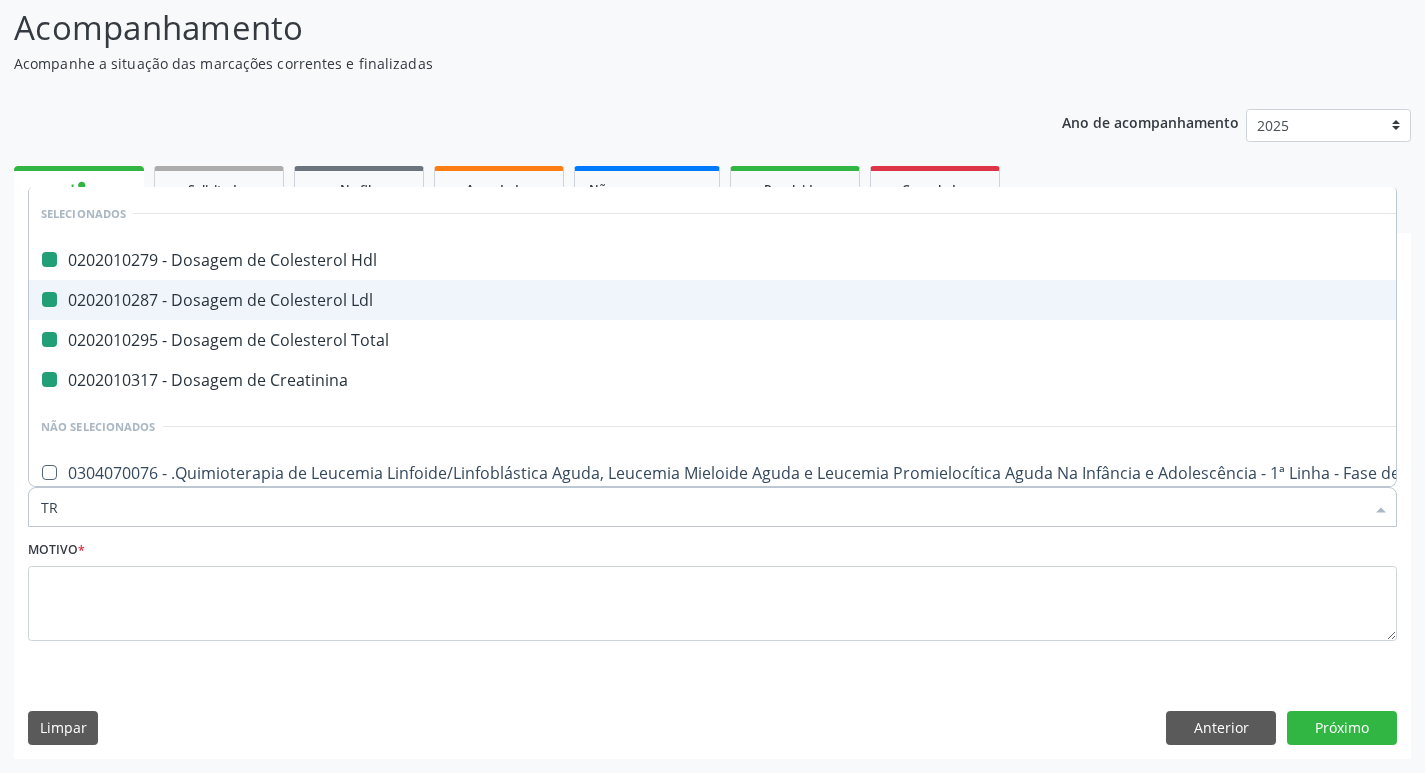 checkbox on "false" 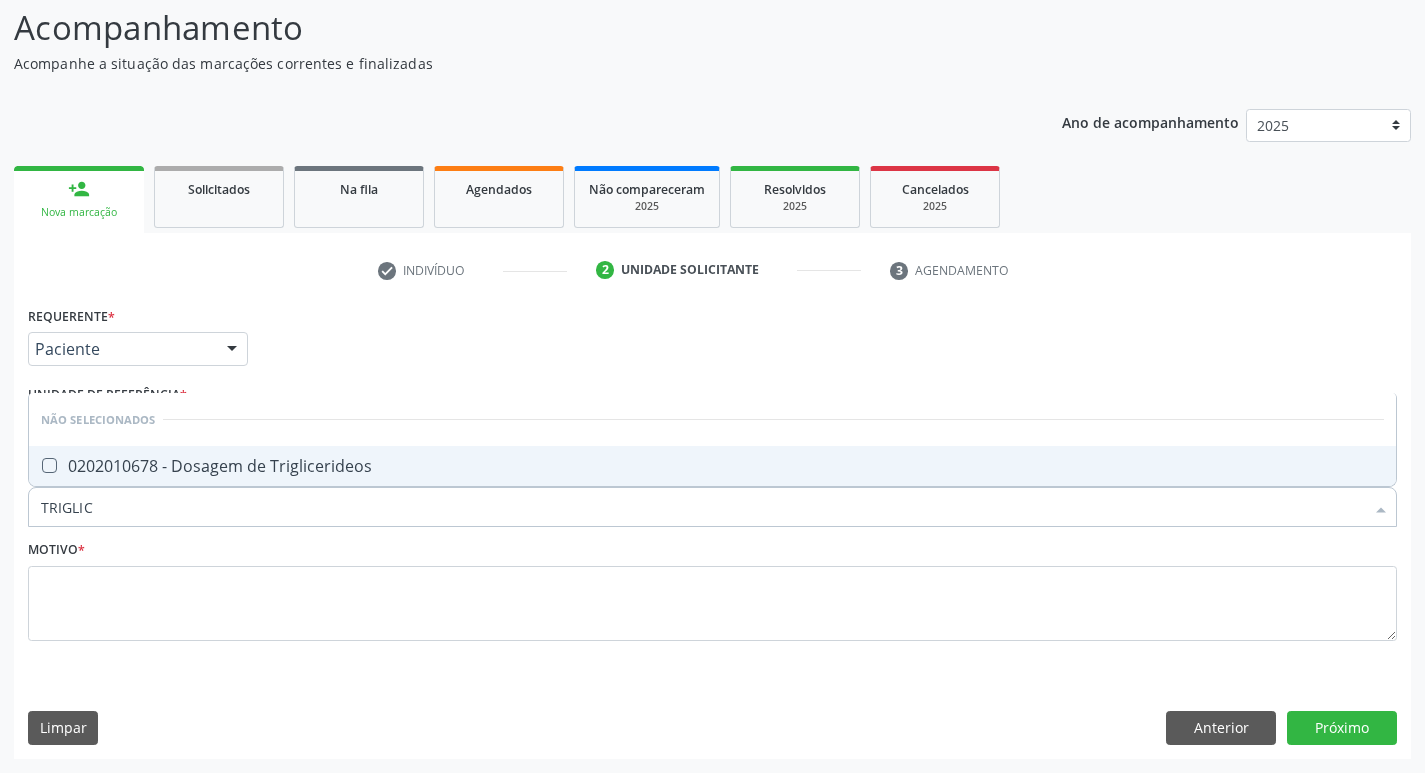 type on "TRIGLICE" 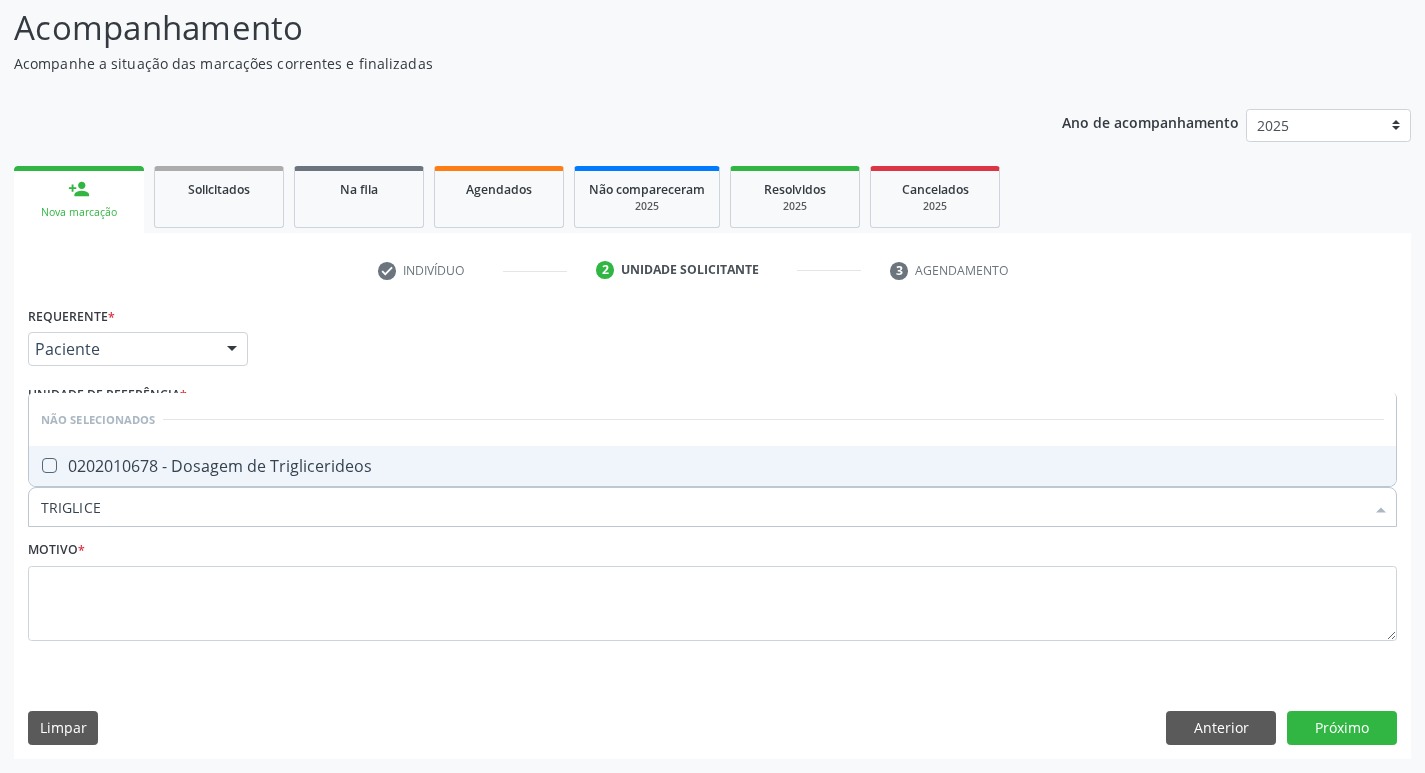 drag, startPoint x: 131, startPoint y: 466, endPoint x: 121, endPoint y: 480, distance: 17.20465 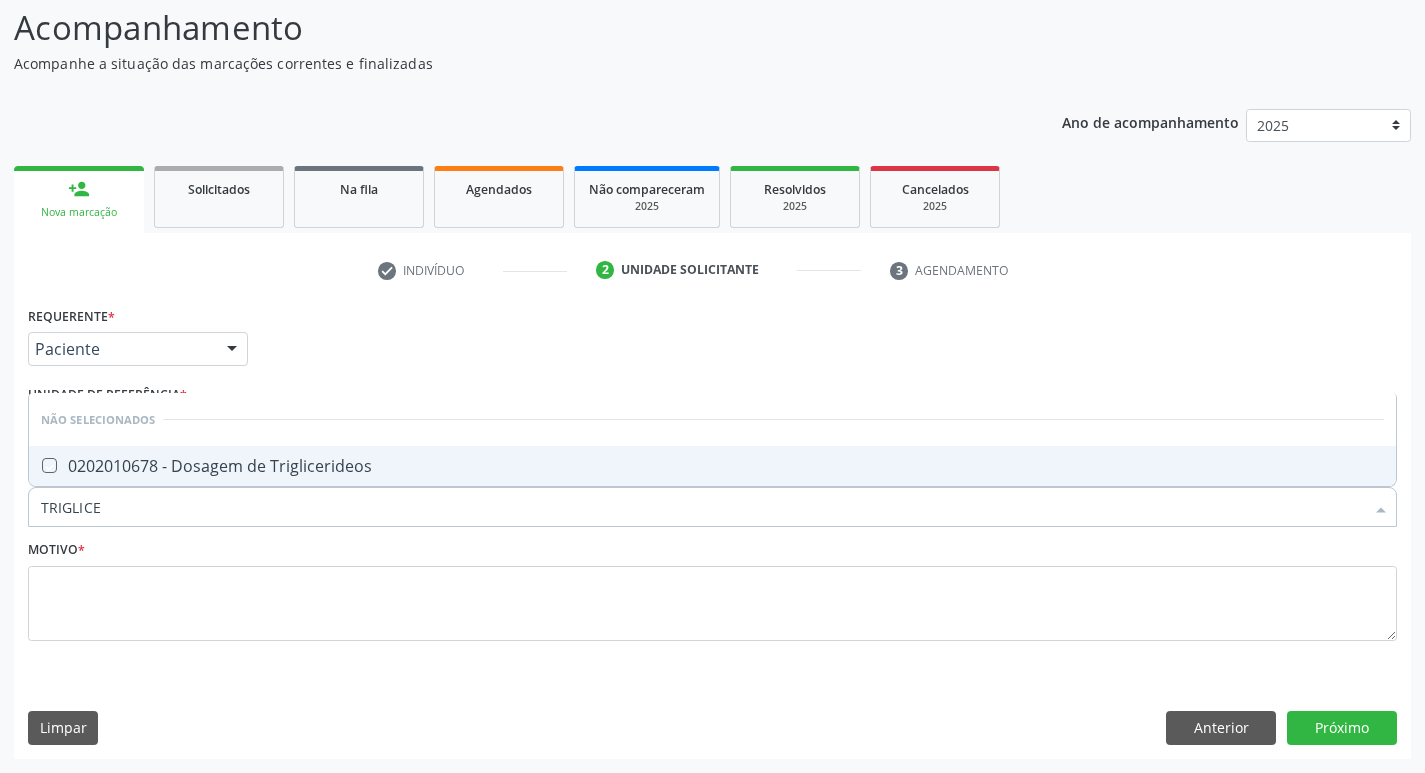 checkbox on "true" 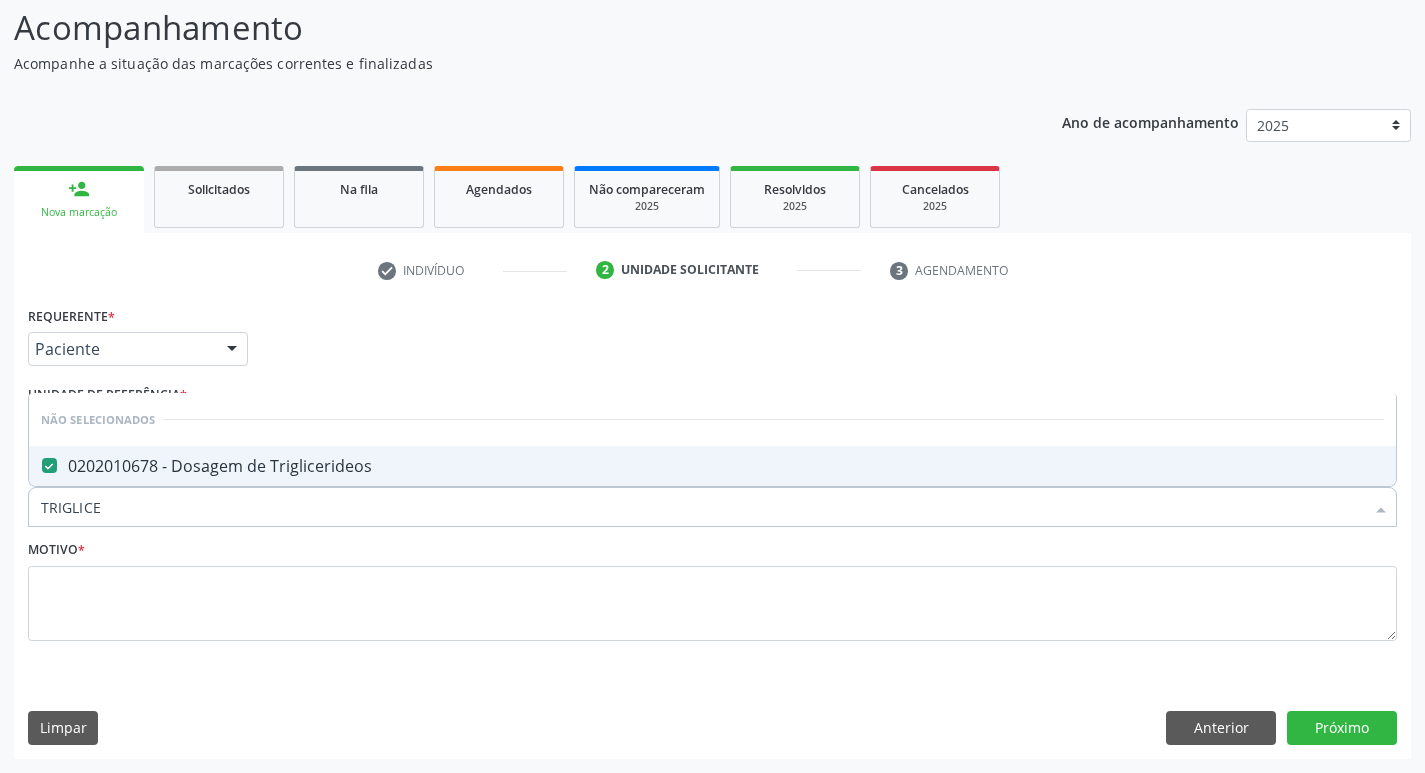 click on "TRIGLICE" at bounding box center [702, 507] 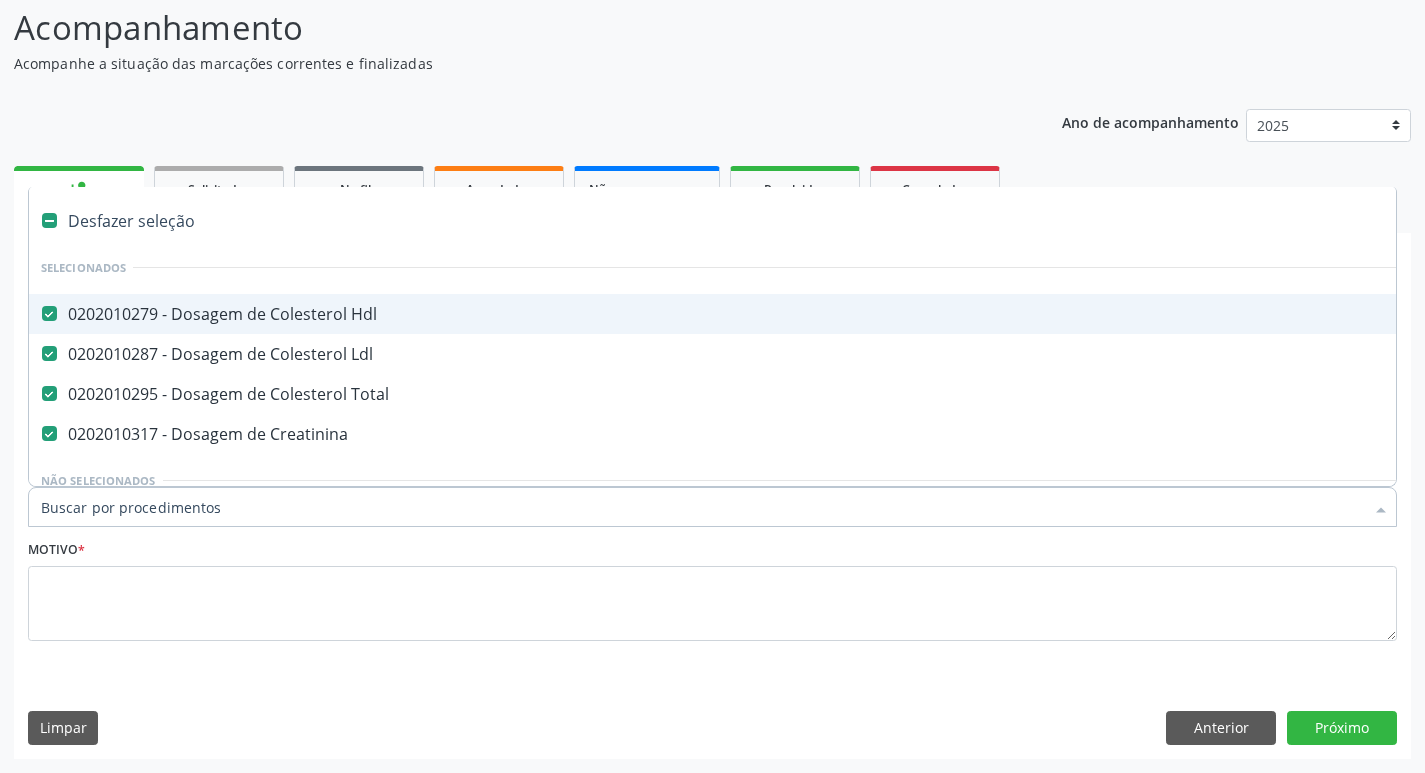 type on "G" 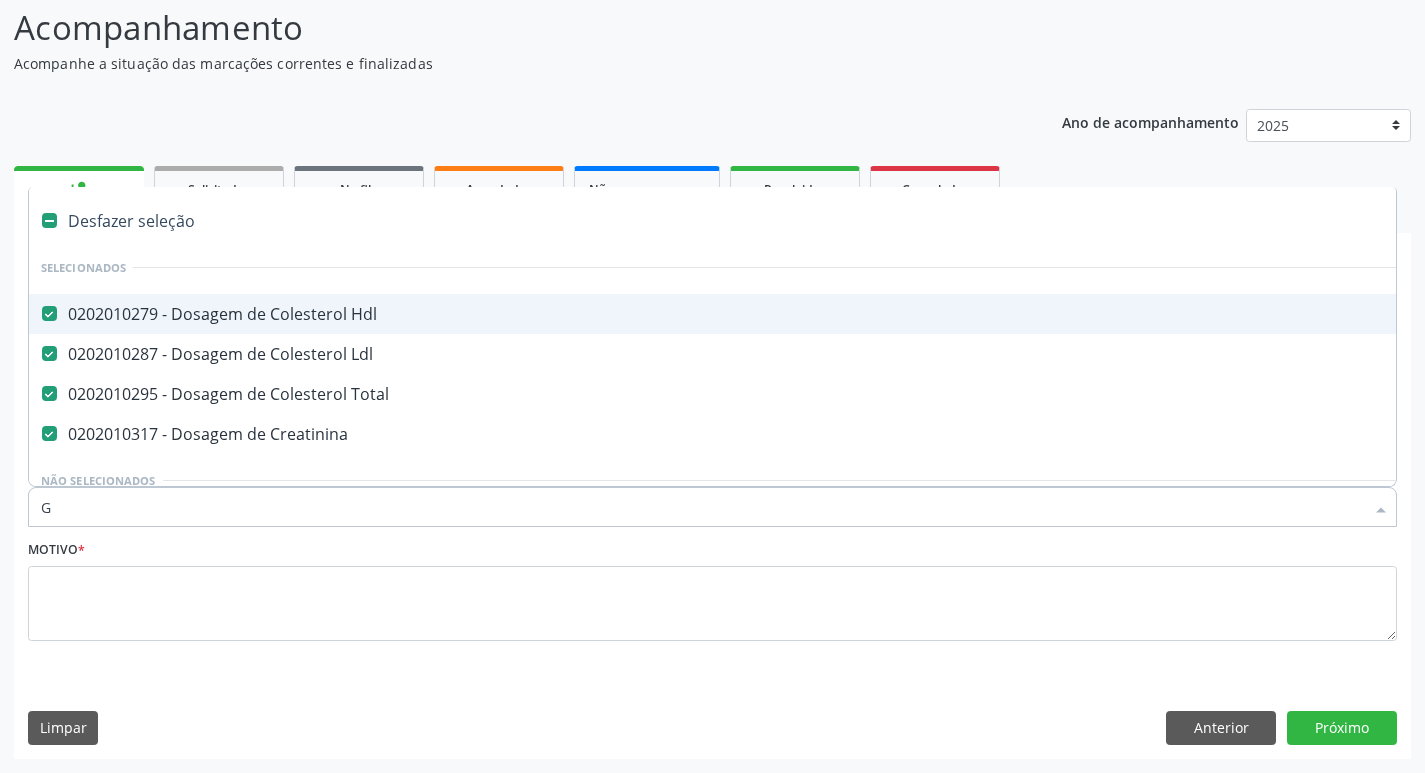 checkbox on "true" 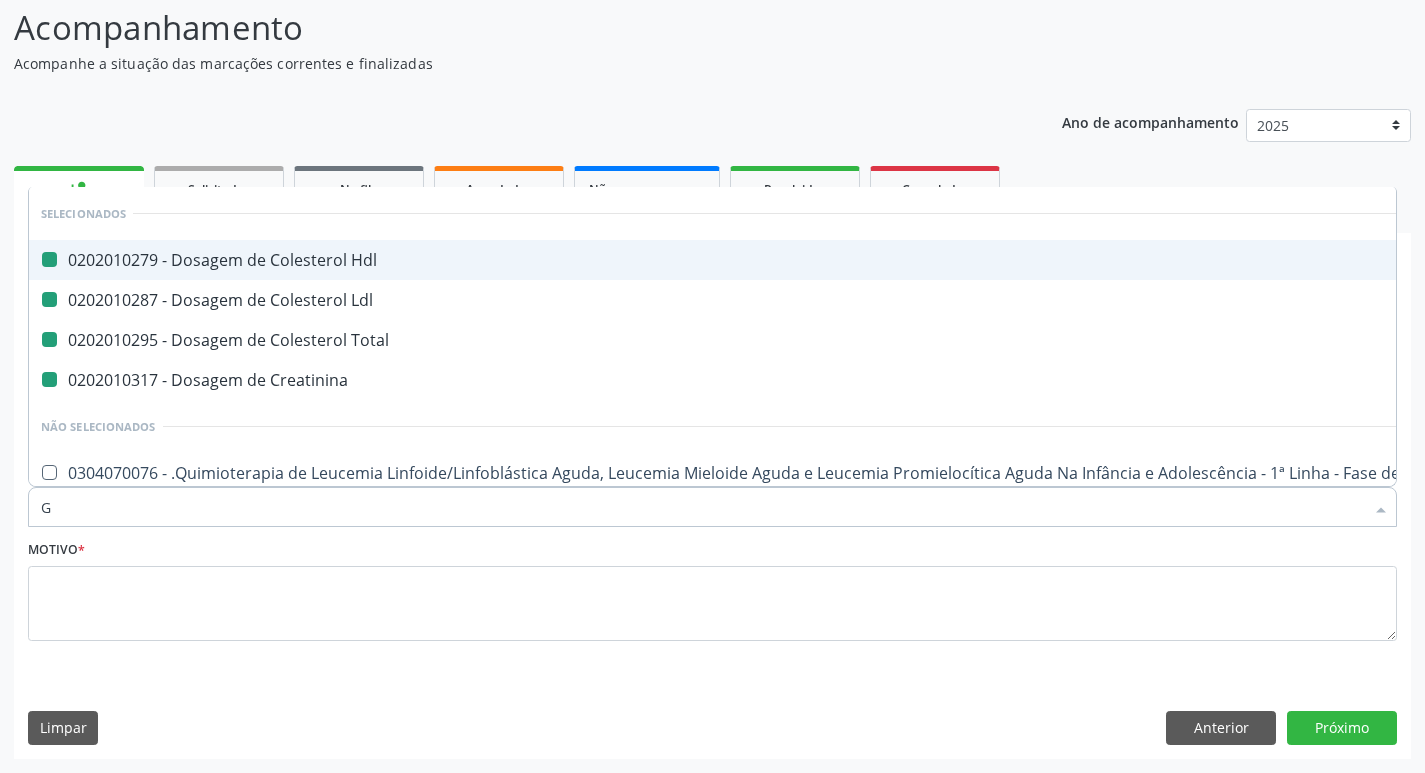 type on "GL" 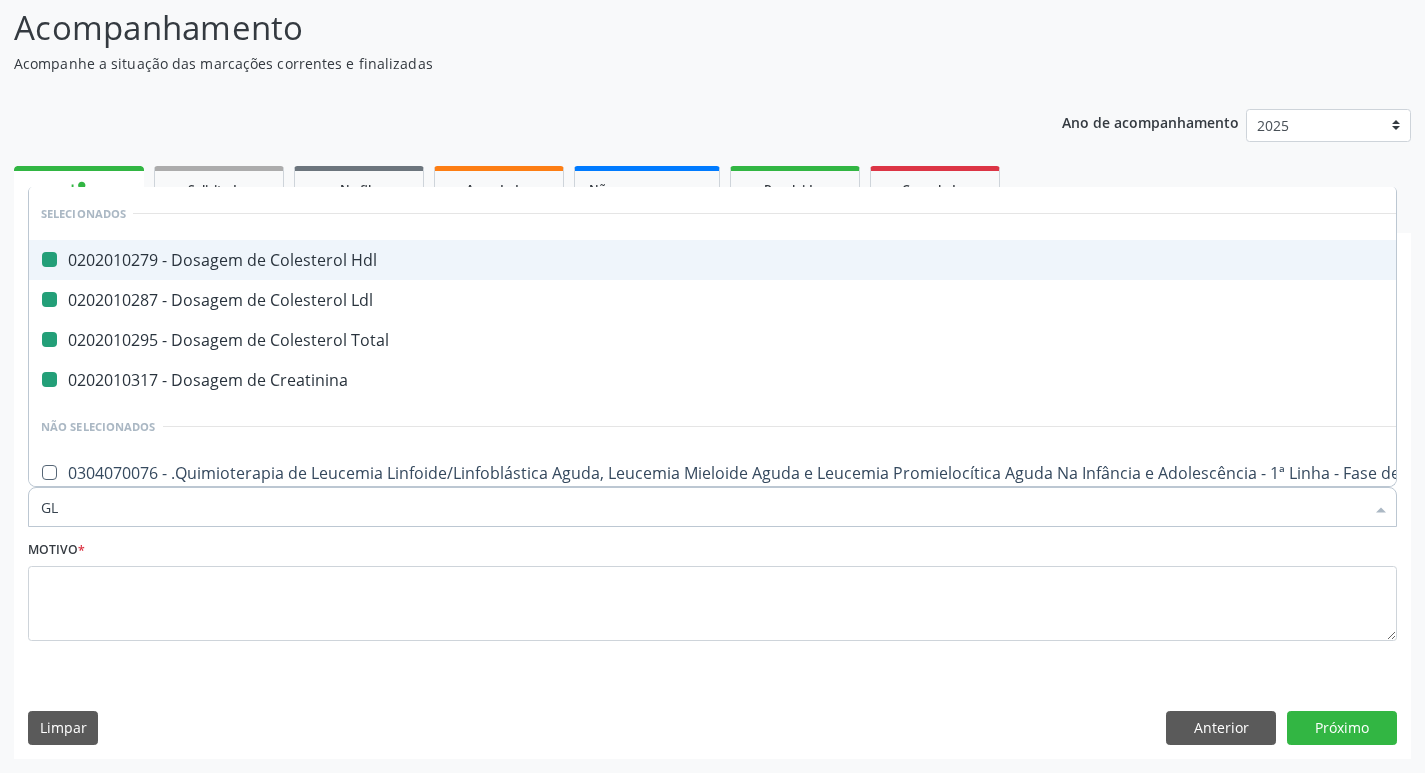 checkbox on "false" 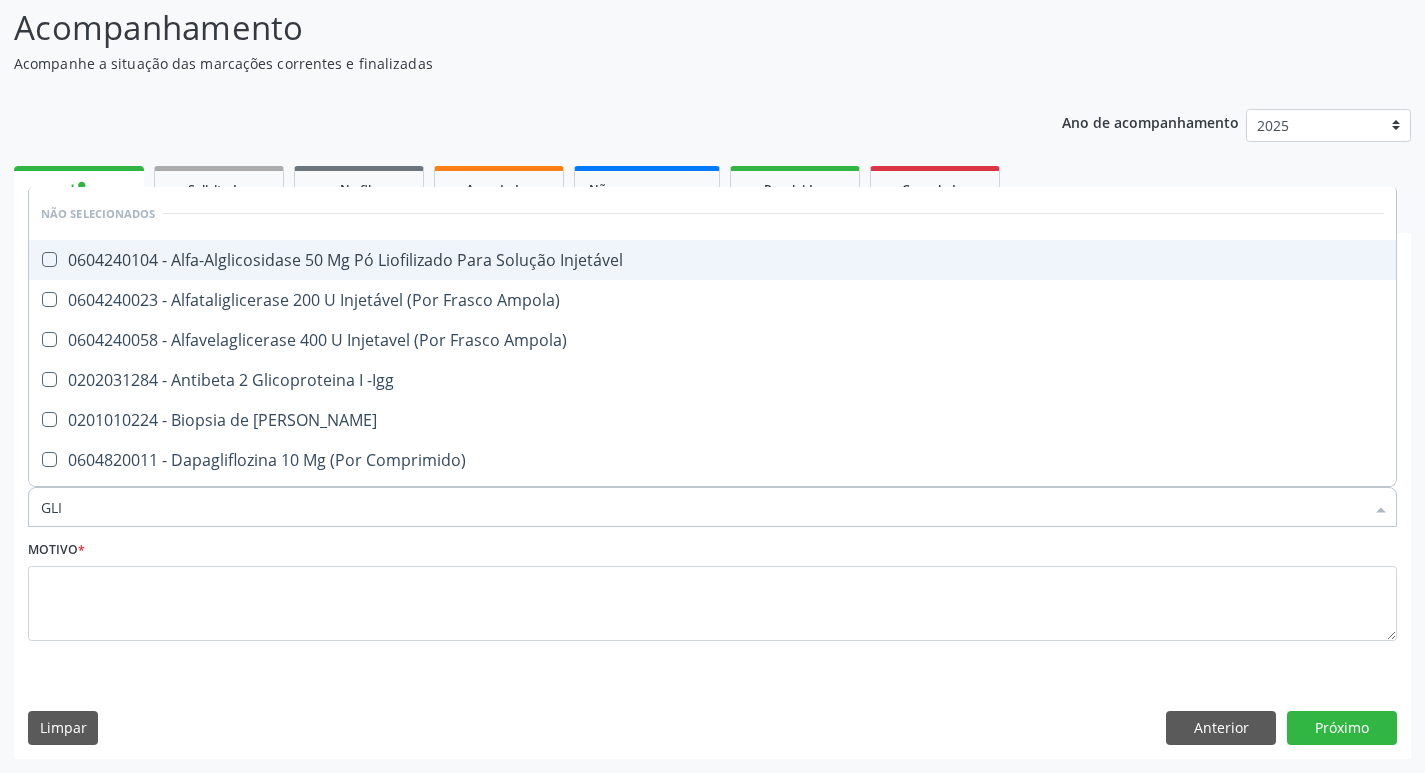 type on "GLIC" 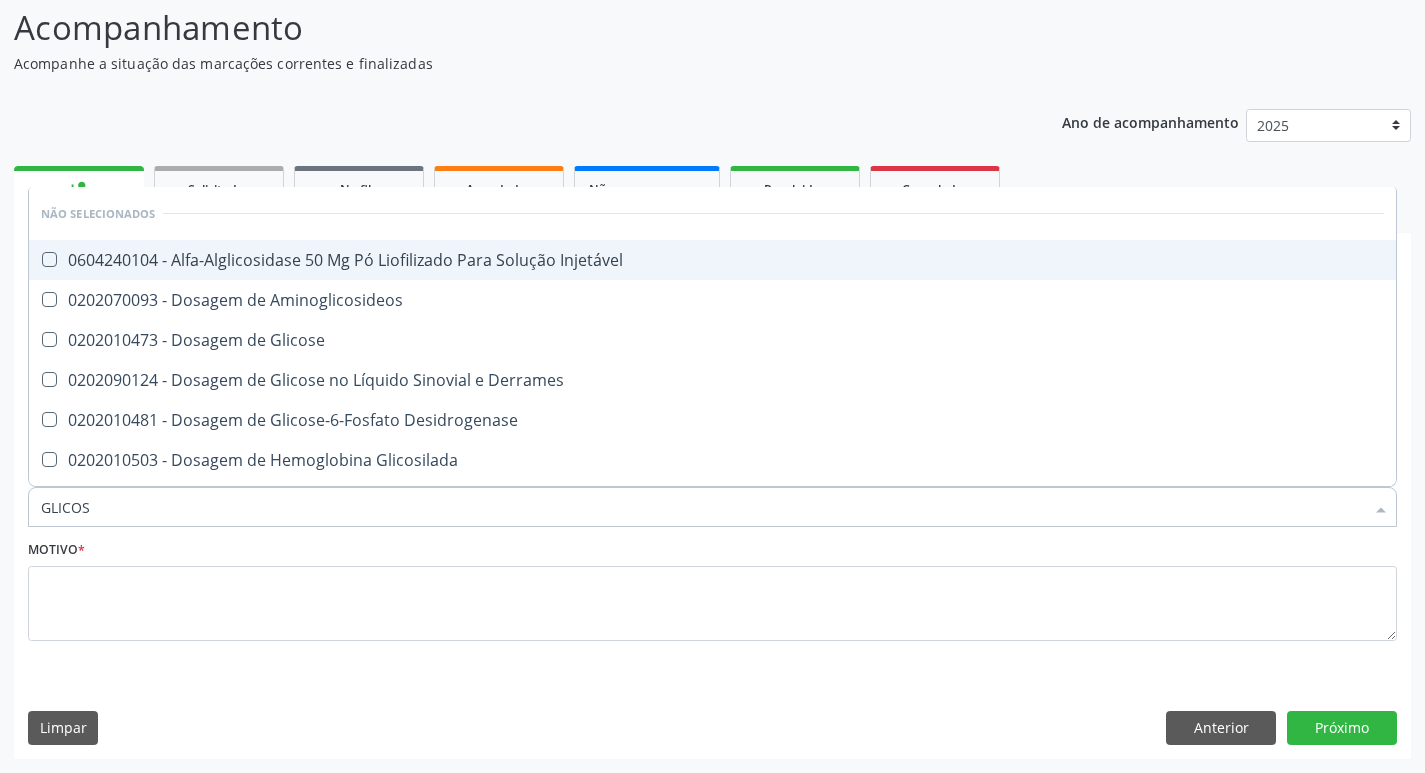 type on "GLICOSE" 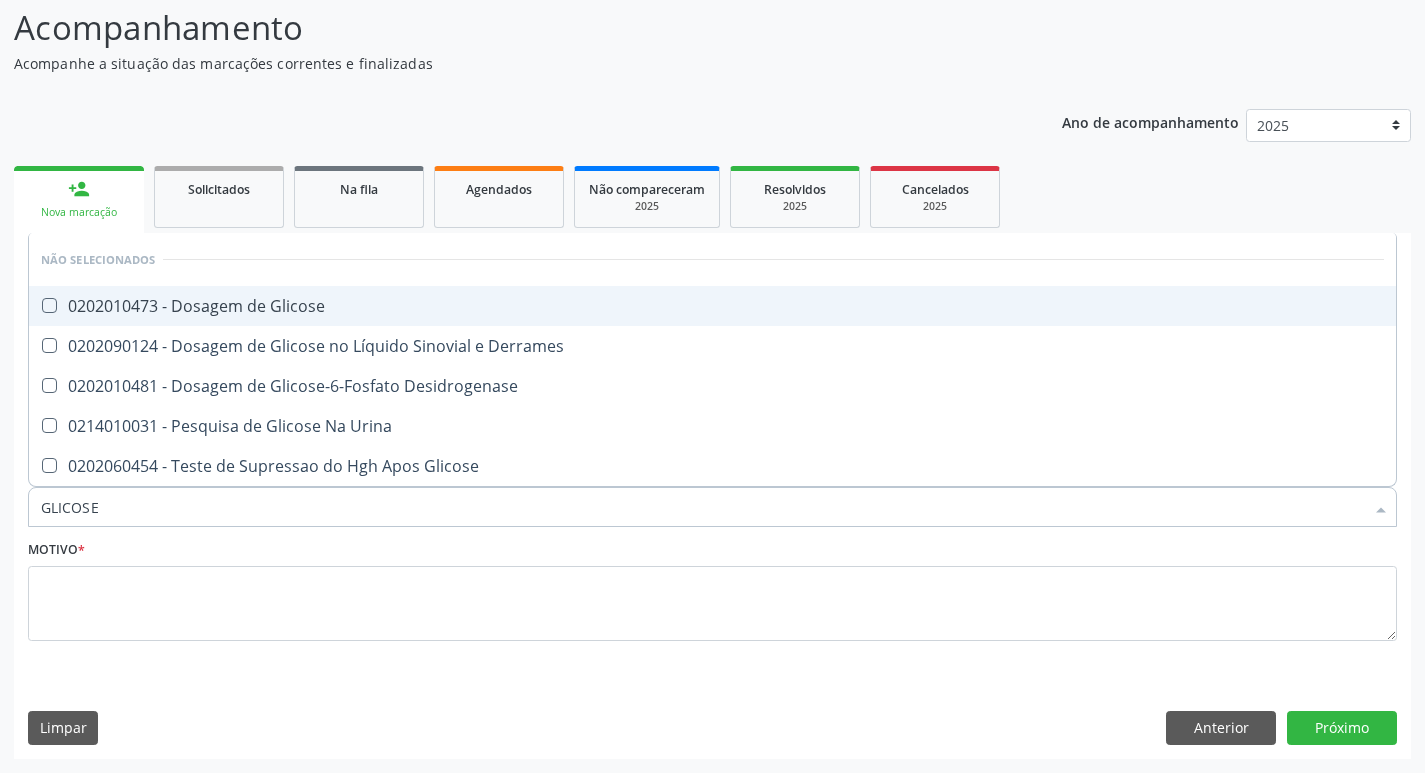 click on "0202010473 - Dosagem de Glicose" at bounding box center (712, 306) 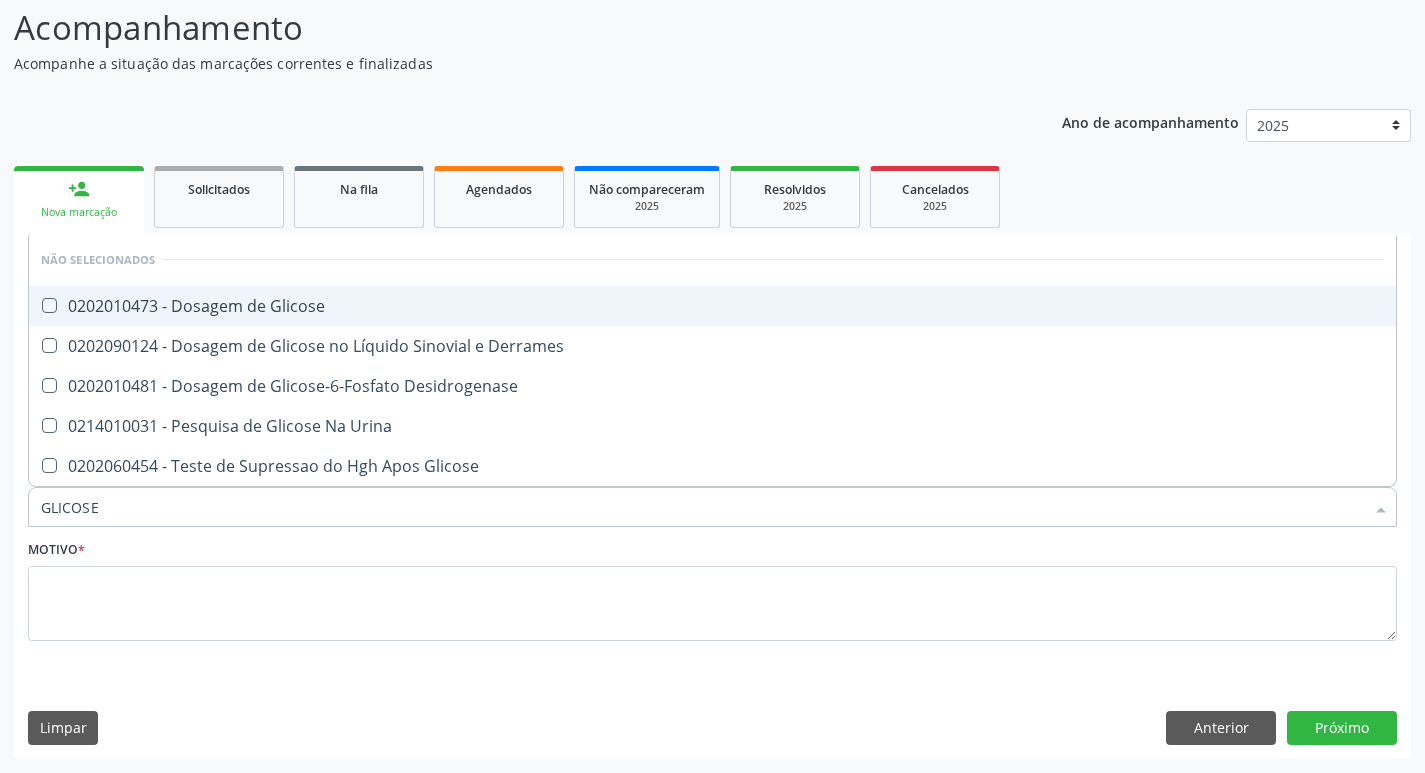 checkbox on "true" 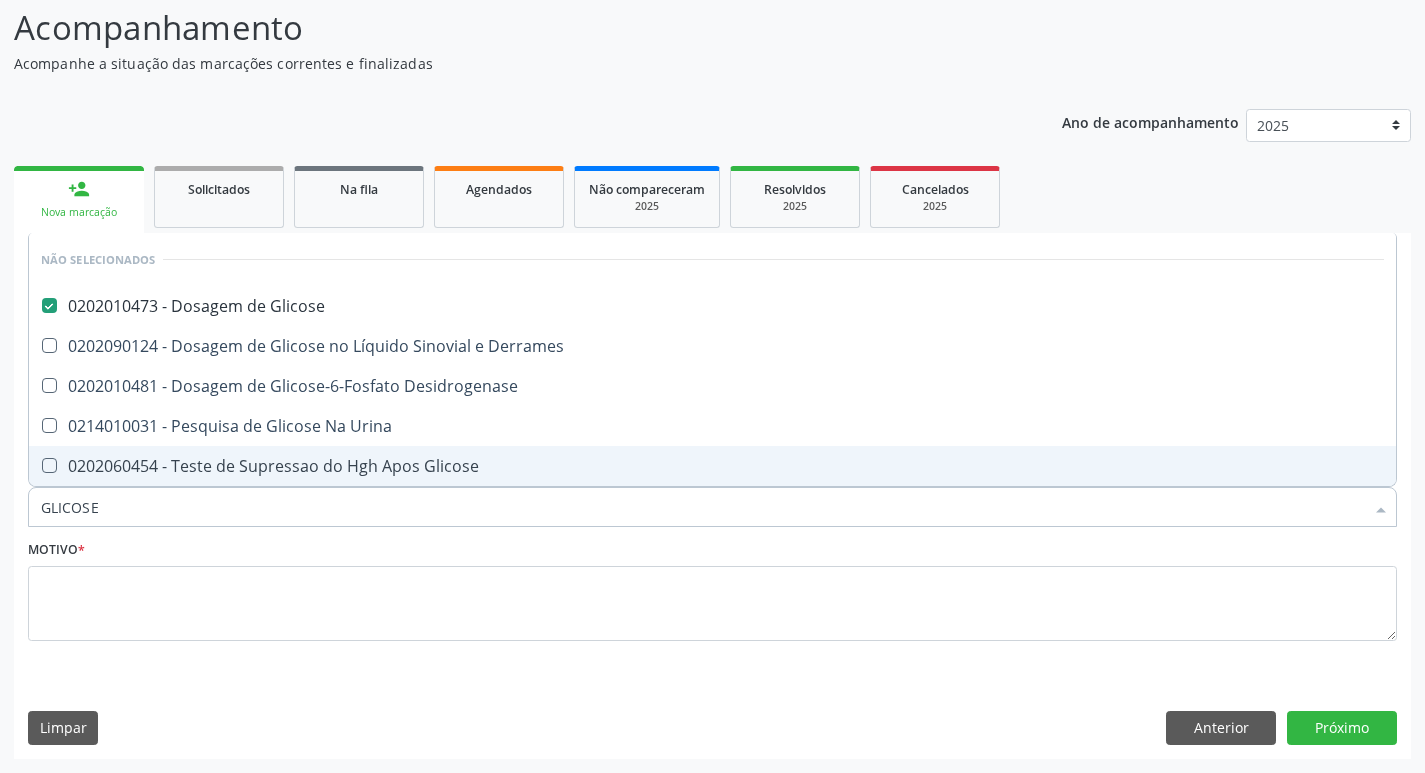 click on "GLICOSE" at bounding box center [702, 507] 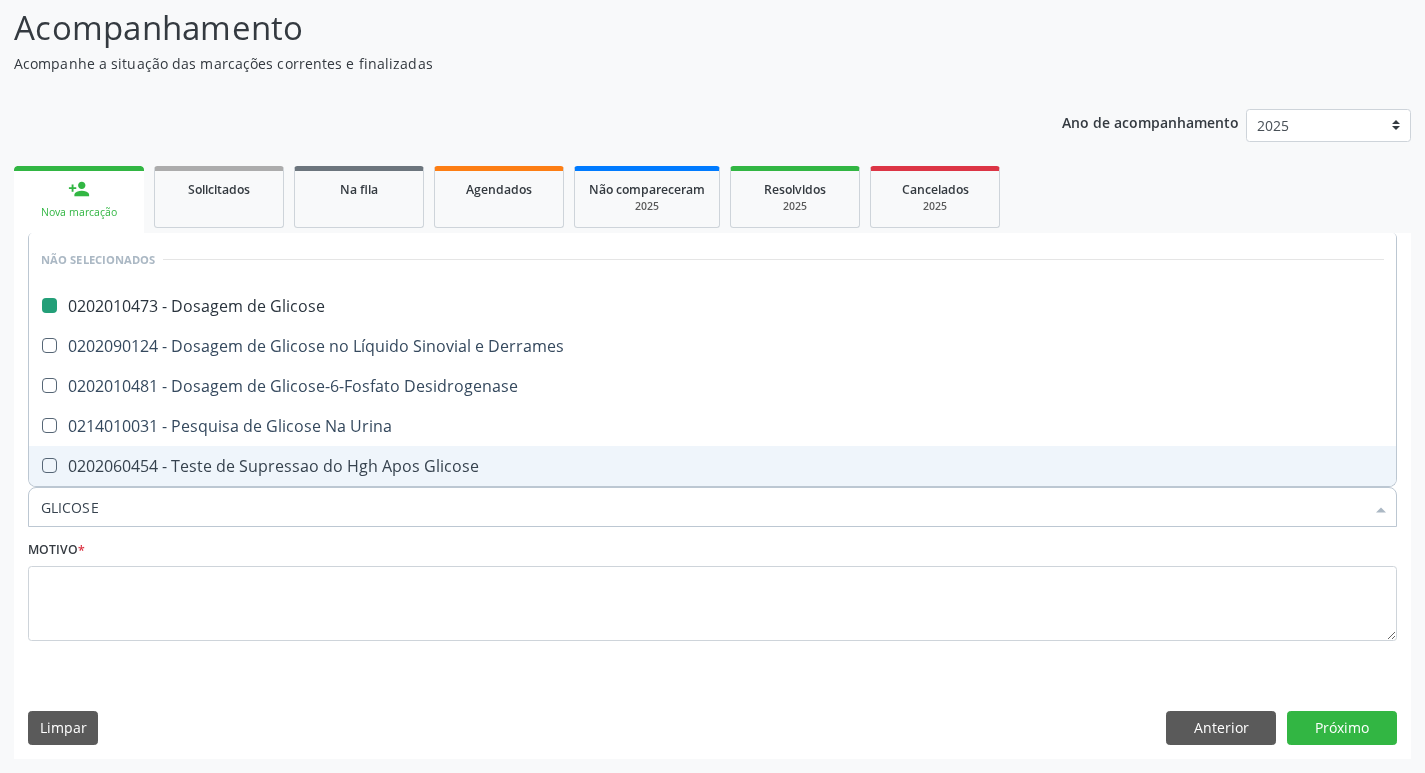 type on "GLICOS" 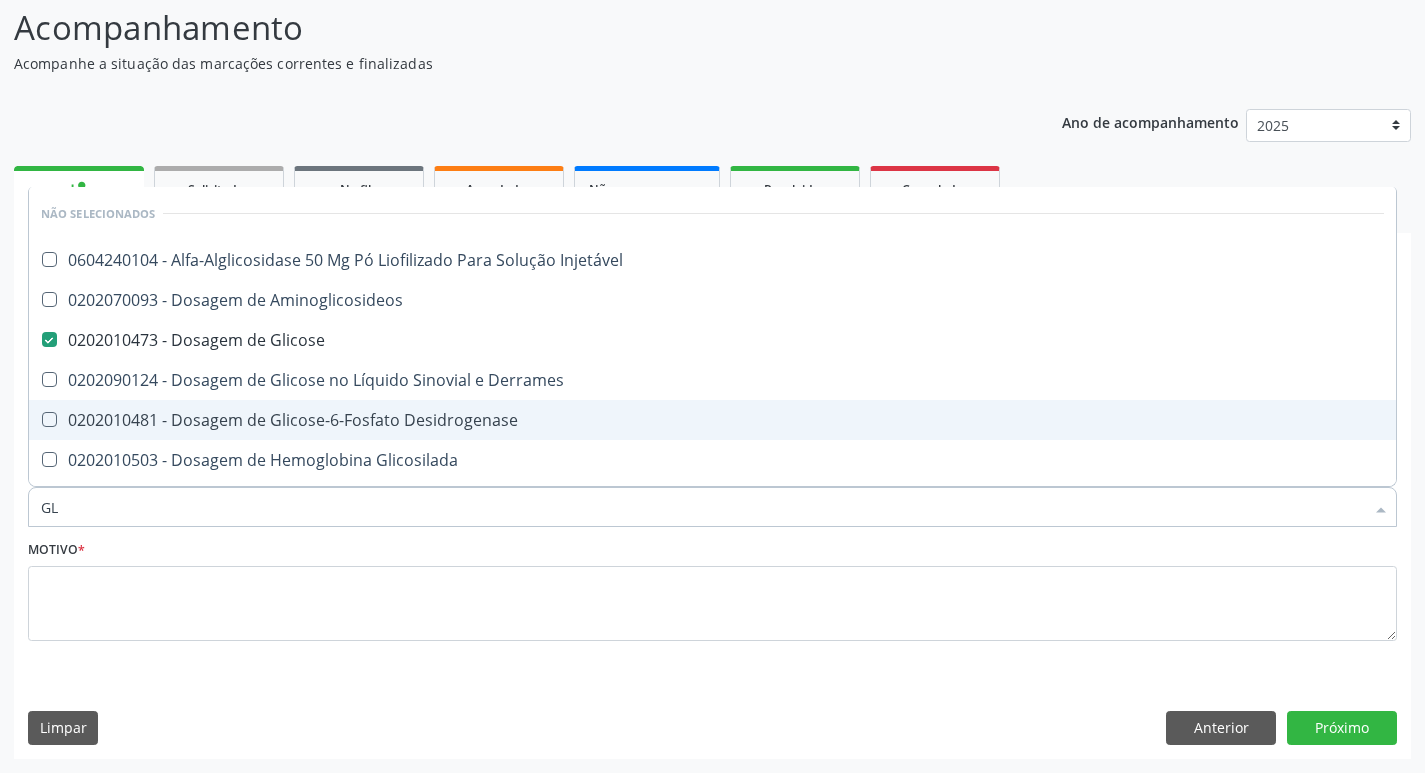 type on "G" 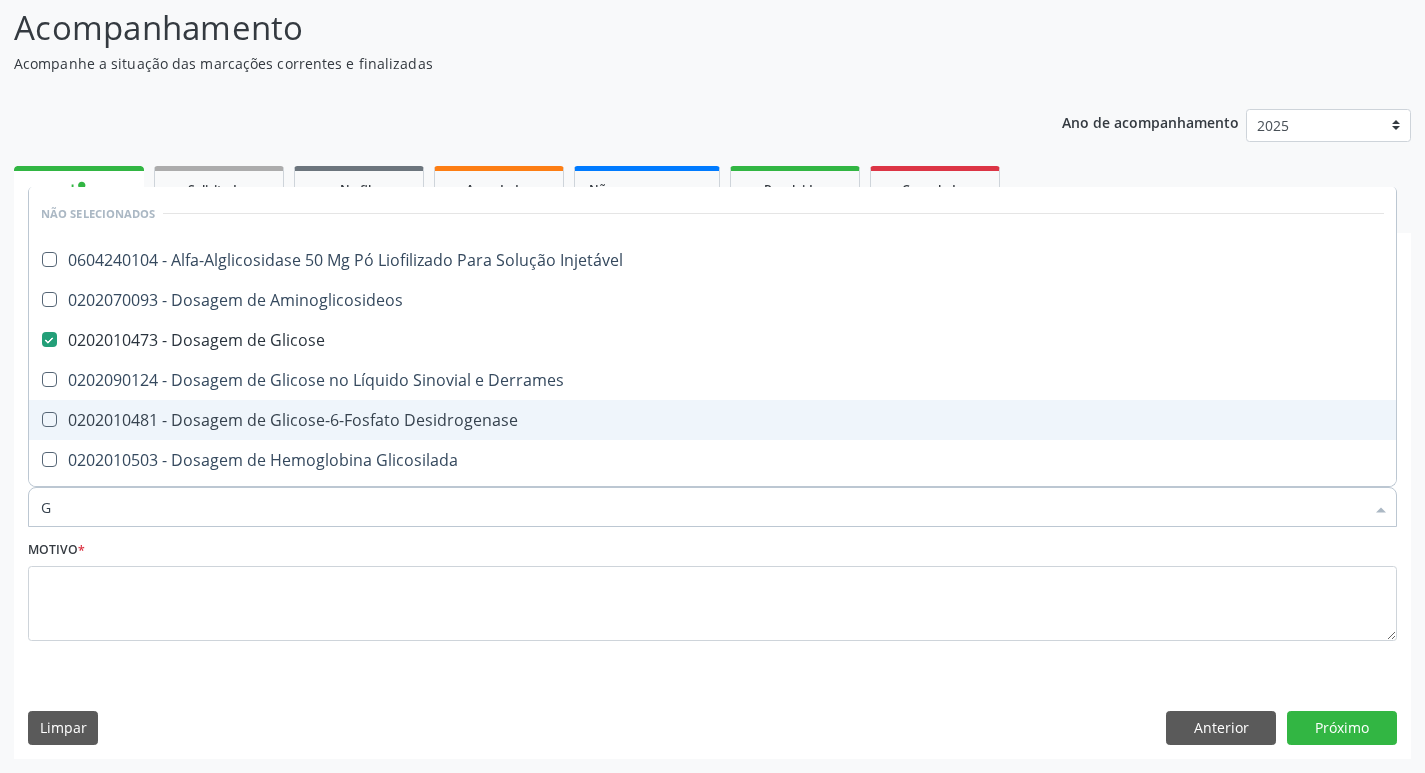 type 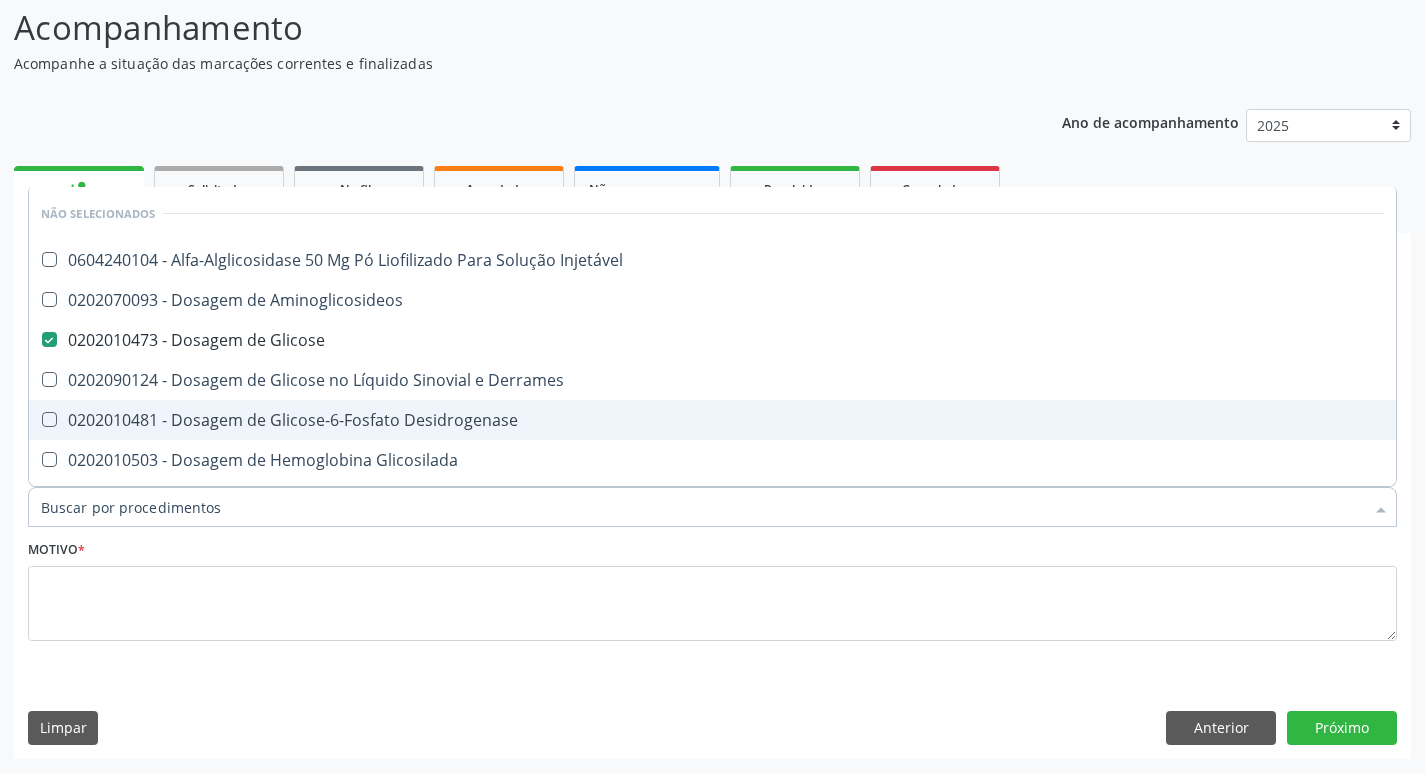 checkbox on "true" 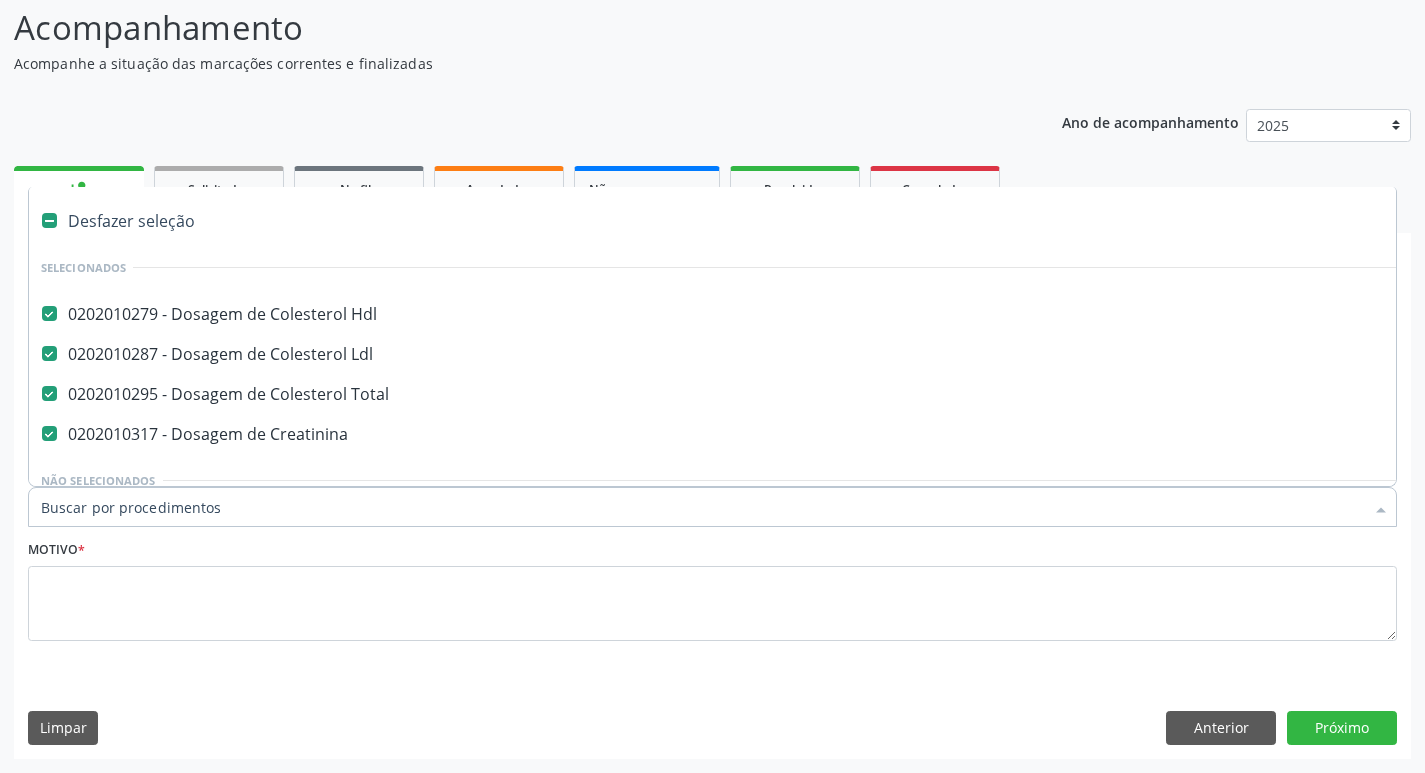type on "H" 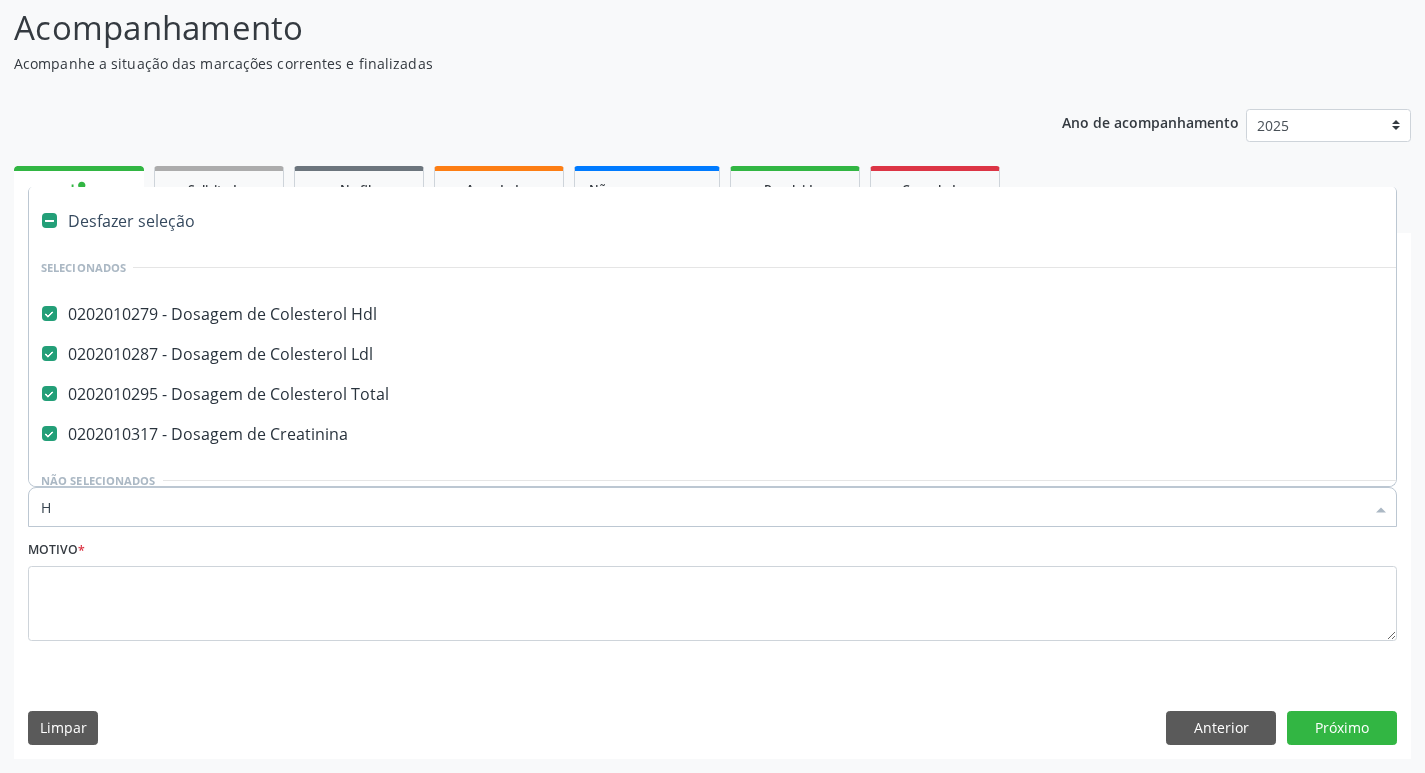 checkbox on "false" 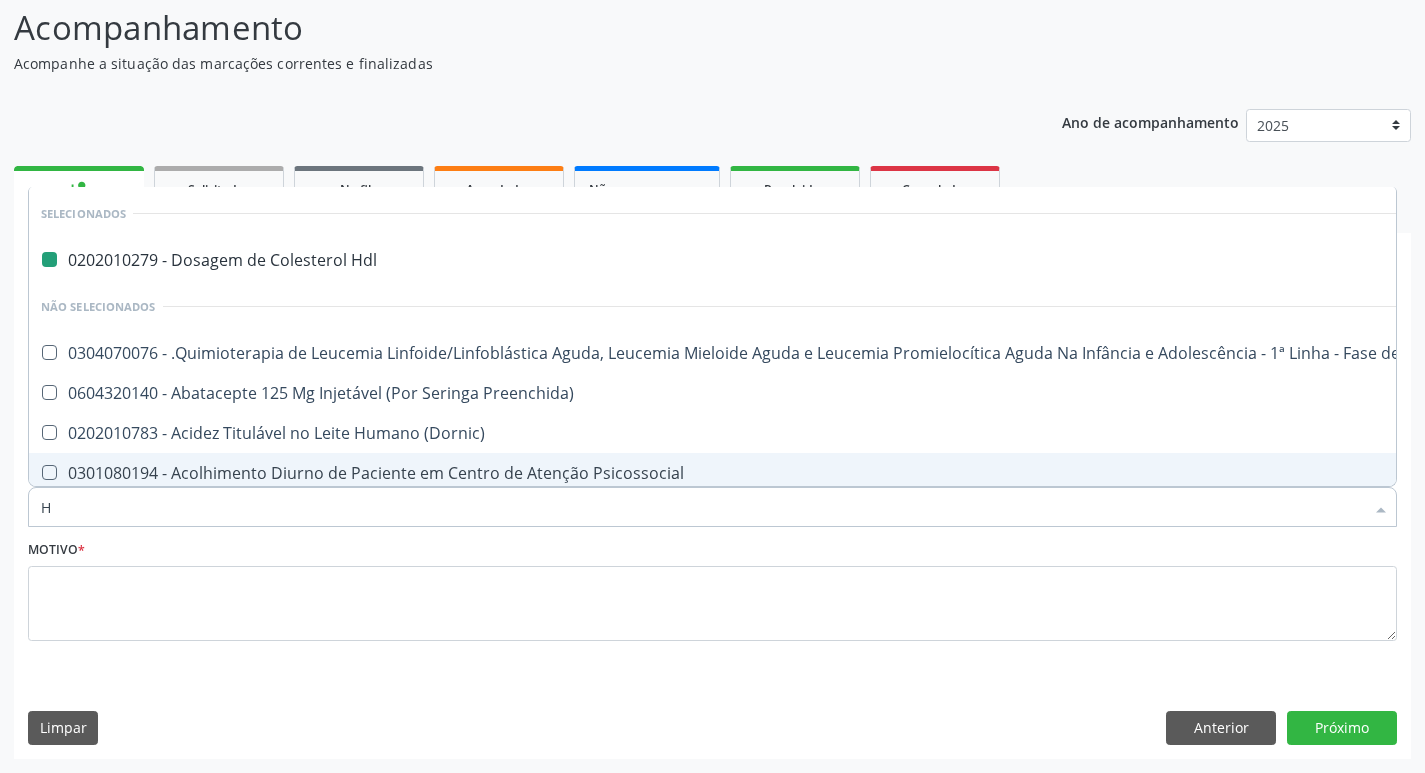 type on "HE" 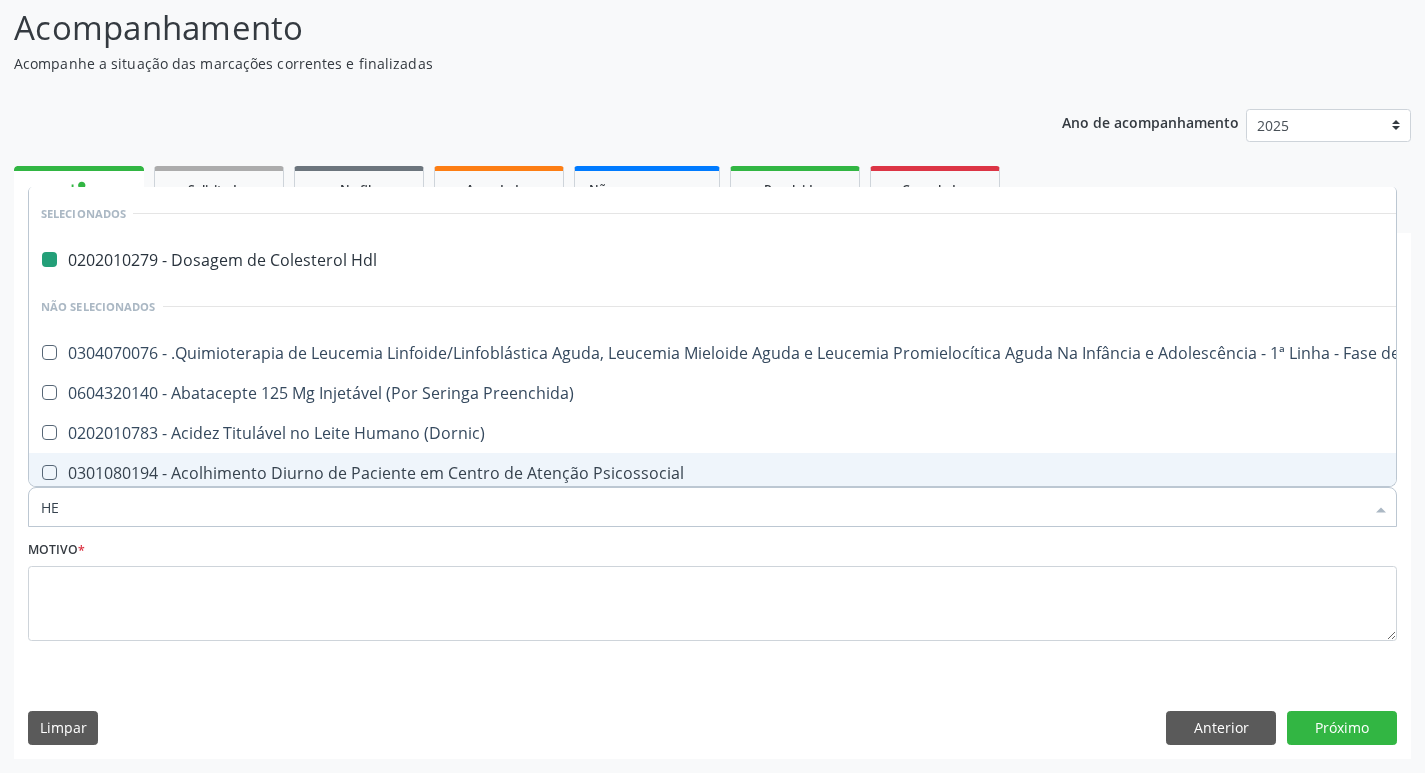 checkbox on "false" 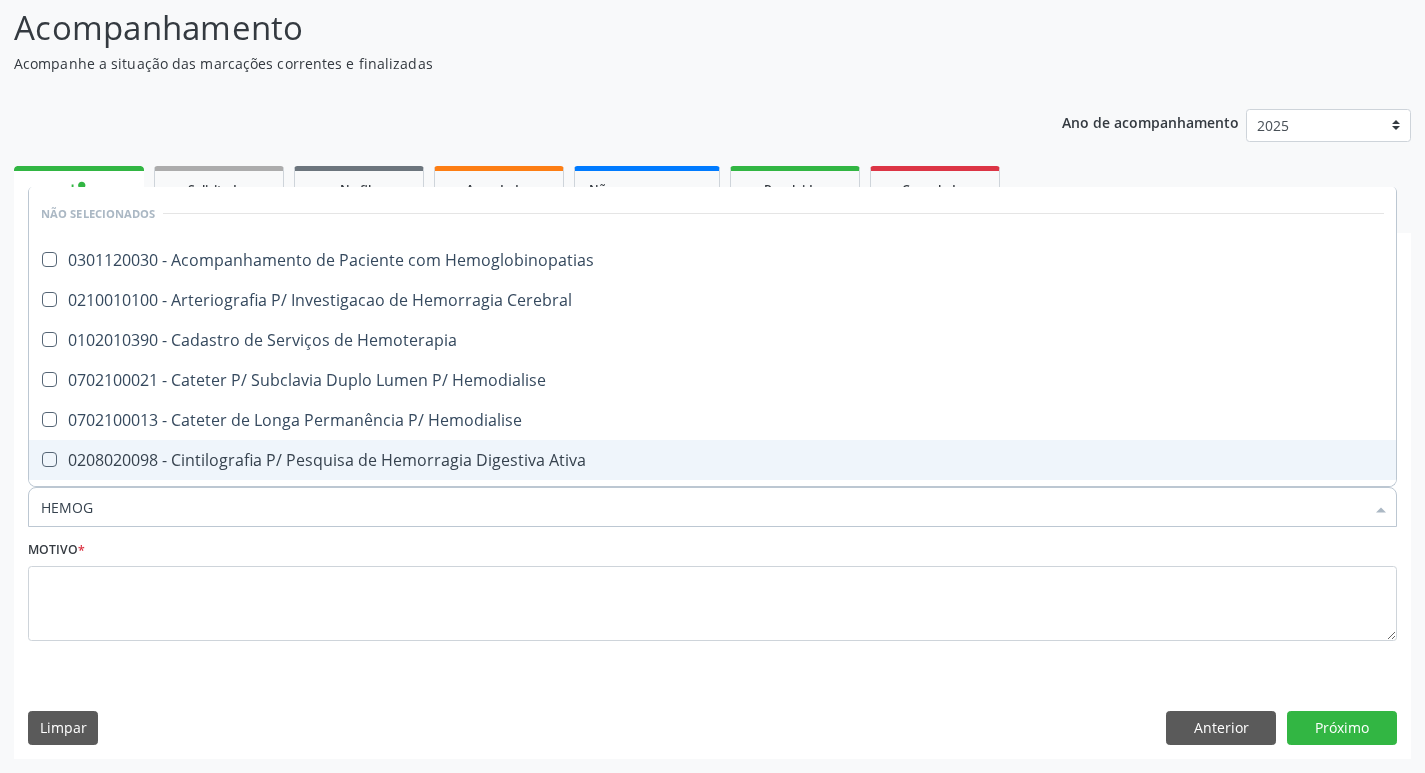 type on "HEMOGR" 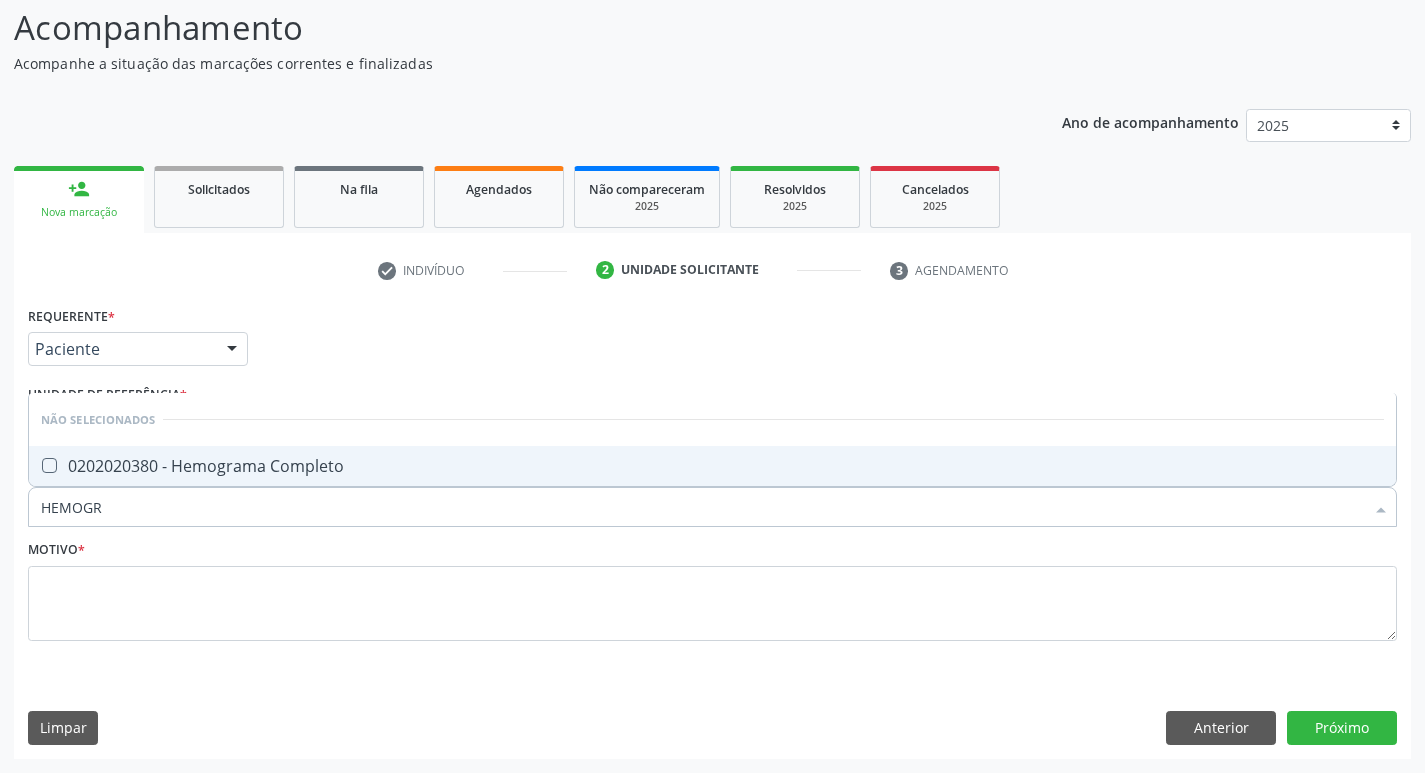 click on "0202020380 - Hemograma Completo" at bounding box center (712, 466) 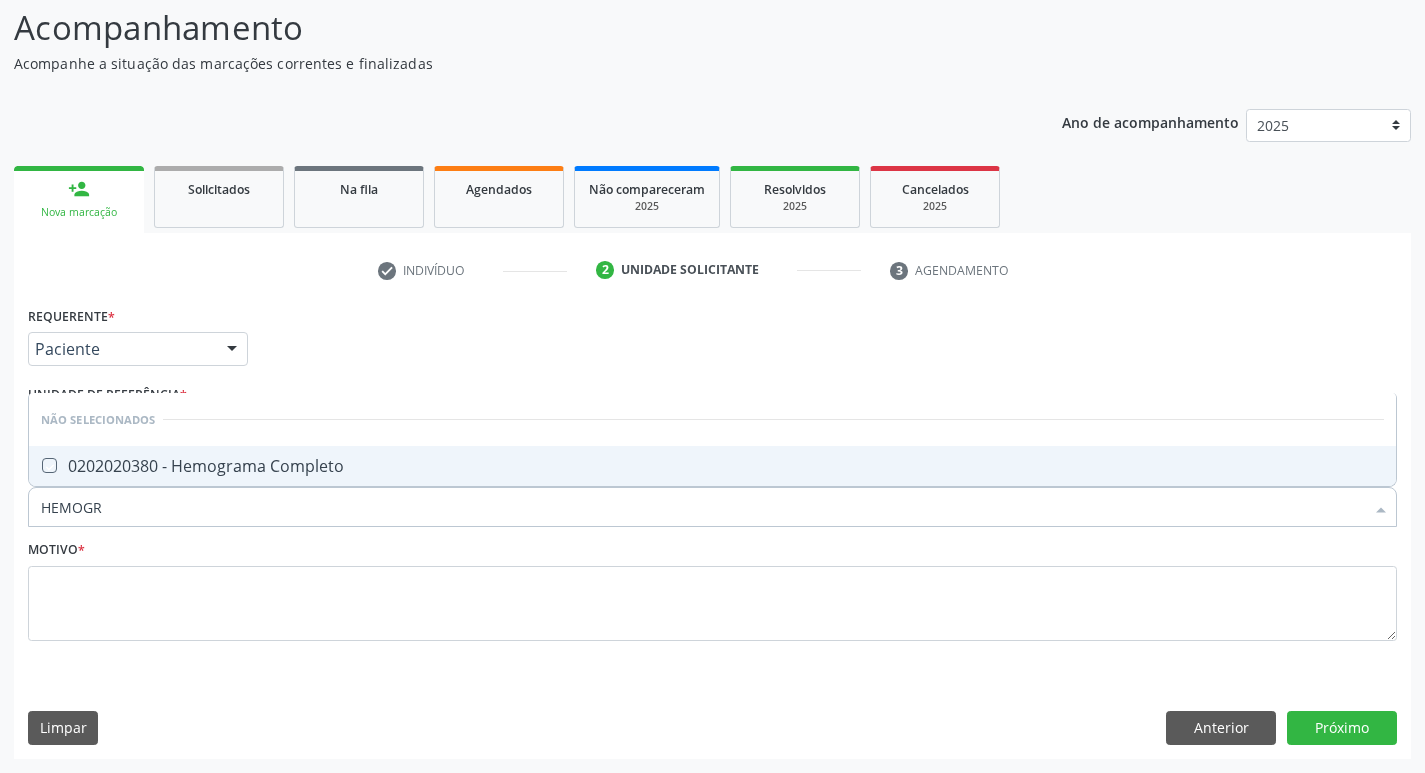 checkbox on "true" 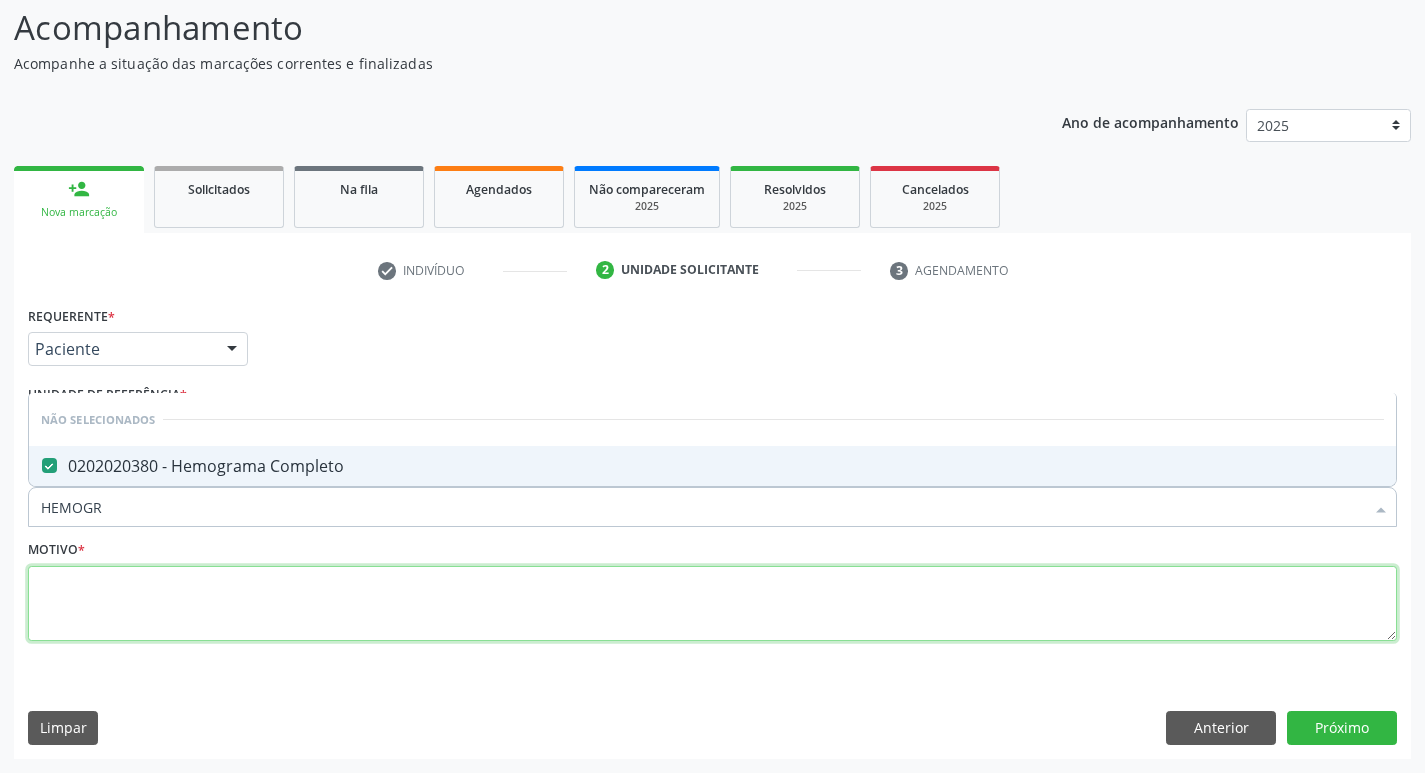 click at bounding box center [712, 604] 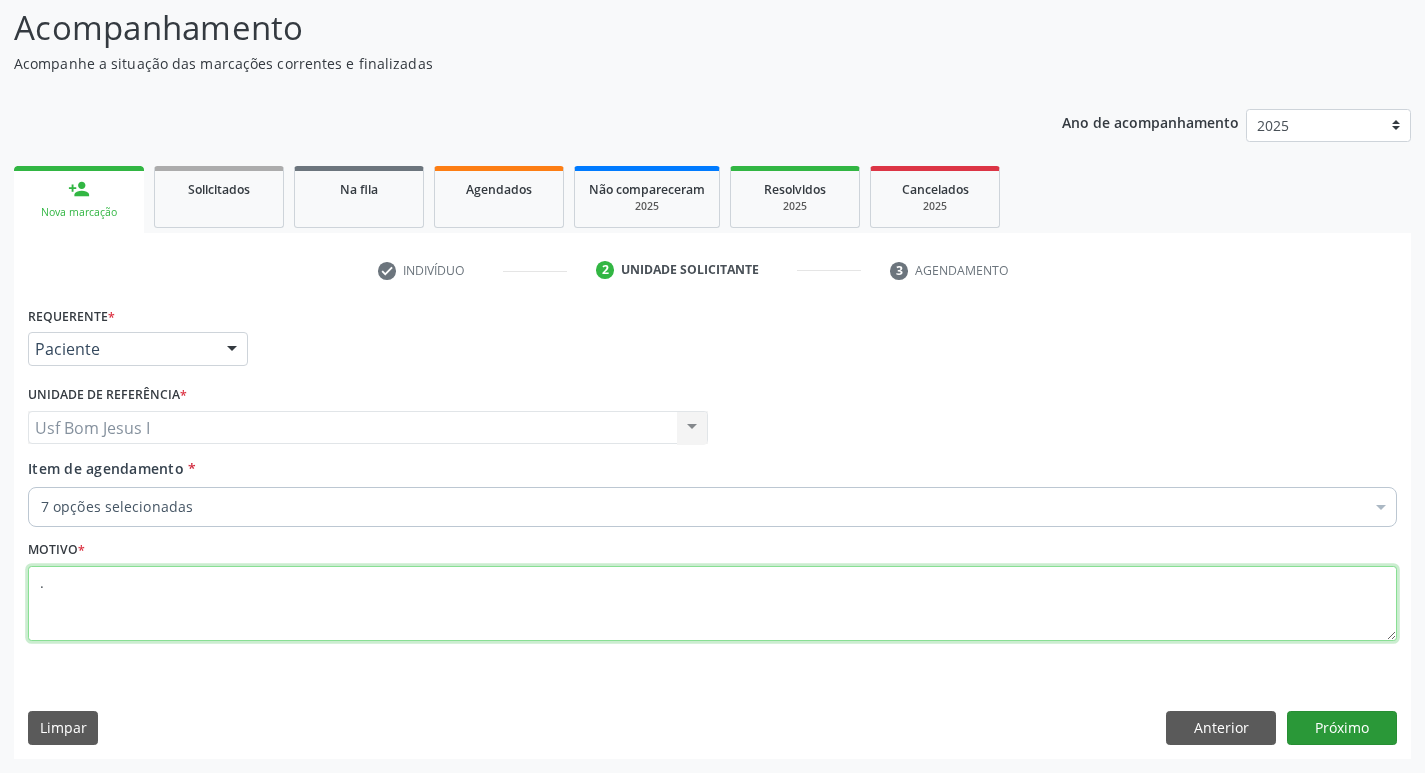 type on "." 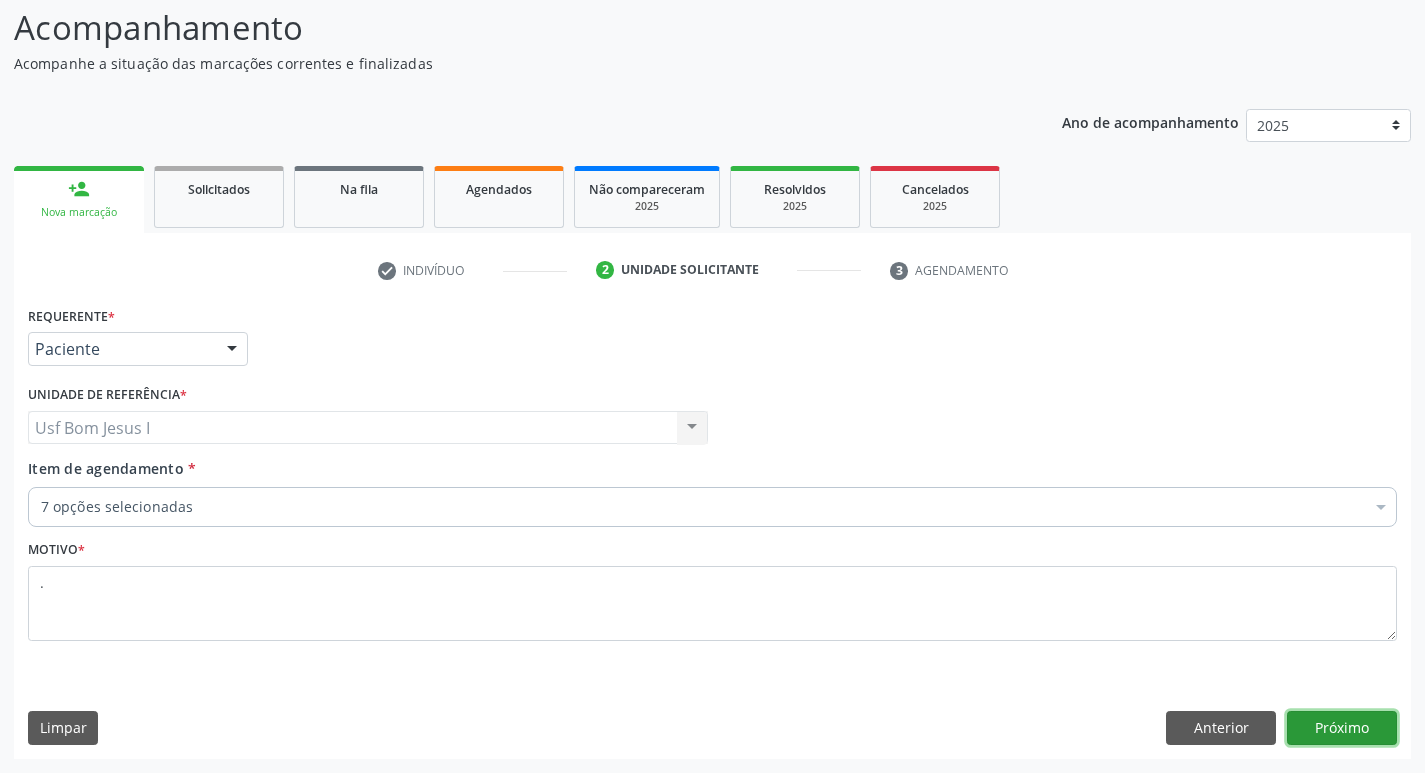 click on "Próximo" at bounding box center (1342, 728) 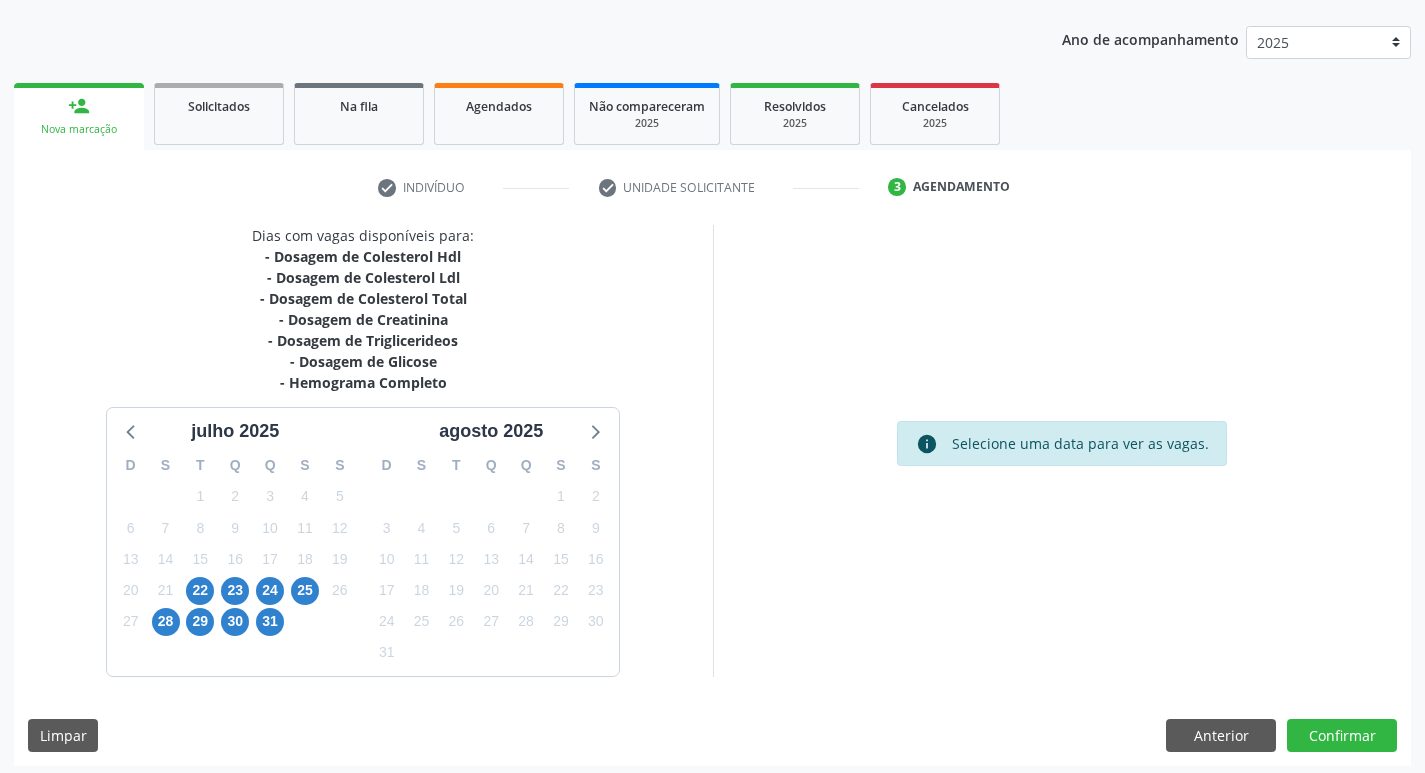 scroll, scrollTop: 223, scrollLeft: 0, axis: vertical 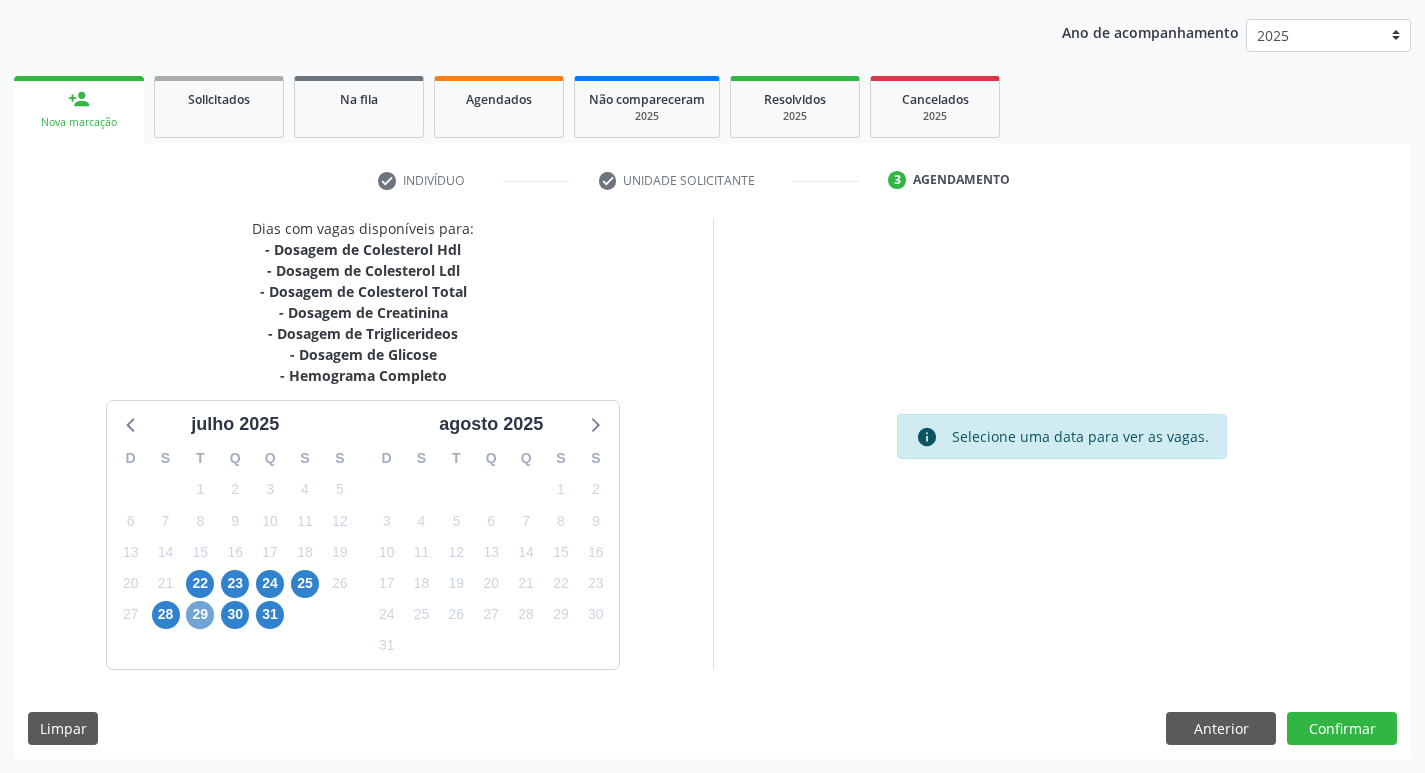 click on "29" at bounding box center (200, 615) 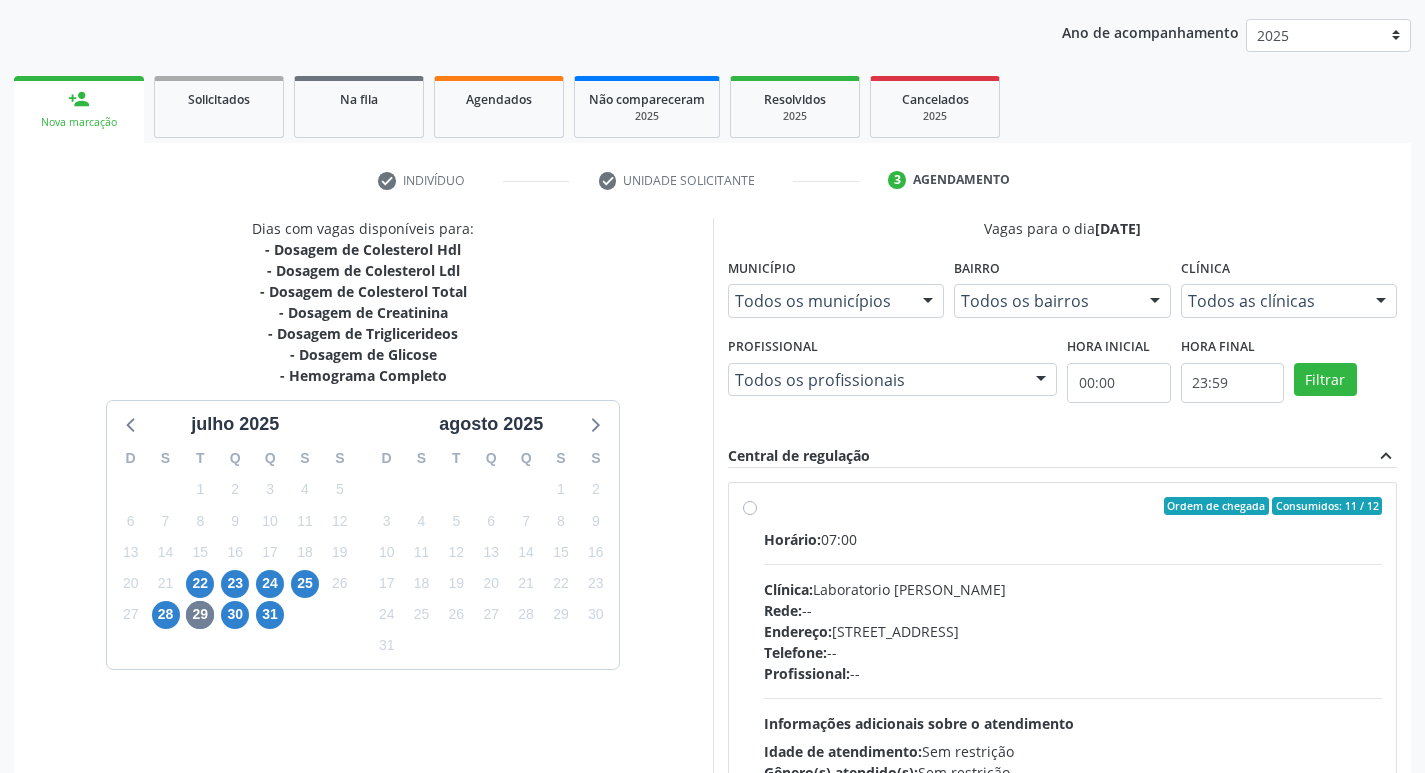 click on "Clínica:  Laboratorio [PERSON_NAME]" at bounding box center (1073, 589) 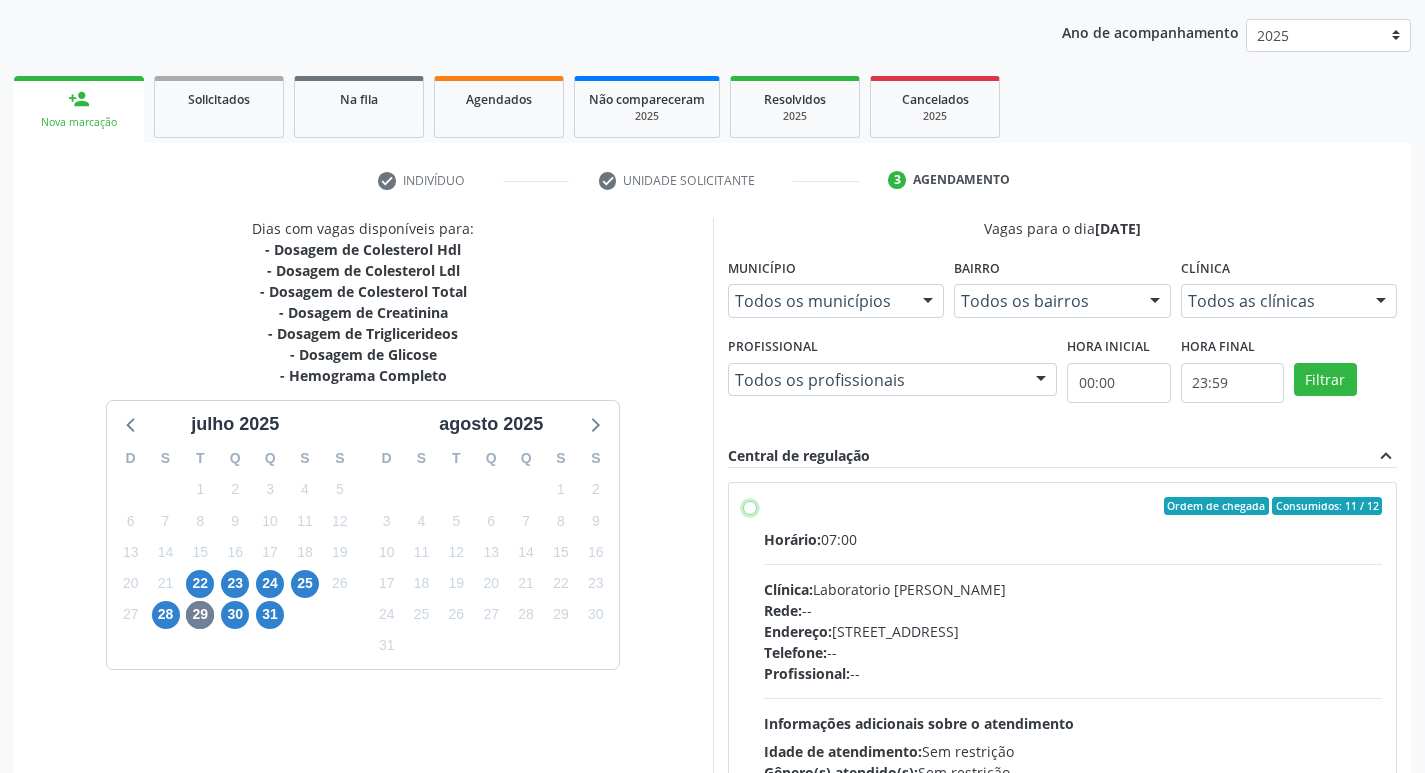 click on "Ordem de chegada
Consumidos: 11 / 12
Horário:   07:00
Clínica:  Laboratorio [PERSON_NAME]
Rede:
--
Endereço:   [STREET_ADDRESS]
Telefone:   --
Profissional:
--
Informações adicionais sobre o atendimento
Idade de atendimento:
Sem restrição
Gênero(s) atendido(s):
Sem restrição
Informações adicionais:
--" at bounding box center (750, 506) 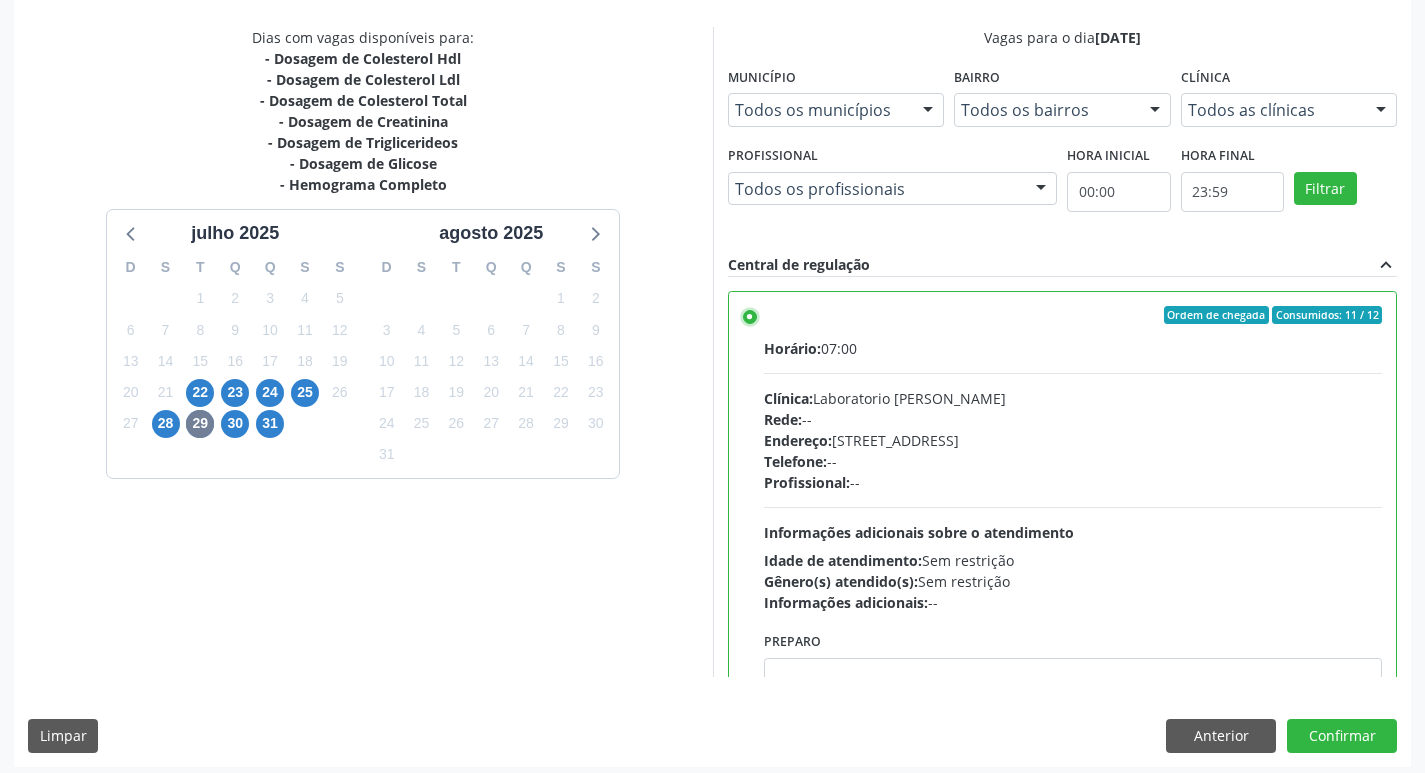 scroll, scrollTop: 422, scrollLeft: 0, axis: vertical 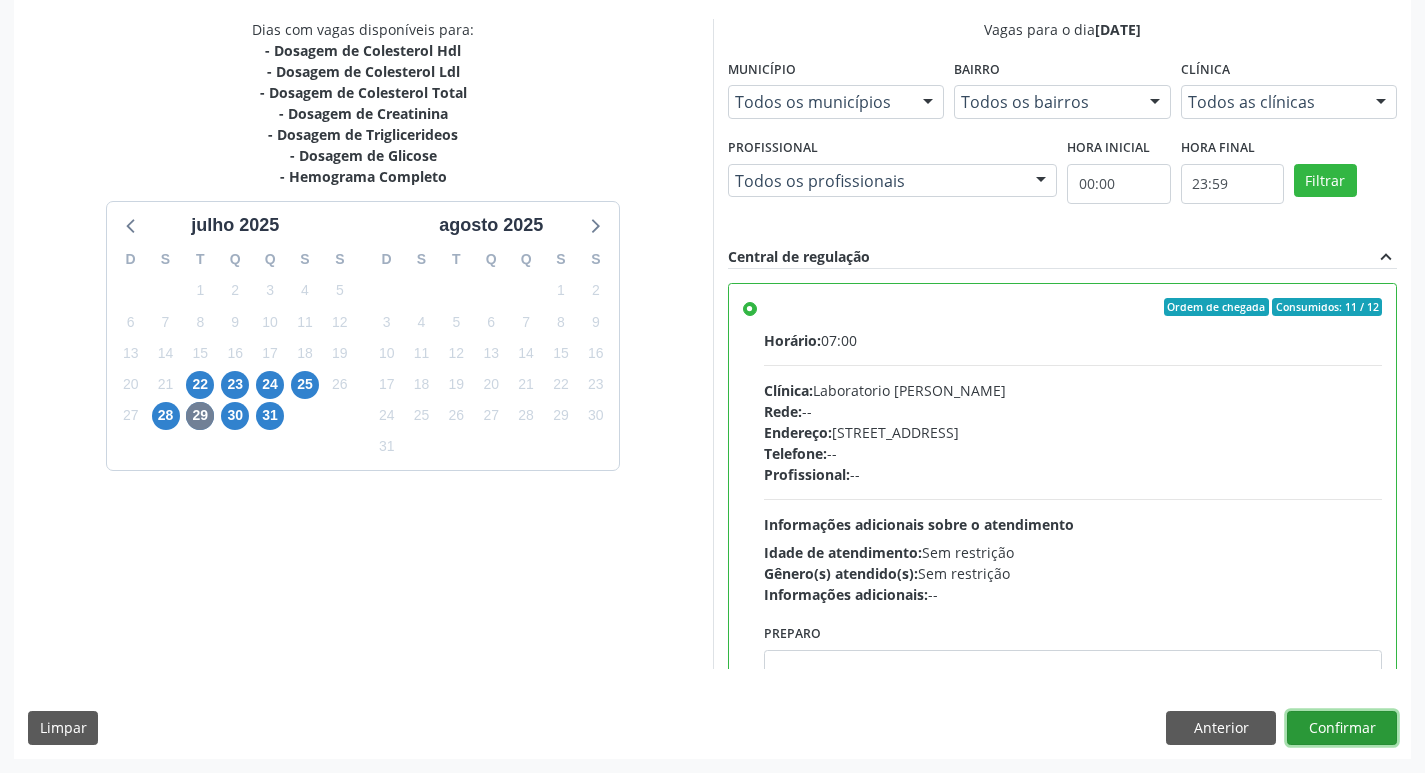 click on "Confirmar" at bounding box center [1342, 728] 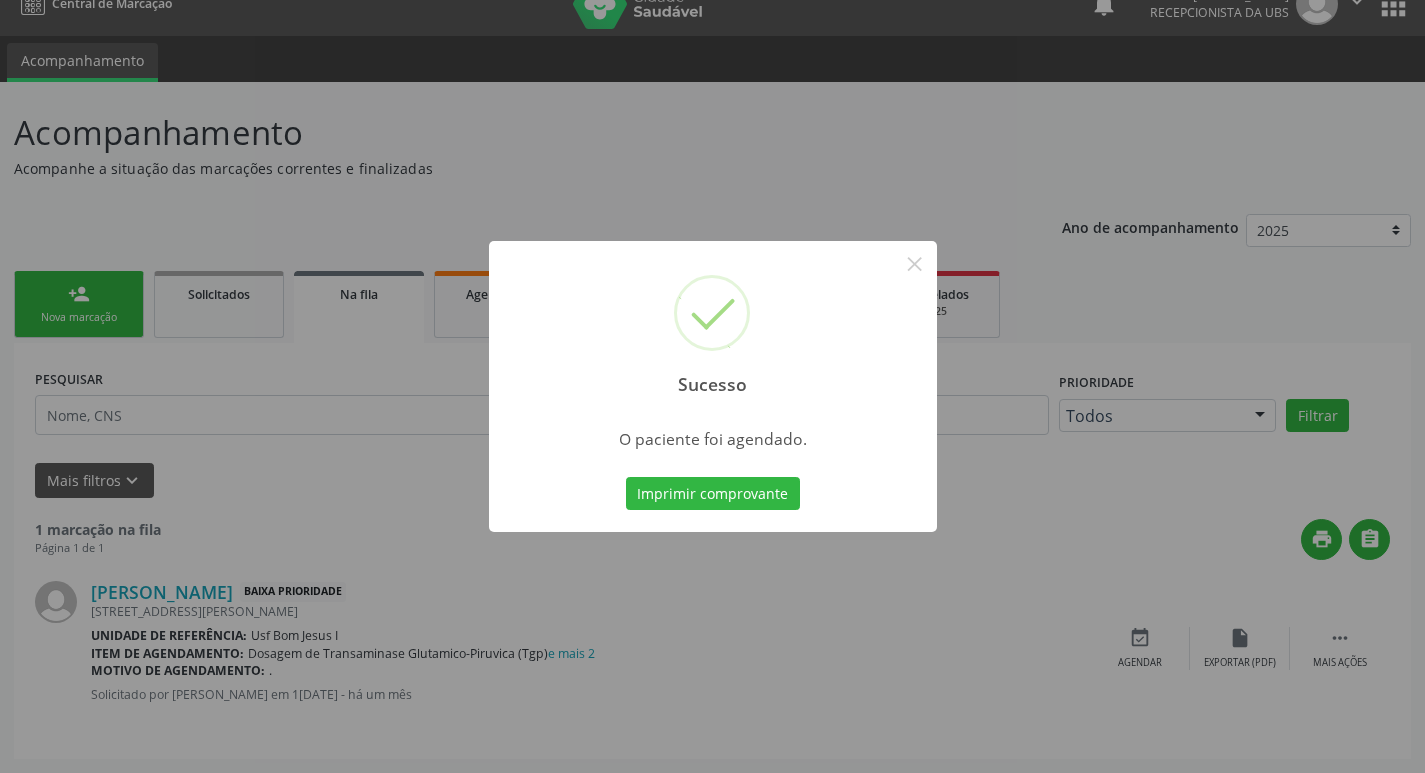 scroll, scrollTop: 0, scrollLeft: 0, axis: both 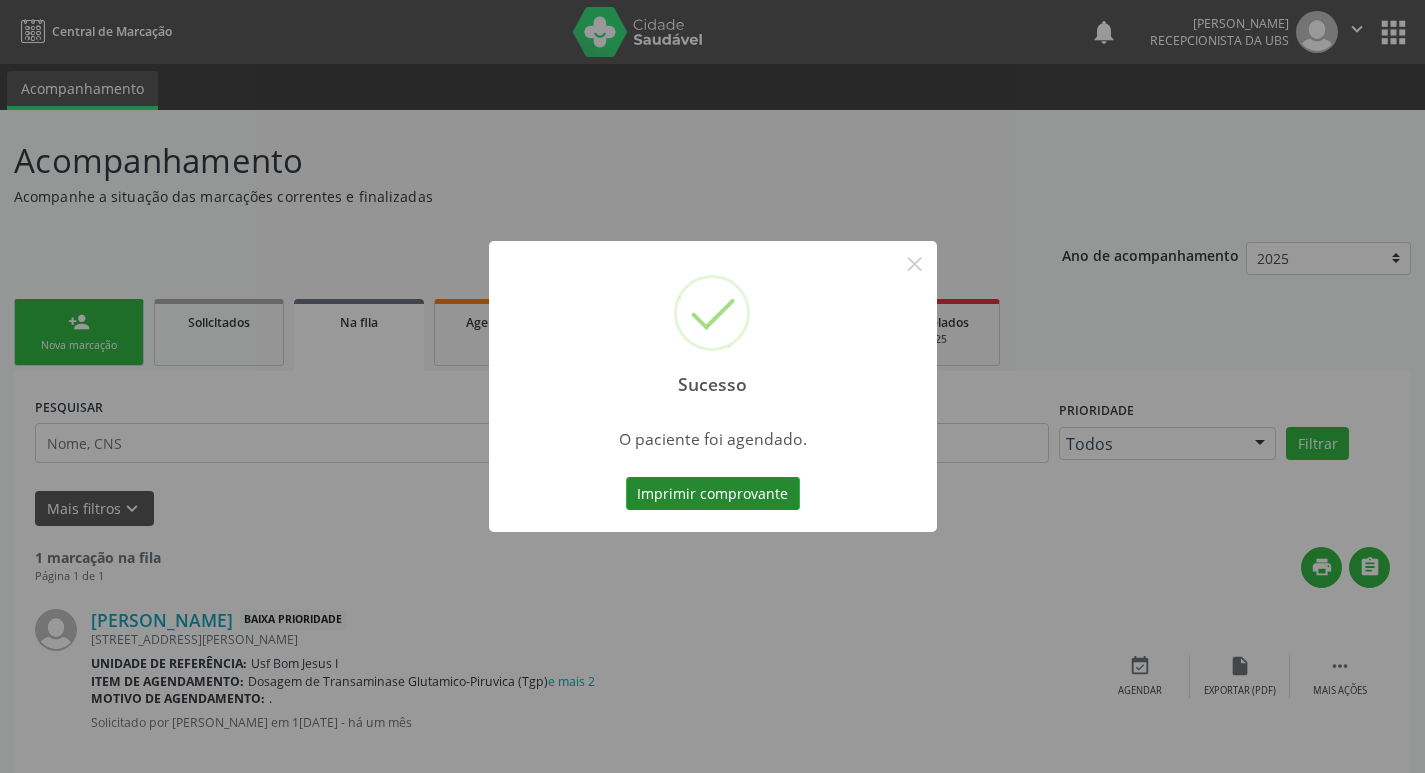 click on "Imprimir comprovante" at bounding box center (713, 494) 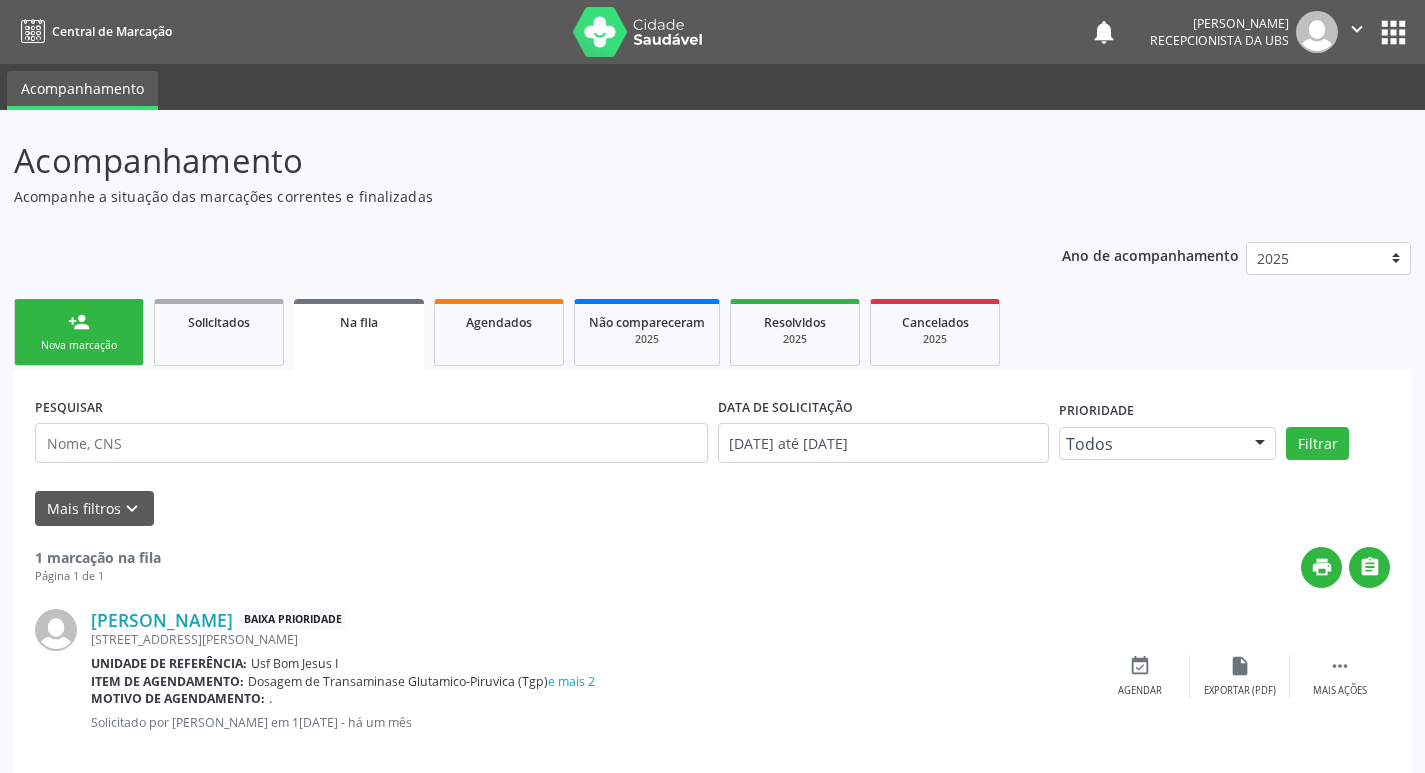 click on "Nova marcação" at bounding box center [79, 345] 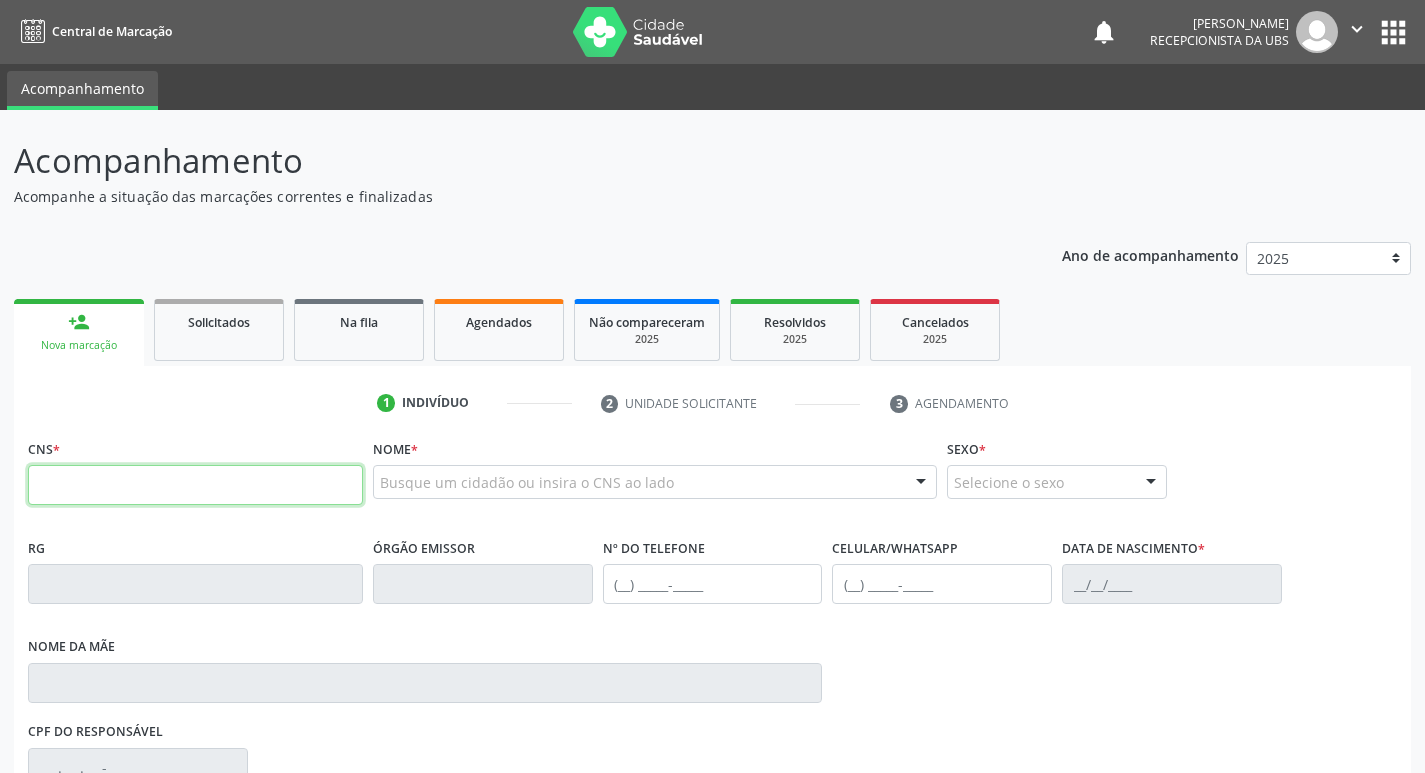 click at bounding box center (195, 485) 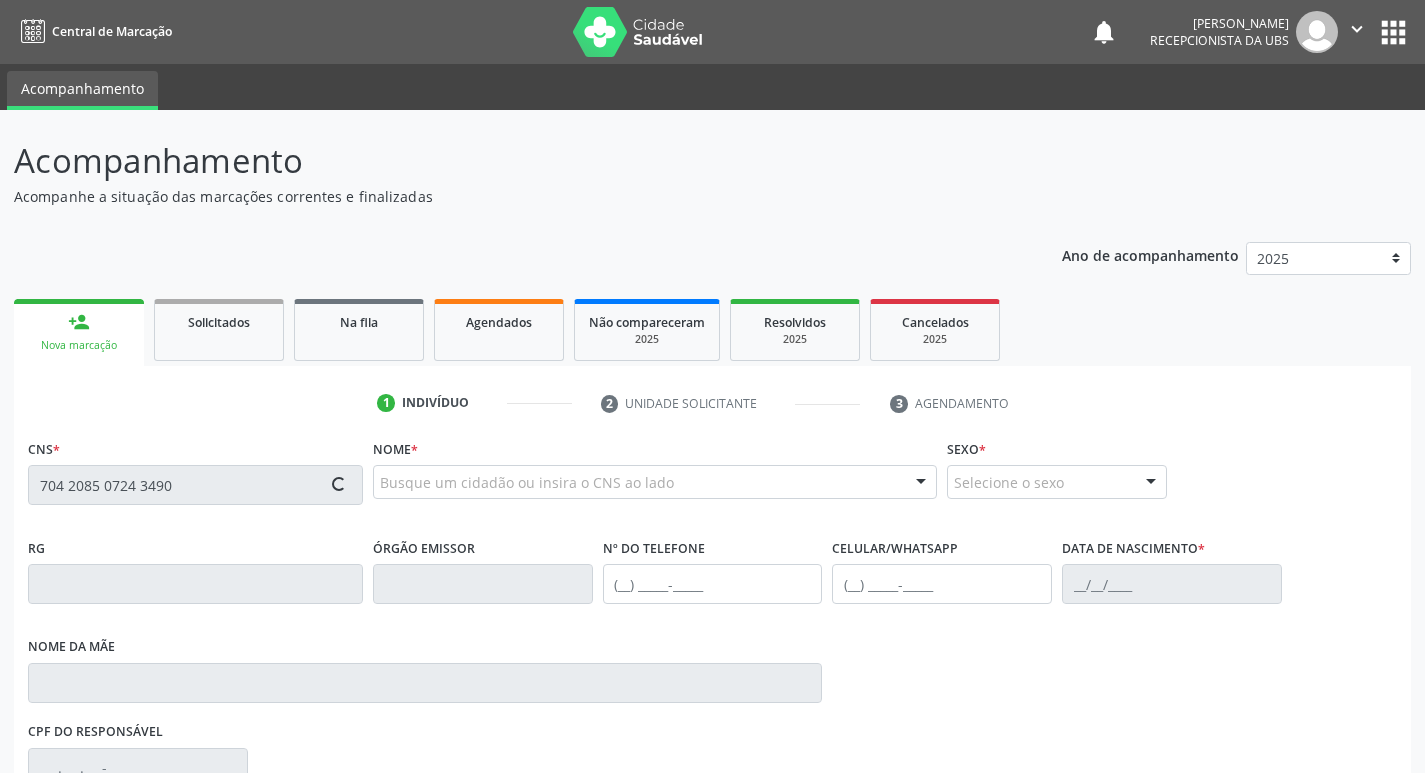 type on "704 2085 0724 3490" 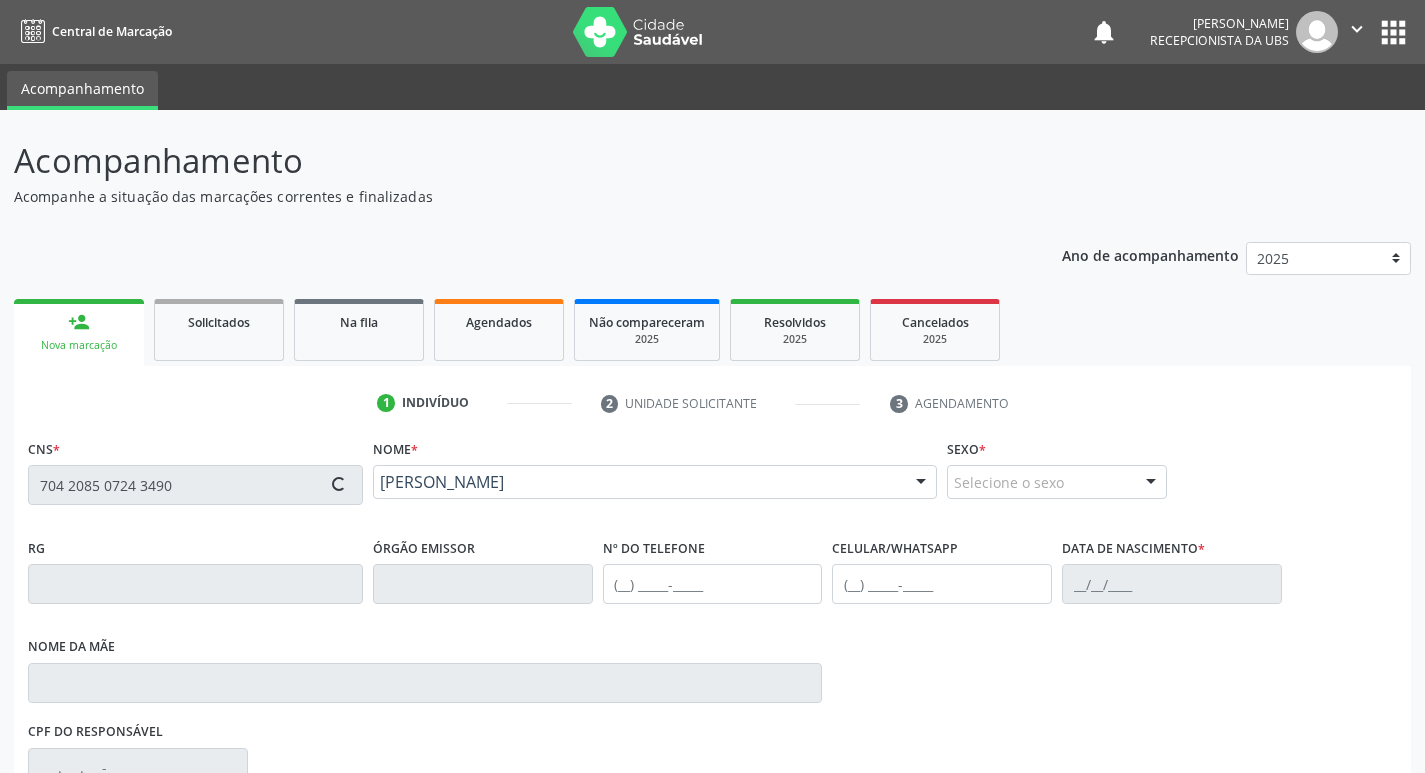 type on "[PHONE_NUMBER]" 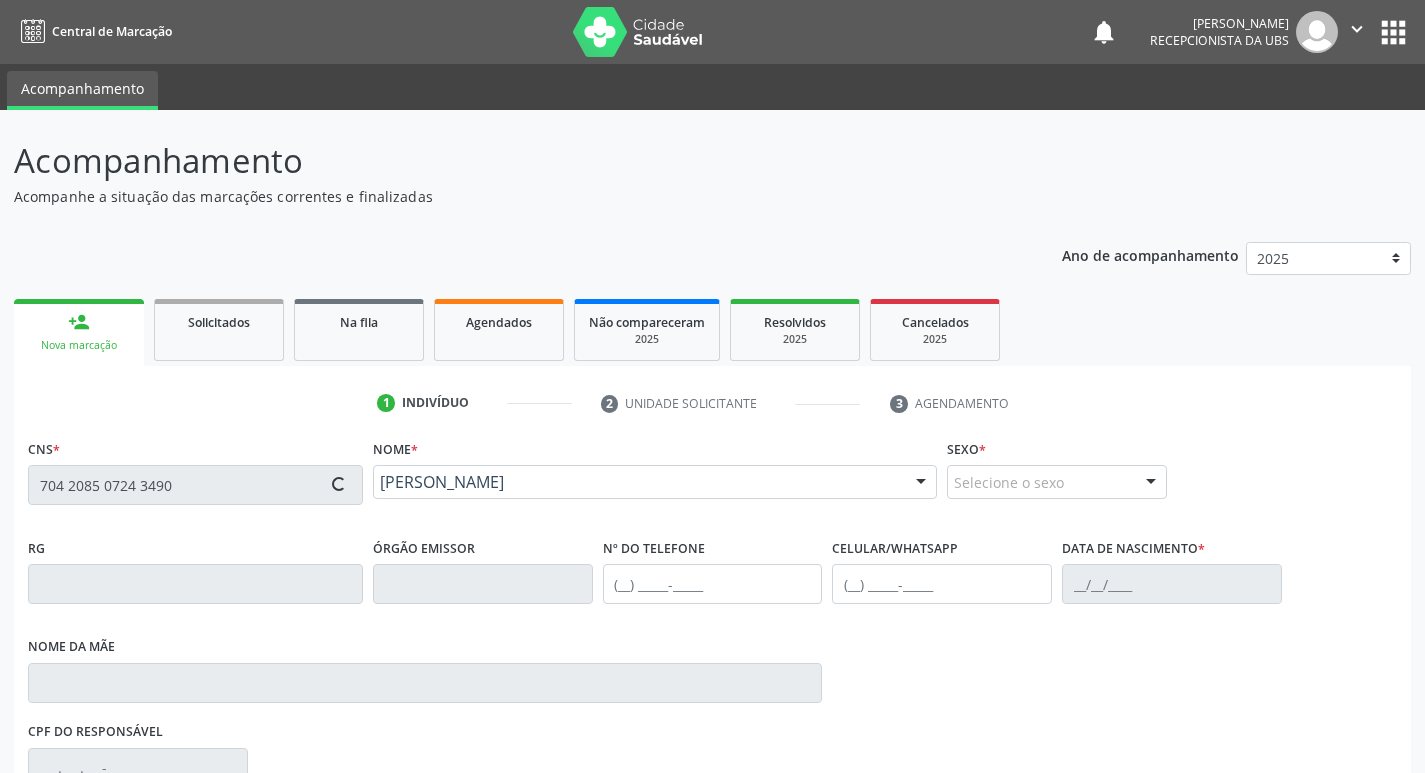 type on "[PHONE_NUMBER]" 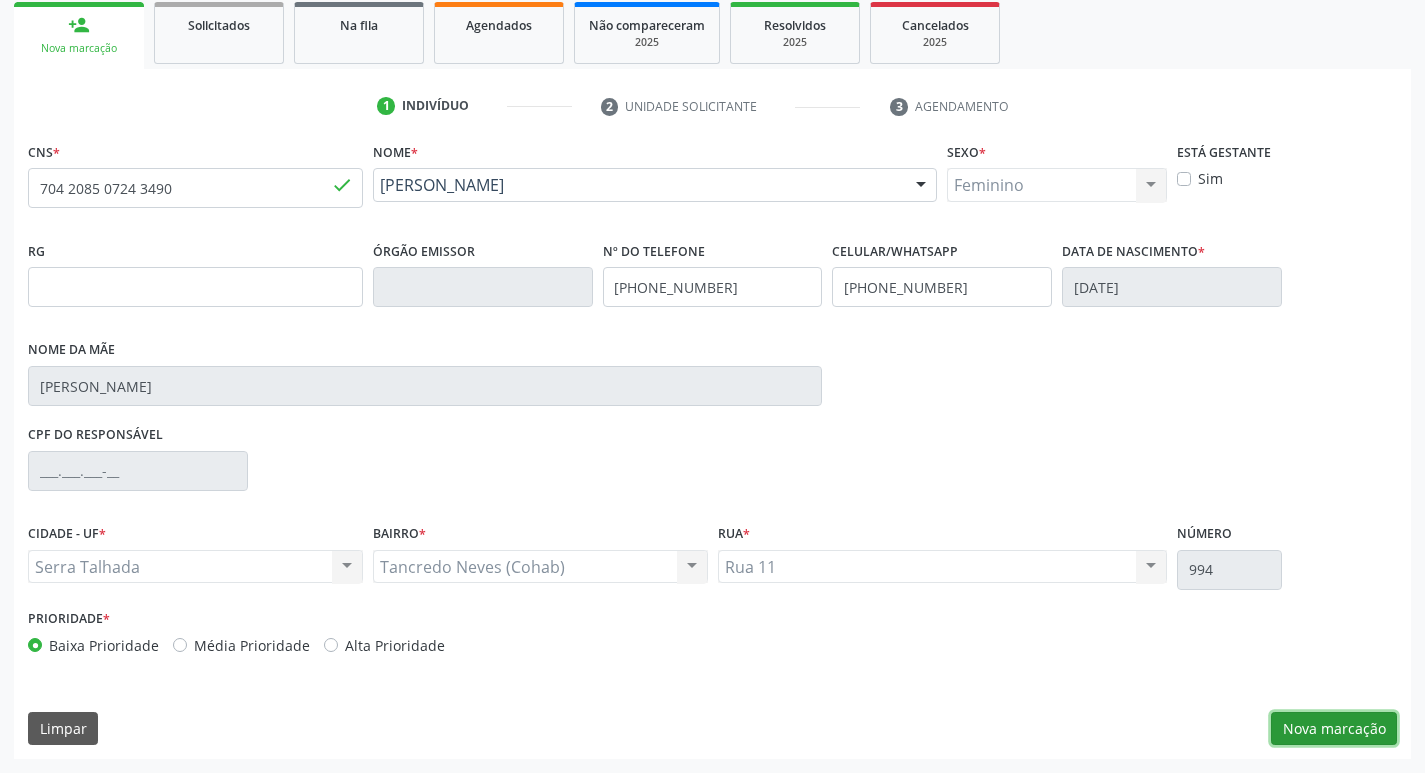 click on "Nova marcação" at bounding box center (1334, 729) 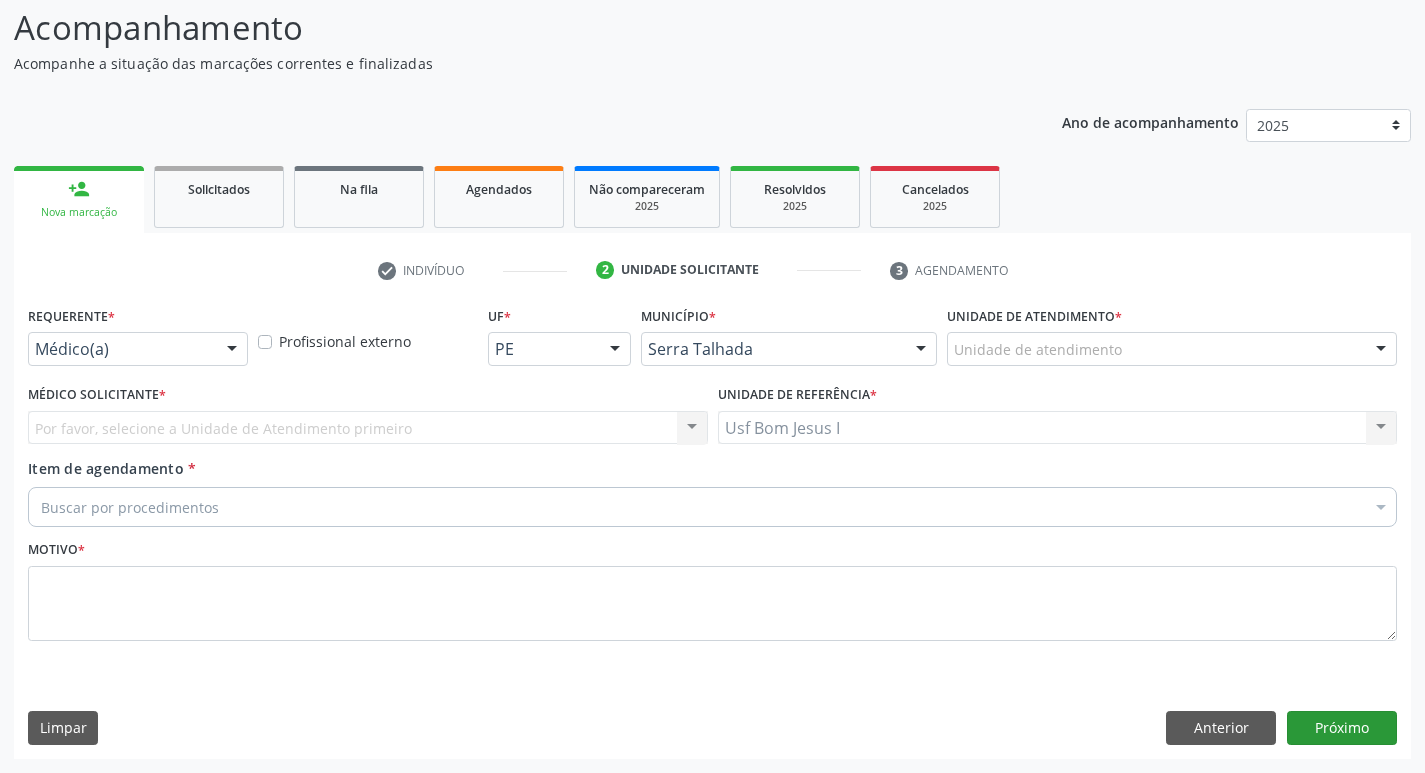 scroll, scrollTop: 133, scrollLeft: 0, axis: vertical 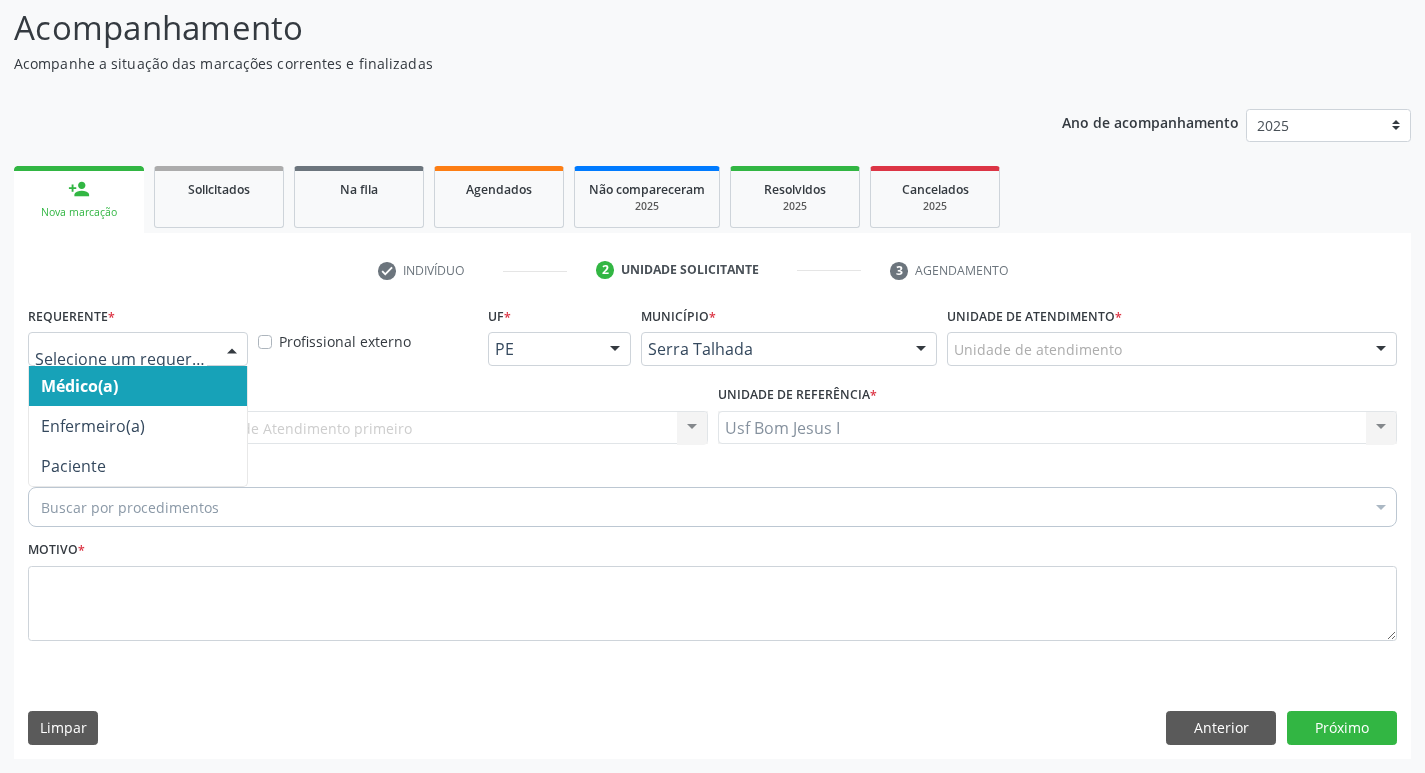 click at bounding box center [232, 350] 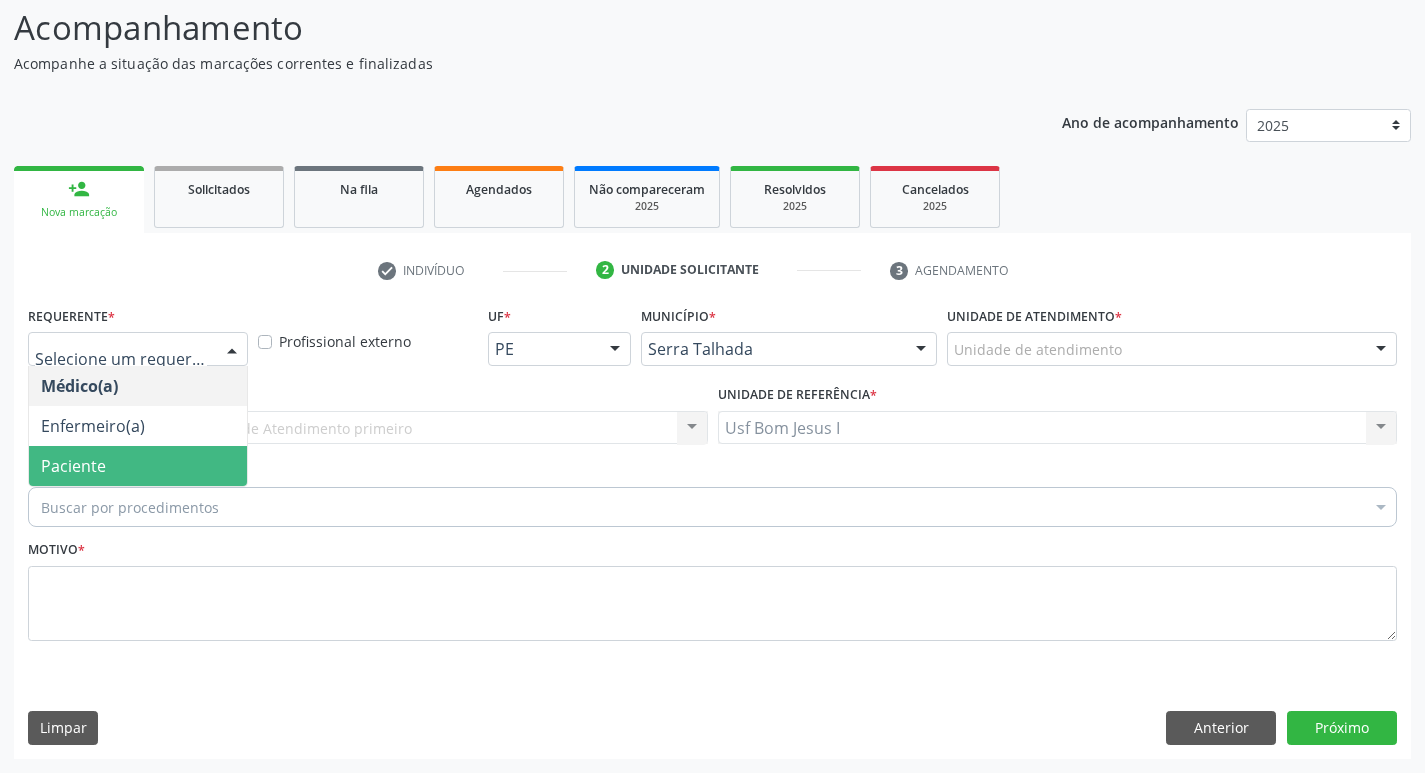 click on "Paciente" at bounding box center [138, 466] 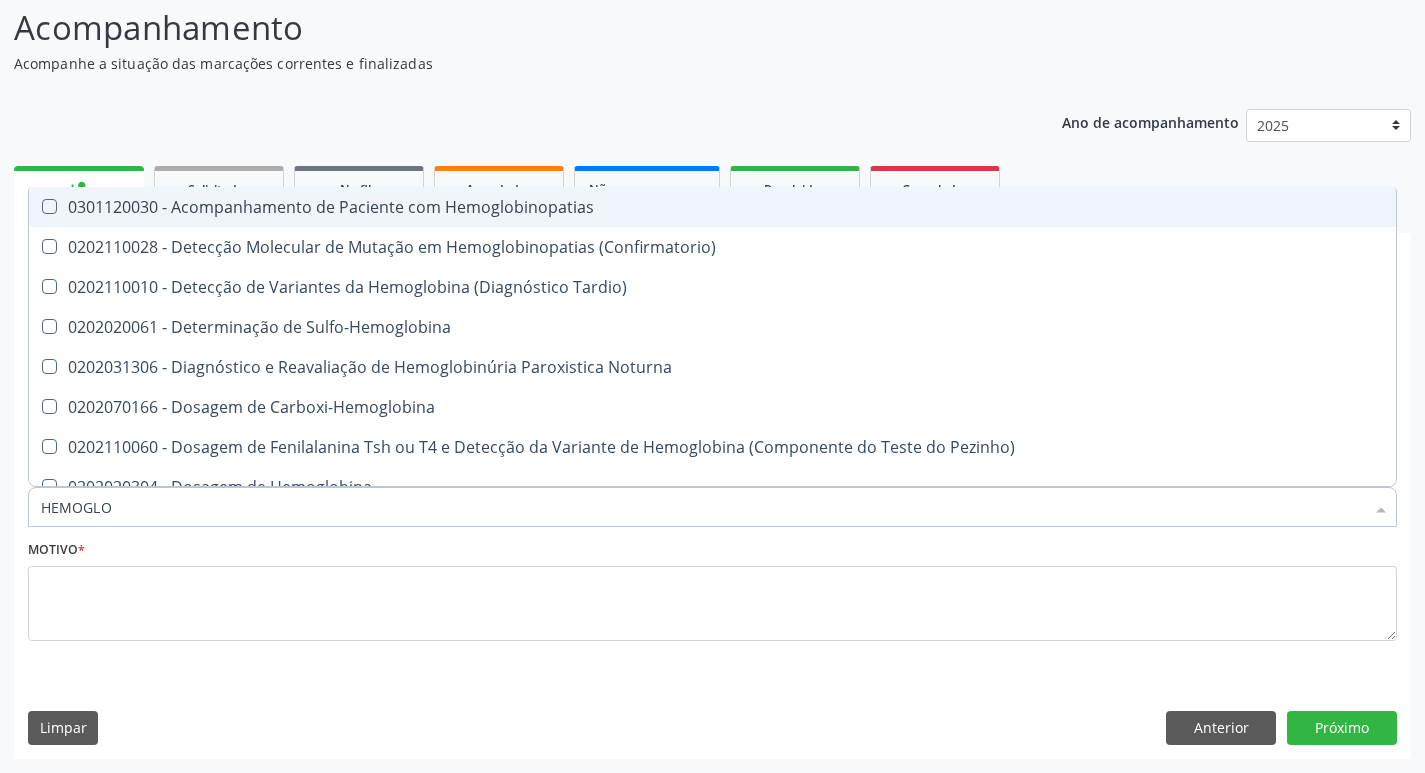 type on "HEMOGLOB" 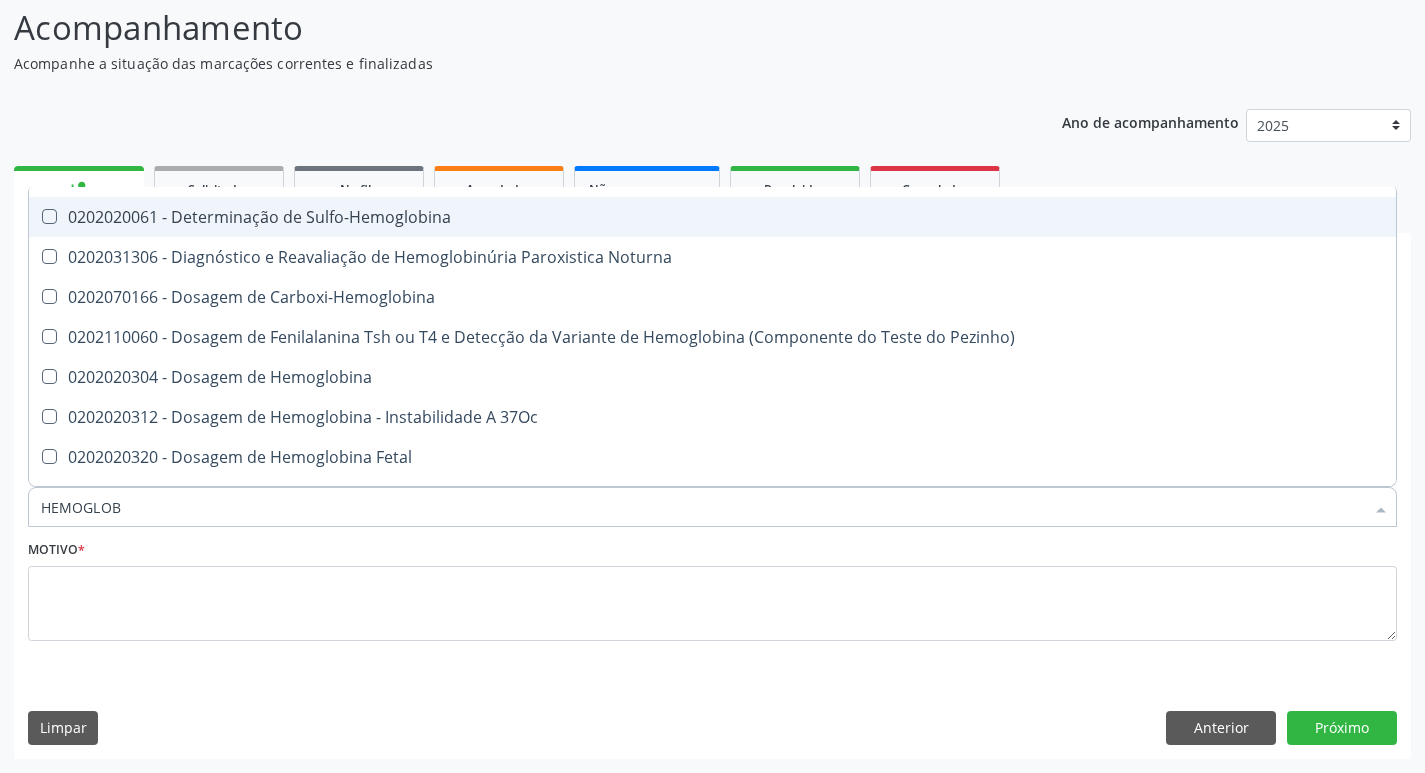 scroll, scrollTop: 133, scrollLeft: 0, axis: vertical 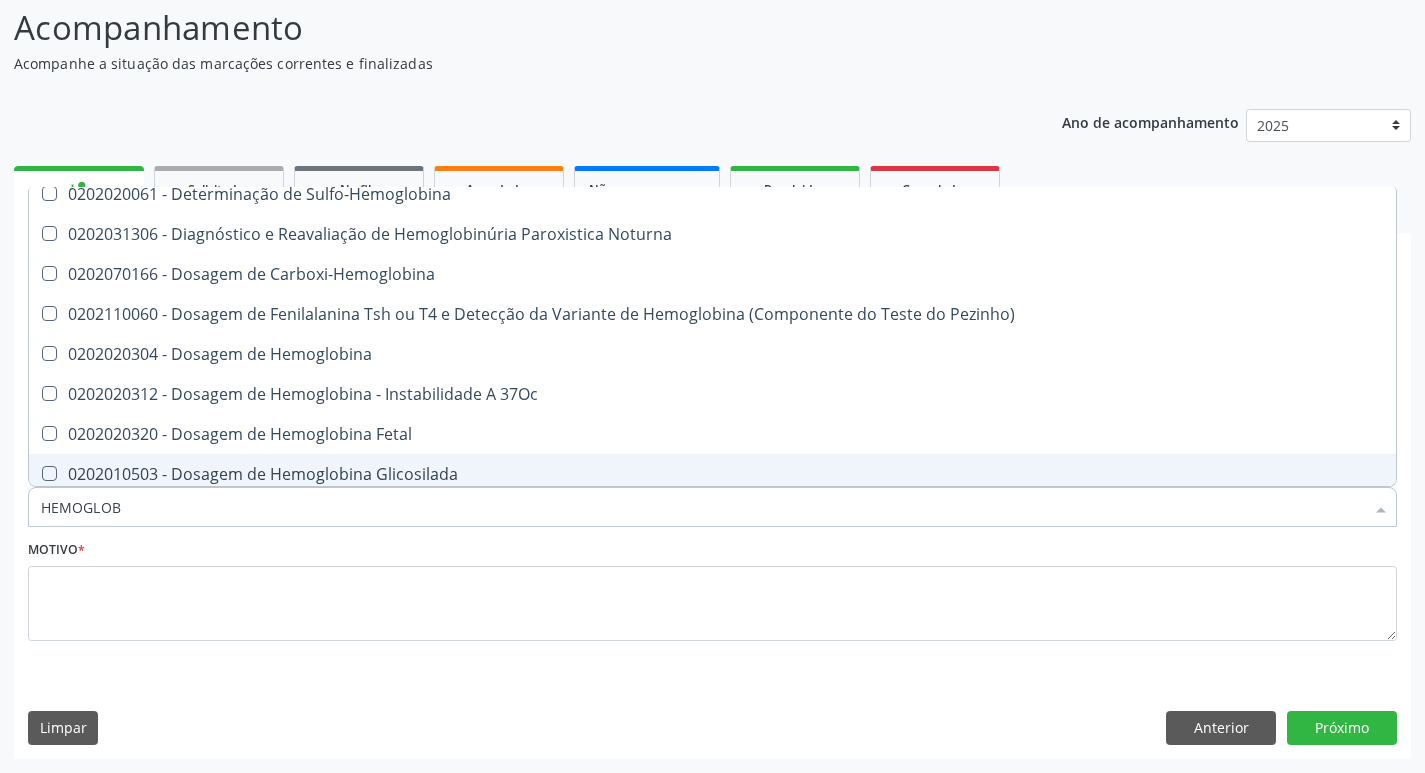 click on "0202010503 - Dosagem de Hemoglobina Glicosilada" at bounding box center [712, 474] 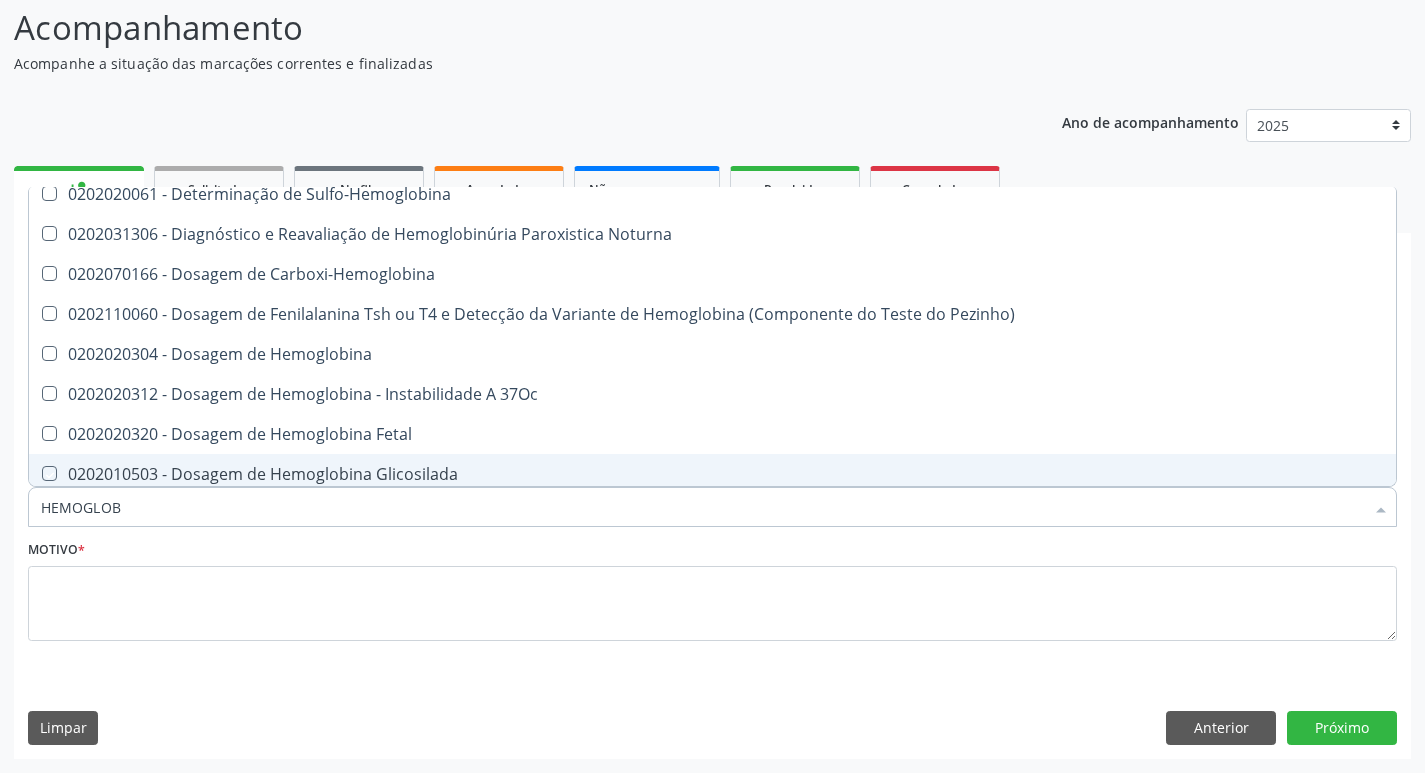 checkbox on "true" 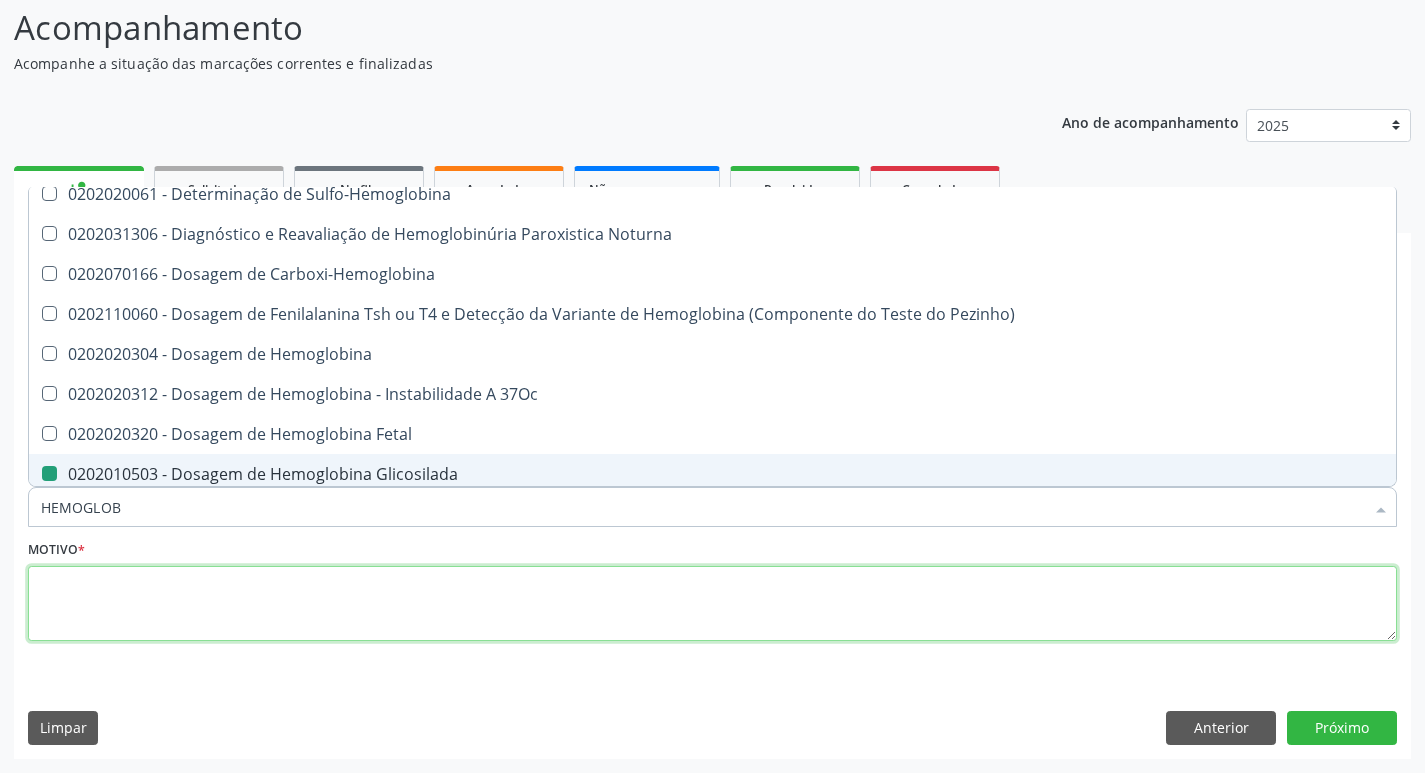 click at bounding box center (712, 604) 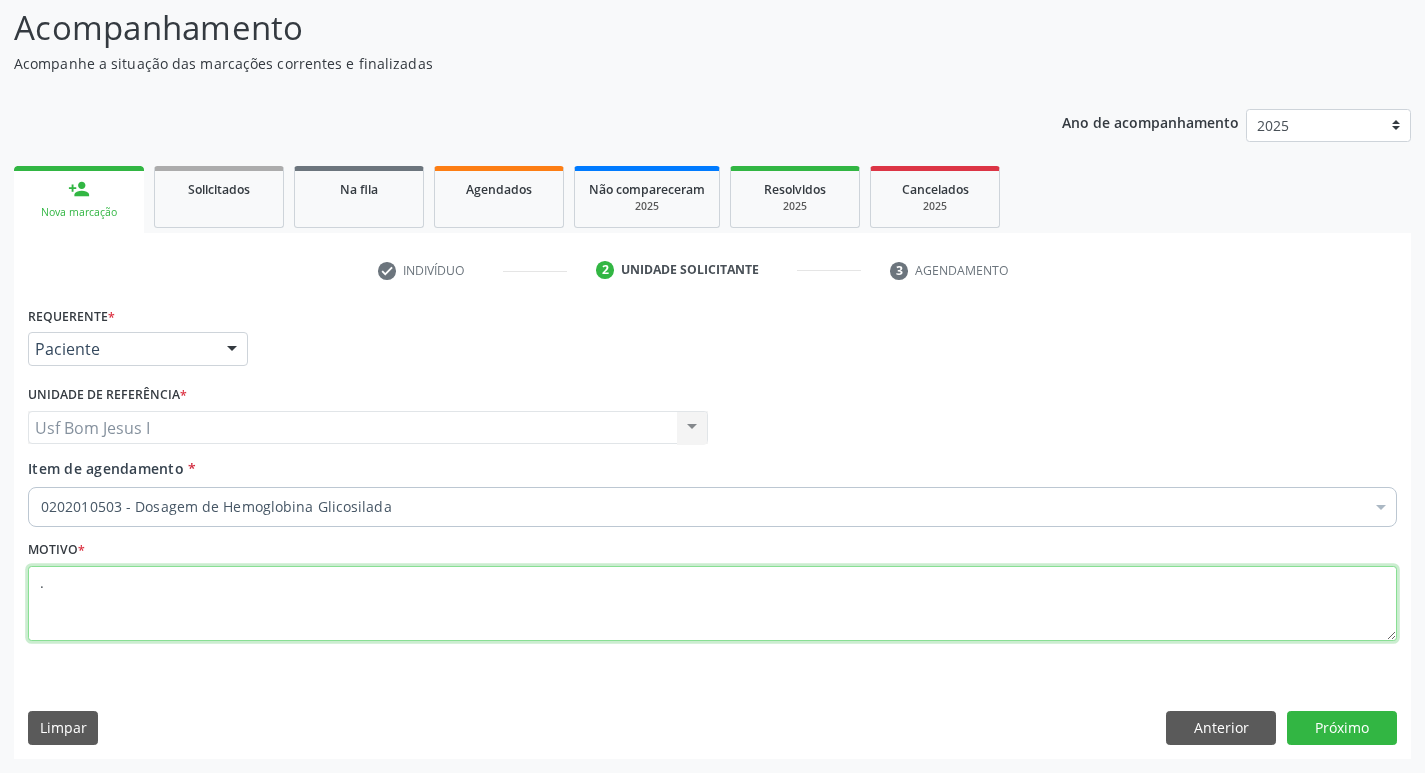 scroll, scrollTop: 0, scrollLeft: 0, axis: both 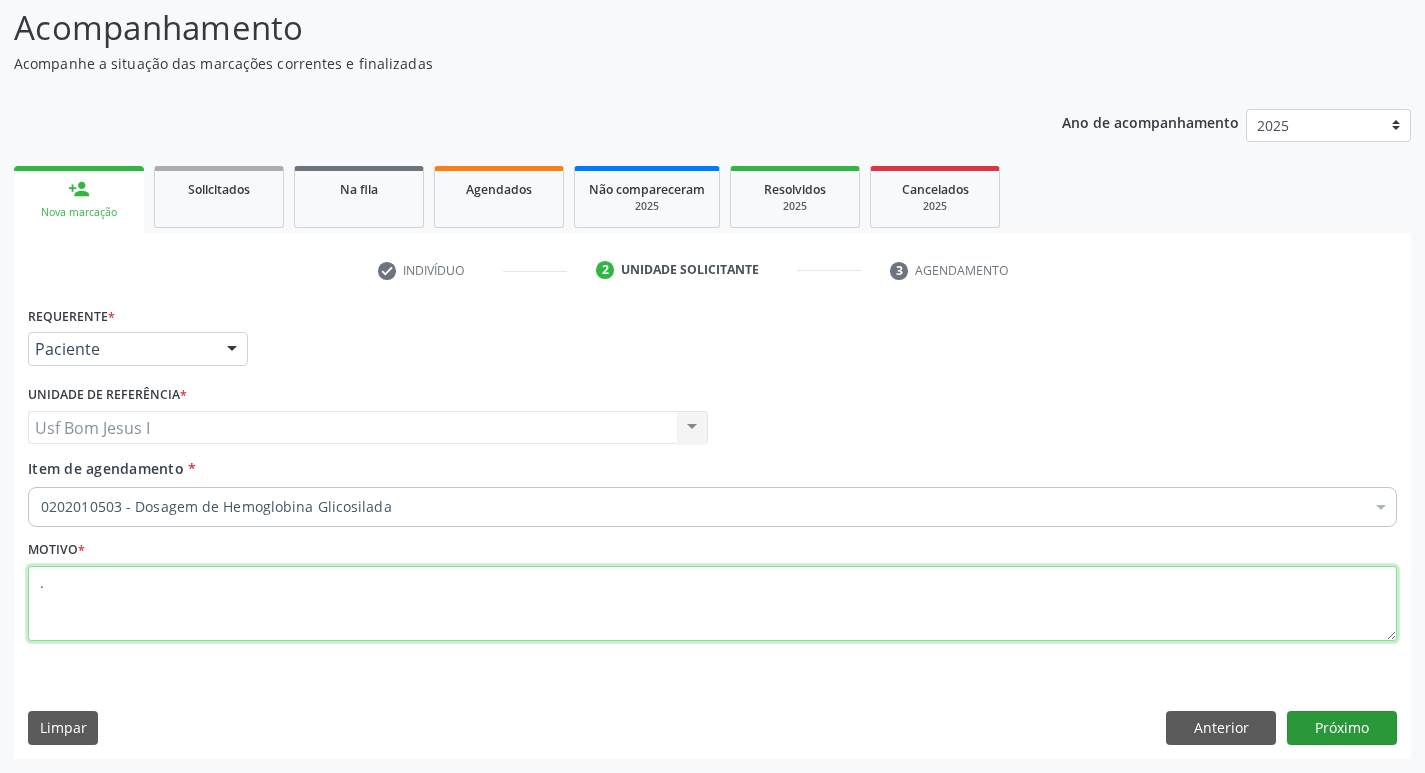 type on "." 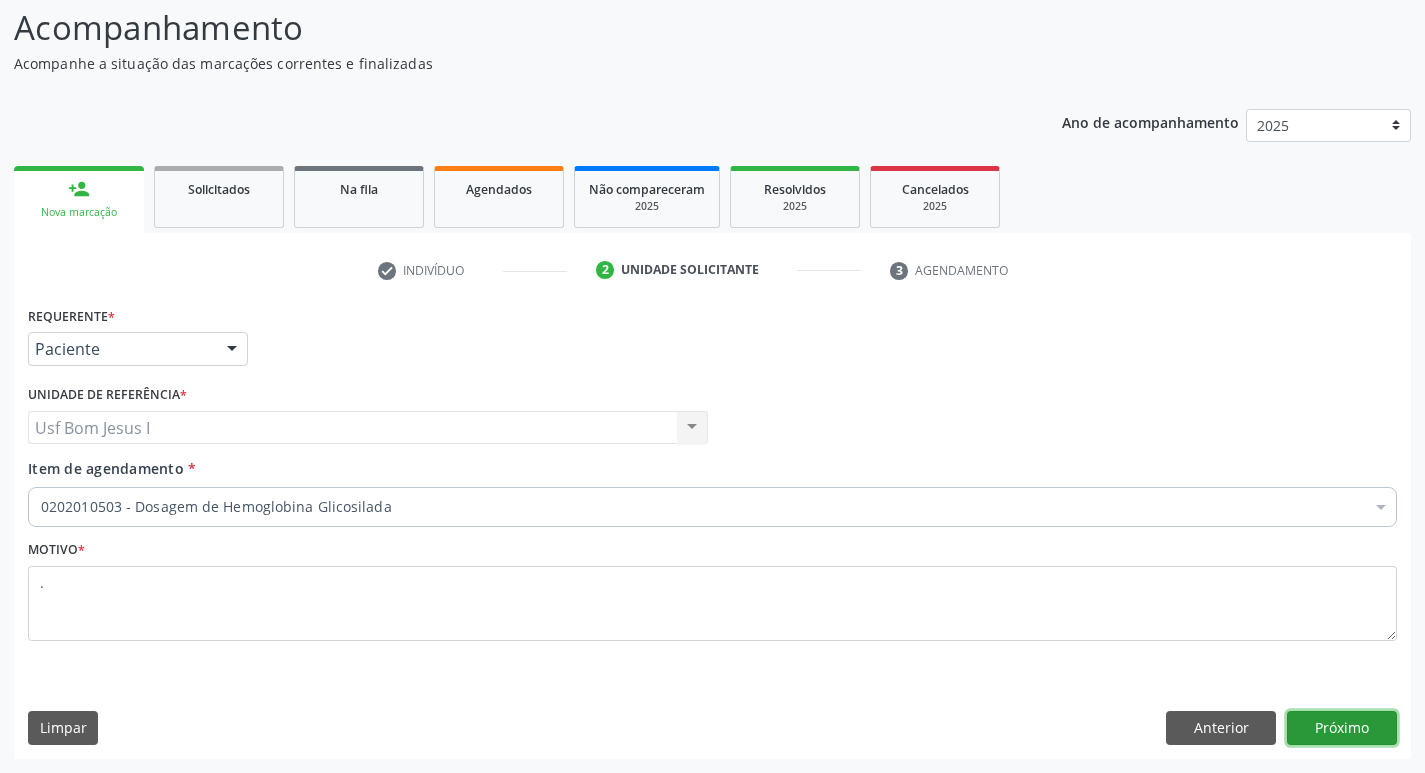 click on "Próximo" at bounding box center [1342, 728] 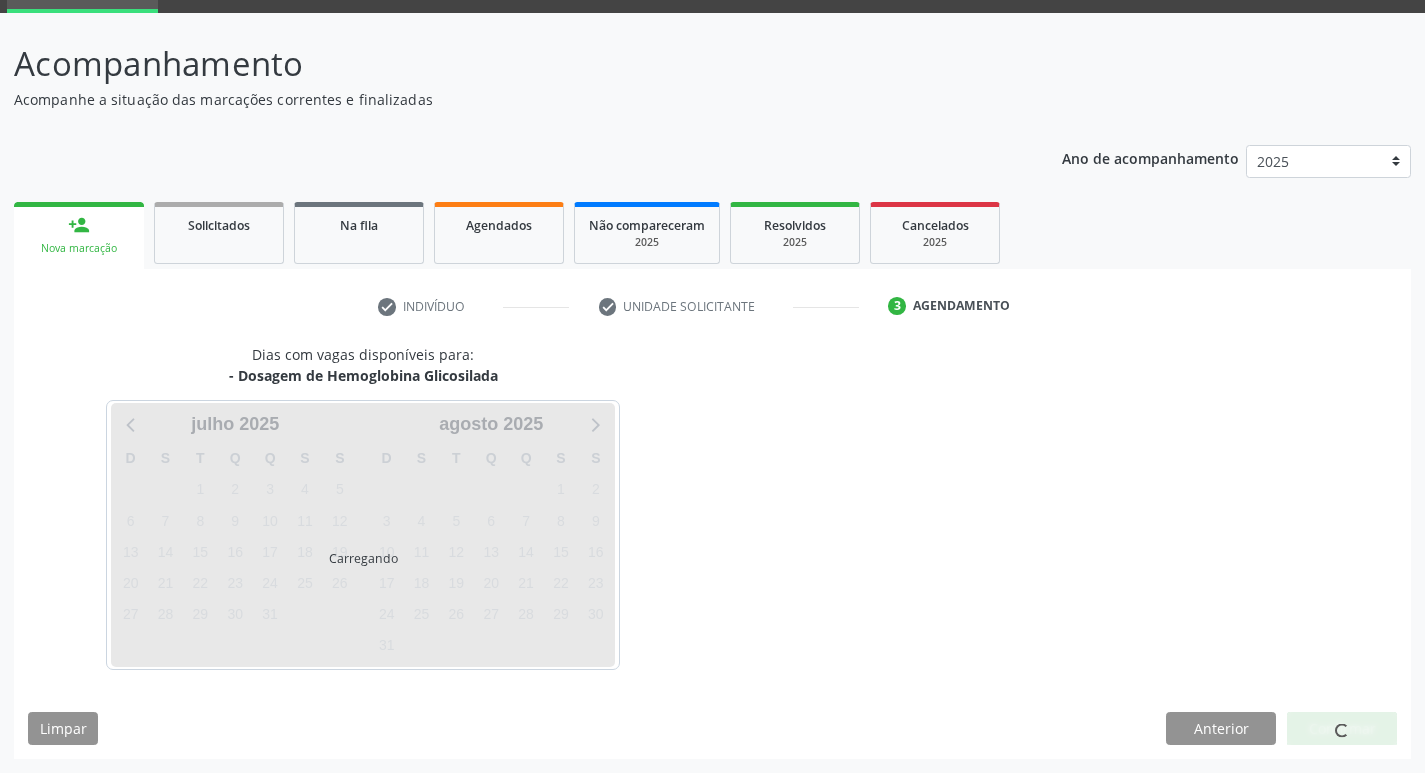 scroll, scrollTop: 97, scrollLeft: 0, axis: vertical 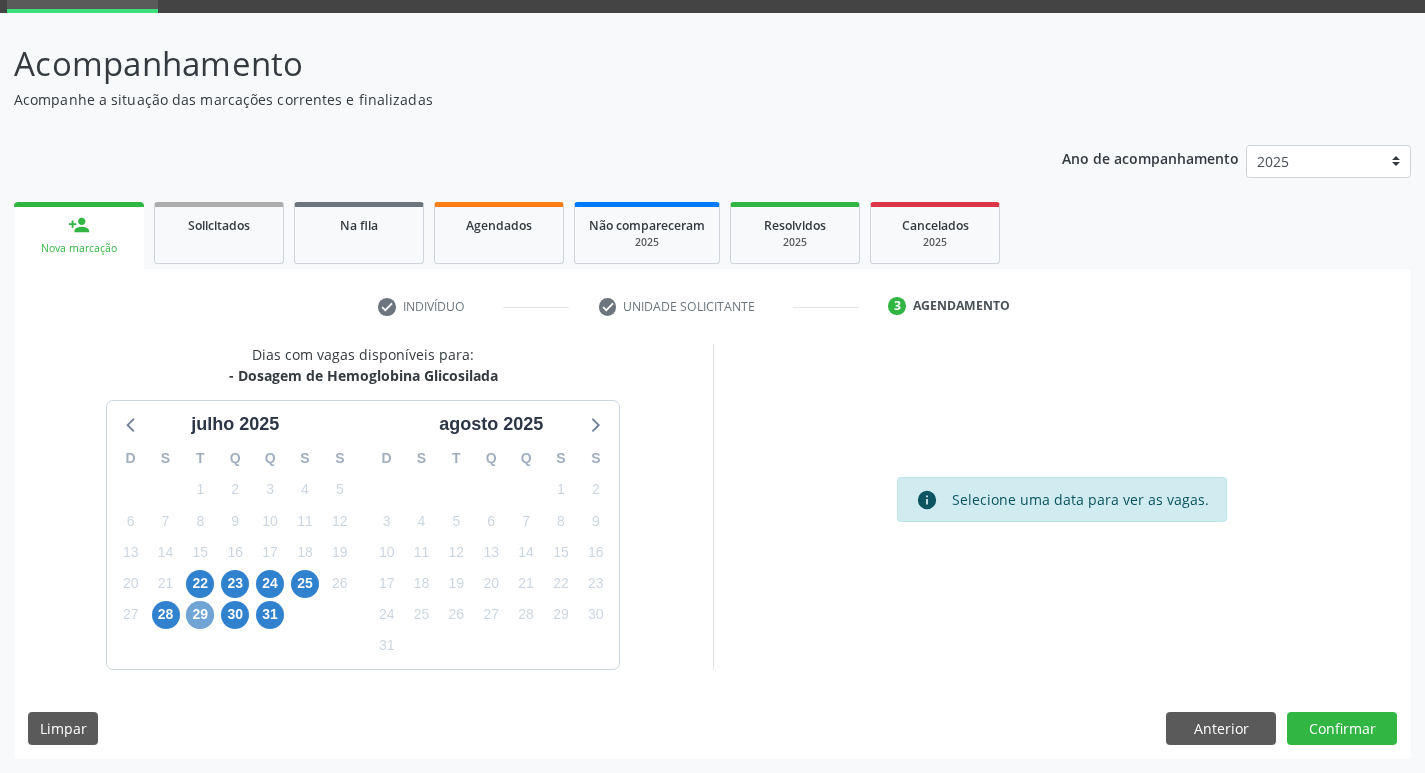 click on "29" at bounding box center (200, 615) 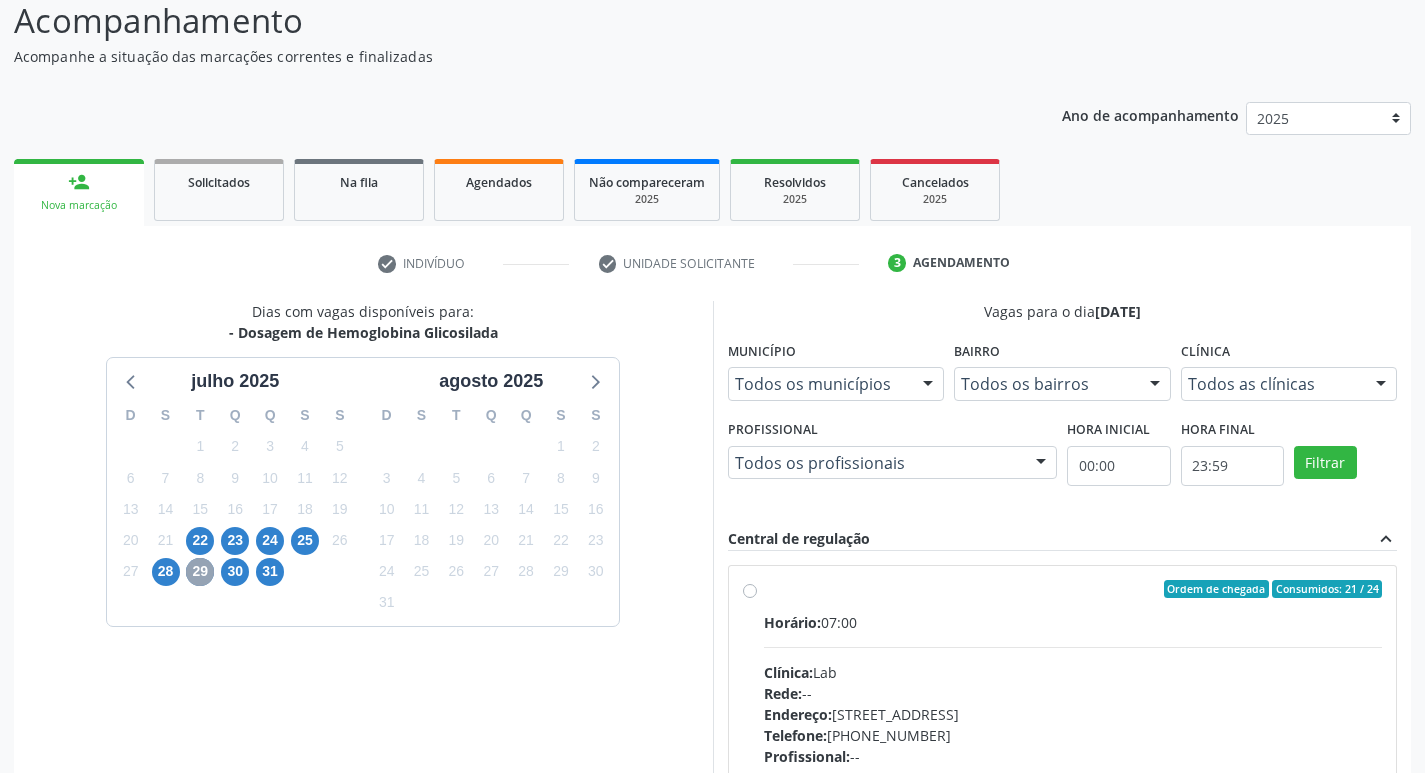 scroll, scrollTop: 164, scrollLeft: 0, axis: vertical 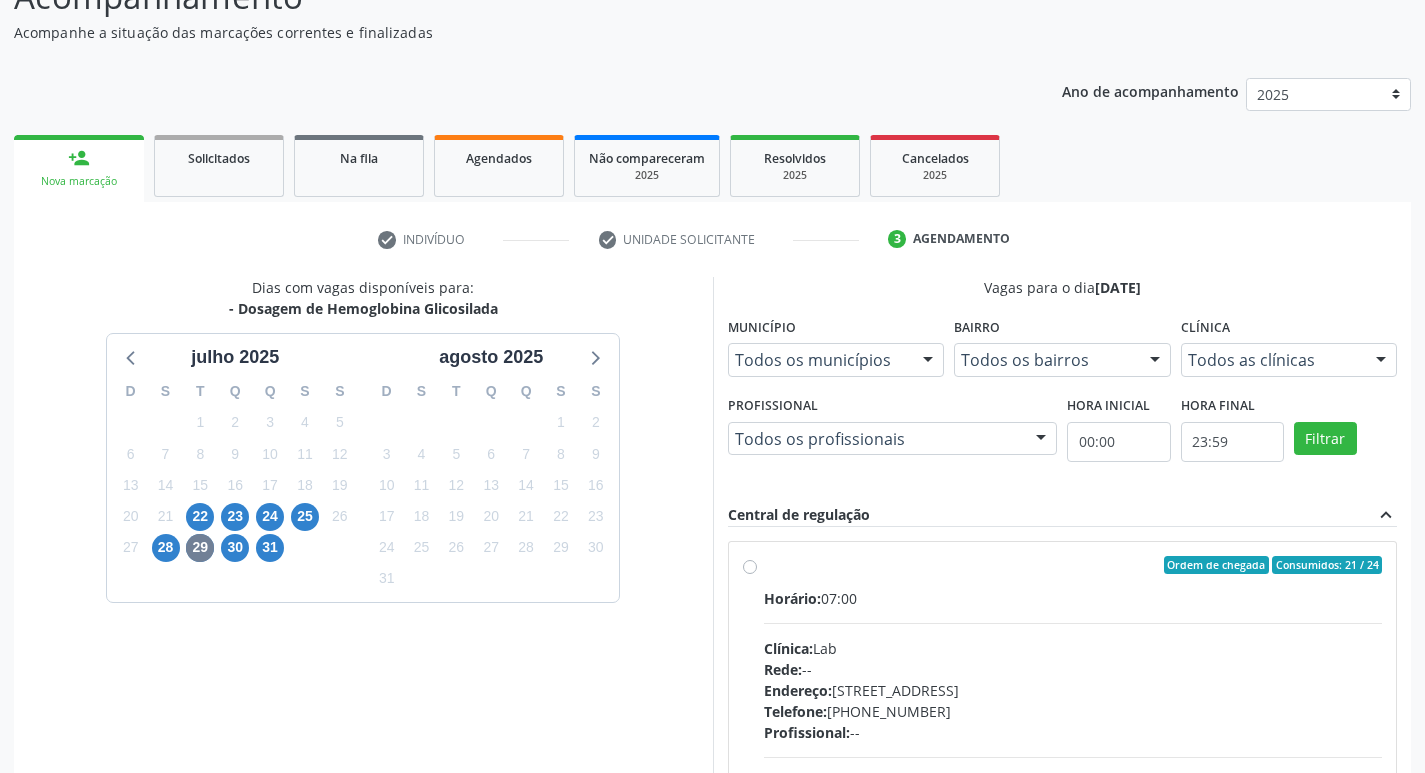 click on "Horário:   07:00" at bounding box center (1073, 598) 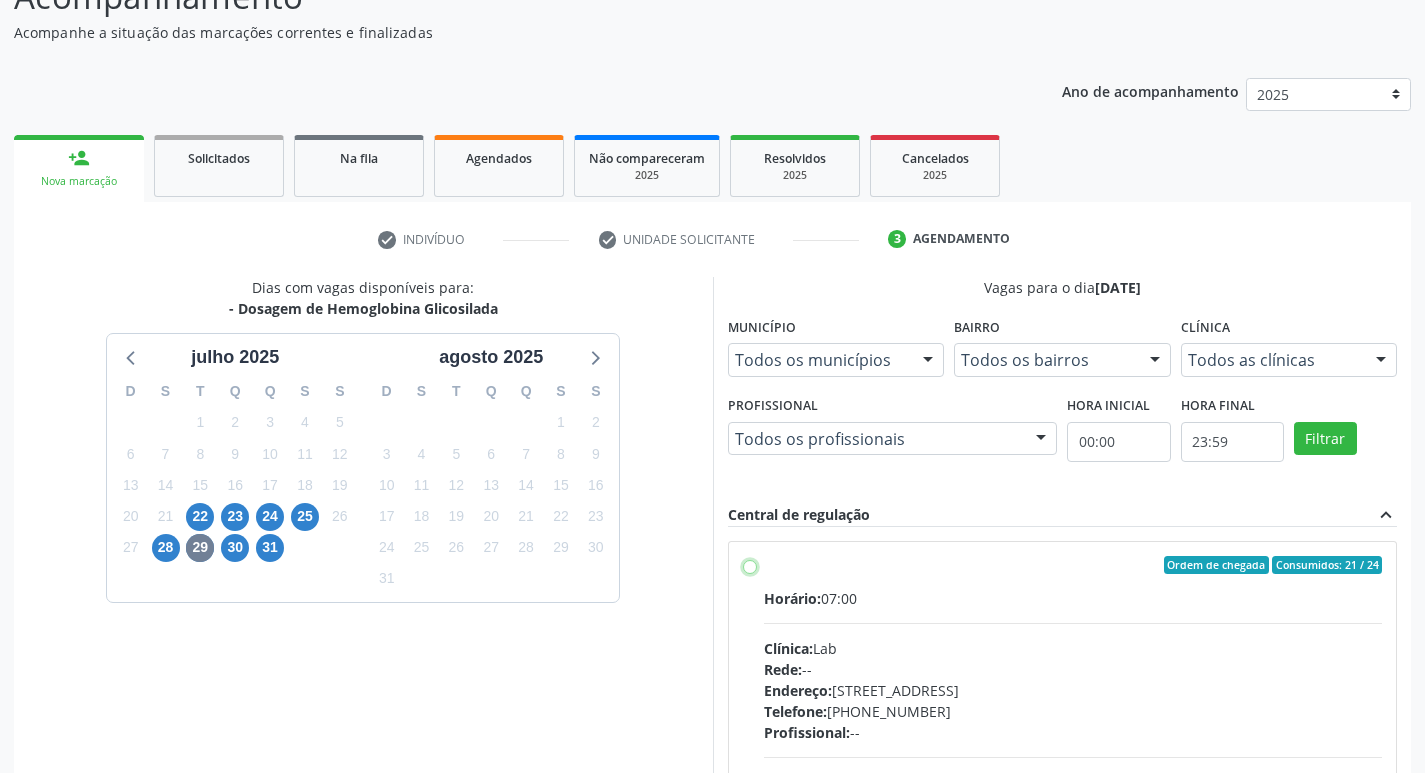 click on "Ordem de chegada
Consumidos: 21 / 24
Horário:   07:00
Clínica:  Lab
Rede:
--
Endereço:   [STREET_ADDRESS]
Telefone:   [PHONE_NUMBER]
Profissional:
--
Informações adicionais sobre o atendimento
Idade de atendimento:
Sem restrição
Gênero(s) atendido(s):
Sem restrição
Informações adicionais:
--" at bounding box center [750, 565] 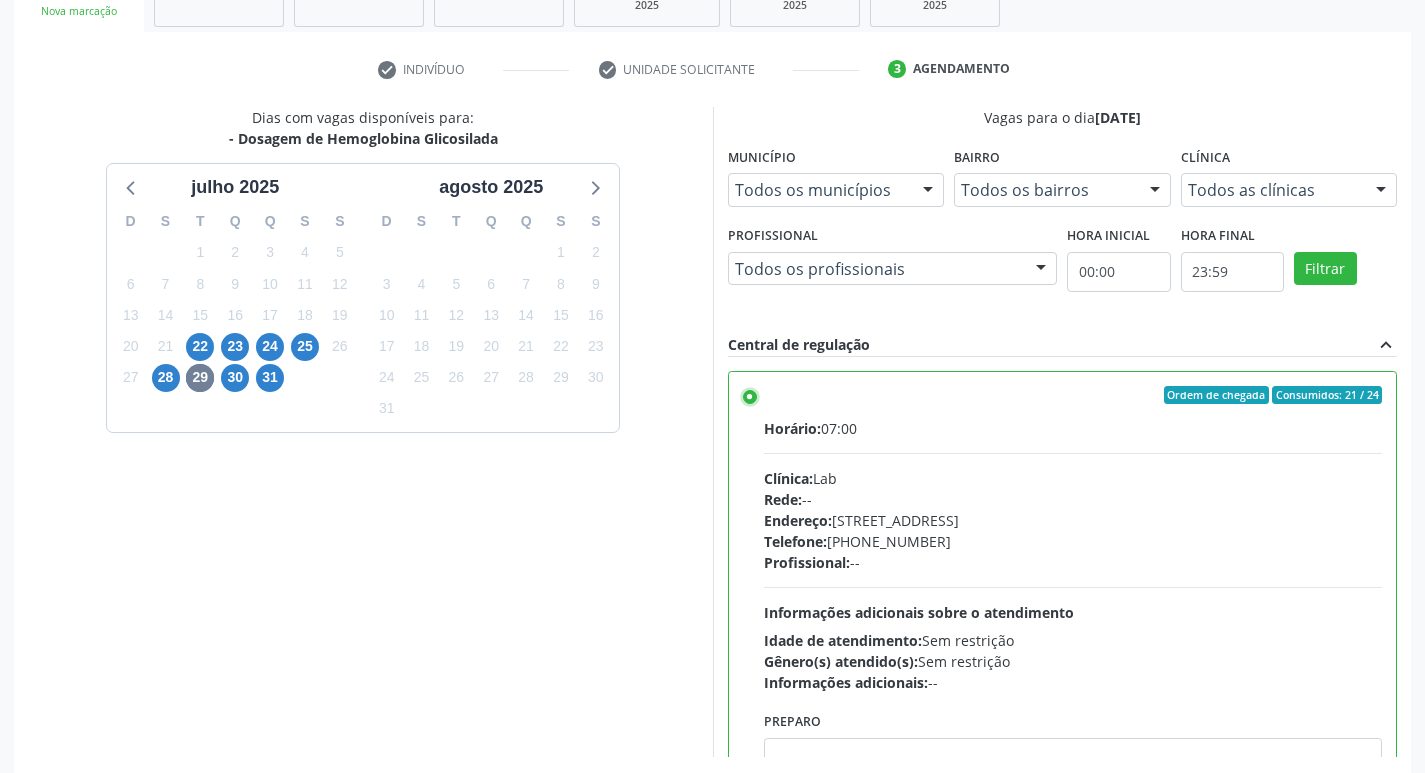 scroll, scrollTop: 422, scrollLeft: 0, axis: vertical 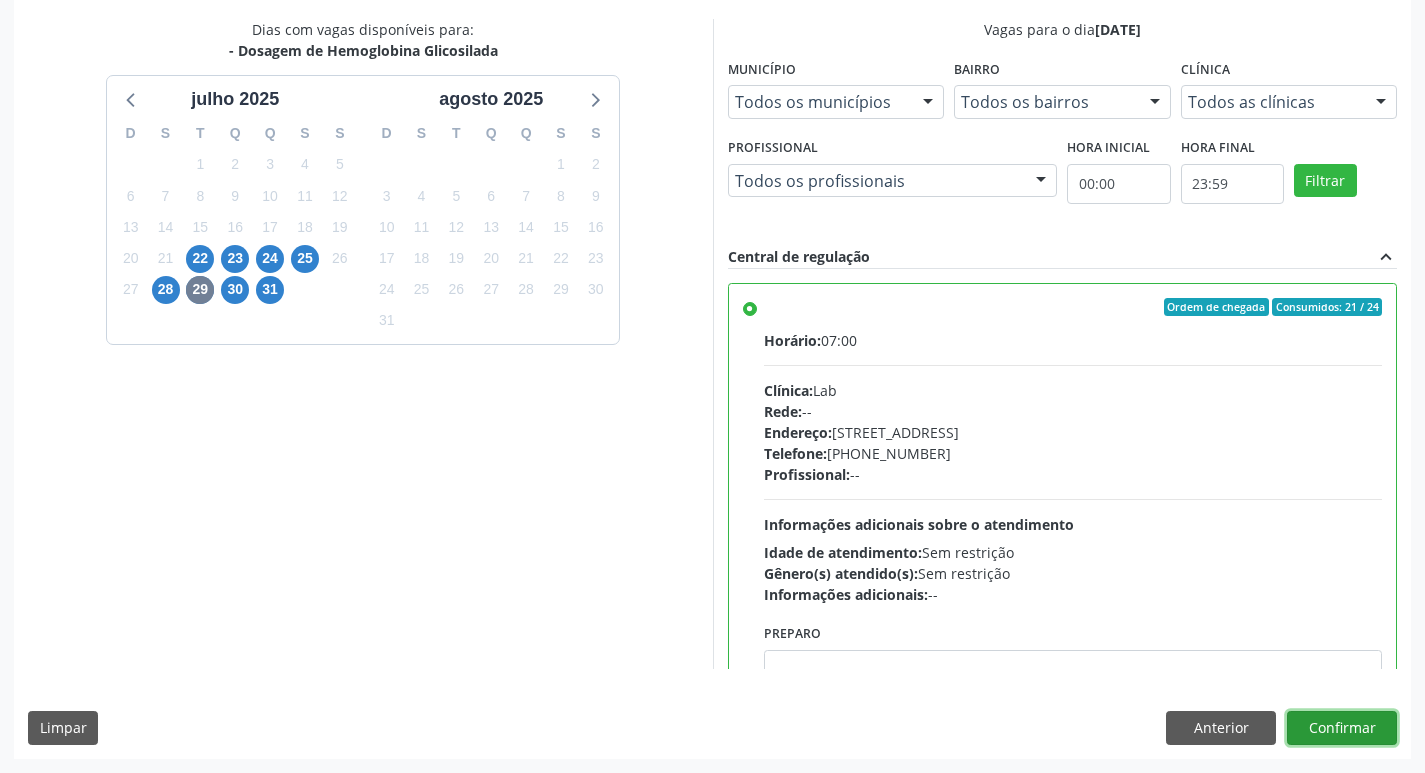 click on "Confirmar" at bounding box center (1342, 728) 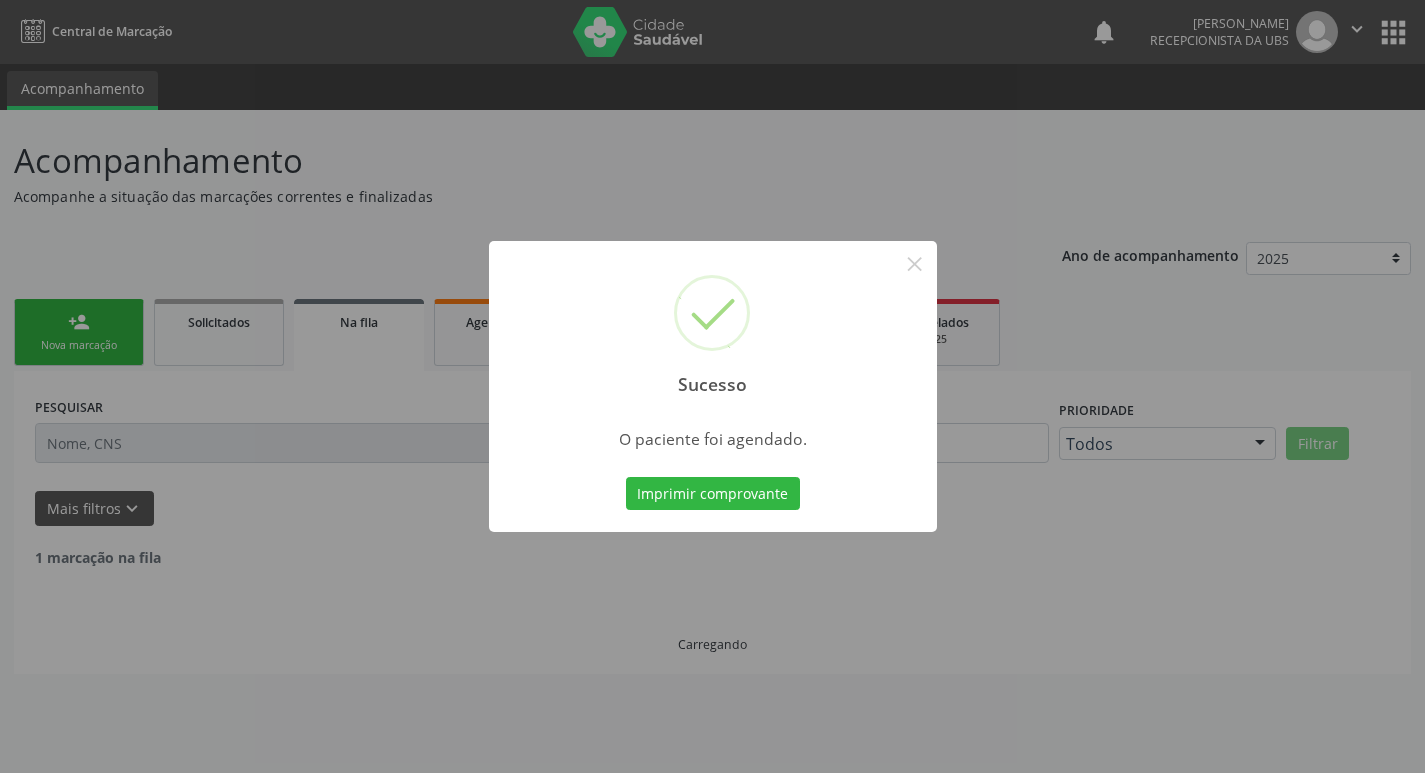scroll, scrollTop: 0, scrollLeft: 0, axis: both 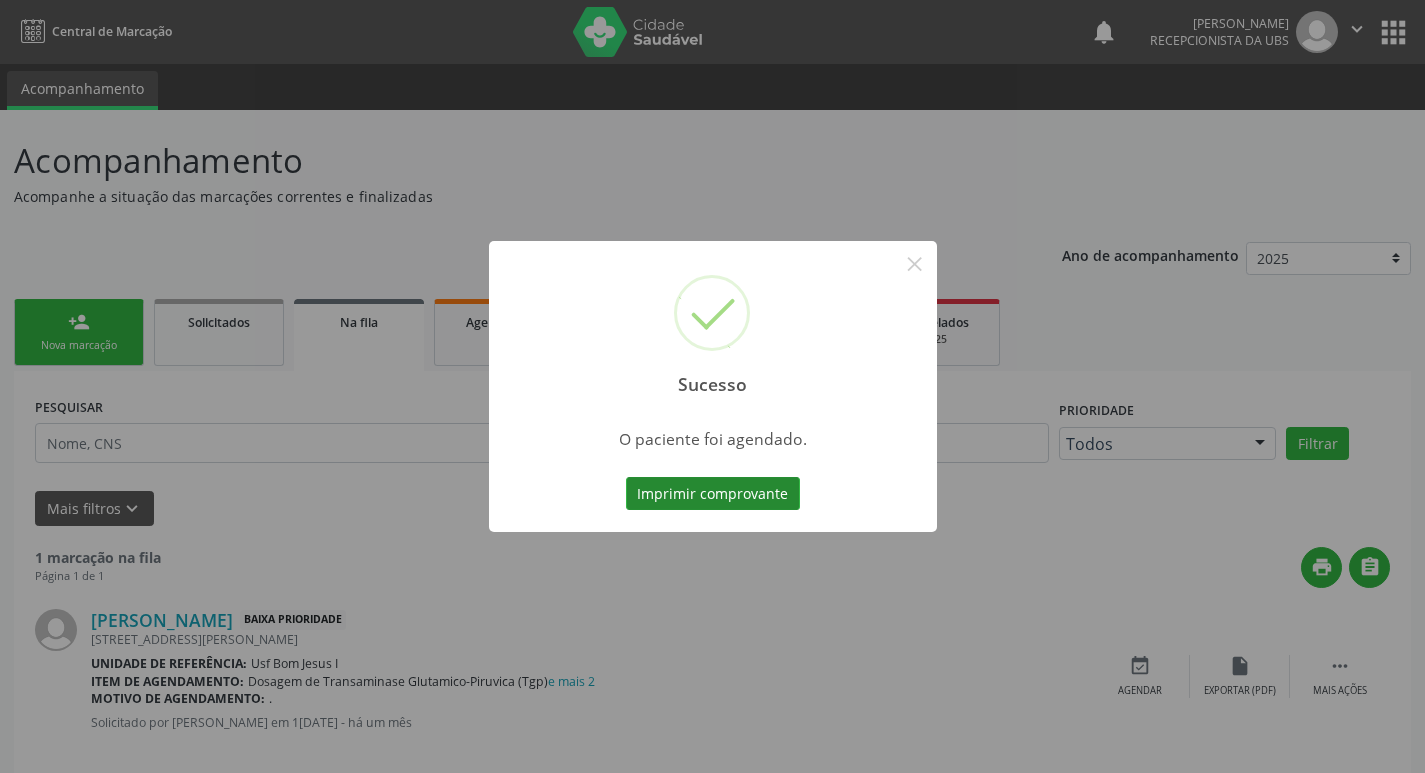 click on "Imprimir comprovante" at bounding box center (713, 494) 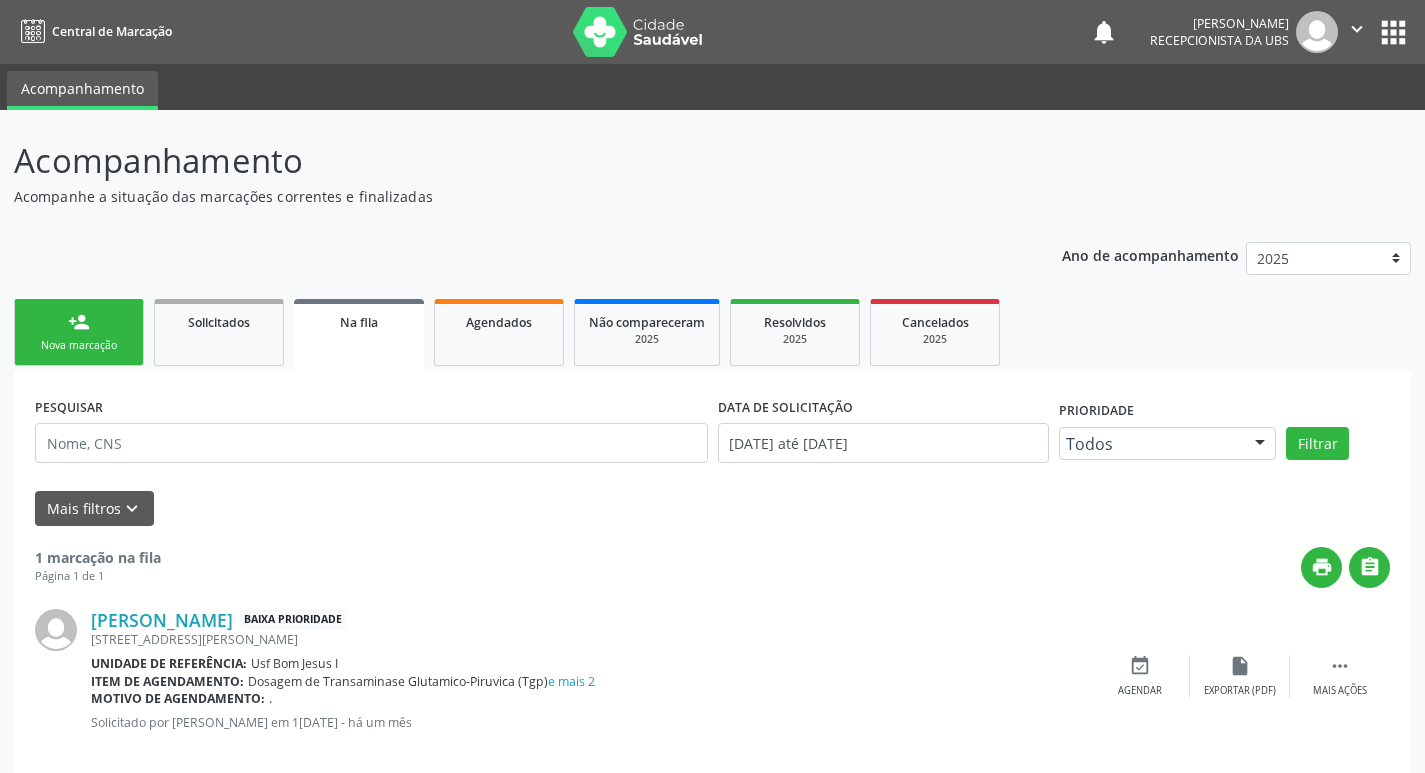 click on "×" at bounding box center (813, 324) 